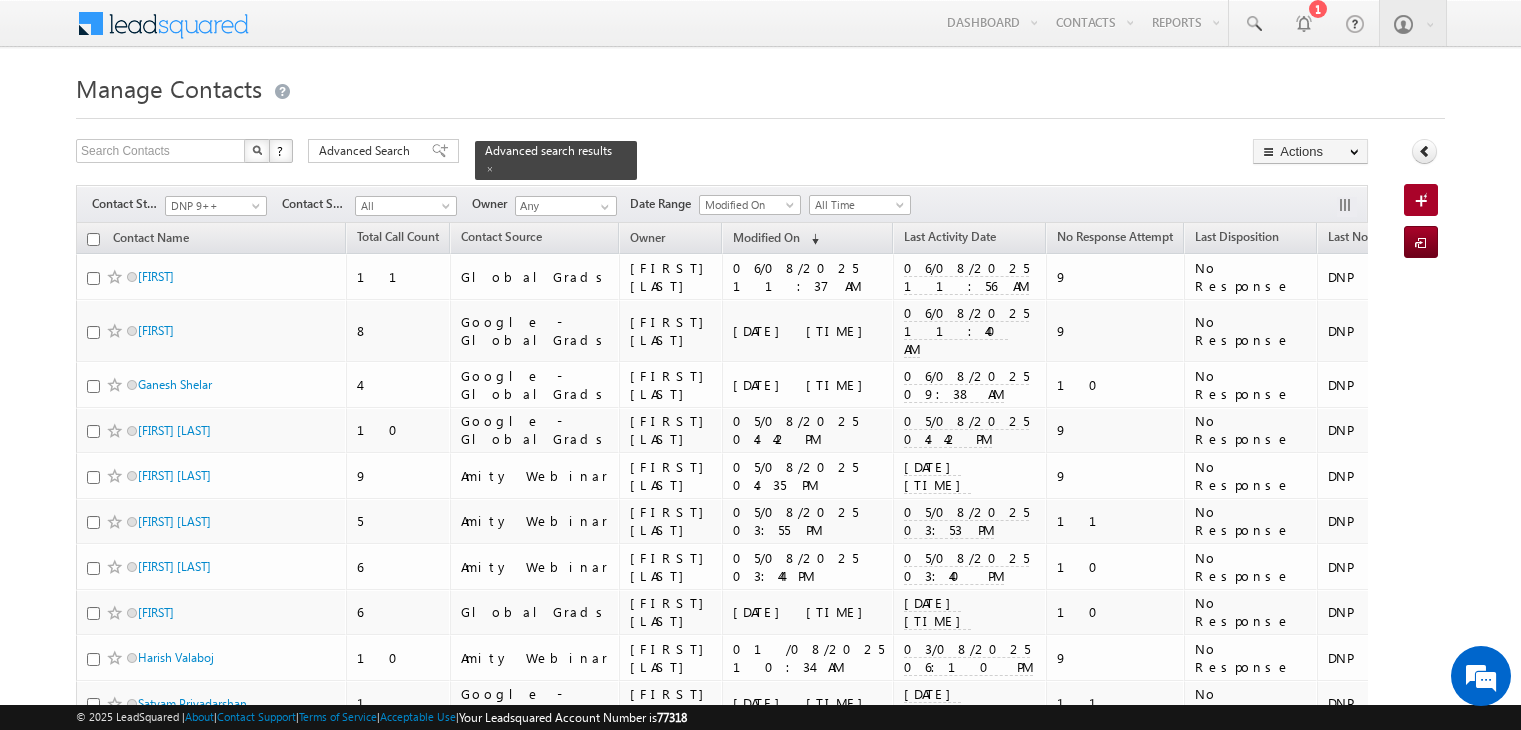scroll, scrollTop: 4137, scrollLeft: 0, axis: vertical 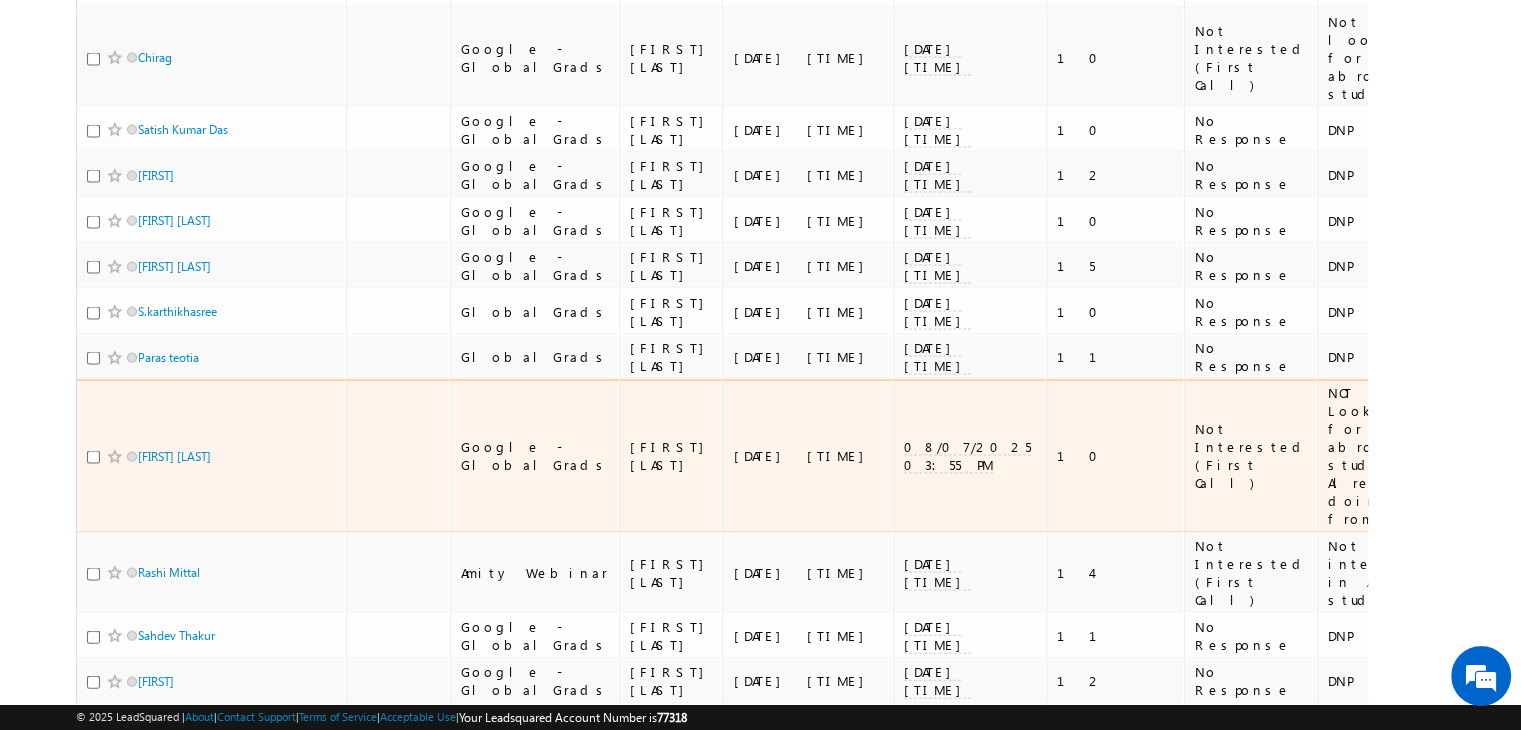 click on "08/07/2025 03:53 PM" at bounding box center (807, 456) 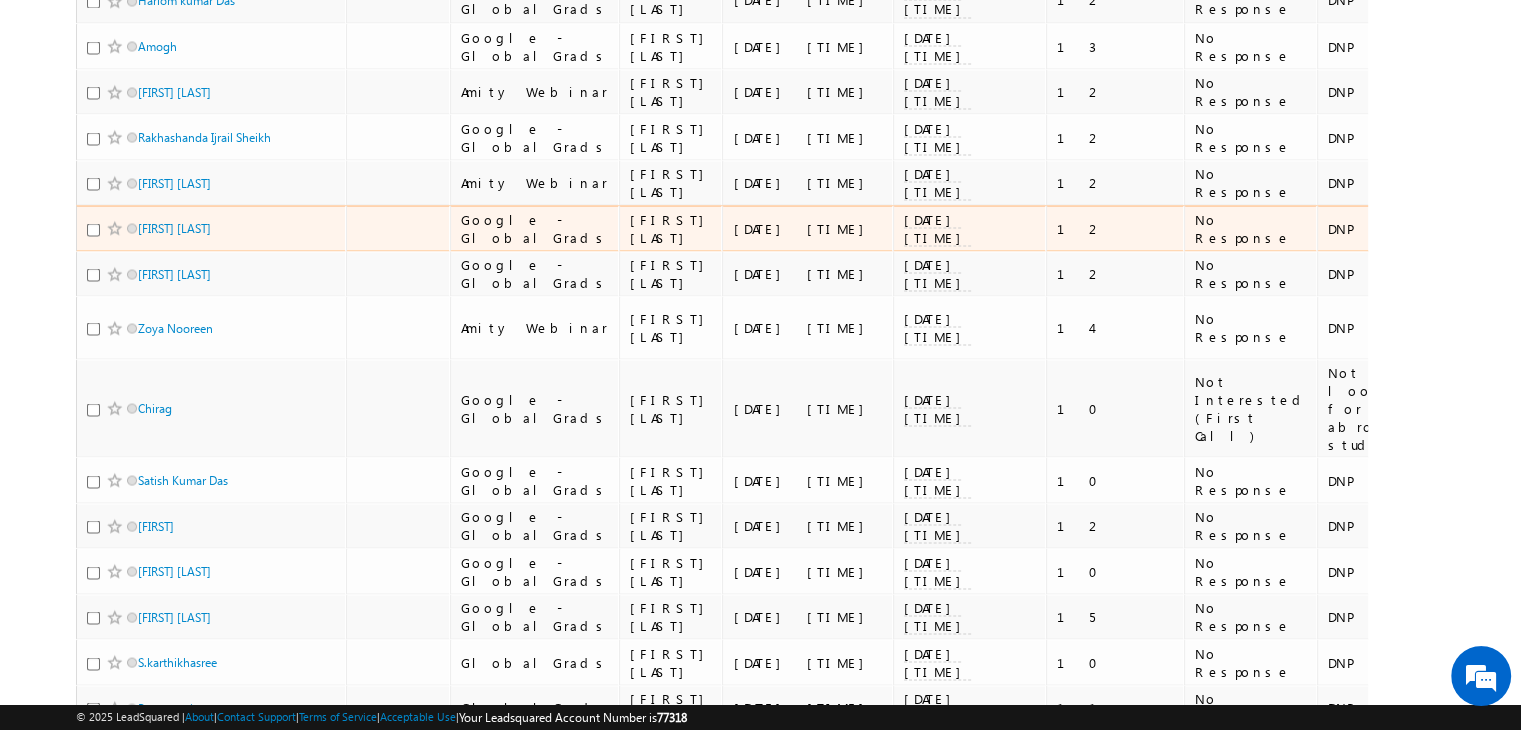scroll, scrollTop: 4137, scrollLeft: 0, axis: vertical 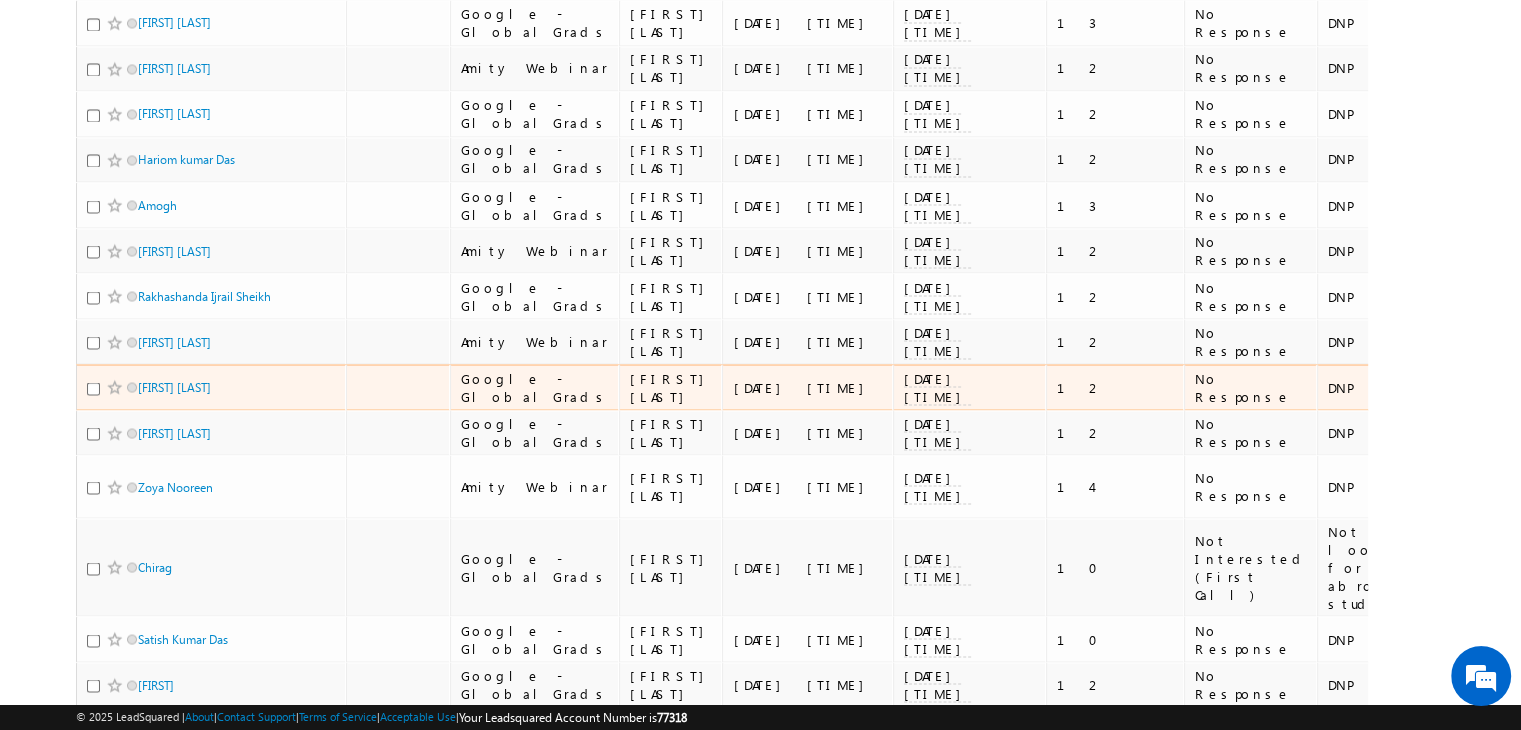 drag, startPoint x: 169, startPoint y: 161, endPoint x: 251, endPoint y: 182, distance: 84.646324 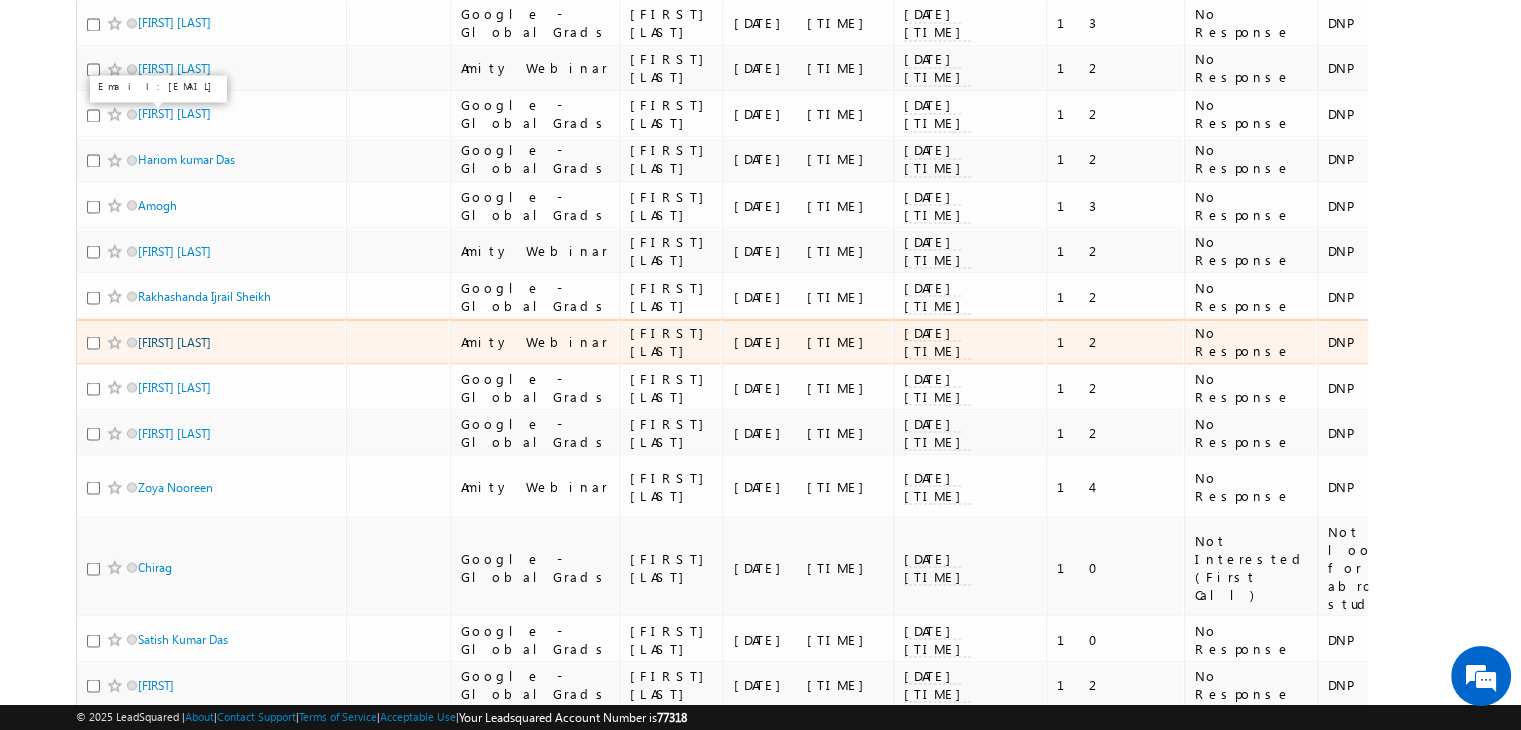 click on "Abhishek Ghosh" at bounding box center [174, 341] 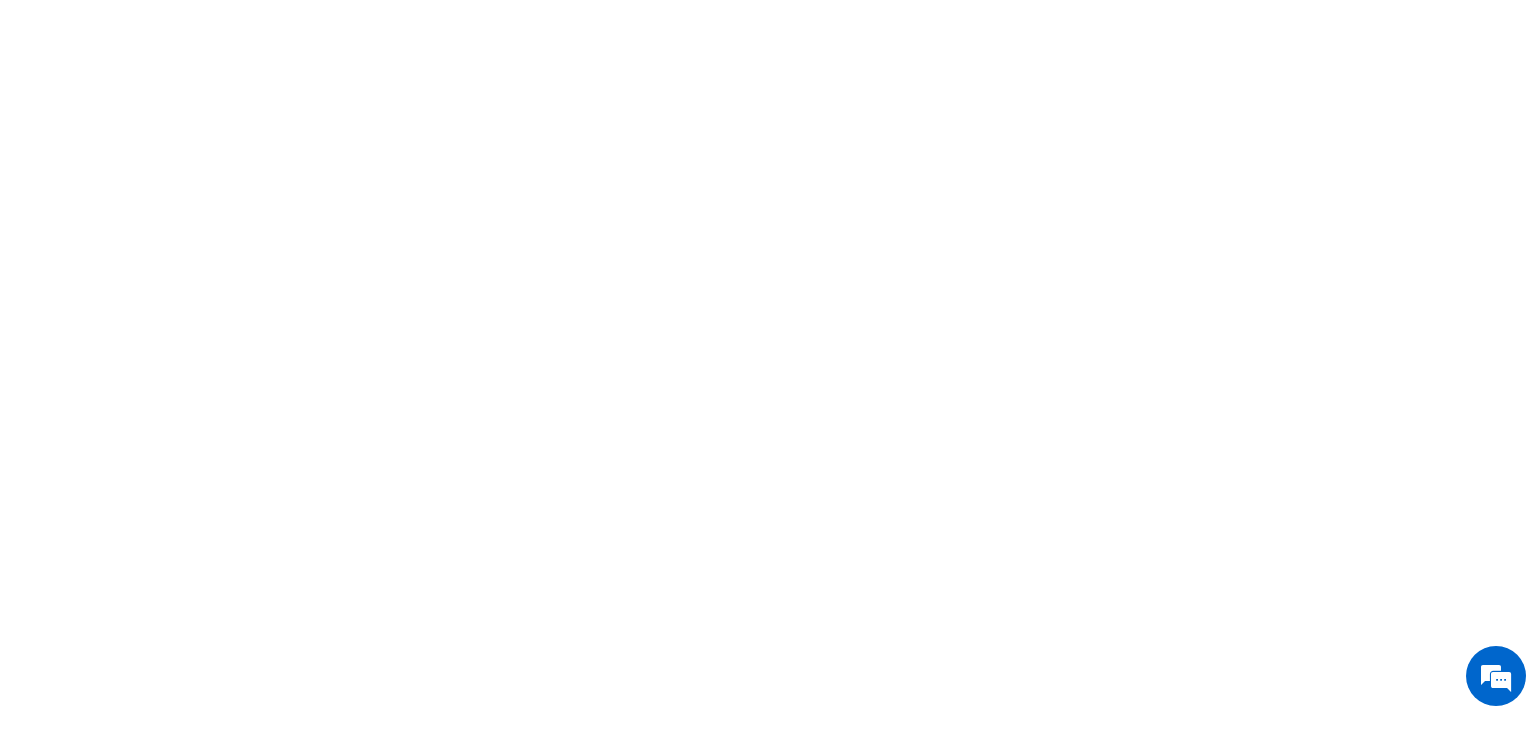 scroll, scrollTop: 0, scrollLeft: 0, axis: both 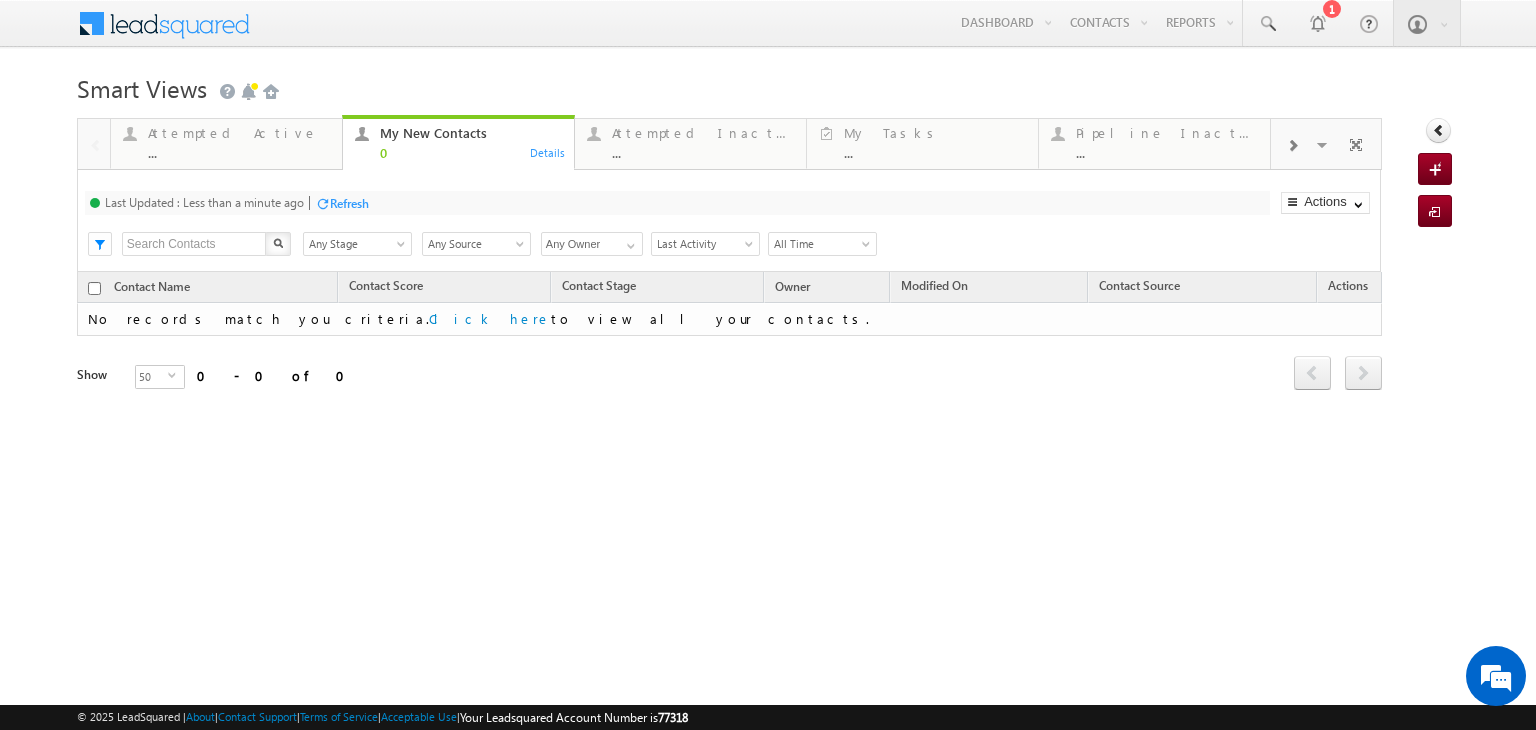 click on "Refresh" at bounding box center [349, 203] 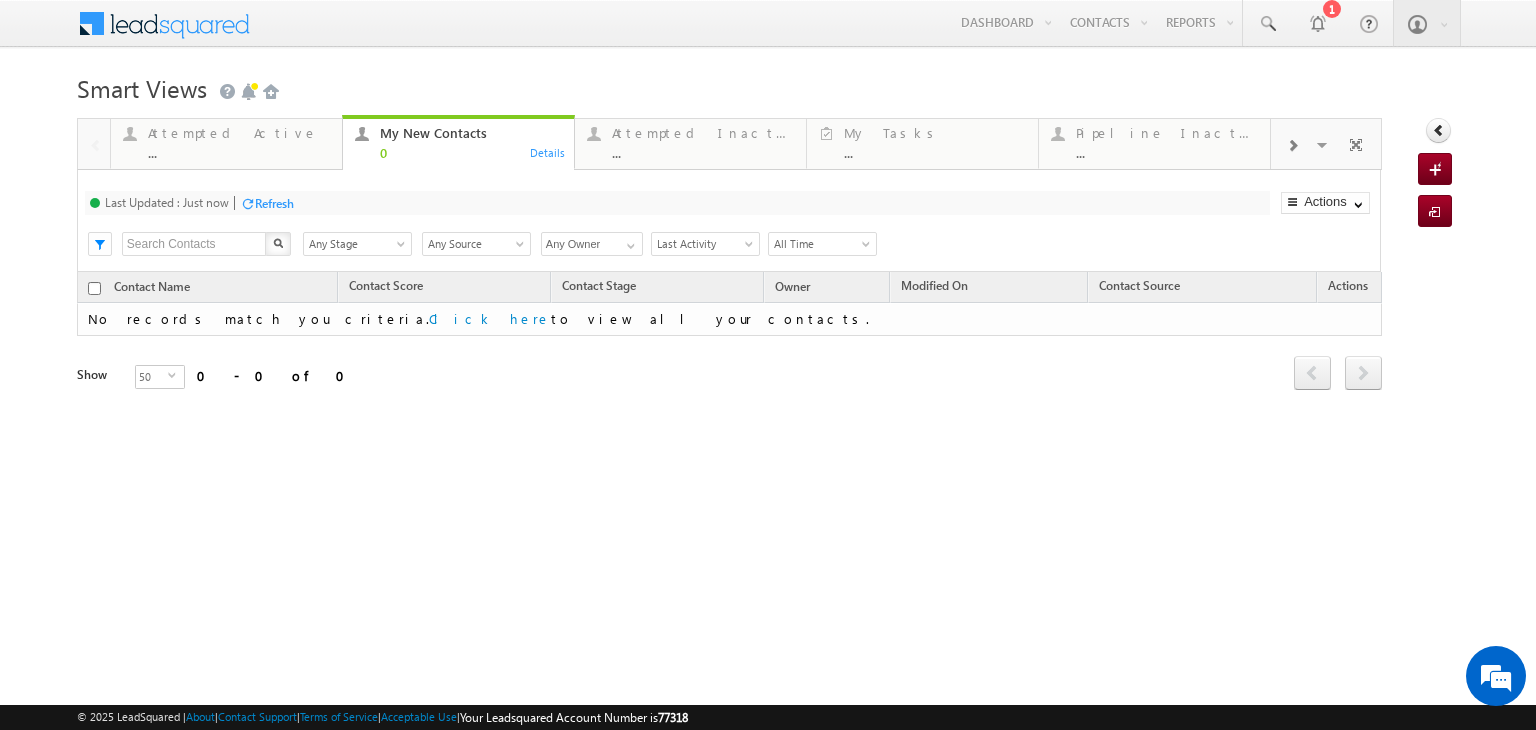 click on "Last Updated : Just now Refresh Refreshing...
Search
X
Contact Stage
Any Stage Any Stage
Contact Source
Any Source Any Source
Owner
Any Owner Any Owner Any Owner
Date Range
Go maxdate mindate All Time
Custom
Yesterday
Today
Last Week
This Week
Last Month
This Month
Last Year
This Year
Last 7 Days
Last 30 Days
All Time
Last Activity
Created On
Modified On
Assignment date current owner
Created On Old
First Call Date and Time
First VC Done Date
Follow Up Date
Last  Interaction Date
Last Call Date
Modified On Old" at bounding box center [729, 221] 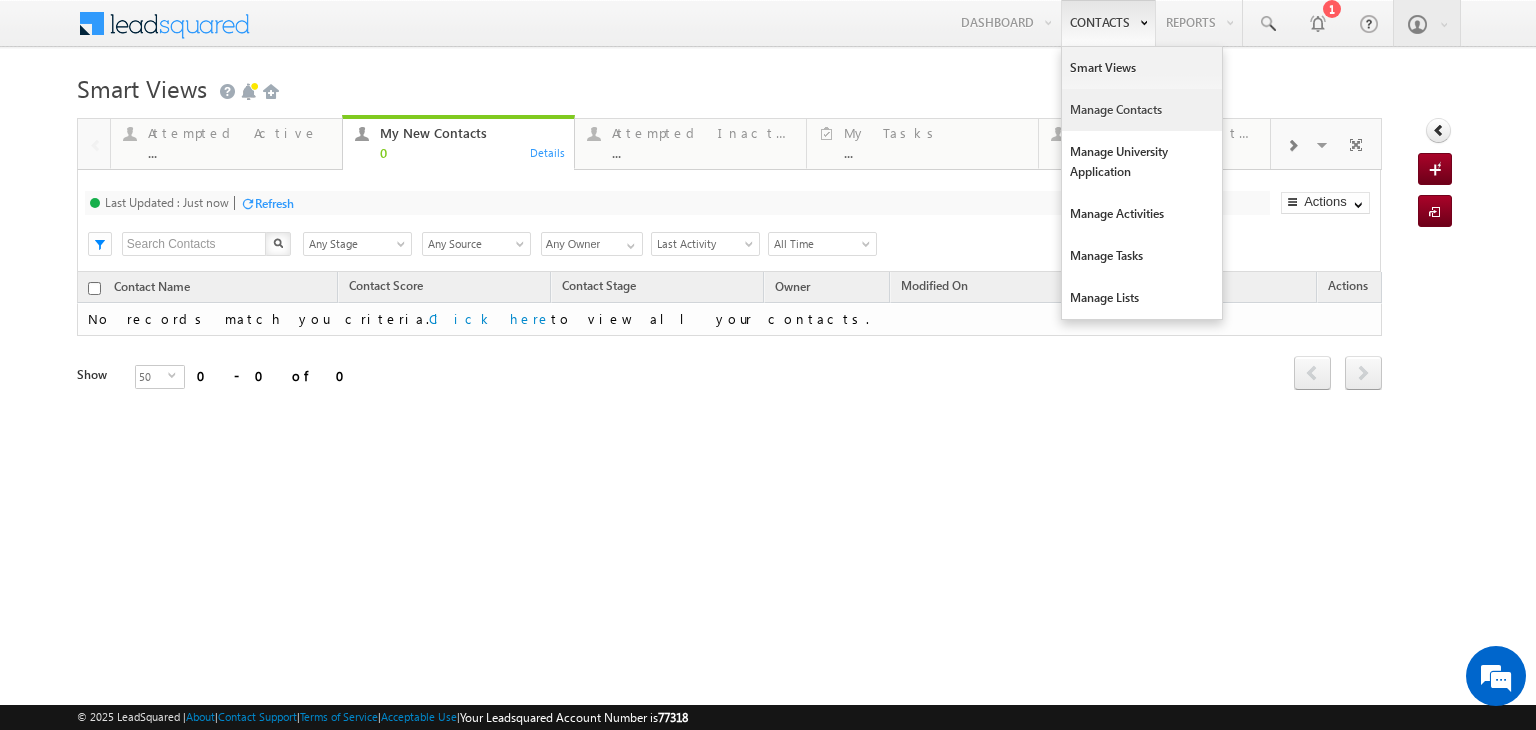 click on "Manage Contacts" at bounding box center [1142, 110] 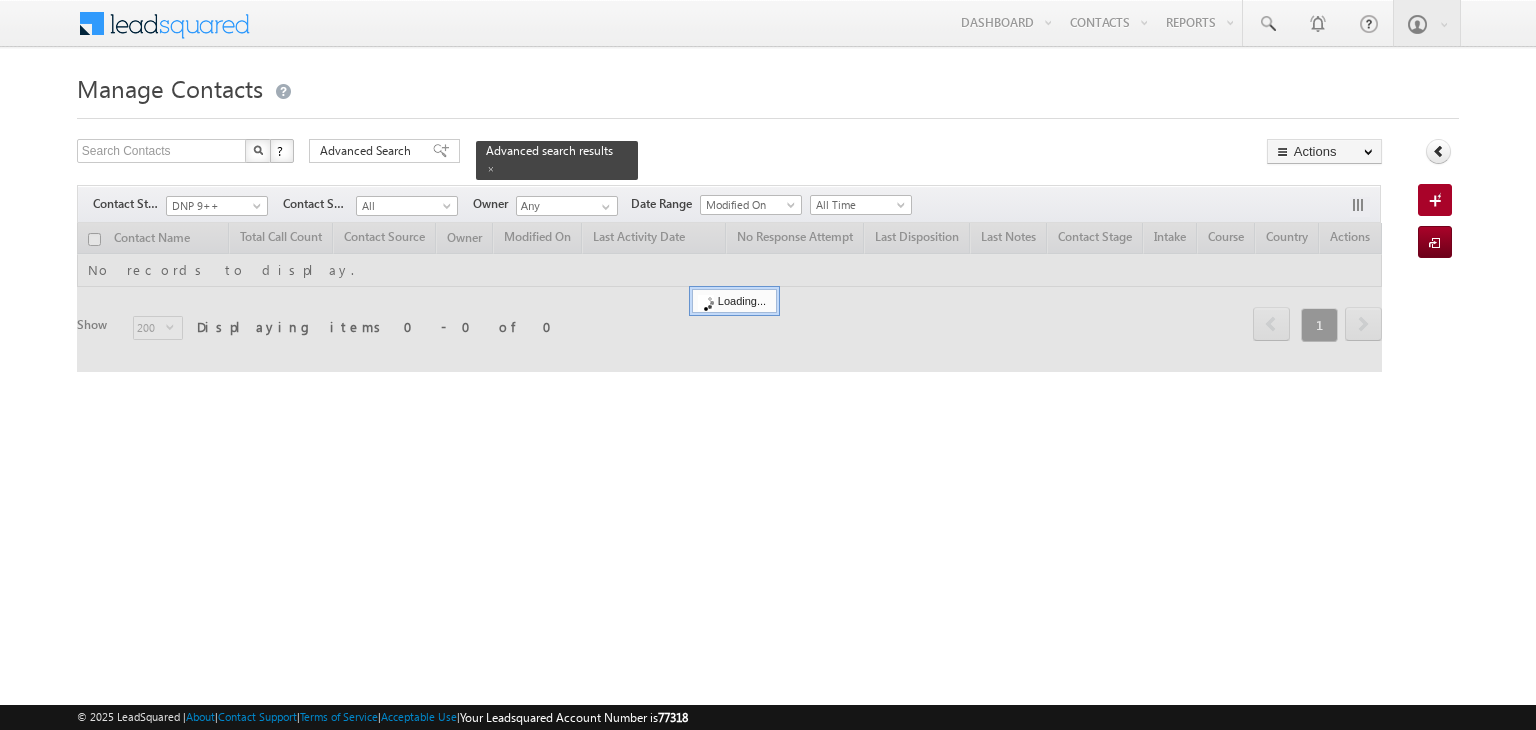 scroll, scrollTop: 0, scrollLeft: 0, axis: both 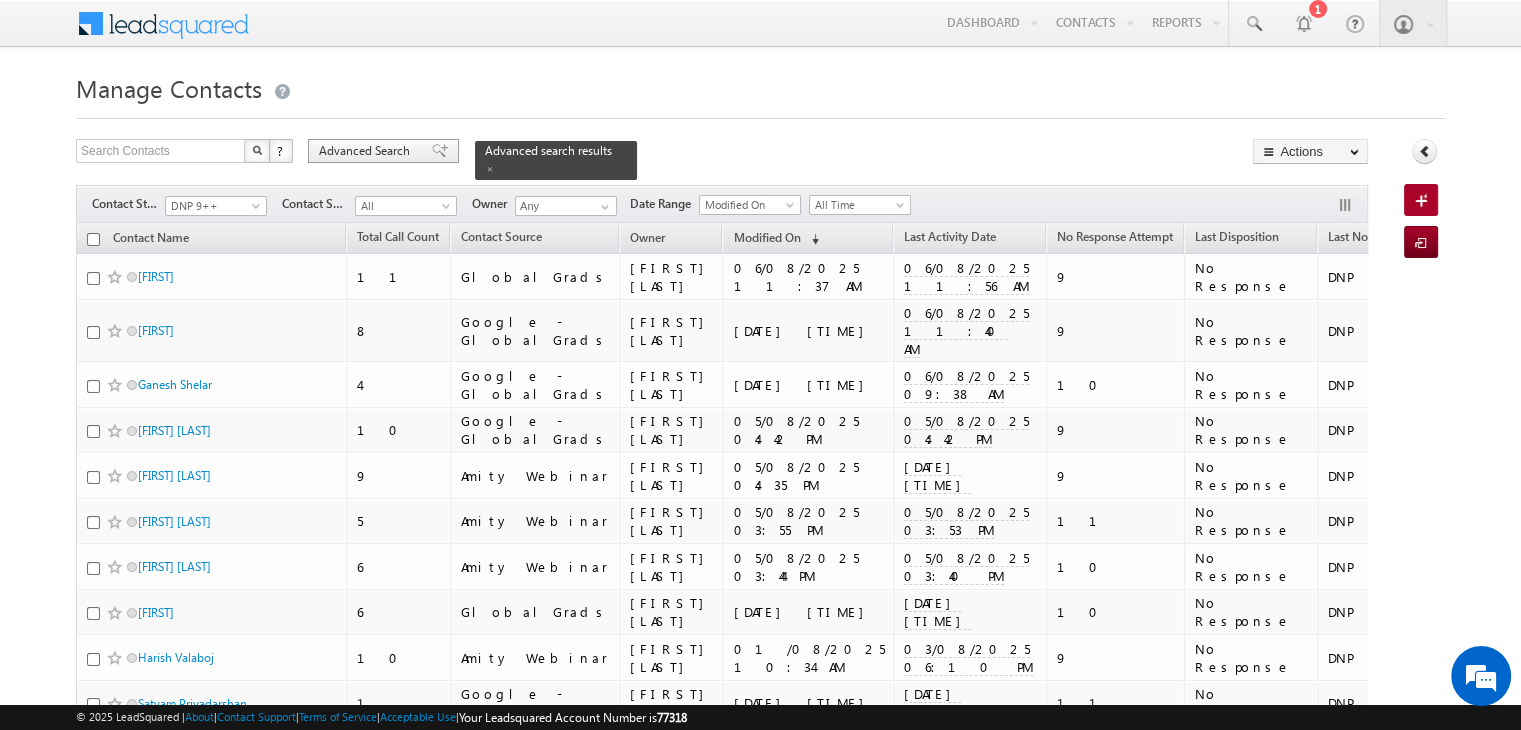 click at bounding box center [440, 151] 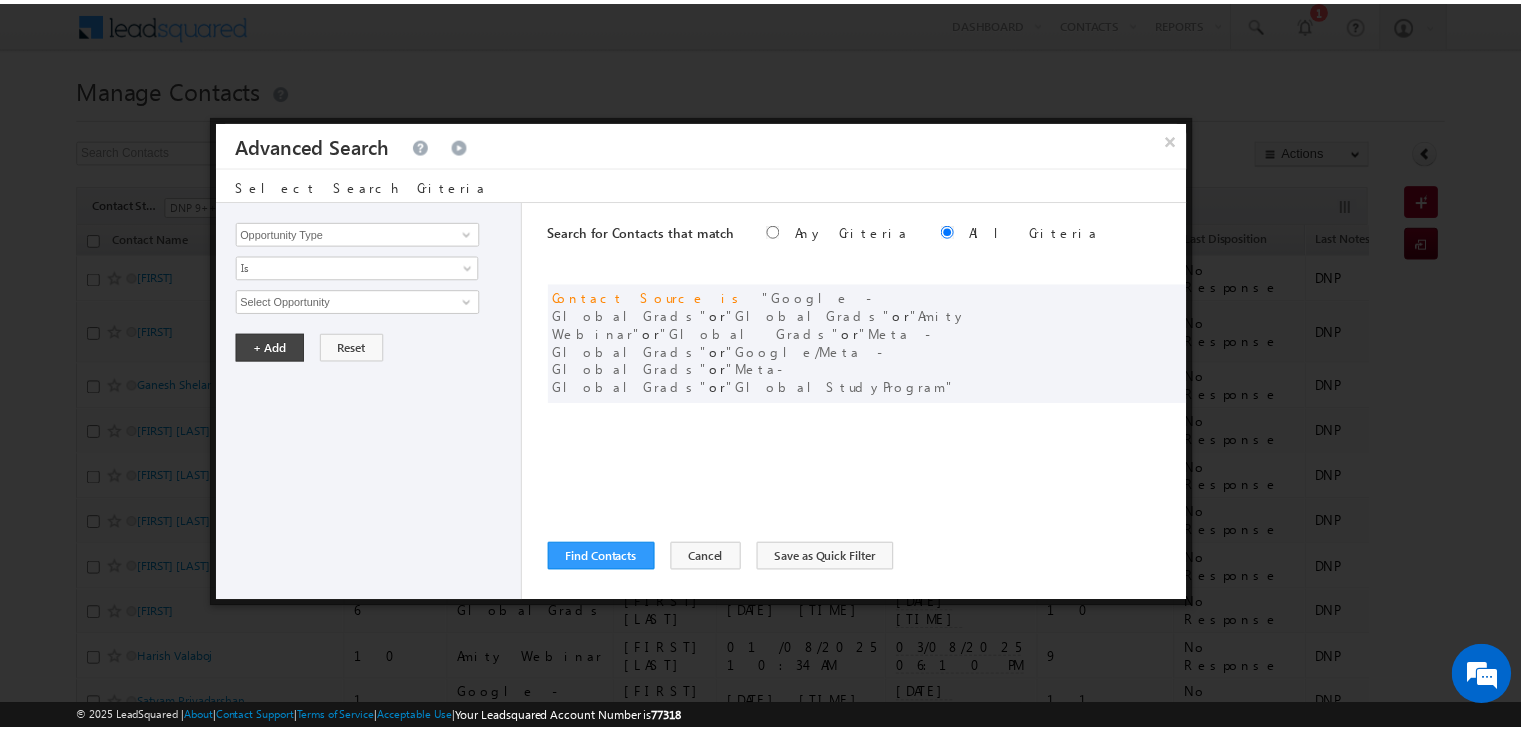 scroll, scrollTop: 0, scrollLeft: 0, axis: both 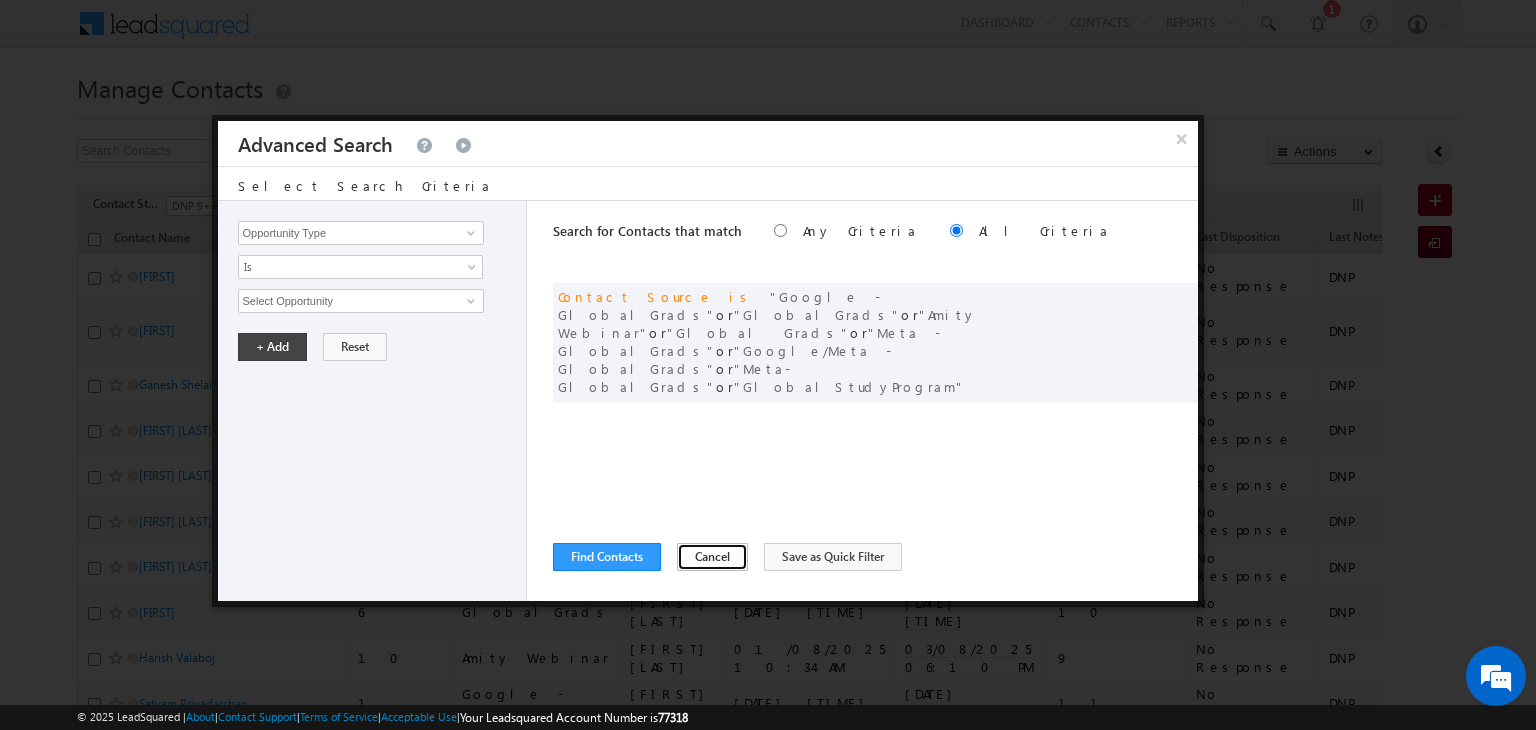 click on "Cancel" at bounding box center [712, 557] 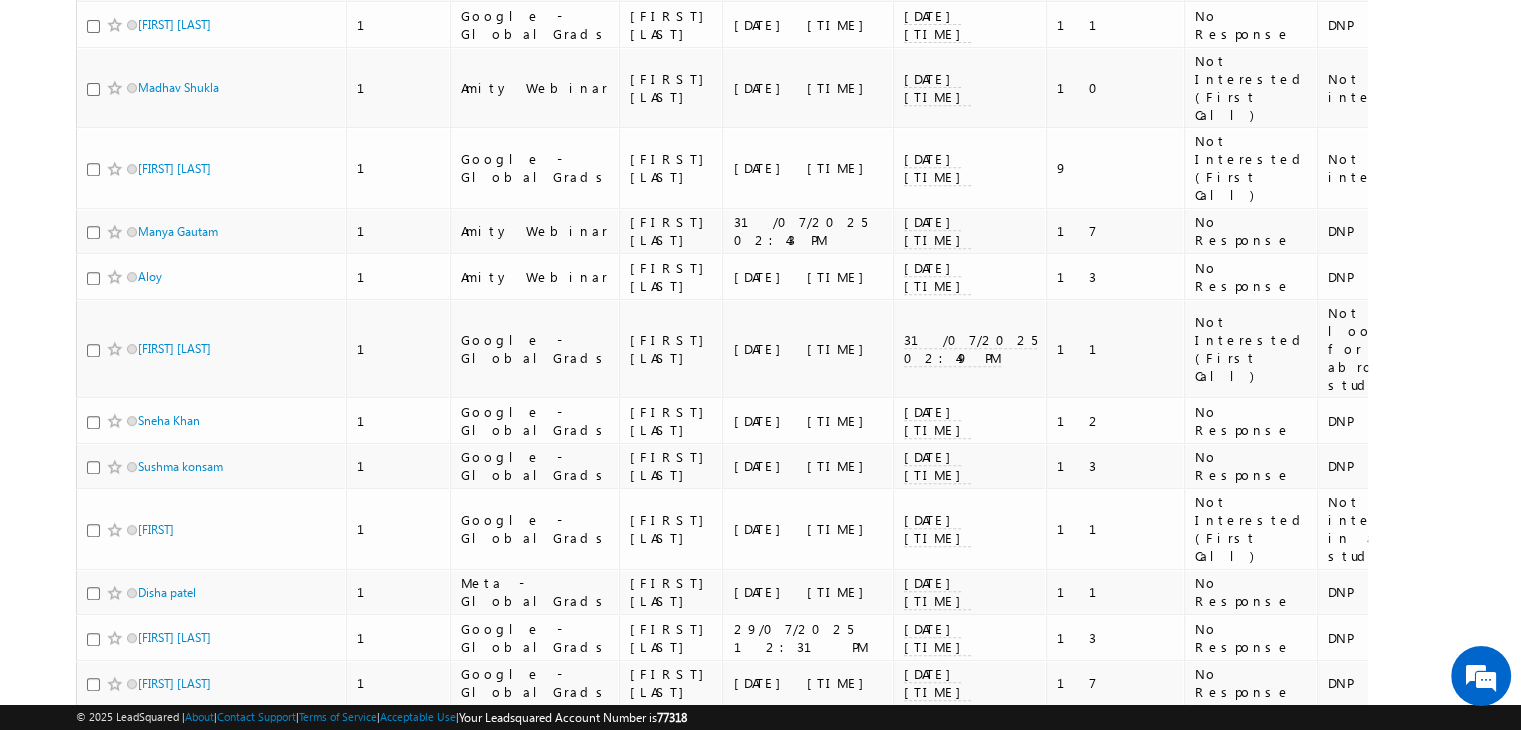 scroll, scrollTop: 0, scrollLeft: 0, axis: both 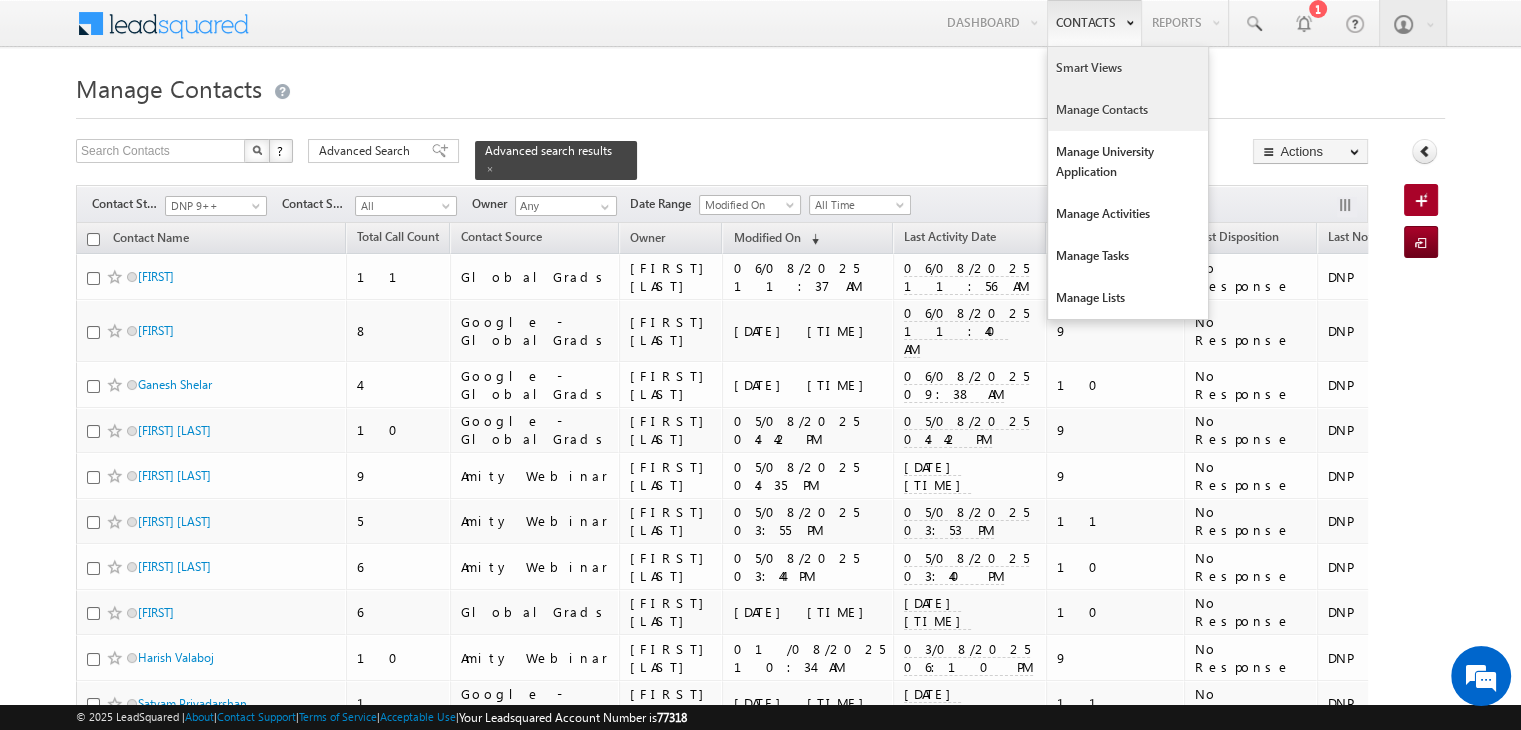 click on "Smart Views" at bounding box center (1128, 68) 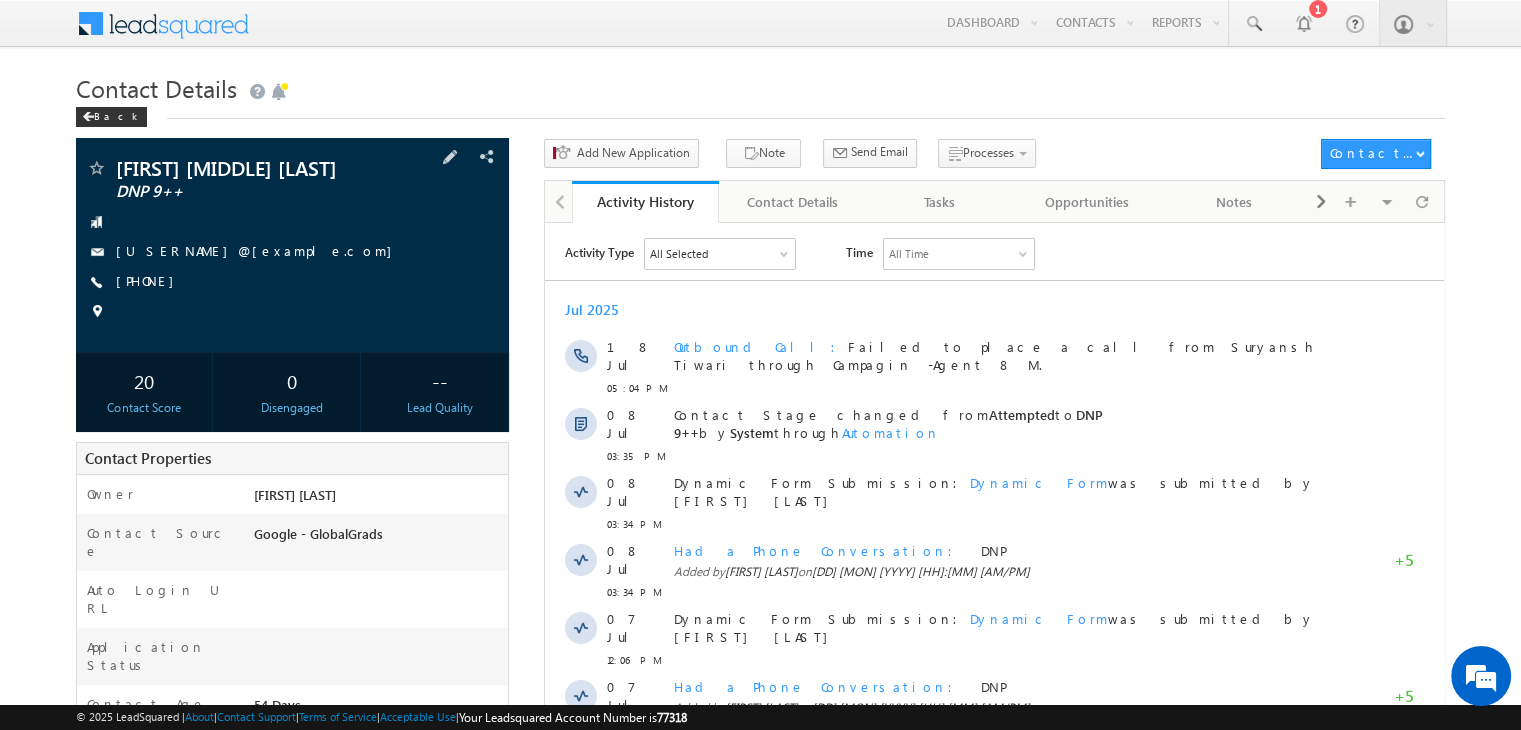 scroll, scrollTop: 0, scrollLeft: 0, axis: both 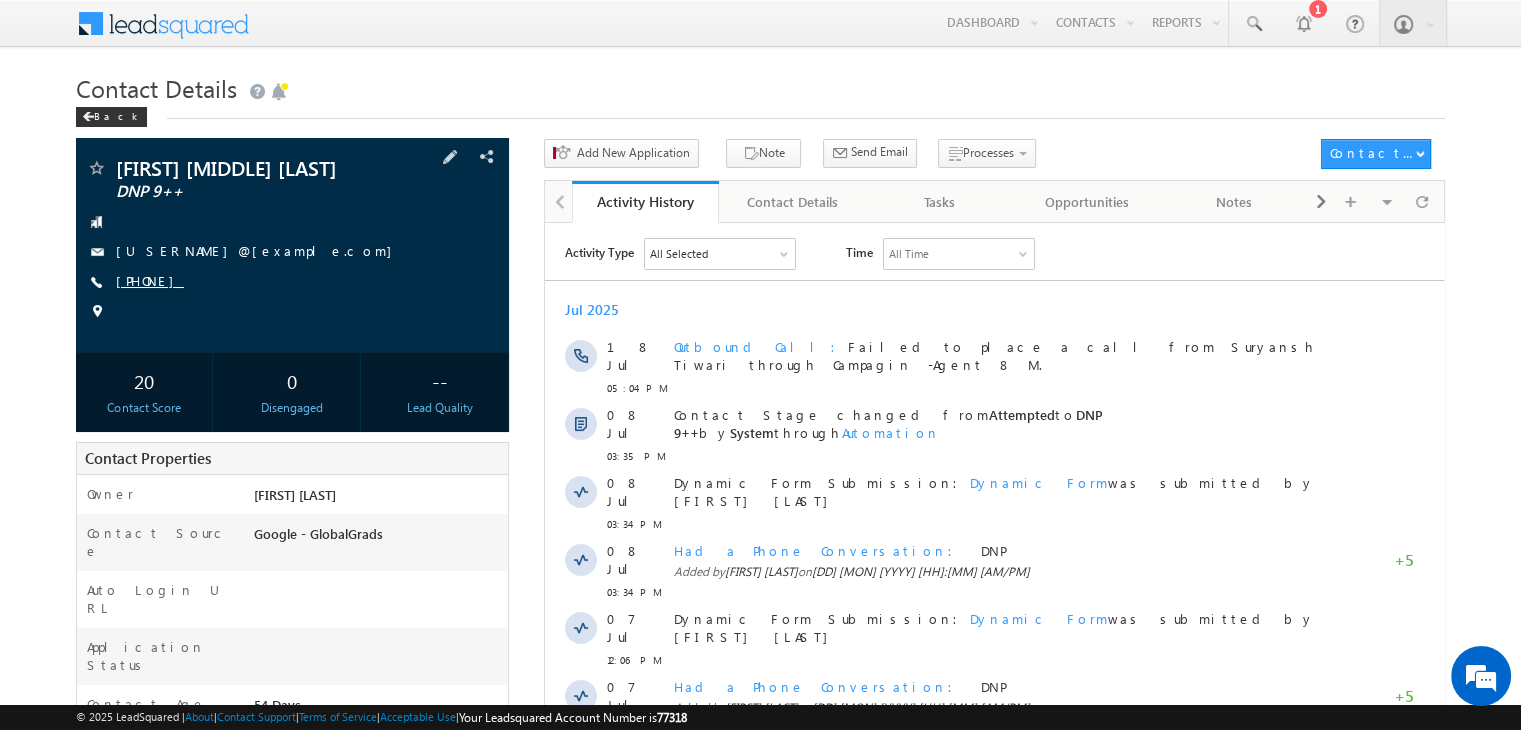 click on "+91-7795536287" at bounding box center [150, 280] 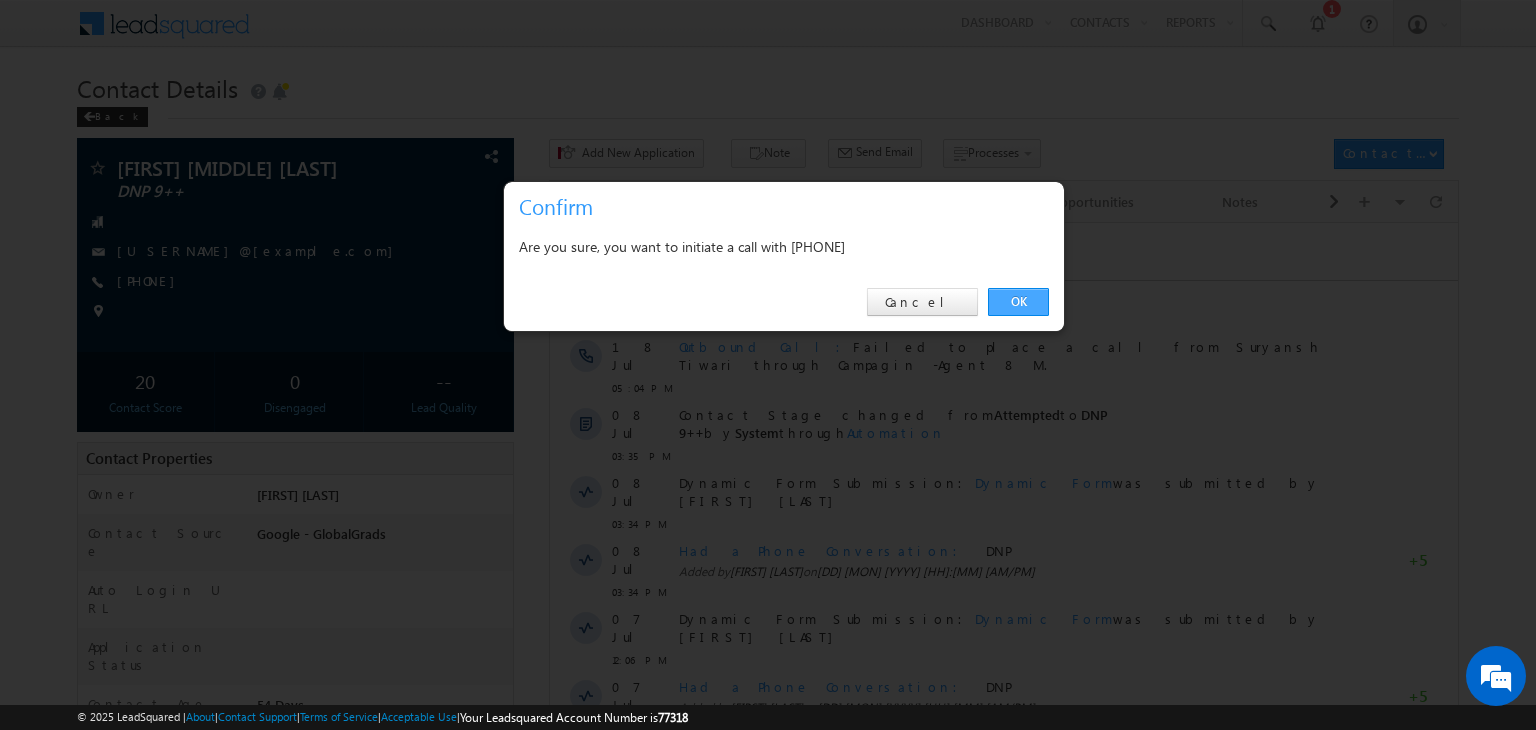 click on "OK" at bounding box center [1018, 302] 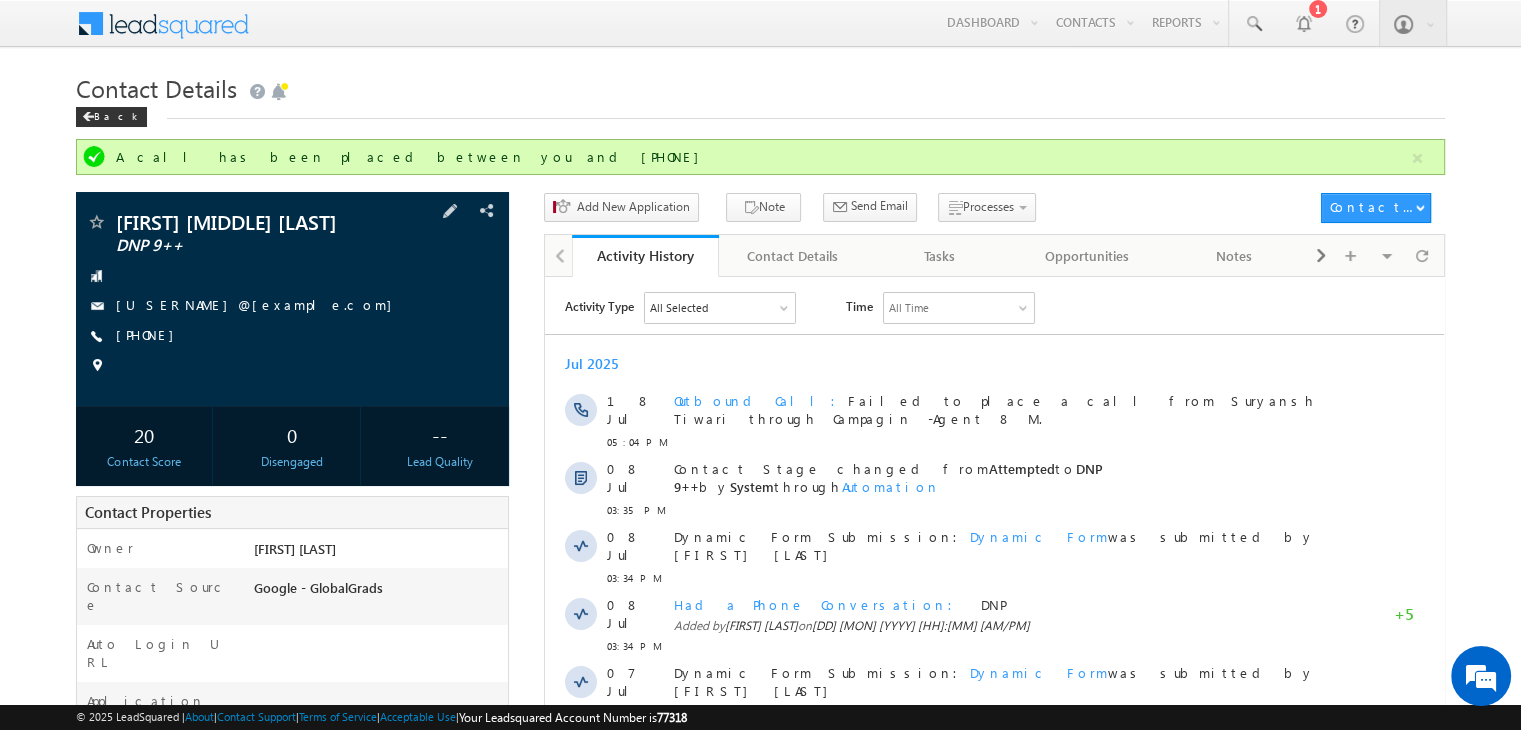 click on "[FIRST] [LAST]" at bounding box center [250, 222] 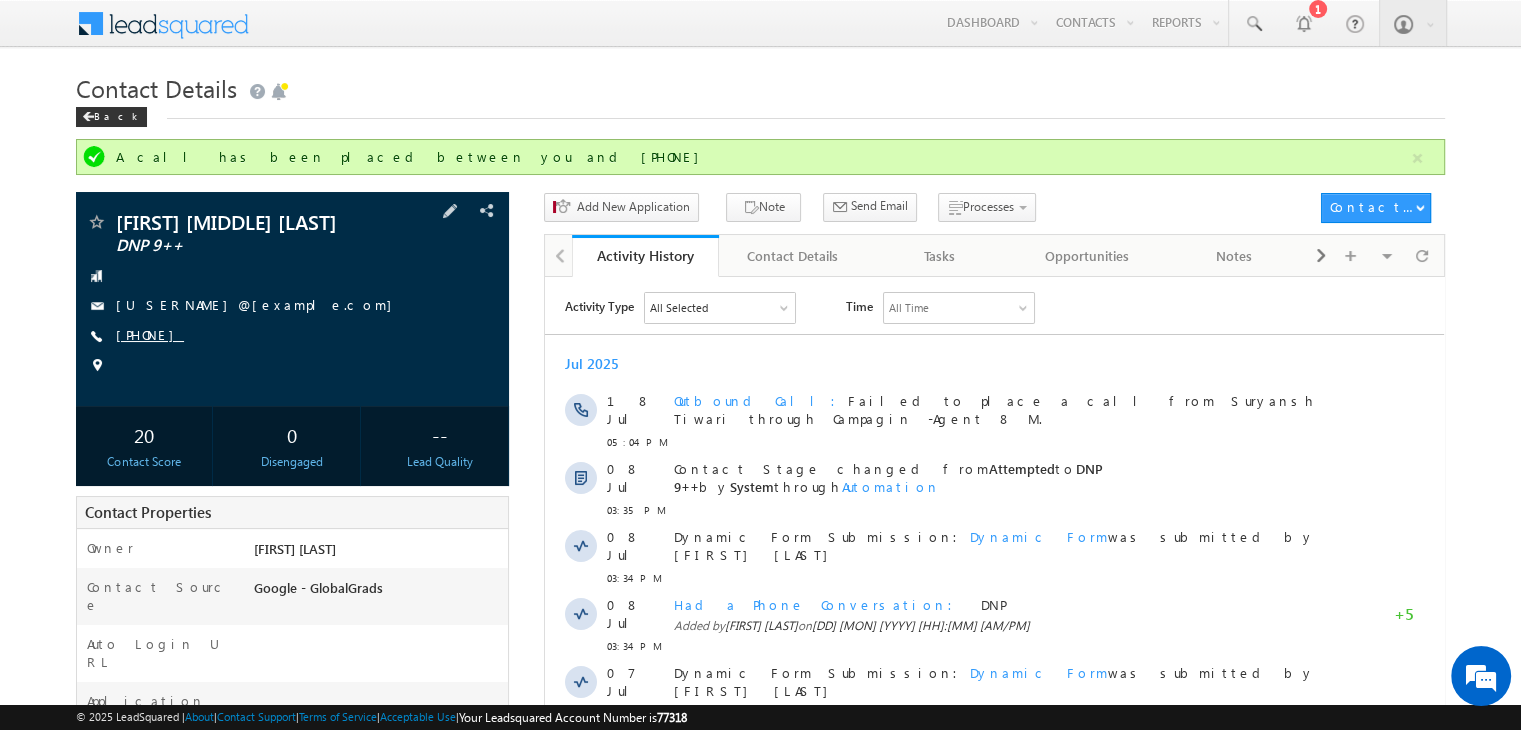 click on "+91-7795536287" at bounding box center (150, 334) 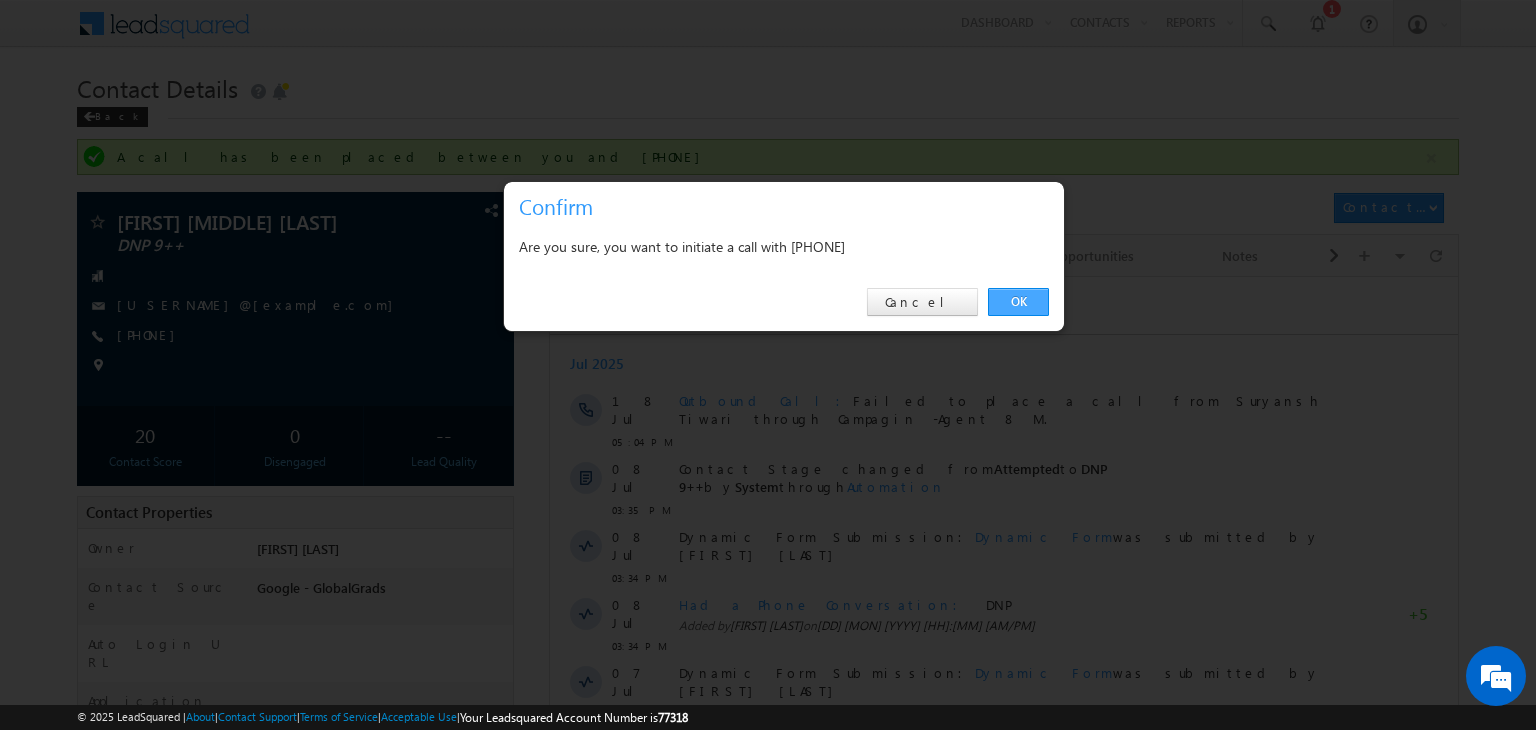 click on "OK" at bounding box center (1018, 302) 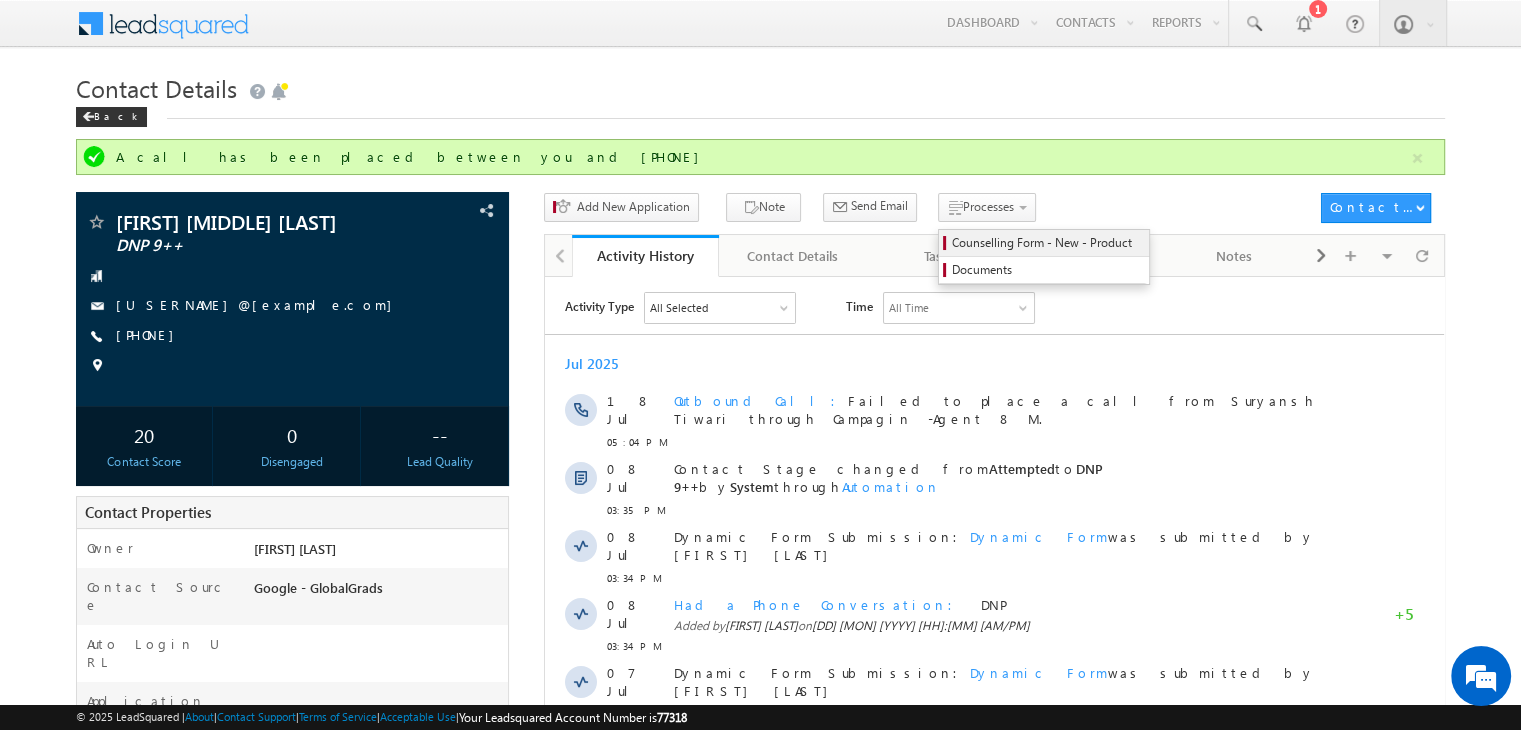 click on "Counselling Form - New - Product" at bounding box center (1047, 243) 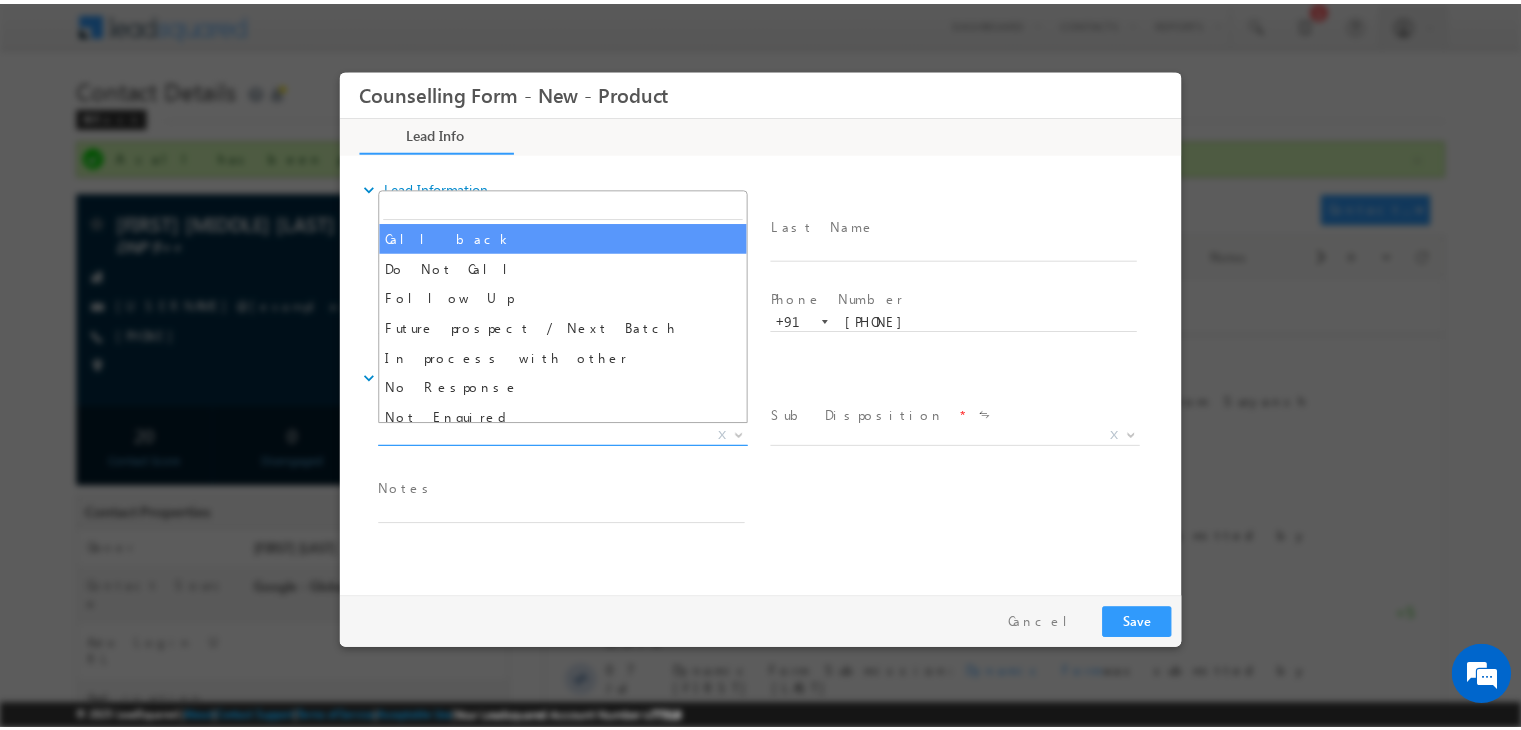 scroll, scrollTop: 0, scrollLeft: 0, axis: both 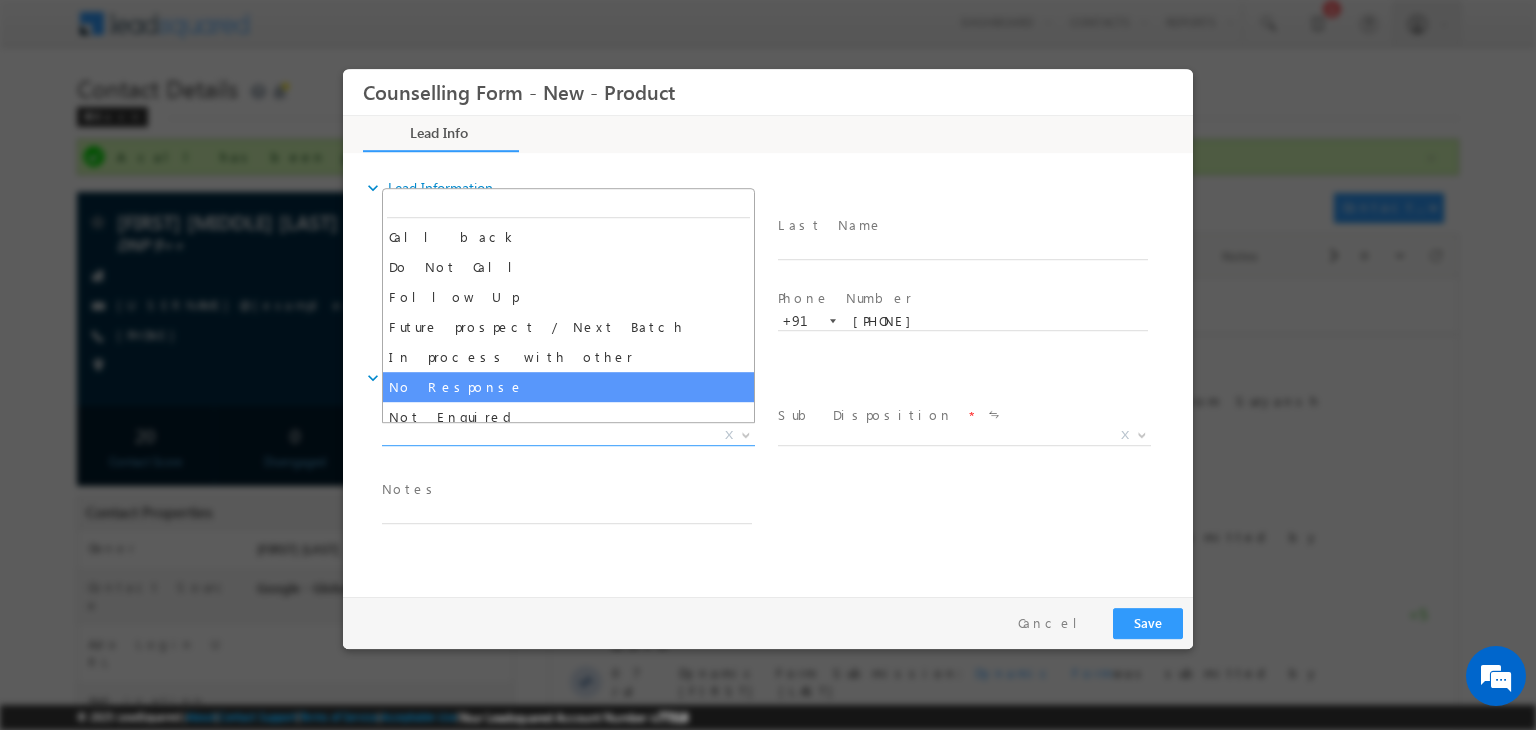 select on "No Response" 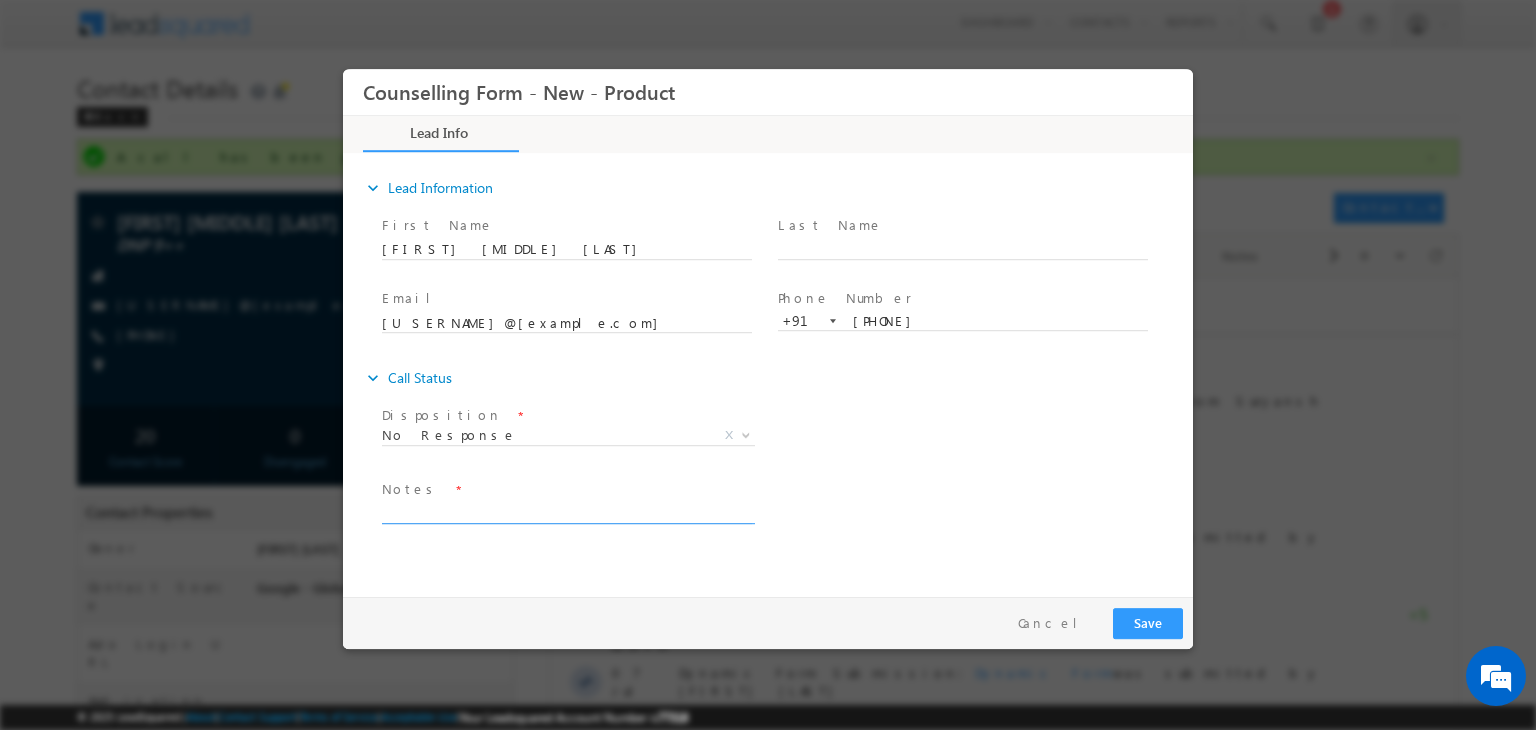 click at bounding box center (567, 512) 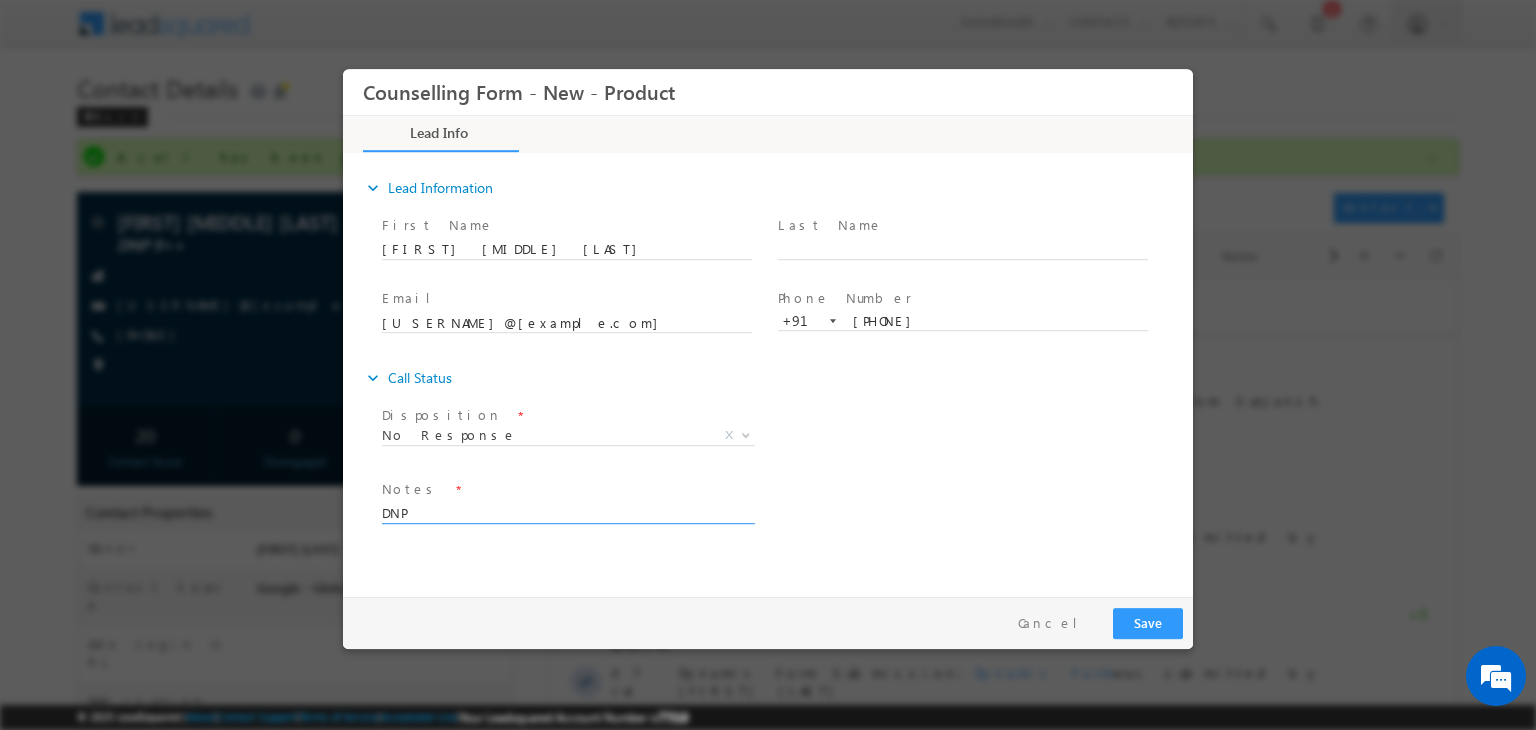 type on "DNP" 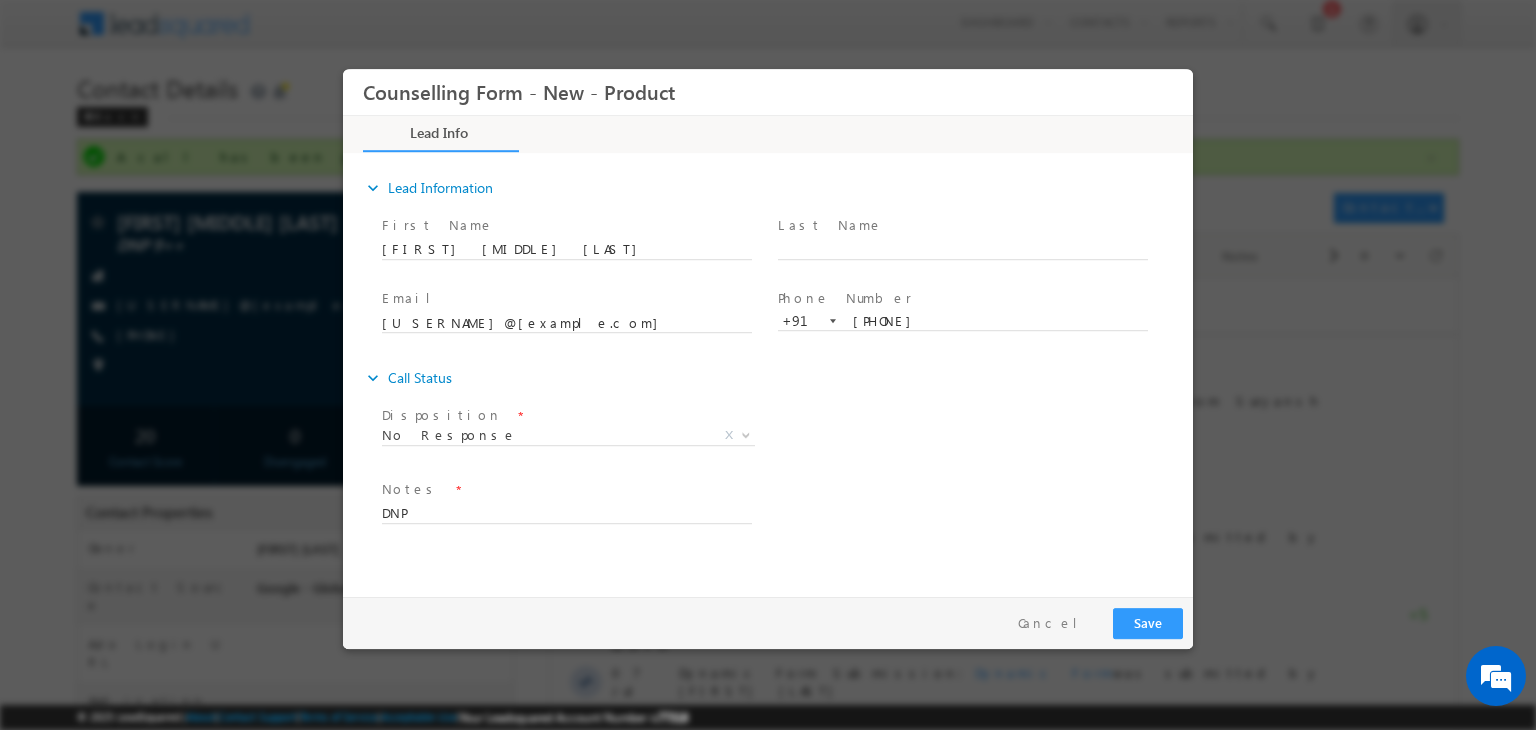 drag, startPoint x: 1169, startPoint y: 607, endPoint x: 1162, endPoint y: 618, distance: 13.038404 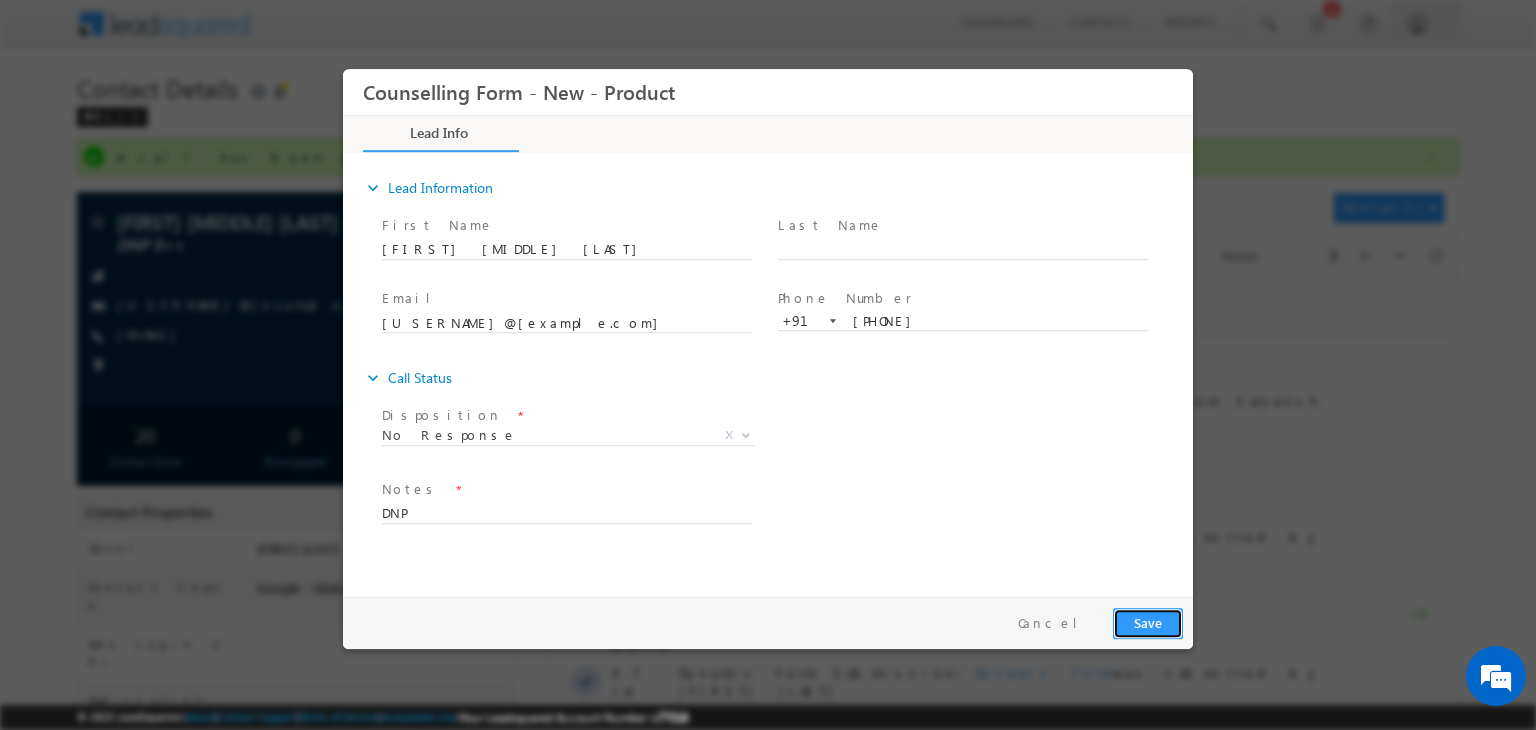 click on "Save" at bounding box center (1148, 623) 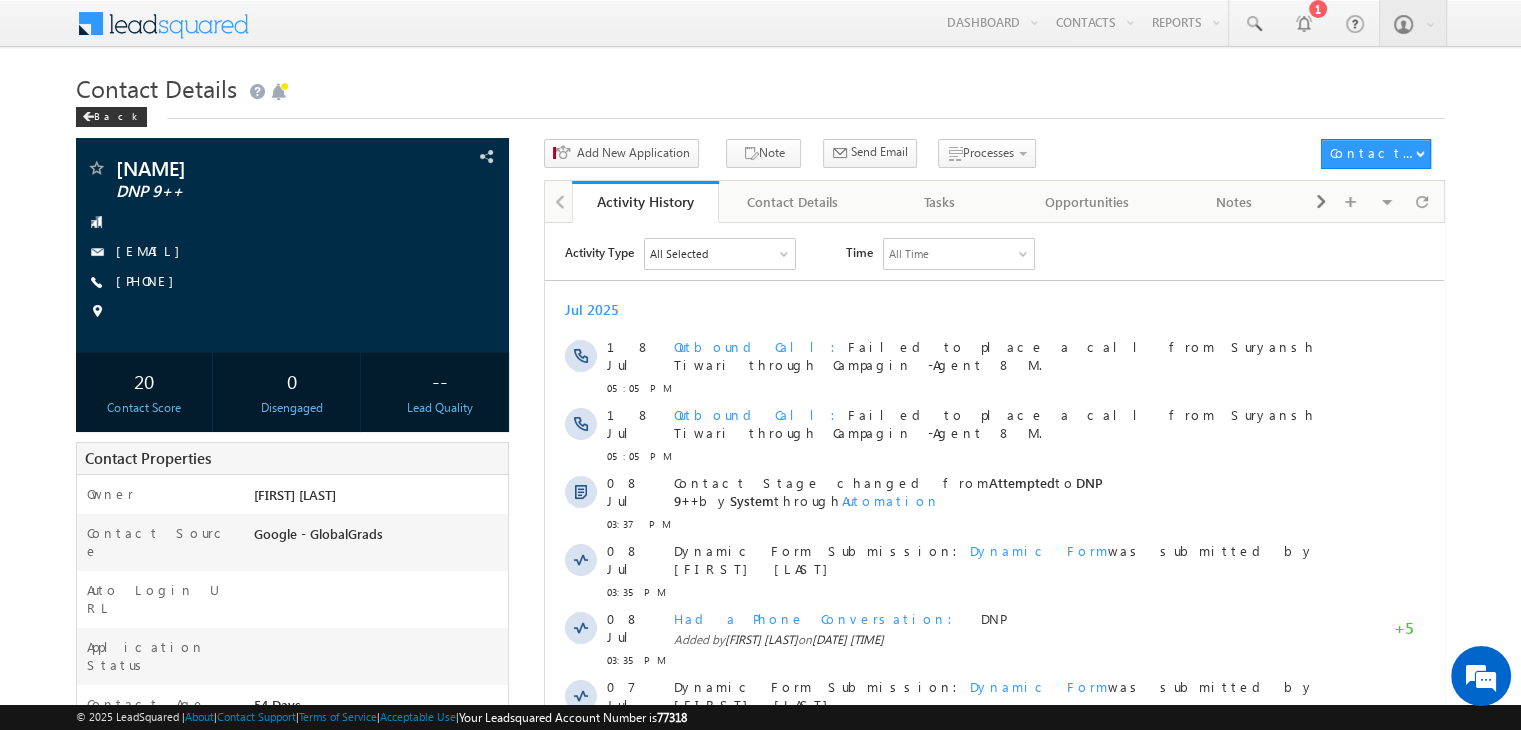 scroll, scrollTop: 0, scrollLeft: 0, axis: both 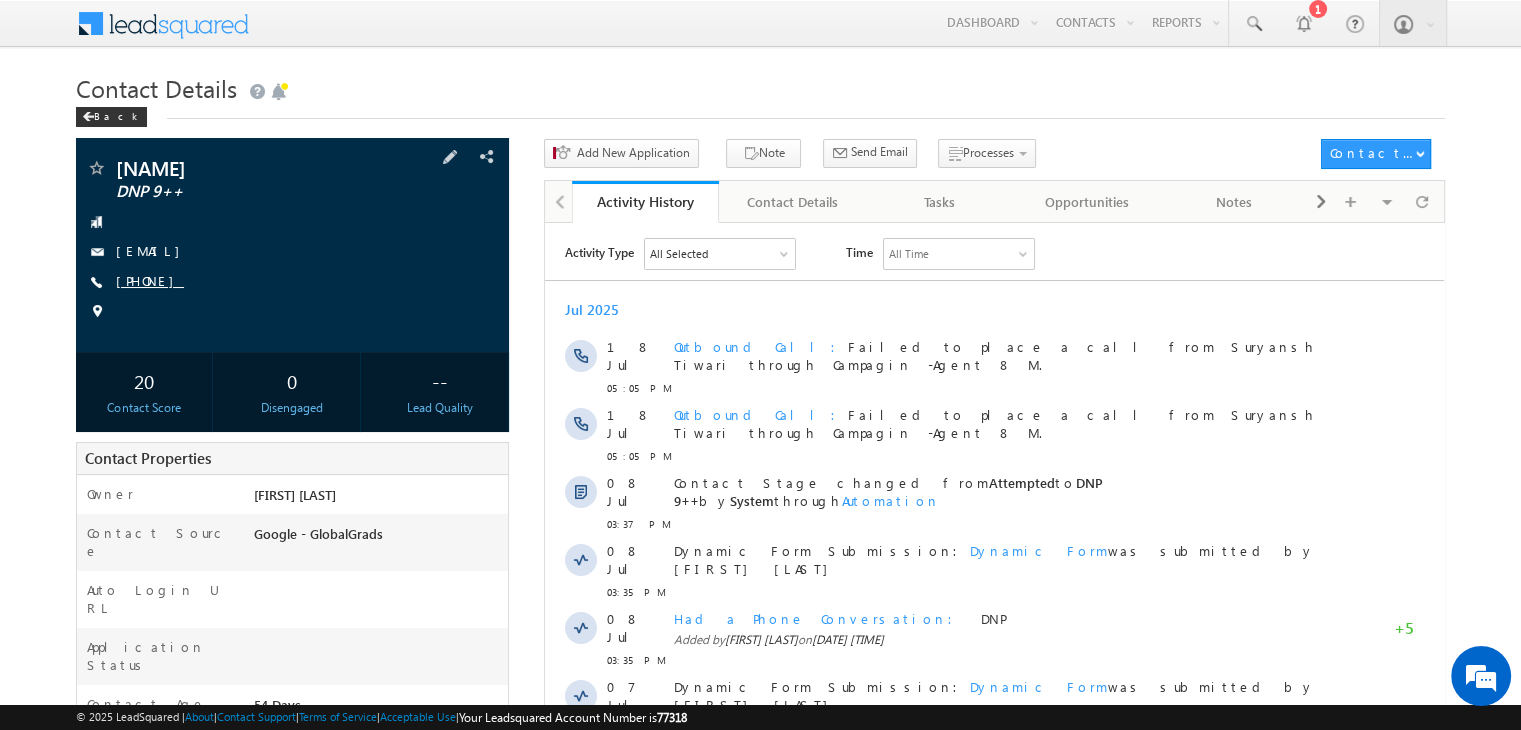 click on "[PHONE]" at bounding box center (150, 280) 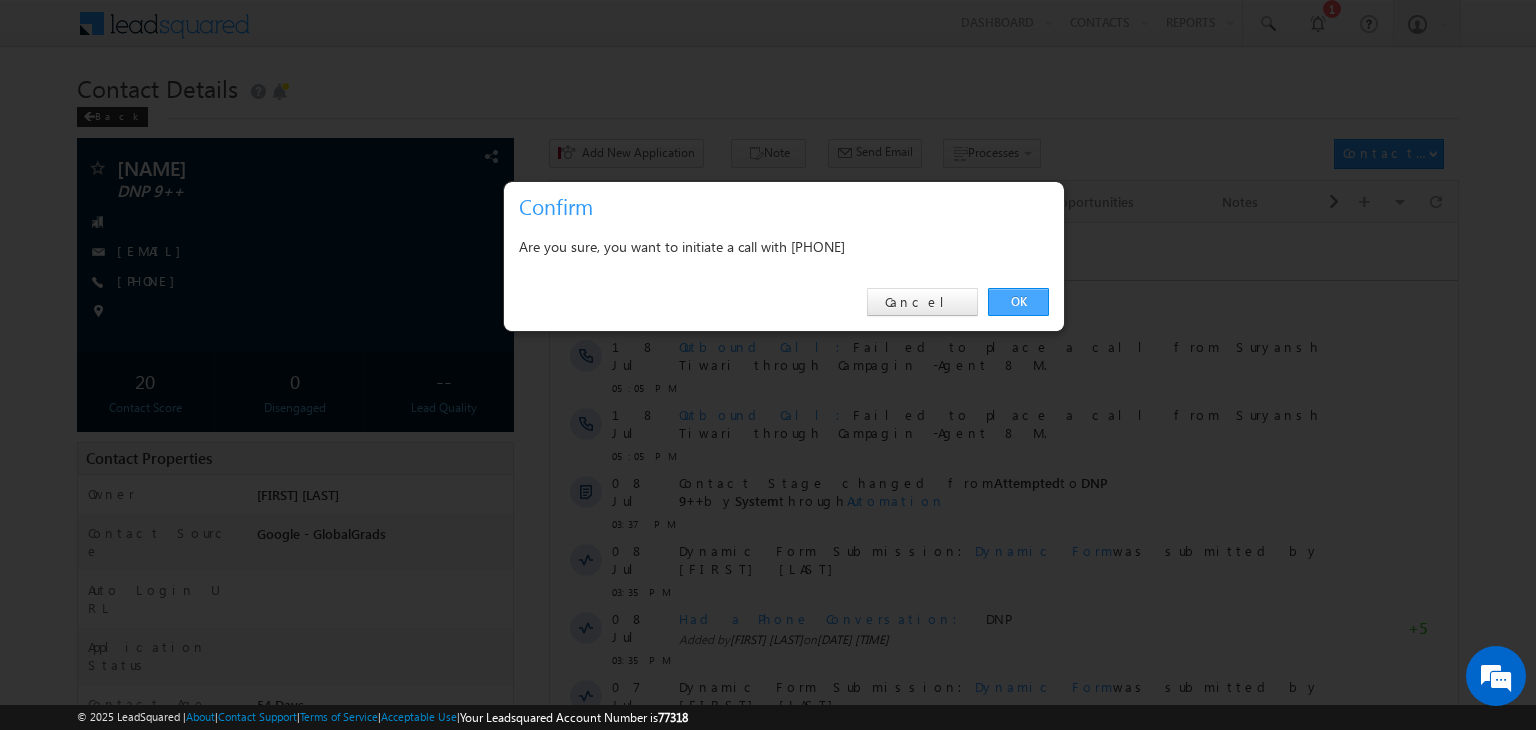 click on "OK" at bounding box center [1018, 302] 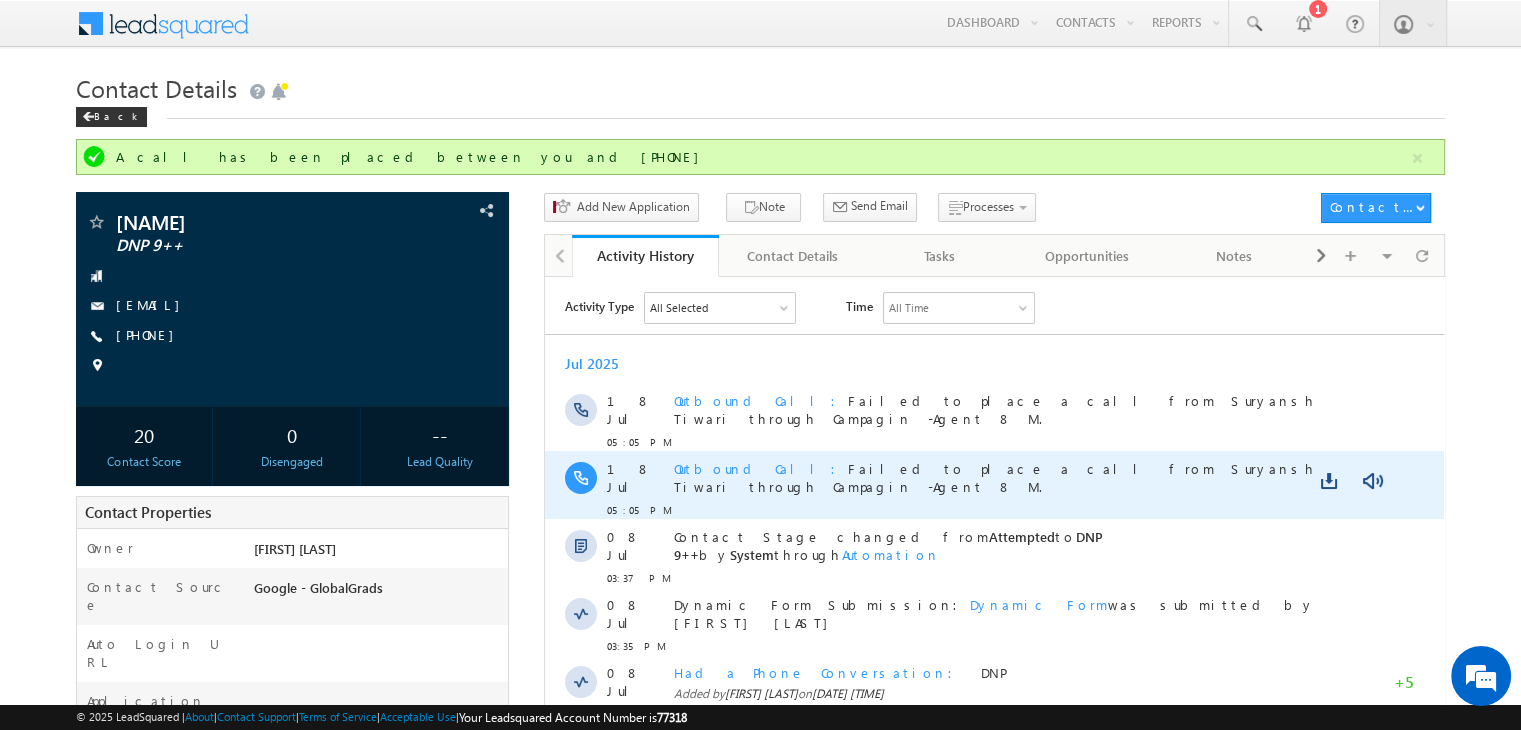 scroll, scrollTop: 417, scrollLeft: 0, axis: vertical 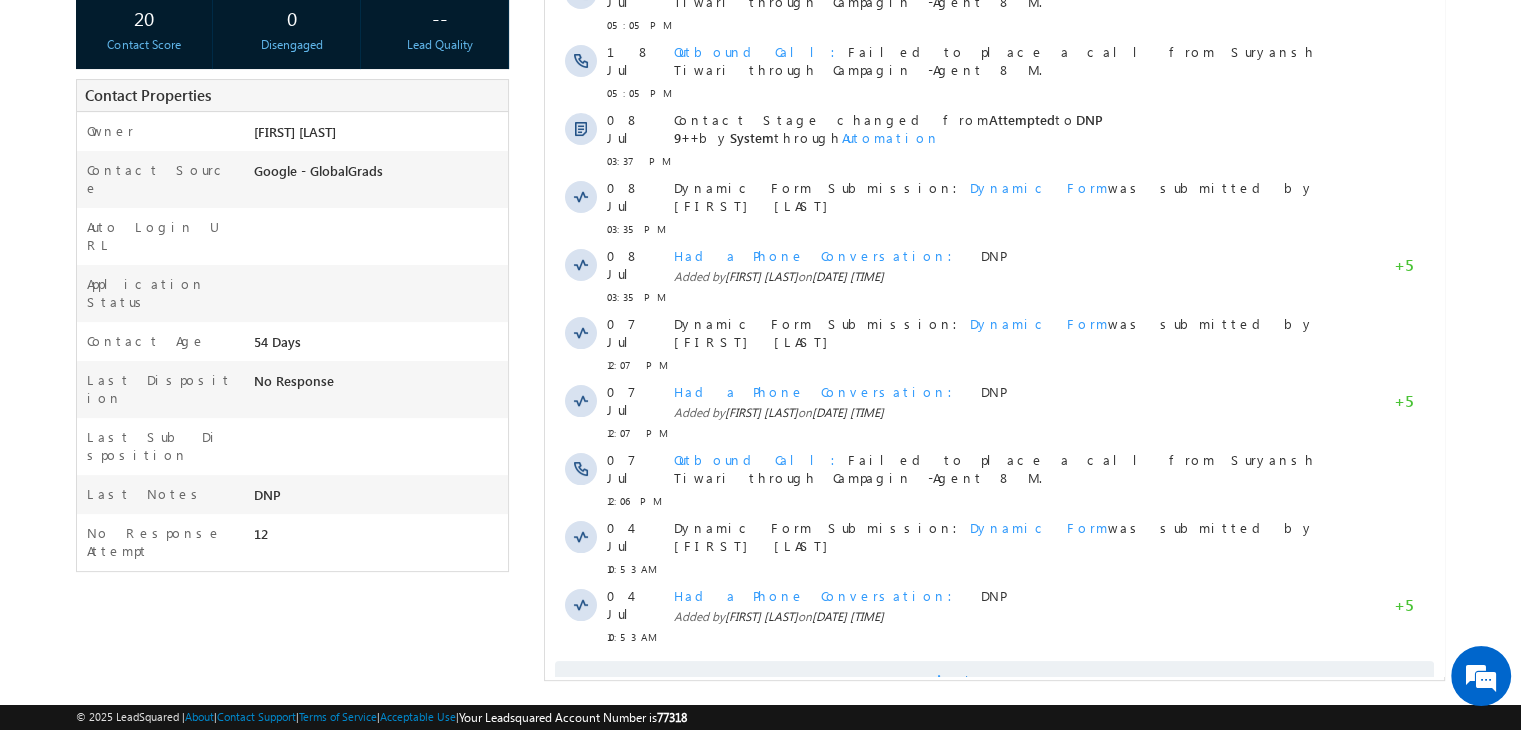 click on "Show More" at bounding box center [1004, 681] 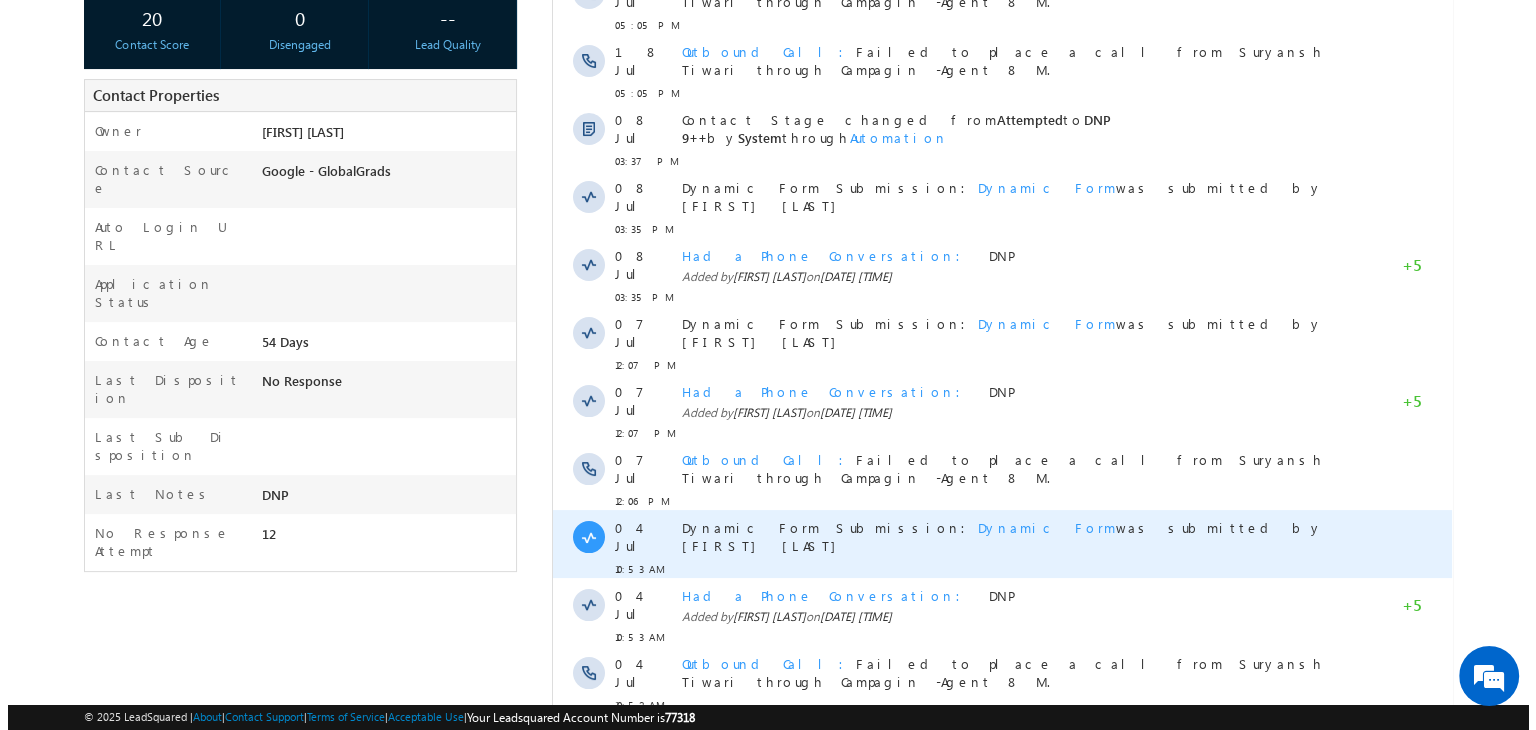 scroll, scrollTop: 847, scrollLeft: 0, axis: vertical 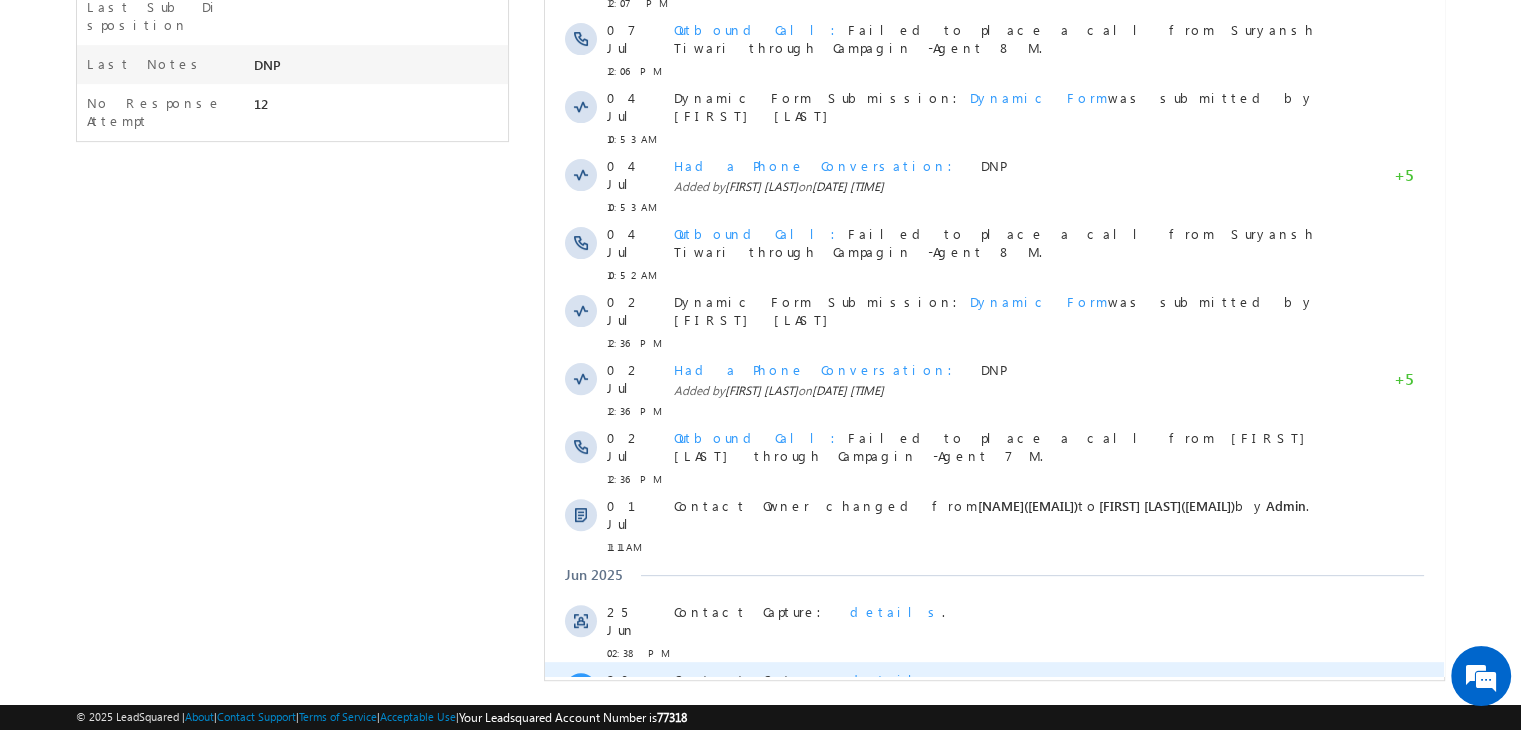 click on "details" at bounding box center (896, 679) 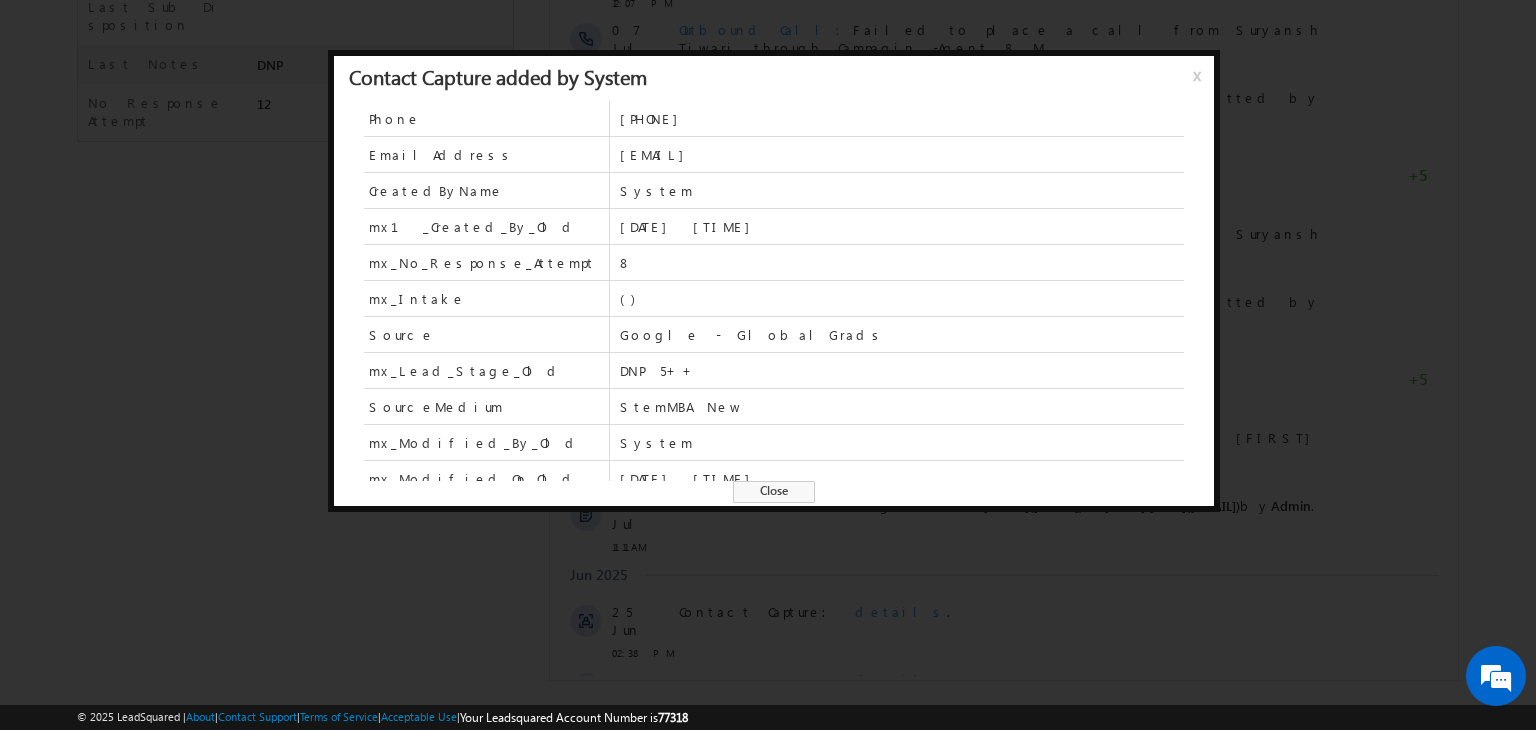 scroll, scrollTop: 192, scrollLeft: 0, axis: vertical 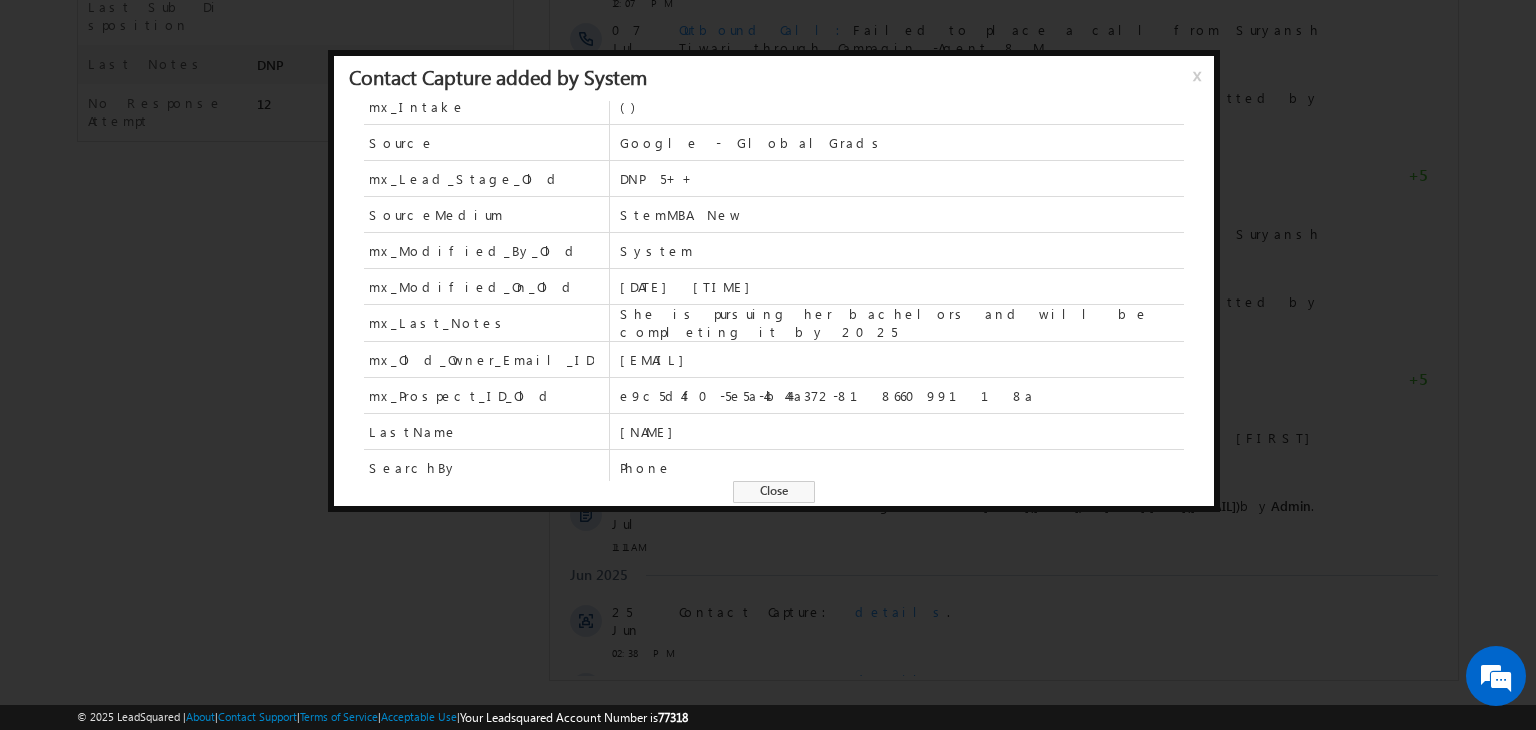 click on "Close" at bounding box center [774, 492] 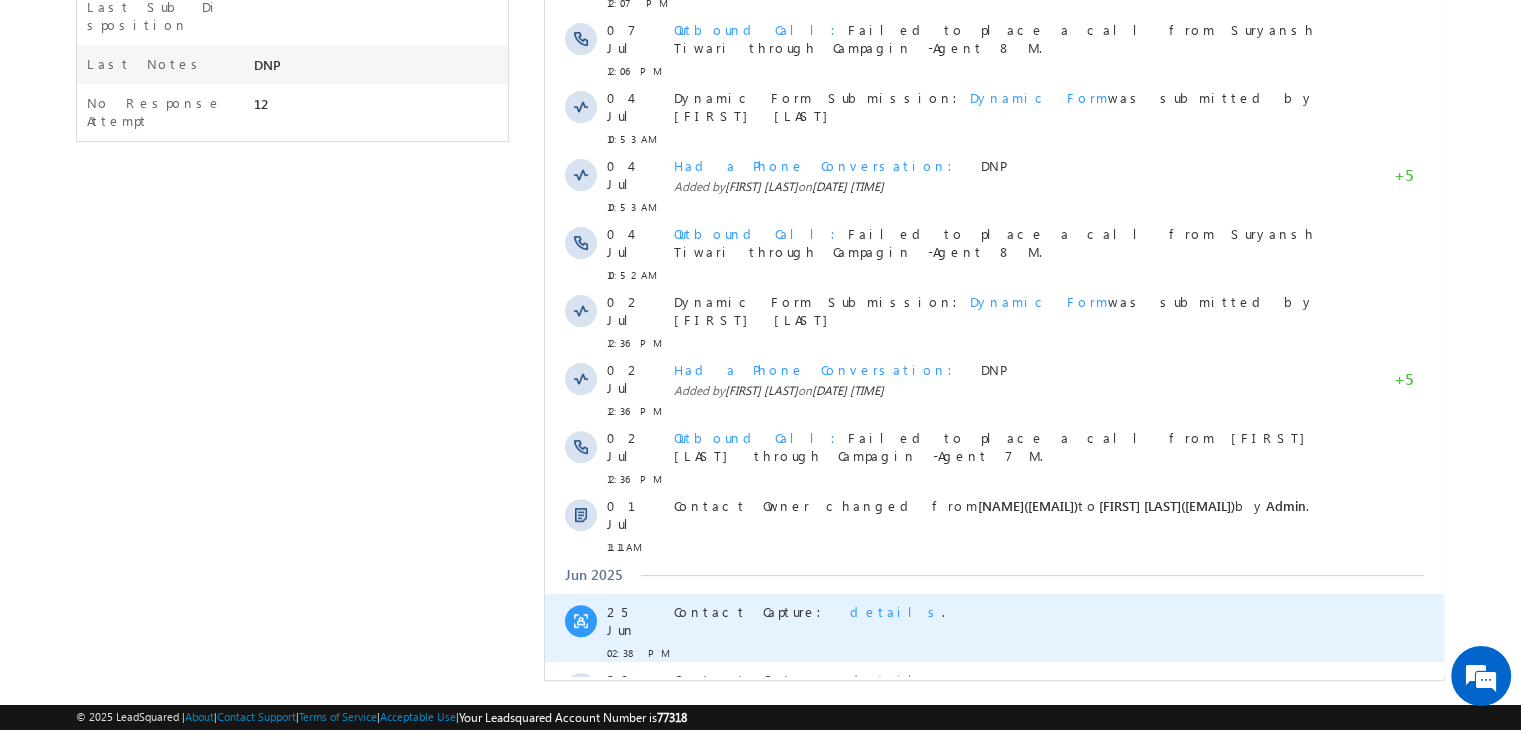 click on "details" at bounding box center (896, 611) 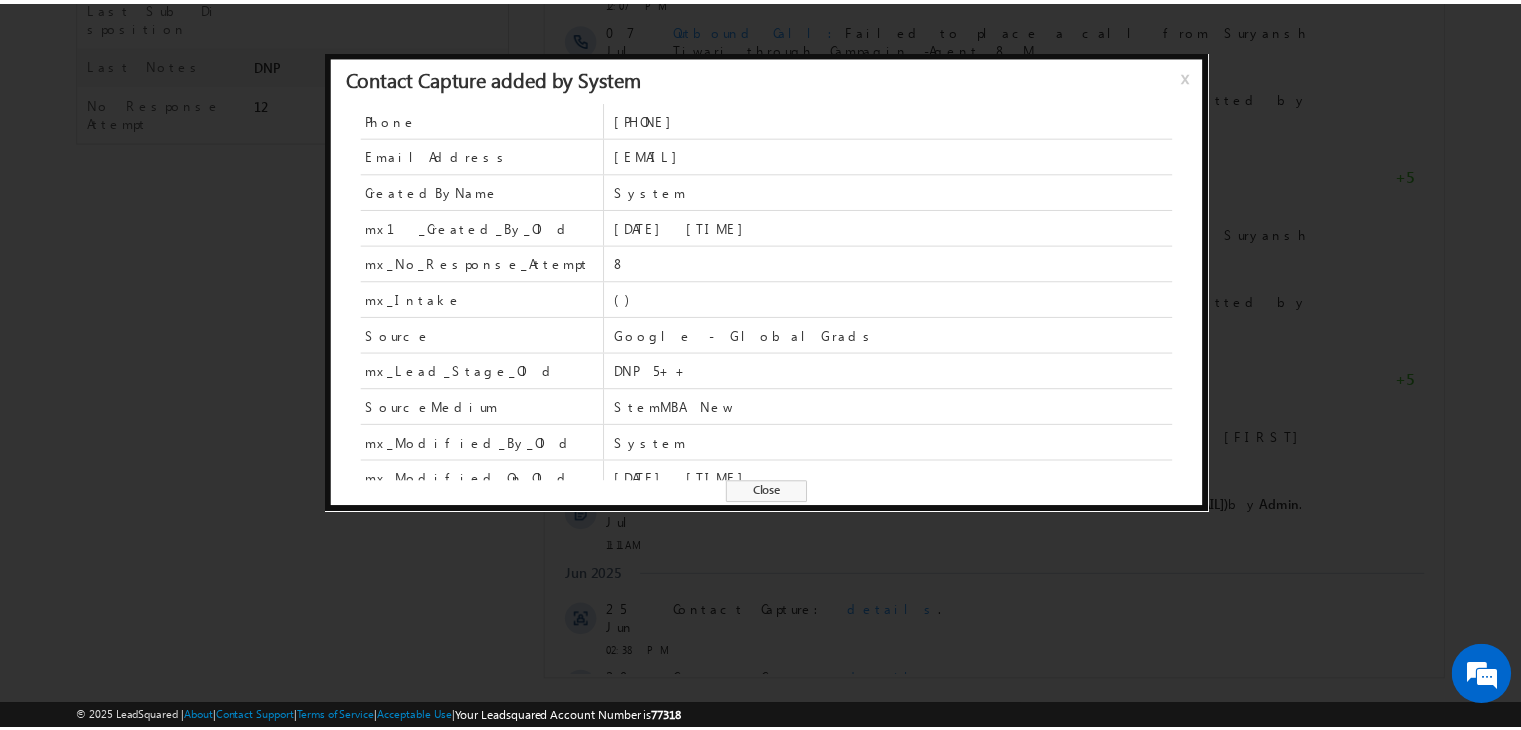 scroll, scrollTop: 192, scrollLeft: 0, axis: vertical 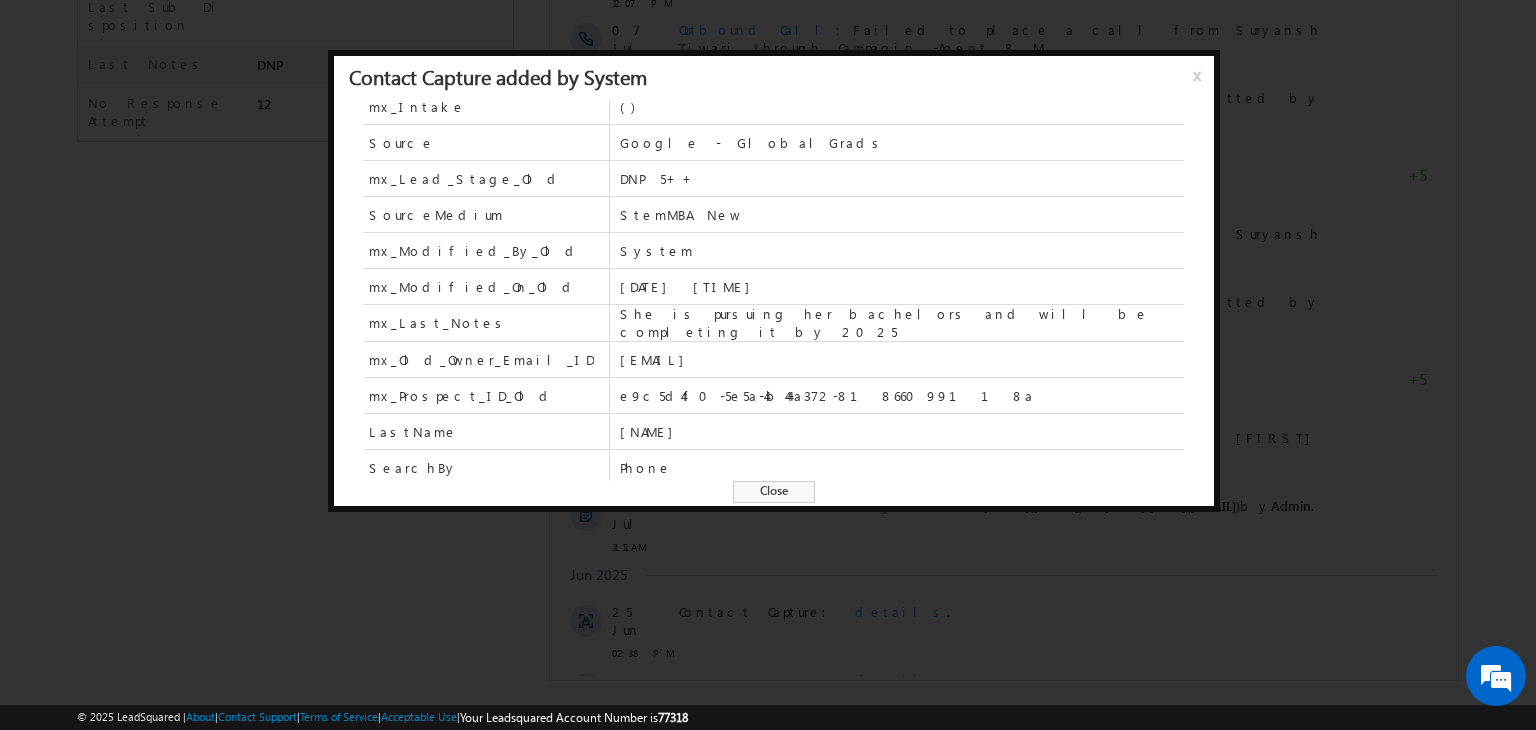 click on "Phone +91-7795300185 EmailAddress neellavarshitha@gmail.com CreatedByName System mx1_Created_By_Old 2024-10-15 09:02:33 mx_No_Response_Attempt 8 mx_Intake () Source Google - GlobalGrads mx_Lead_Stage_Old DNP 5++ SourceMedium StemMBA New mx_Modified_By_Old System mx_Modified_On_Old 2025-03-18 04:16:37 mx_Last_Notes She is pursuing her bachelors and will be completing it by 2025 mx_Old_Owner_Email_ID mghimiray@amity.edu mx_Prospect_ID_Old e9c5d4f0-5e5a-4b44-a372-81866099118a LastName Varshitha SearchBy Phone Close" at bounding box center [774, 312] 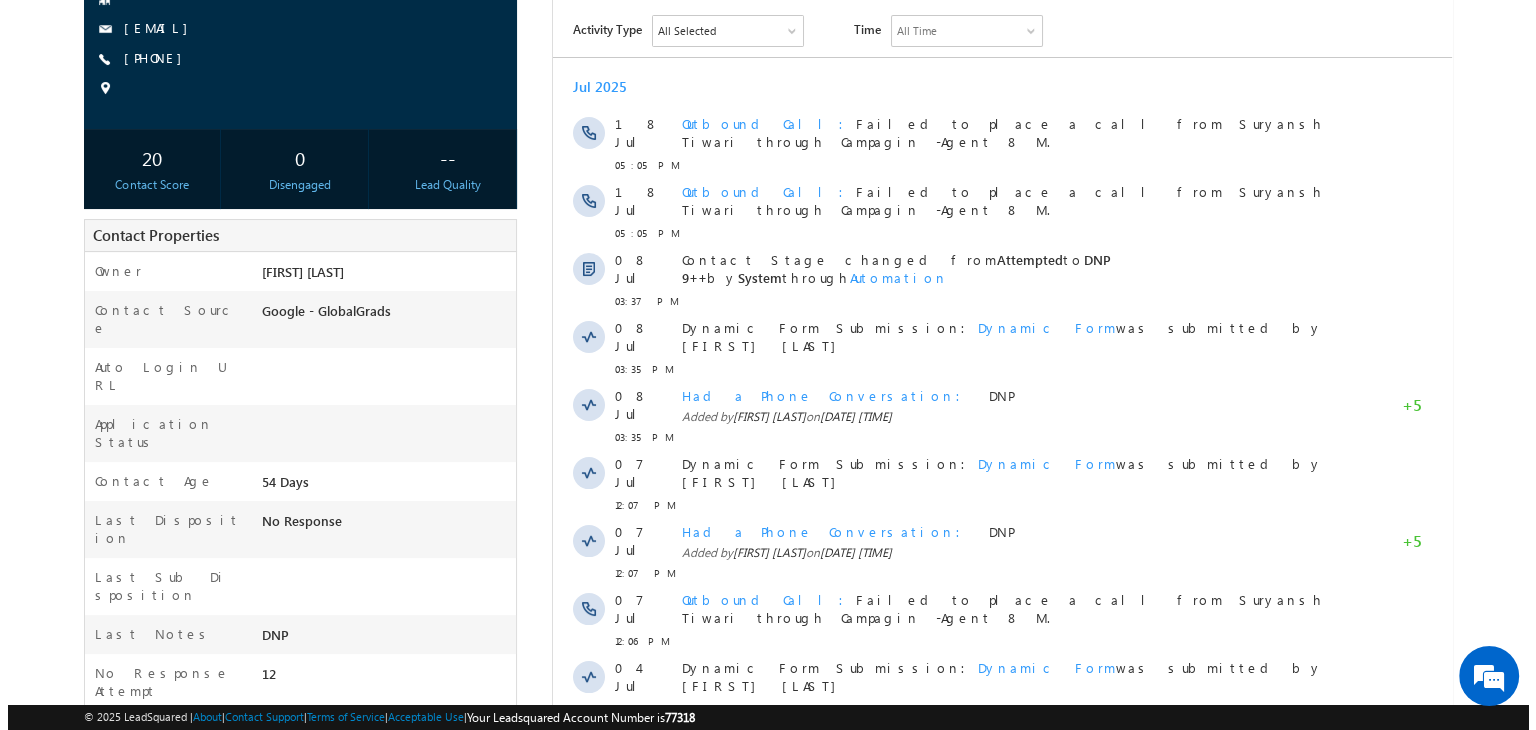 scroll, scrollTop: 0, scrollLeft: 0, axis: both 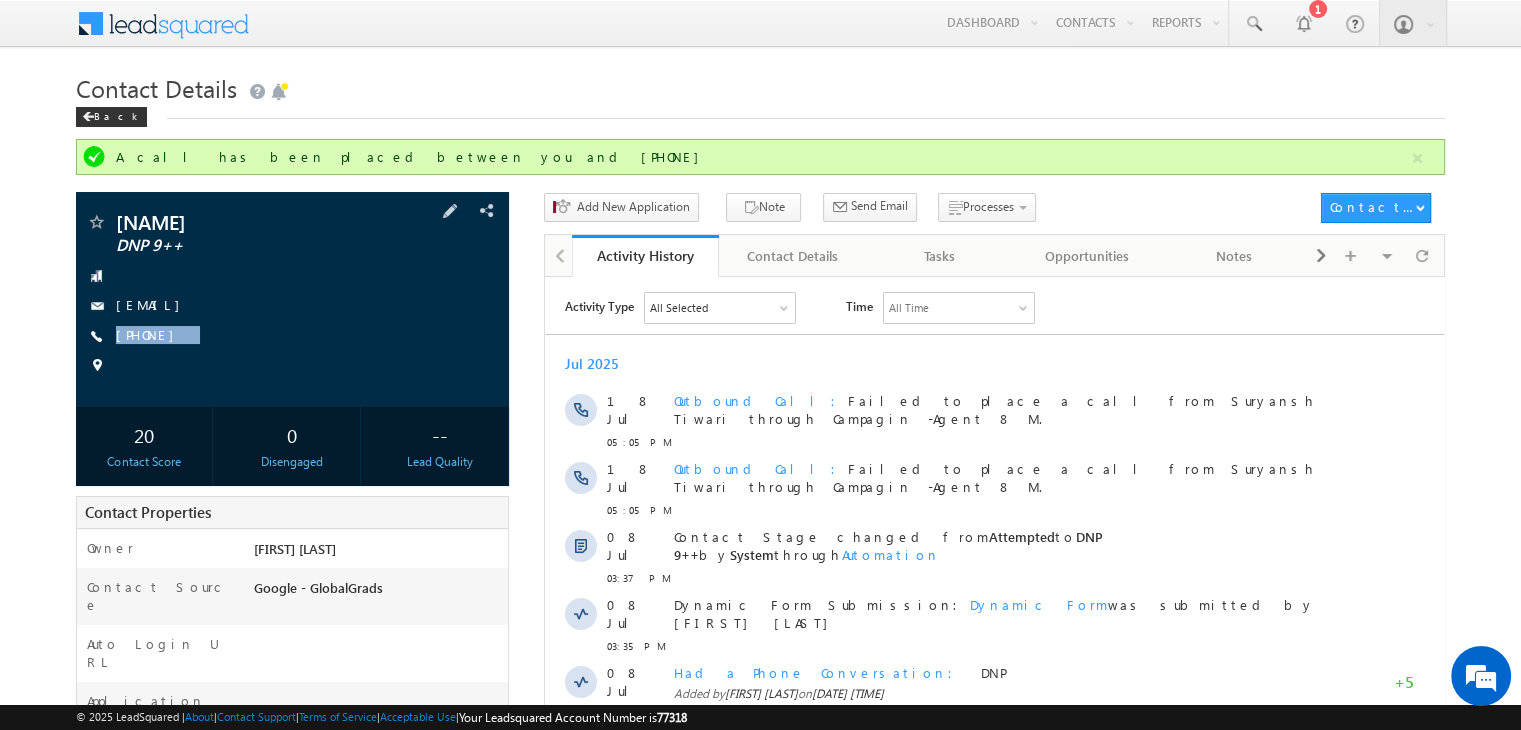 copy on "+91-7795300185" 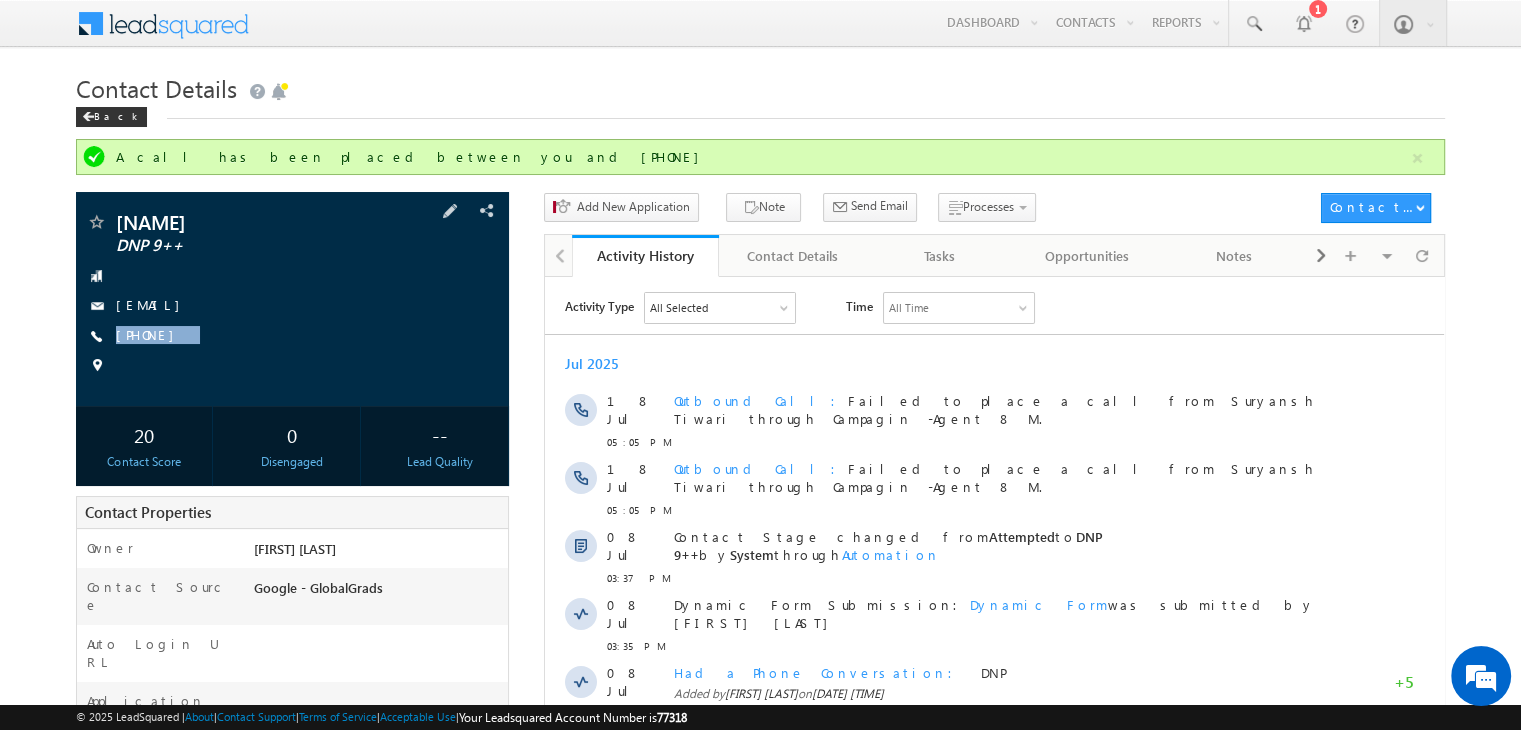 drag, startPoint x: 238, startPoint y: 328, endPoint x: 216, endPoint y: 373, distance: 50.08992 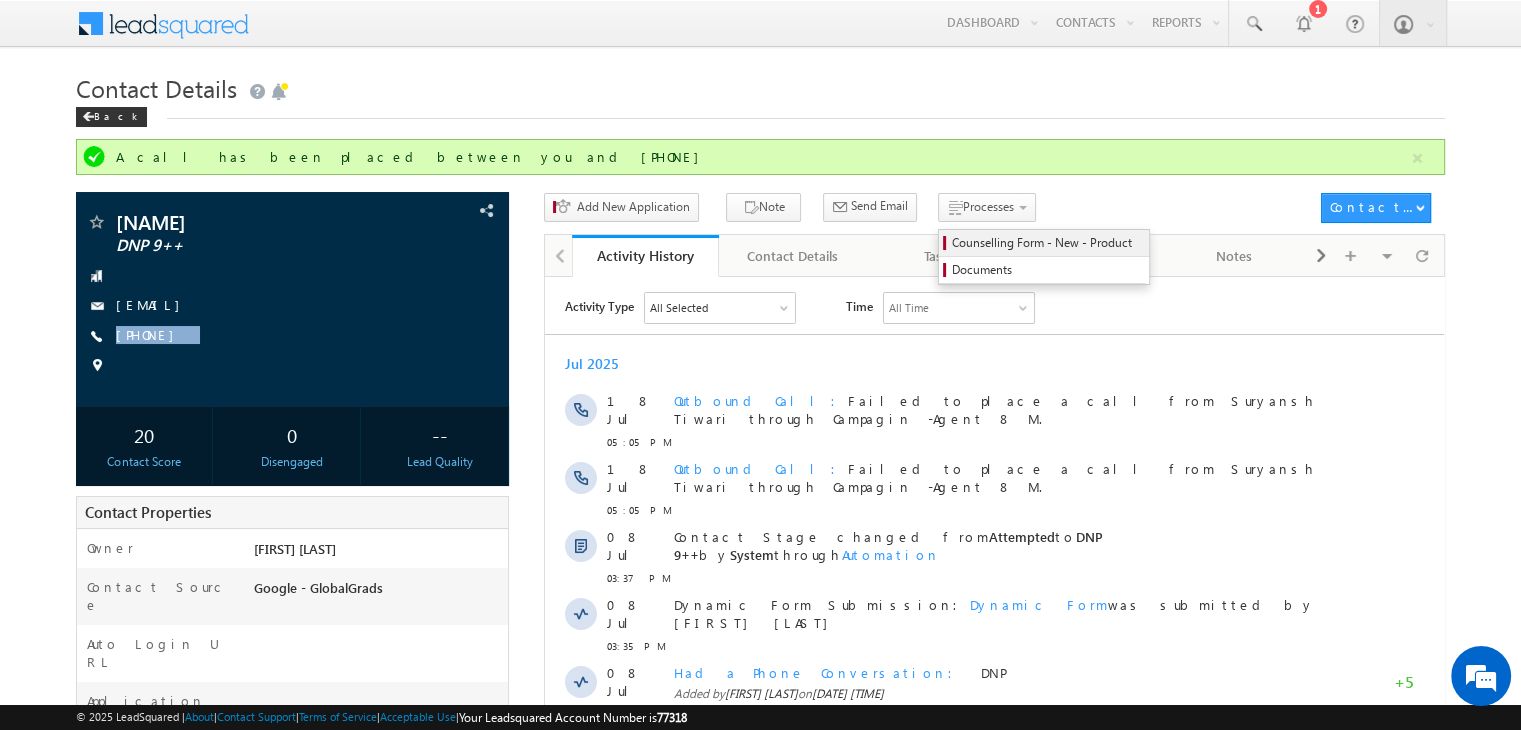 click on "Counselling Form - New - Product" at bounding box center [1047, 243] 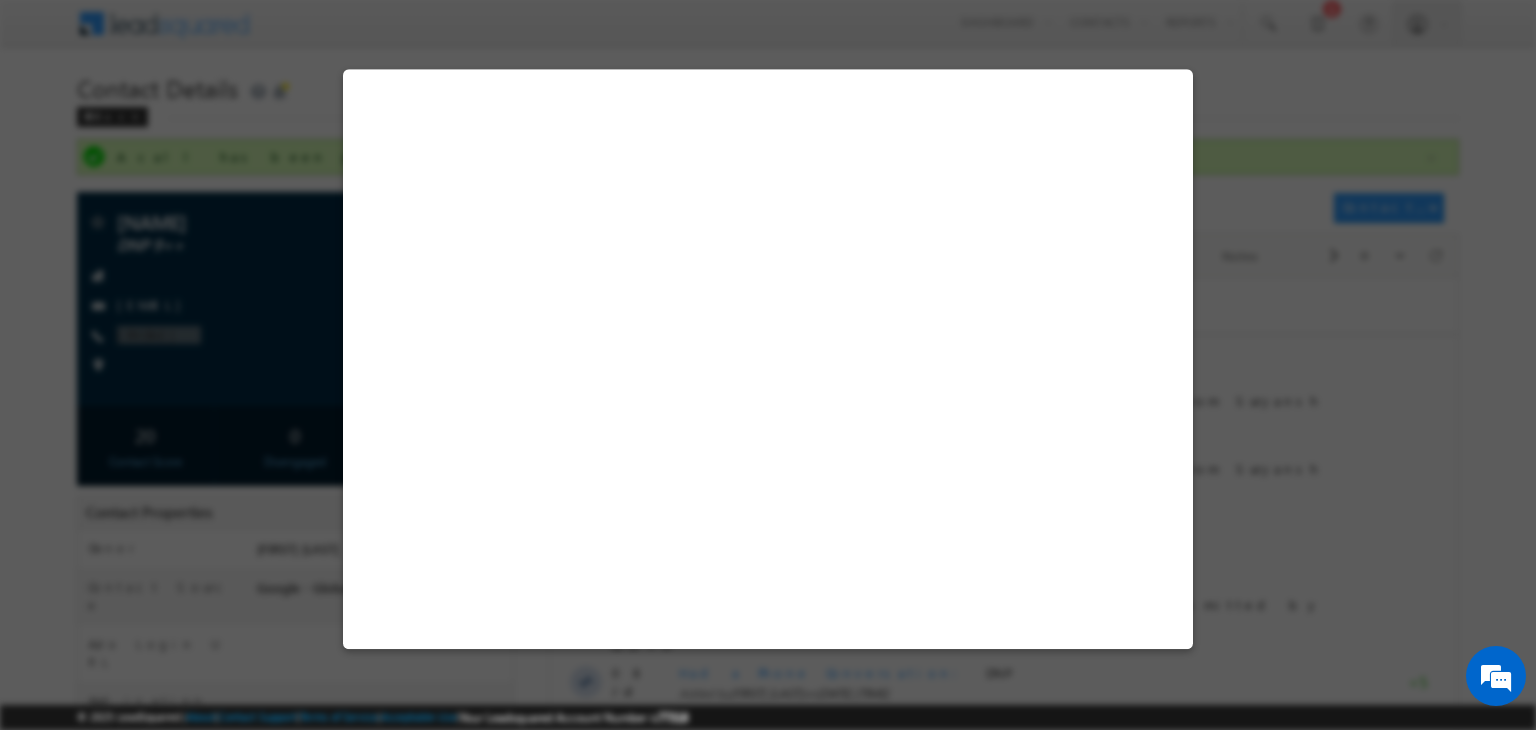 select on "DNP 9++" 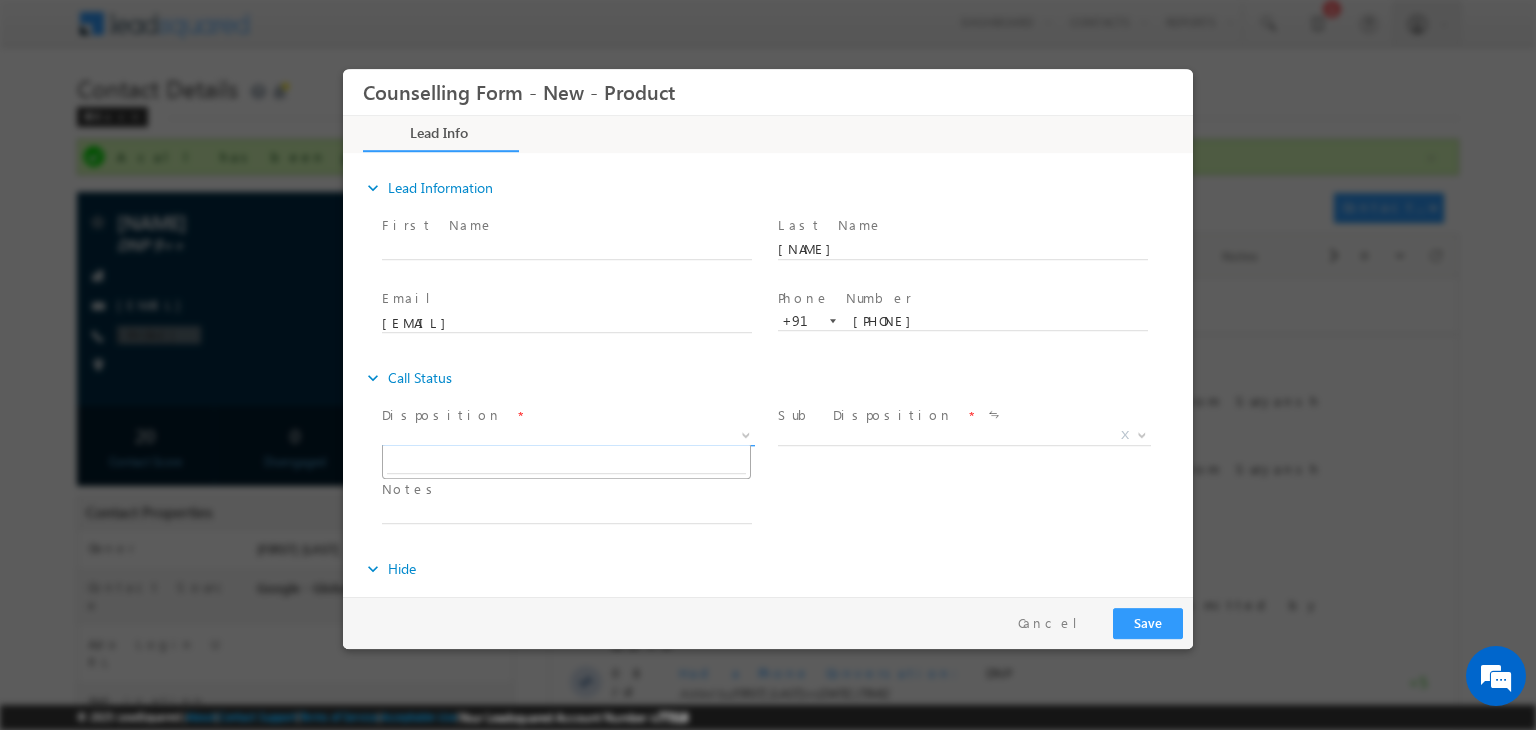 click on "X" at bounding box center [568, 436] 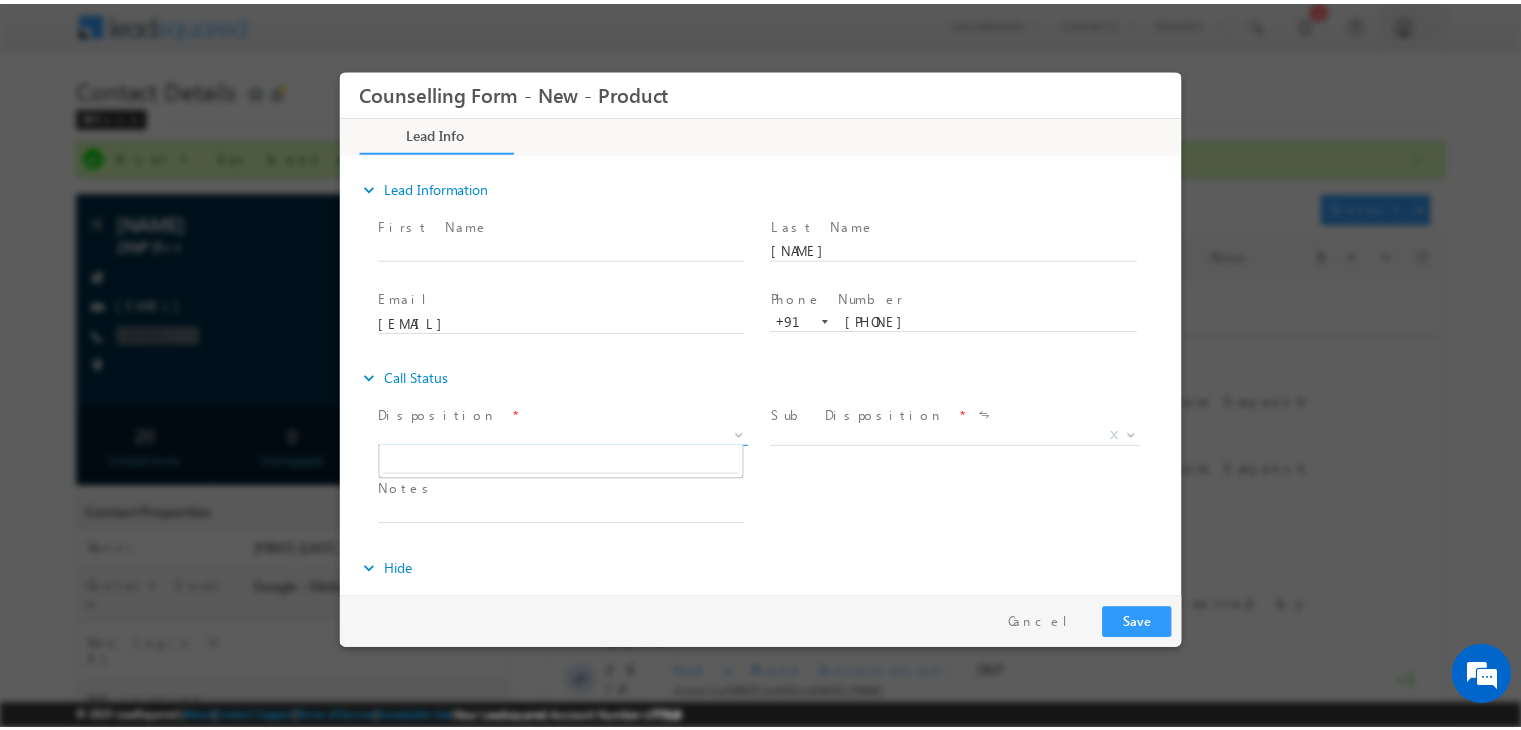 scroll, scrollTop: 0, scrollLeft: 0, axis: both 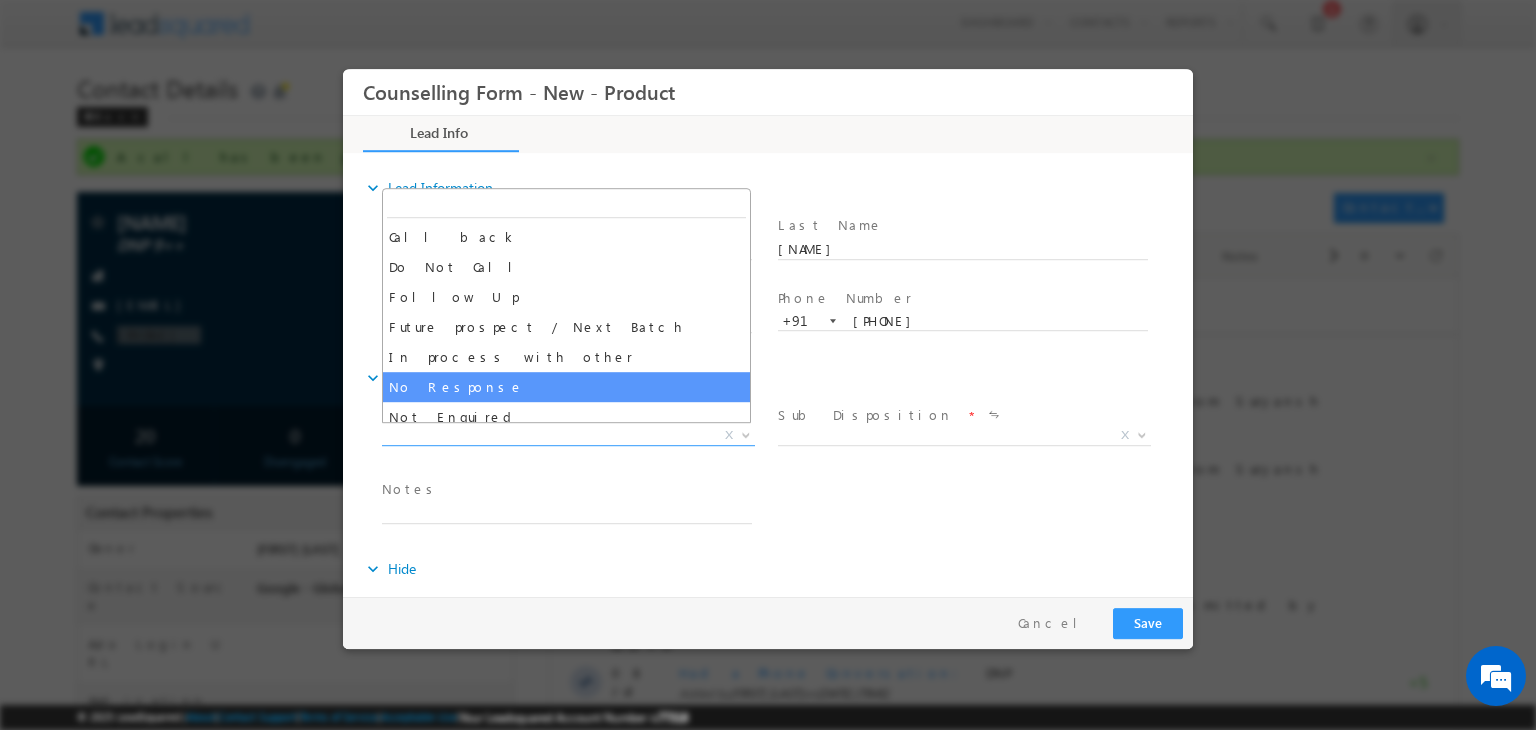 select on "No Response" 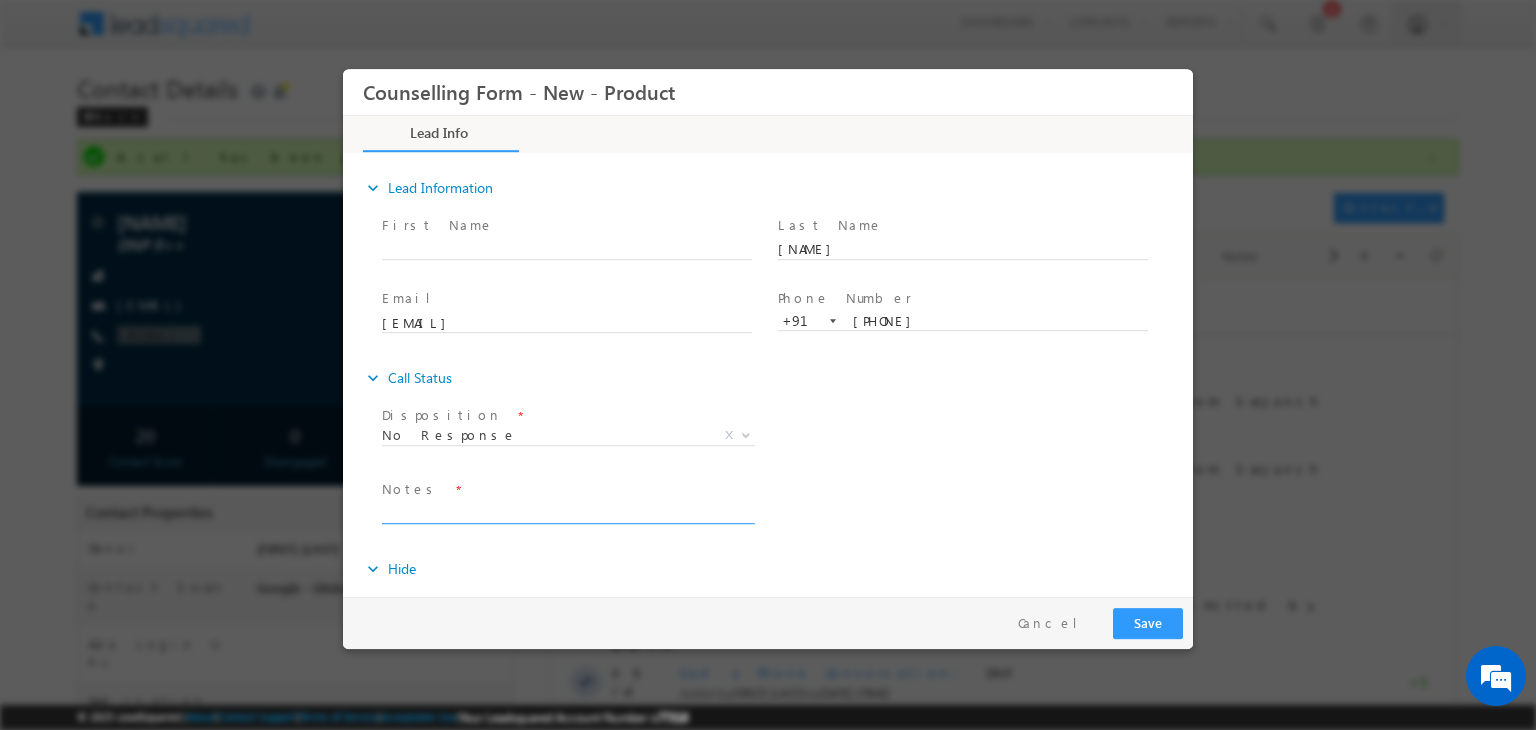 click at bounding box center (567, 512) 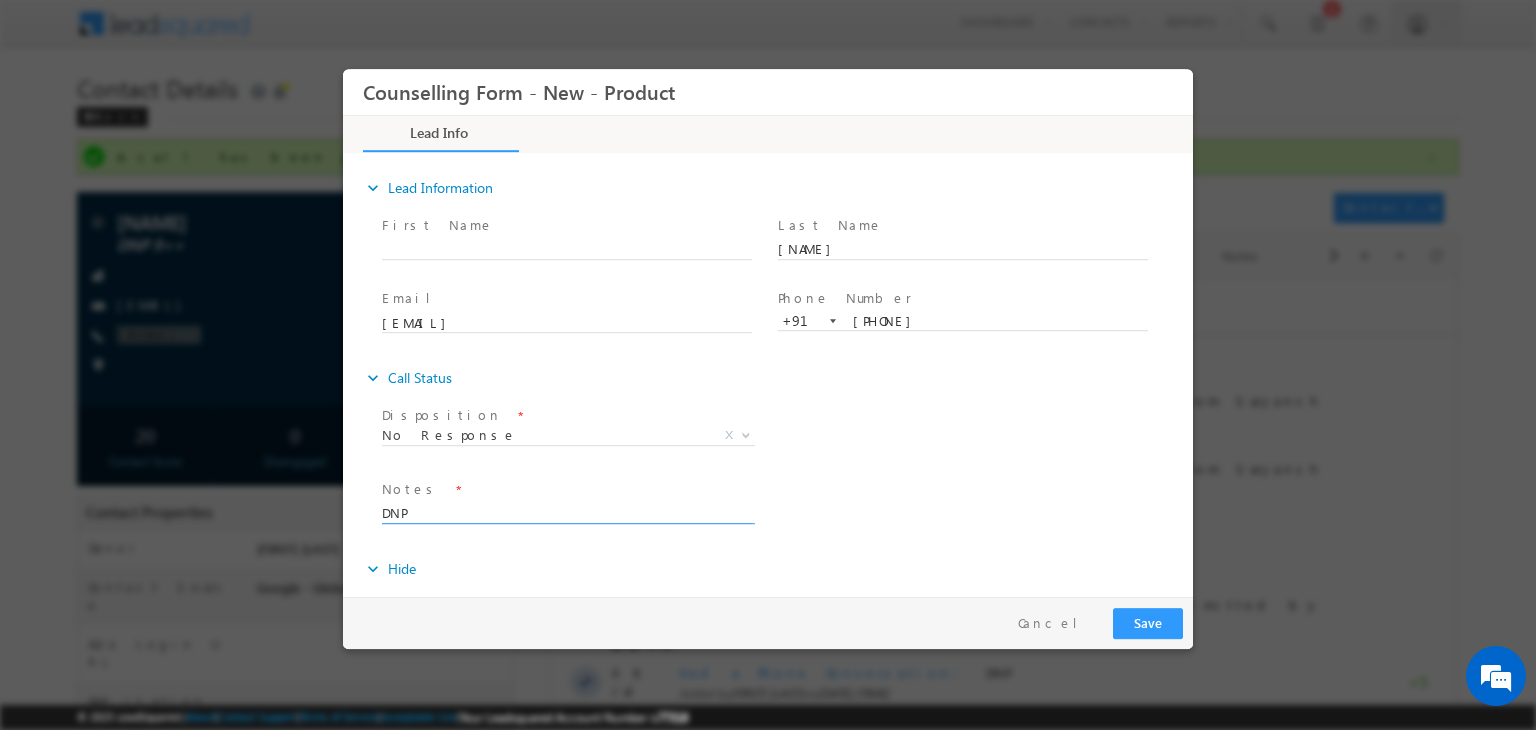 type on "DNP" 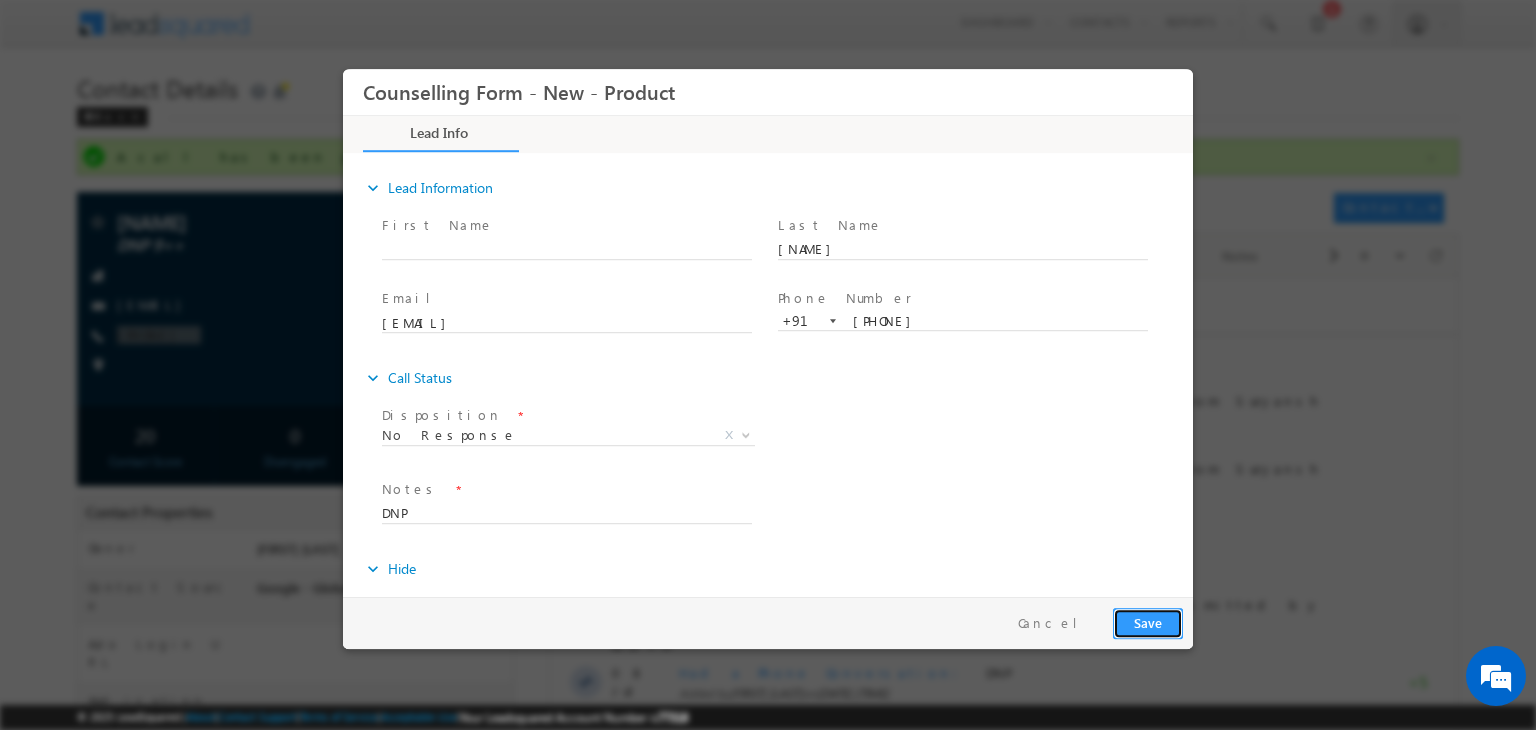 drag, startPoint x: 1134, startPoint y: 618, endPoint x: 1562, endPoint y: 692, distance: 434.3501 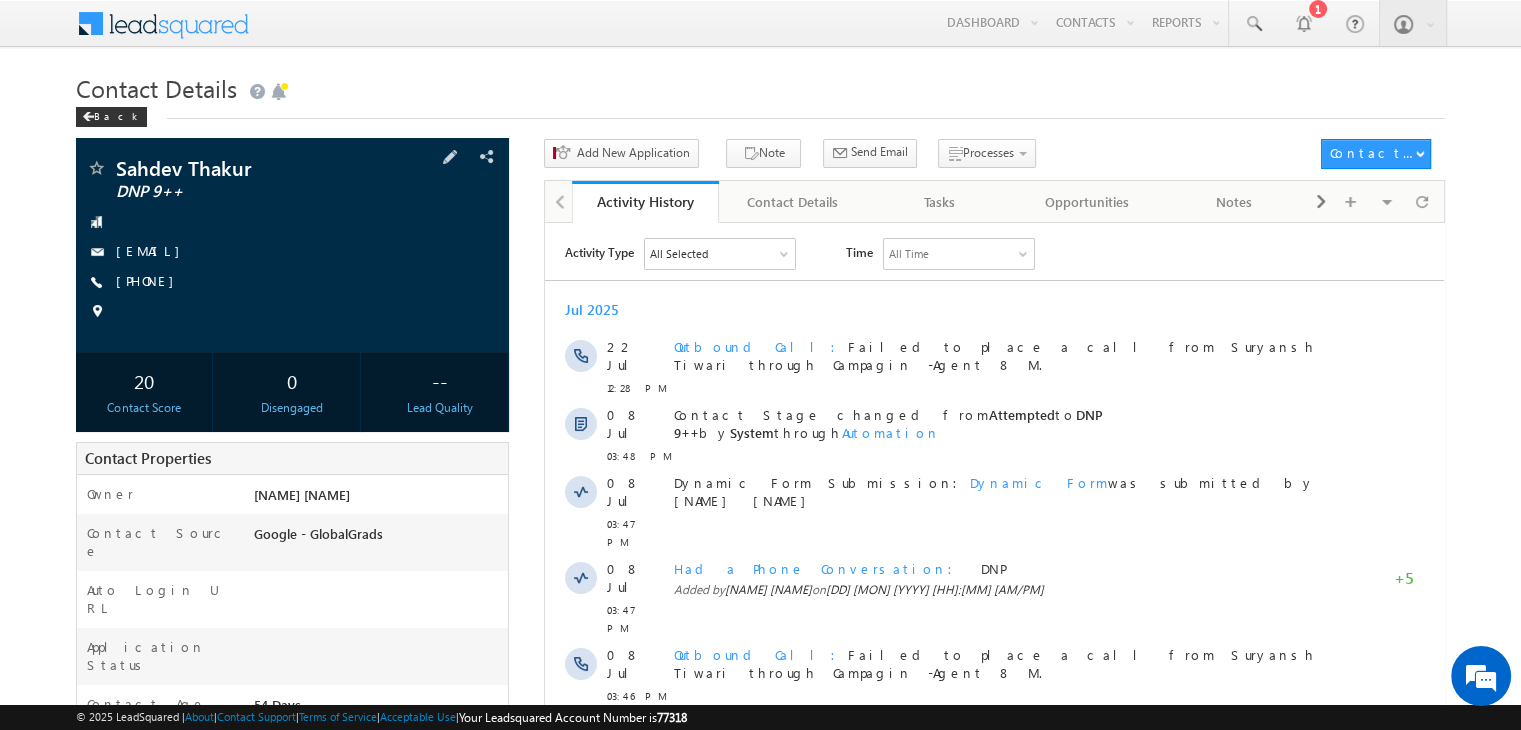 scroll, scrollTop: 0, scrollLeft: 0, axis: both 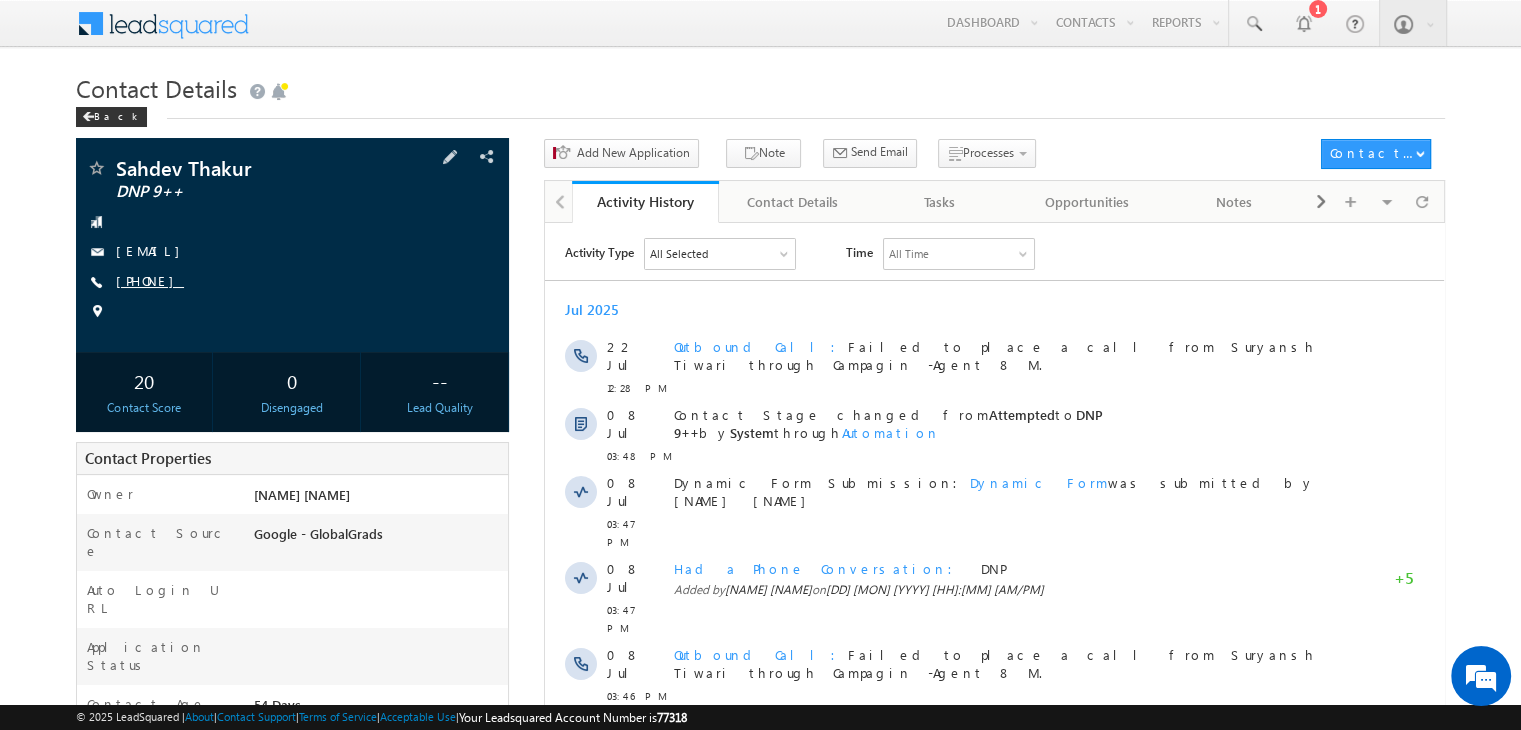 click on "[PHONE]" at bounding box center (150, 280) 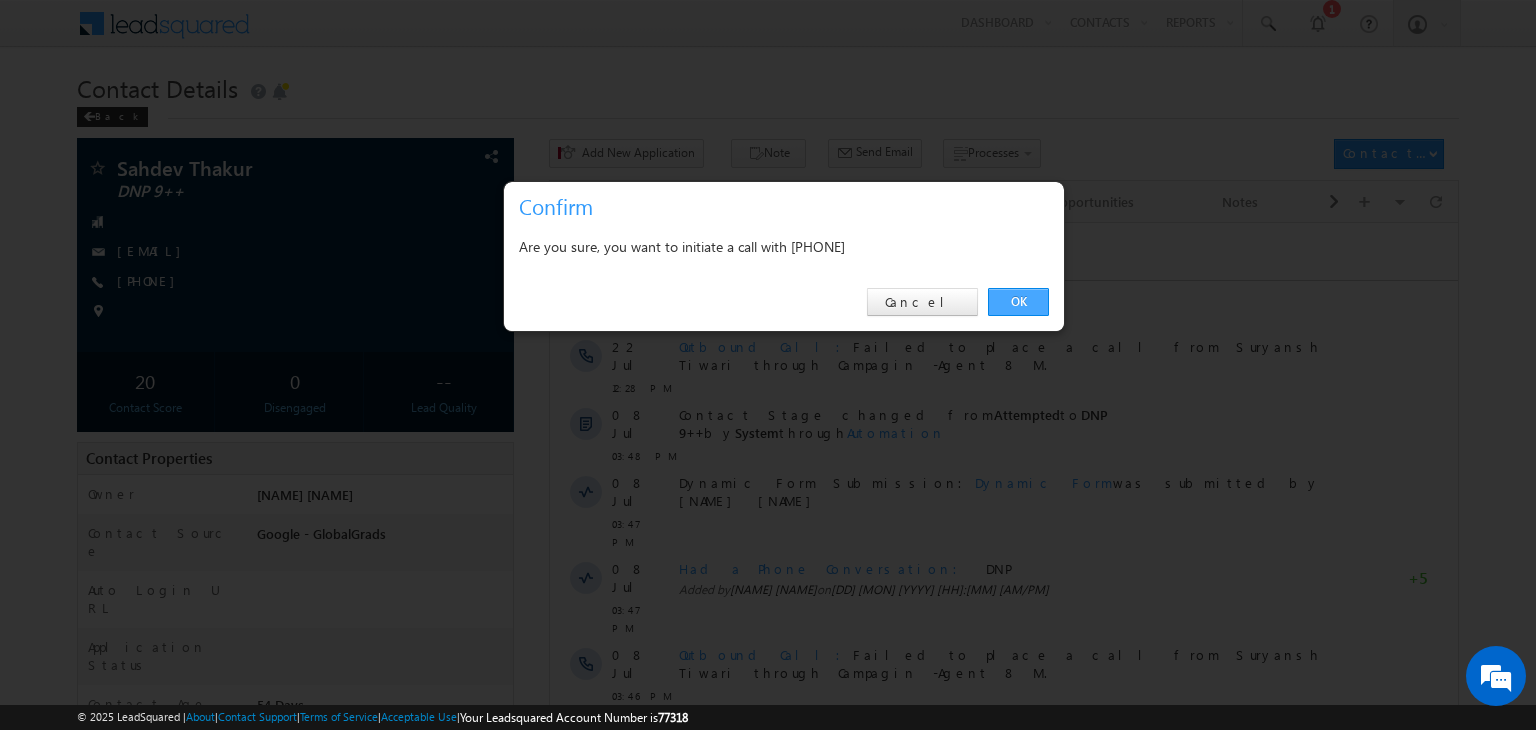 click on "OK" at bounding box center (1018, 302) 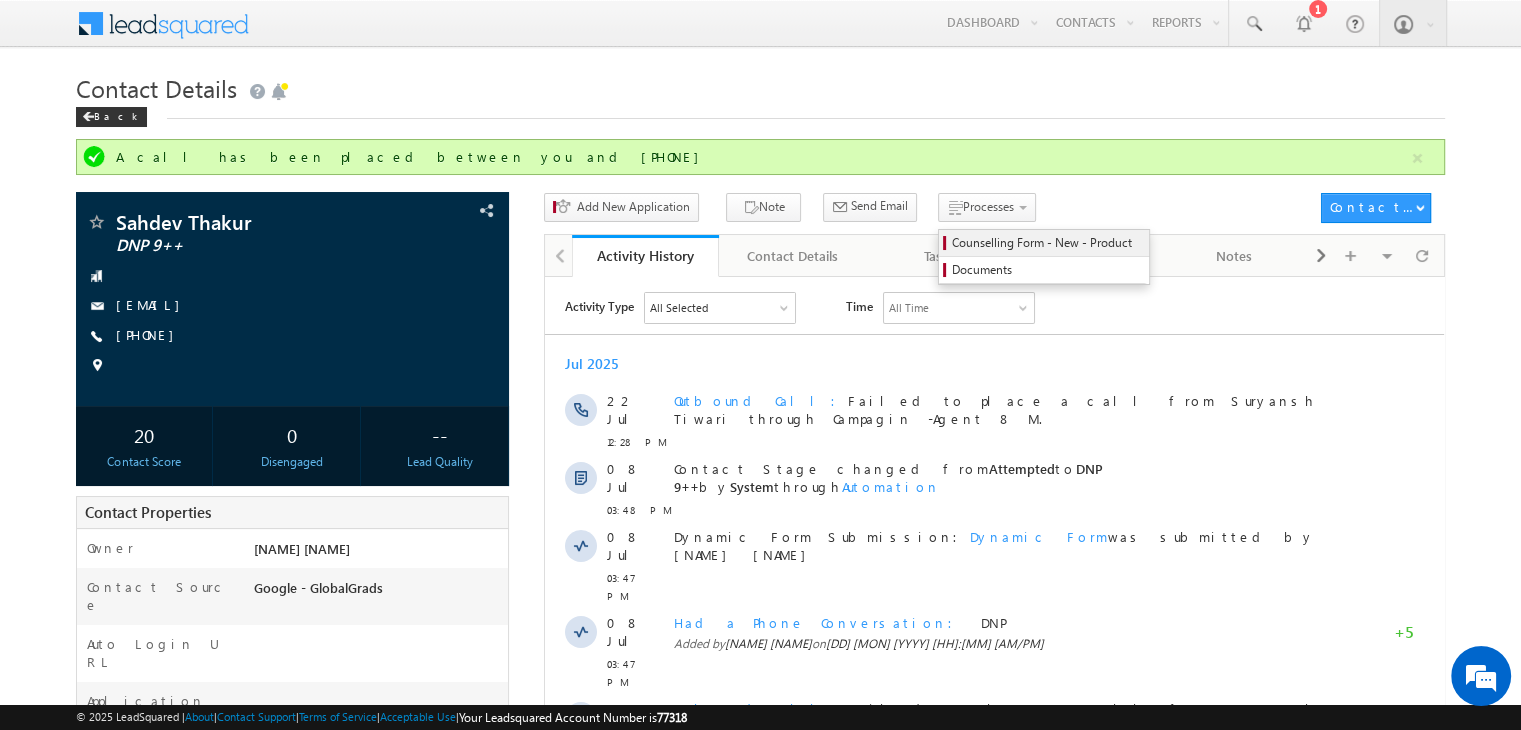 click on "Counselling Form - New - Product" at bounding box center [1047, 243] 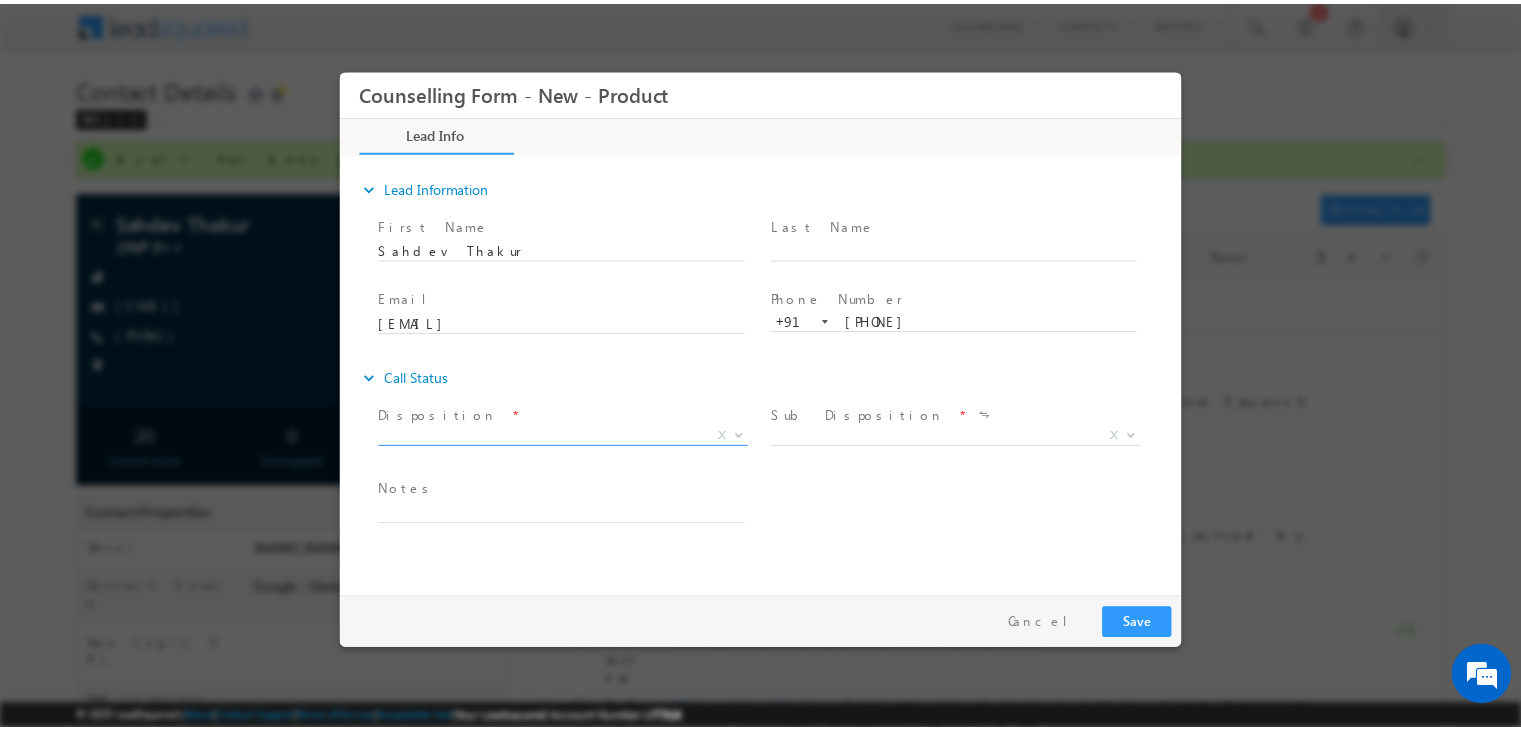 scroll, scrollTop: 0, scrollLeft: 0, axis: both 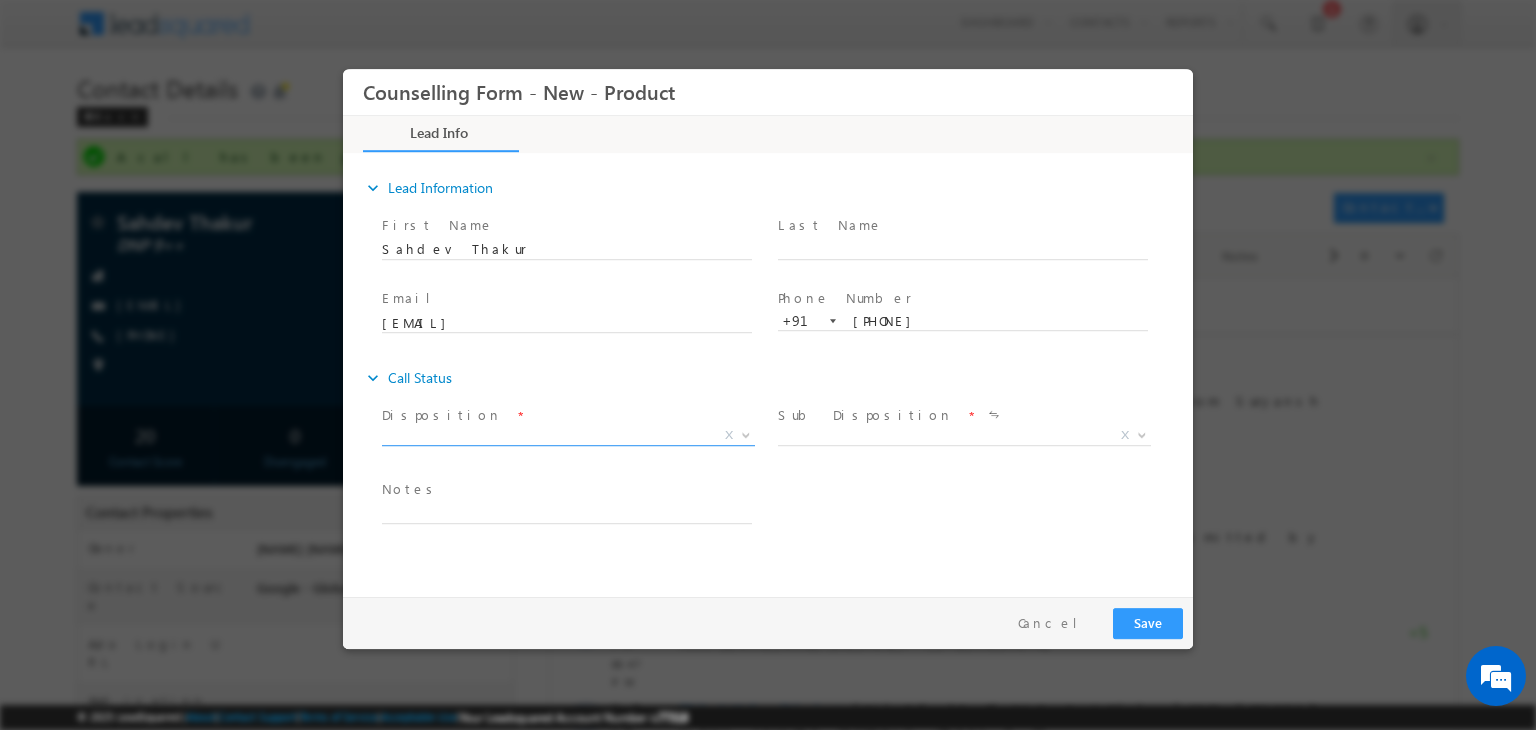 click on "X" at bounding box center [568, 436] 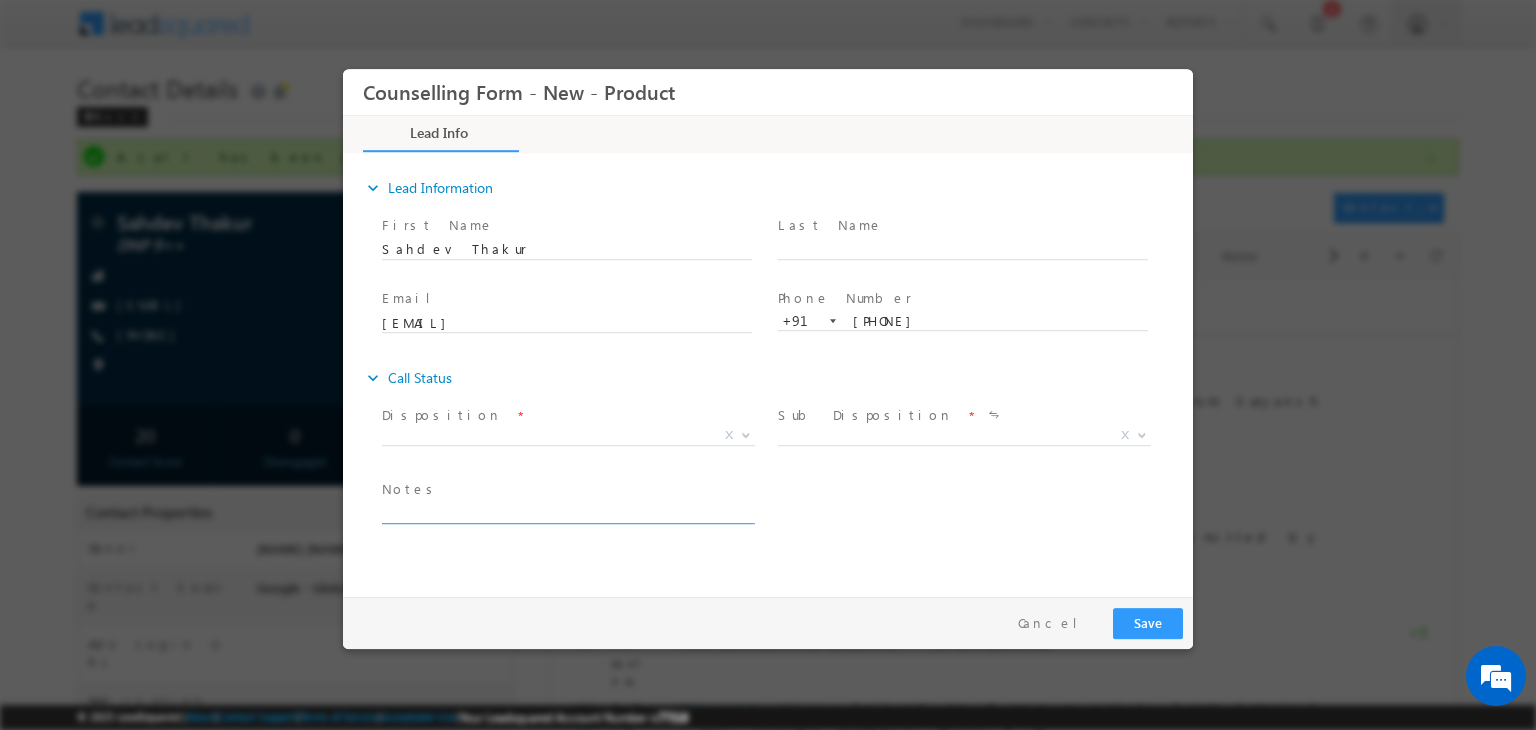 click at bounding box center (567, 512) 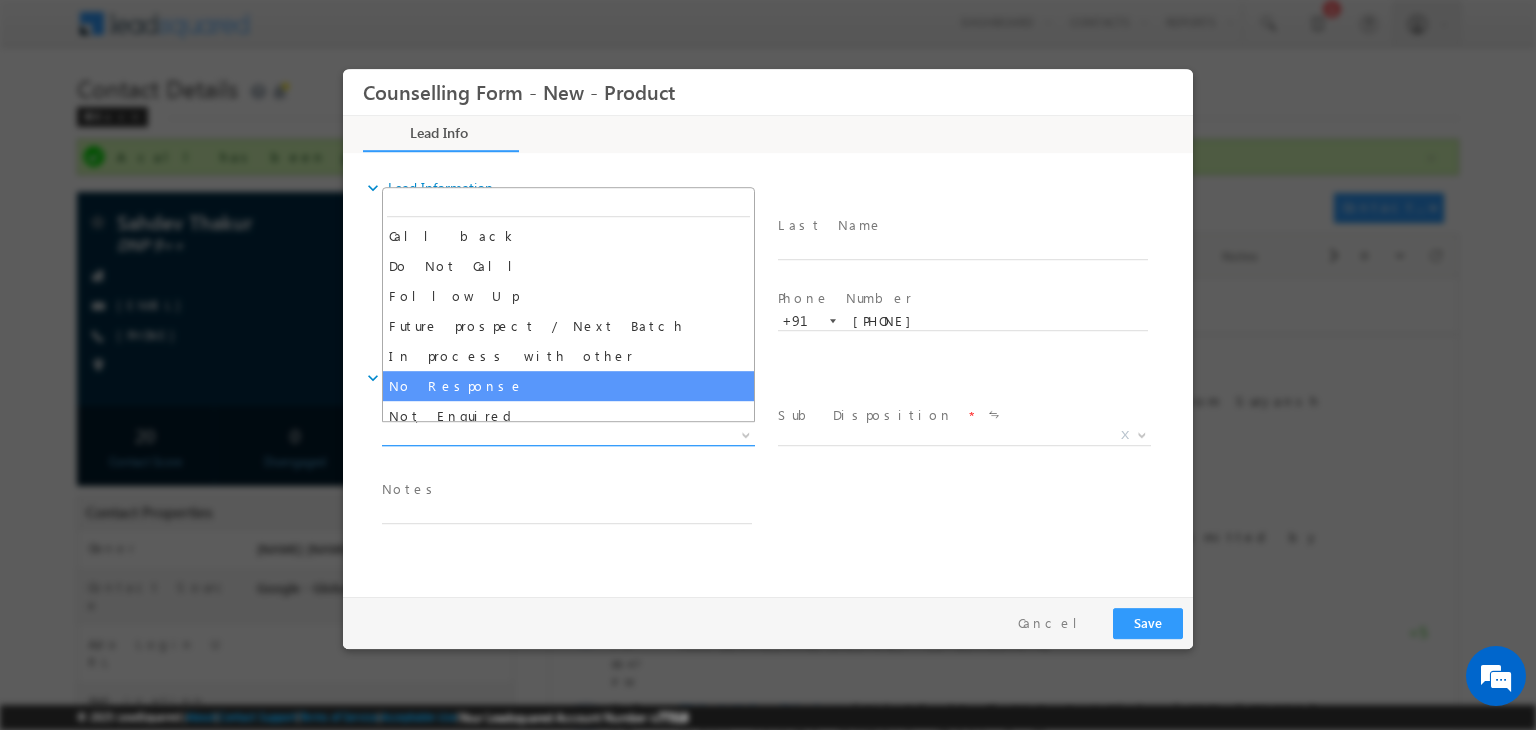 click on "X" at bounding box center (568, 436) 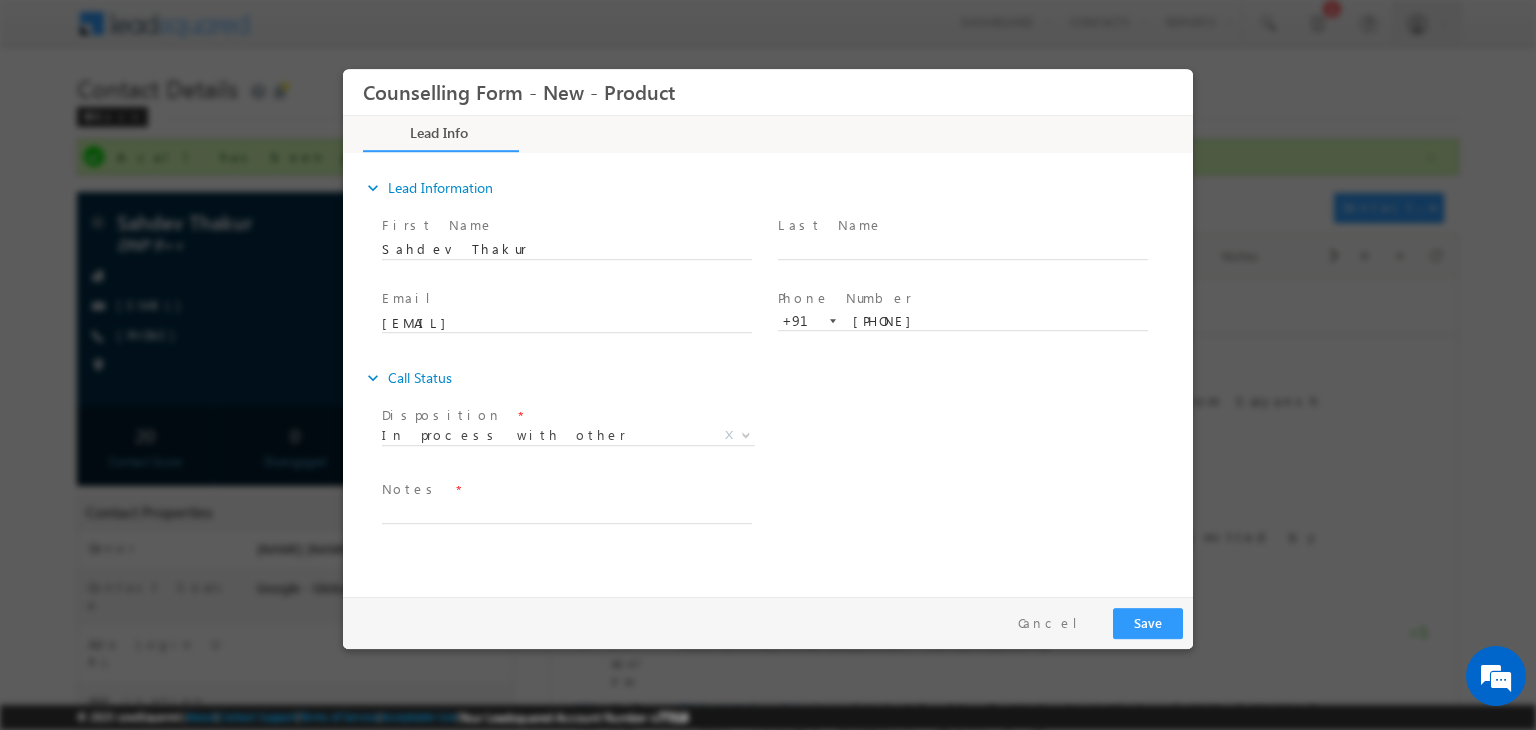 drag, startPoint x: 520, startPoint y: 377, endPoint x: 582, endPoint y: 444, distance: 91.28527 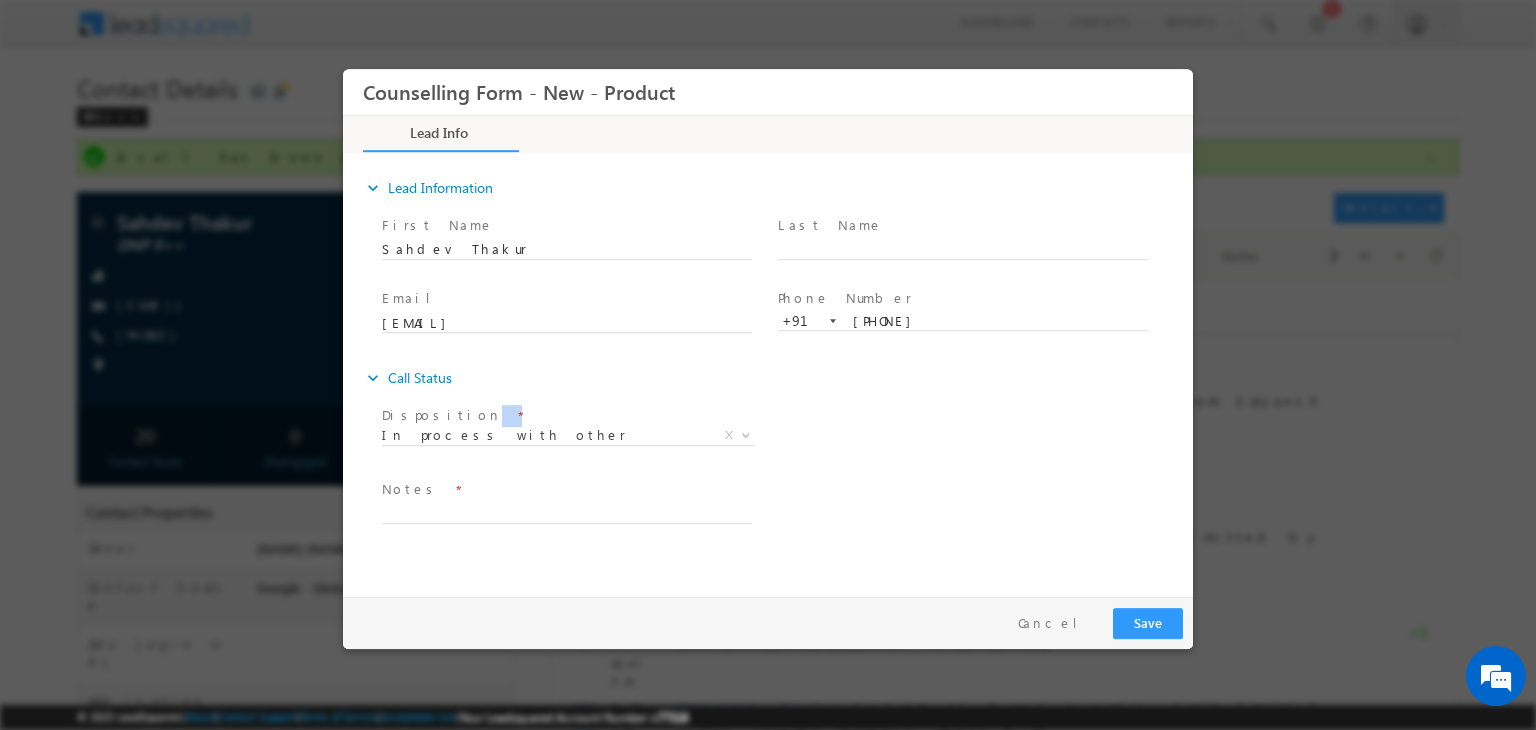 click on "In process with other In process with other X" at bounding box center (576, 439) 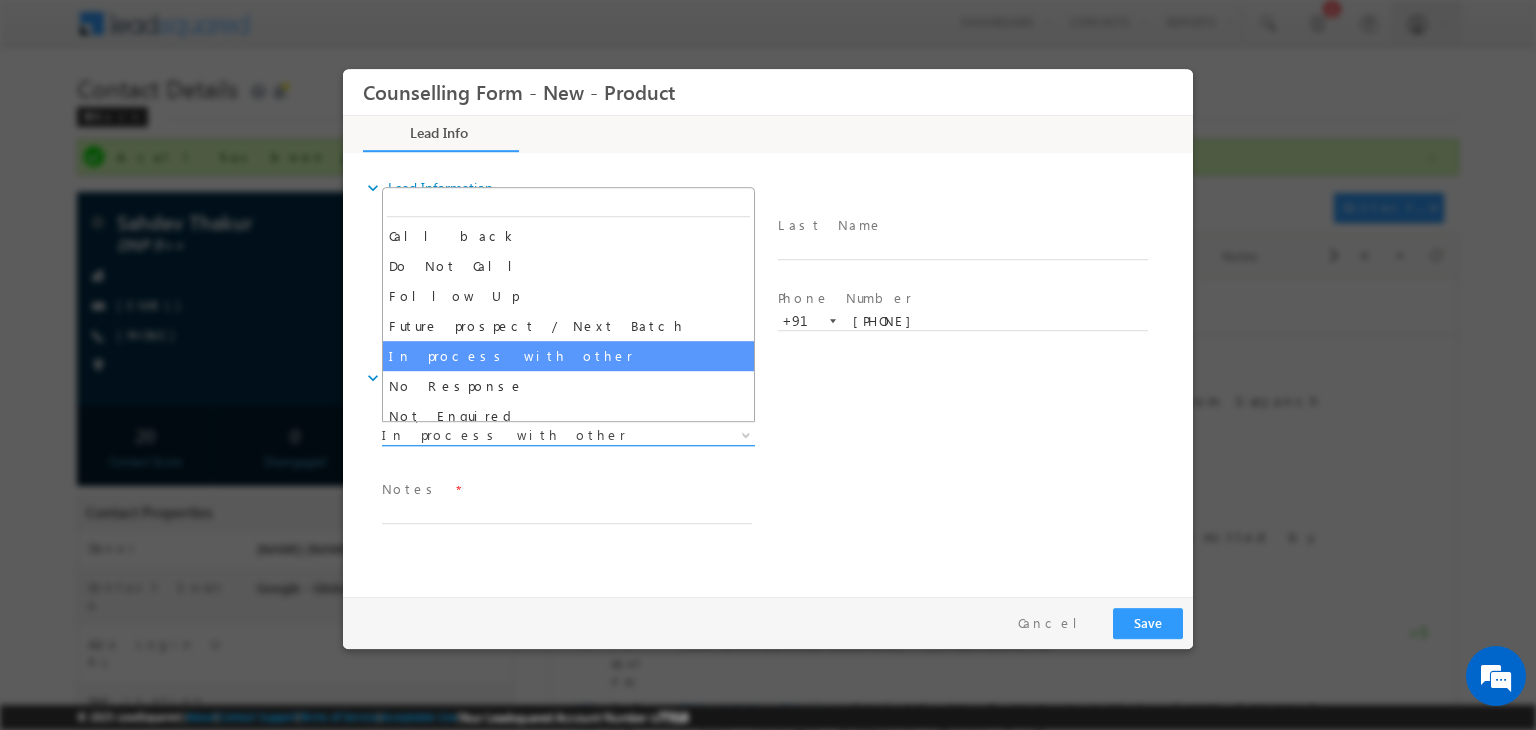 click on "In process with other" at bounding box center (544, 435) 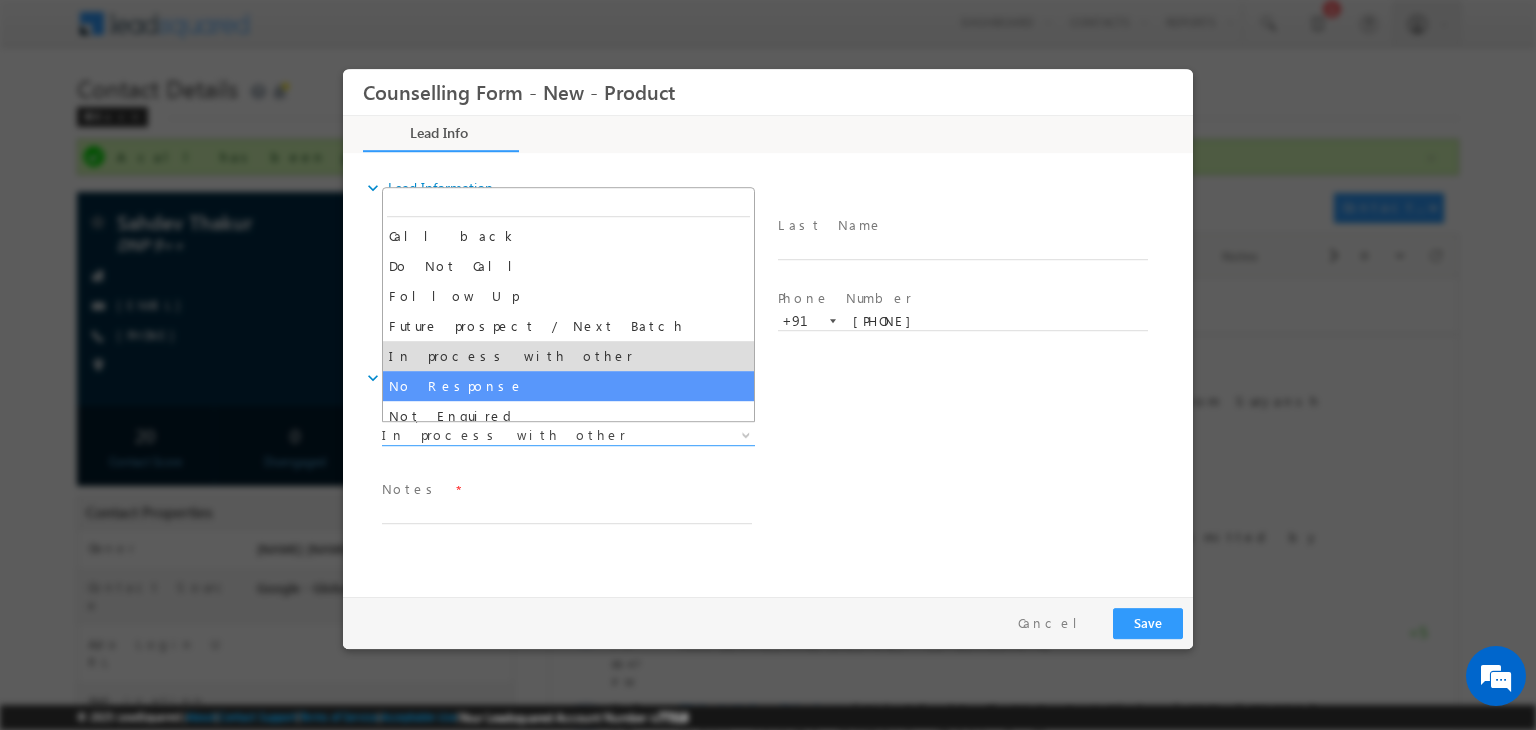 select on "No Response" 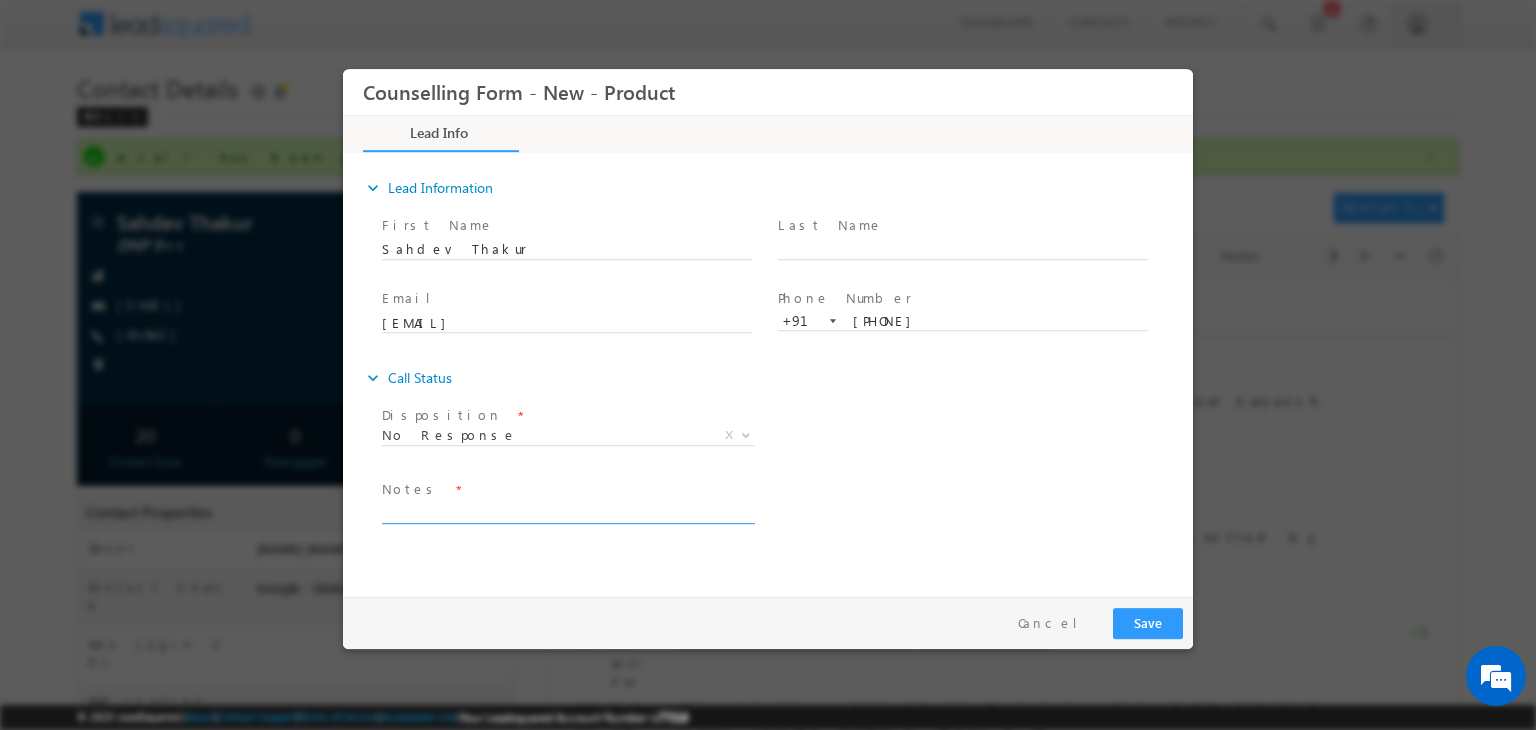 click at bounding box center [567, 512] 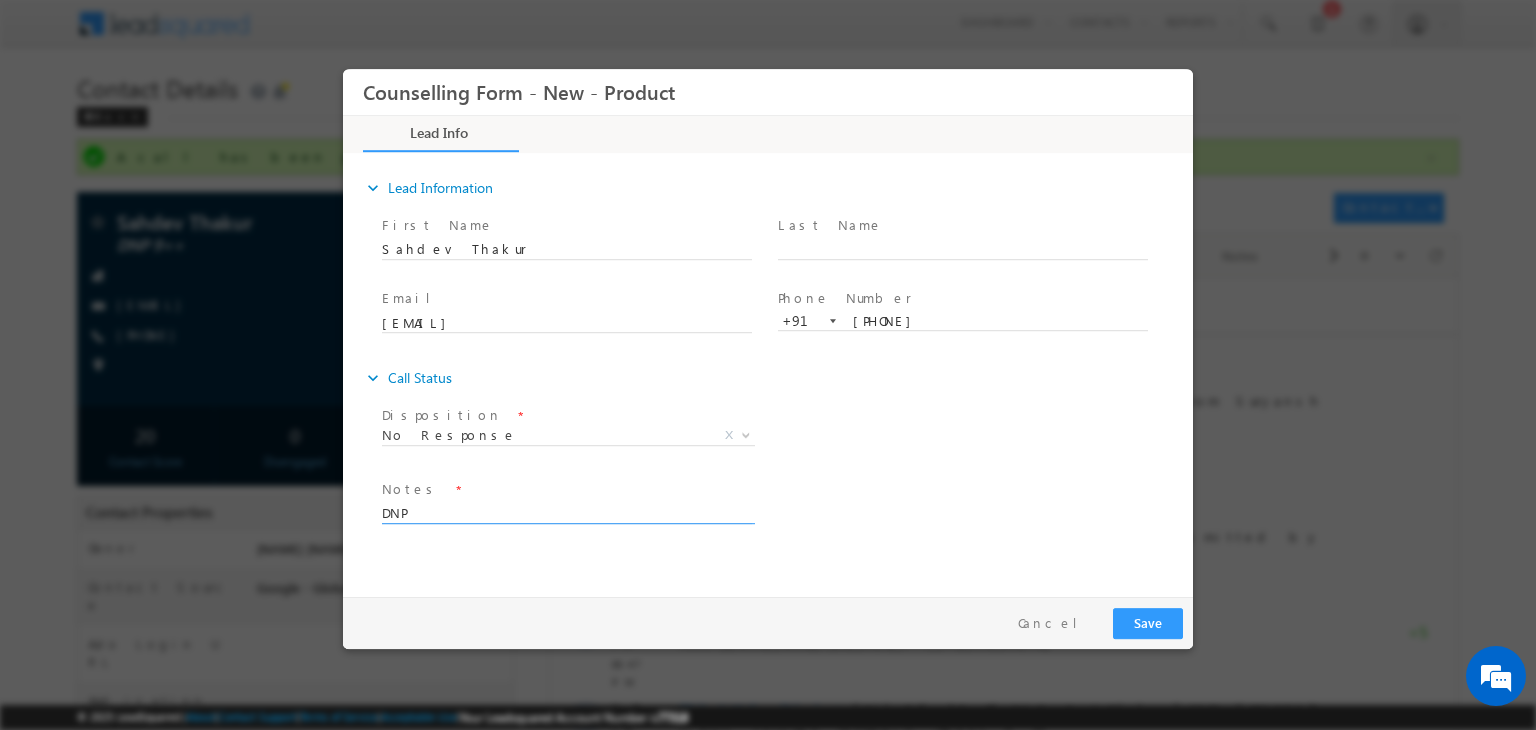 type on "DNP" 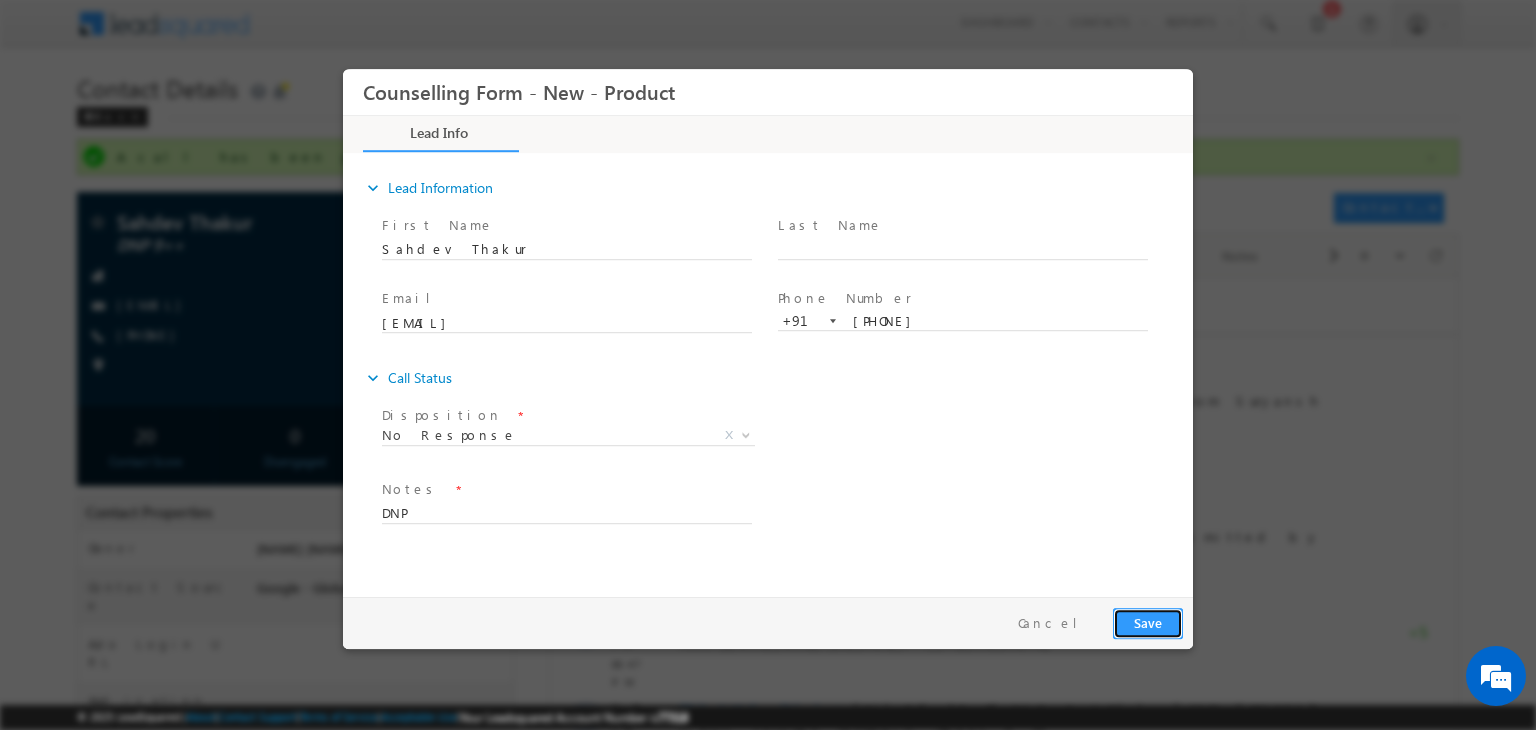click on "Save" at bounding box center [1148, 623] 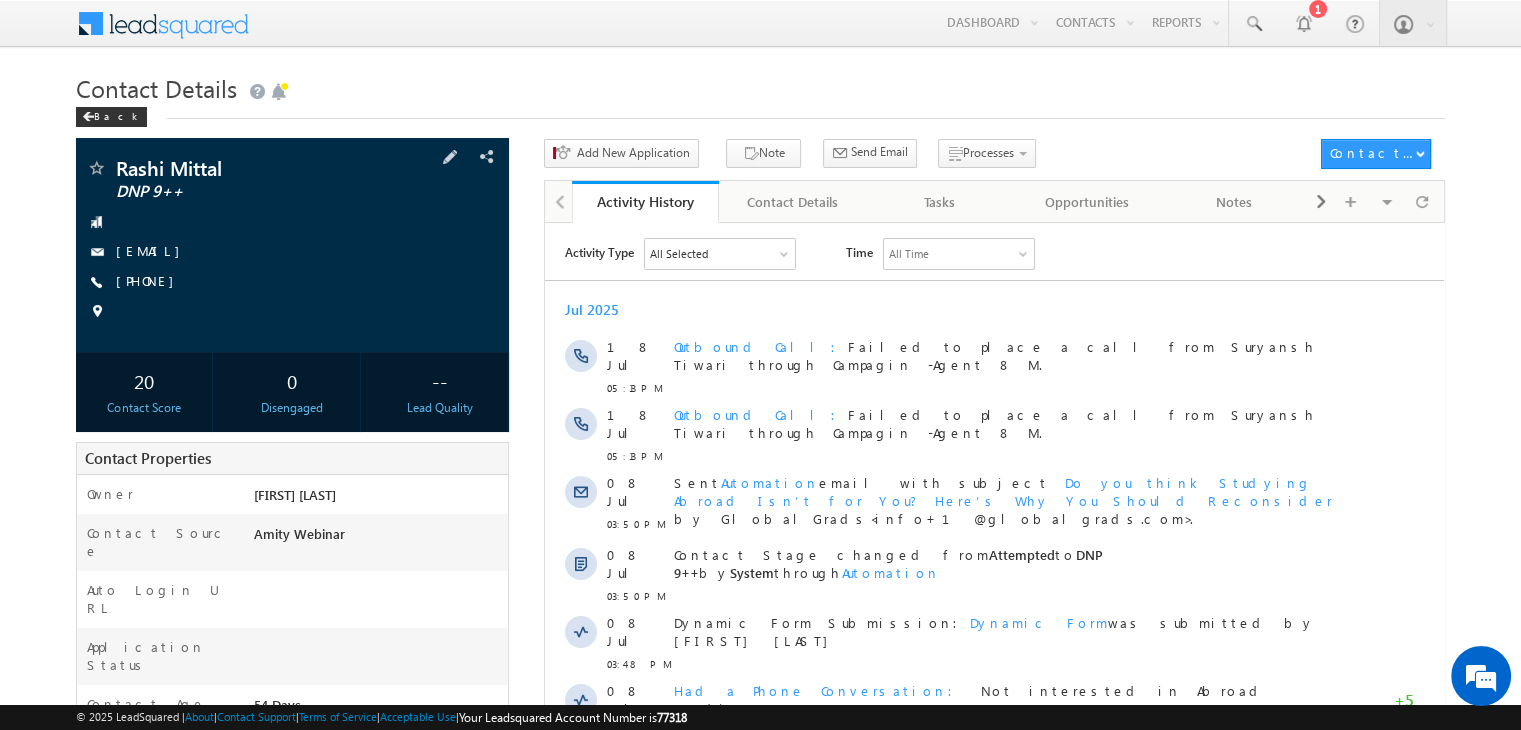 scroll, scrollTop: 0, scrollLeft: 0, axis: both 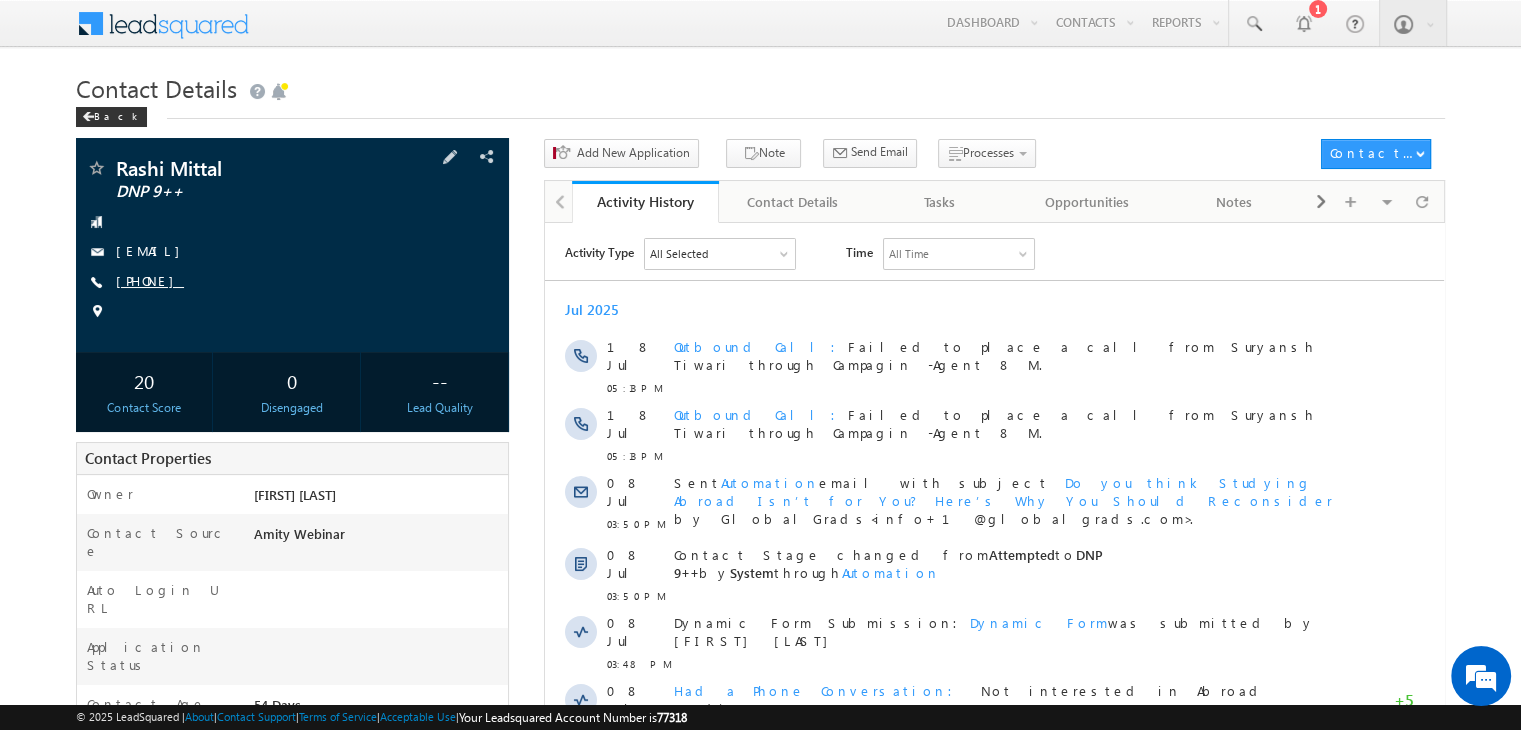 click on "[PHONE]" at bounding box center (150, 280) 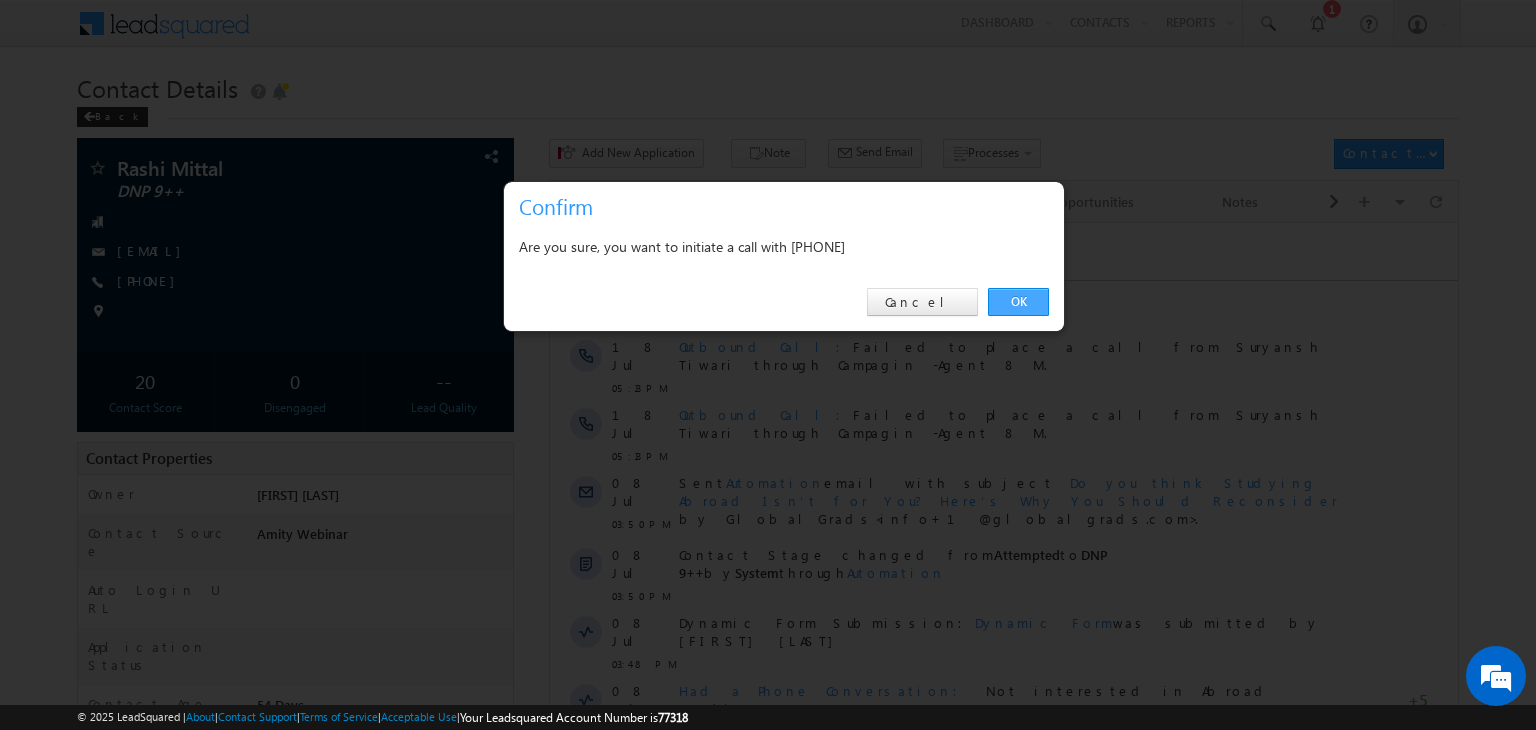 click on "OK" at bounding box center [1018, 302] 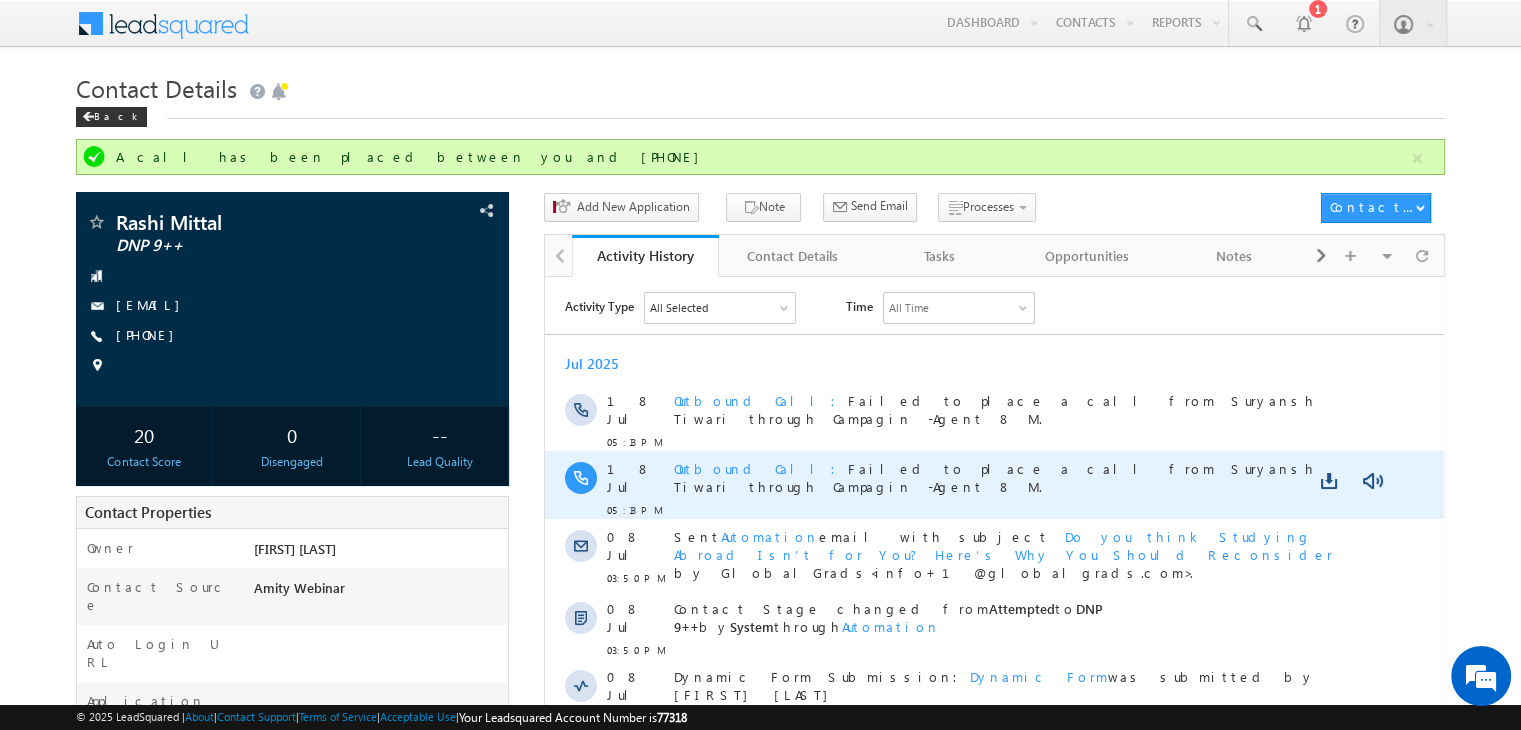 scroll, scrollTop: 417, scrollLeft: 0, axis: vertical 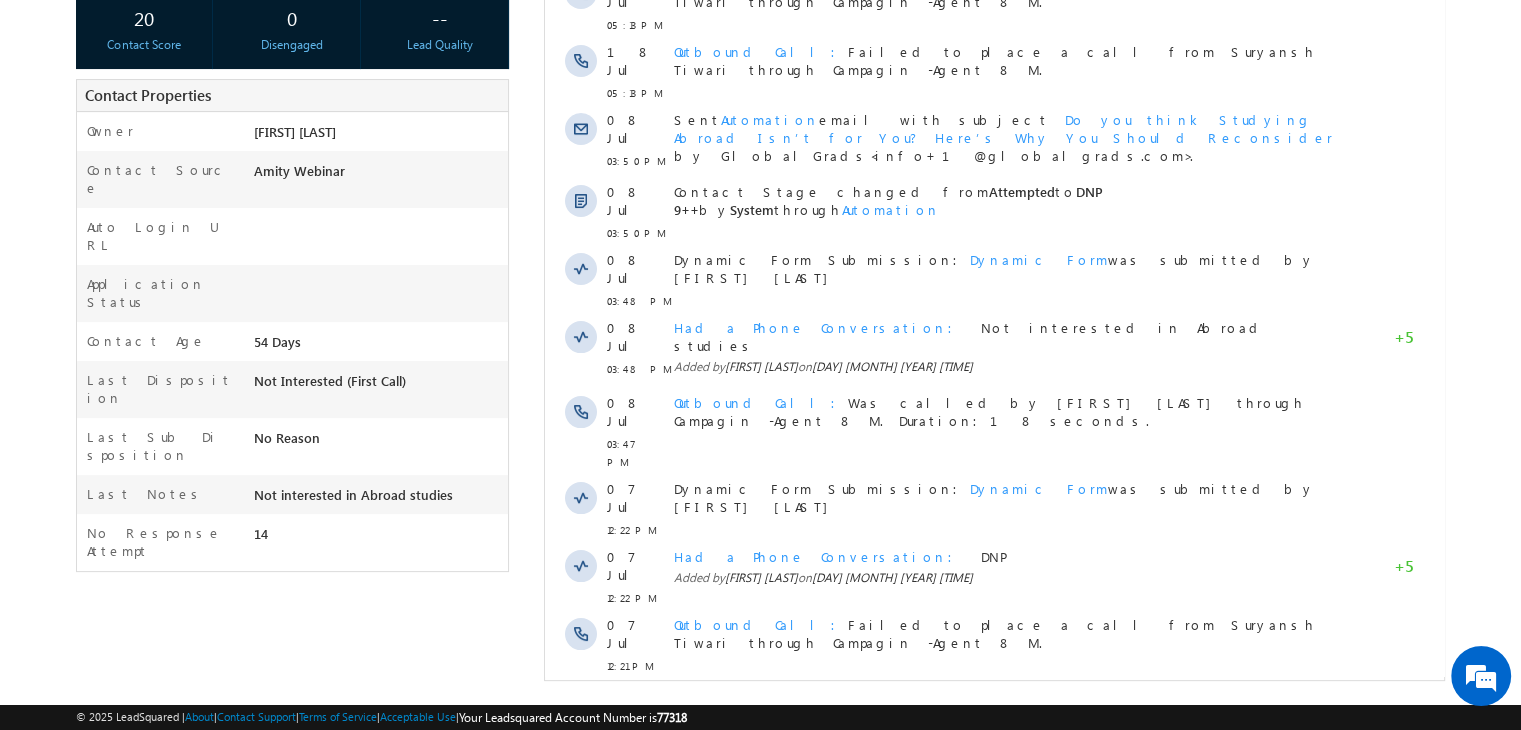click on "Show More" at bounding box center [994, 710] 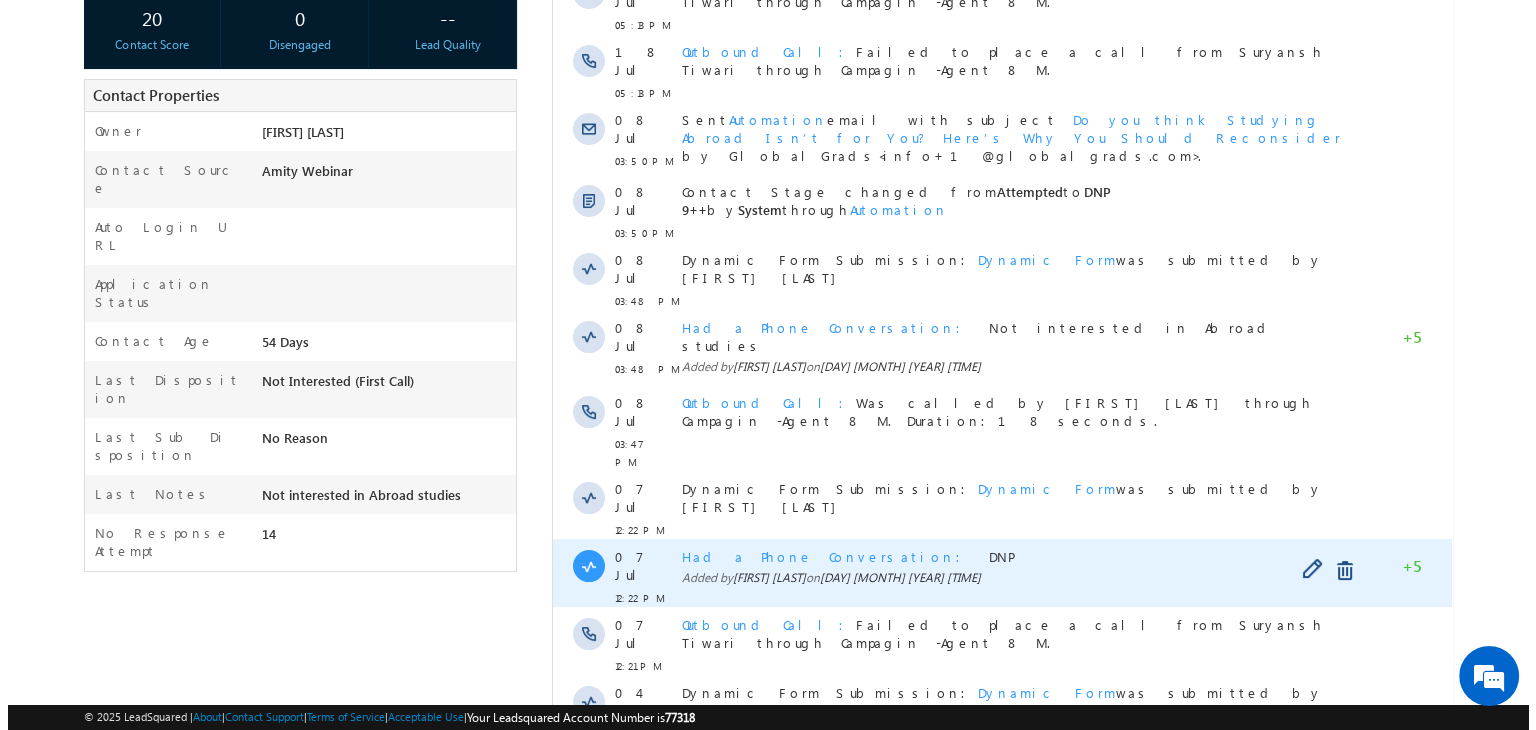 scroll, scrollTop: 967, scrollLeft: 0, axis: vertical 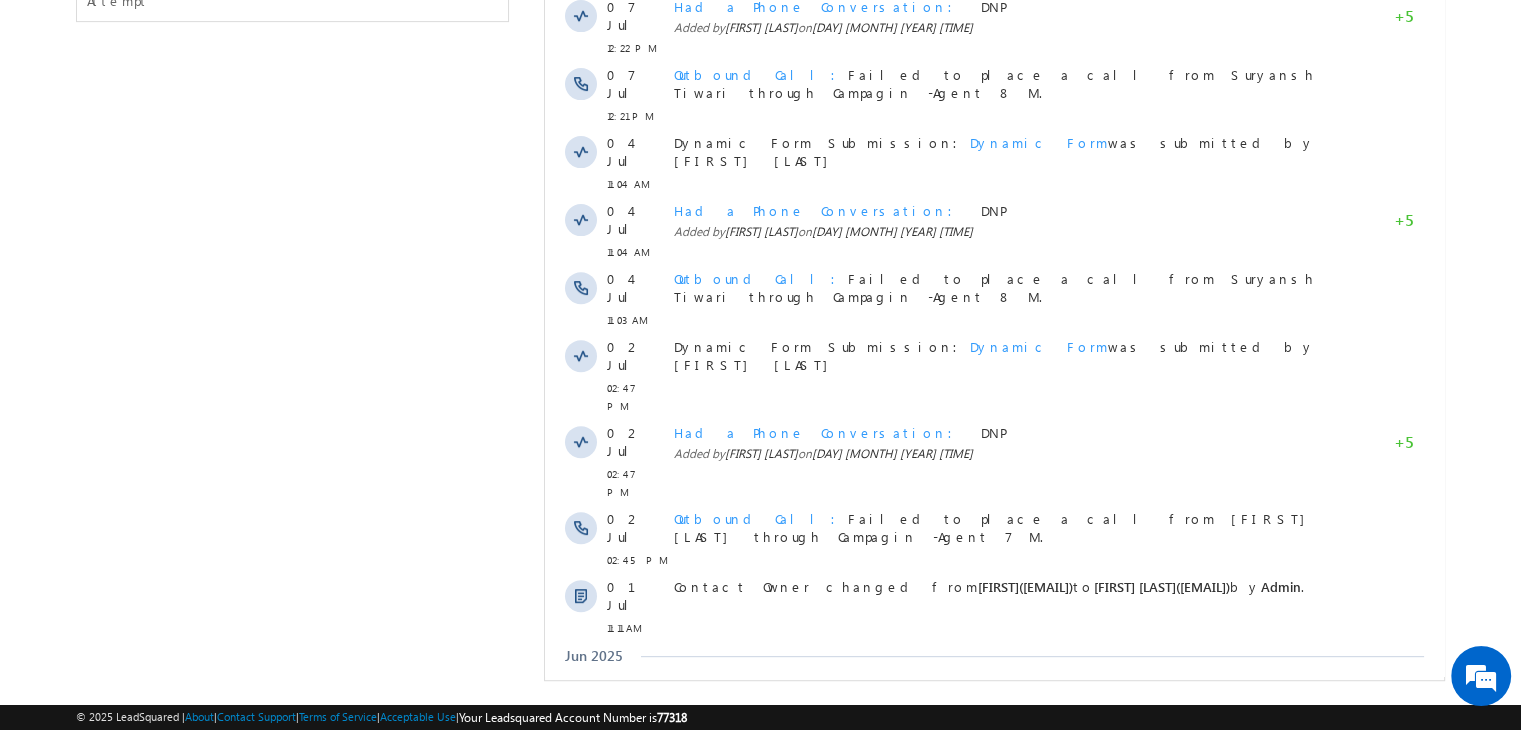 click on "details" at bounding box center [896, 760] 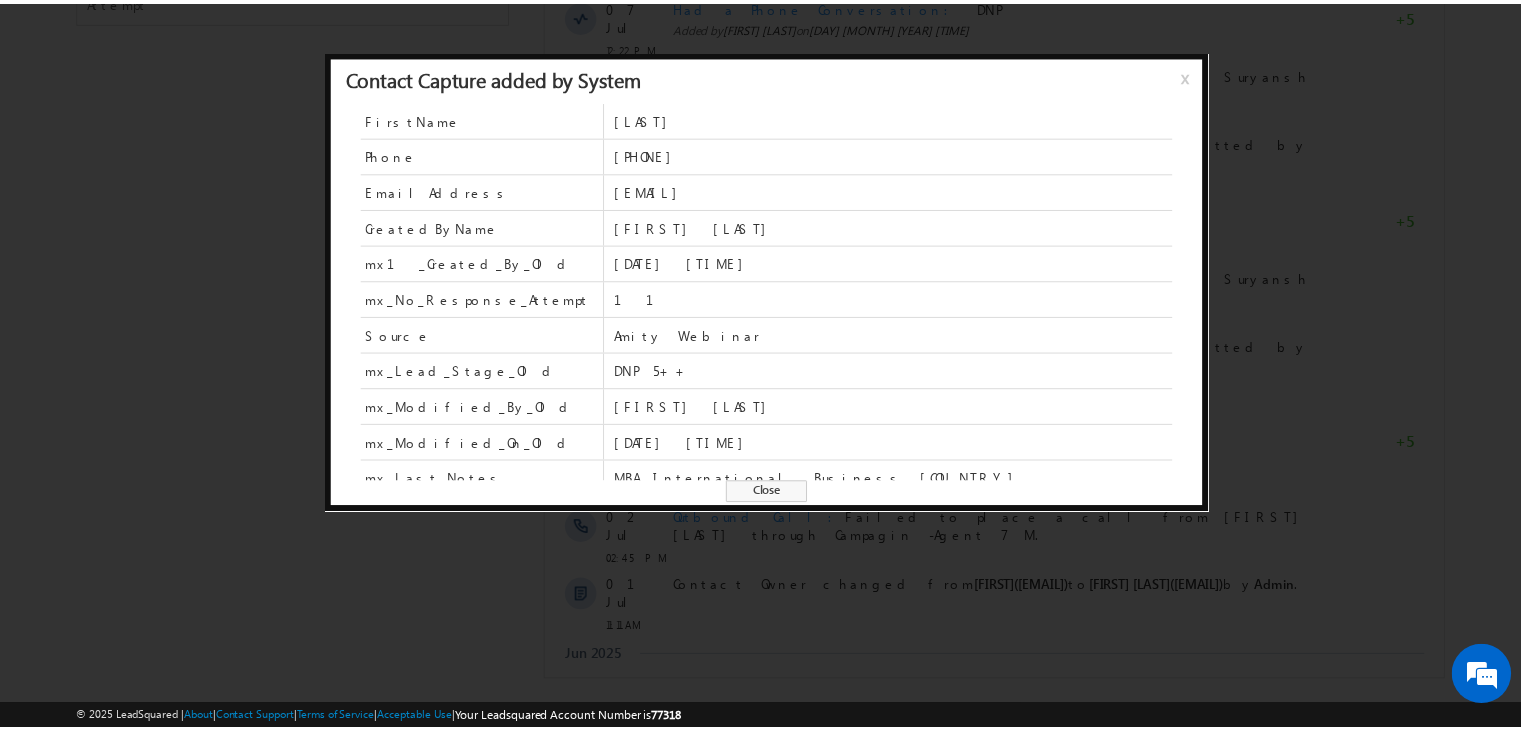 scroll, scrollTop: 156, scrollLeft: 0, axis: vertical 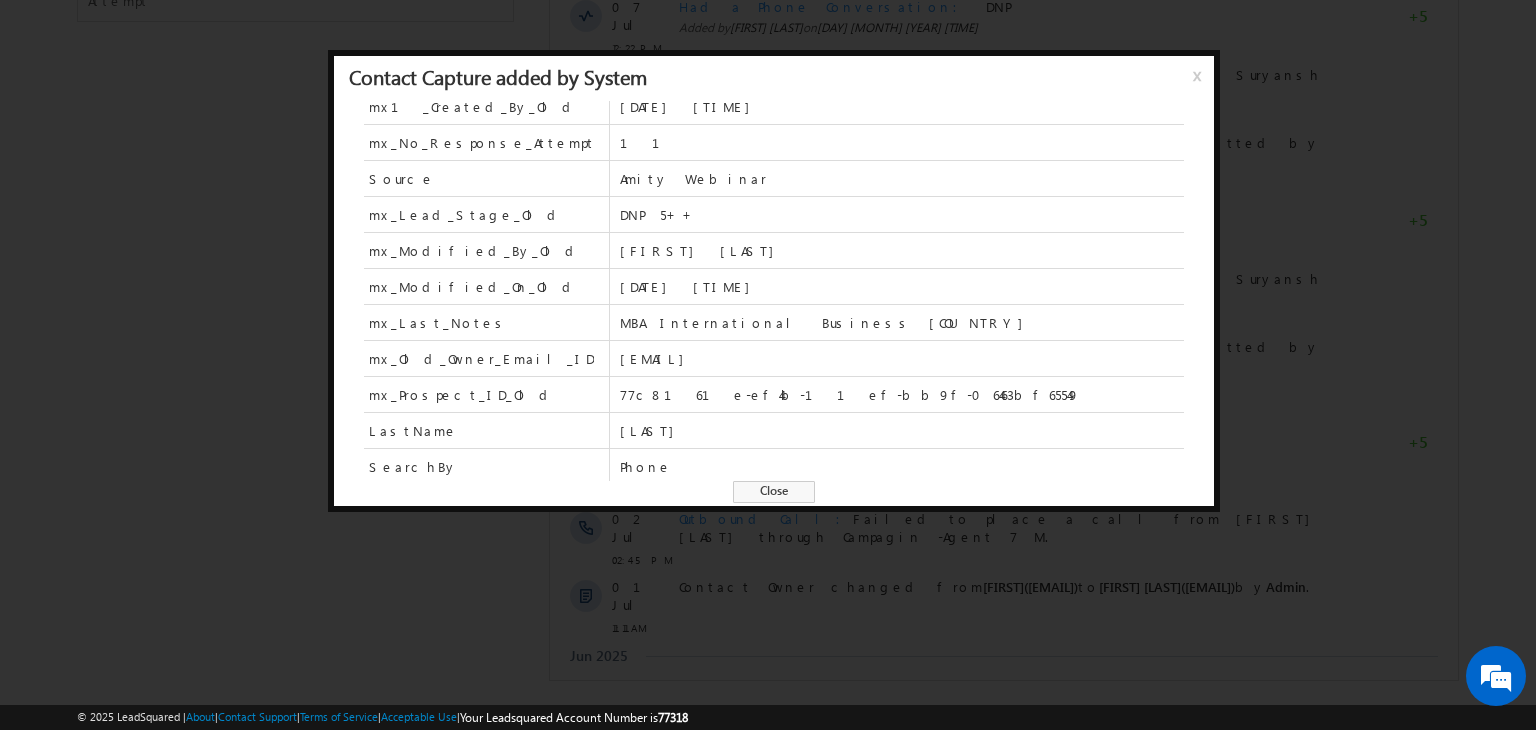 click on "Close" at bounding box center [774, 492] 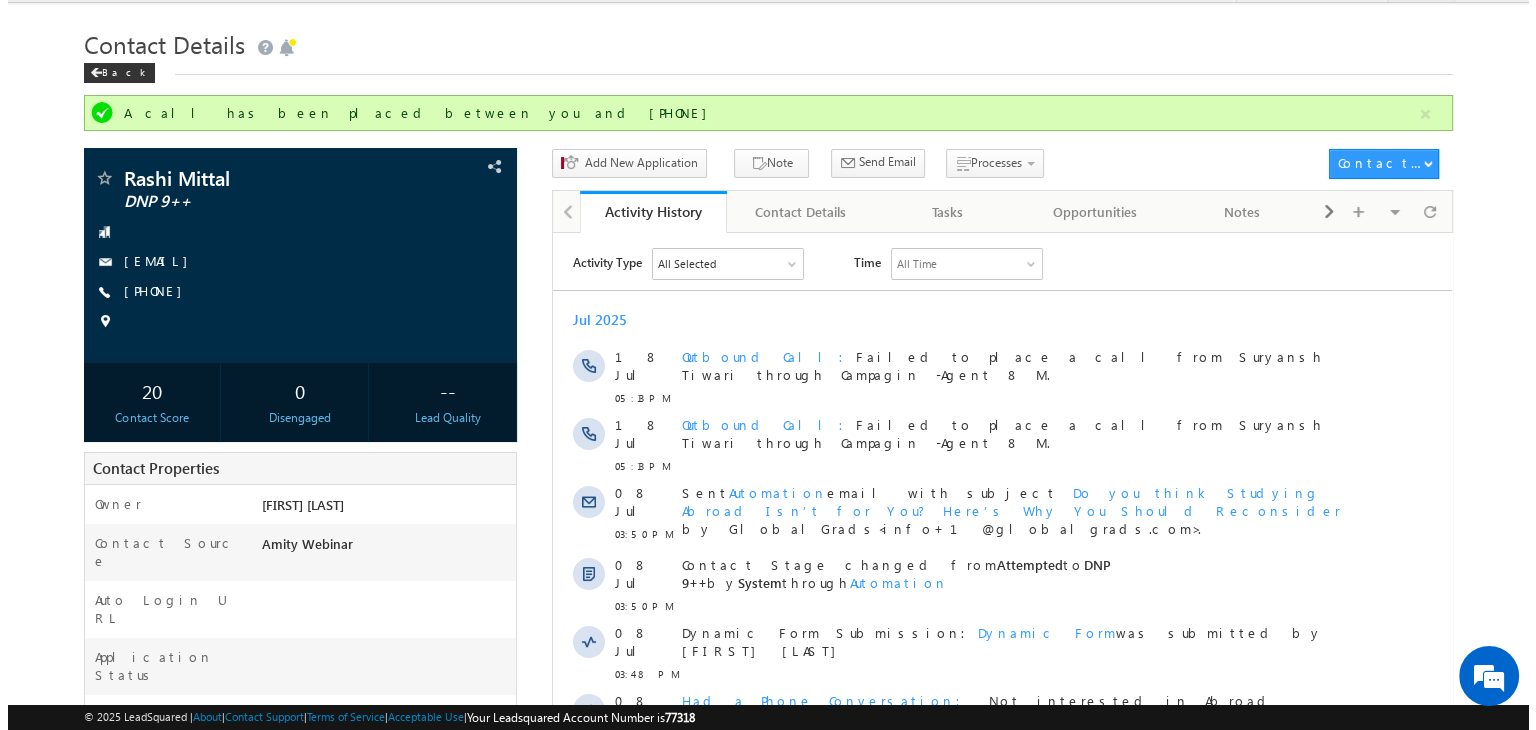scroll, scrollTop: 0, scrollLeft: 0, axis: both 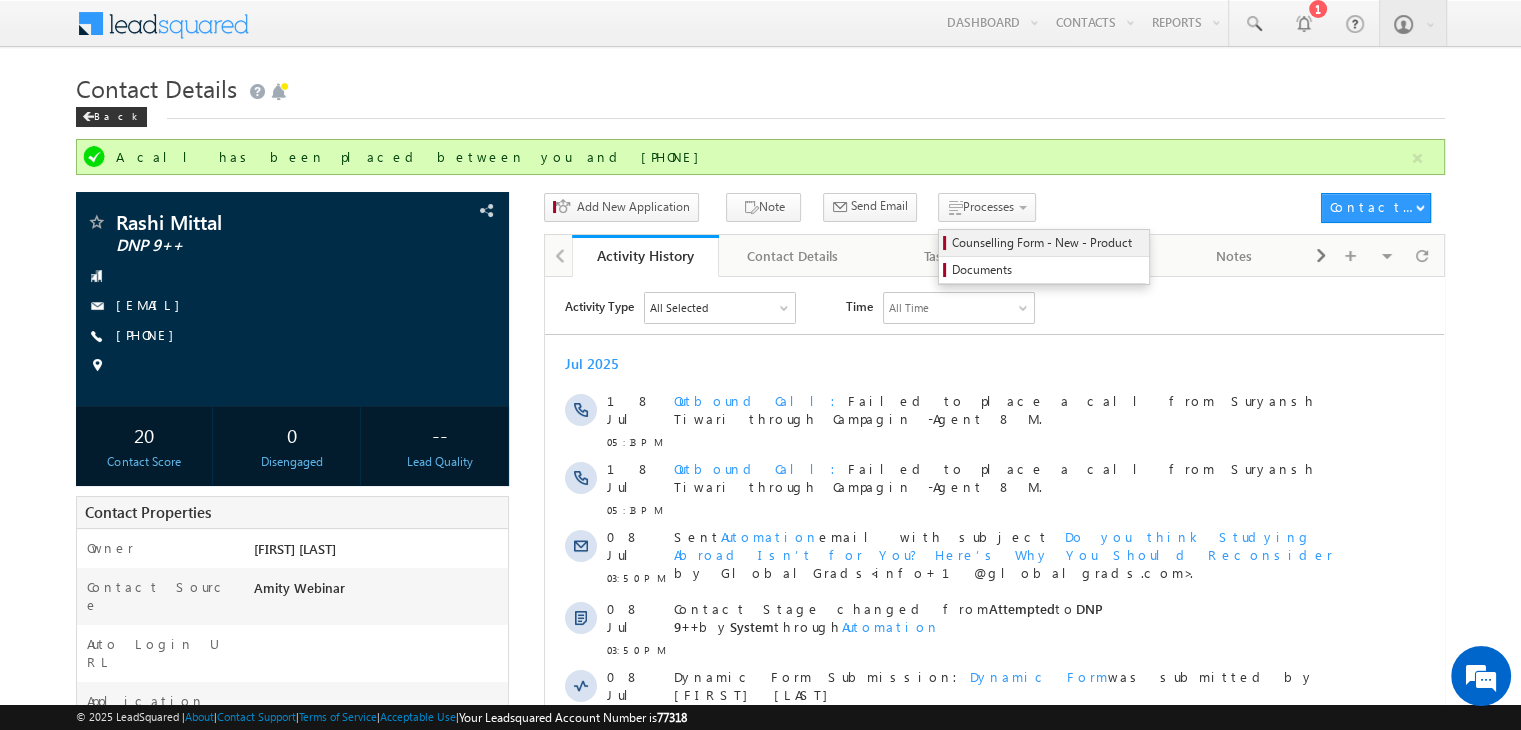 click on "Counselling Form - New - Product" at bounding box center [1047, 243] 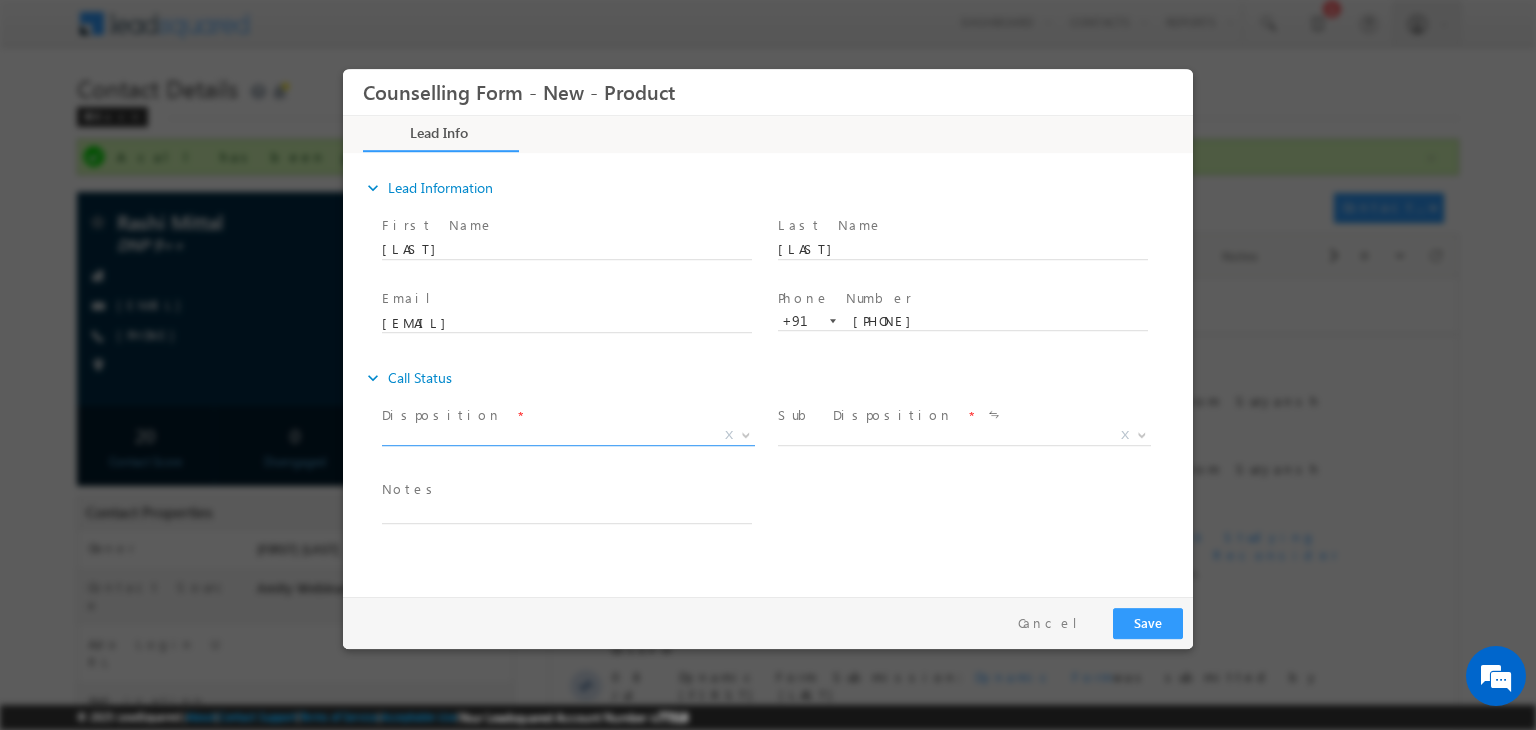 click on "X" at bounding box center (568, 436) 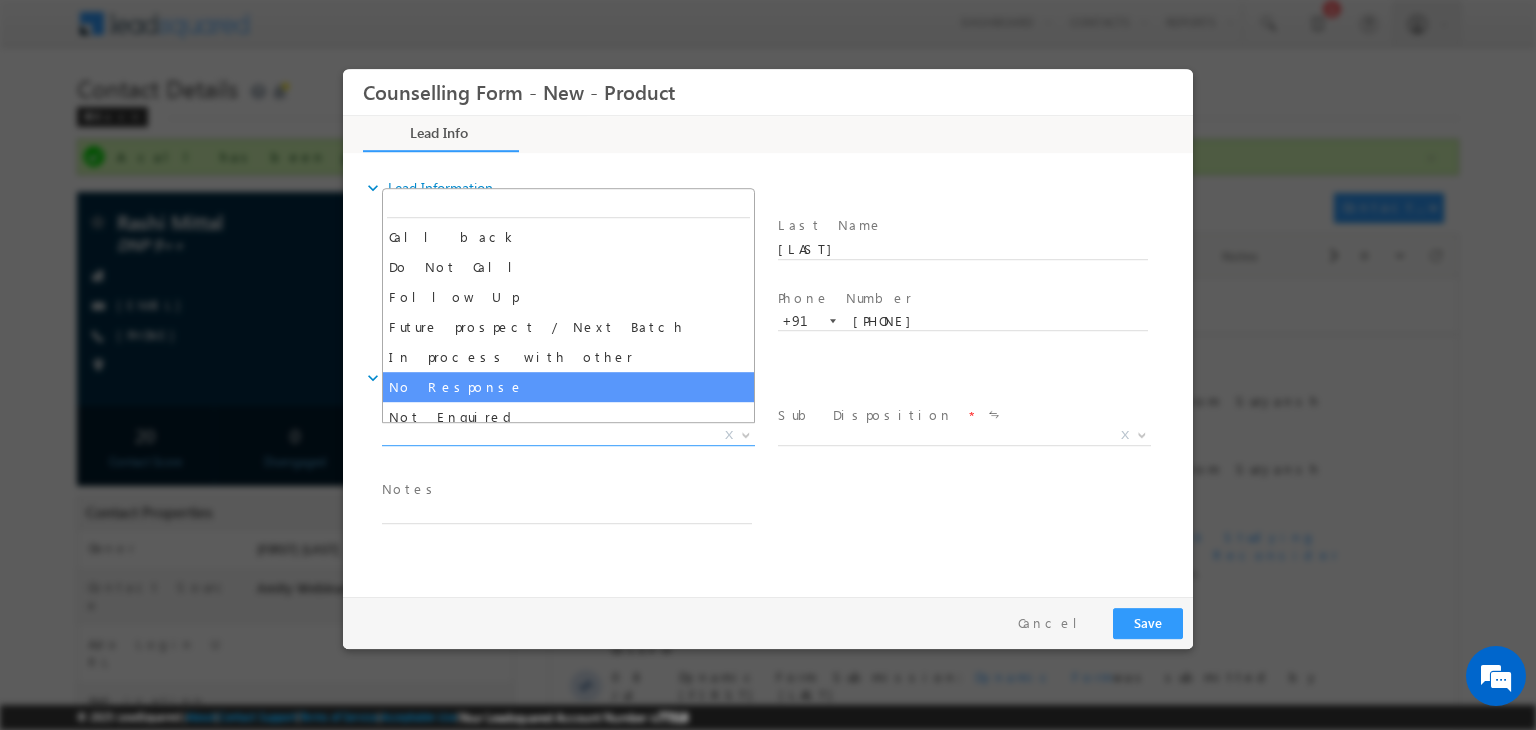 select on "No Response" 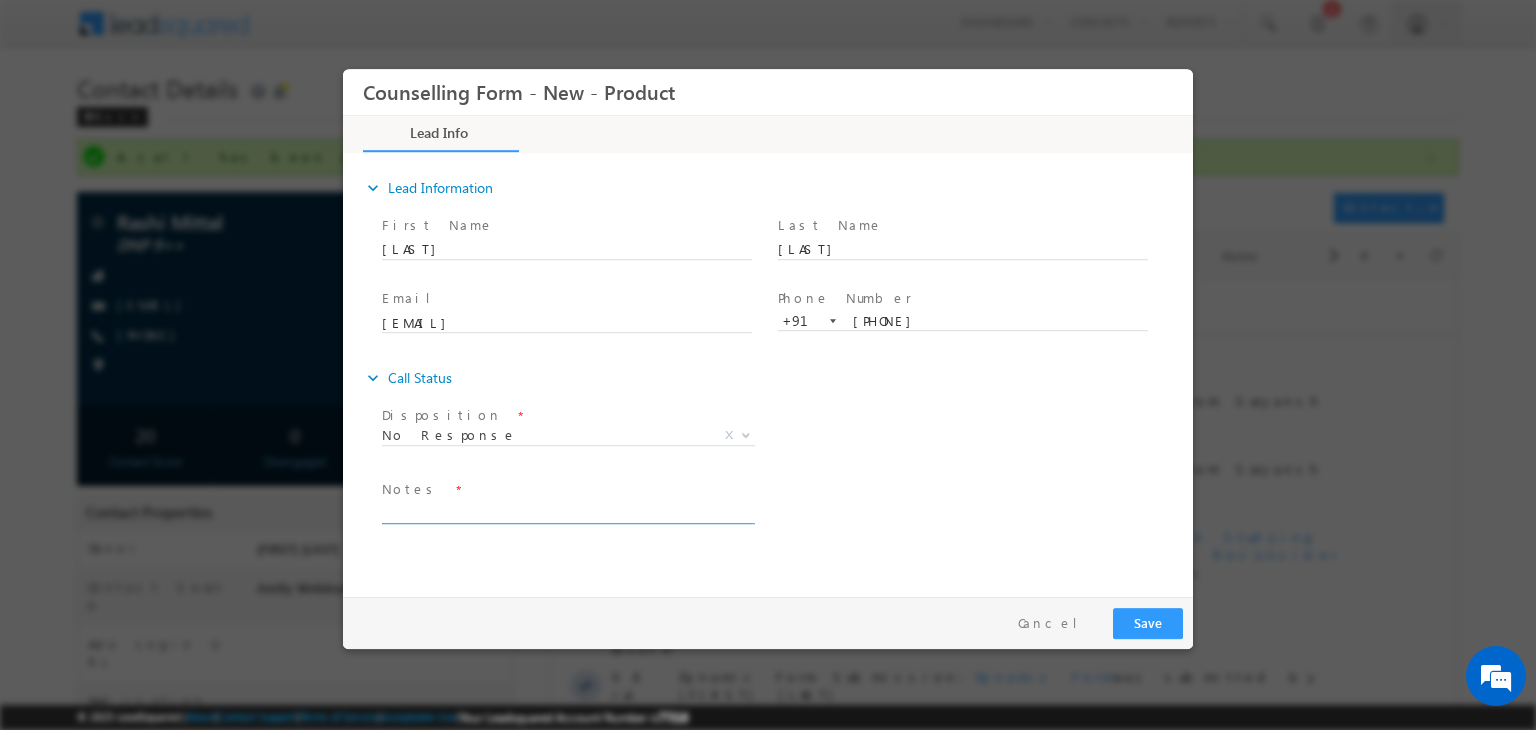 click at bounding box center (567, 512) 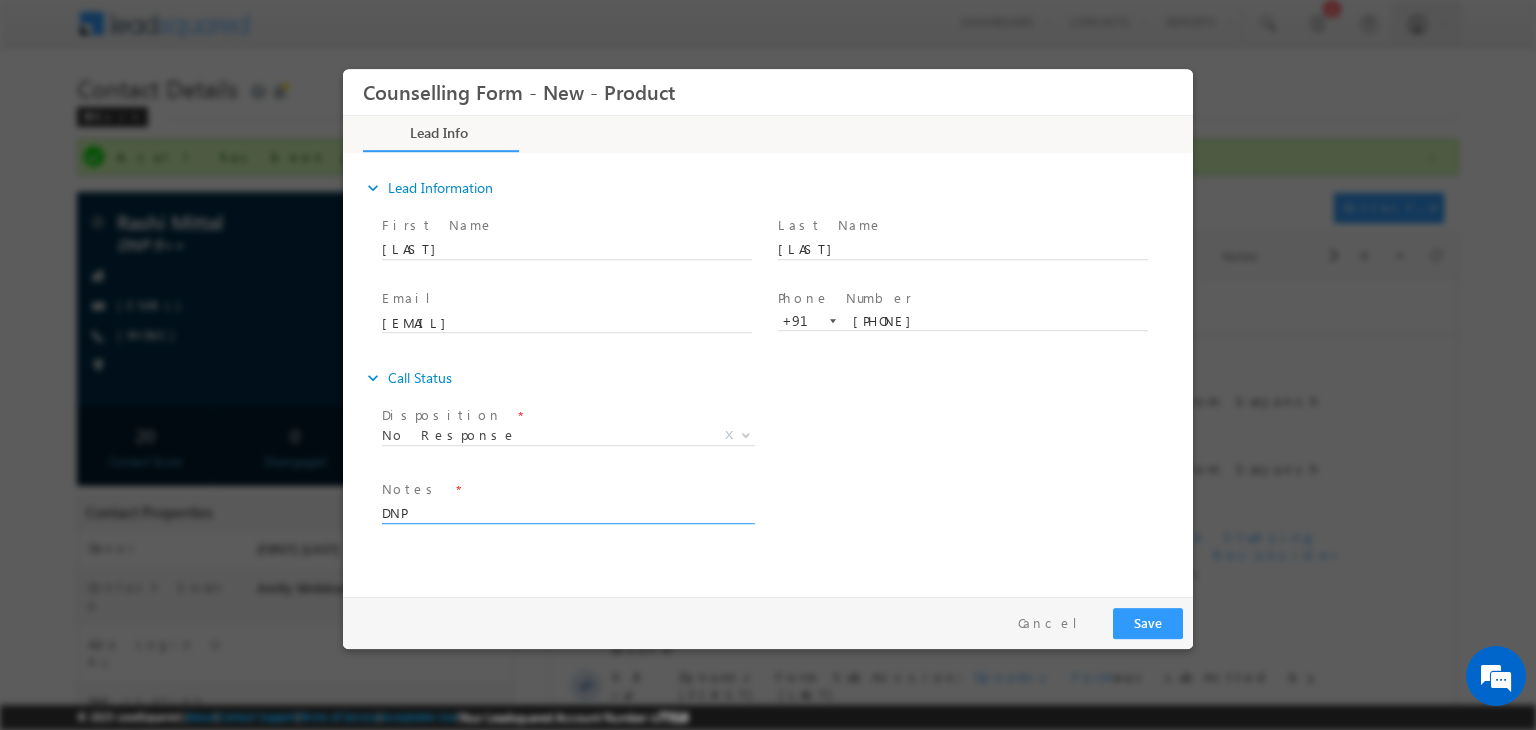 type on "DNP" 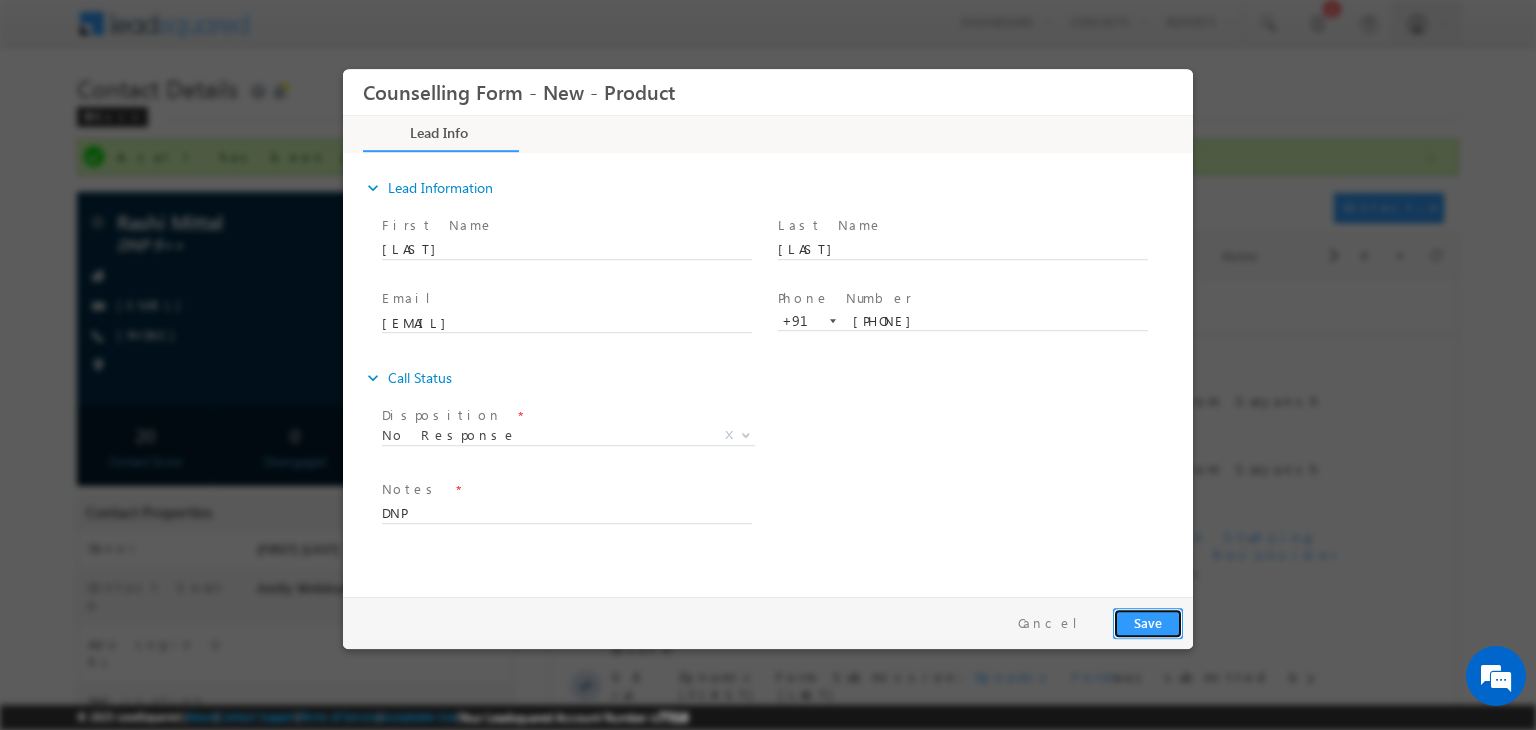 click on "Save" at bounding box center (1148, 623) 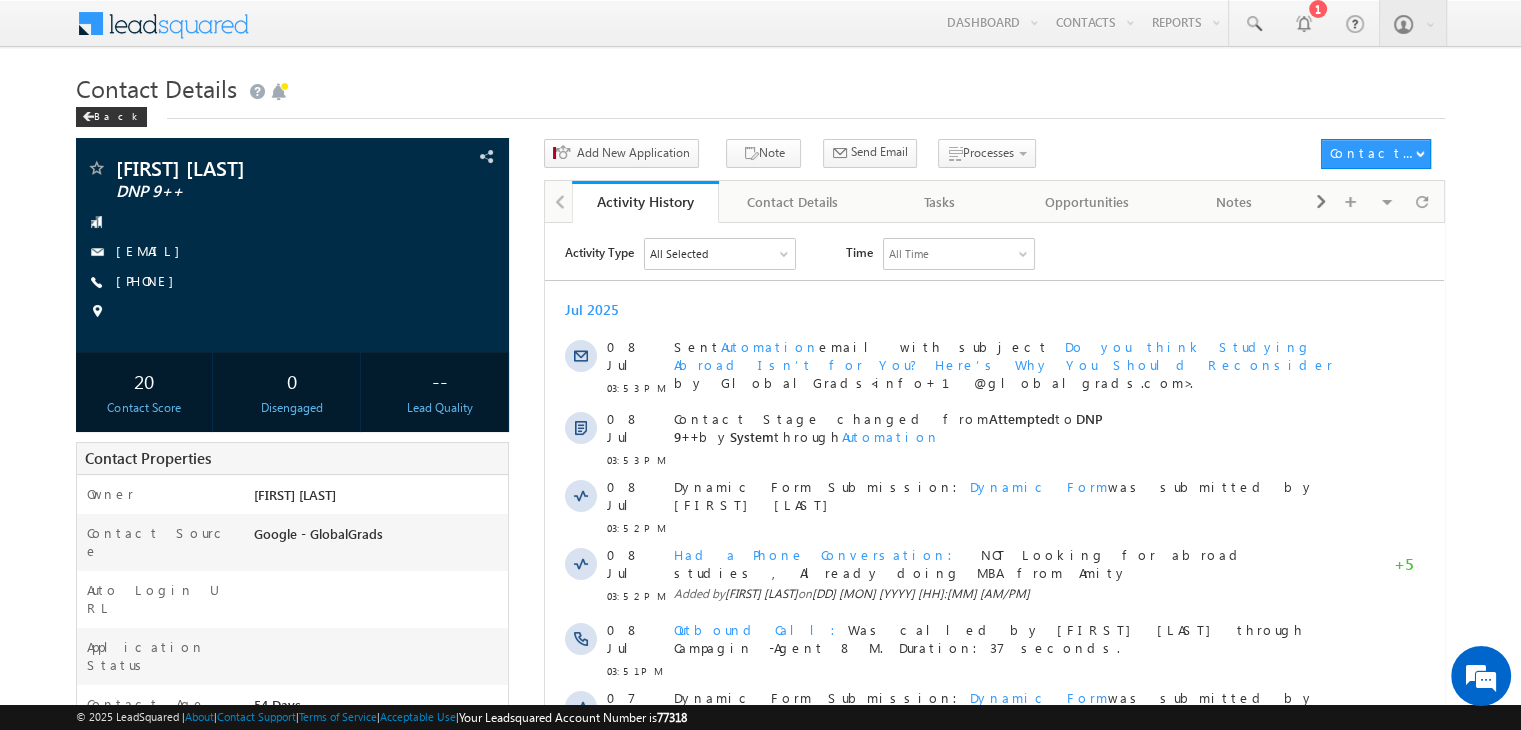 scroll, scrollTop: 0, scrollLeft: 0, axis: both 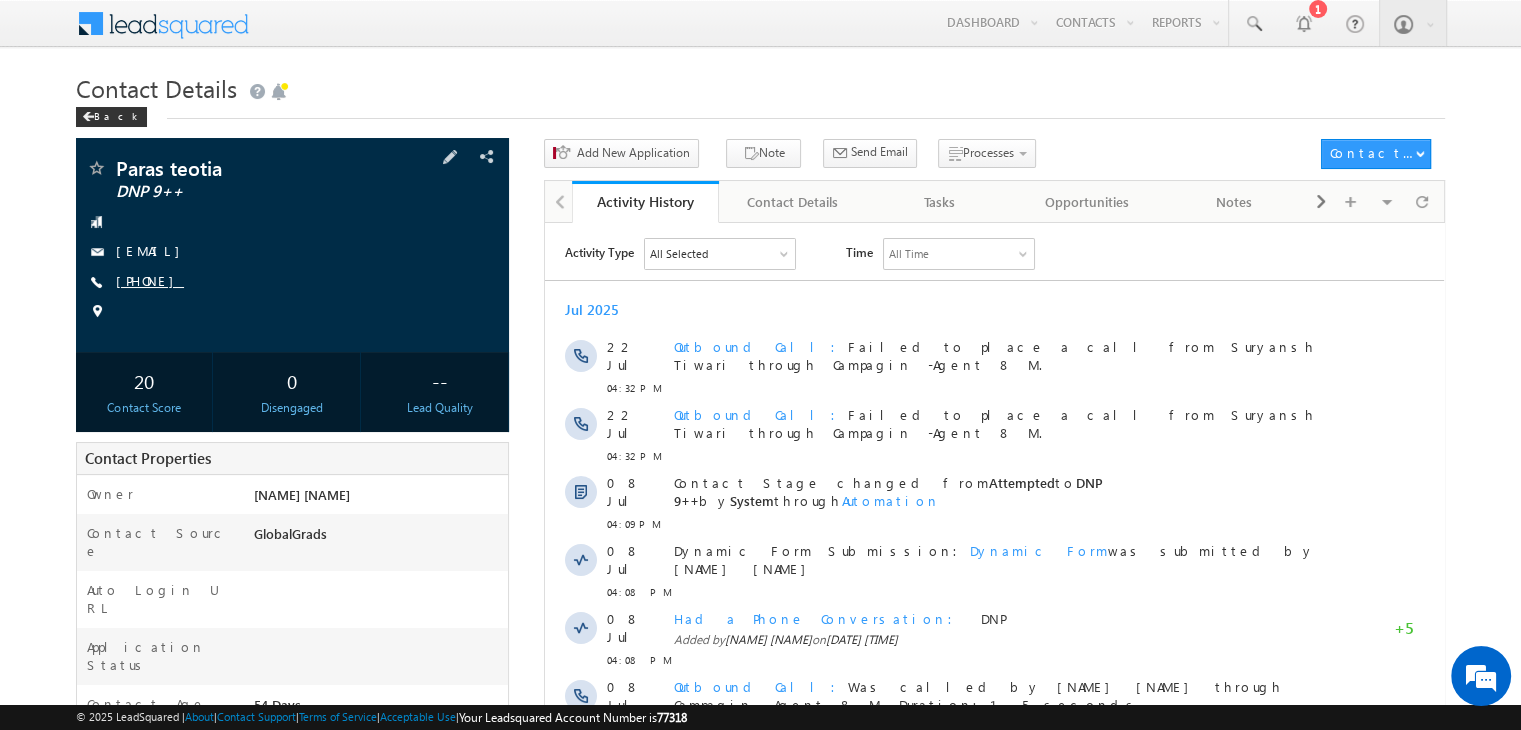 click on "[PHONE]" at bounding box center [150, 280] 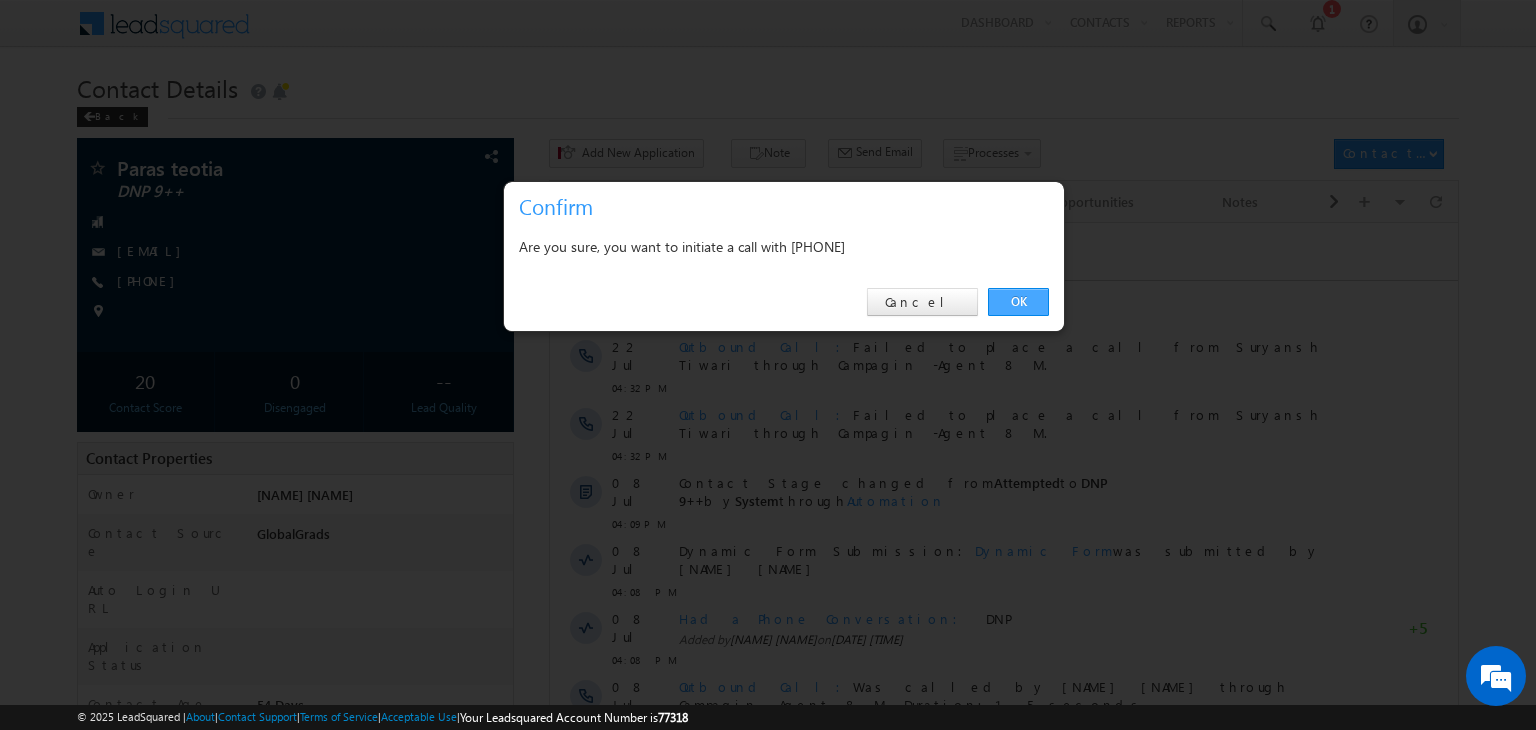 click on "OK" at bounding box center [1018, 302] 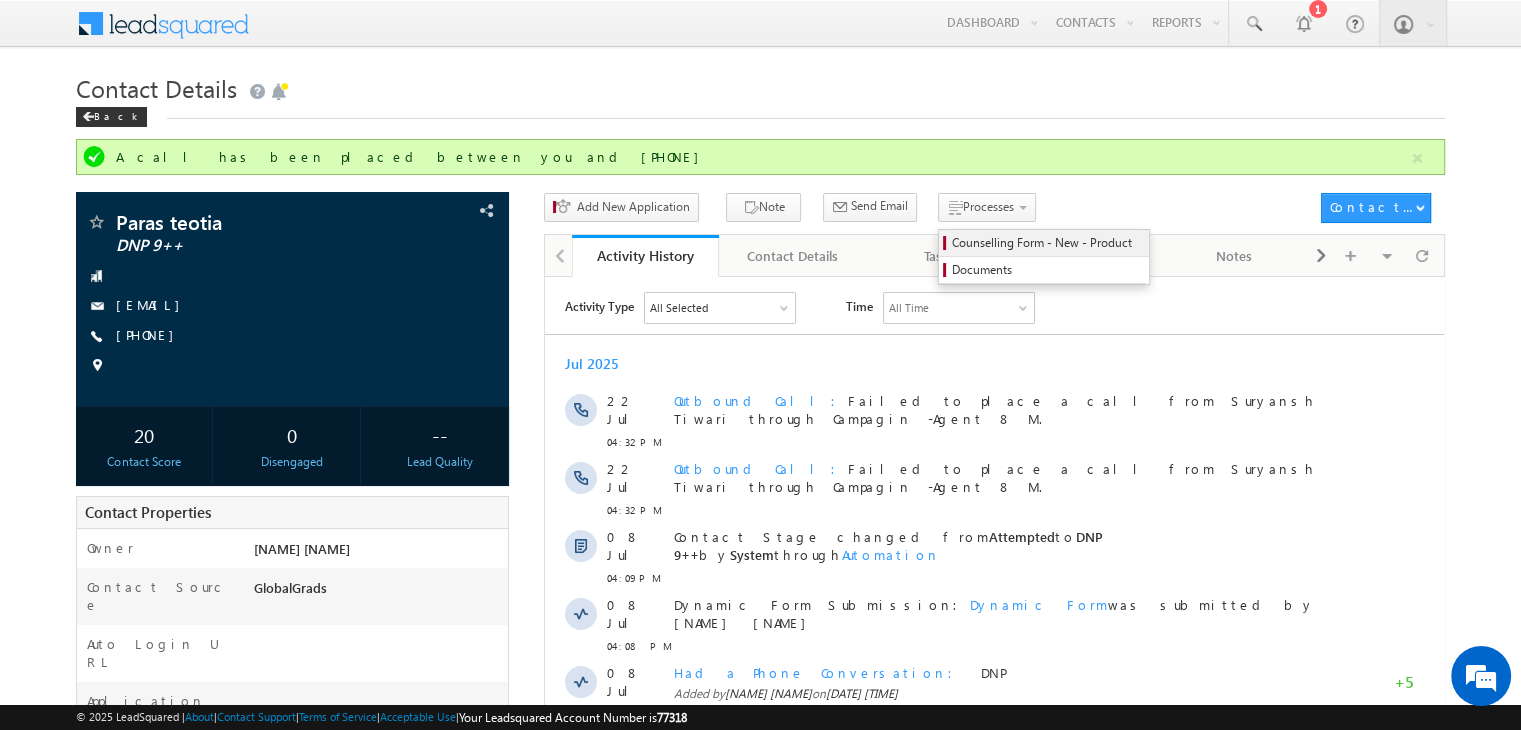 click on "Counselling Form - New - Product" at bounding box center (1047, 243) 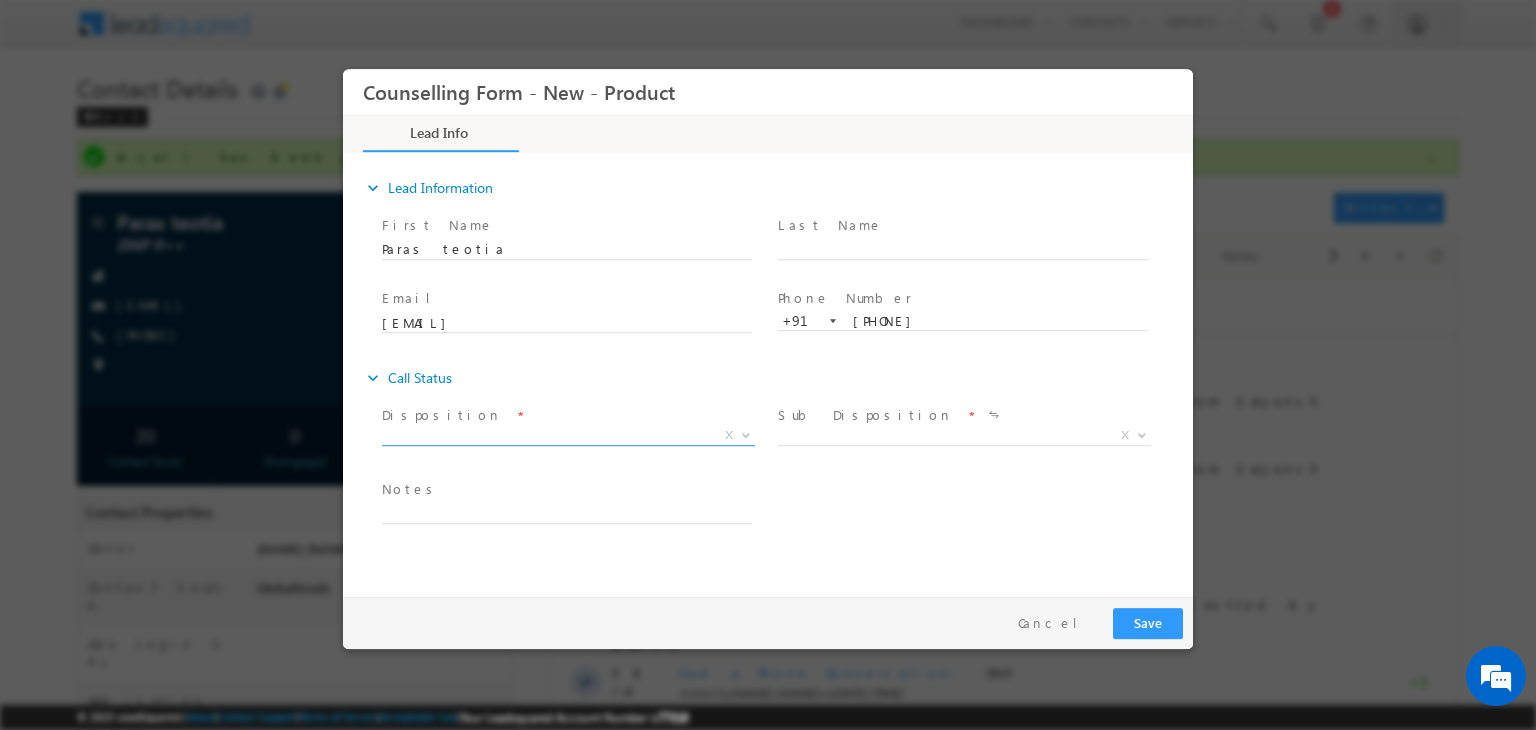 click on "X" at bounding box center [568, 436] 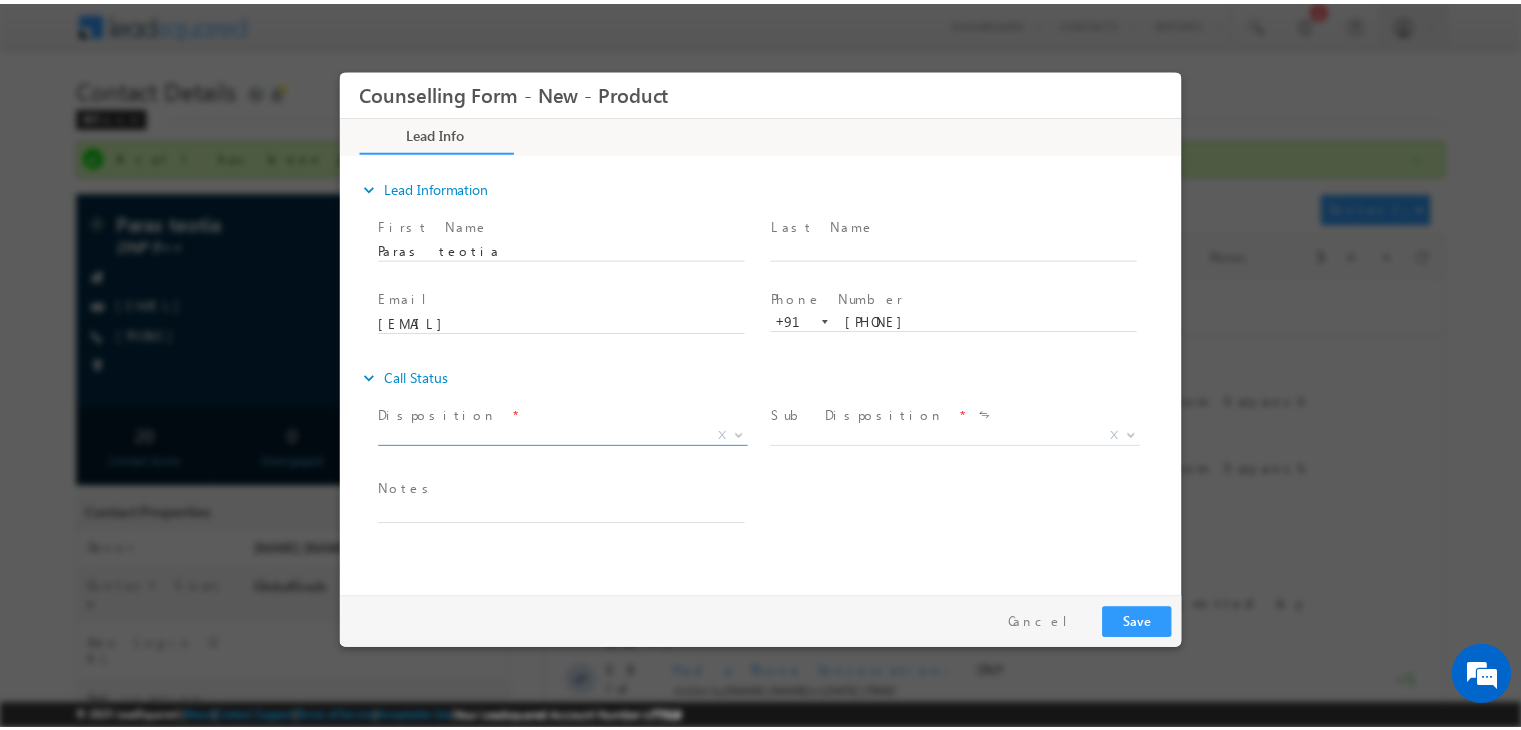 scroll, scrollTop: 0, scrollLeft: 0, axis: both 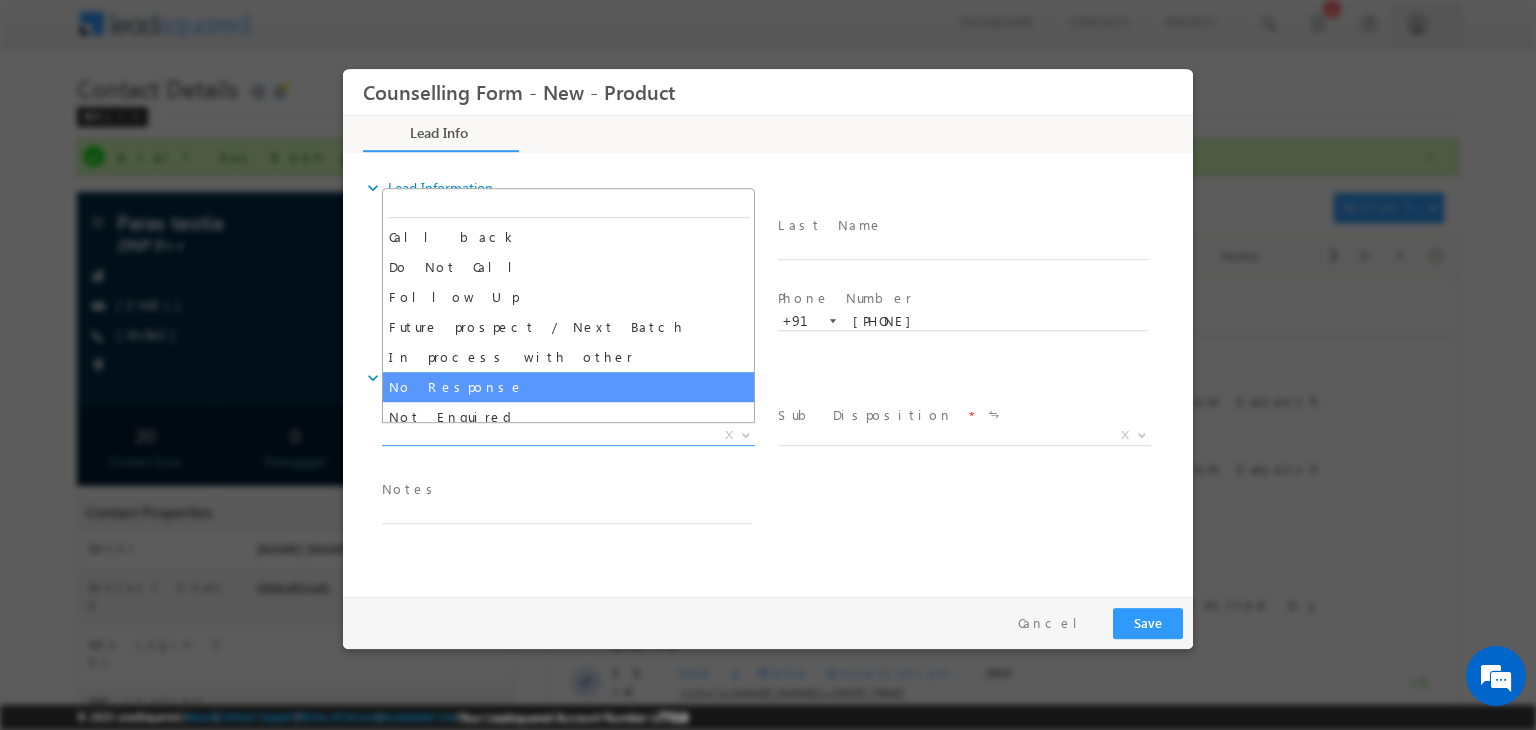 select on "No Response" 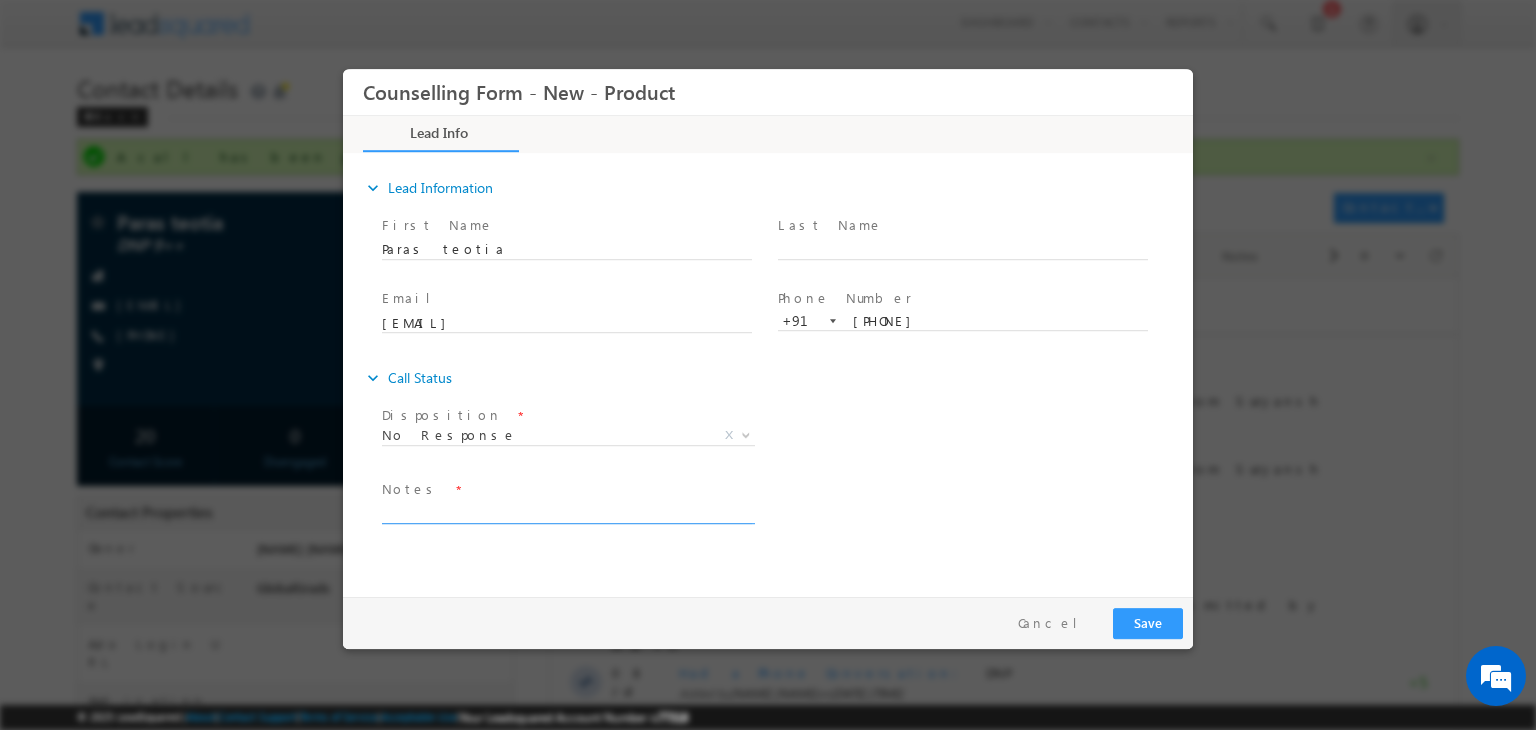 click at bounding box center [567, 512] 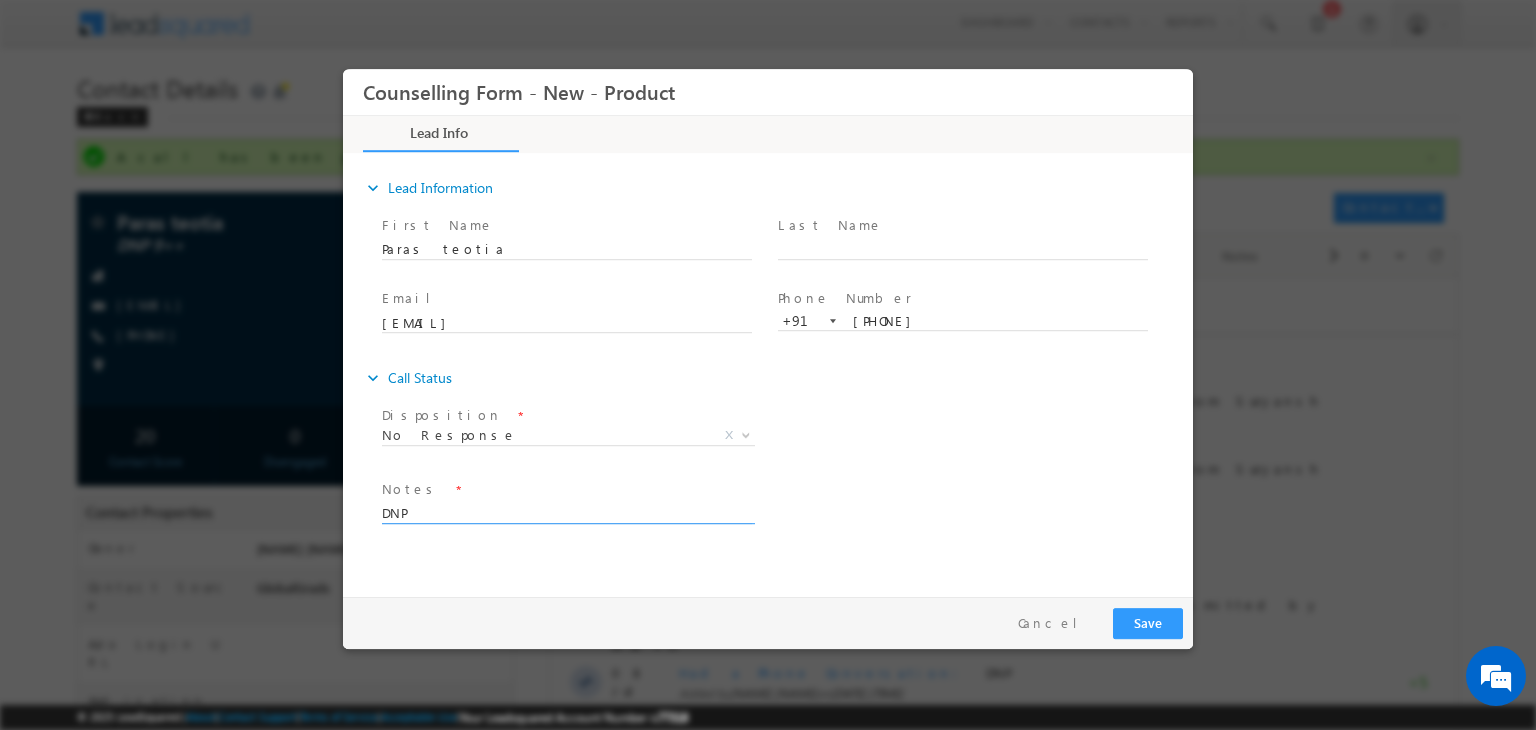 type on "DNP" 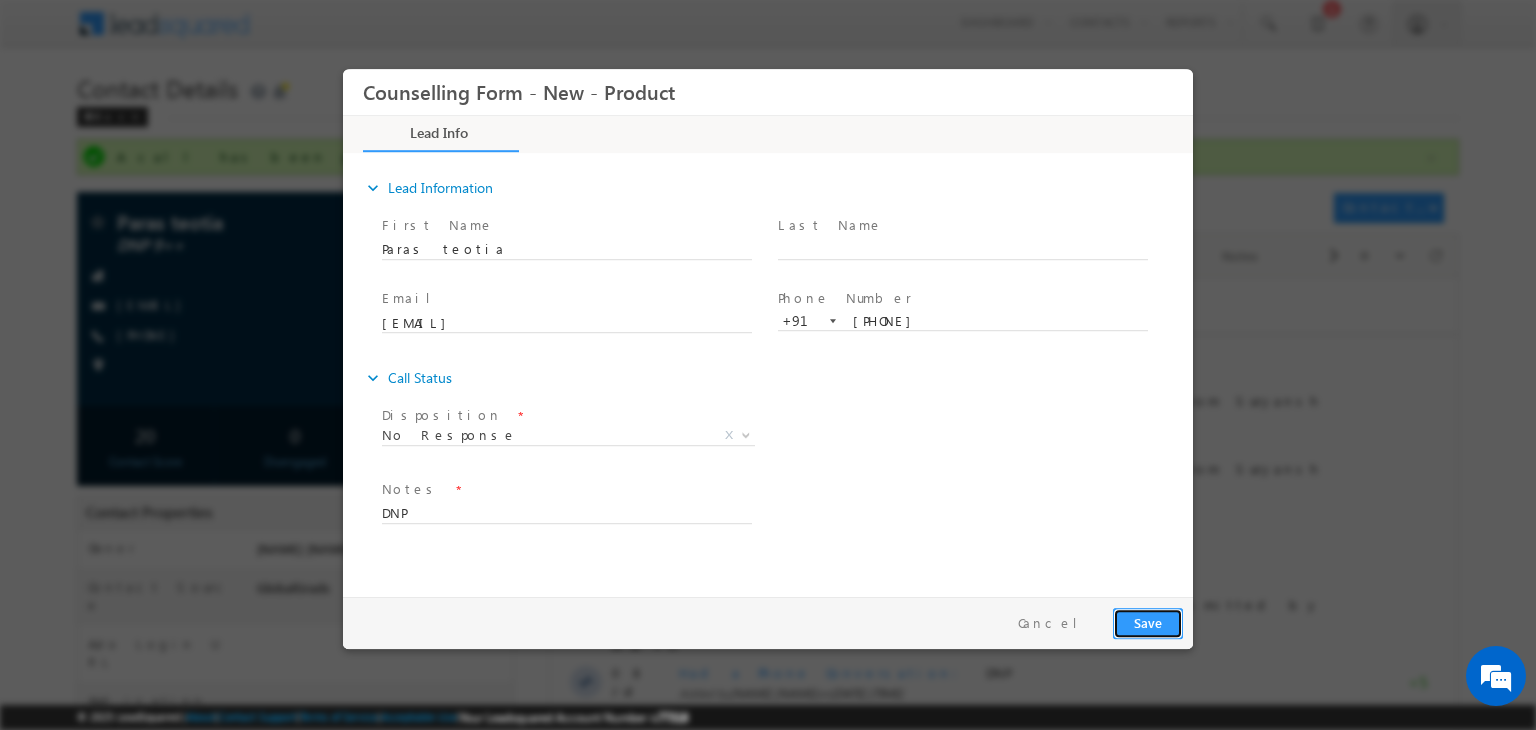 click on "Save" at bounding box center [1148, 623] 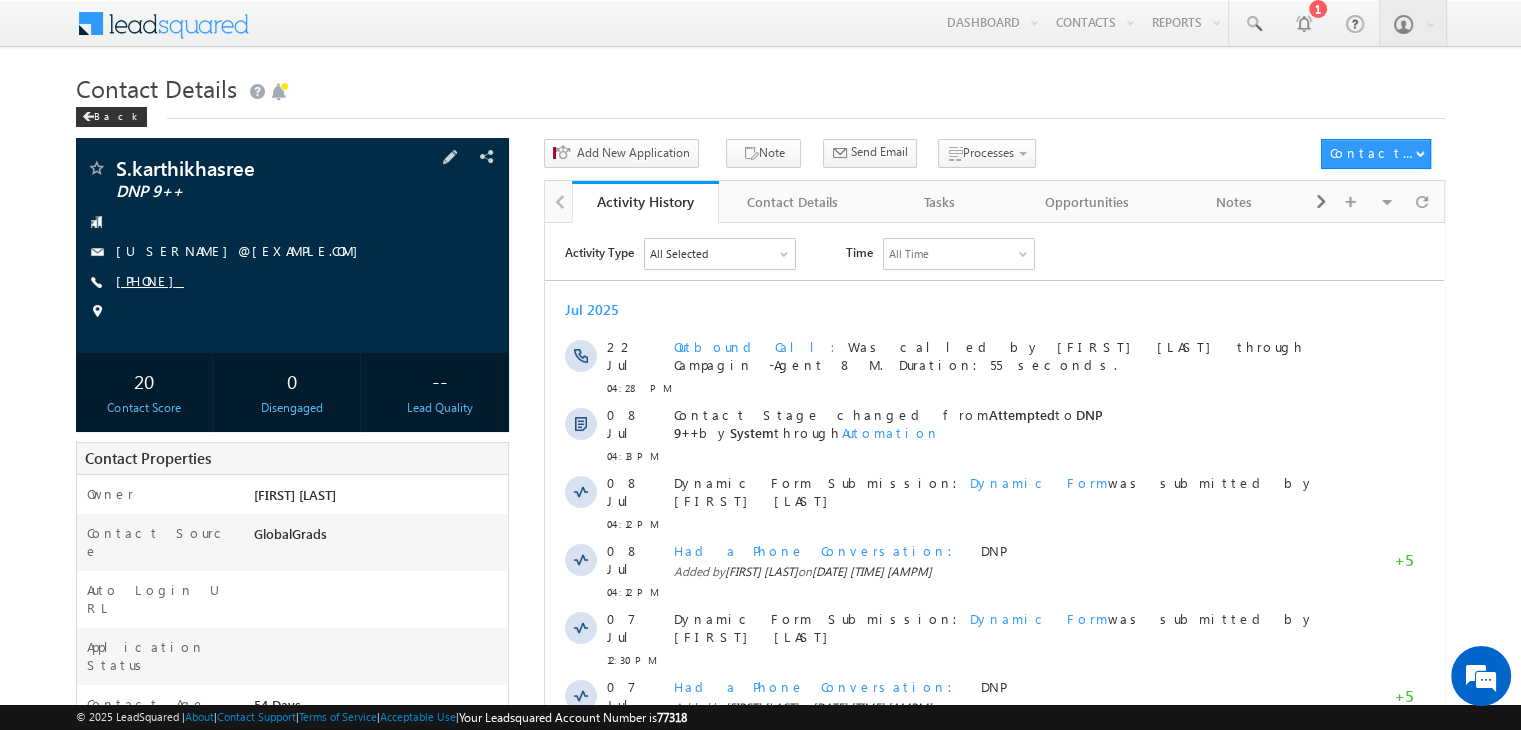 scroll, scrollTop: 0, scrollLeft: 0, axis: both 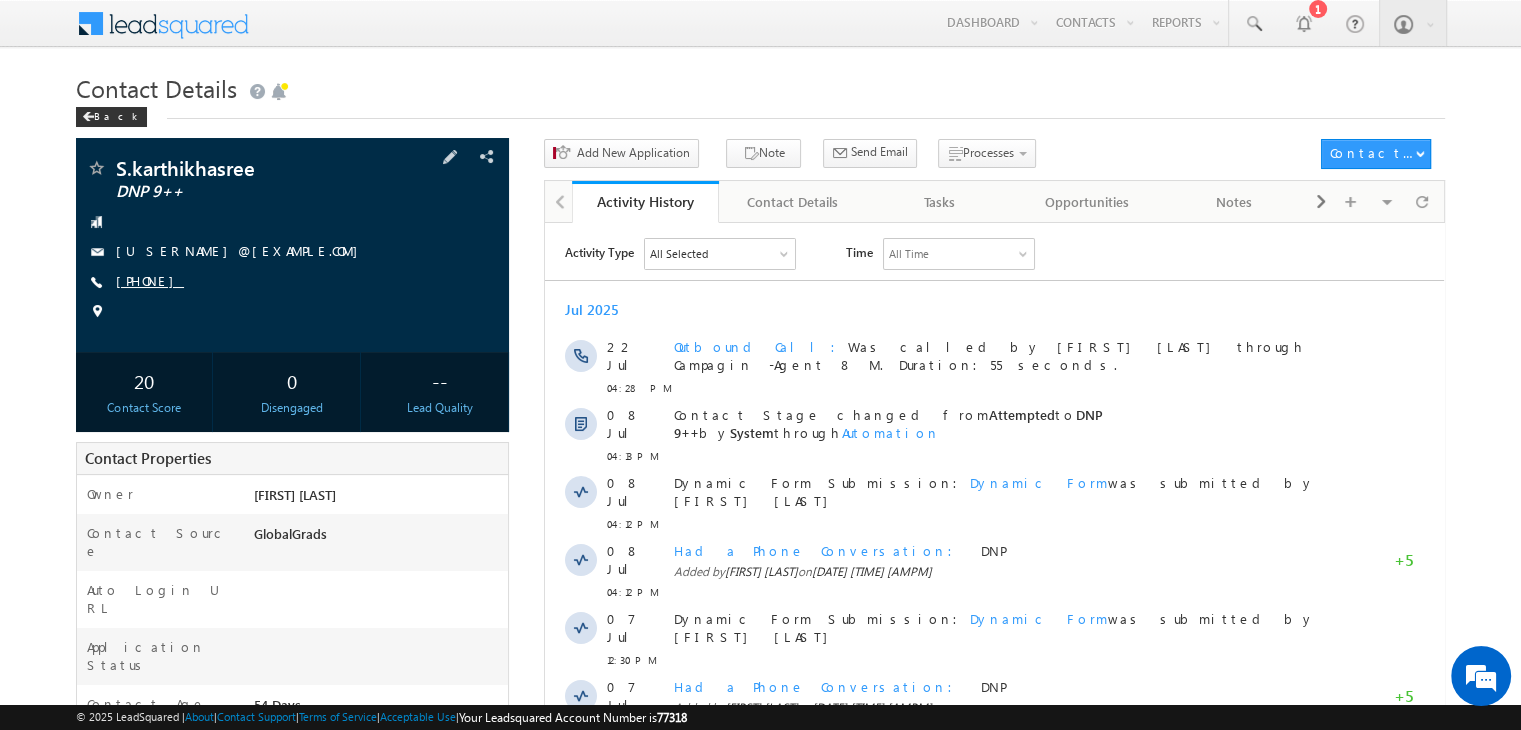 click on "+91-6369274166" at bounding box center (150, 280) 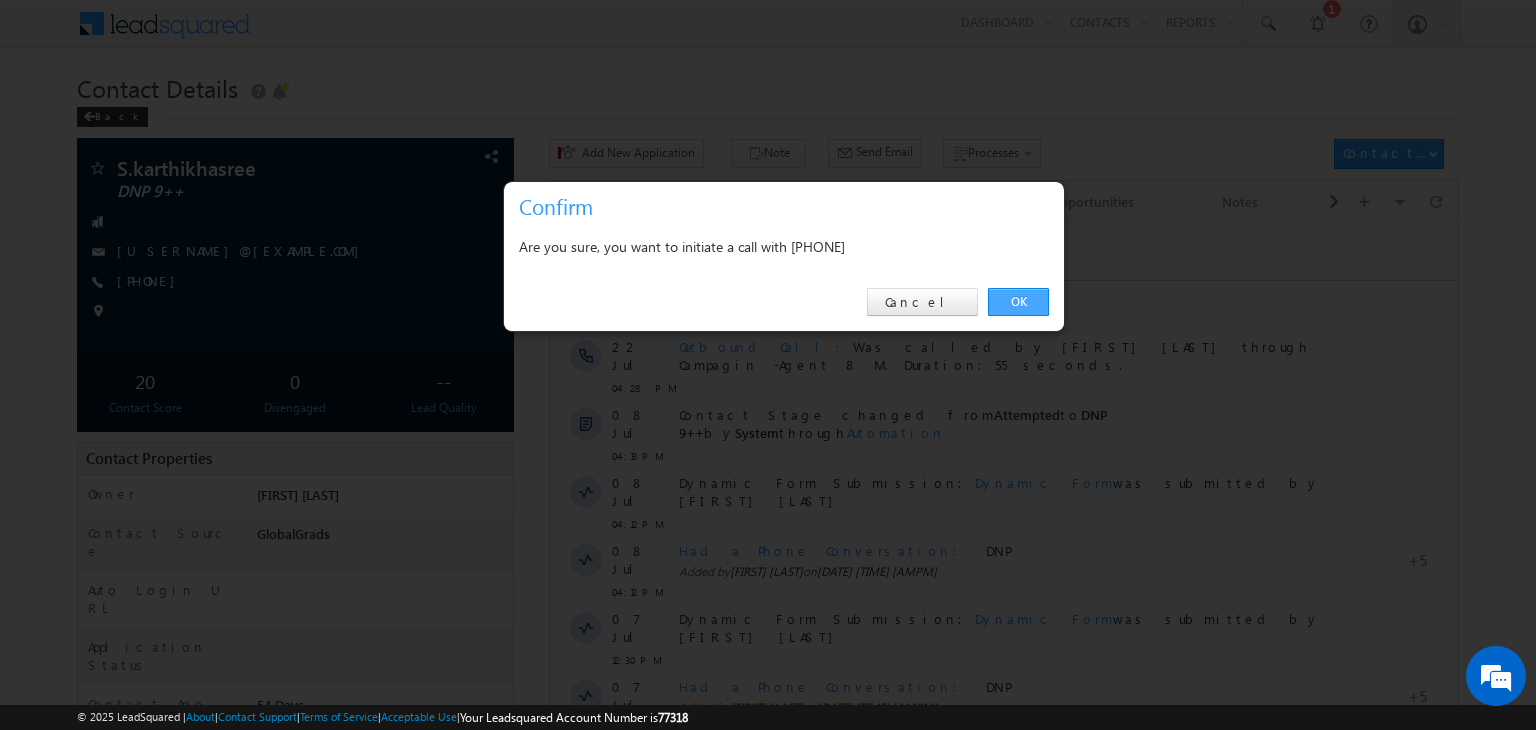 click on "OK" at bounding box center [1018, 302] 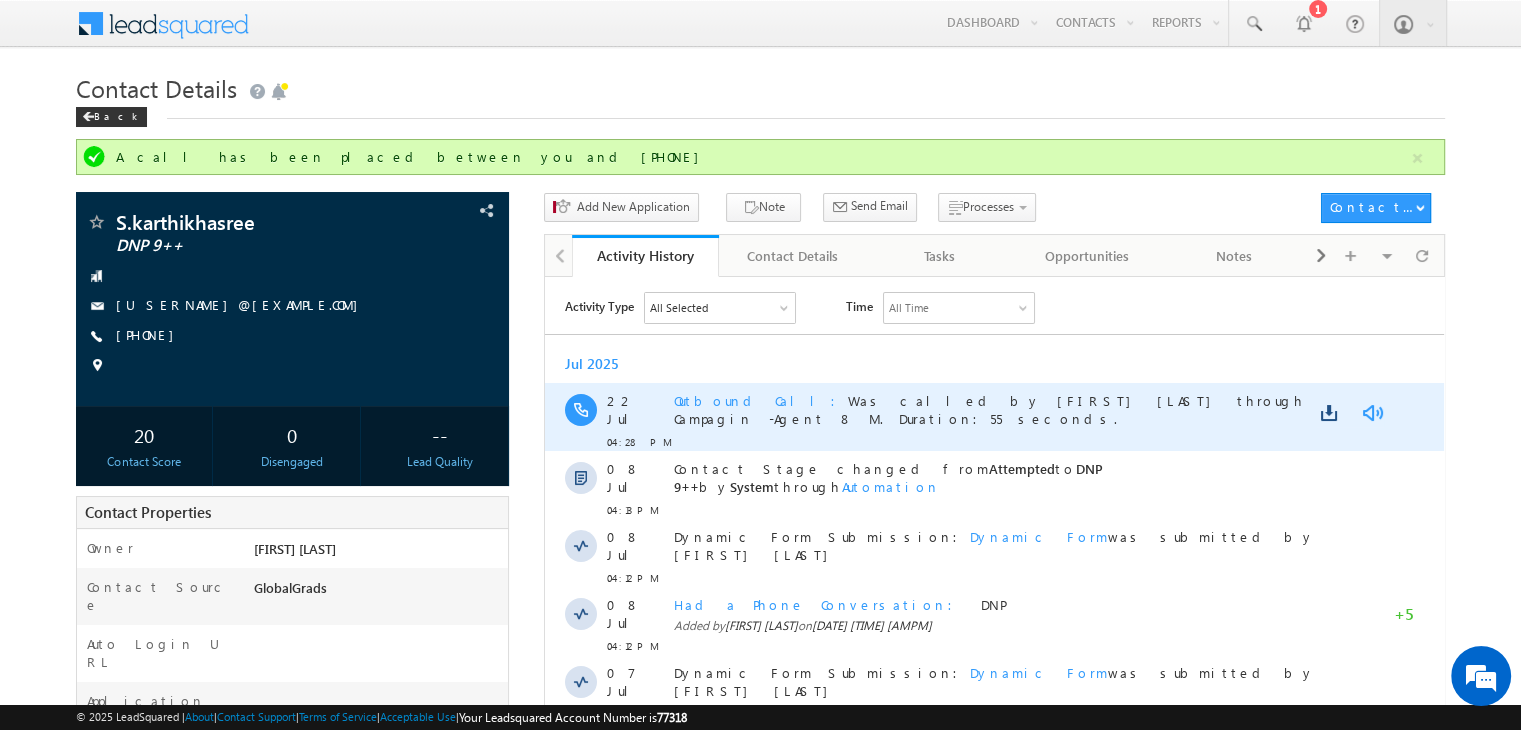 click at bounding box center [1372, 412] 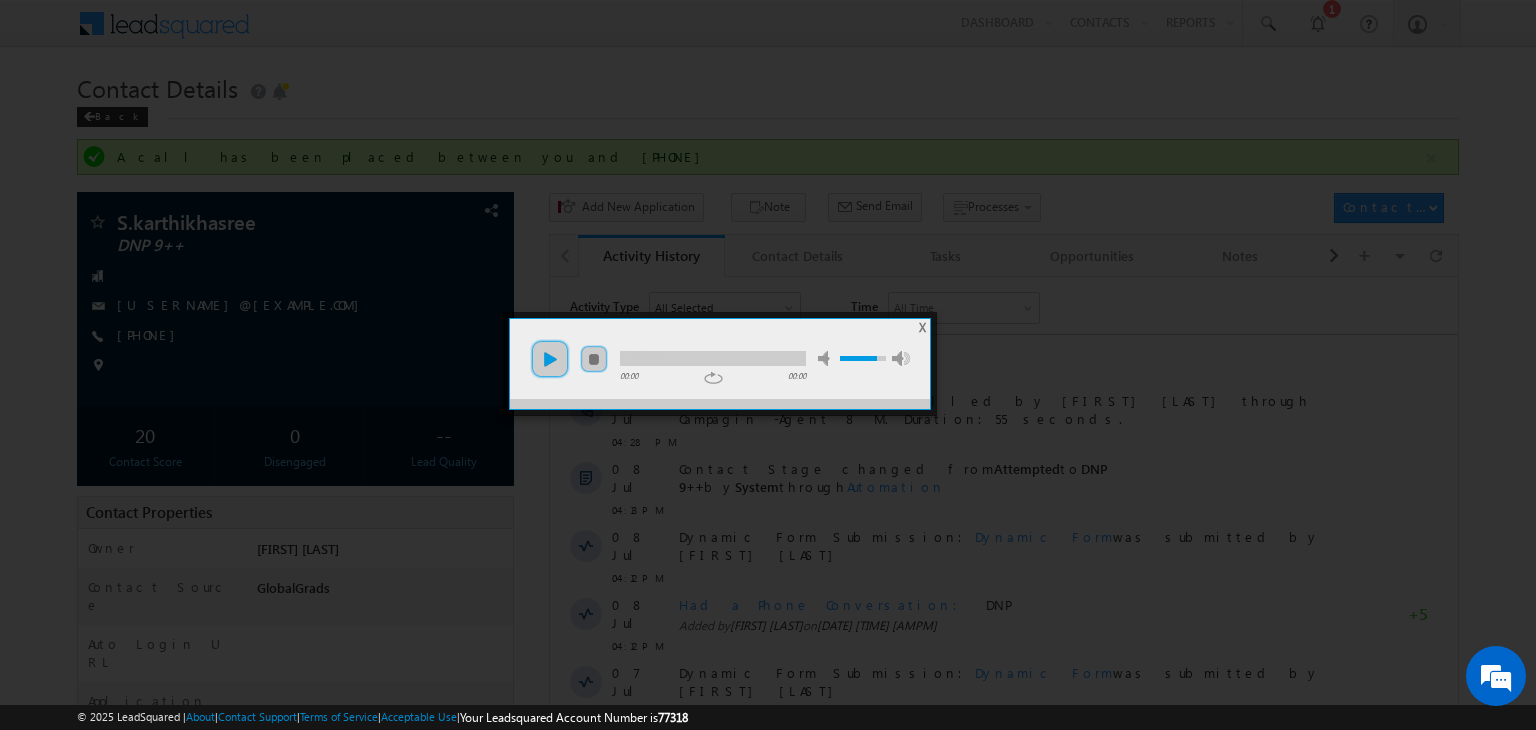 click on "play" at bounding box center (550, 359) 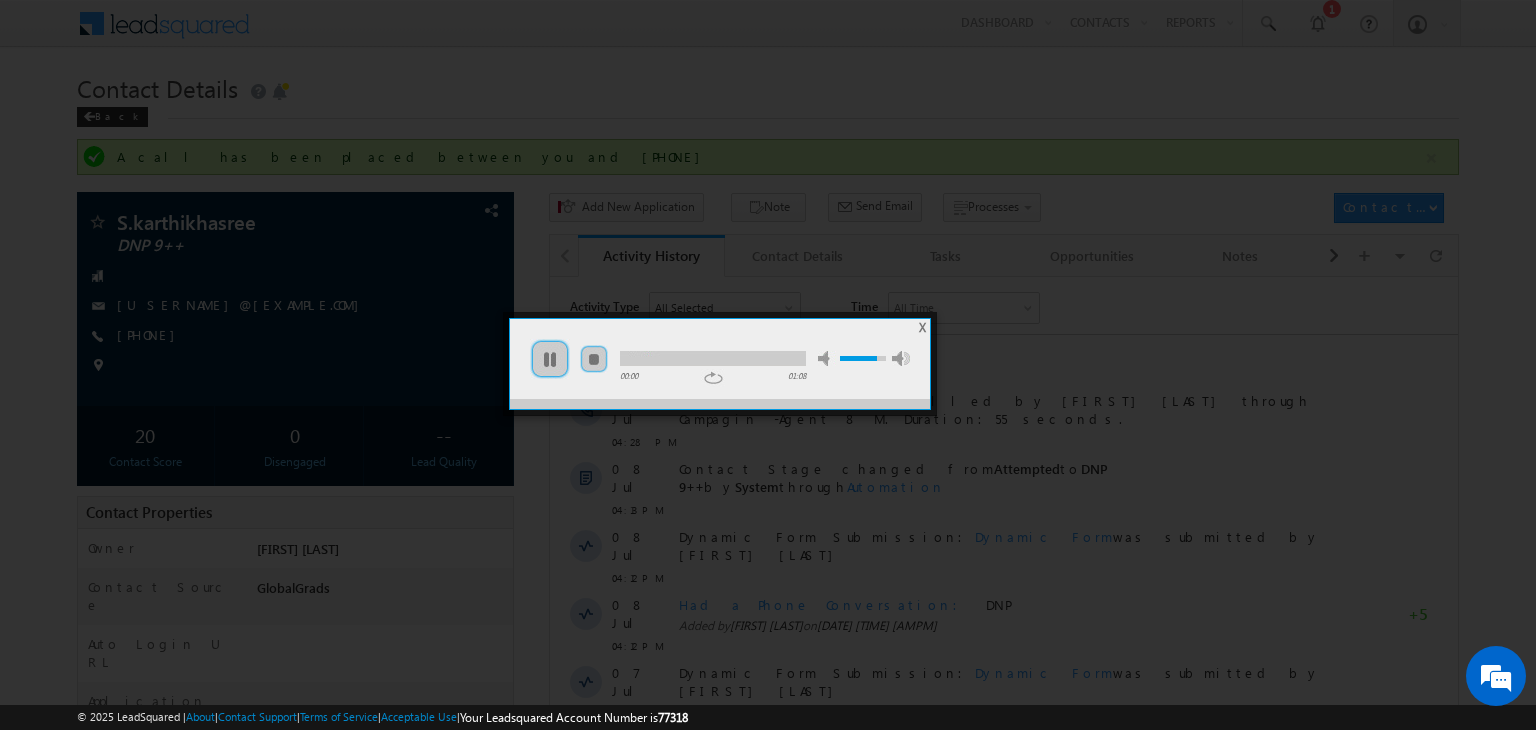 click at bounding box center [713, 358] 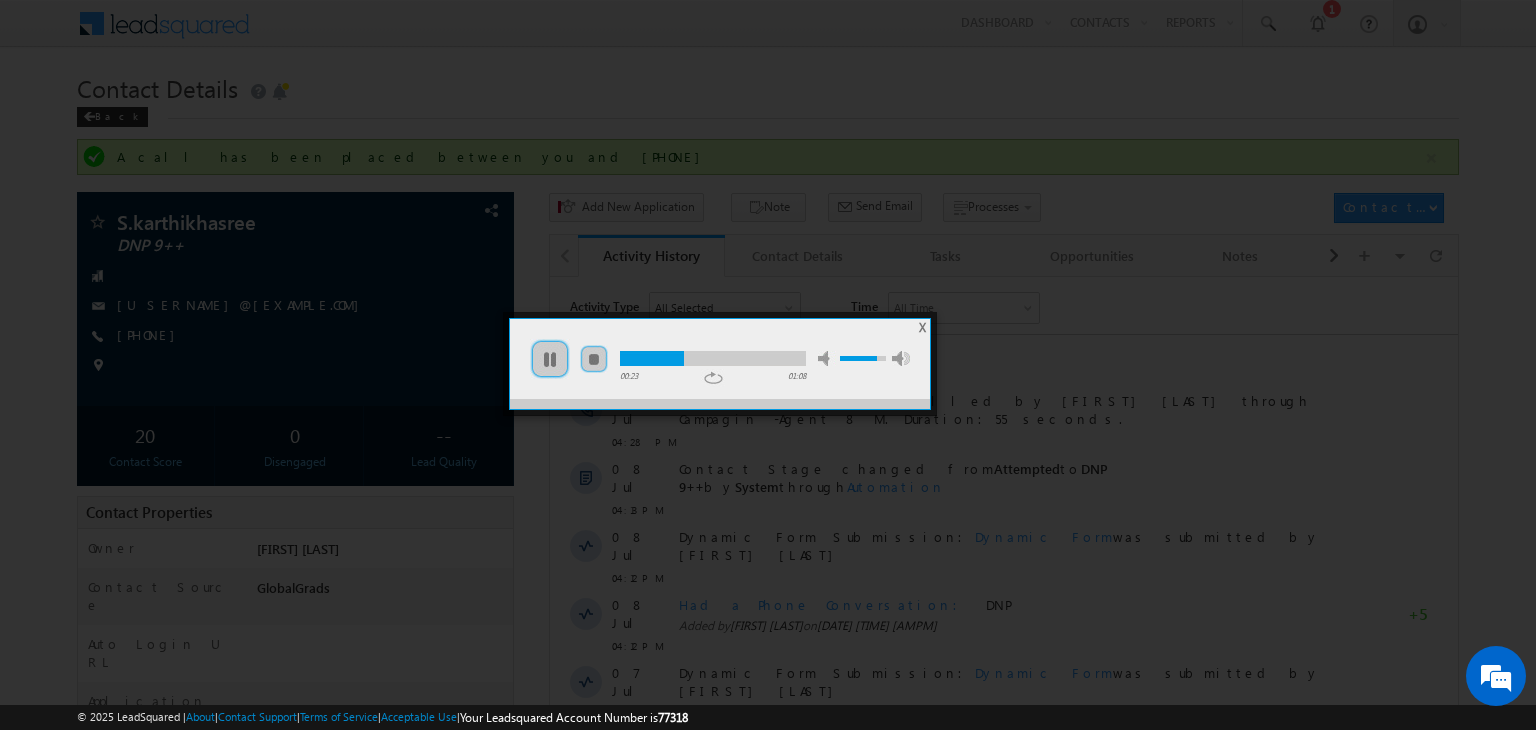 click at bounding box center [713, 358] 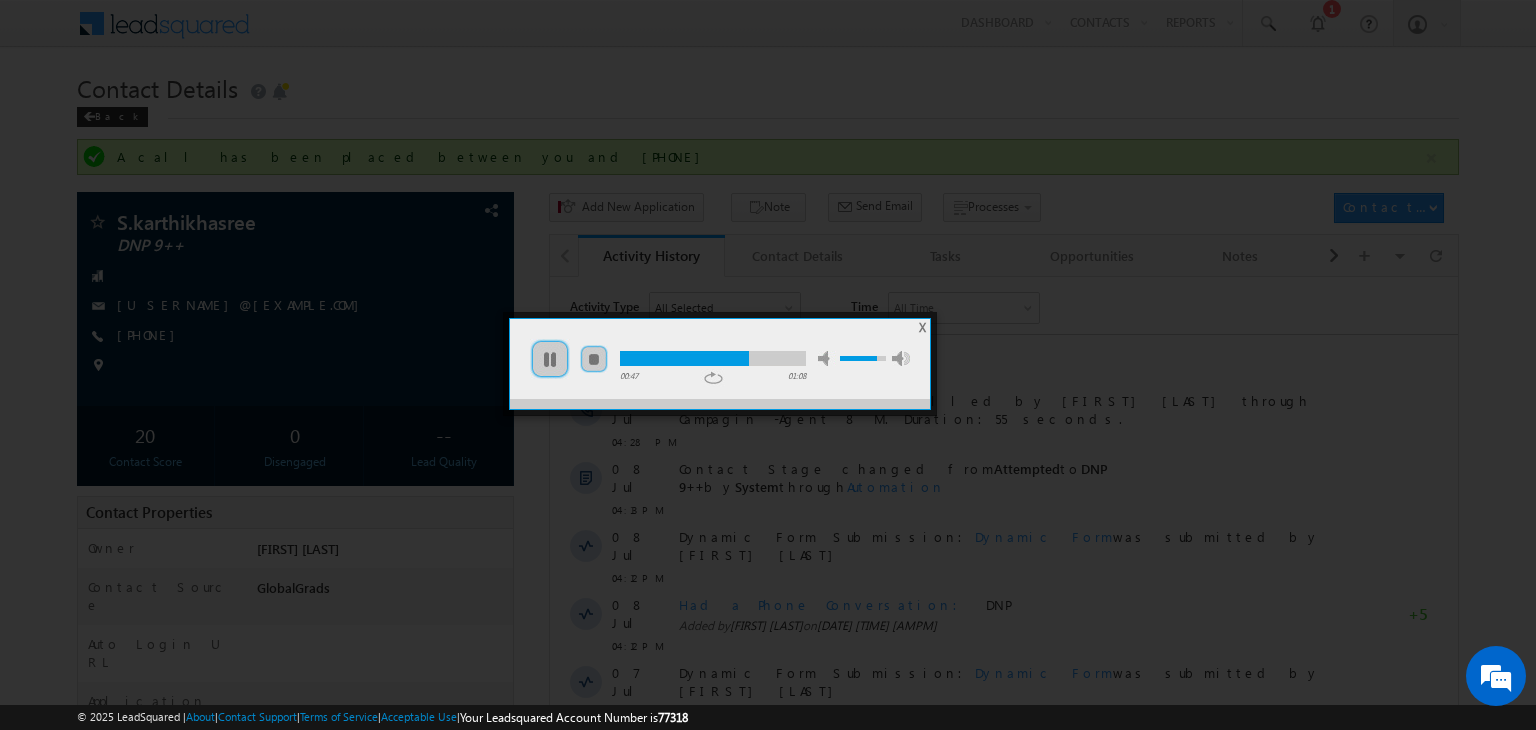 click at bounding box center (713, 358) 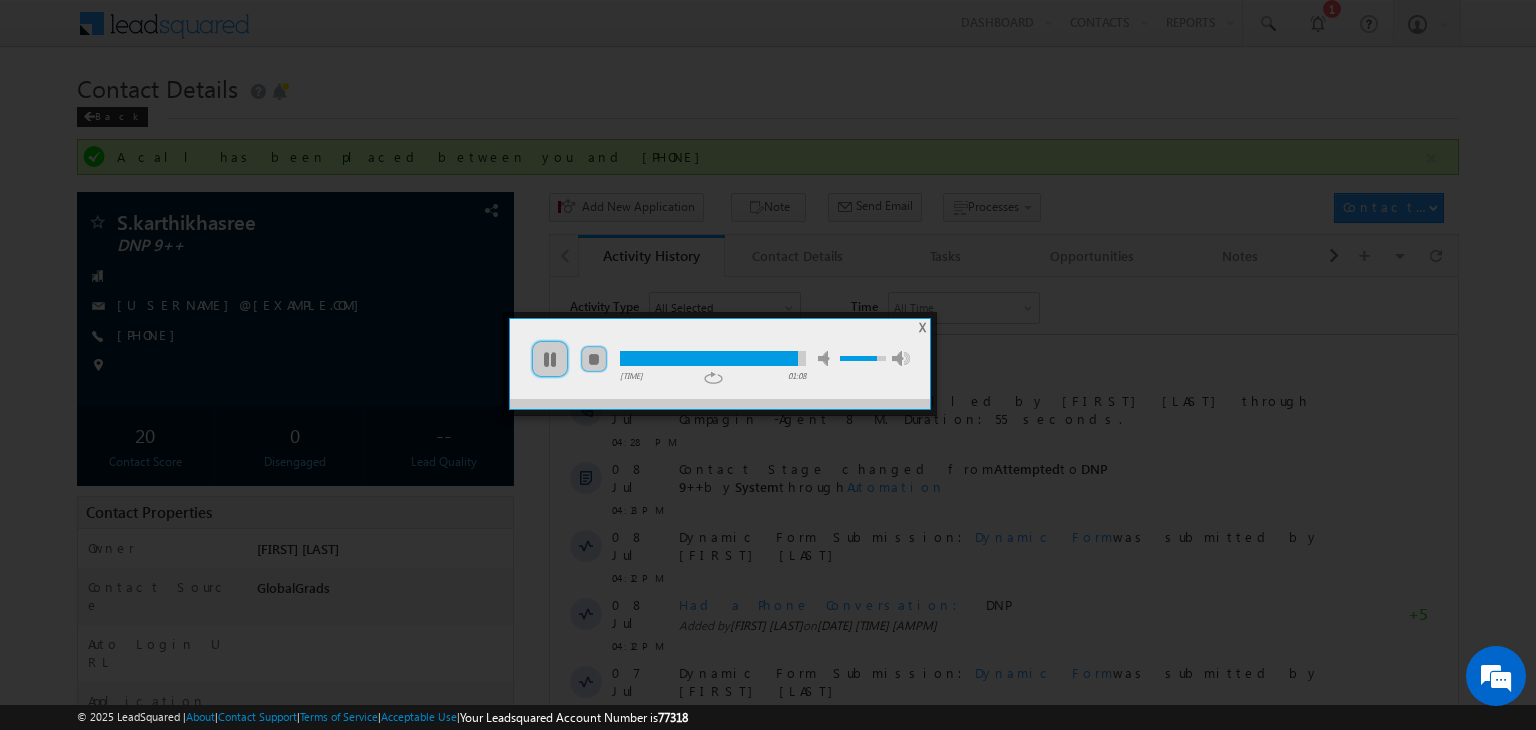 click on "X" at bounding box center [922, 327] 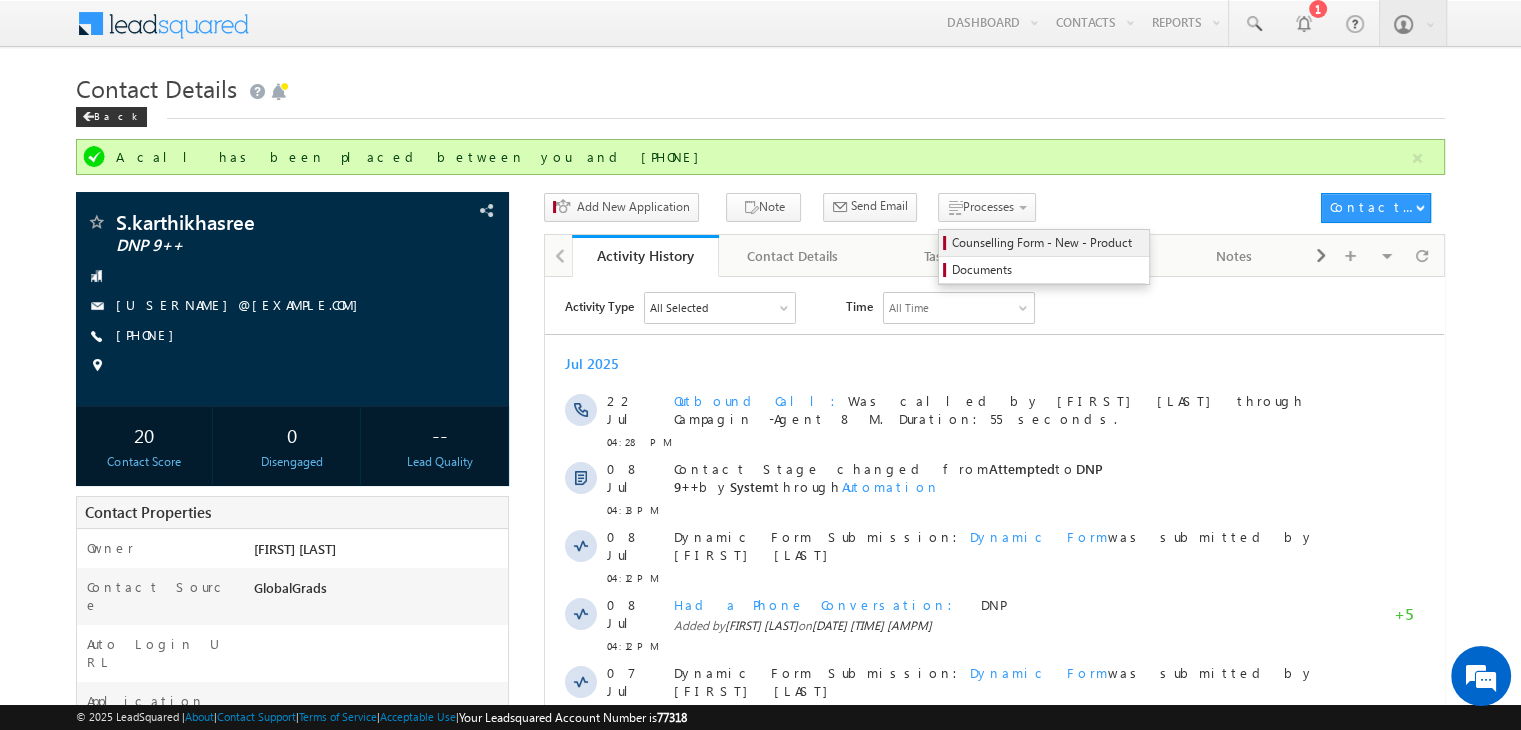 click on "Counselling Form - New - Product" at bounding box center (1044, 243) 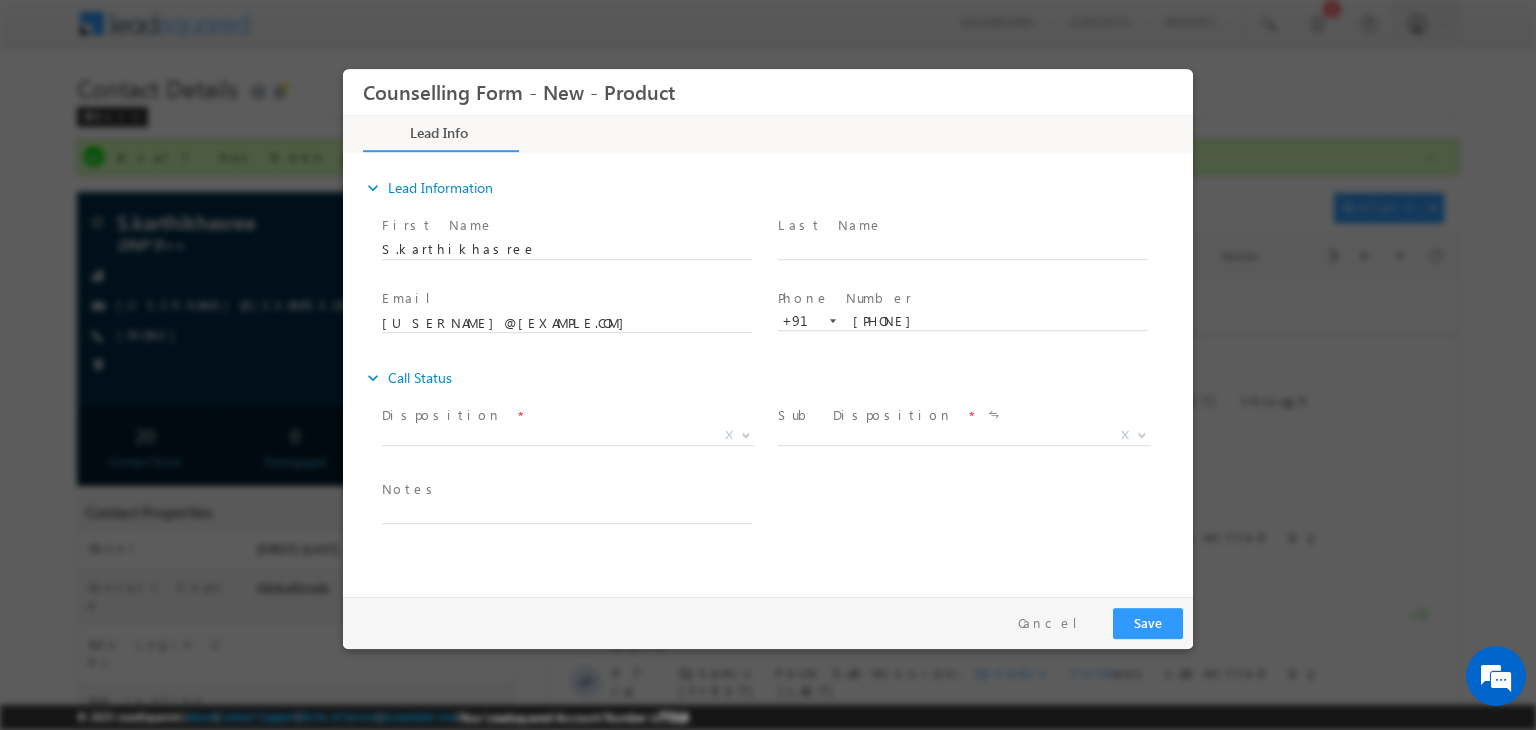 scroll, scrollTop: 0, scrollLeft: 0, axis: both 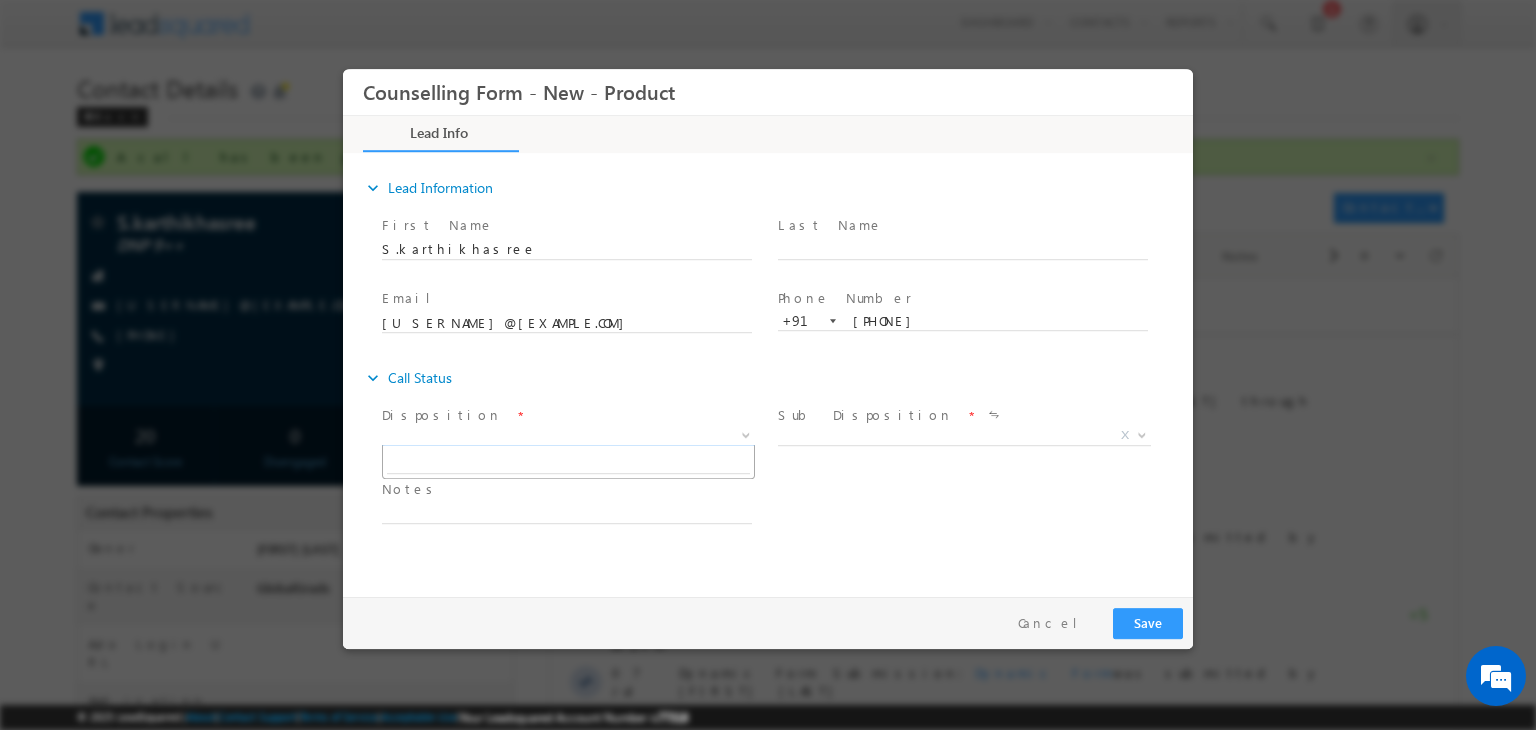 click on "X" at bounding box center [568, 436] 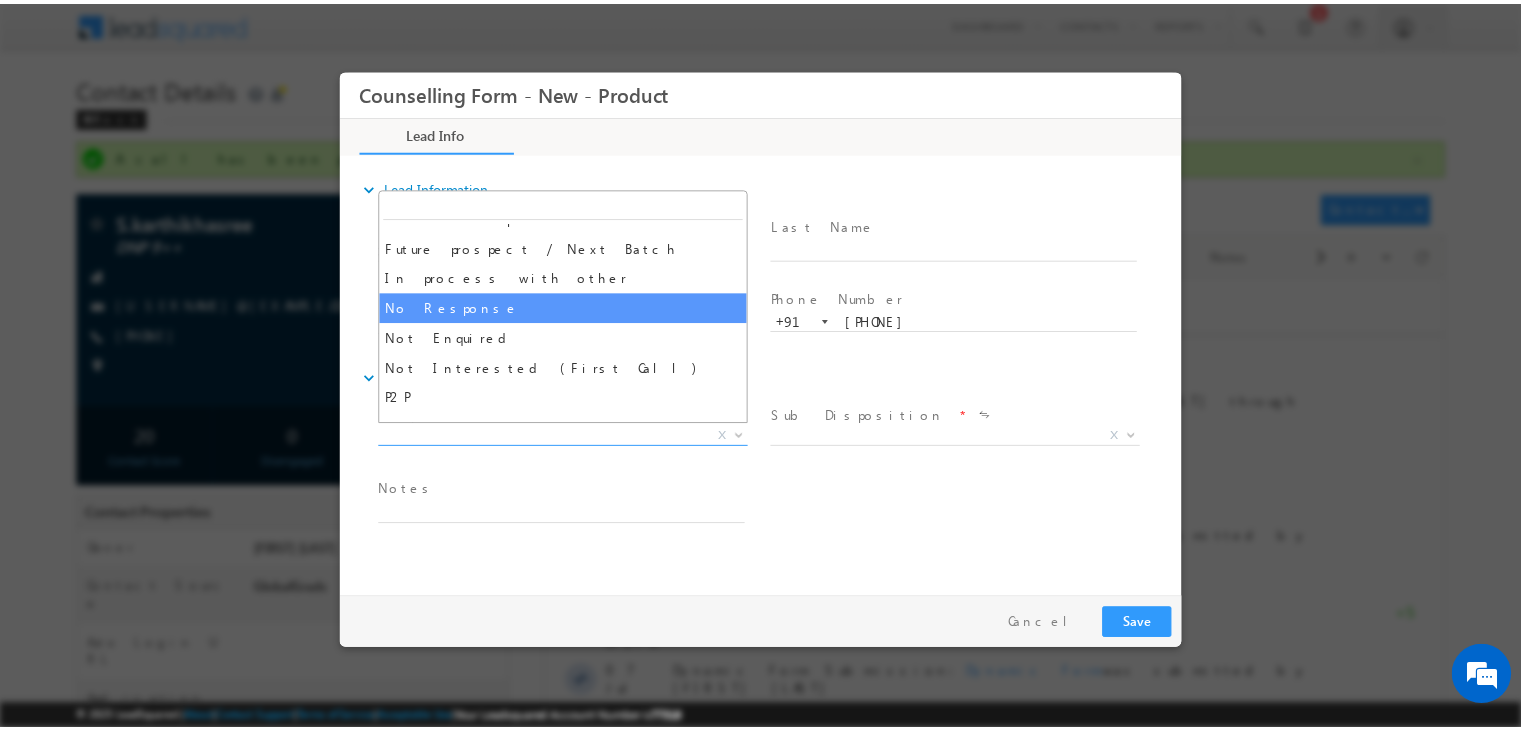 scroll, scrollTop: 80, scrollLeft: 0, axis: vertical 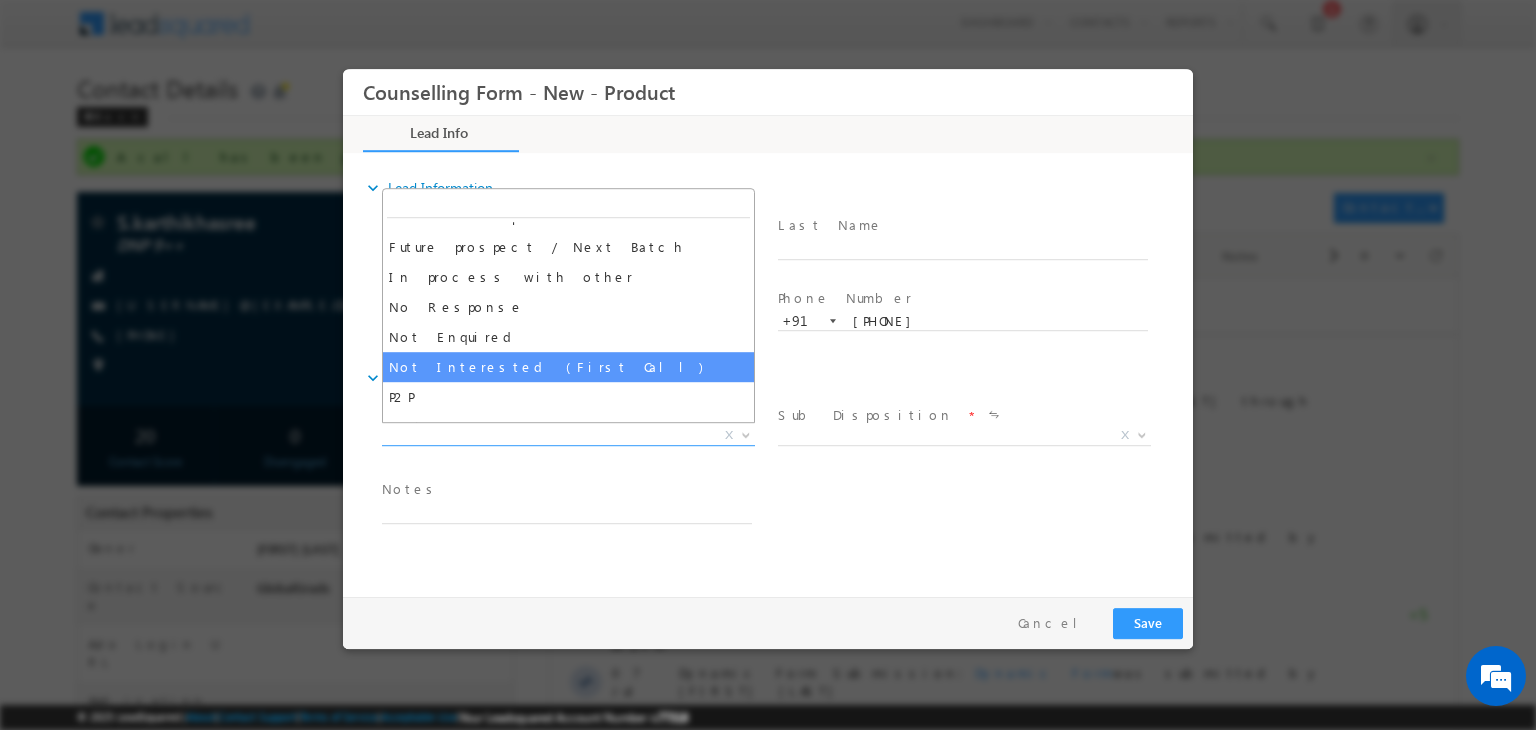 select on "Not Interested (First Call)" 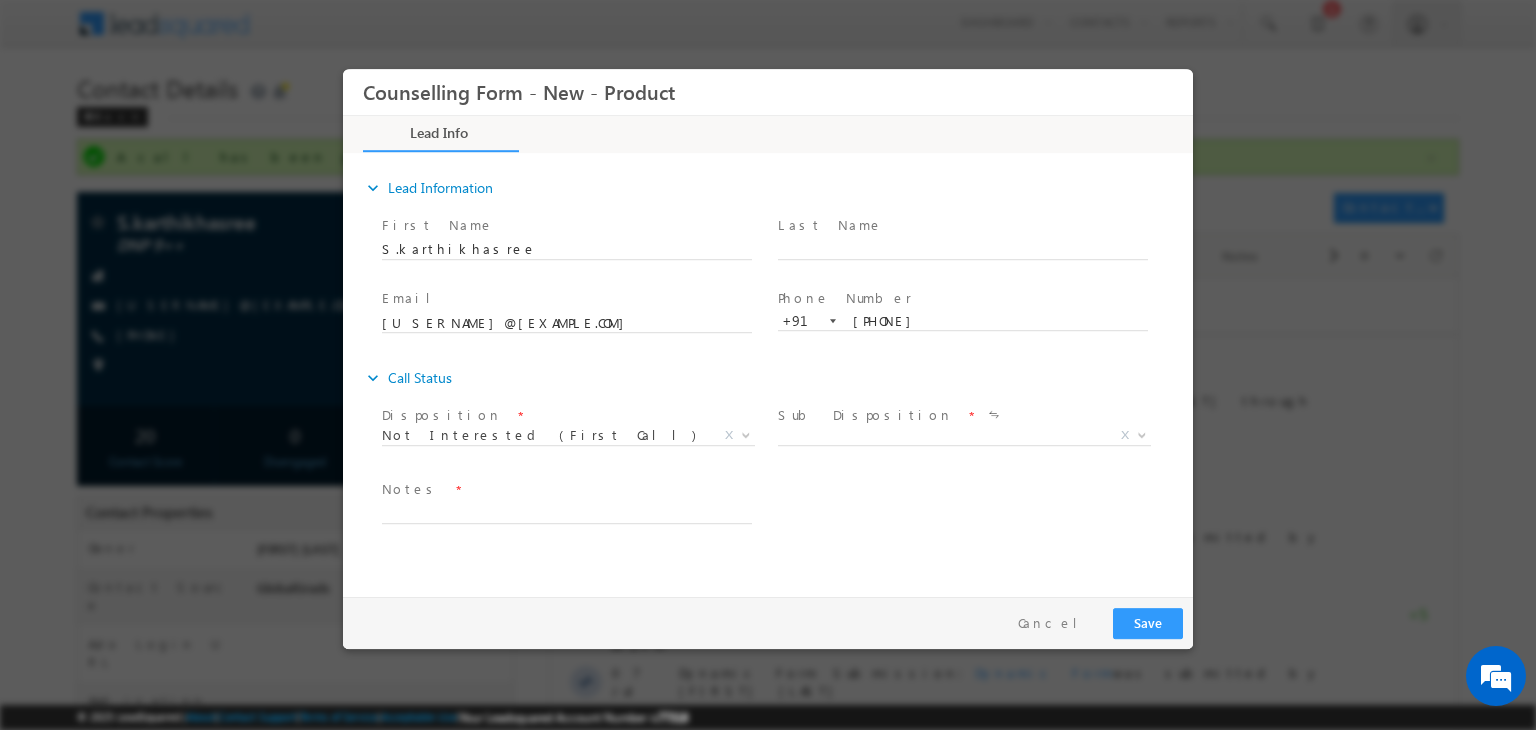 click on "No Reason Course Issue Pathway Issue Looking for Visa other than Study Other X" at bounding box center [972, 439] 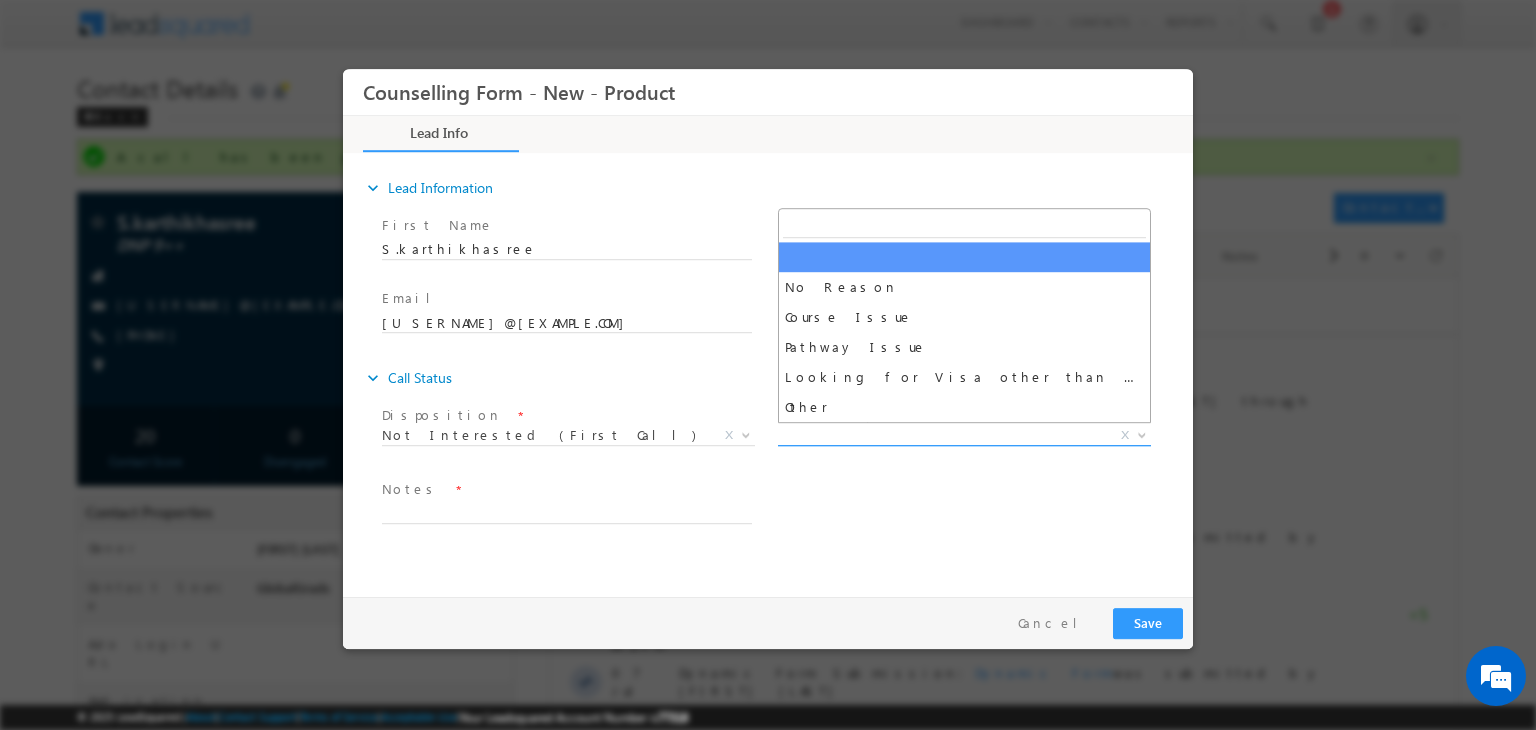 click on "X" at bounding box center (964, 436) 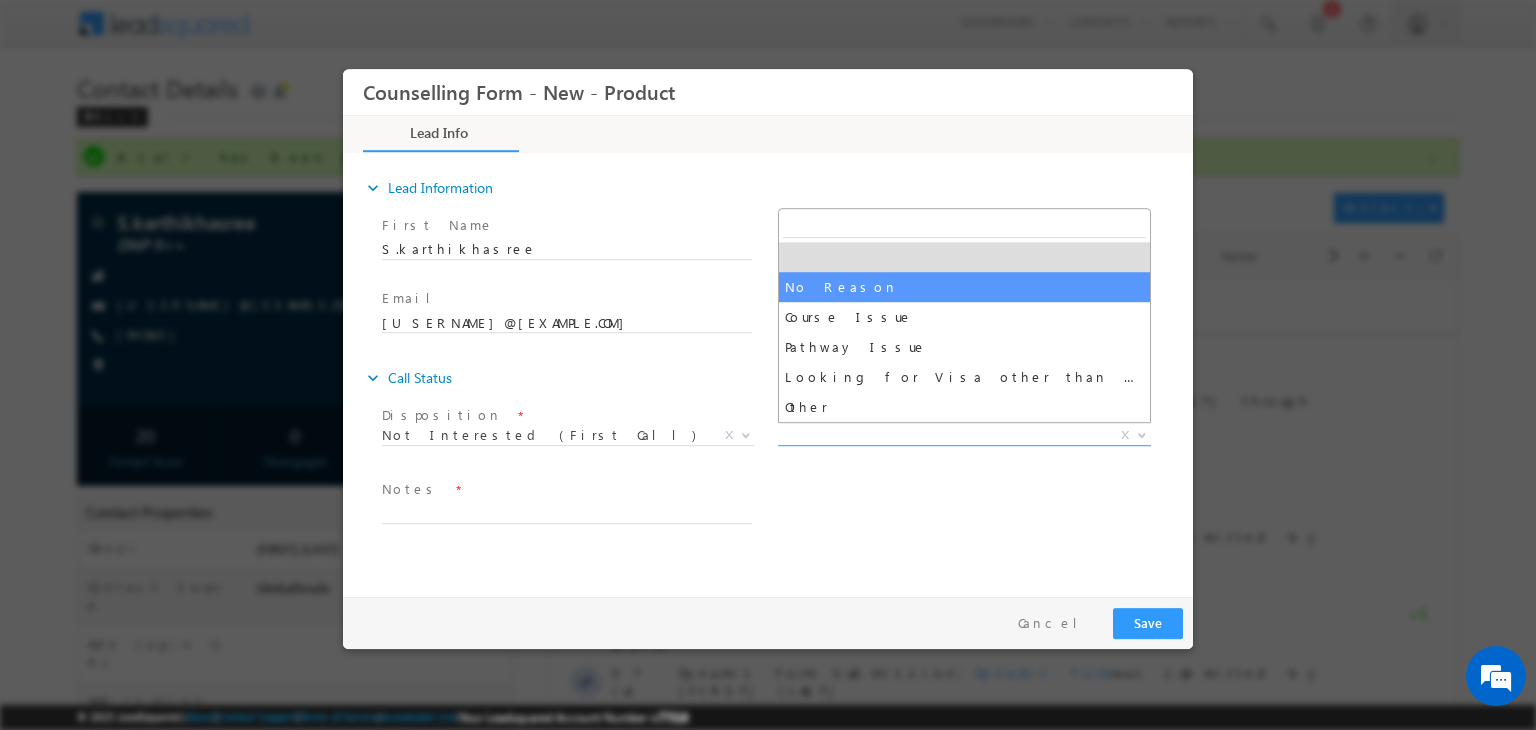 select on "No Reason" 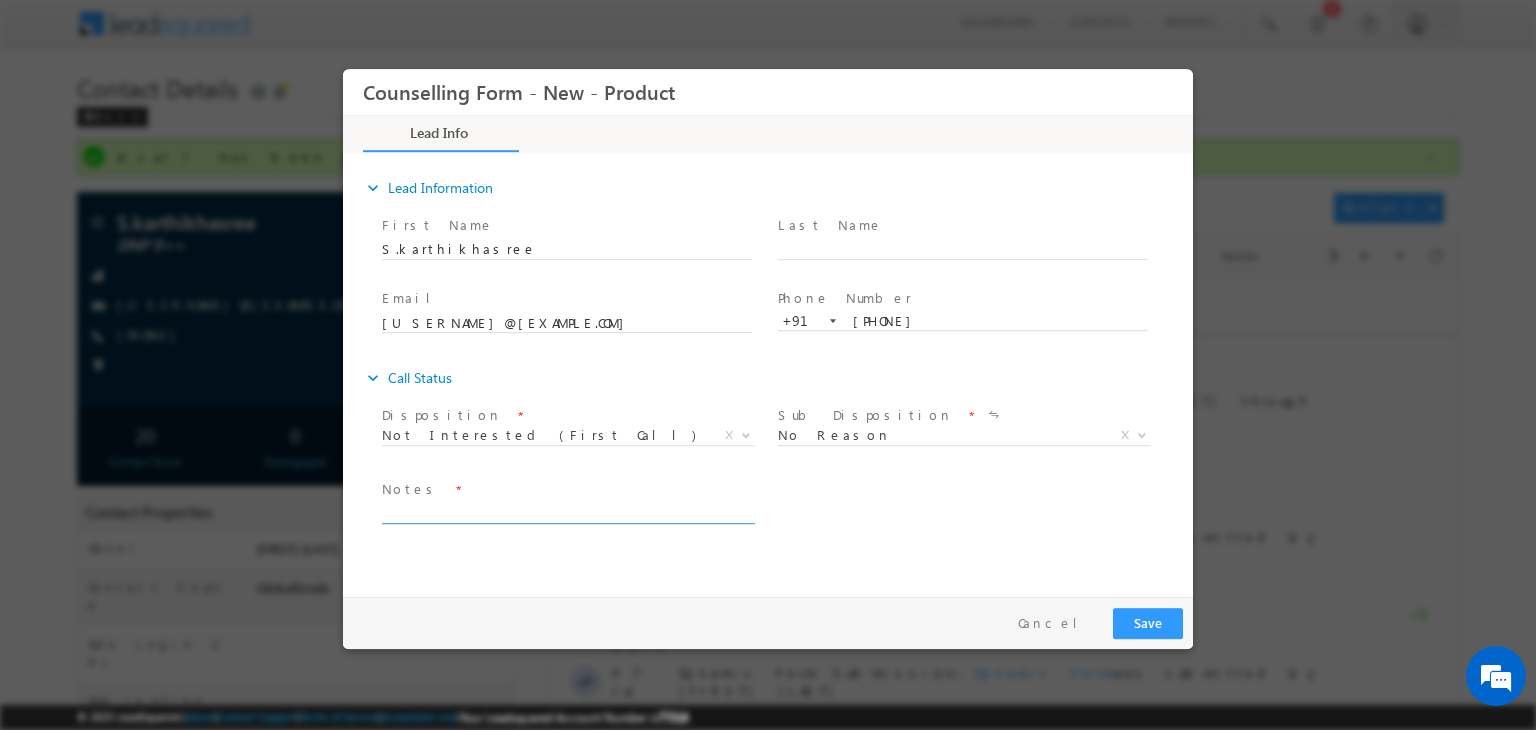 click at bounding box center [567, 512] 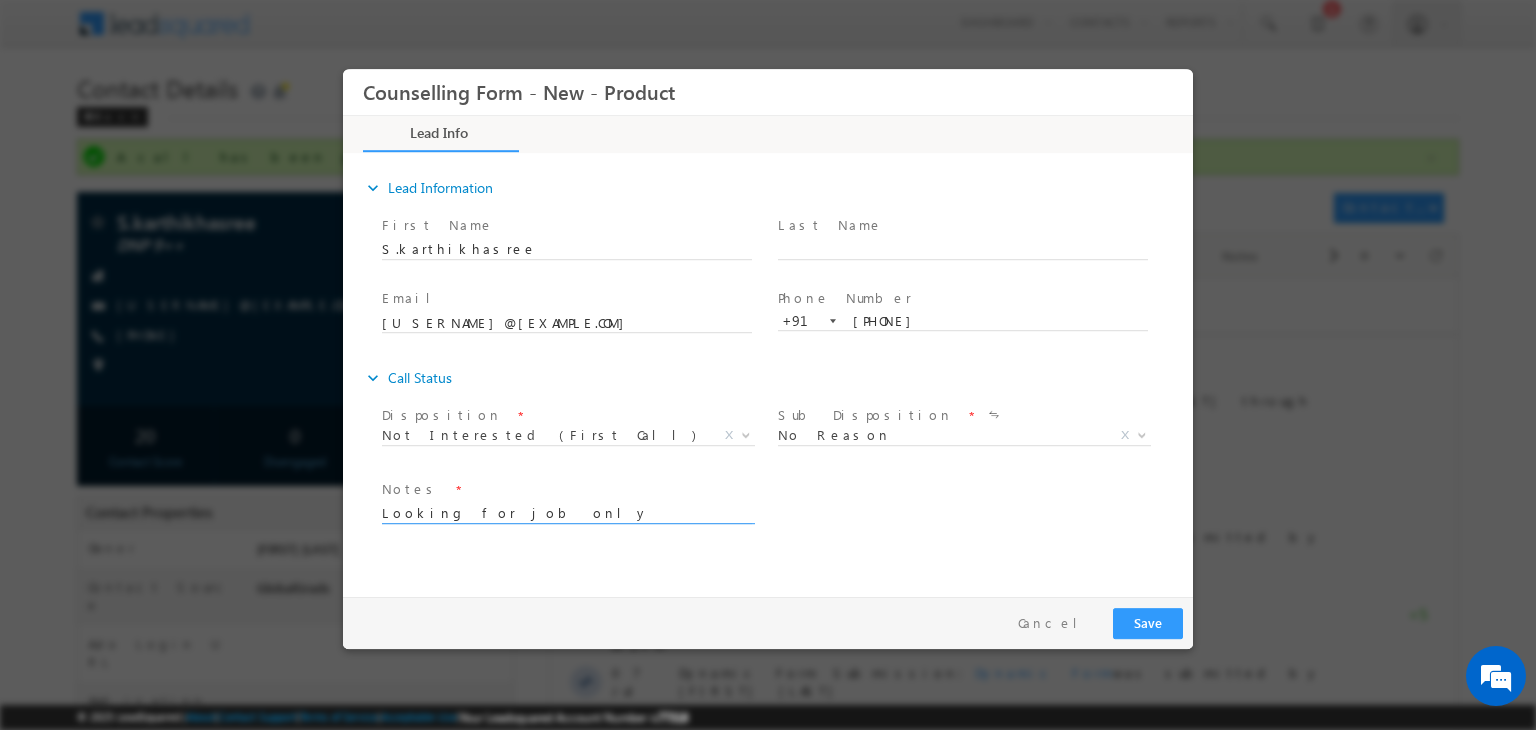 type on "Looking for job only" 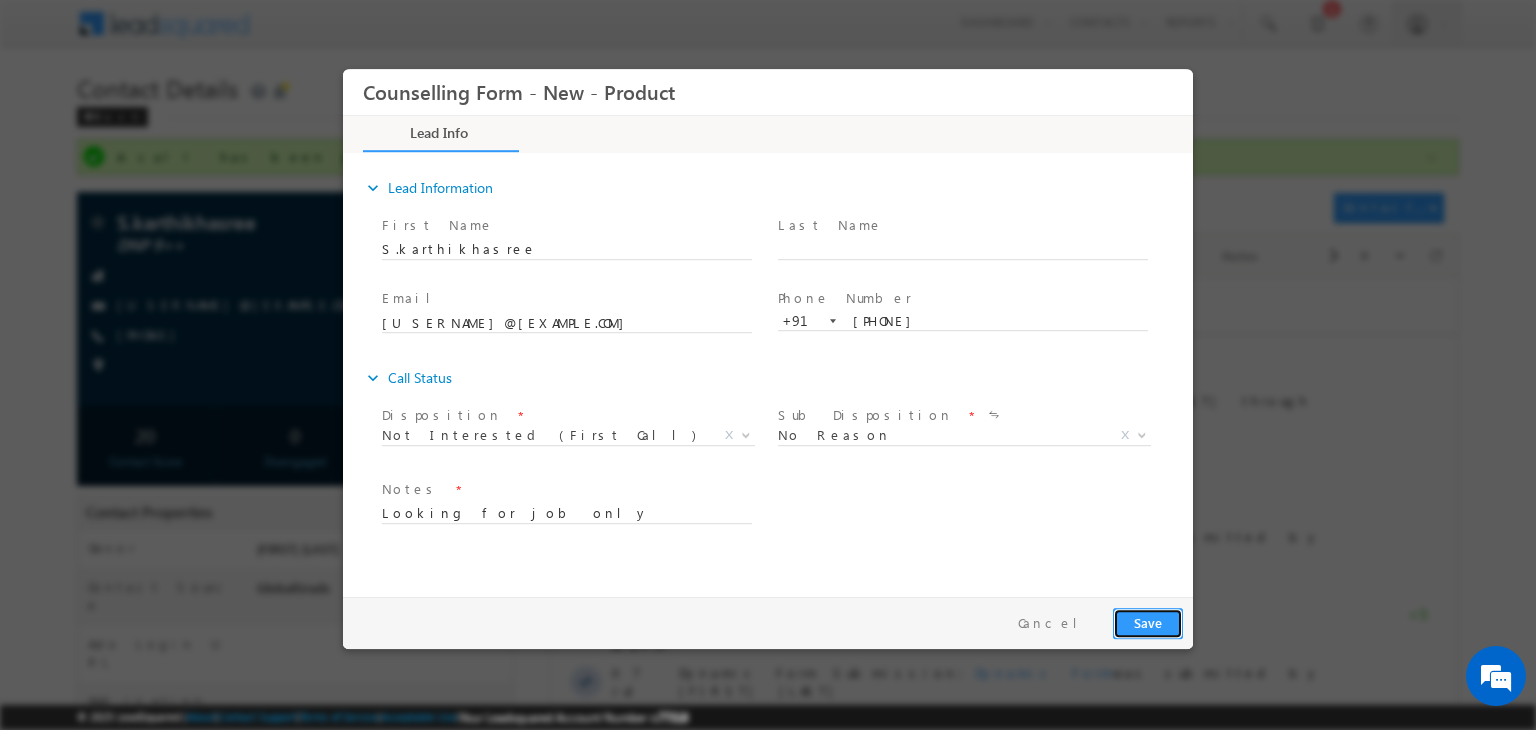 click on "Save" at bounding box center [1148, 623] 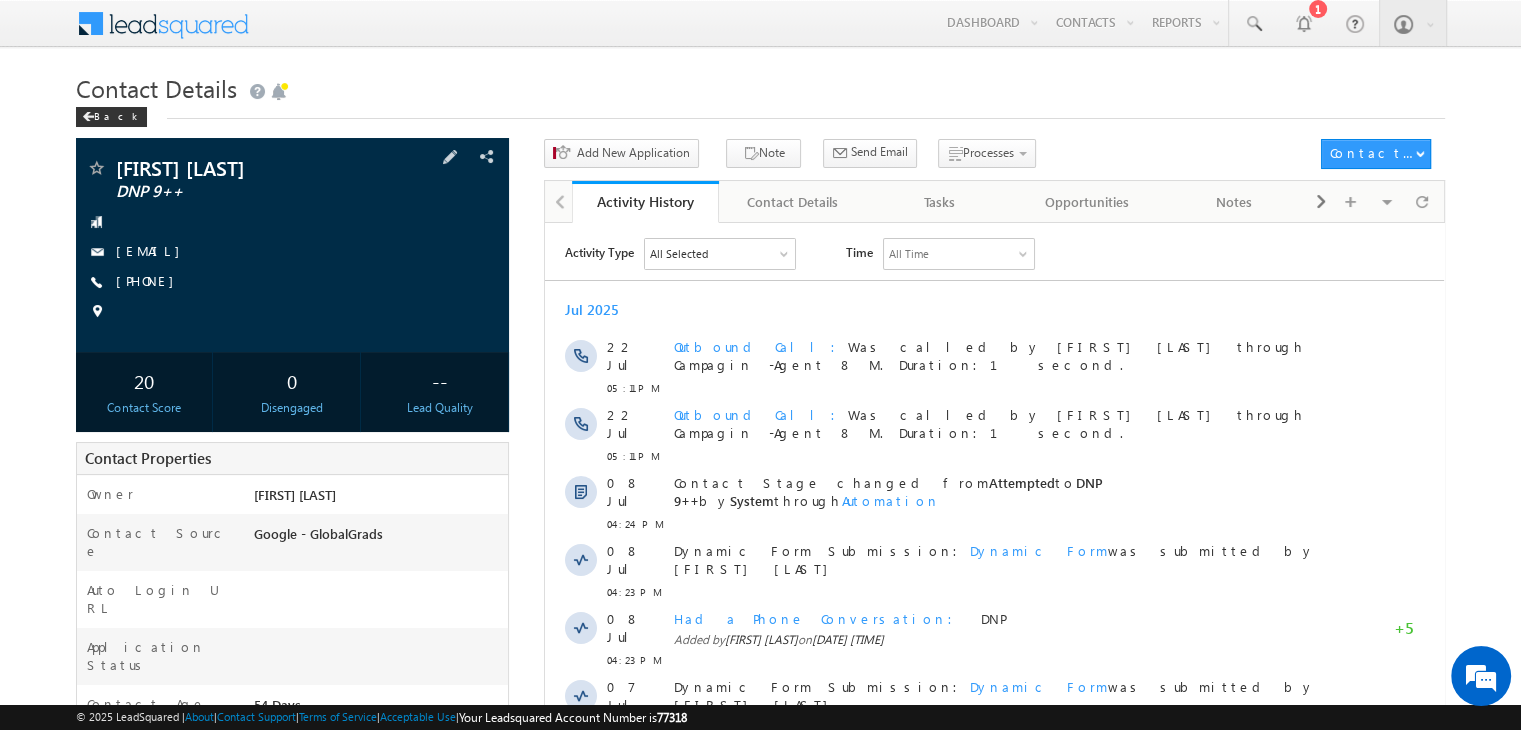 scroll, scrollTop: 0, scrollLeft: 0, axis: both 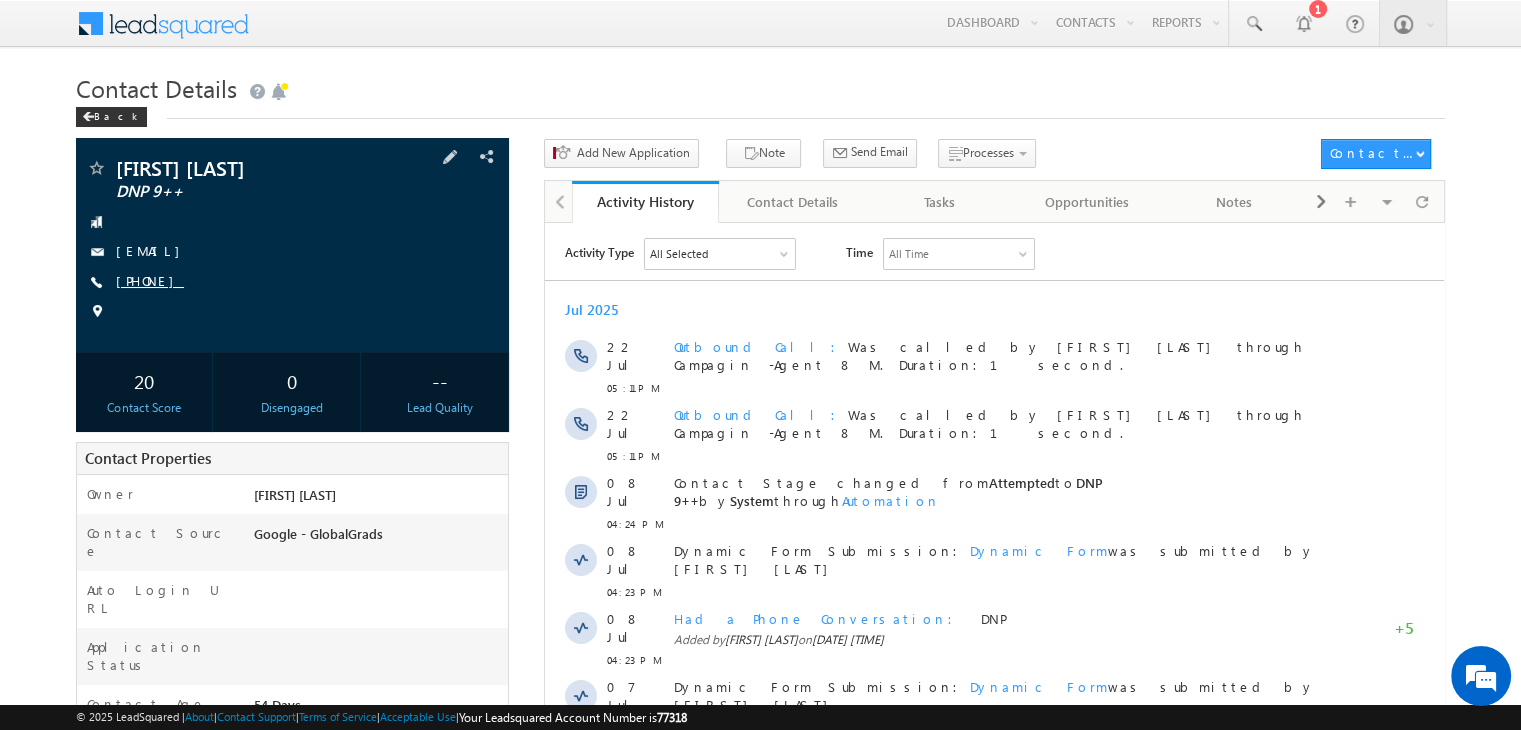 click on "[PHONE]" at bounding box center [150, 280] 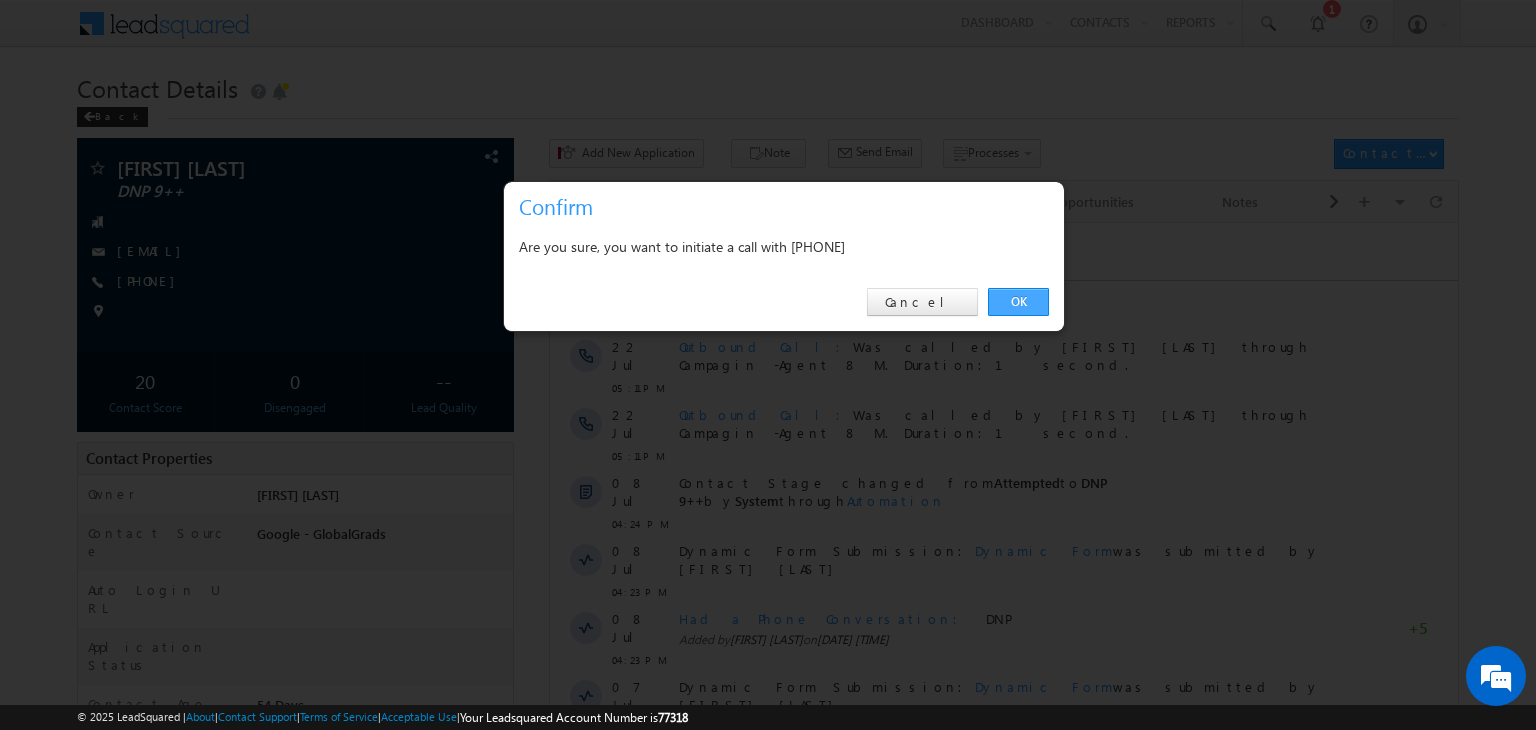 click on "OK" at bounding box center (1018, 302) 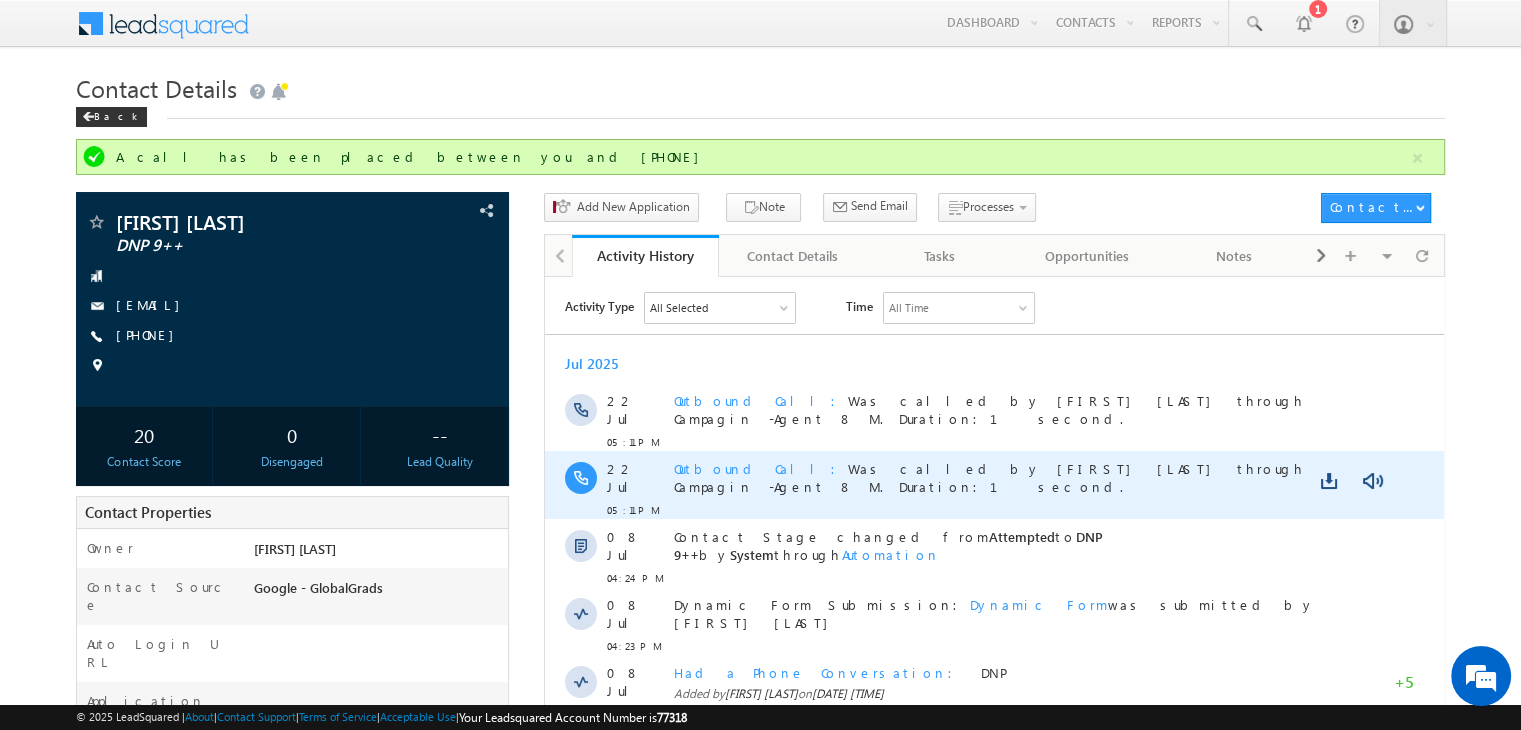 scroll, scrollTop: 417, scrollLeft: 0, axis: vertical 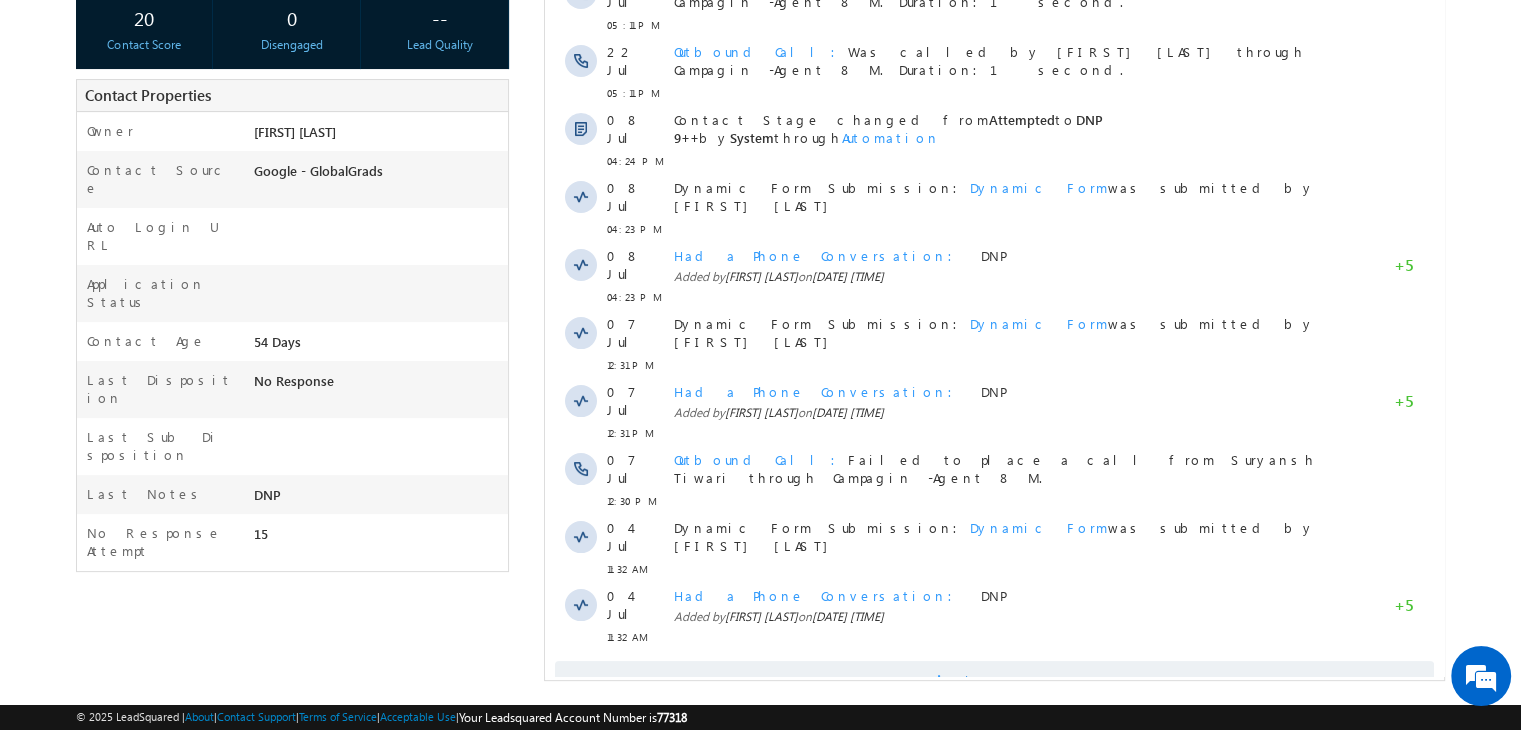 click on "Show More" at bounding box center (994, 681) 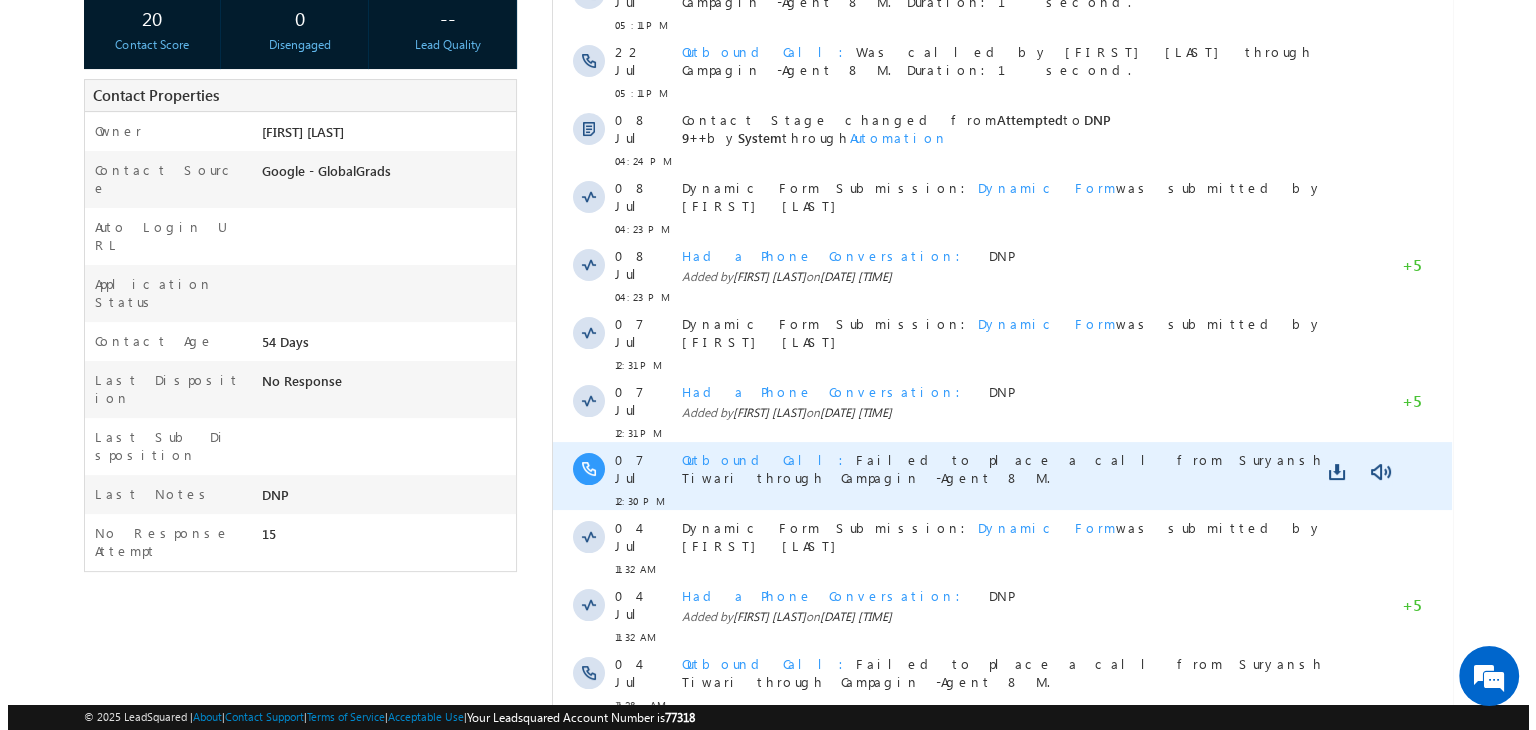 scroll, scrollTop: 847, scrollLeft: 0, axis: vertical 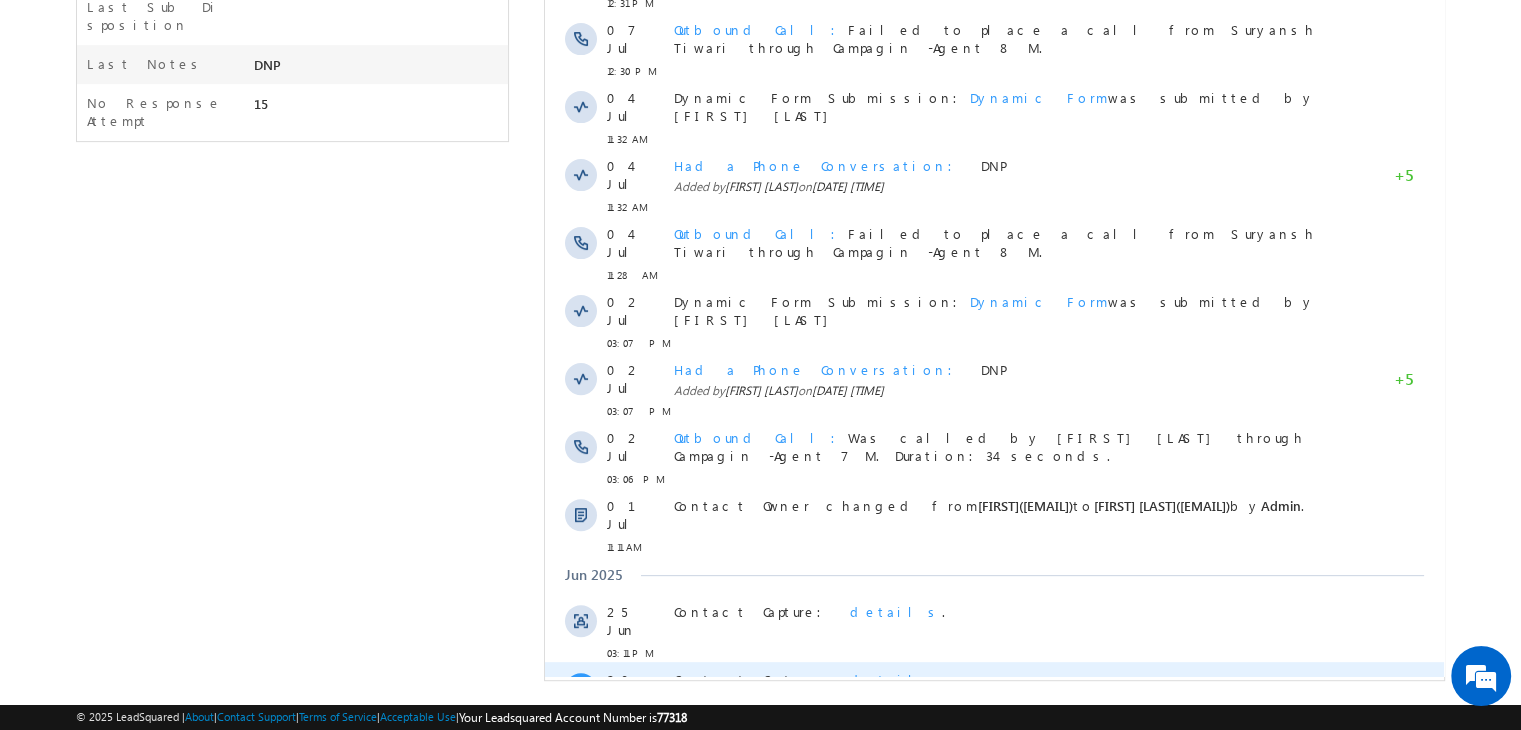click on "details" at bounding box center [896, 679] 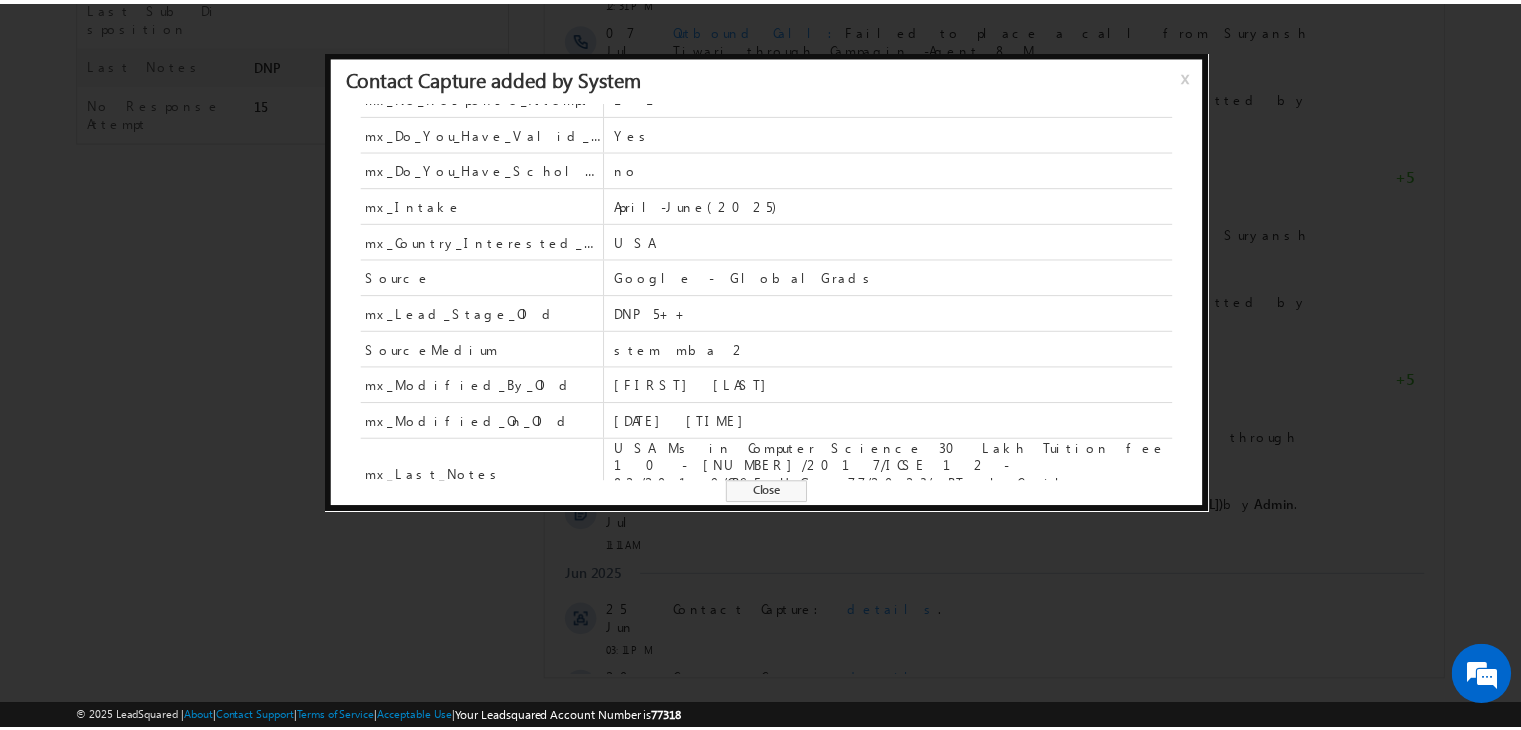 scroll, scrollTop: 443, scrollLeft: 0, axis: vertical 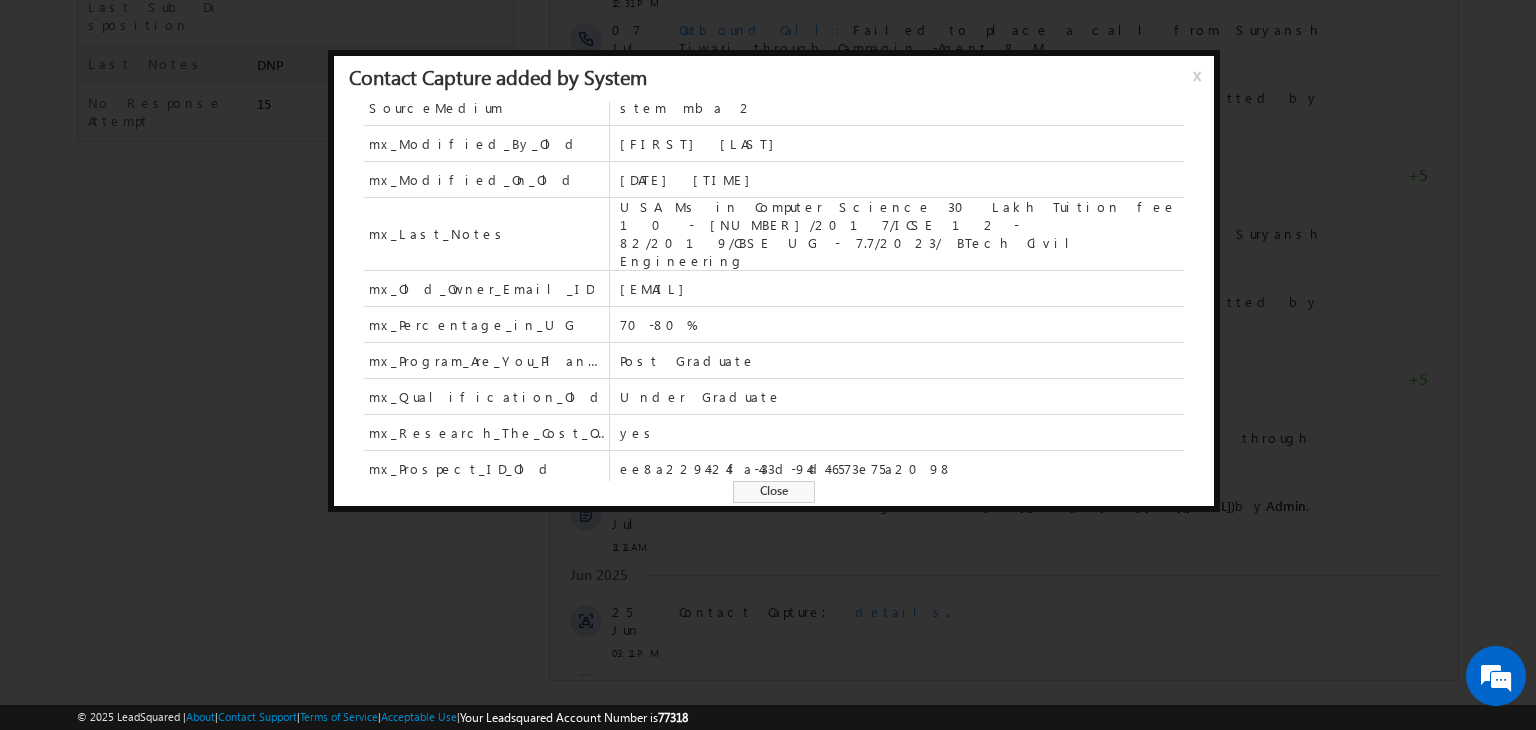 click on "Close" at bounding box center [774, 492] 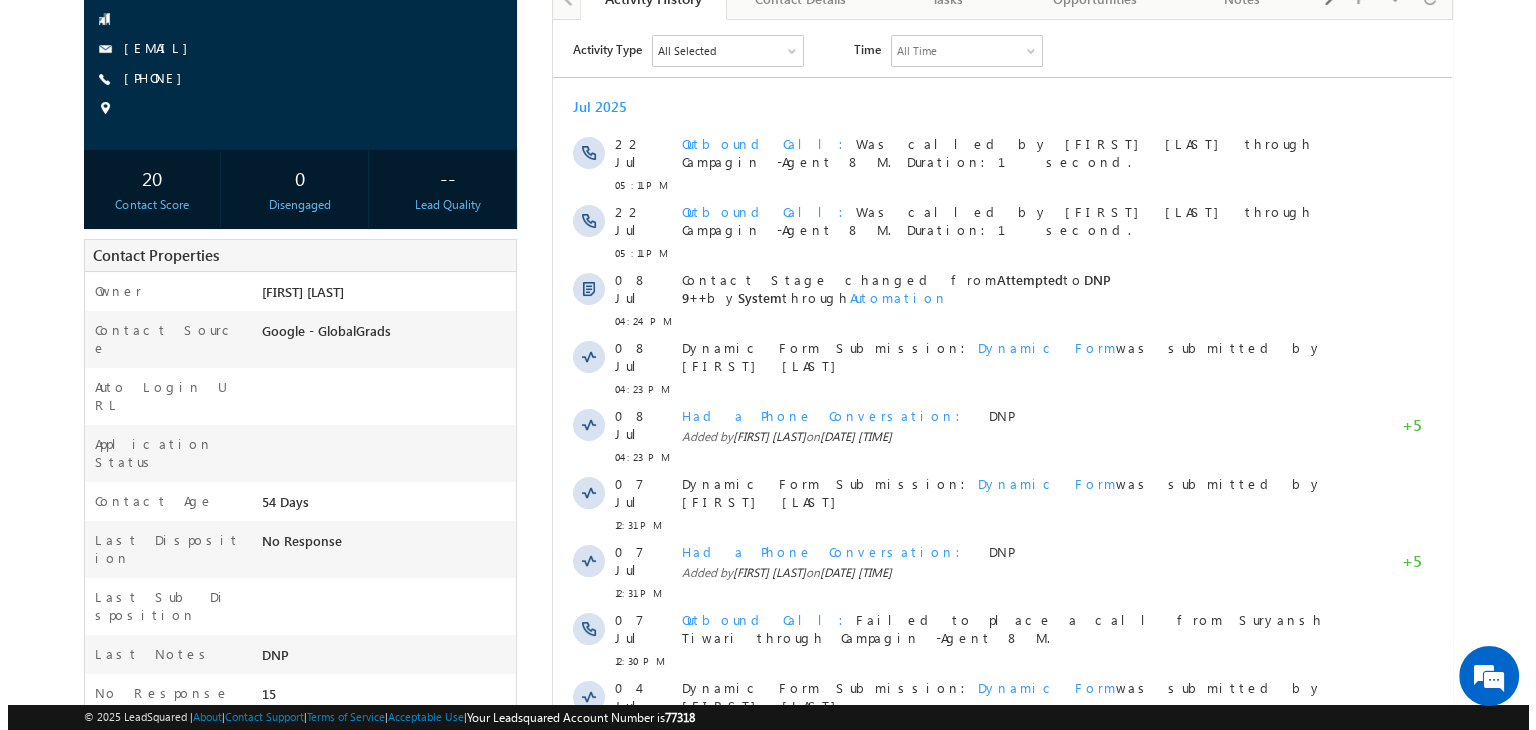 scroll, scrollTop: 0, scrollLeft: 0, axis: both 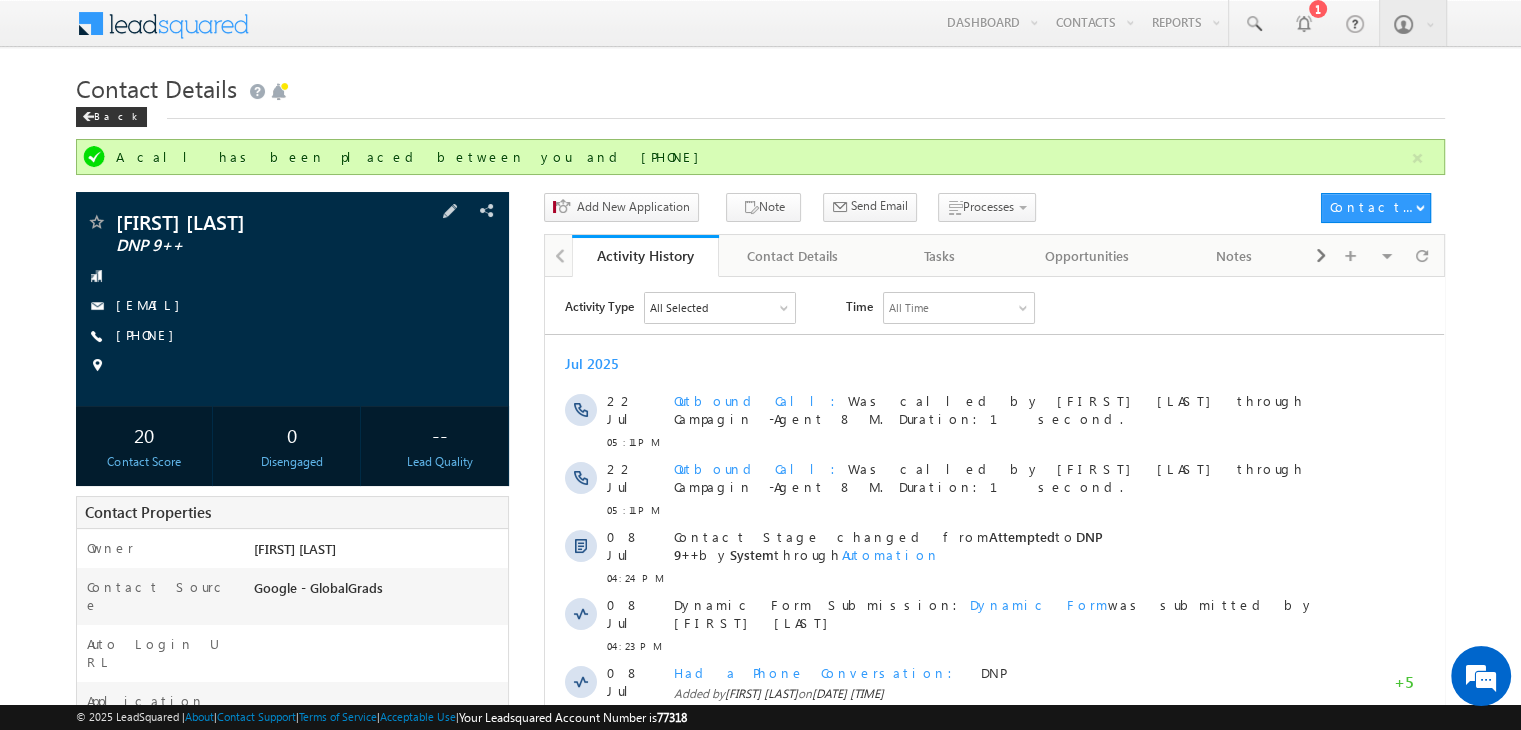 drag, startPoint x: 248, startPoint y: 313, endPoint x: 226, endPoint y: 346, distance: 39.661064 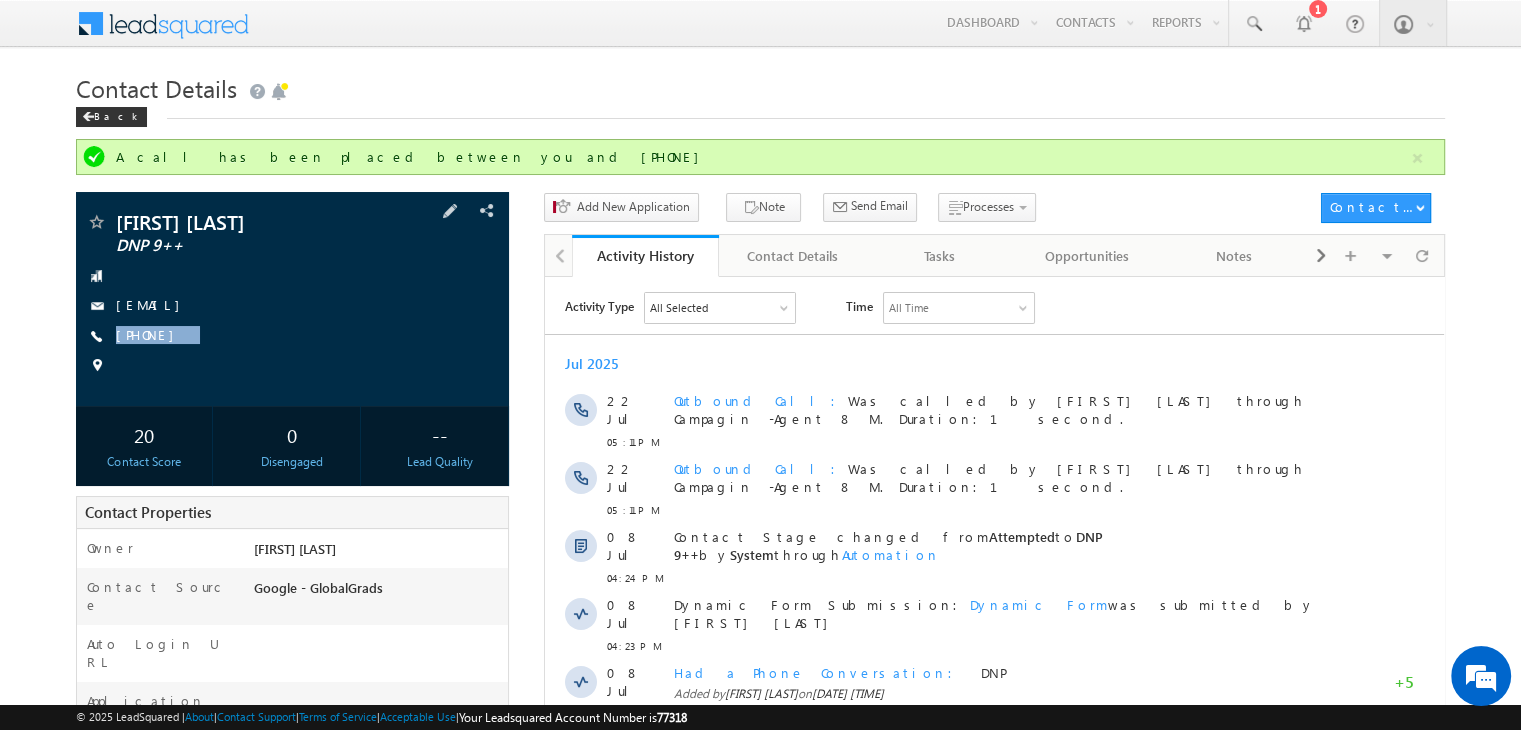 drag, startPoint x: 234, startPoint y: 338, endPoint x: 201, endPoint y: 373, distance: 48.104053 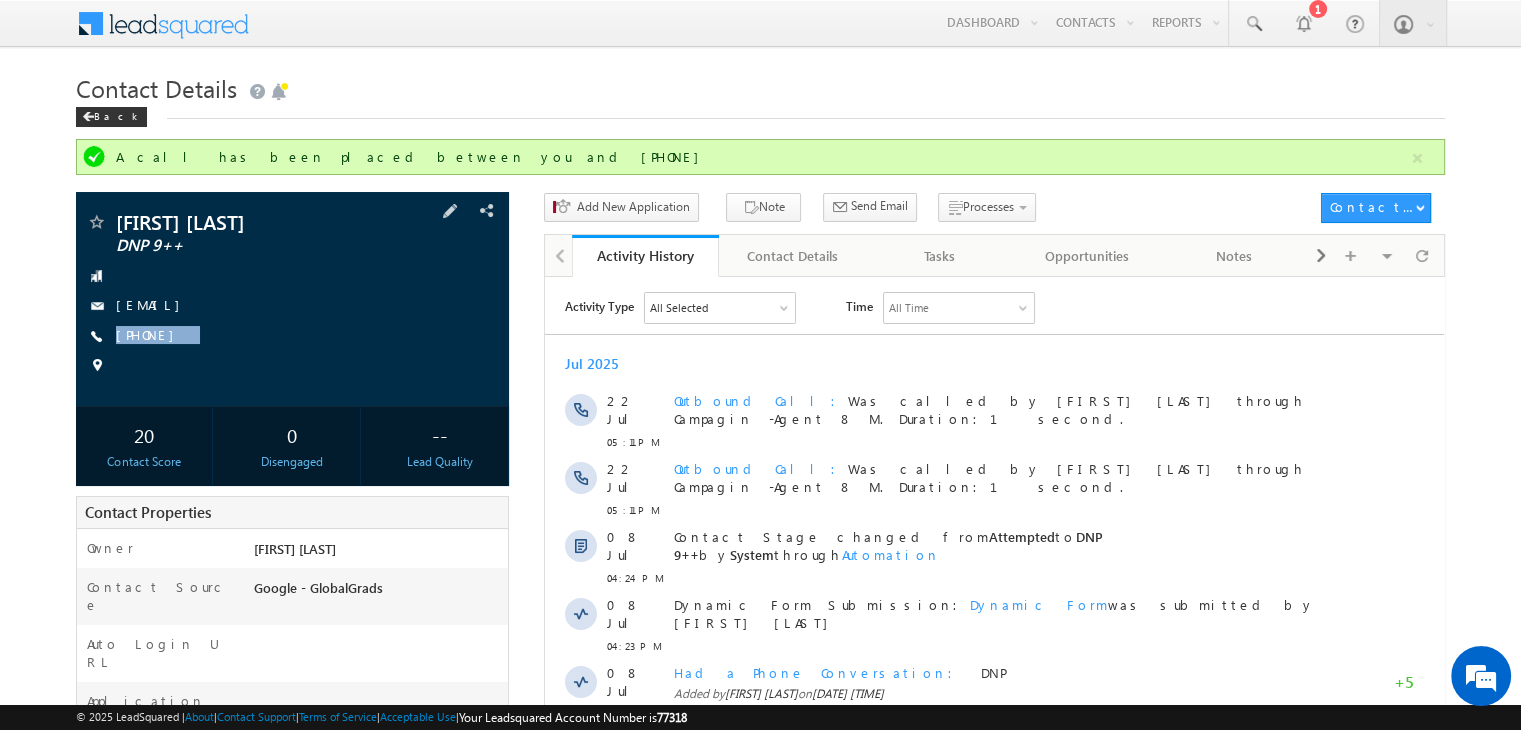 click on "[FIRST] [LAST]
DNP 9++
[EMAIL]
[PHONE]" at bounding box center [292, 299] 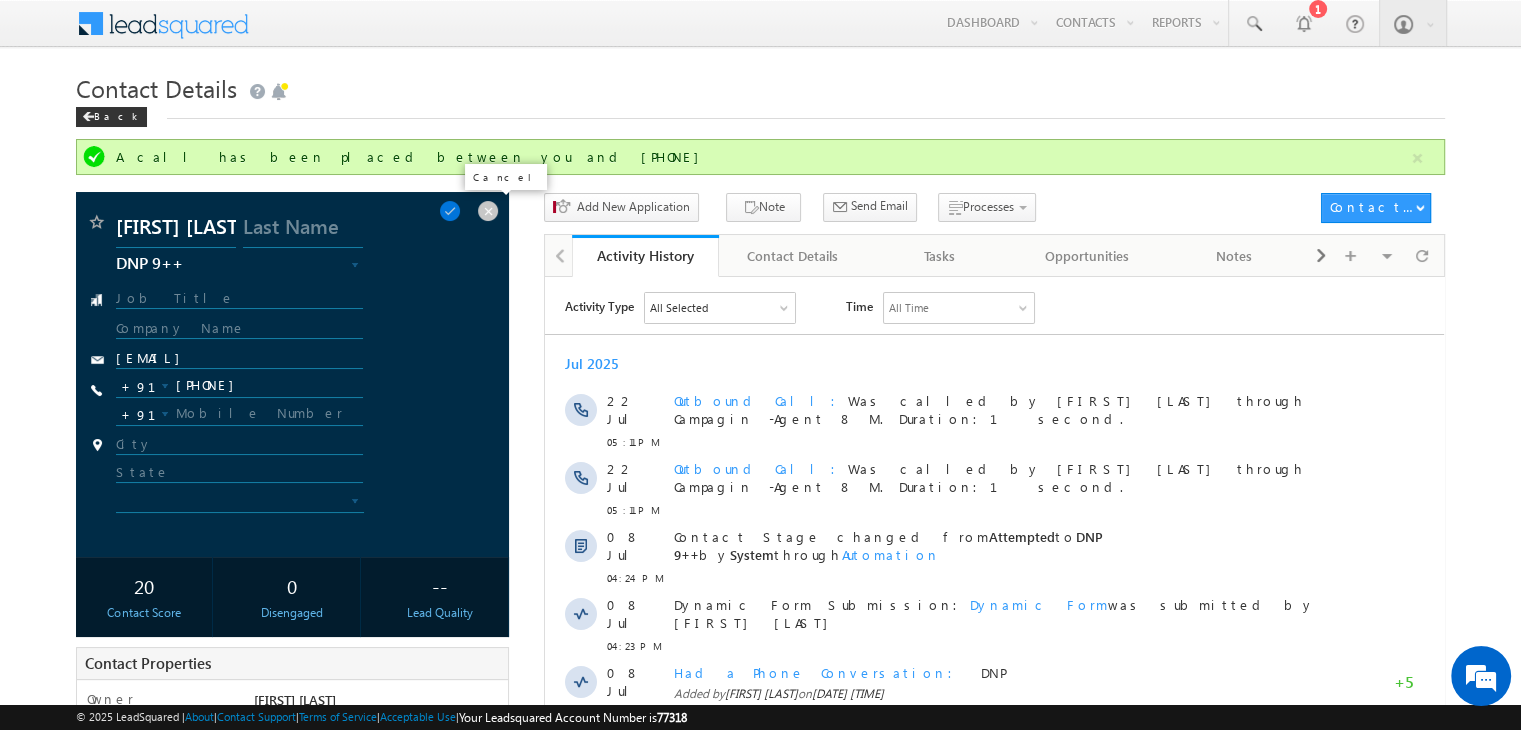 click at bounding box center [488, 211] 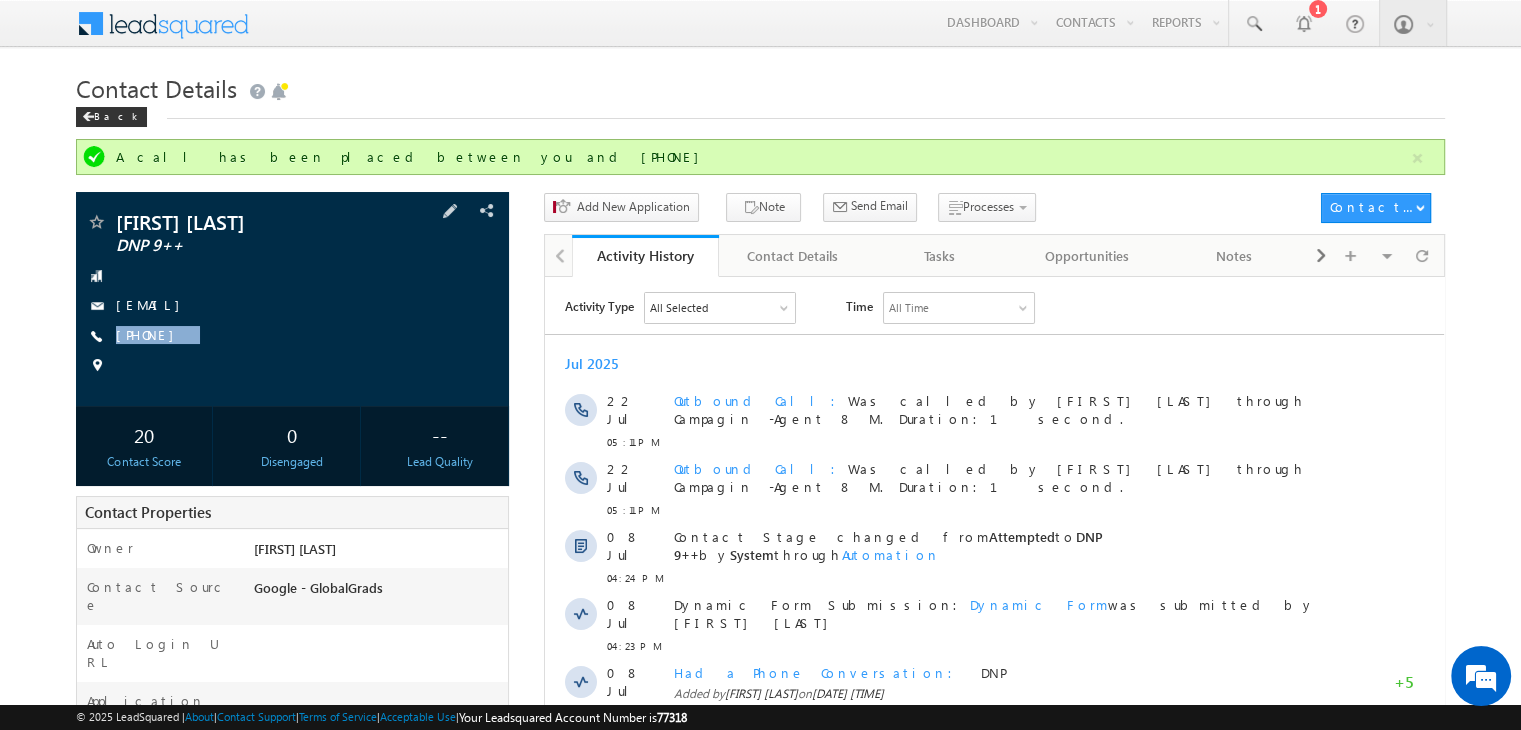copy on "Arshath" 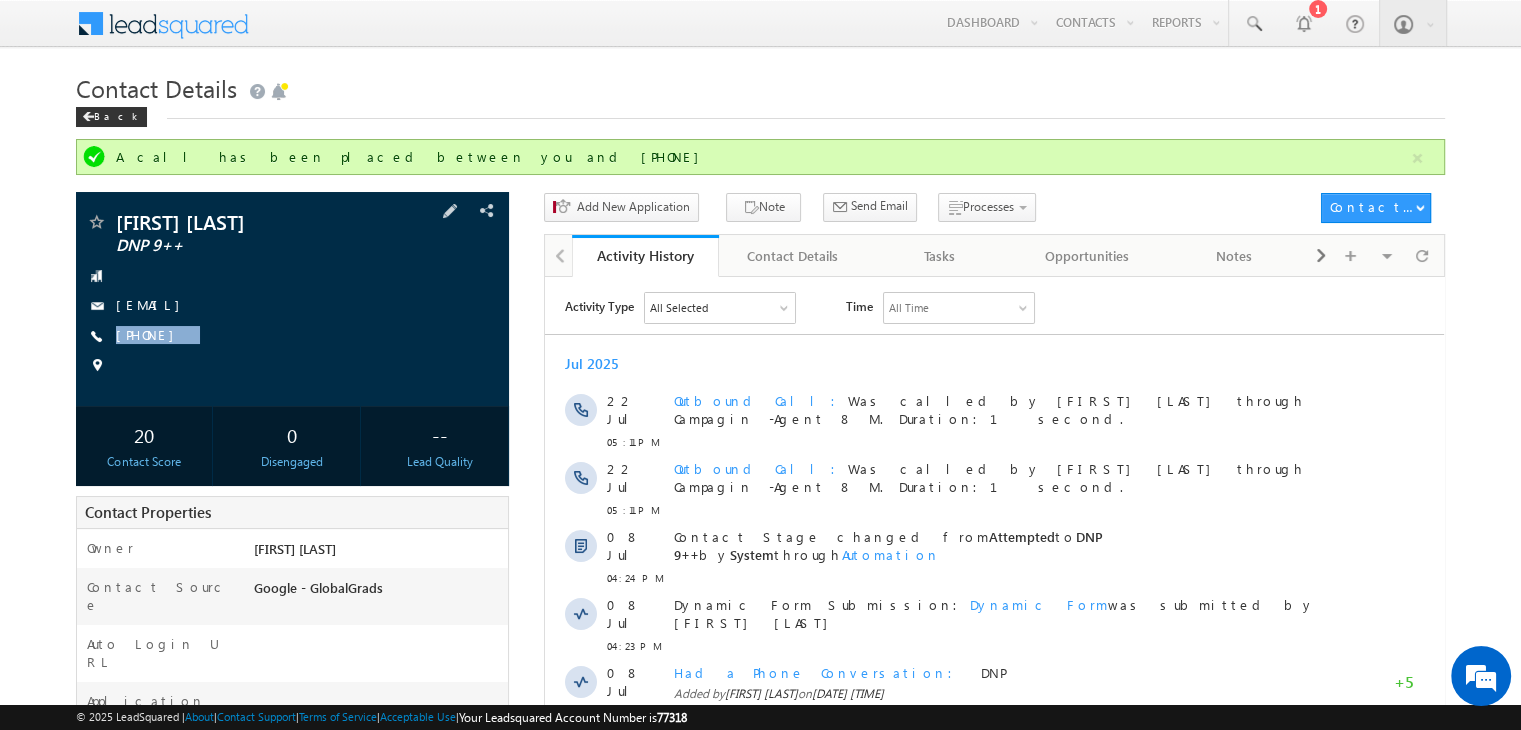 drag, startPoint x: 231, startPoint y: 221, endPoint x: 301, endPoint y: 225, distance: 70.11419 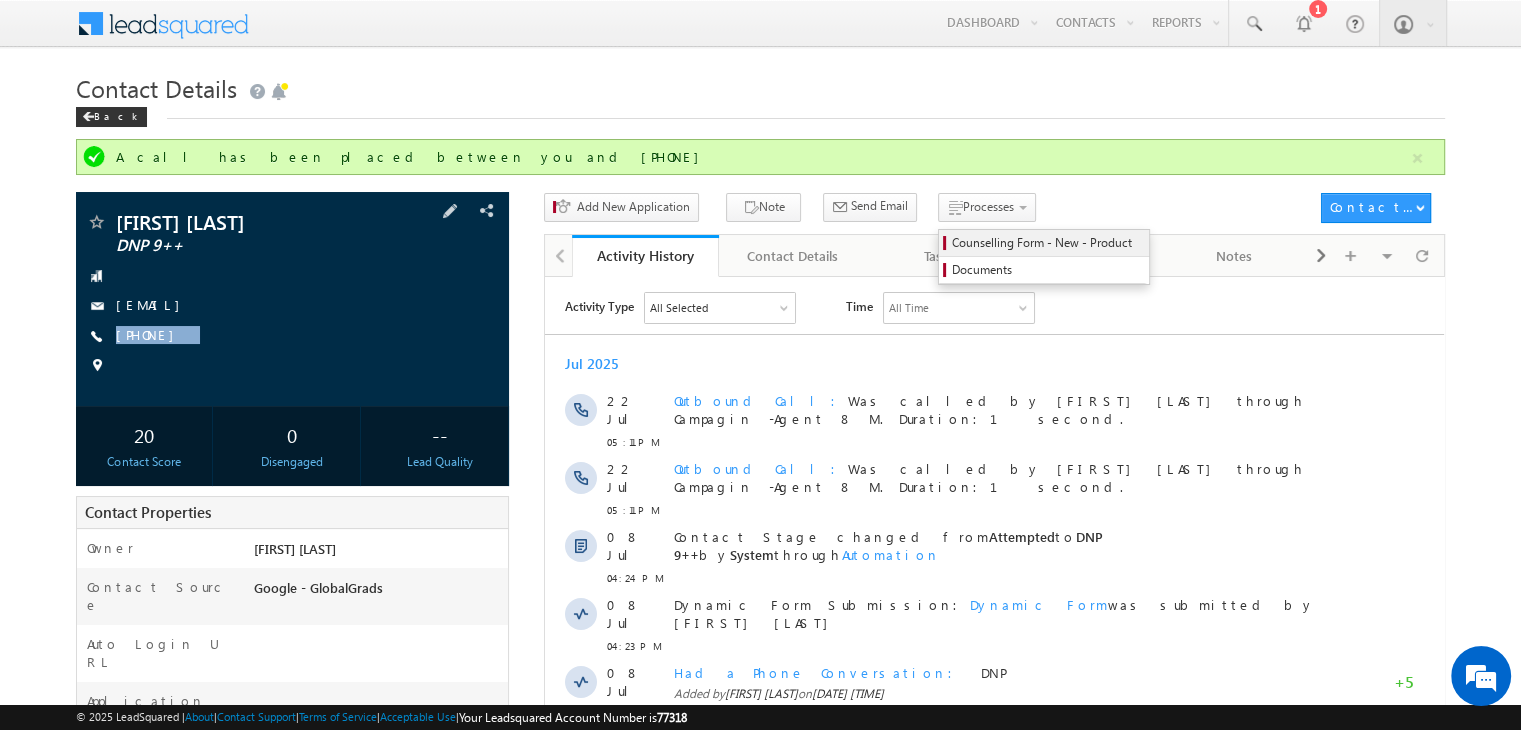click on "Counselling Form - New - Product" at bounding box center (1047, 243) 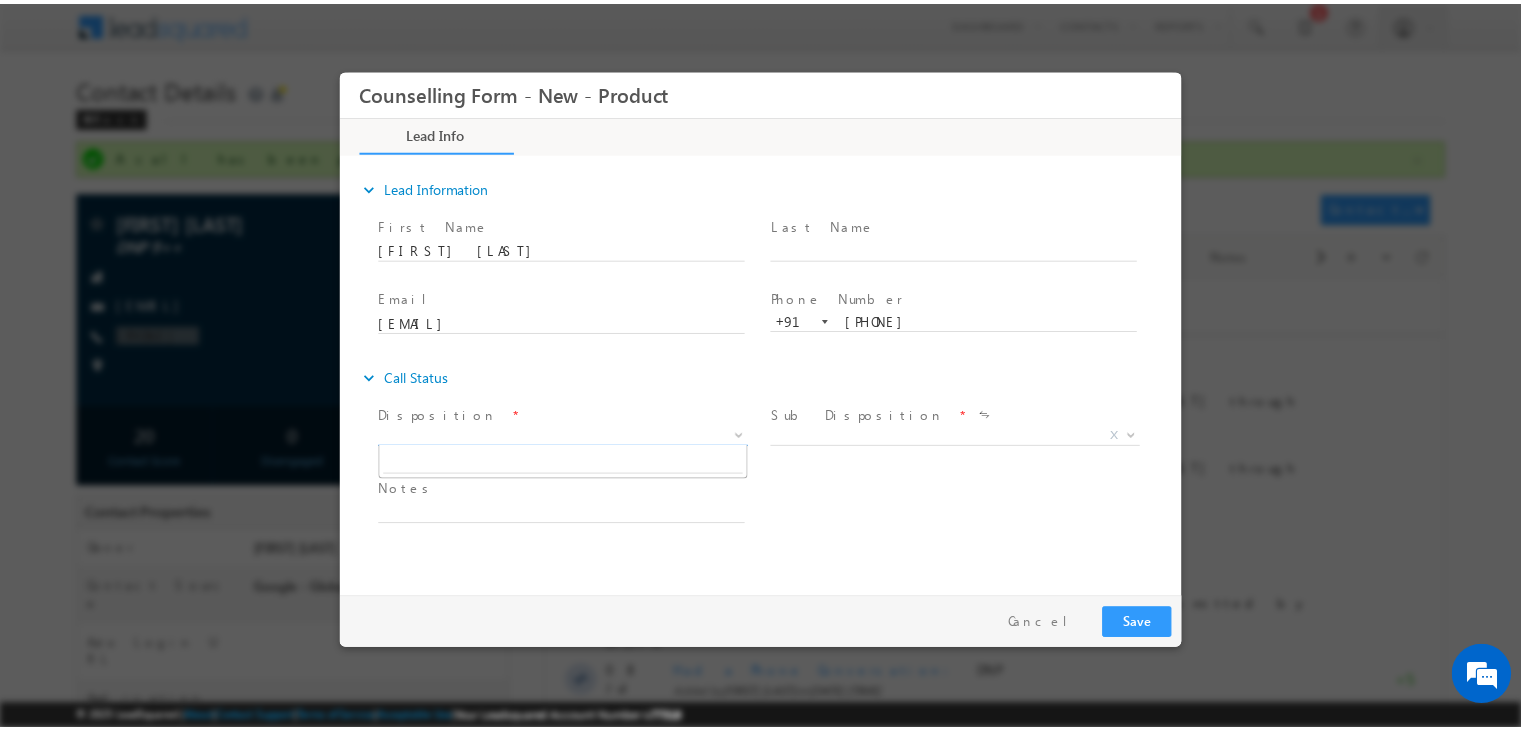 scroll, scrollTop: 0, scrollLeft: 0, axis: both 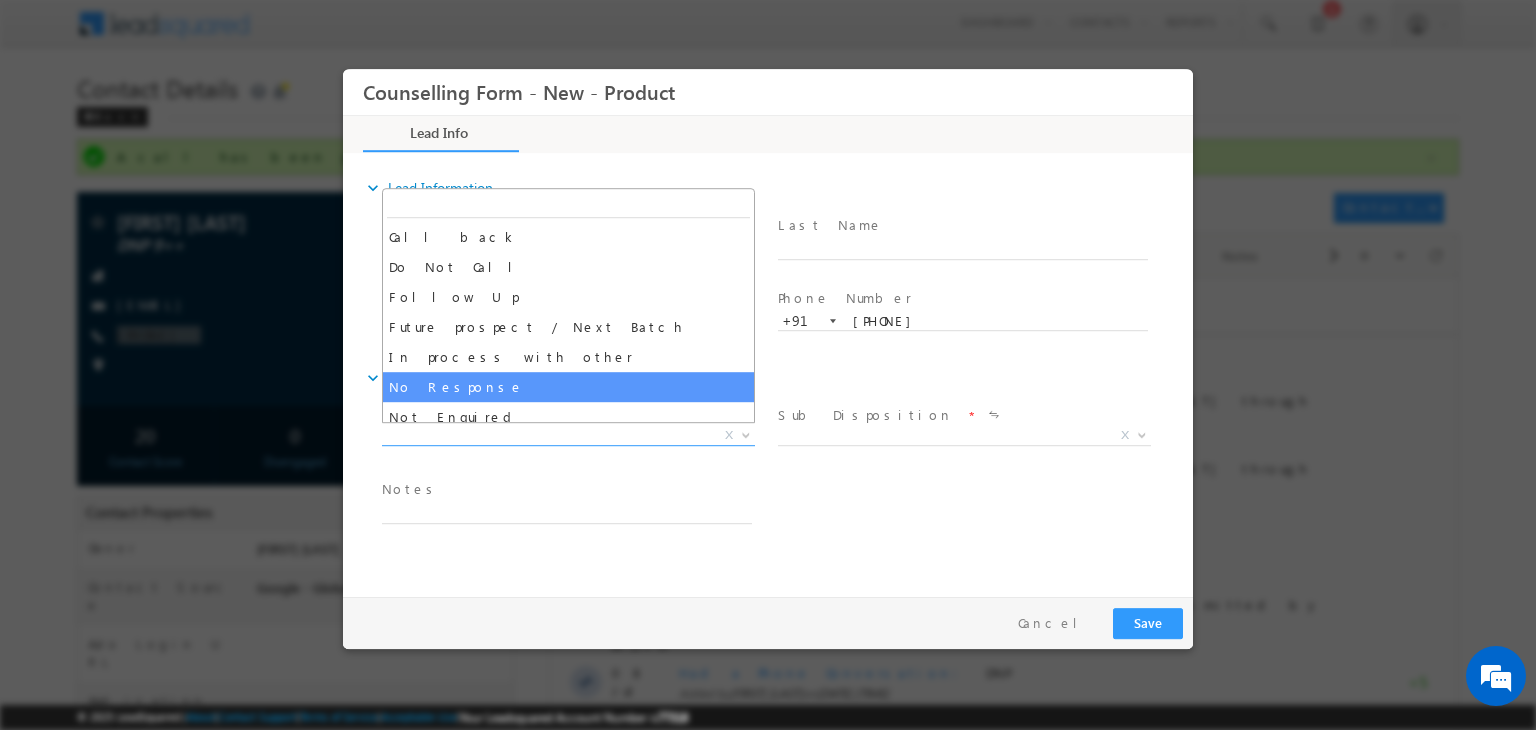 select on "No Response" 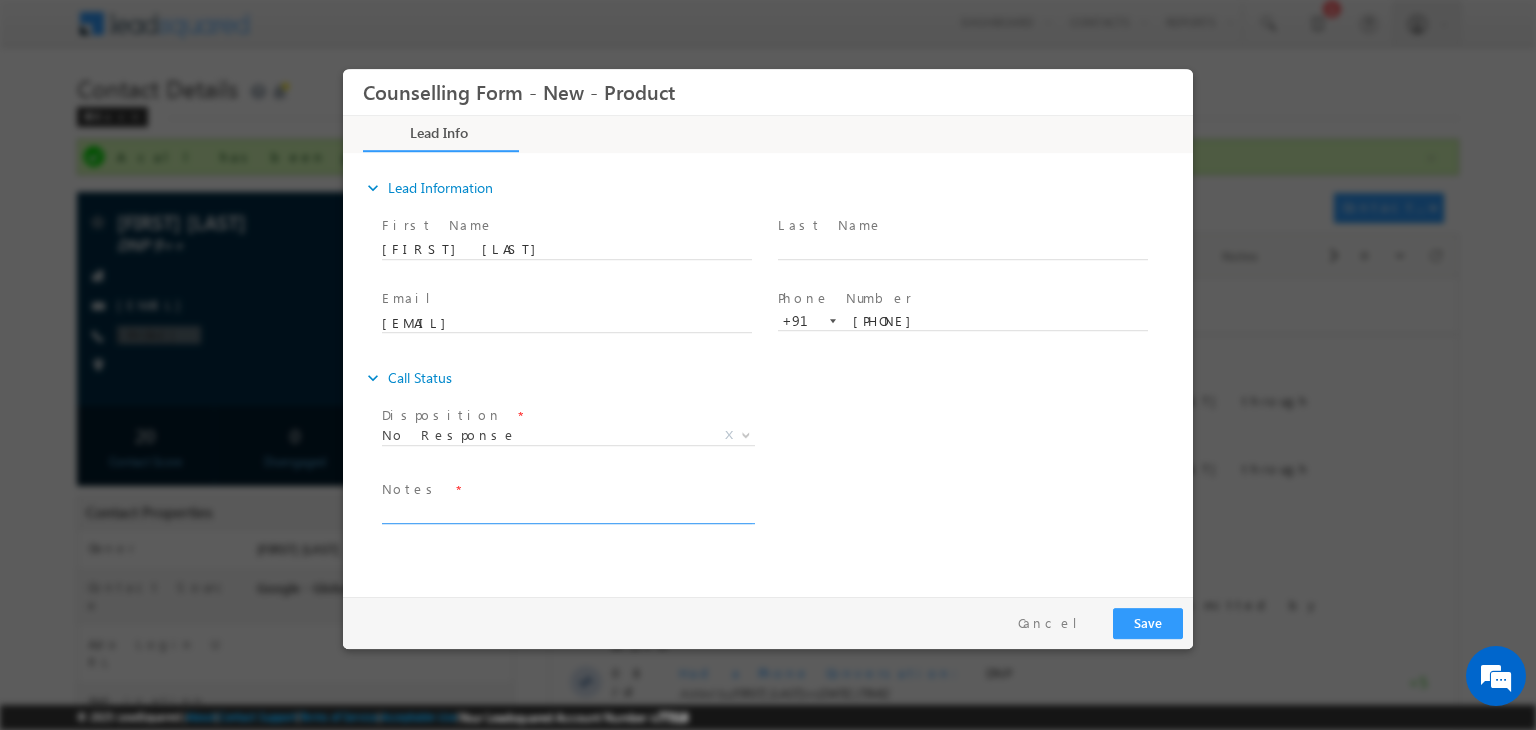click at bounding box center [567, 512] 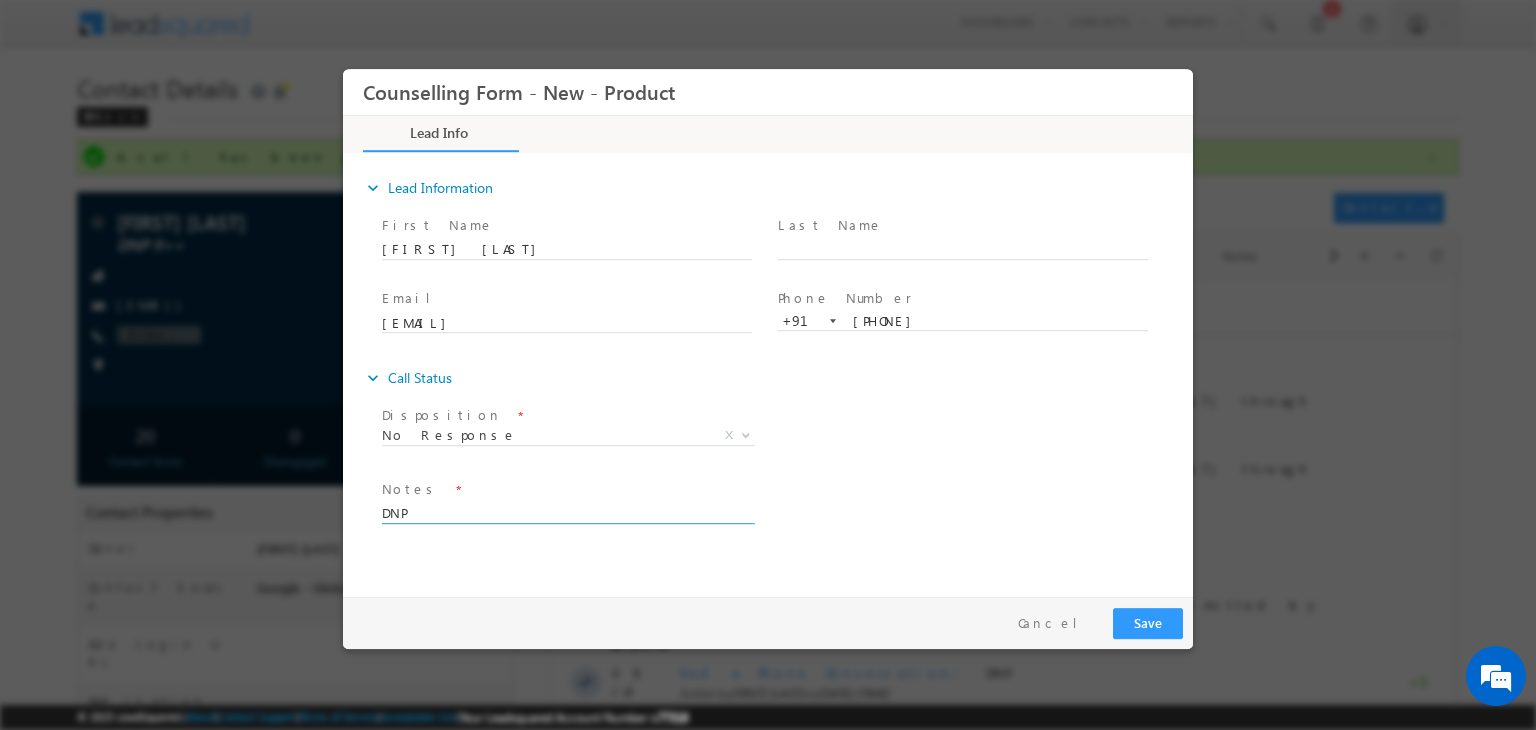 type on "DNP" 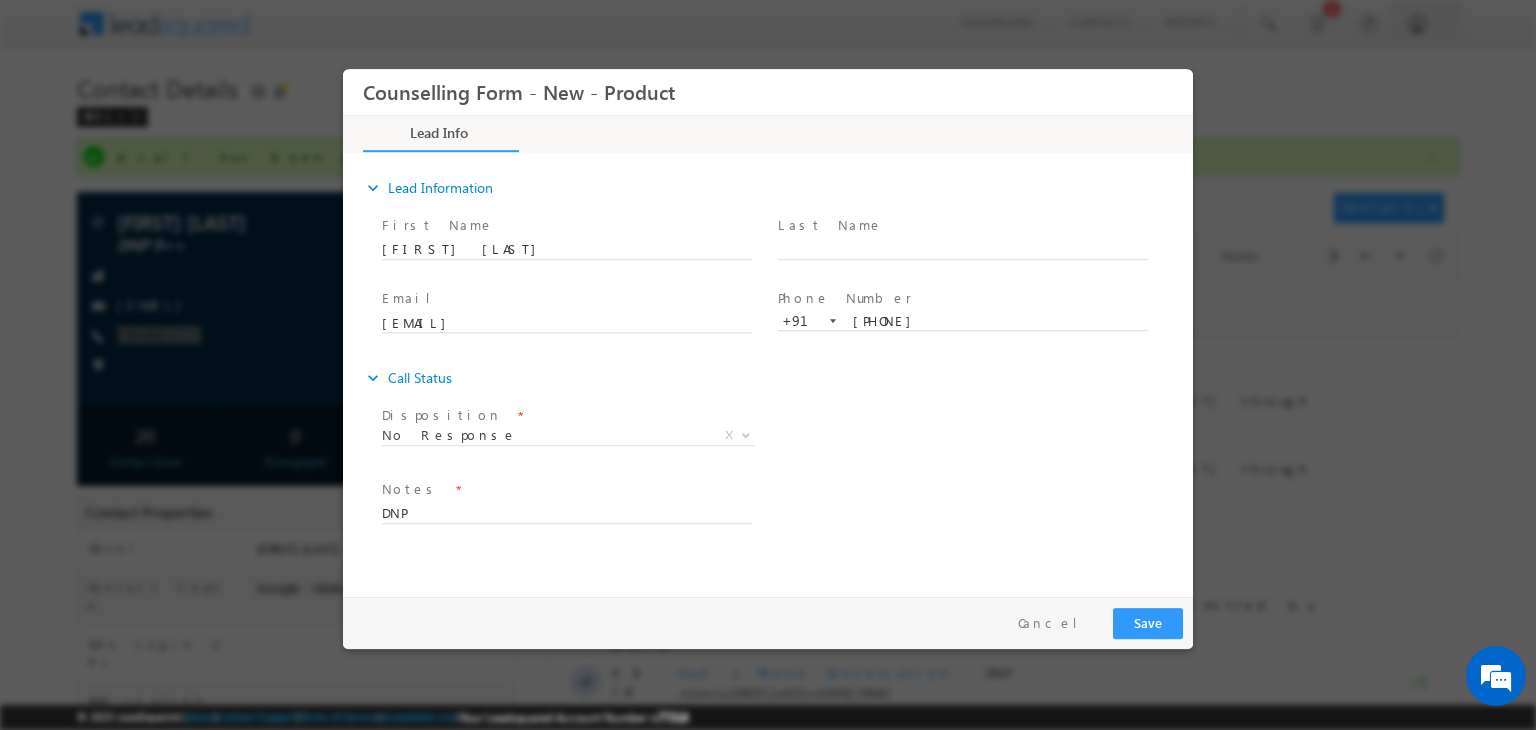drag, startPoint x: 1190, startPoint y: 632, endPoint x: 1164, endPoint y: 624, distance: 27.202942 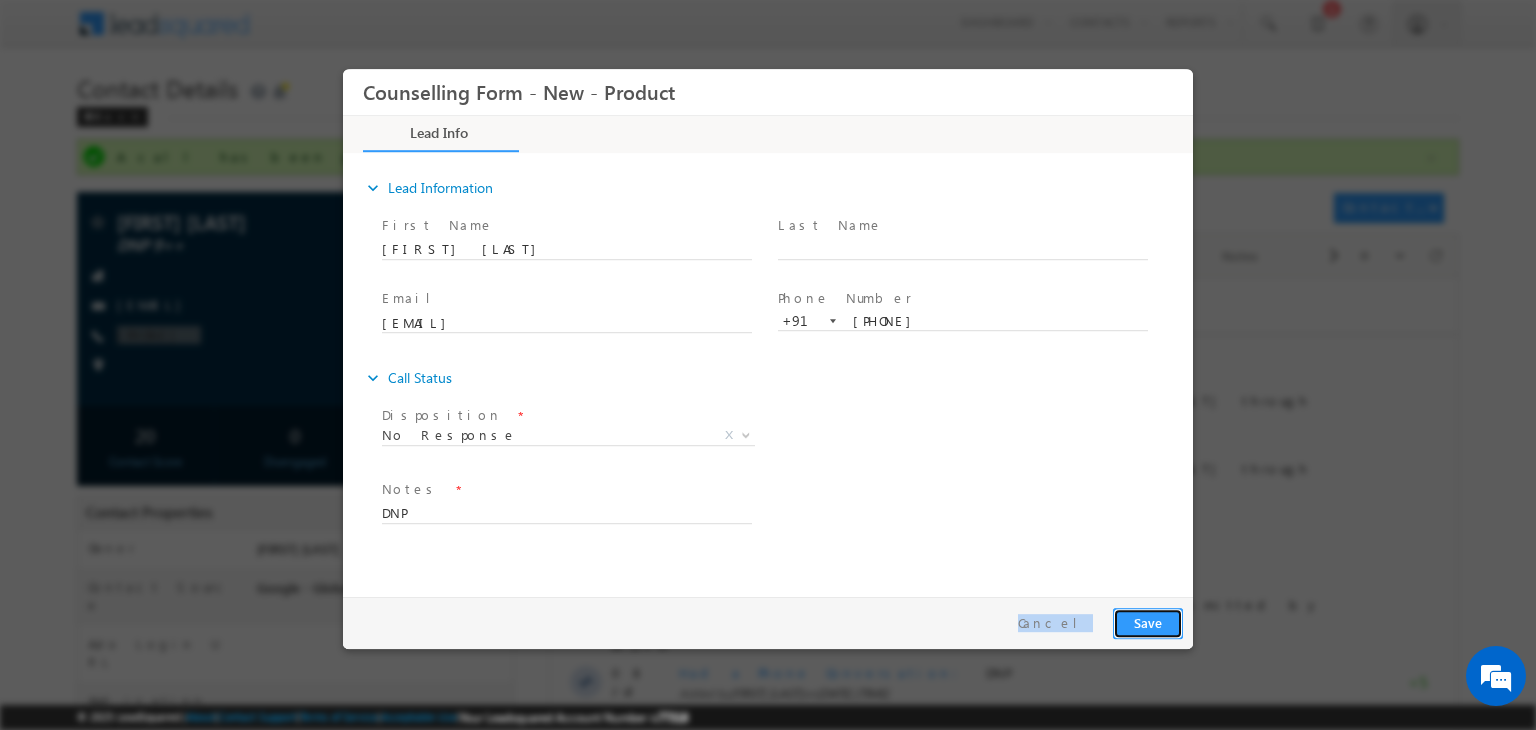 drag, startPoint x: 1164, startPoint y: 624, endPoint x: 1775, endPoint y: 657, distance: 611.8905 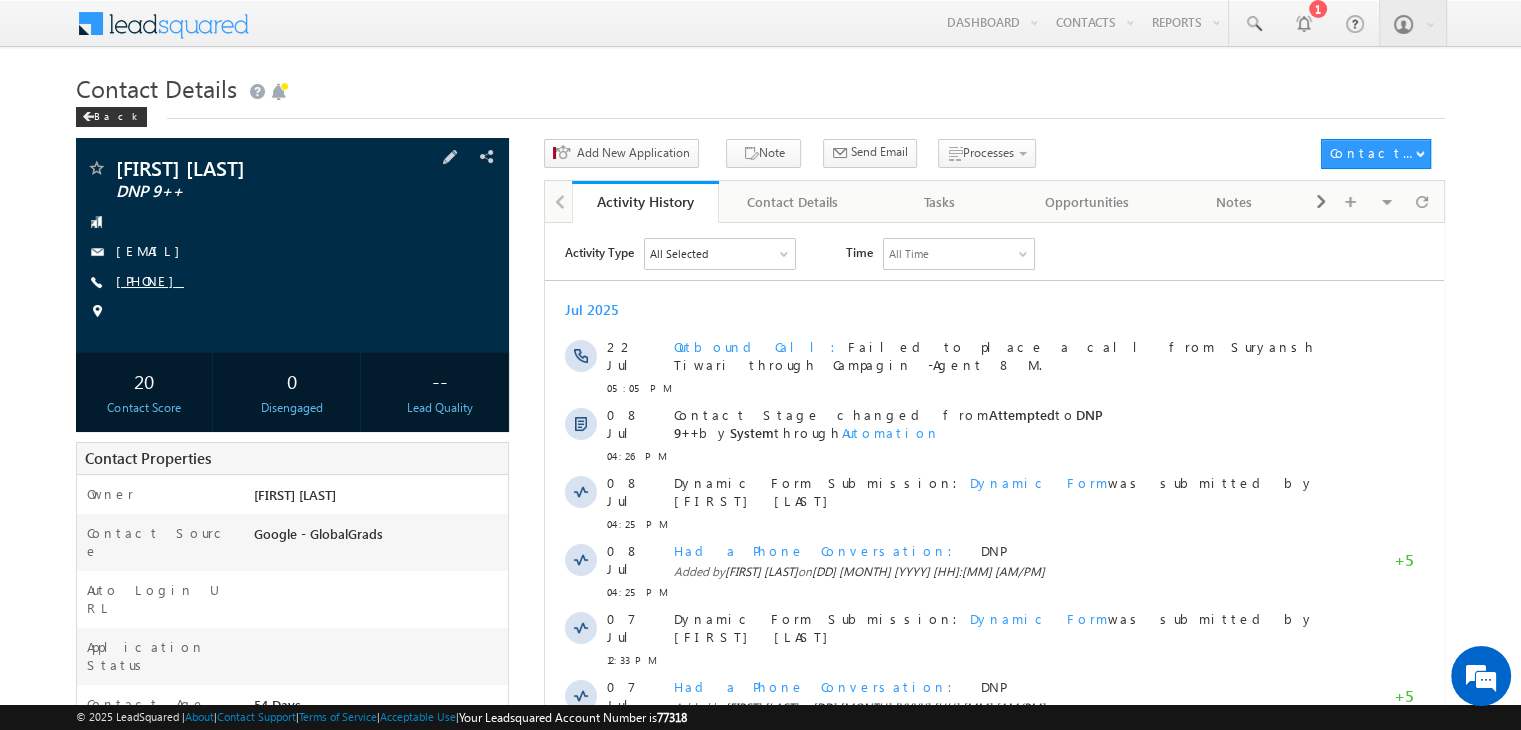 scroll, scrollTop: 0, scrollLeft: 0, axis: both 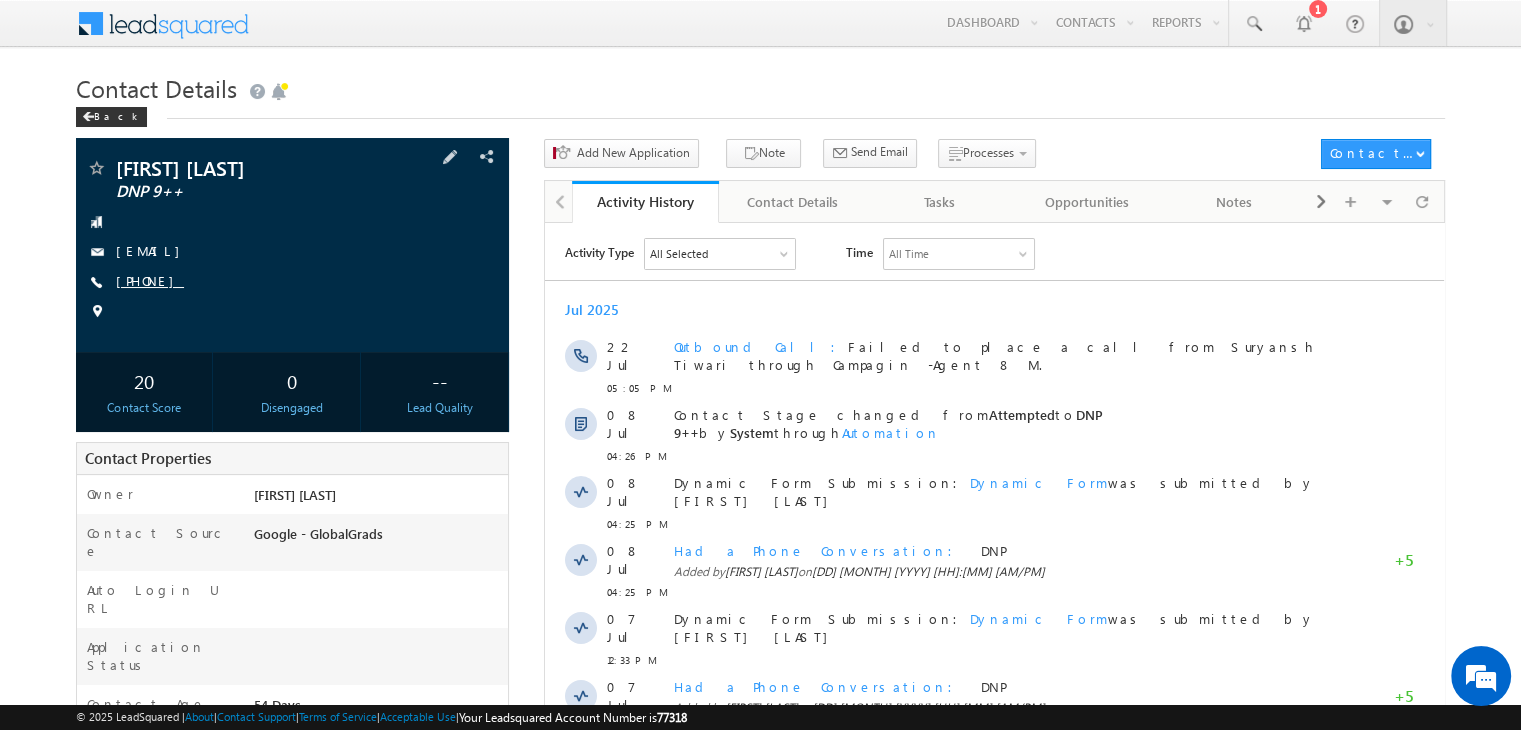 click on "[PHONE]" at bounding box center [150, 280] 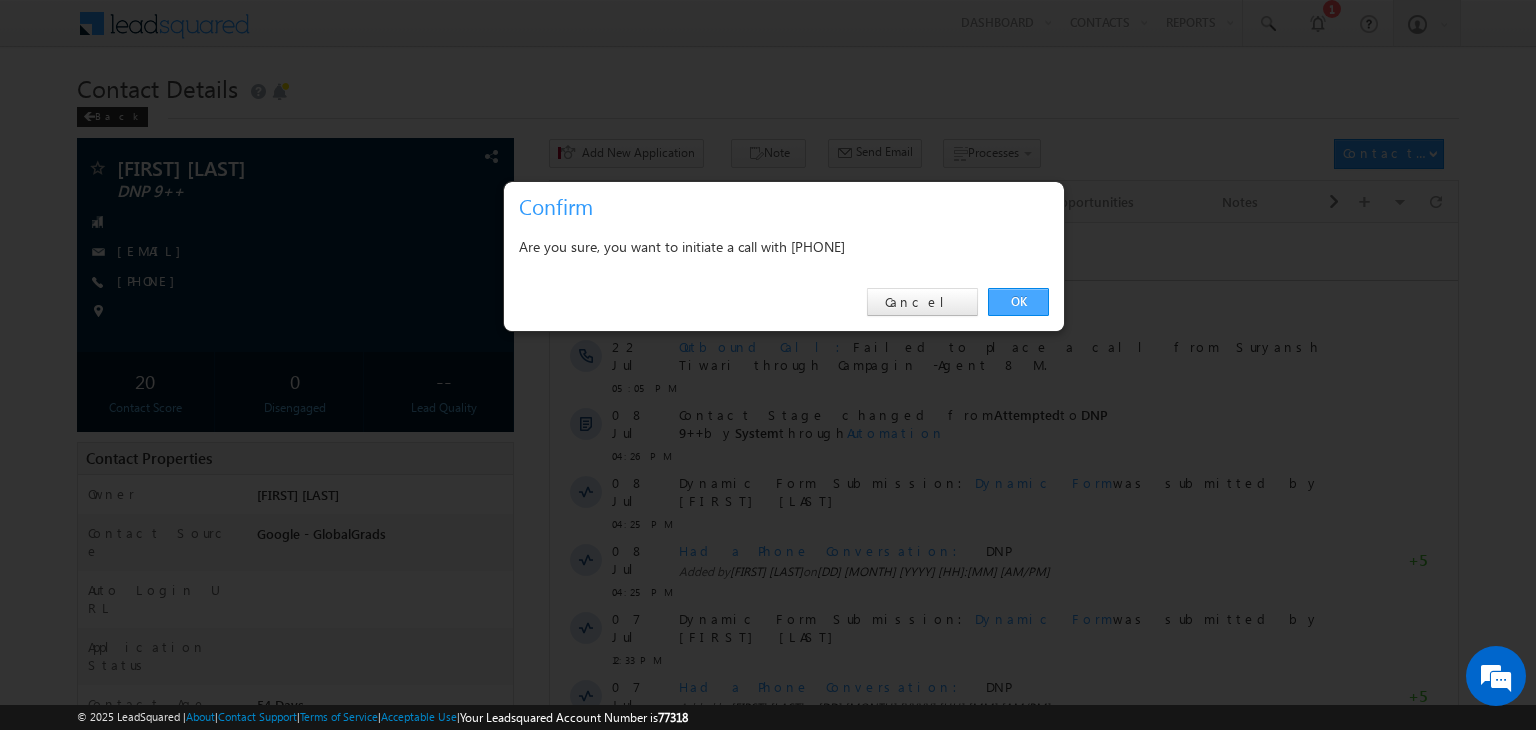 click on "OK" at bounding box center (1018, 302) 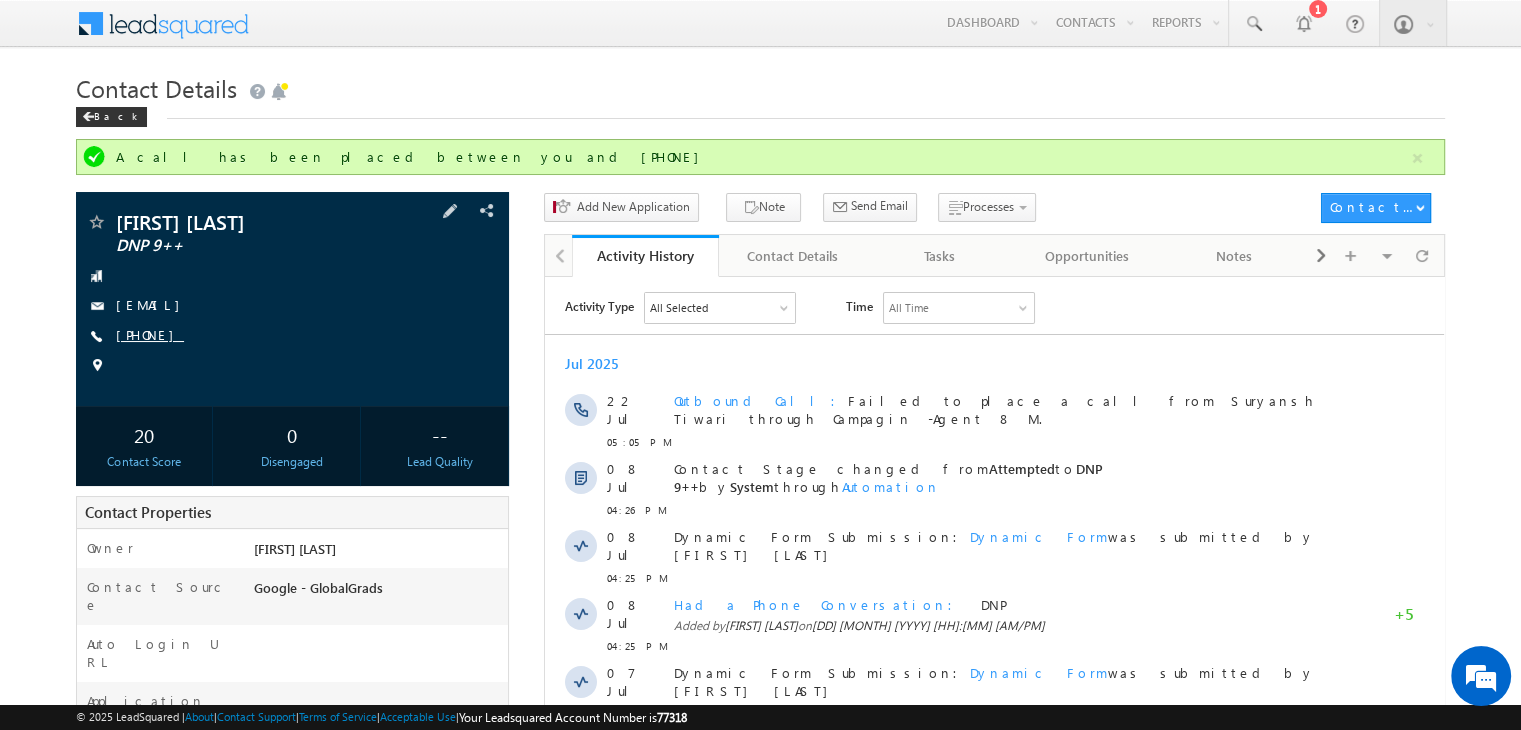click on "[PHONE]" at bounding box center [150, 334] 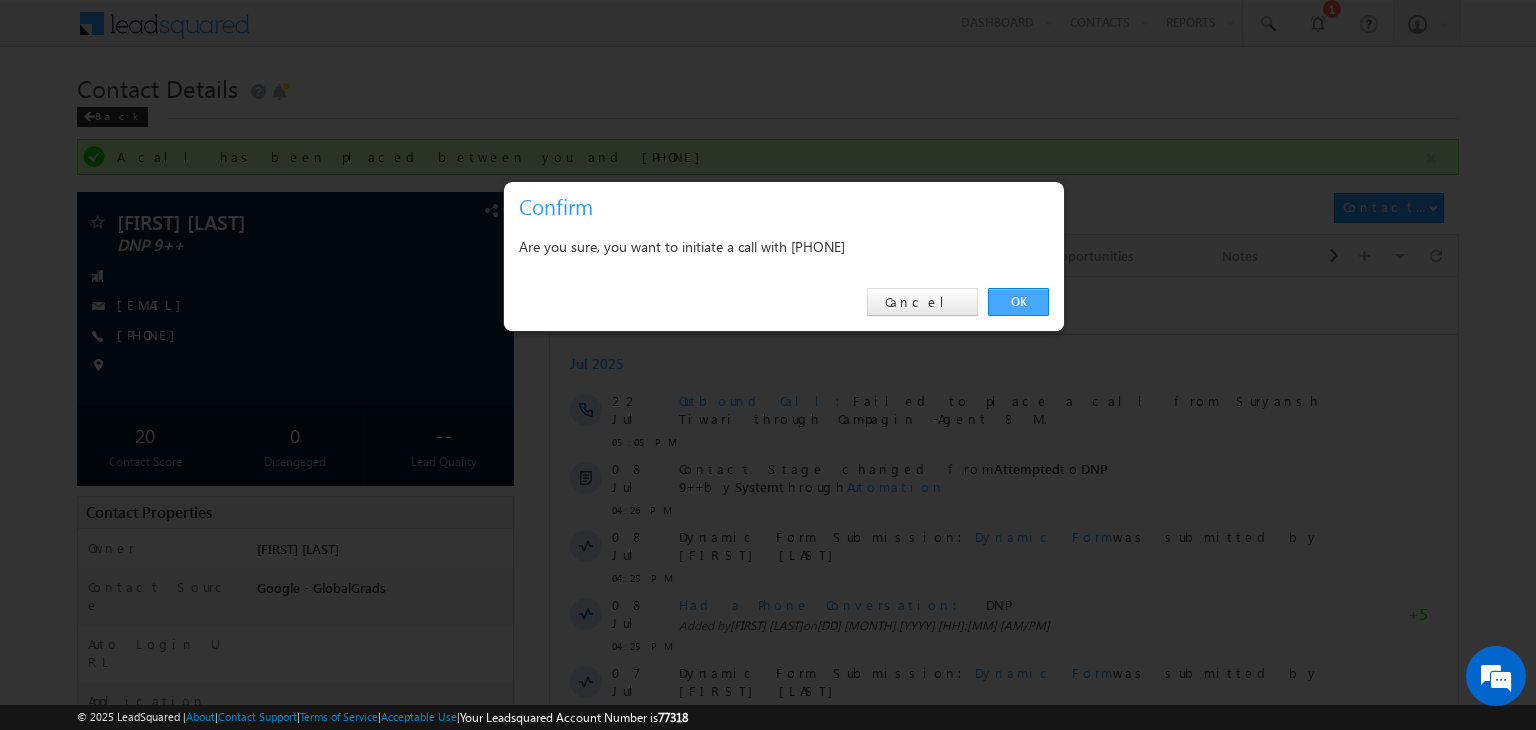 click on "OK" at bounding box center (1018, 302) 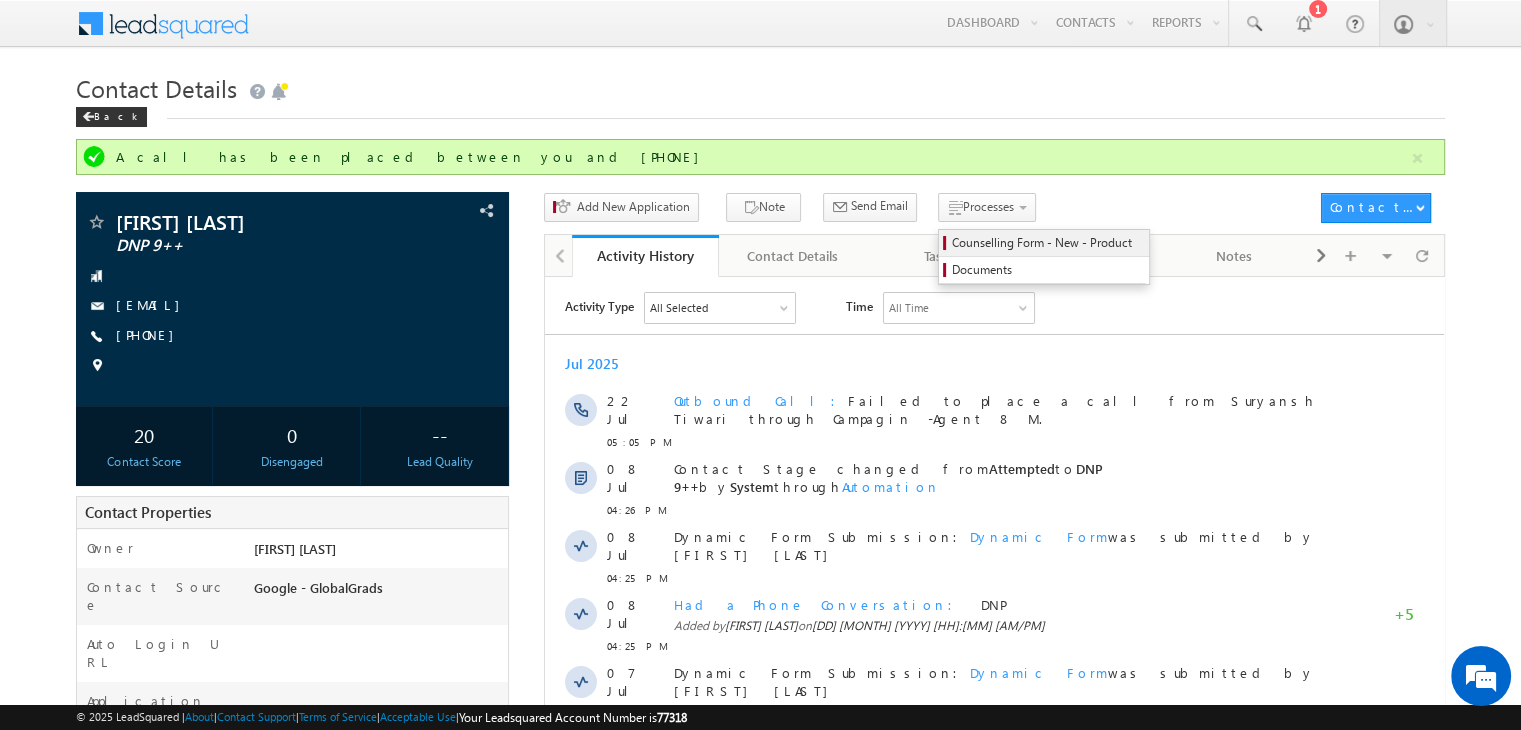 click on "Counselling Form - New - Product" at bounding box center [1047, 243] 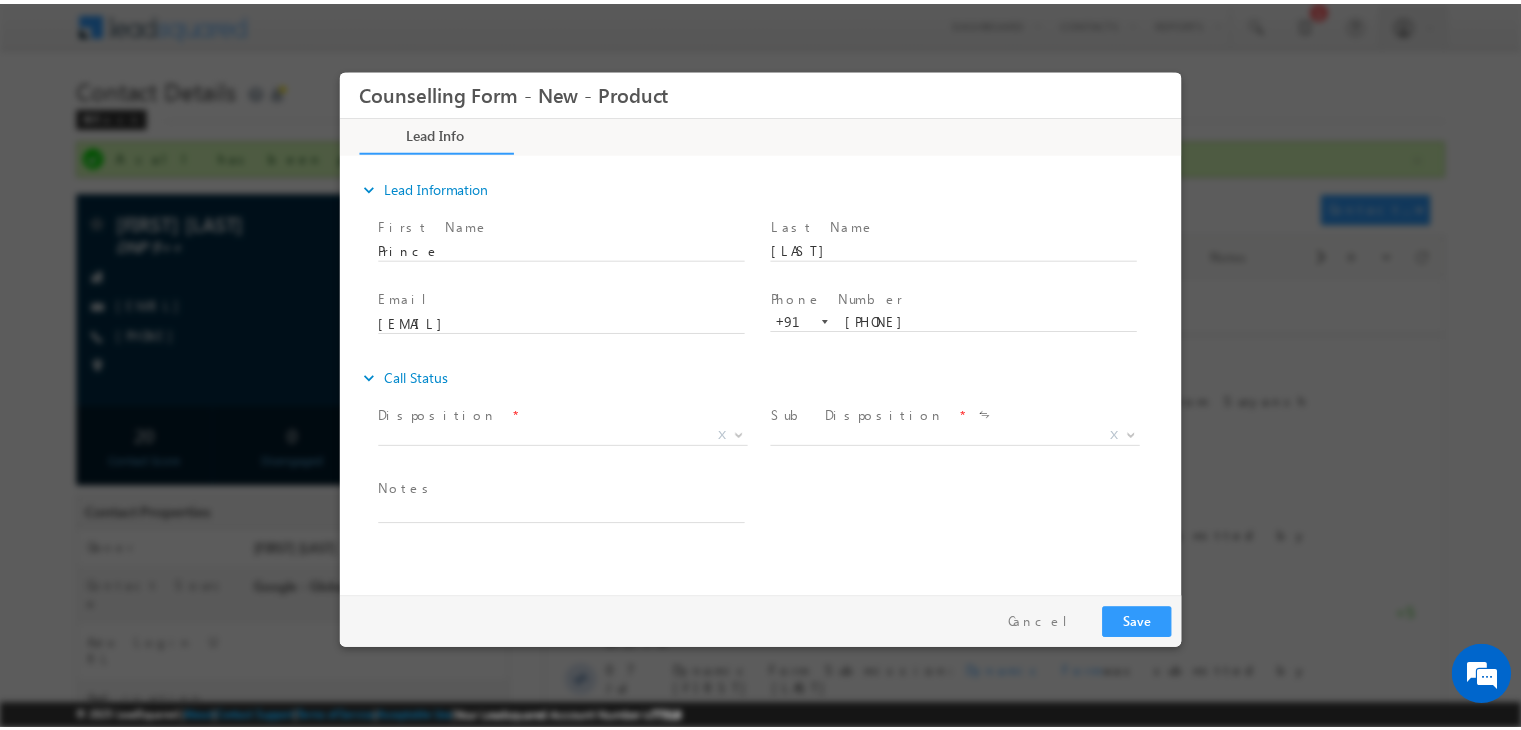 scroll, scrollTop: 0, scrollLeft: 0, axis: both 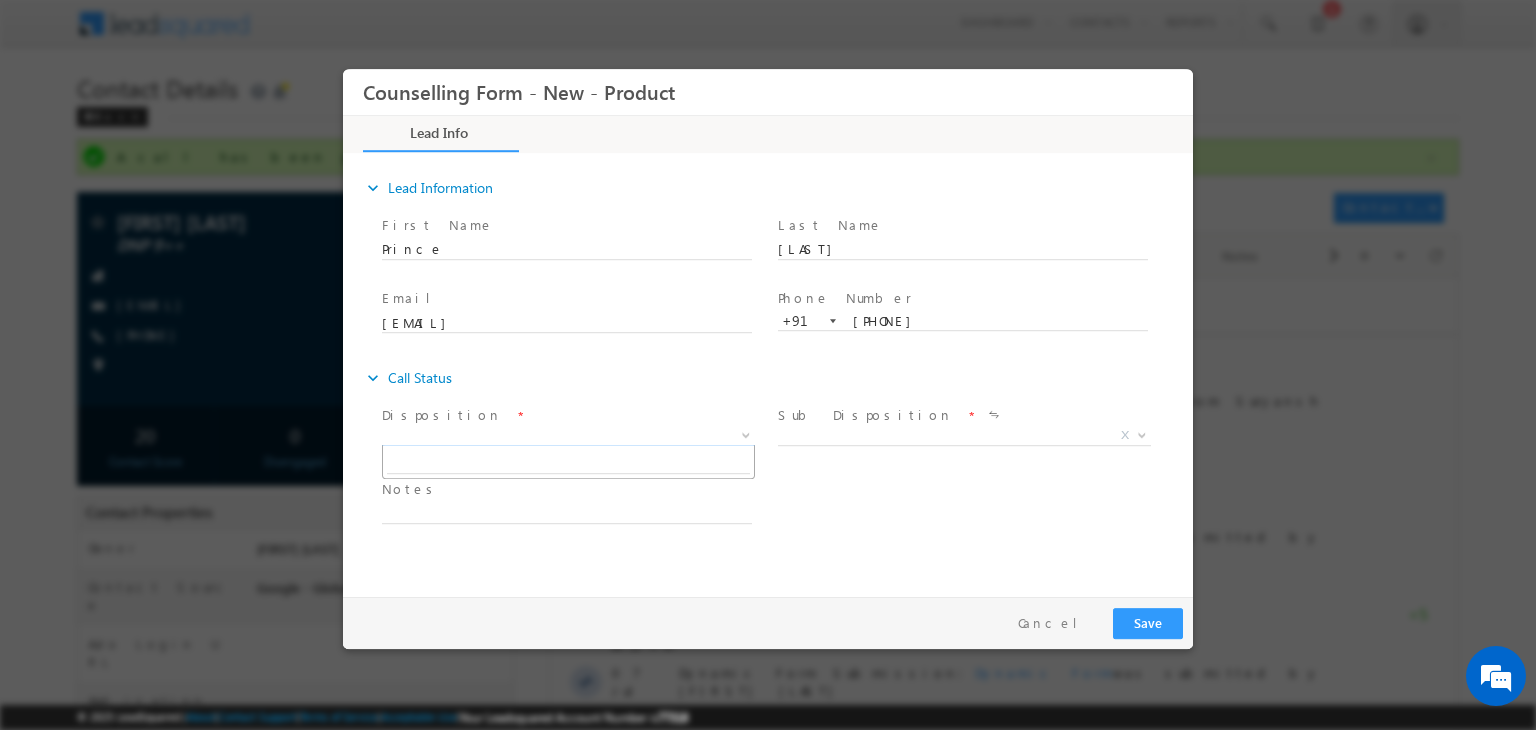 click on "X" at bounding box center [568, 436] 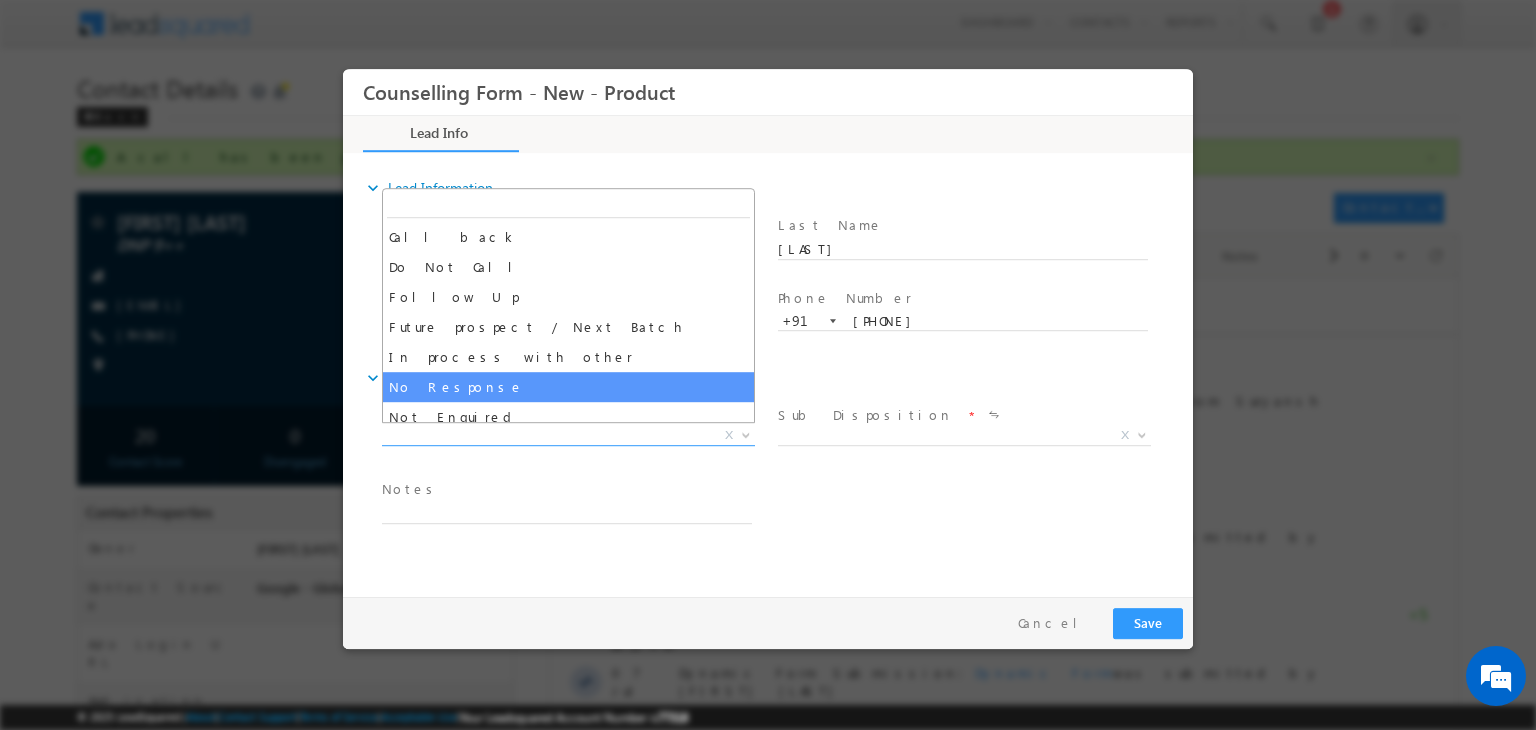 select on "No Response" 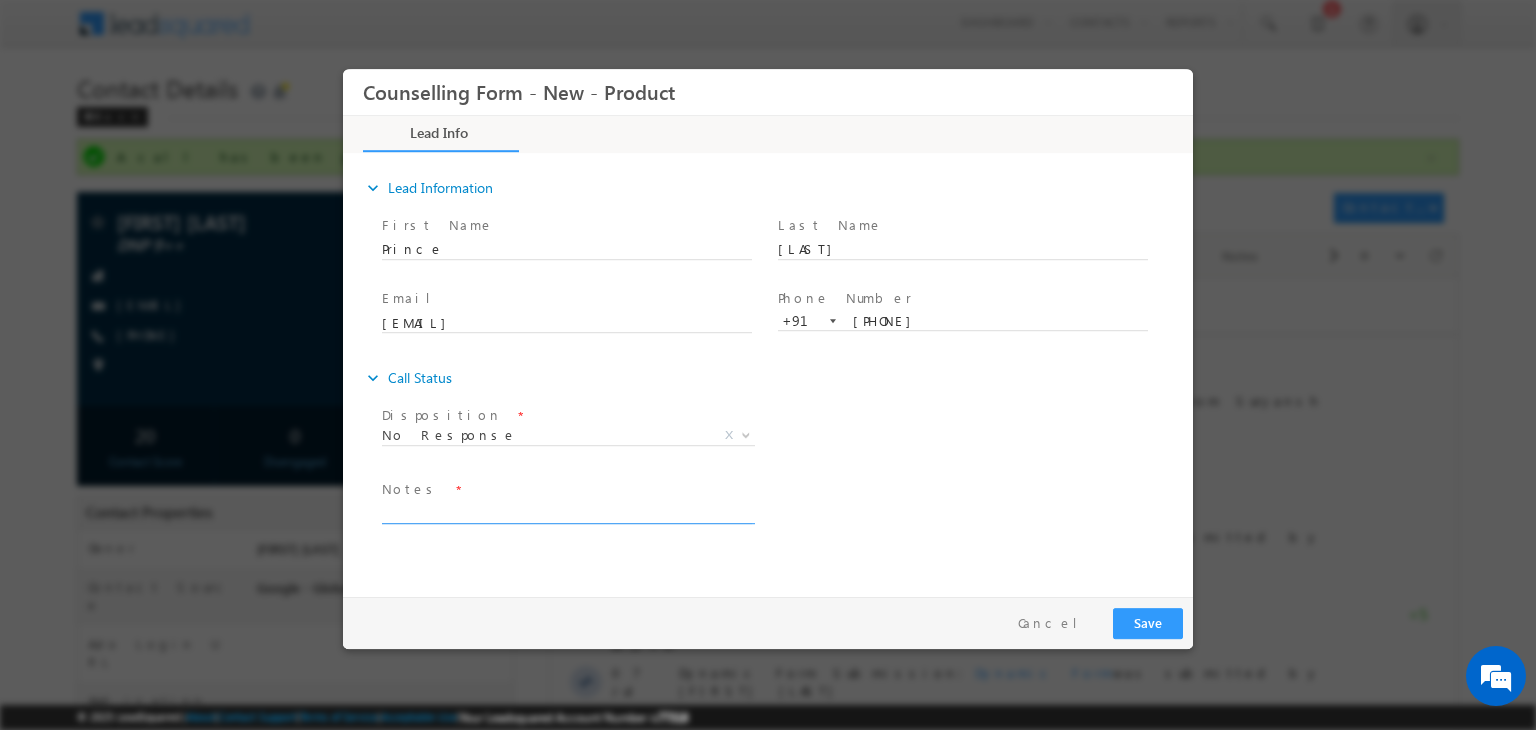 drag, startPoint x: 548, startPoint y: 494, endPoint x: 518, endPoint y: 512, distance: 34.98571 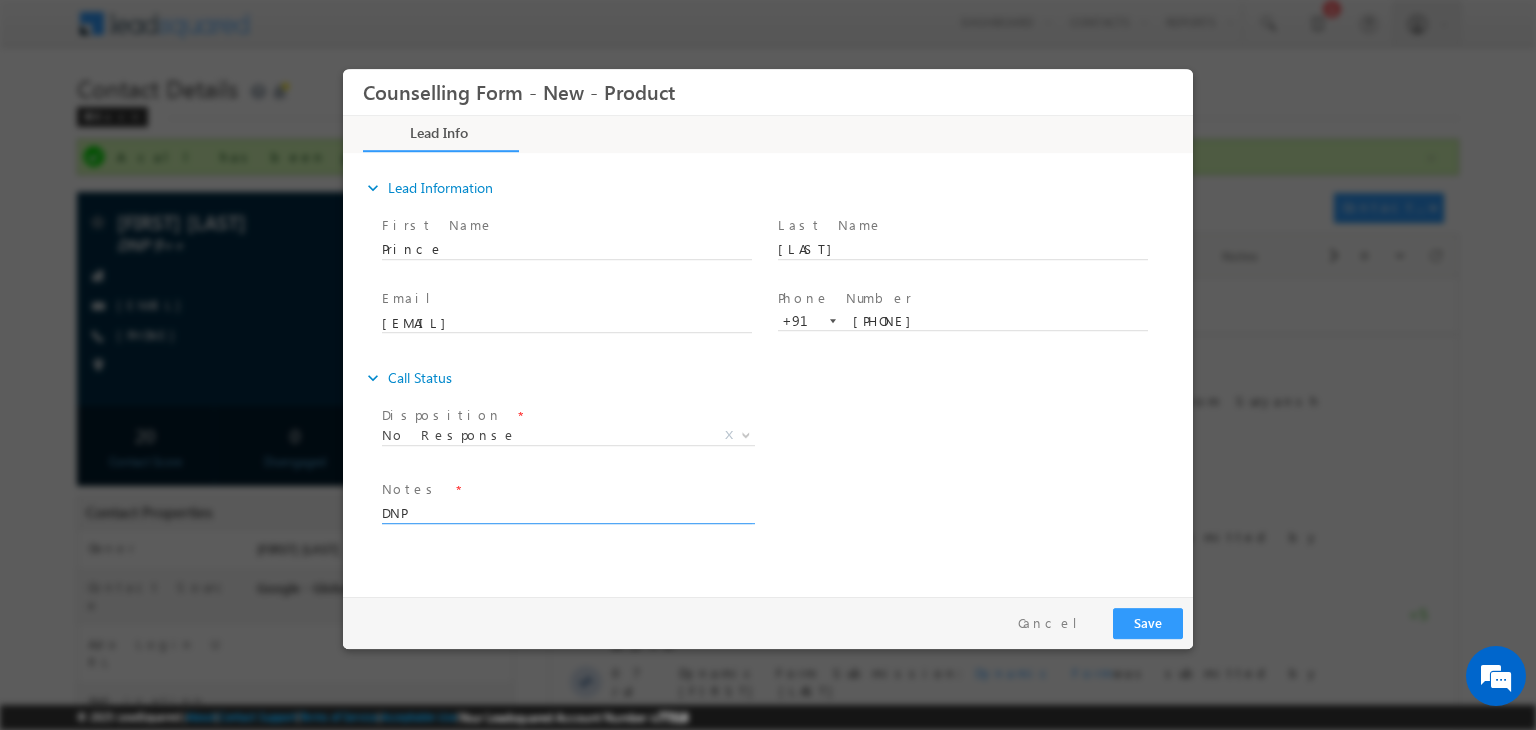 type on "DNP" 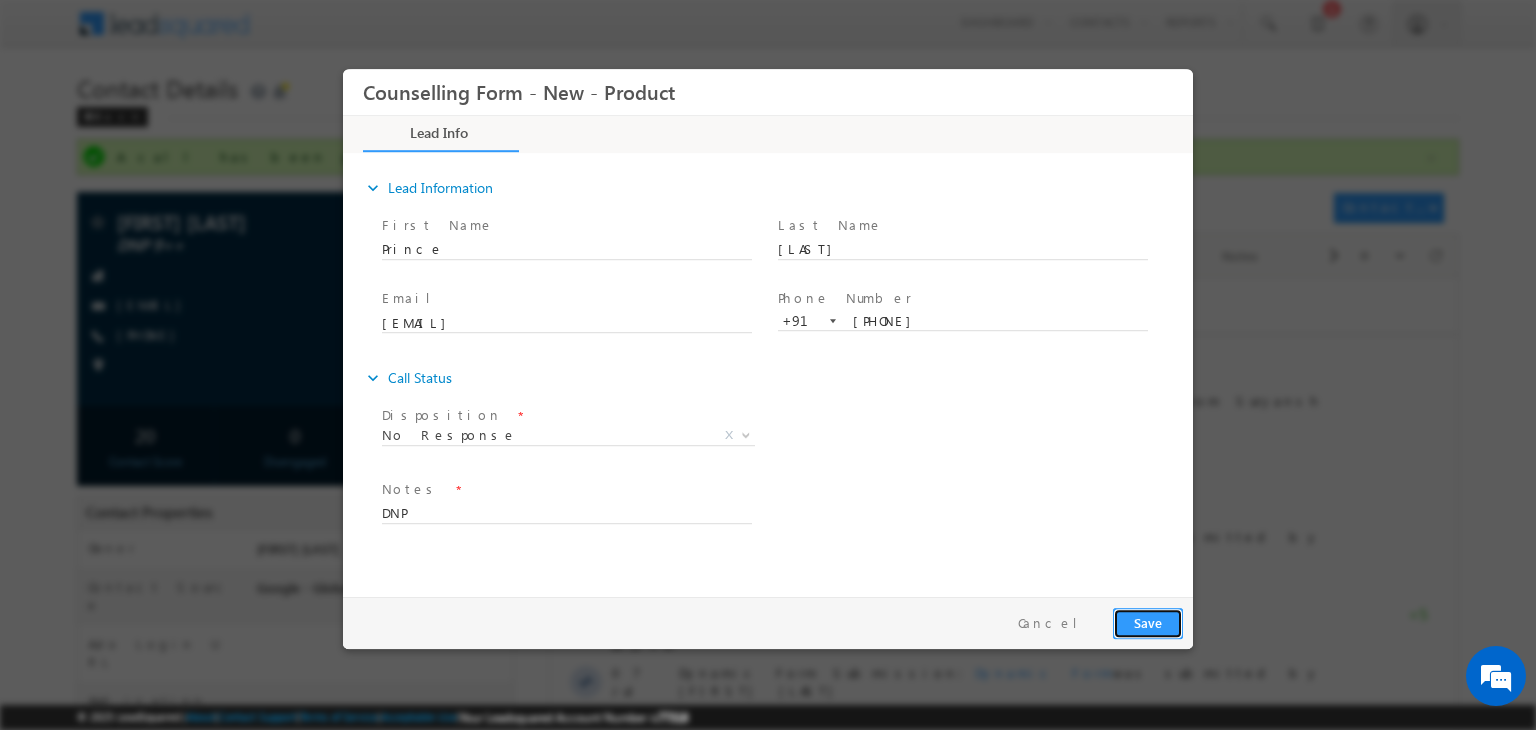 click on "Save" at bounding box center (1148, 623) 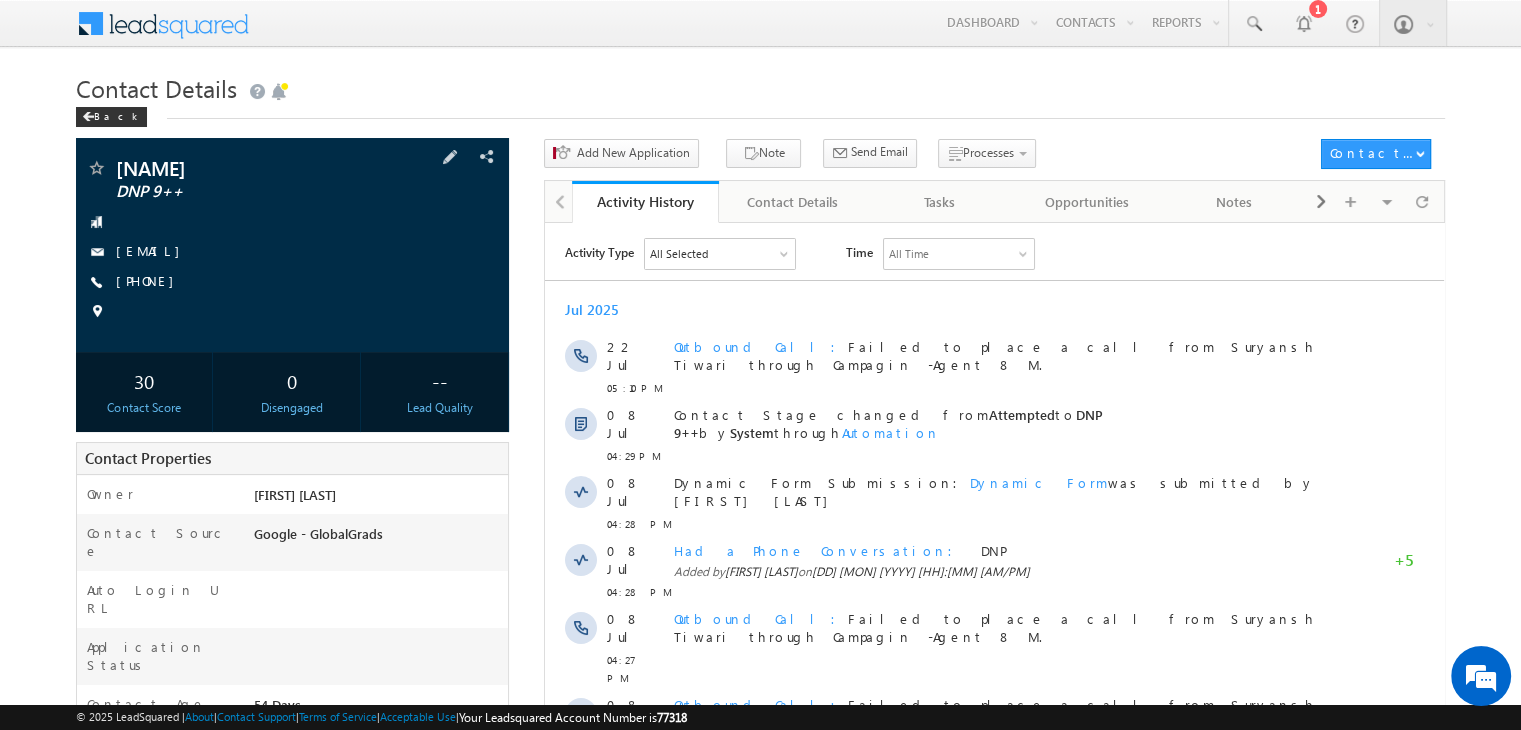 scroll, scrollTop: 0, scrollLeft: 0, axis: both 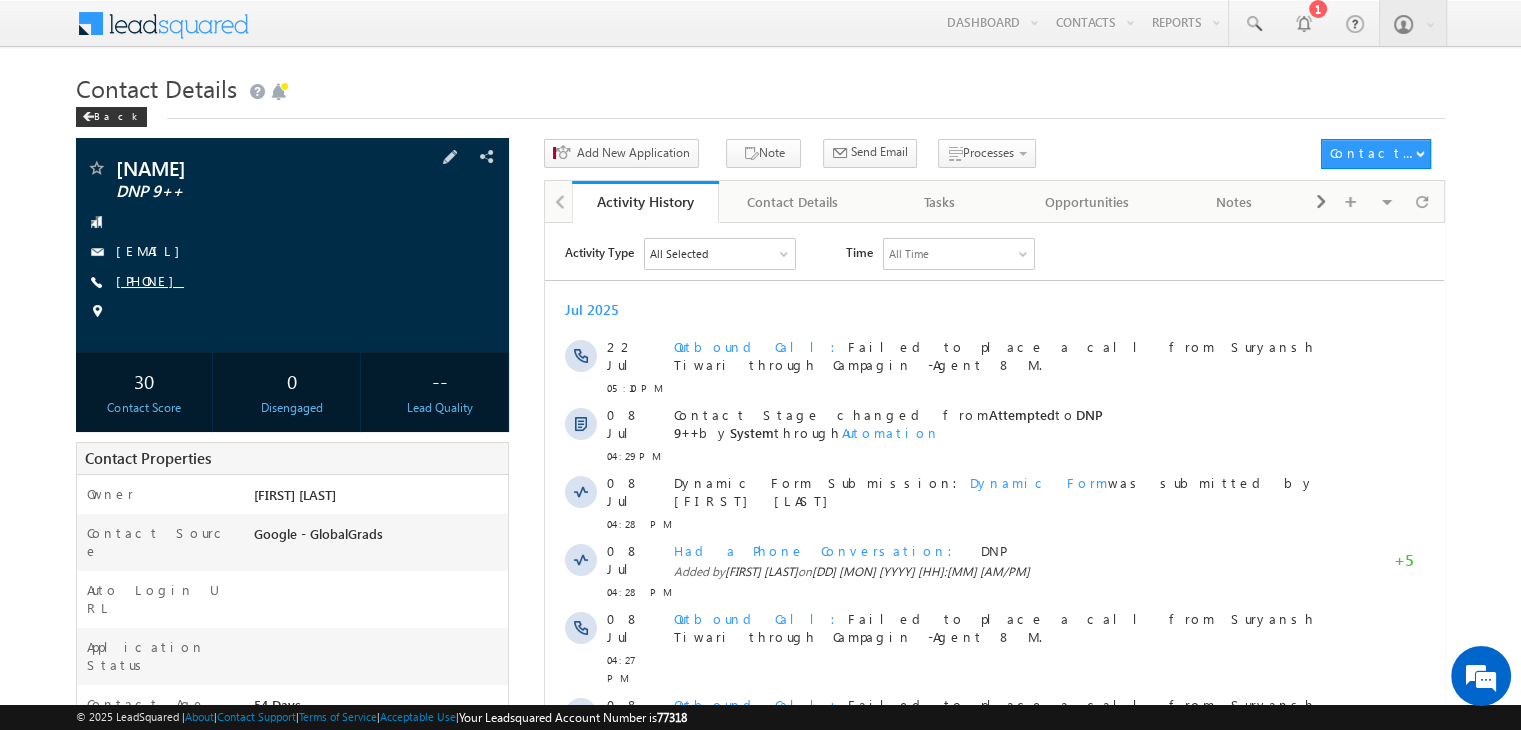 click on "[PHONE]" at bounding box center (150, 280) 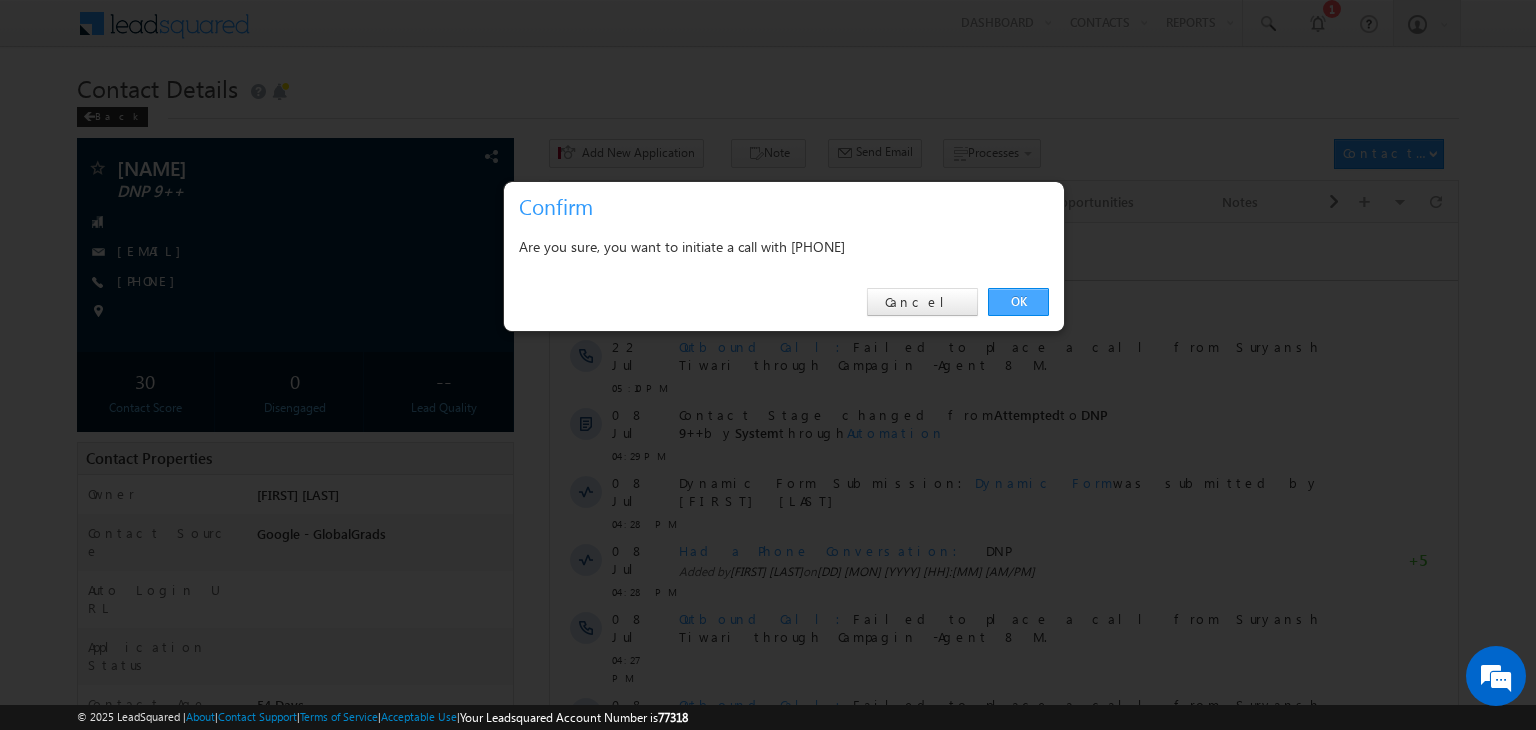 click on "OK Cancel" at bounding box center (784, 302) 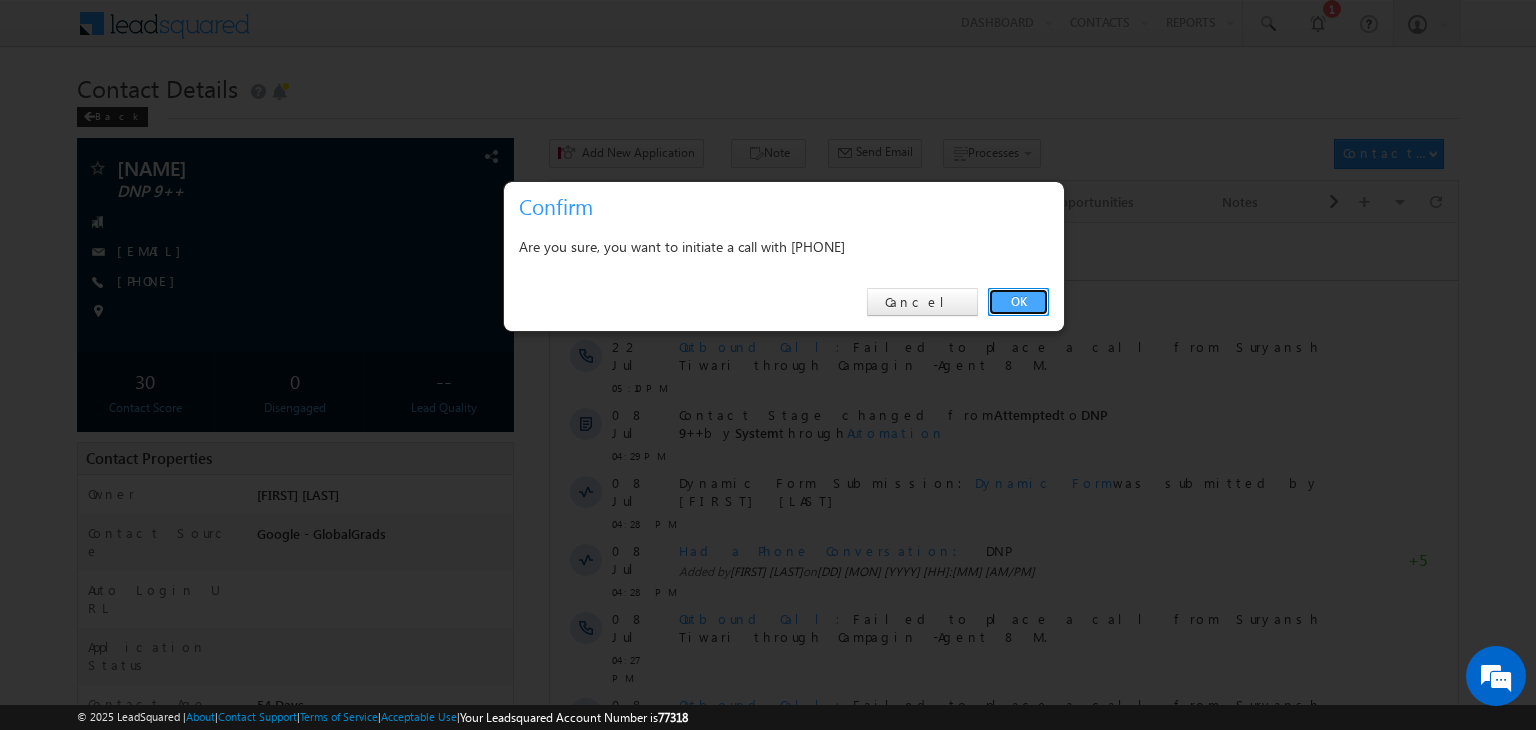 click on "OK" at bounding box center (1018, 302) 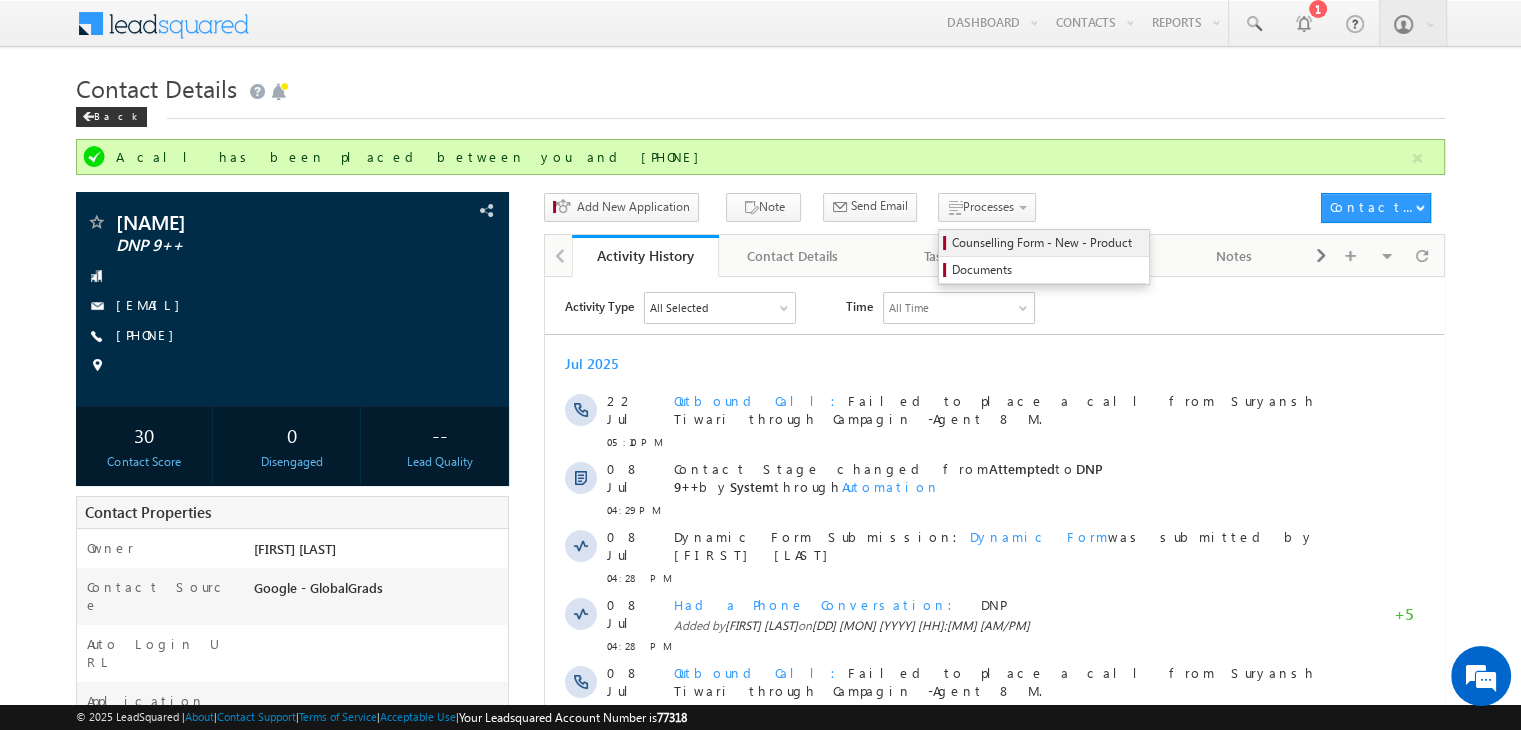 click on "Counselling Form - New - Product" at bounding box center [1047, 243] 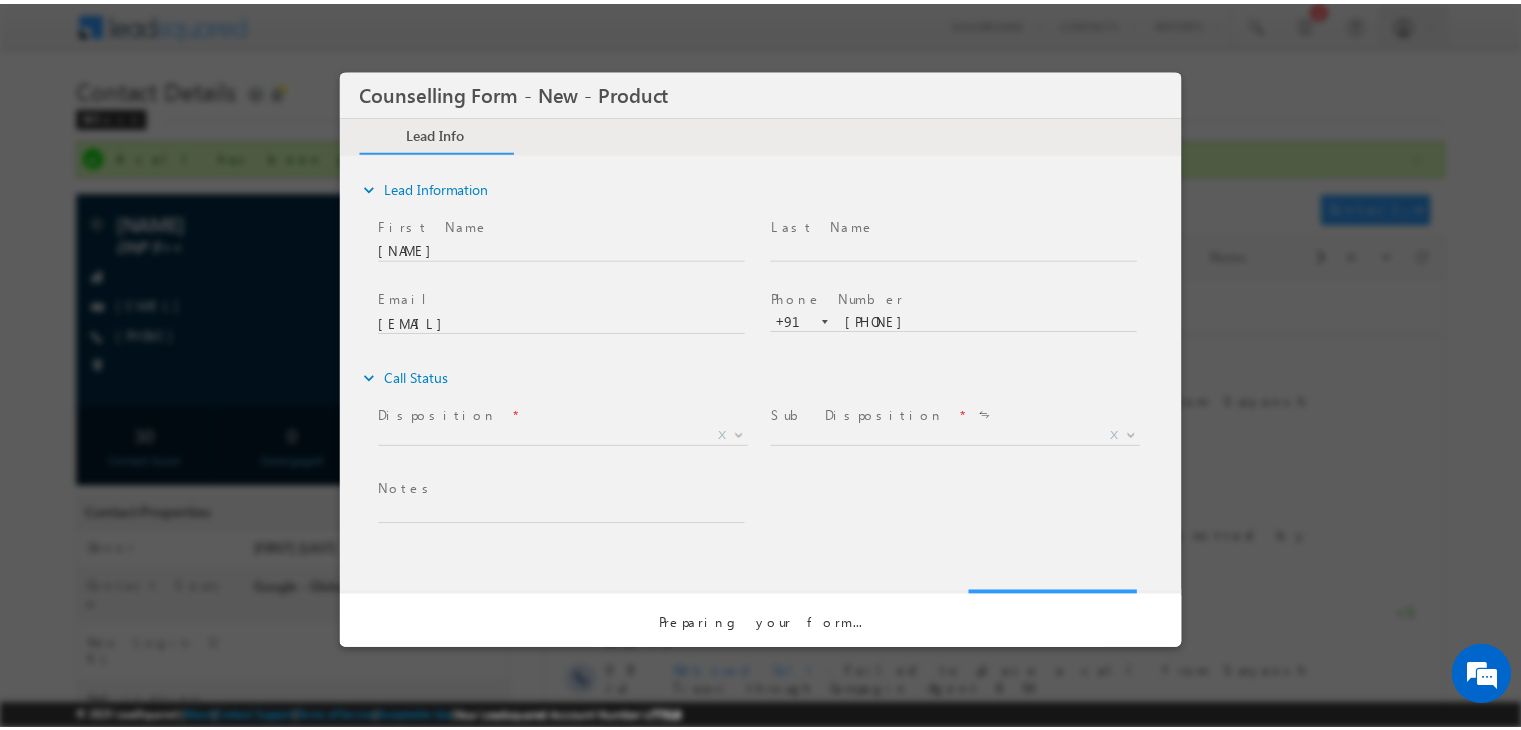 scroll, scrollTop: 0, scrollLeft: 0, axis: both 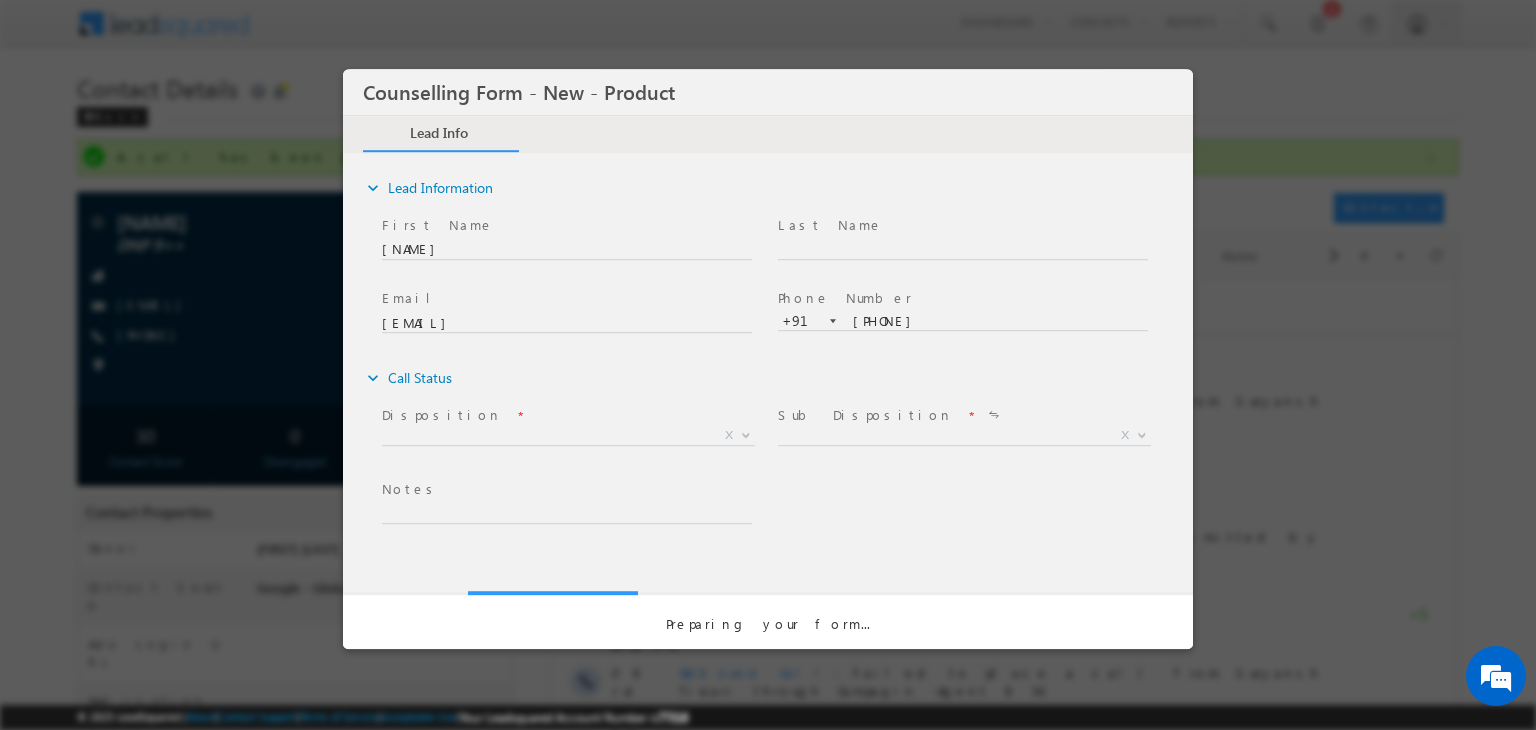 drag, startPoint x: 940, startPoint y: 452, endPoint x: 584, endPoint y: 432, distance: 356.56134 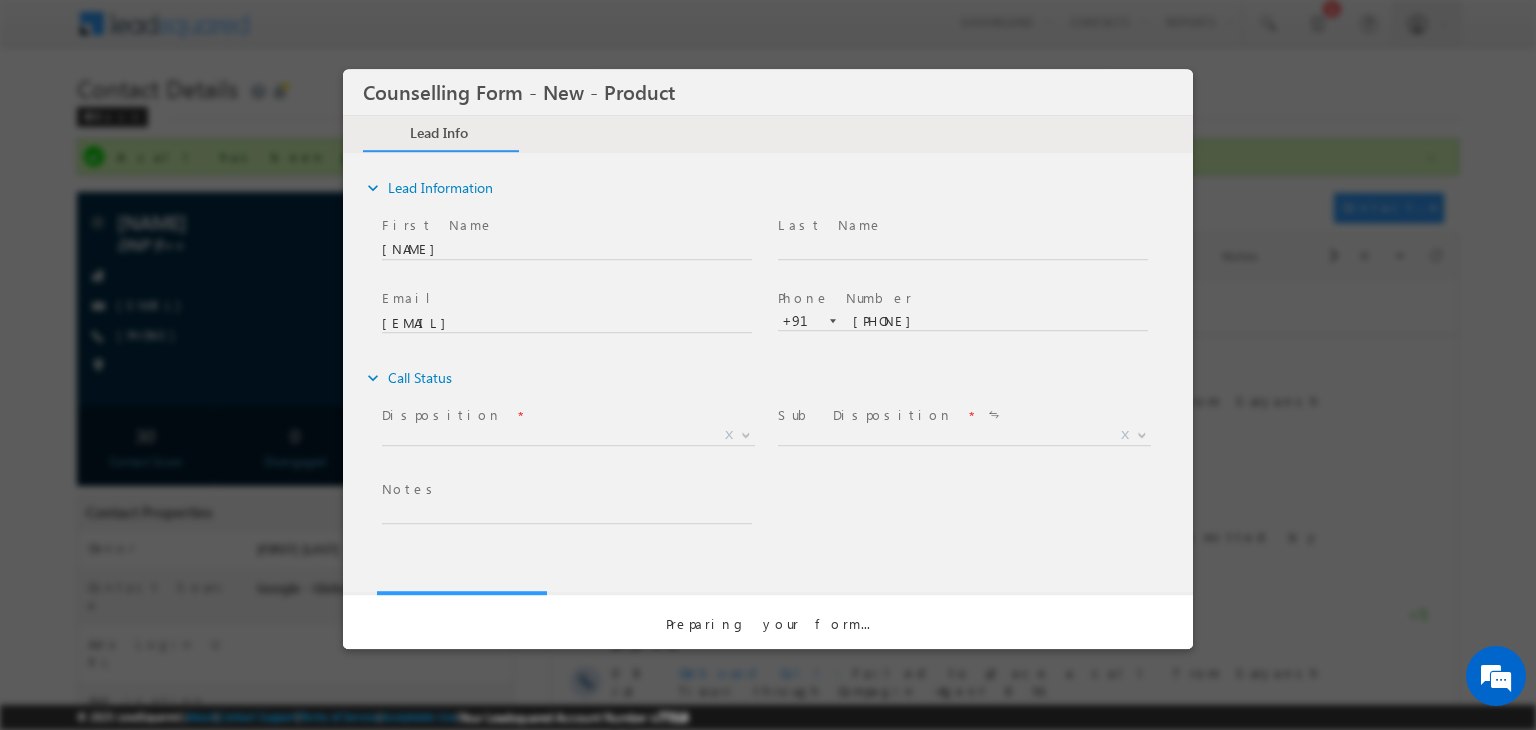 click on "Counselling Form - New - Product
*" at bounding box center (768, 328) 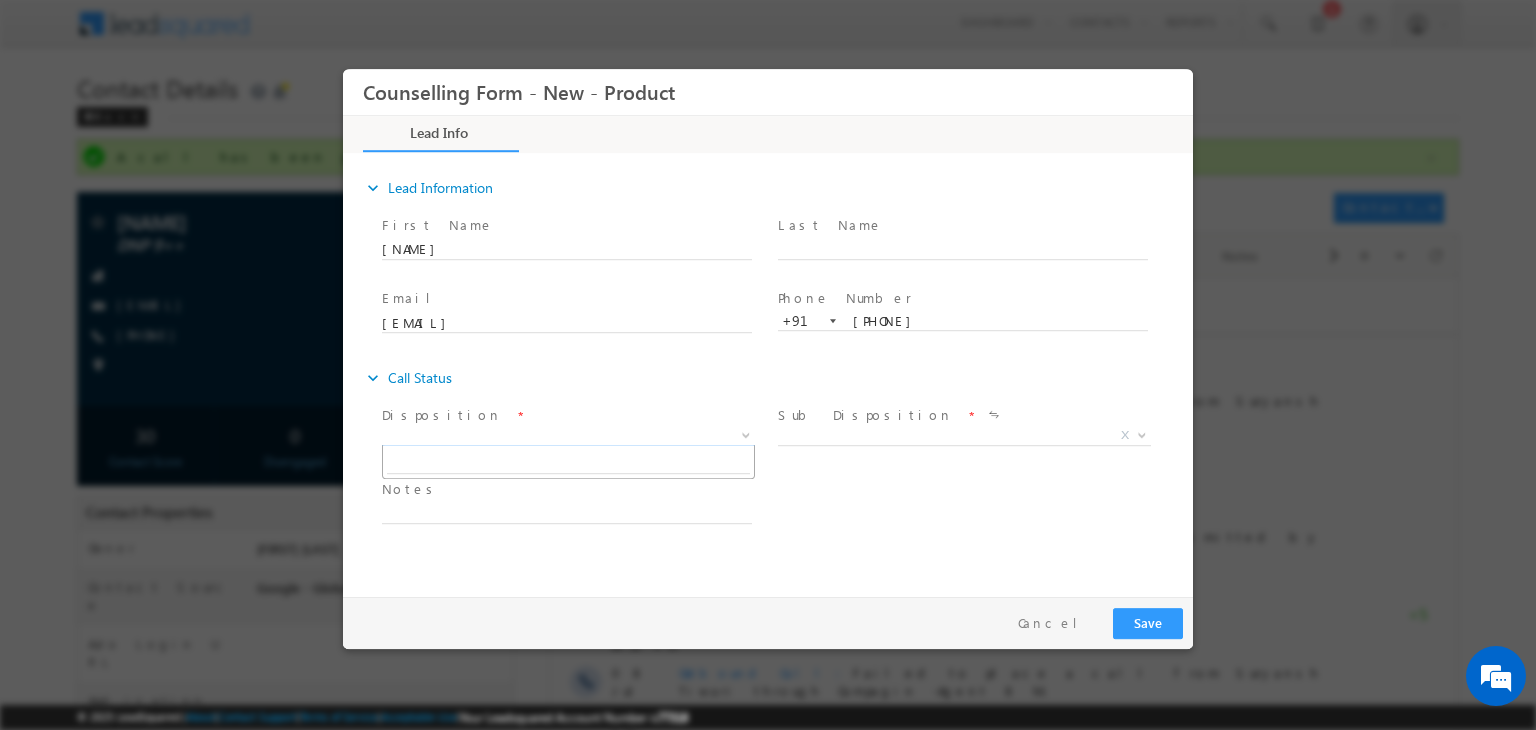click on "X" at bounding box center [568, 436] 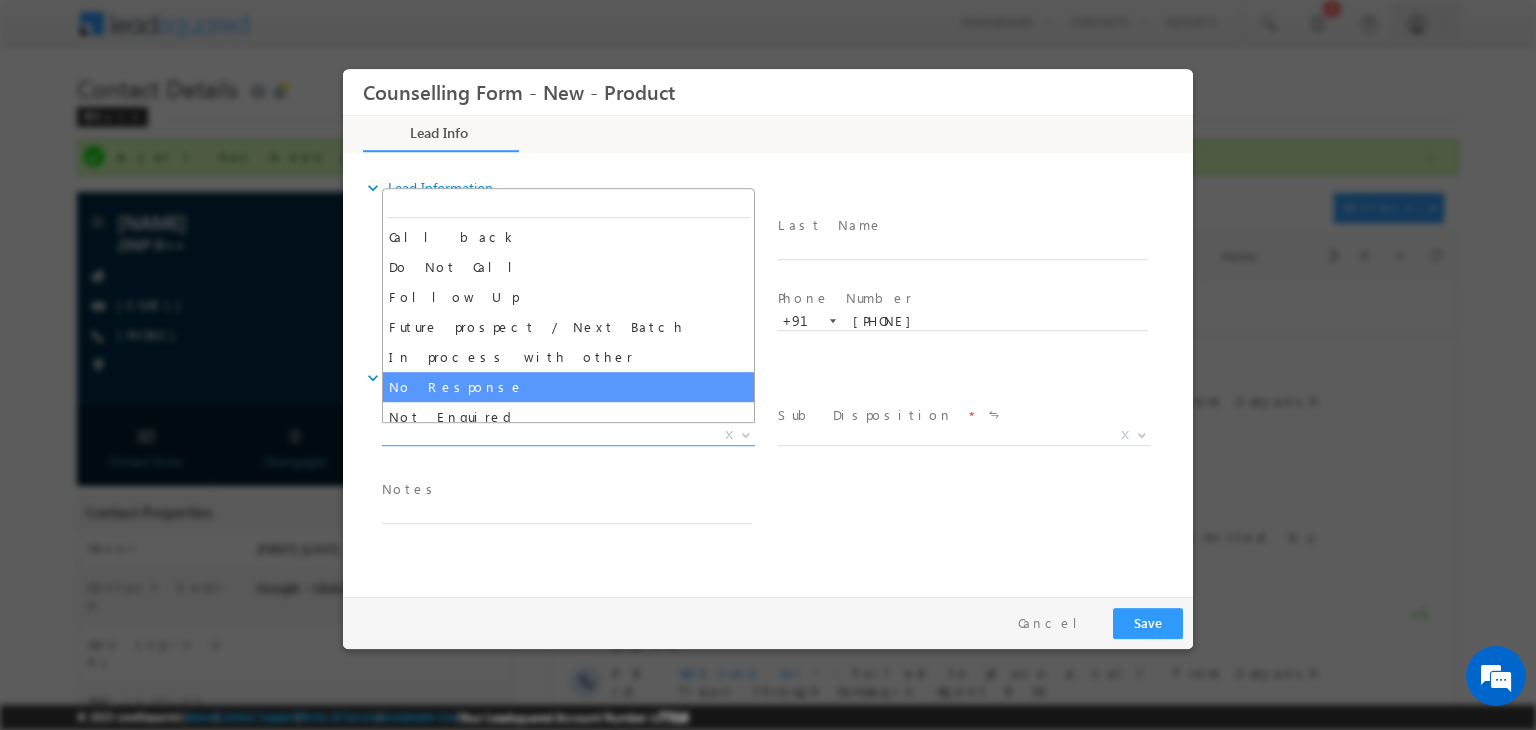 select on "No Response" 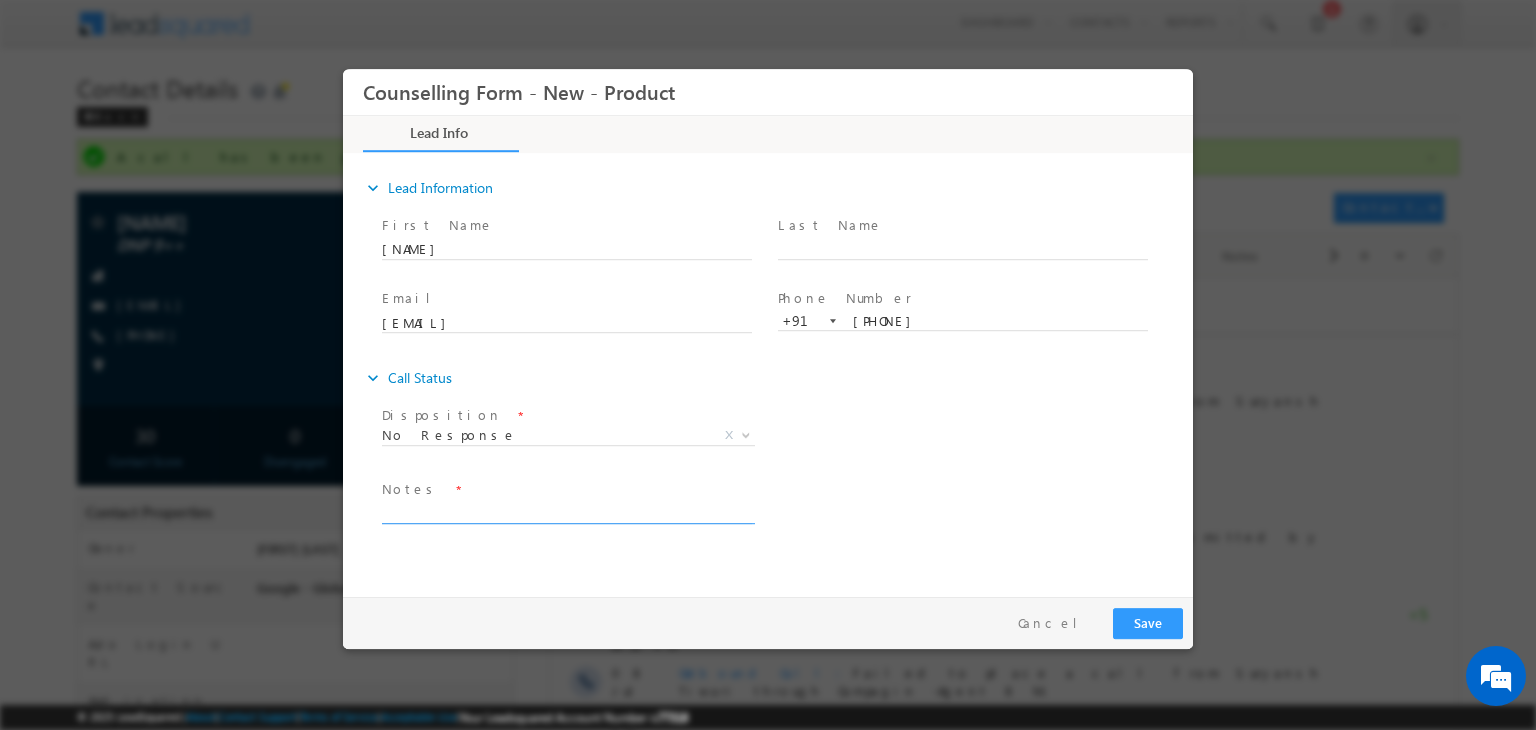click at bounding box center (567, 512) 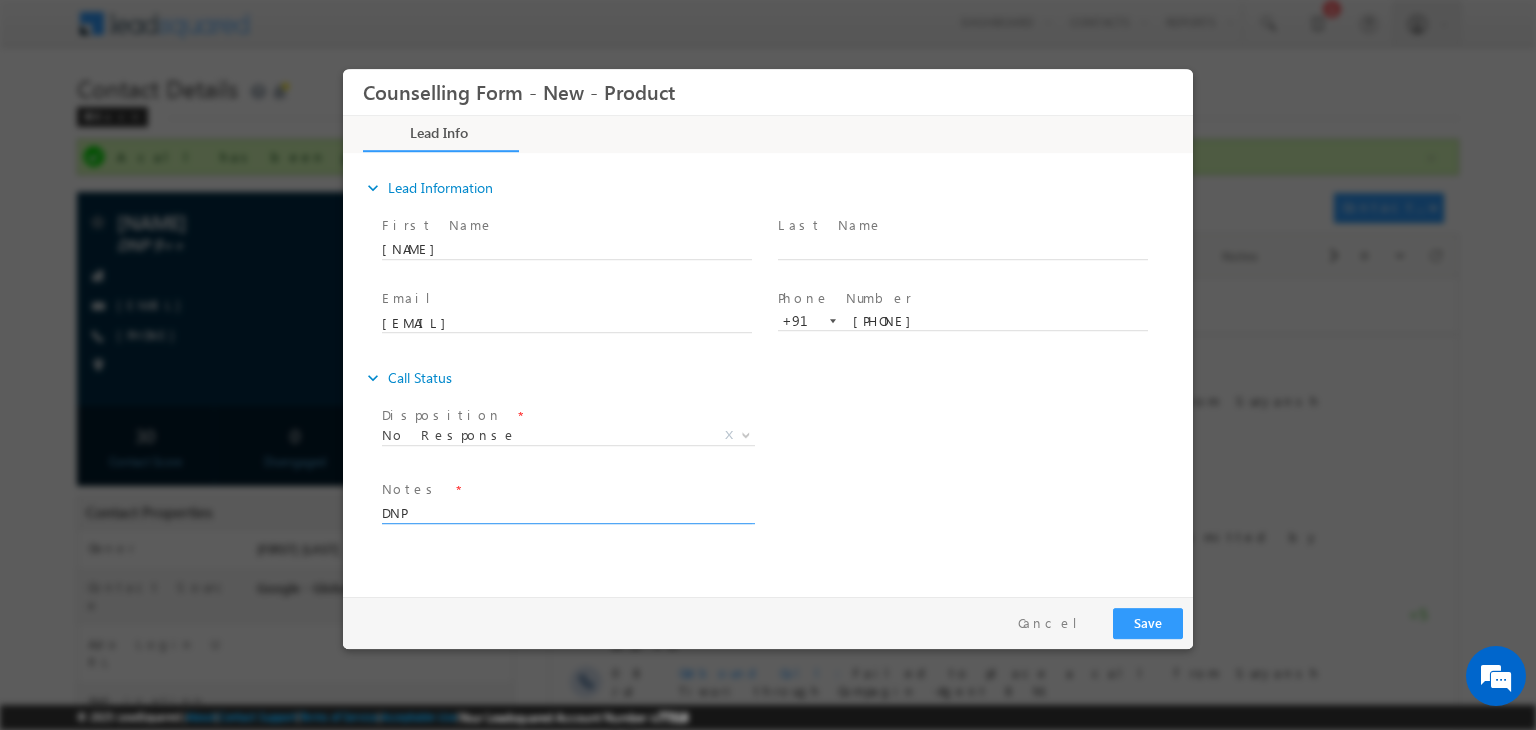 type on "DNP" 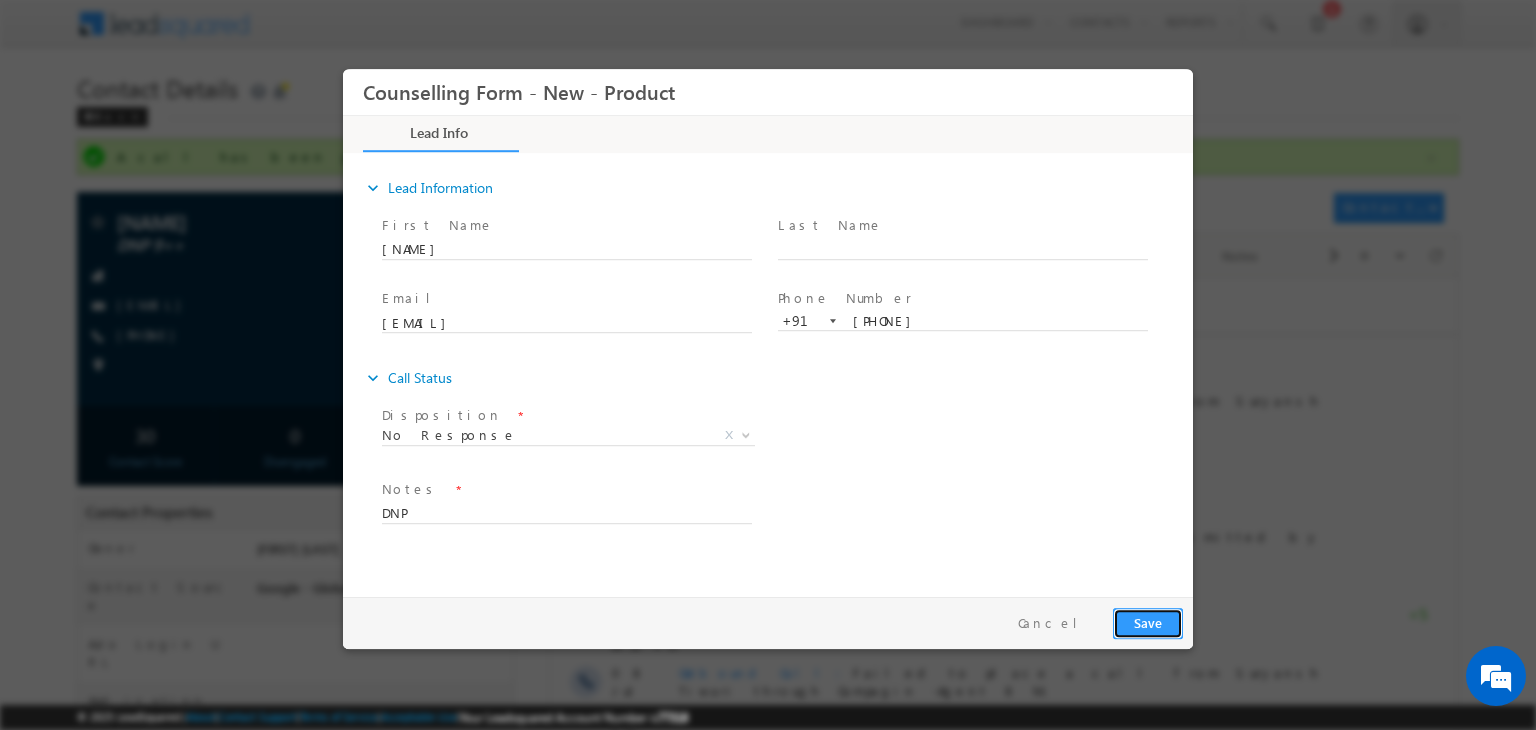 click on "Save" at bounding box center [1148, 623] 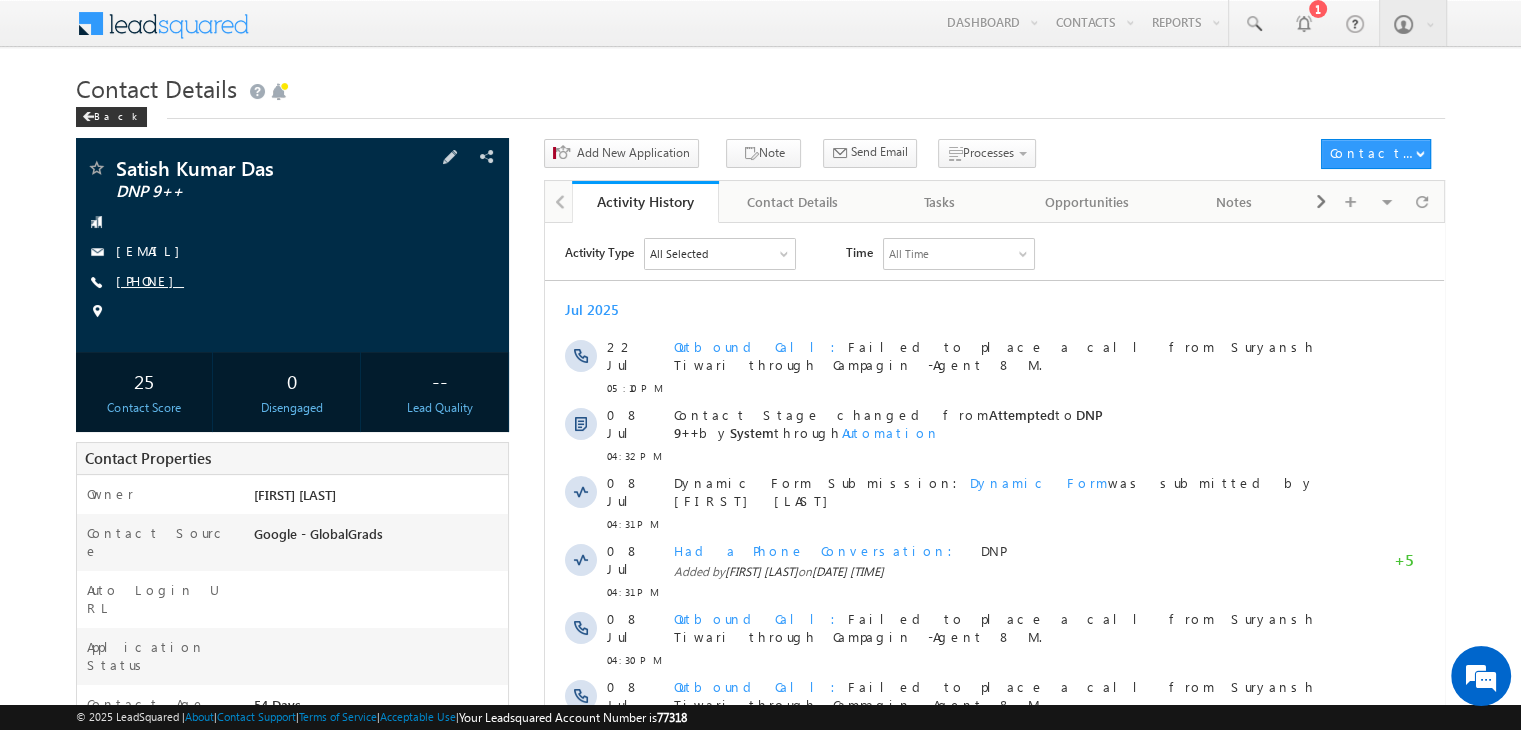 scroll, scrollTop: 0, scrollLeft: 0, axis: both 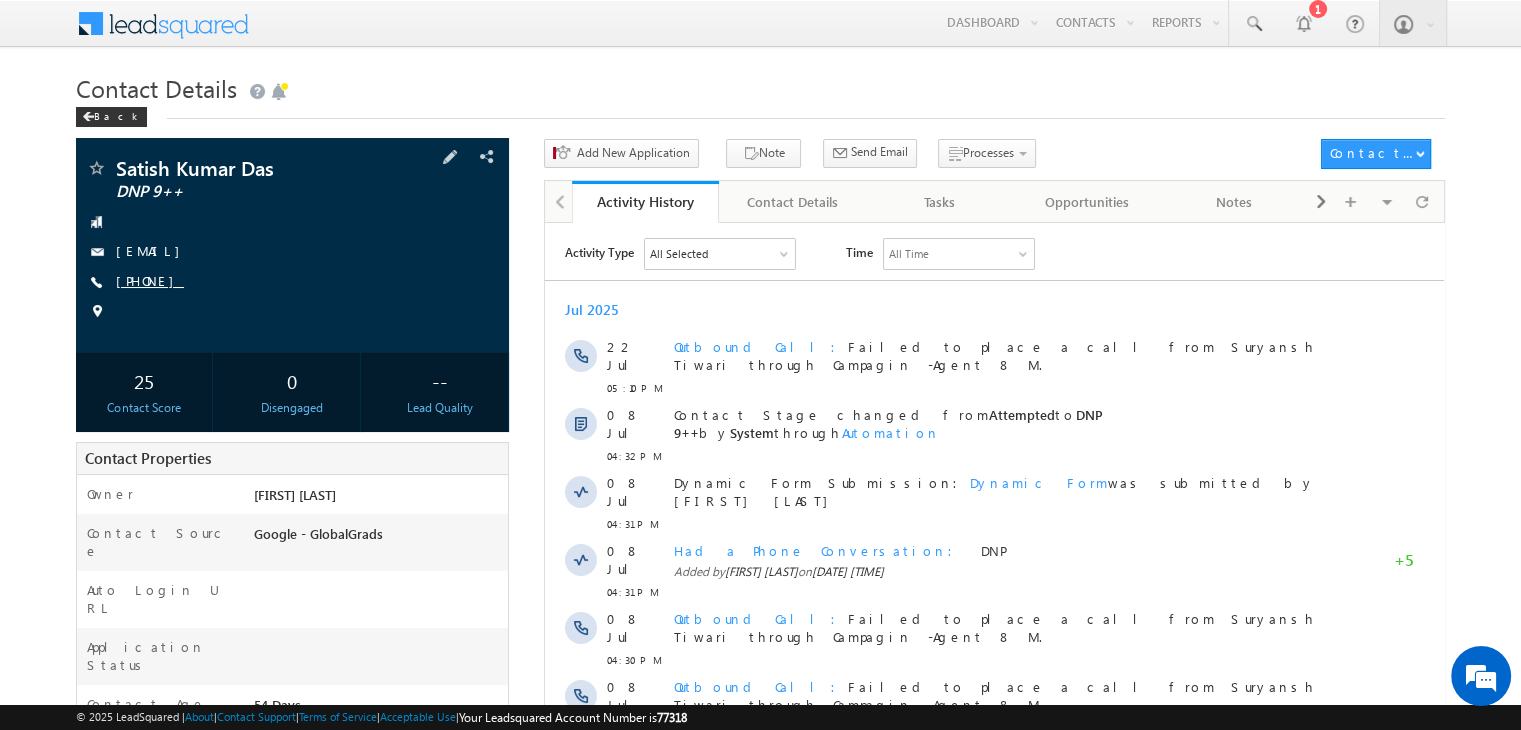click on "[PHONE]" at bounding box center [150, 280] 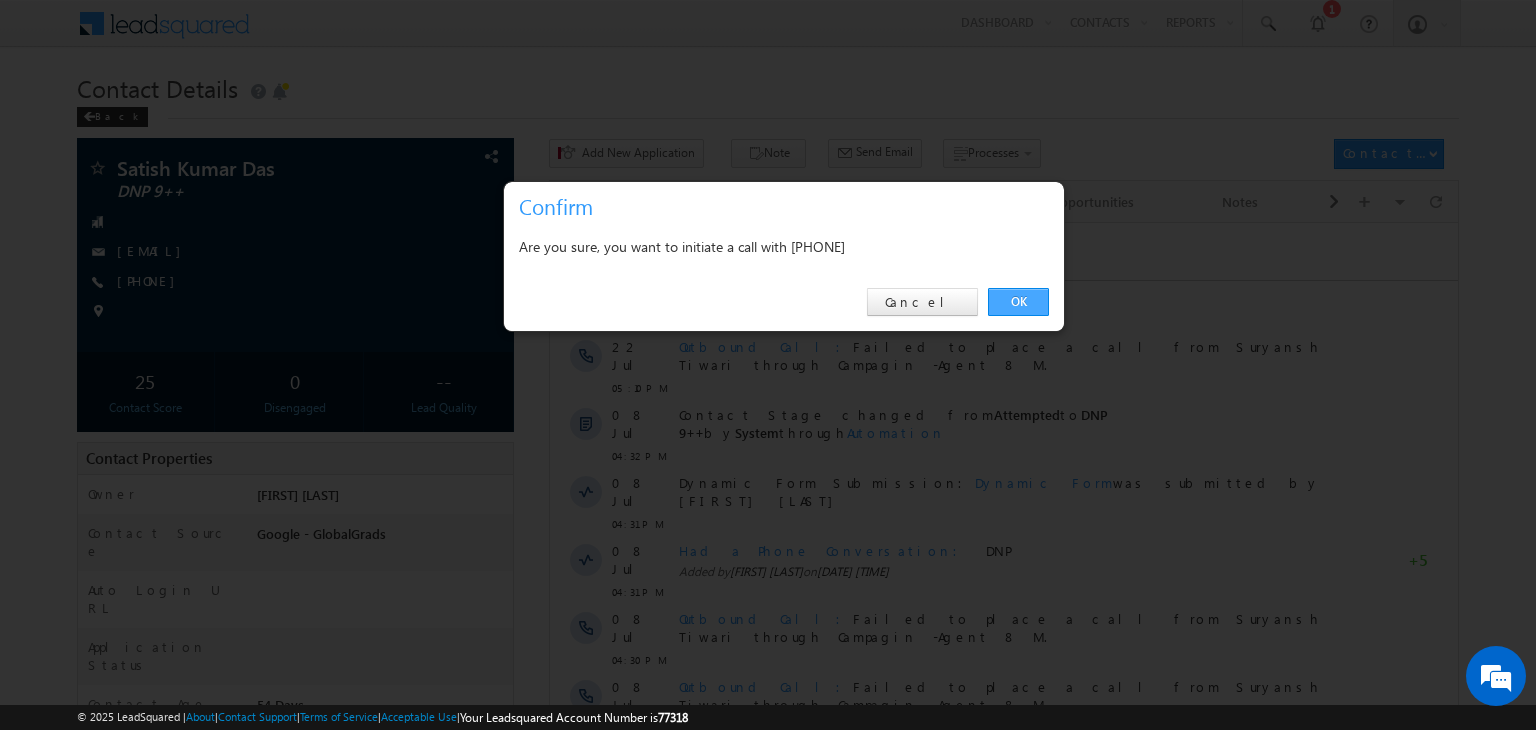 click on "OK" at bounding box center (1018, 302) 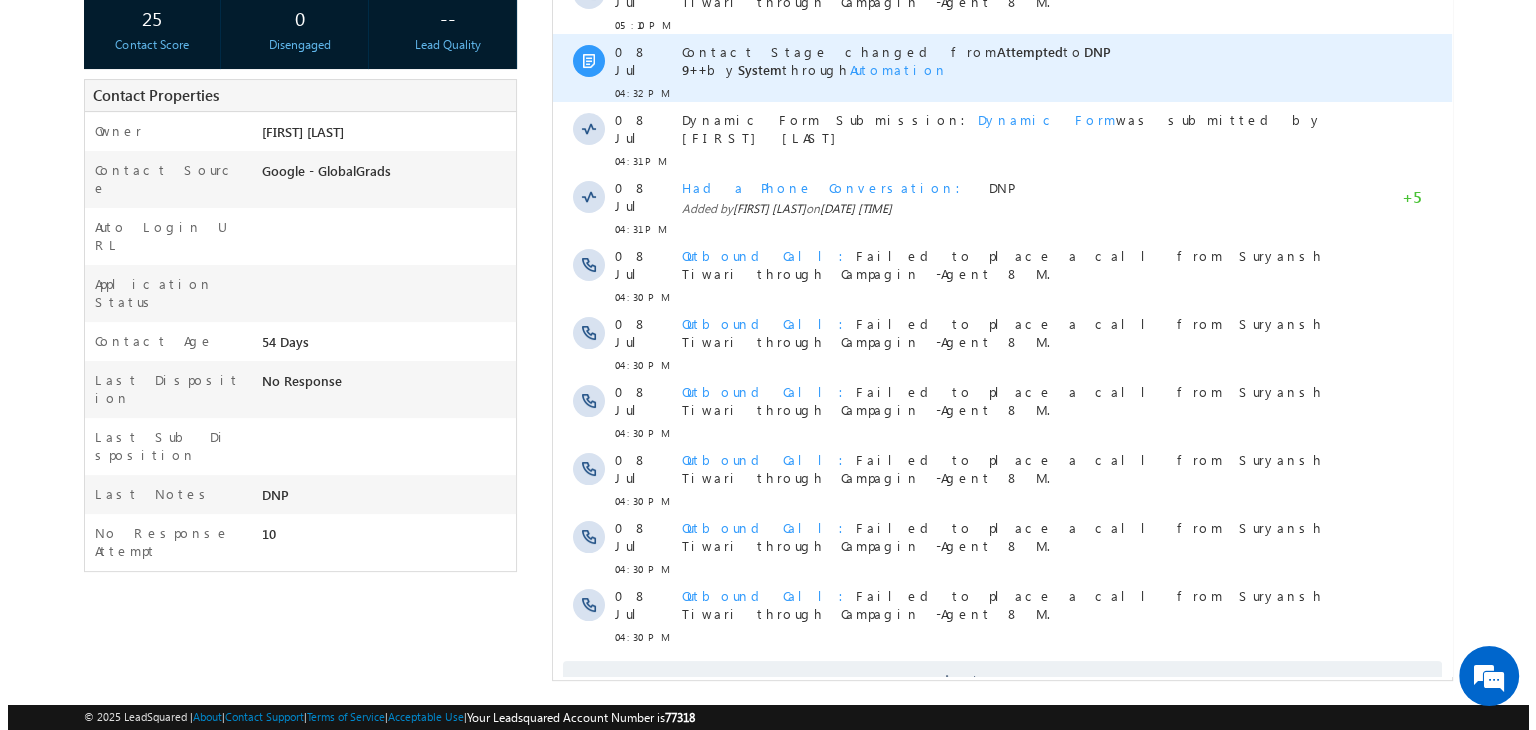 scroll, scrollTop: 0, scrollLeft: 0, axis: both 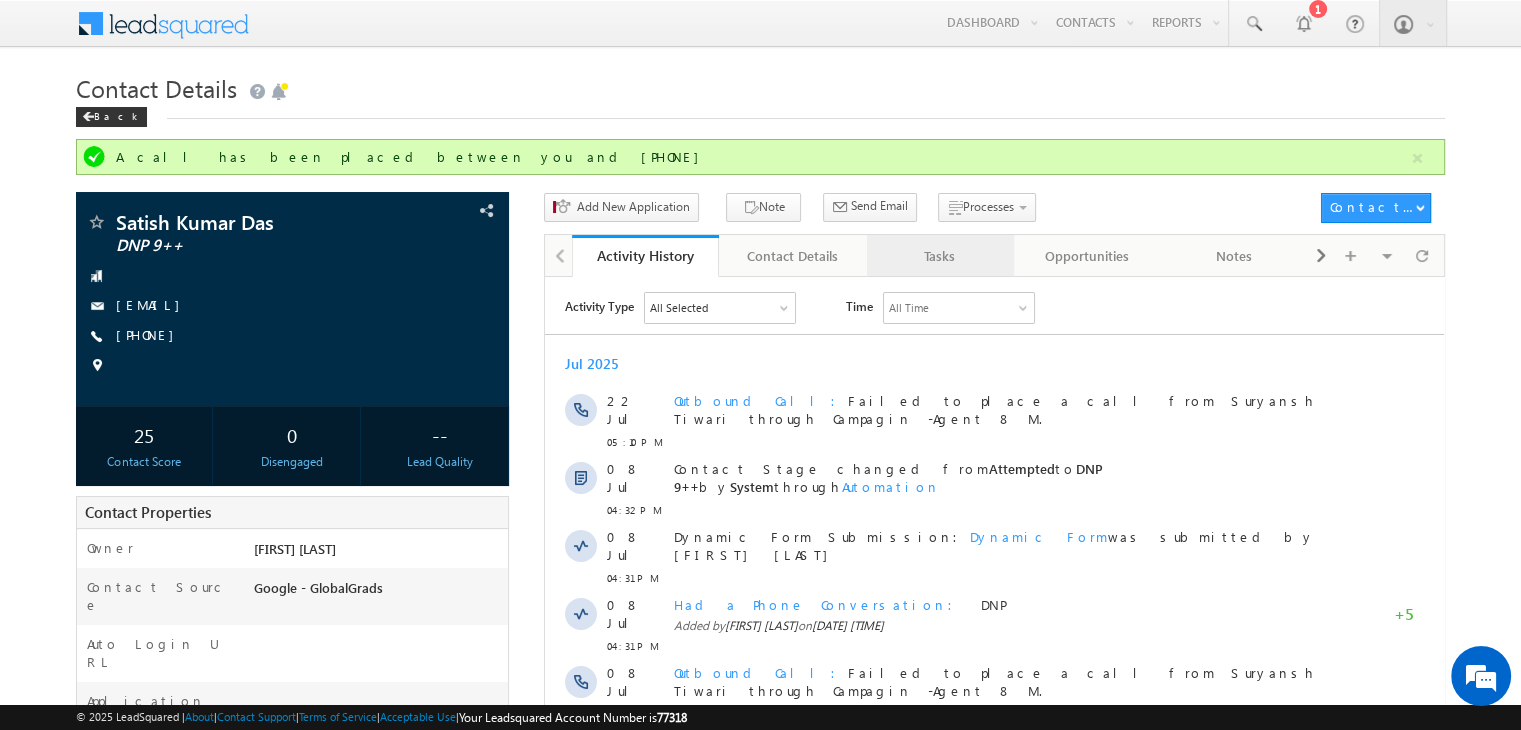 click on "Tasks" at bounding box center [940, 256] 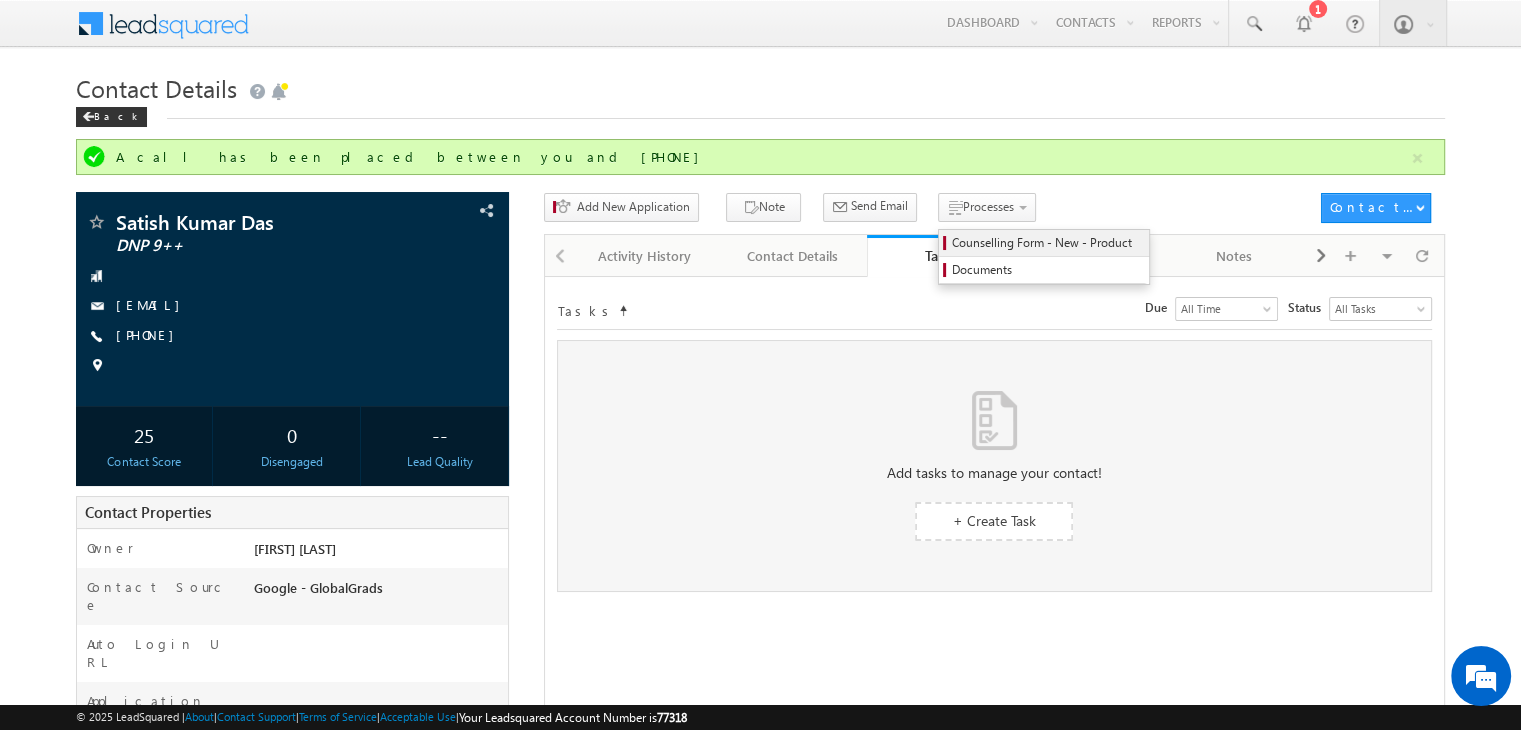 click on "Counselling Form - New - Product" at bounding box center (1044, 243) 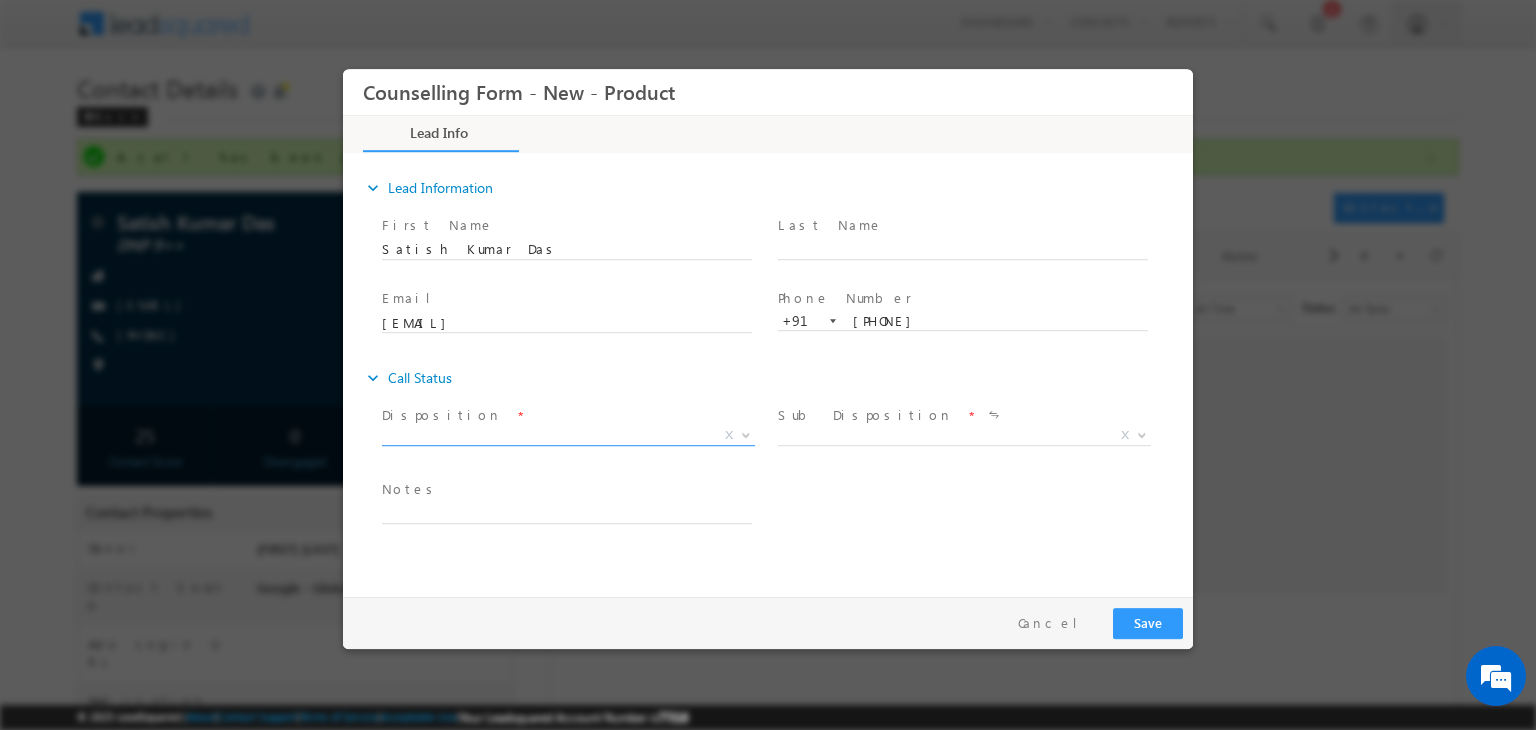 click on "X" at bounding box center [568, 436] 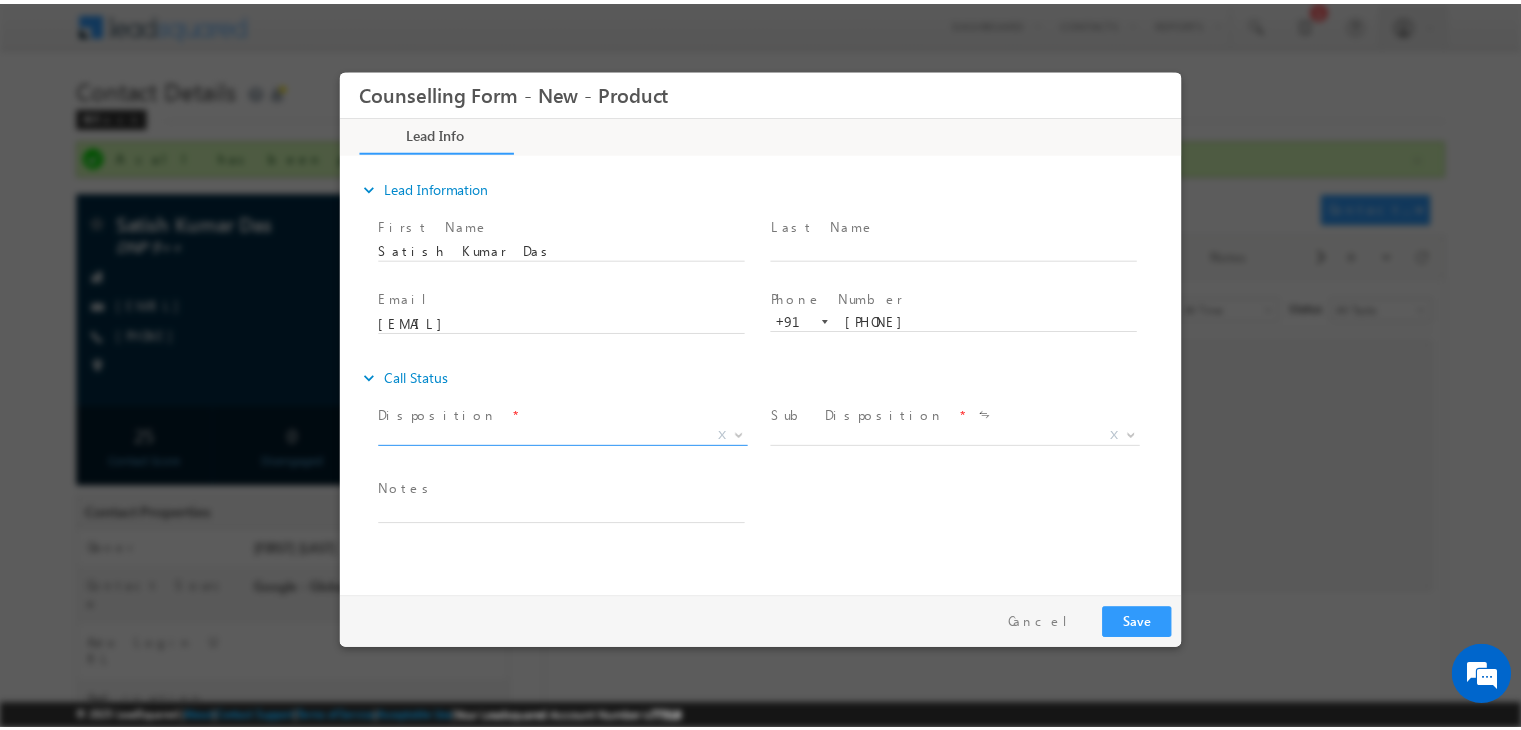 scroll, scrollTop: 0, scrollLeft: 0, axis: both 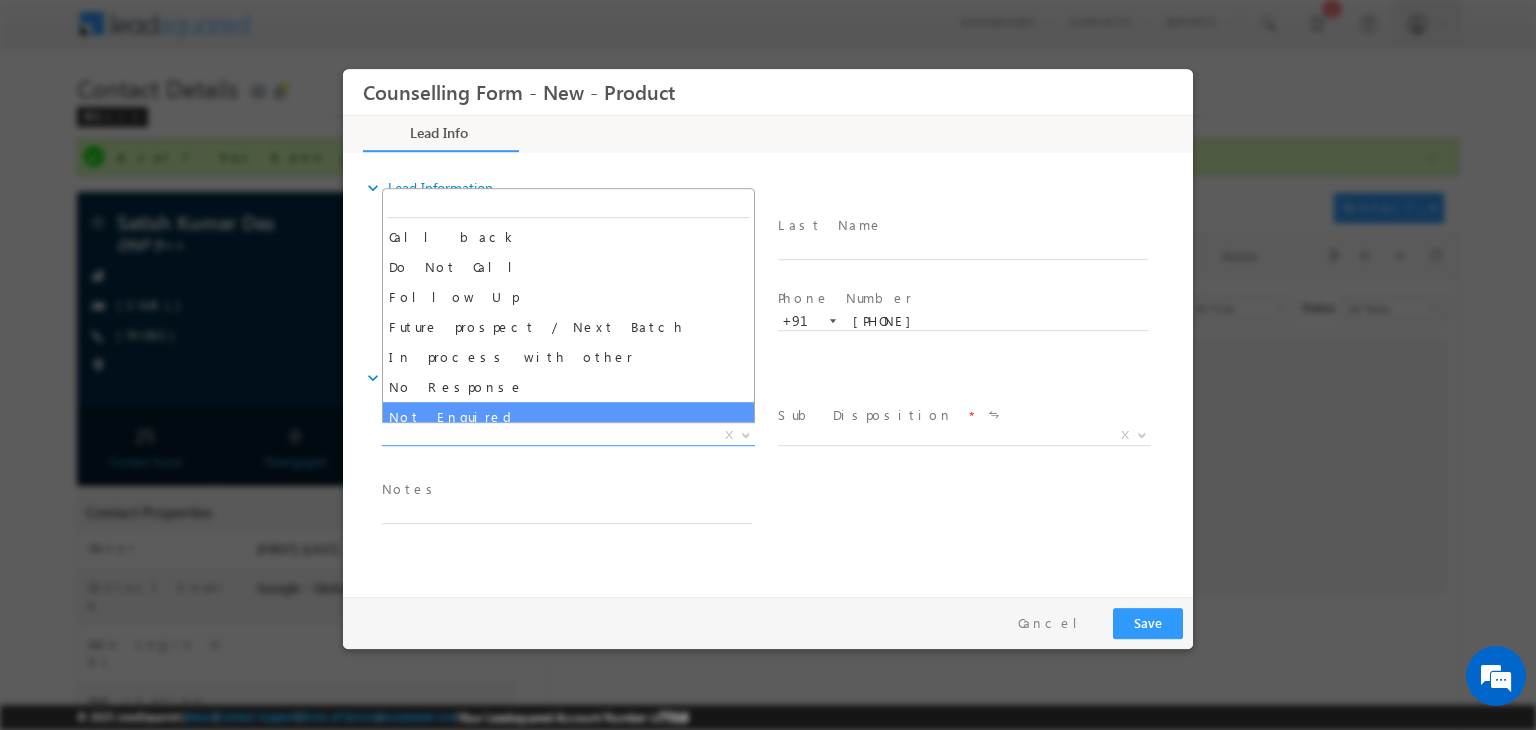 drag, startPoint x: 512, startPoint y: 402, endPoint x: 484, endPoint y: 384, distance: 33.286633 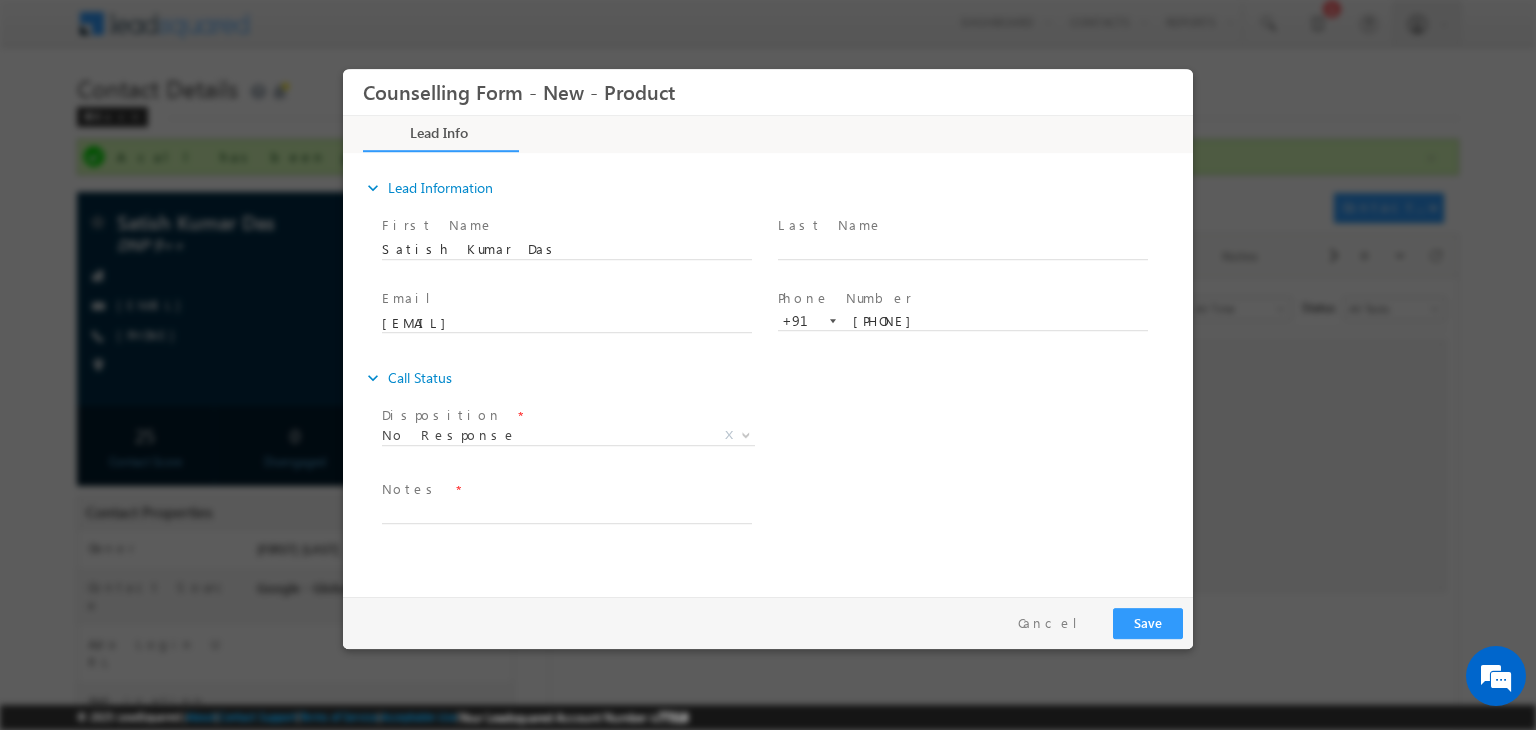 click on "expand_more Call Status" at bounding box center (778, 378) 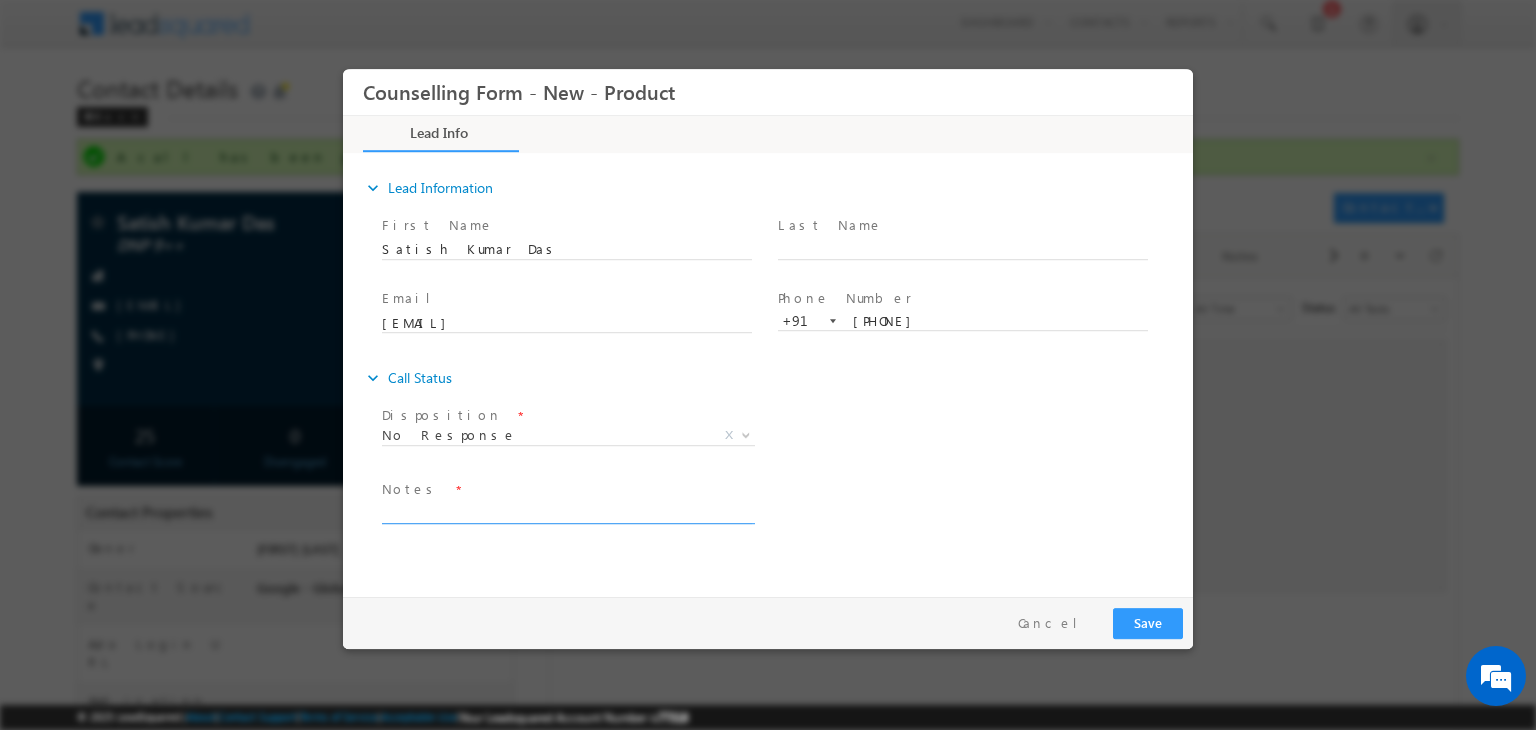 click at bounding box center [567, 512] 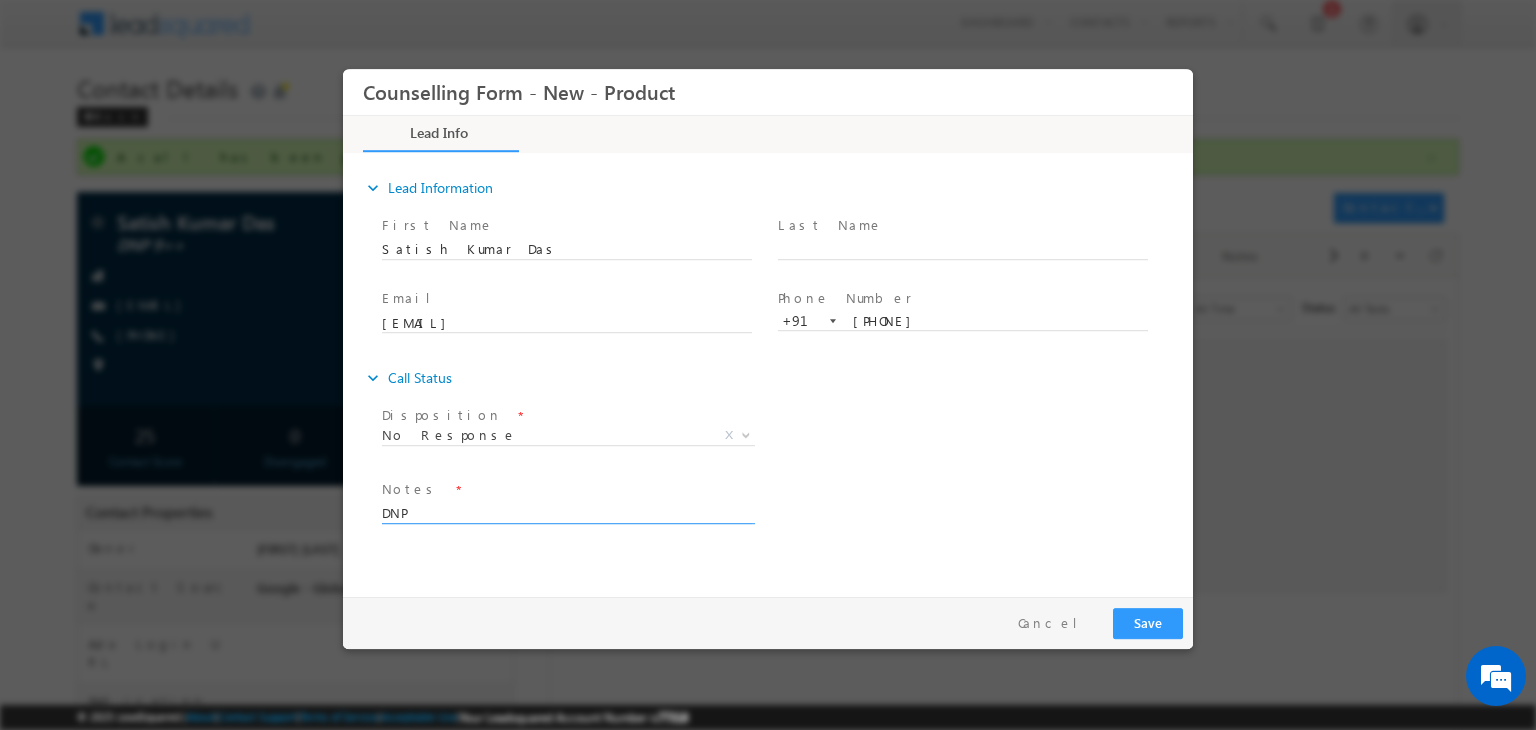 type on "DNP" 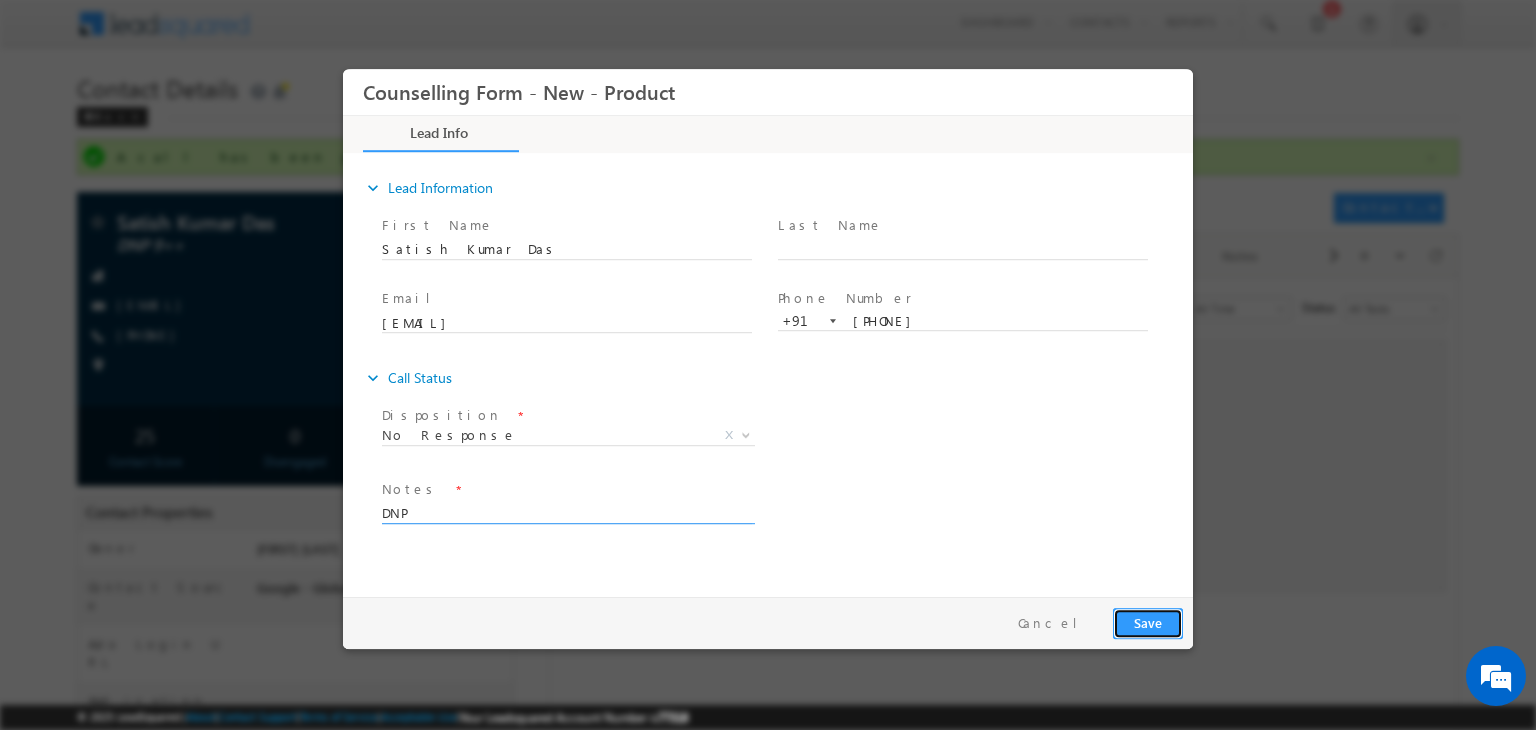 click on "Save" at bounding box center [1148, 623] 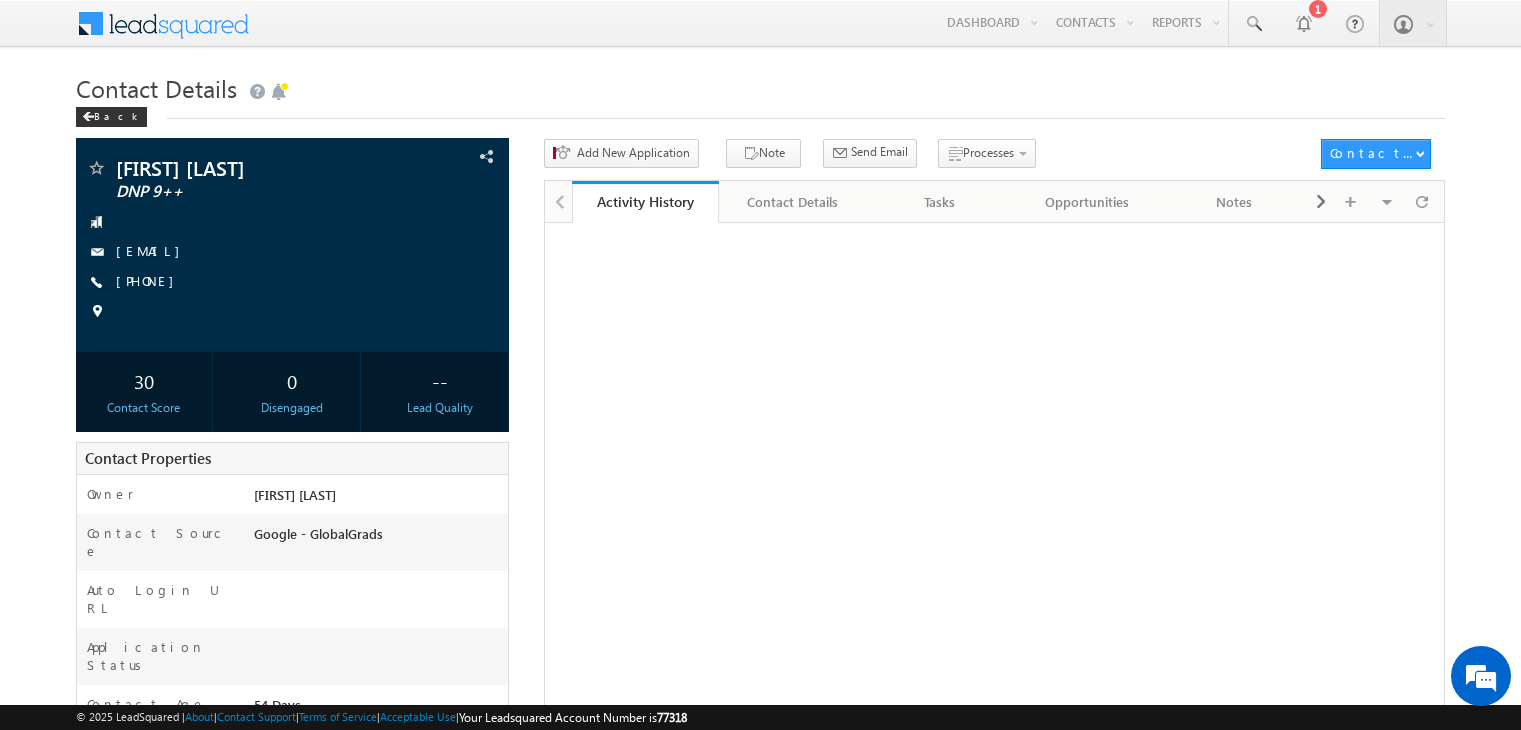 scroll, scrollTop: 0, scrollLeft: 0, axis: both 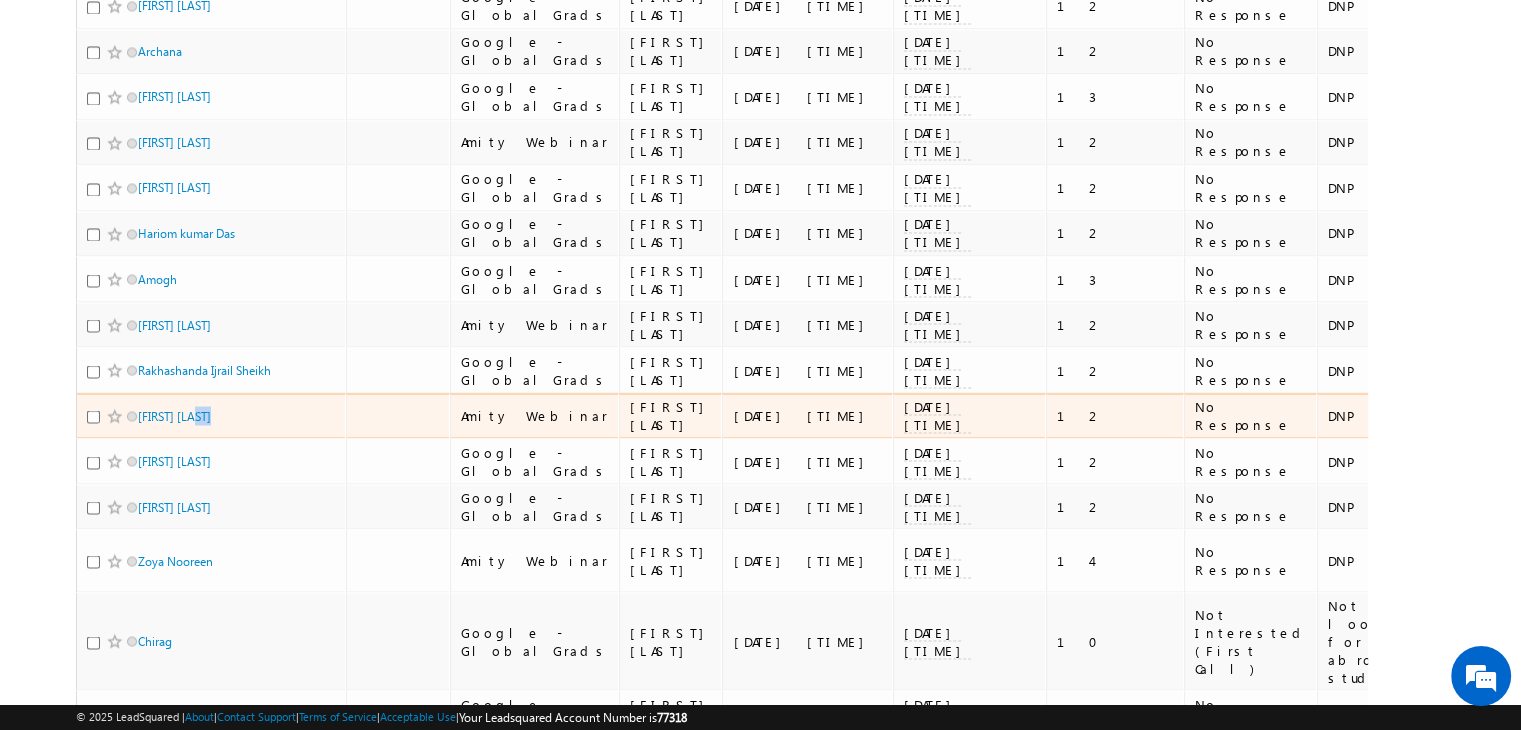 drag, startPoint x: 179, startPoint y: 209, endPoint x: 203, endPoint y: 217, distance: 25.298222 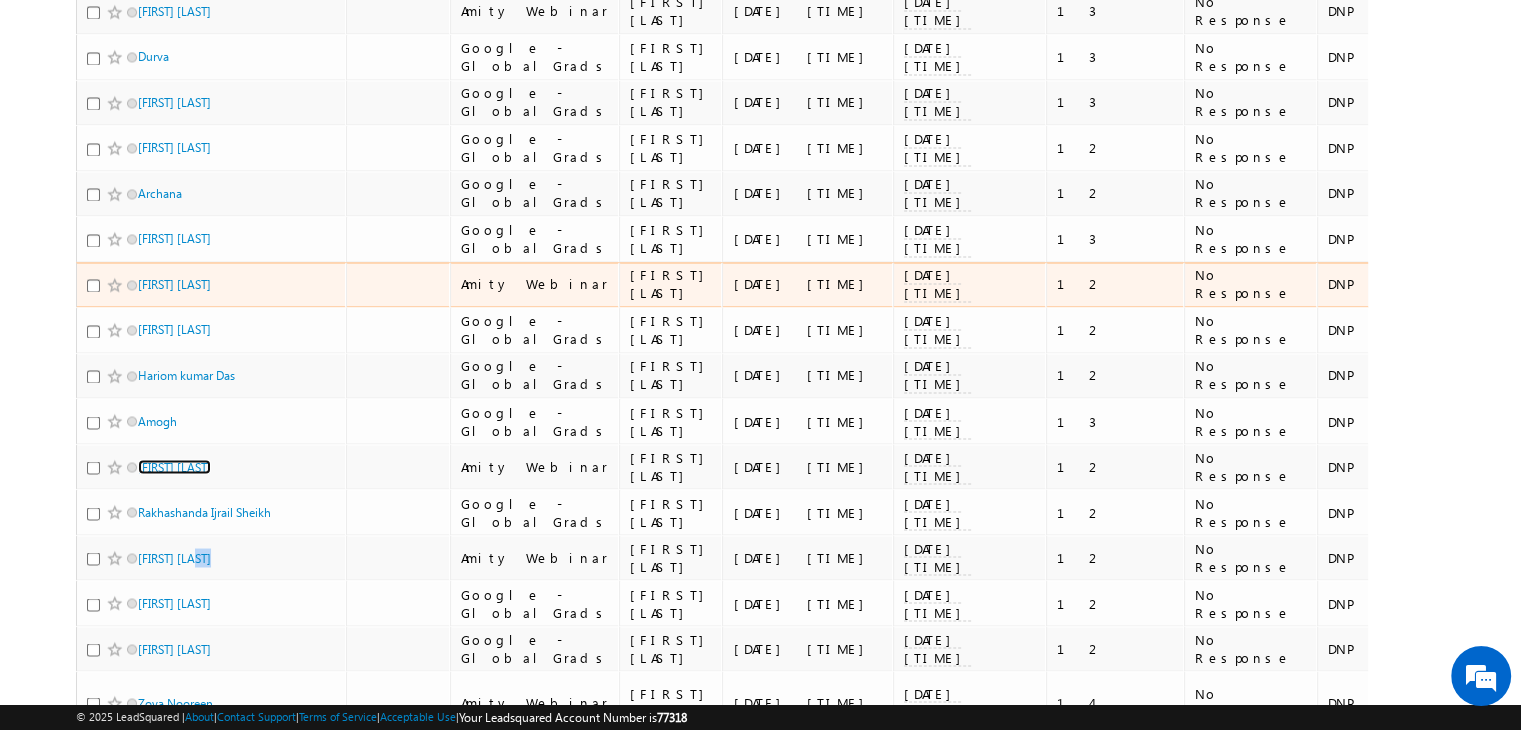 scroll, scrollTop: 3362, scrollLeft: 0, axis: vertical 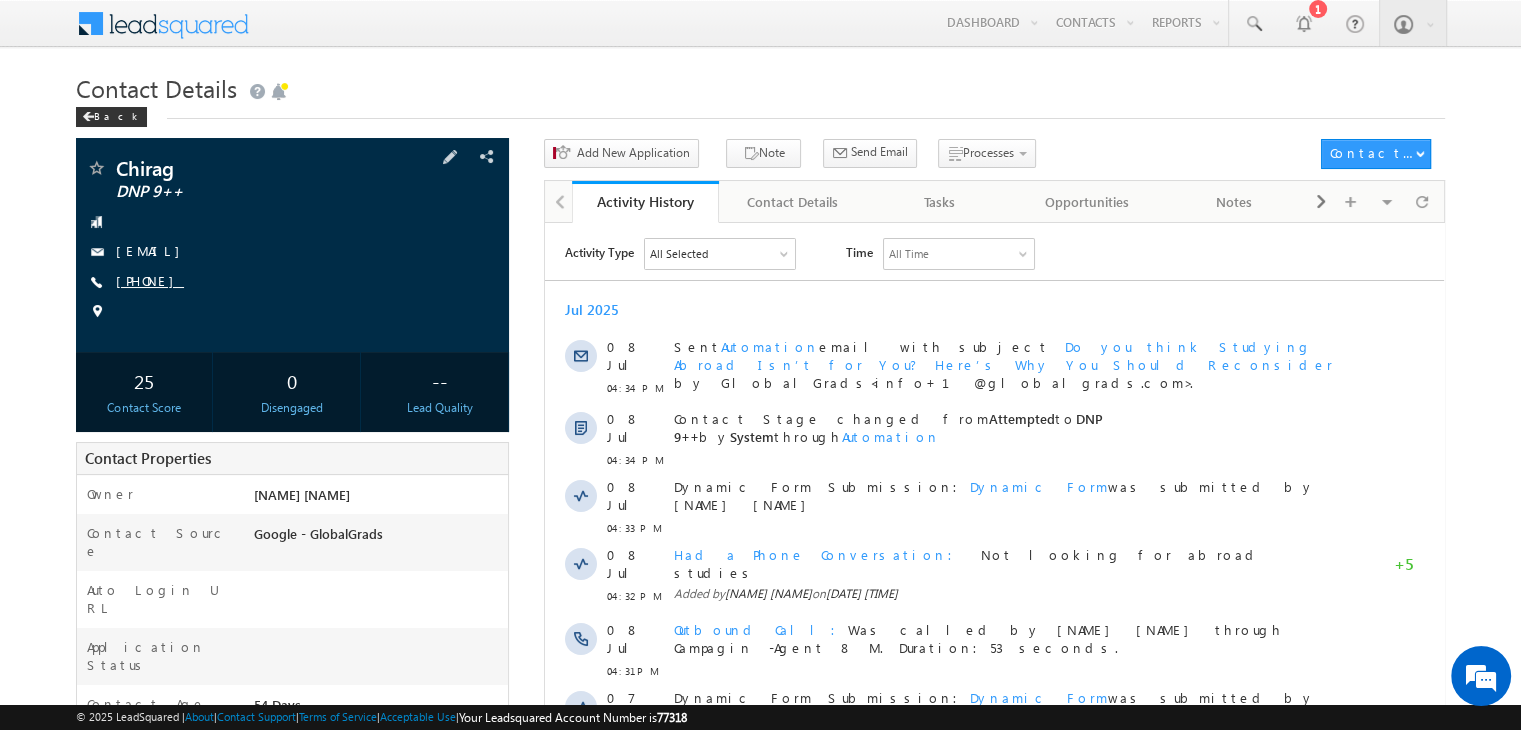 click on "+91-9435592536" at bounding box center [150, 280] 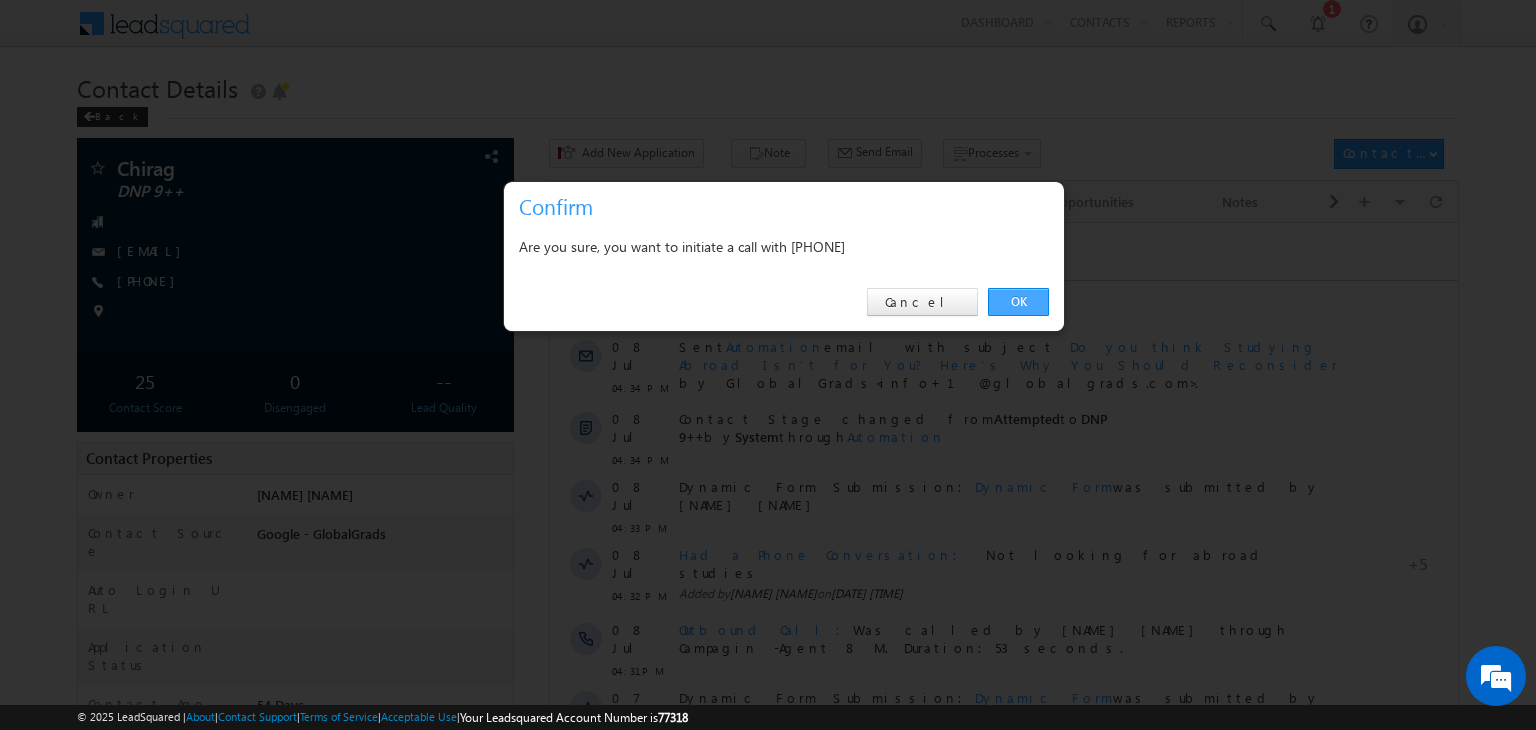 click on "OK" at bounding box center [1018, 302] 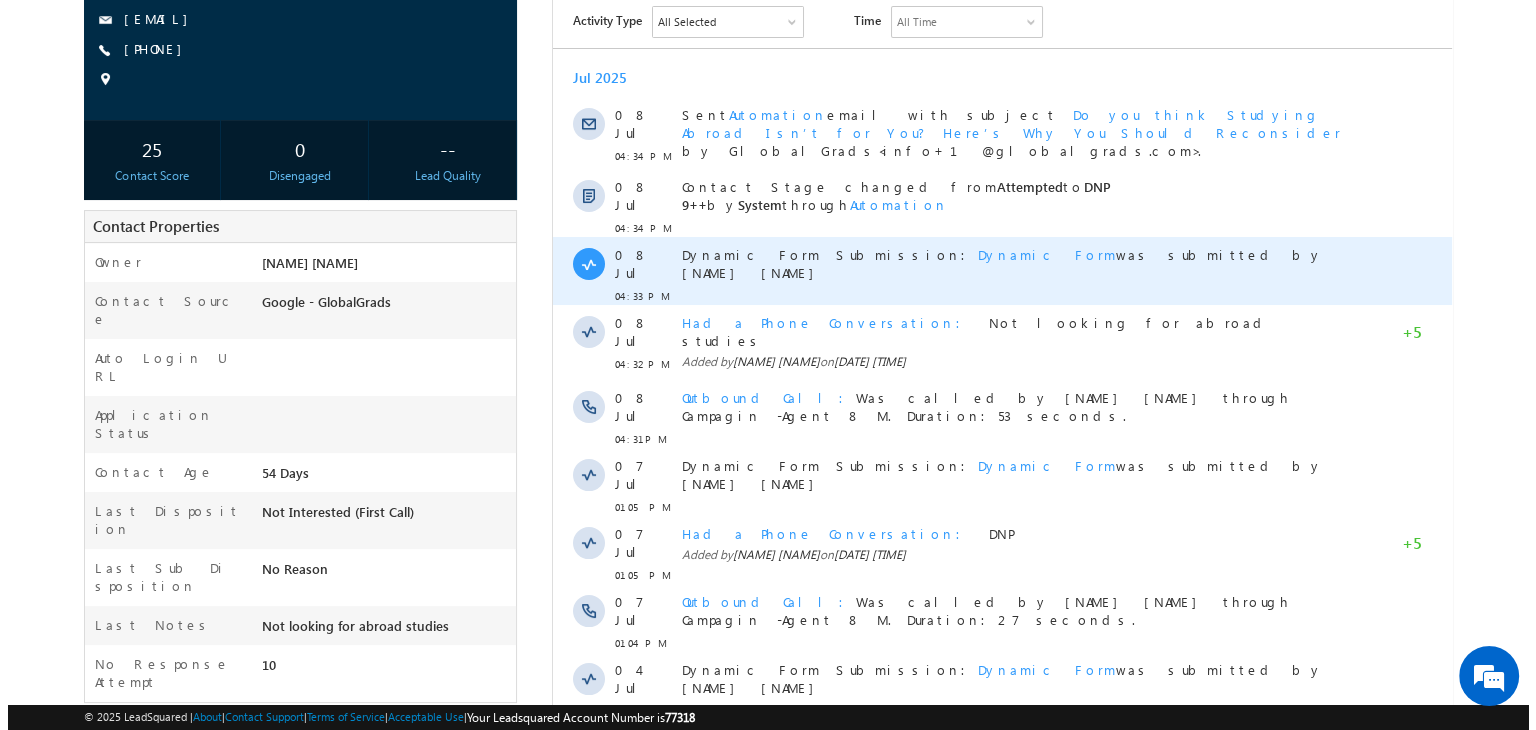 scroll, scrollTop: 0, scrollLeft: 0, axis: both 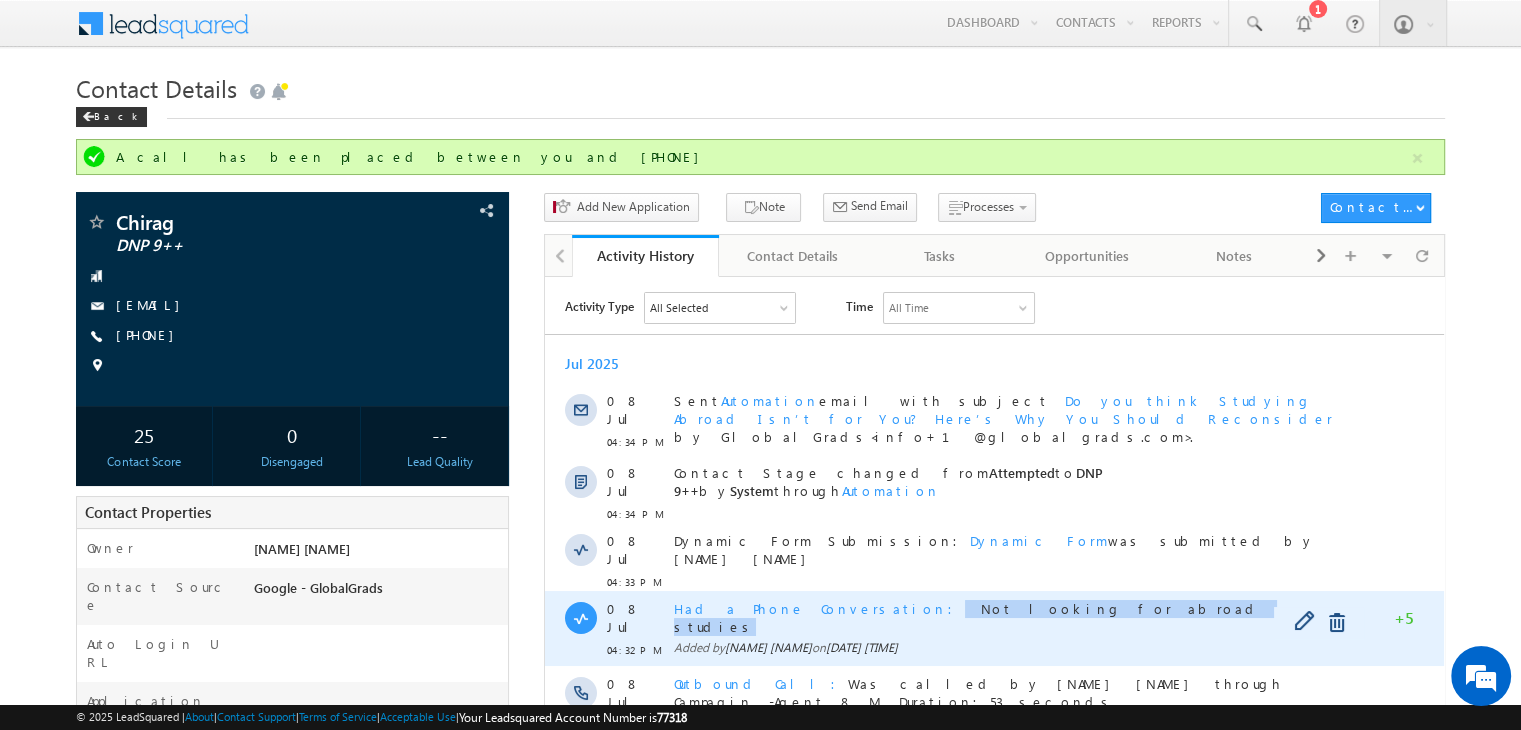 copy on "Not looking for abroad studies" 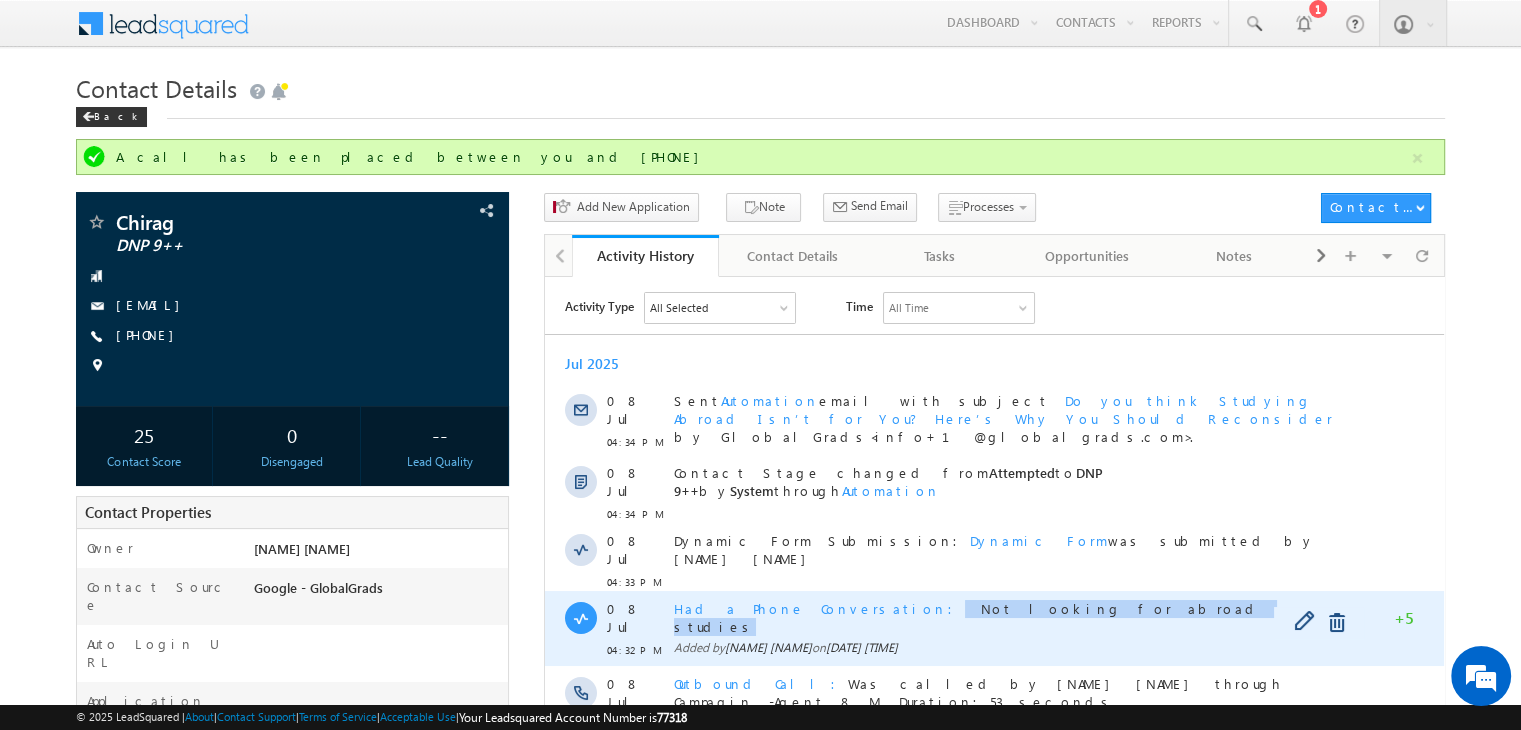 drag, startPoint x: 835, startPoint y: 573, endPoint x: 1028, endPoint y: 578, distance: 193.06476 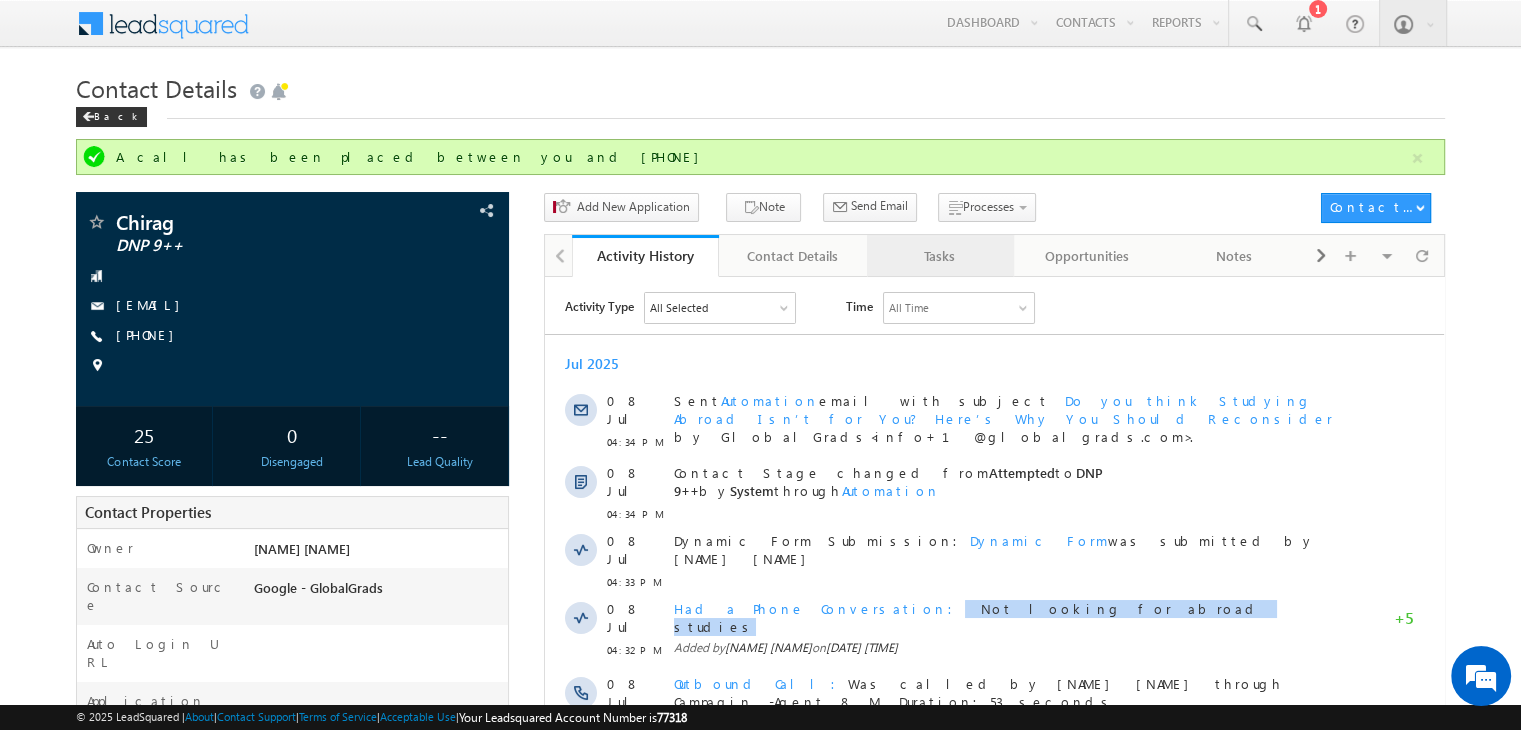 click on "Tasks" at bounding box center [939, 256] 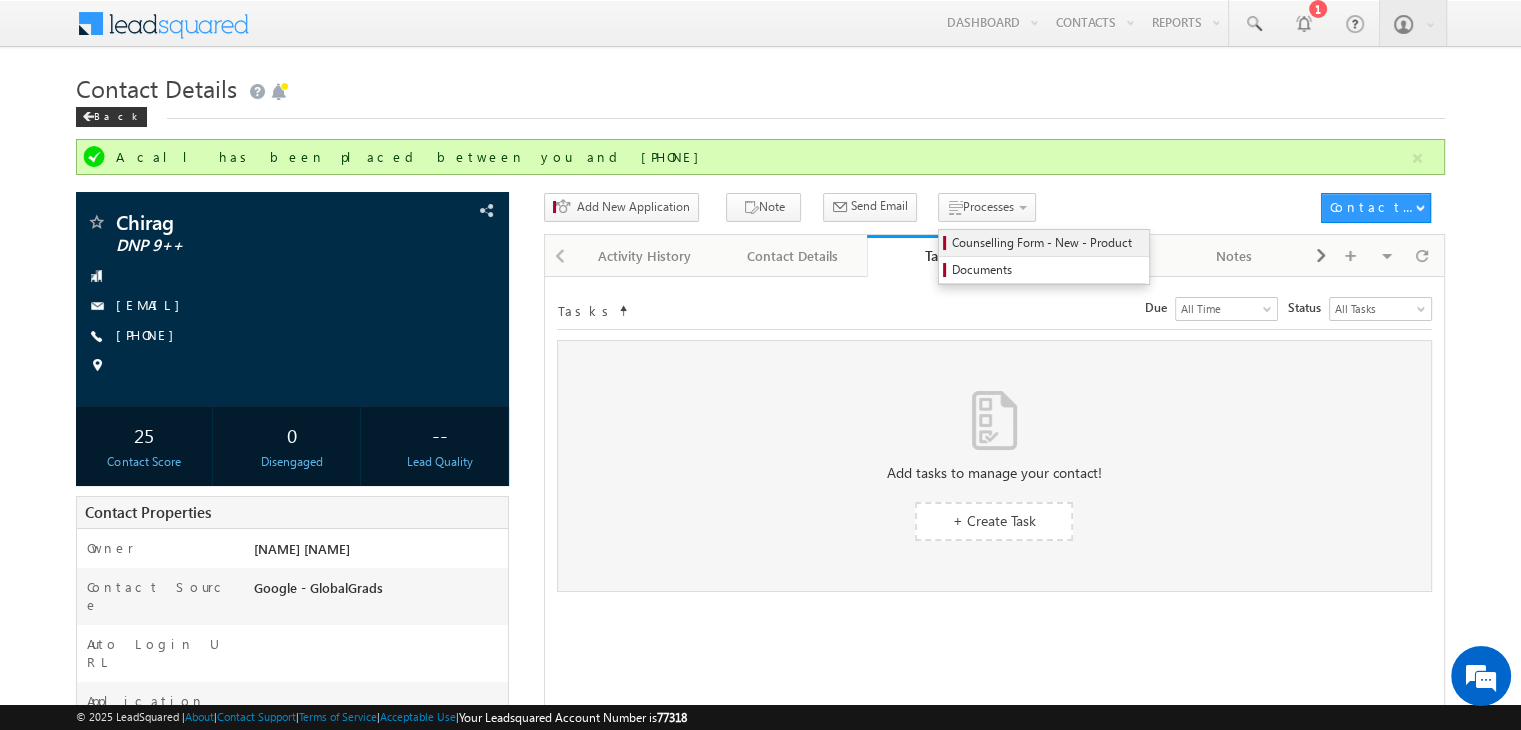click on "Counselling Form - New - Product" at bounding box center [1047, 243] 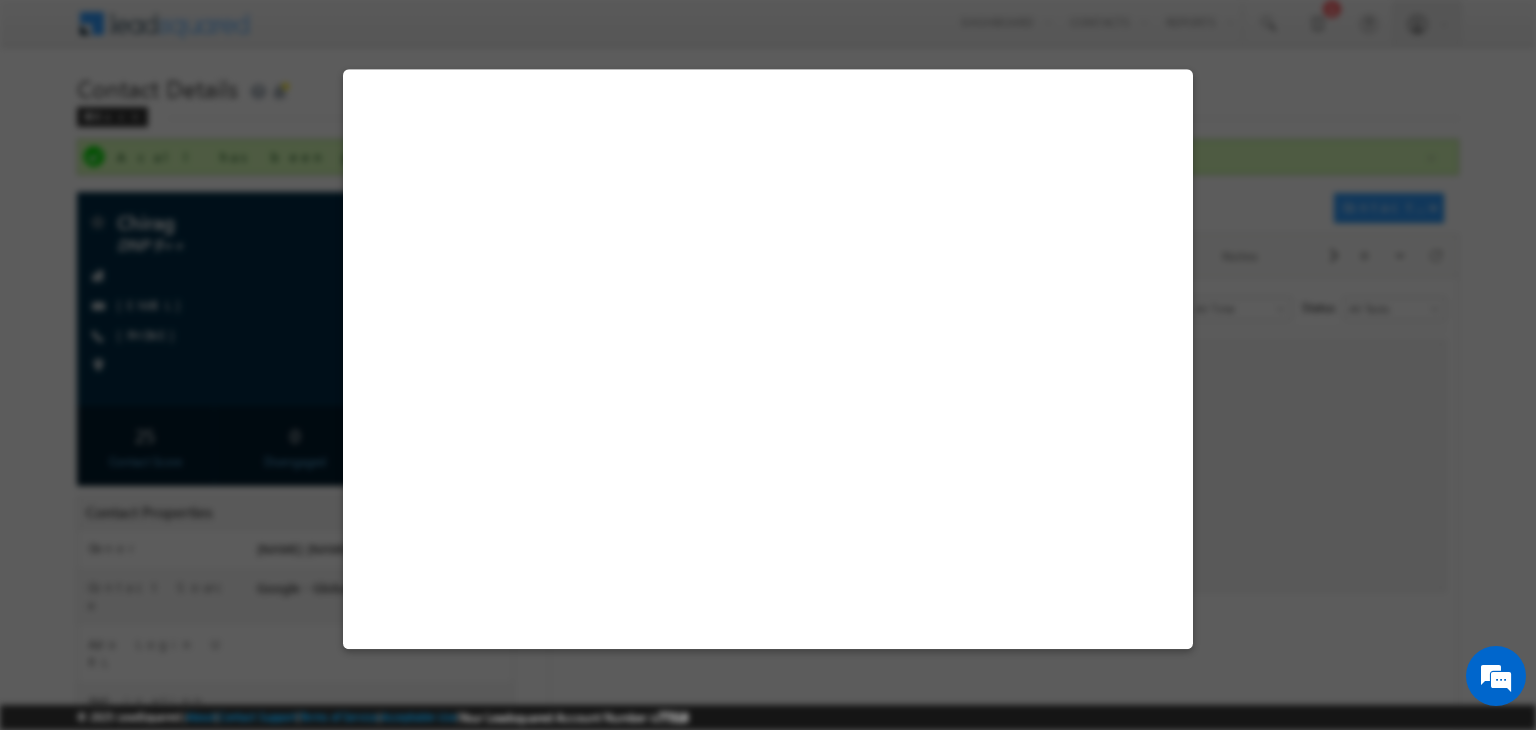 select on "DNP 9++" 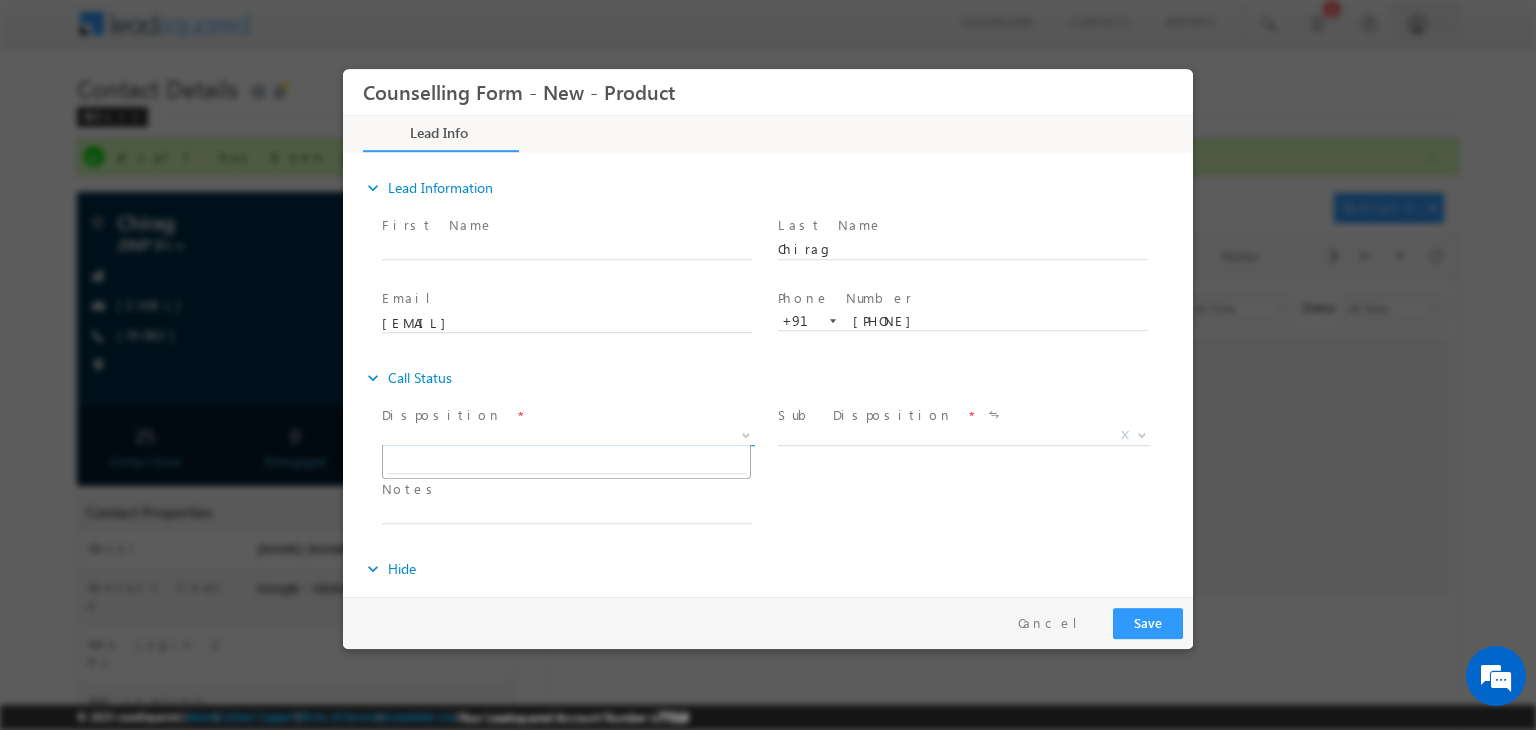 scroll, scrollTop: 0, scrollLeft: 0, axis: both 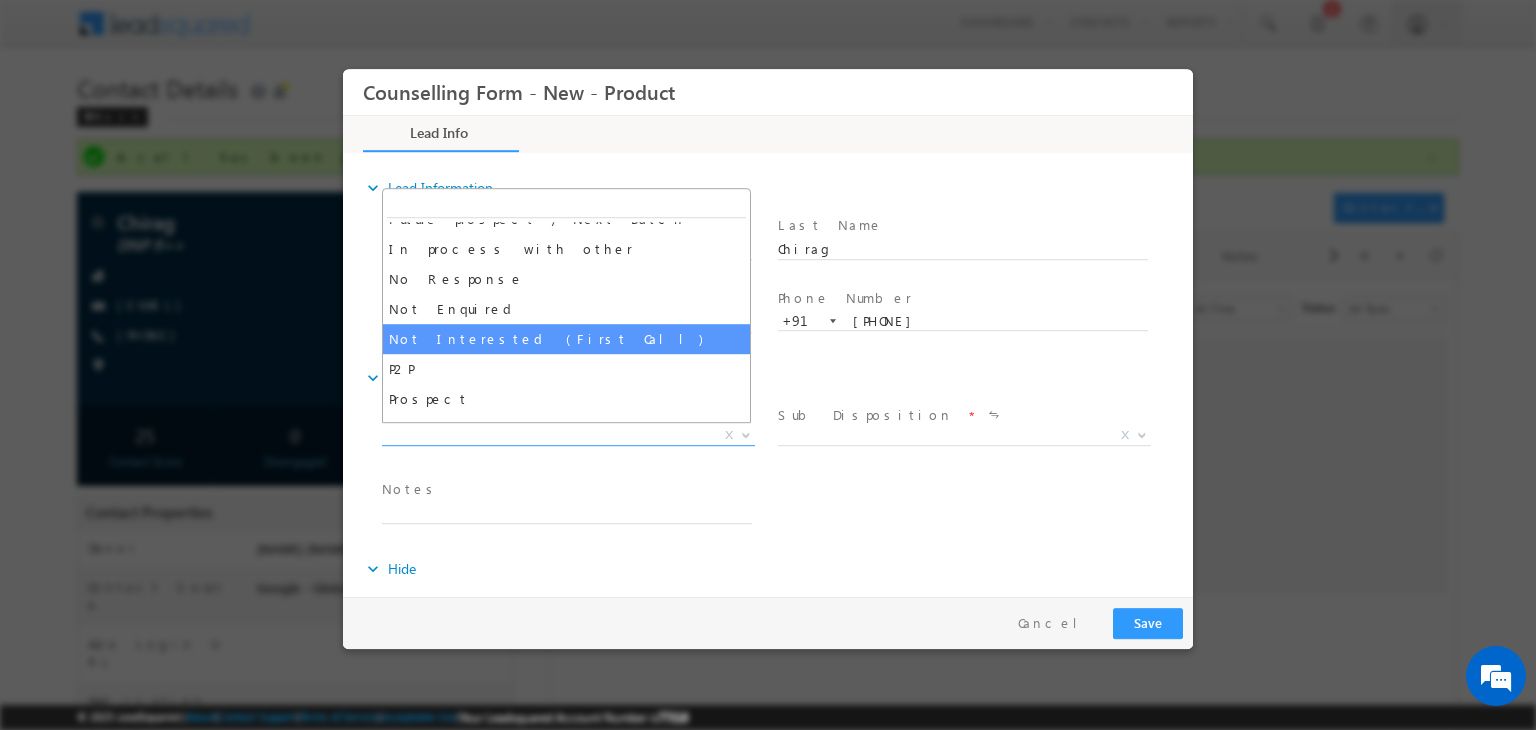 select on "Not Interested (First Call)" 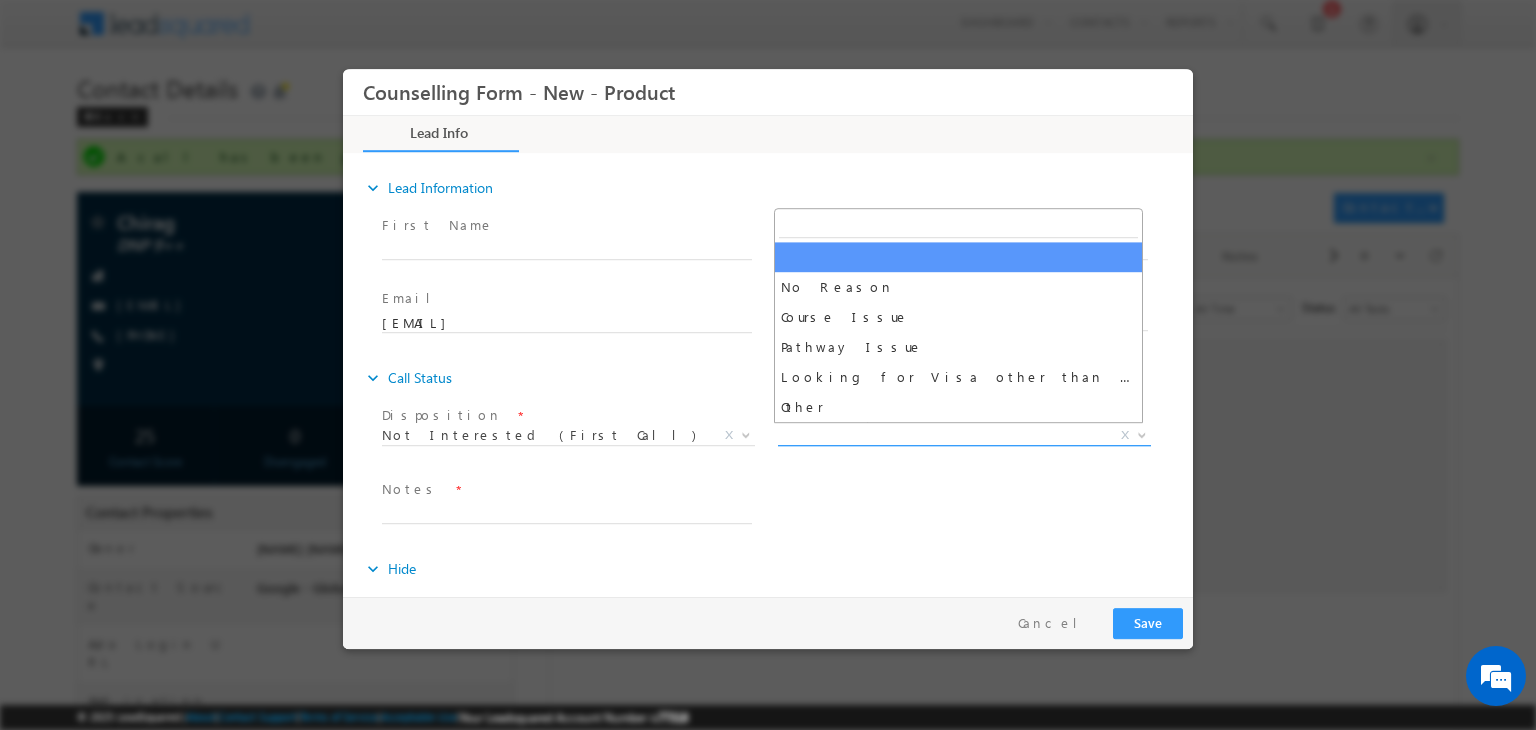 click on "X" at bounding box center (964, 436) 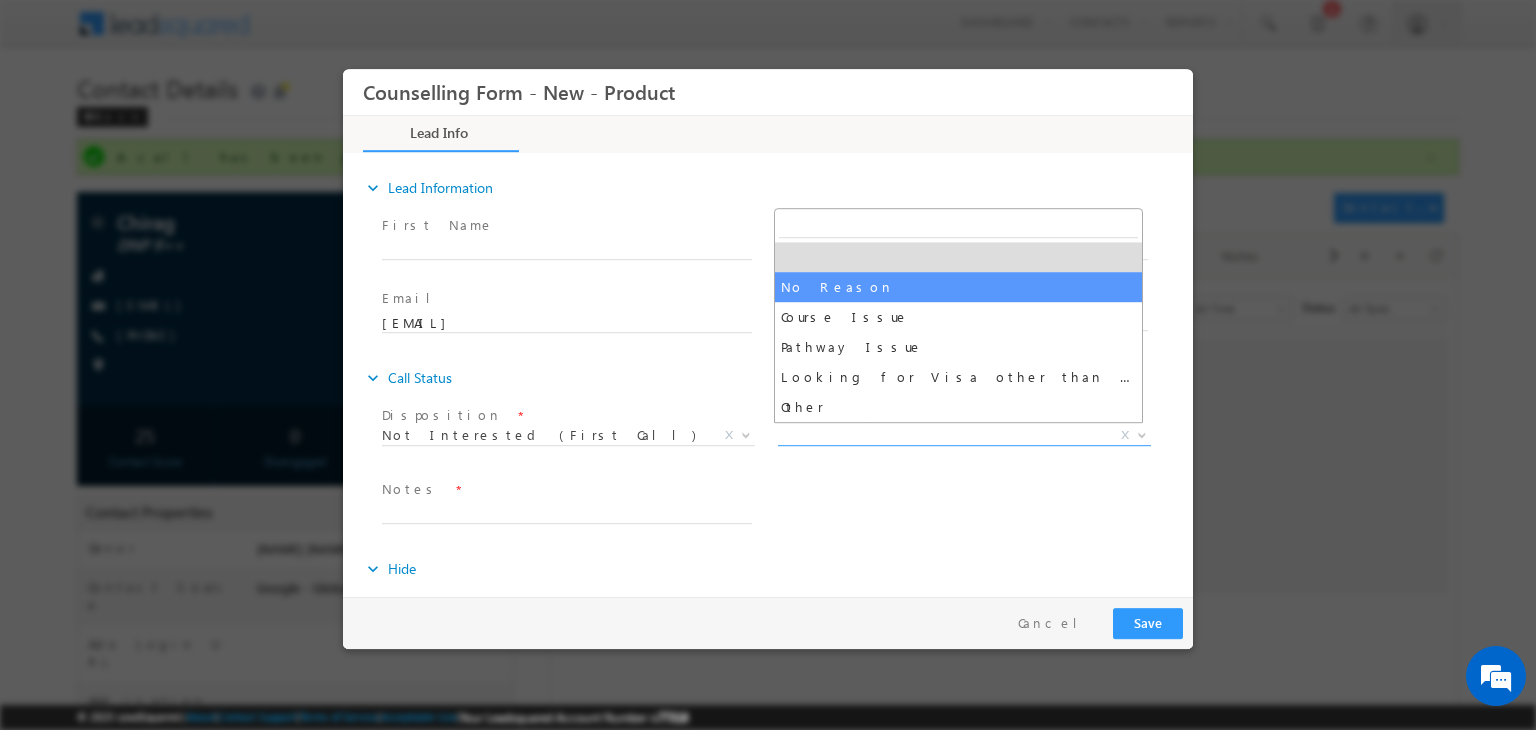 select on "No Reason" 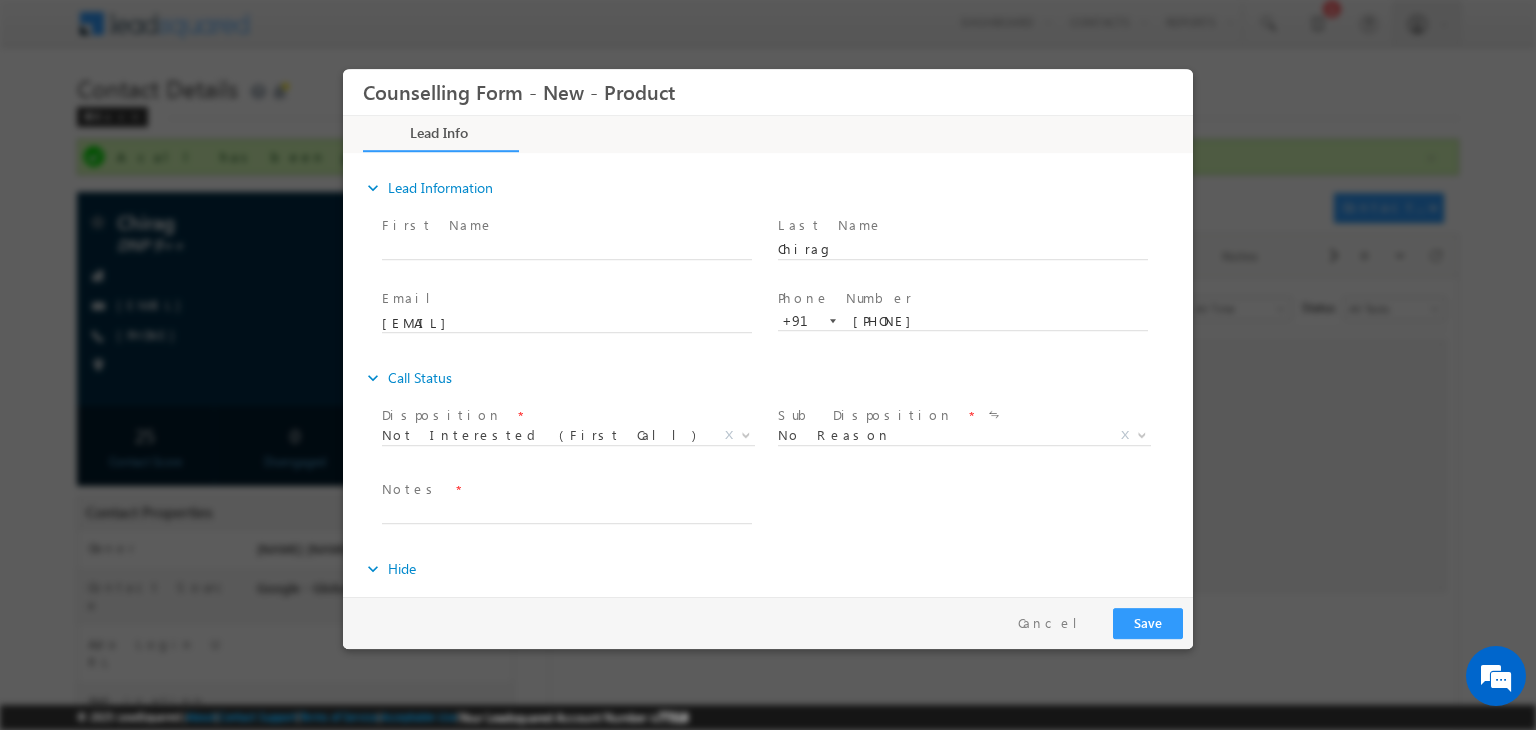 drag, startPoint x: 561, startPoint y: 499, endPoint x: 548, endPoint y: 504, distance: 13.928389 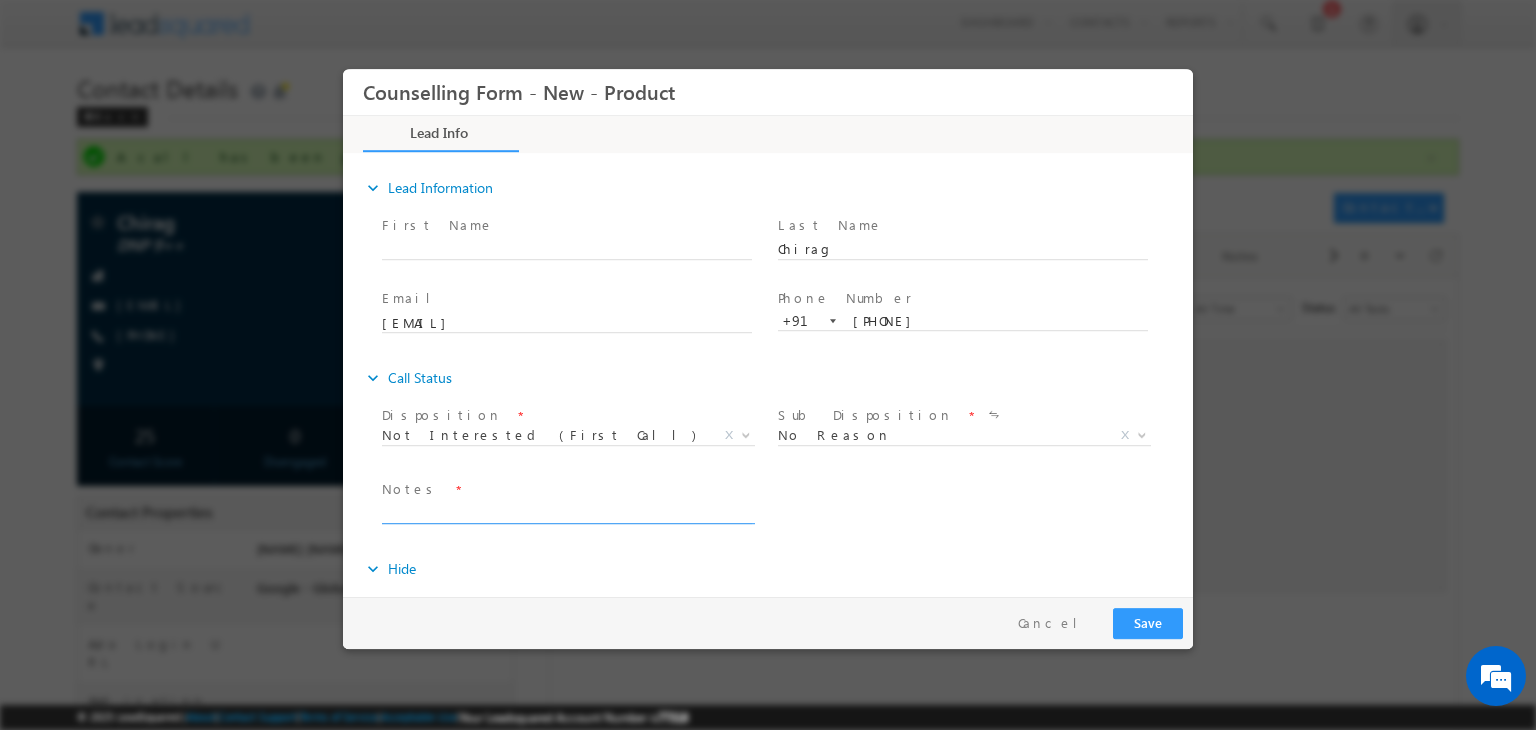 click at bounding box center (567, 512) 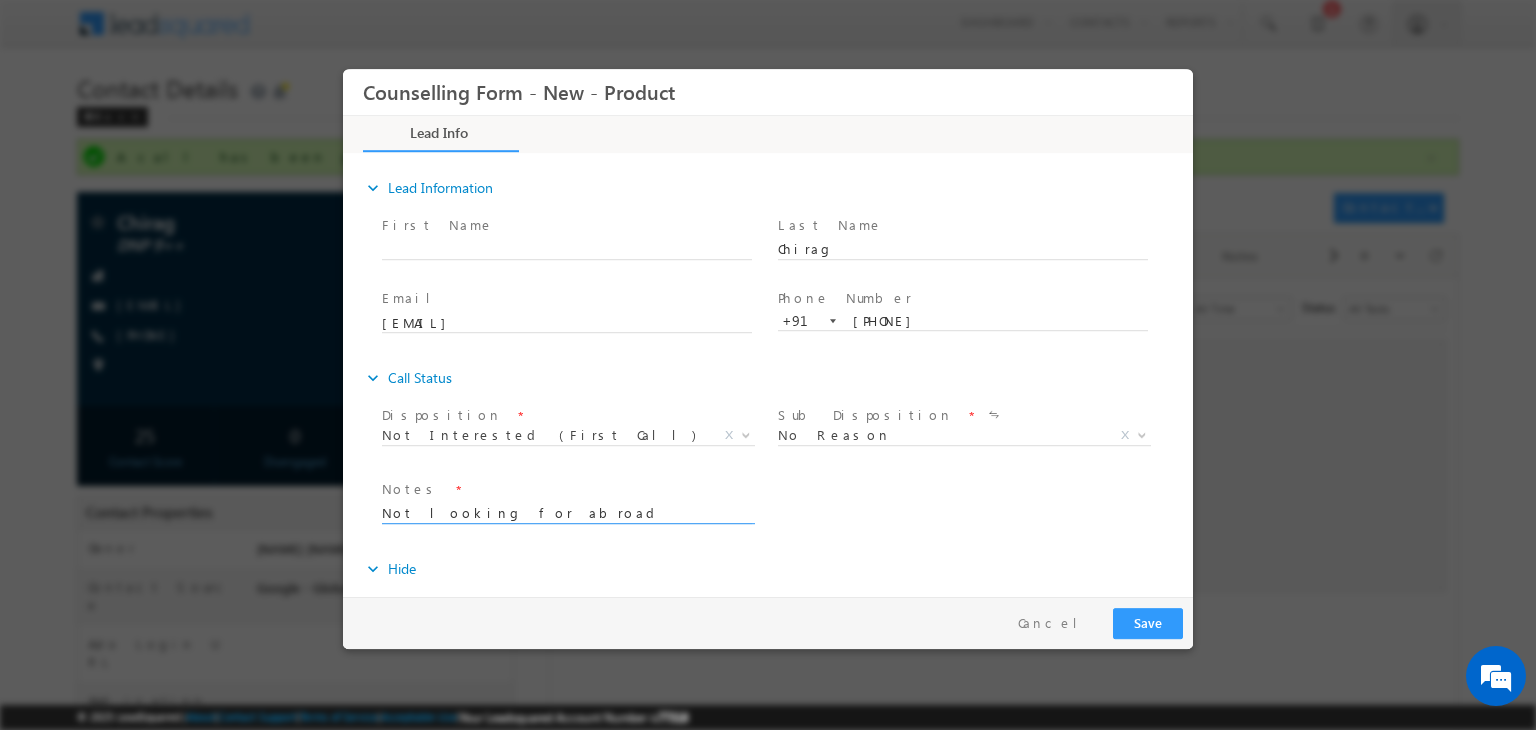 type on "Not looking for abroad studies" 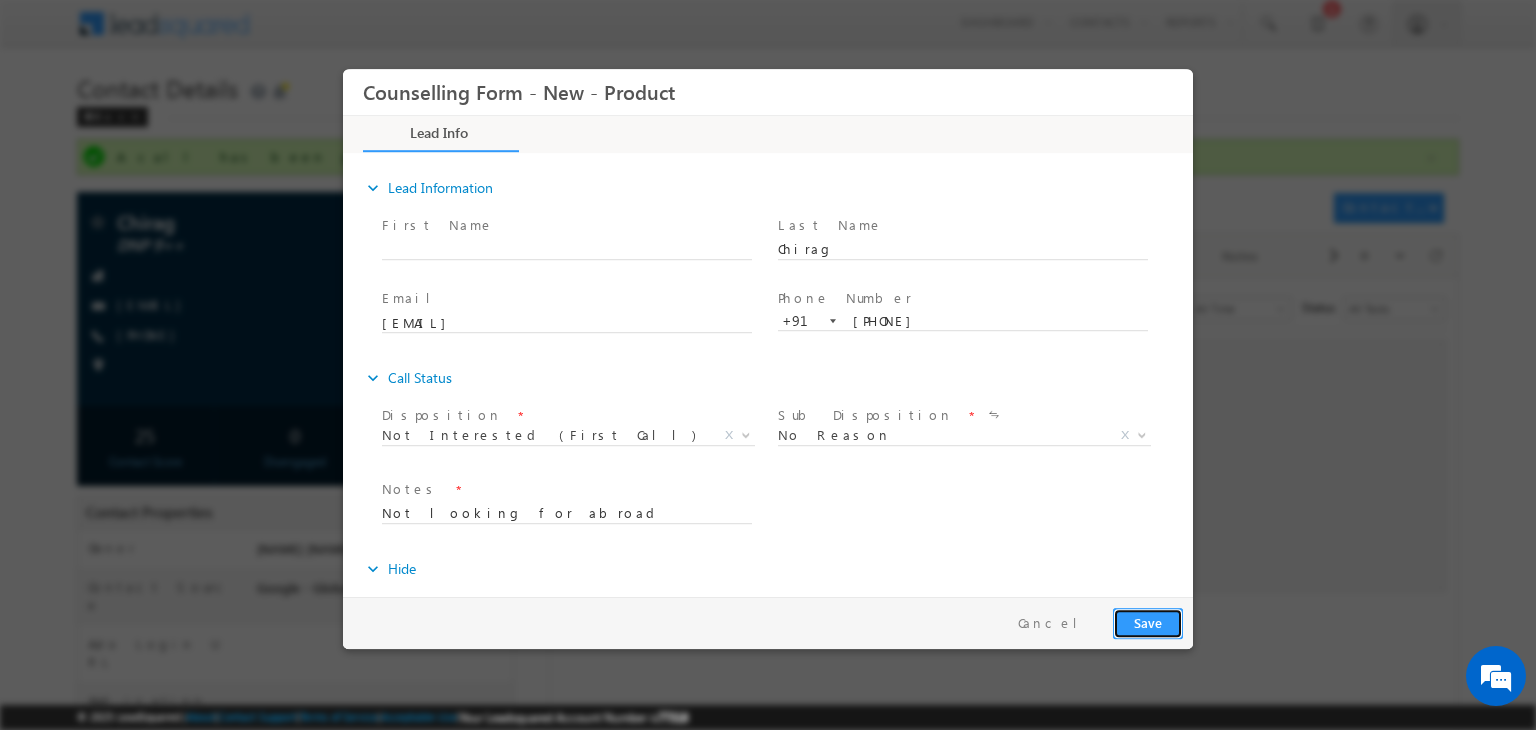click on "Save" at bounding box center (1148, 623) 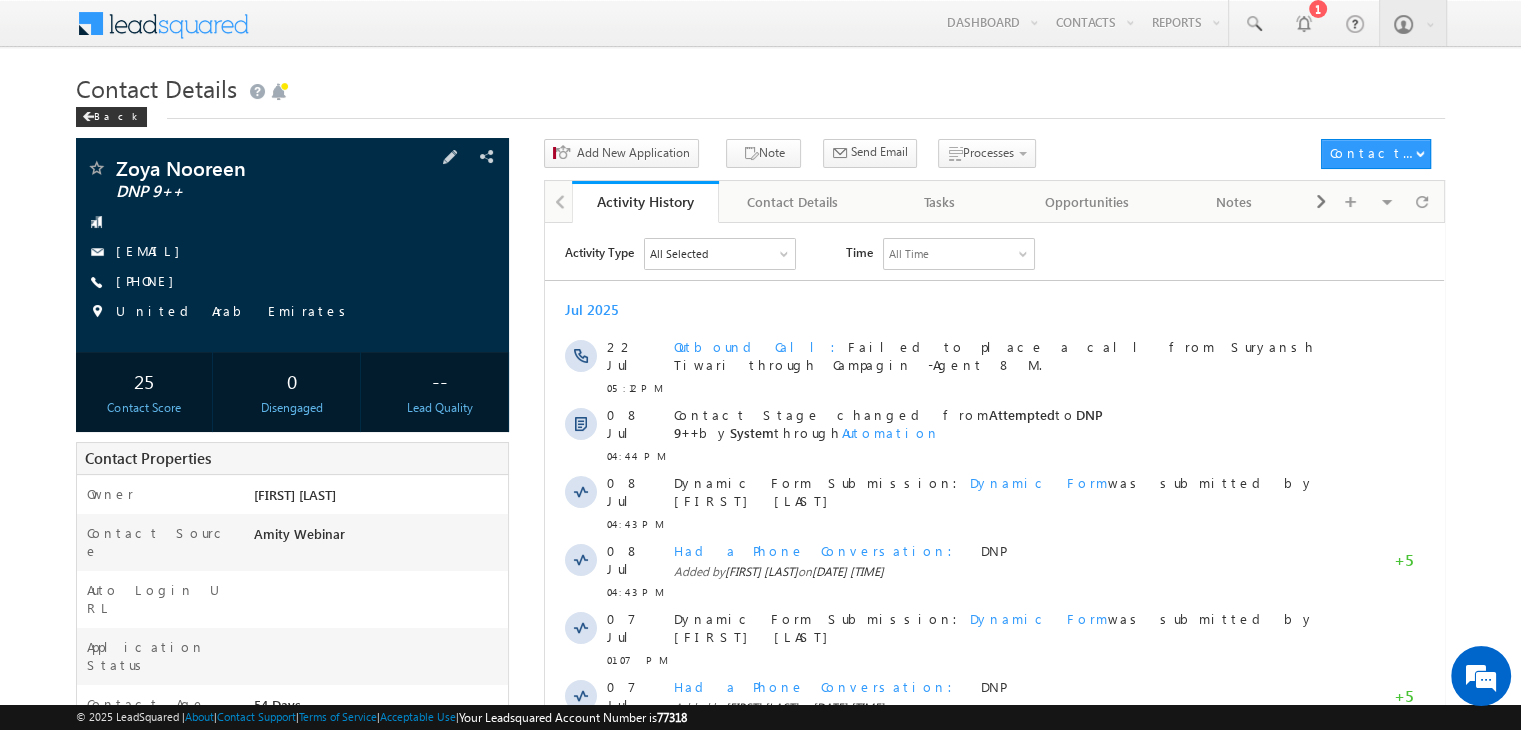 scroll, scrollTop: 0, scrollLeft: 0, axis: both 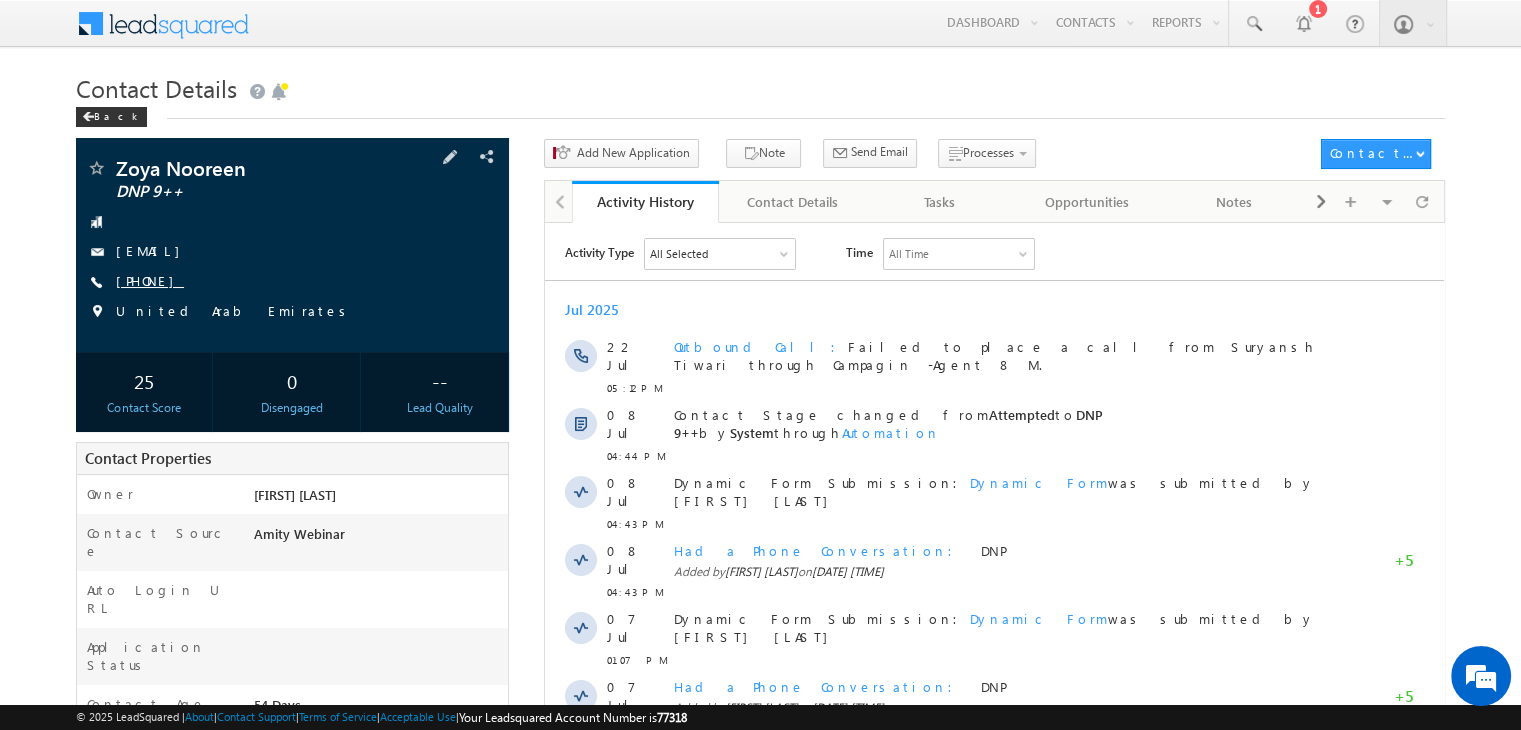 click on "[PHONE]" at bounding box center [150, 280] 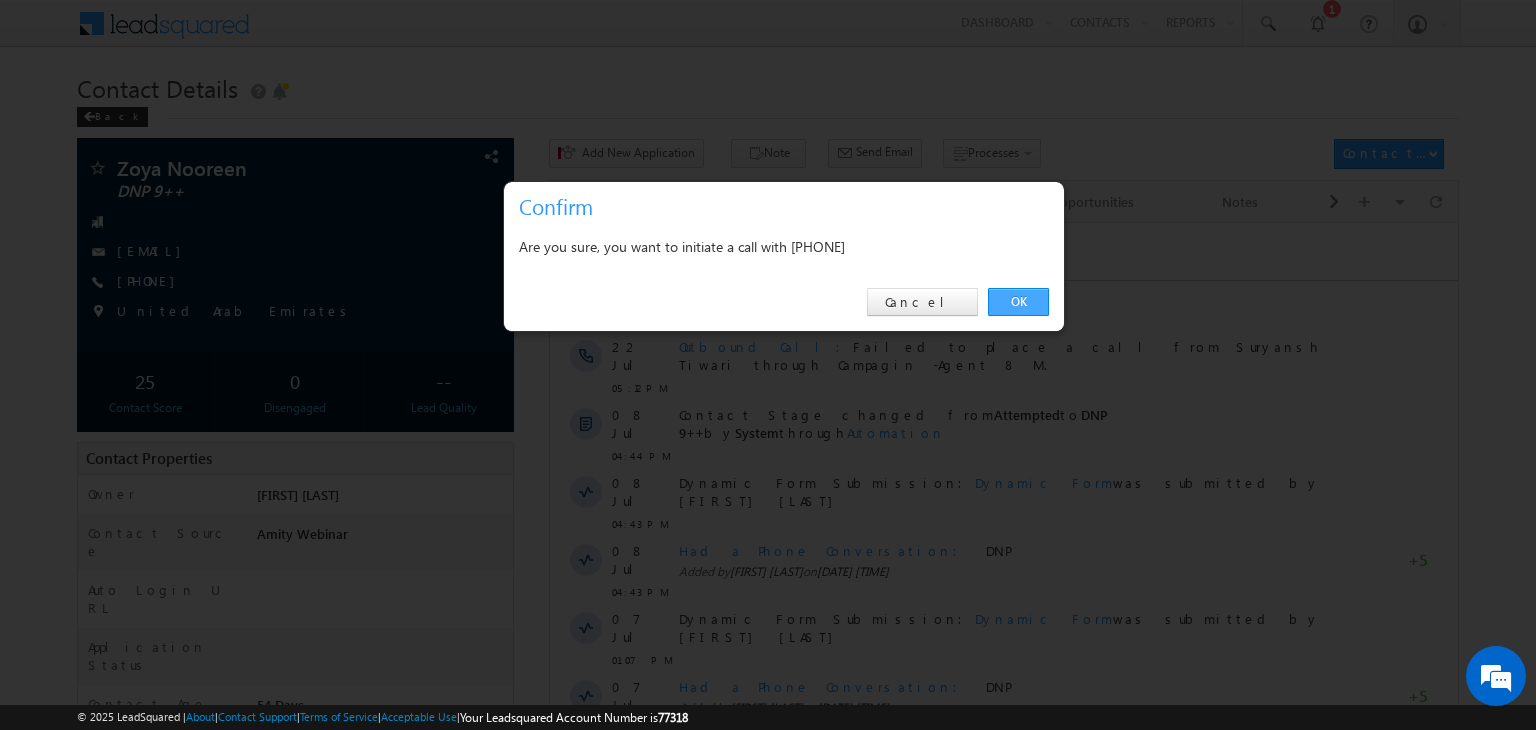 click on "OK" at bounding box center [1018, 302] 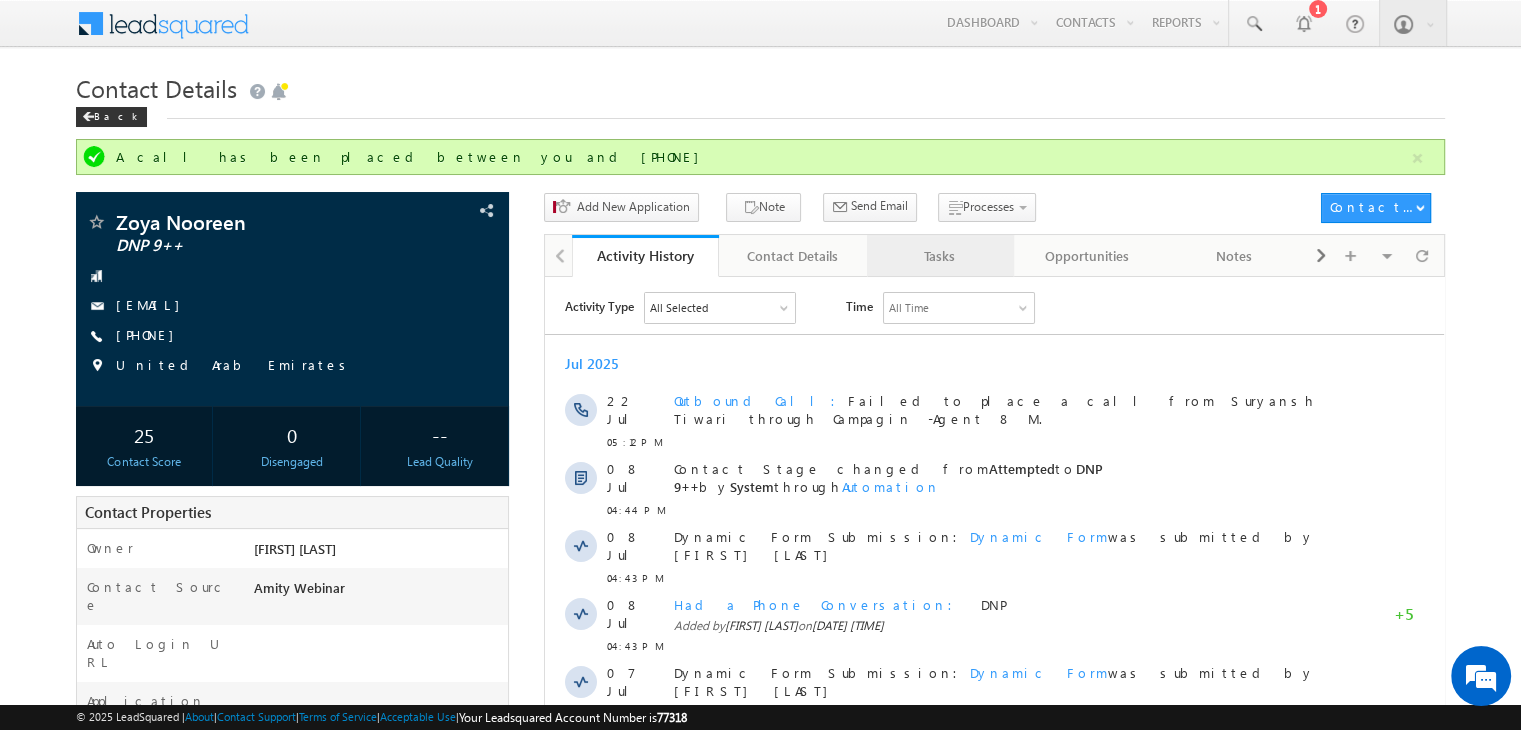 click on "Tasks" at bounding box center (940, 256) 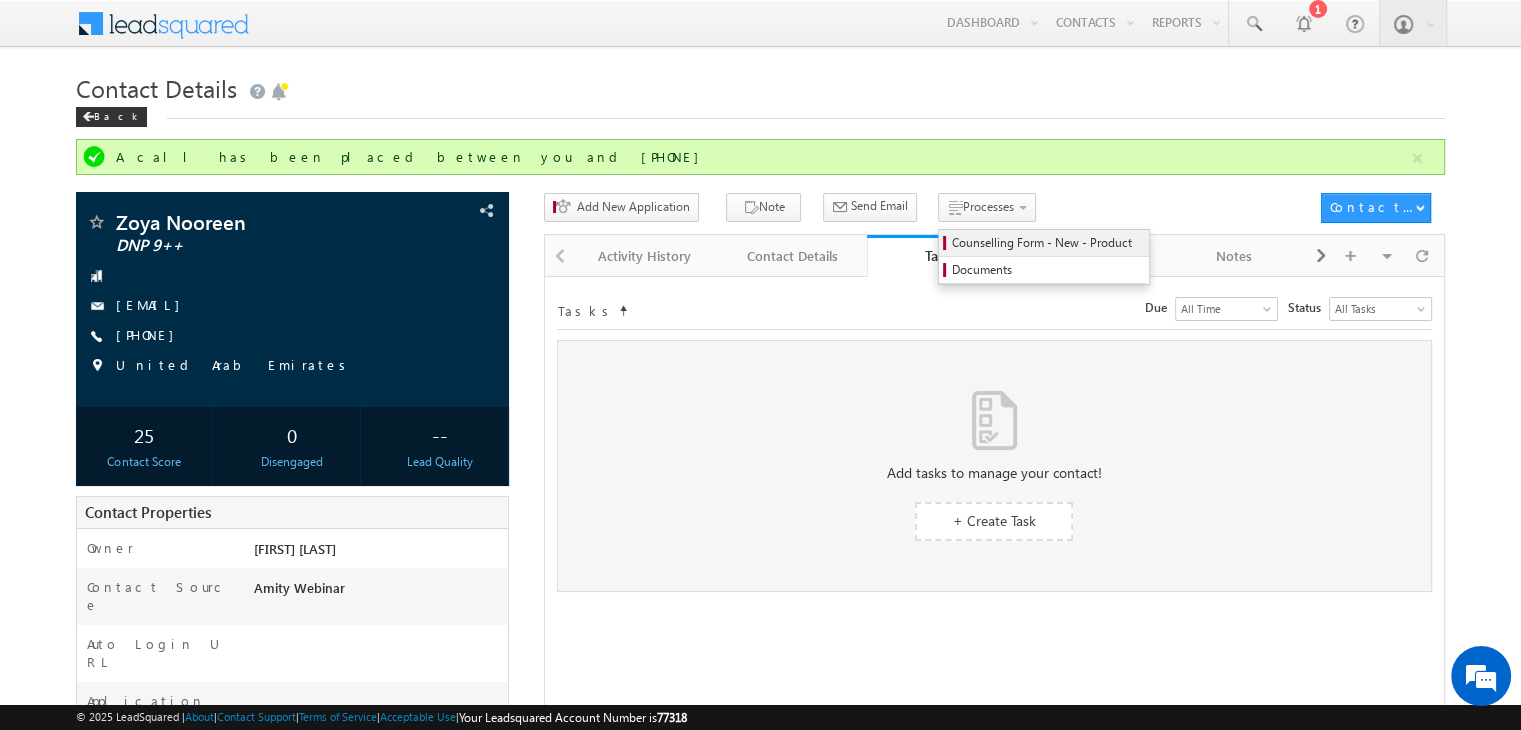 click on "Counselling Form - New - Product" at bounding box center (1047, 243) 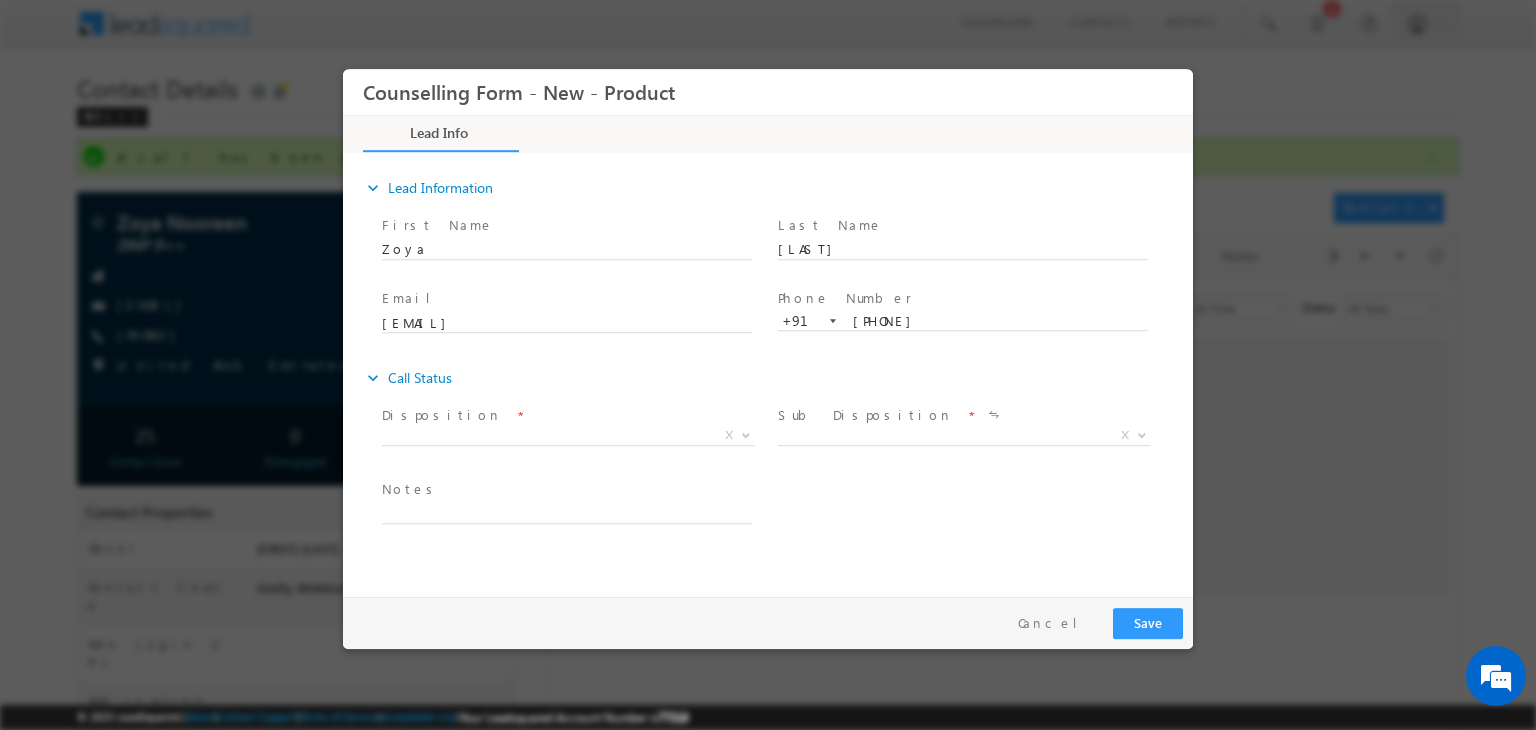 scroll, scrollTop: 0, scrollLeft: 0, axis: both 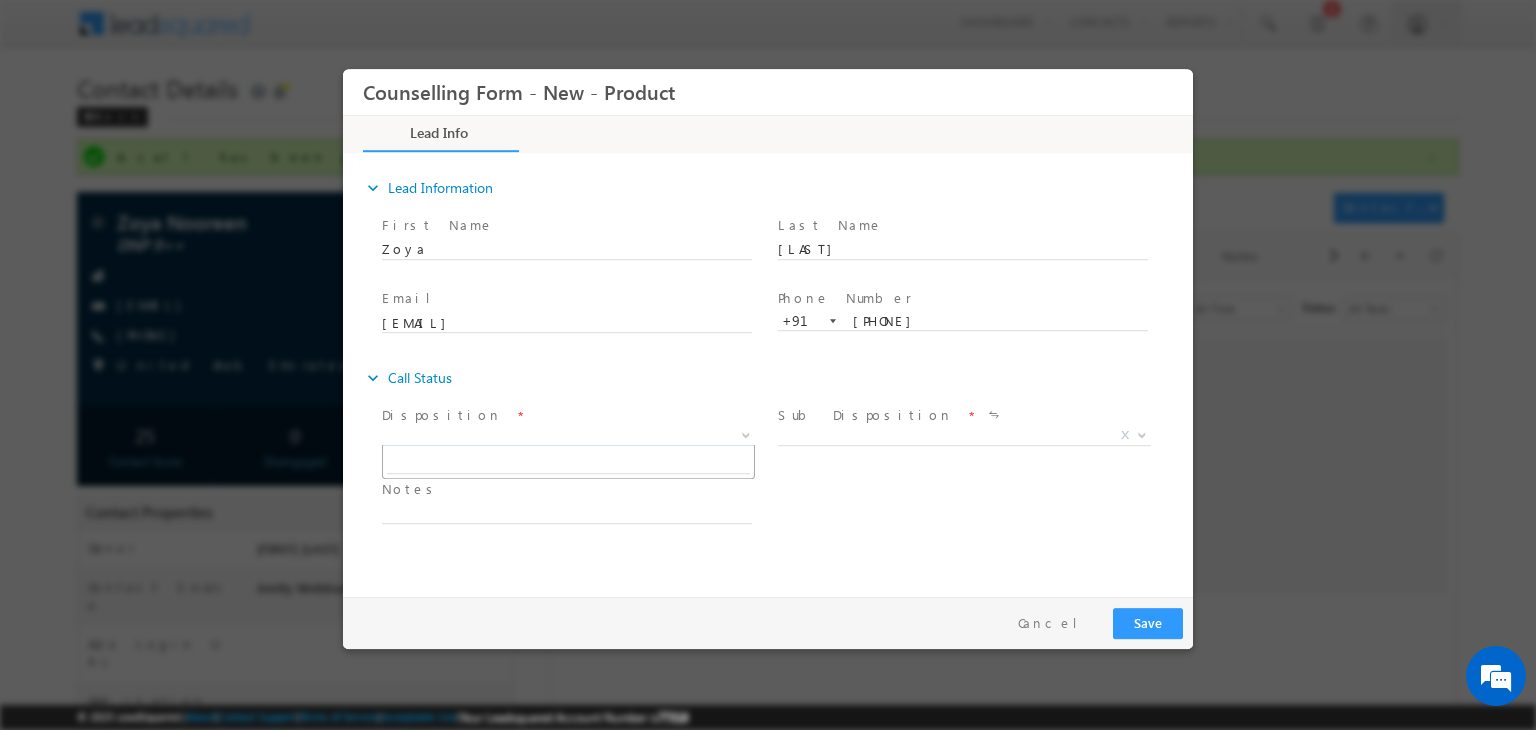 click on "X" at bounding box center (568, 436) 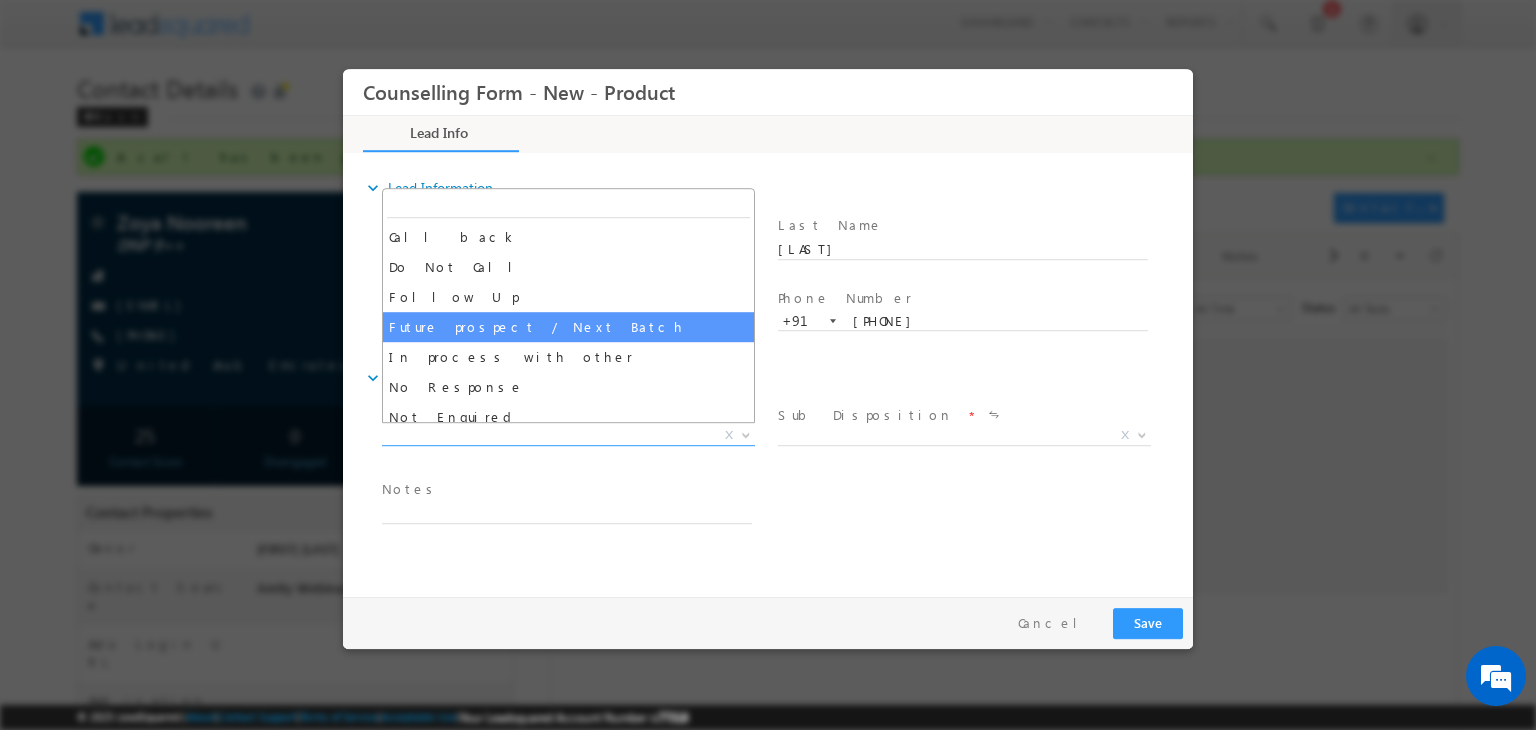drag, startPoint x: 556, startPoint y: 392, endPoint x: 528, endPoint y: 317, distance: 80.05623 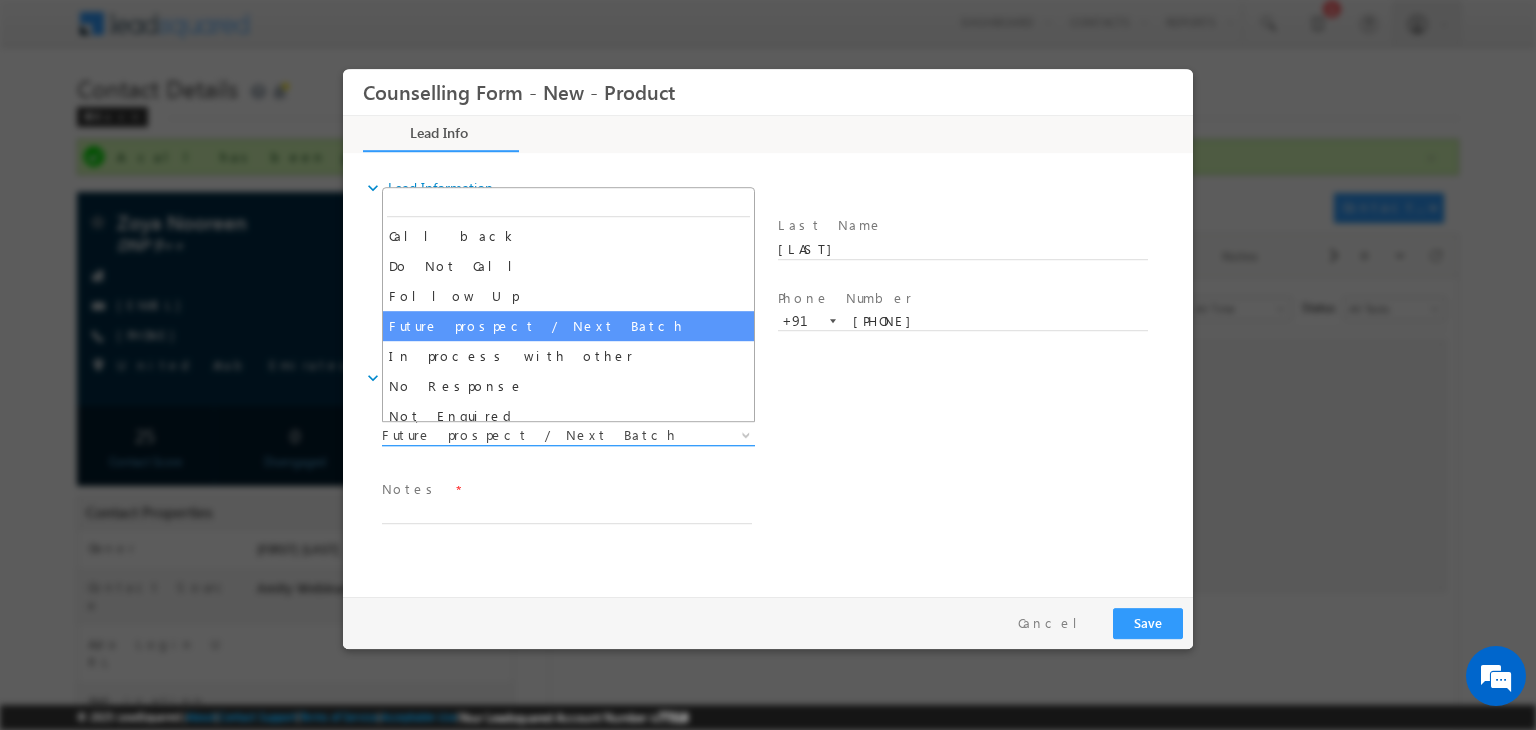 click on "Future prospect / Next Batch" at bounding box center [544, 435] 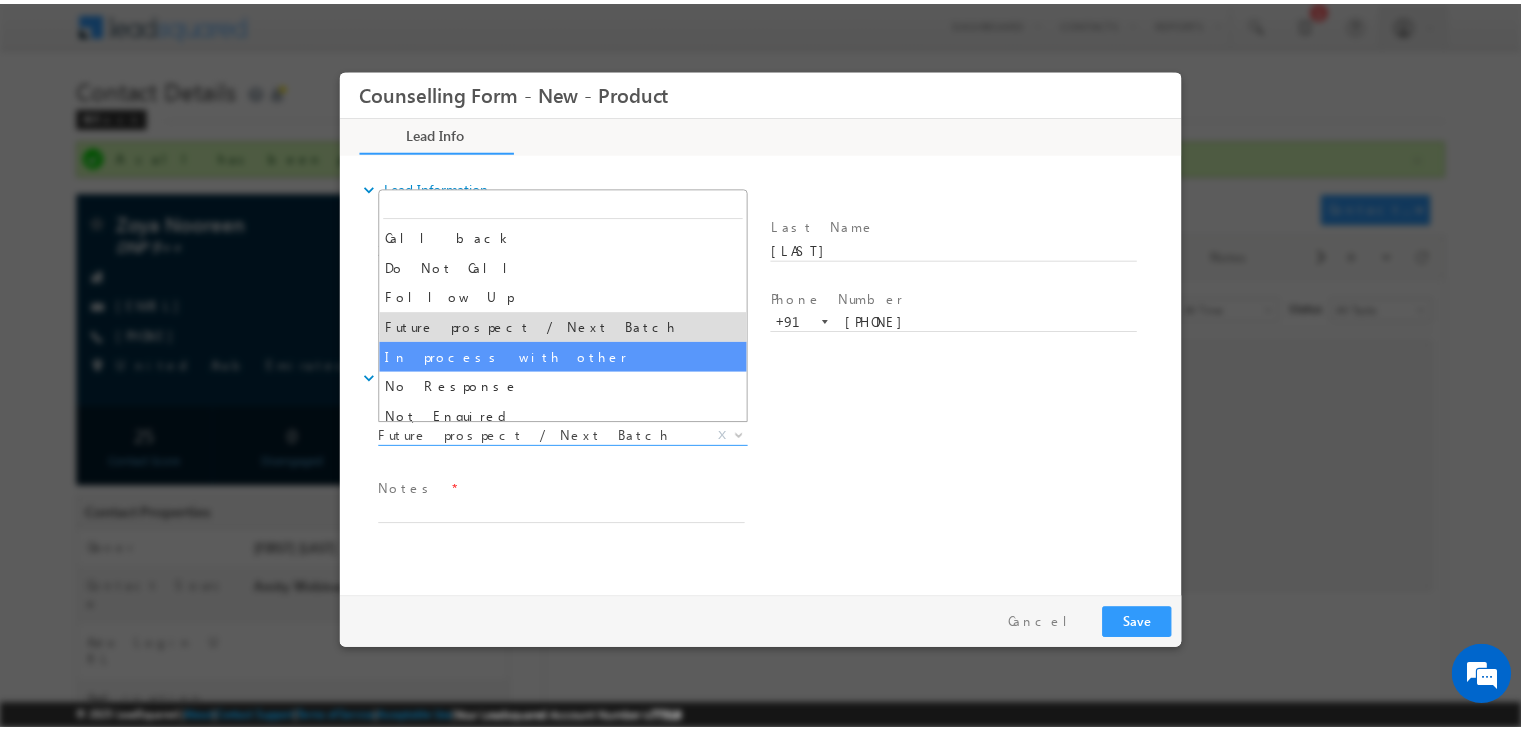 scroll, scrollTop: 64, scrollLeft: 0, axis: vertical 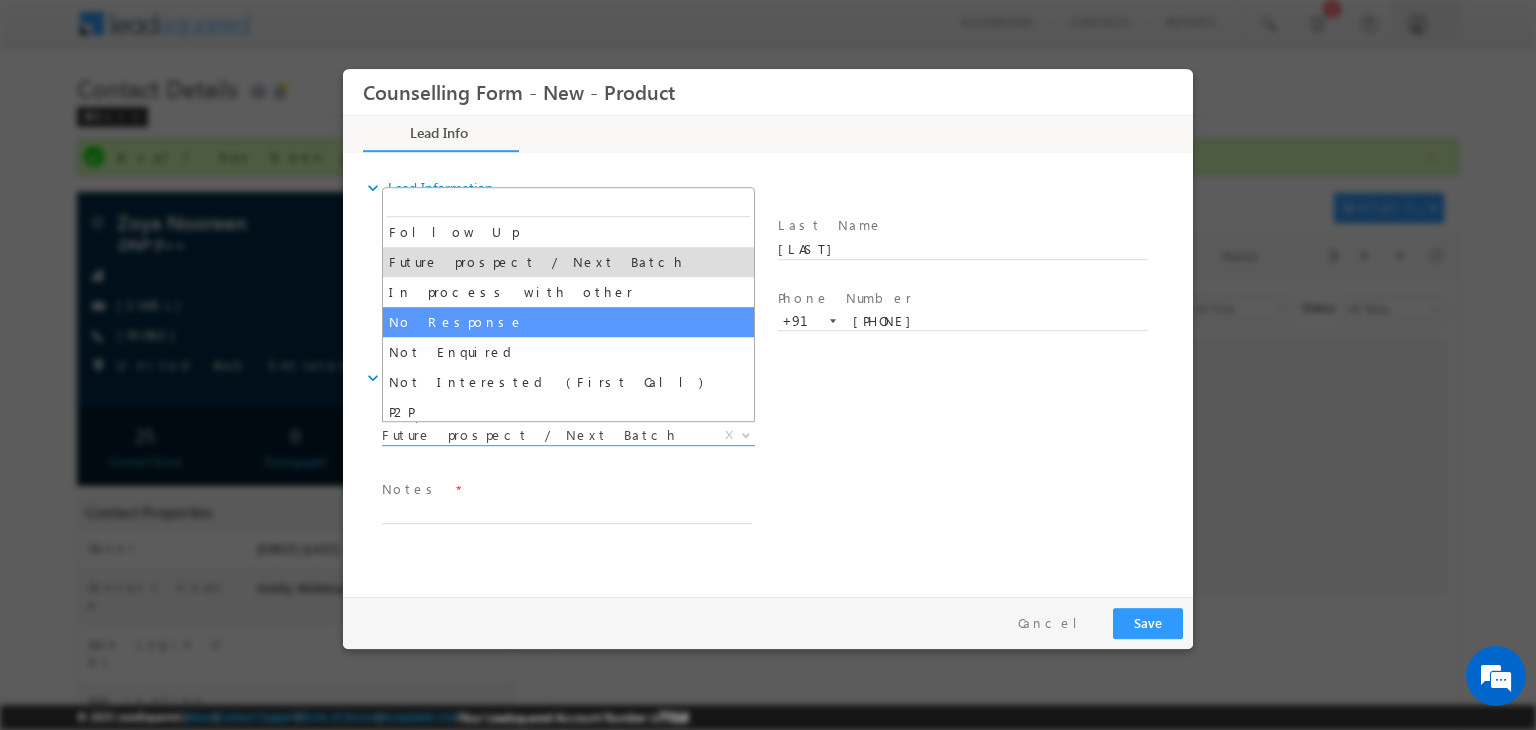 select on "No Response" 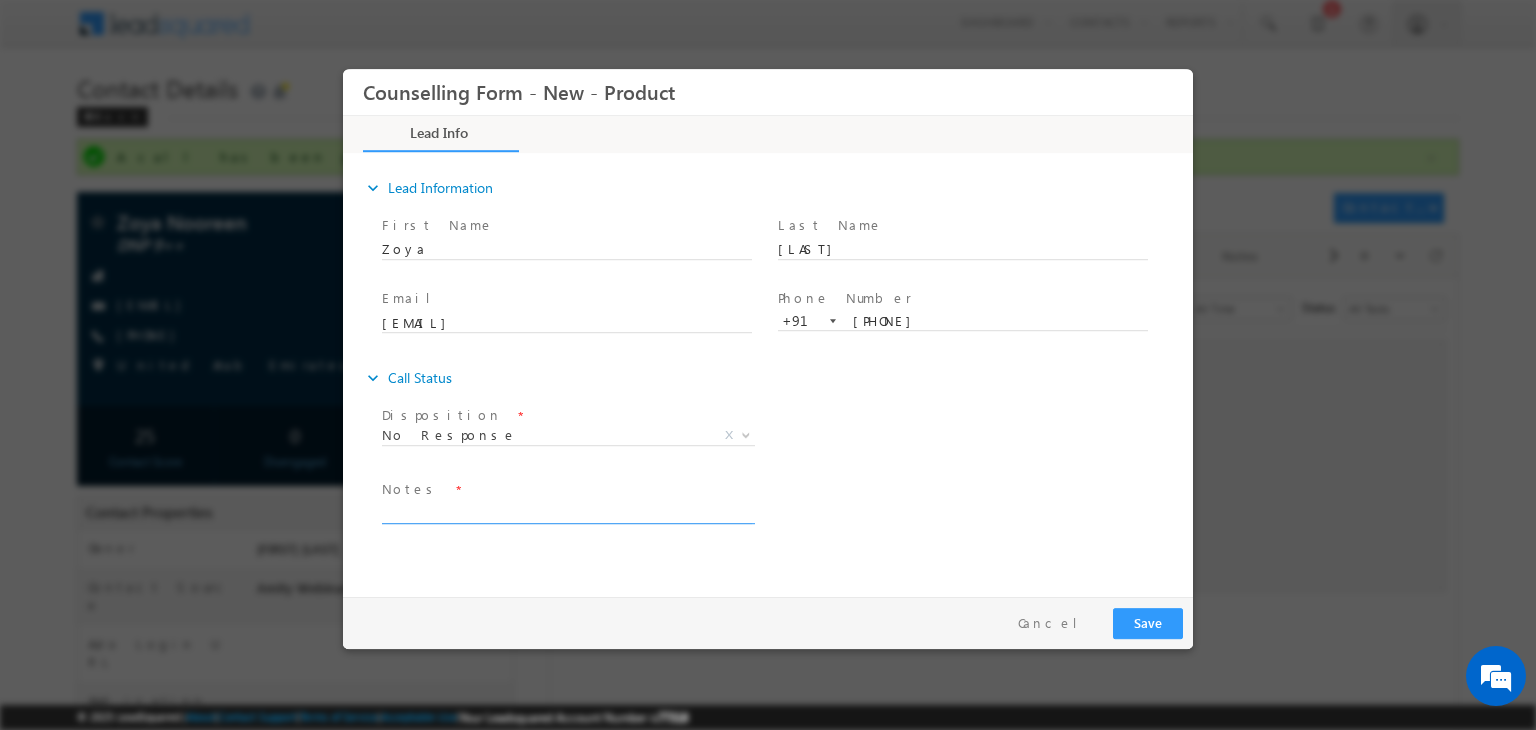 click at bounding box center [567, 512] 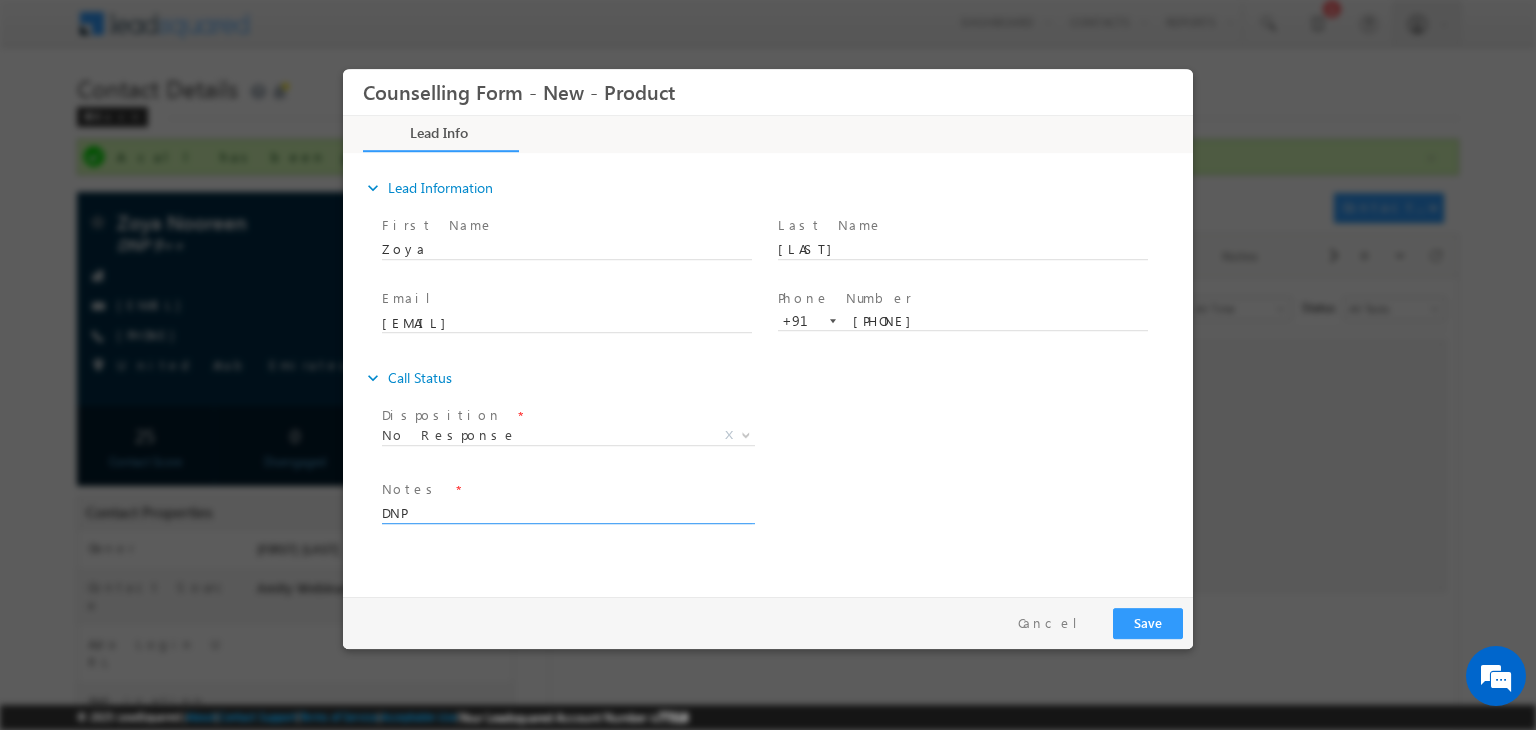 type on "DNP" 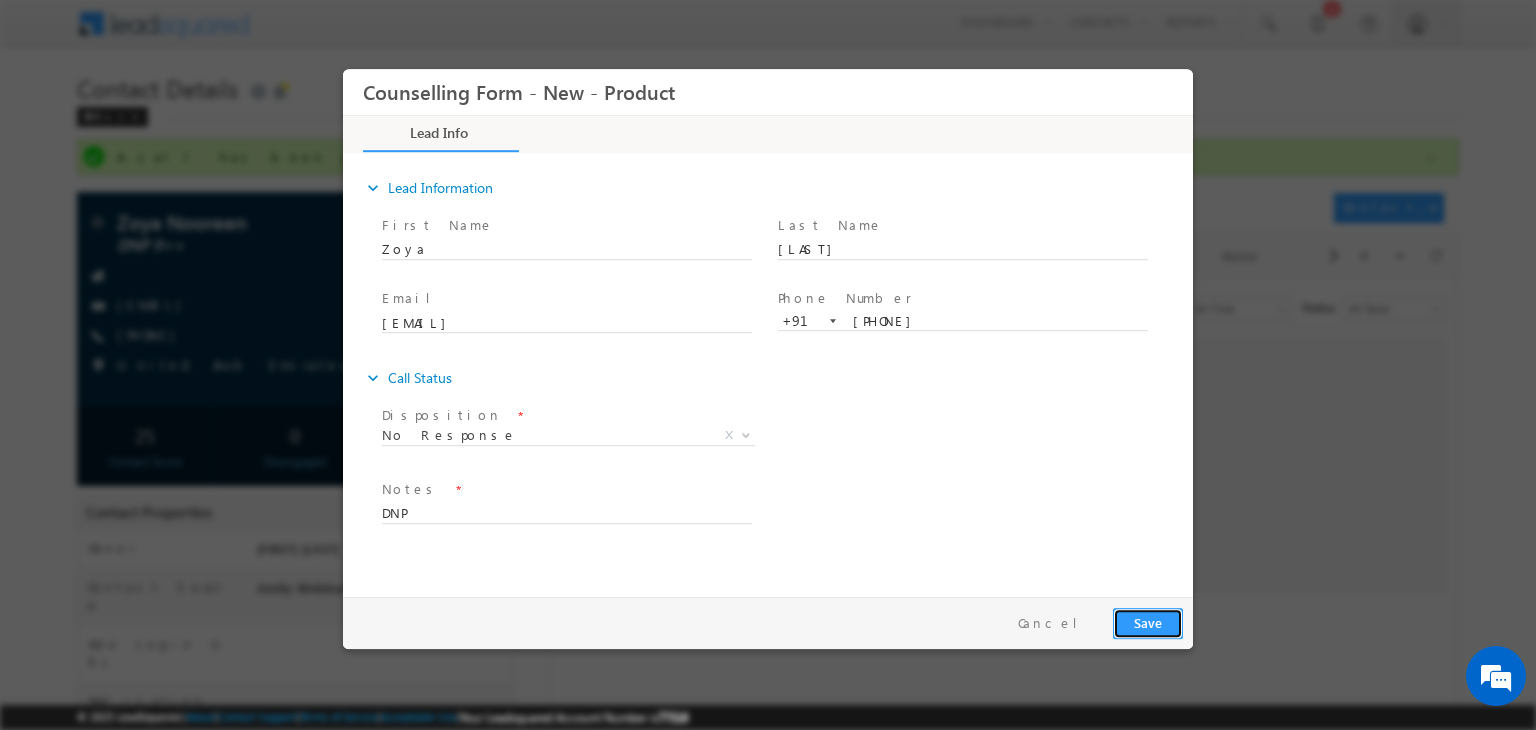 click on "Save" at bounding box center (1148, 623) 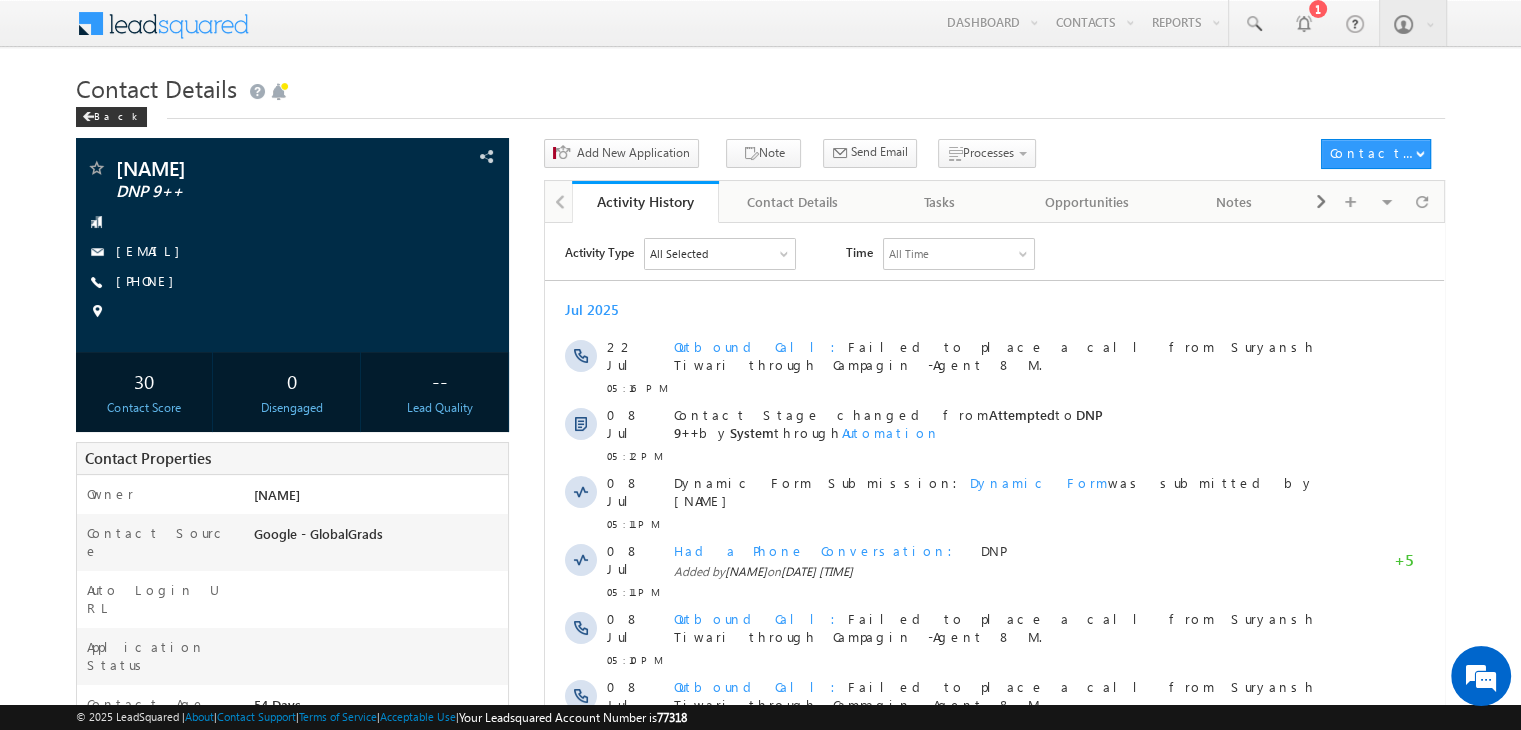 scroll, scrollTop: 0, scrollLeft: 0, axis: both 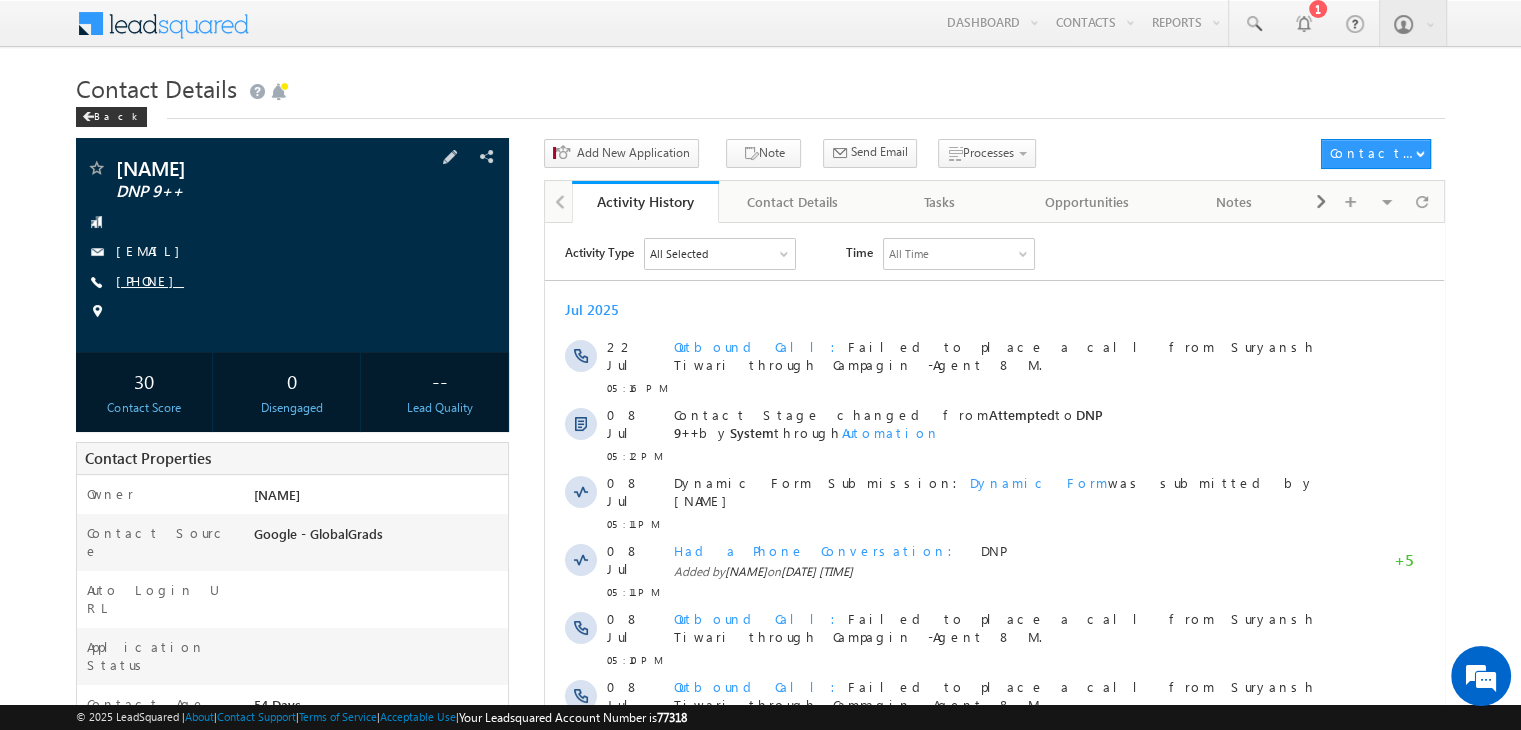 click on "[PHONE]" at bounding box center [150, 280] 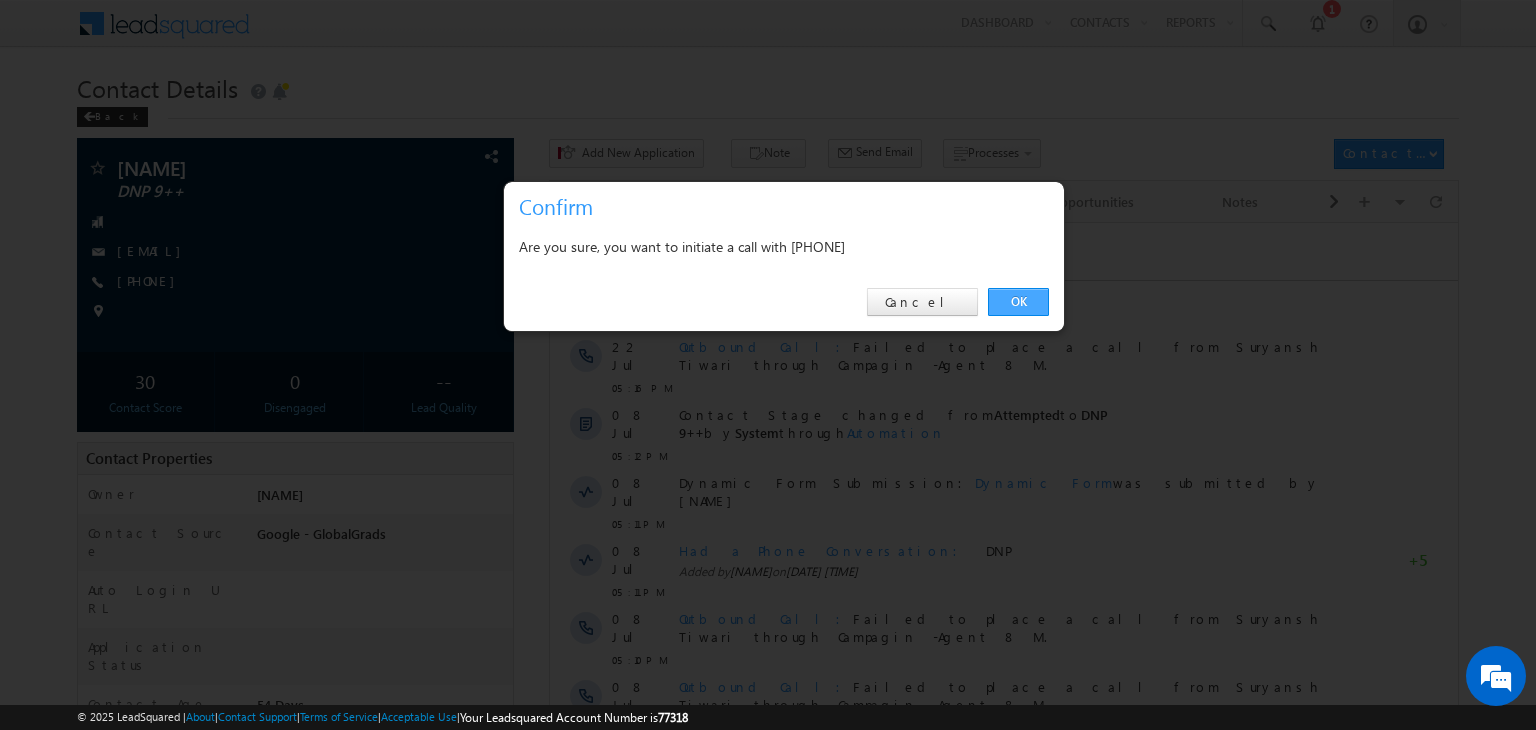 click on "OK" at bounding box center (1018, 302) 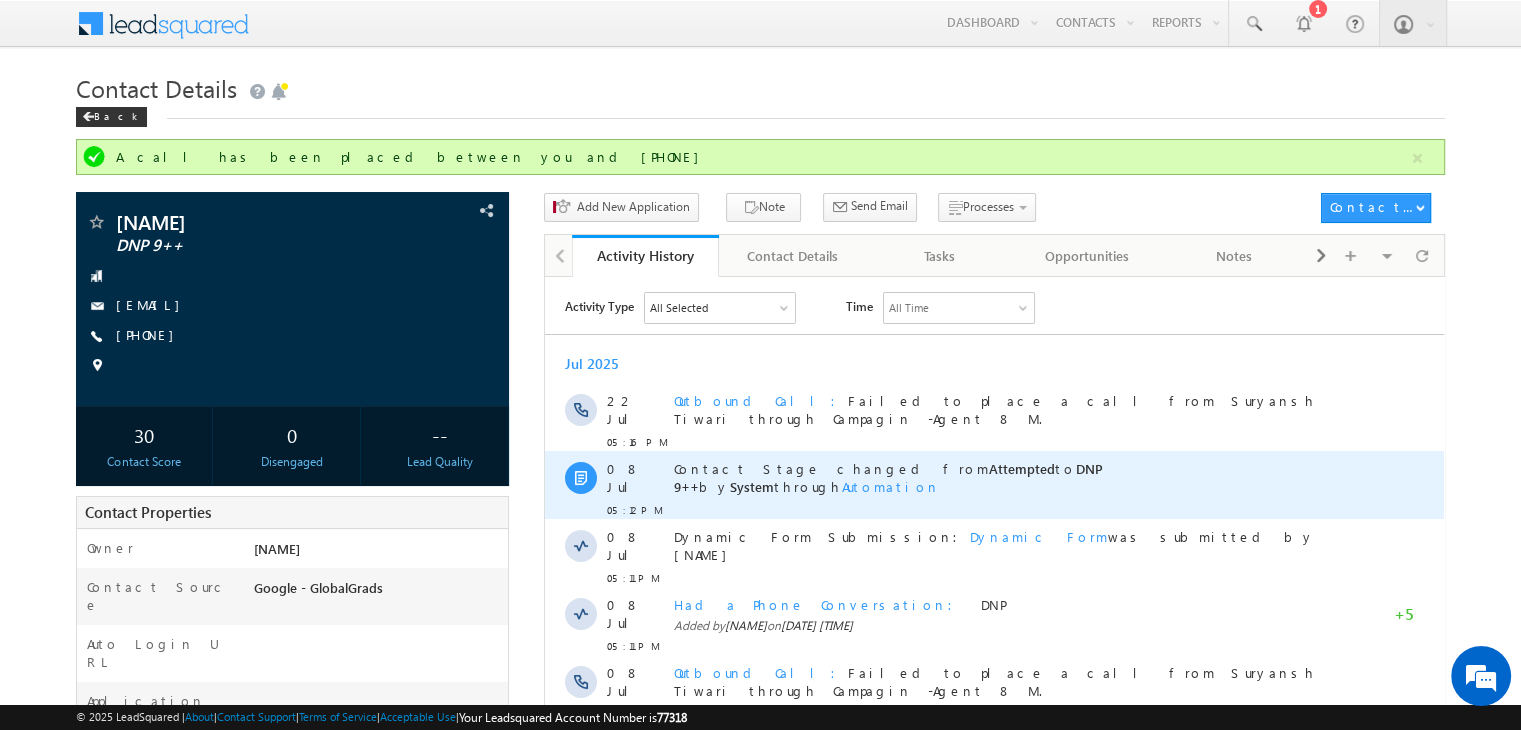 scroll, scrollTop: 417, scrollLeft: 0, axis: vertical 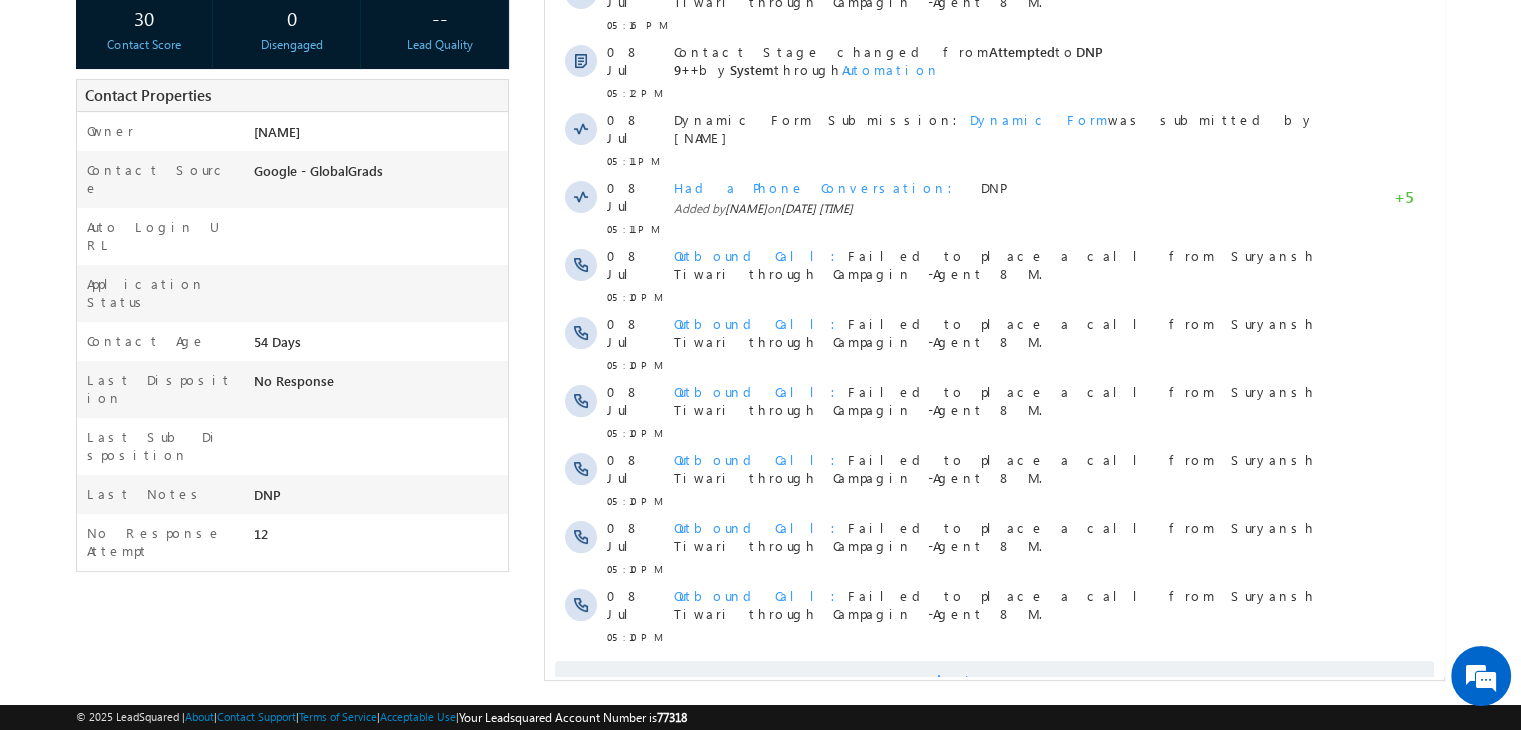 click on "Show More" at bounding box center [994, 681] 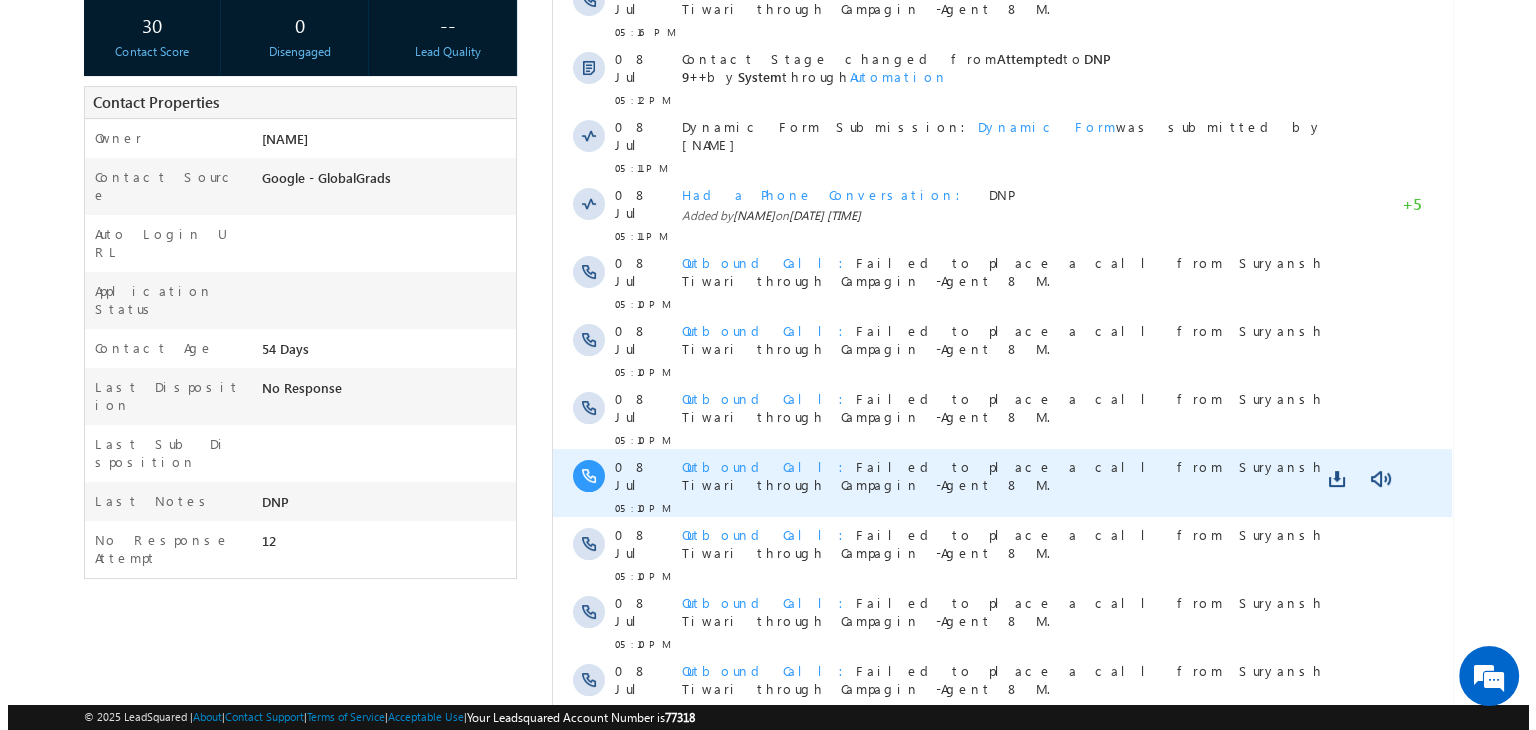 scroll, scrollTop: 0, scrollLeft: 0, axis: both 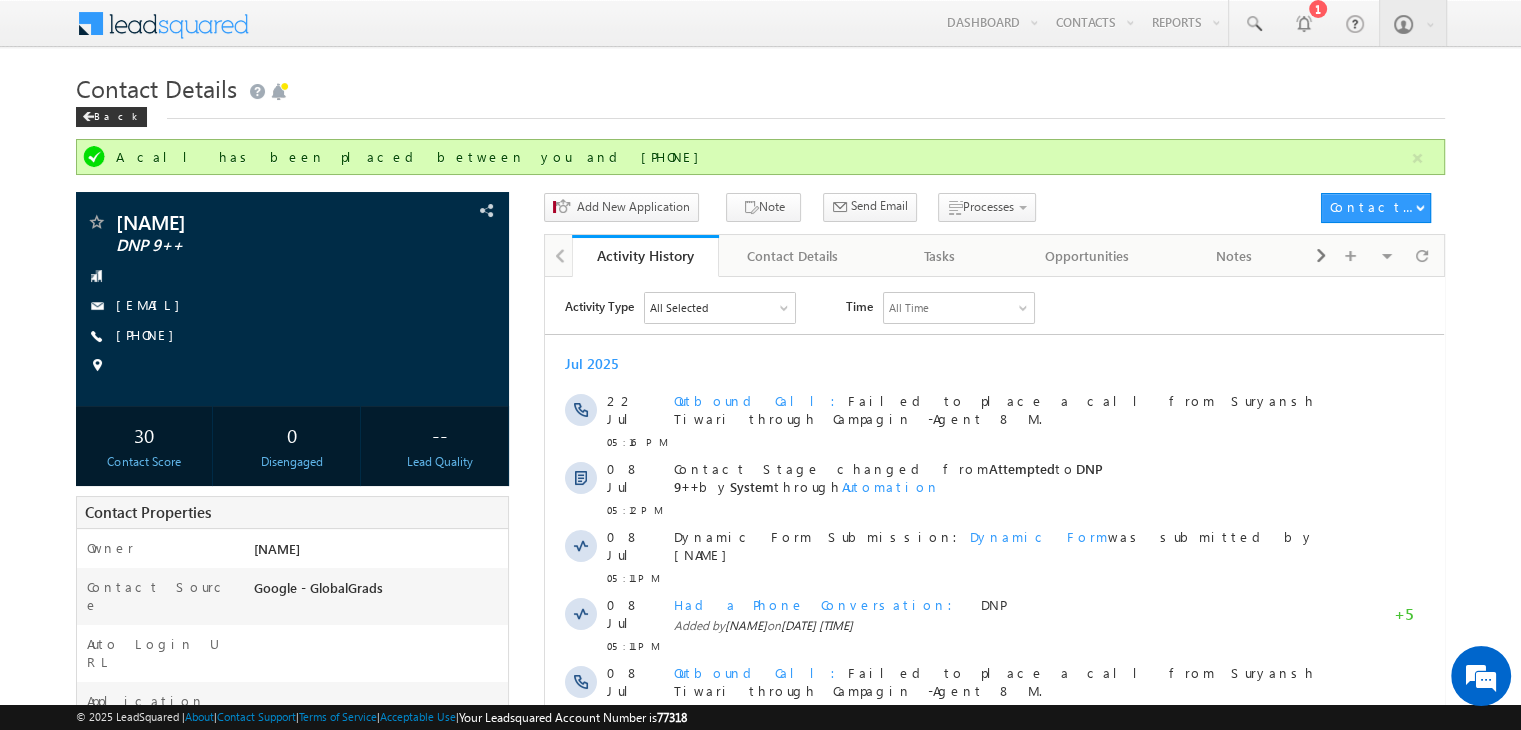 drag, startPoint x: 1501, startPoint y: 554, endPoint x: 951, endPoint y: 274, distance: 617.17096 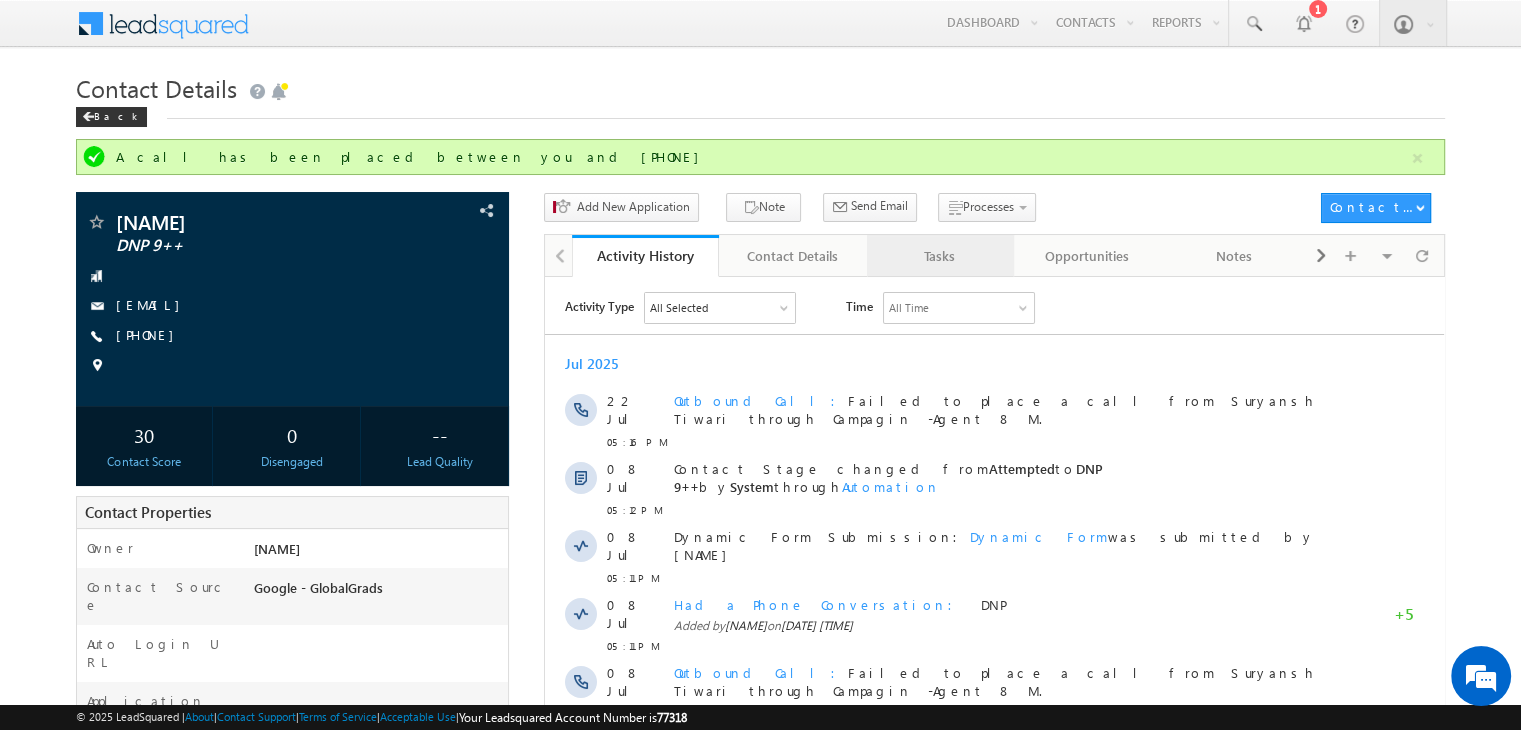 click on "Tasks" at bounding box center (940, 256) 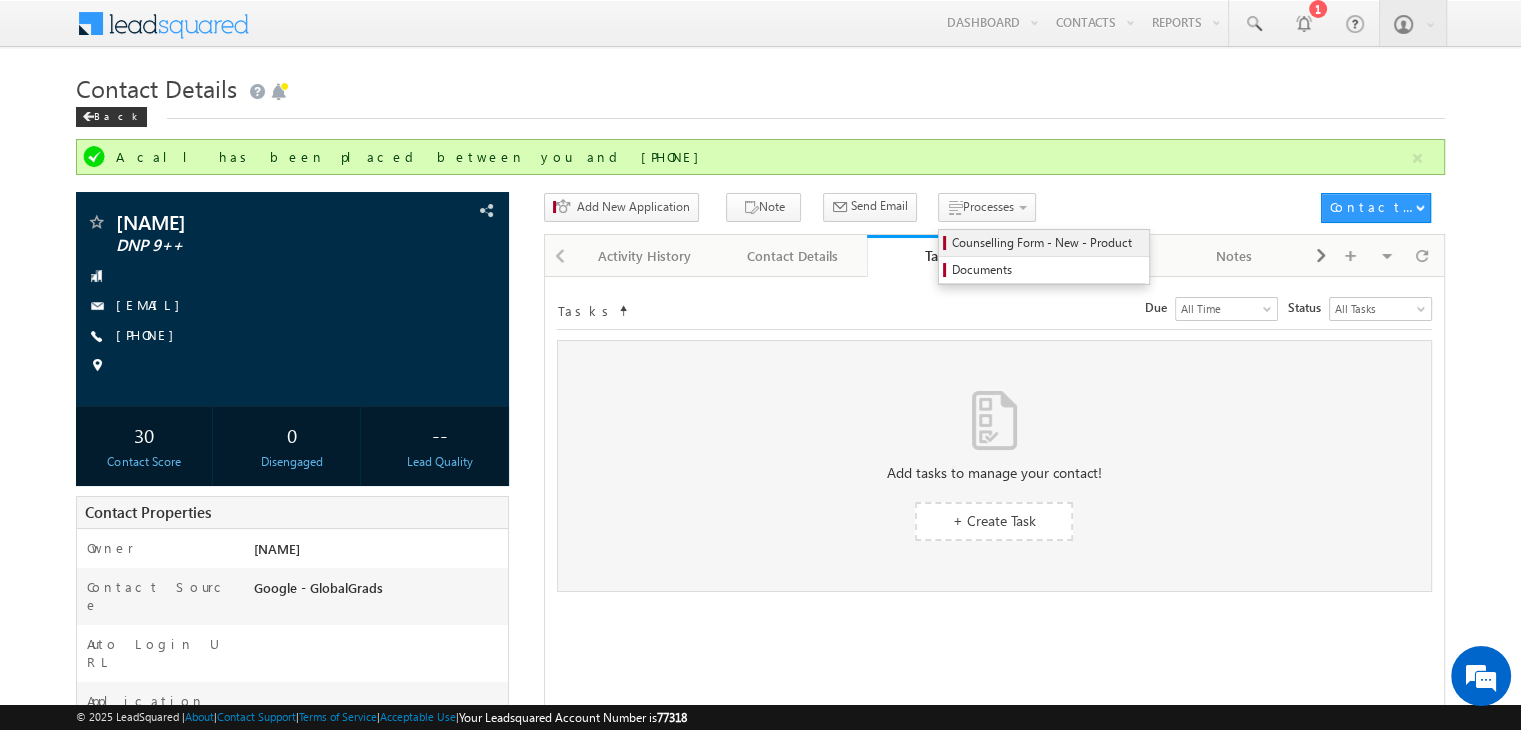 click on "Counselling Form - New - Product" at bounding box center (1047, 243) 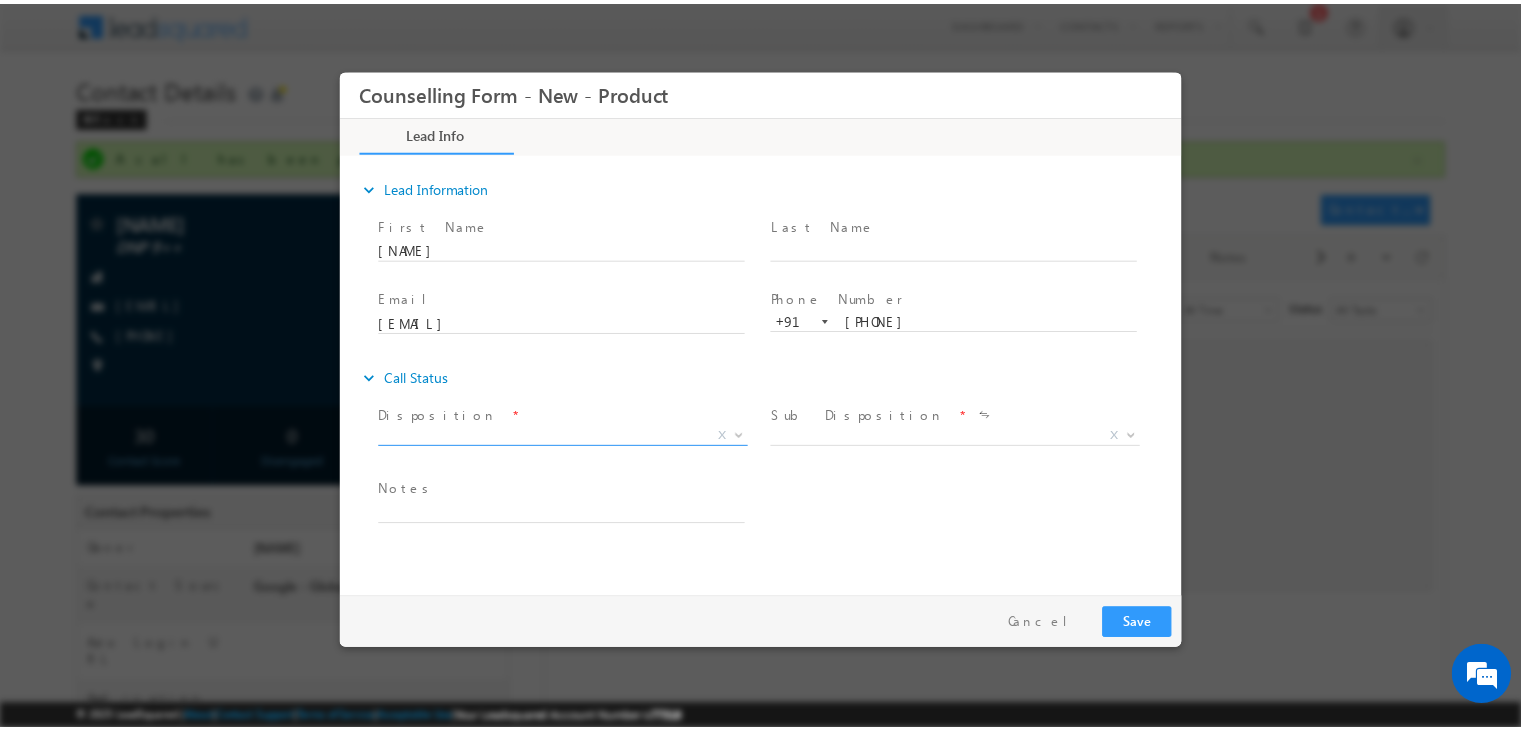 scroll, scrollTop: 0, scrollLeft: 0, axis: both 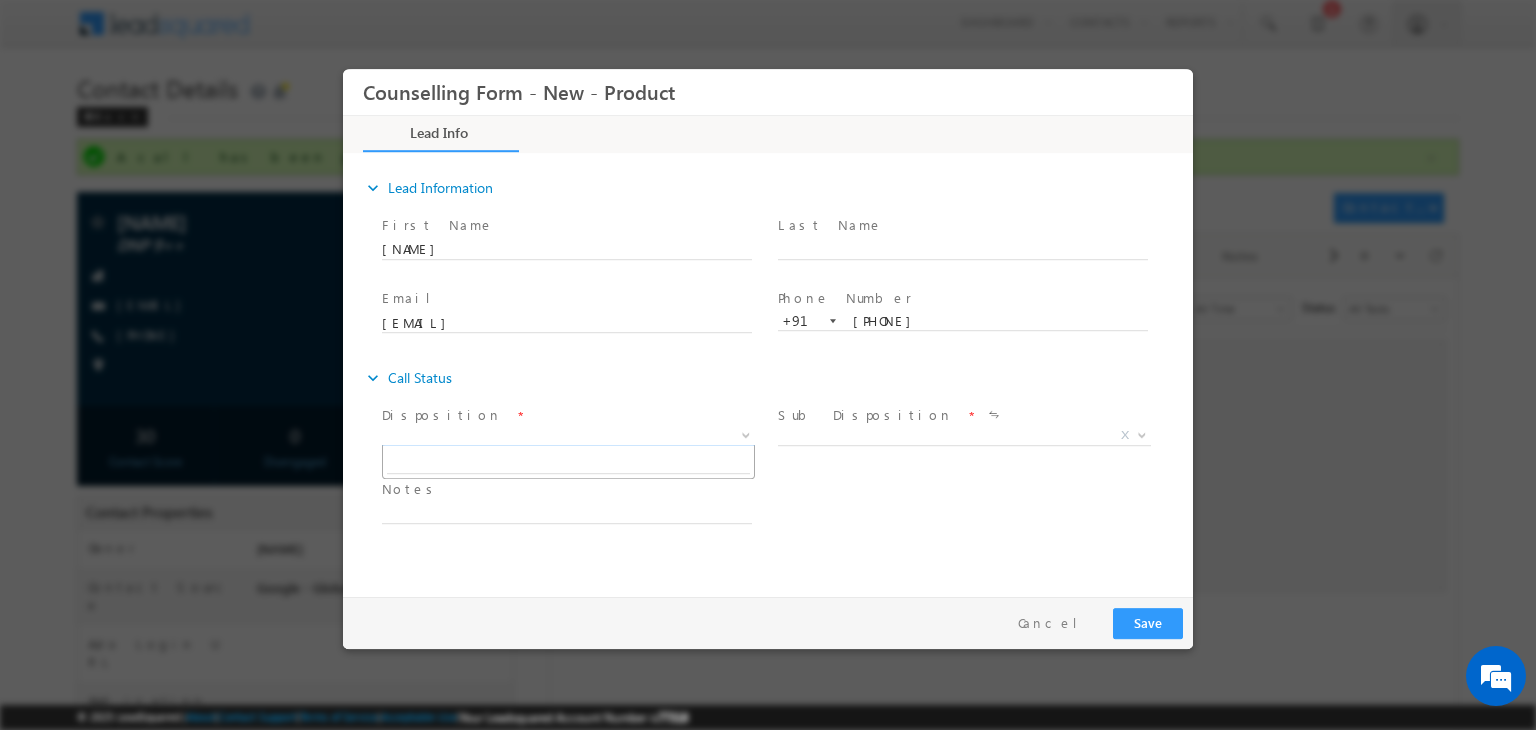 click on "X" at bounding box center (568, 436) 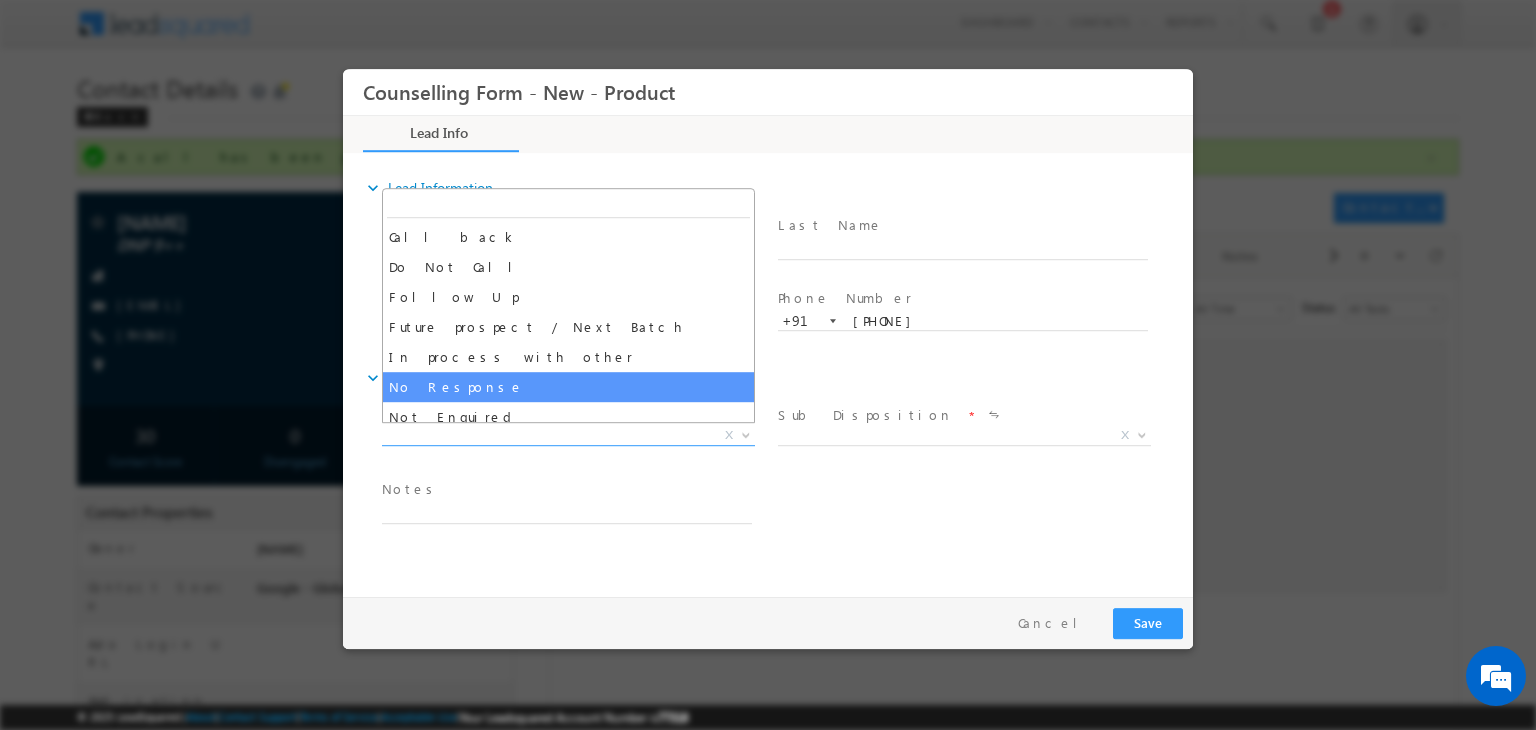 select on "No Response" 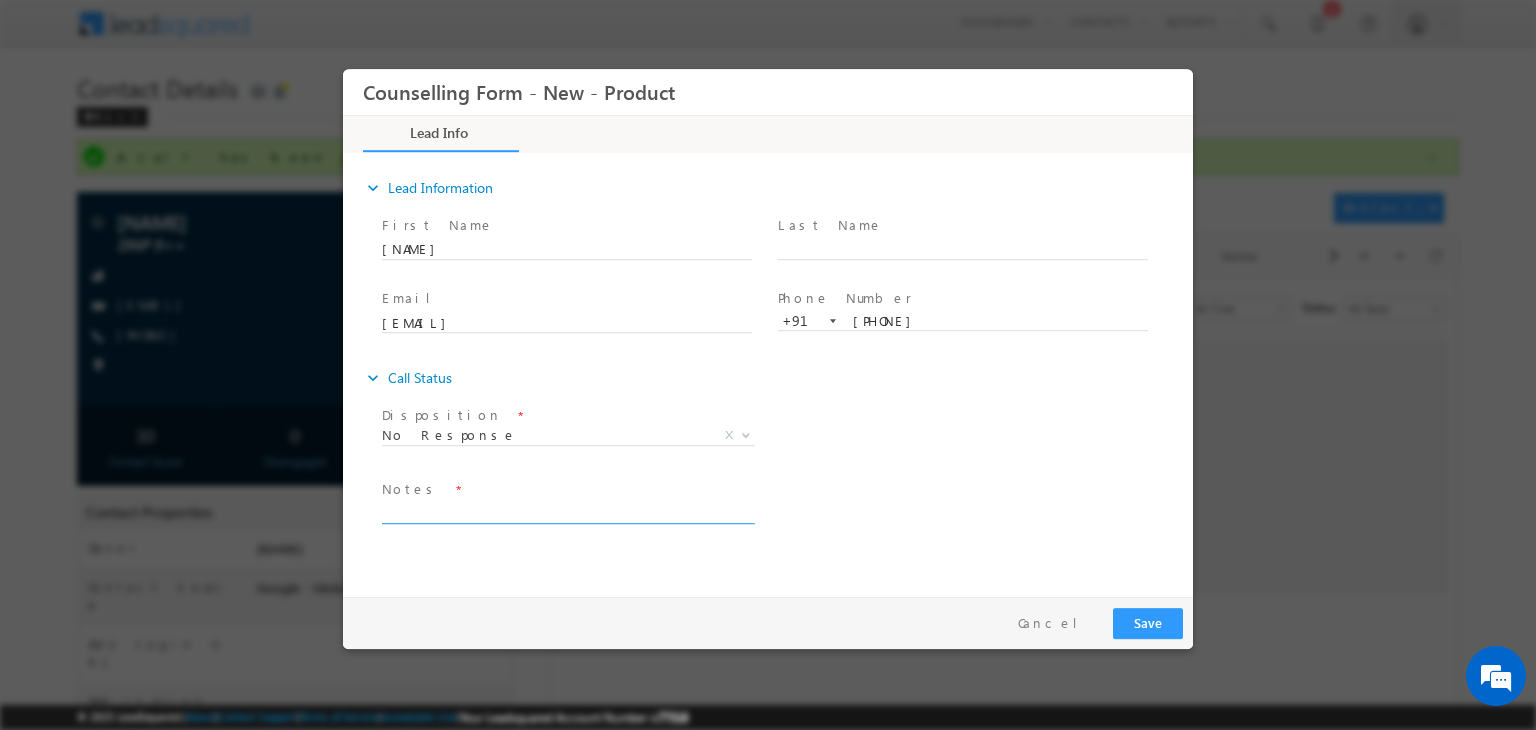 click at bounding box center (567, 512) 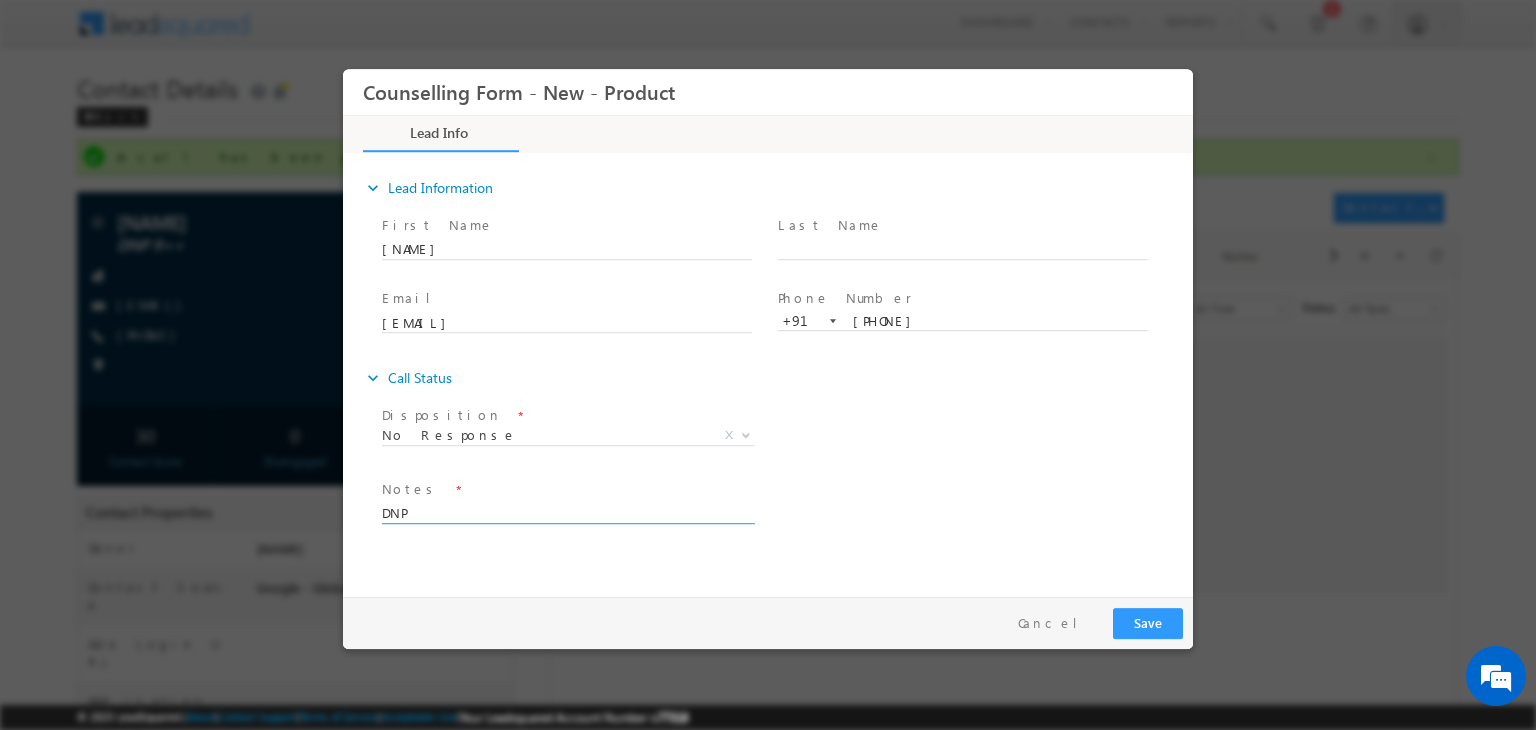 type on "DNP" 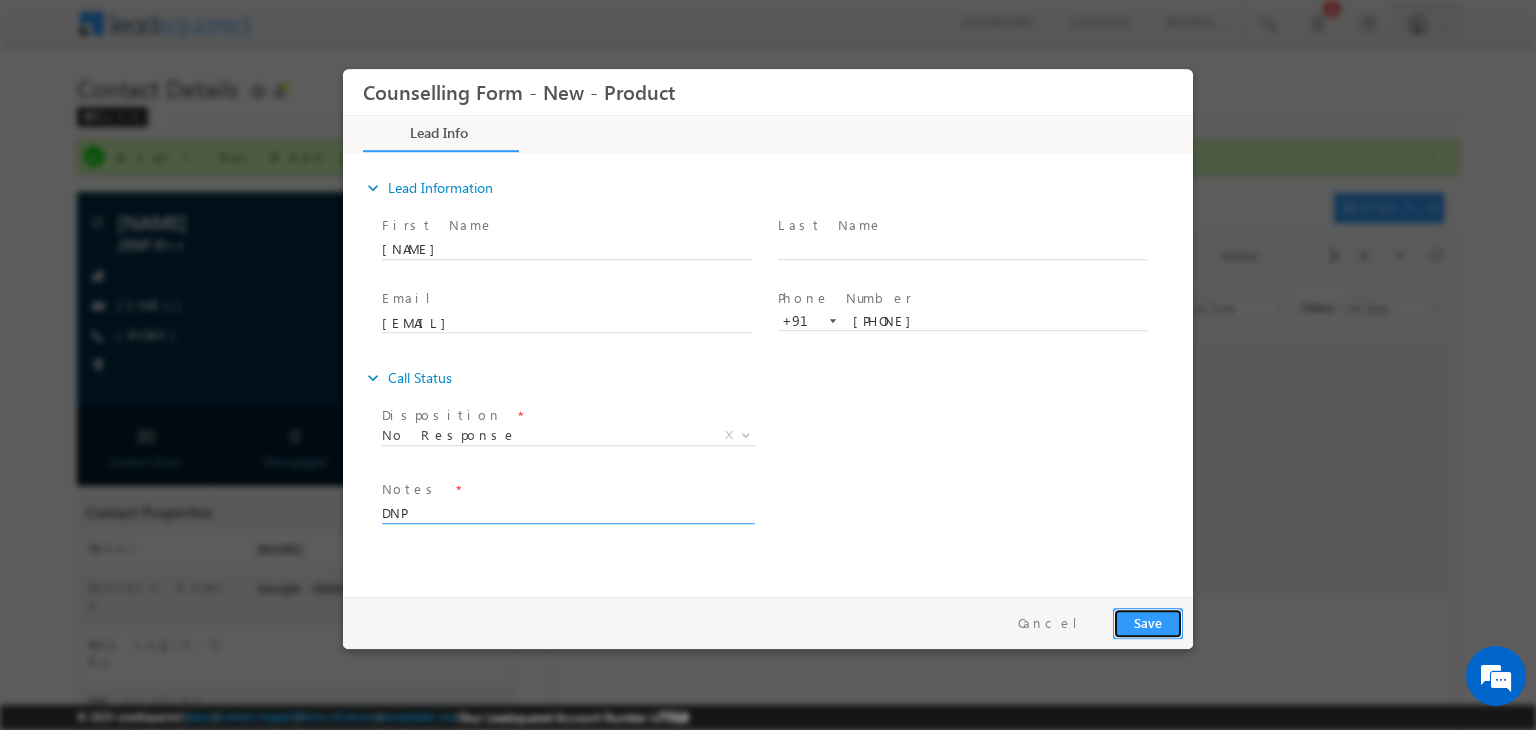 click on "Save" at bounding box center [1148, 623] 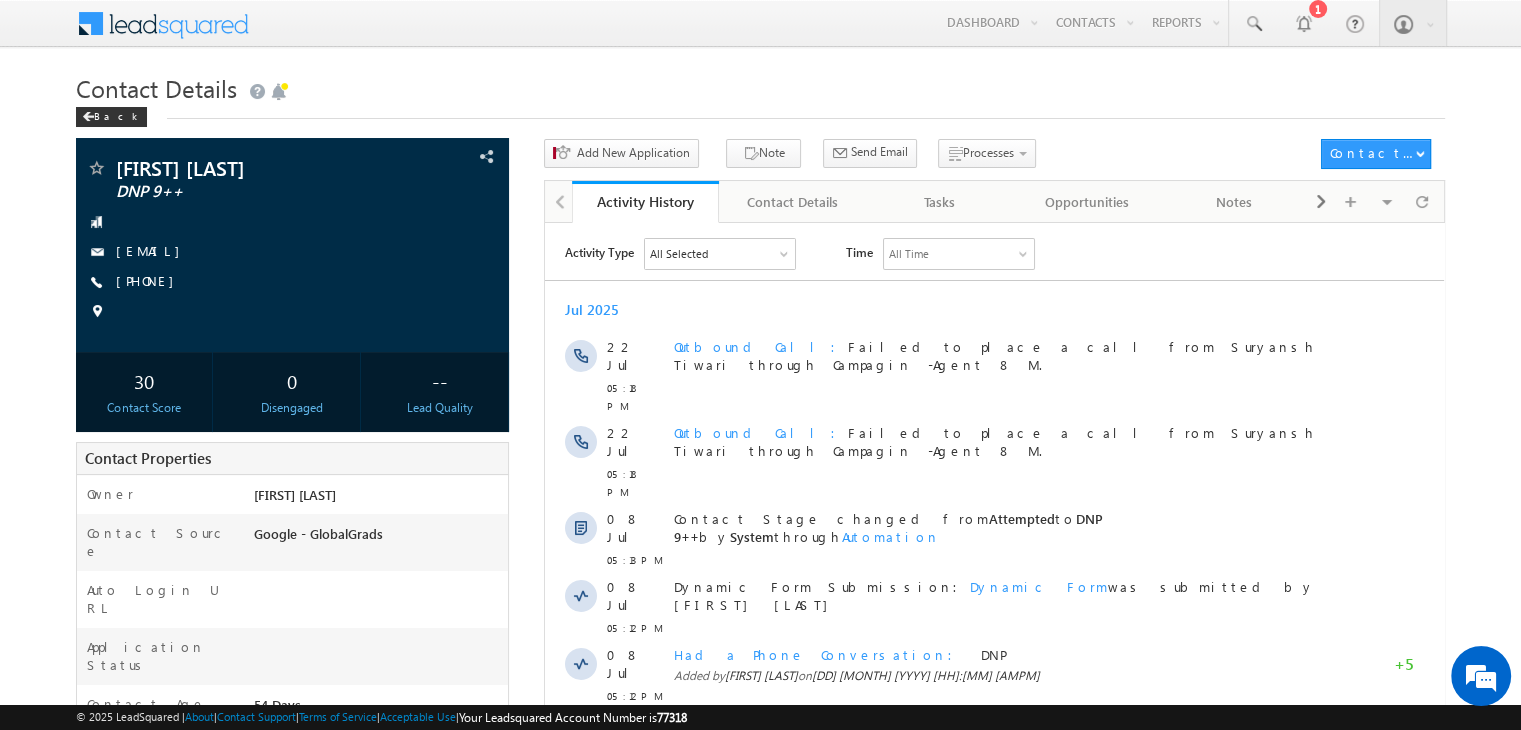 scroll, scrollTop: 0, scrollLeft: 0, axis: both 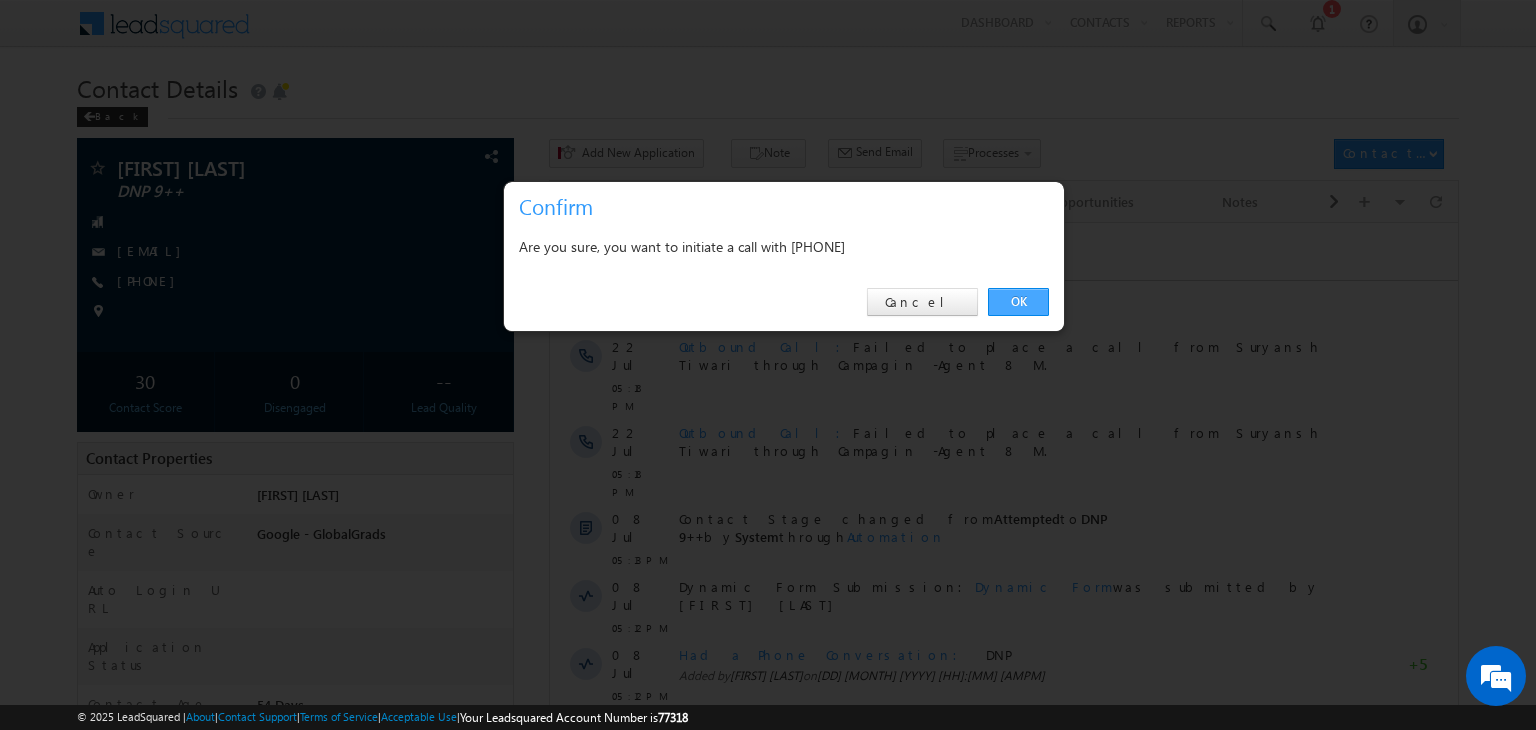 click on "OK" at bounding box center [1018, 302] 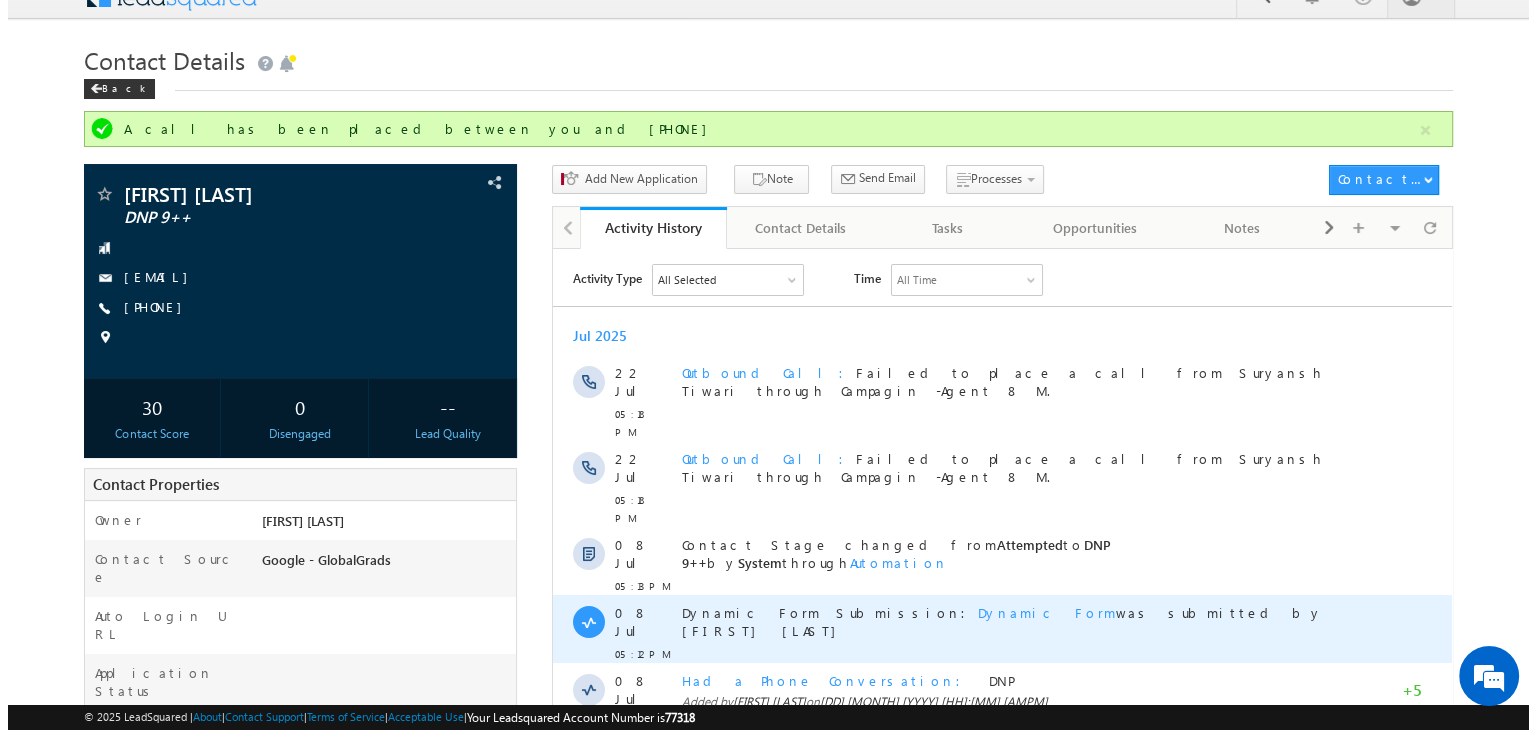 scroll, scrollTop: 27, scrollLeft: 0, axis: vertical 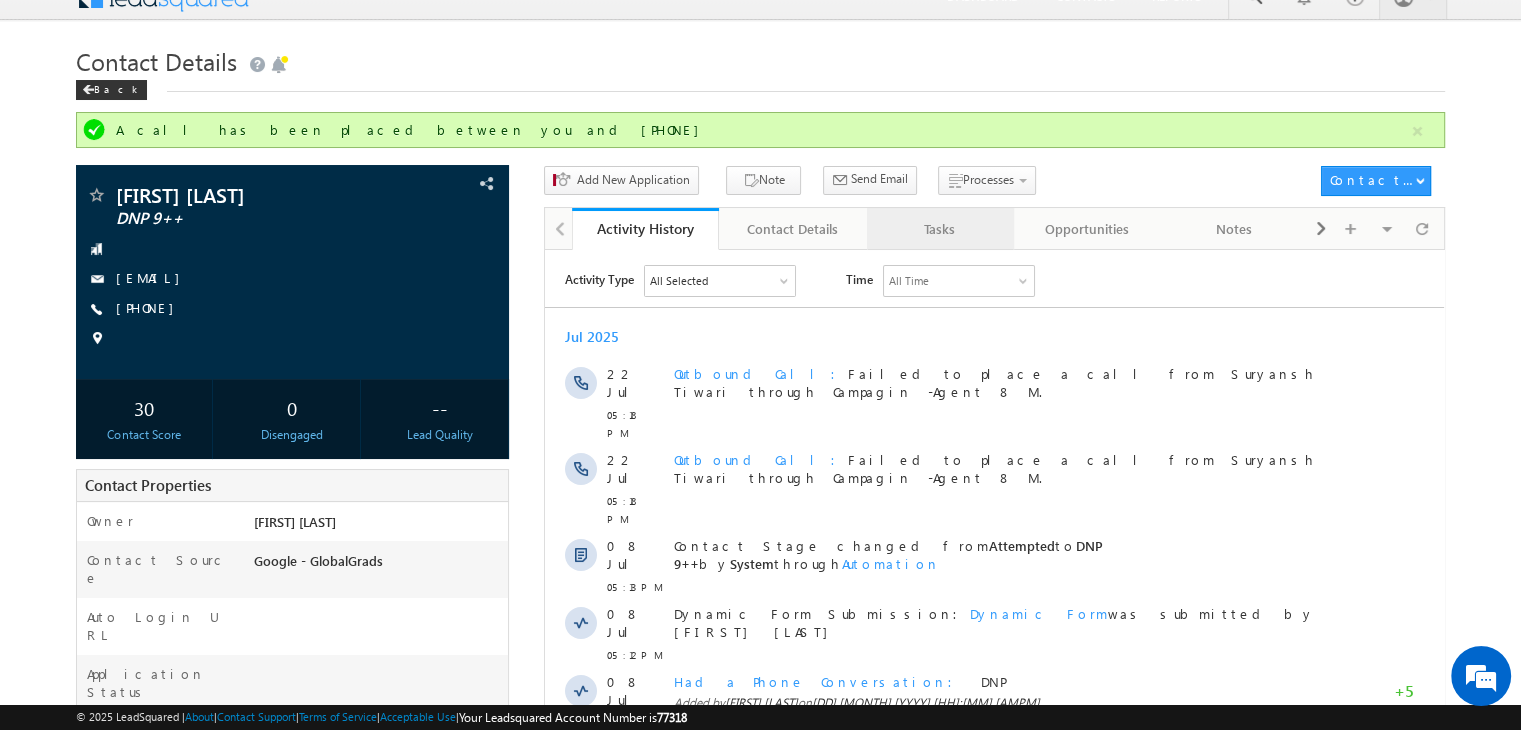 click on "Tasks" at bounding box center [939, 229] 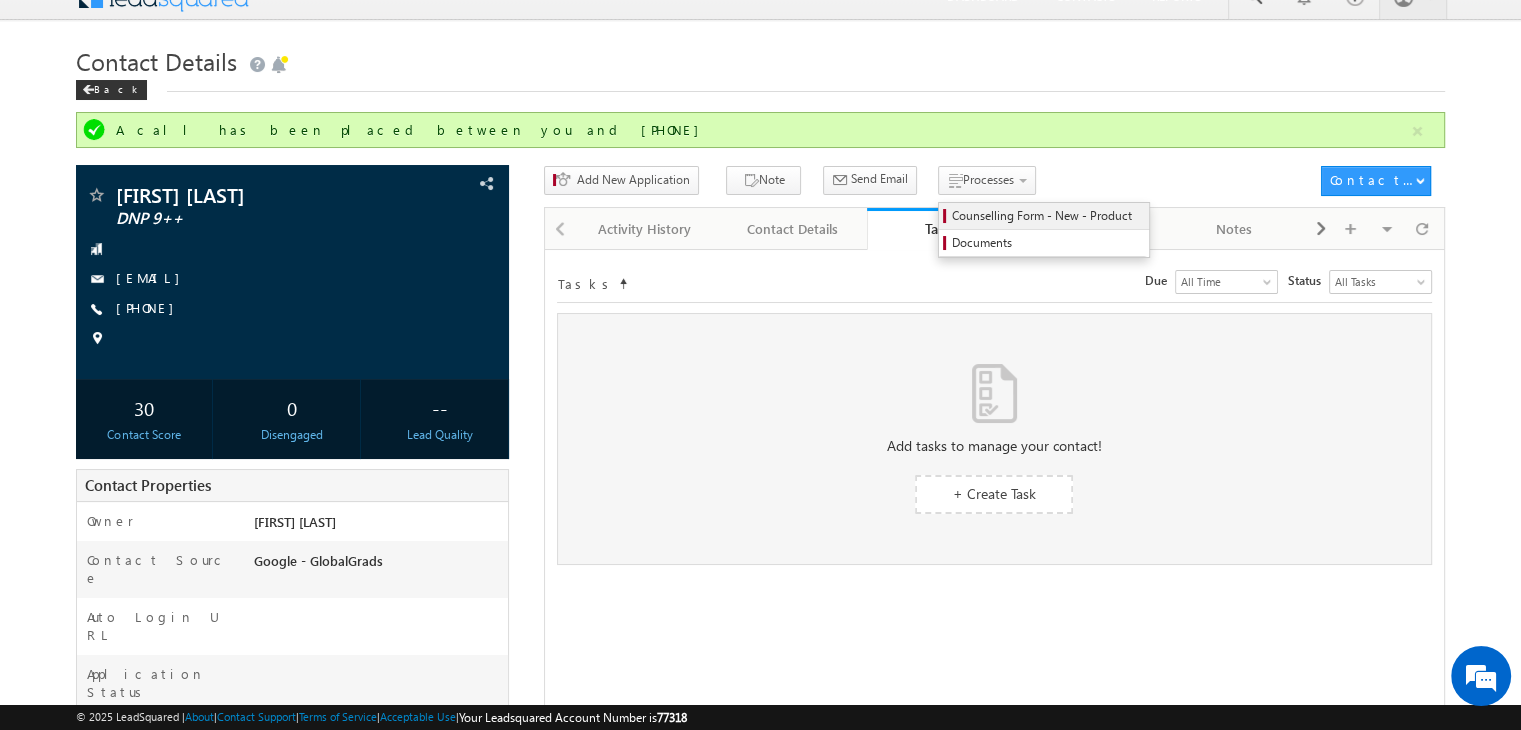 click on "Counselling Form - New - Product" at bounding box center [1047, 216] 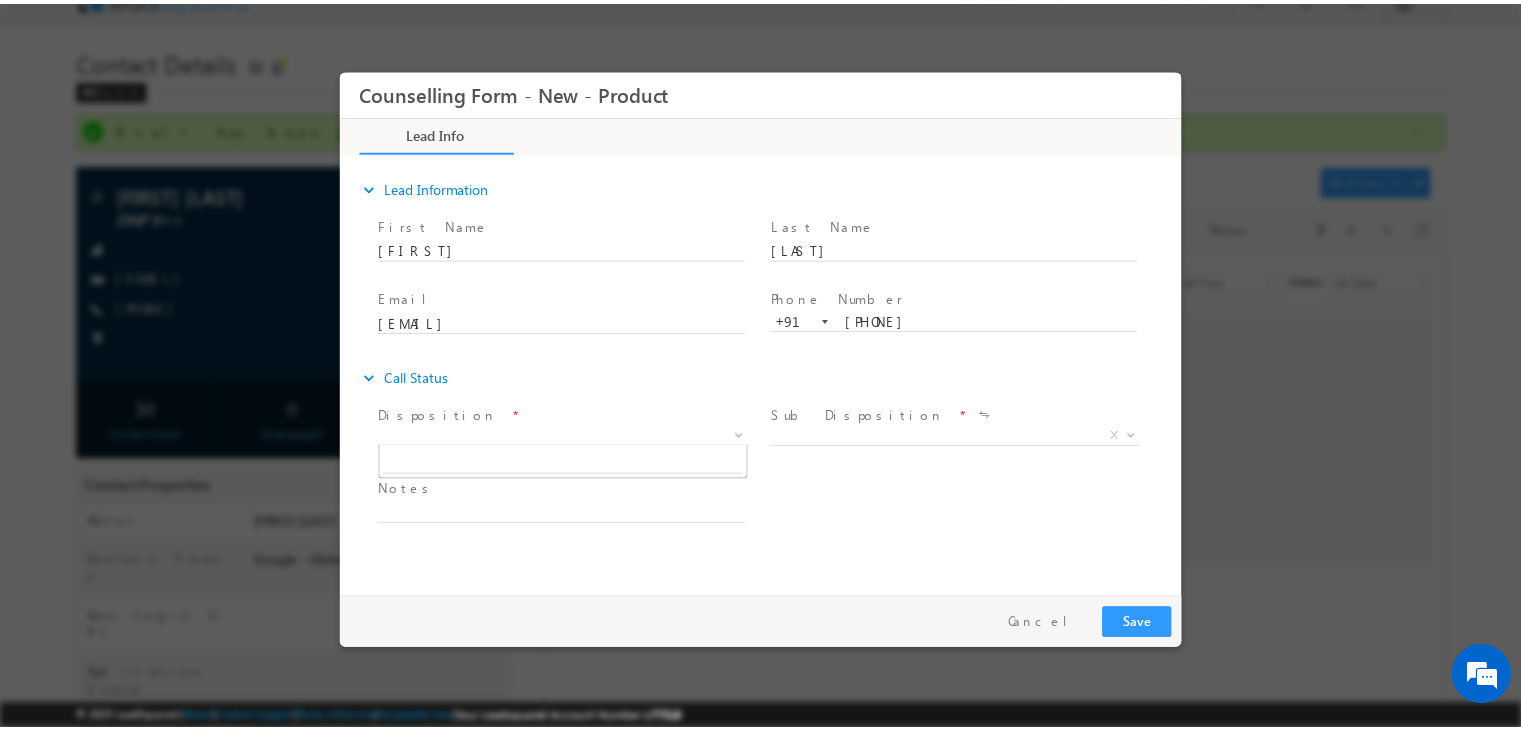 scroll, scrollTop: 0, scrollLeft: 0, axis: both 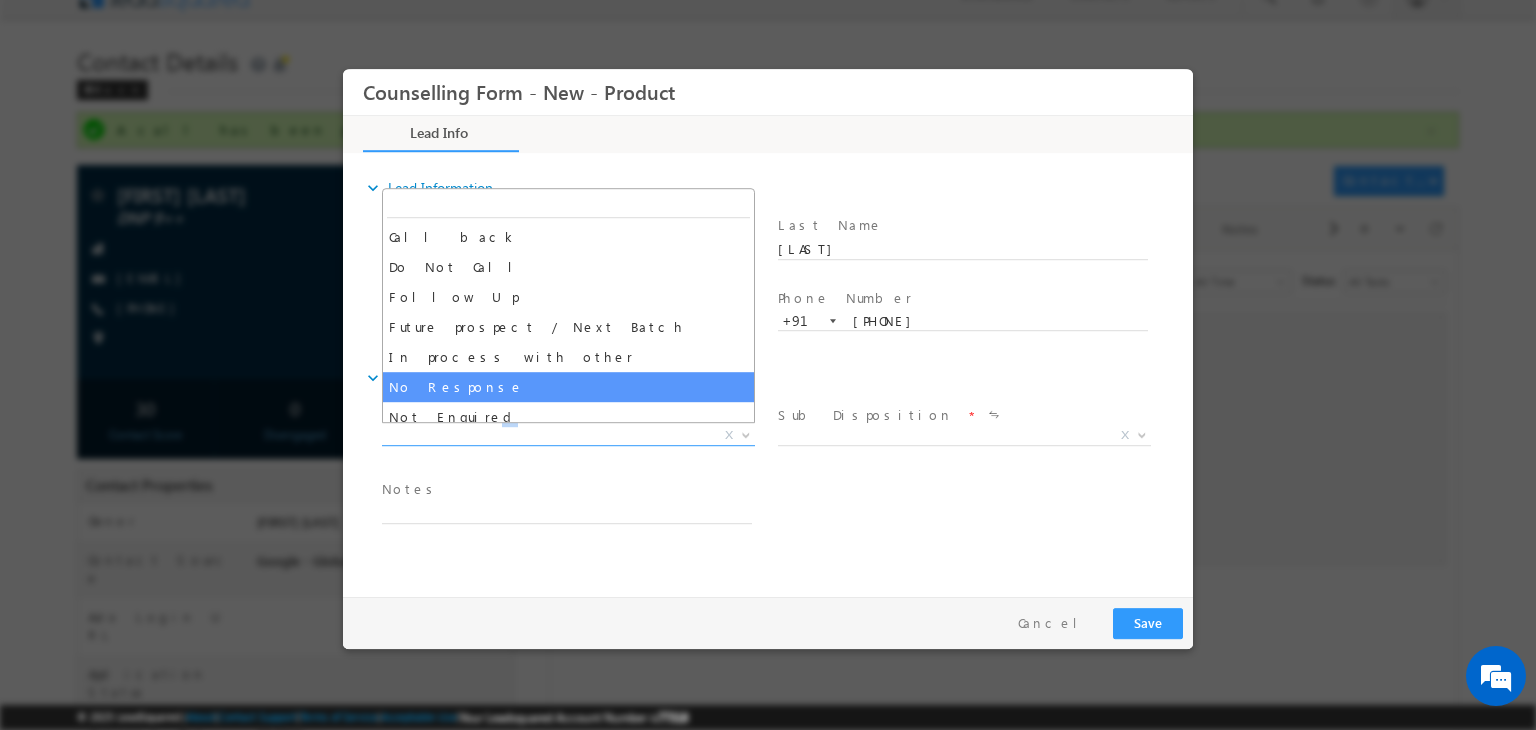 select on "No Response" 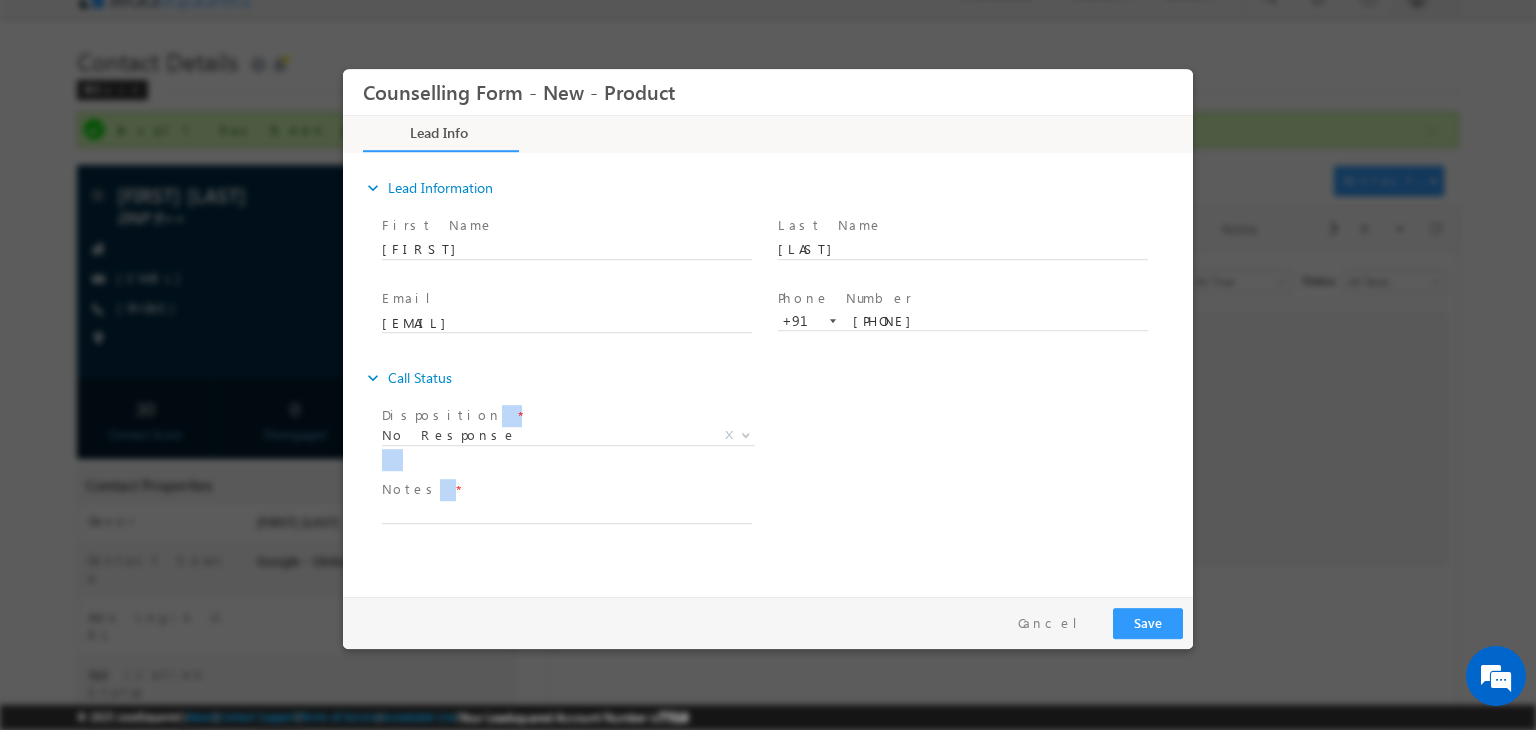 drag, startPoint x: 498, startPoint y: 396, endPoint x: 553, endPoint y: 476, distance: 97.082436 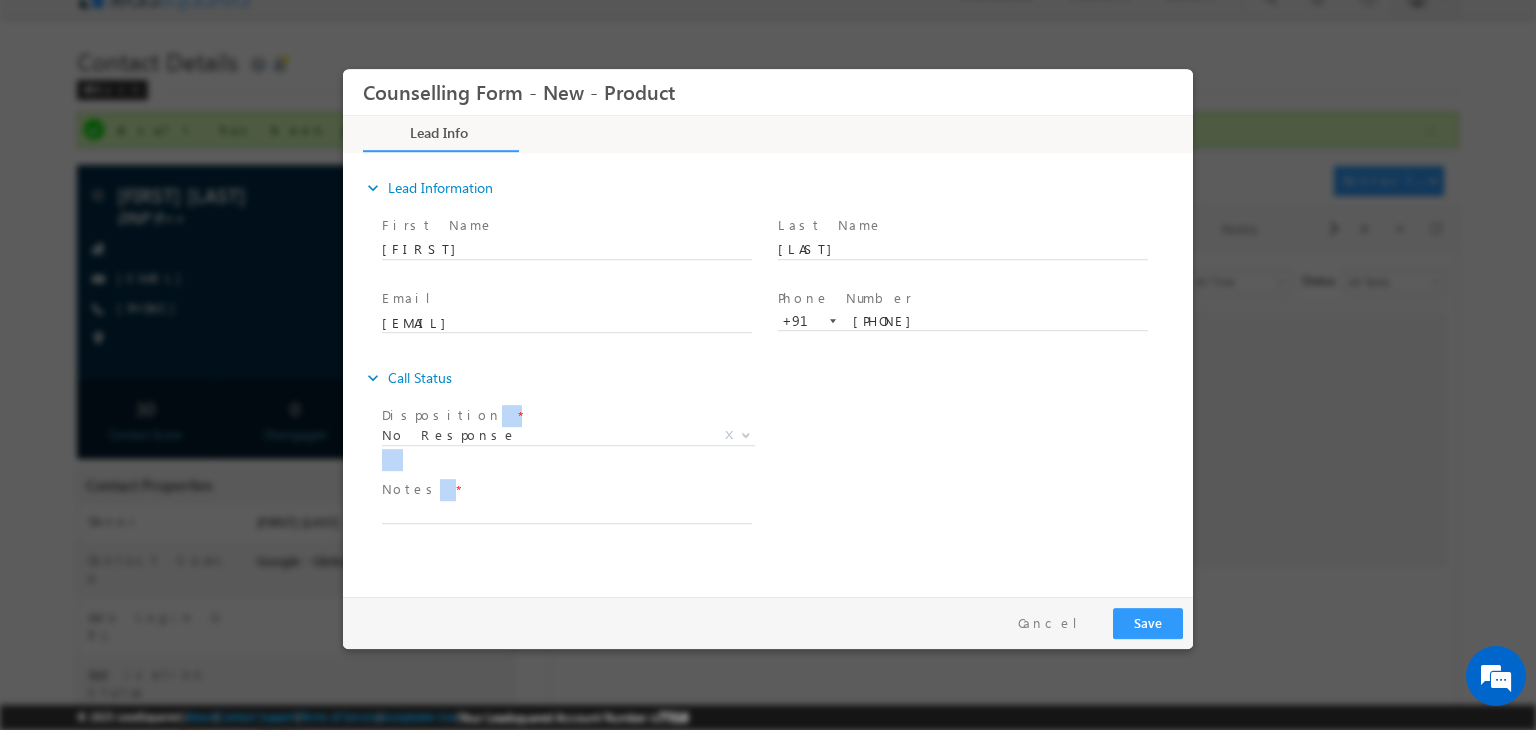 click on "expand_more Call Status
Disposition
*" at bounding box center [778, 454] 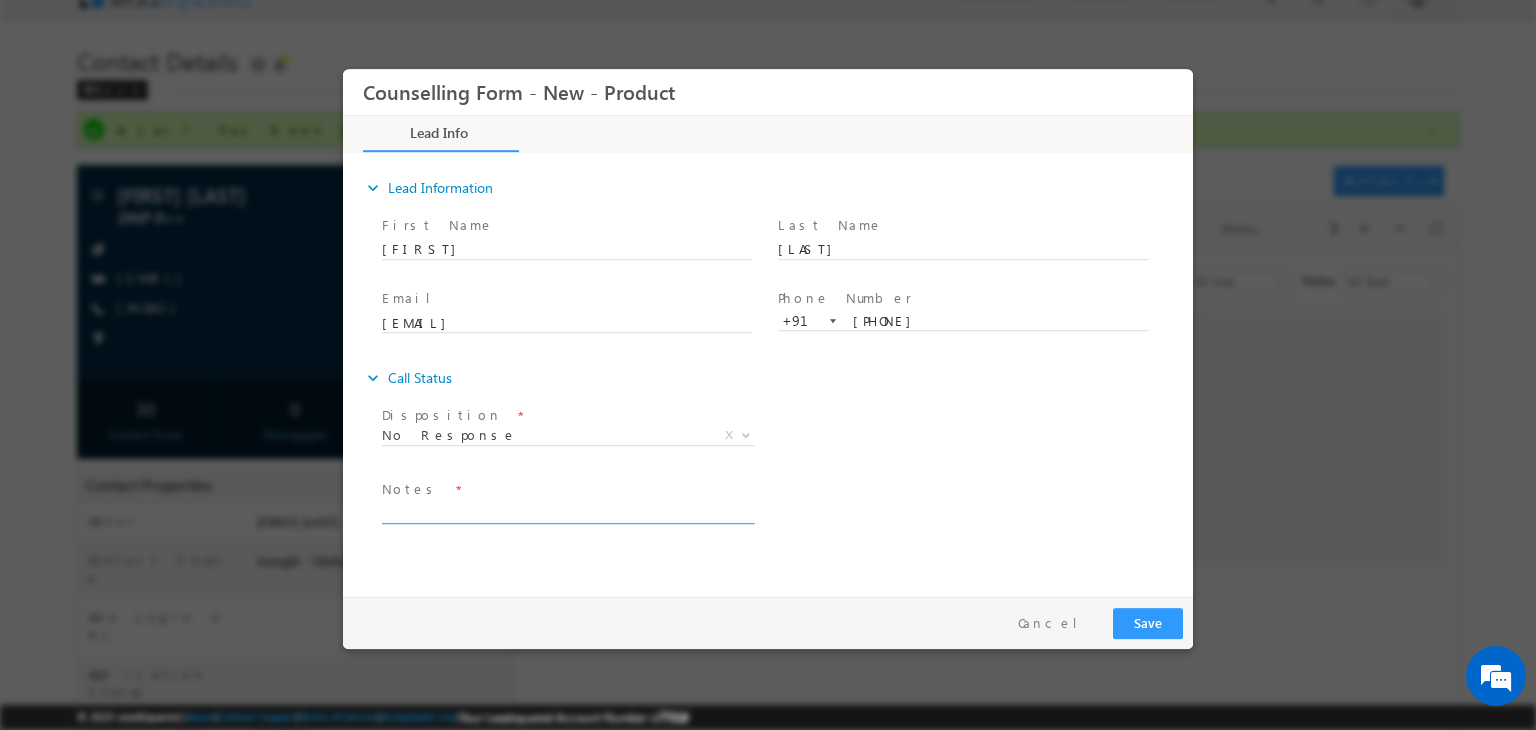 click at bounding box center (567, 512) 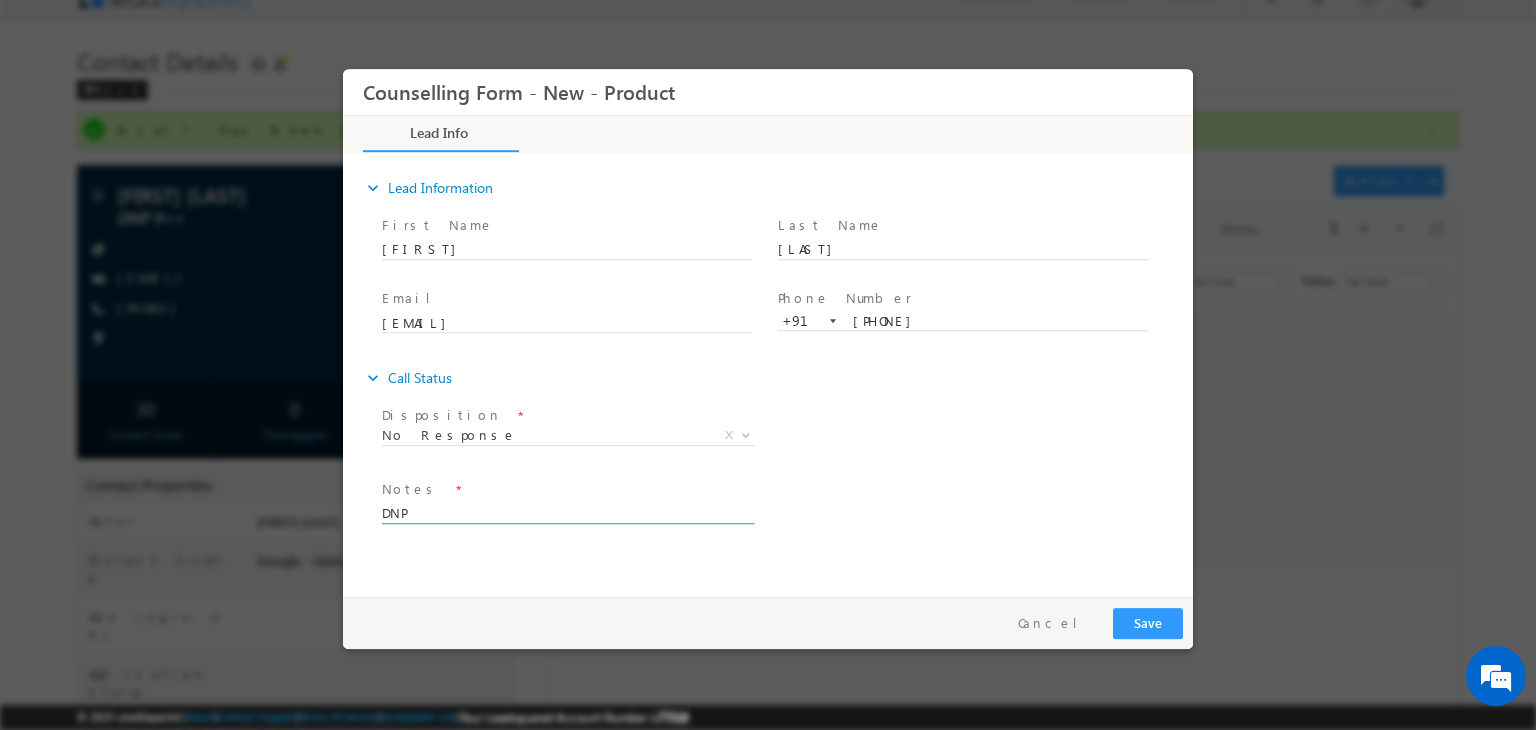 type on "DNP" 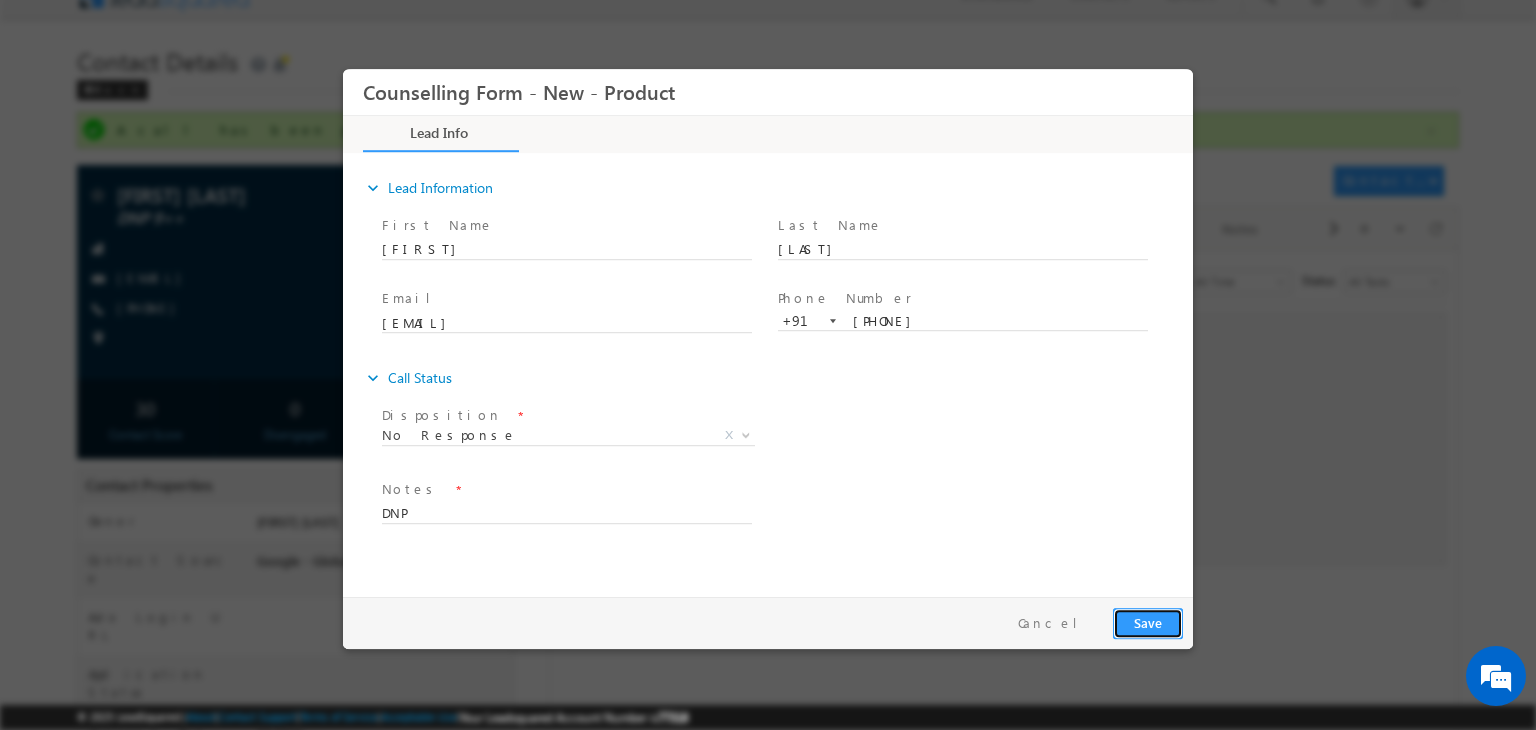 click on "Save" at bounding box center [1148, 623] 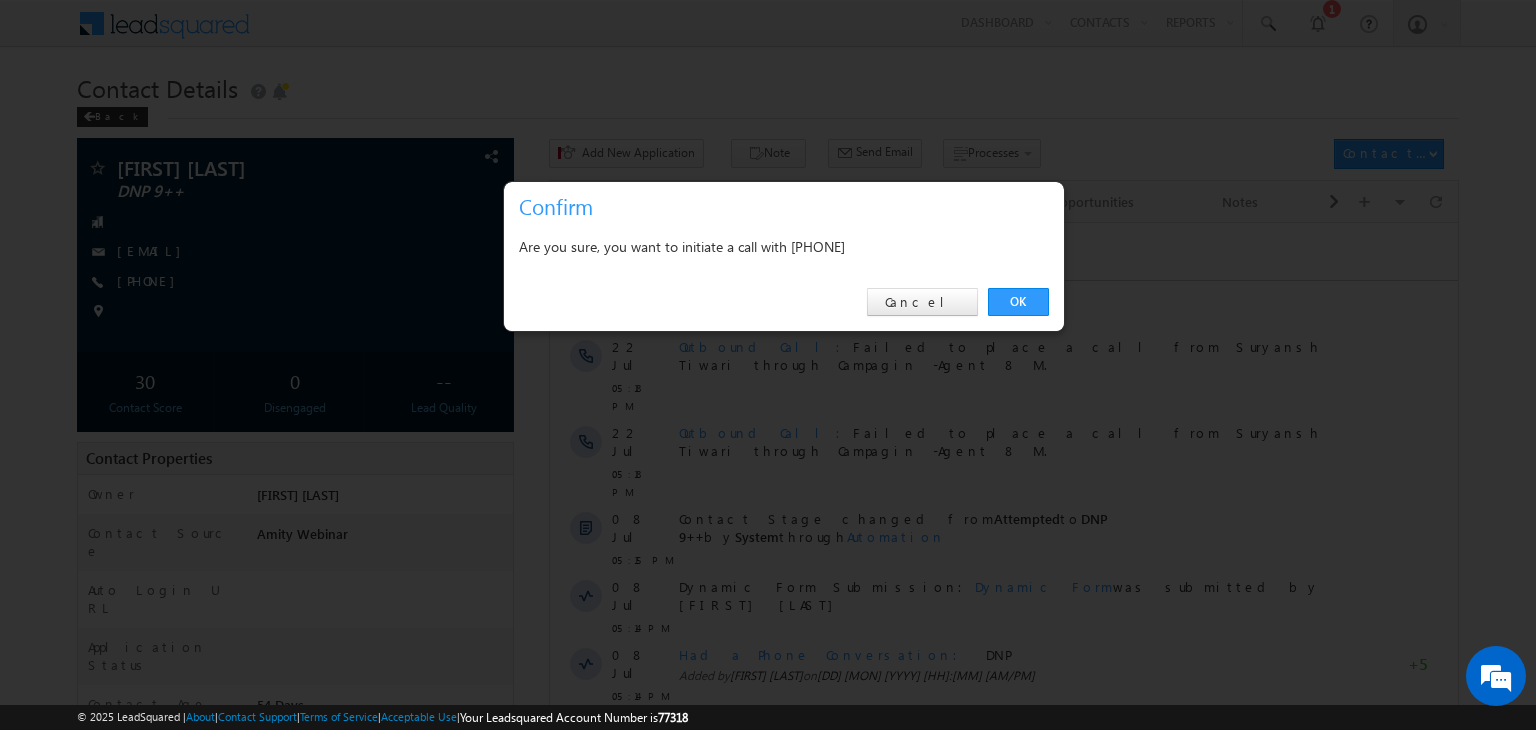 scroll, scrollTop: 0, scrollLeft: 0, axis: both 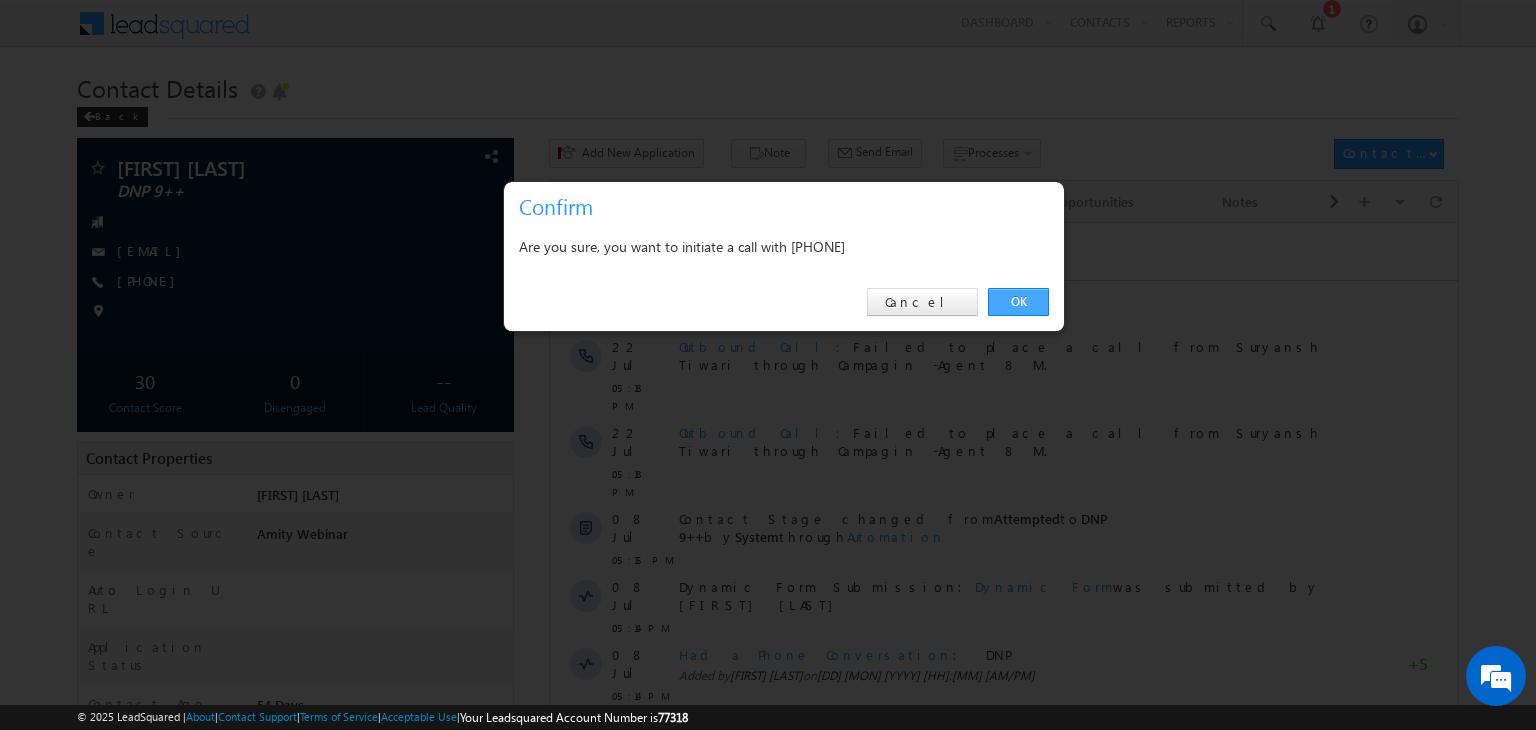 click on "OK" at bounding box center [1018, 302] 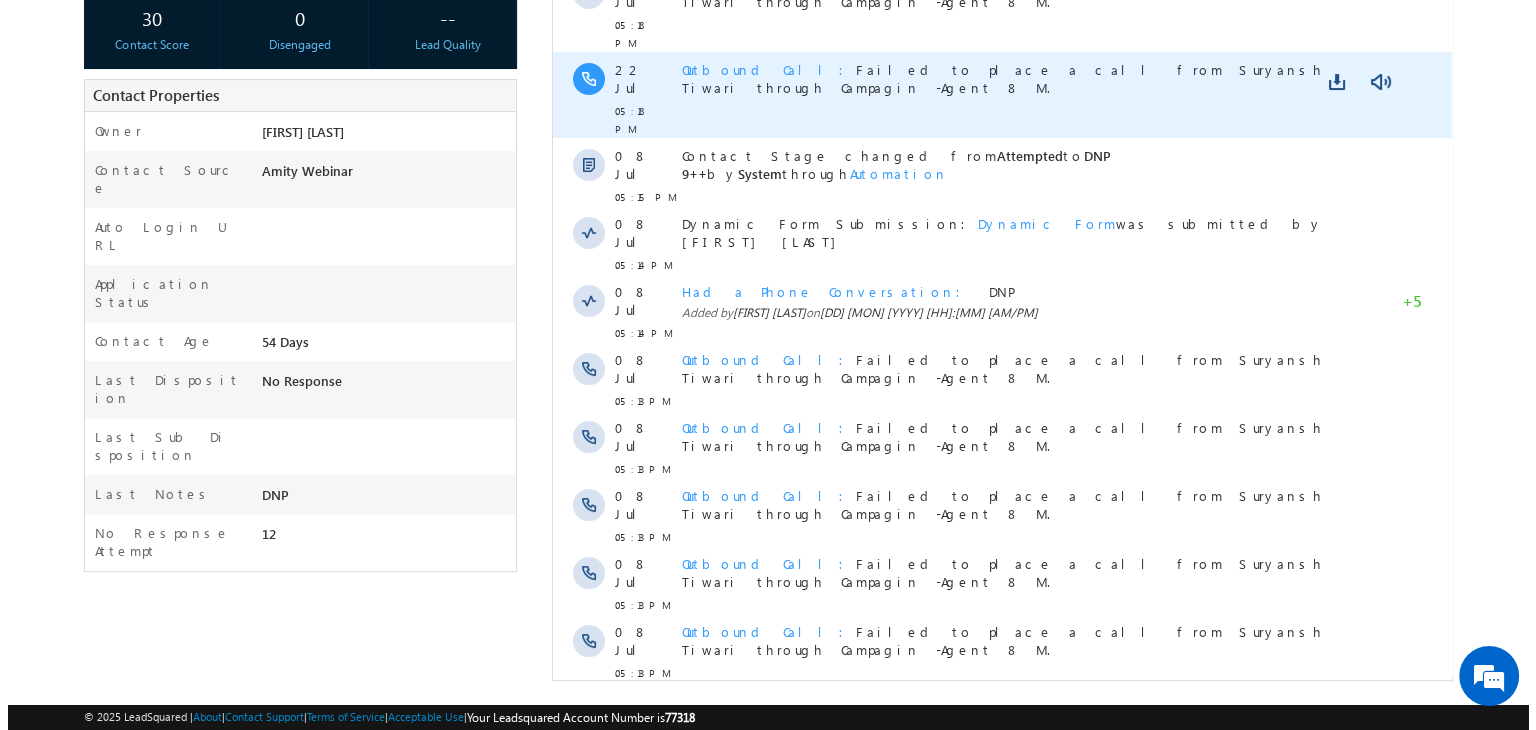 scroll, scrollTop: 0, scrollLeft: 0, axis: both 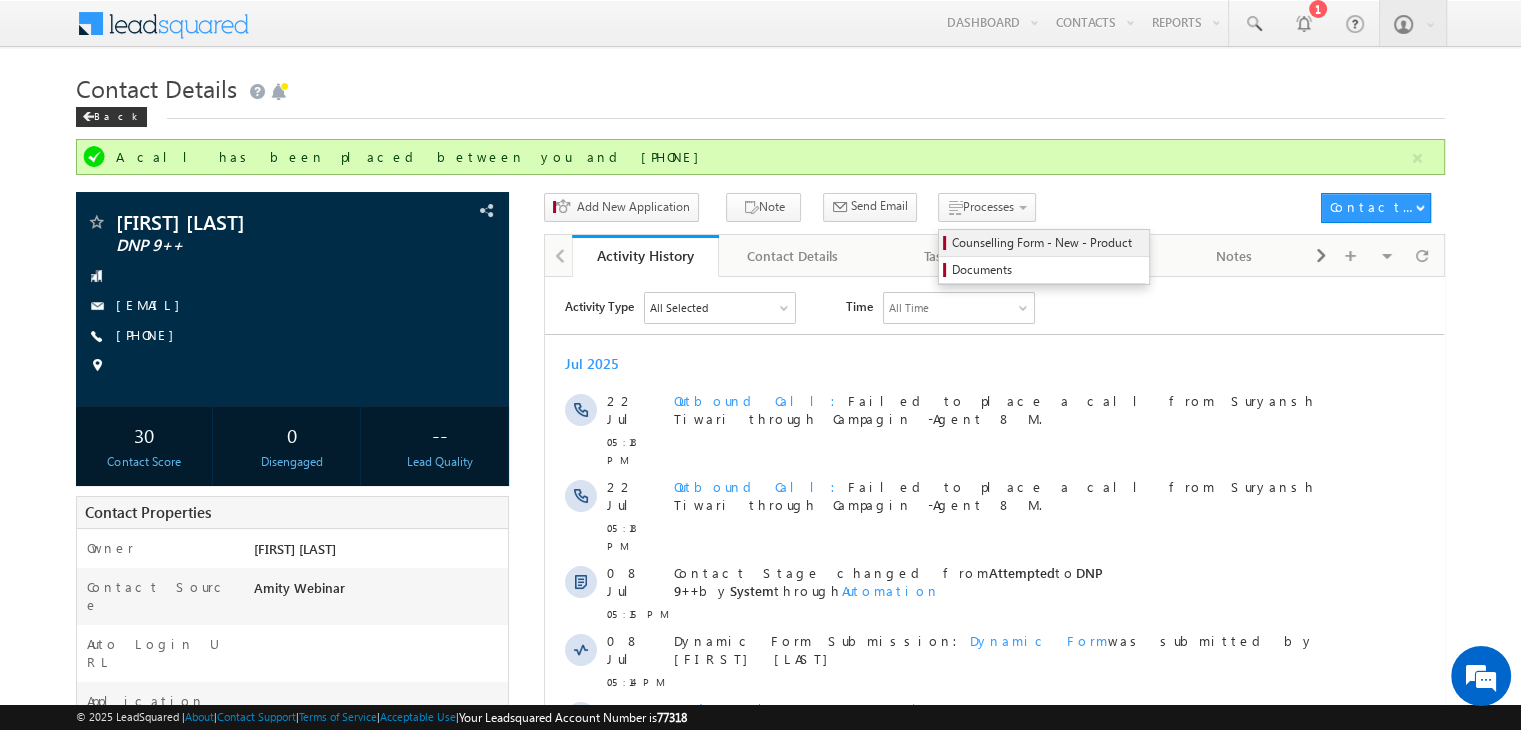 click on "Counselling Form - New - Product" at bounding box center [1047, 243] 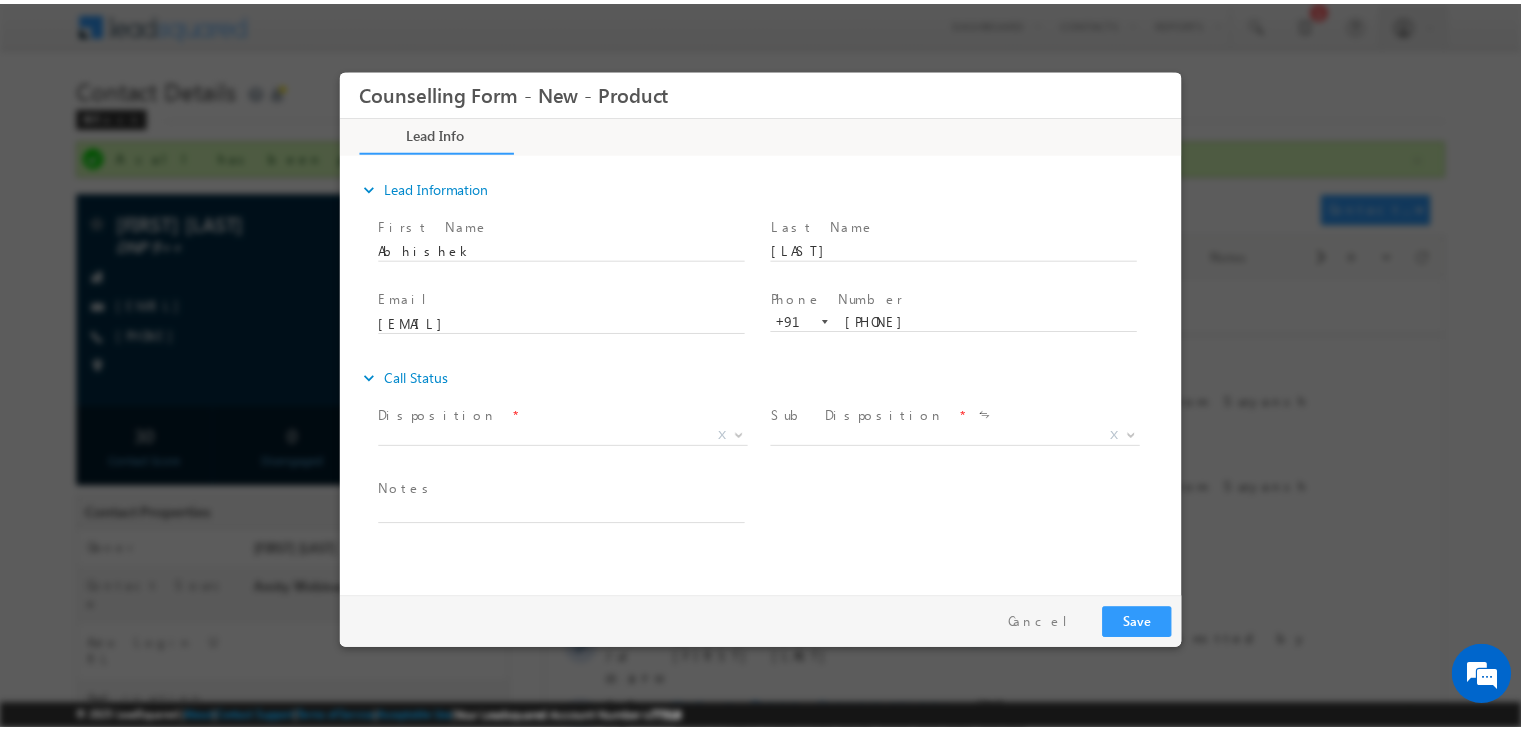 scroll, scrollTop: 0, scrollLeft: 0, axis: both 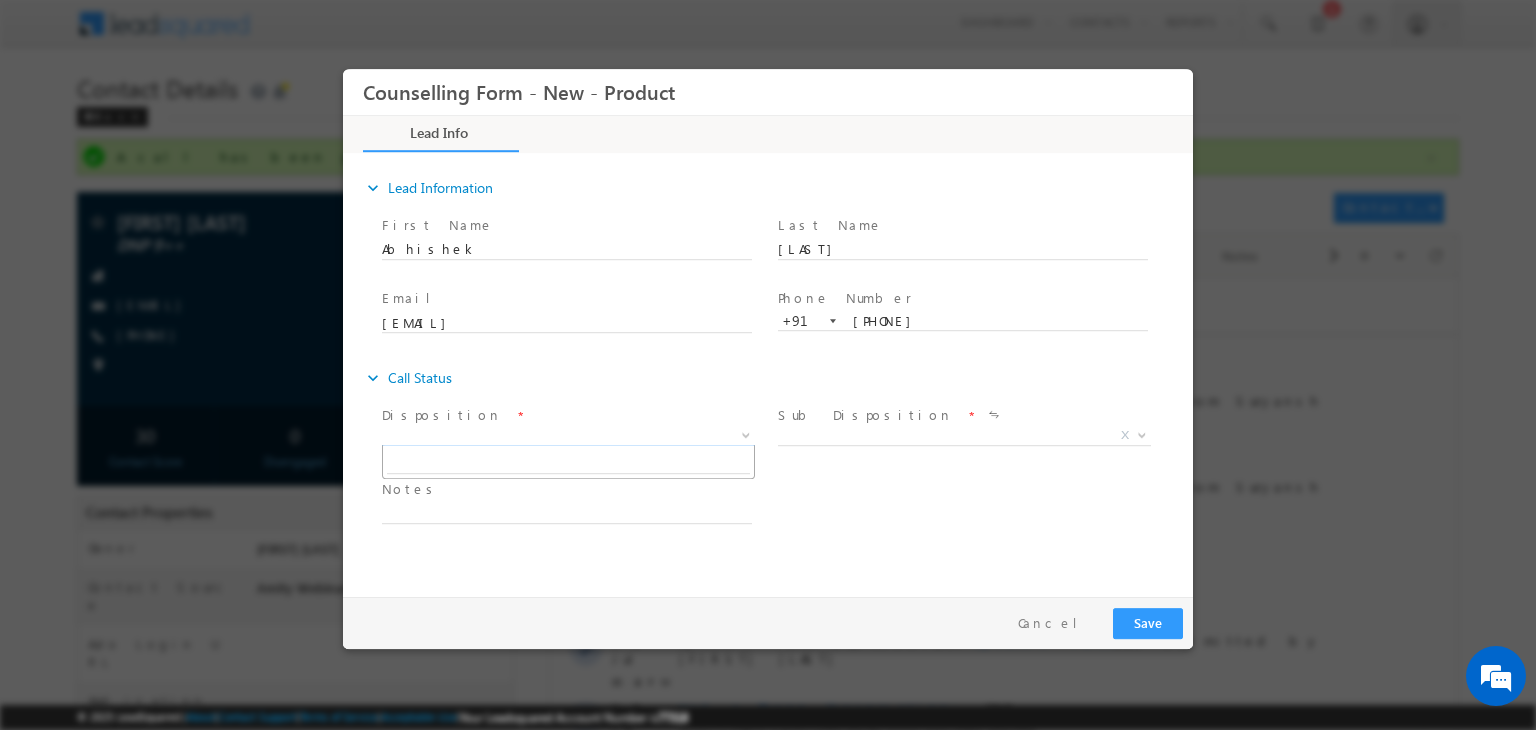 click on "X" at bounding box center (568, 436) 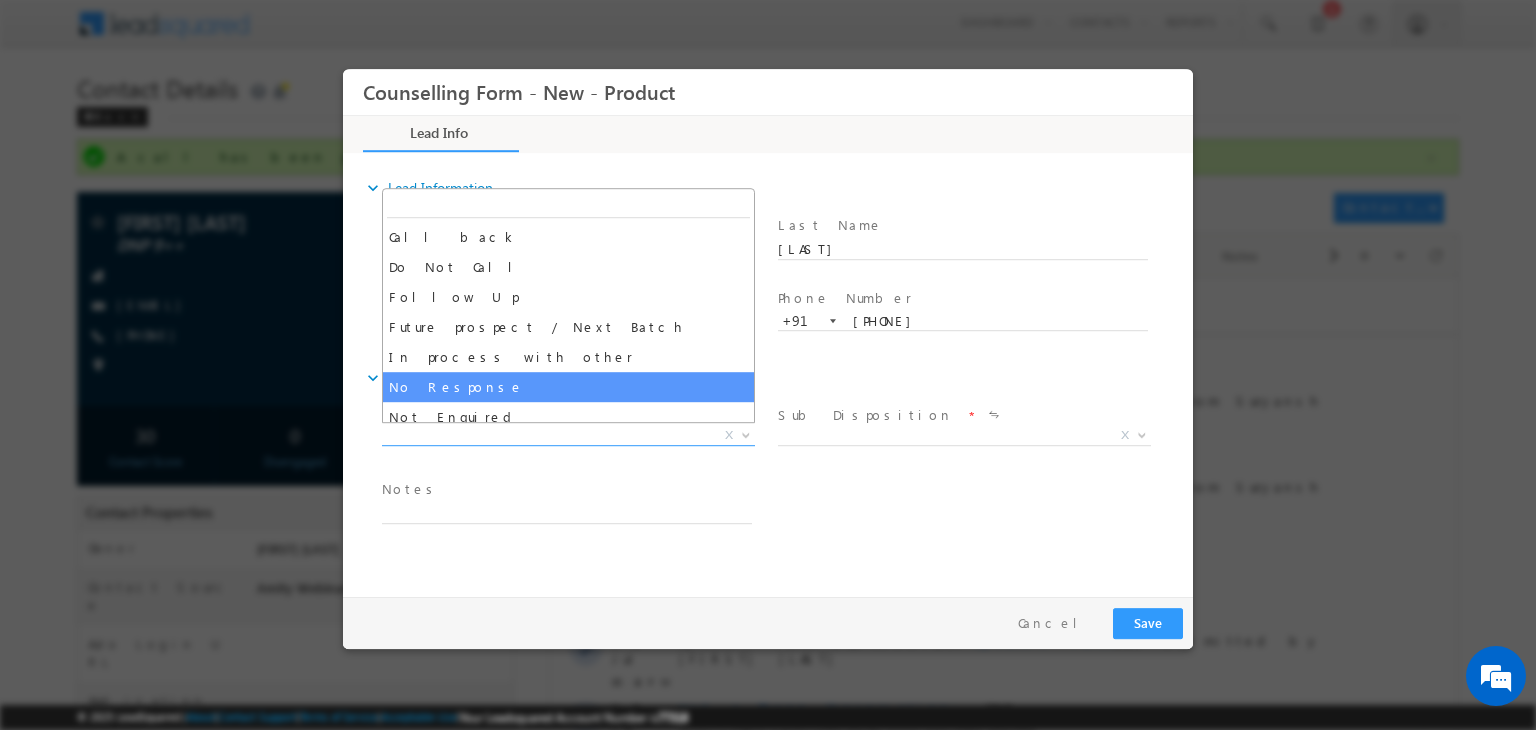 select on "No Response" 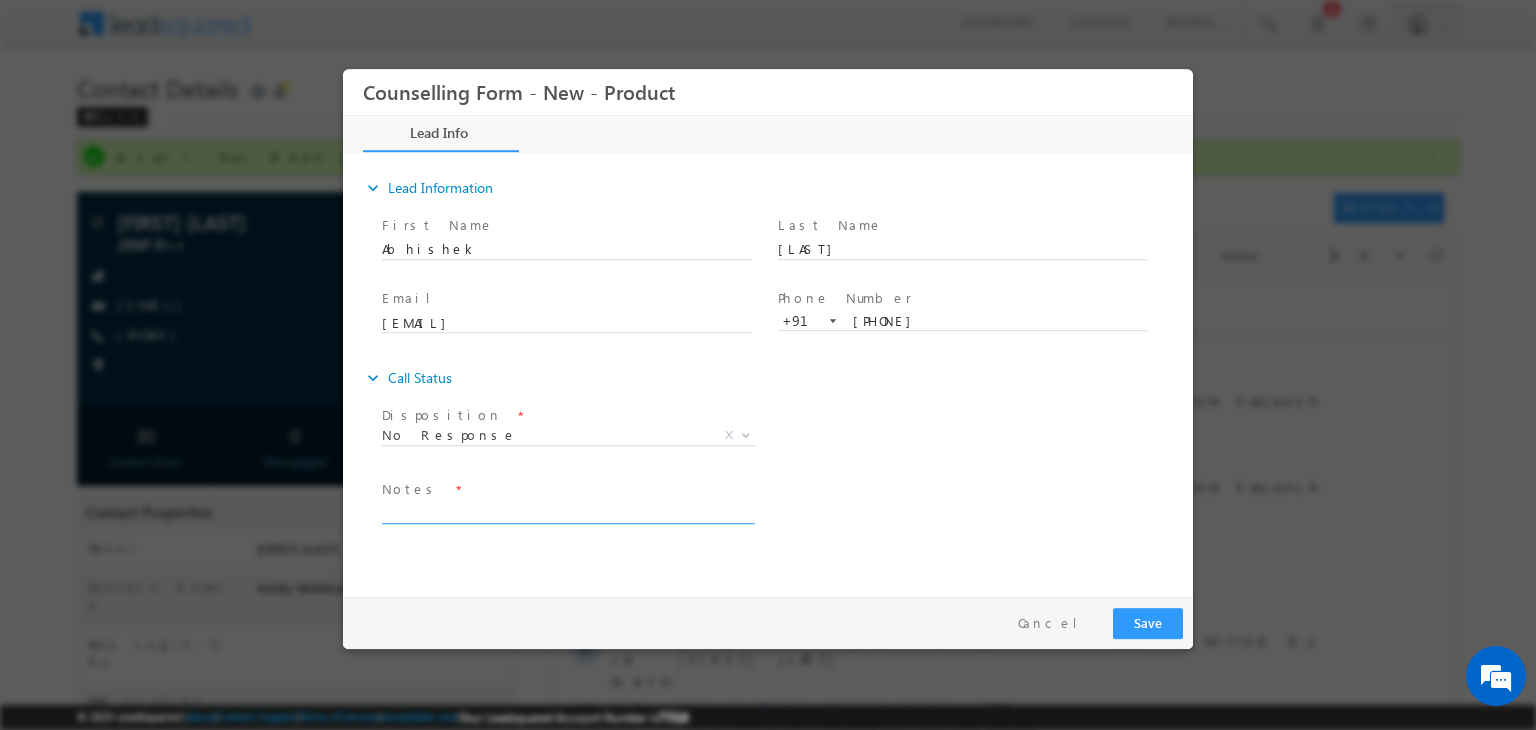 click at bounding box center (567, 512) 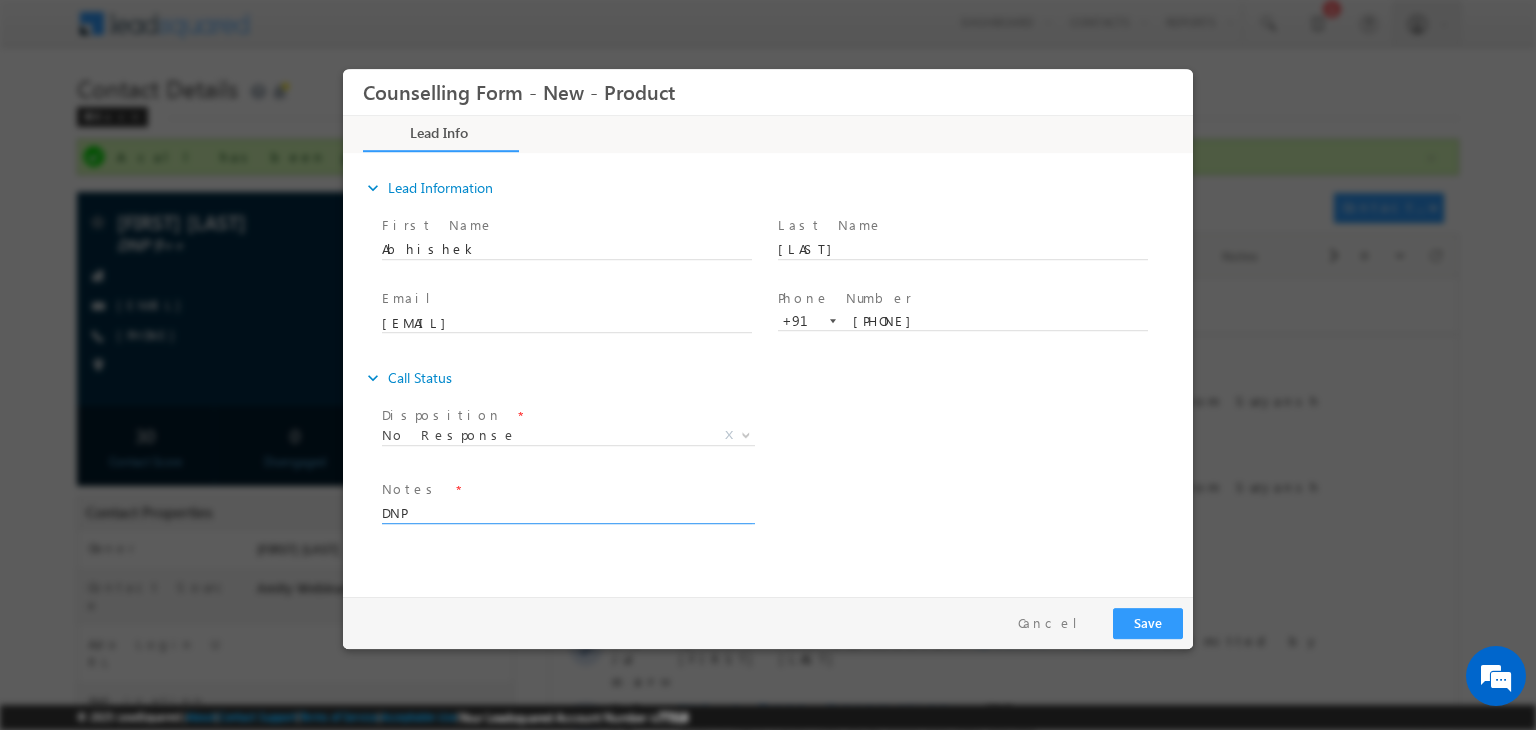 type on "DNP" 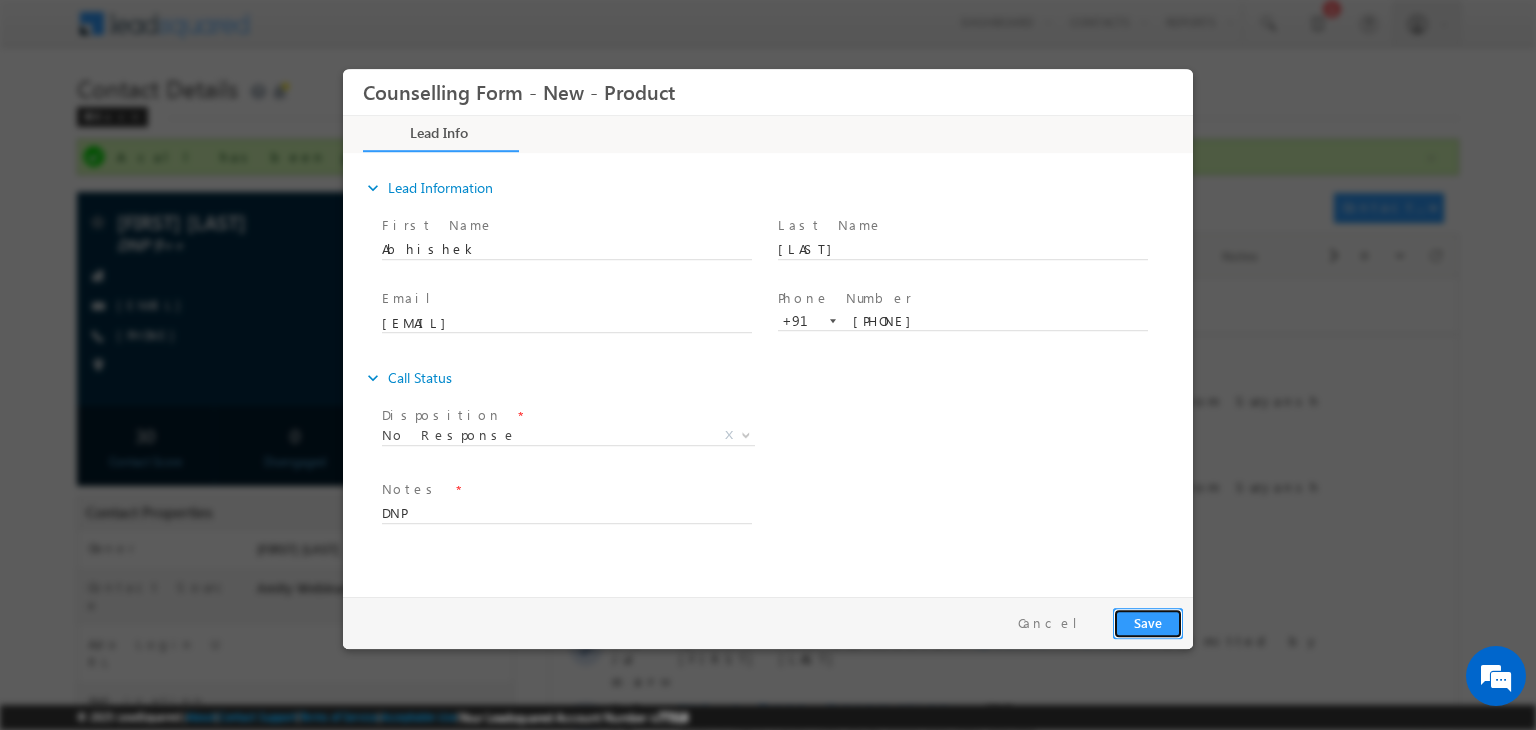click on "Save" at bounding box center (1148, 623) 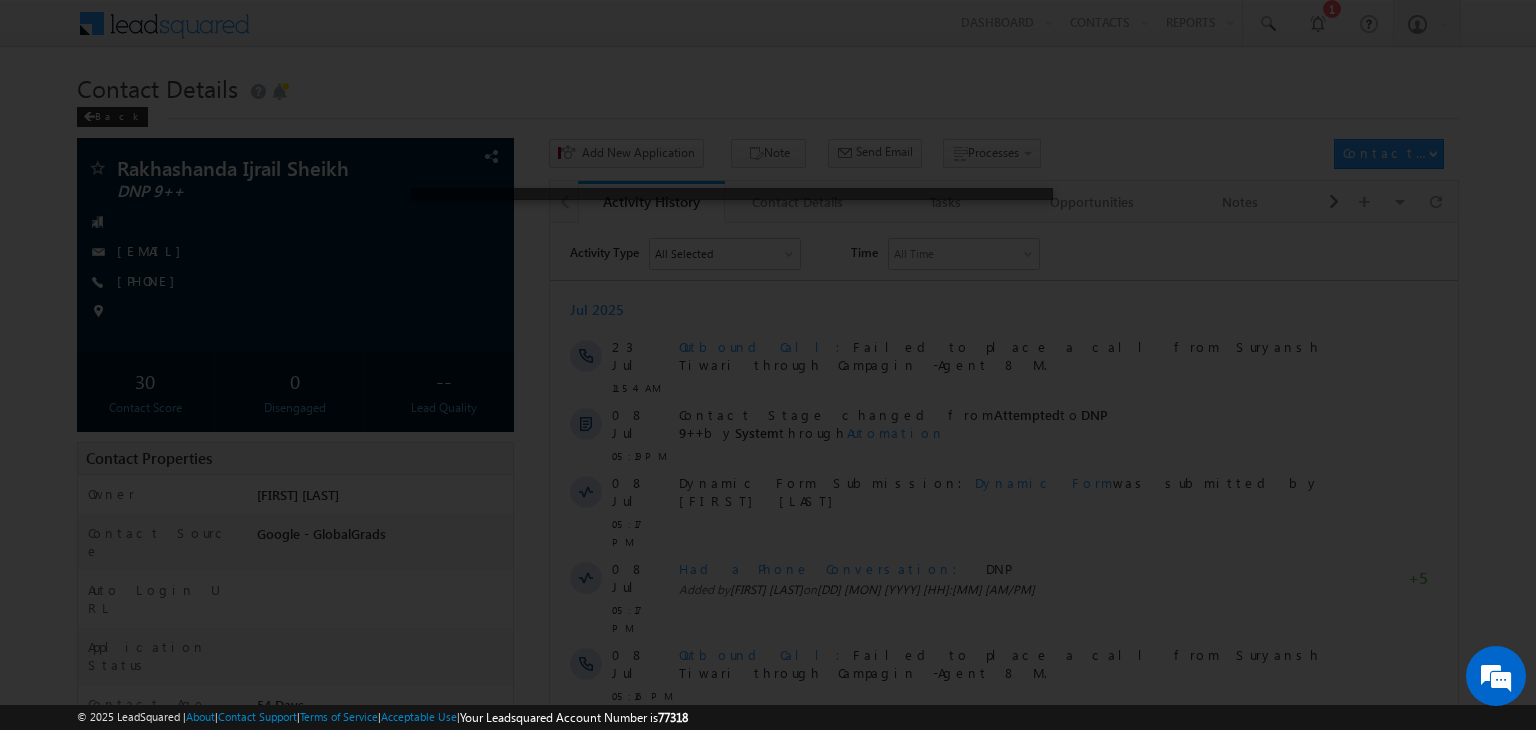 scroll, scrollTop: 0, scrollLeft: 0, axis: both 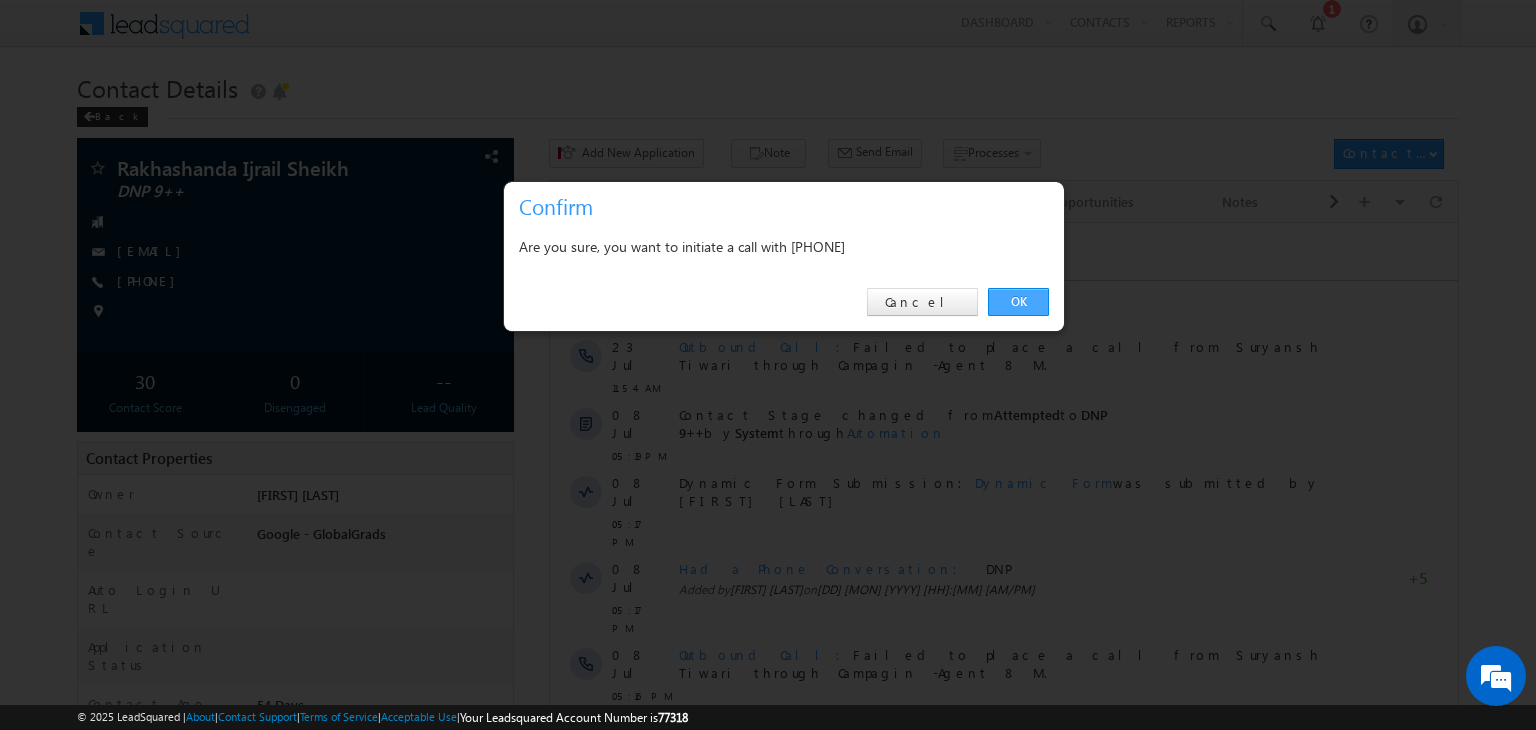 click on "OK" at bounding box center (1018, 302) 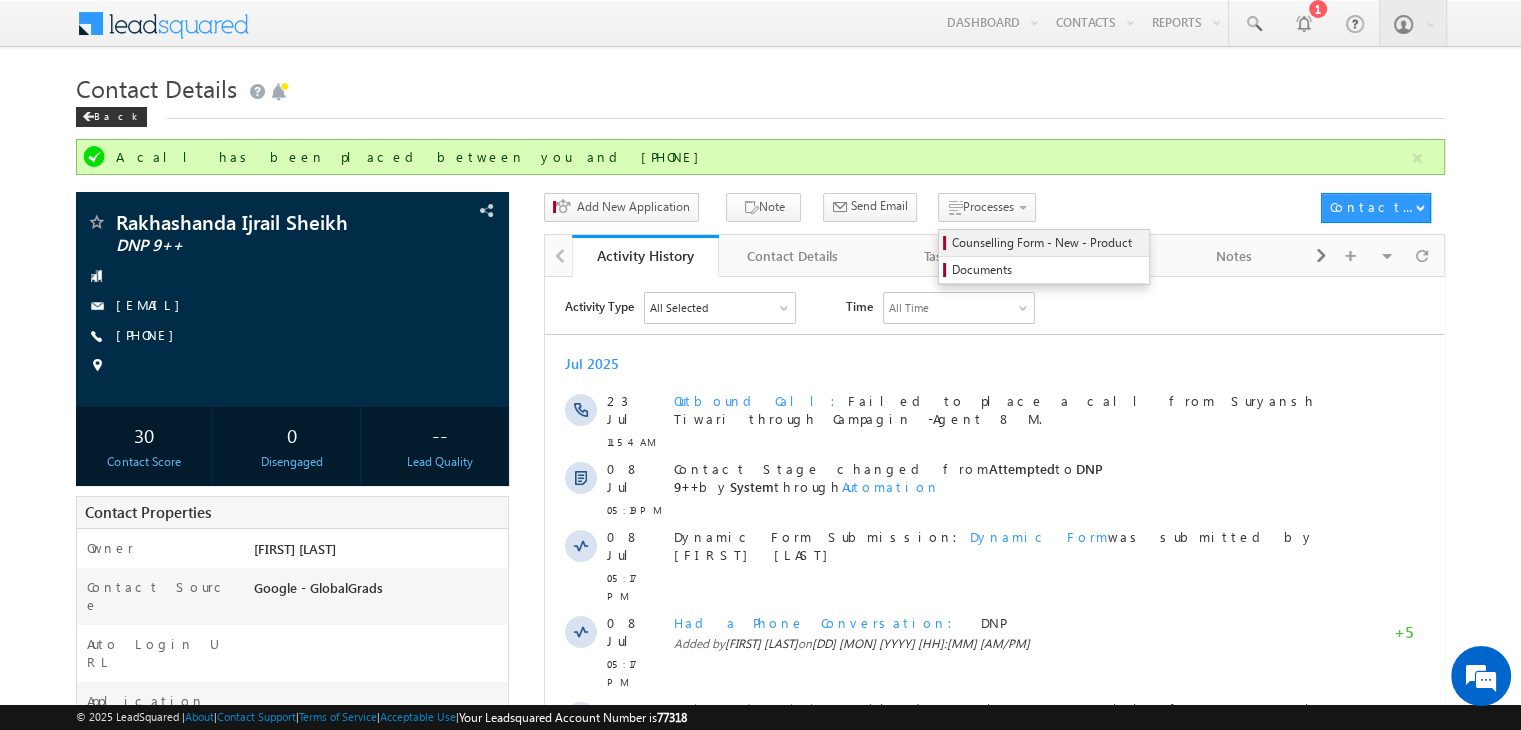 click on "Counselling Form - New - Product" at bounding box center (1047, 243) 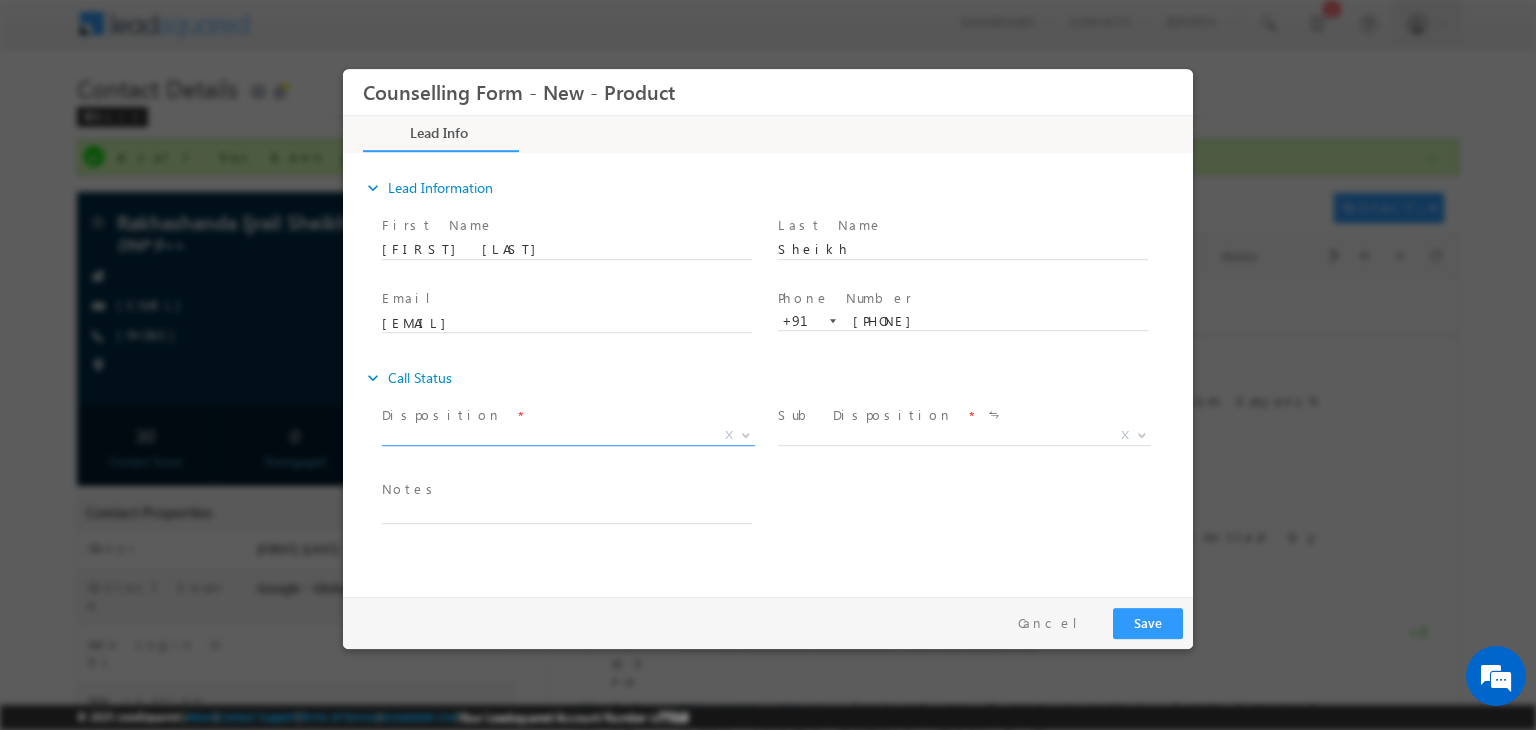 click on "X" at bounding box center [568, 436] 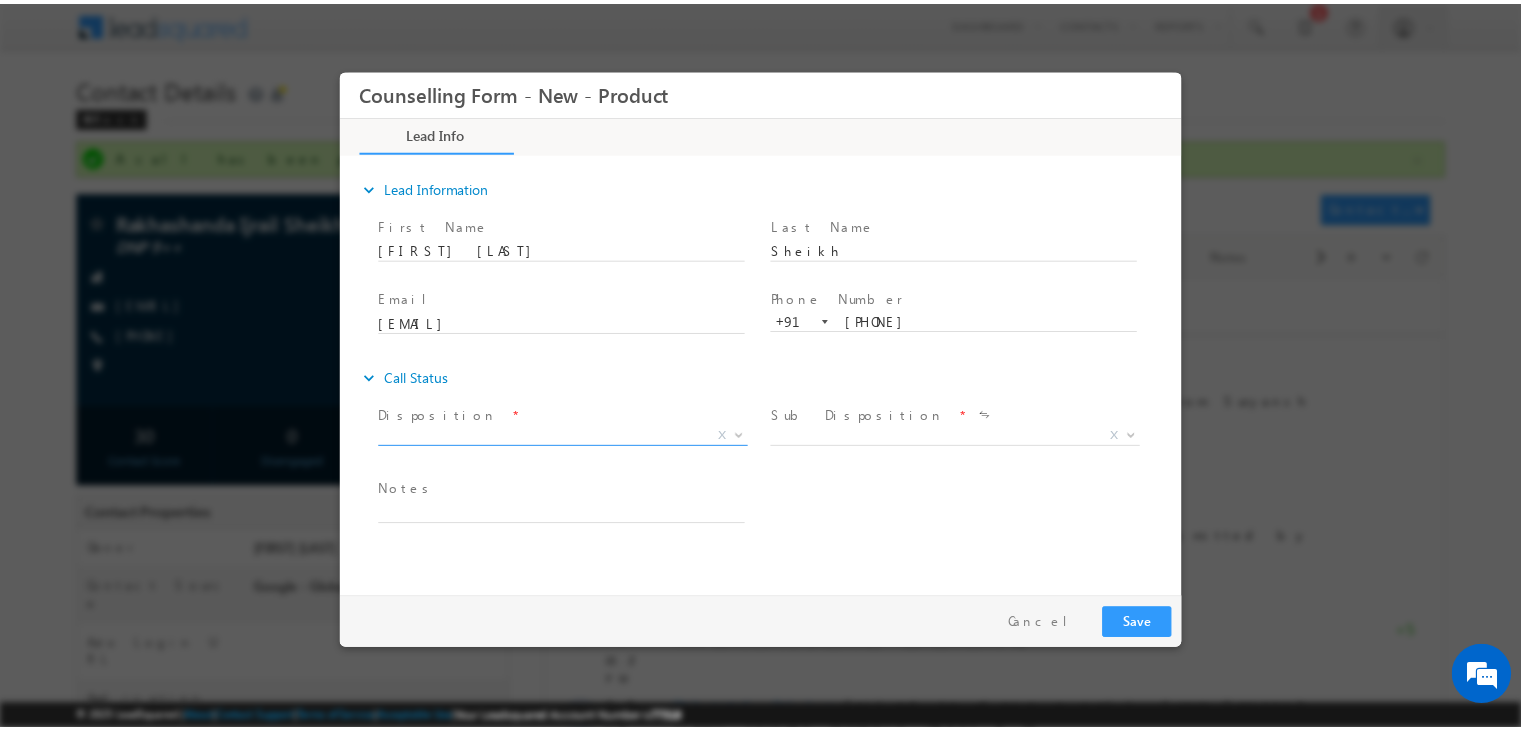 scroll, scrollTop: 0, scrollLeft: 0, axis: both 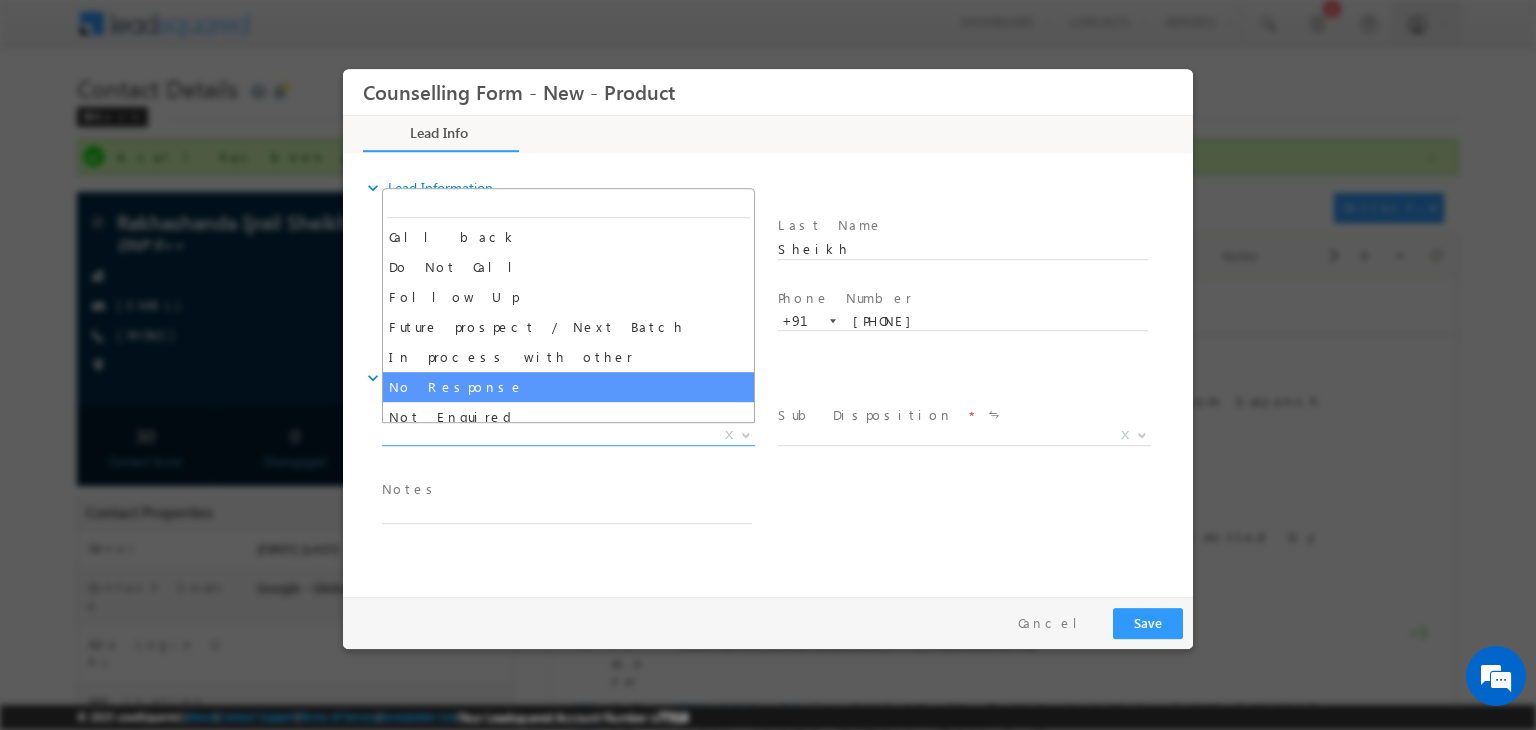 select on "No Response" 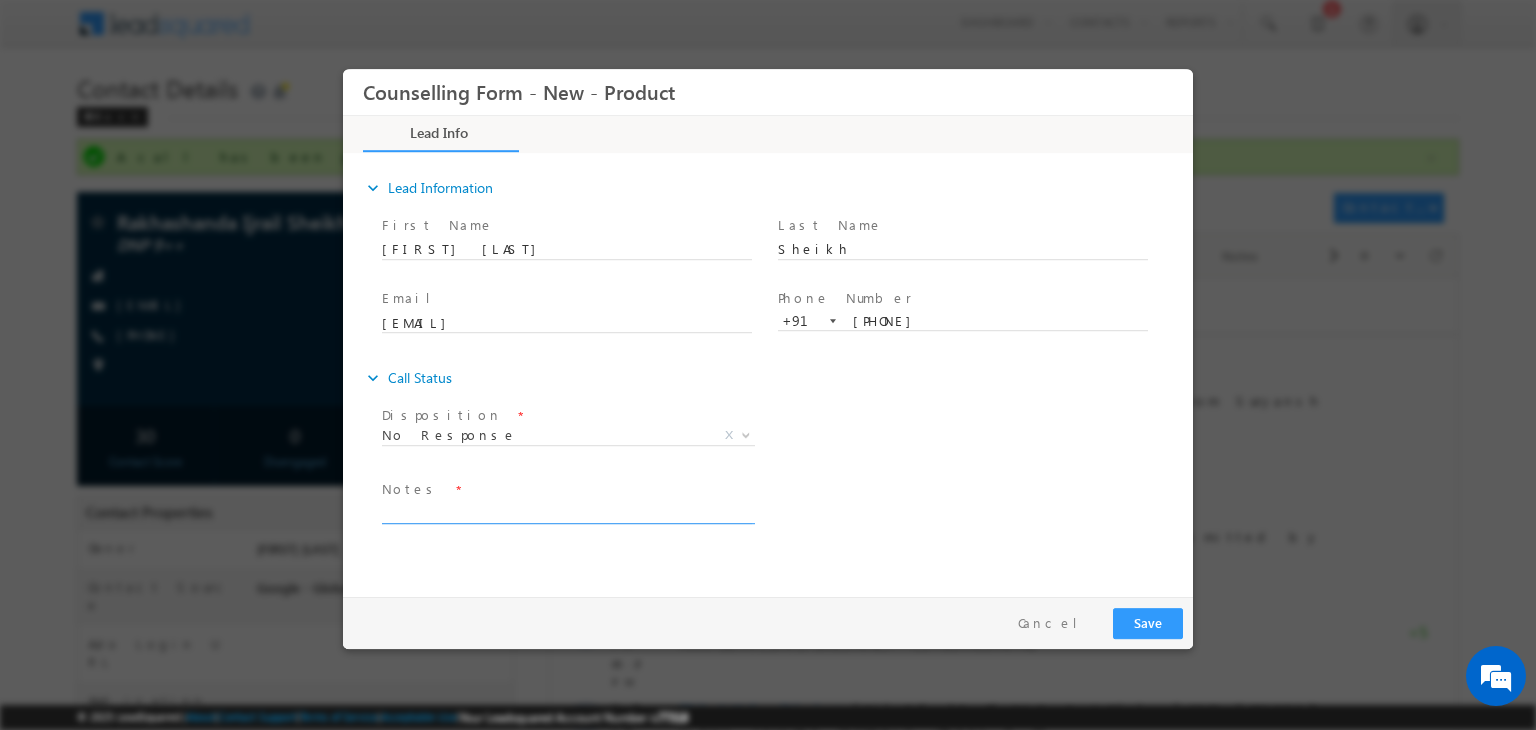 click at bounding box center [567, 512] 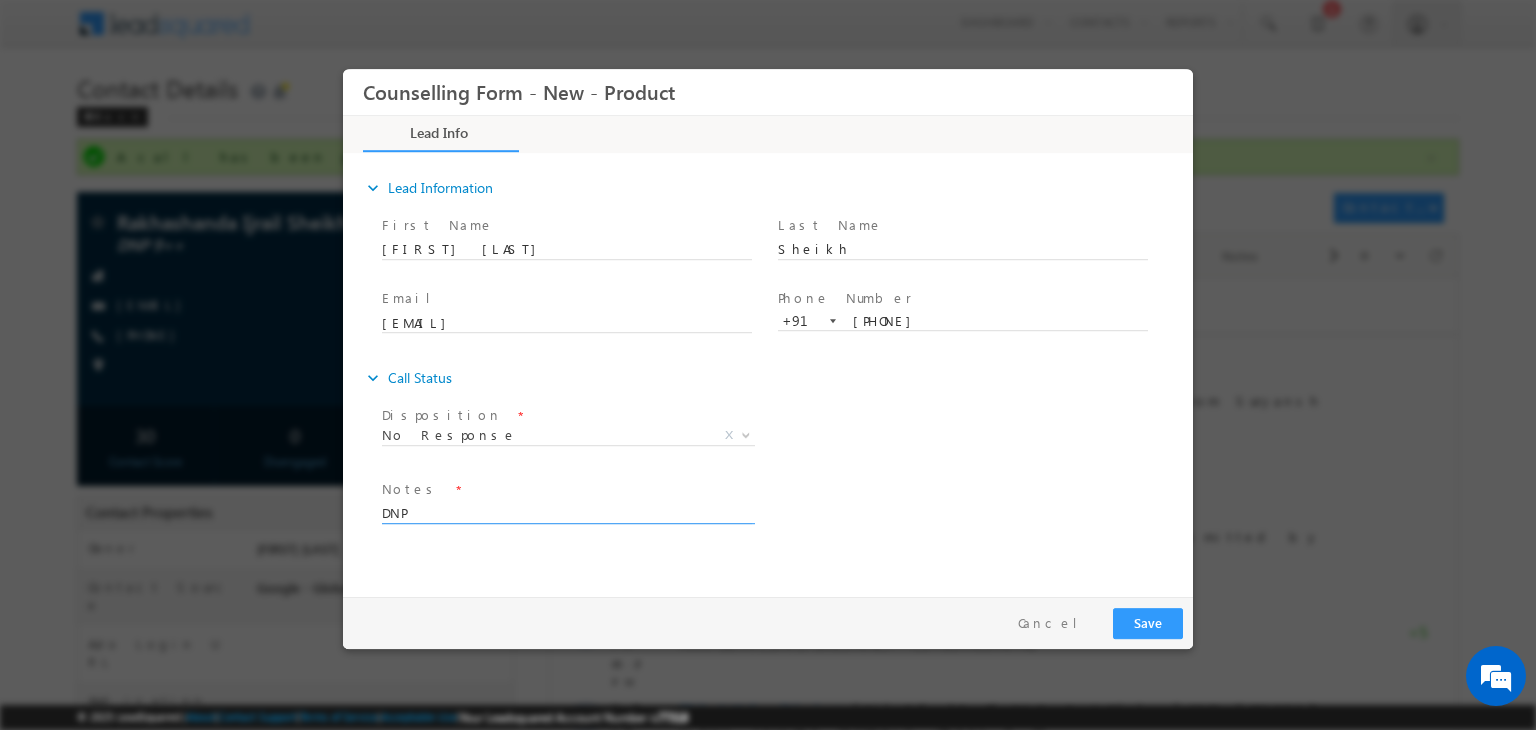 type on "DNP" 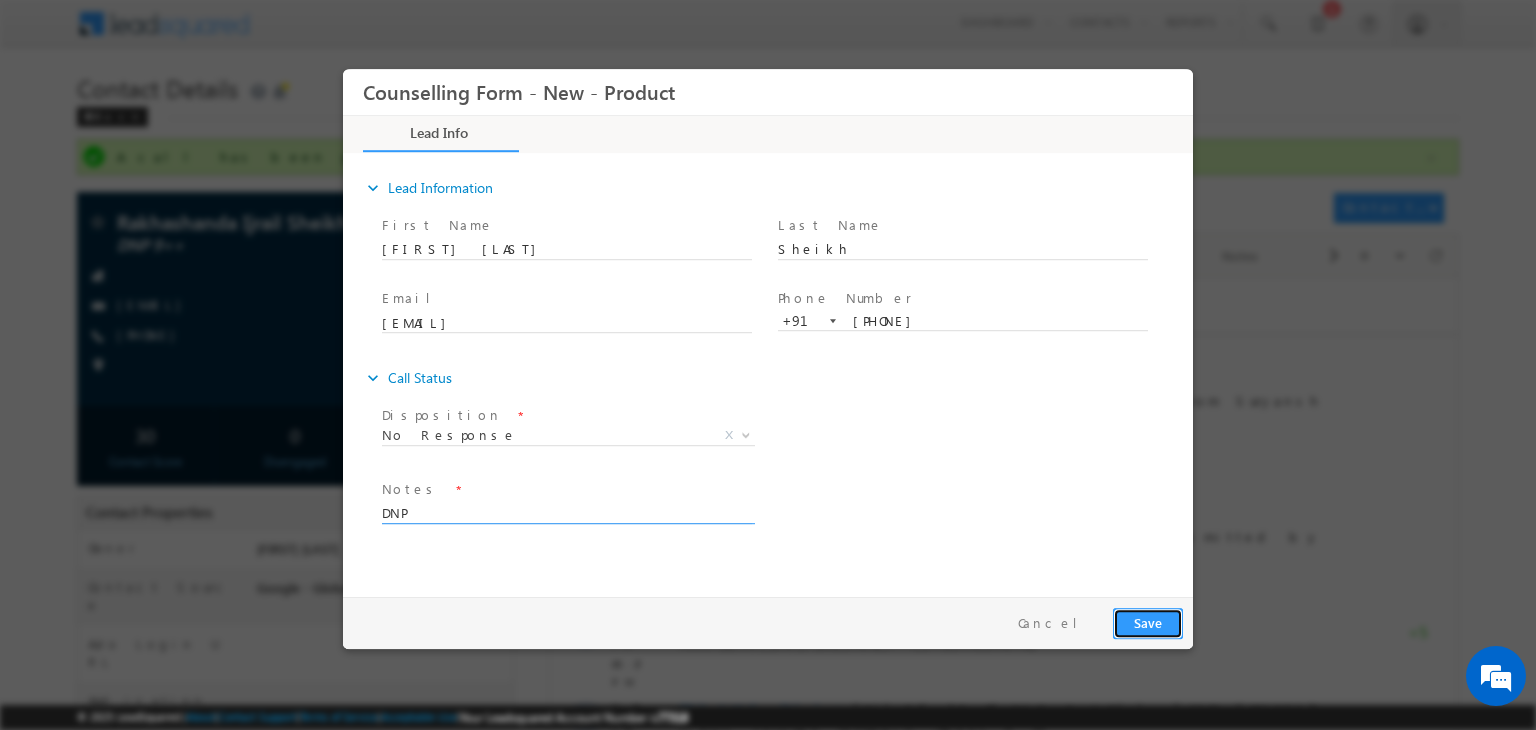 click on "Save" at bounding box center [1148, 623] 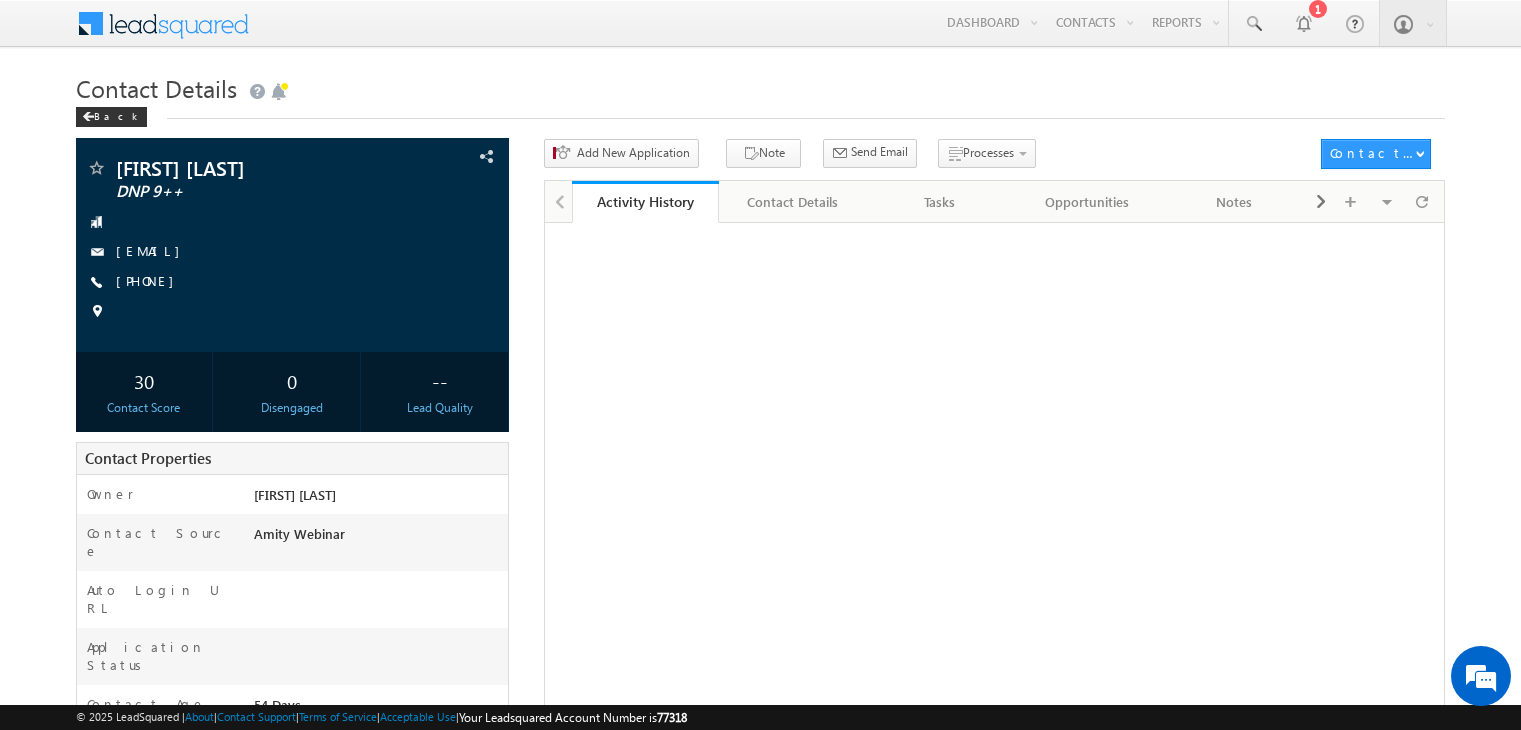 scroll, scrollTop: 0, scrollLeft: 0, axis: both 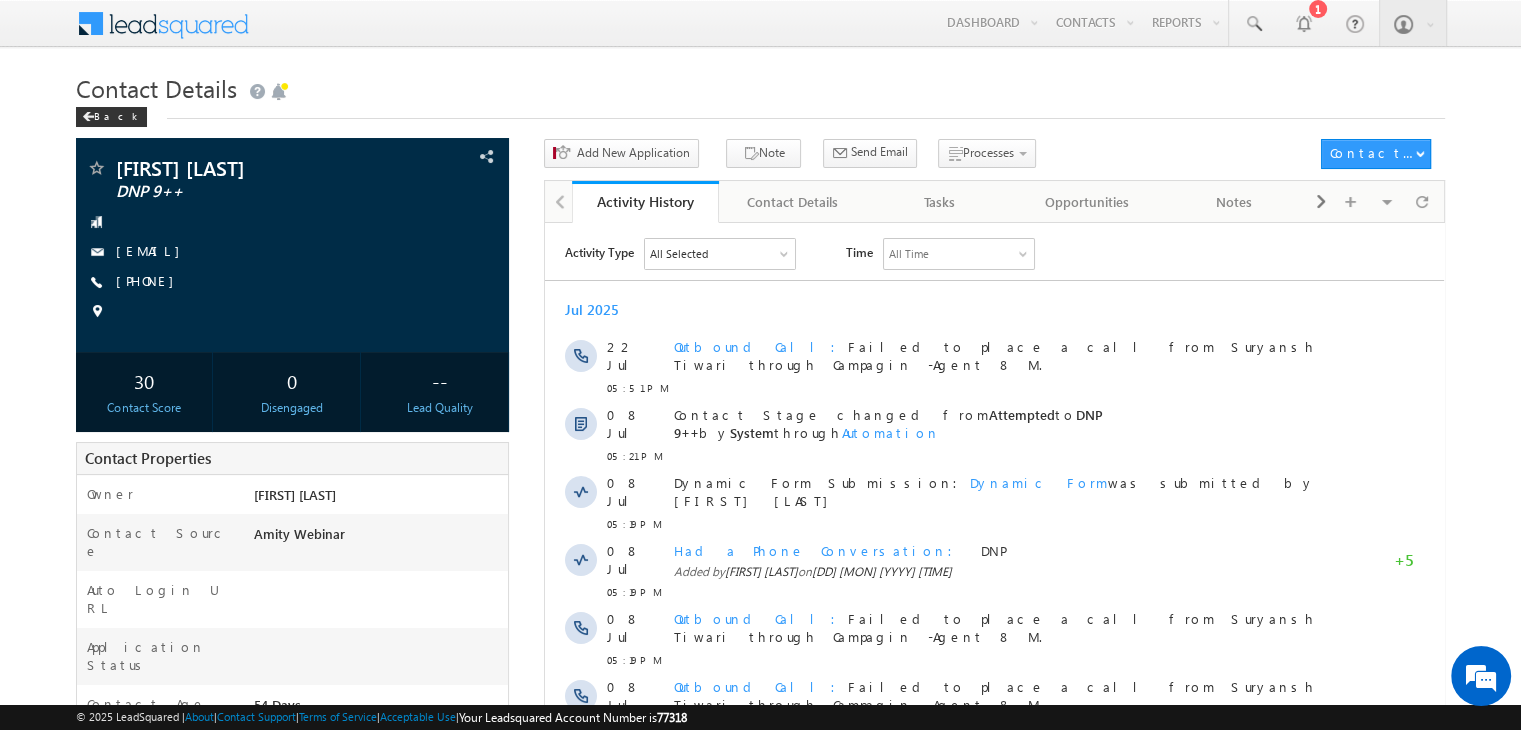 click on "+91-7222938931" at bounding box center (150, 280) 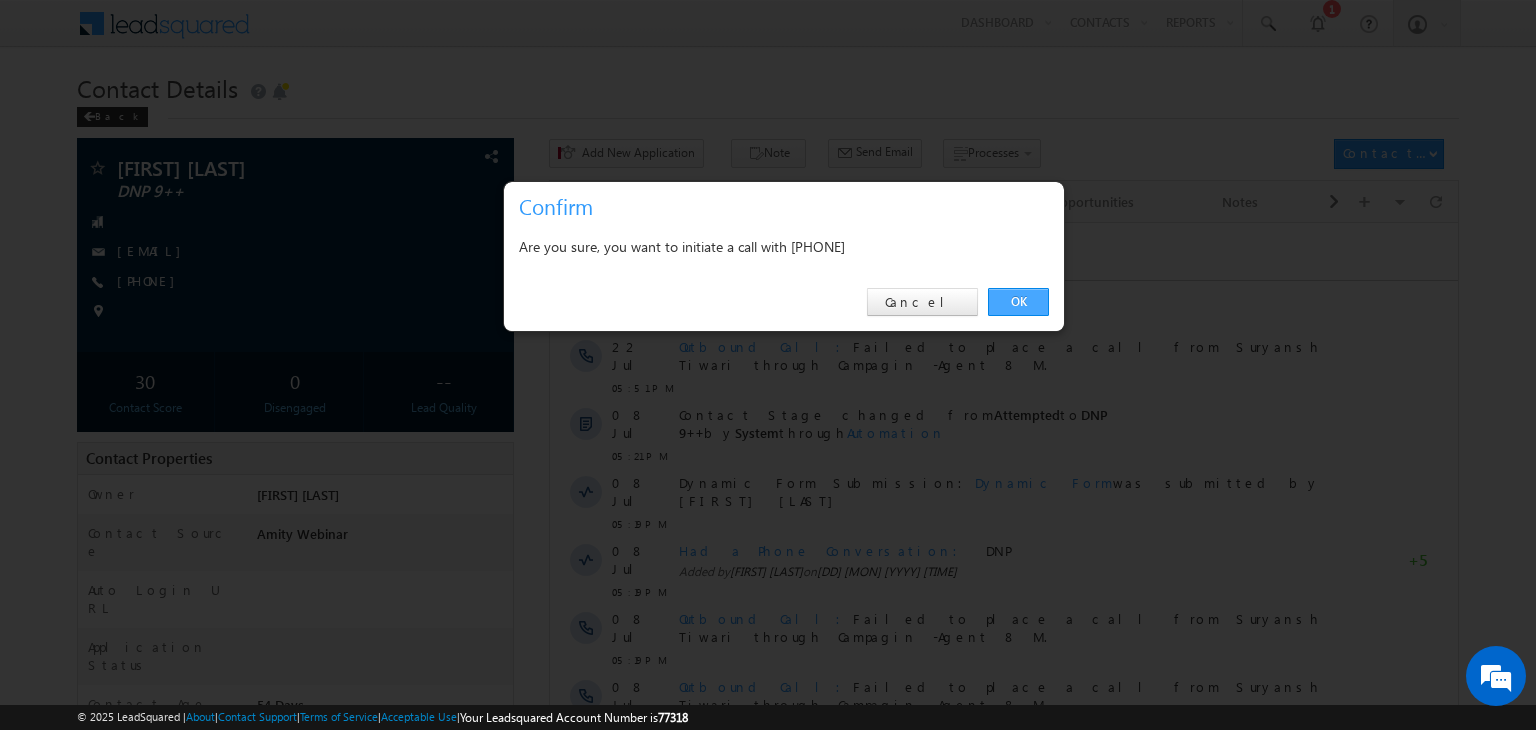 click on "OK" at bounding box center [1018, 302] 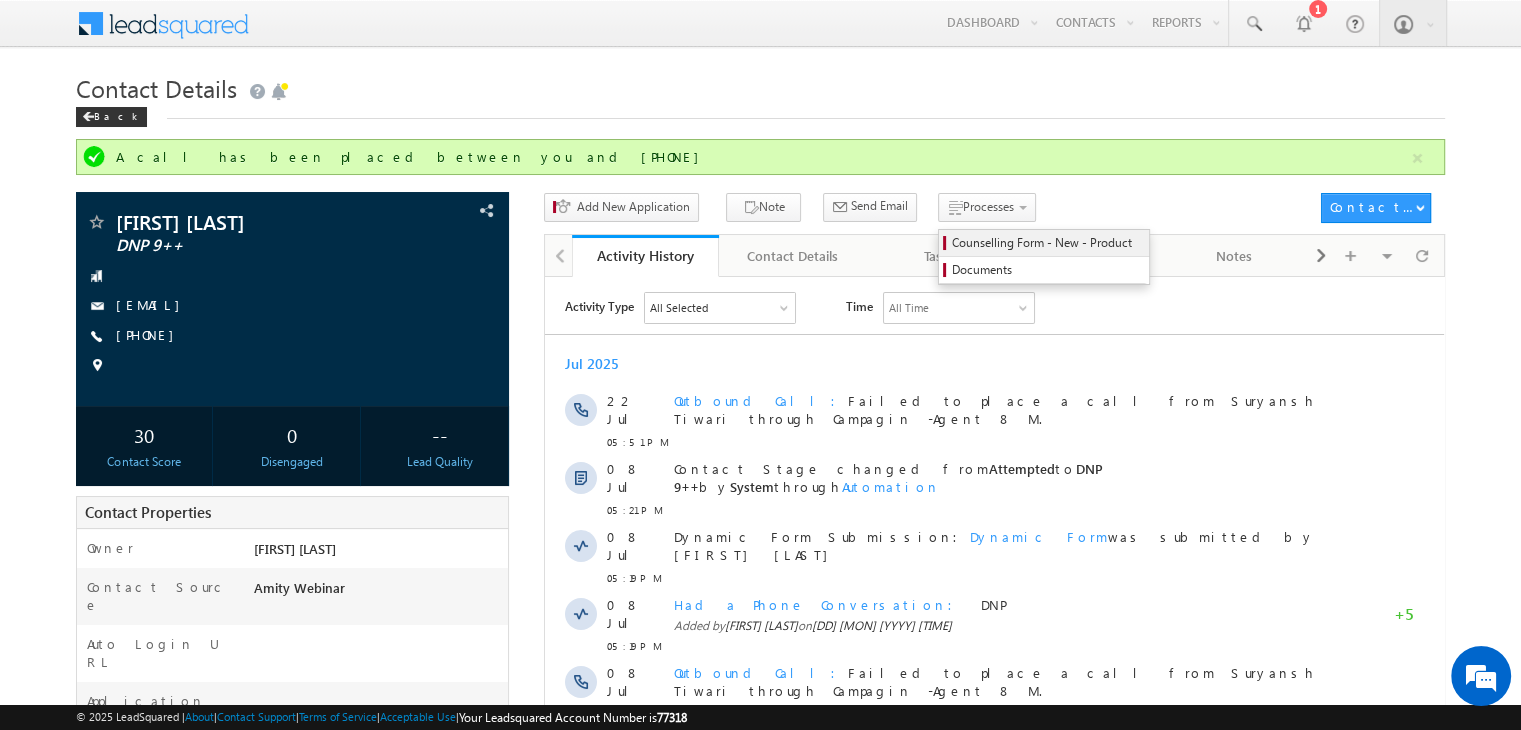 click on "Counselling Form - New - Product" at bounding box center [1044, 243] 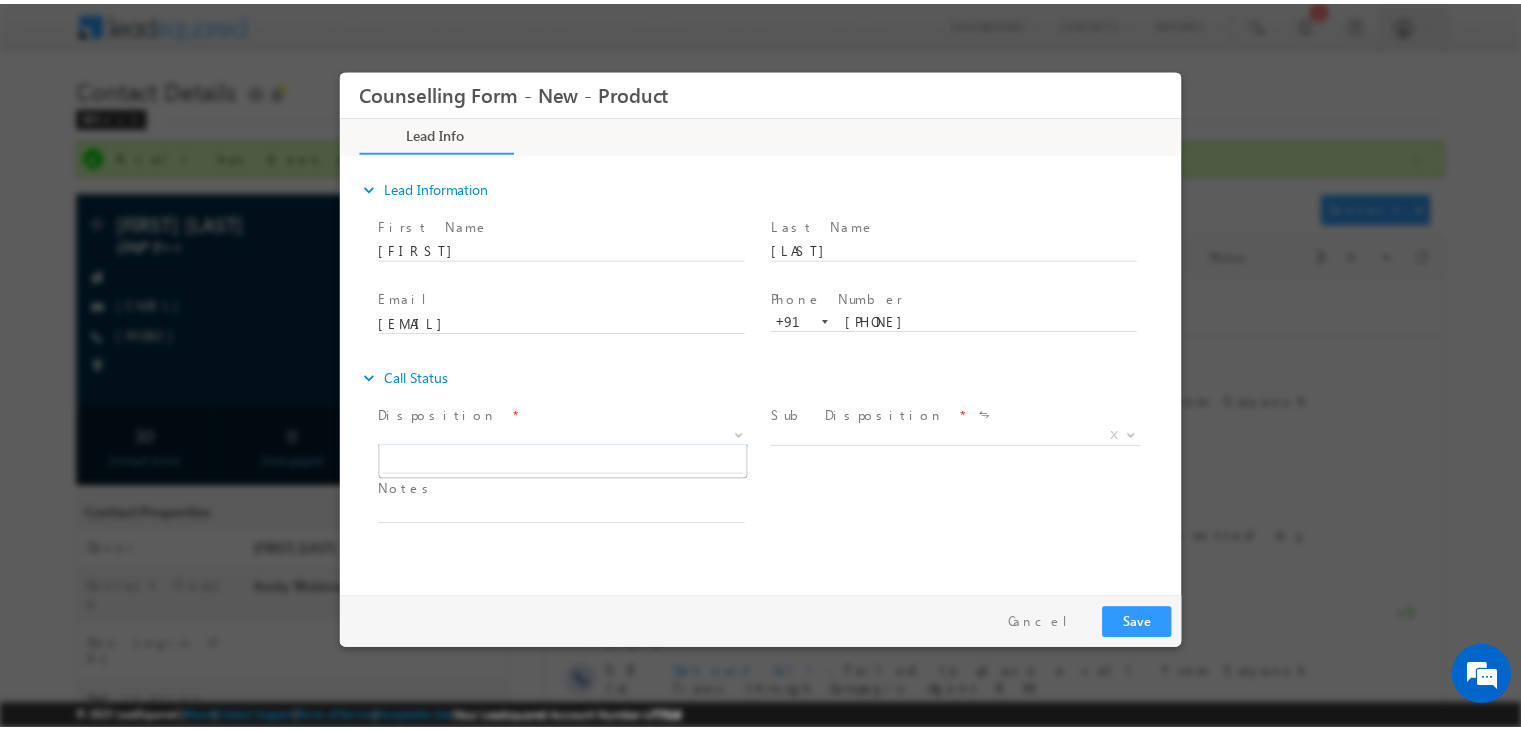 scroll, scrollTop: 0, scrollLeft: 0, axis: both 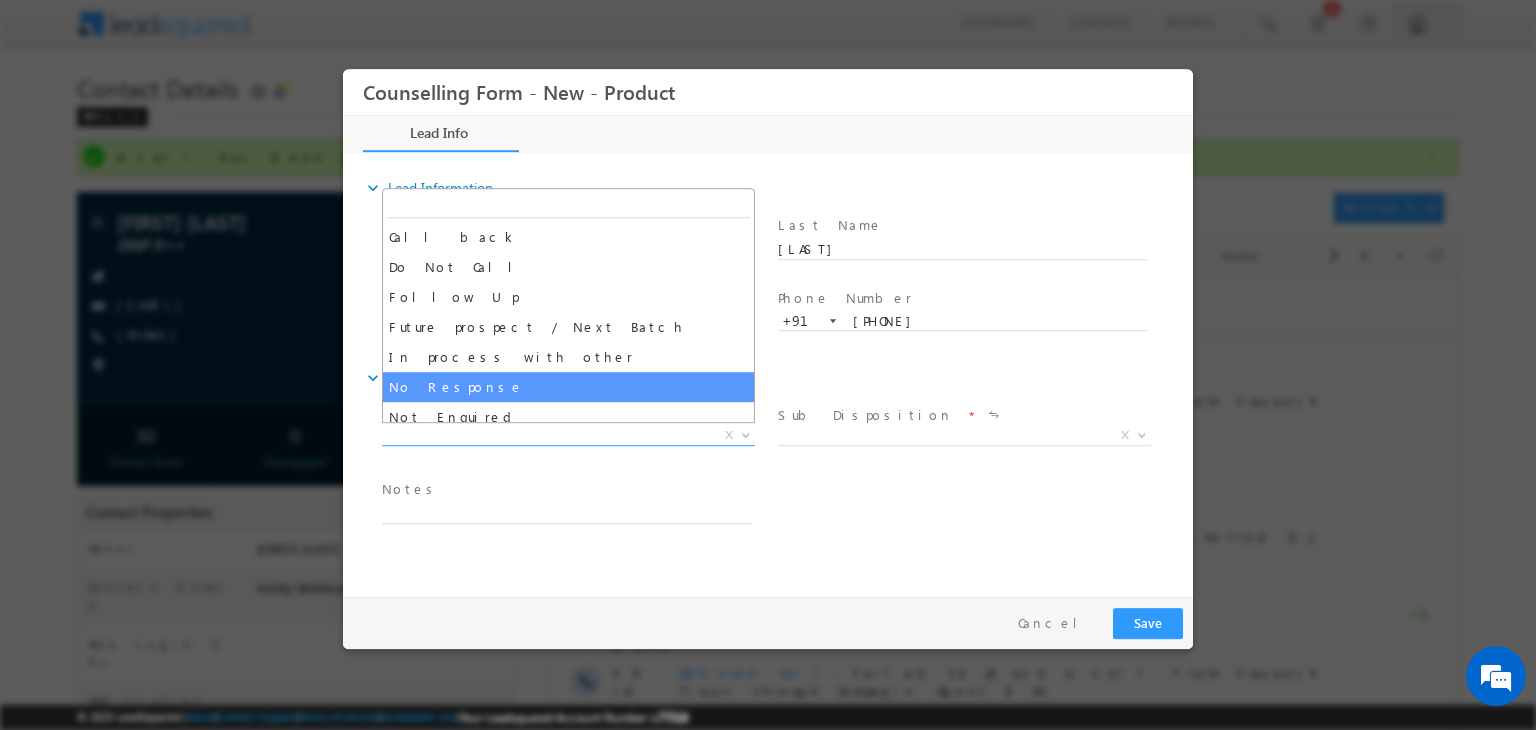select on "No Response" 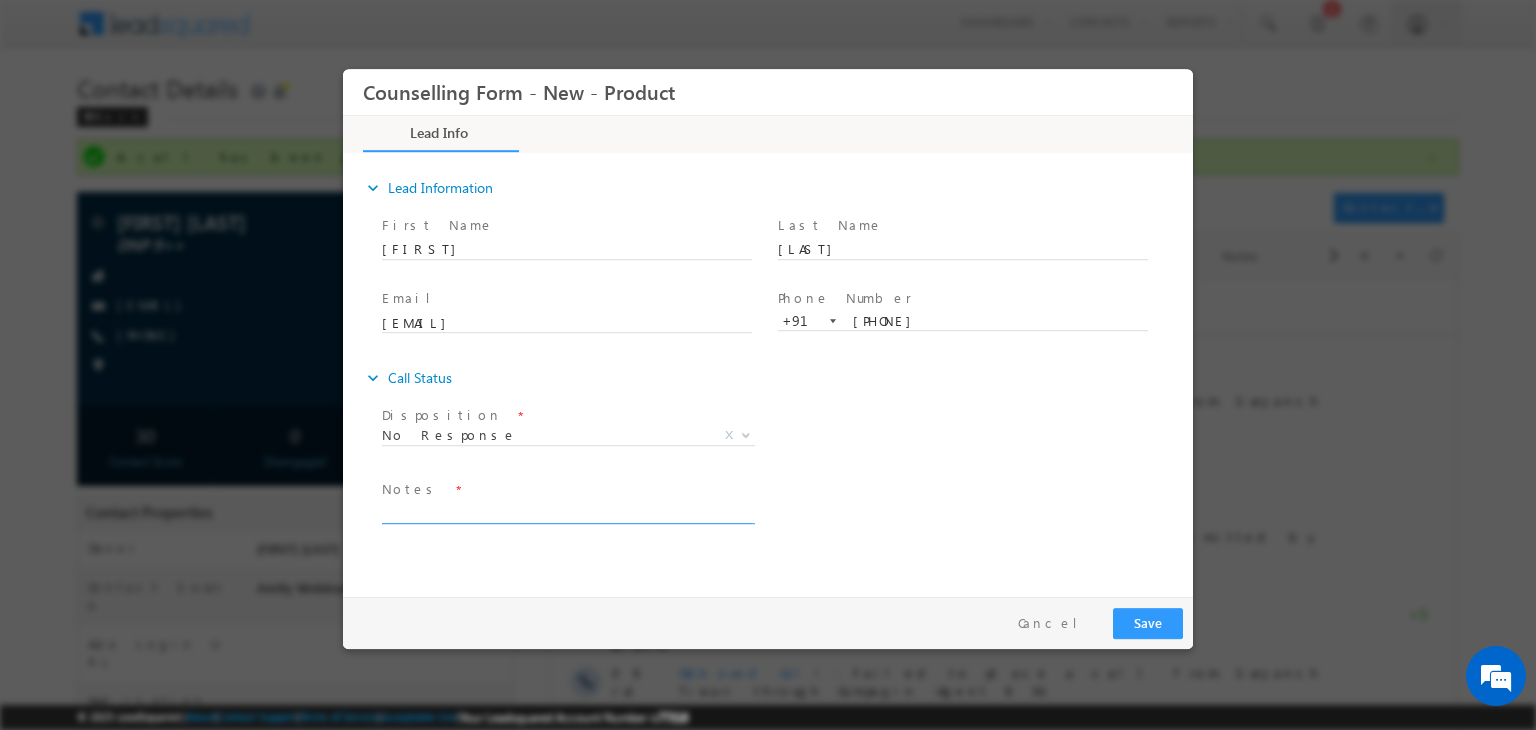 click at bounding box center (567, 512) 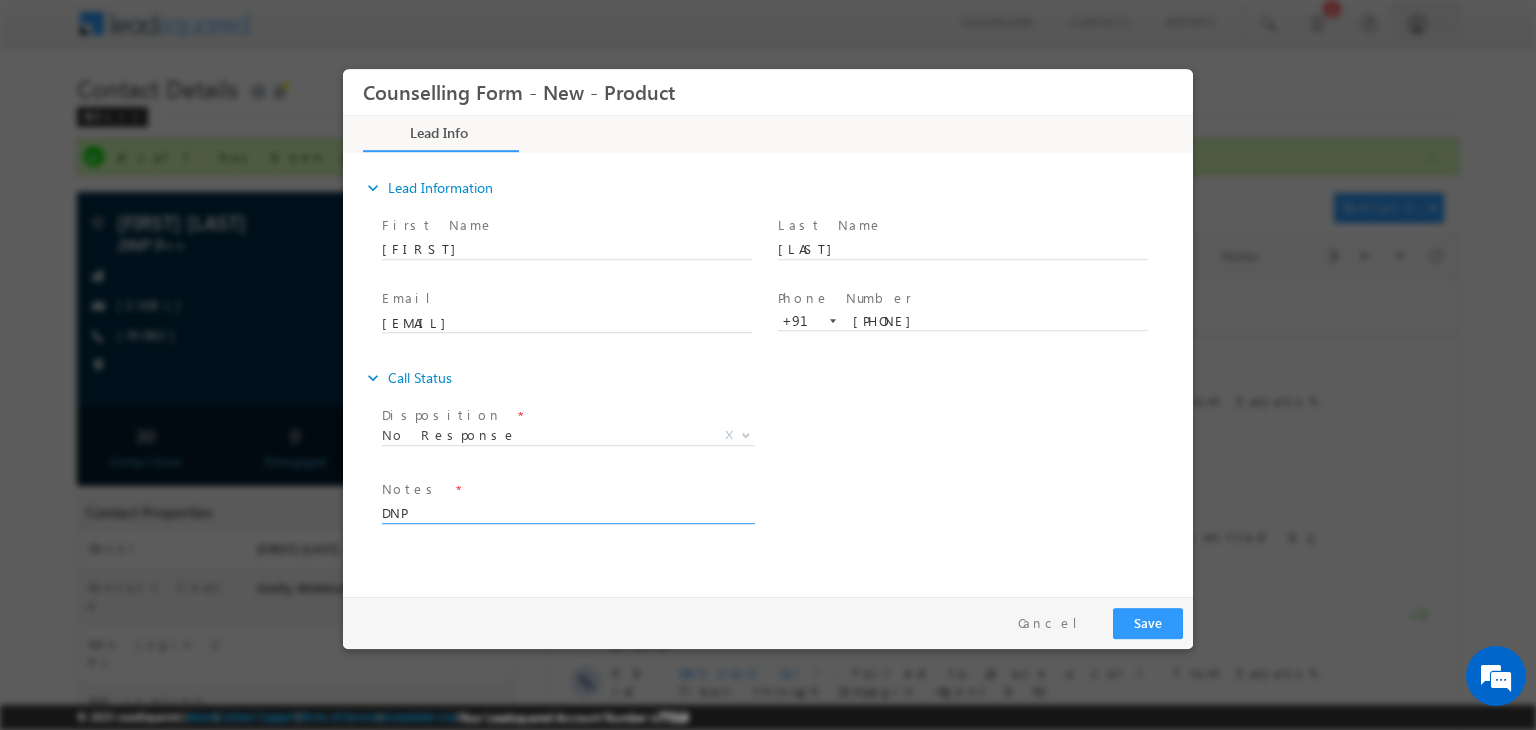type on "DNP" 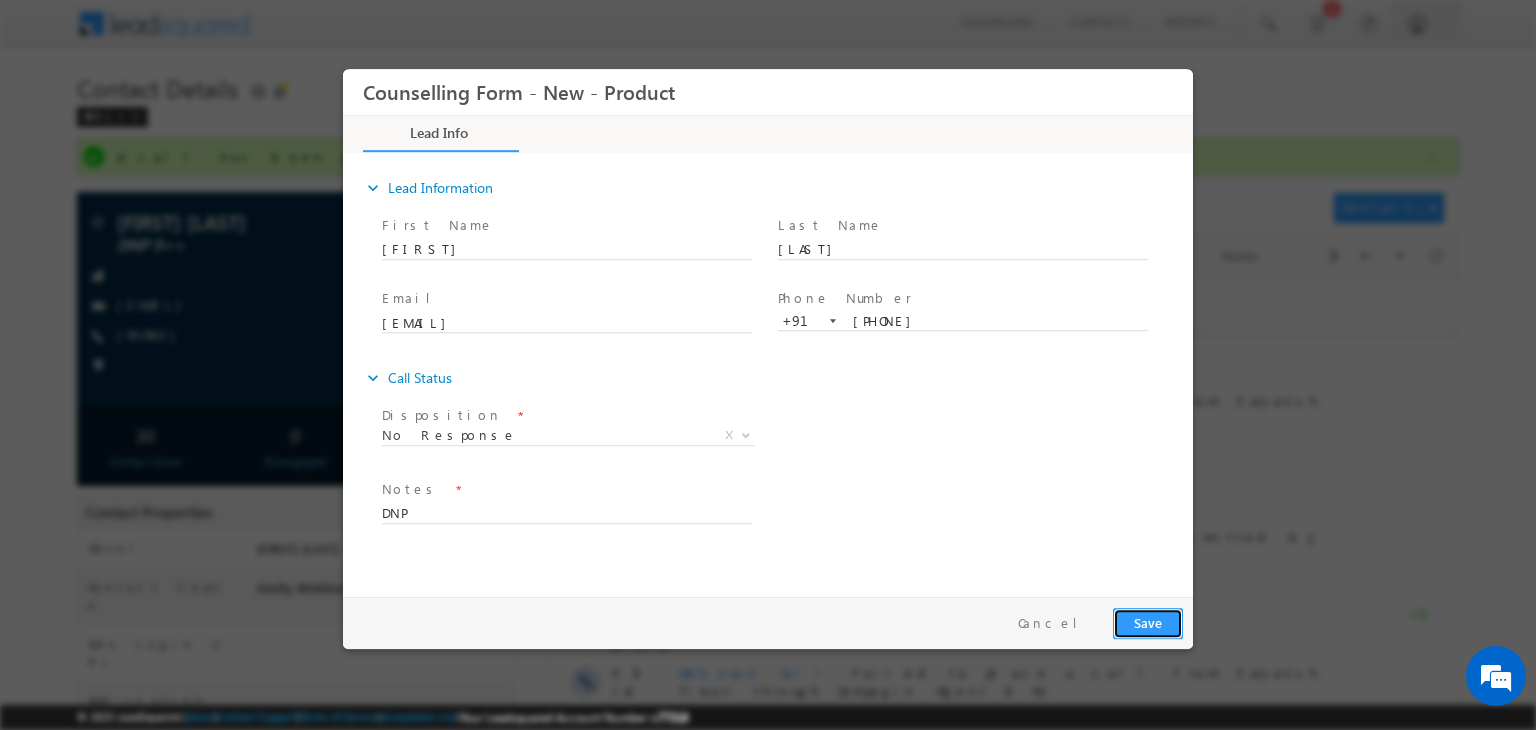 click on "Save" at bounding box center (1148, 623) 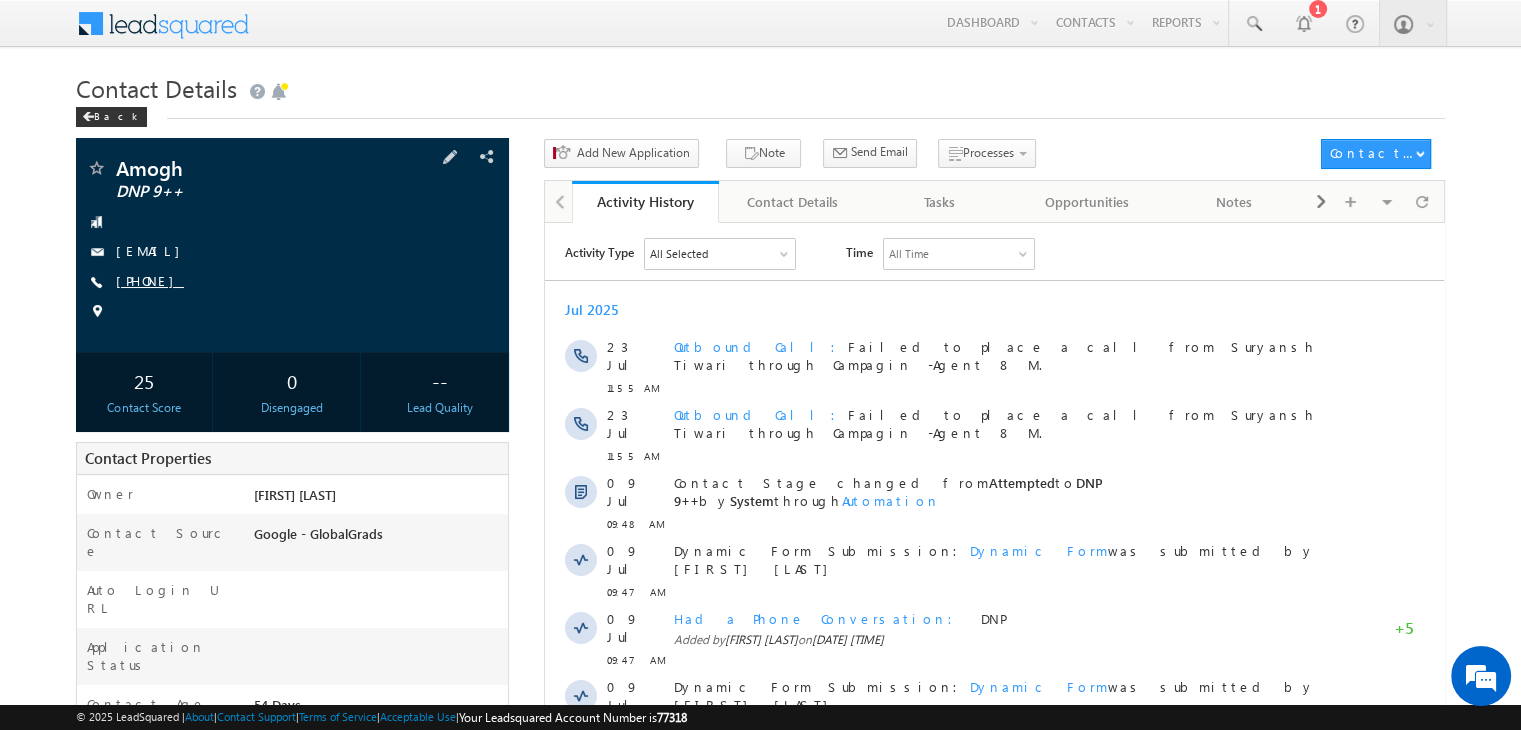 scroll, scrollTop: 0, scrollLeft: 0, axis: both 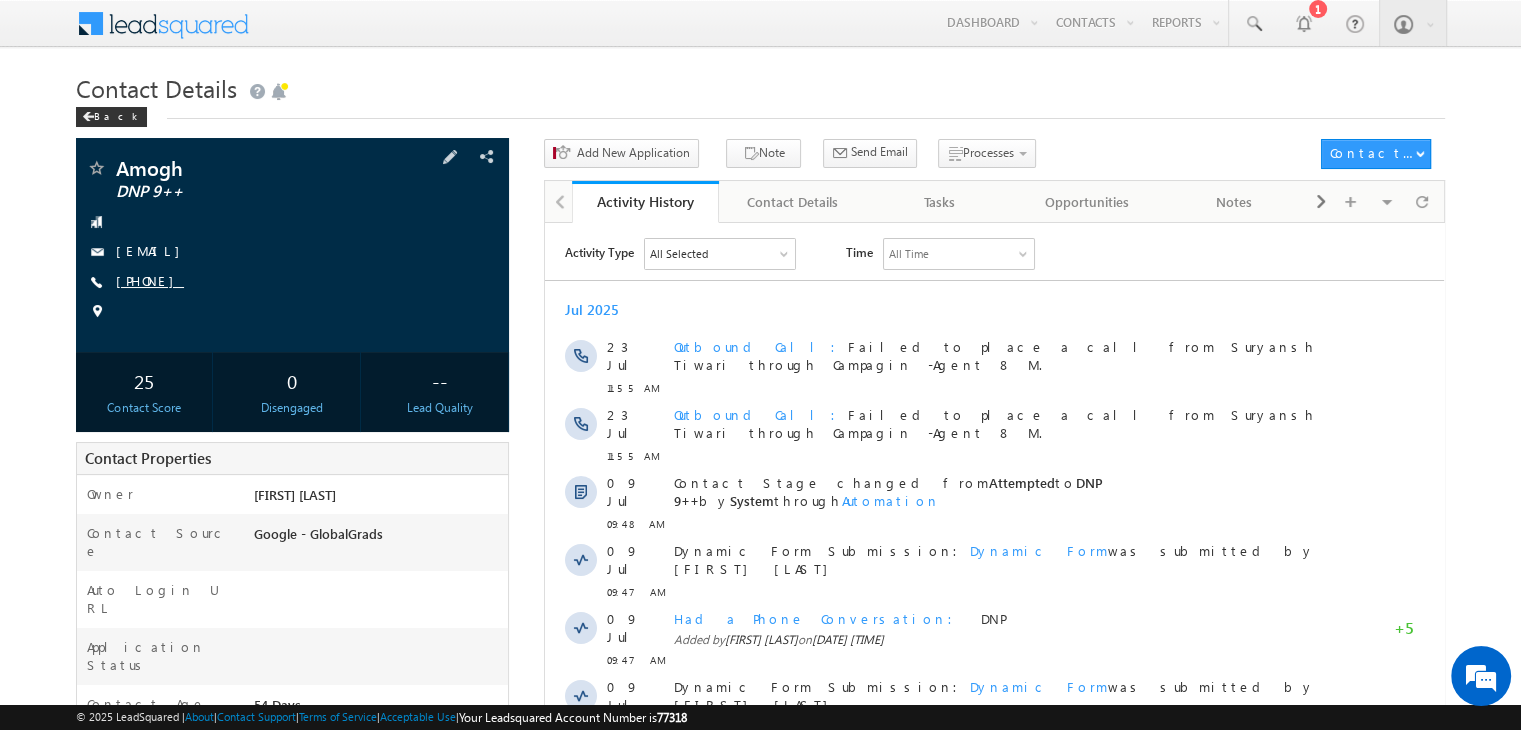 click on "[PHONE]" at bounding box center [150, 280] 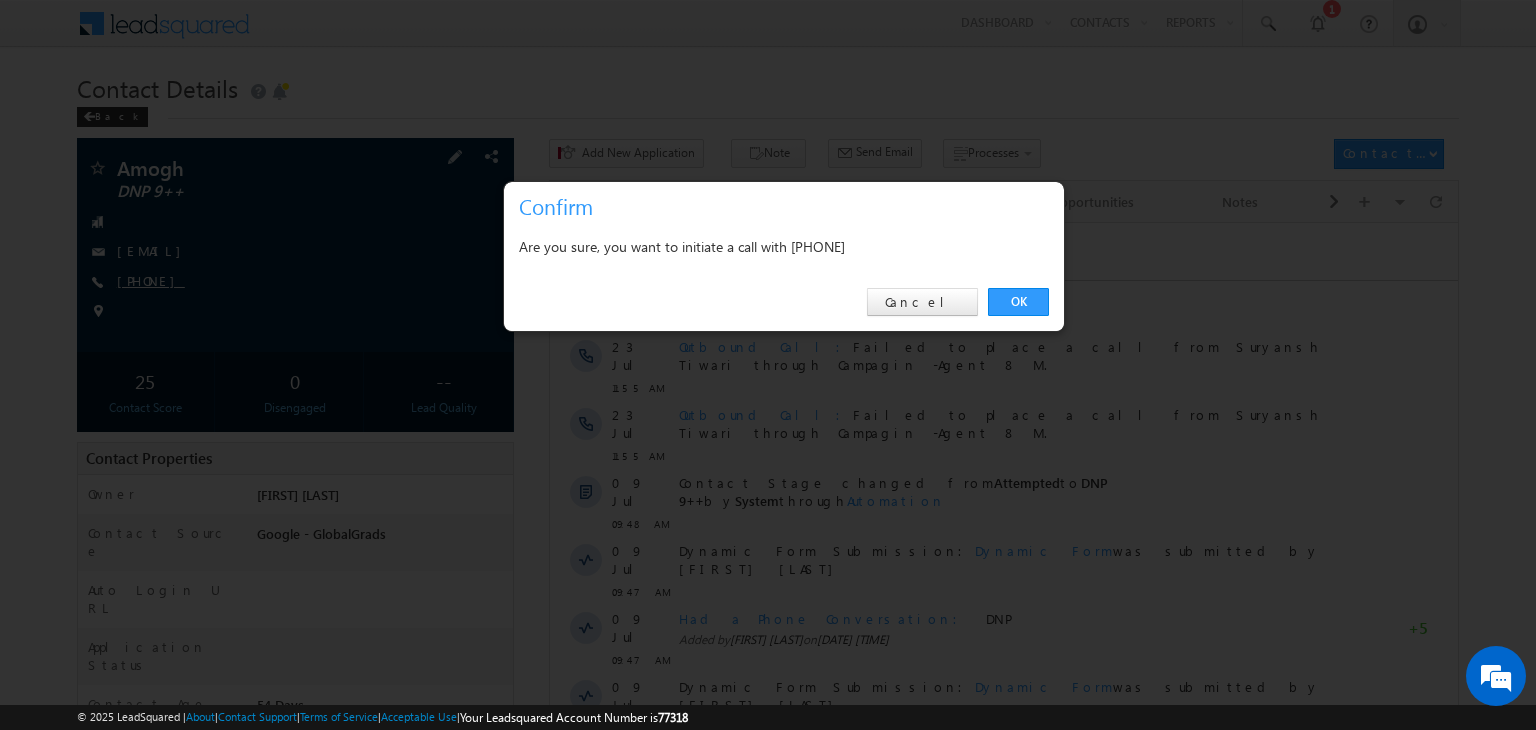 click at bounding box center [768, 365] 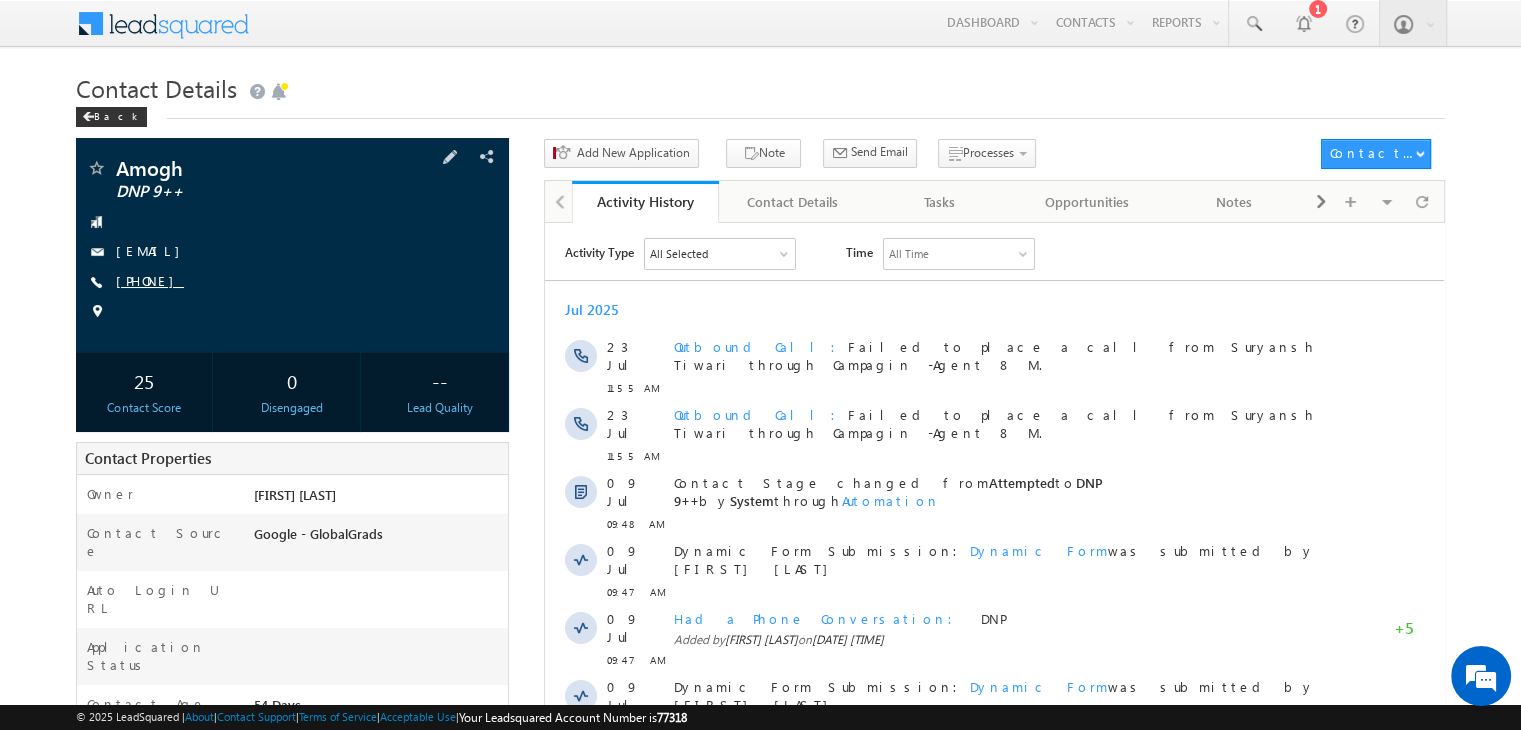 drag, startPoint x: 190, startPoint y: 270, endPoint x: 180, endPoint y: 274, distance: 10.770329 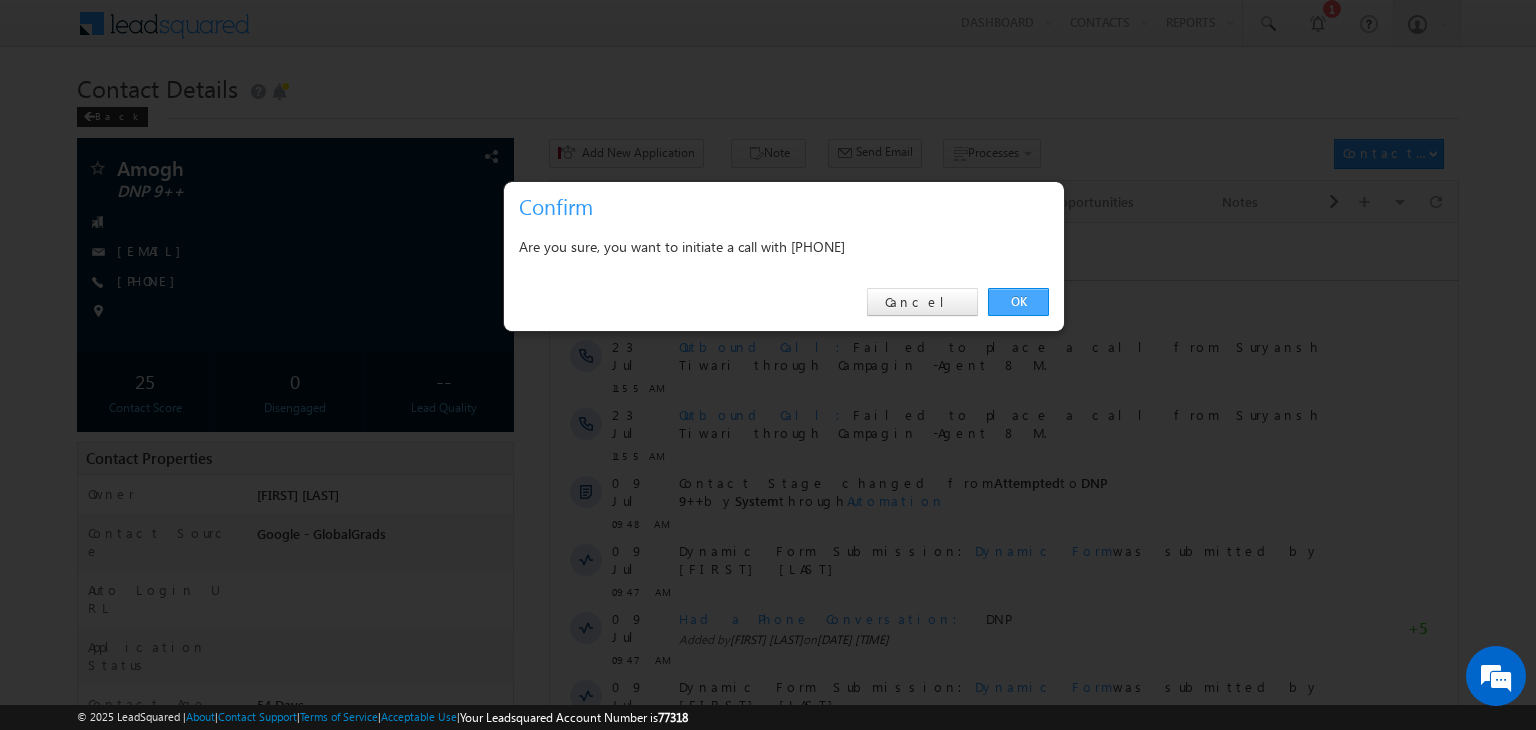 click on "OK" at bounding box center (1018, 302) 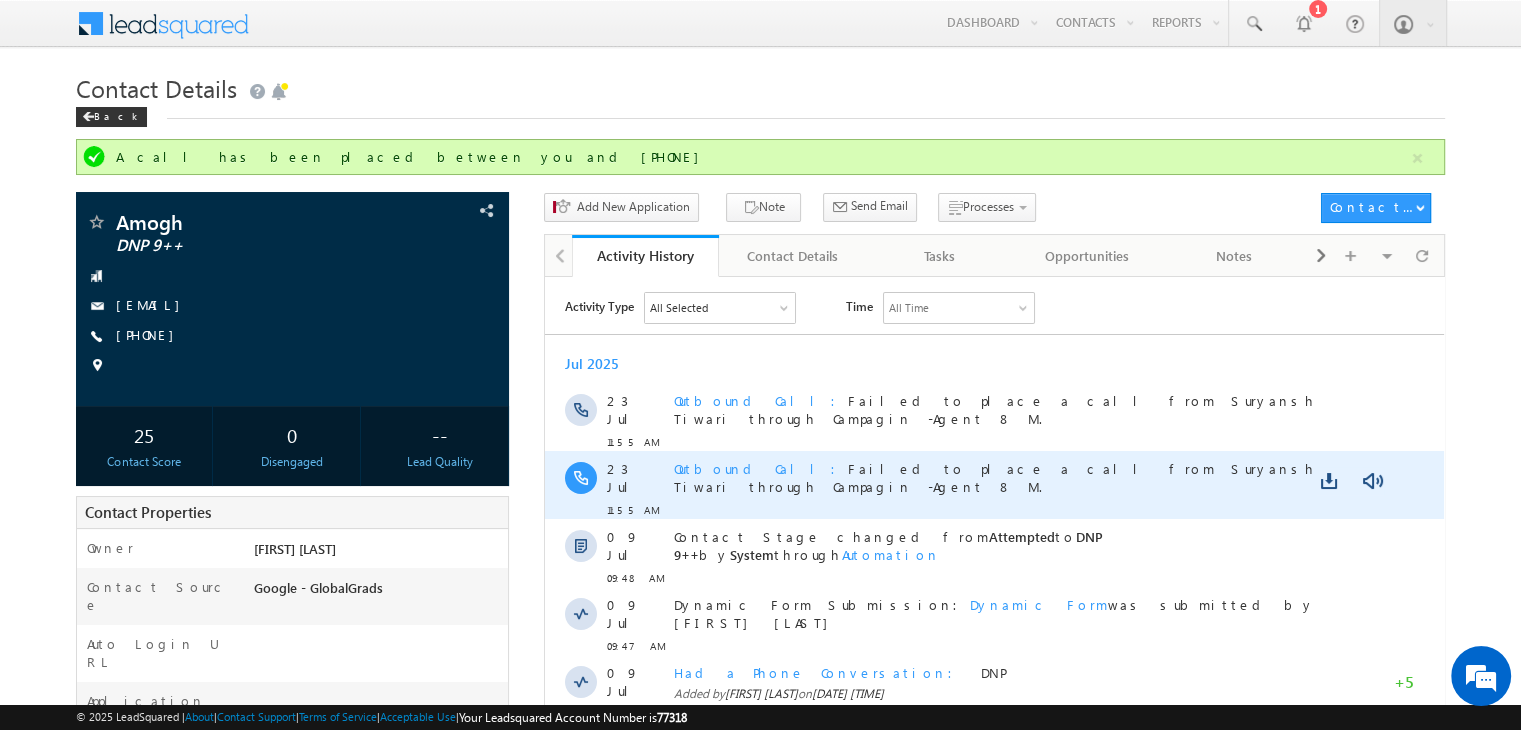 scroll, scrollTop: 417, scrollLeft: 0, axis: vertical 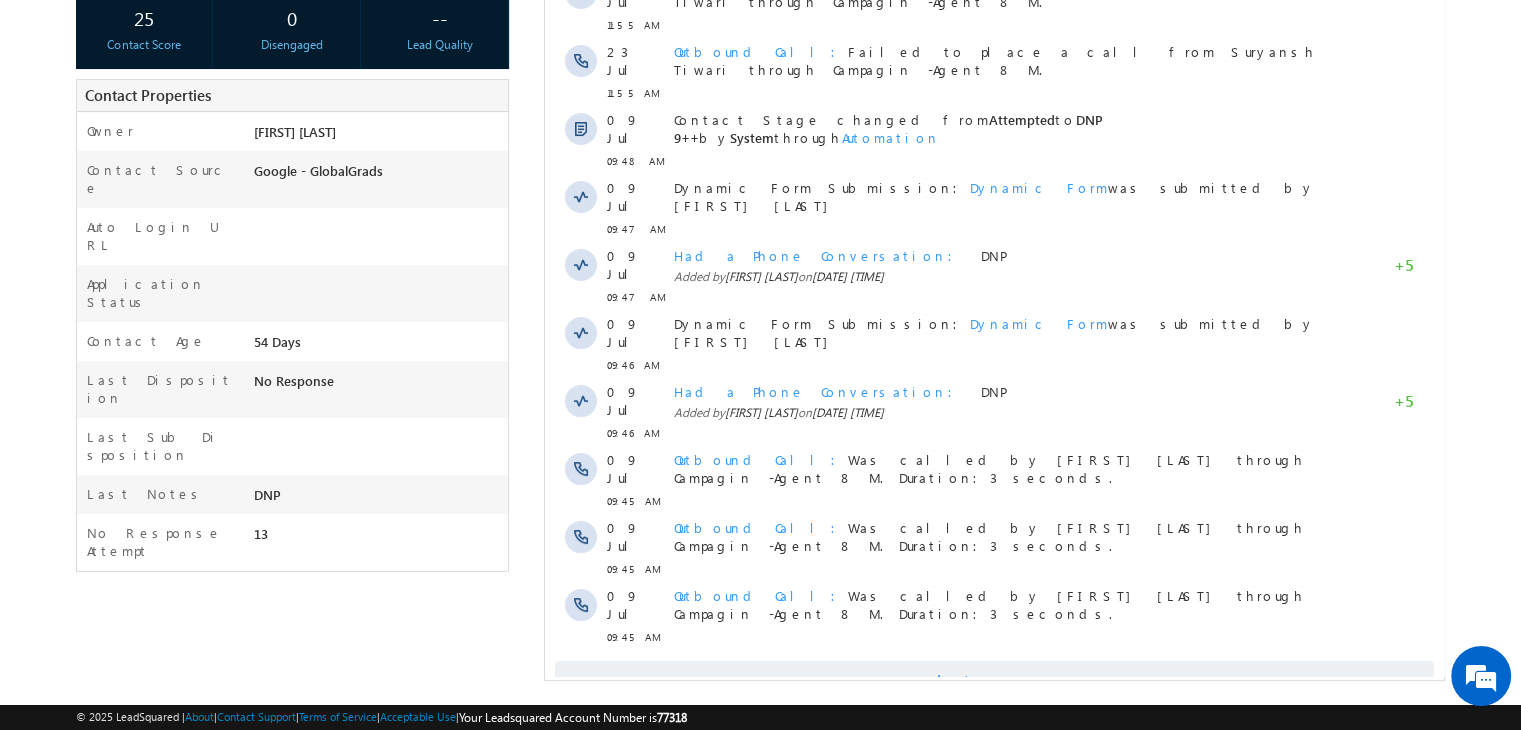 click on "Show More" at bounding box center (1004, 681) 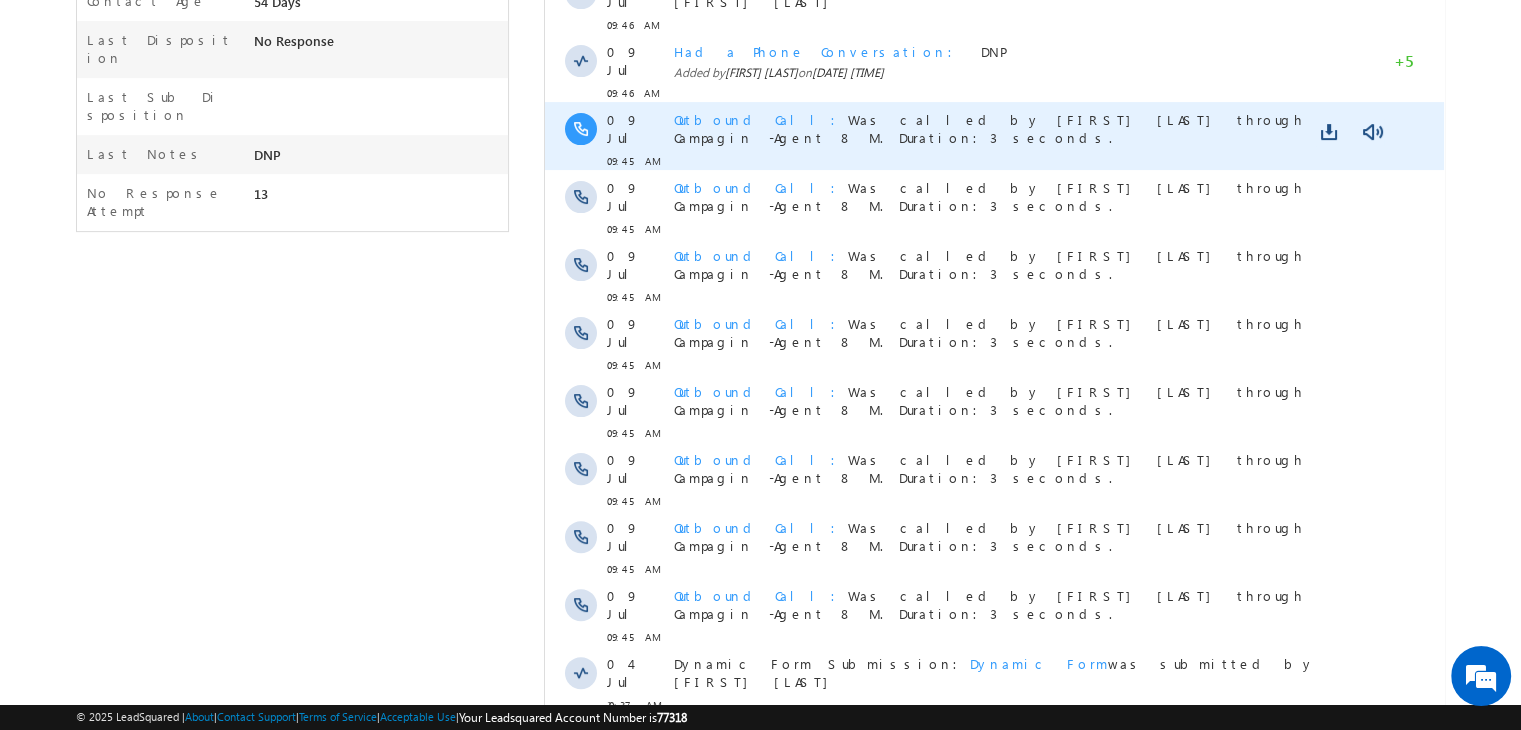 scroll, scrollTop: 989, scrollLeft: 0, axis: vertical 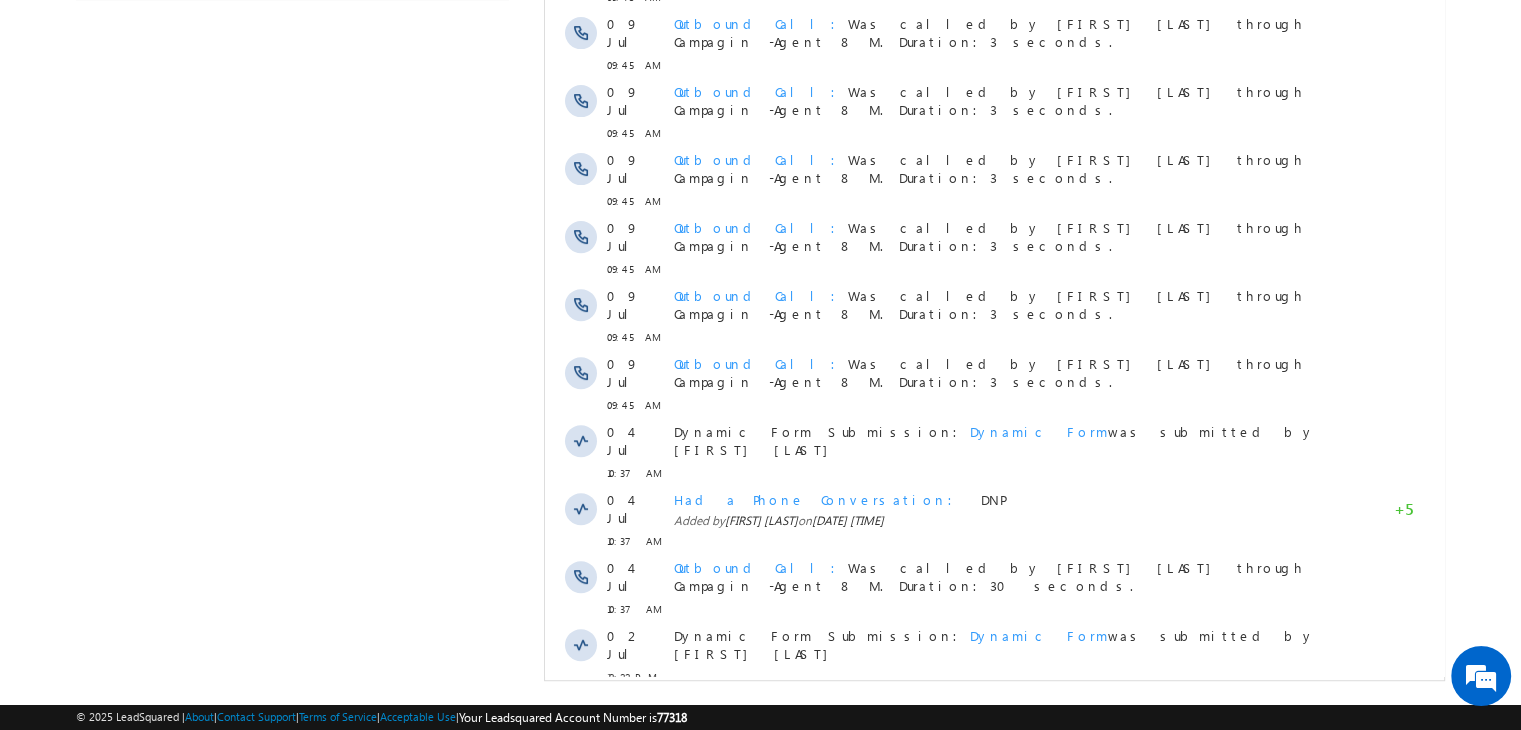 click on "Show More" at bounding box center [994, 789] 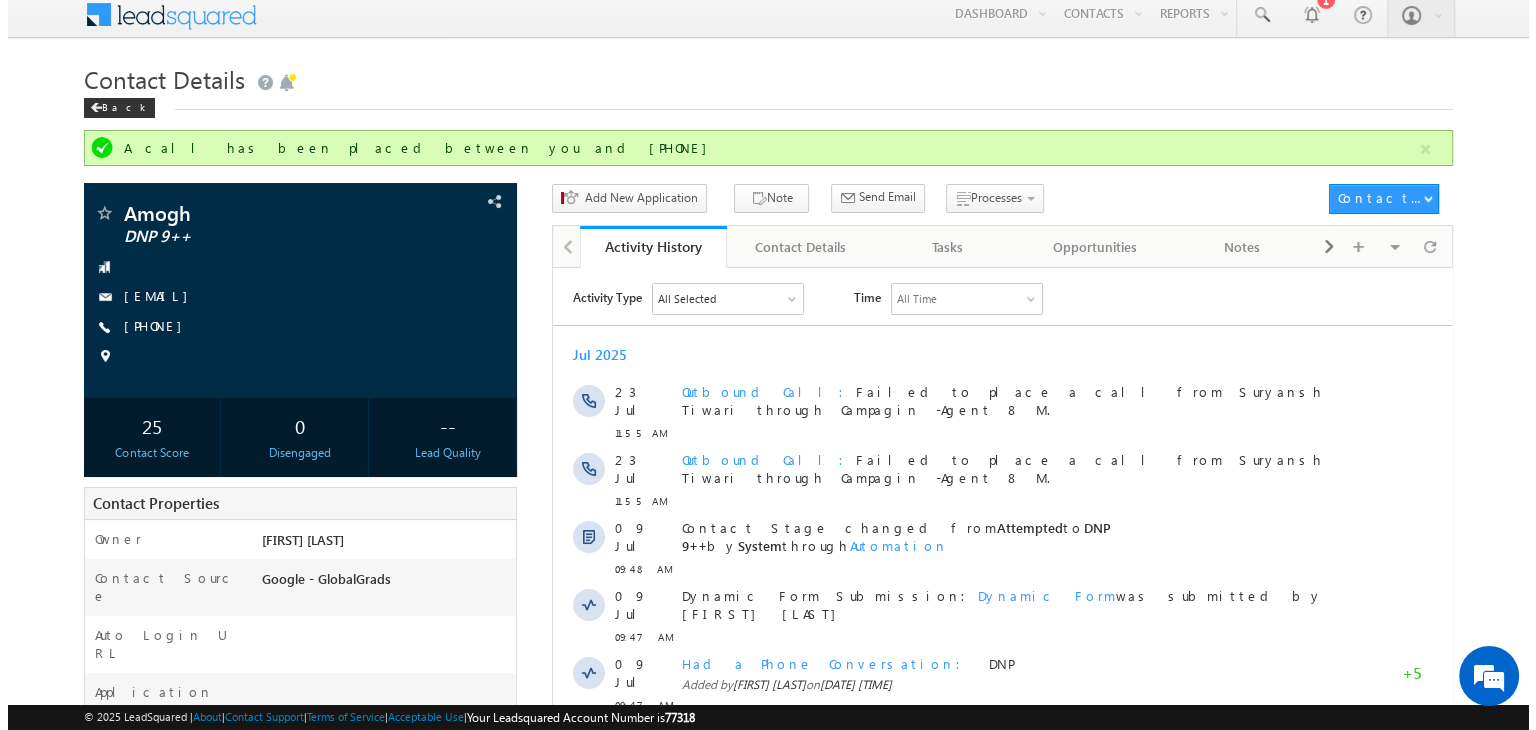 scroll, scrollTop: 0, scrollLeft: 0, axis: both 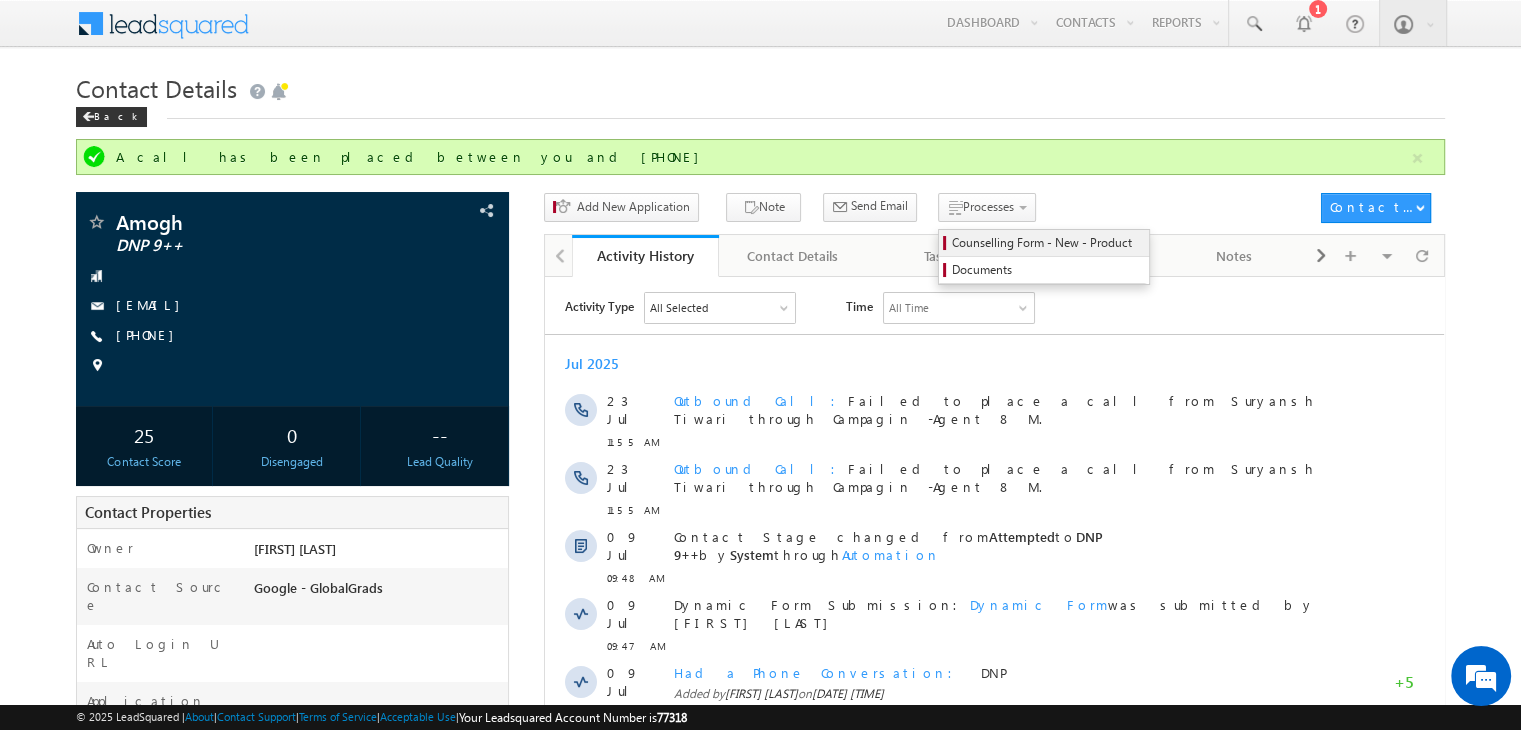 click on "Counselling Form - New - Product" at bounding box center [1047, 243] 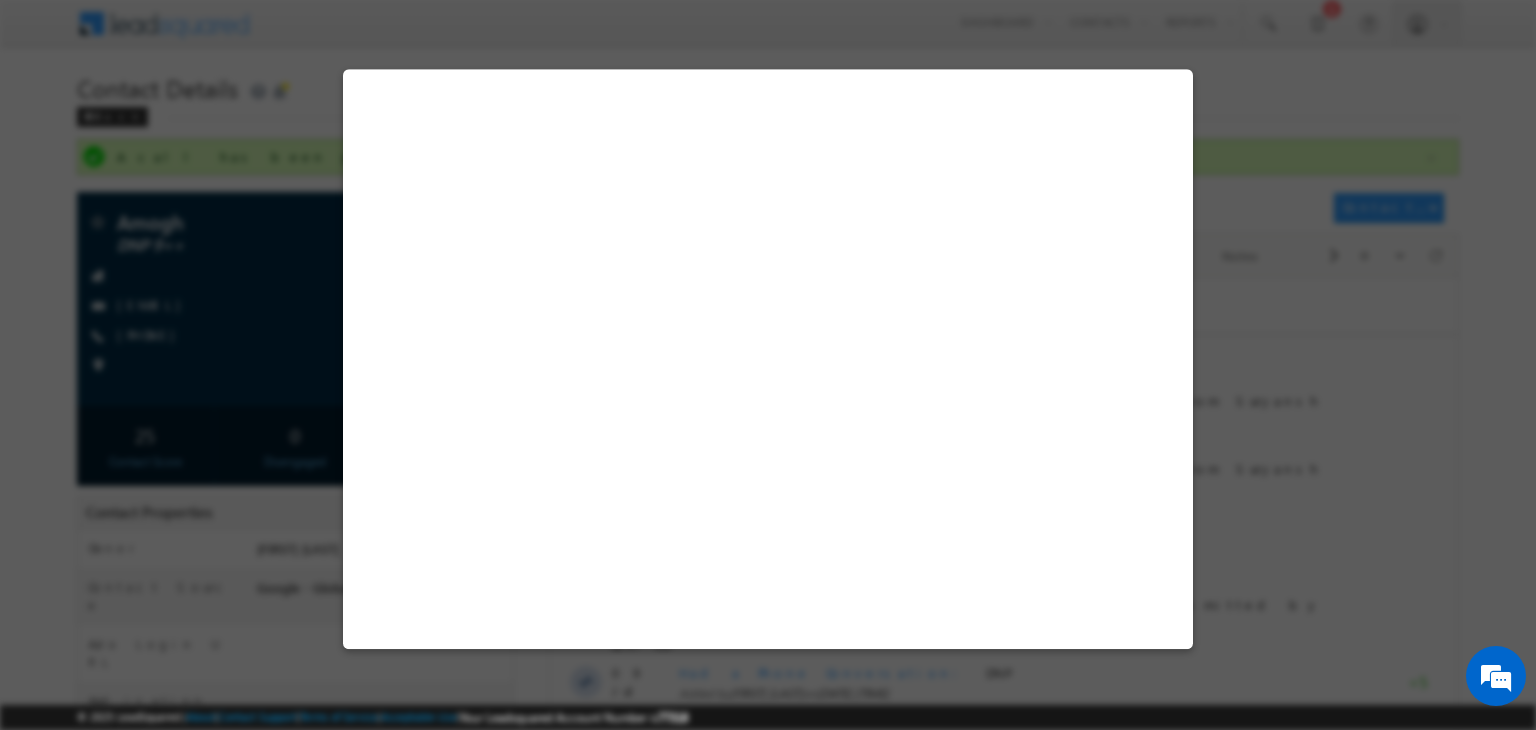 select on "DNP 9++" 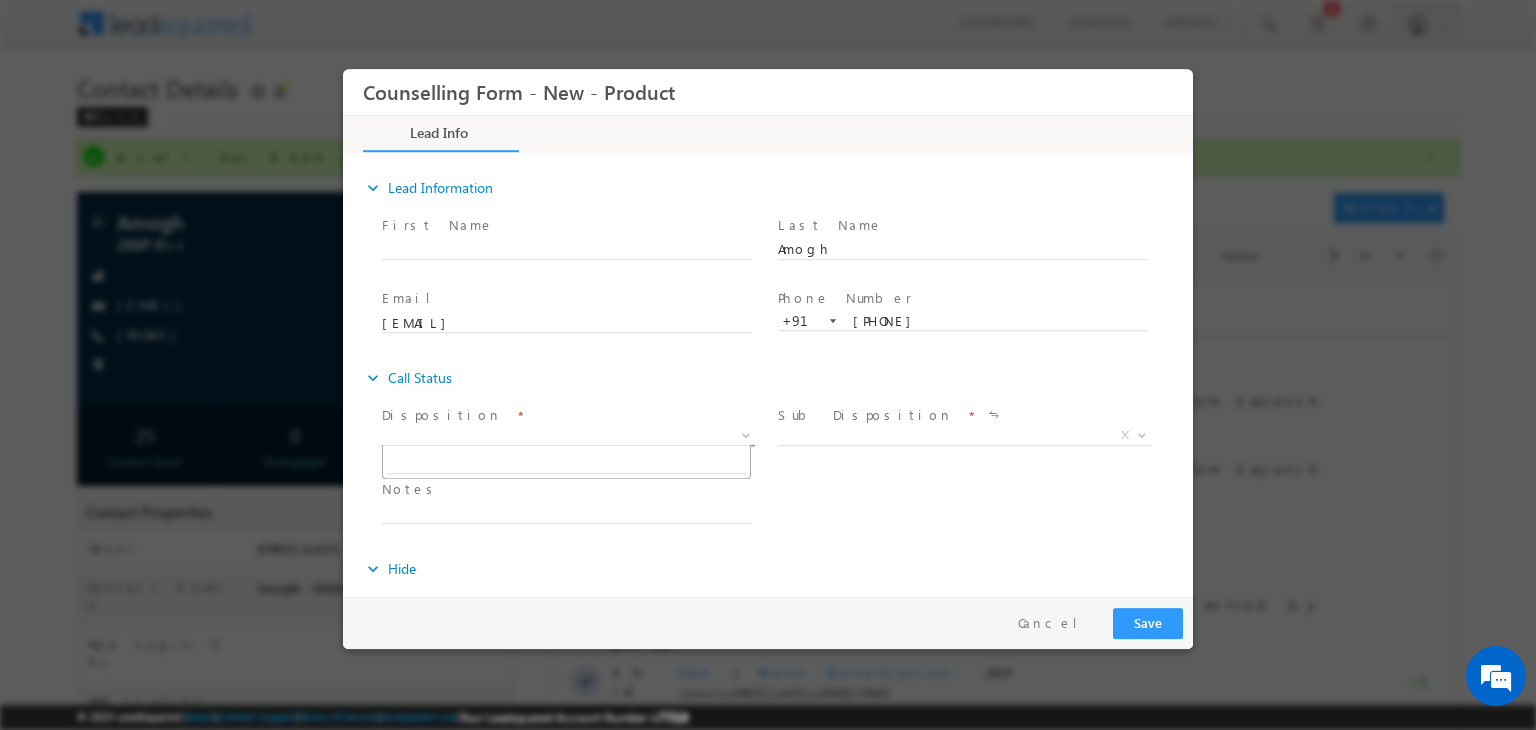 click on "X" at bounding box center (568, 436) 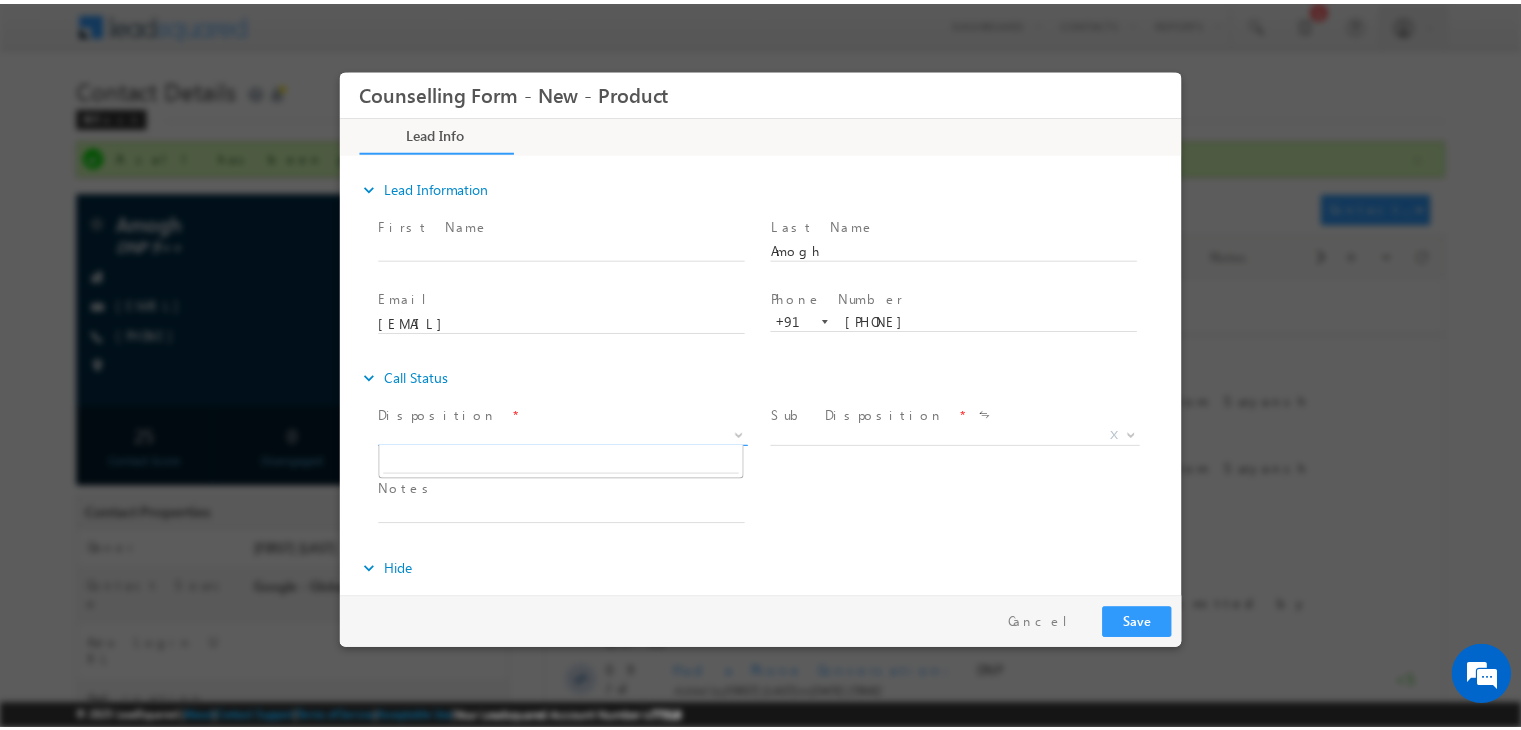 scroll, scrollTop: 0, scrollLeft: 0, axis: both 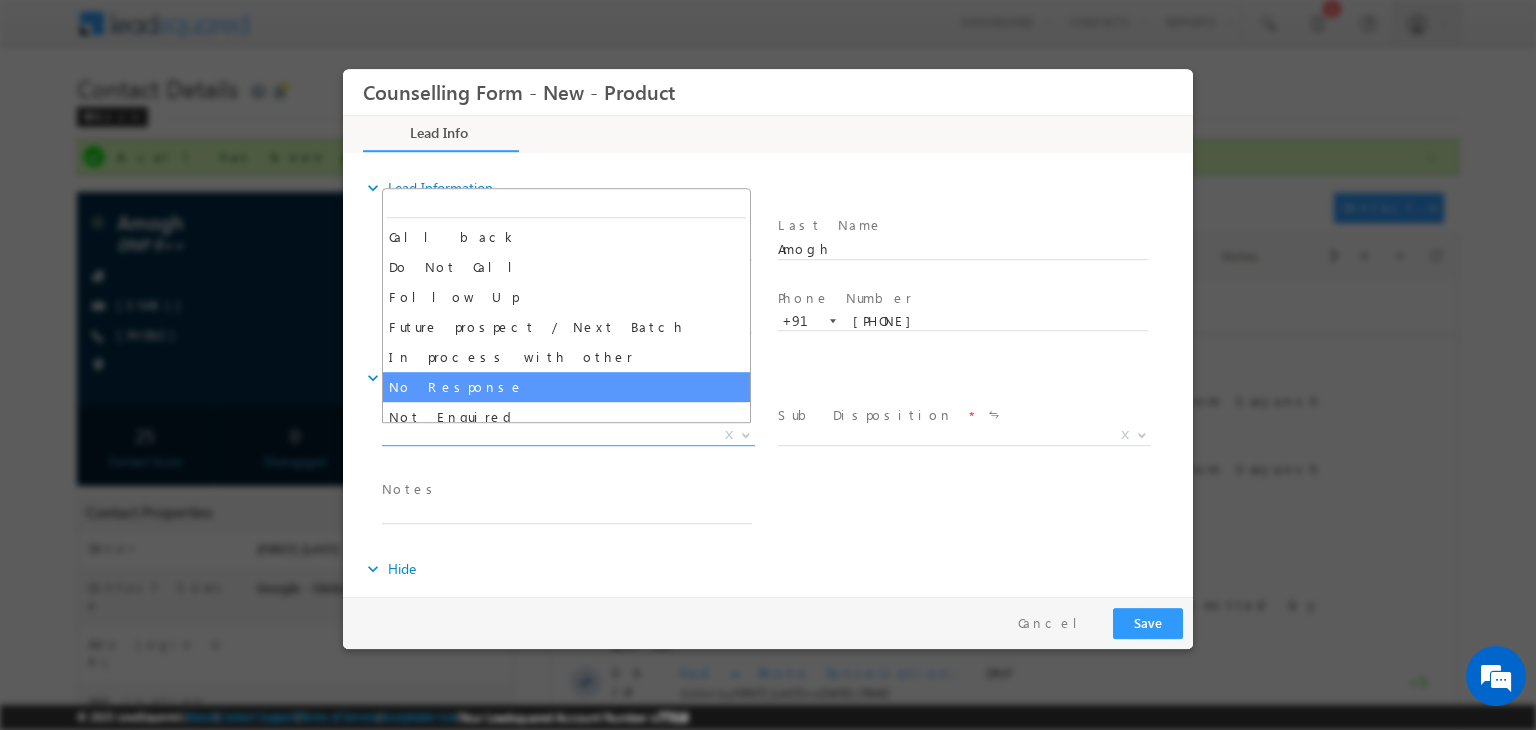 select on "No Response" 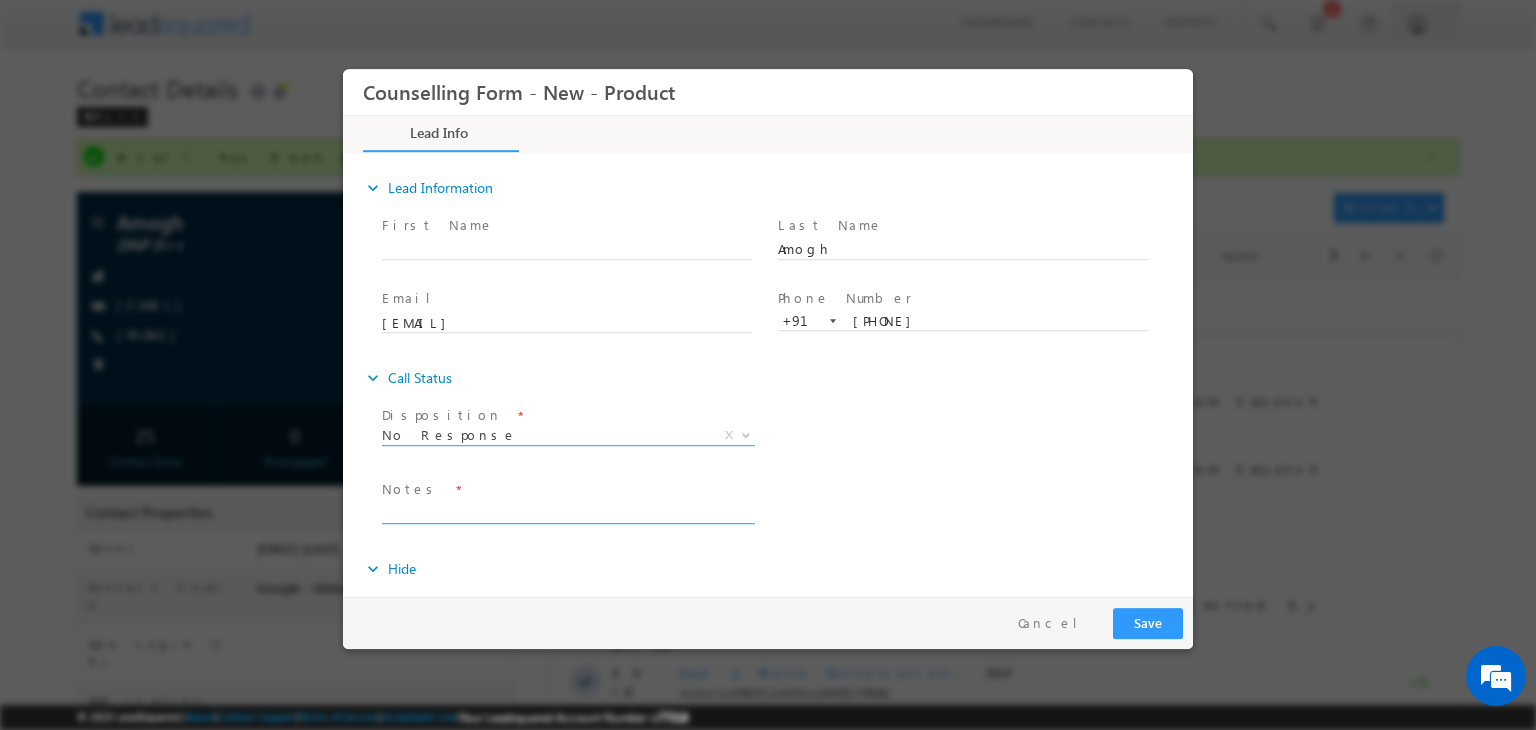click at bounding box center (567, 512) 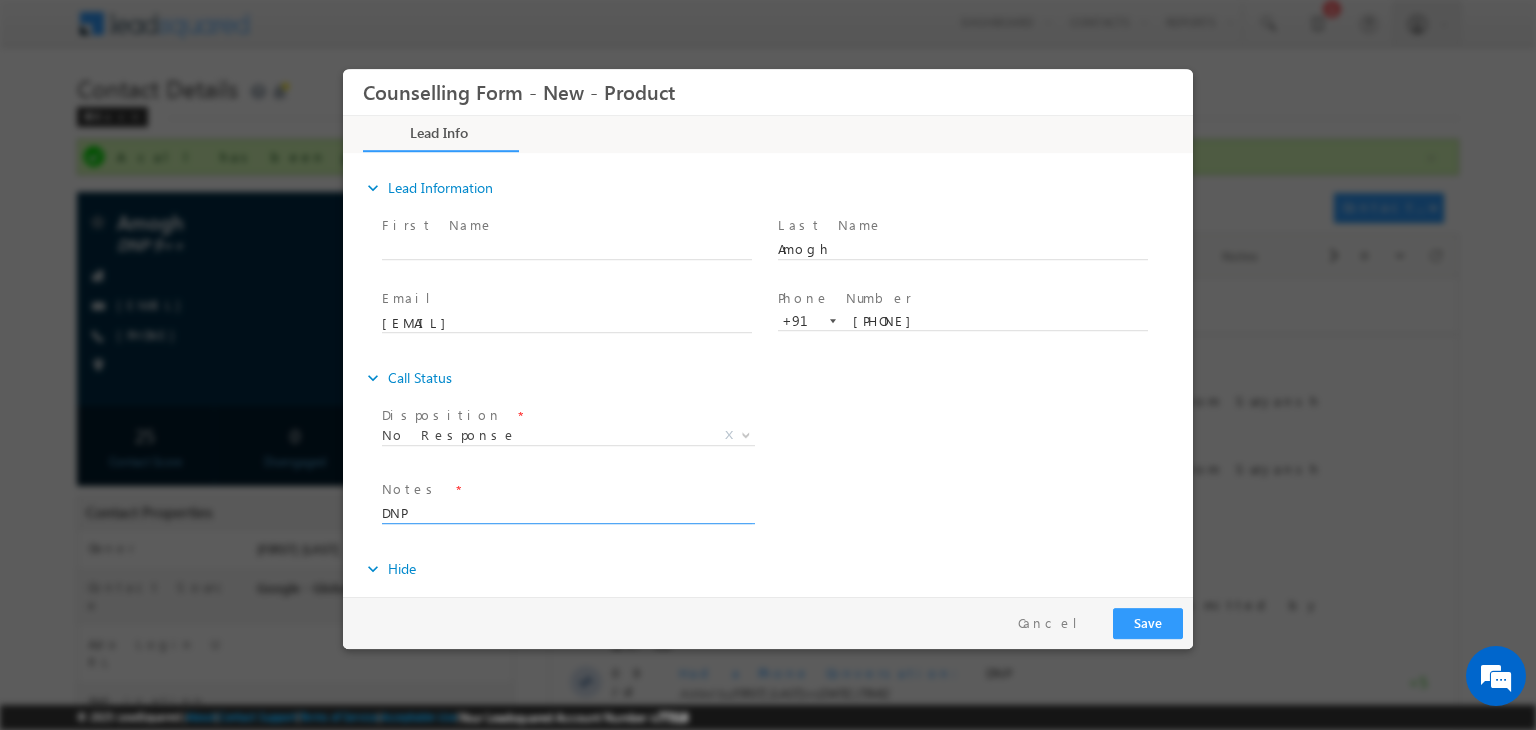 type on "DNP" 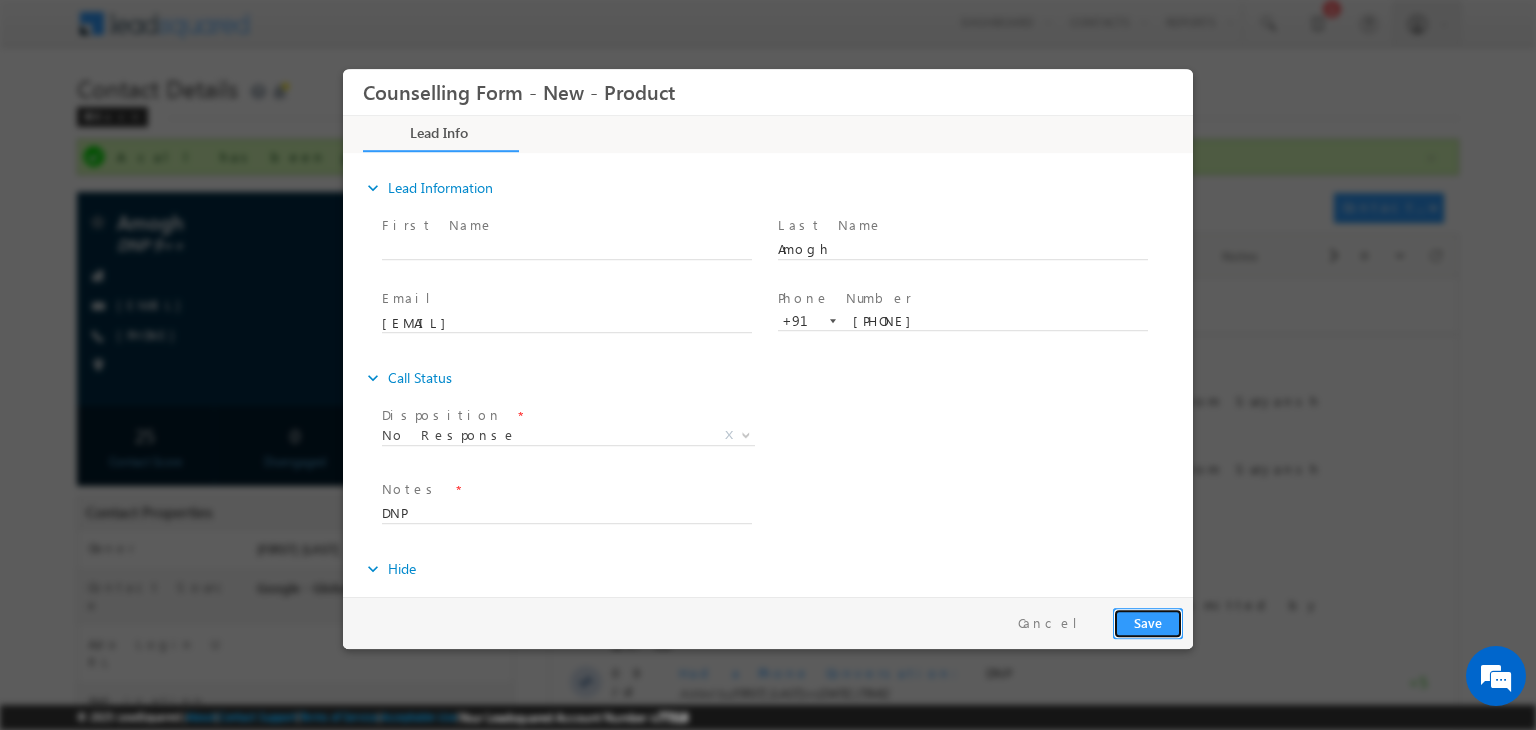 drag, startPoint x: 1158, startPoint y: 617, endPoint x: 1659, endPoint y: 530, distance: 508.4978 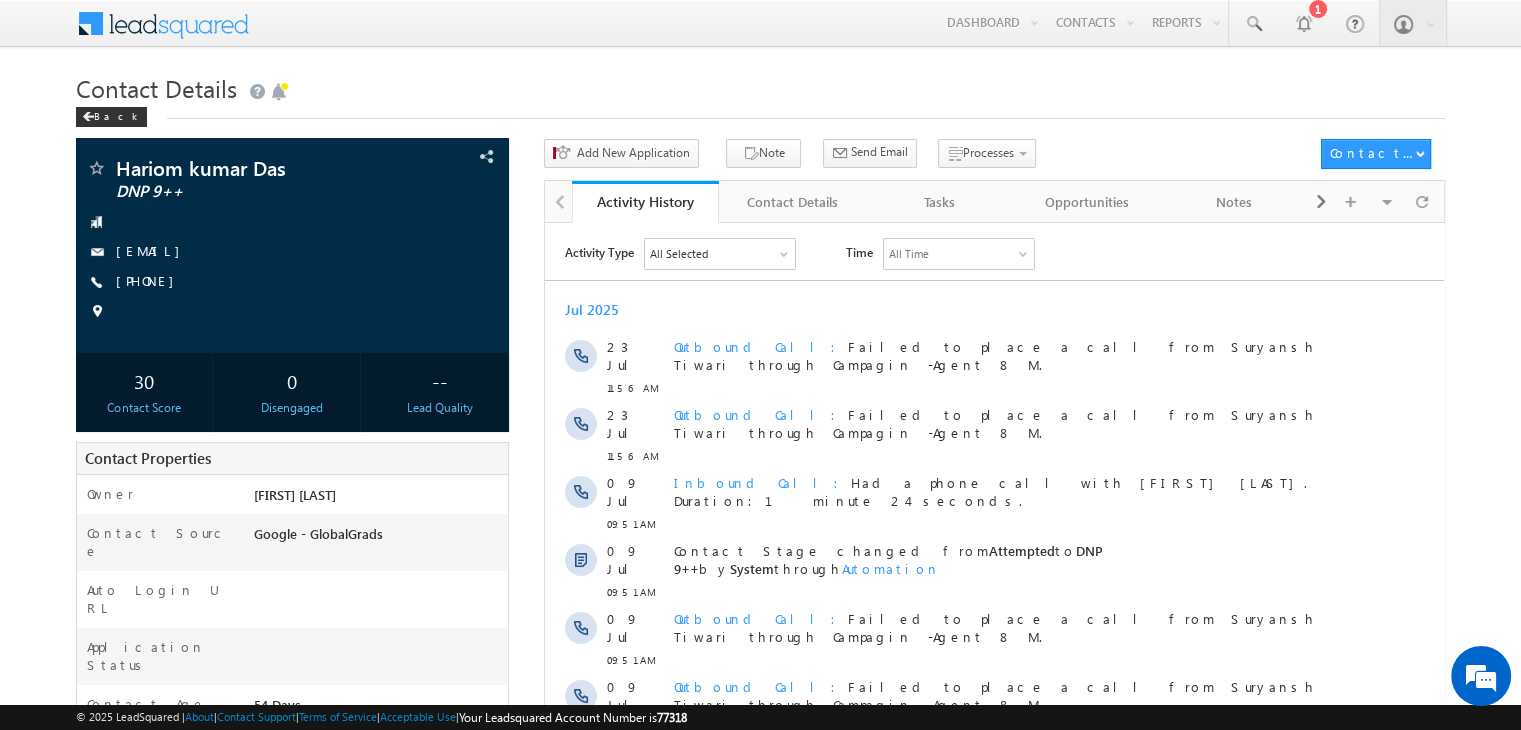 scroll, scrollTop: 0, scrollLeft: 0, axis: both 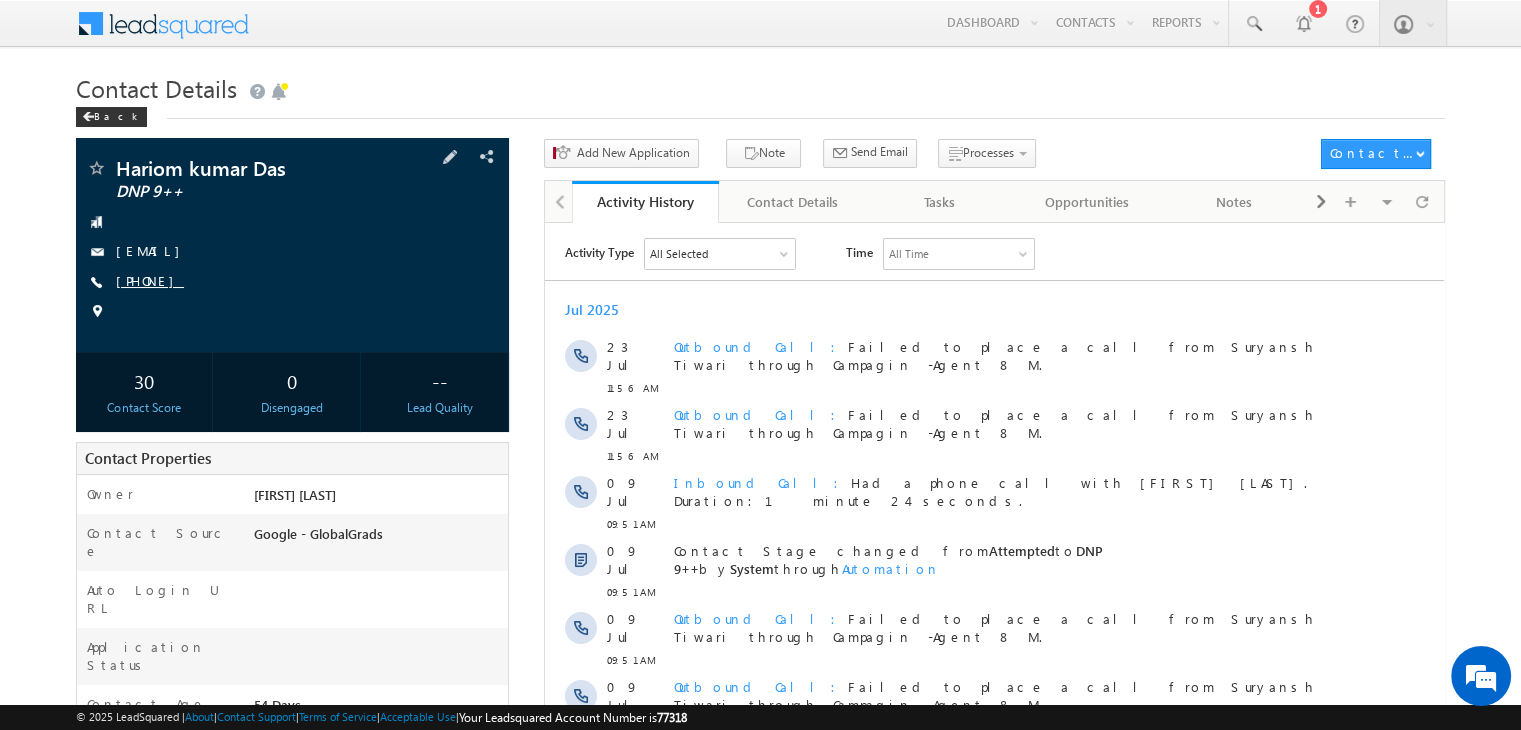 click on "[PHONE]" at bounding box center [150, 280] 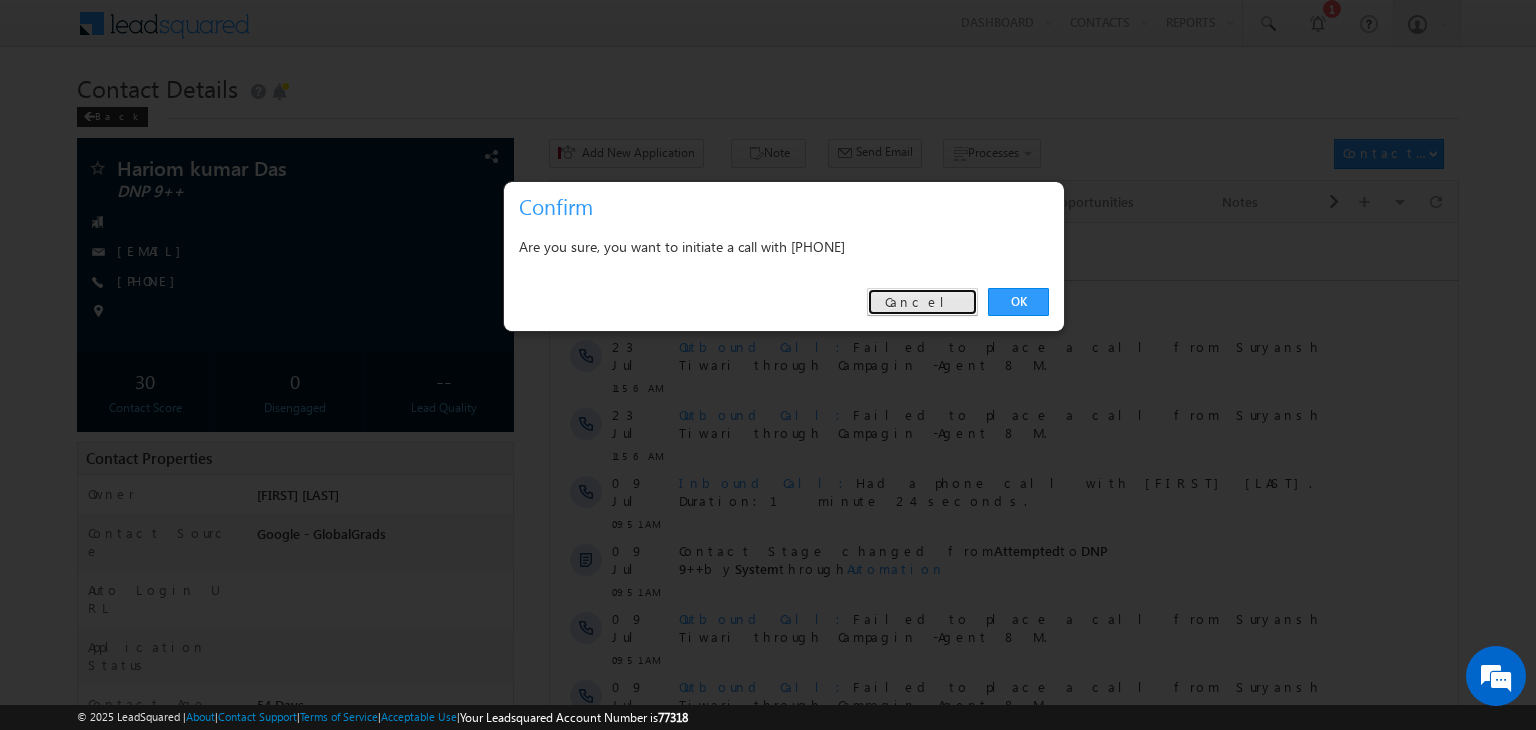 click on "Cancel" at bounding box center (922, 302) 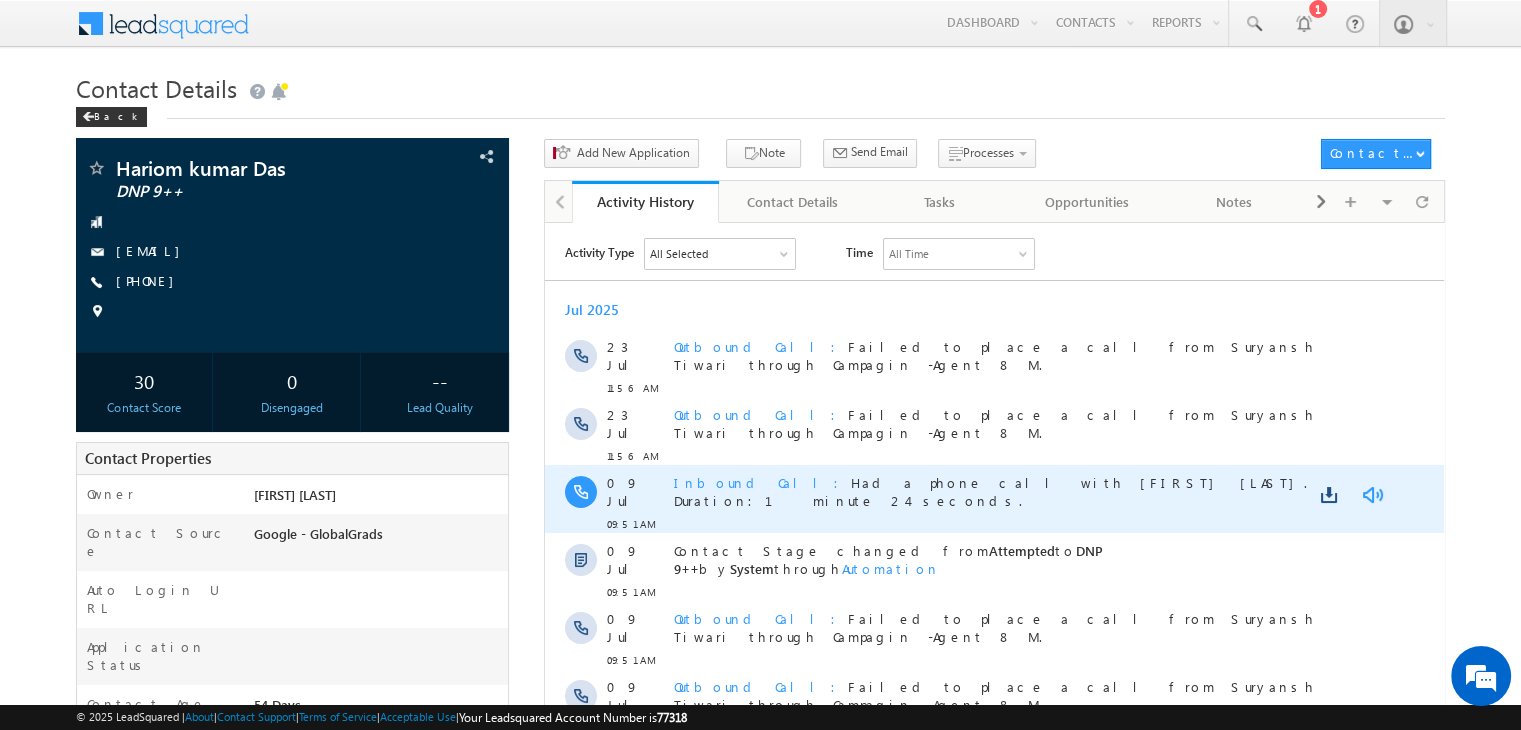 click at bounding box center [1372, 494] 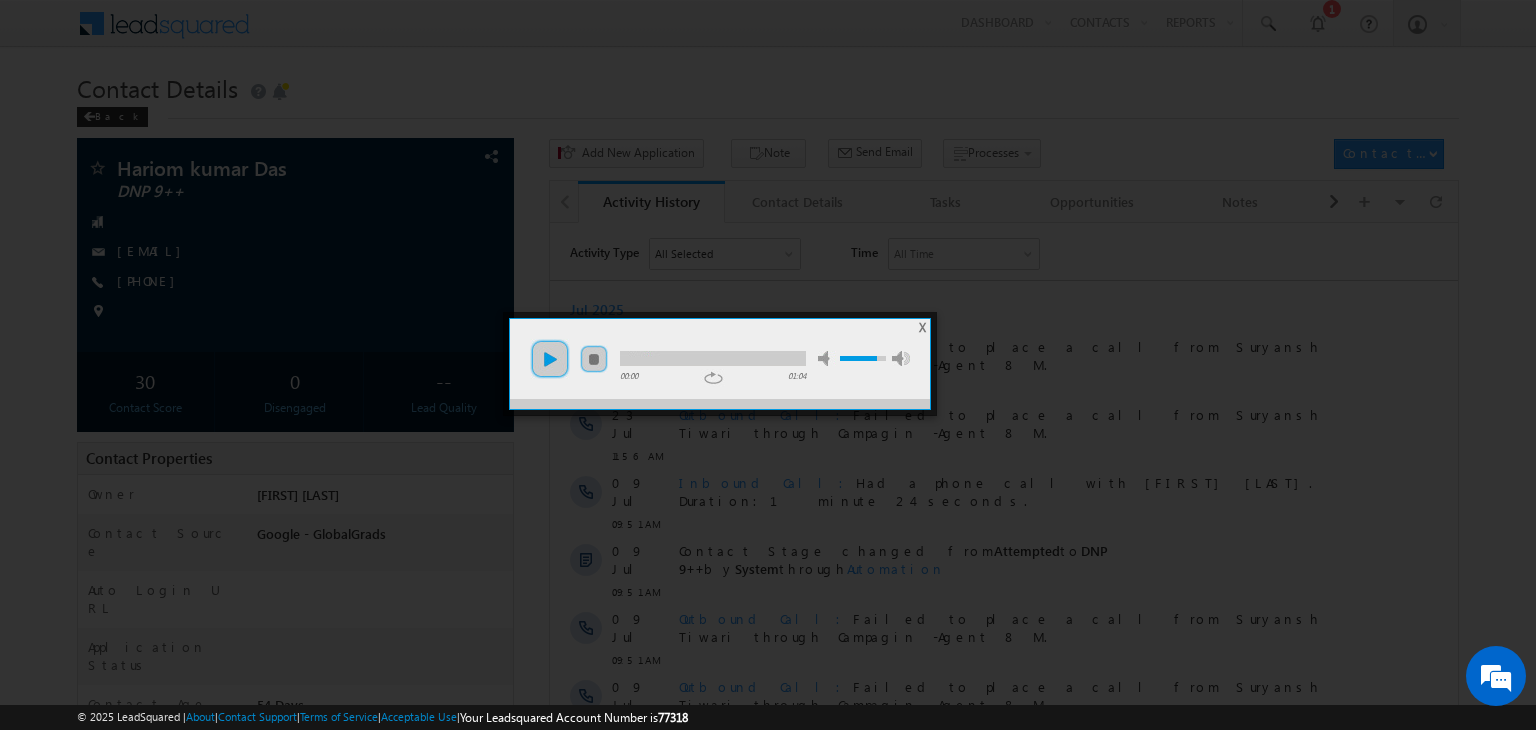 drag, startPoint x: 542, startPoint y: 383, endPoint x: 545, endPoint y: 366, distance: 17.262676 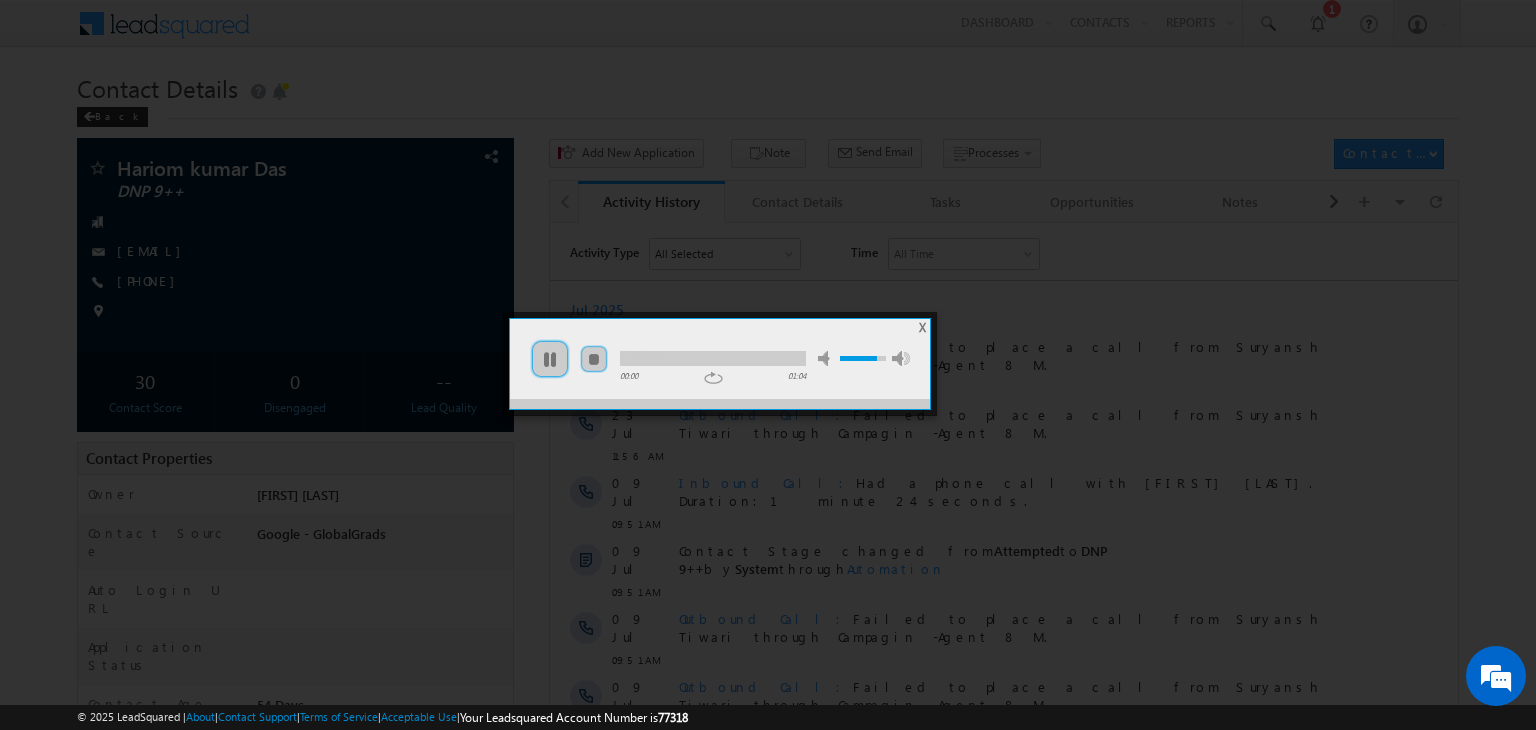 click at bounding box center (713, 358) 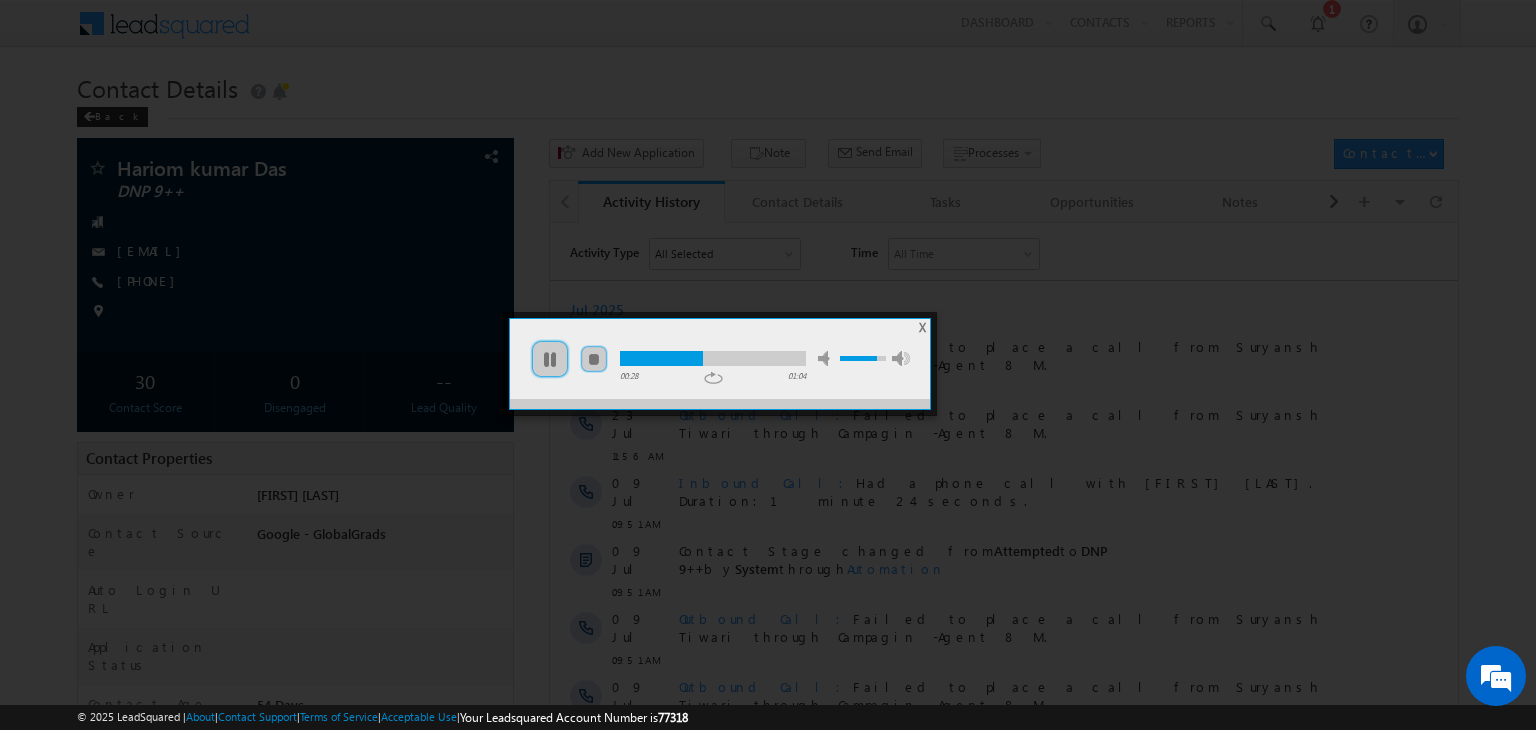 click at bounding box center [713, 358] 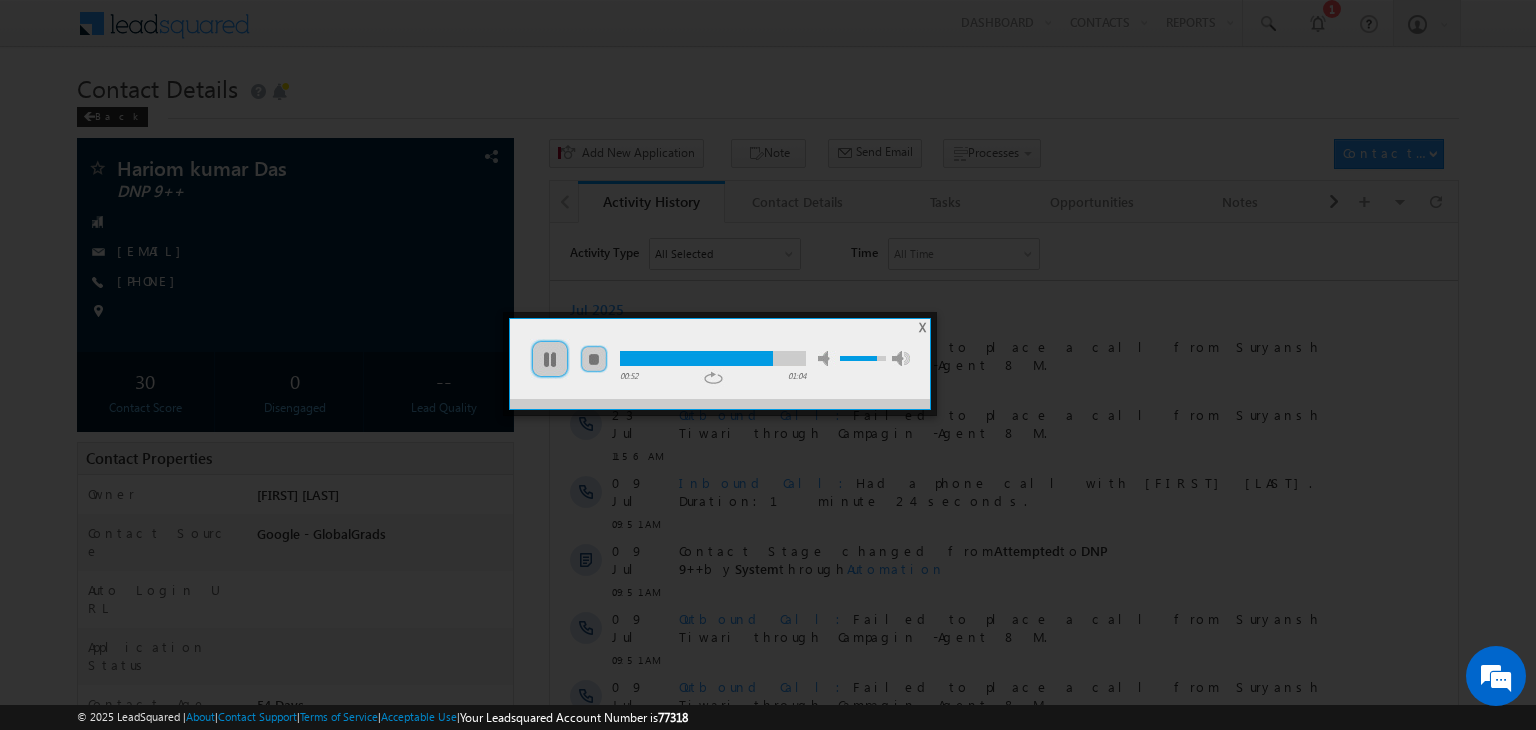 click at bounding box center [713, 358] 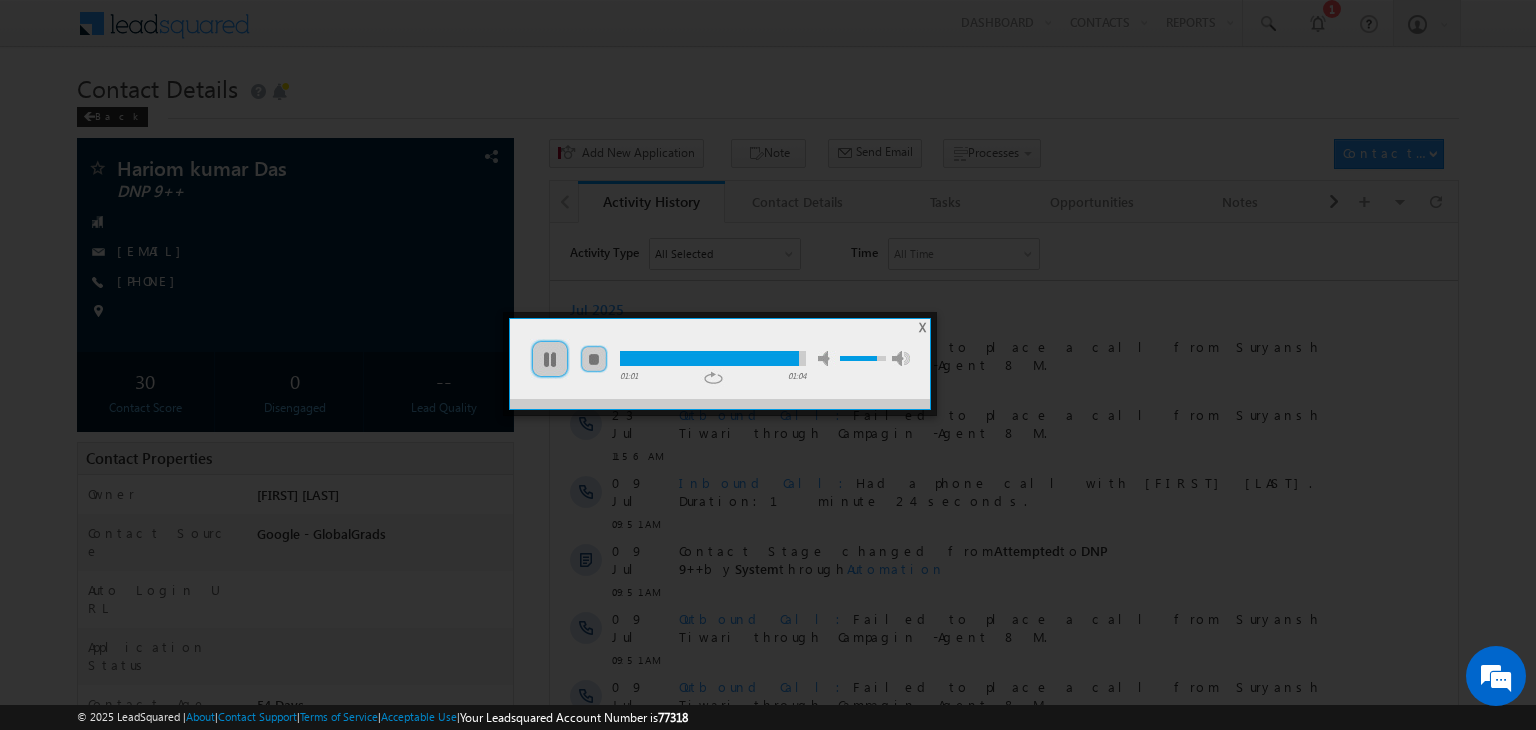 click on "X" at bounding box center [922, 327] 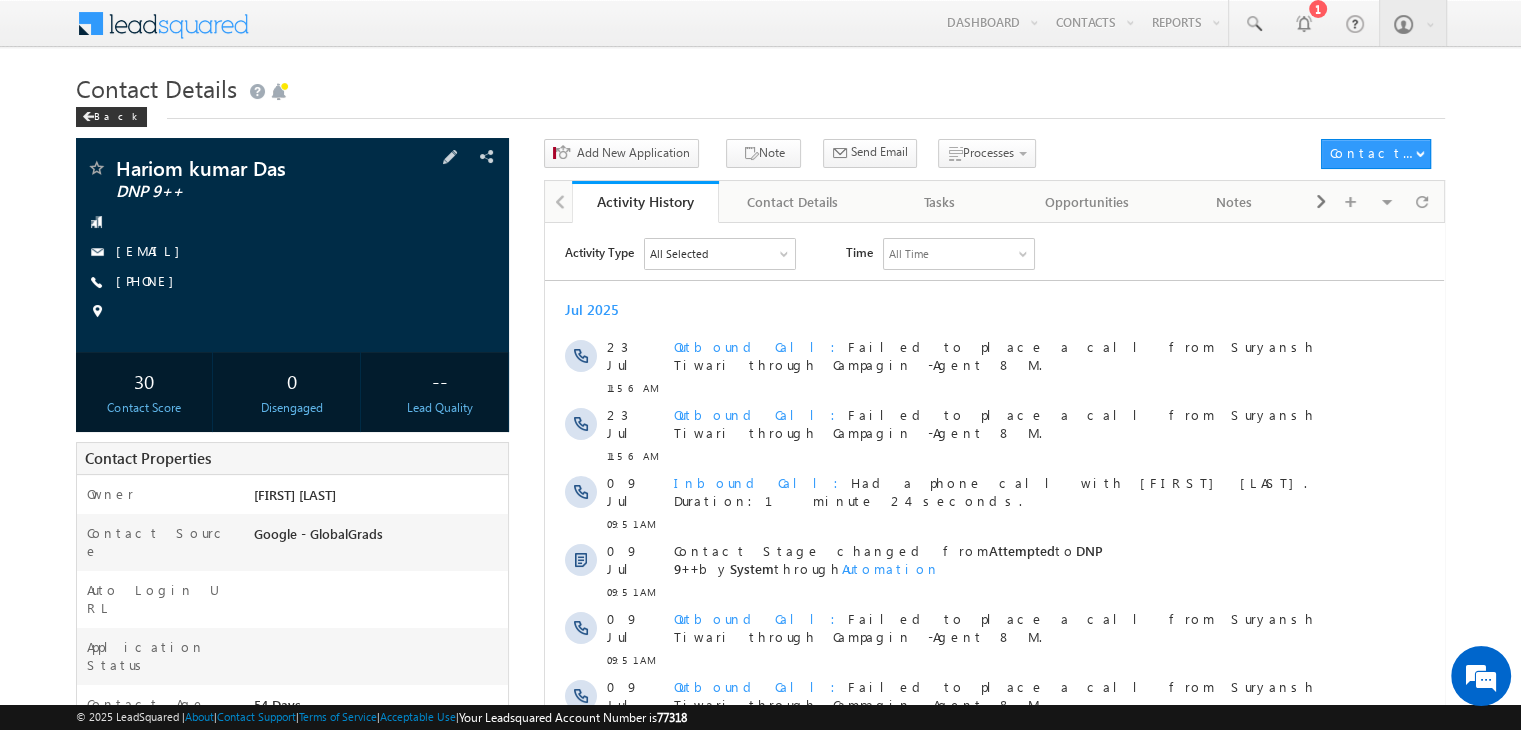 click on "[FIRST] [LAST]
DNP 9++
[EMAIL]
[PHONE]" at bounding box center [292, 245] 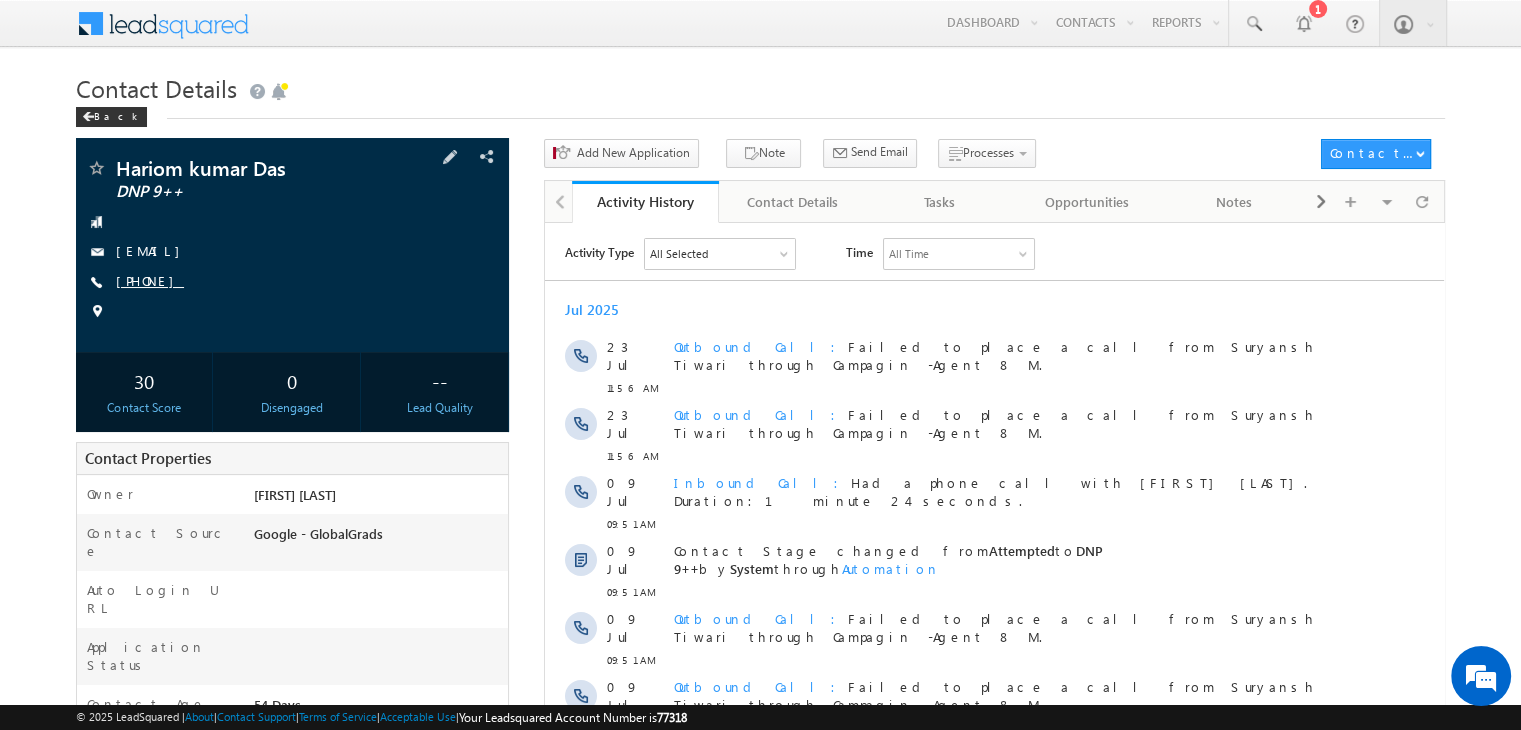 click on "[PHONE]" at bounding box center [150, 280] 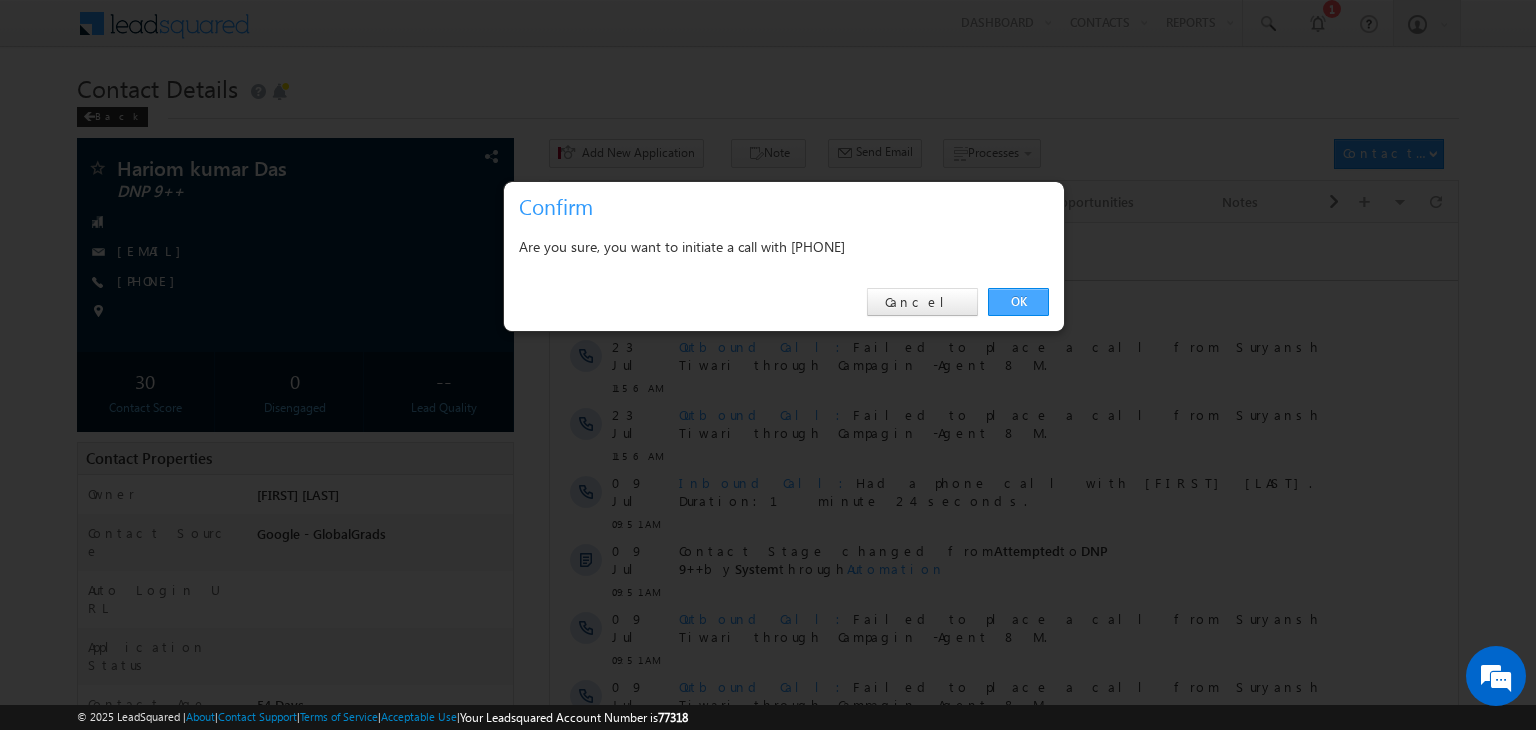 click on "OK" at bounding box center (1018, 302) 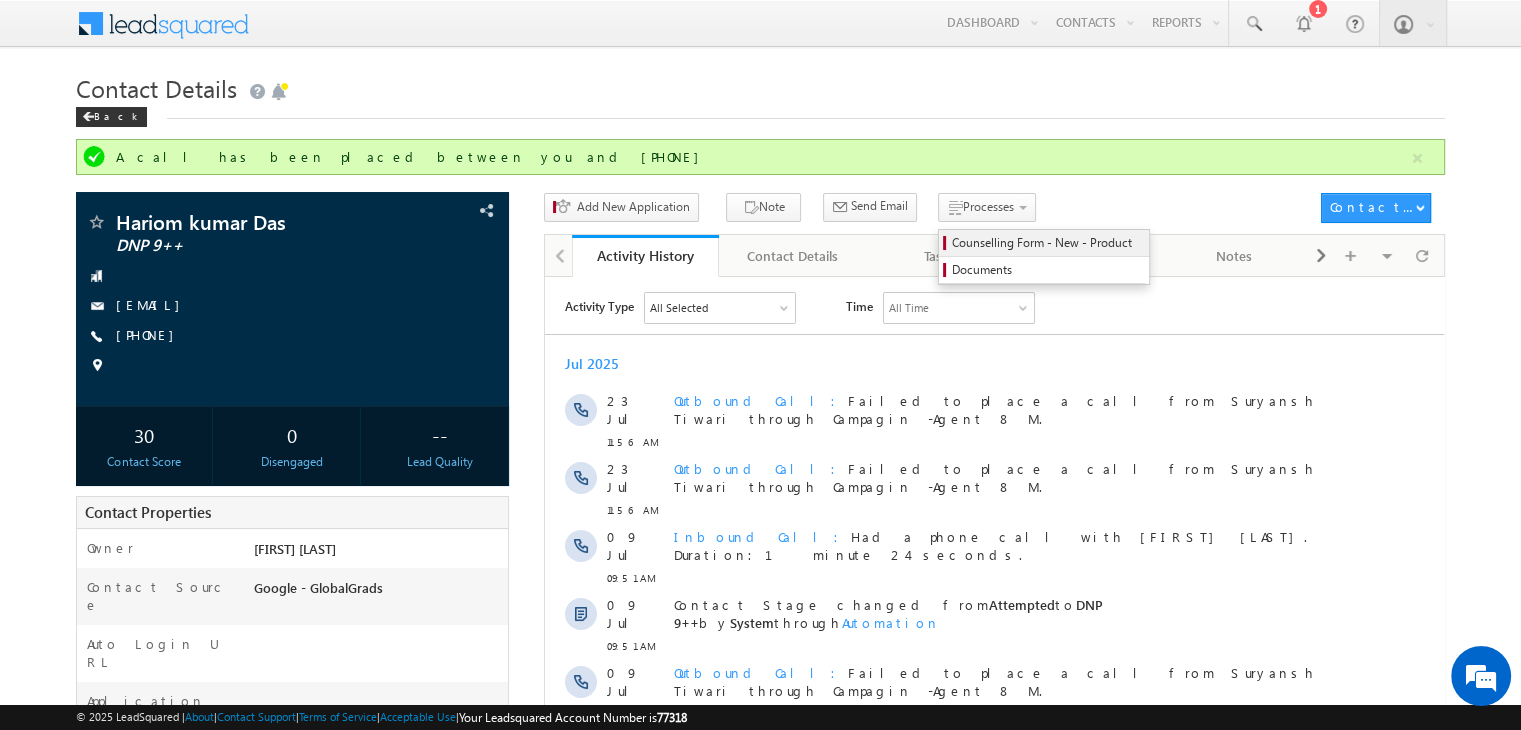click on "Counselling Form - New - Product" at bounding box center [1047, 243] 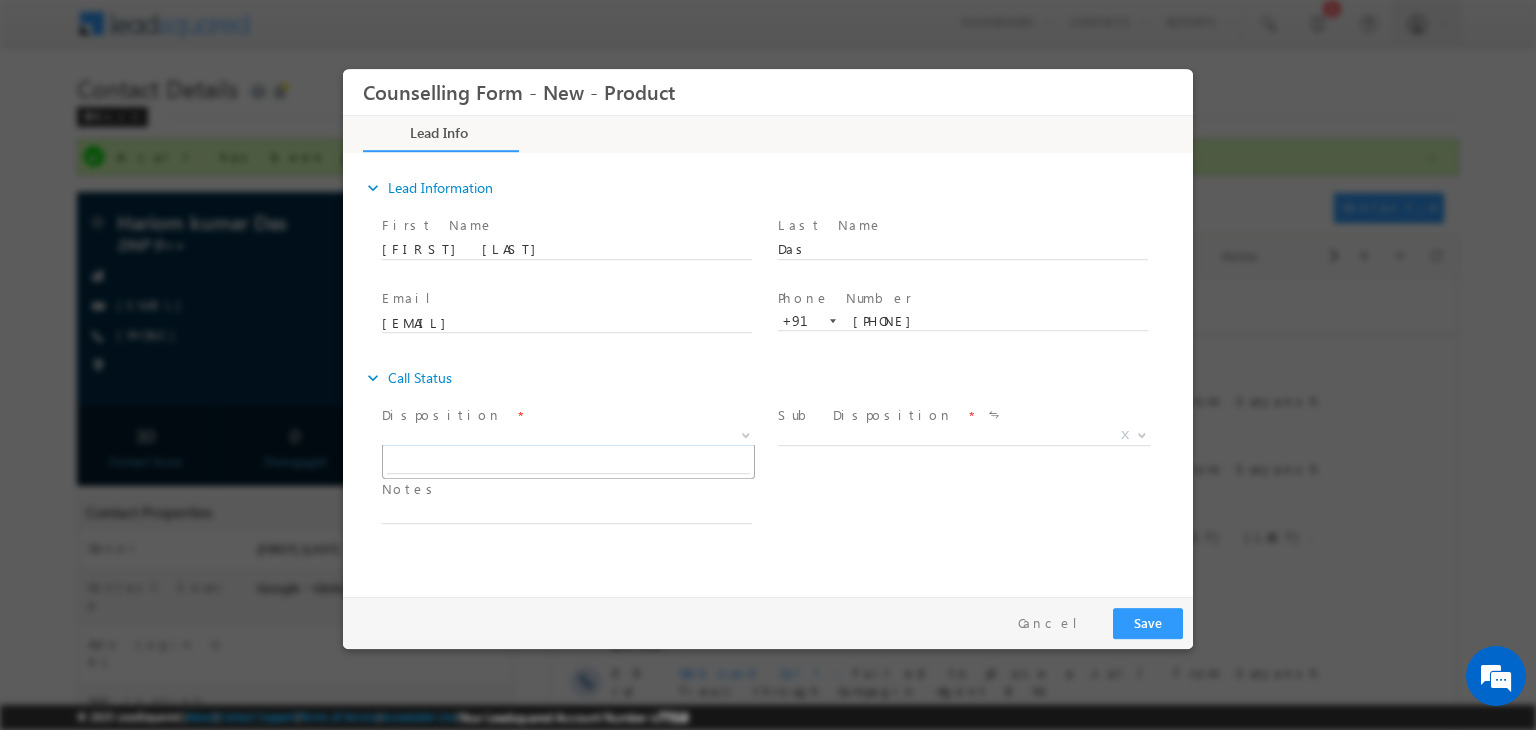 click on "X" at bounding box center [568, 436] 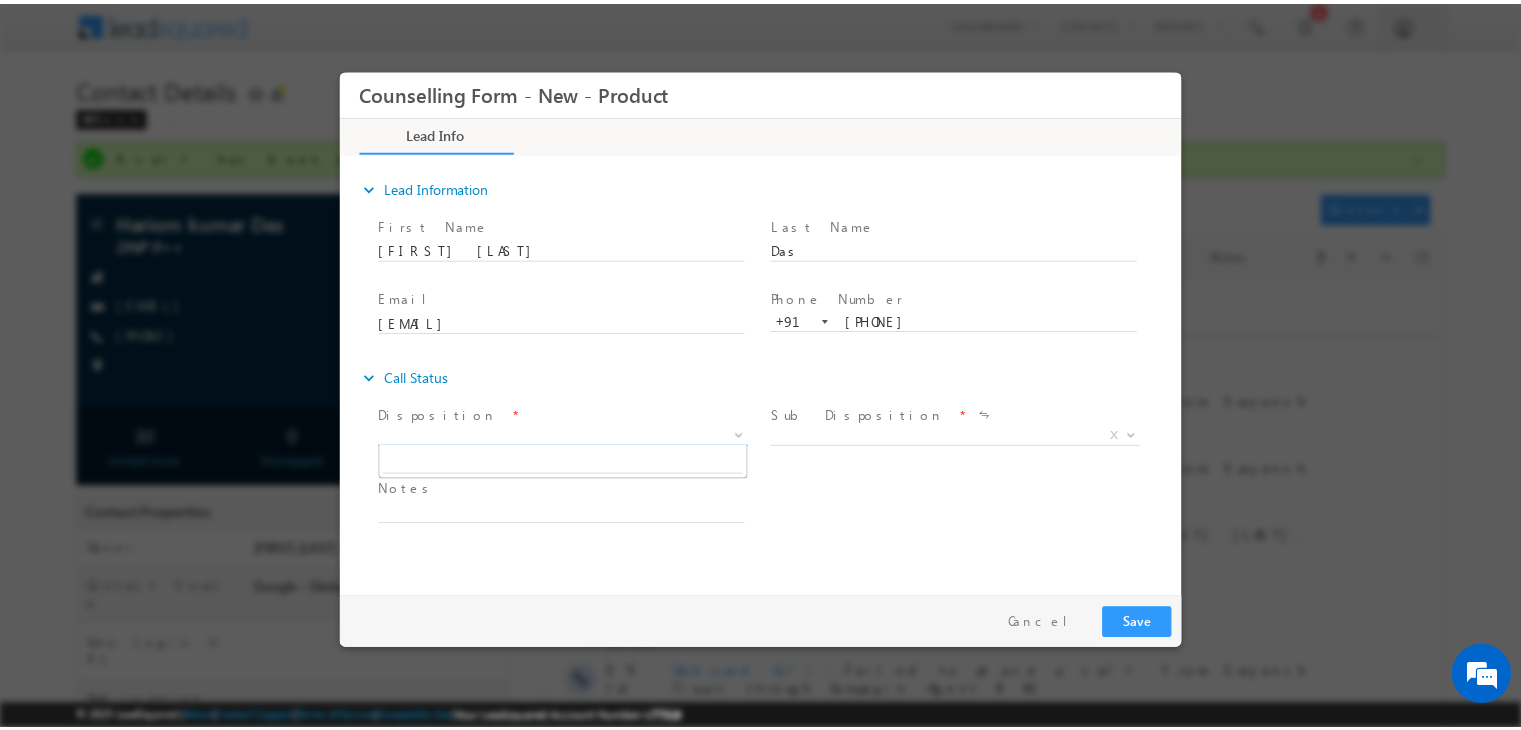 scroll, scrollTop: 0, scrollLeft: 0, axis: both 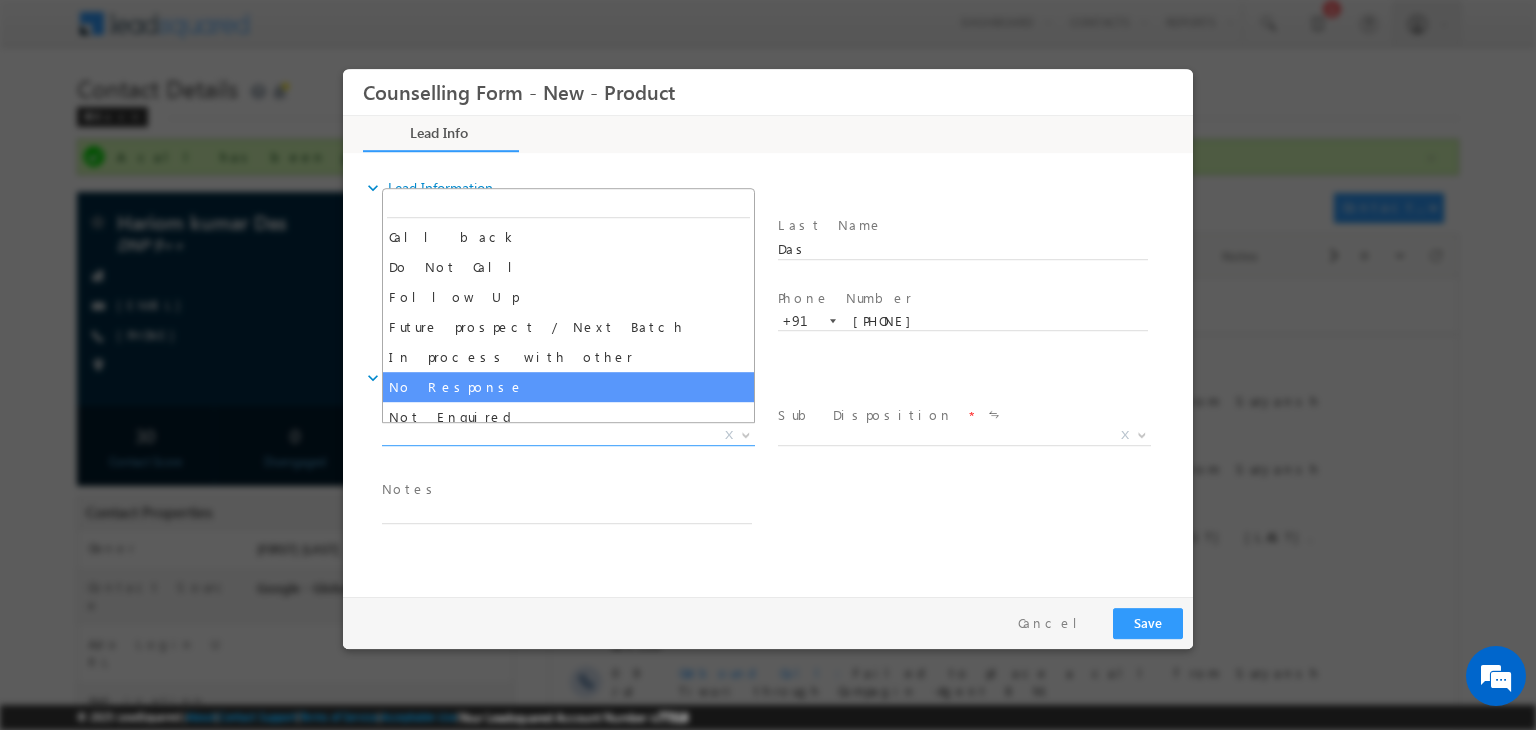 select on "No Response" 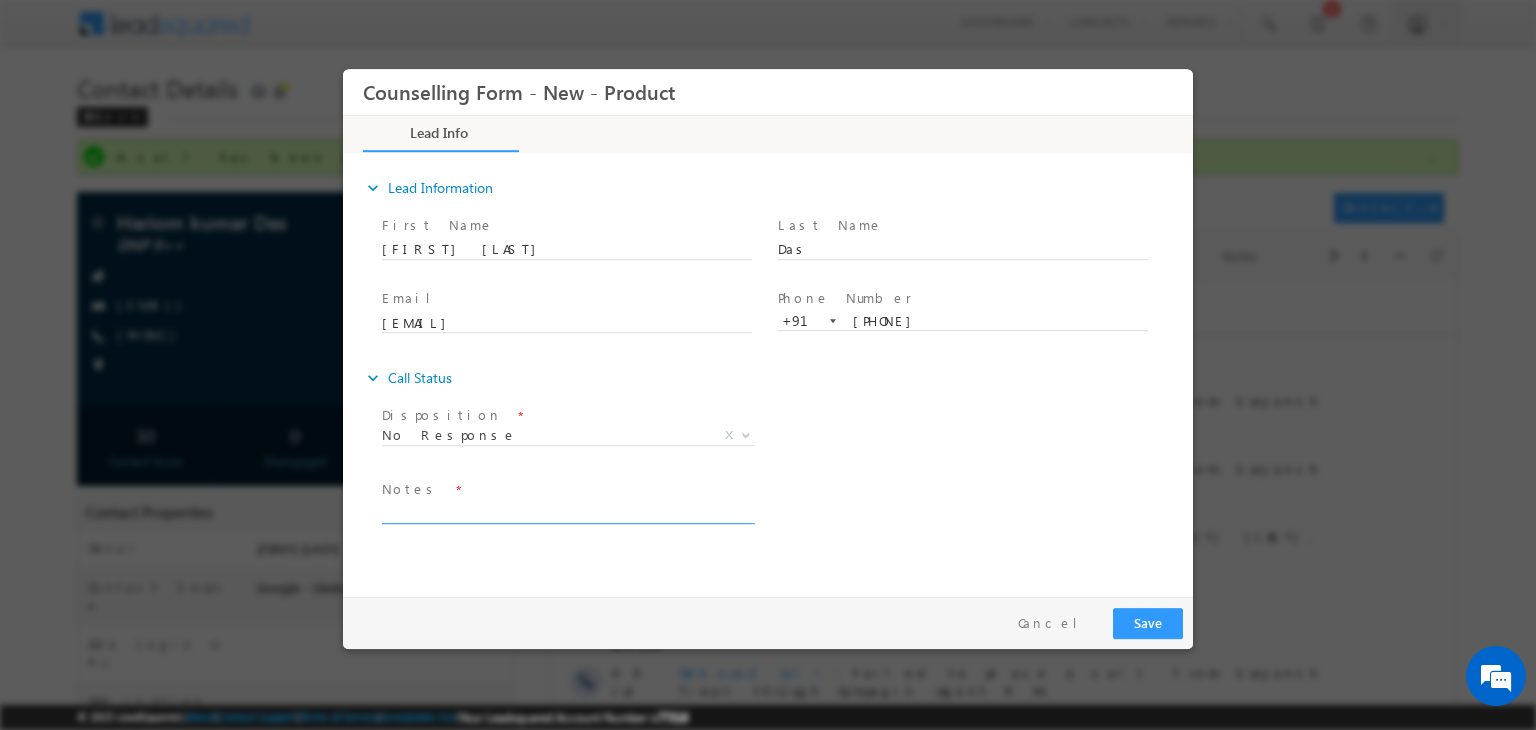 click at bounding box center (567, 512) 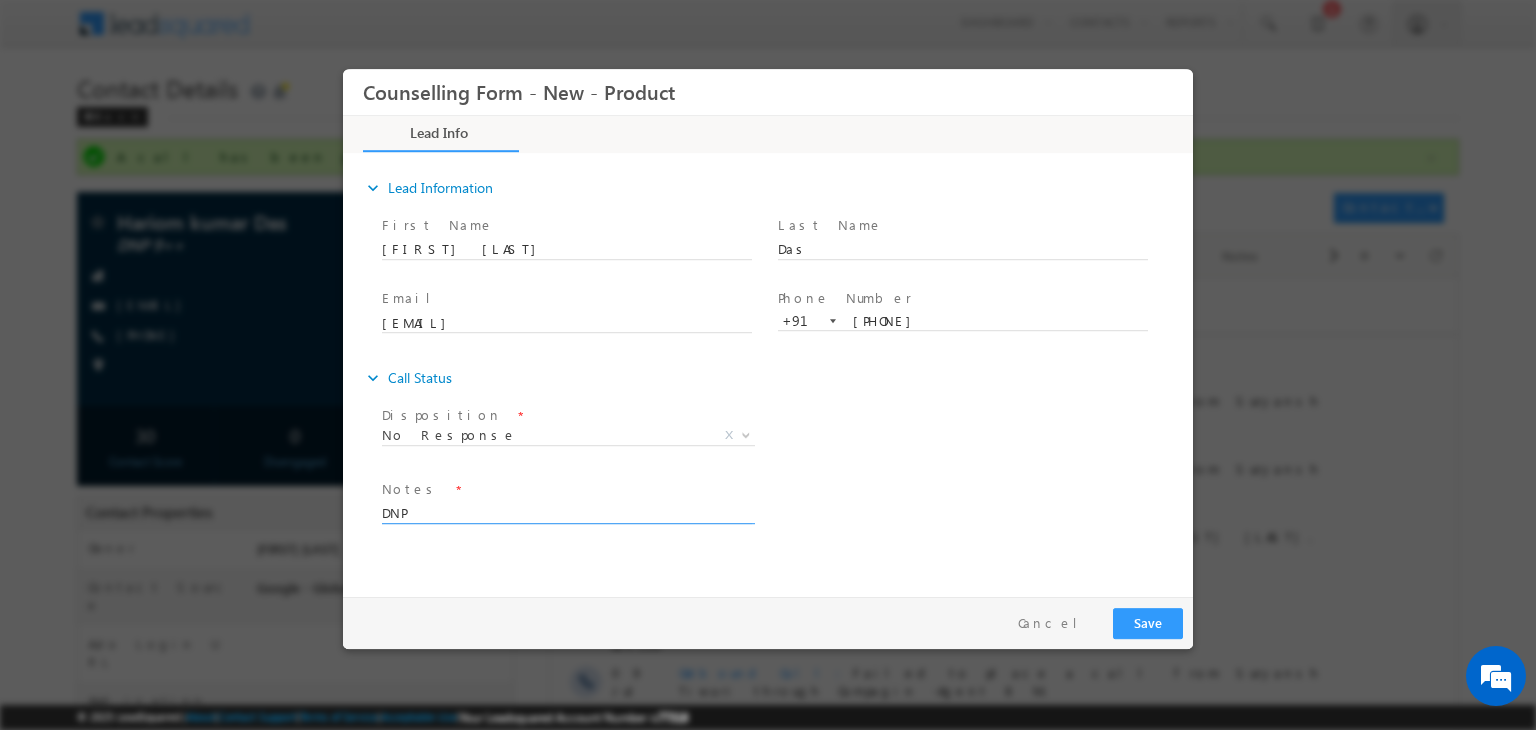 type on "DNP" 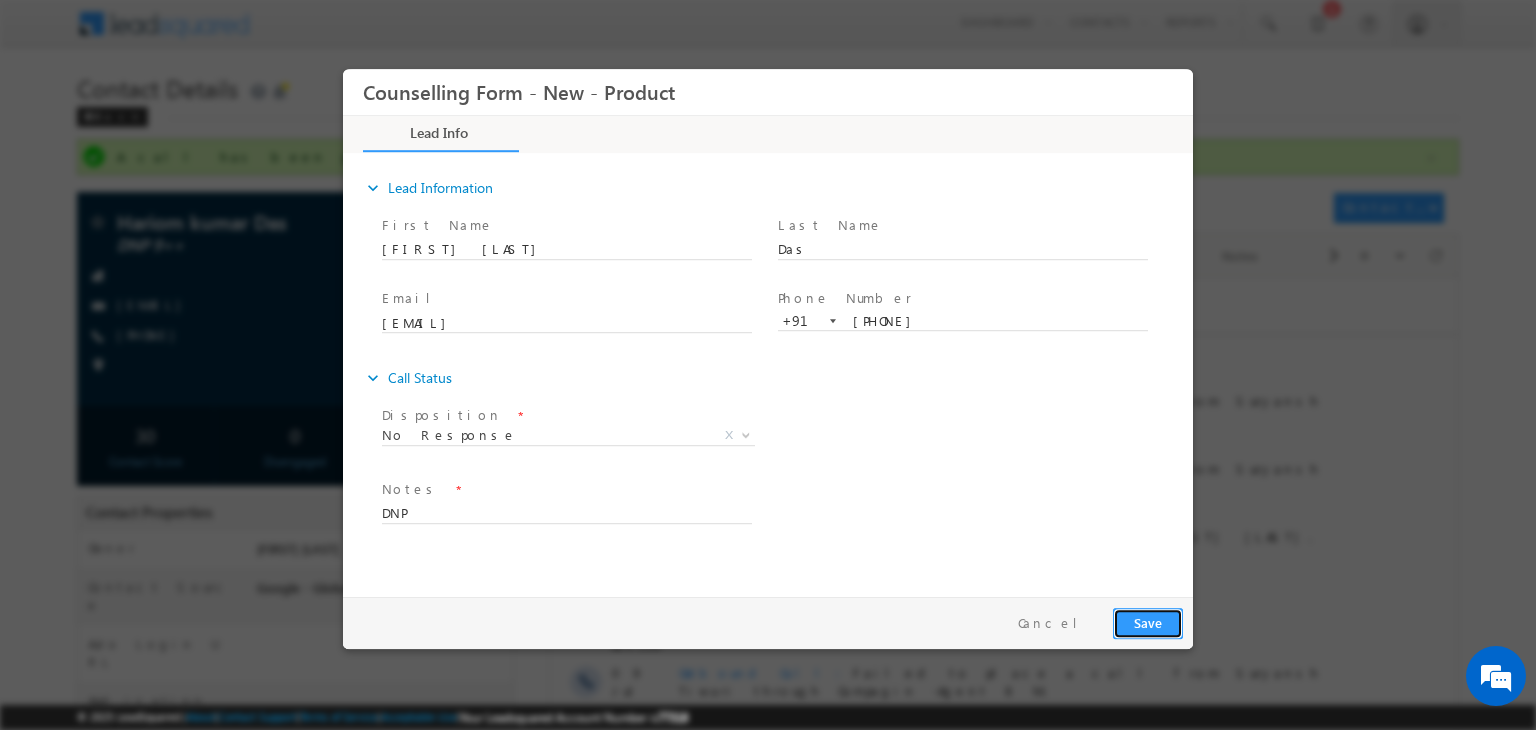 click on "Save" at bounding box center (1148, 623) 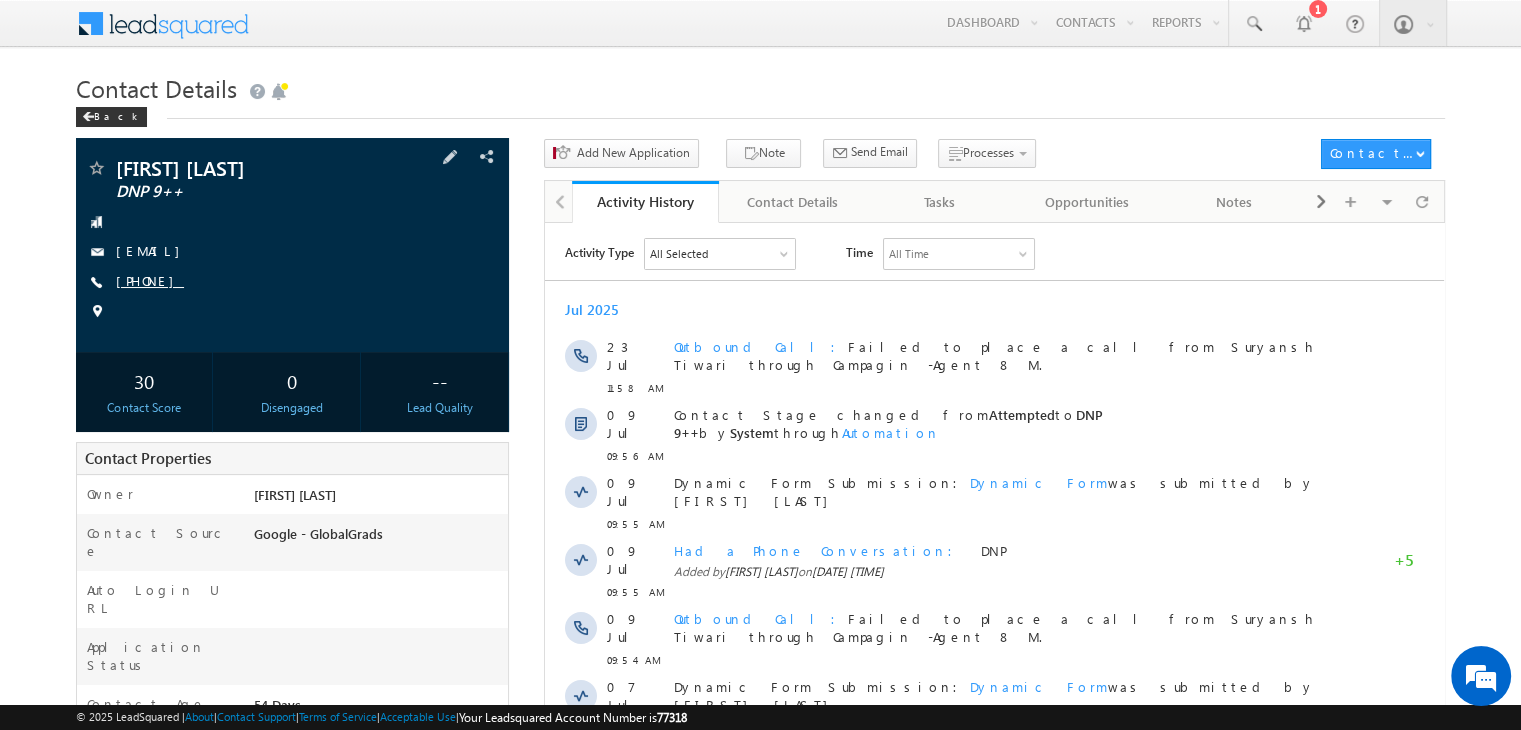 scroll, scrollTop: 0, scrollLeft: 0, axis: both 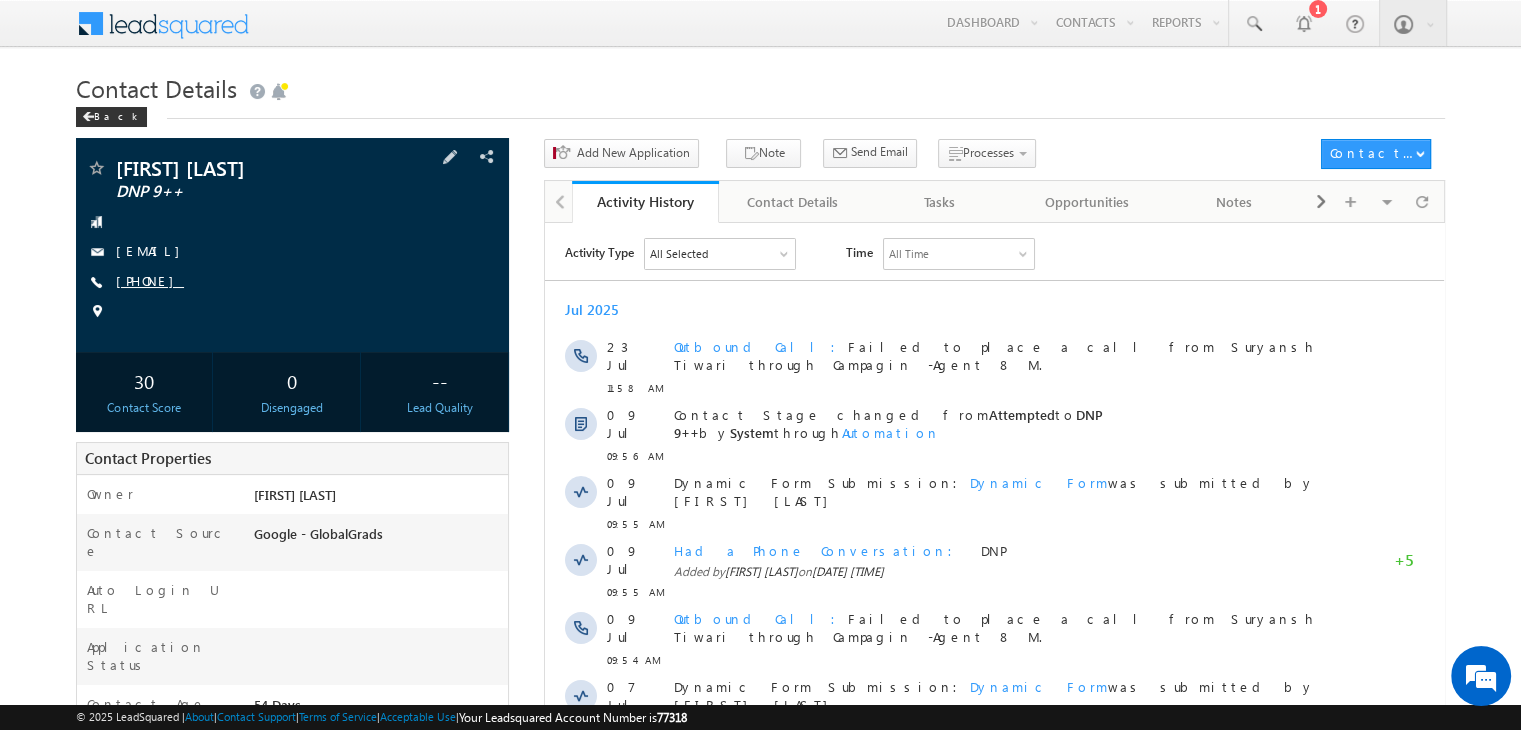 click on "[PHONE]" at bounding box center [150, 280] 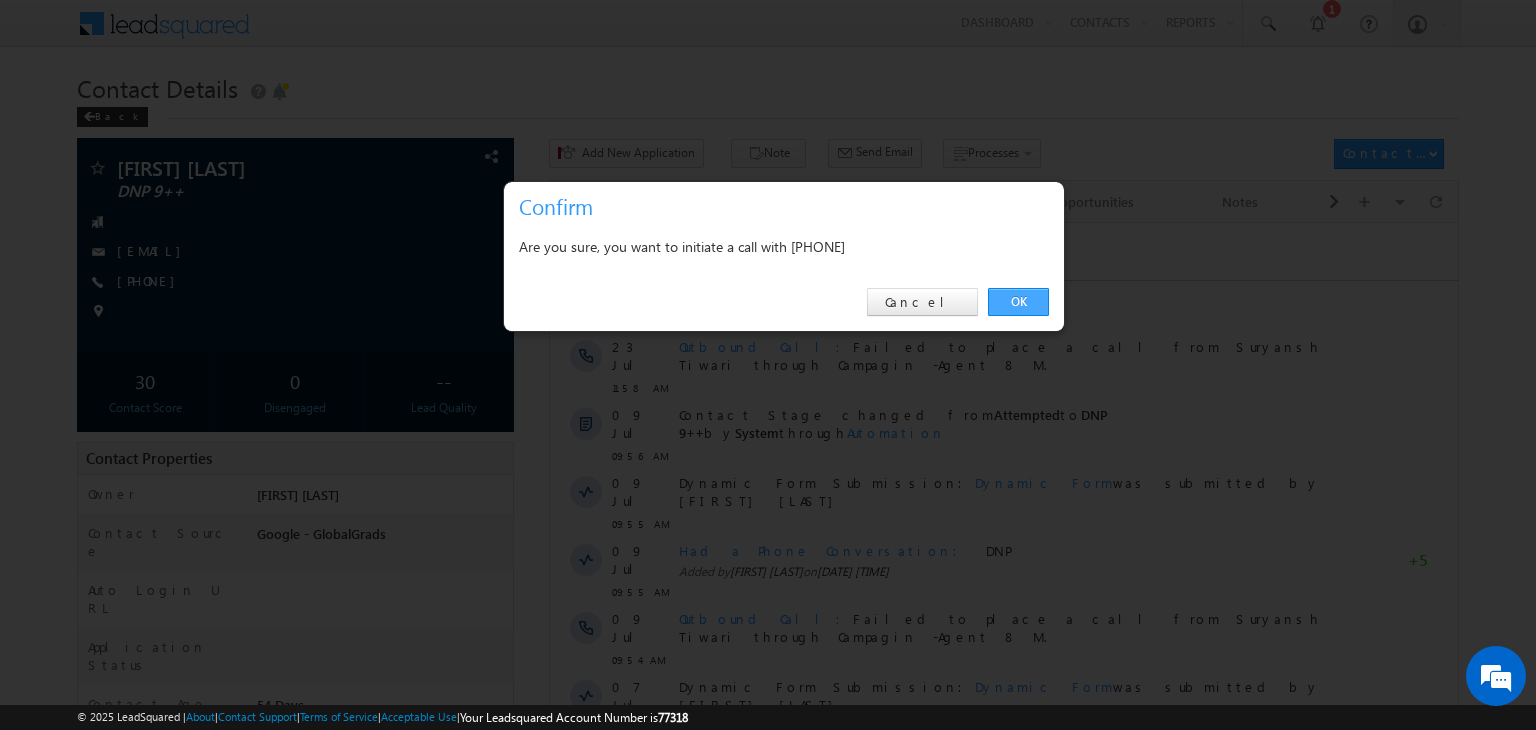 click on "OK" at bounding box center (1018, 302) 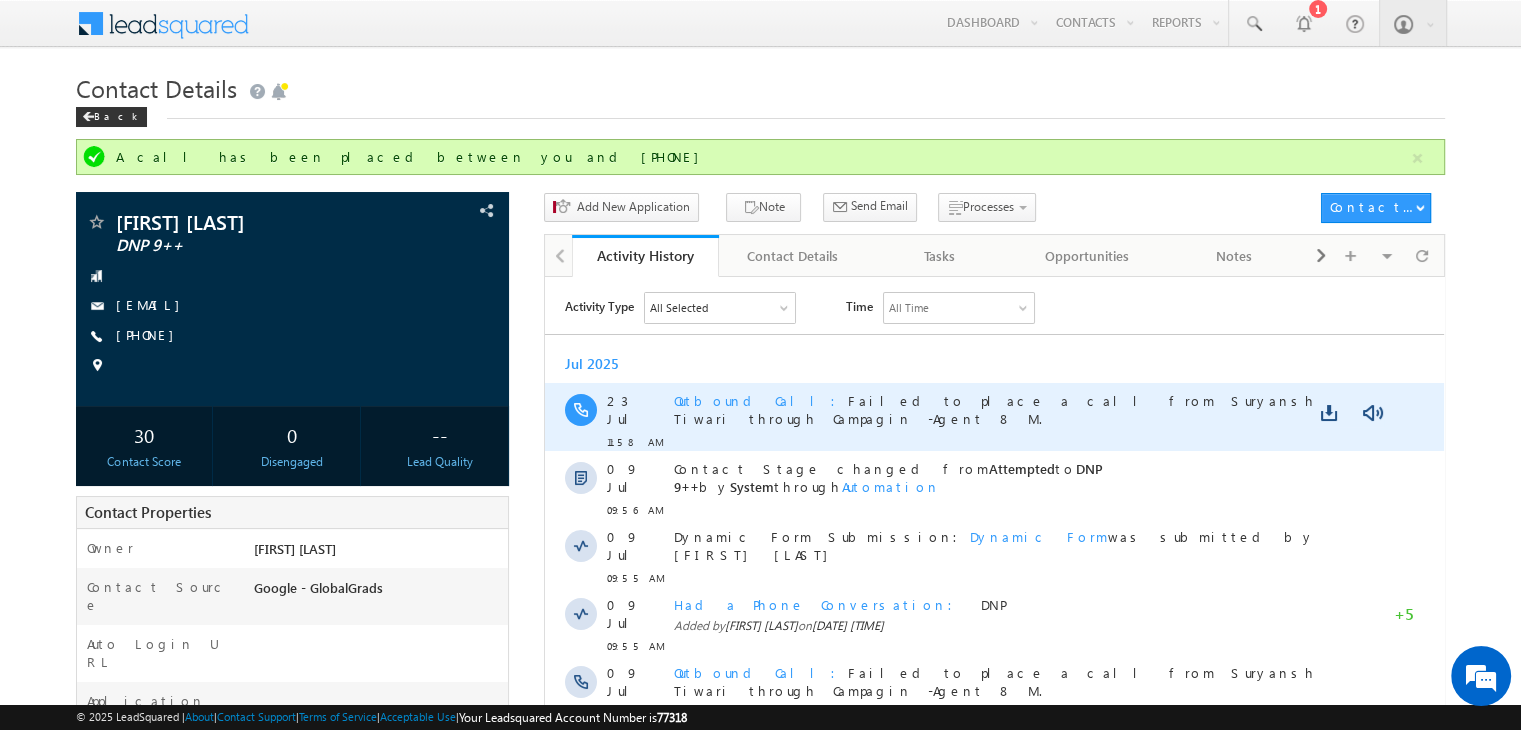 click on "Outbound Call
Failed to place a call from [FIRST] [LAST] through Campagin -Agent 8 M." at bounding box center (1003, 416) 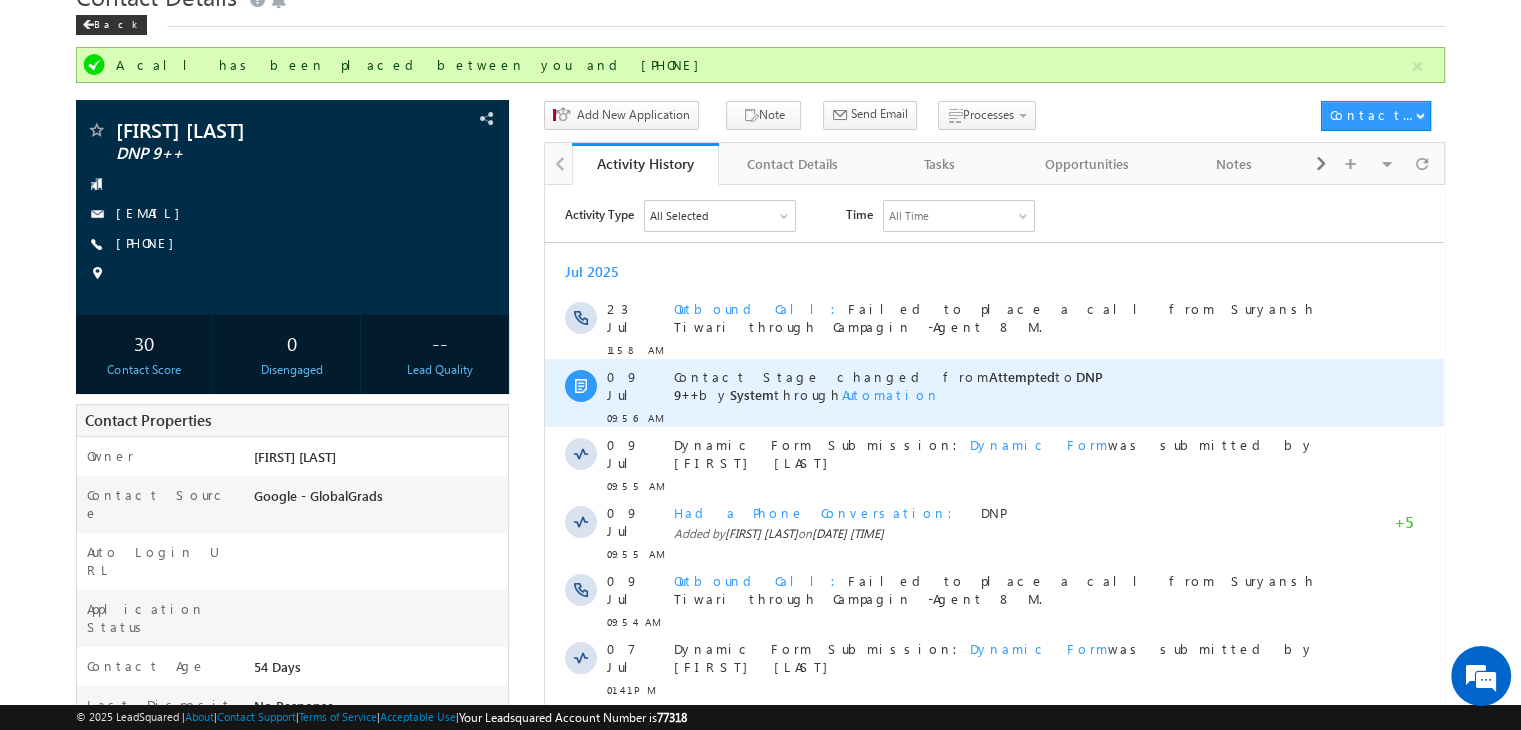 scroll, scrollTop: 92, scrollLeft: 0, axis: vertical 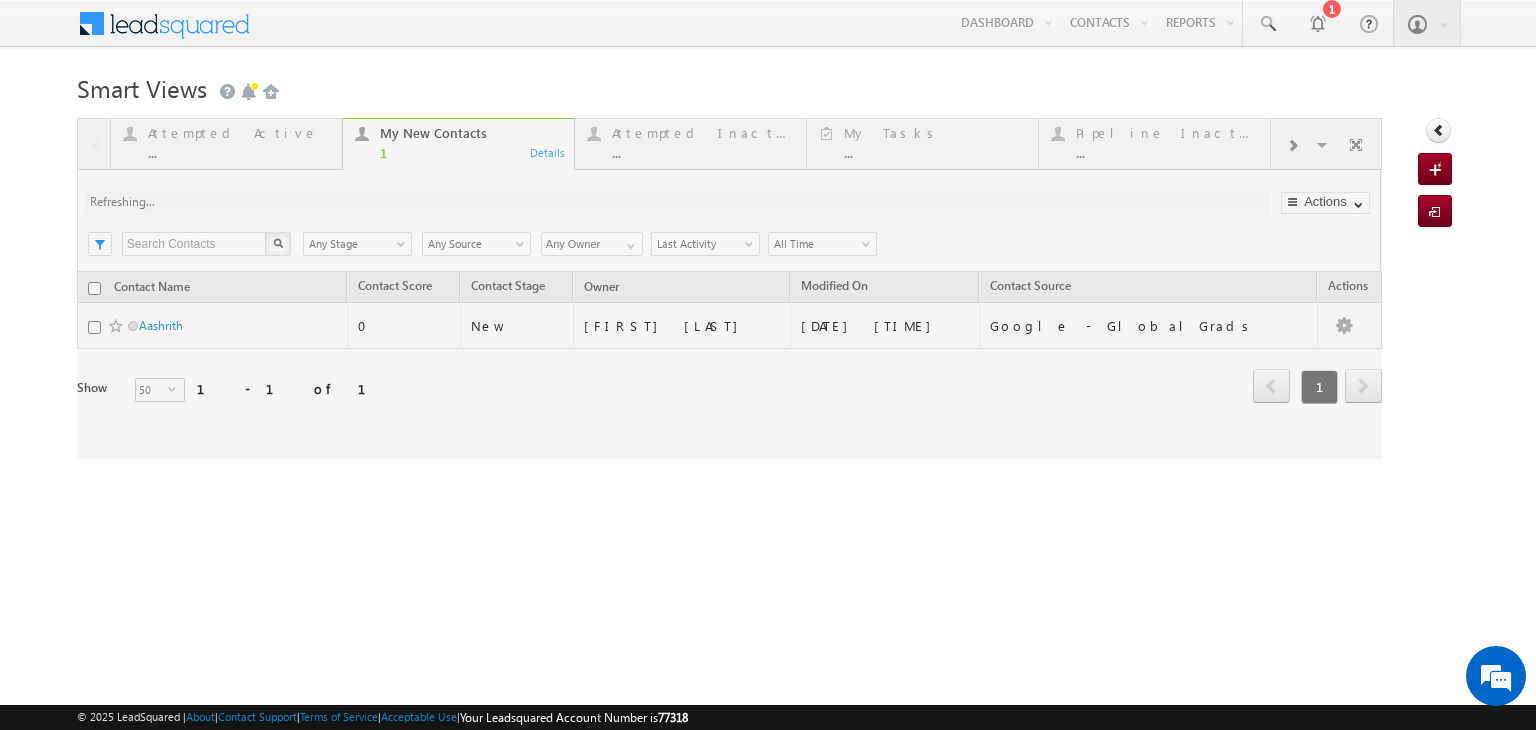 click at bounding box center [729, 288] 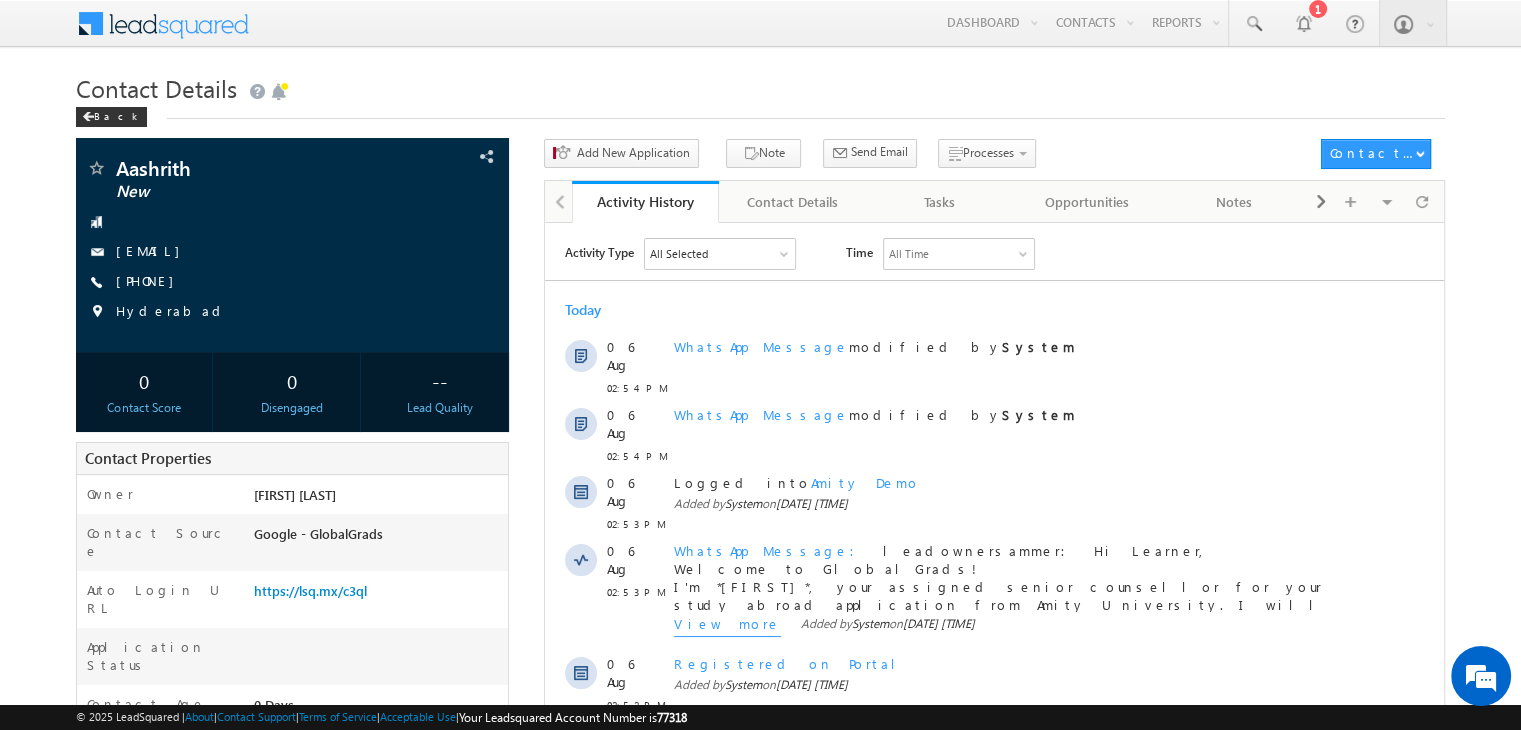 scroll, scrollTop: 0, scrollLeft: 0, axis: both 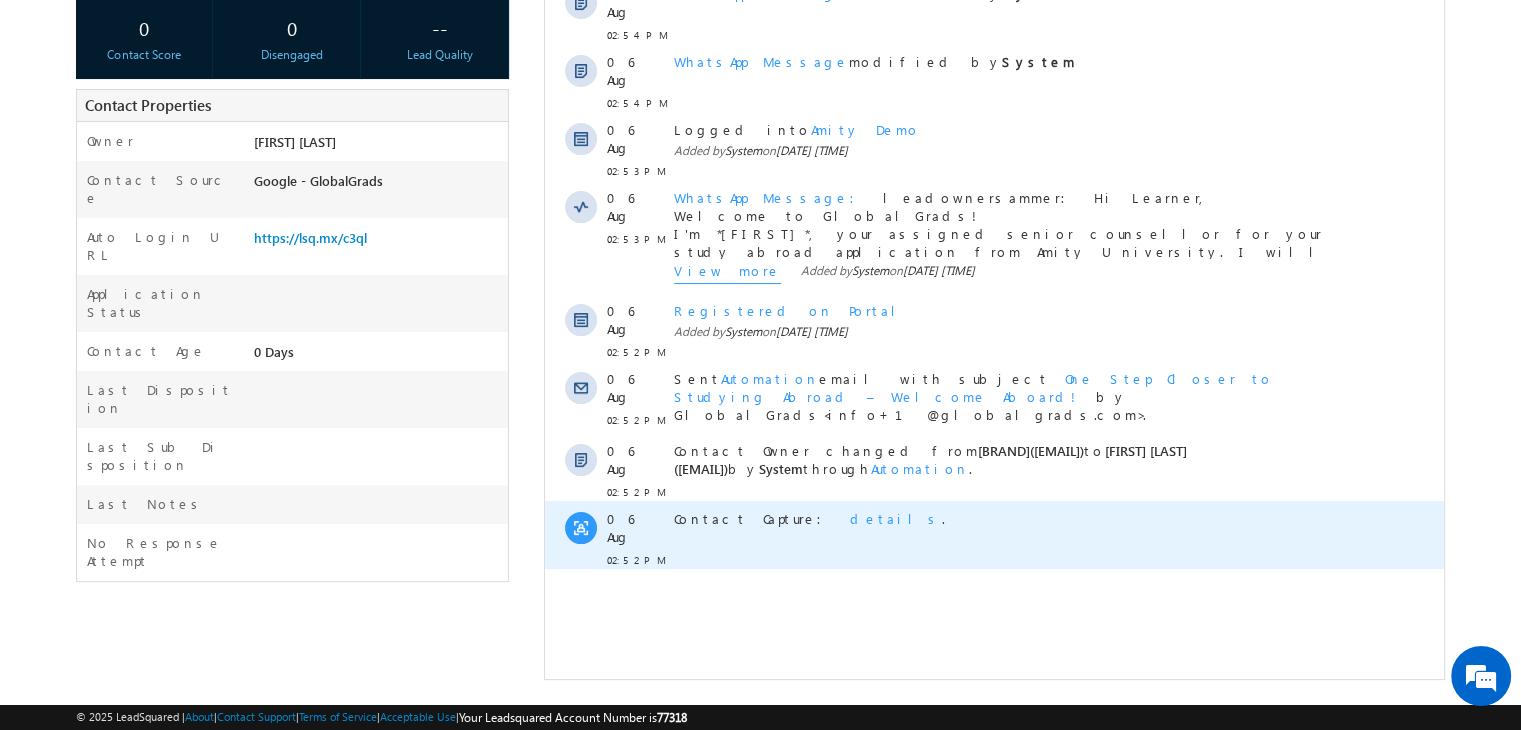 click on "details" at bounding box center [896, 518] 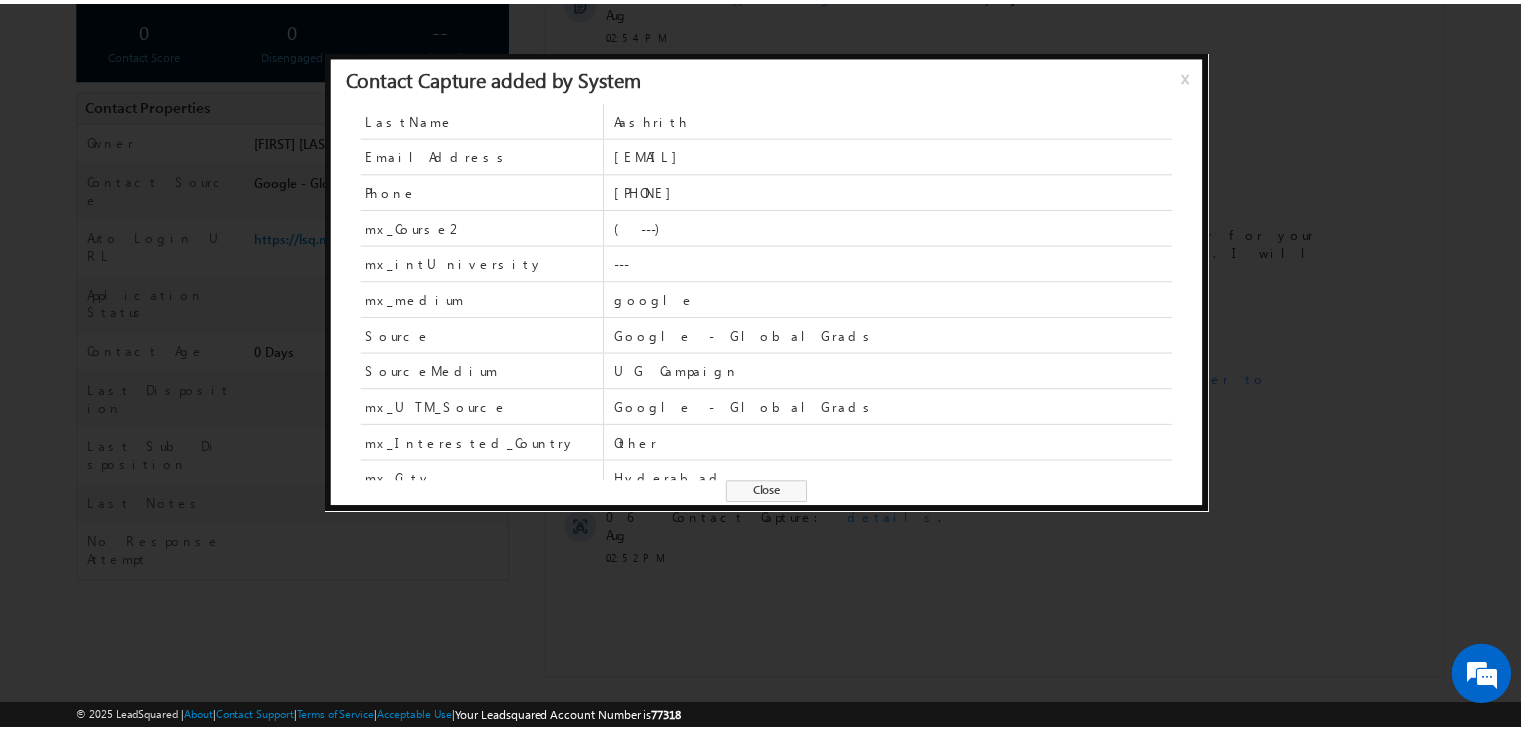 scroll, scrollTop: 48, scrollLeft: 0, axis: vertical 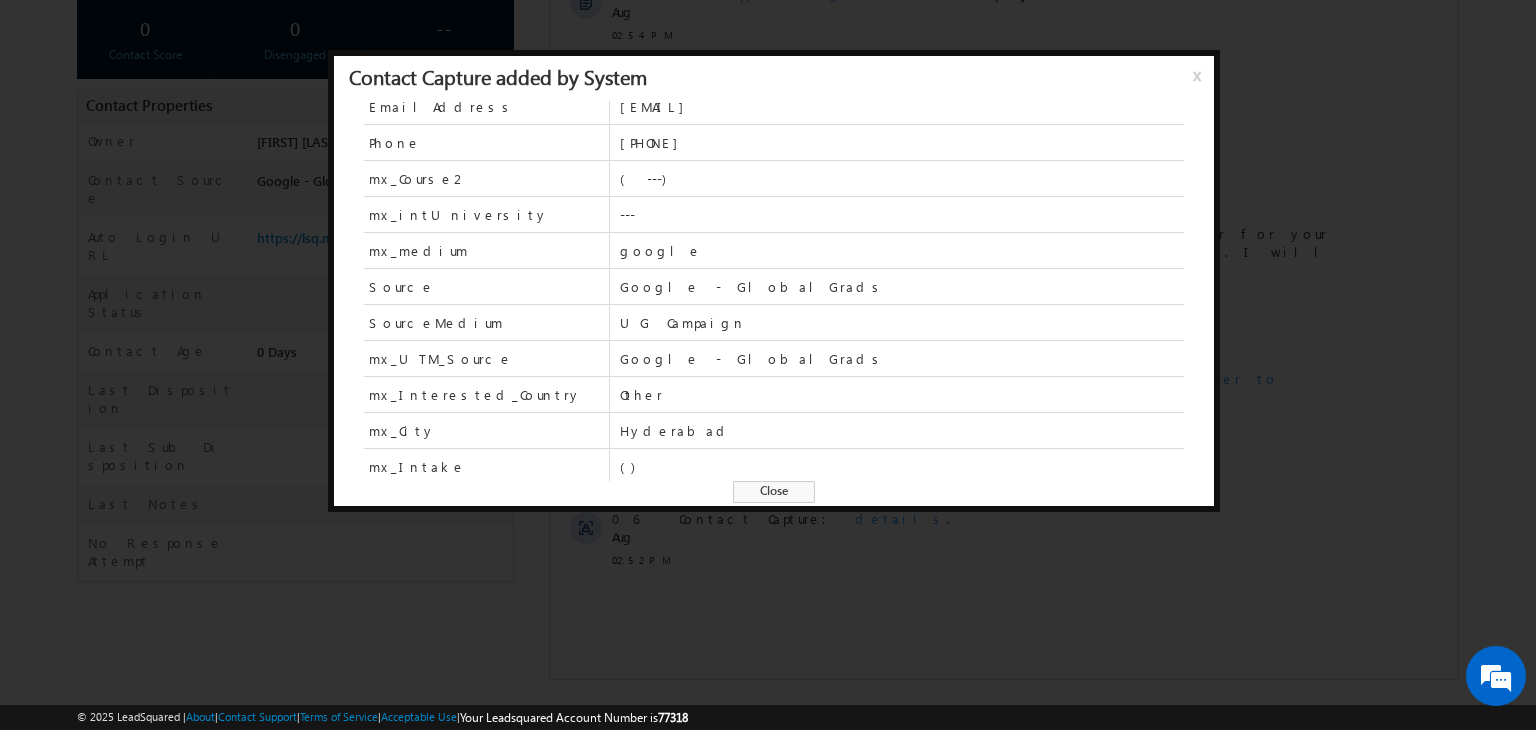 click on "Close" at bounding box center [774, 492] 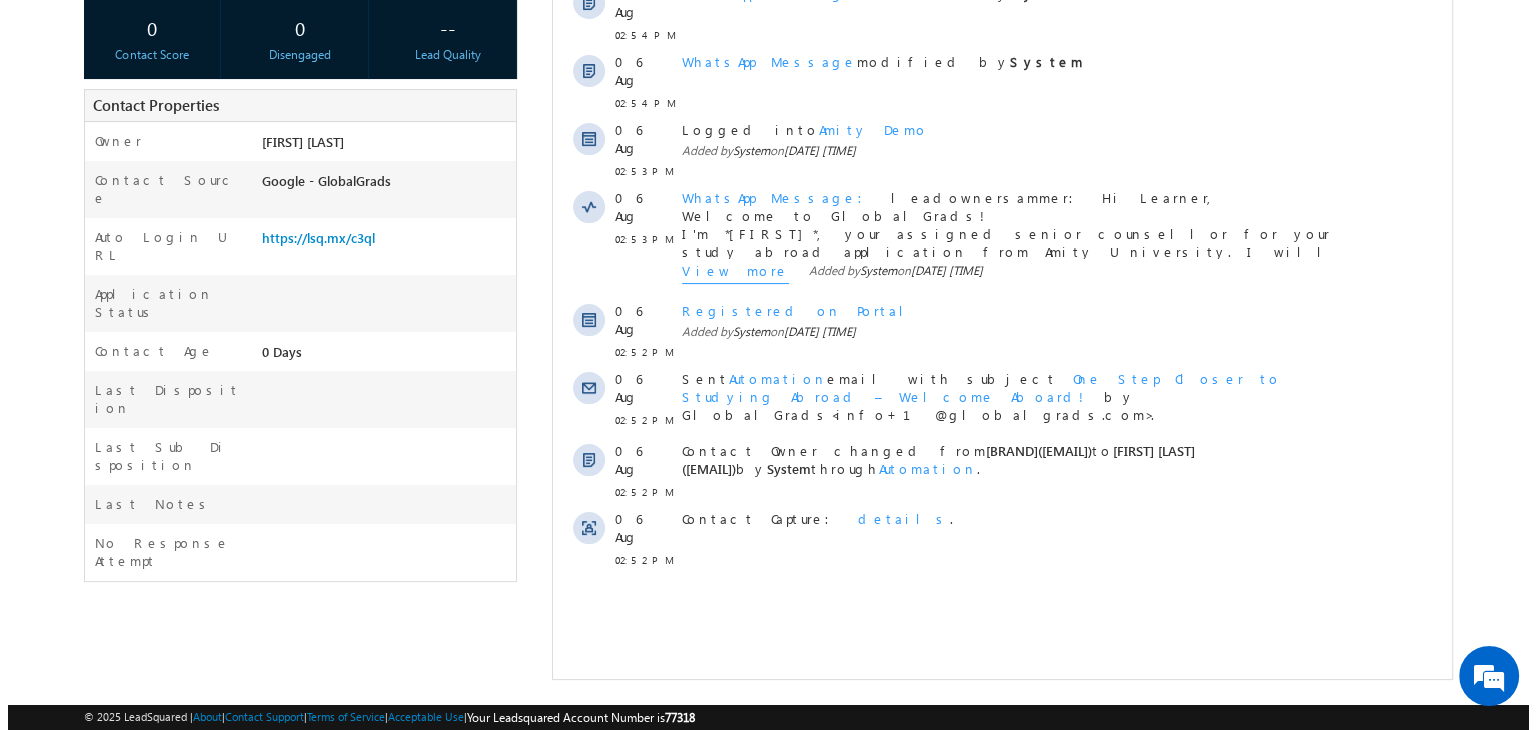 scroll, scrollTop: 0, scrollLeft: 0, axis: both 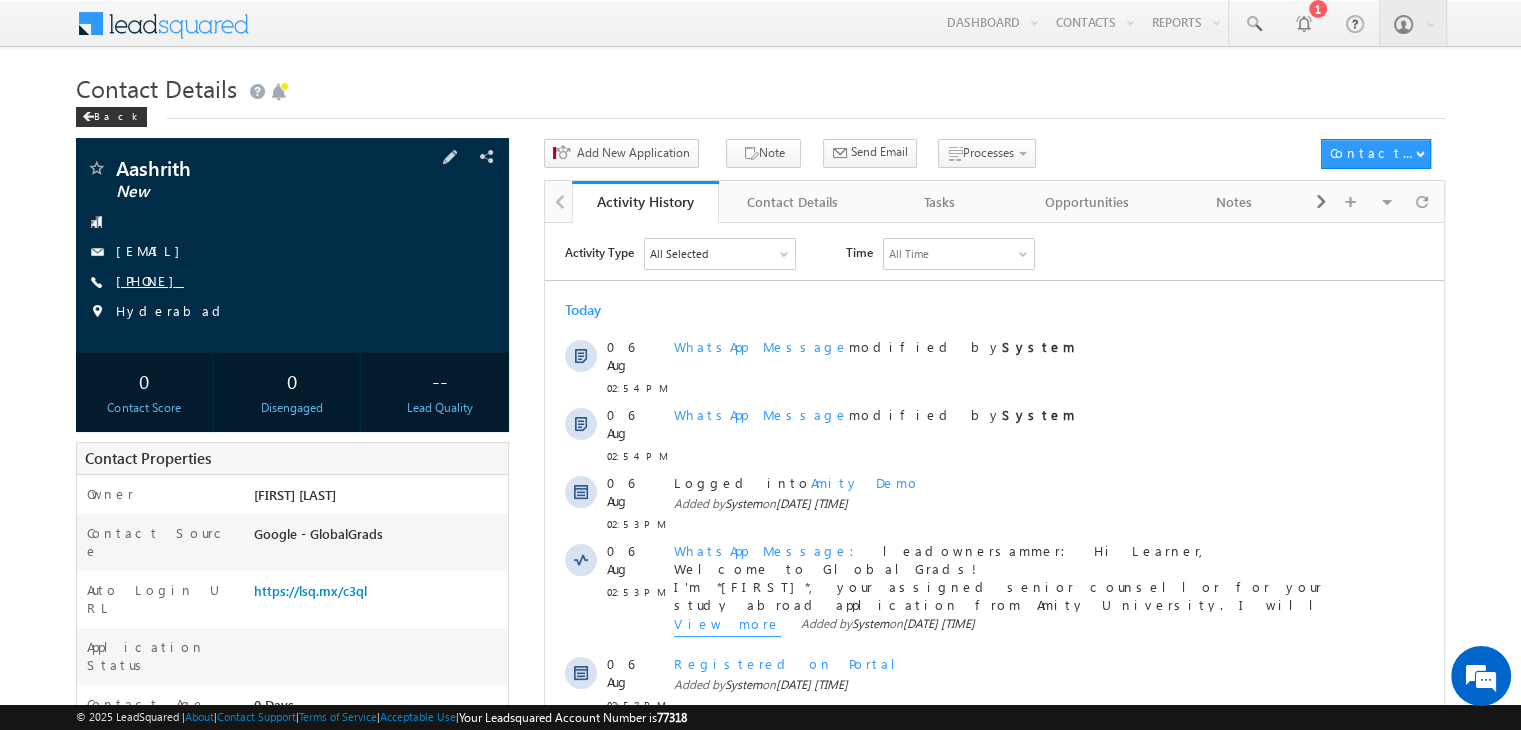 click on "+91-9391009760" at bounding box center (150, 280) 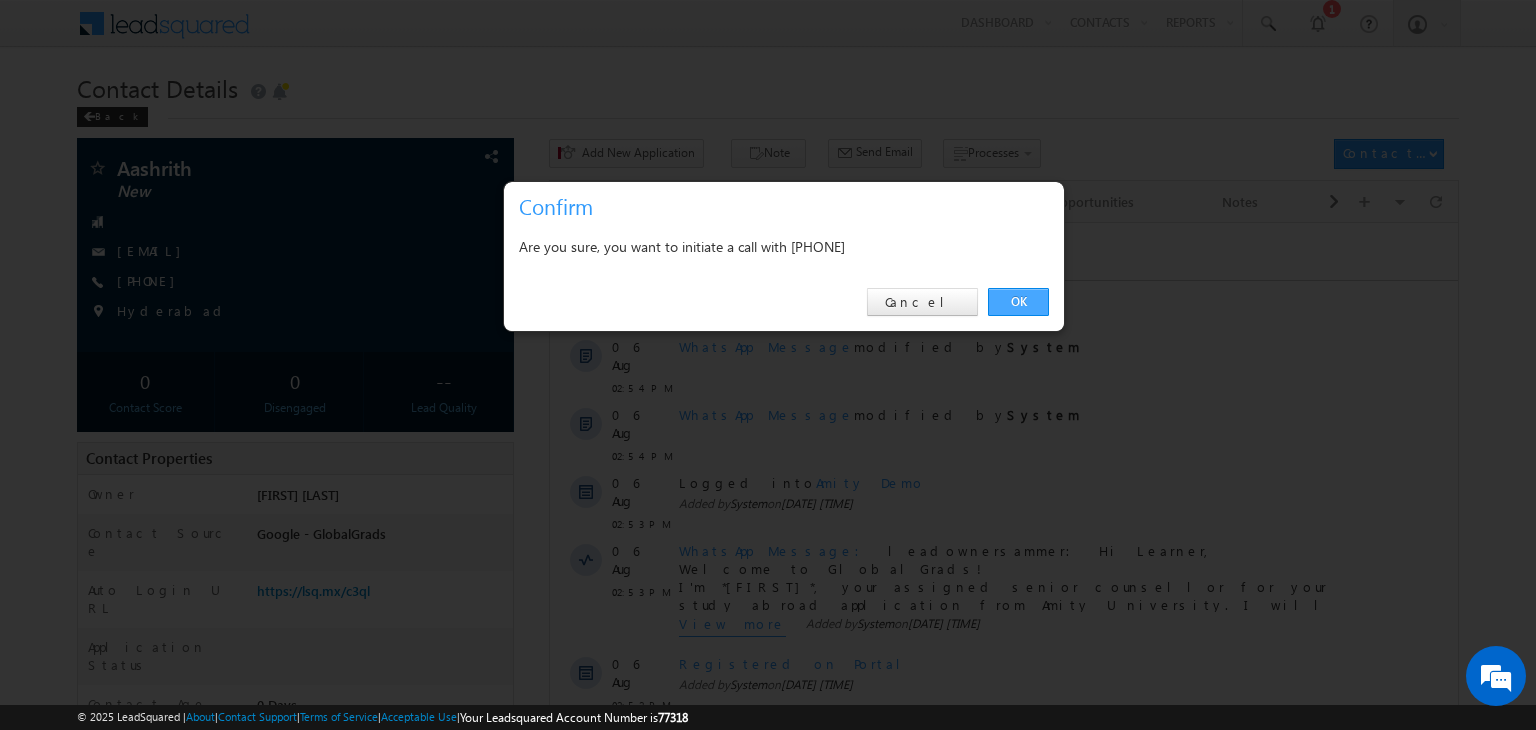 click on "OK" at bounding box center (1018, 302) 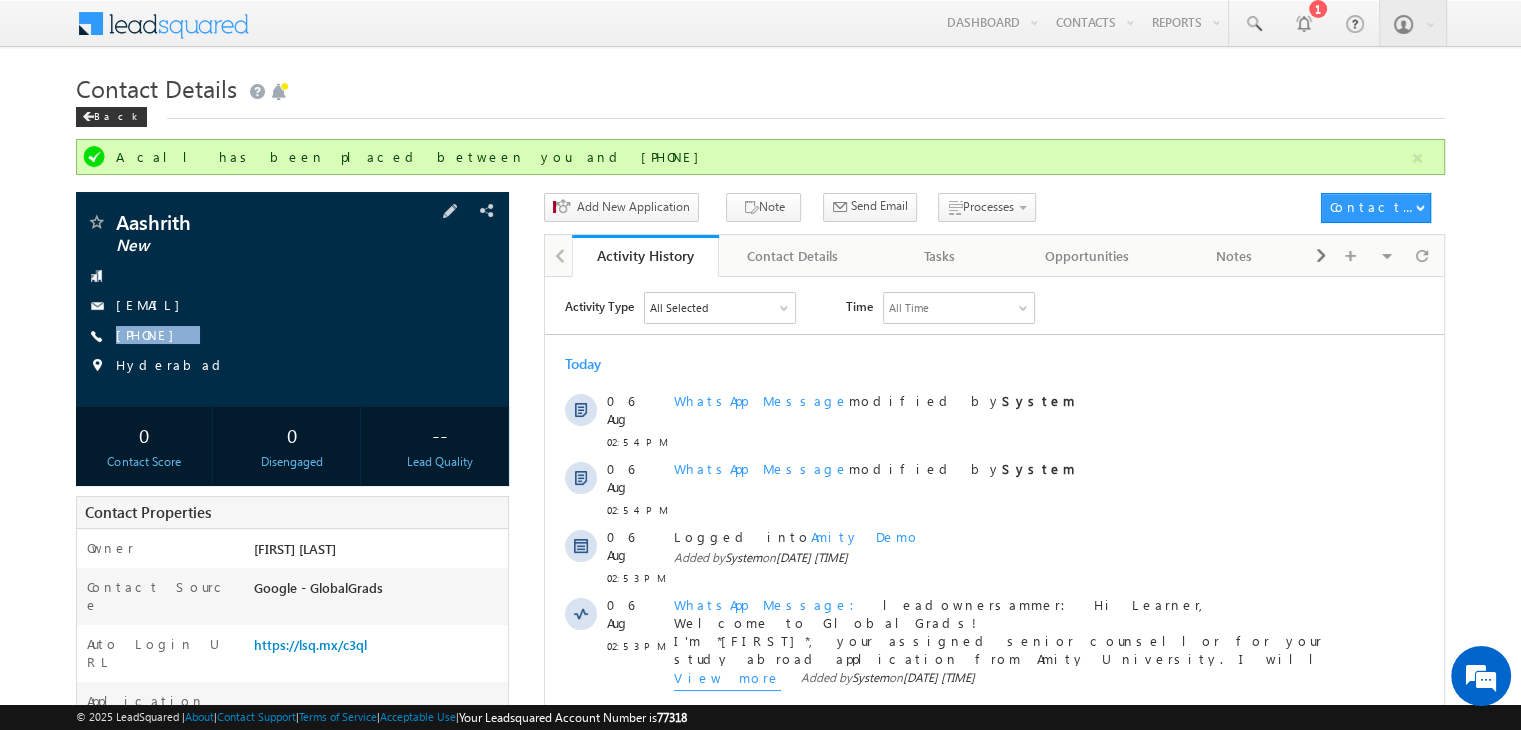 copy on "+91-9391009760" 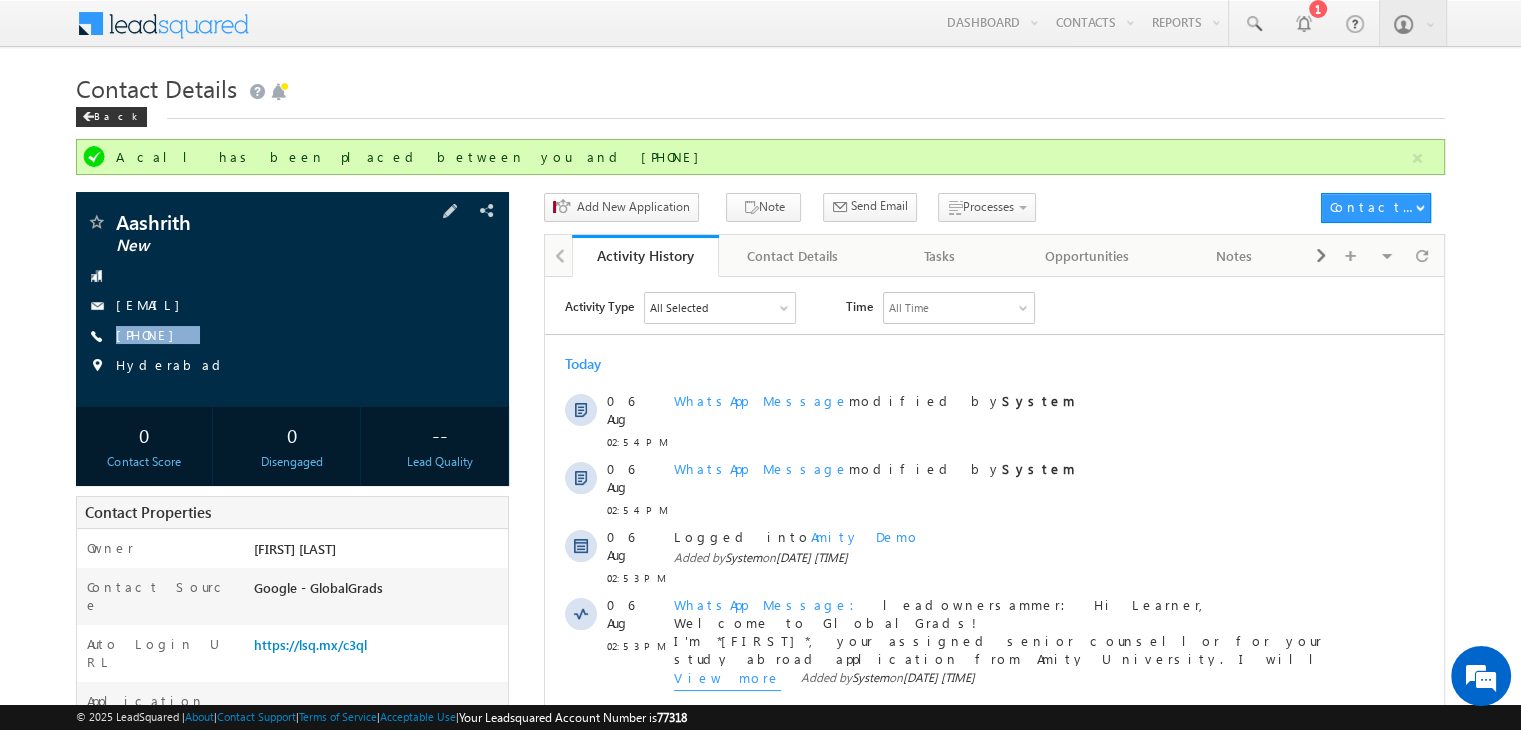 copy on "Aashrith" 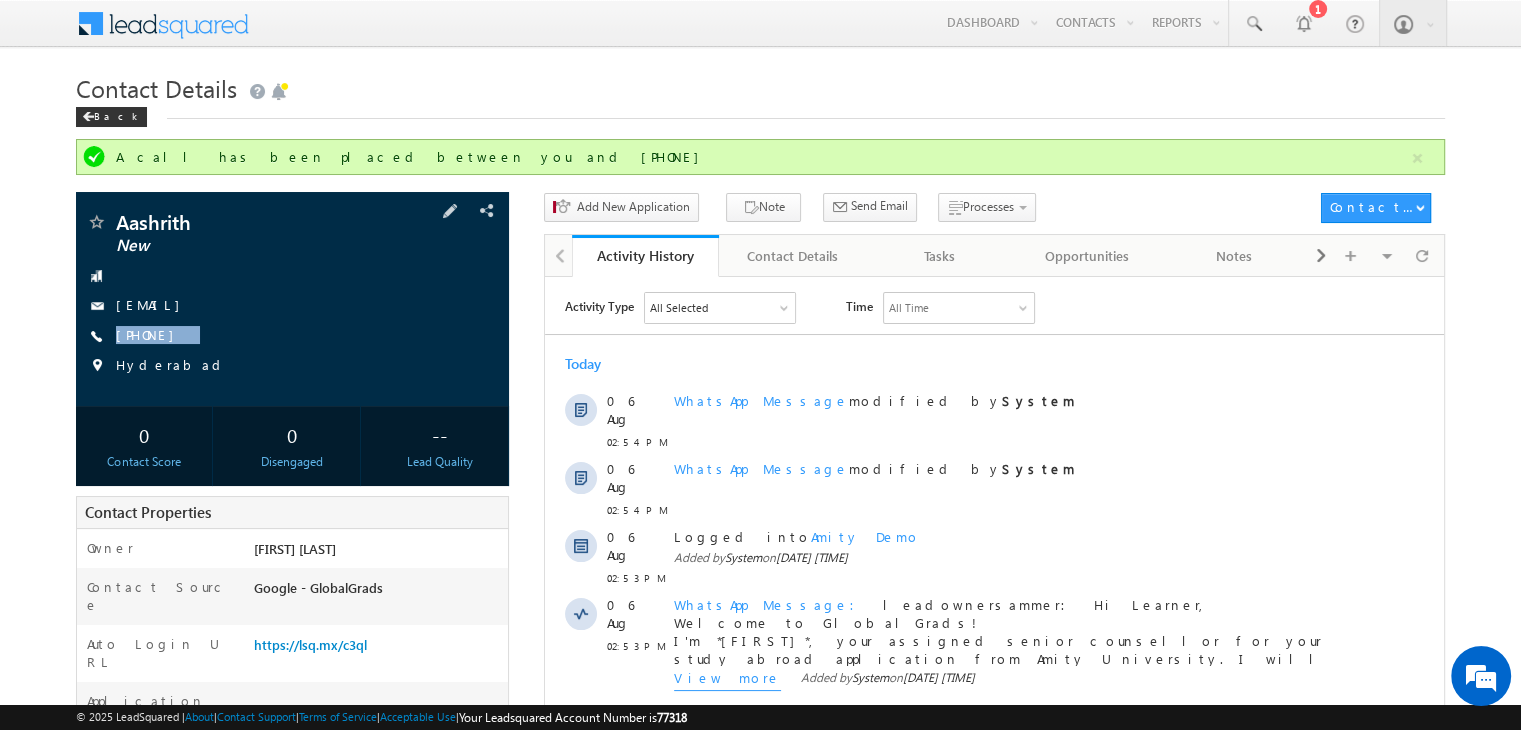 drag, startPoint x: 116, startPoint y: 218, endPoint x: 222, endPoint y: 222, distance: 106.07545 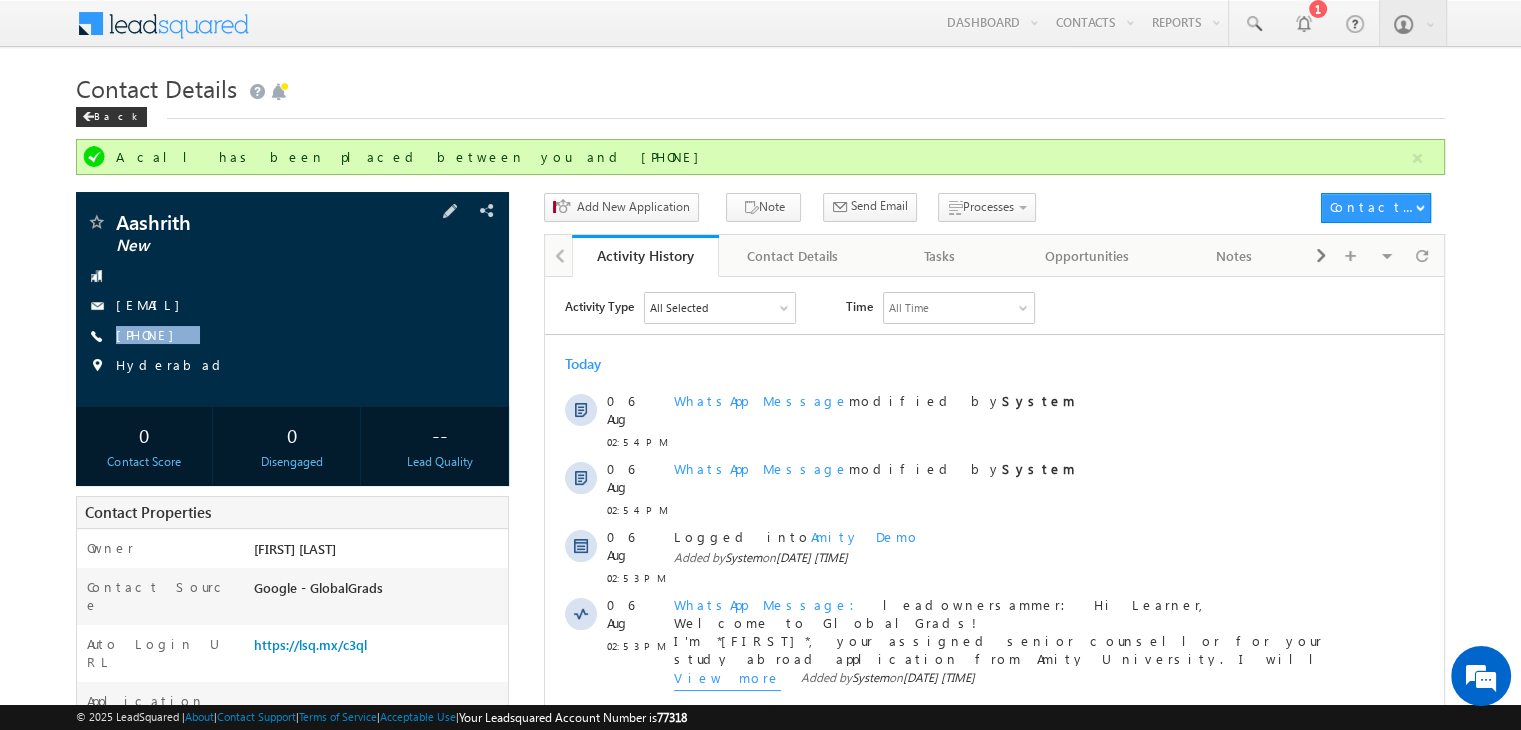 click on "Aashrith" at bounding box center (250, 222) 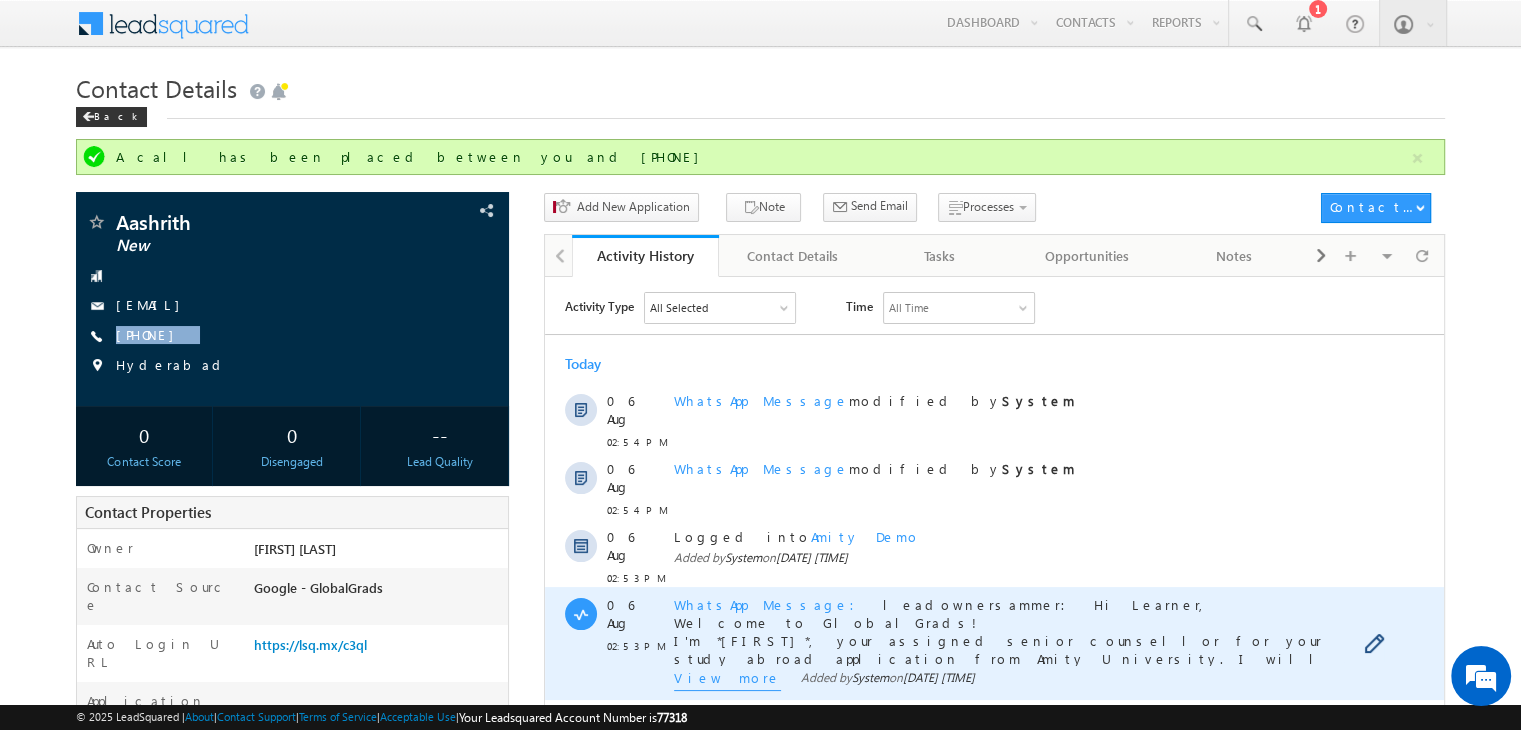copy on "Aashrith" 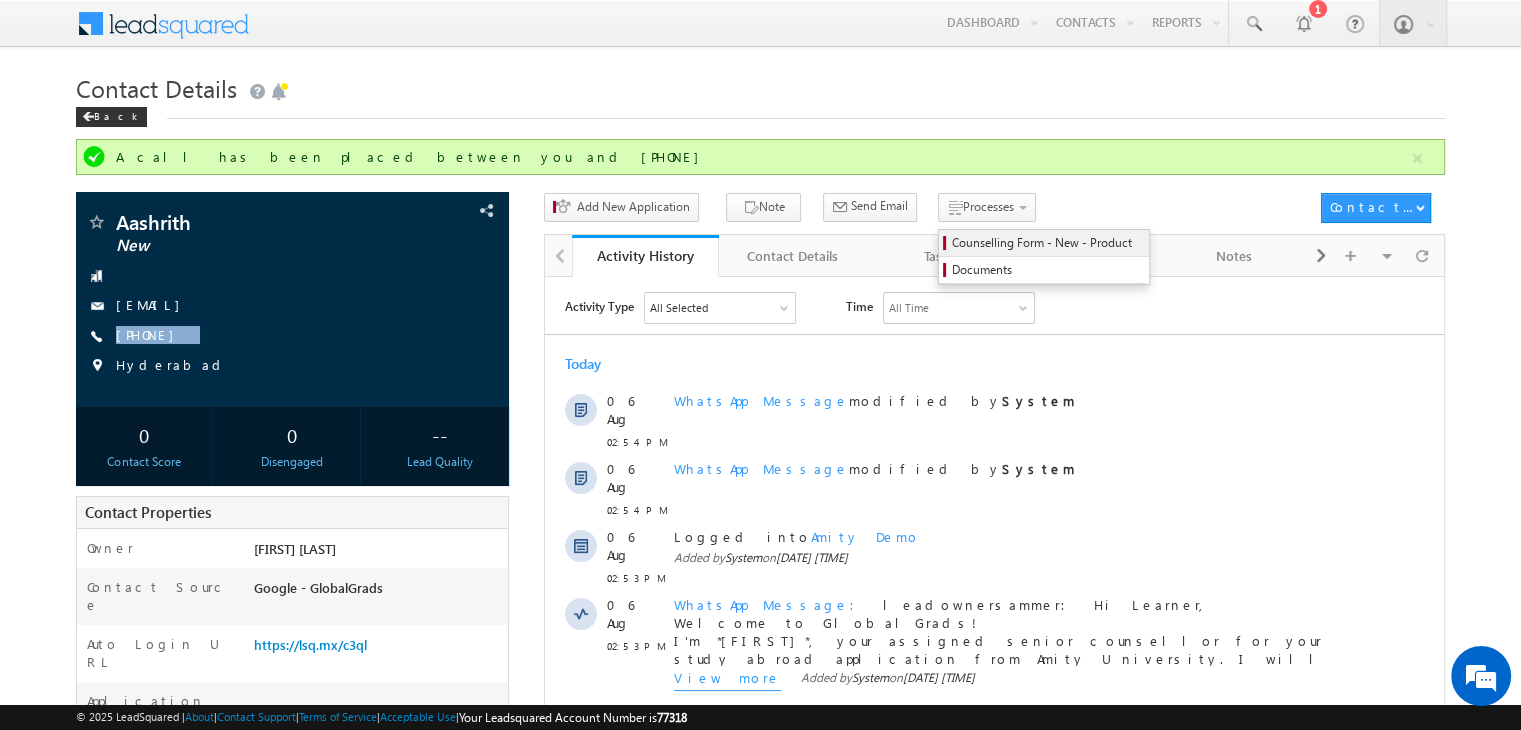 click on "Counselling Form - New - Product" at bounding box center (1044, 243) 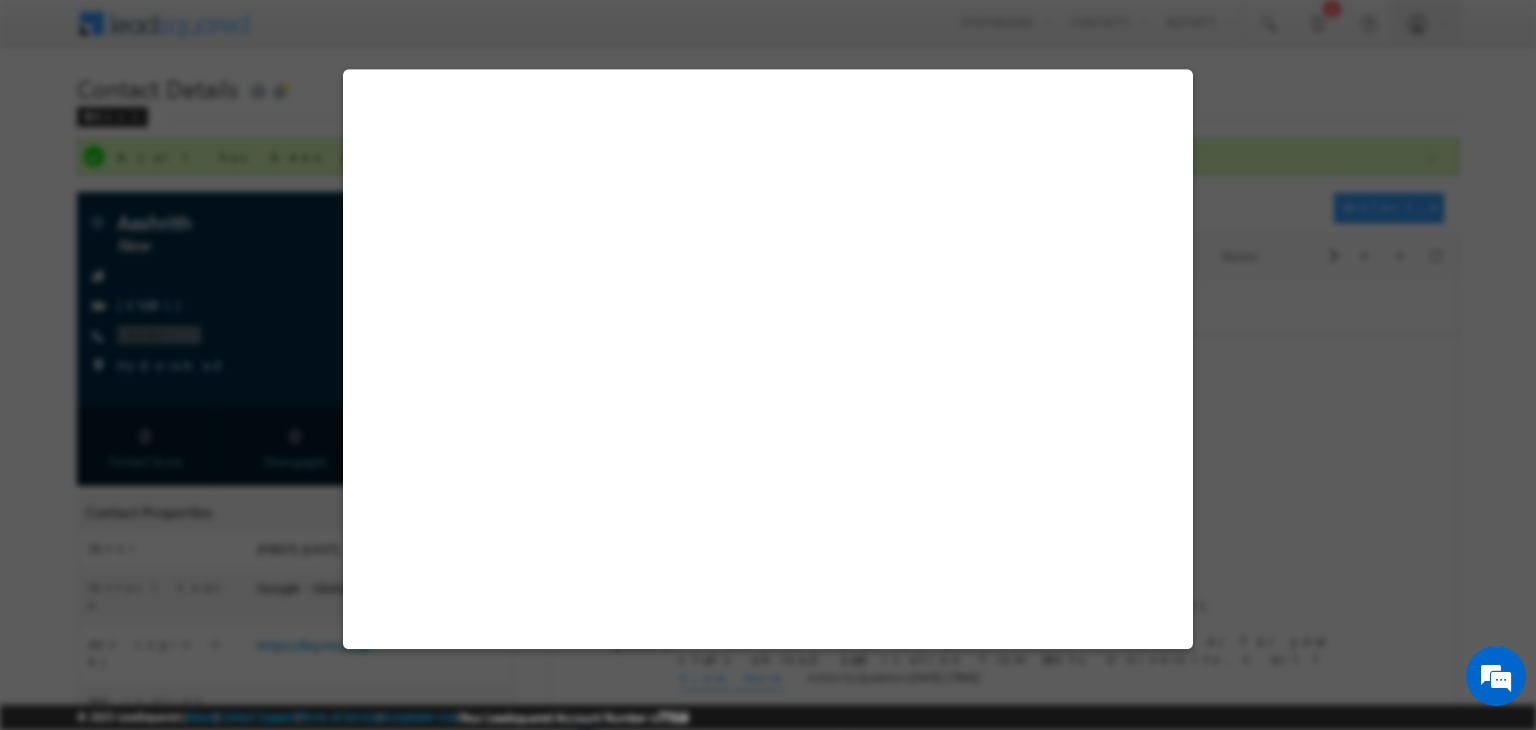 select on "New" 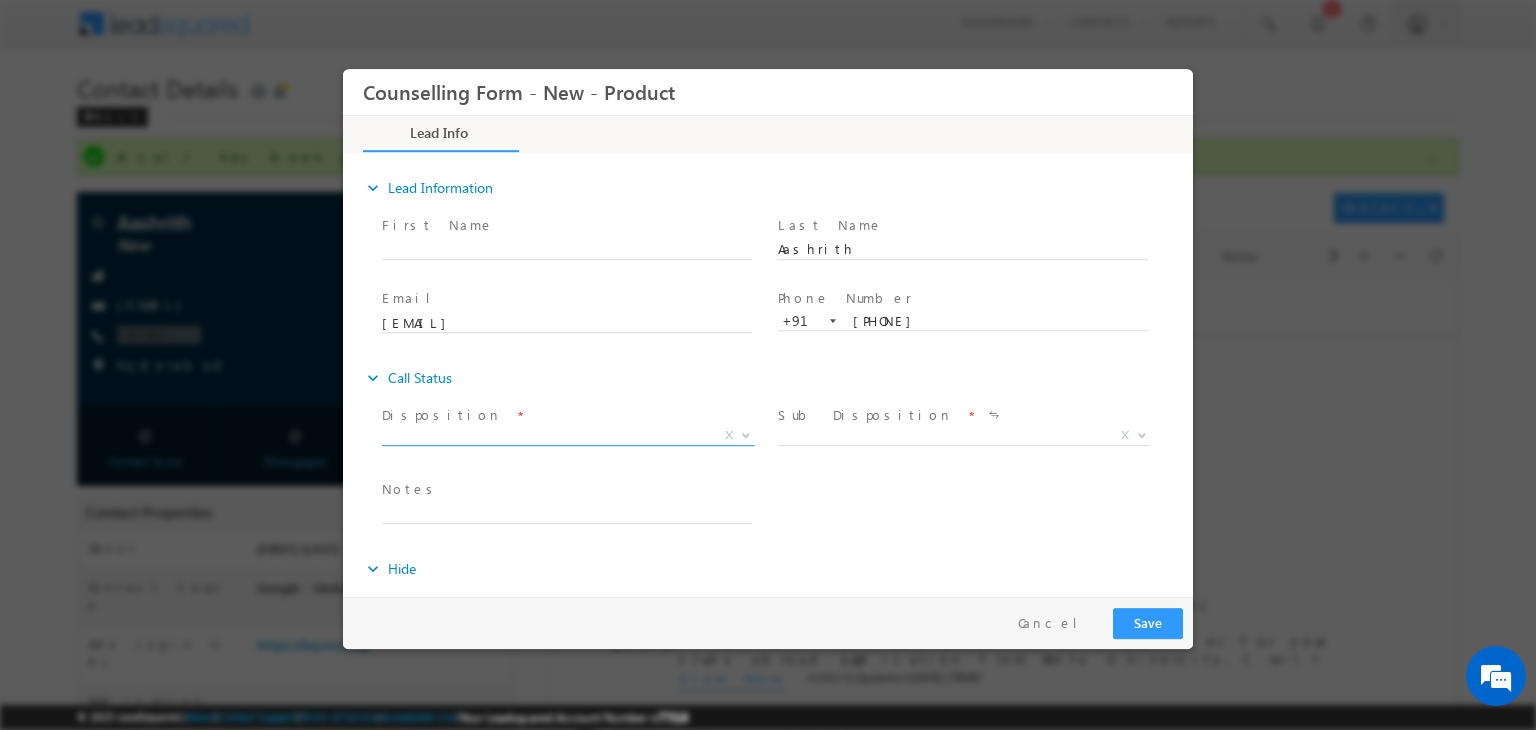 click on "X" at bounding box center (568, 436) 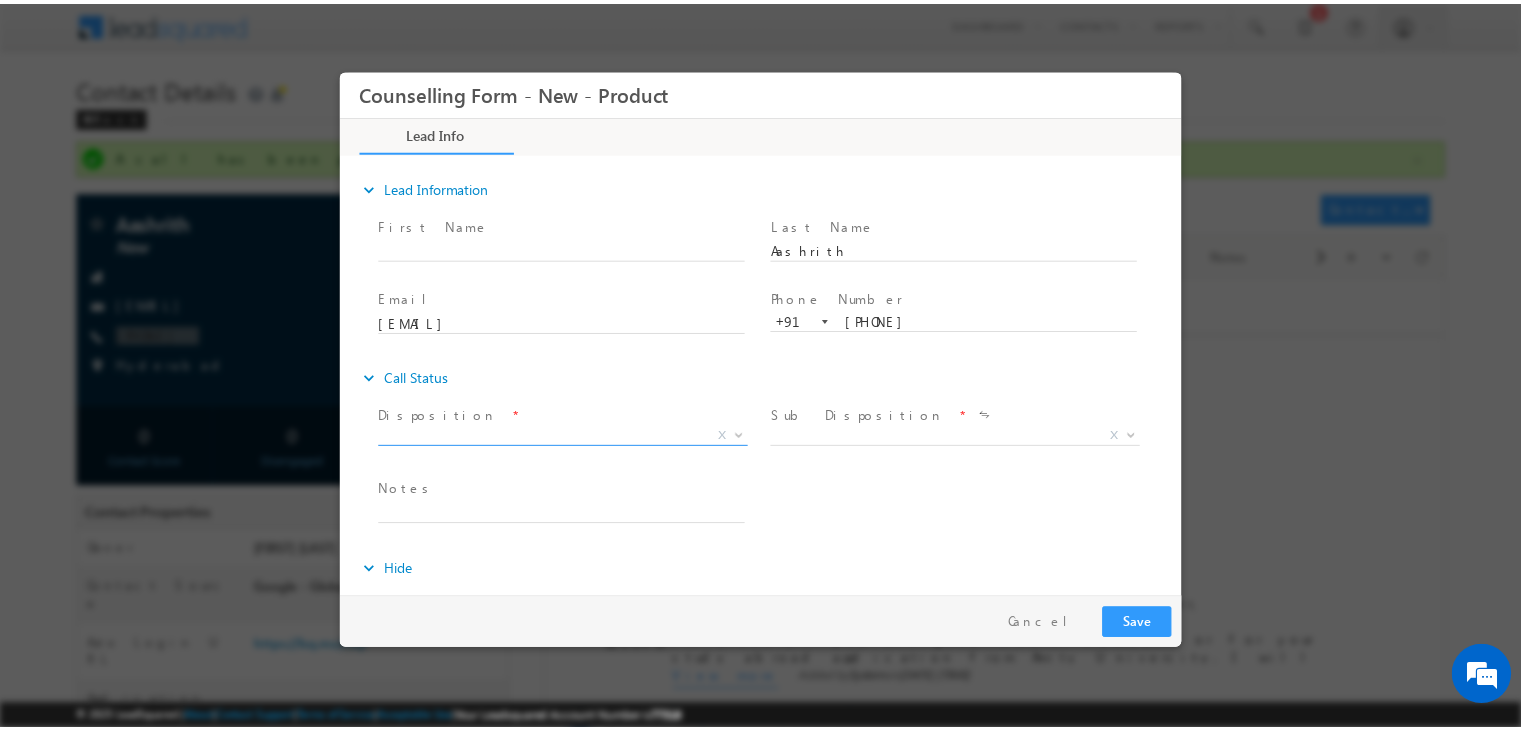 scroll, scrollTop: 0, scrollLeft: 0, axis: both 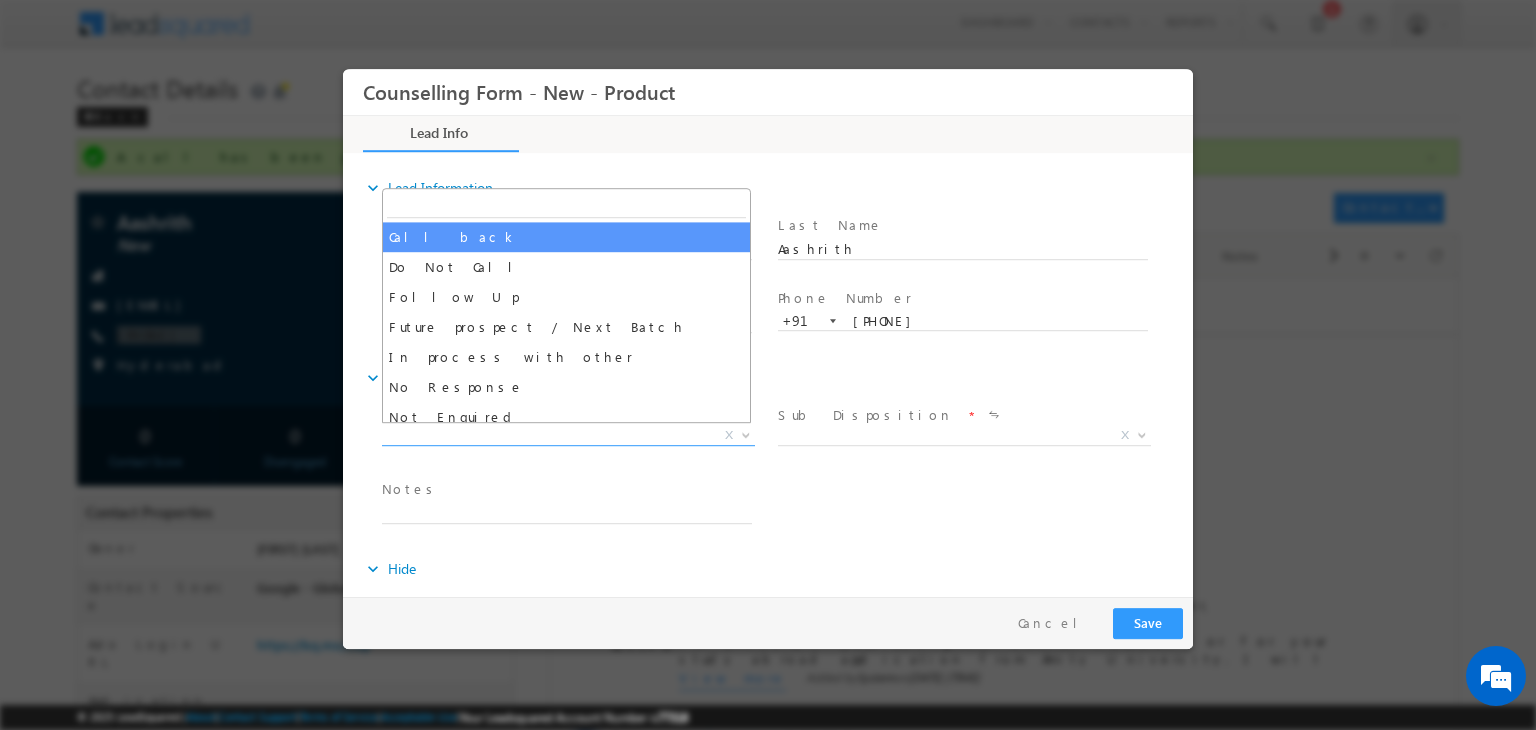 select on "Call back" 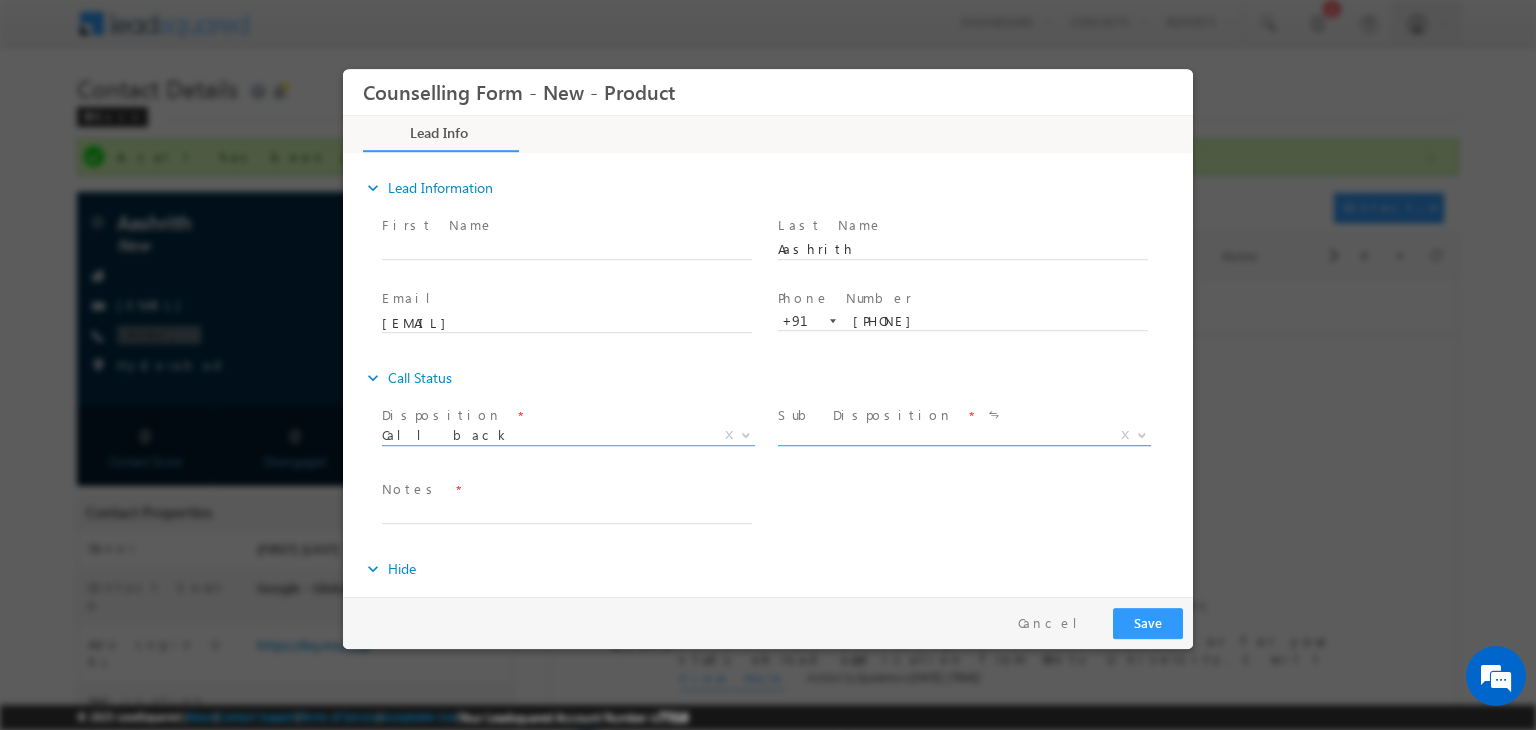 click on "X" at bounding box center (964, 436) 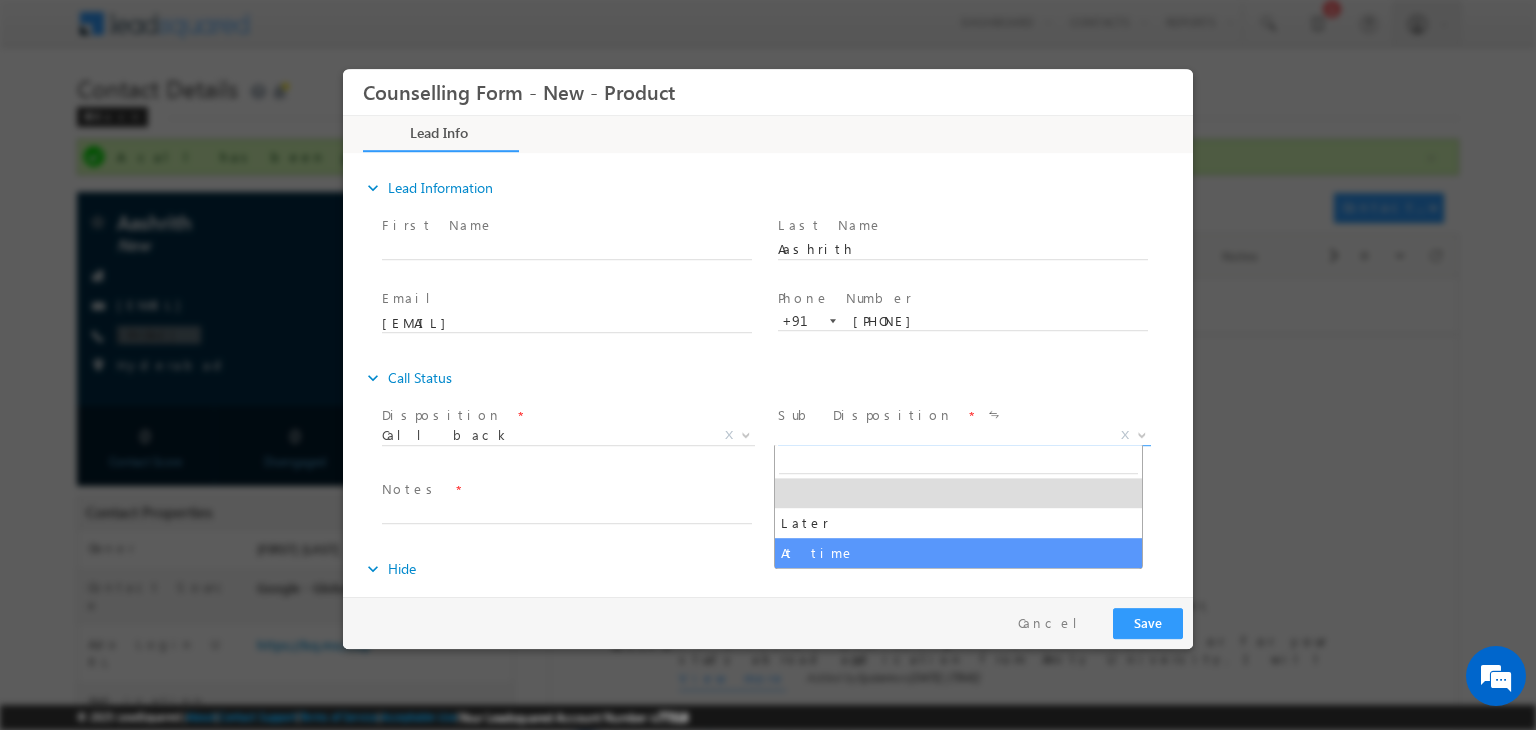 select on "At time" 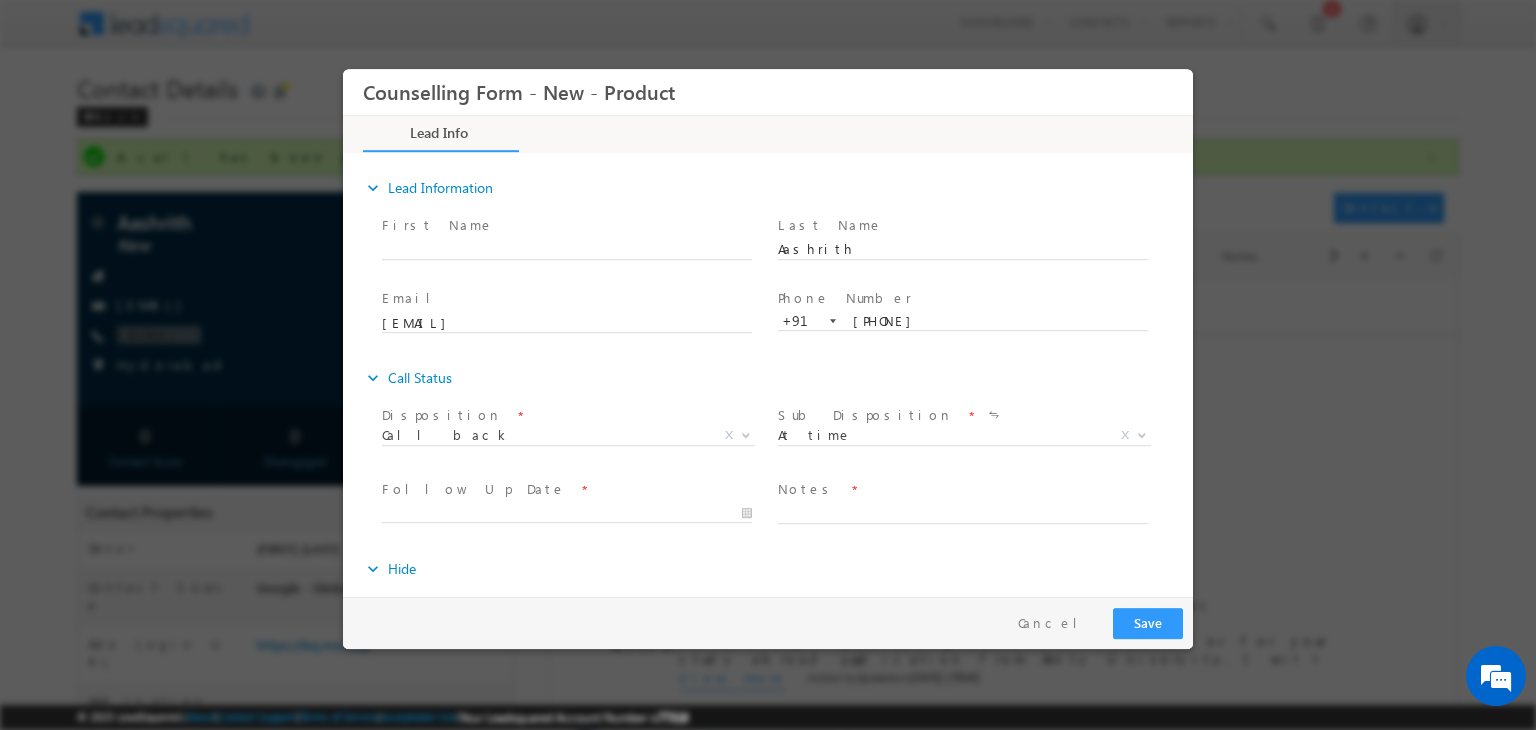 drag, startPoint x: 670, startPoint y: 495, endPoint x: 645, endPoint y: 507, distance: 27.730848 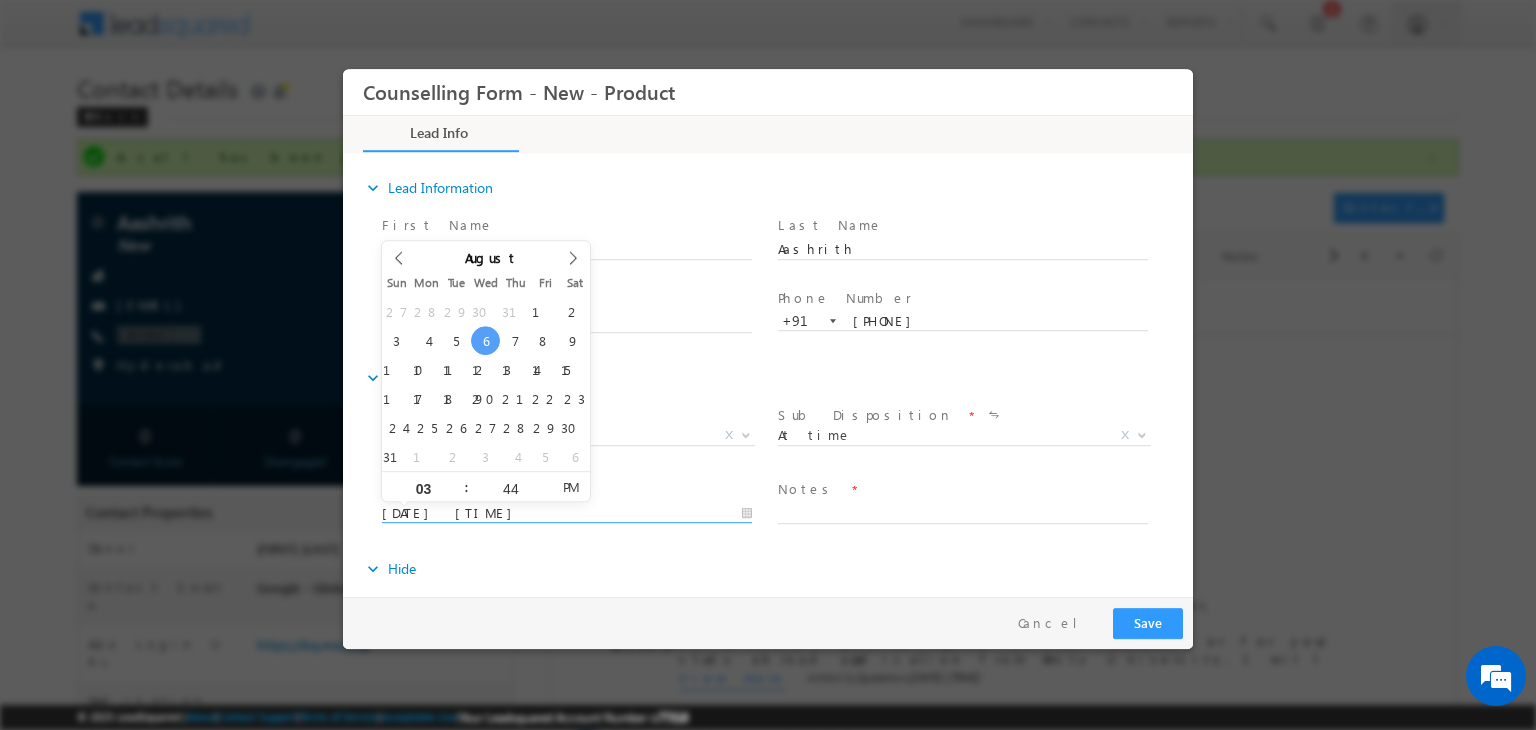 click on "06/08/2025 3:44 PM" at bounding box center (567, 514) 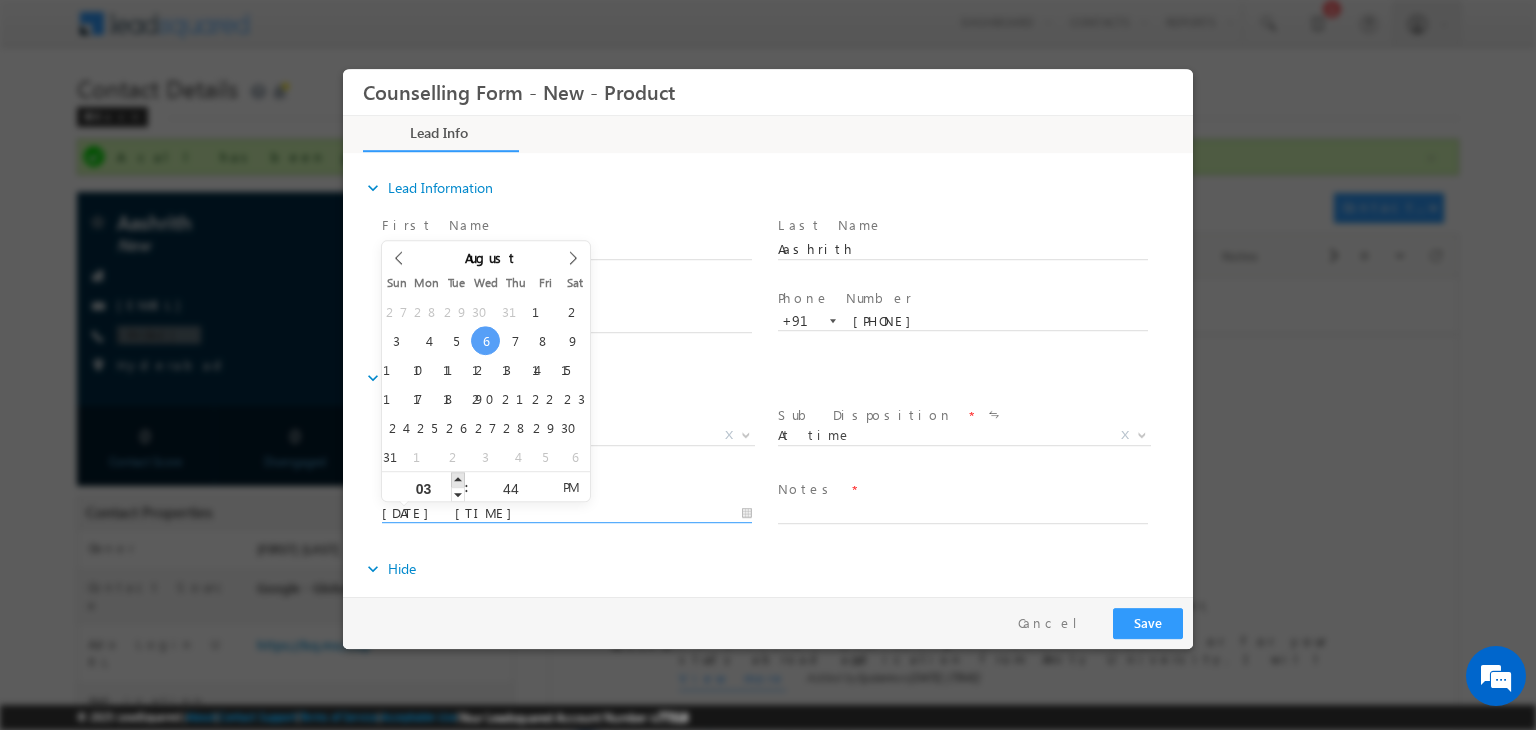 type on "06/08/2025 4:44 PM" 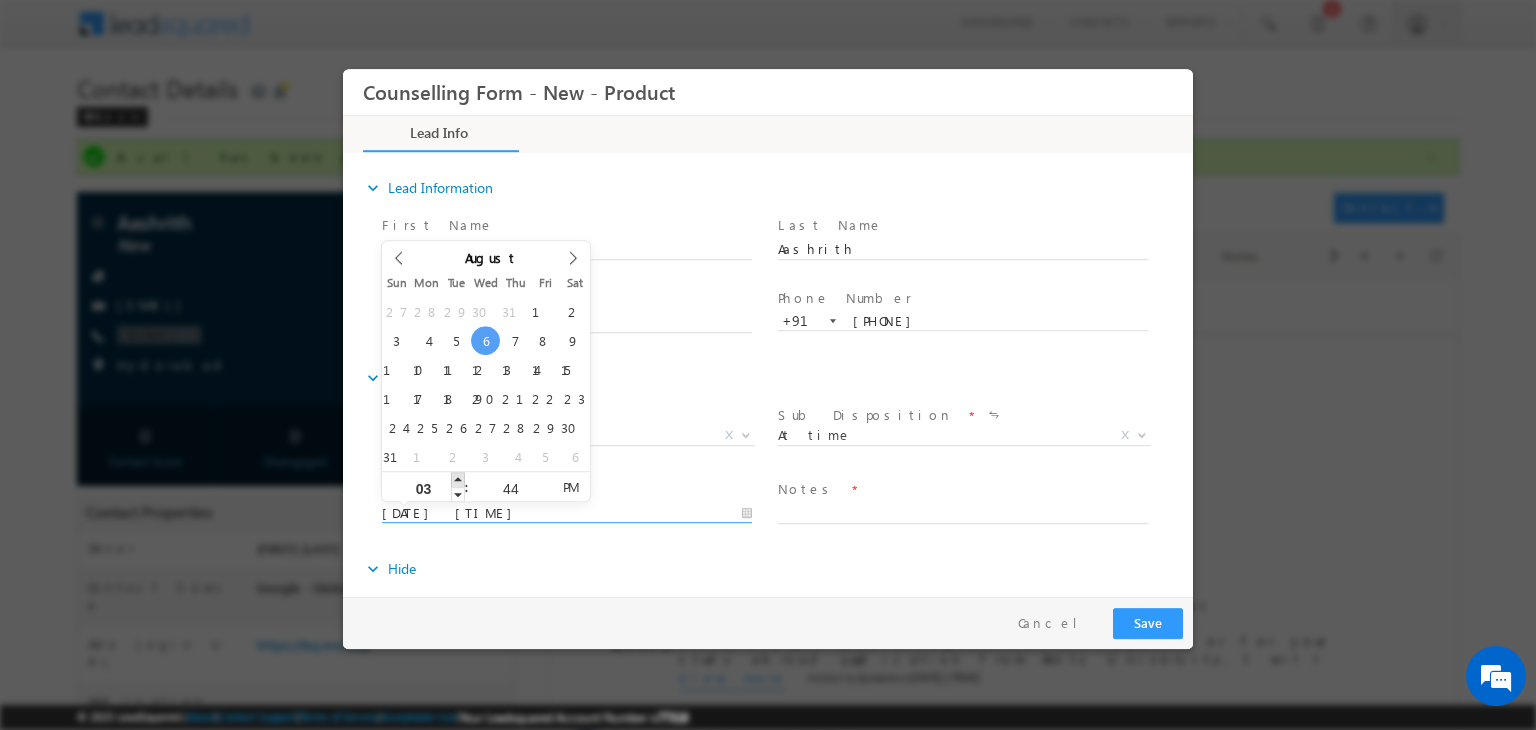 type on "04" 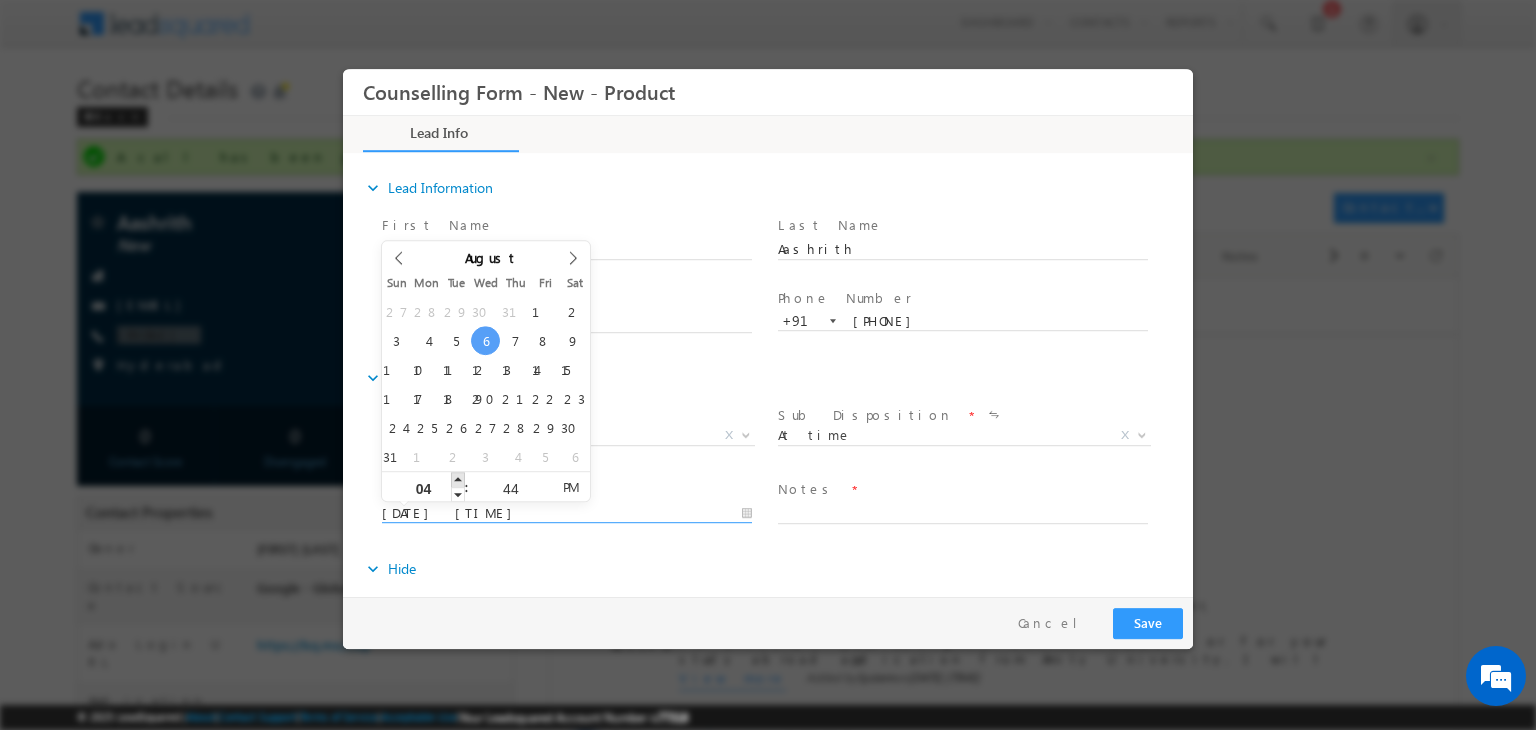 click at bounding box center (458, 479) 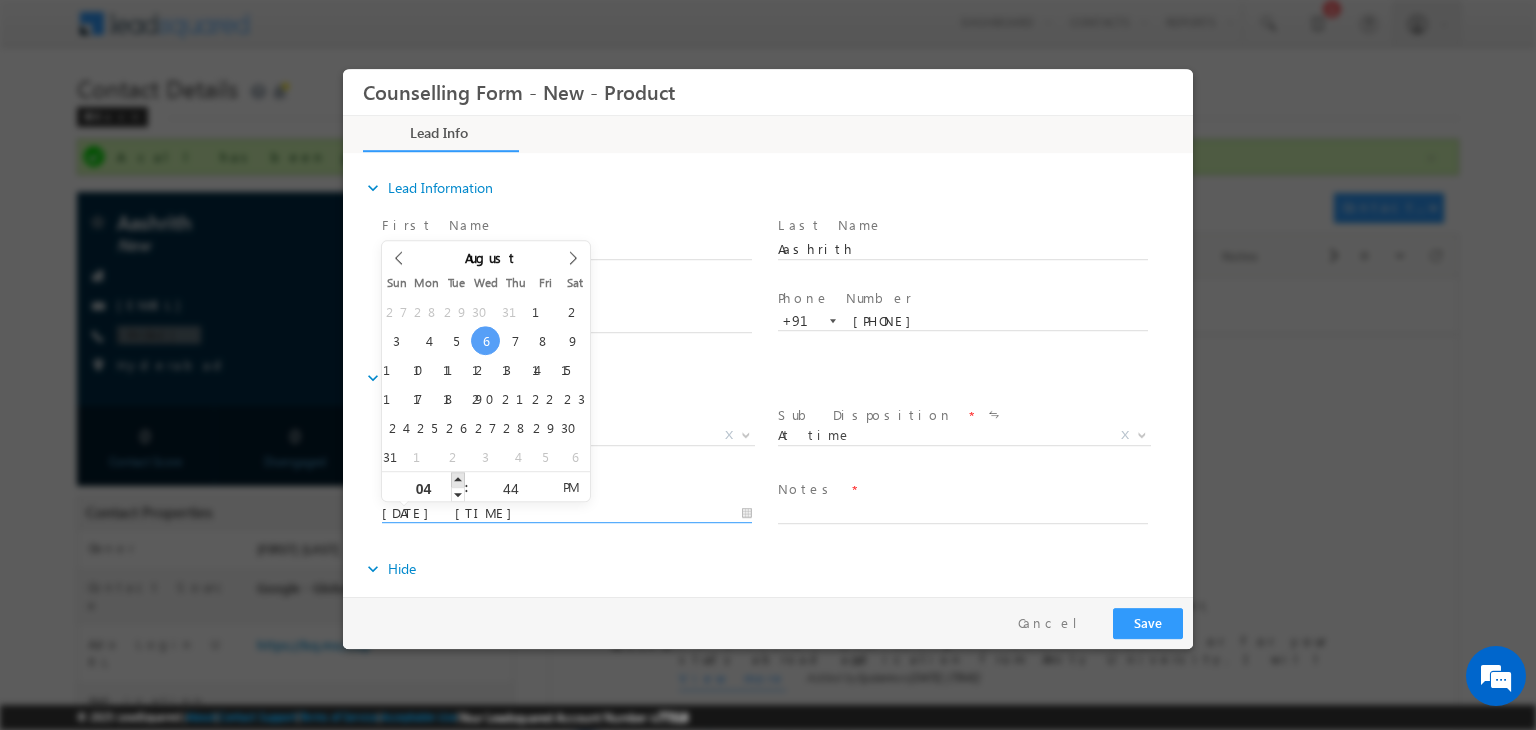 type on "06/08/2025 5:44 PM" 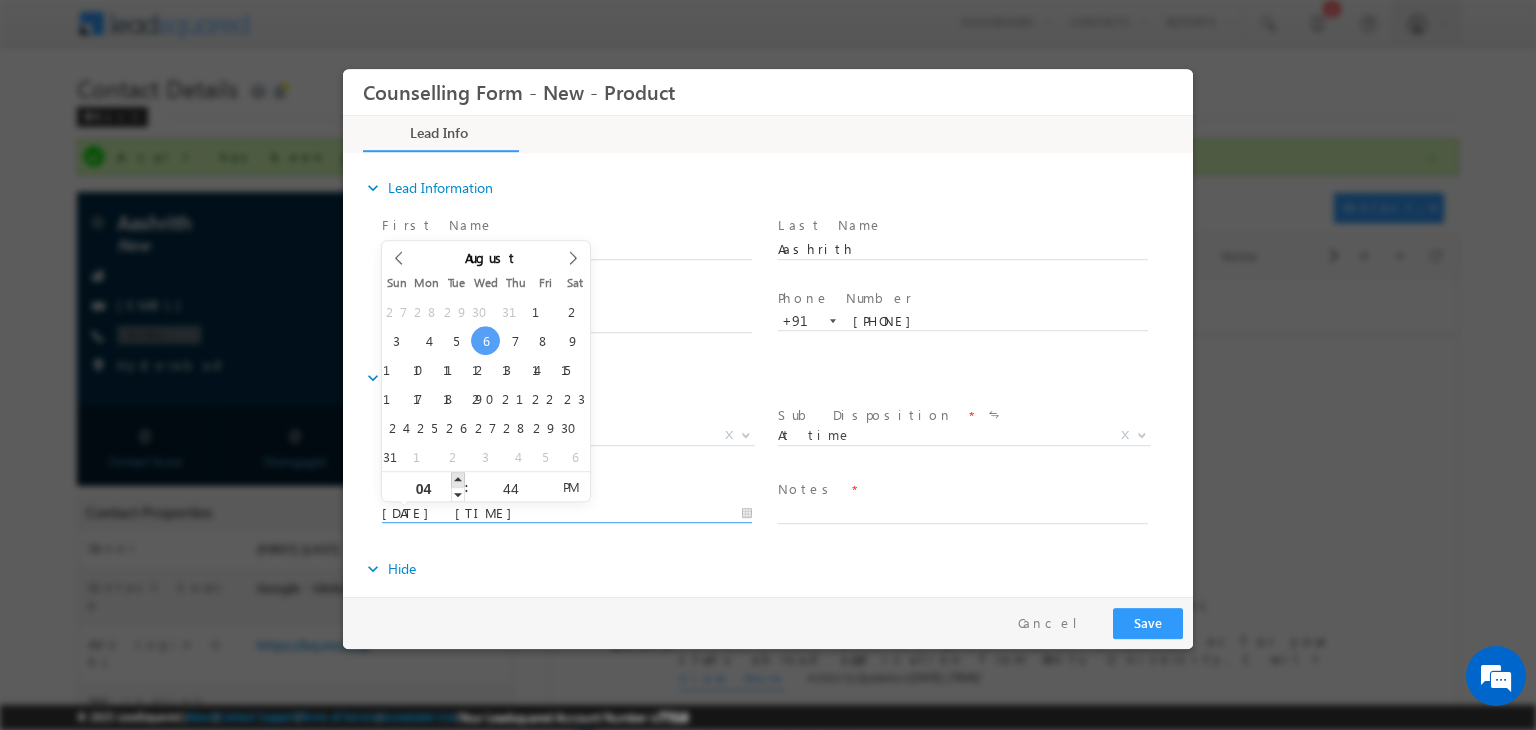 type on "05" 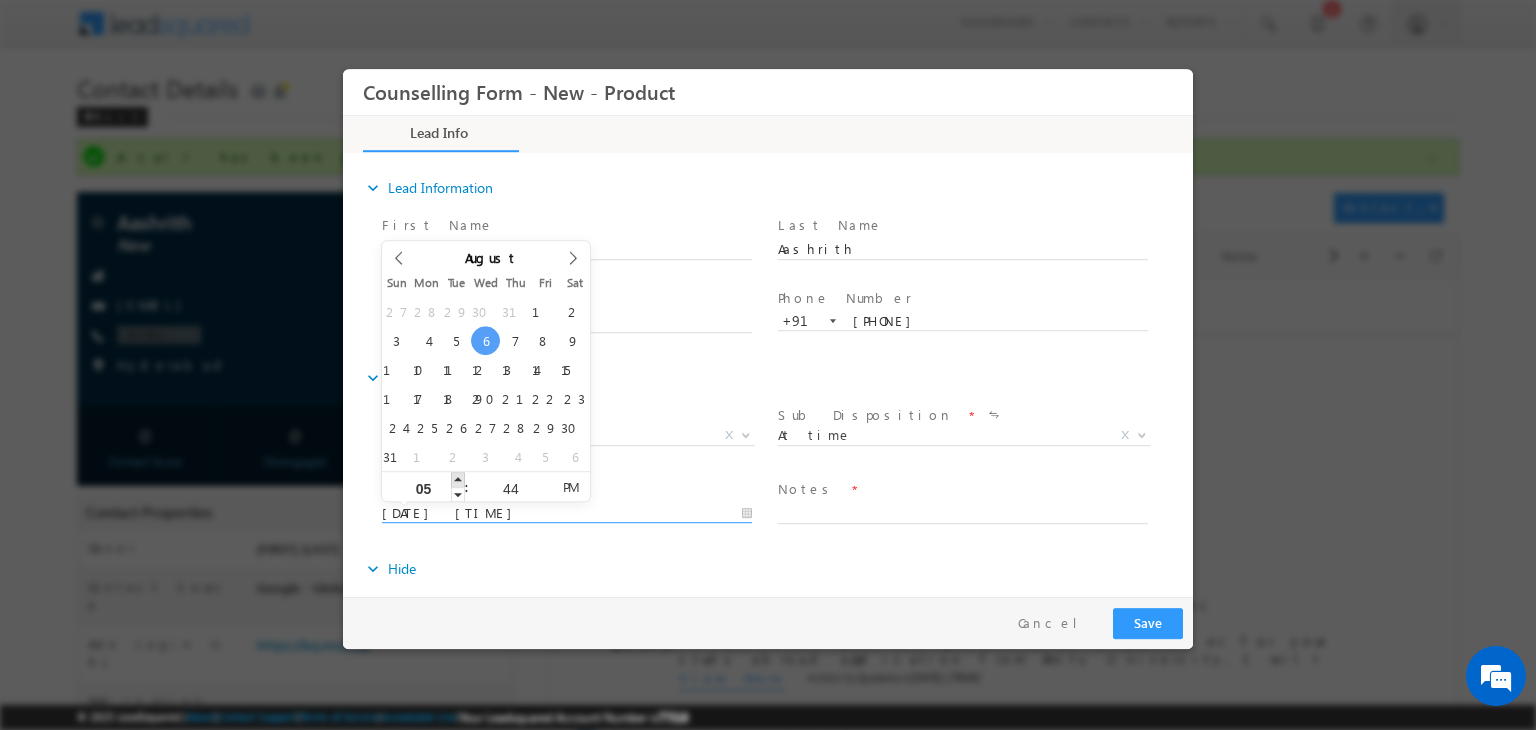 click at bounding box center (458, 479) 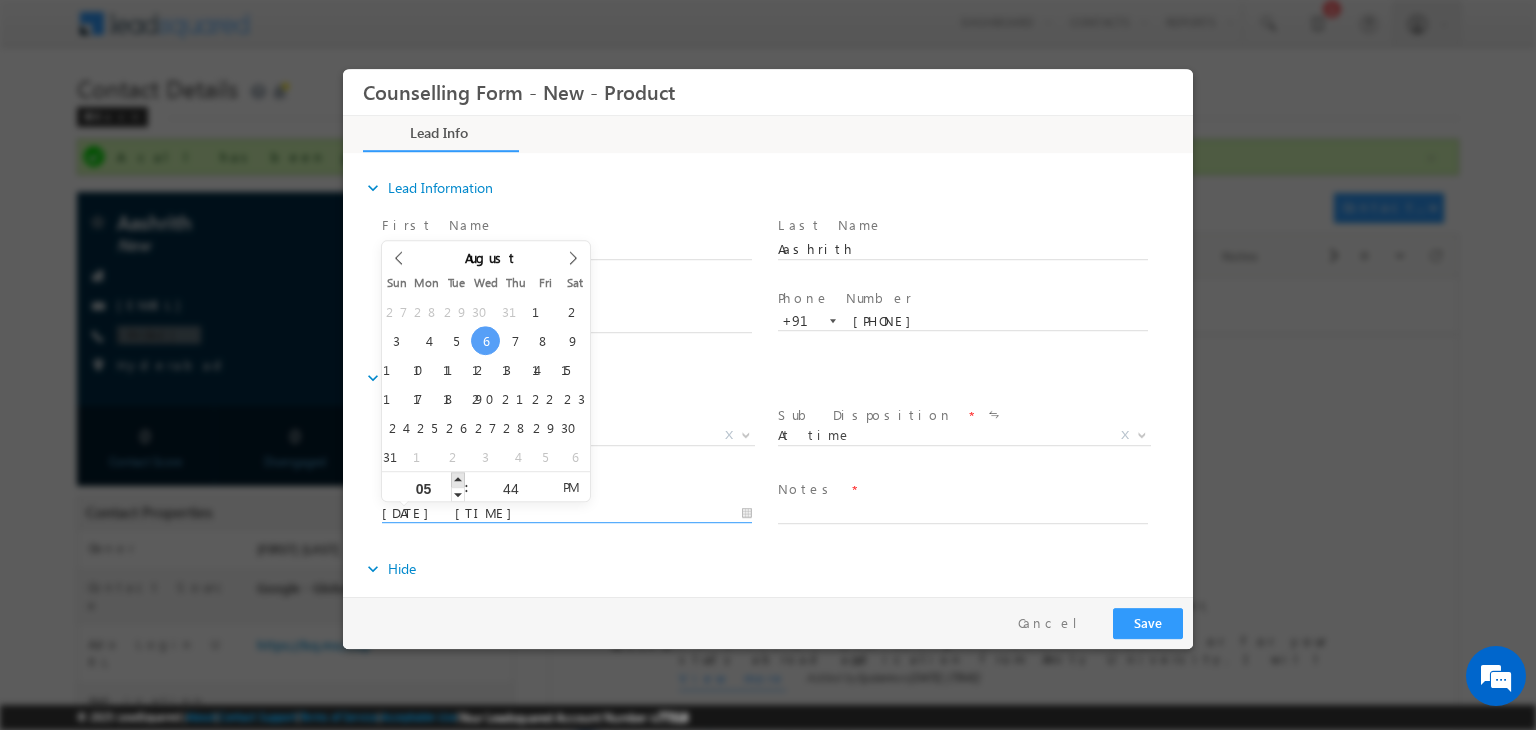 type on "06/08/2025 6:44 PM" 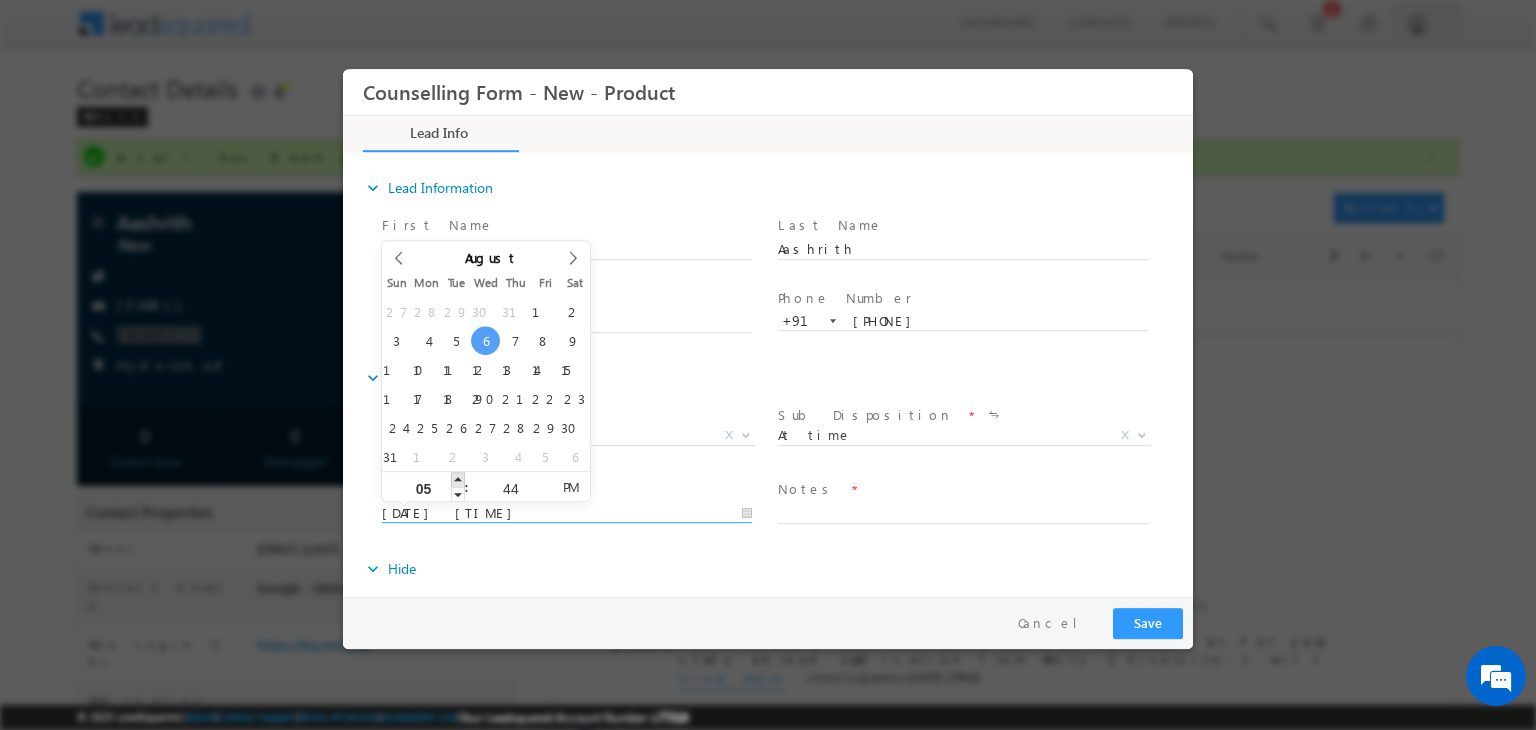 type on "06" 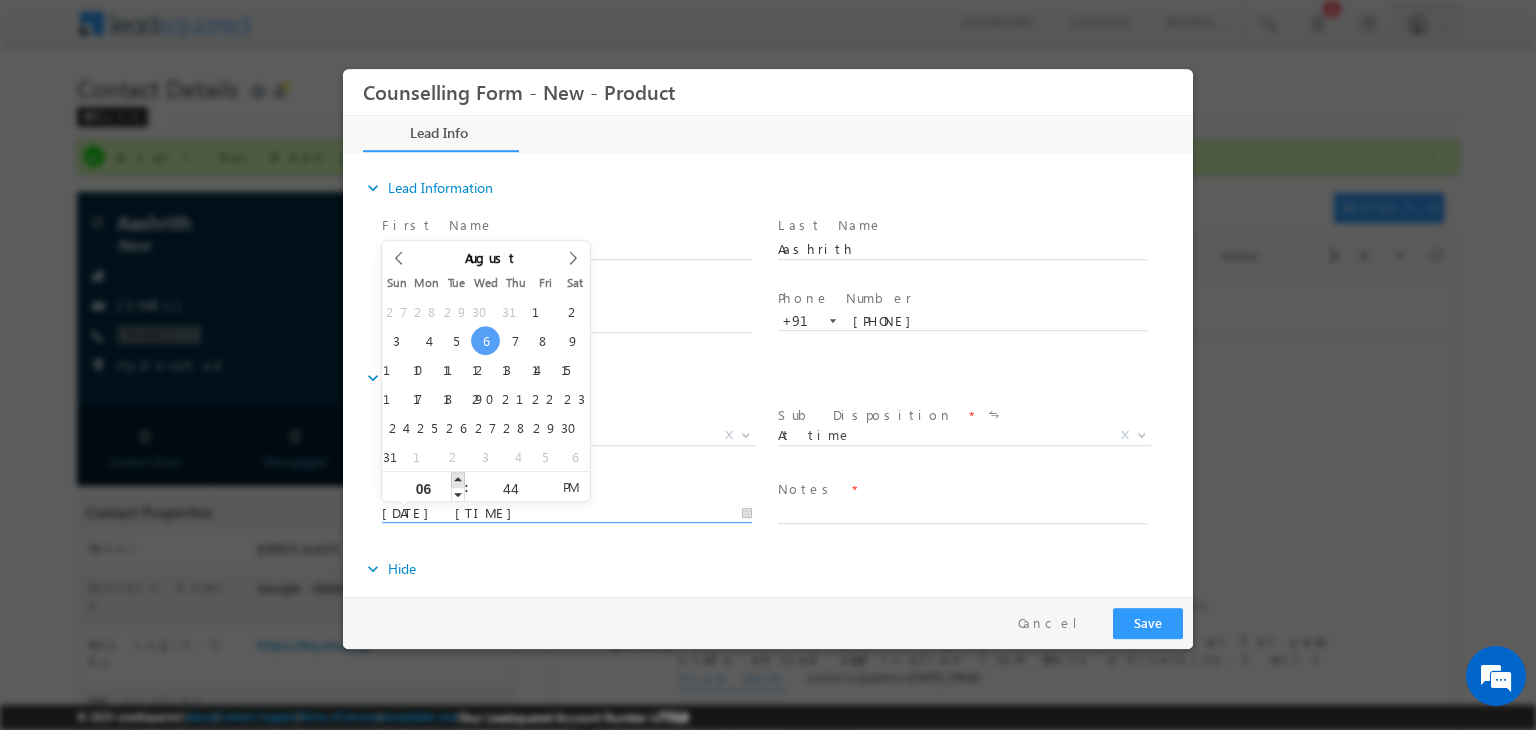 click at bounding box center [458, 479] 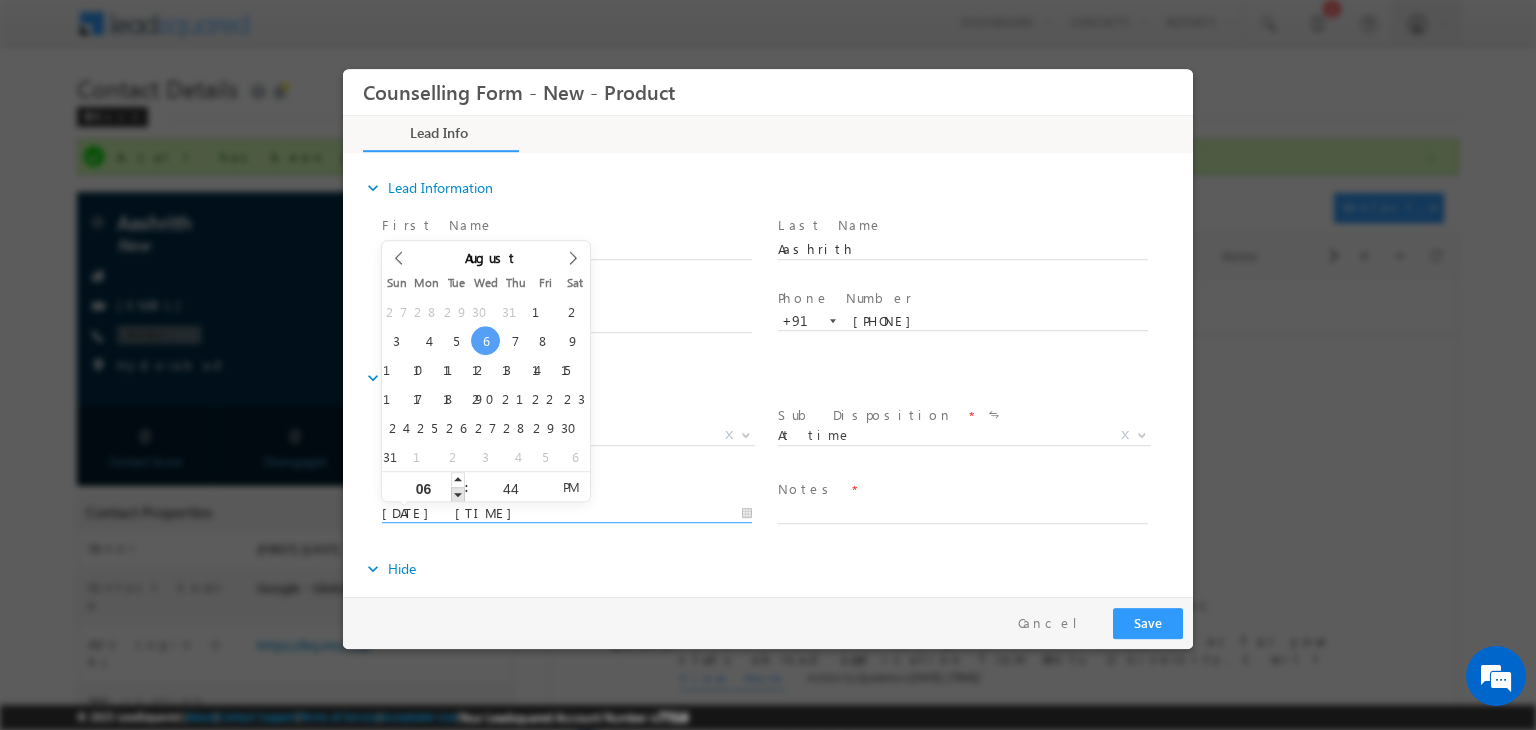 type on "06/08/2025 5:44 PM" 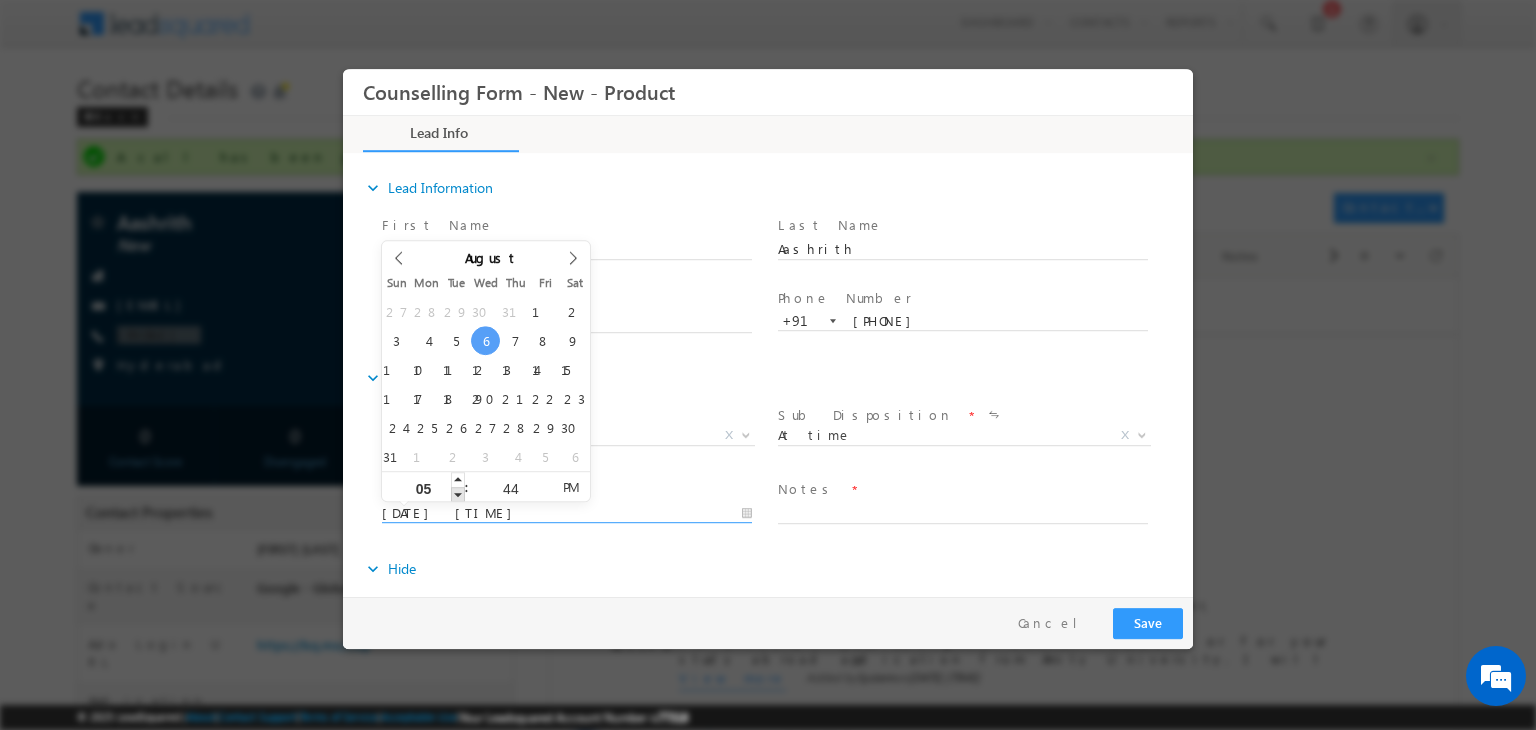 click at bounding box center [458, 494] 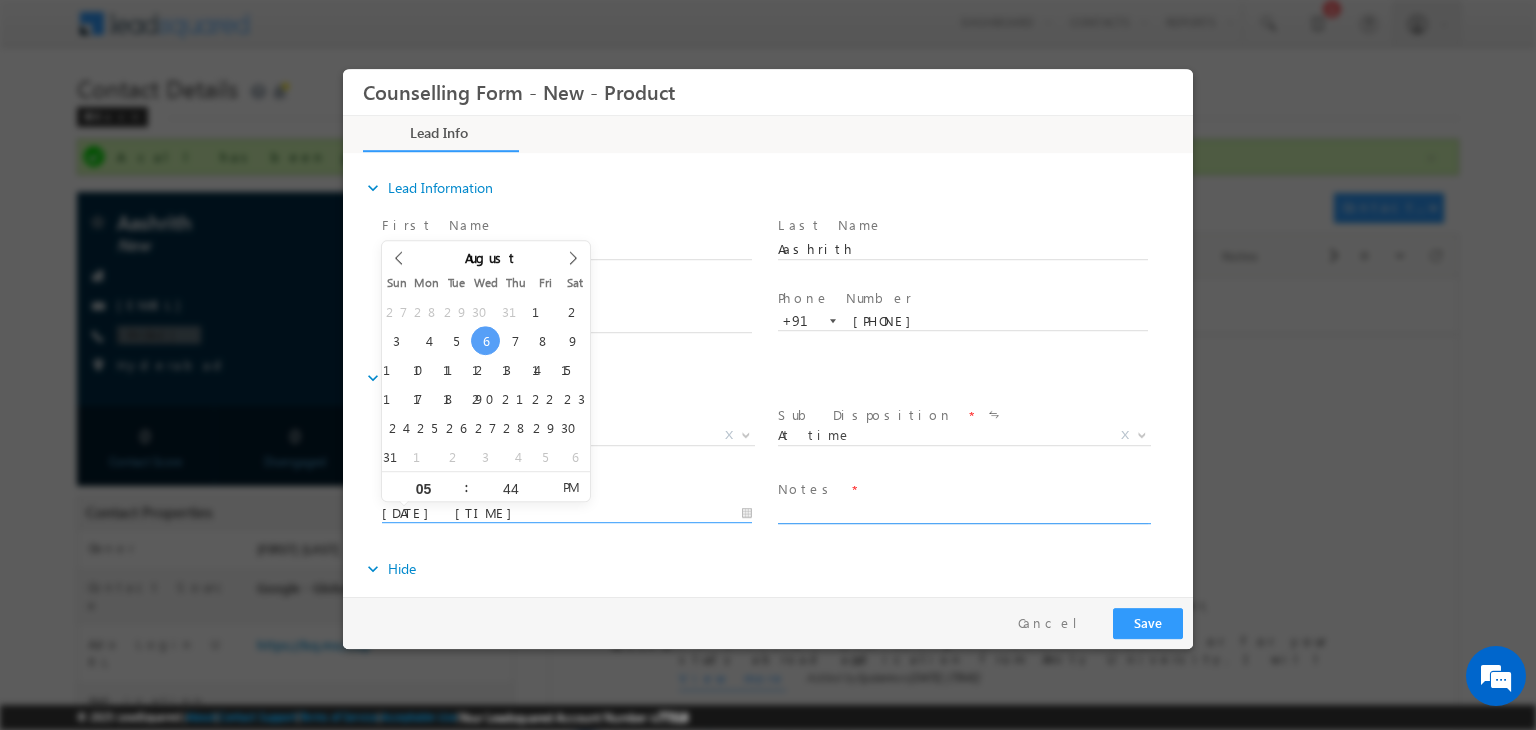 type on "06/08/2025 5:44 PM" 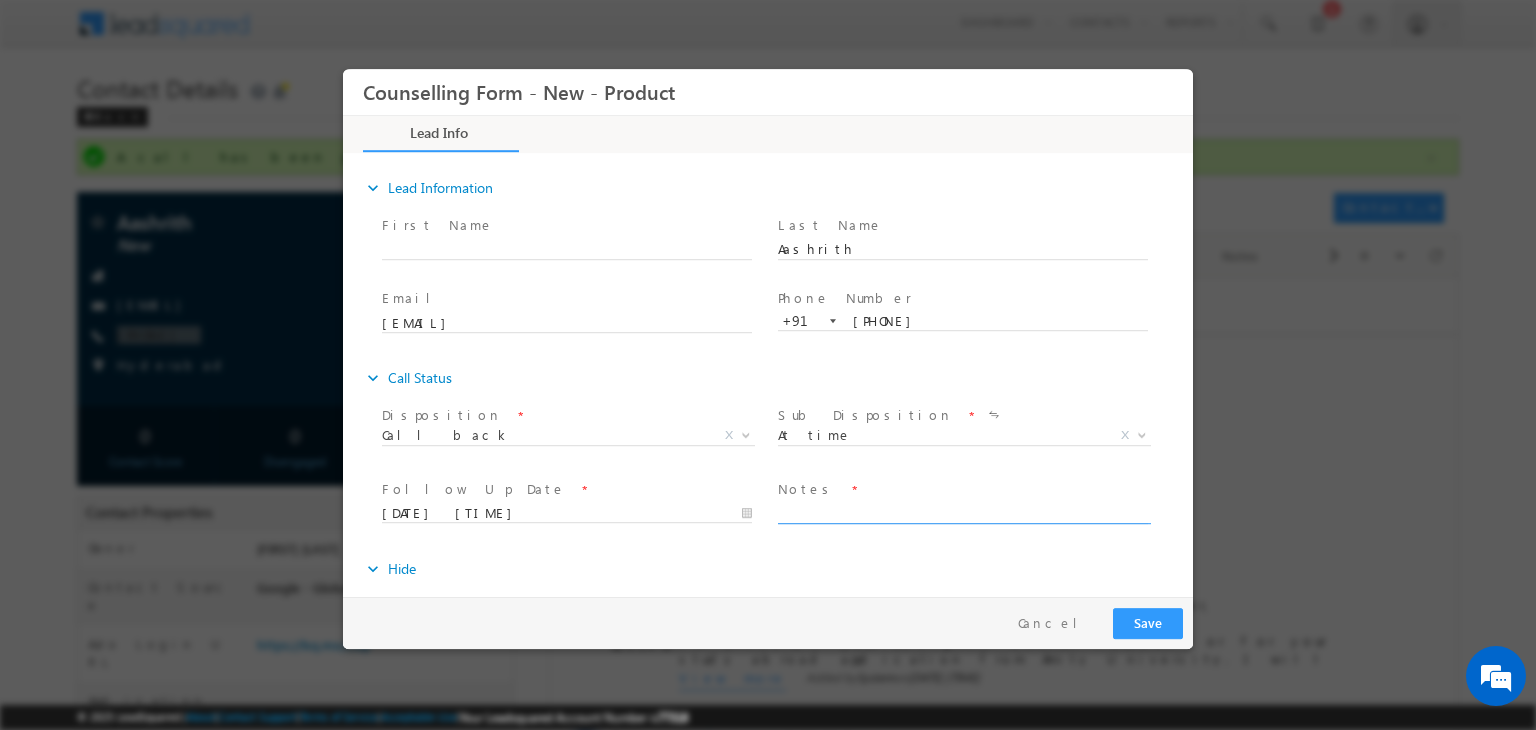 click at bounding box center (963, 512) 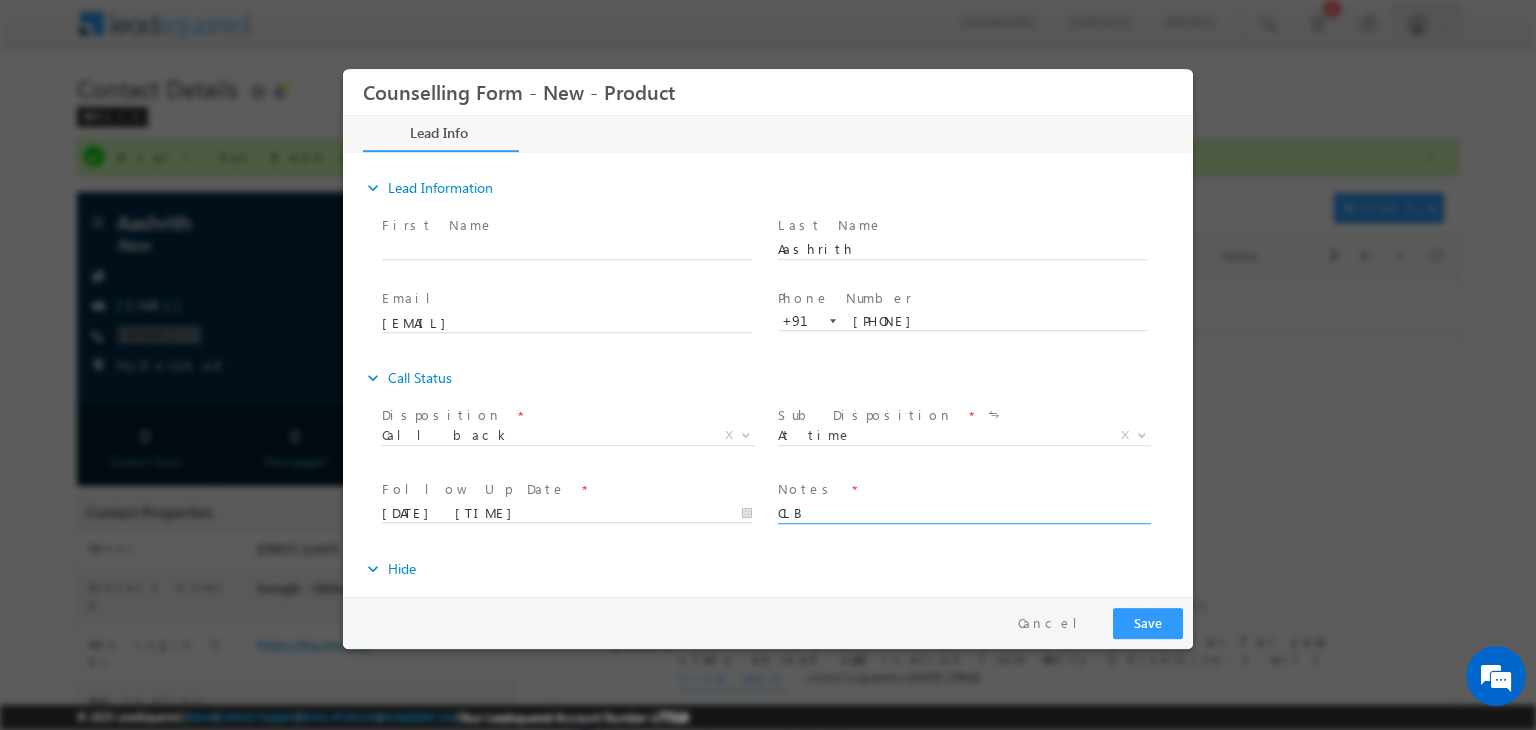 type on "CLB" 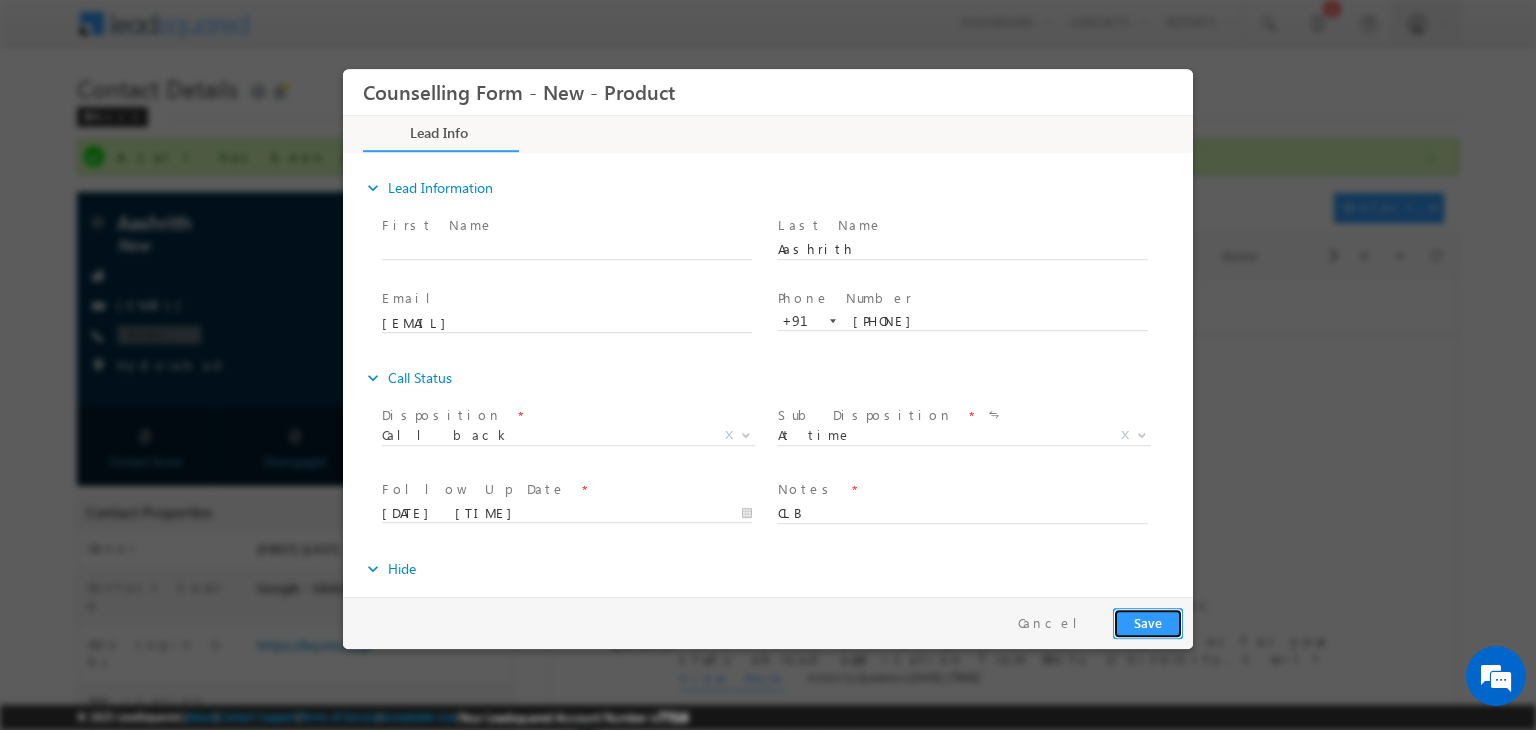 click on "Save" at bounding box center (1148, 623) 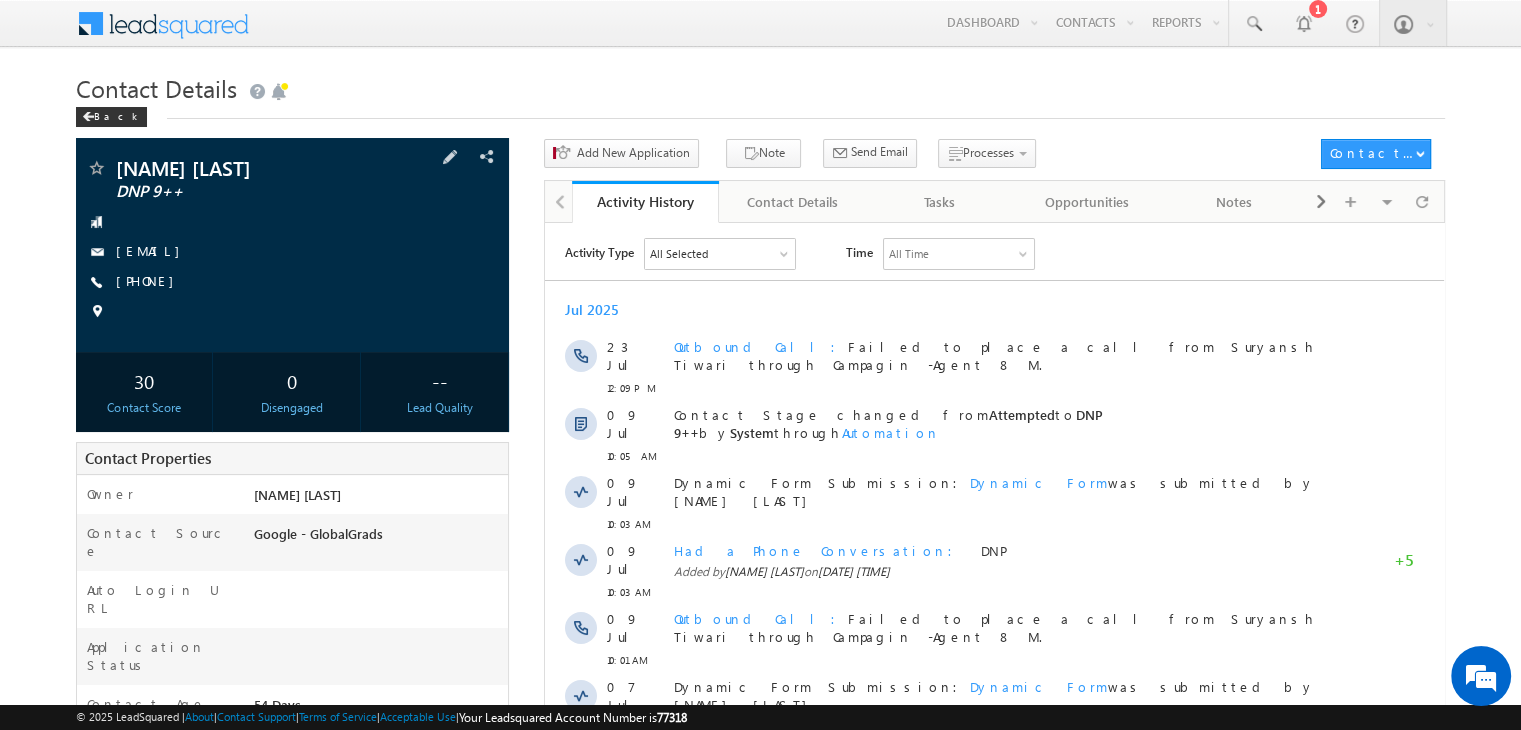 scroll, scrollTop: 0, scrollLeft: 0, axis: both 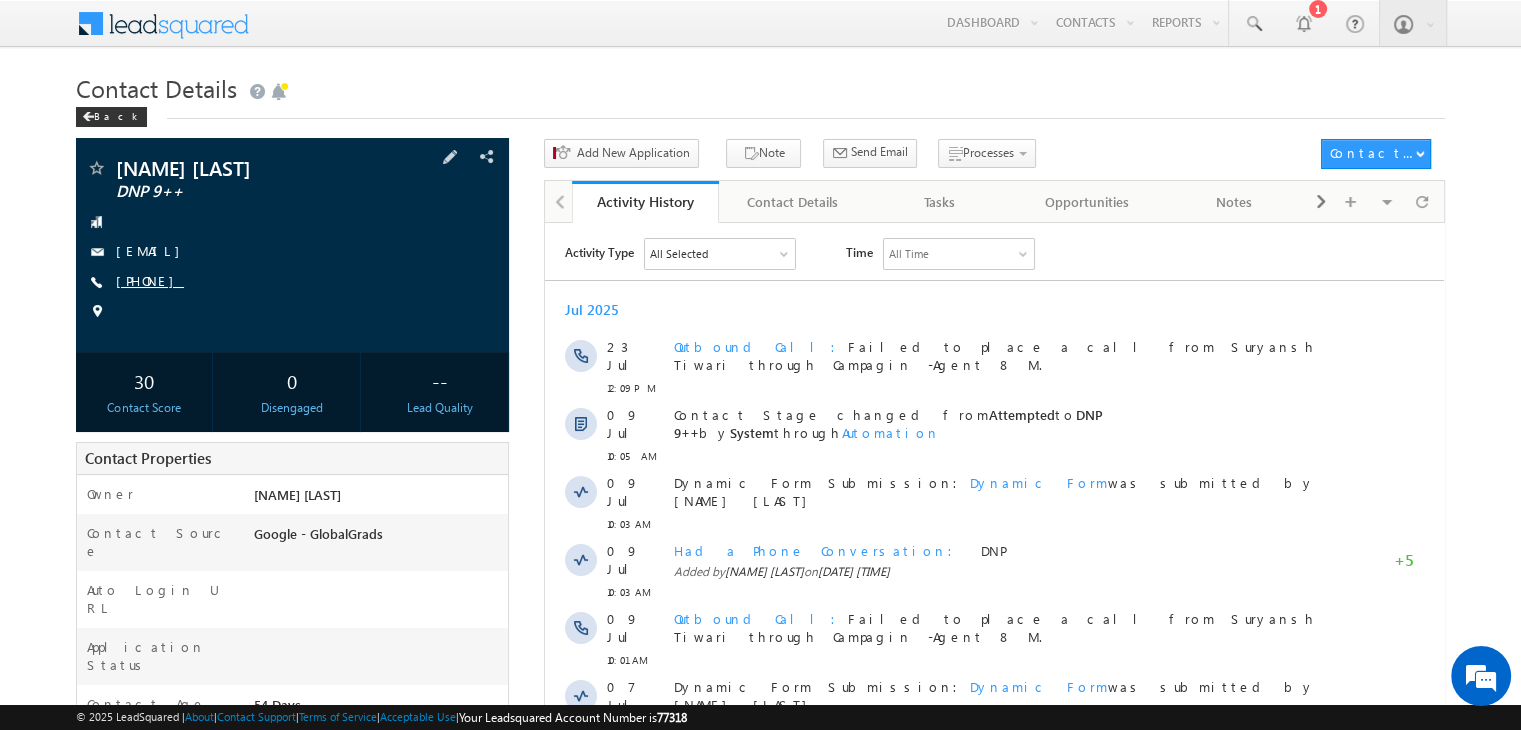 click on "+91-7086146684" at bounding box center (150, 280) 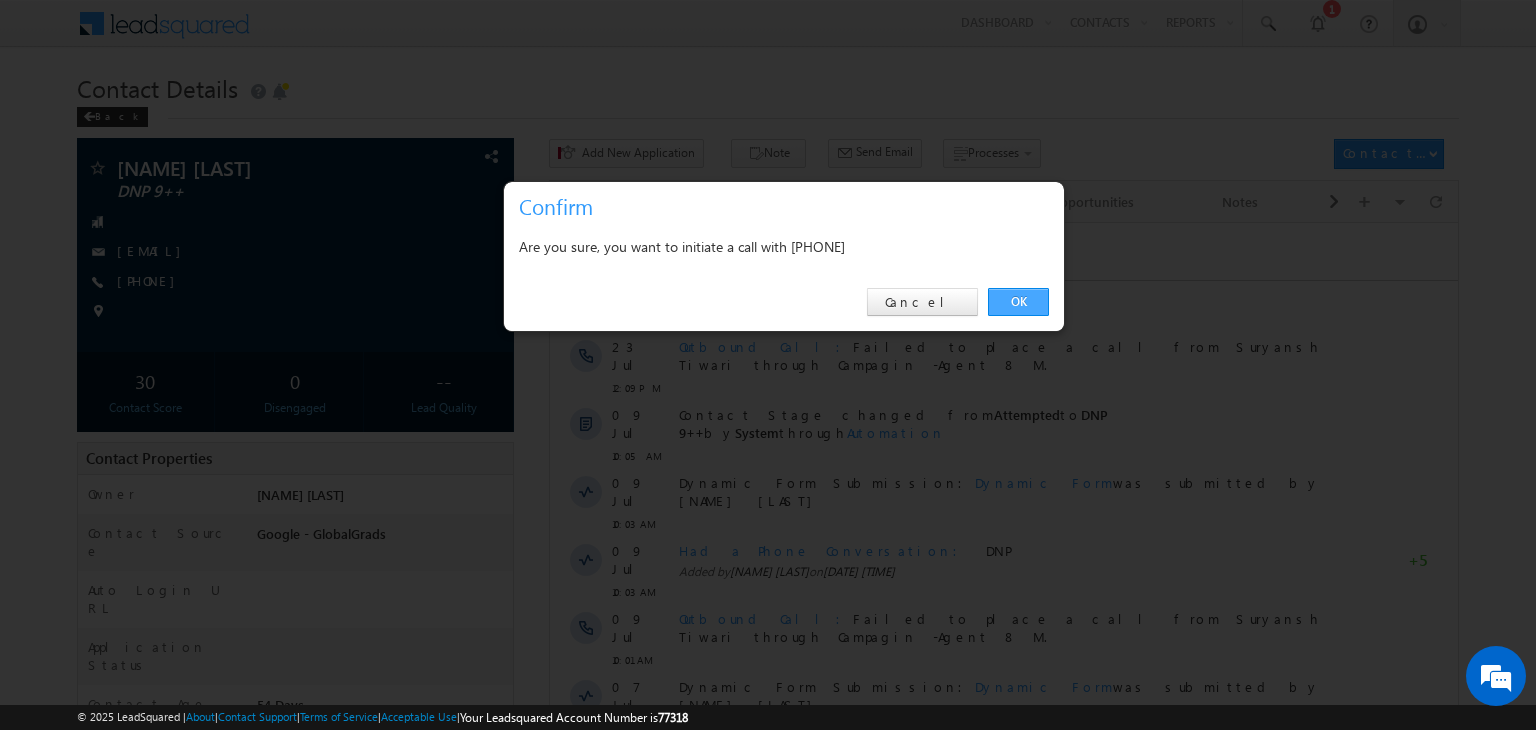 click on "OK" at bounding box center (1018, 302) 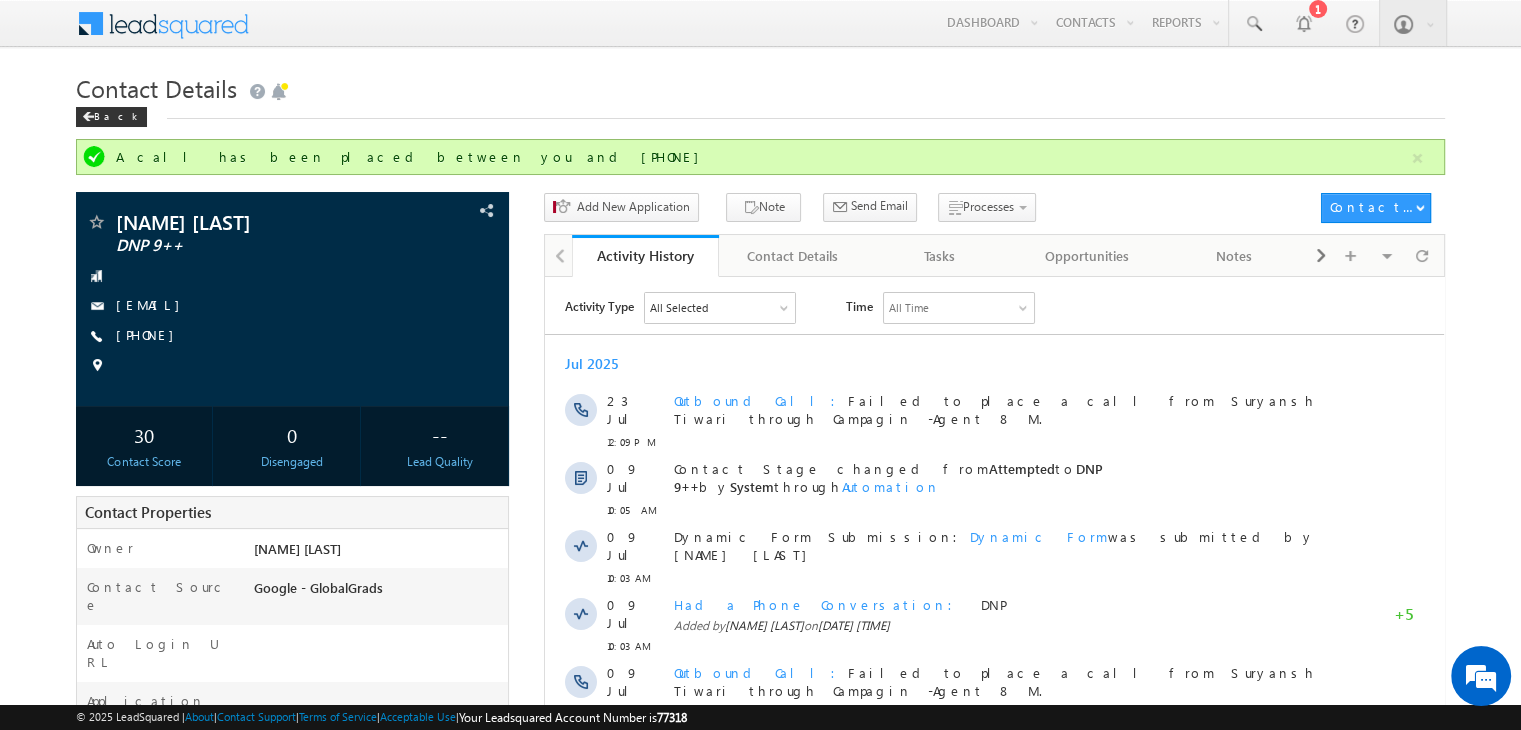 scroll, scrollTop: 417, scrollLeft: 0, axis: vertical 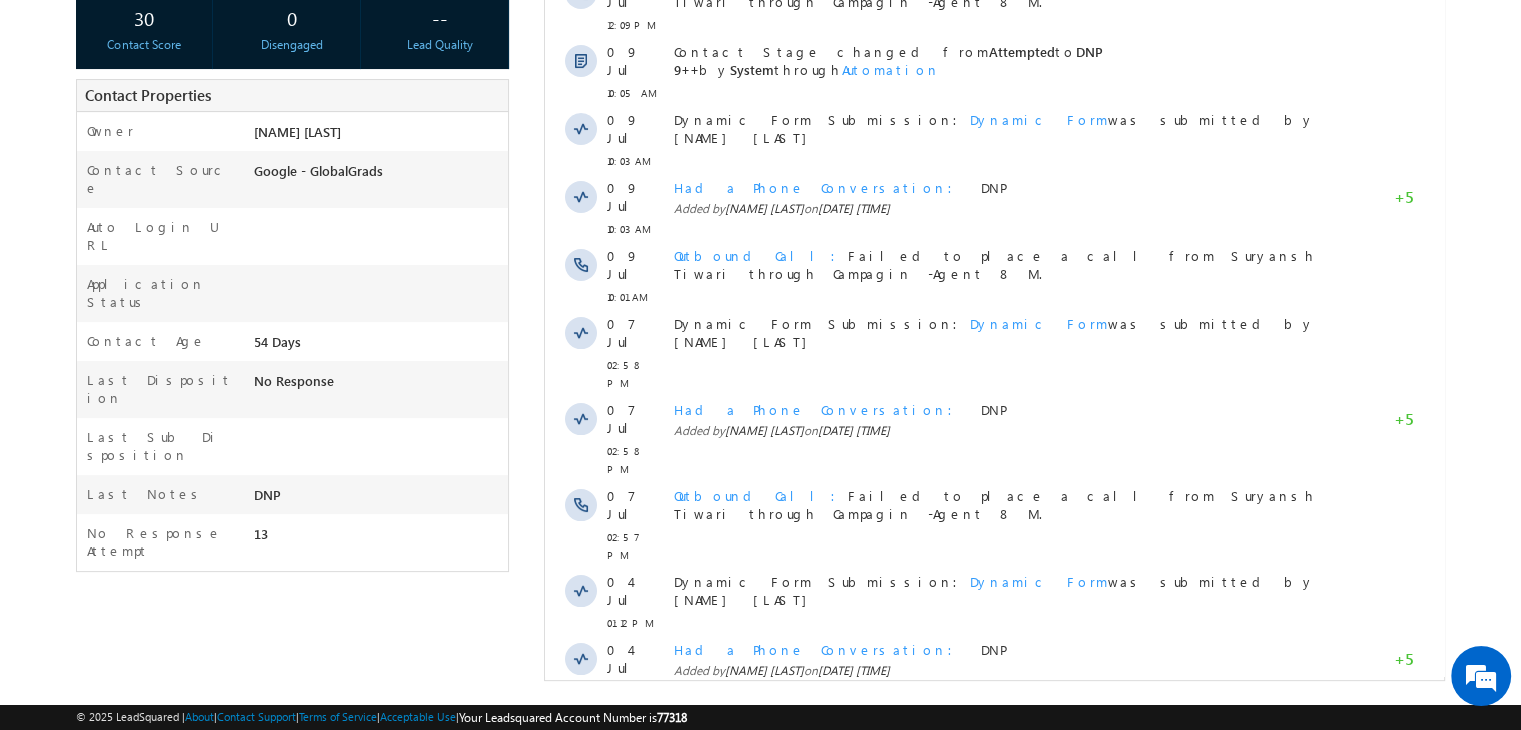 click at bounding box center (942, 738) 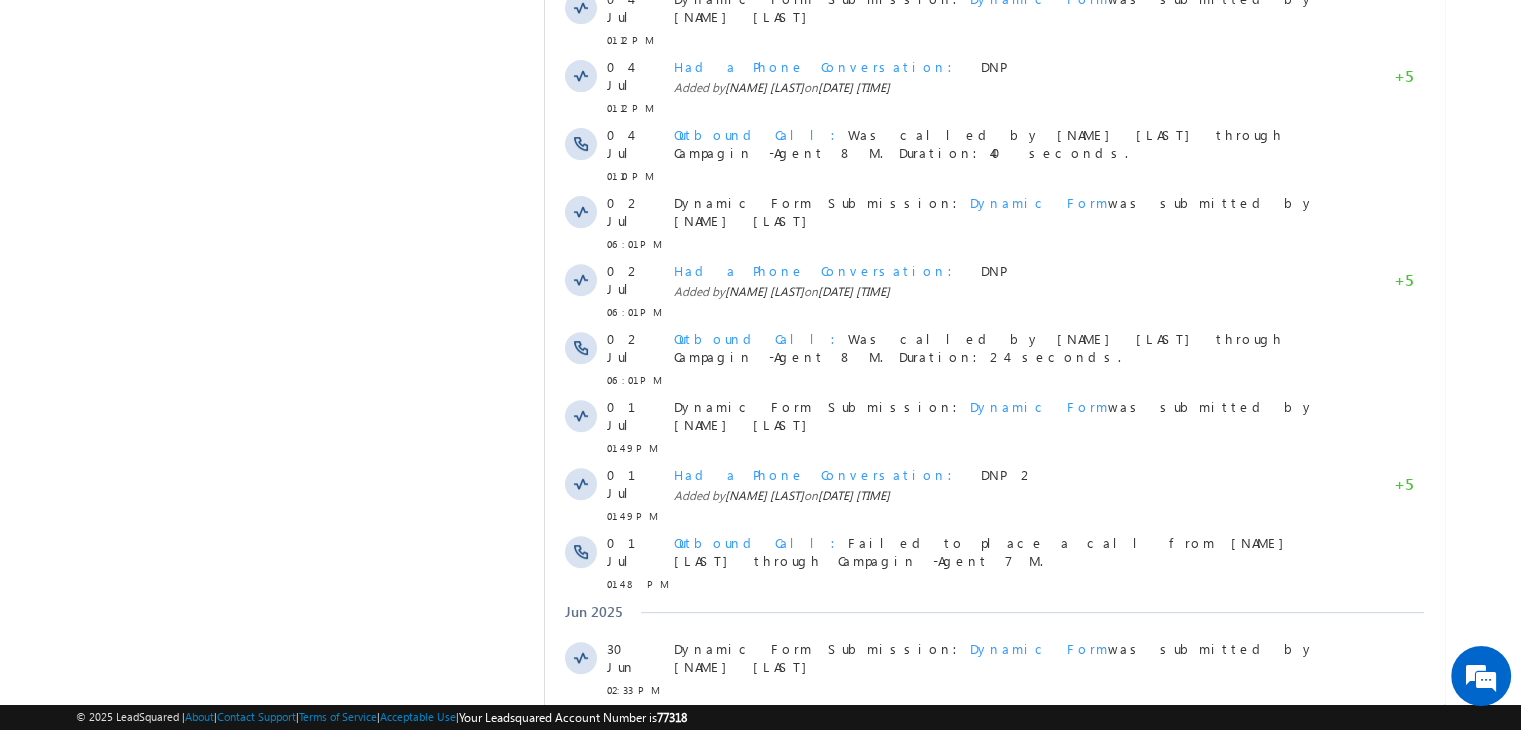 scroll, scrollTop: 1027, scrollLeft: 0, axis: vertical 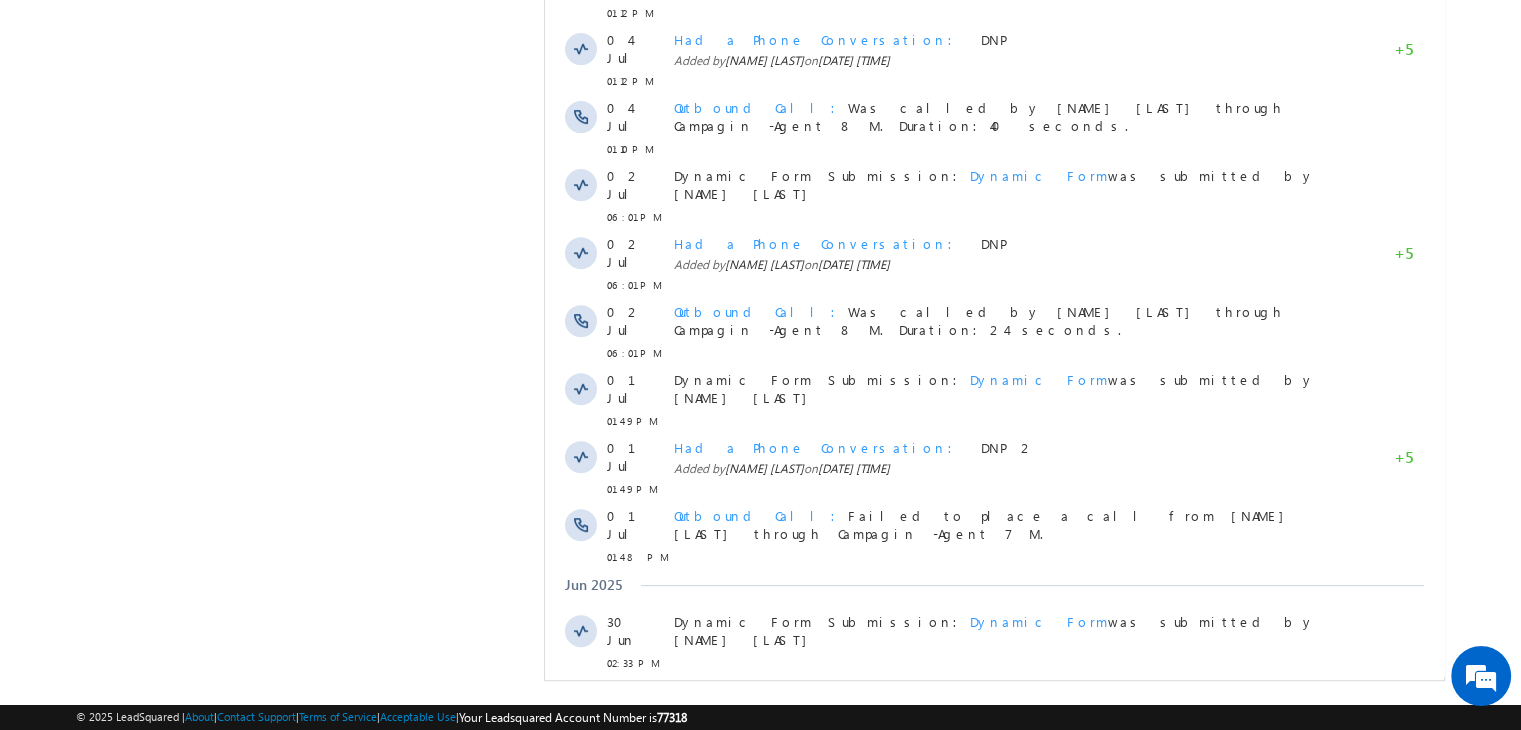 drag, startPoint x: 960, startPoint y: 591, endPoint x: 989, endPoint y: 620, distance: 41.01219 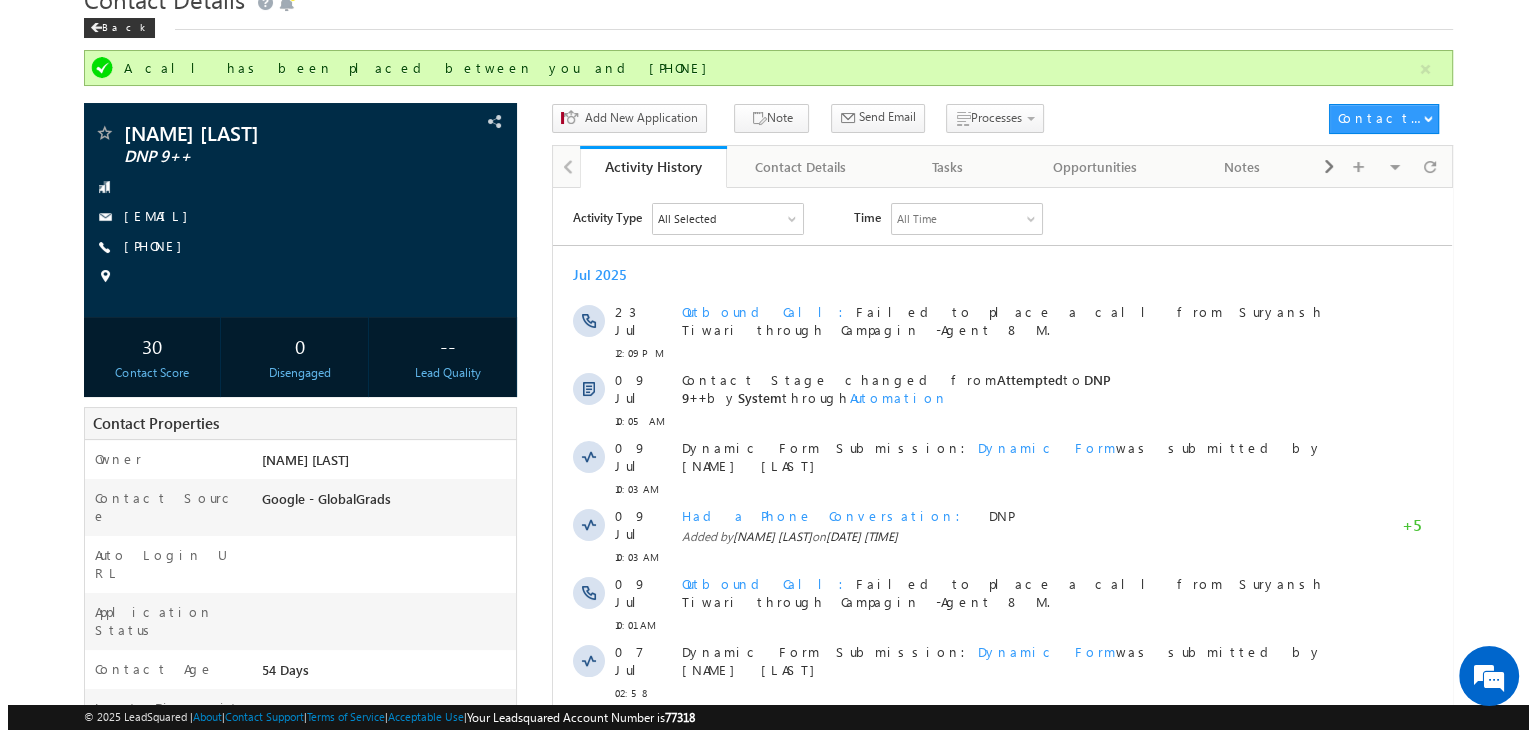 scroll, scrollTop: 0, scrollLeft: 0, axis: both 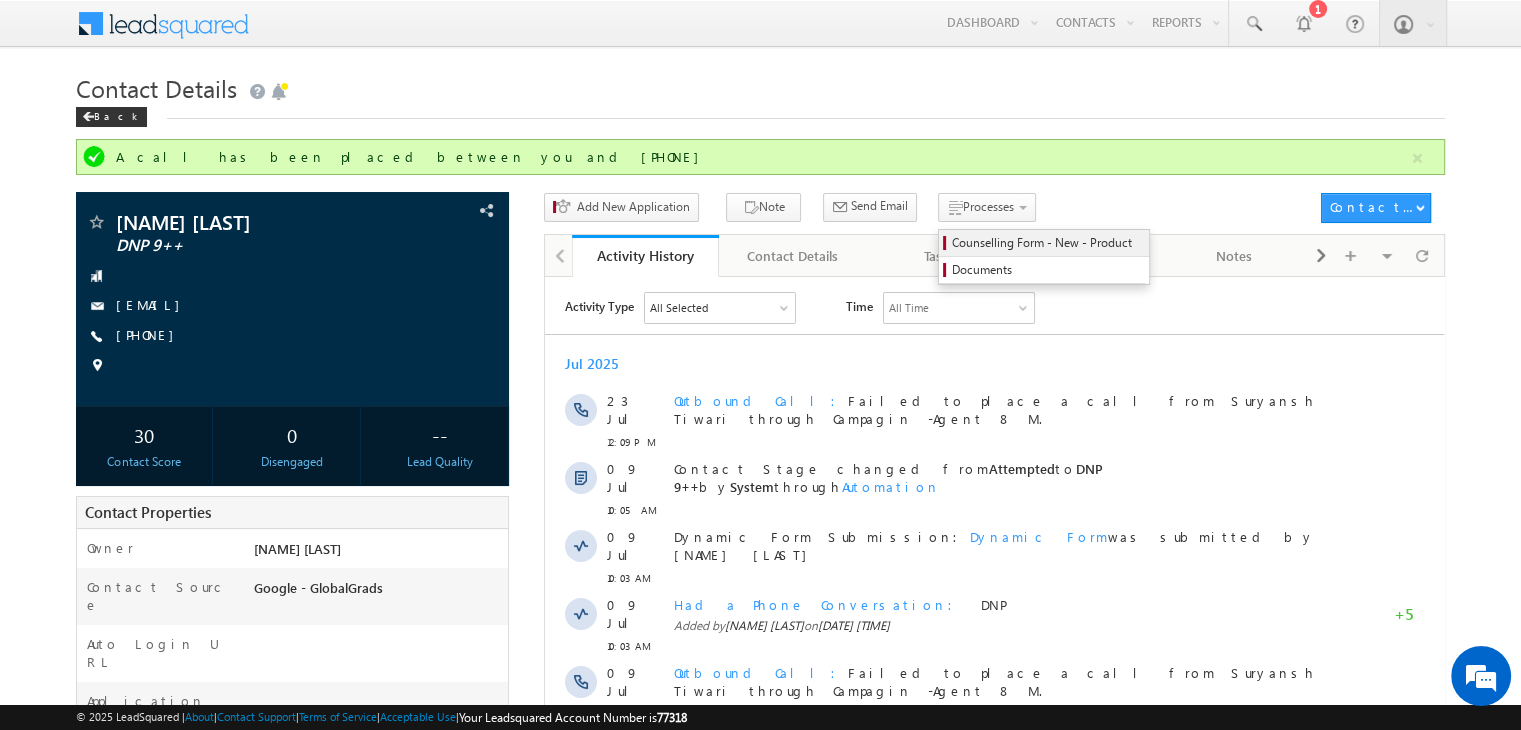 click on "Counselling Form - New - Product" at bounding box center (1047, 243) 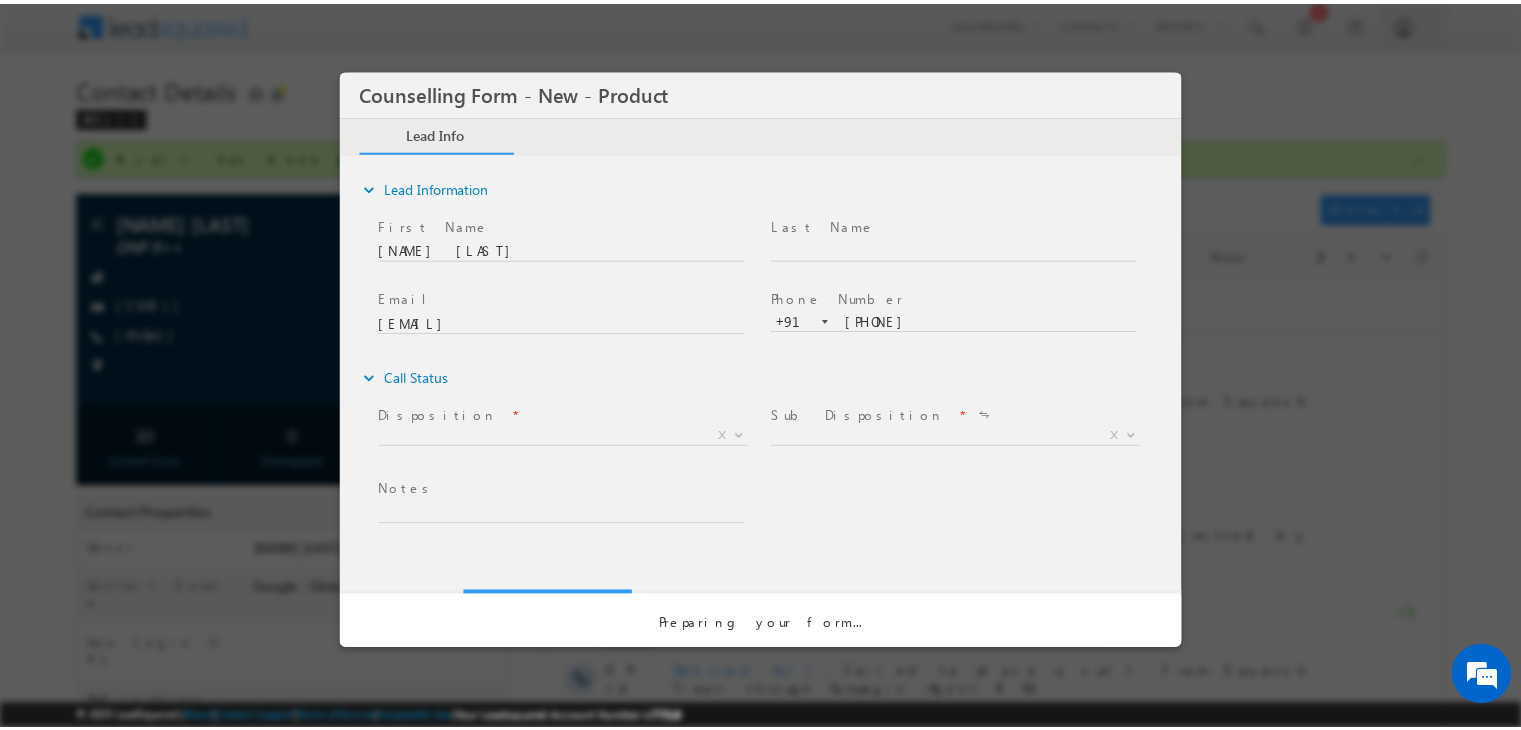 scroll, scrollTop: 0, scrollLeft: 0, axis: both 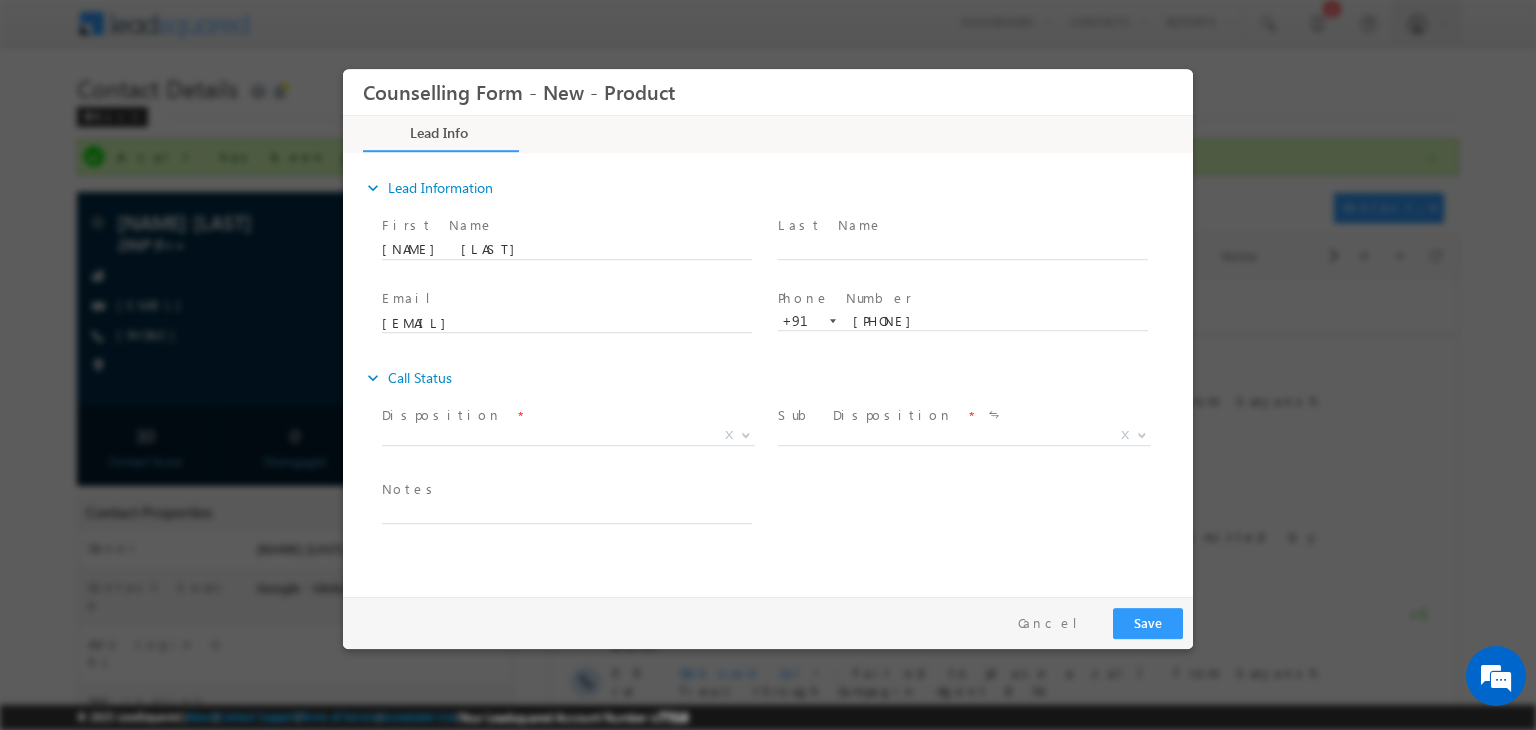 click on "Disposition
*" at bounding box center (566, 416) 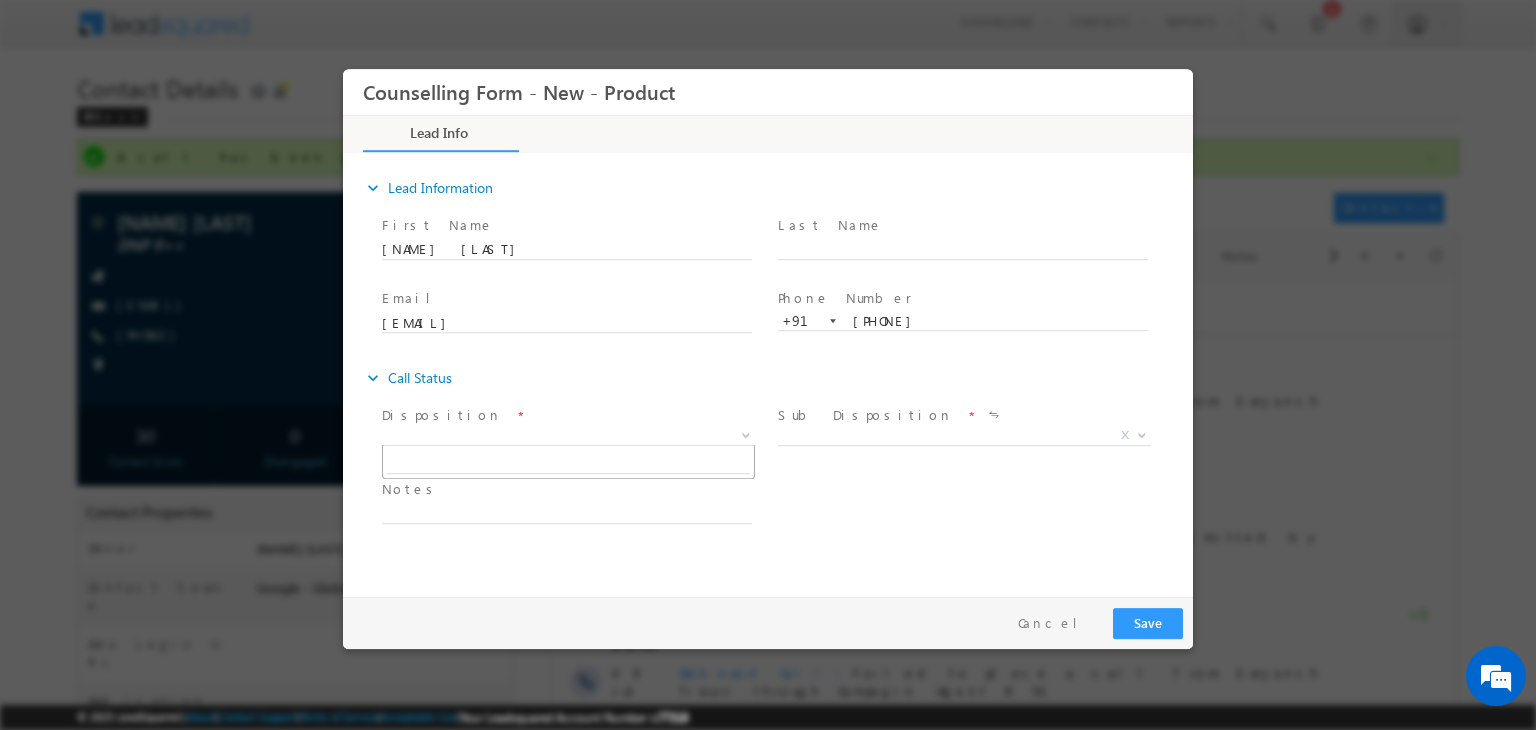 click on "X" at bounding box center [568, 436] 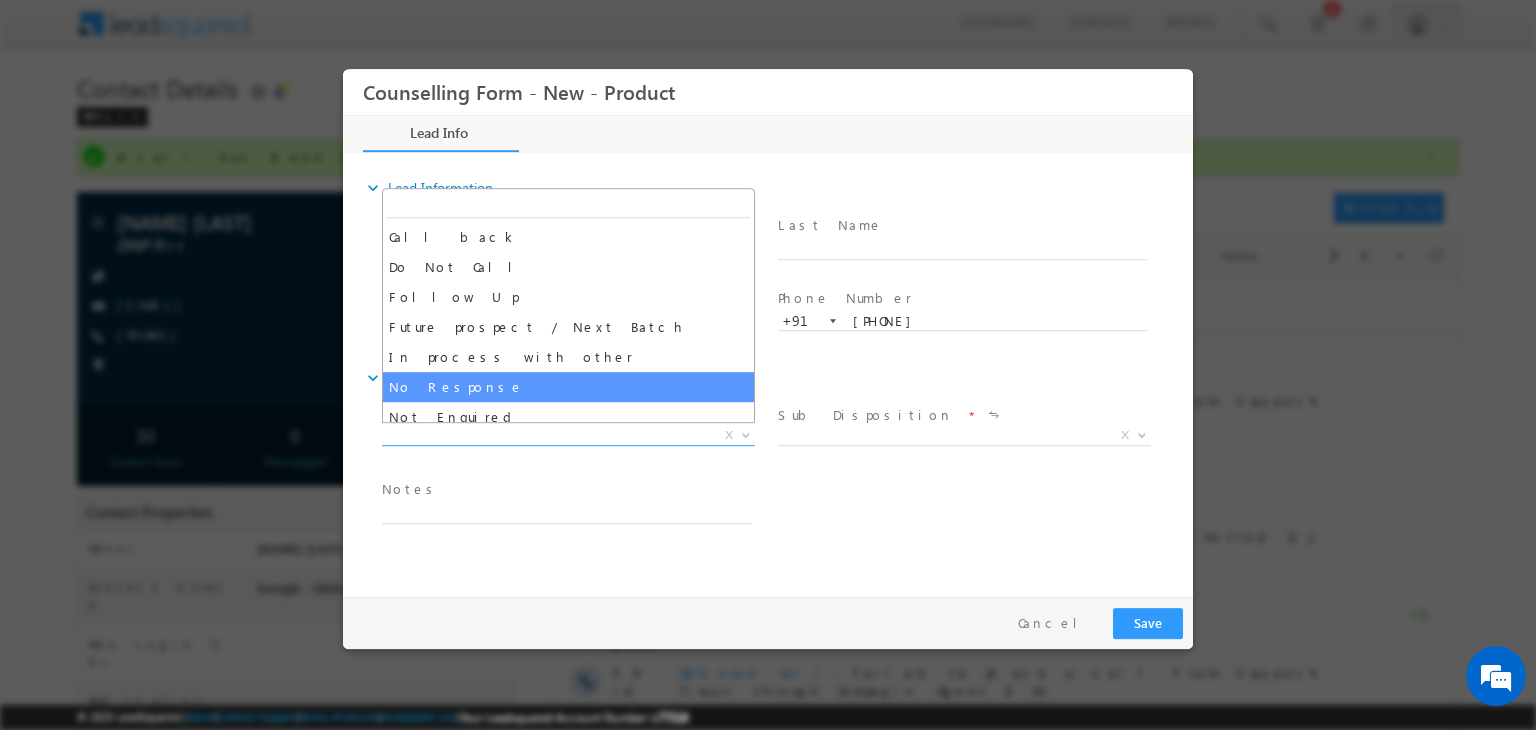 select on "No Response" 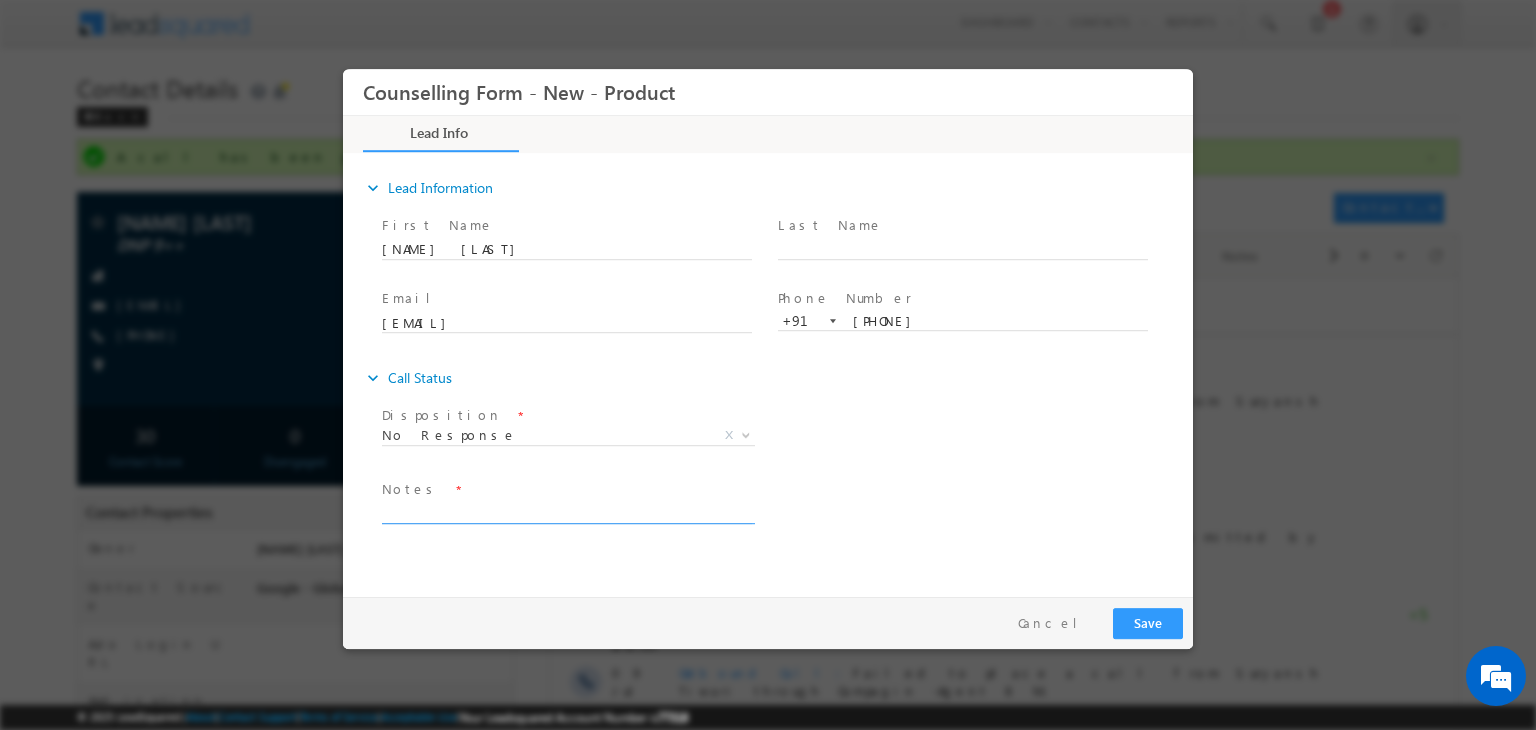 click at bounding box center [567, 512] 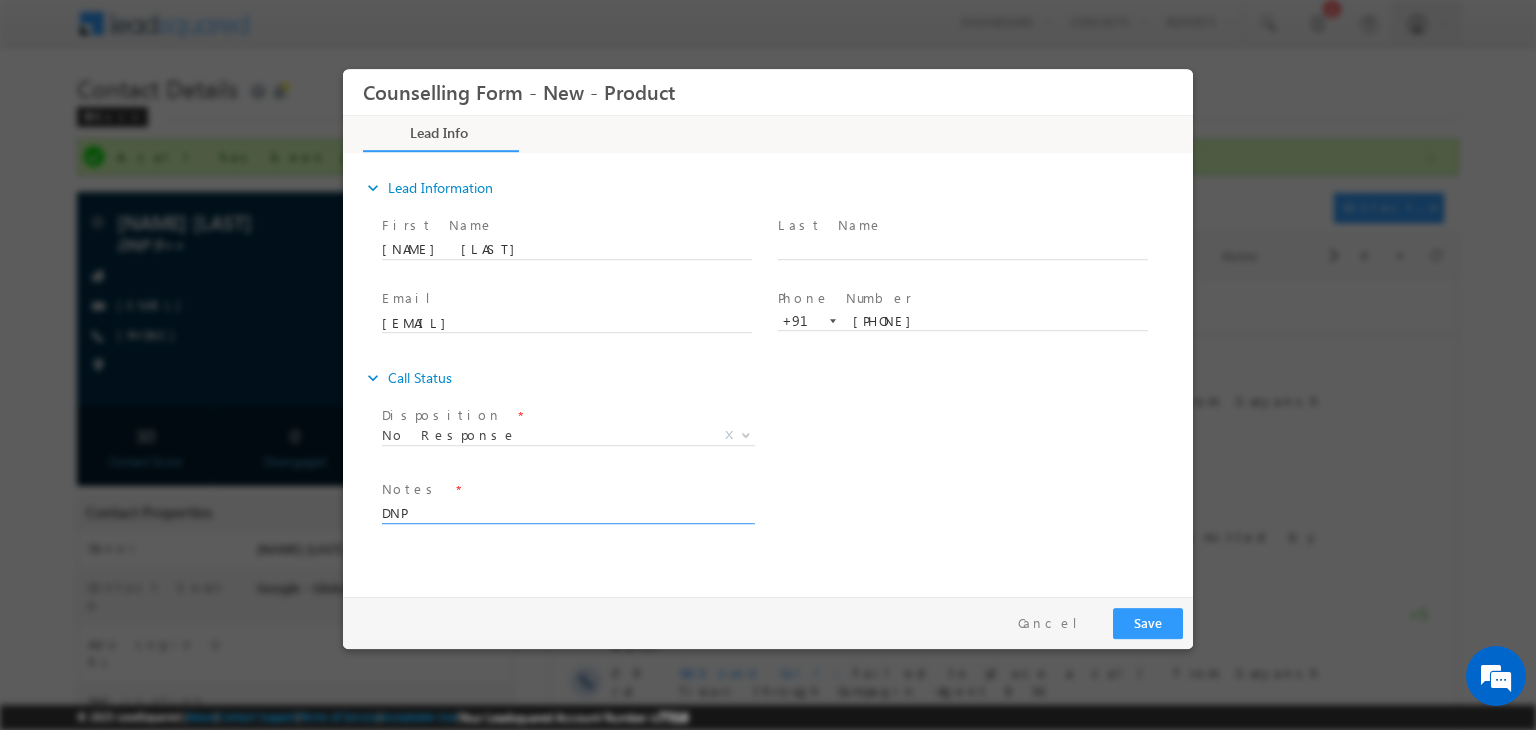 type on "DNP" 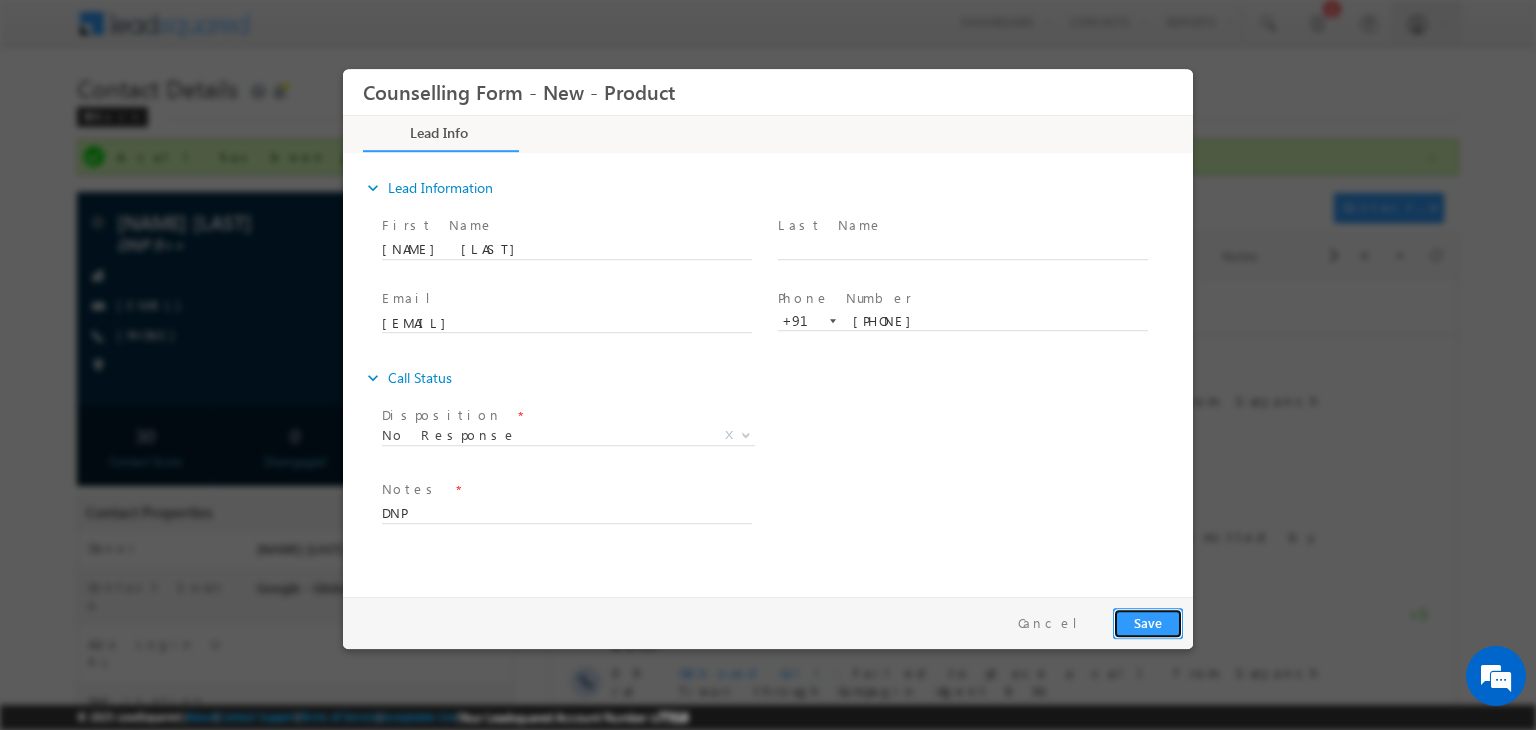 click on "Save" at bounding box center (1148, 623) 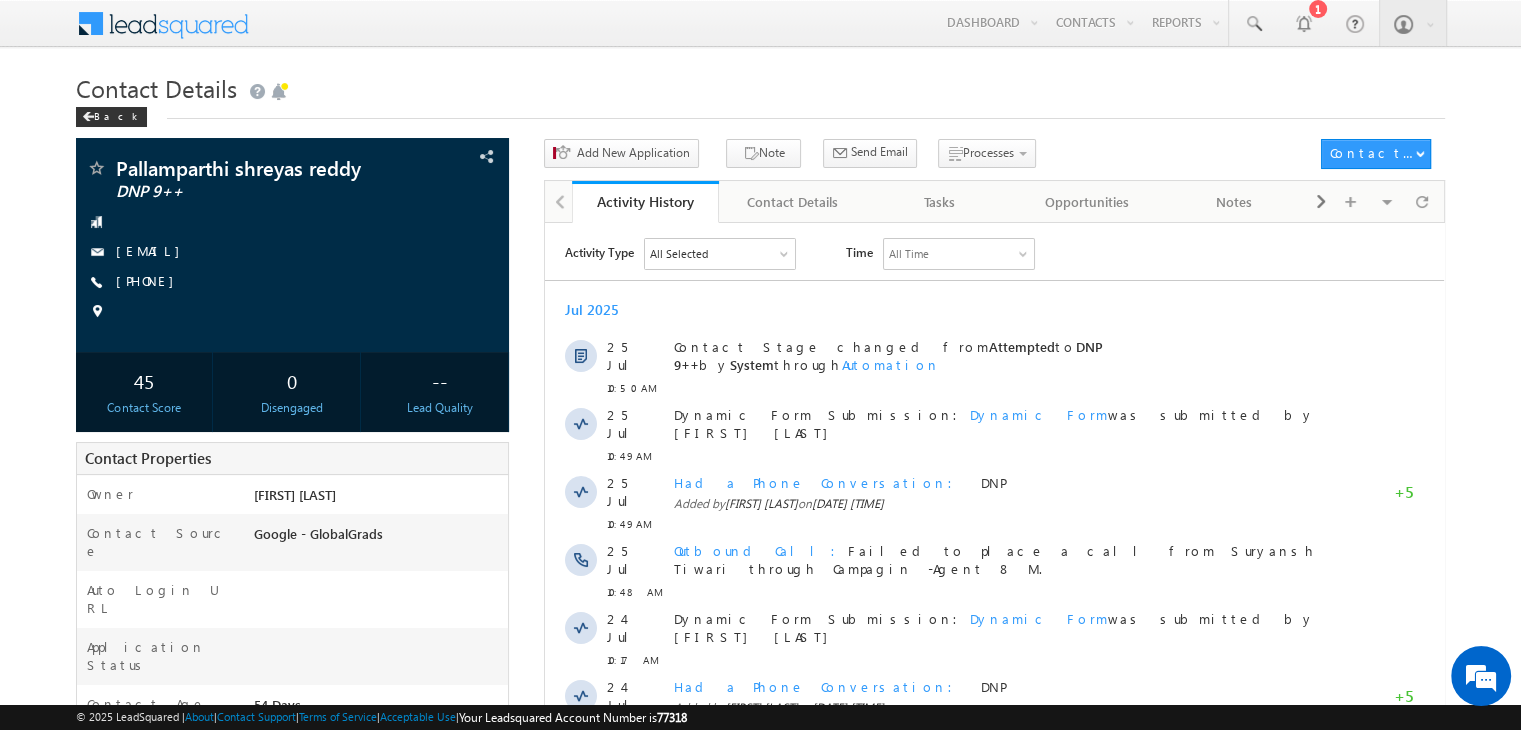 scroll, scrollTop: 0, scrollLeft: 0, axis: both 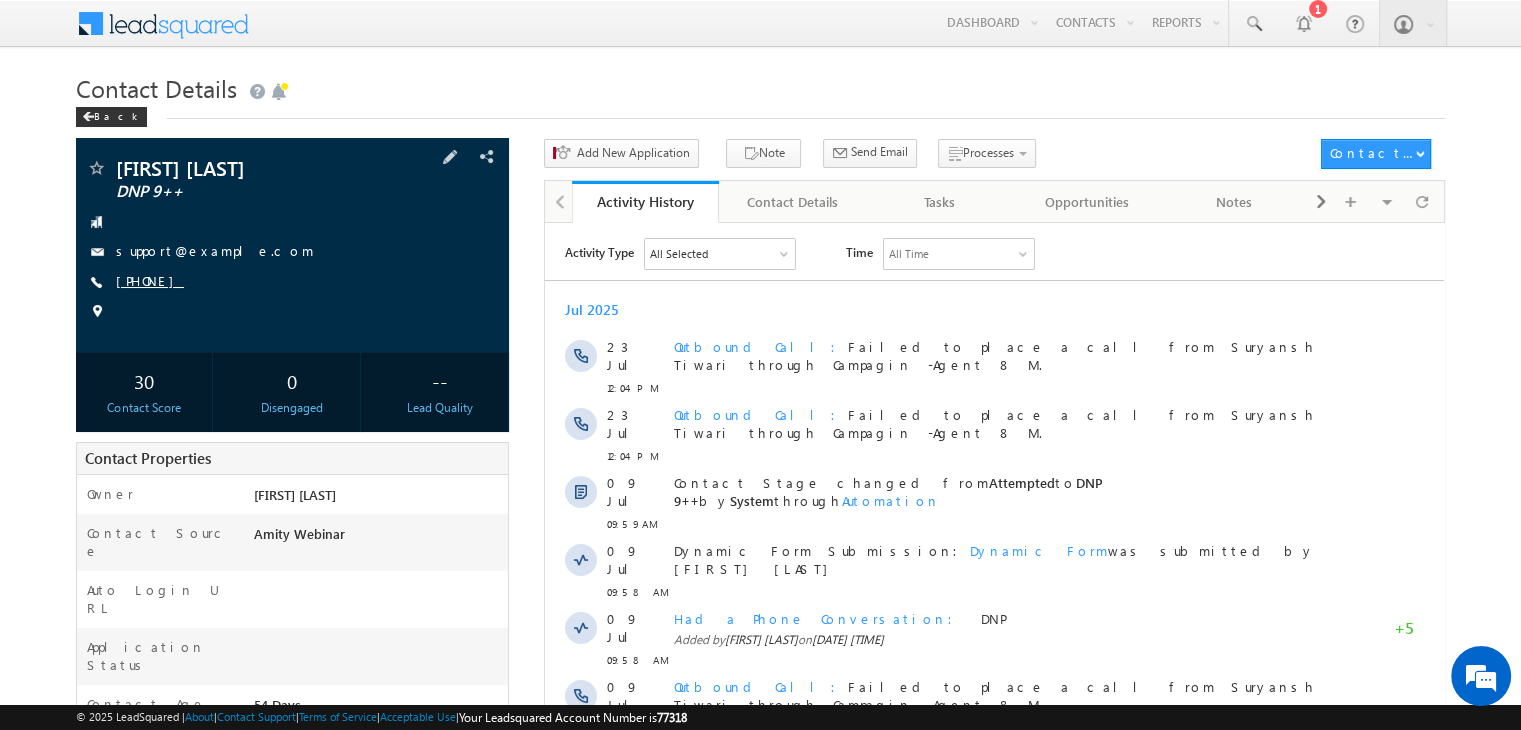 click on "[PHONE]" at bounding box center (150, 280) 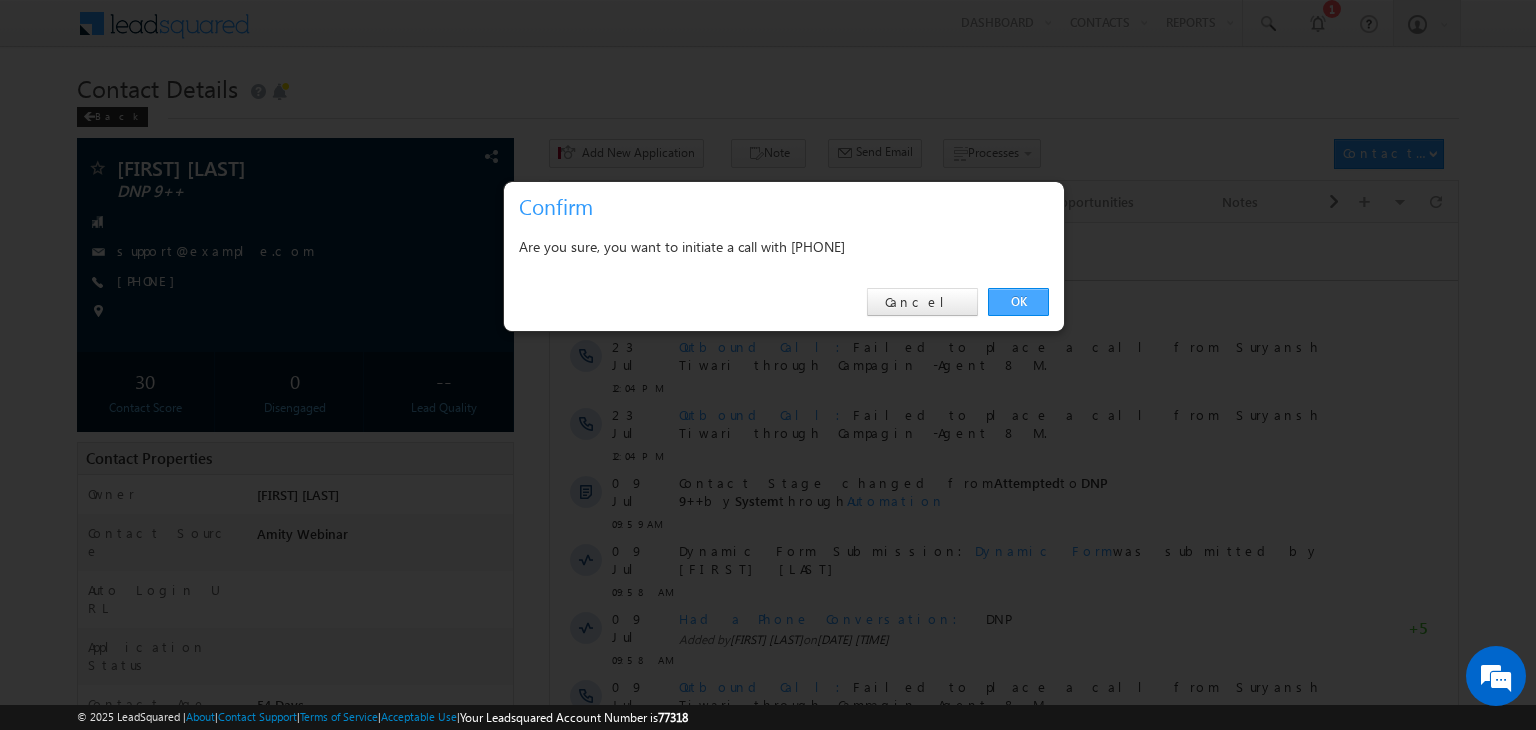 click on "OK Cancel" at bounding box center [784, 302] 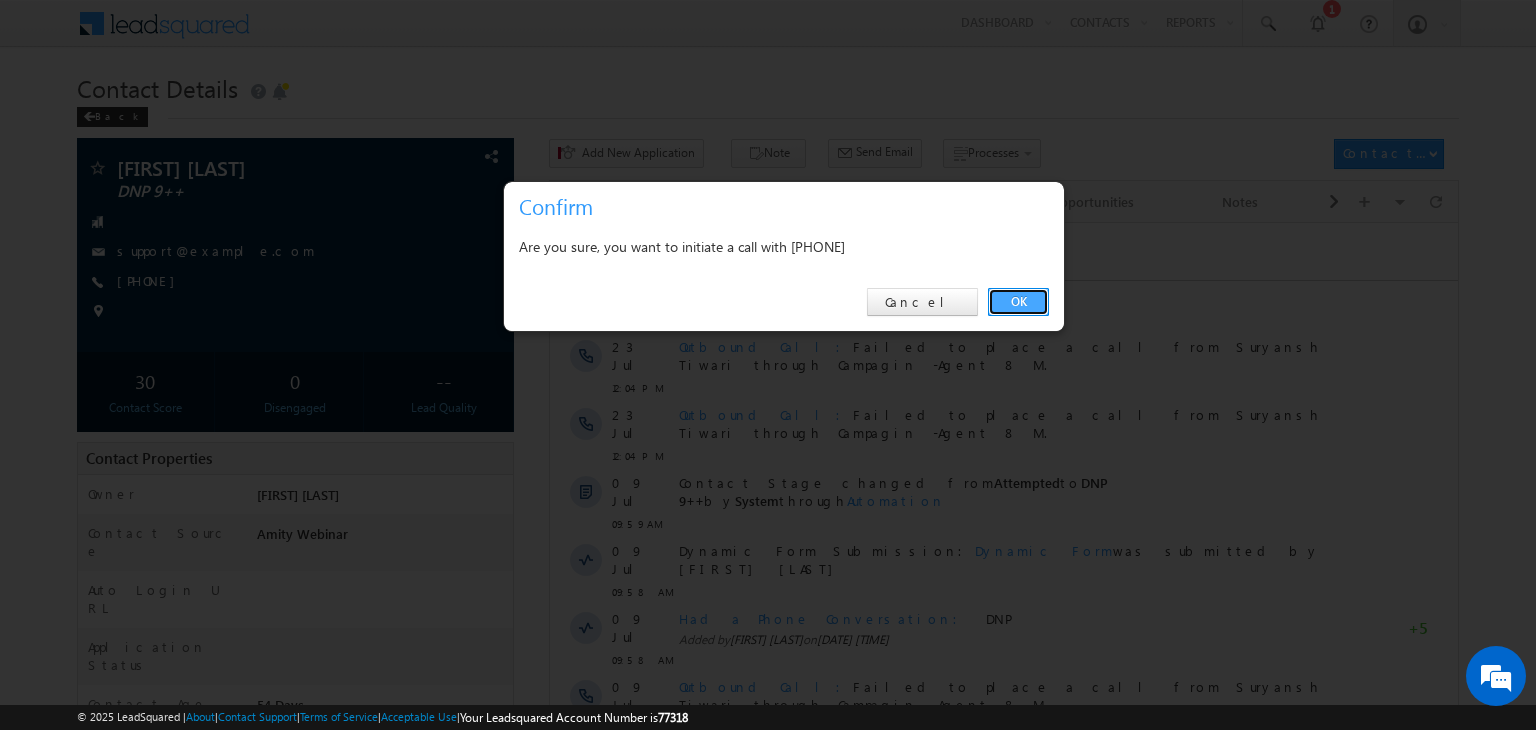 click on "OK" at bounding box center (1018, 302) 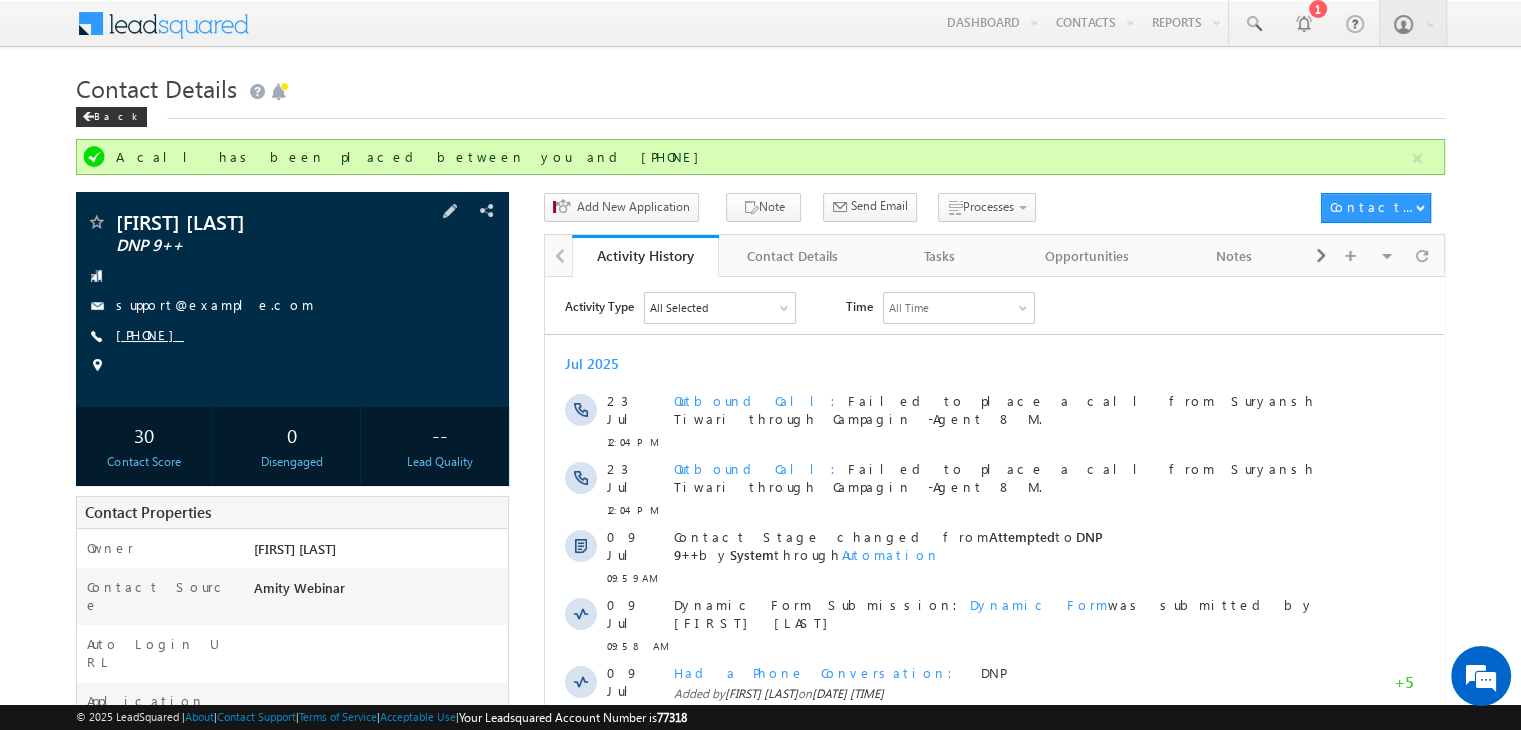 click on "[PHONE]" at bounding box center [150, 334] 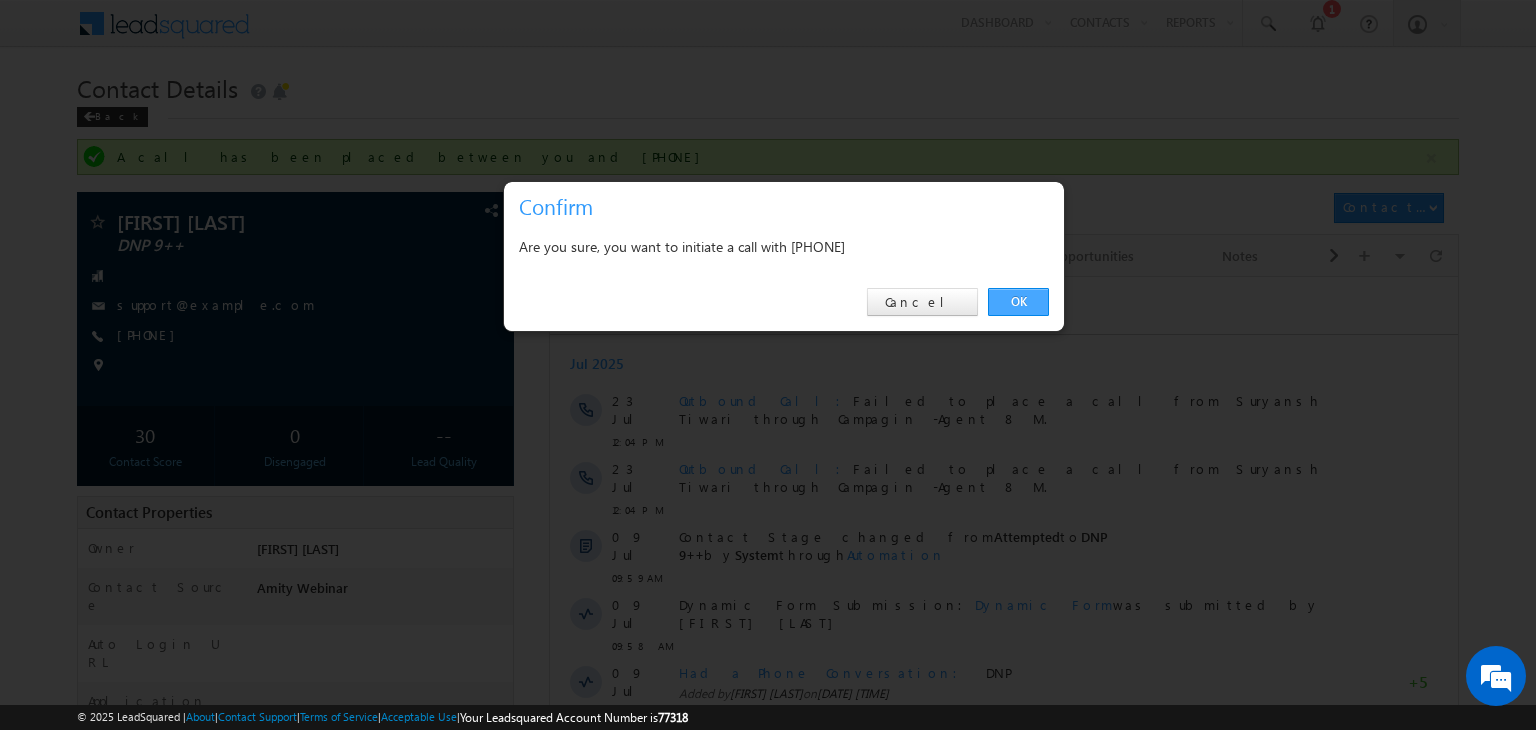 click on "OK" at bounding box center [1018, 302] 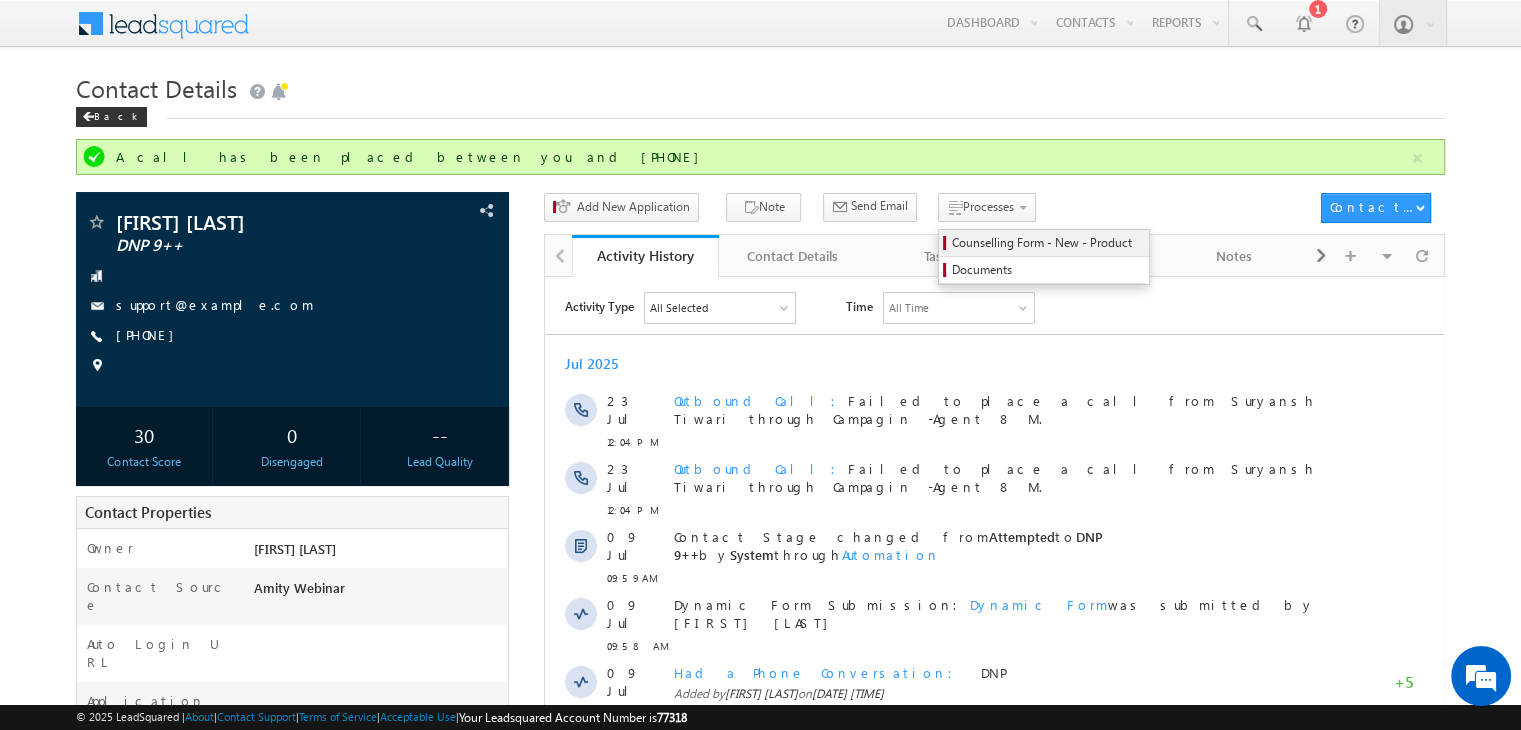 click on "Counselling Form - New - Product" at bounding box center (1047, 243) 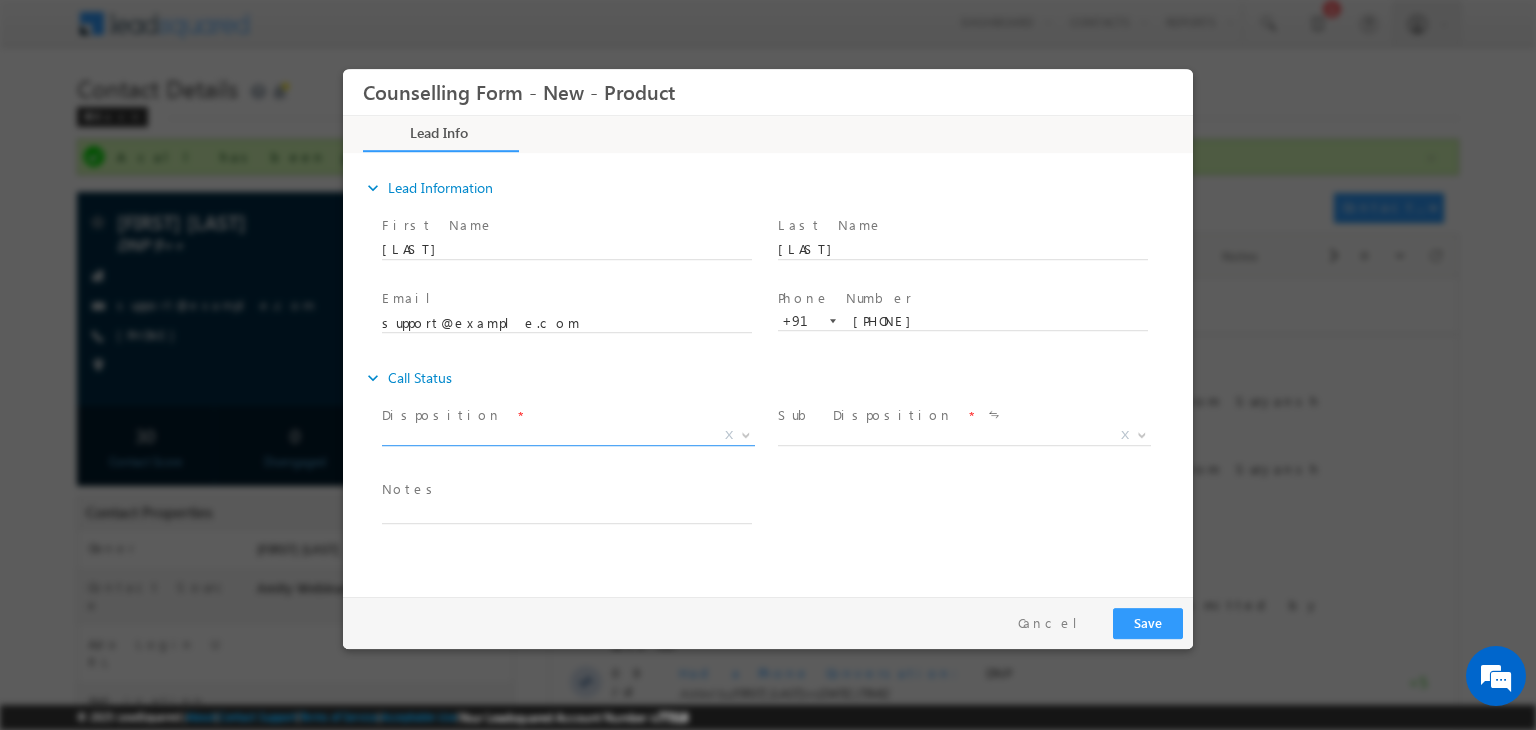 click on "Counselling Form - New - Product
*" at bounding box center (768, 328) 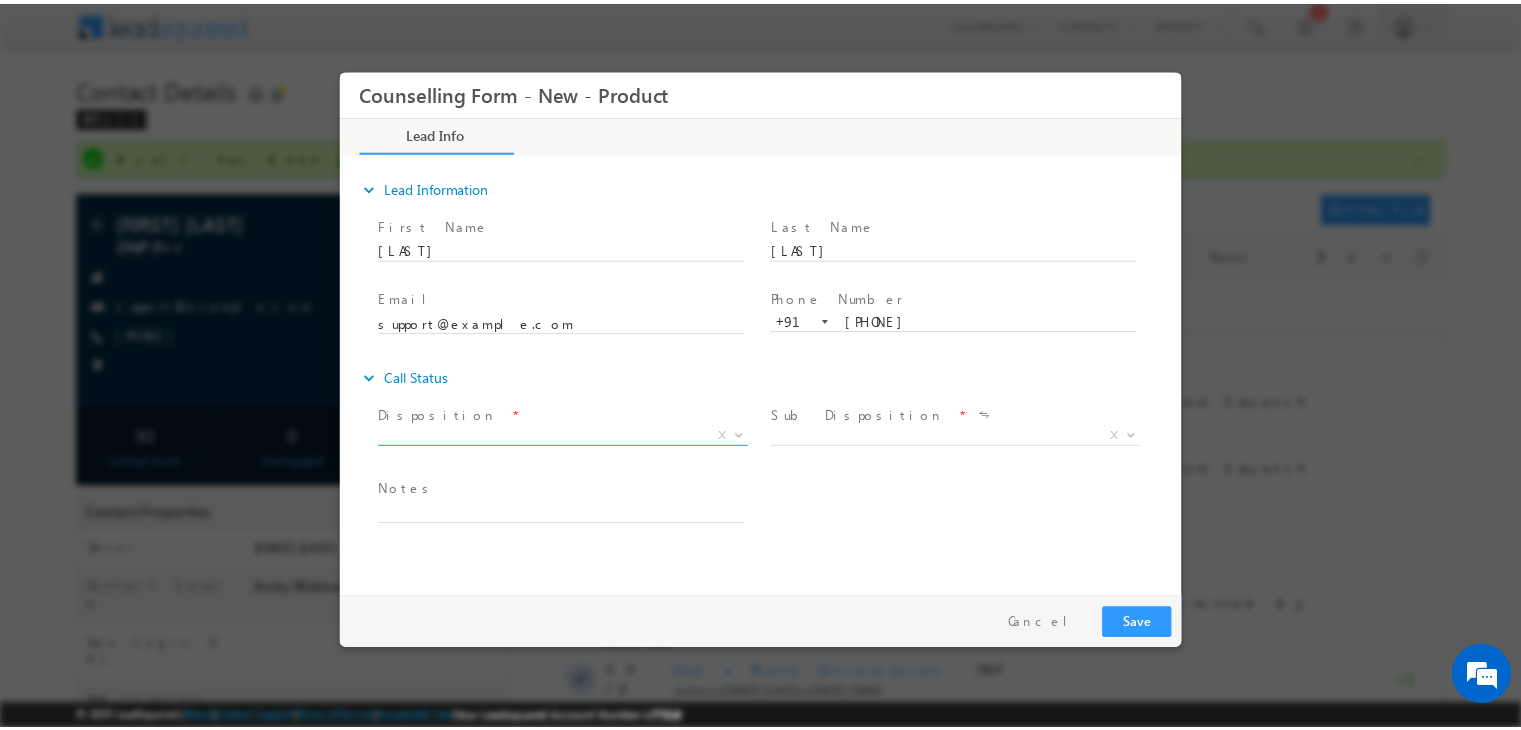 scroll, scrollTop: 0, scrollLeft: 0, axis: both 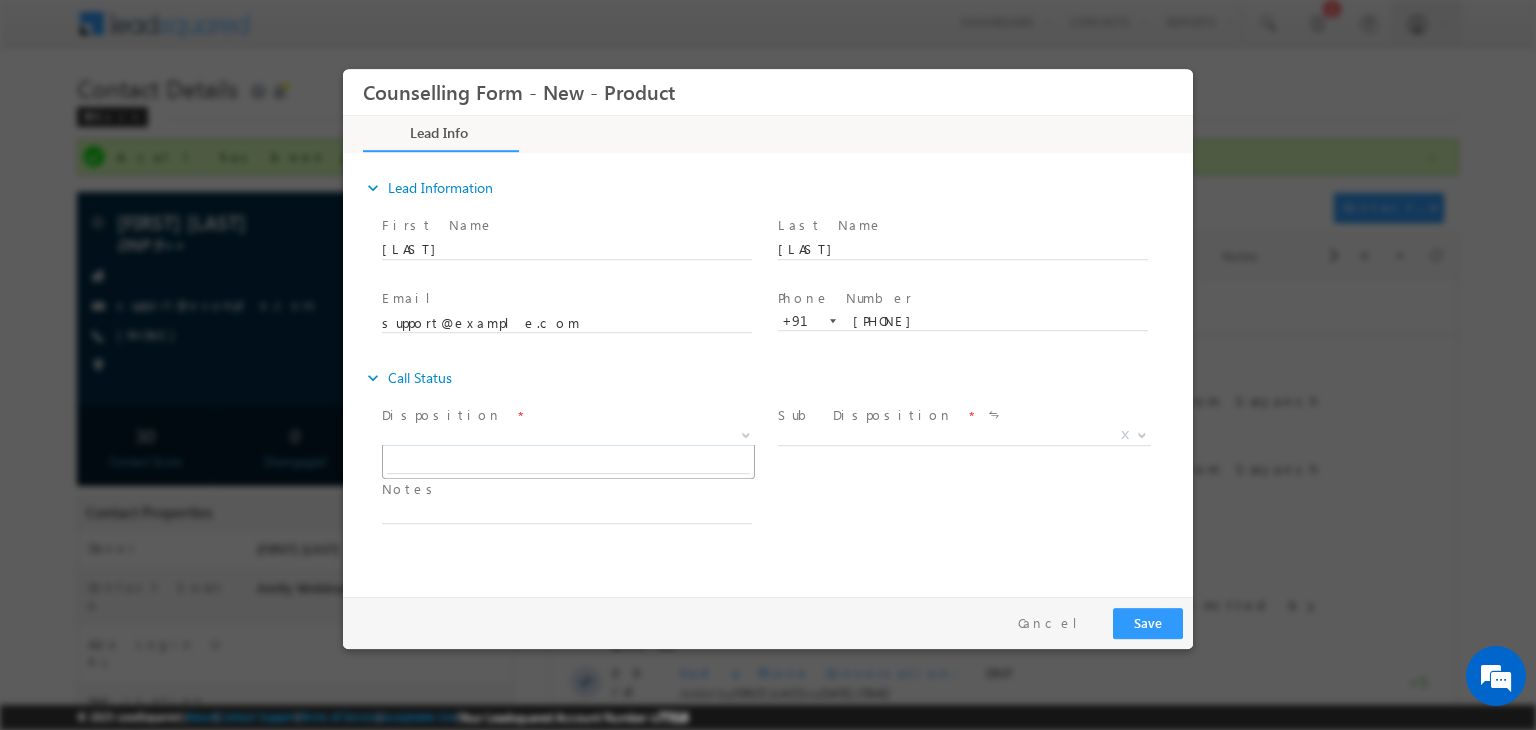 click on "X" at bounding box center (568, 436) 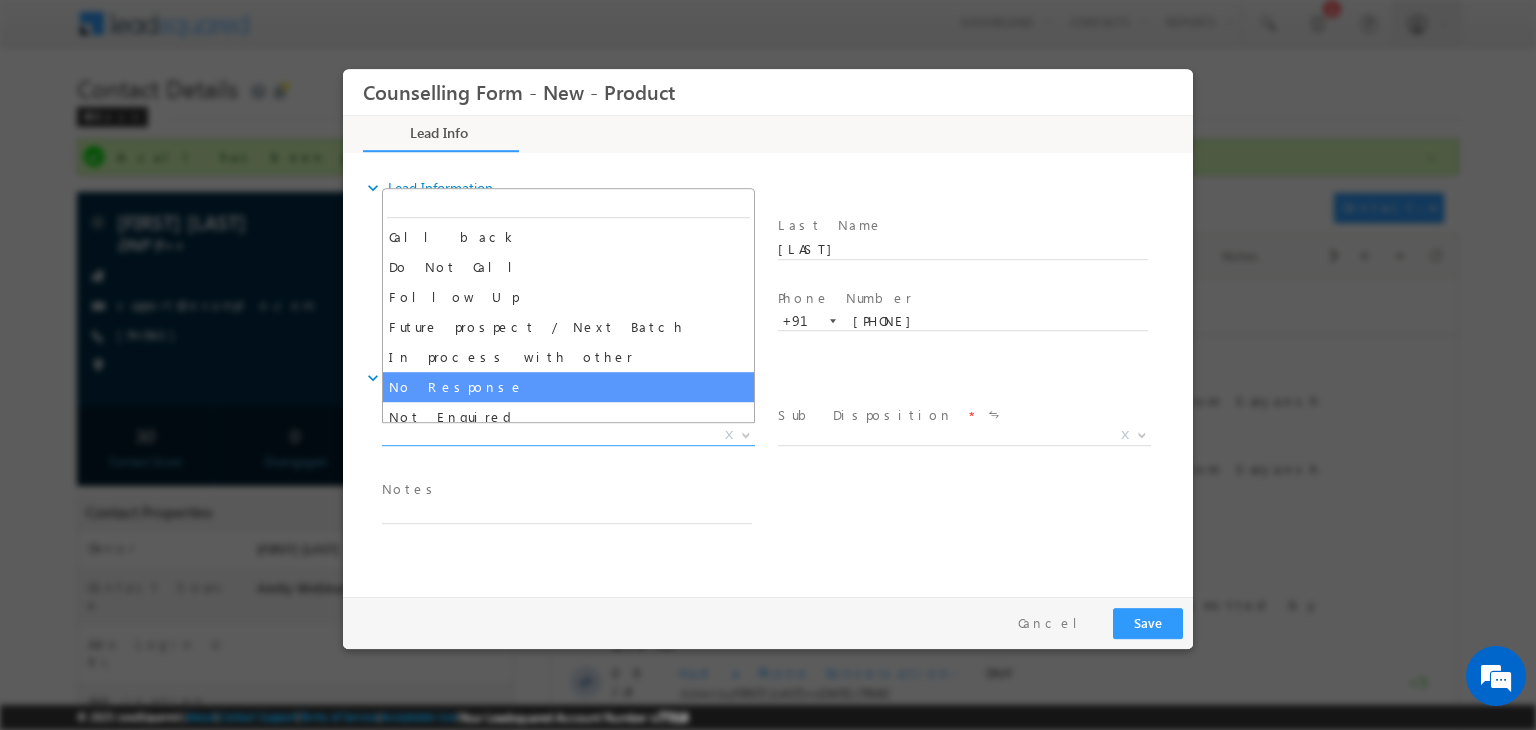 drag, startPoint x: 537, startPoint y: 368, endPoint x: 555, endPoint y: 383, distance: 23.43075 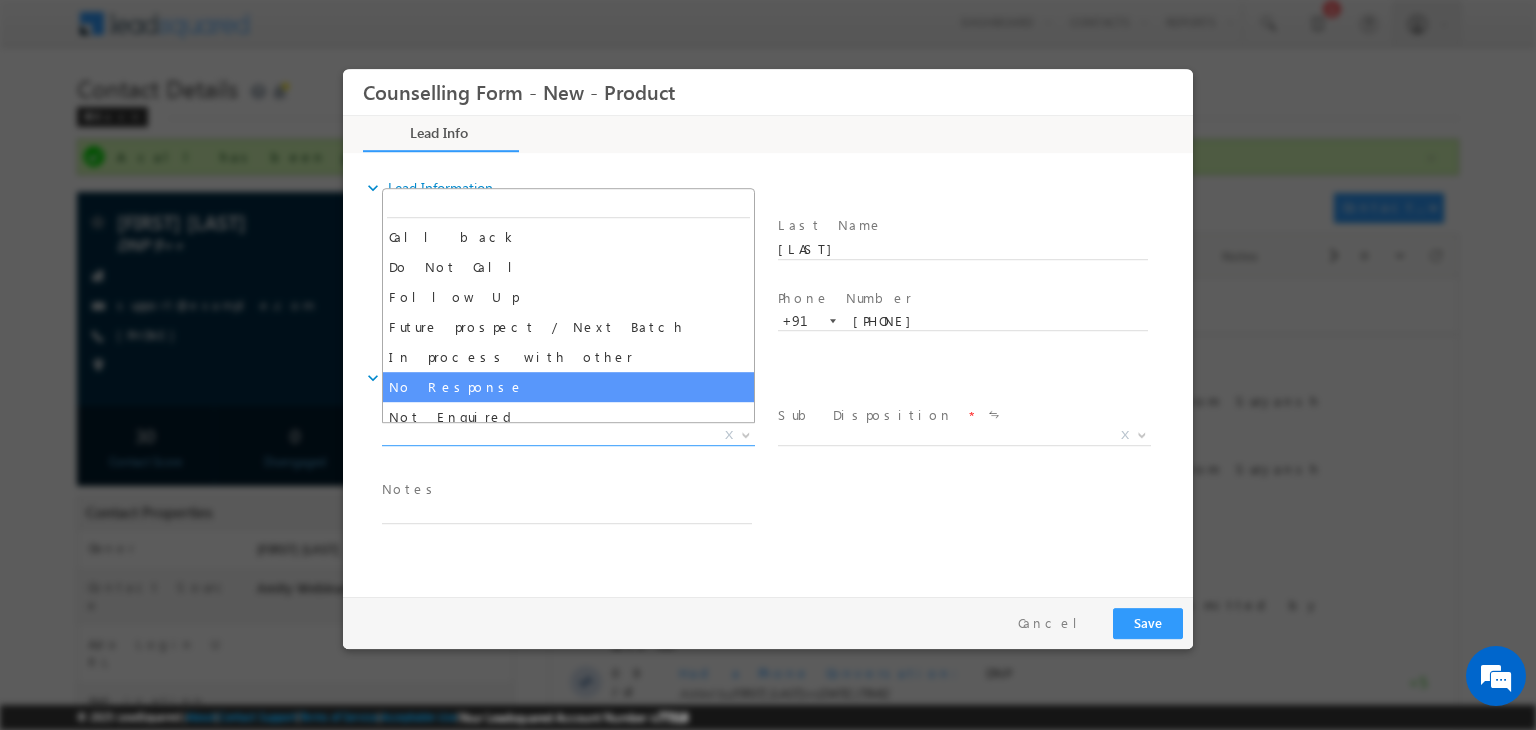 select on "No Response" 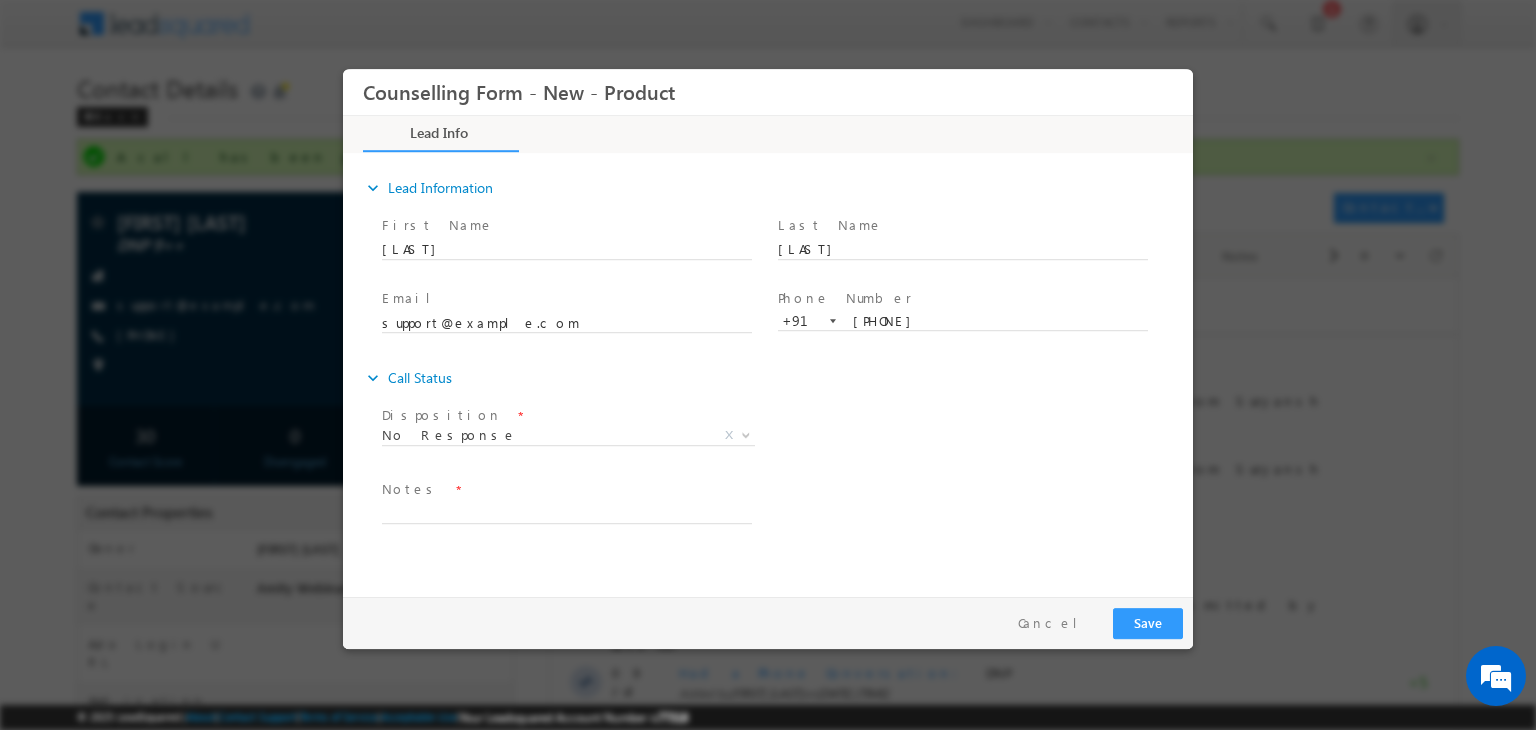 click on "expand_more Call Status" at bounding box center (778, 378) 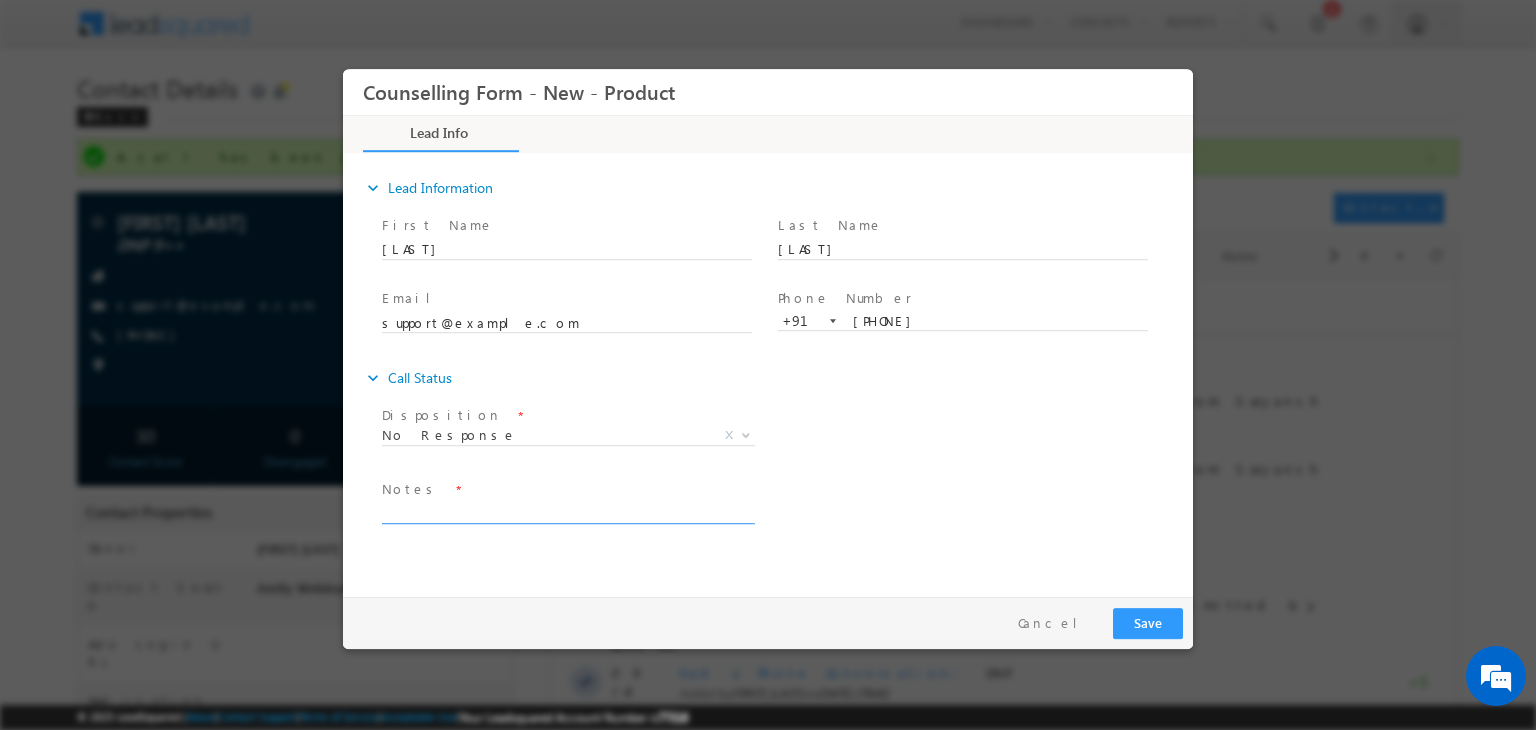 click at bounding box center (567, 512) 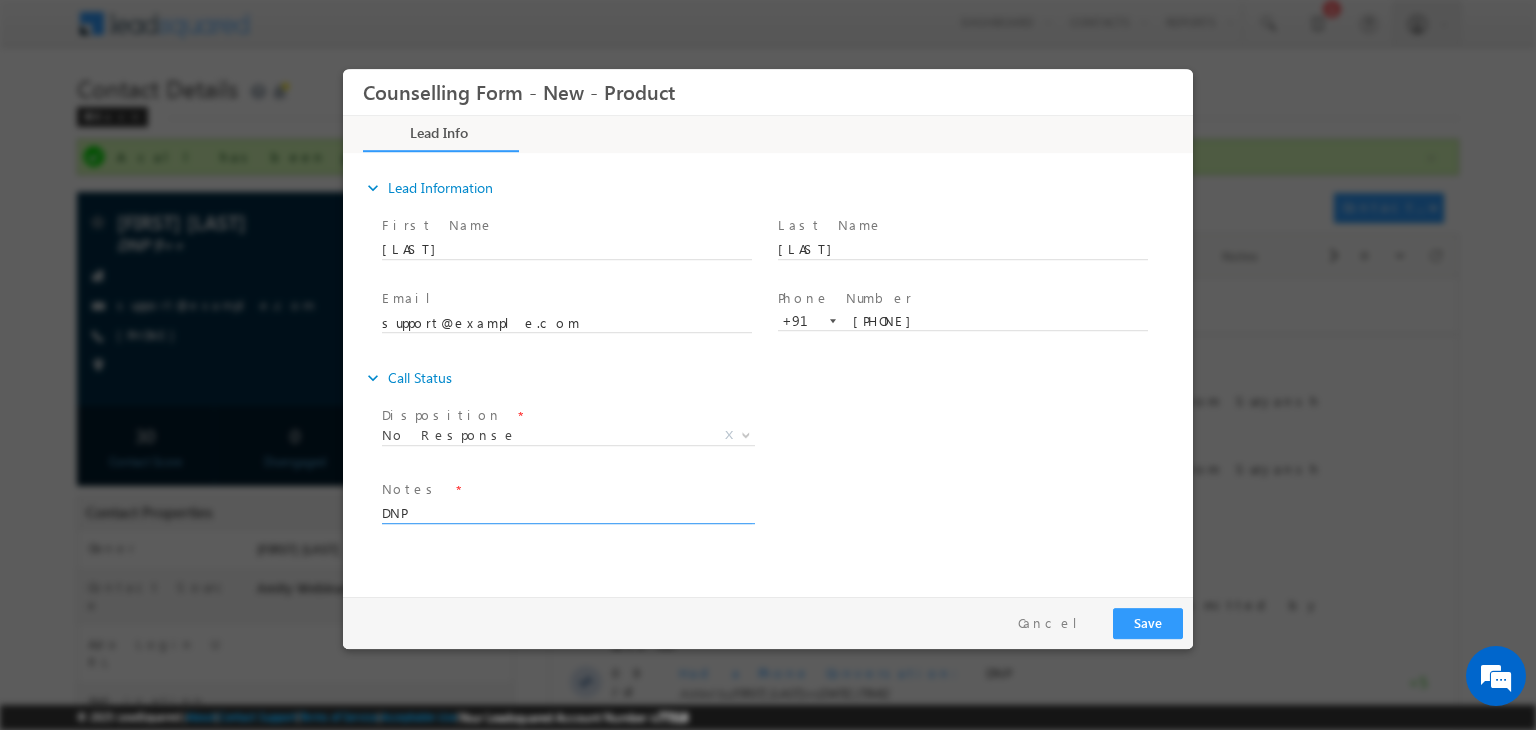 type on "DNP" 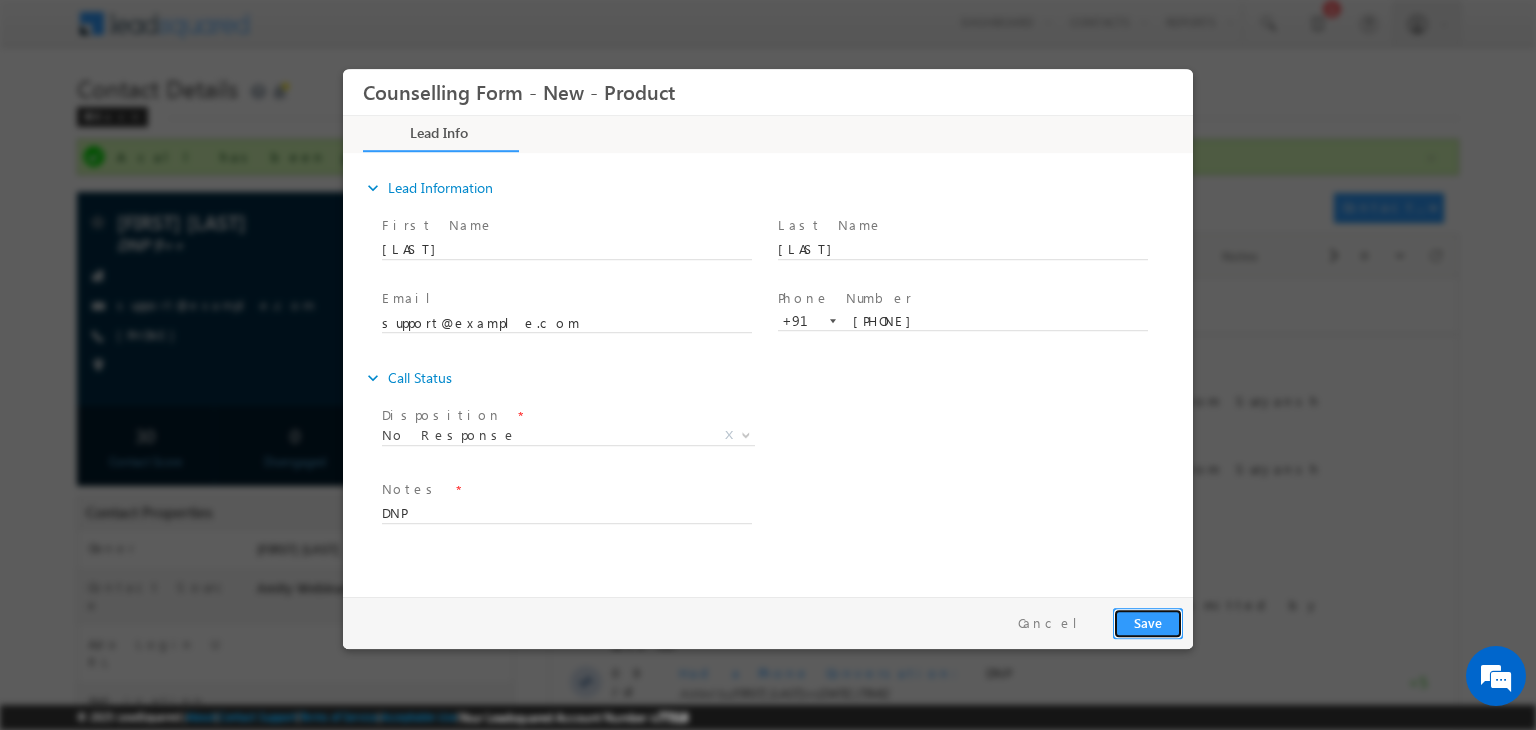 click on "Save" at bounding box center [1148, 623] 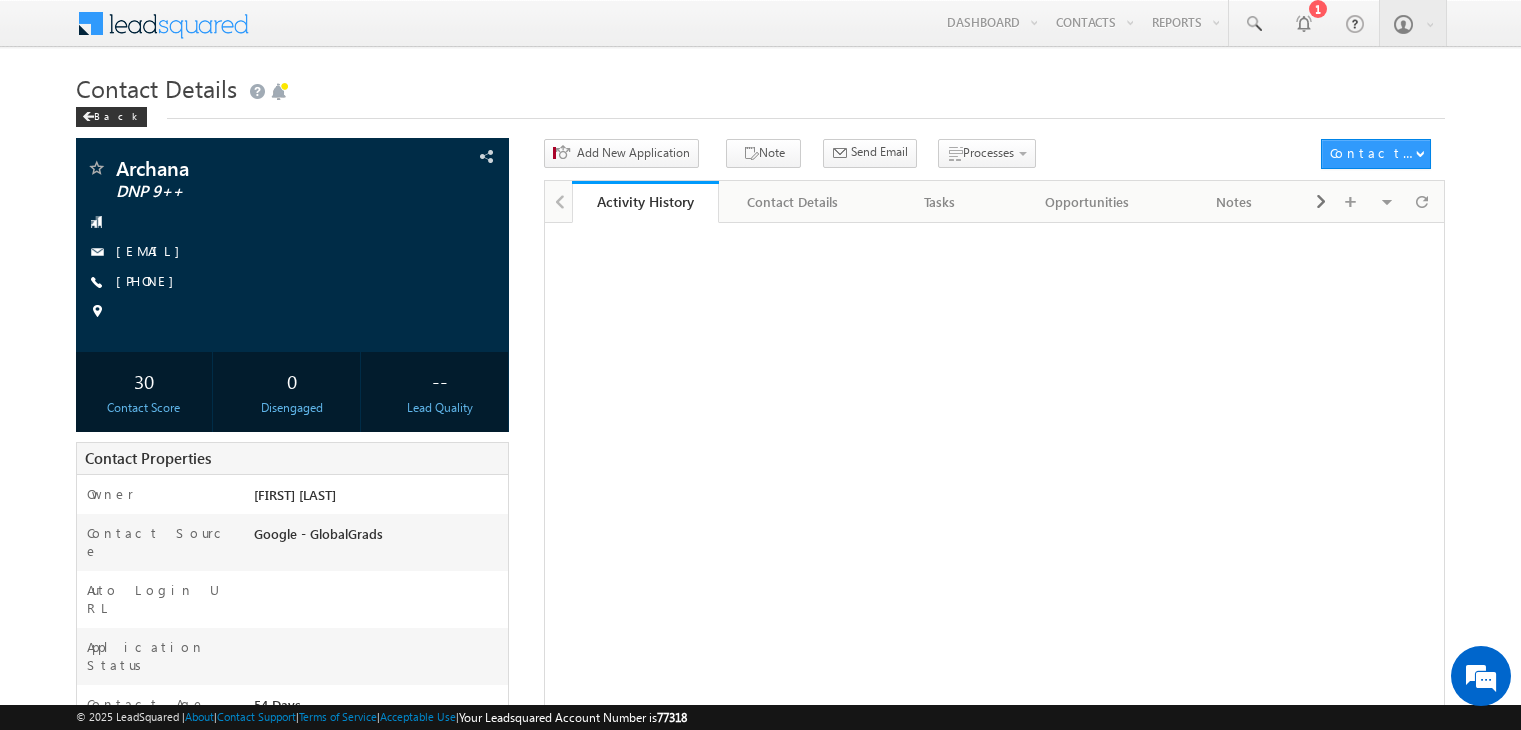 scroll, scrollTop: 0, scrollLeft: 0, axis: both 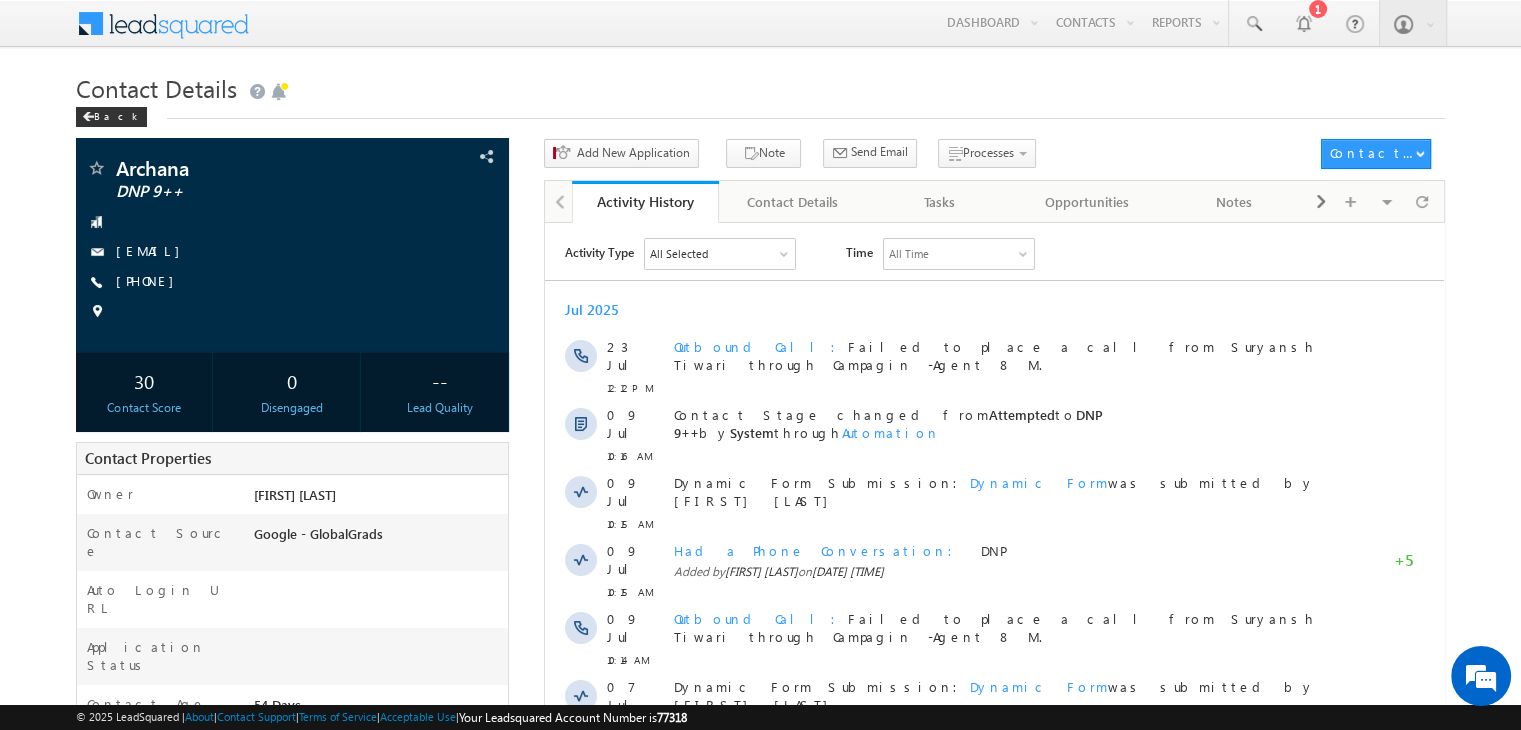 click on "[PHONE]" at bounding box center [150, 280] 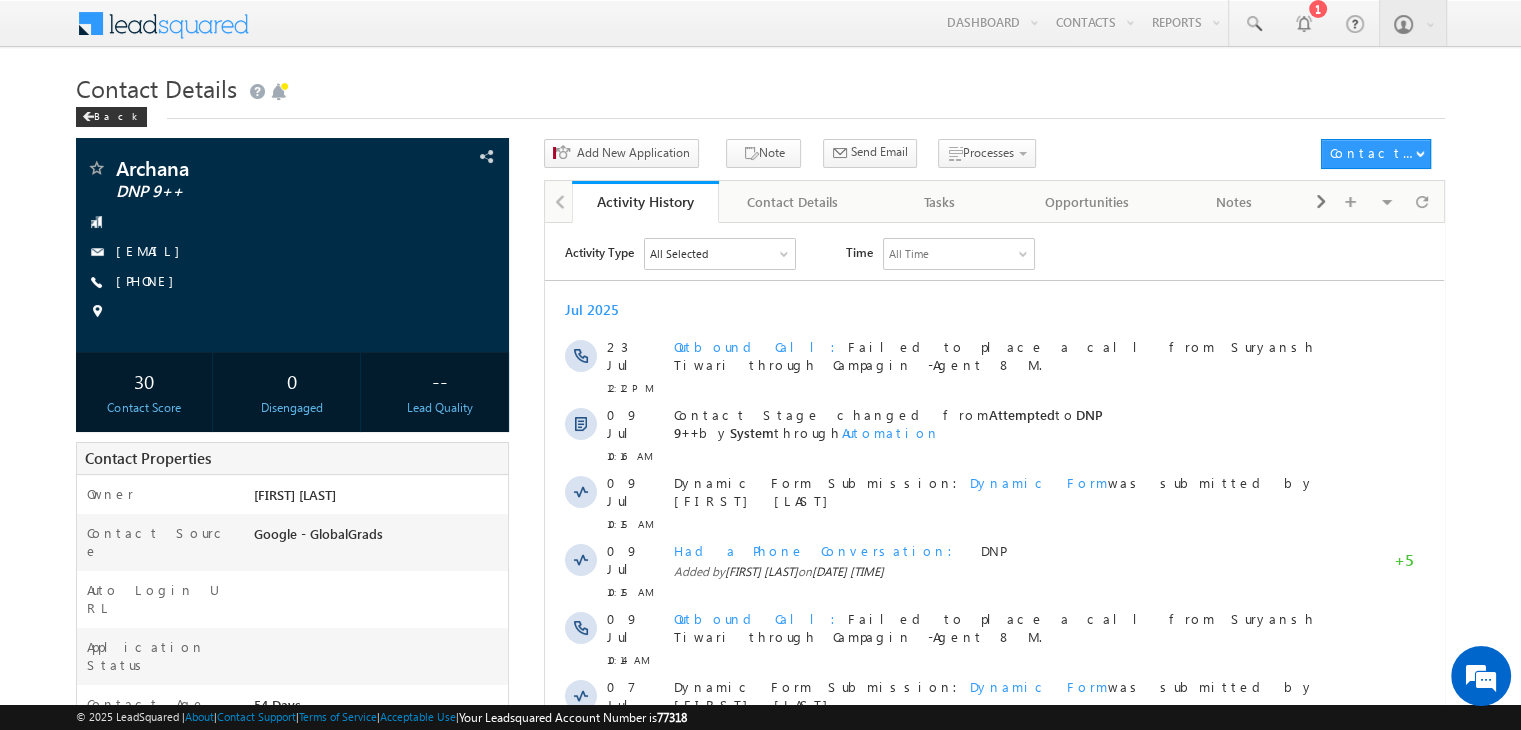 scroll, scrollTop: 0, scrollLeft: 0, axis: both 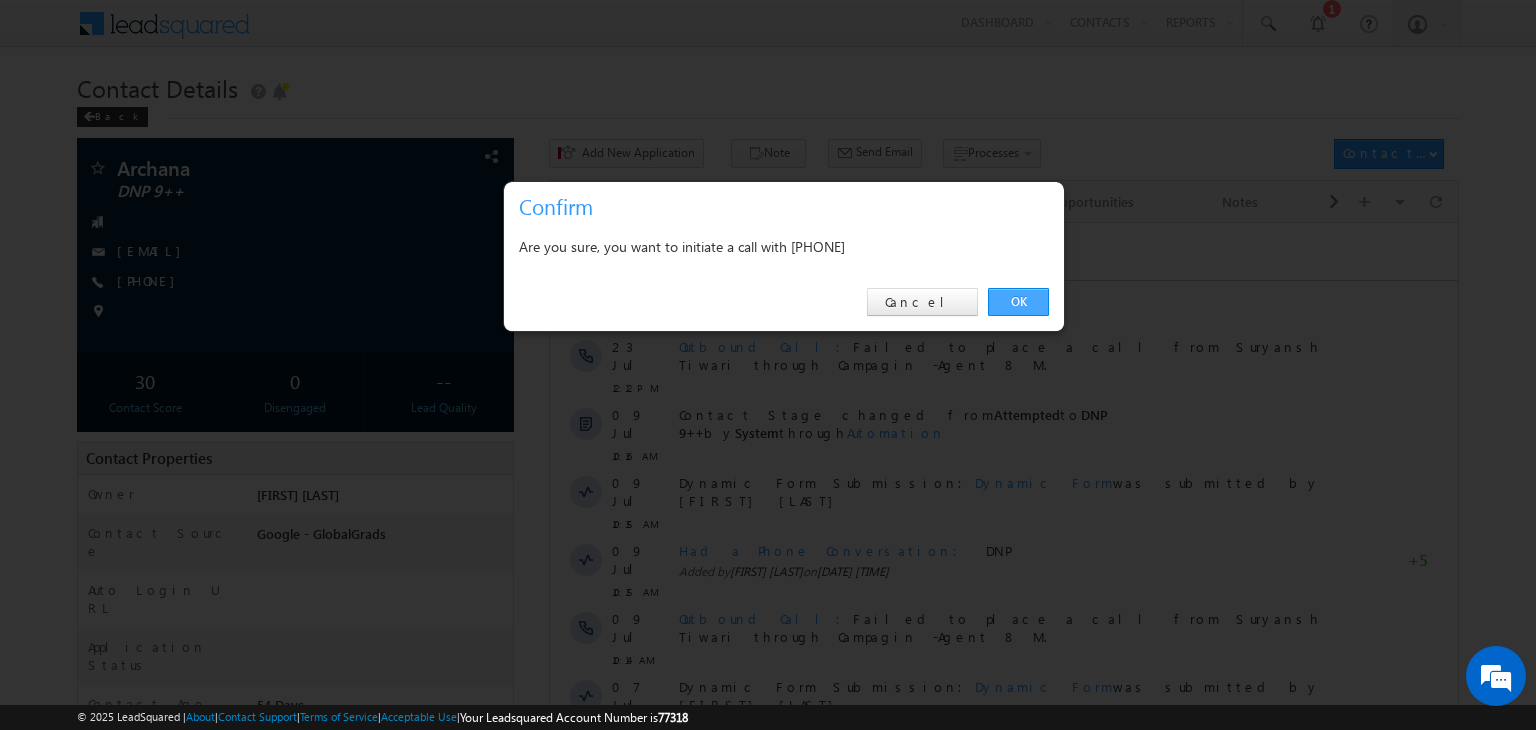 click on "OK" at bounding box center (1018, 302) 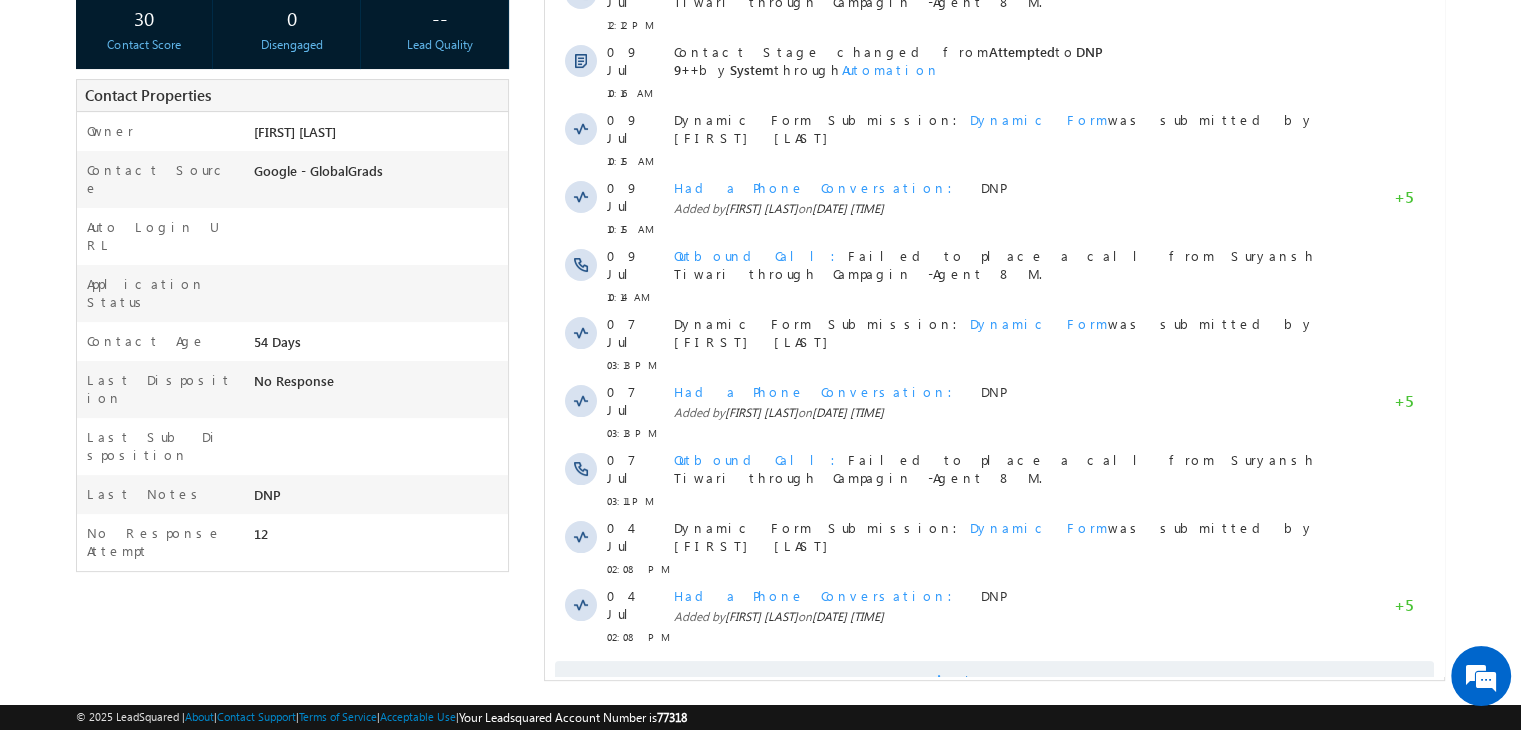 scroll, scrollTop: 416, scrollLeft: 0, axis: vertical 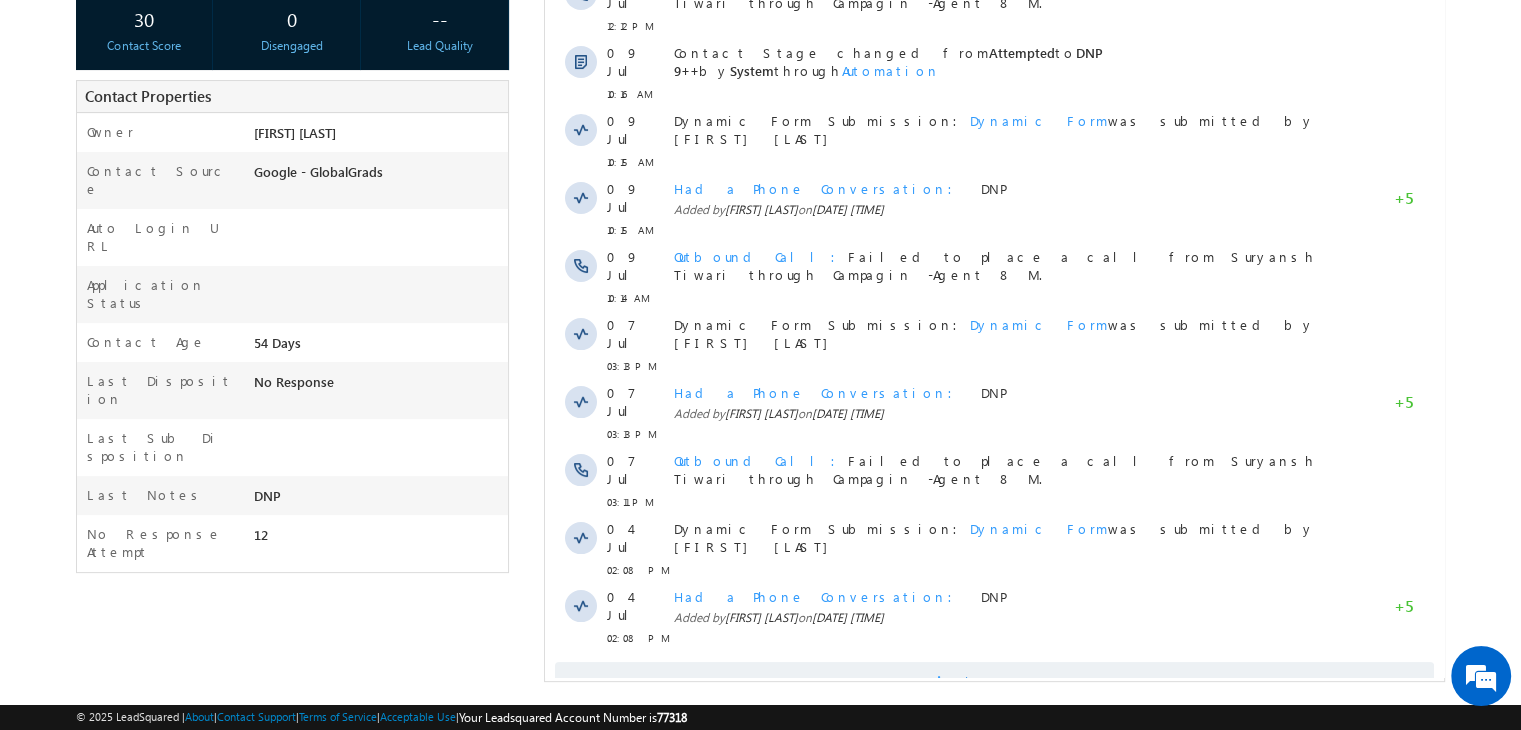 click on "Show More" at bounding box center [994, 682] 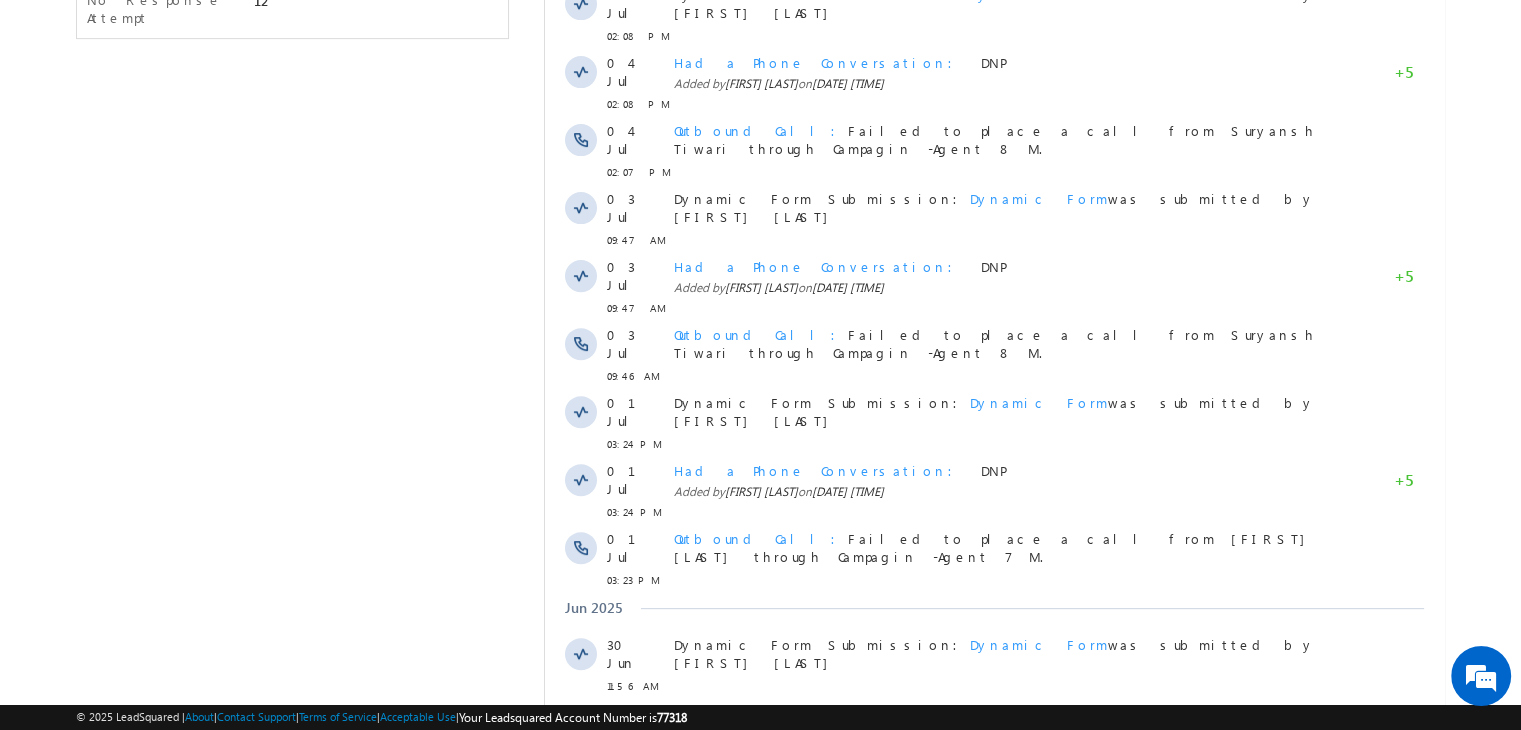scroll, scrollTop: 1027, scrollLeft: 0, axis: vertical 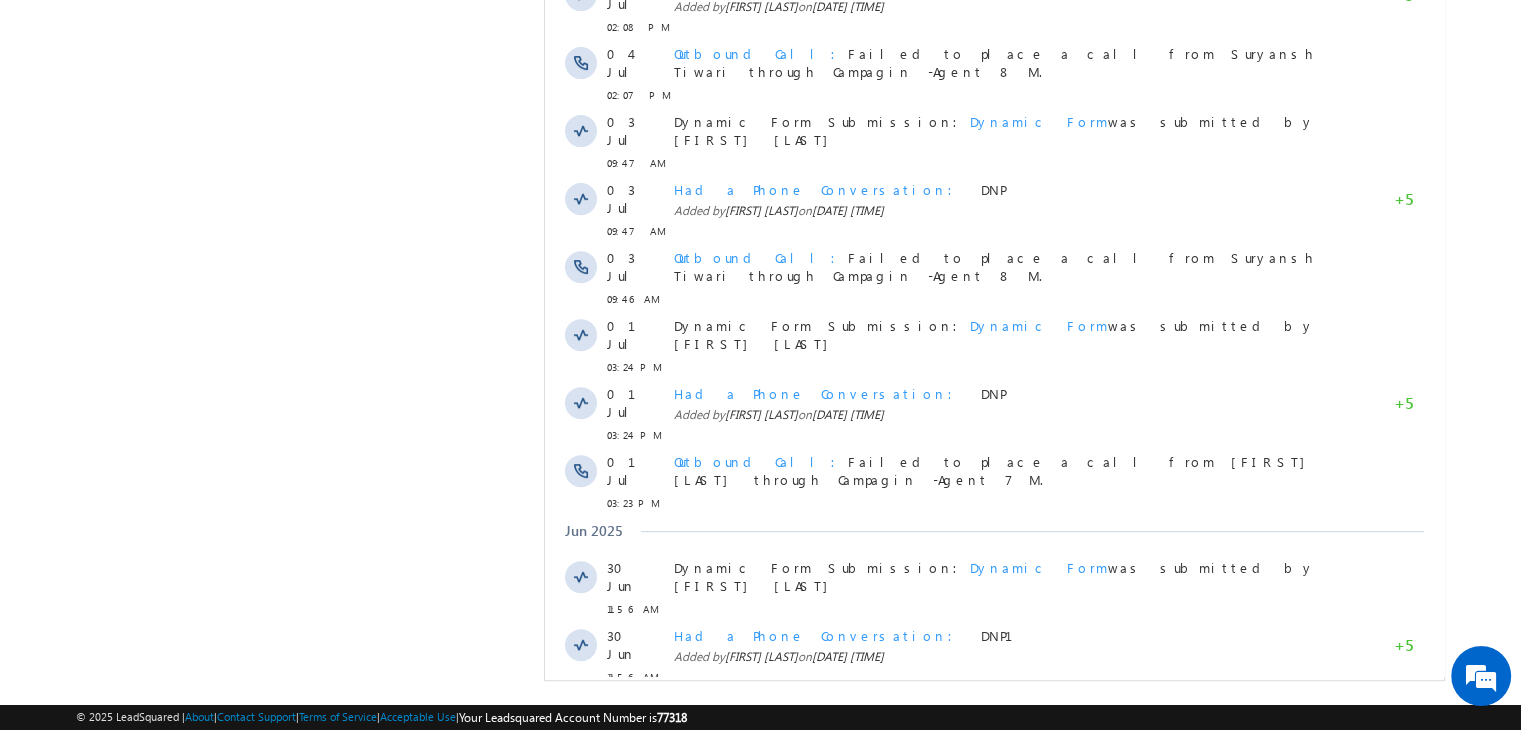 click on "Show More" at bounding box center (1004, 789) 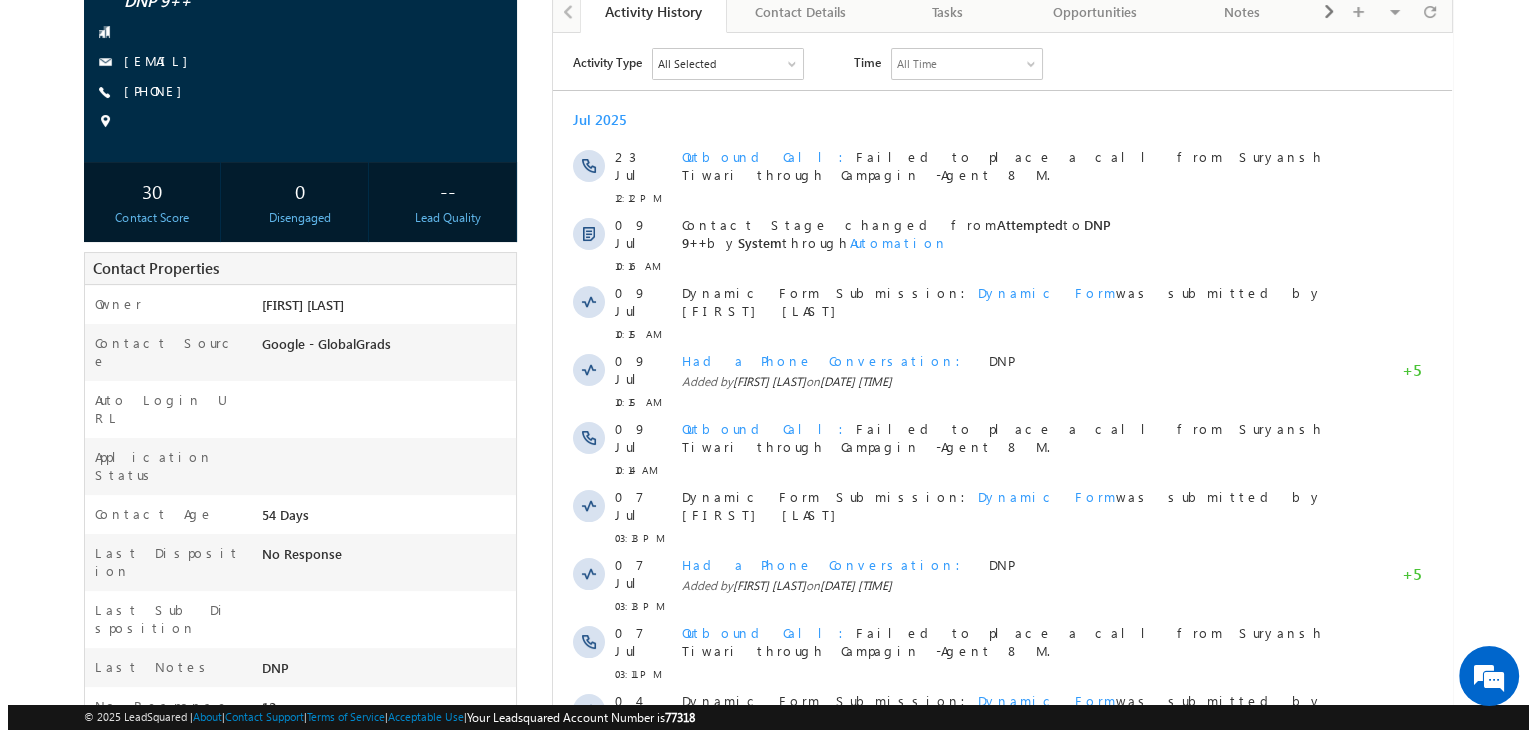 scroll, scrollTop: 0, scrollLeft: 0, axis: both 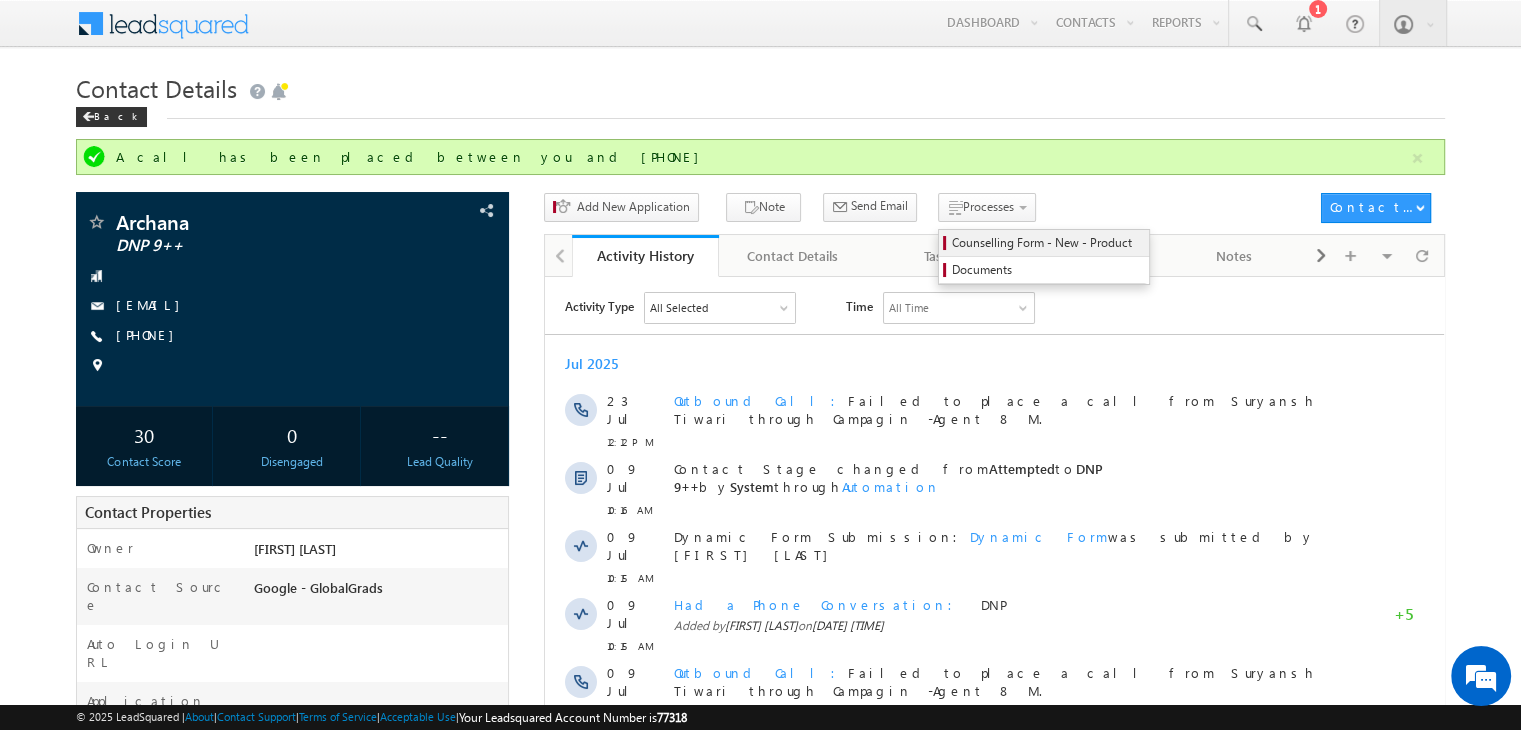 click on "Counselling Form - New - Product" at bounding box center [1047, 243] 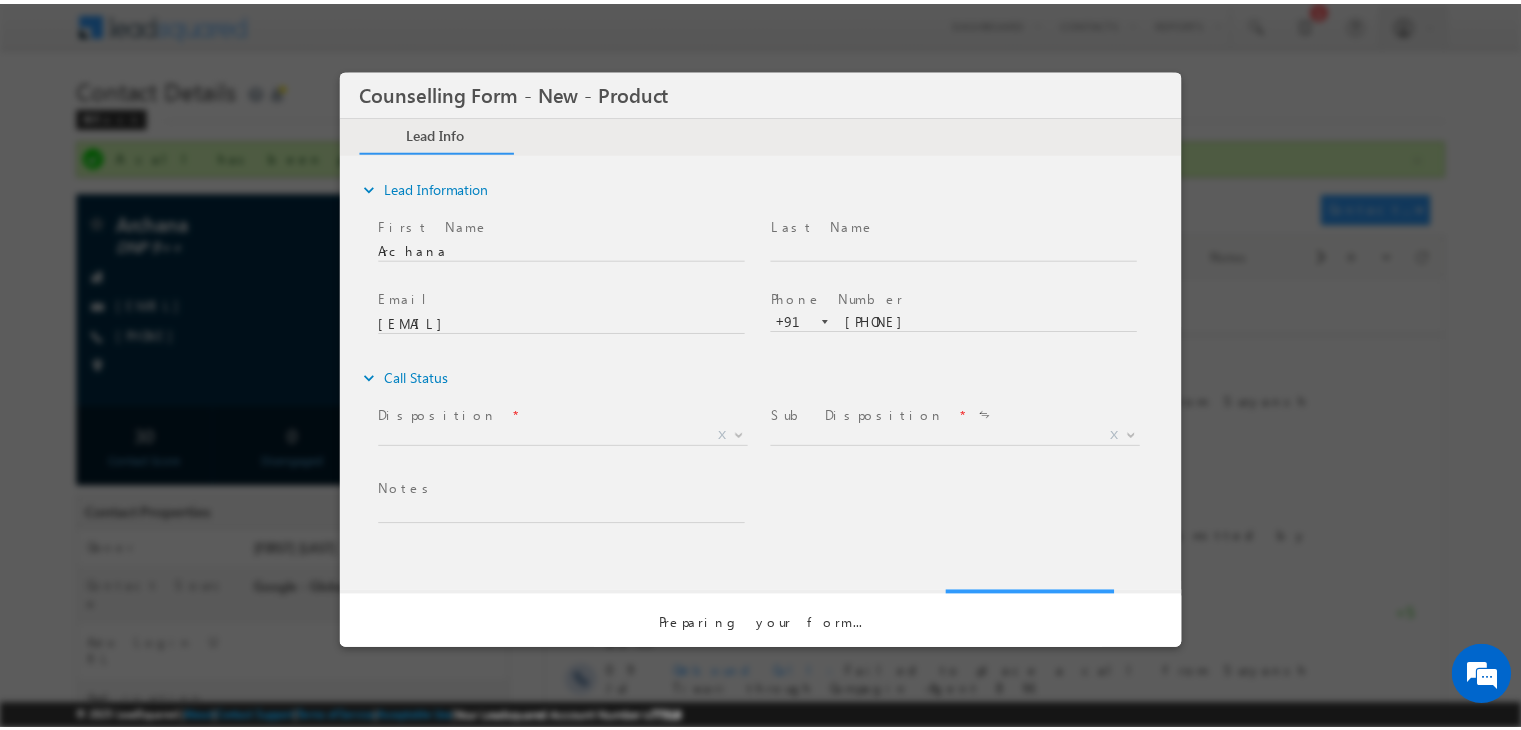 scroll, scrollTop: 0, scrollLeft: 0, axis: both 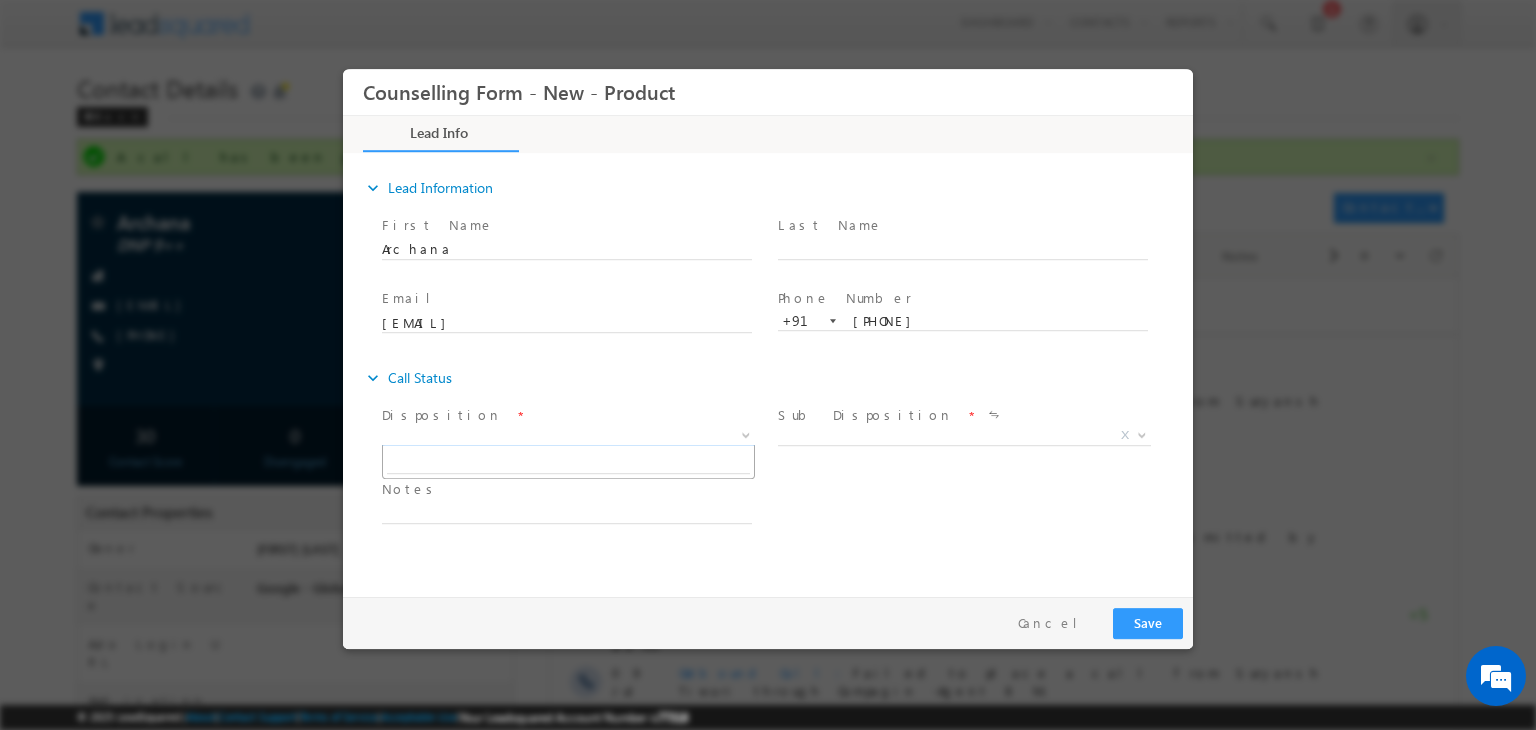 click on "X" at bounding box center (568, 436) 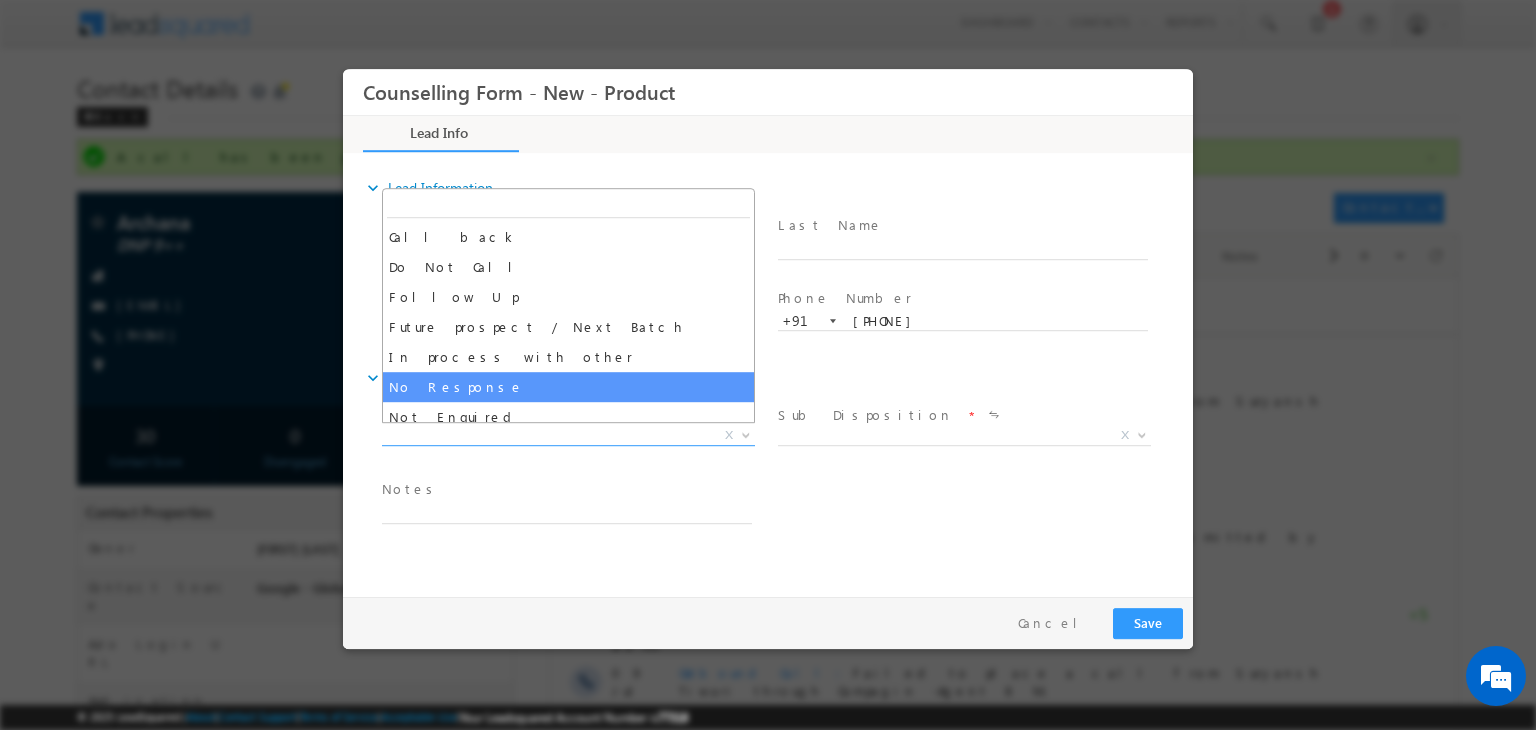 select on "No Response" 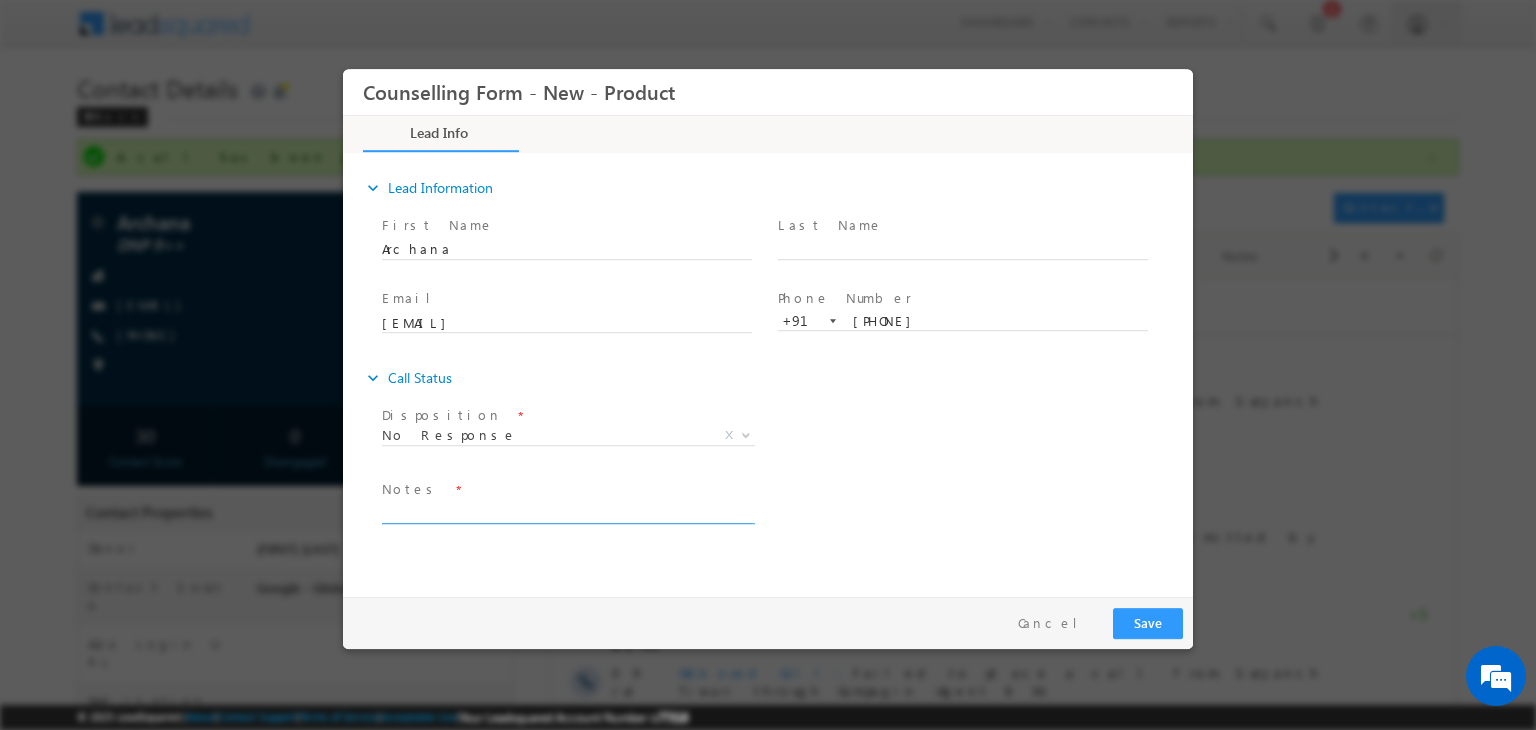 click at bounding box center [567, 512] 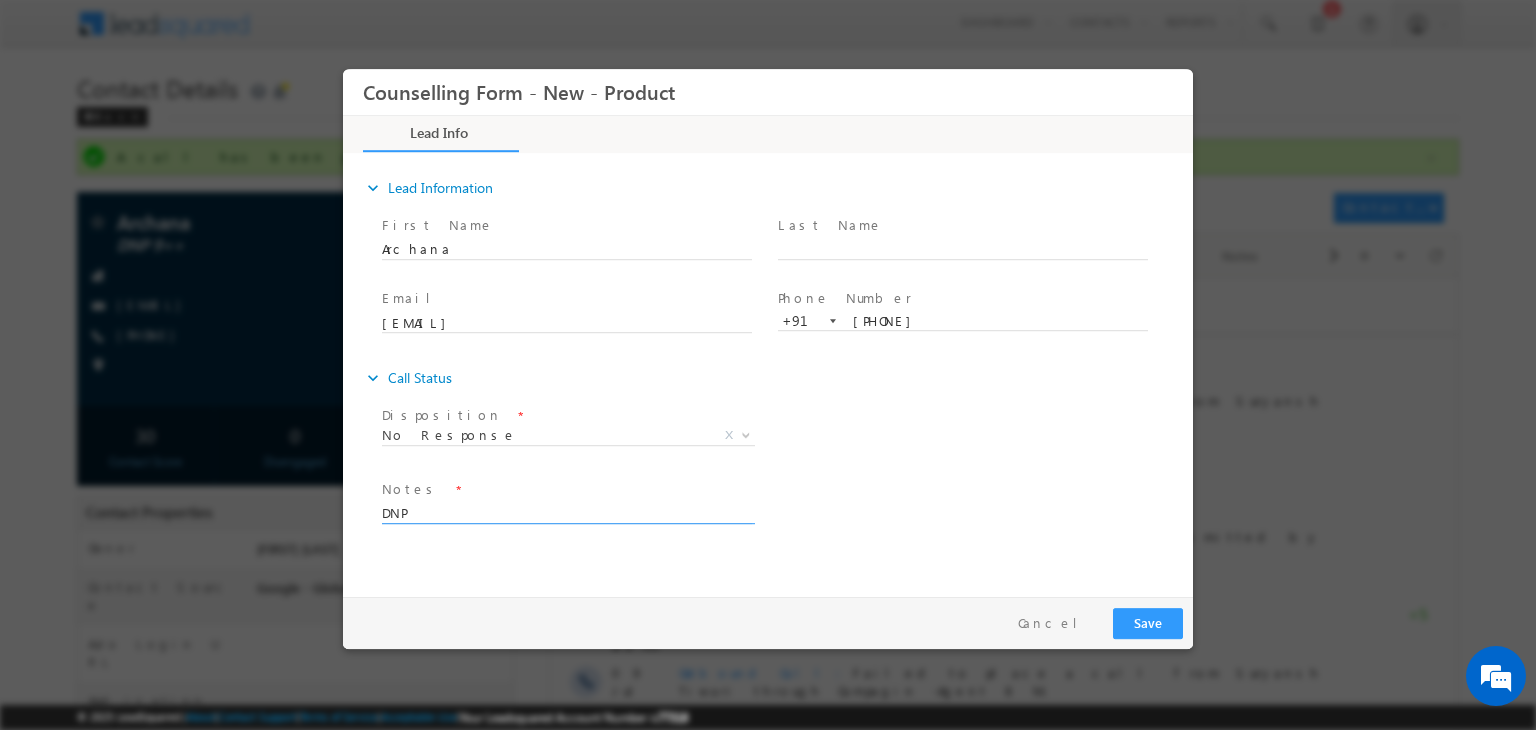 type on "DNP" 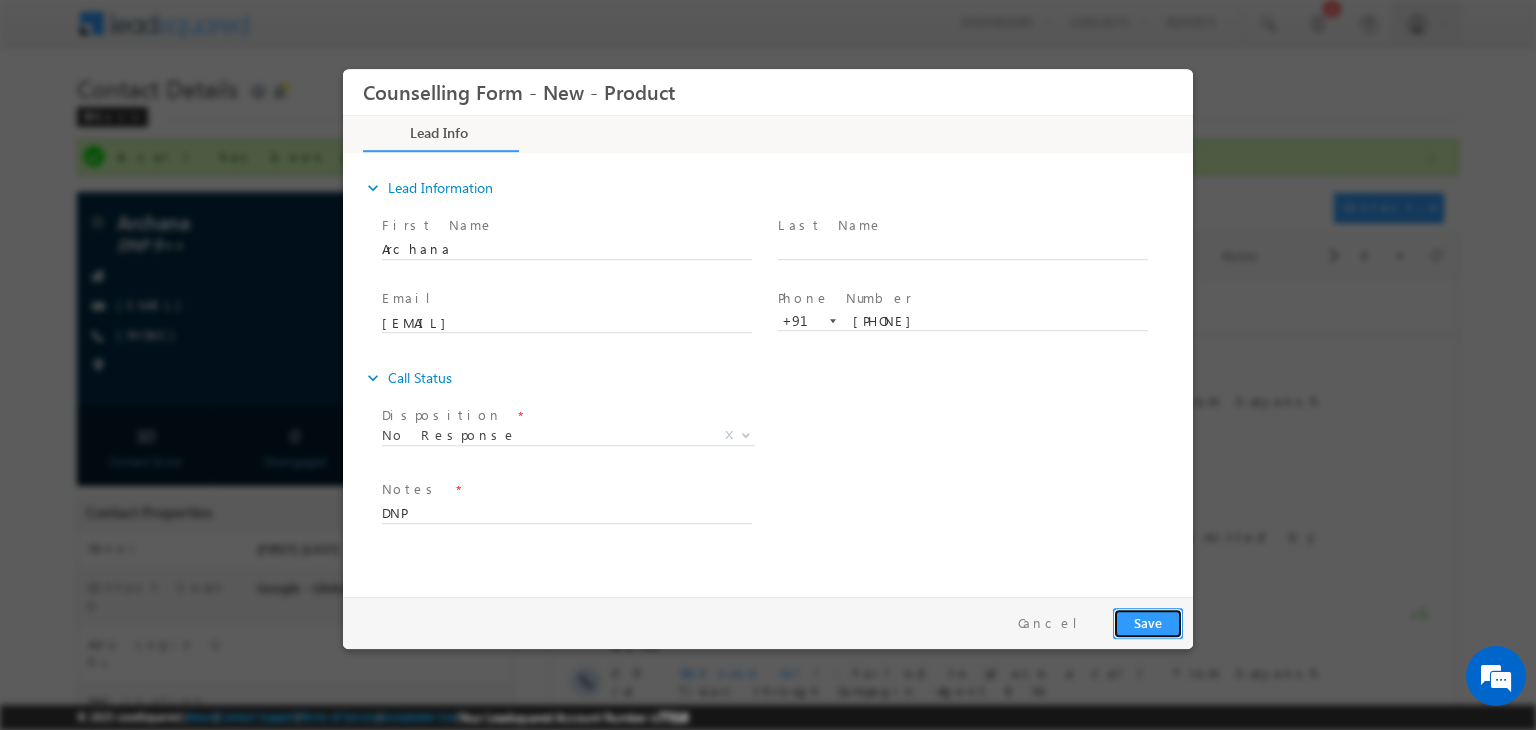 click on "Save" at bounding box center [1148, 623] 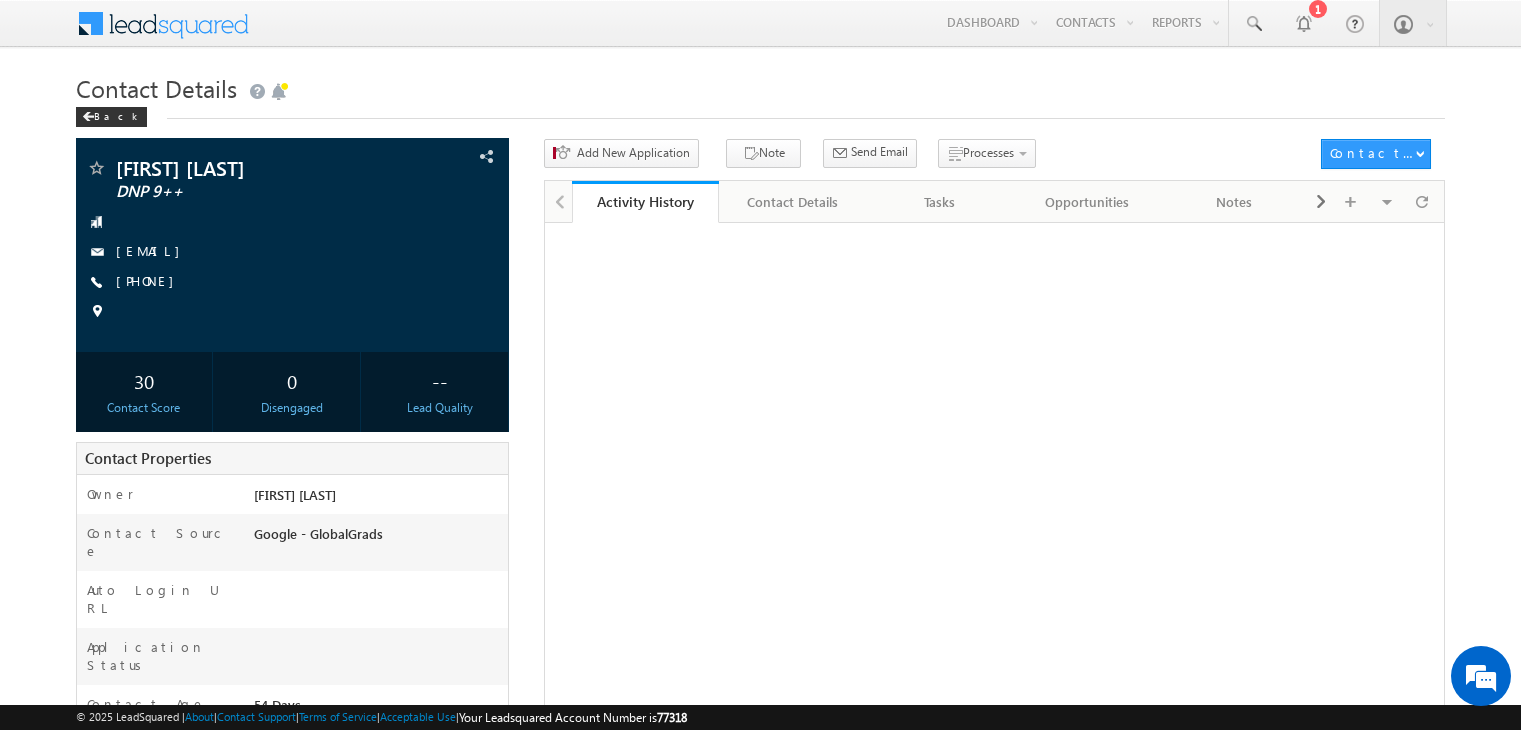 click on "[PHONE]" at bounding box center (150, 280) 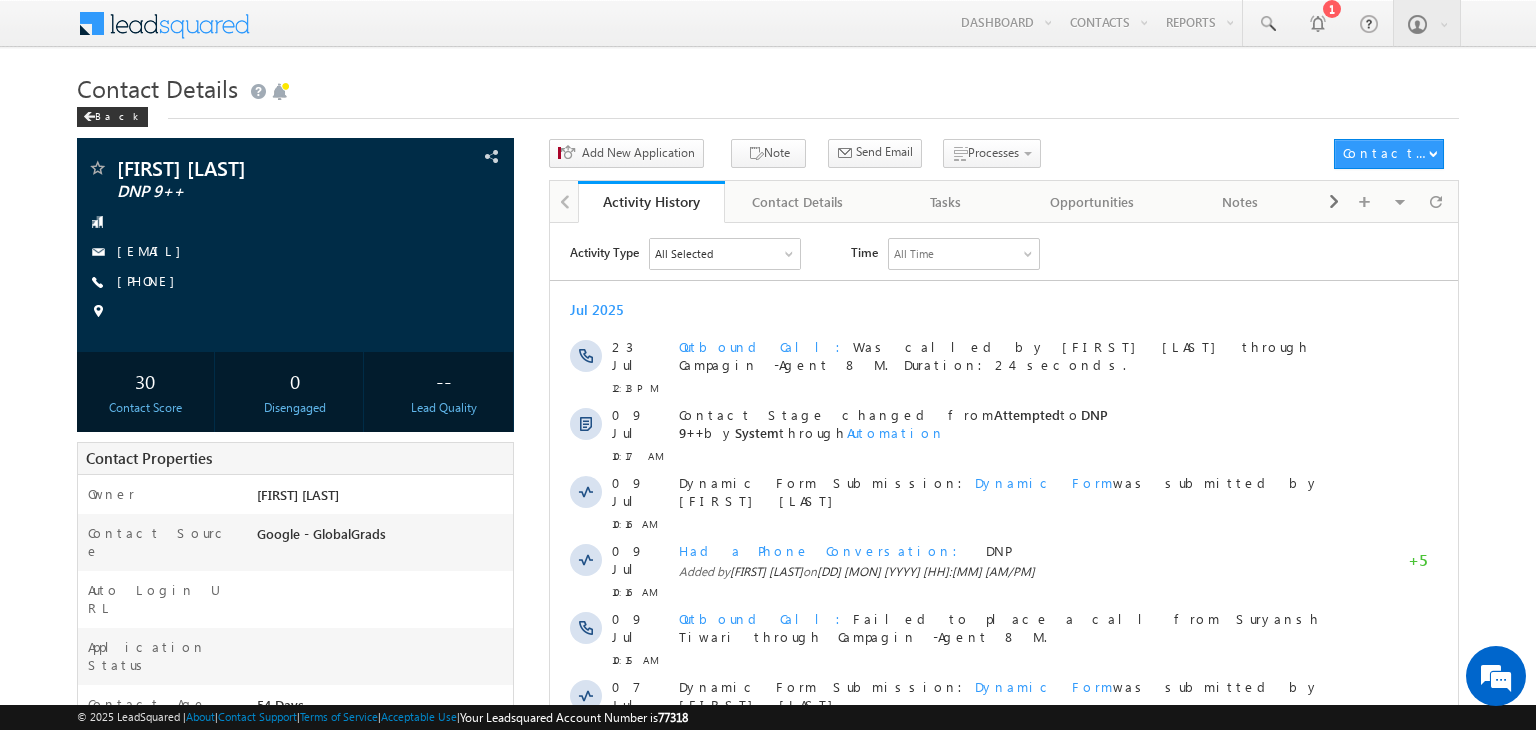 scroll, scrollTop: 0, scrollLeft: 0, axis: both 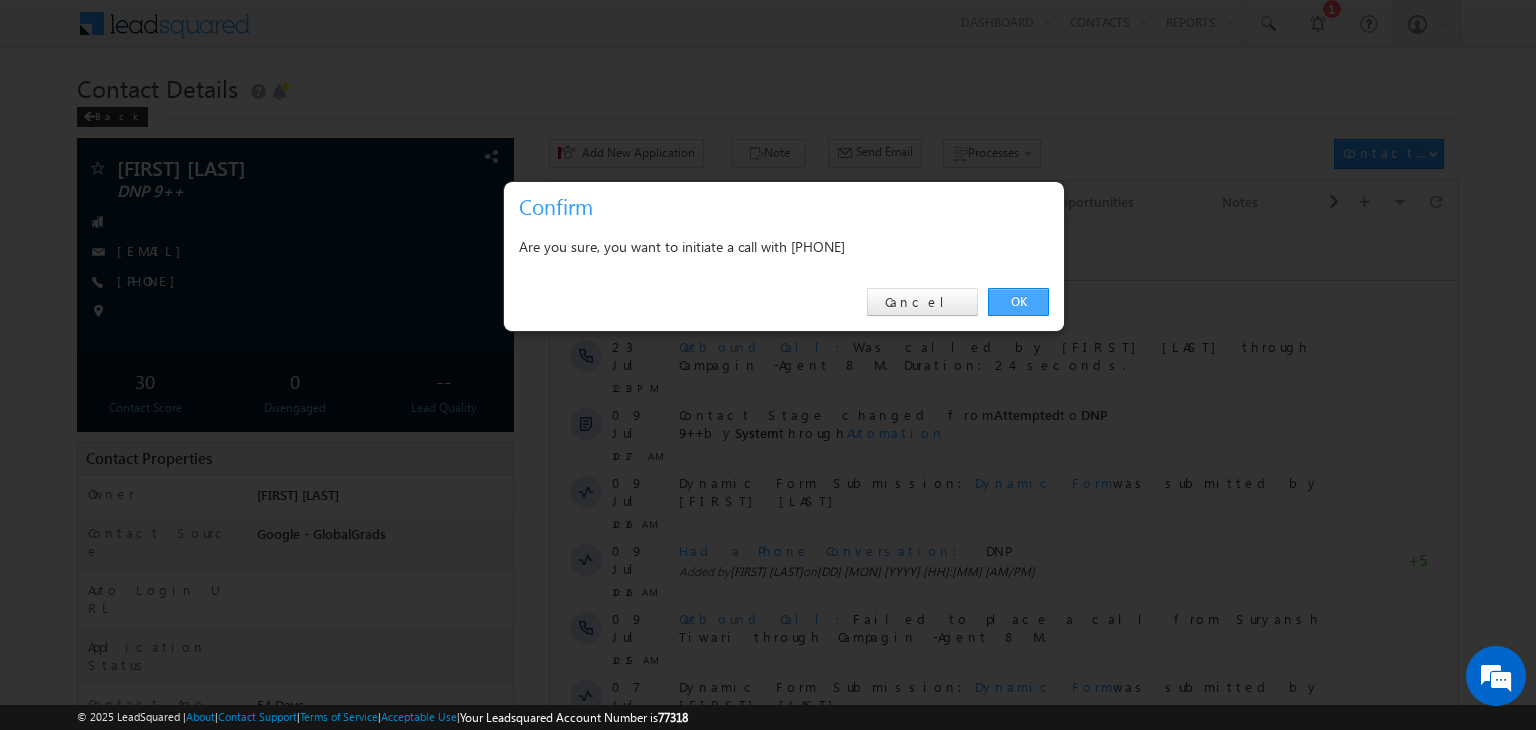 click on "OK" at bounding box center [1018, 302] 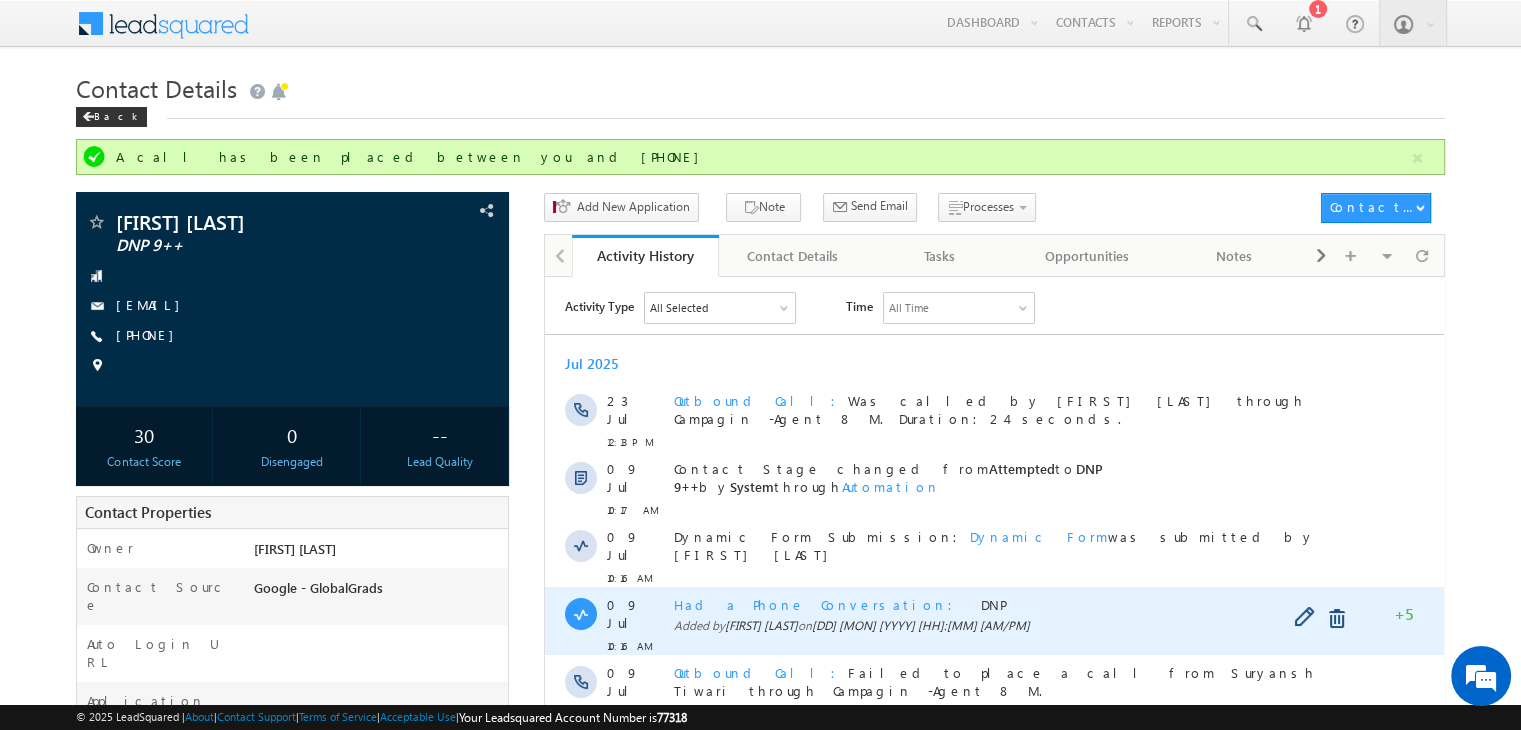 scroll, scrollTop: 417, scrollLeft: 0, axis: vertical 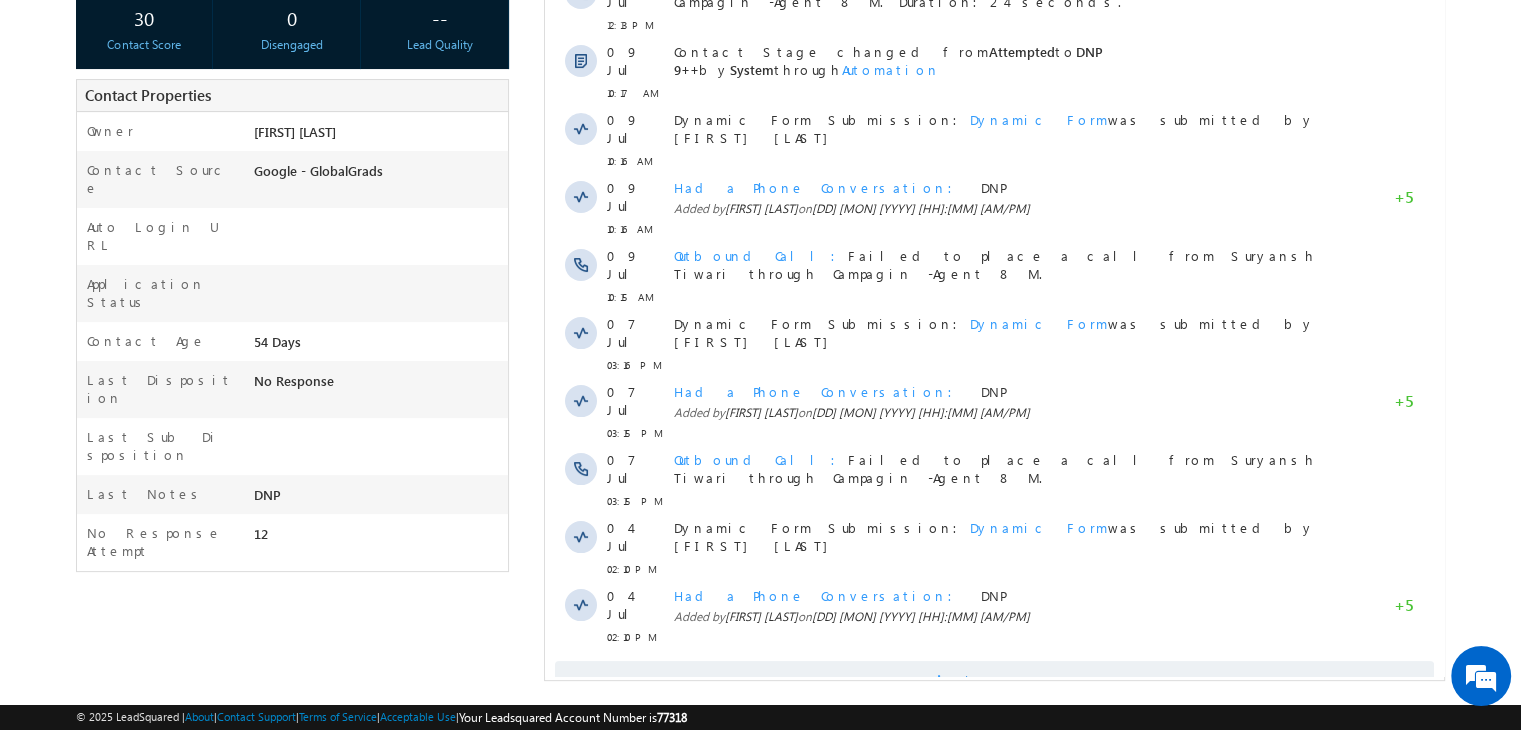 click on "Show More" at bounding box center [994, 681] 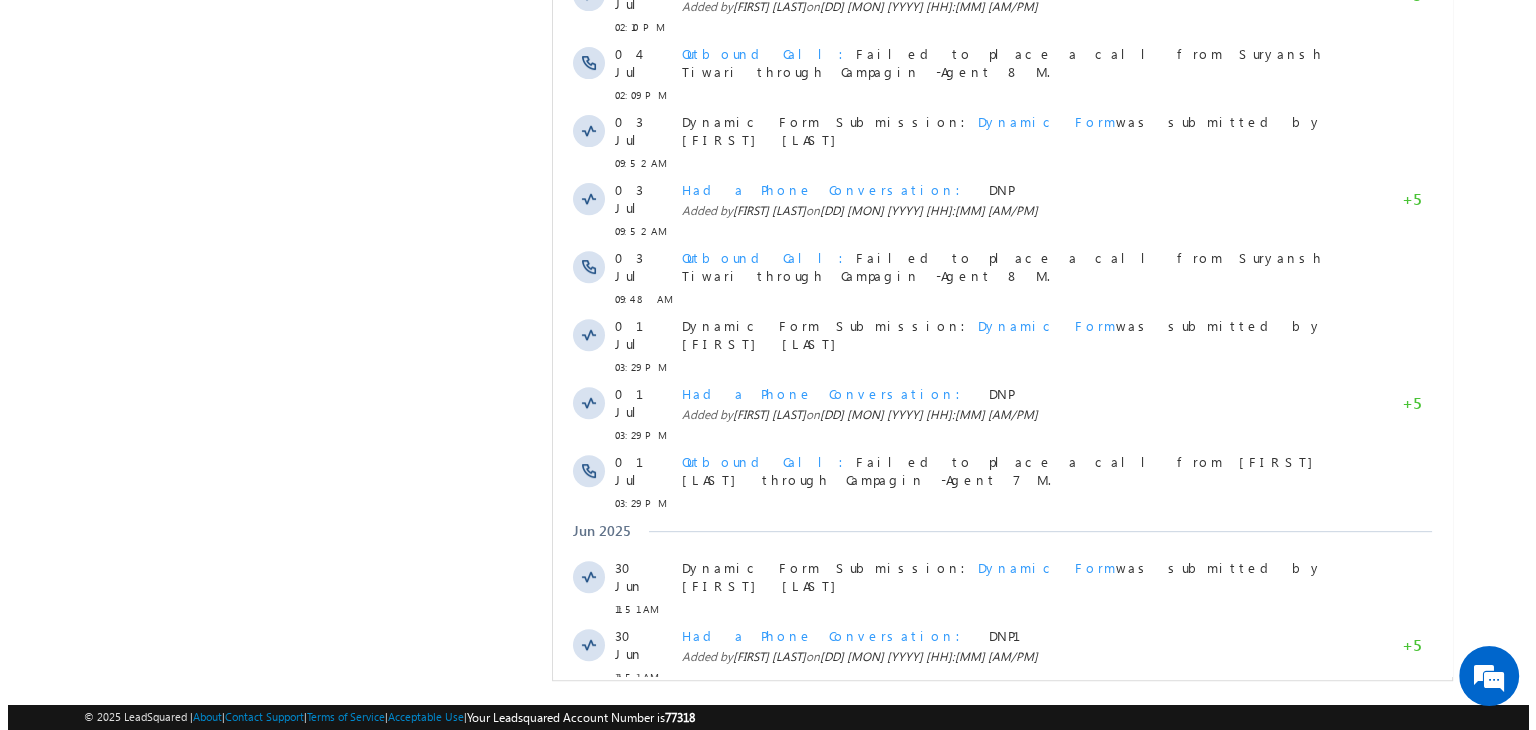 scroll, scrollTop: 0, scrollLeft: 0, axis: both 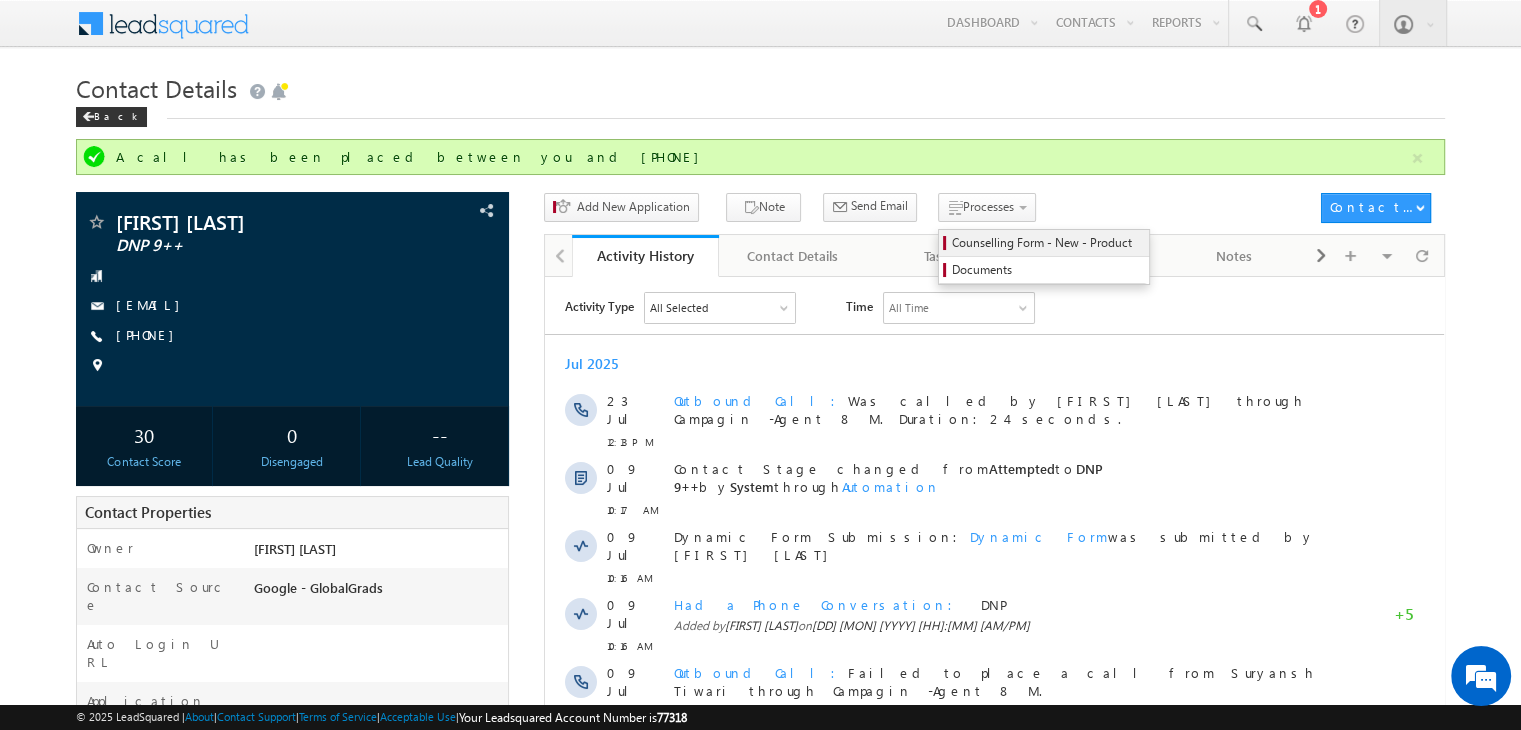 click on "Counselling Form - New - Product" at bounding box center (1047, 243) 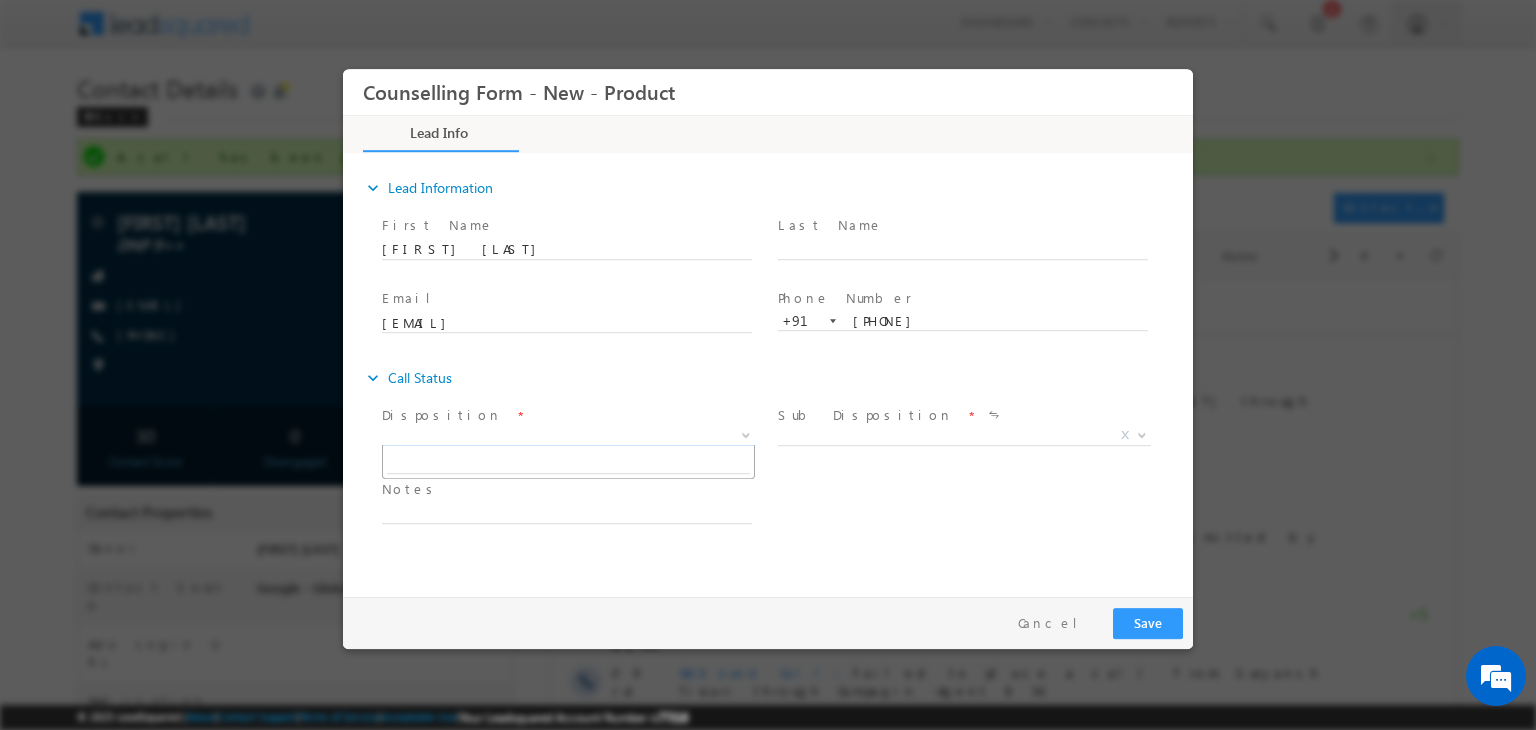 click on "X" at bounding box center (568, 436) 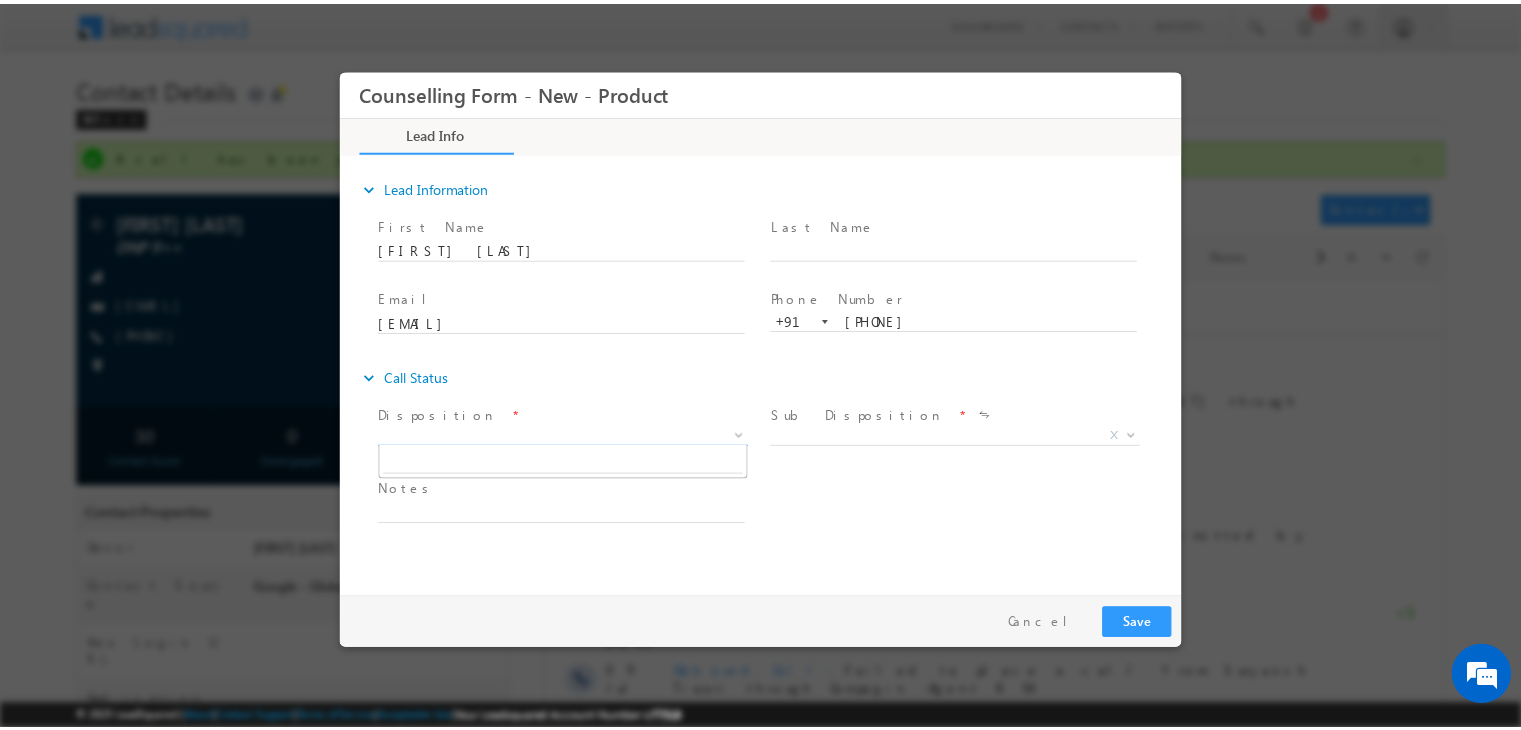 scroll, scrollTop: 0, scrollLeft: 0, axis: both 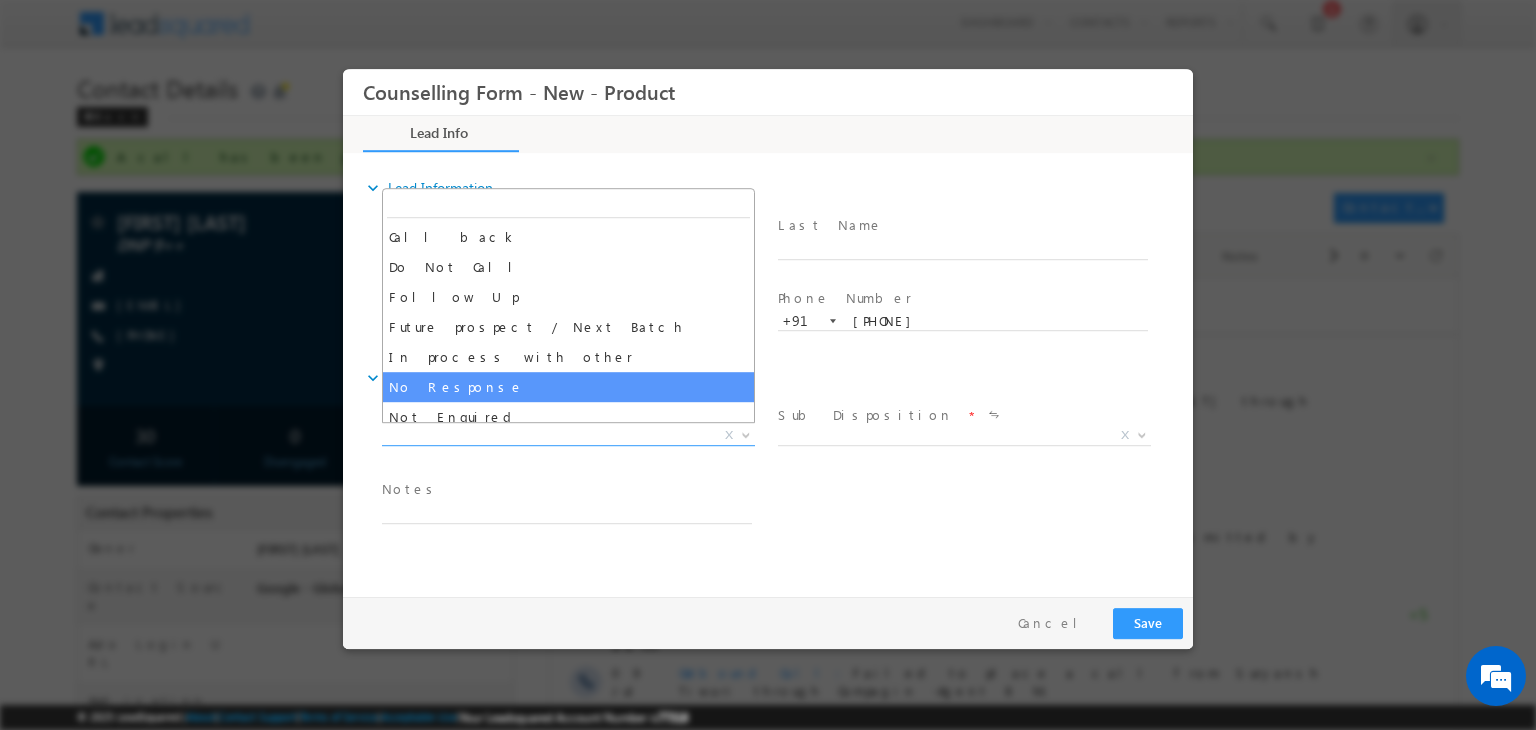 select on "No Response" 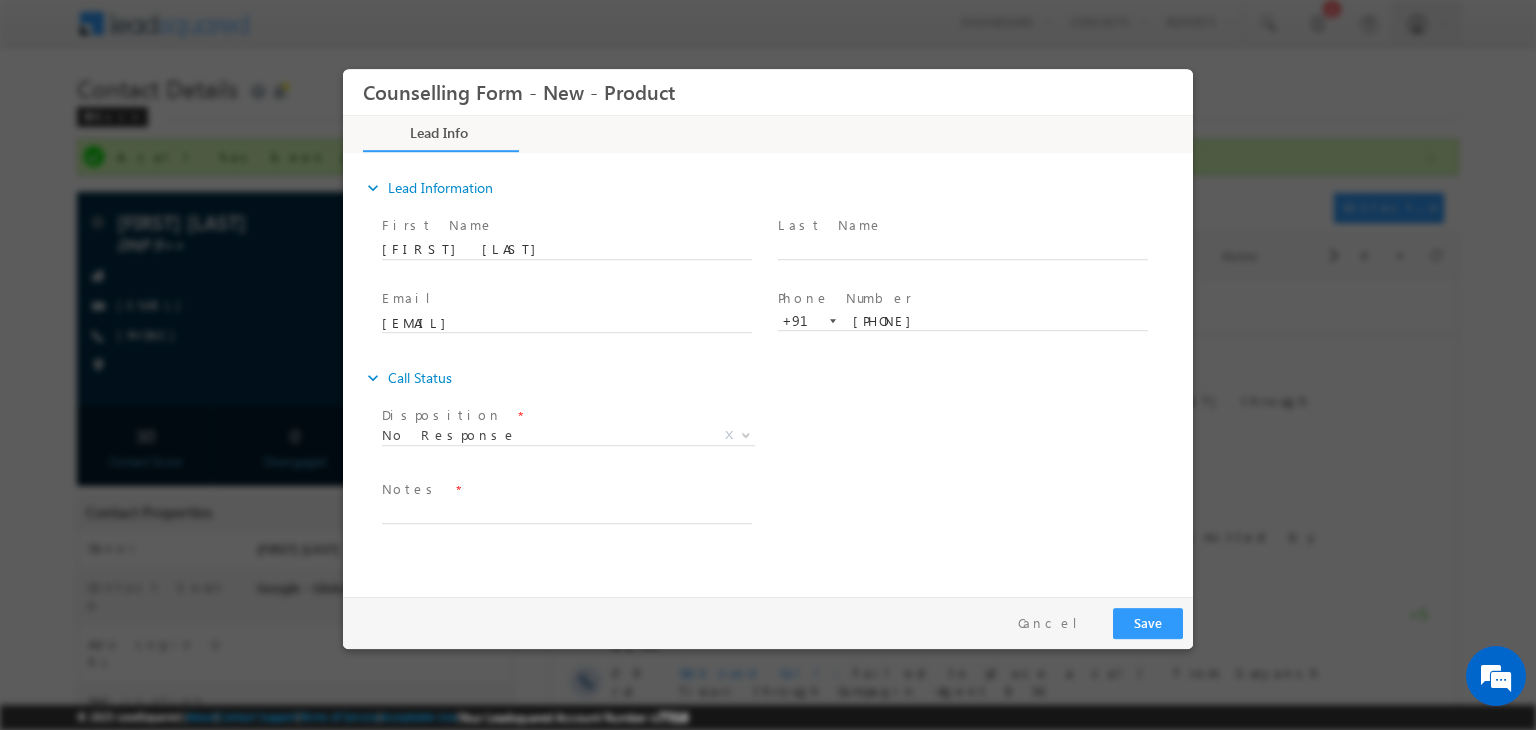 drag, startPoint x: 581, startPoint y: 497, endPoint x: 558, endPoint y: 508, distance: 25.495098 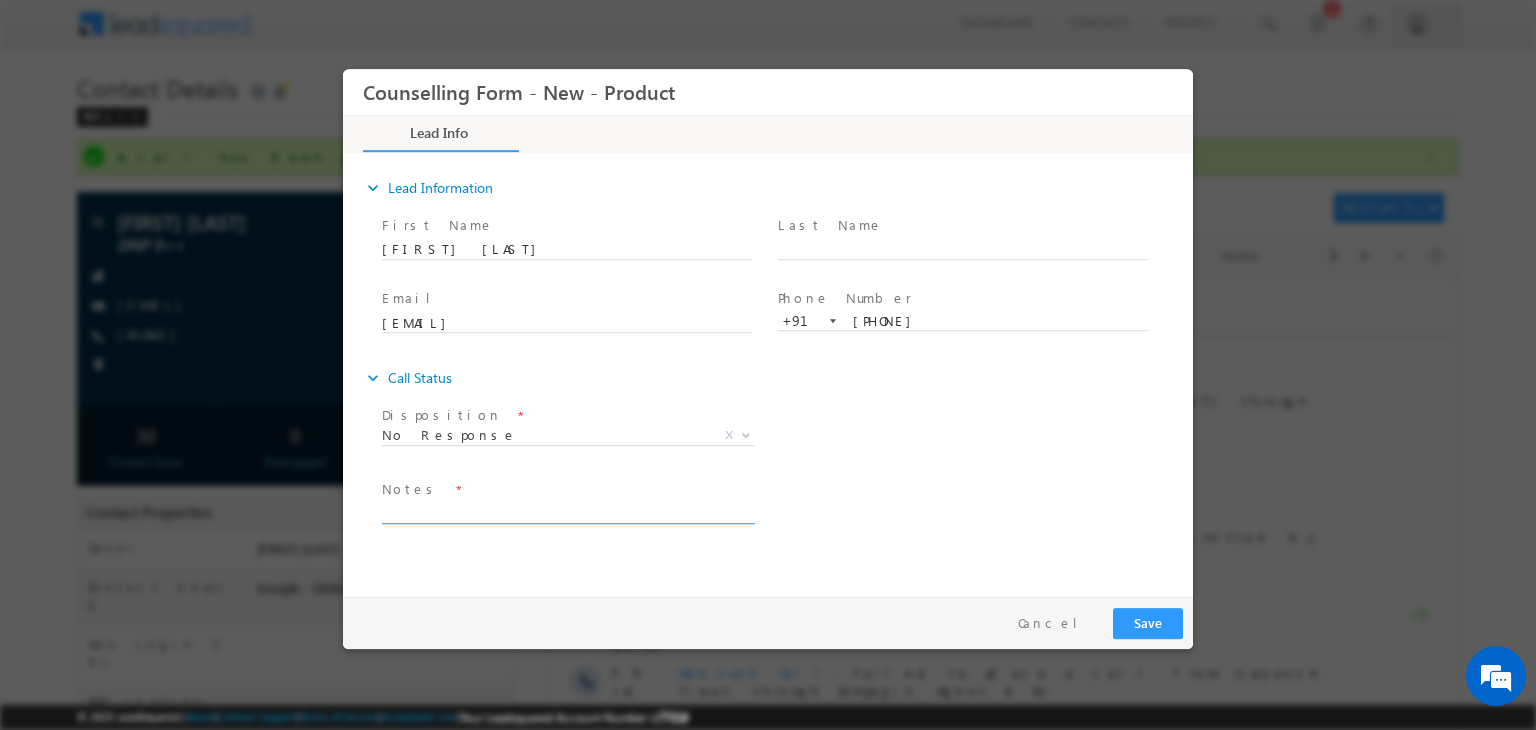click at bounding box center [567, 512] 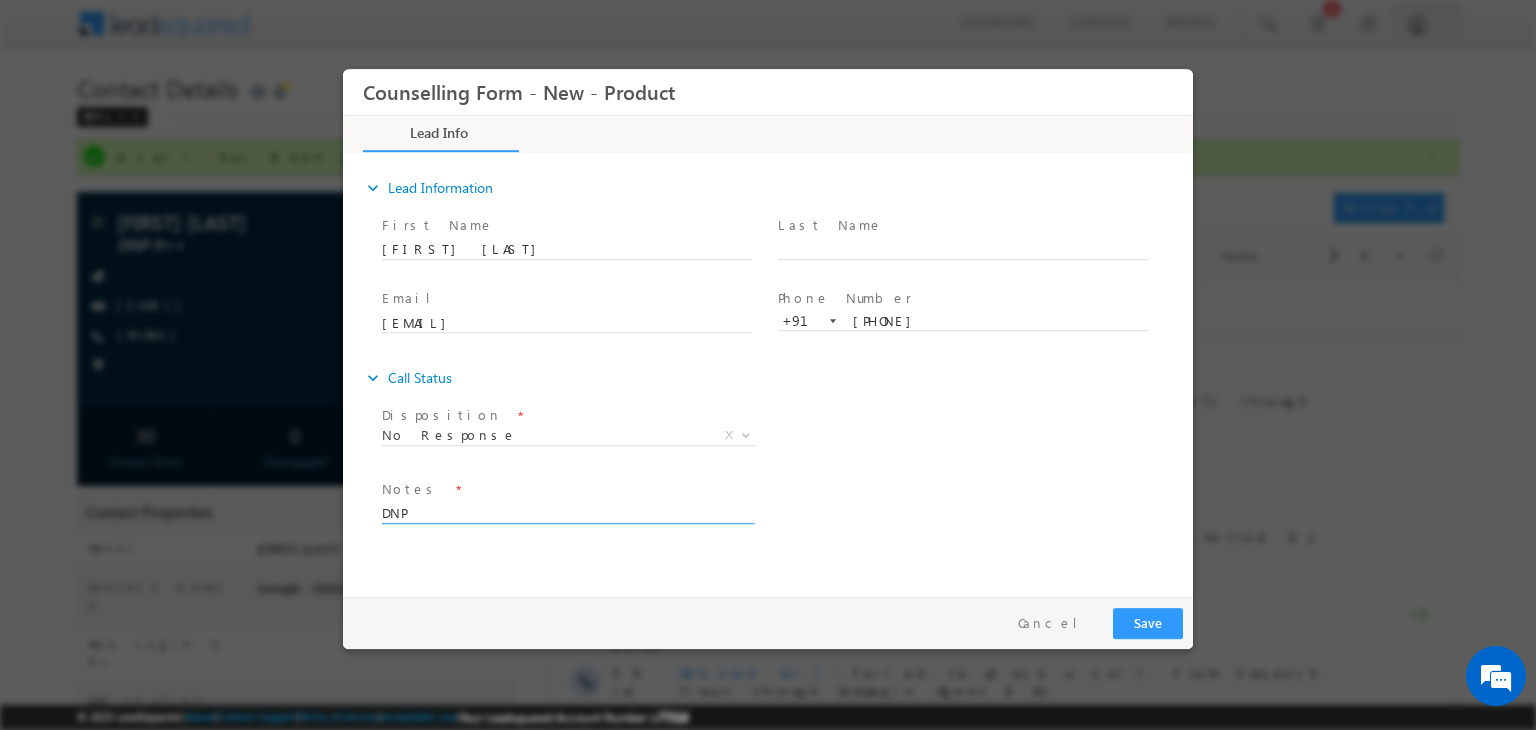 type on "DNP" 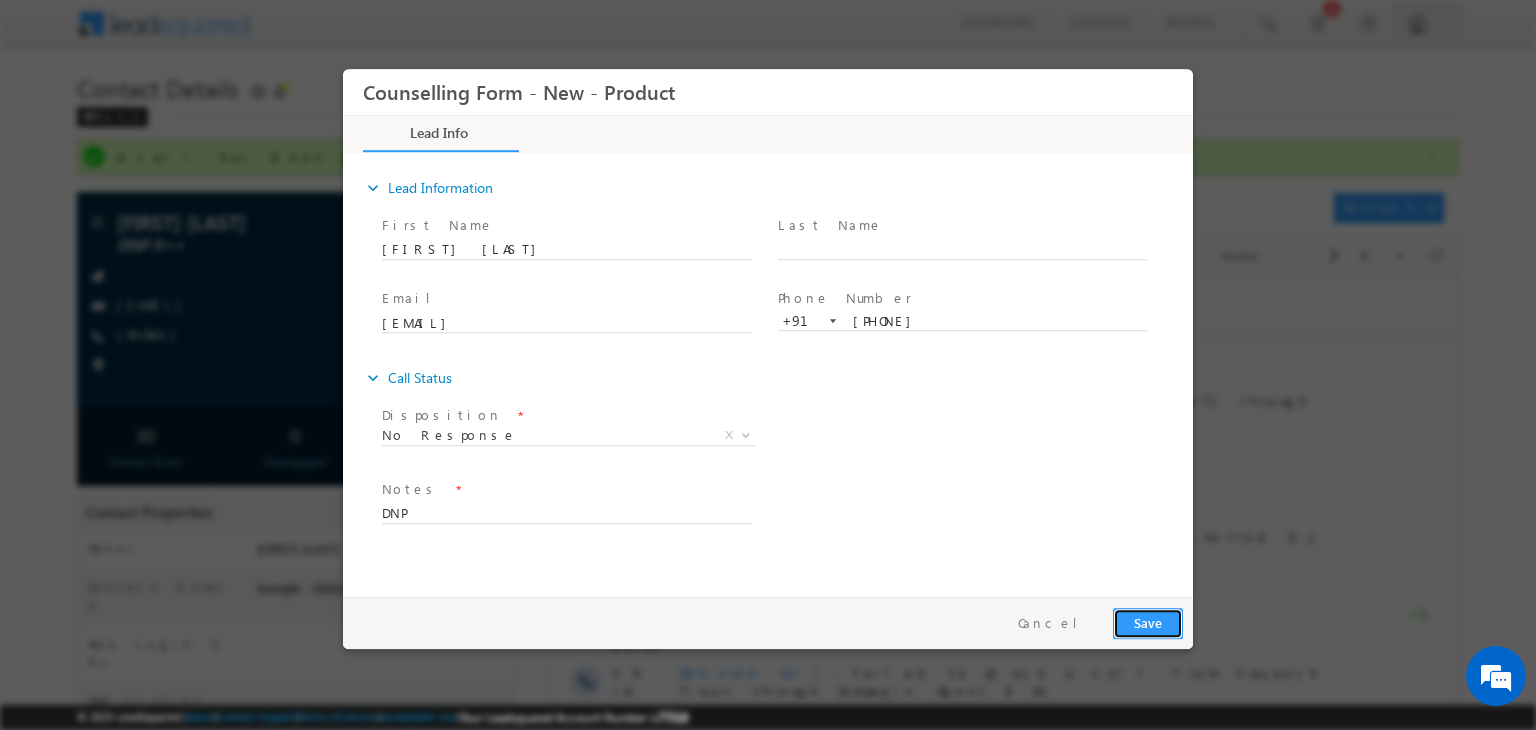 drag, startPoint x: 1160, startPoint y: 634, endPoint x: 1705, endPoint y: 683, distance: 547.1983 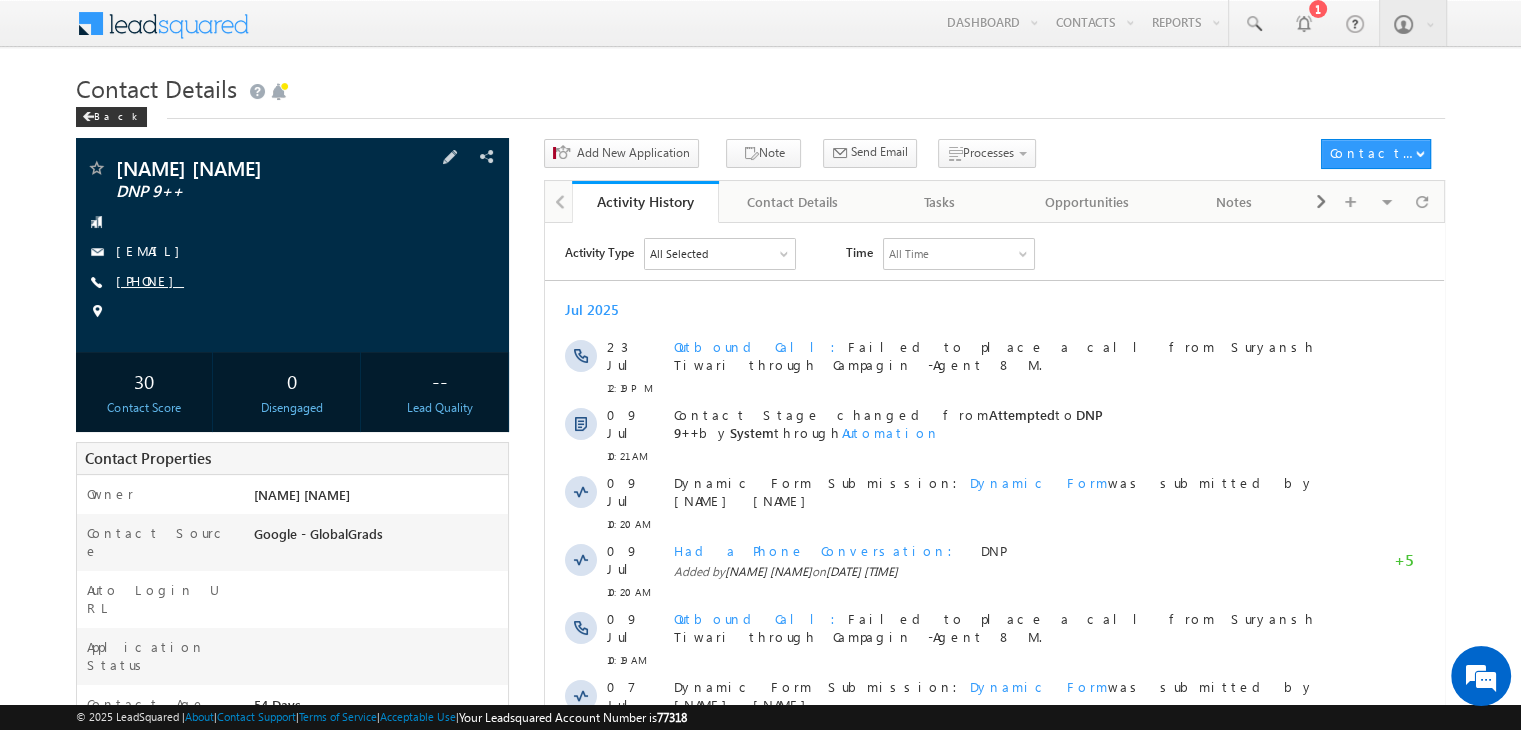 scroll, scrollTop: 0, scrollLeft: 0, axis: both 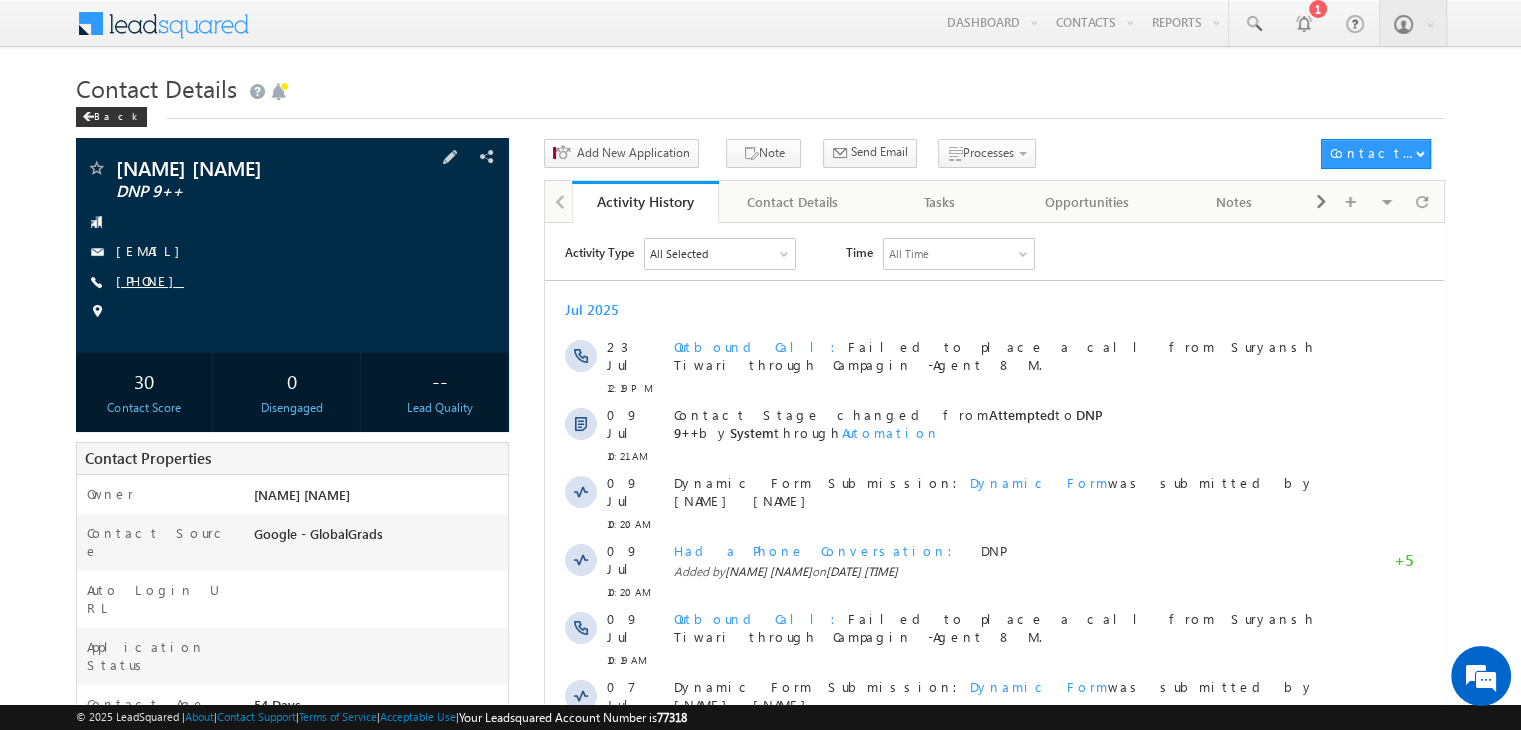 click on "[PHONE]" at bounding box center [150, 280] 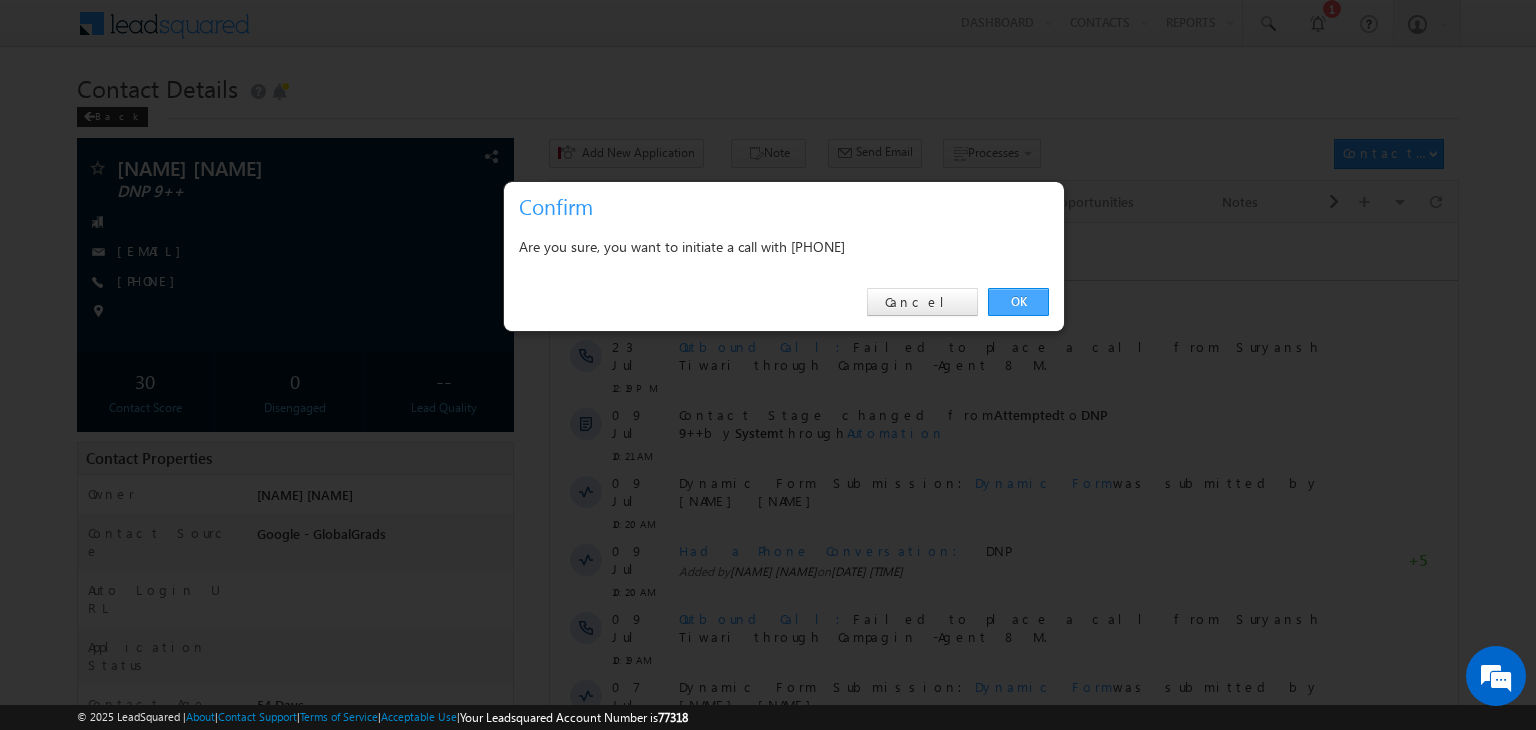 click on "OK" at bounding box center (1018, 302) 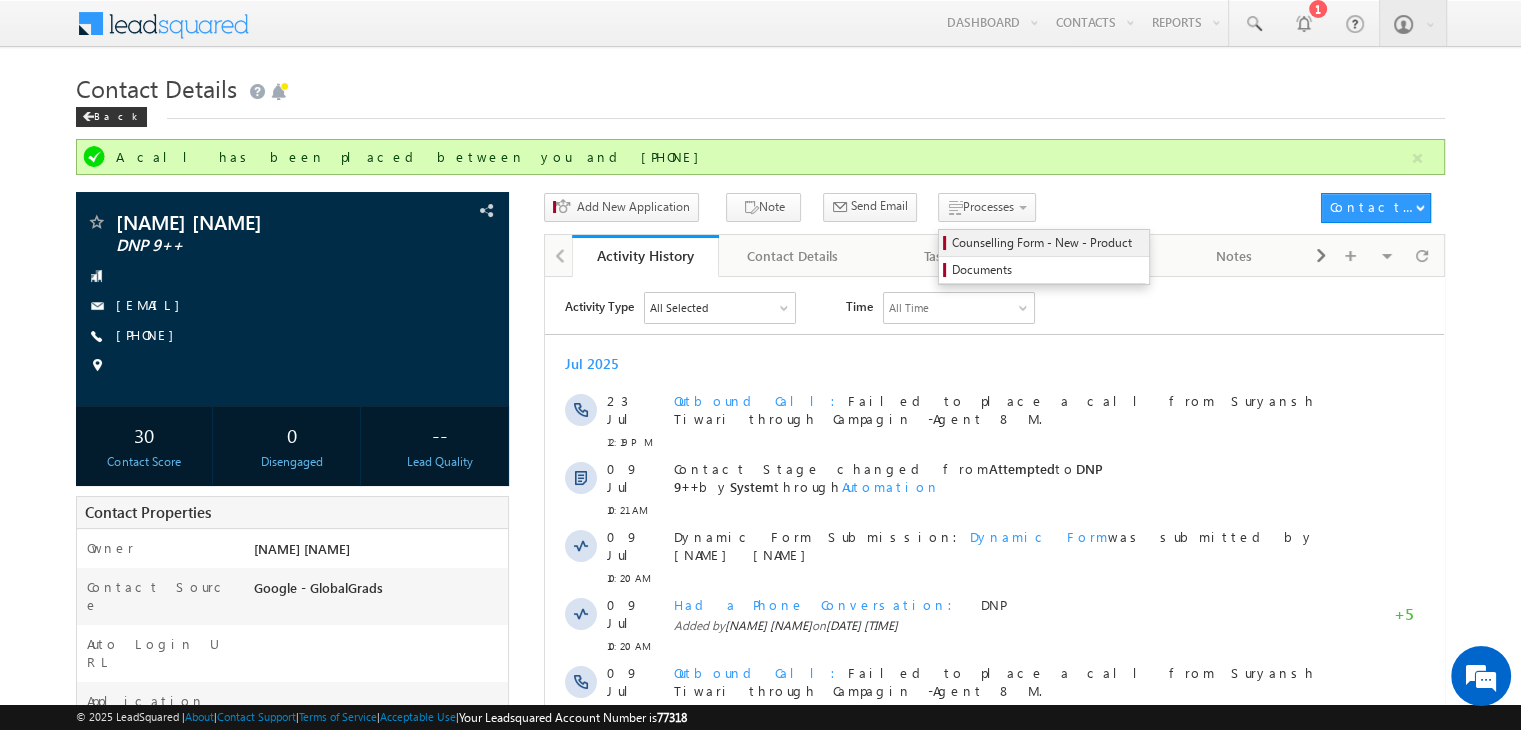 click on "Counselling Form - New - Product" at bounding box center (1047, 243) 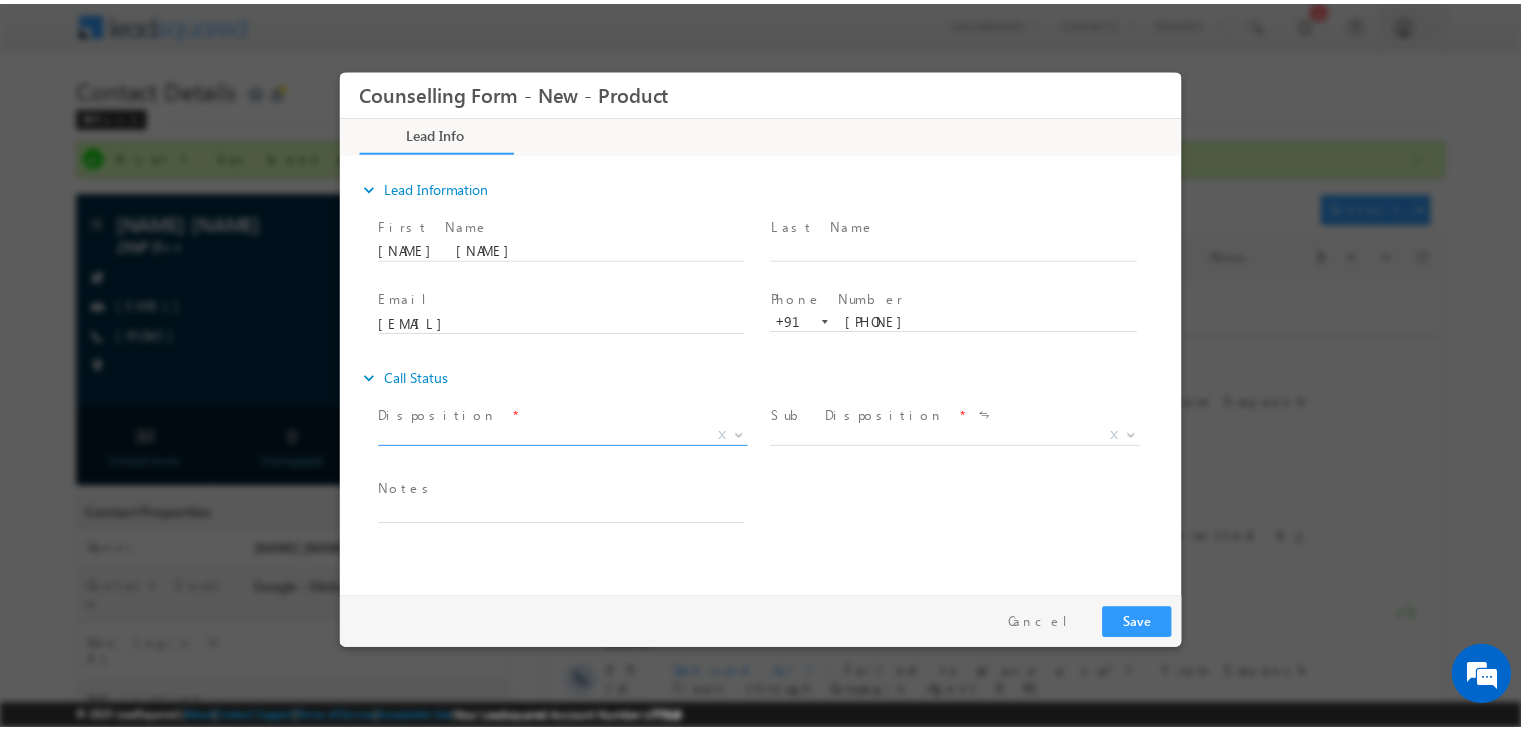 scroll, scrollTop: 0, scrollLeft: 0, axis: both 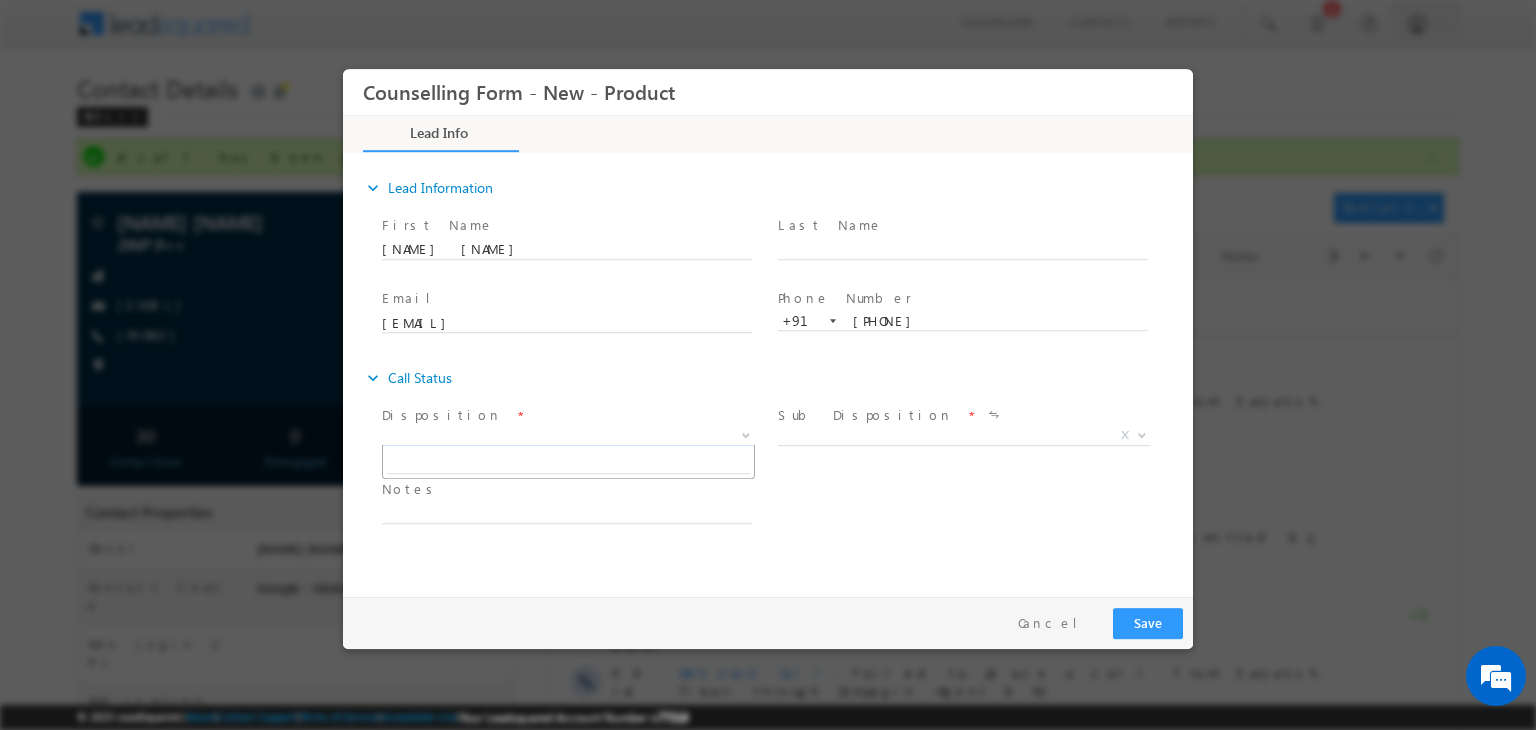 click on "X" at bounding box center (568, 436) 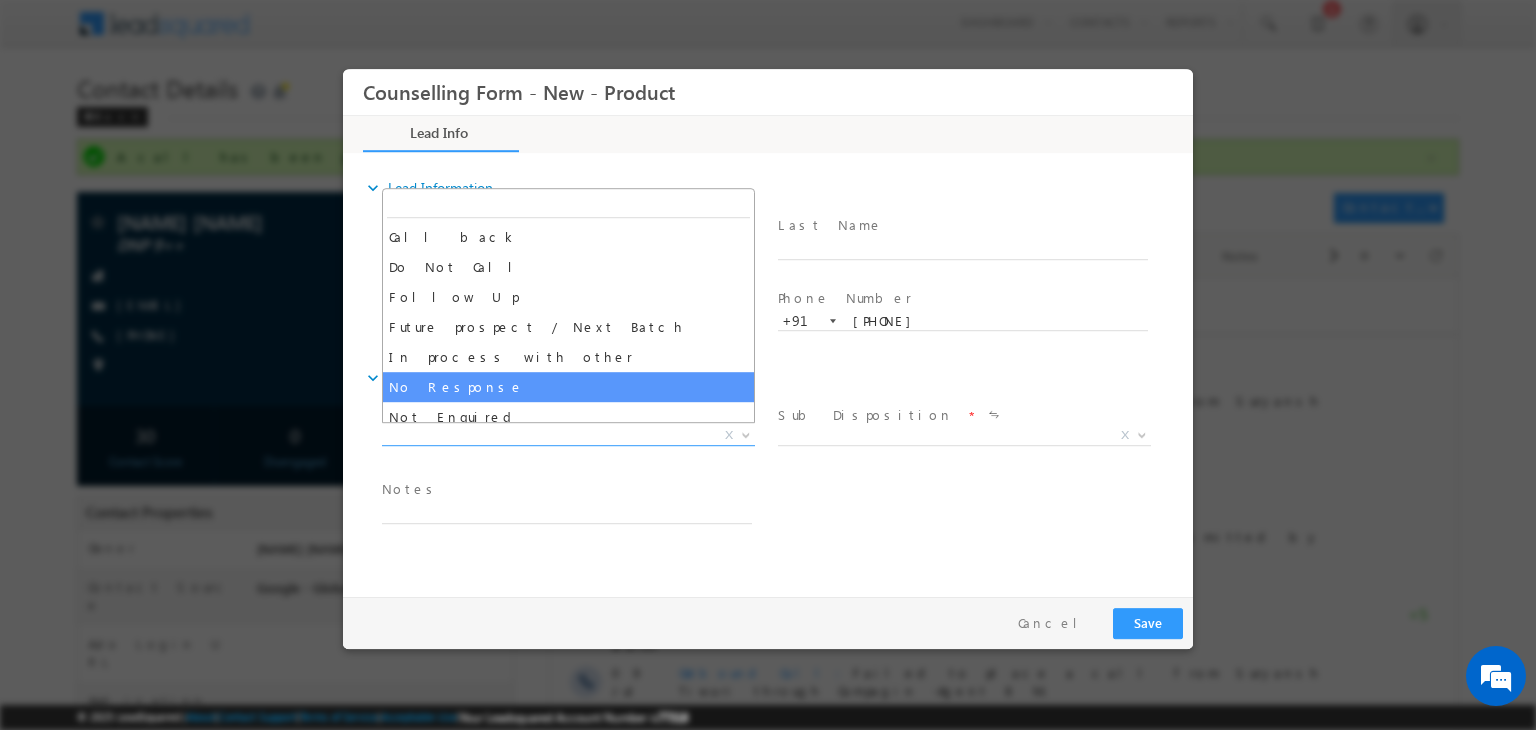 select on "No Response" 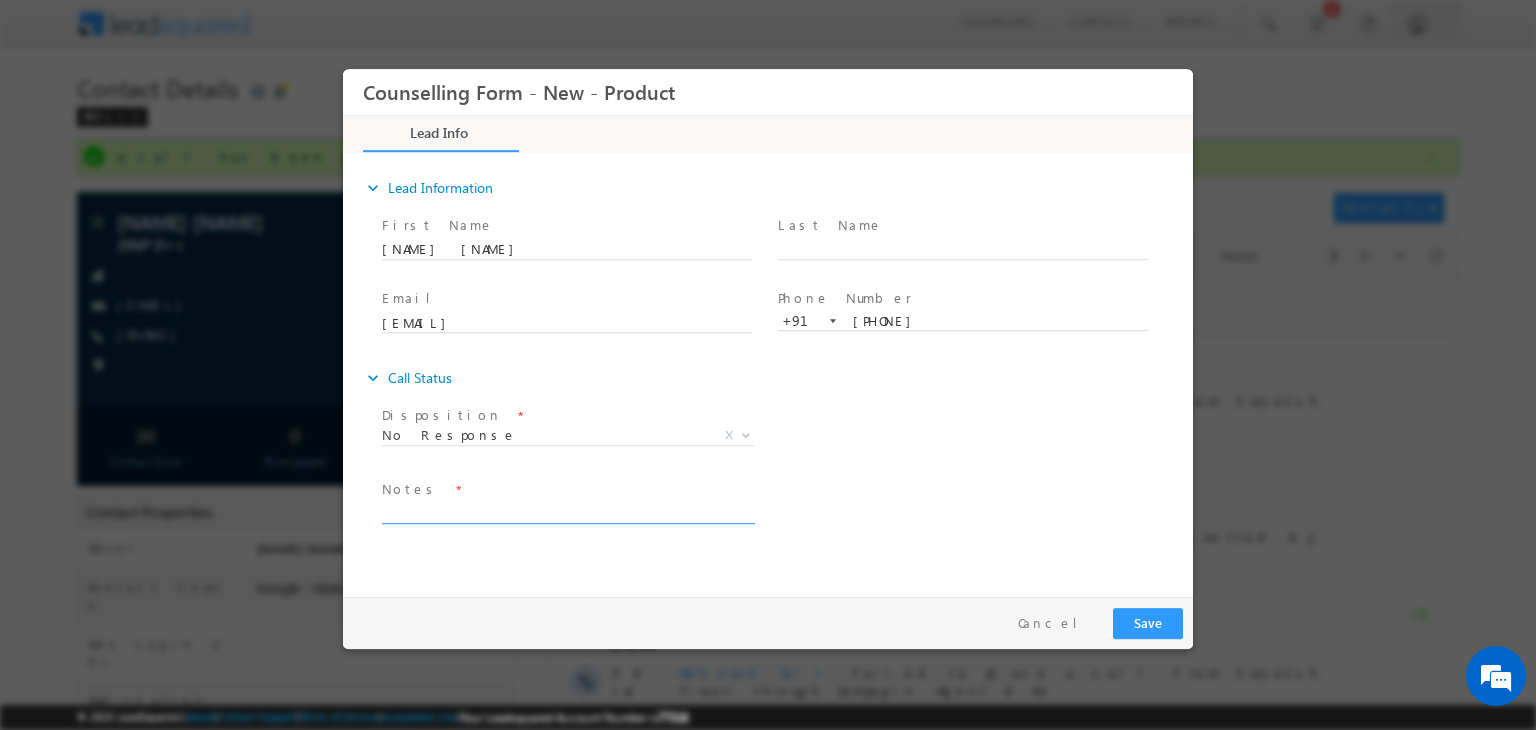 click at bounding box center [567, 512] 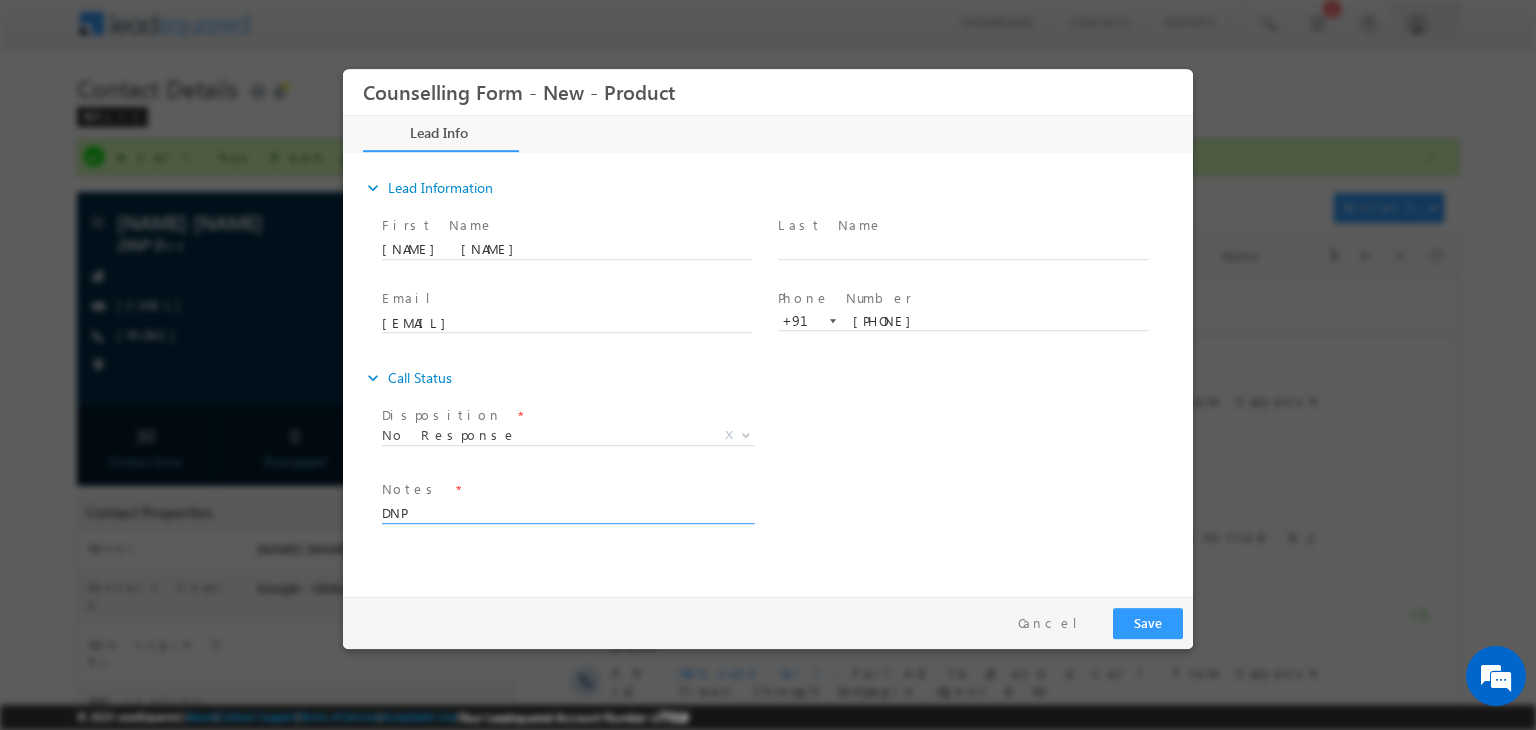type on "DNP" 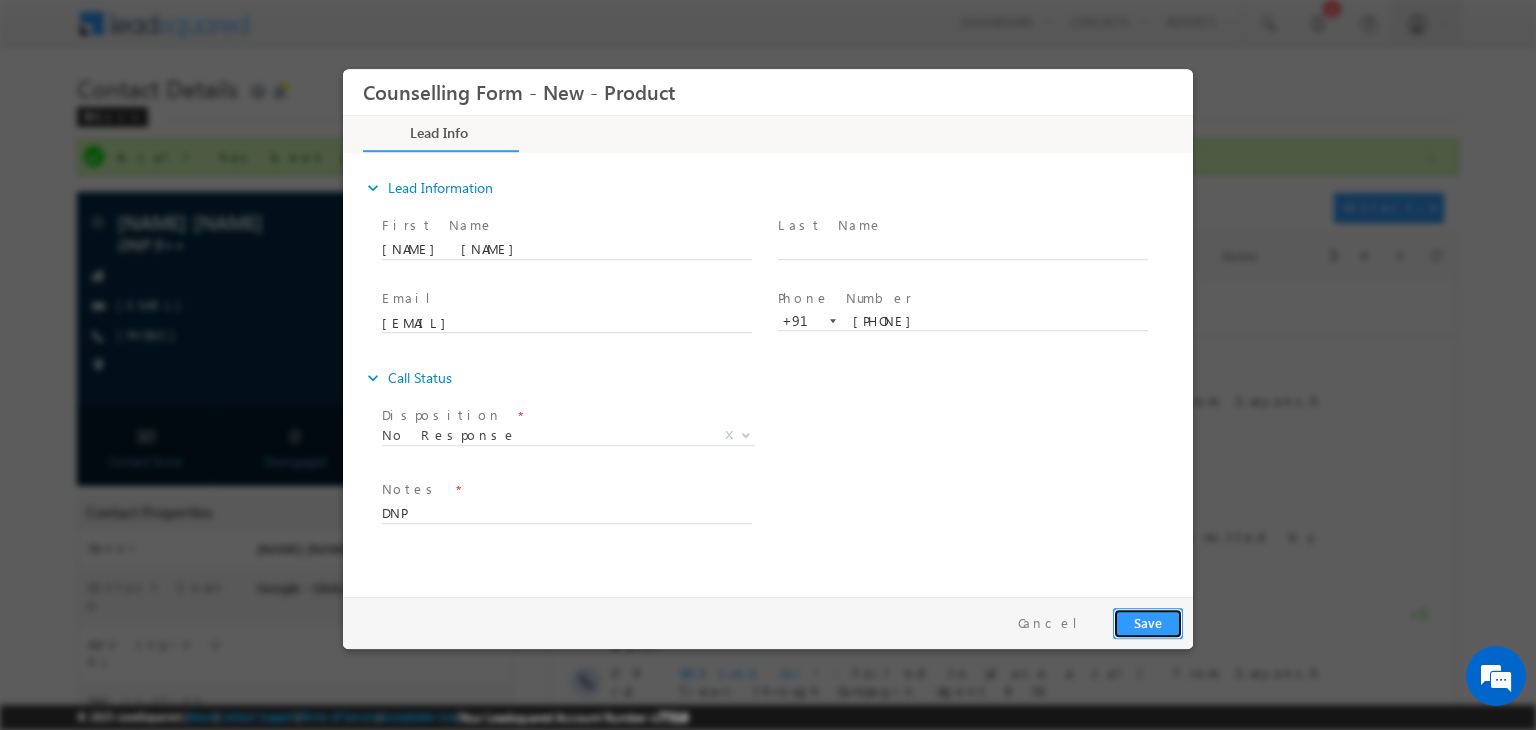 click on "Save" at bounding box center [1148, 623] 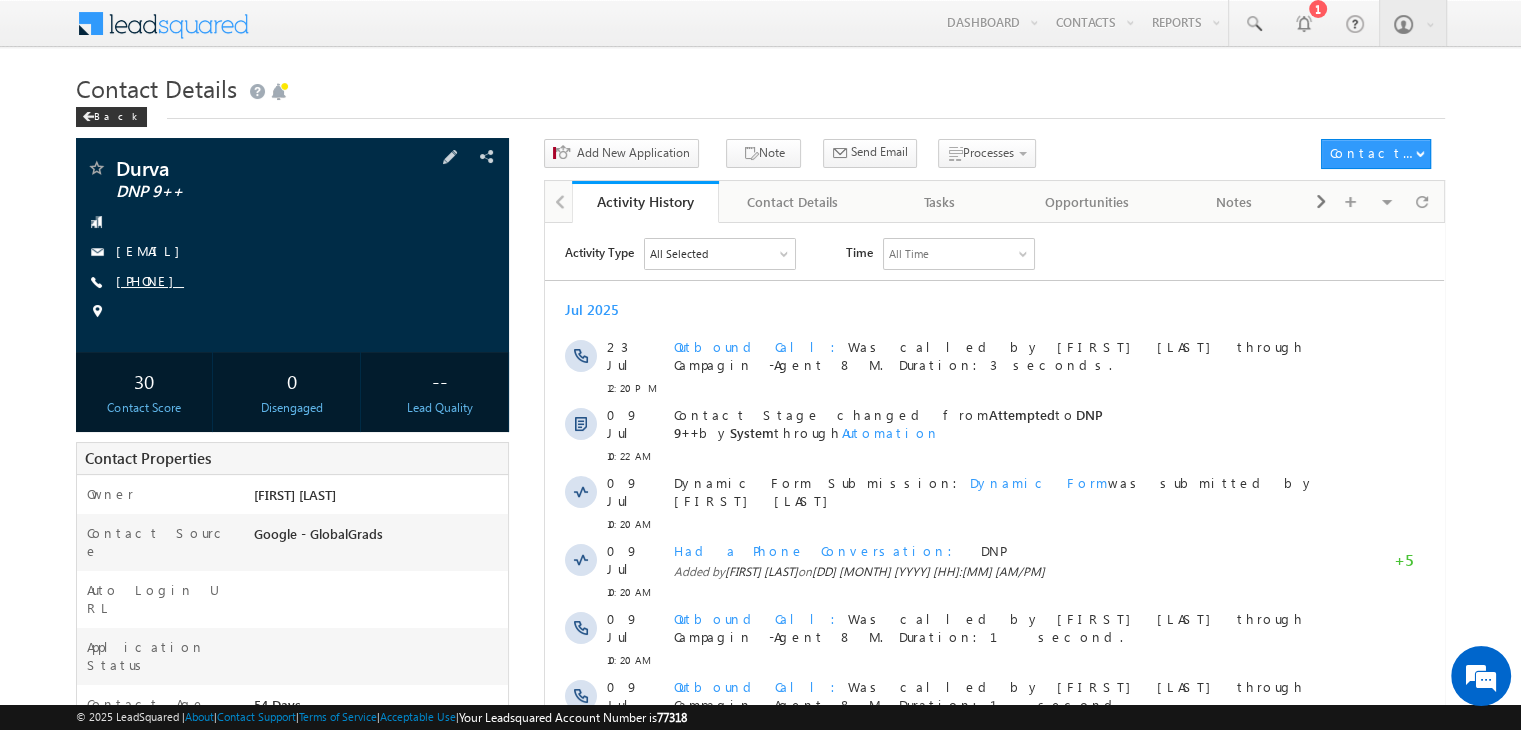 scroll, scrollTop: 0, scrollLeft: 0, axis: both 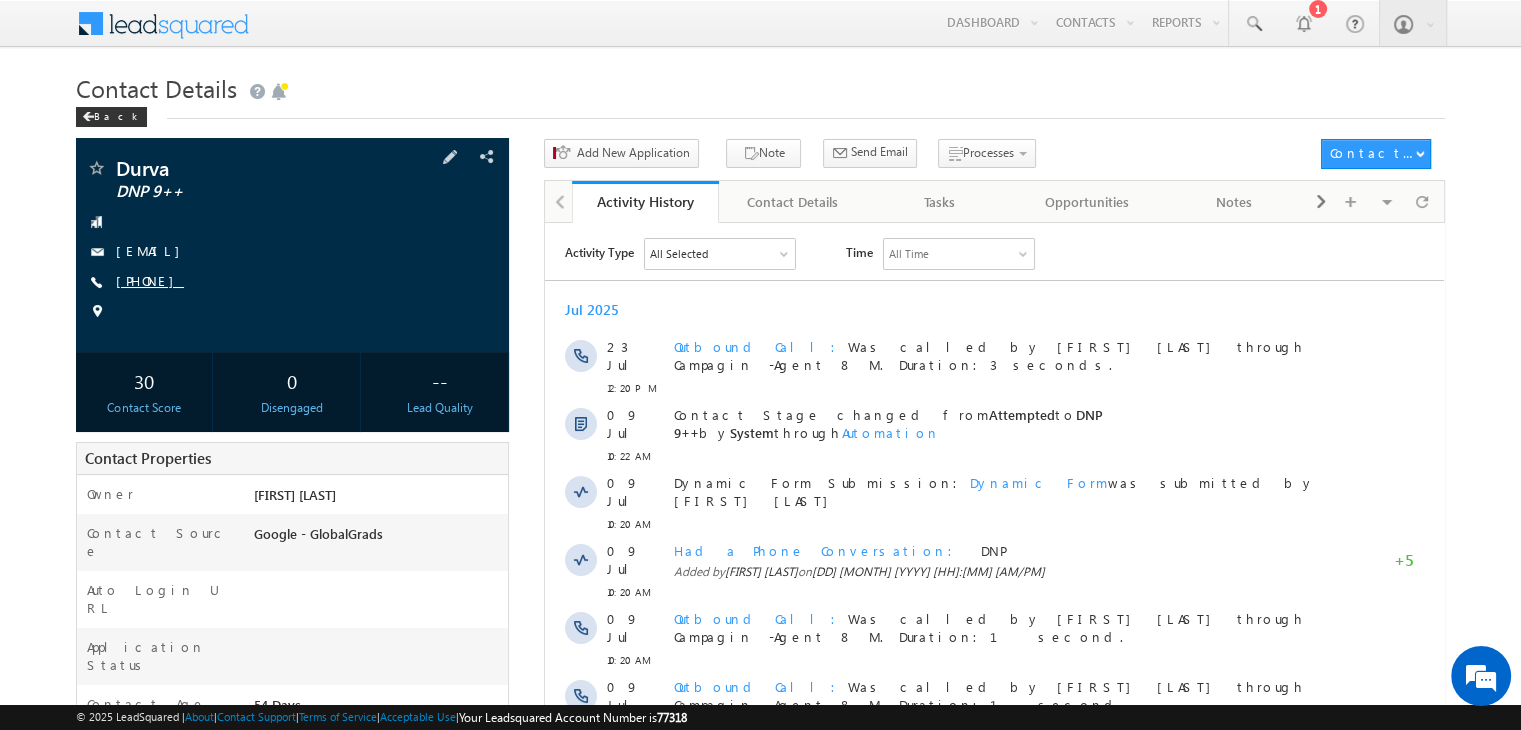 click on "[PHONE]" at bounding box center (150, 280) 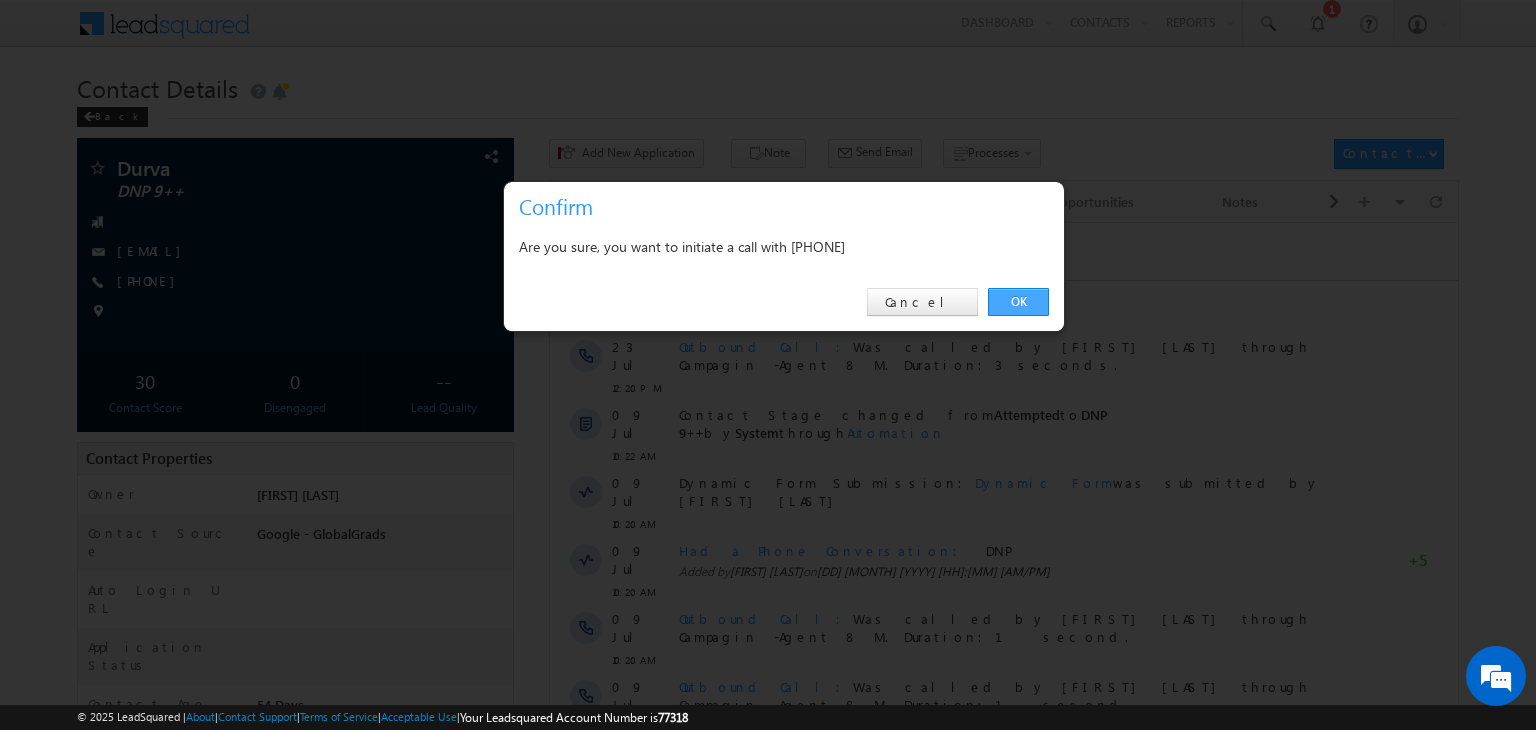 click on "OK" at bounding box center (1018, 302) 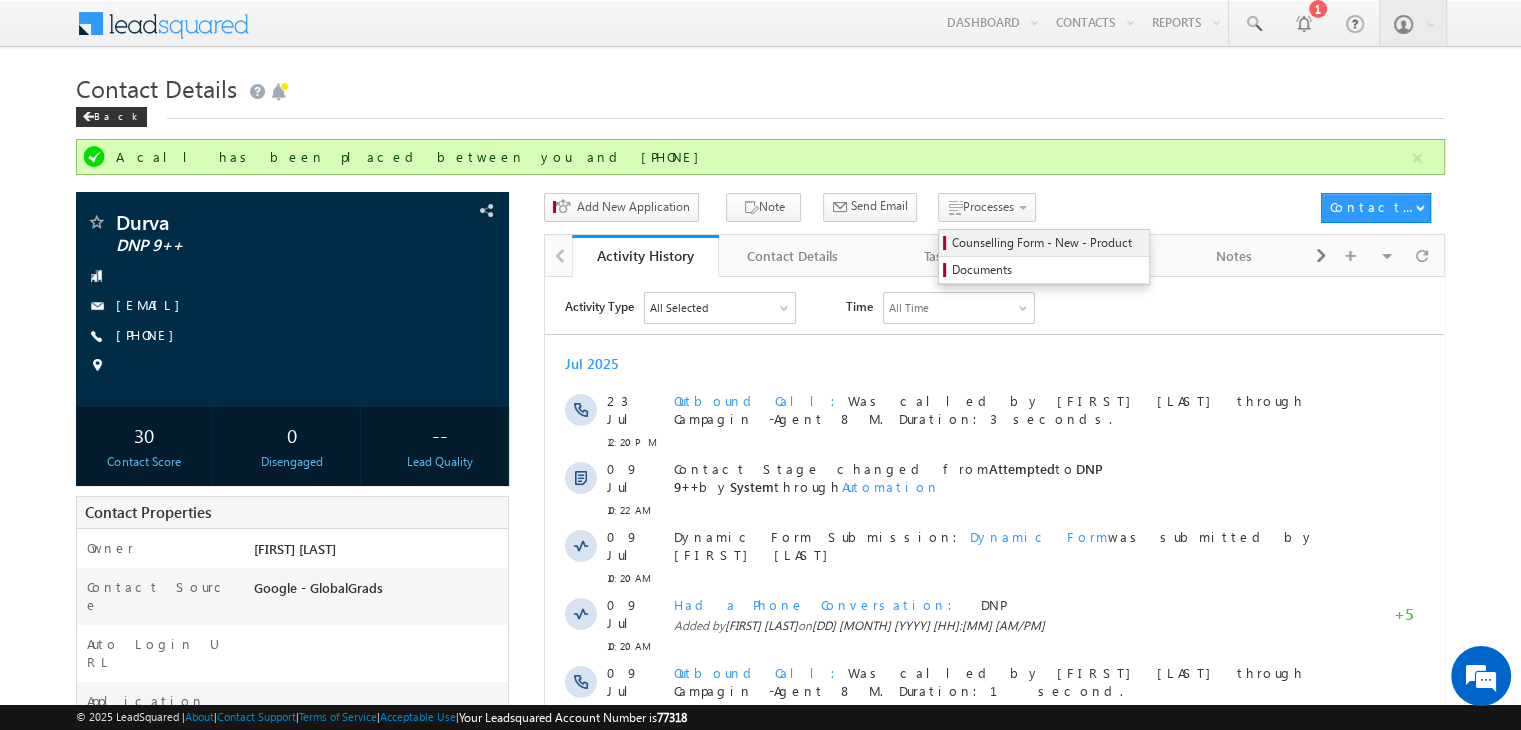 click on "Counselling Form - New - Product" at bounding box center [1047, 243] 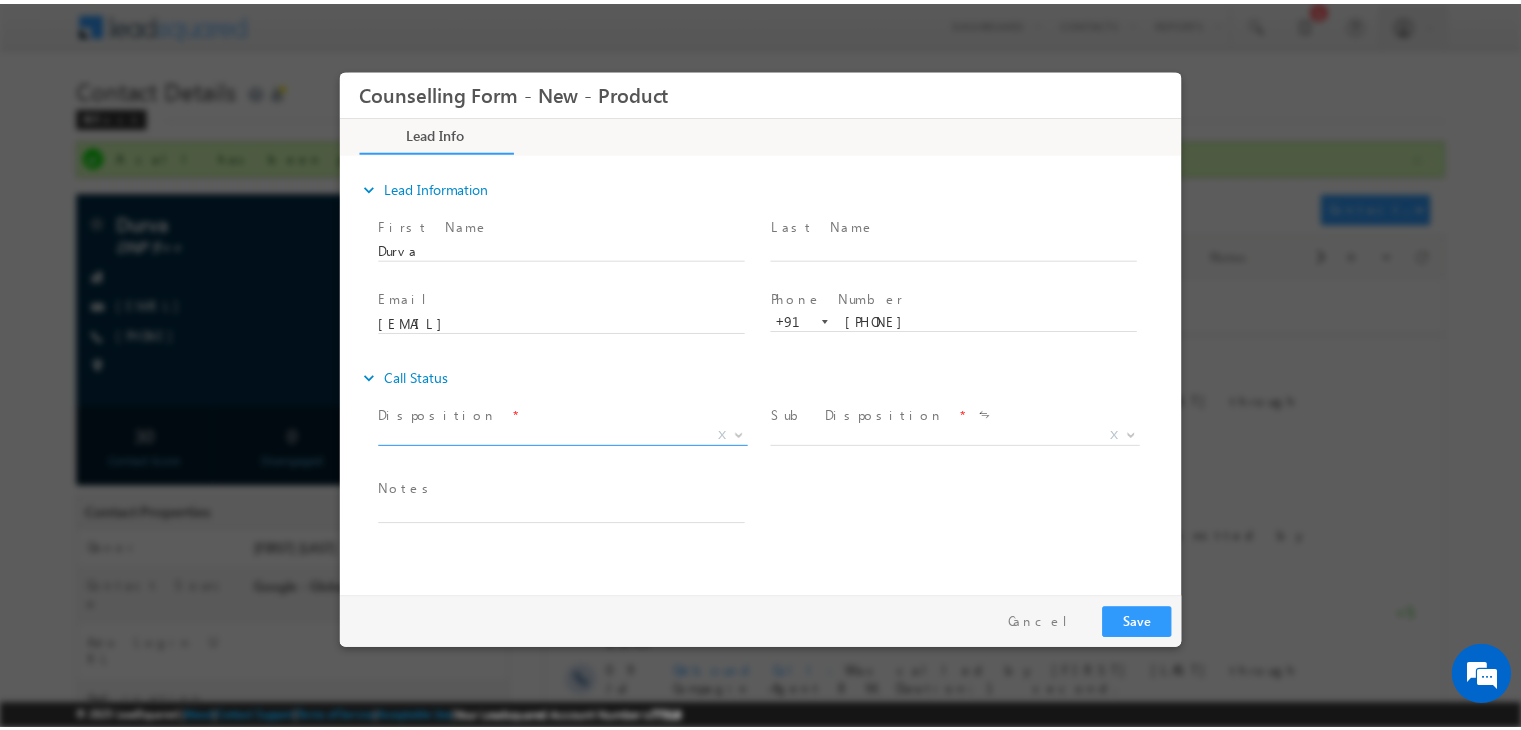 scroll, scrollTop: 0, scrollLeft: 0, axis: both 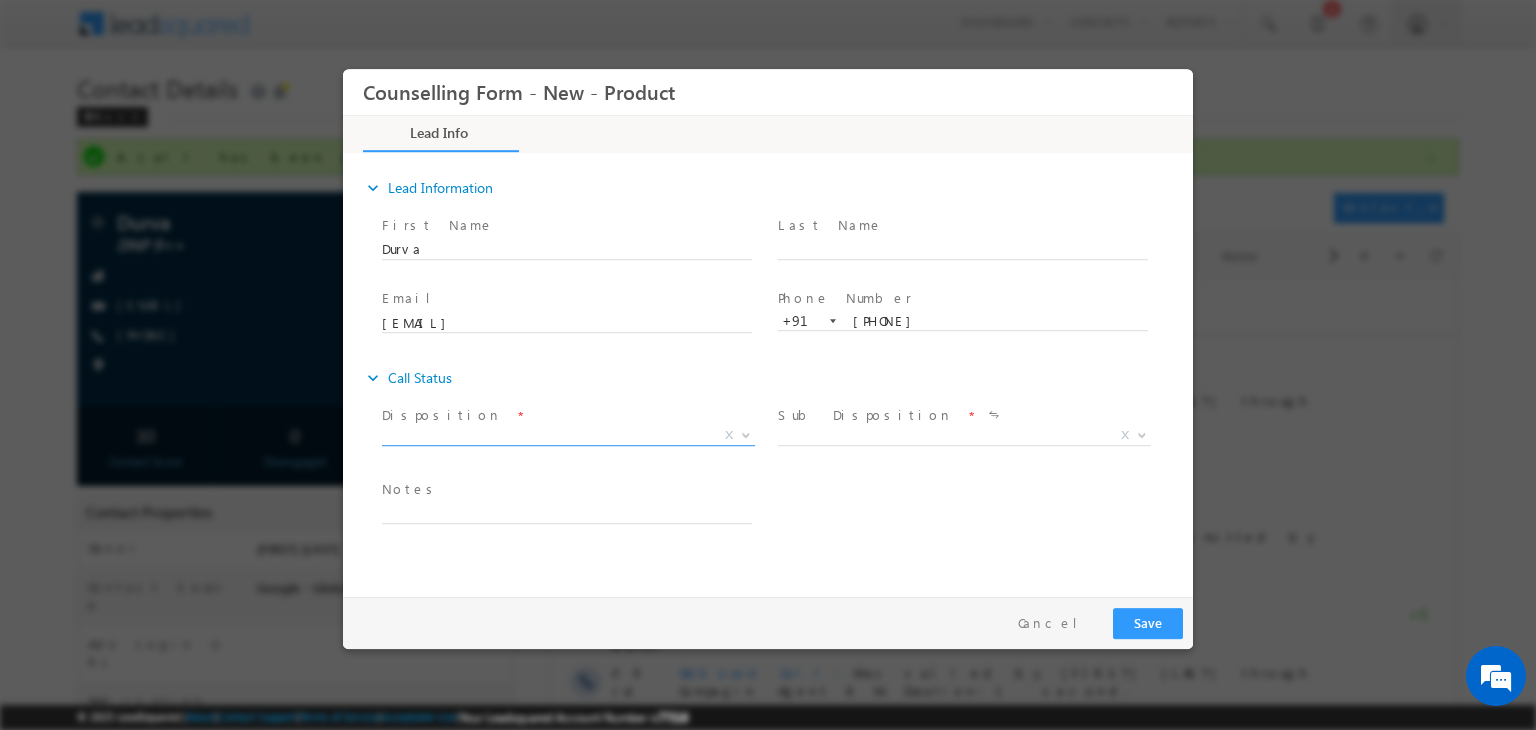 click on "X" at bounding box center (568, 436) 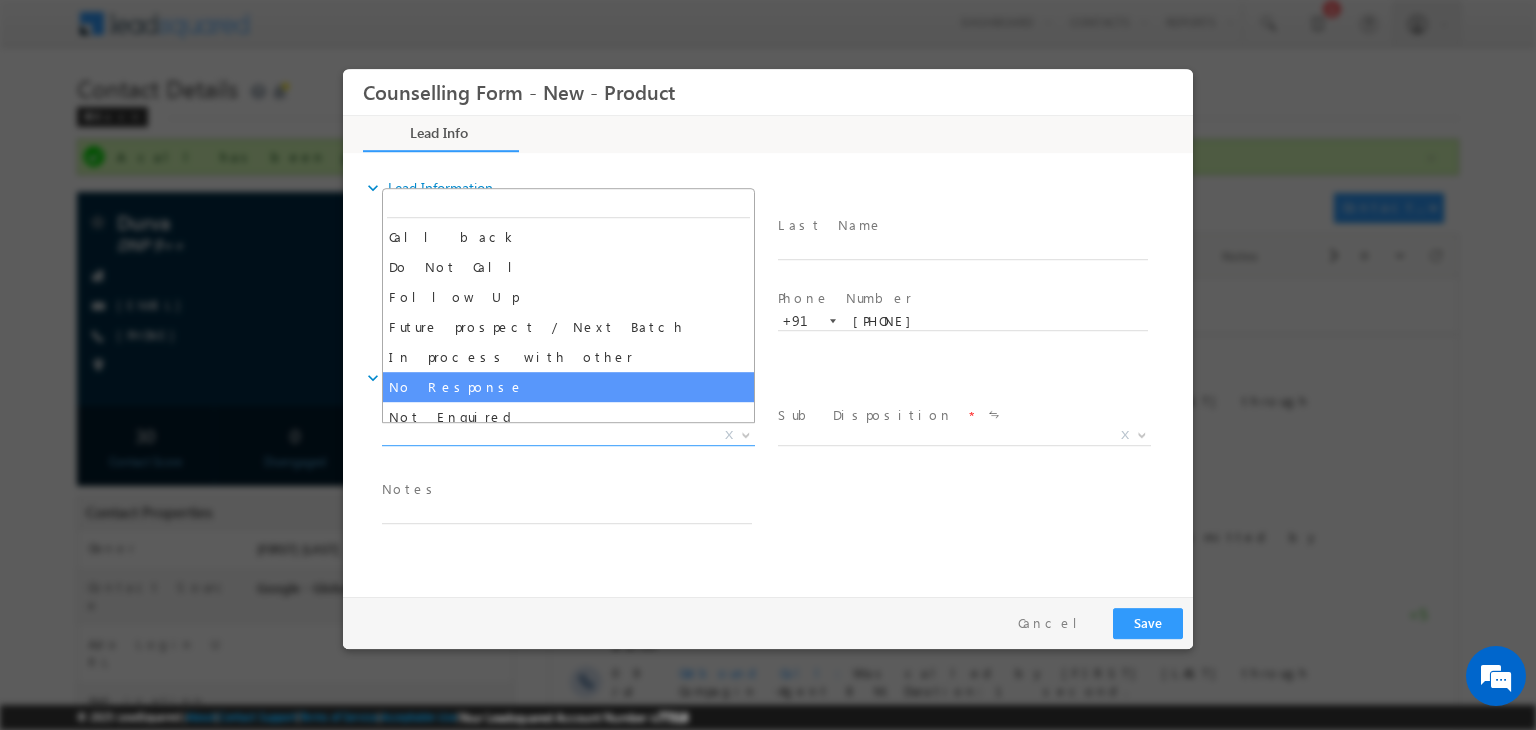 select on "No Response" 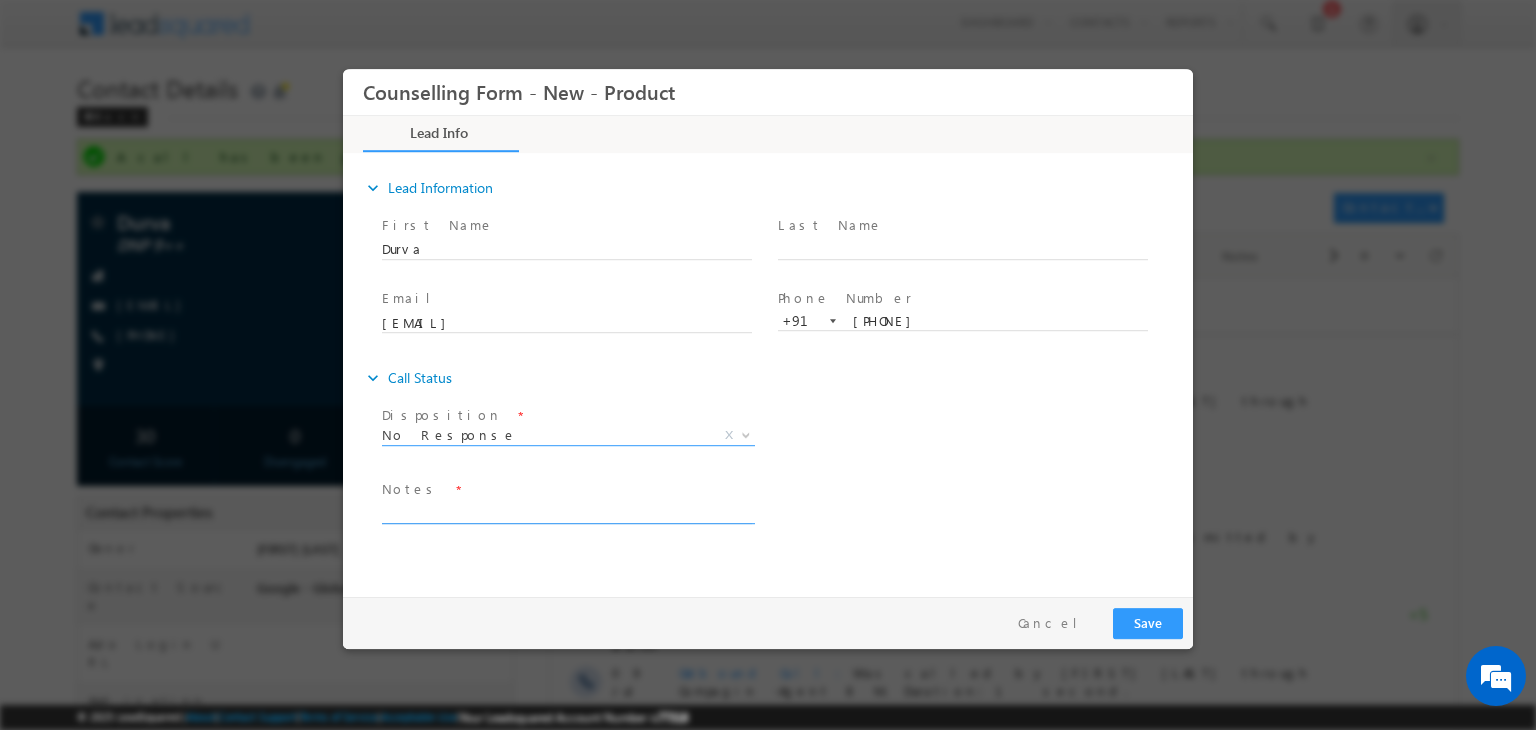 click at bounding box center (567, 512) 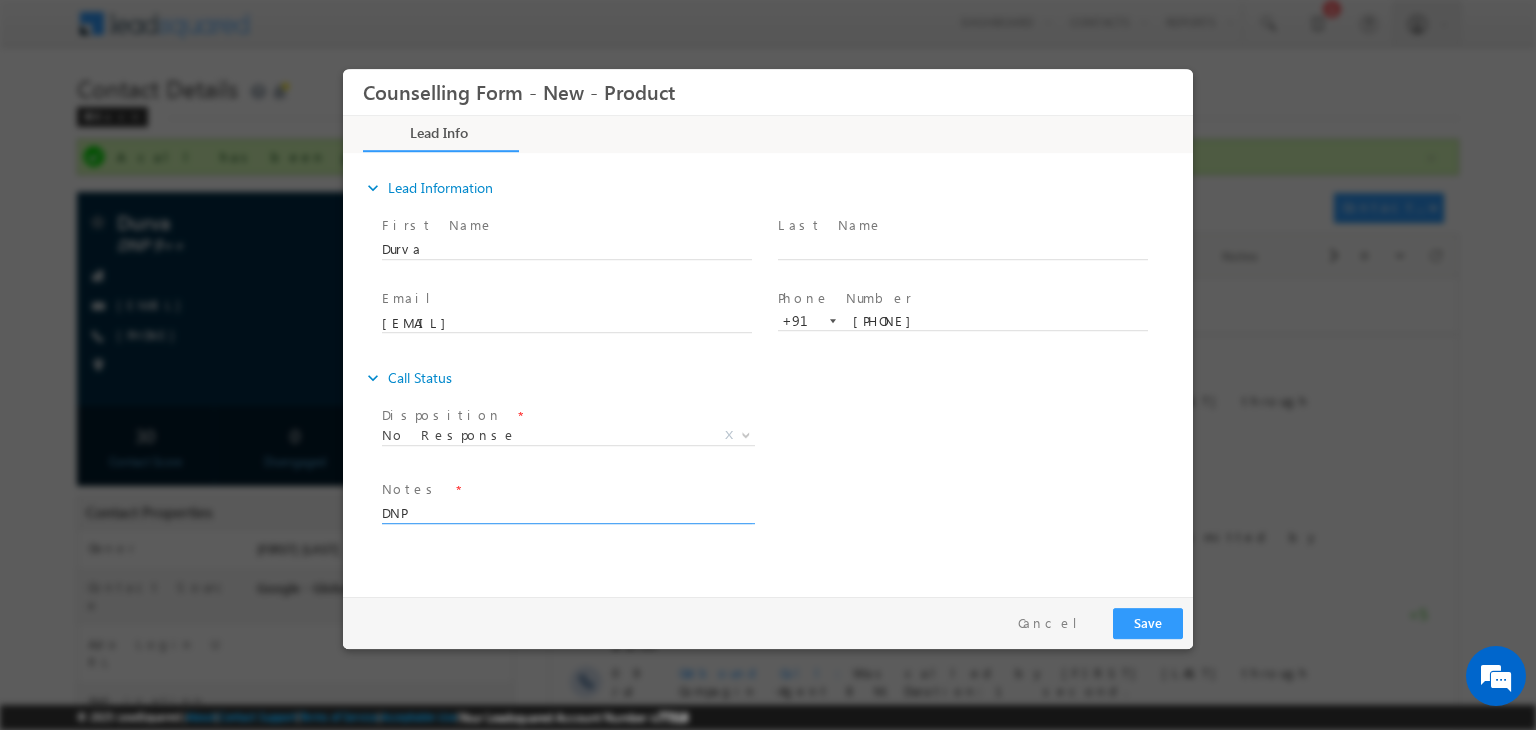 type on "DNP" 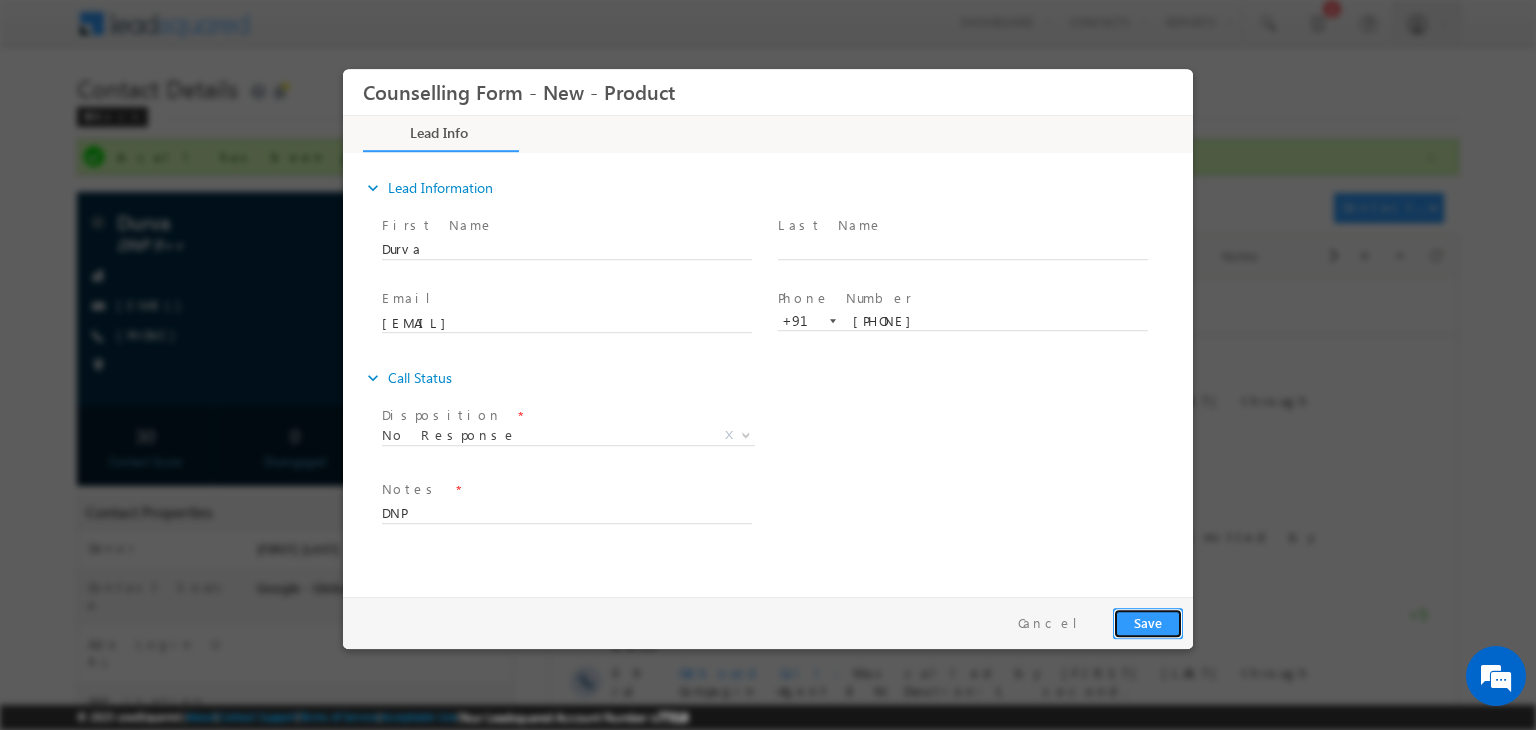 click on "Save" at bounding box center [1148, 623] 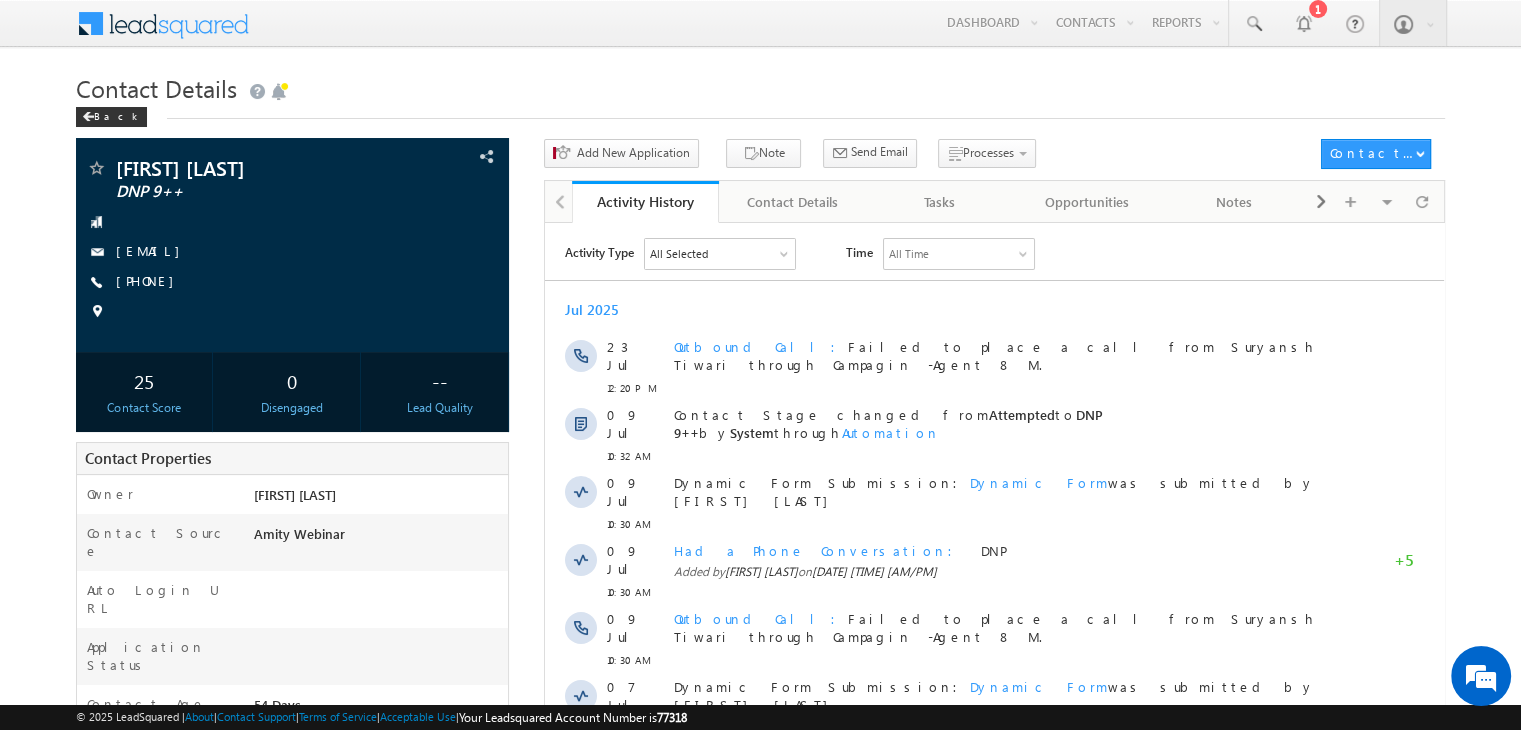 scroll, scrollTop: 0, scrollLeft: 0, axis: both 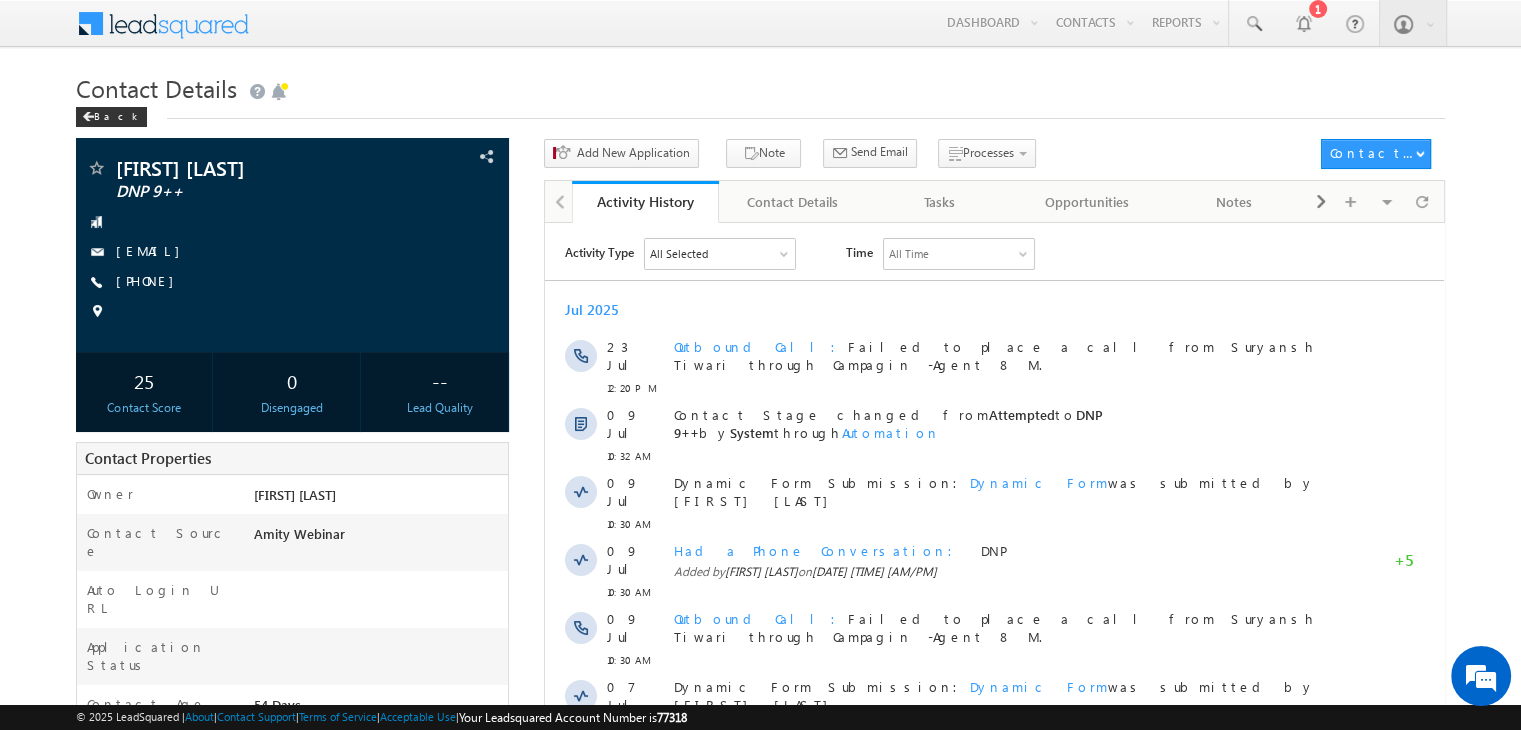 click on "Aayush Sharma
DNP 9++
Aayush.sharma2@s.amity.edu
+91-7987102794" at bounding box center [292, 245] 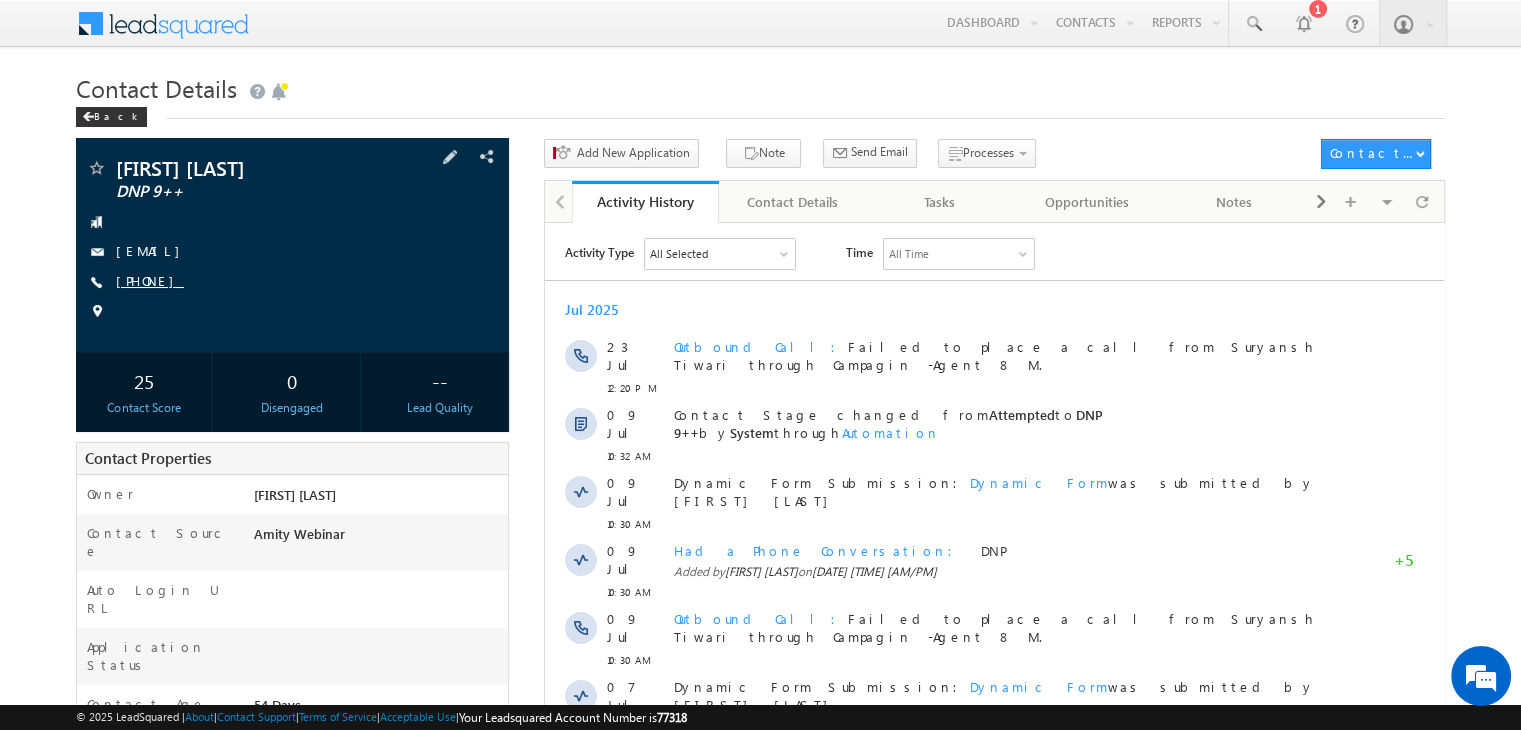 click on "+91-7987102794" at bounding box center (150, 280) 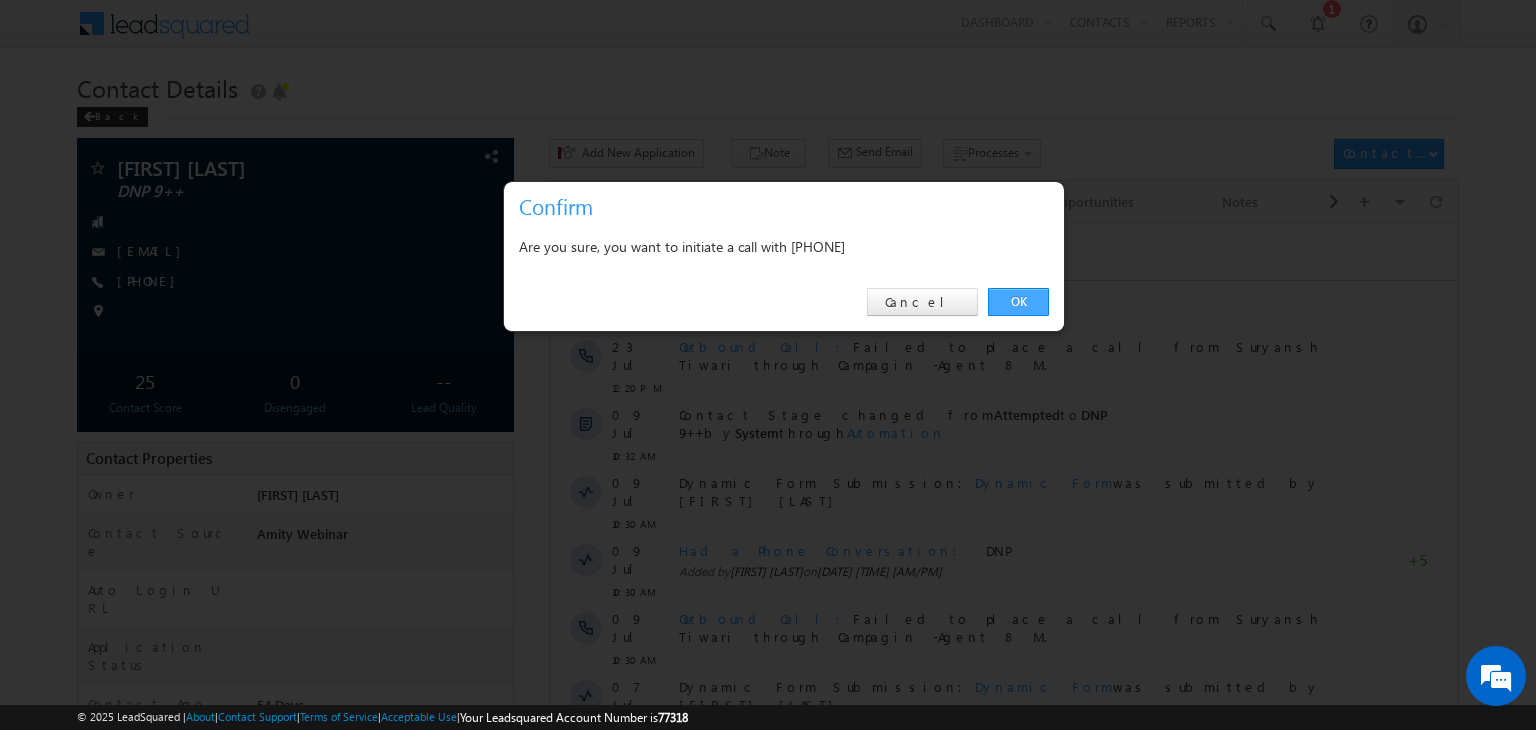 click on "OK" at bounding box center (1018, 302) 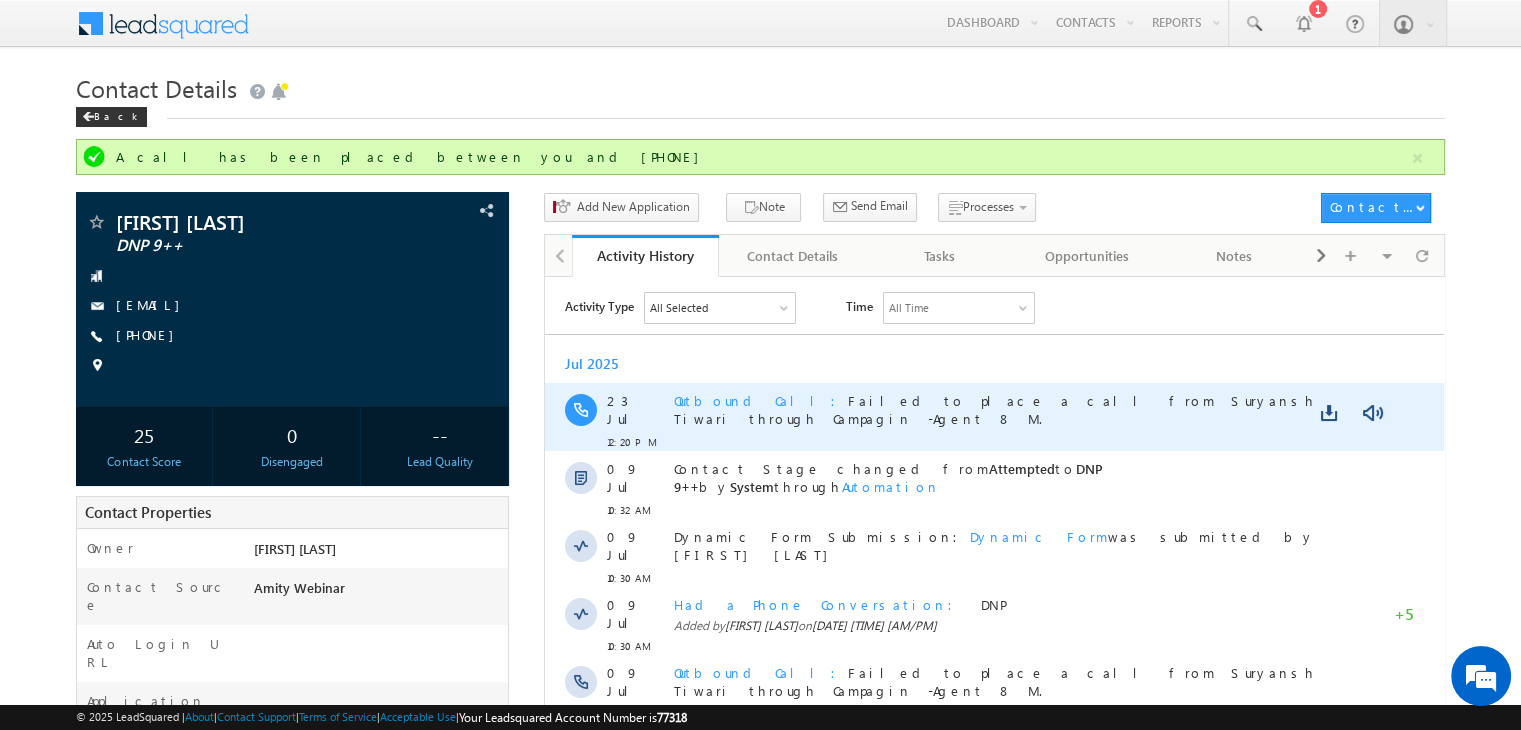scroll, scrollTop: 417, scrollLeft: 0, axis: vertical 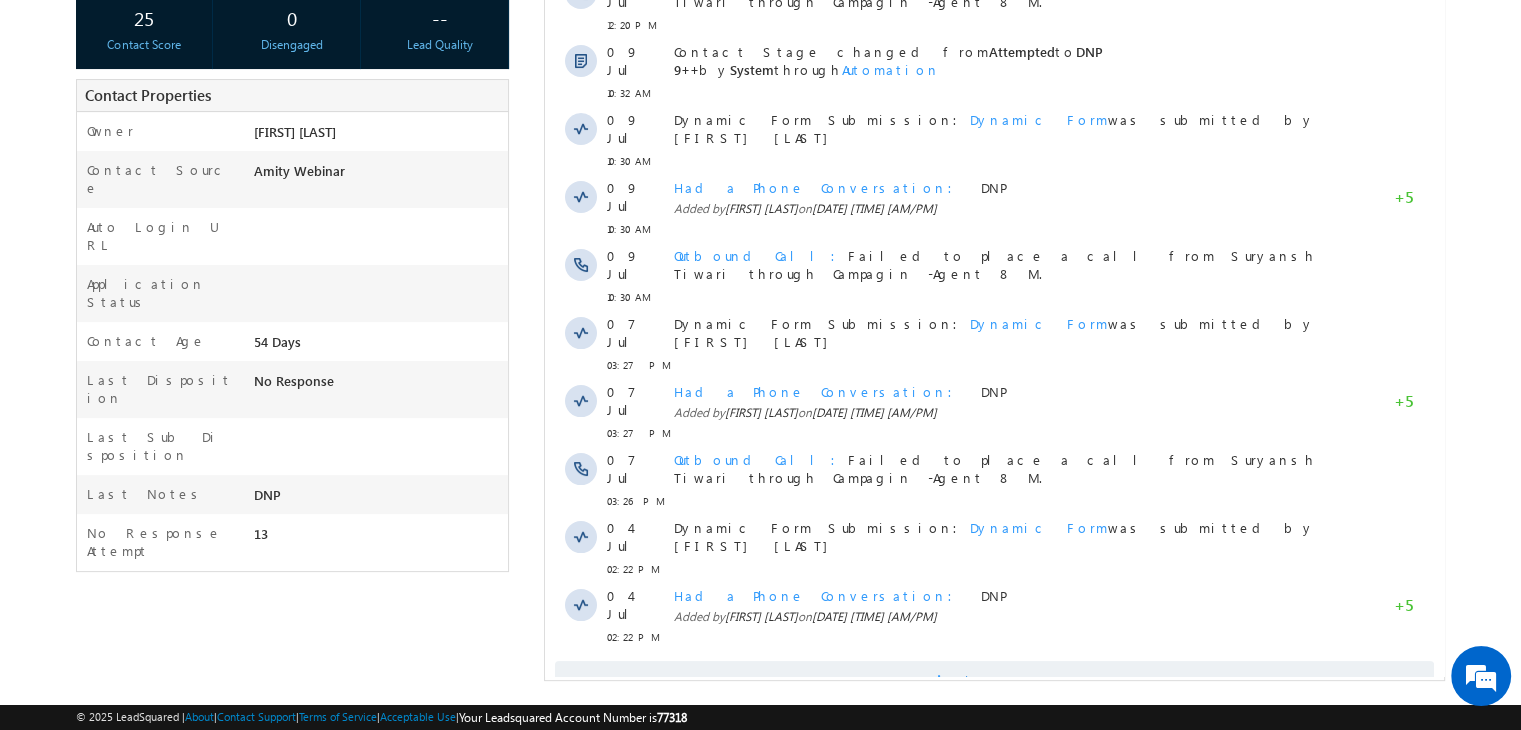 drag, startPoint x: 921, startPoint y: 609, endPoint x: 909, endPoint y: 600, distance: 15 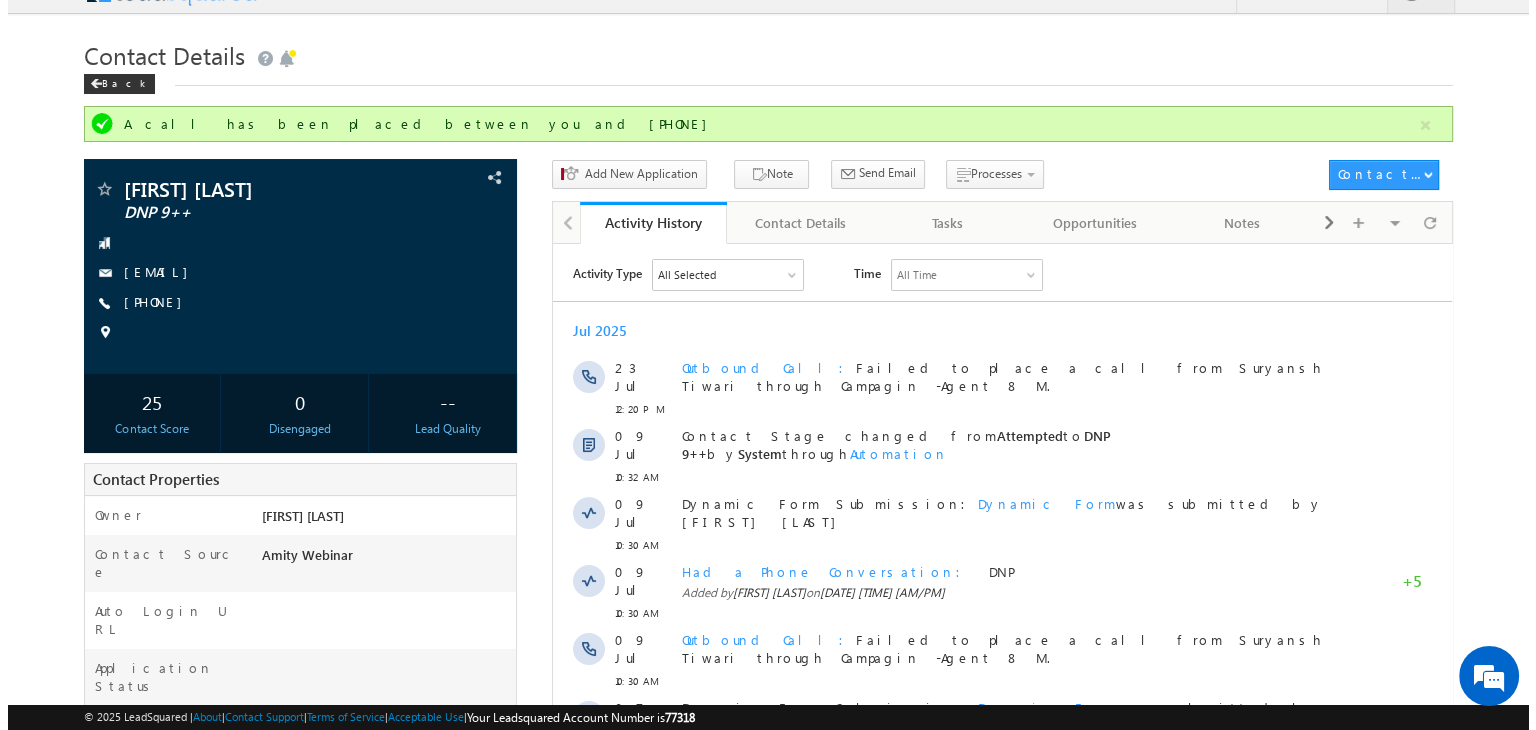 scroll, scrollTop: 0, scrollLeft: 0, axis: both 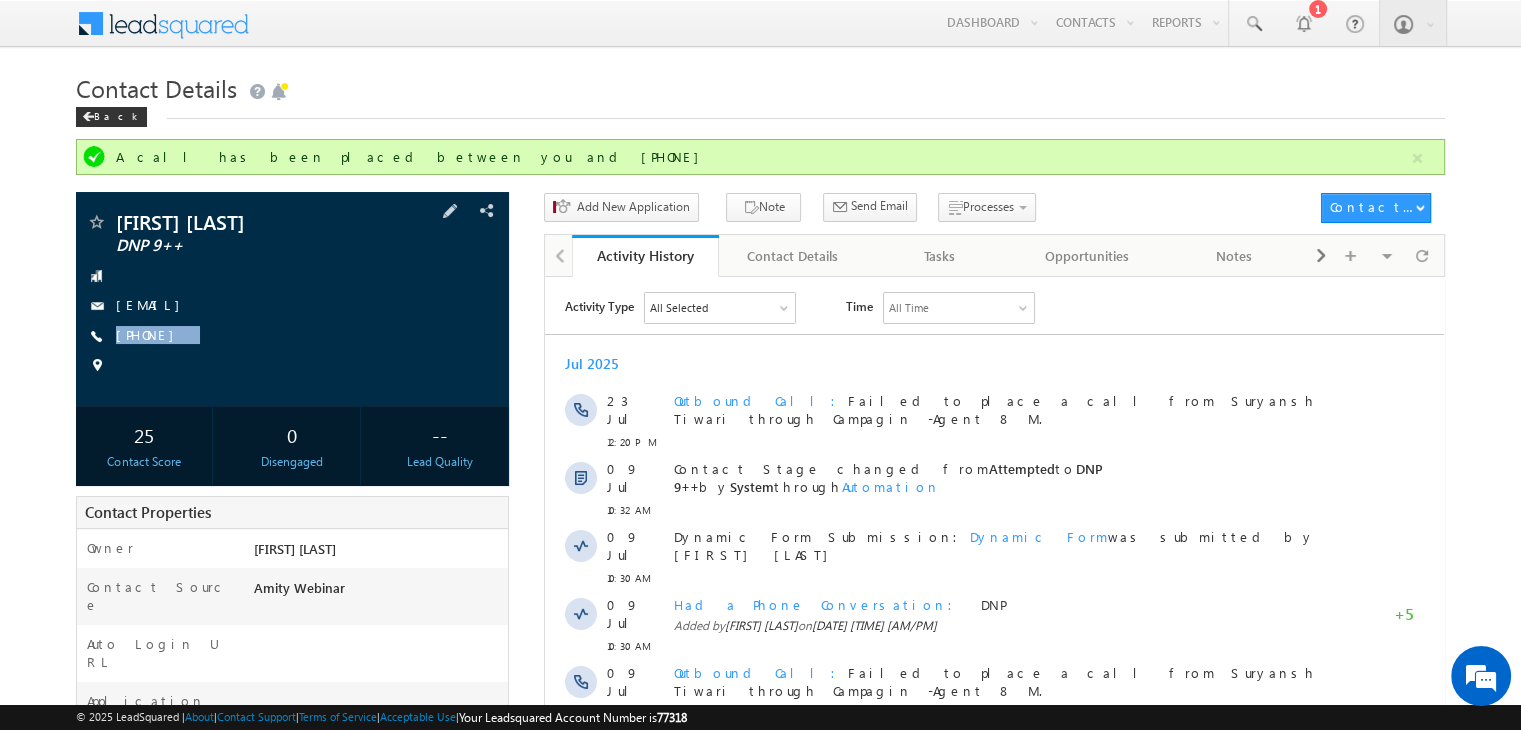 copy on "+91-7987102794" 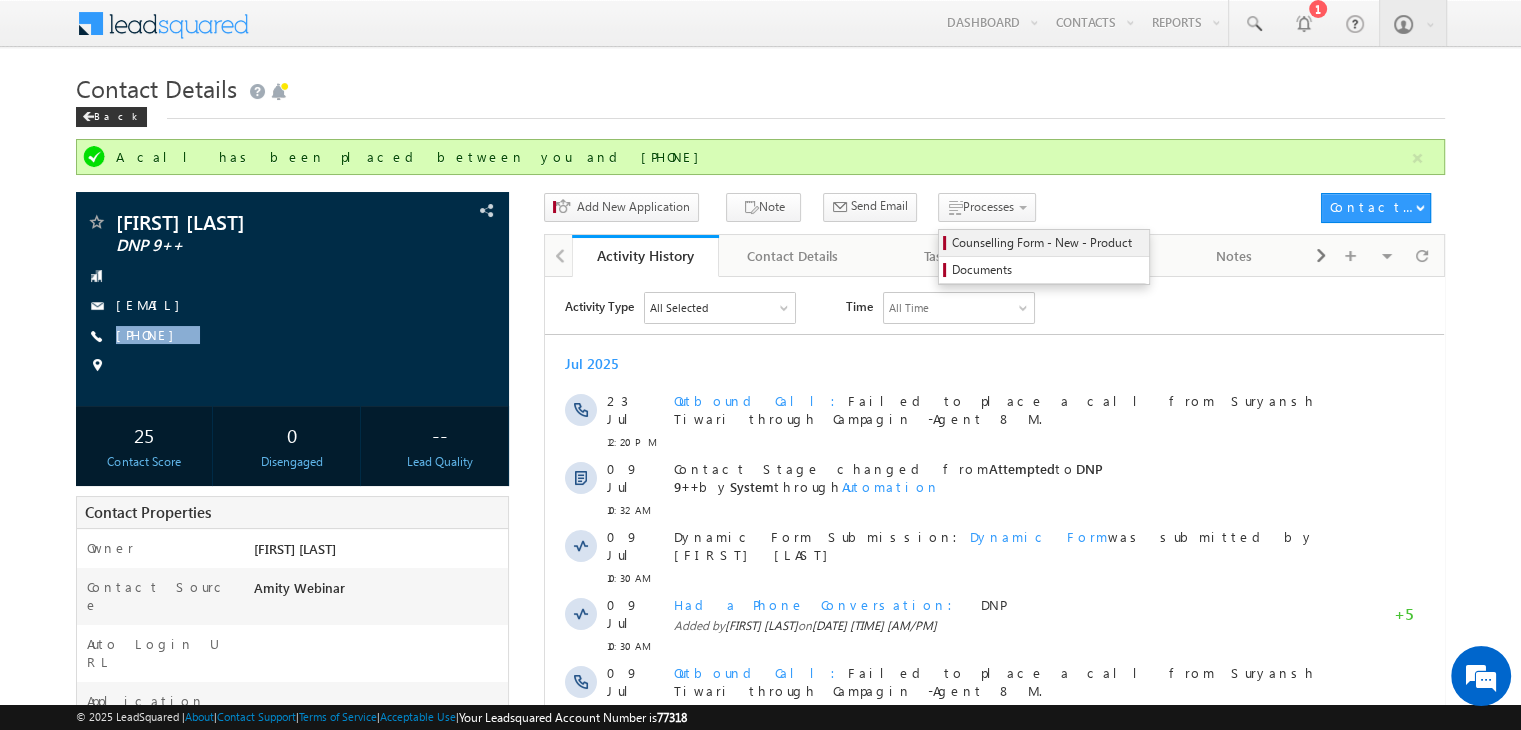 click on "Counselling Form - New - Product" at bounding box center (1047, 243) 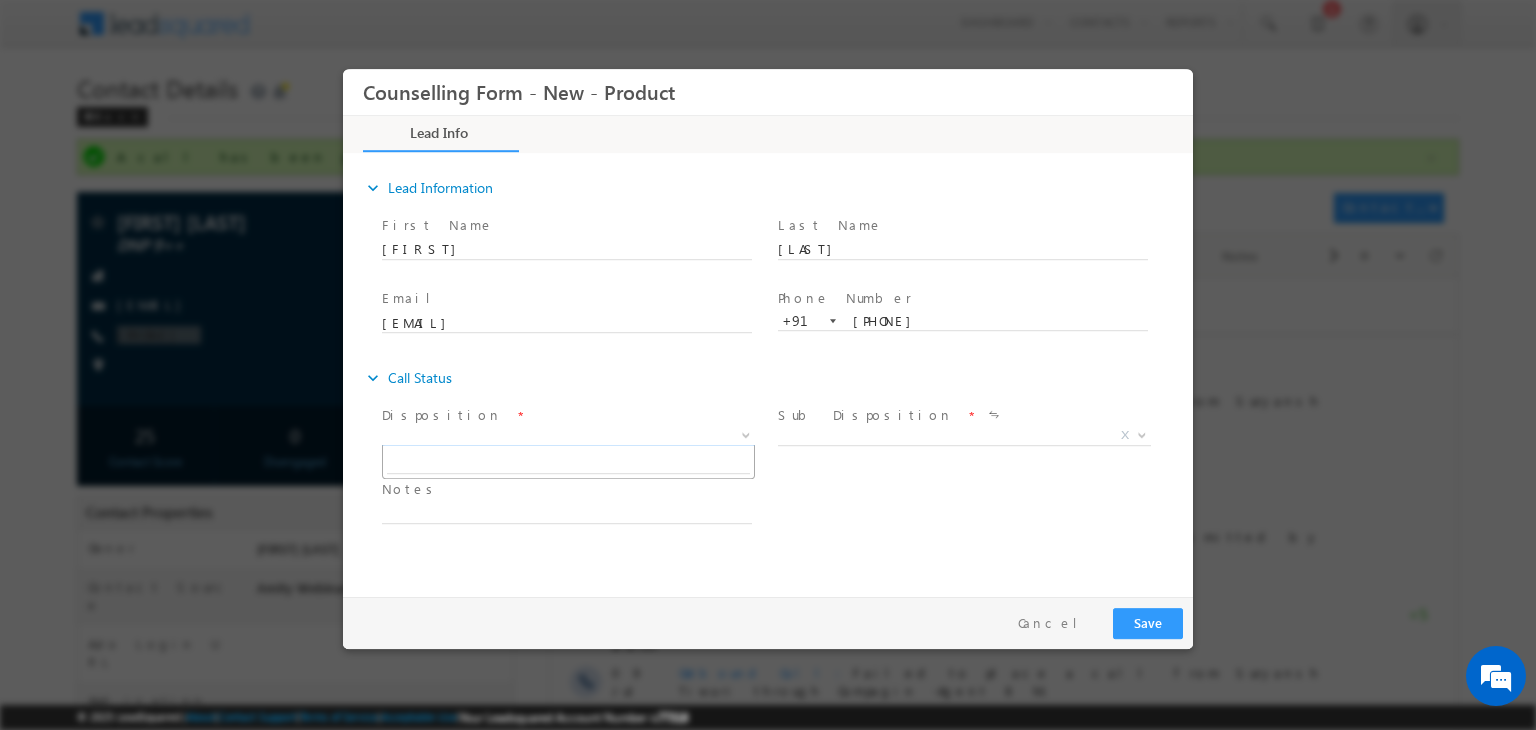 click on "X" at bounding box center (568, 436) 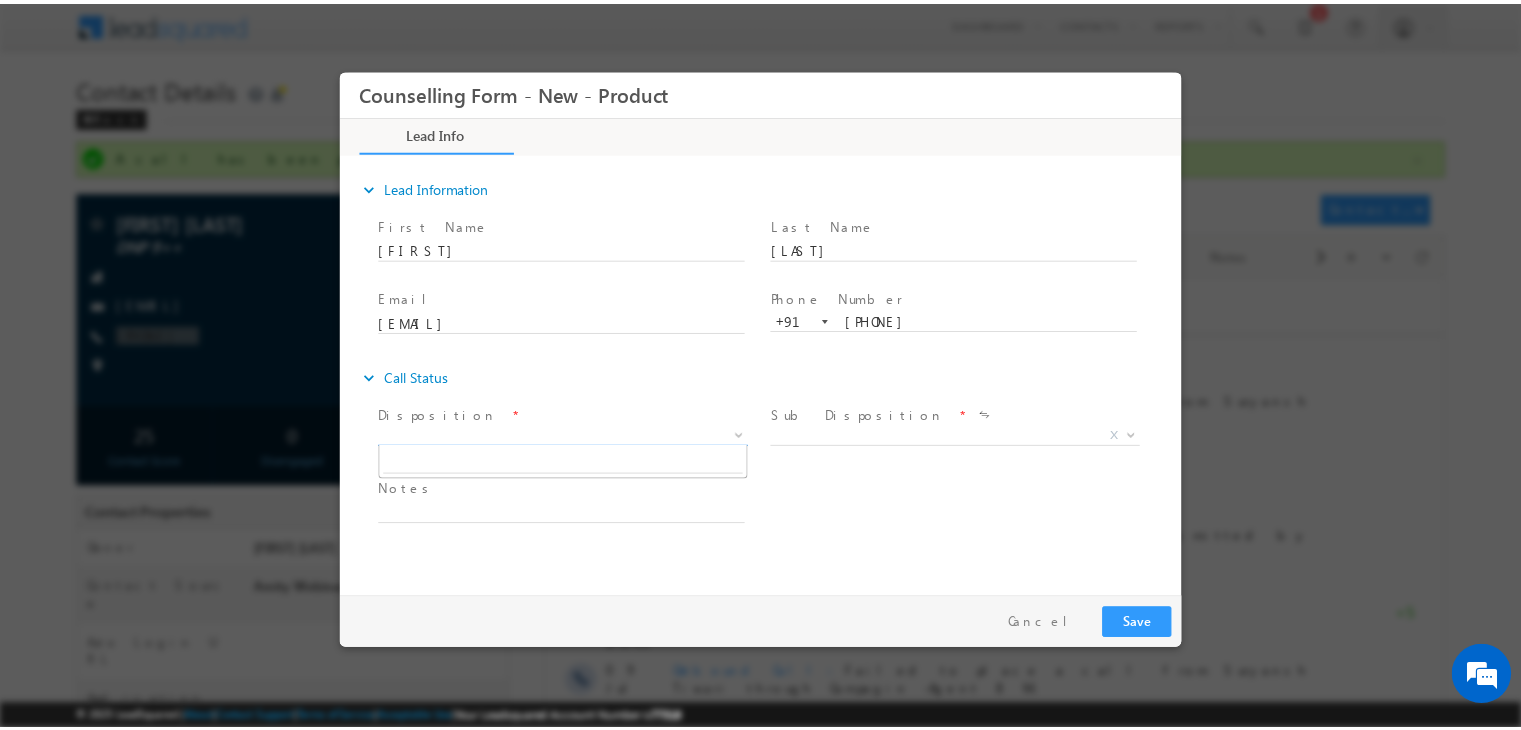scroll, scrollTop: 0, scrollLeft: 0, axis: both 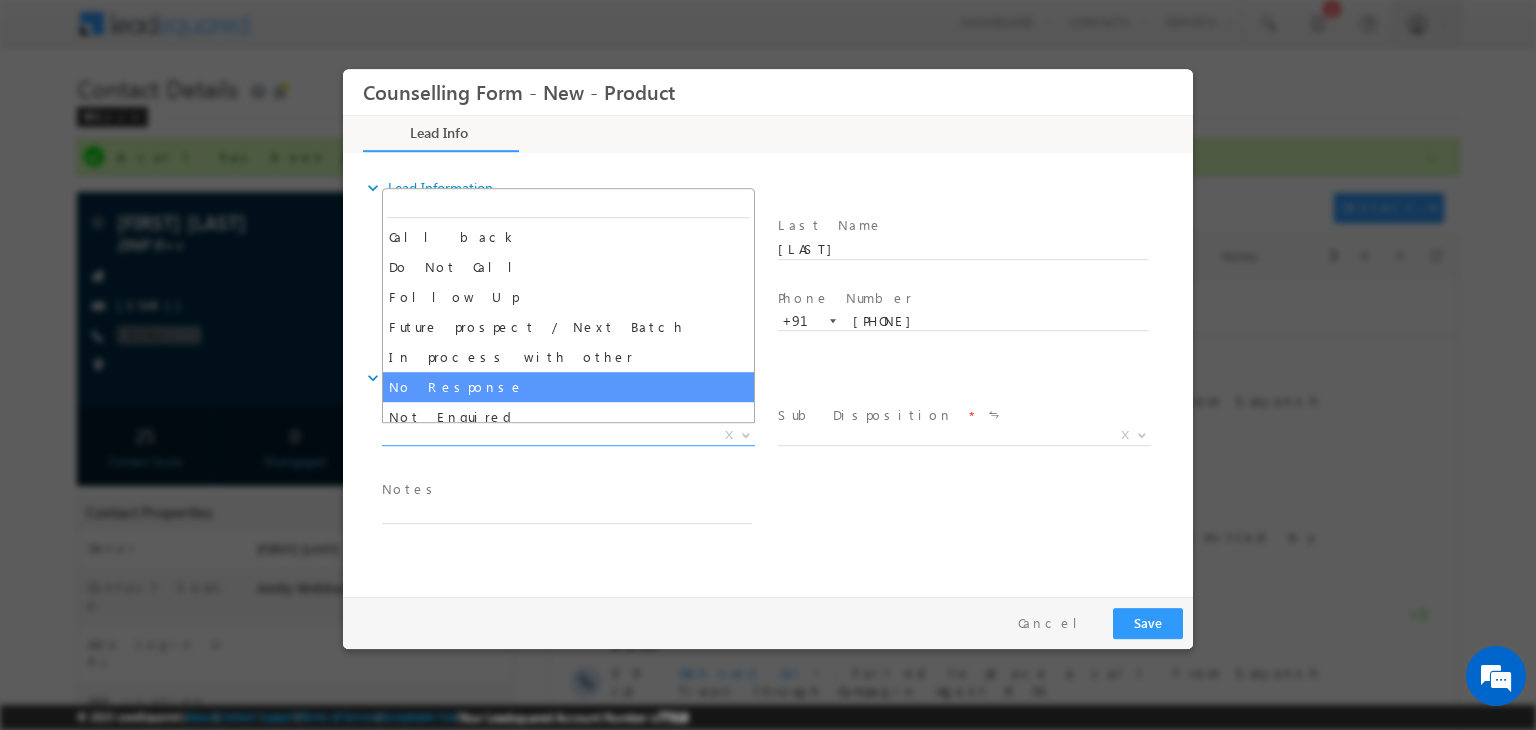 select on "No Response" 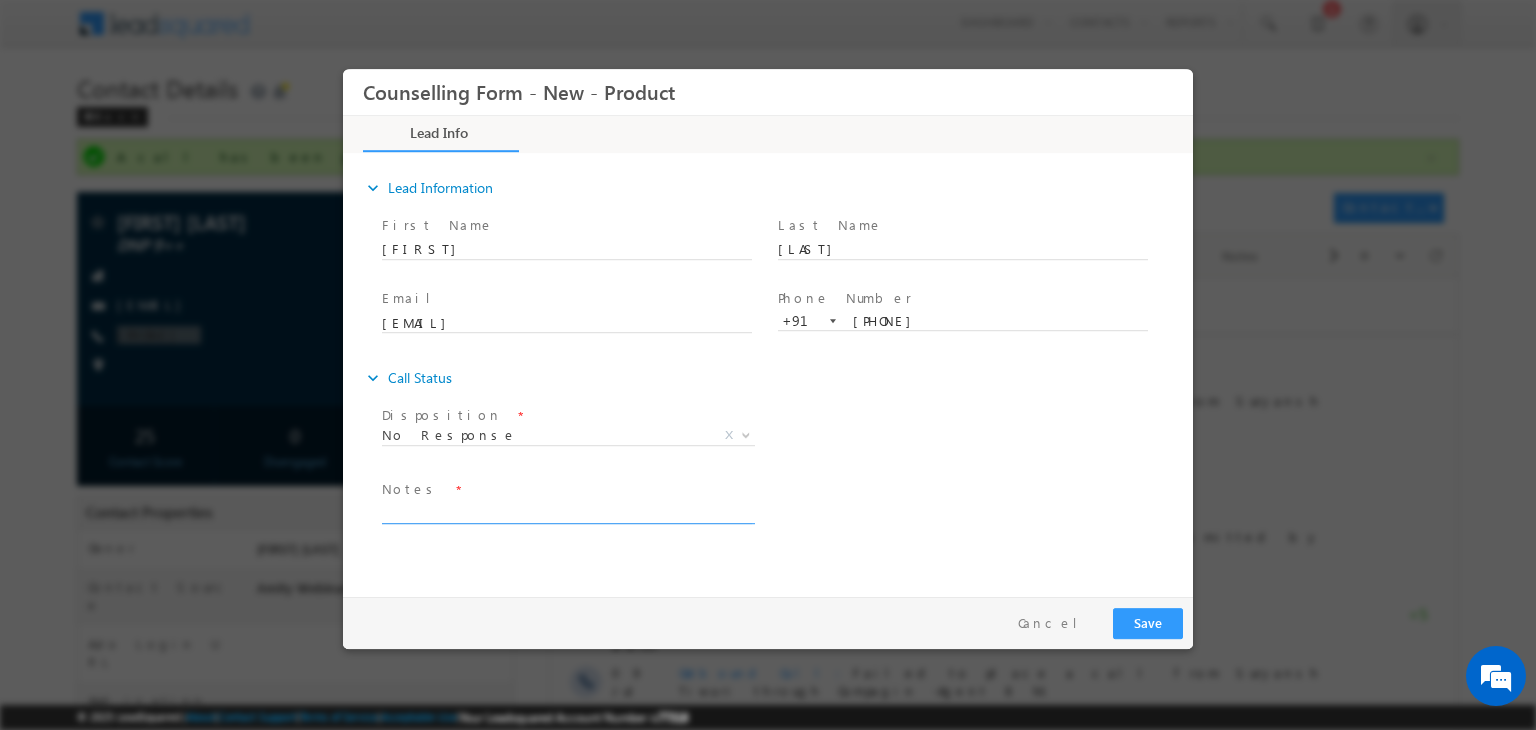 click at bounding box center [567, 512] 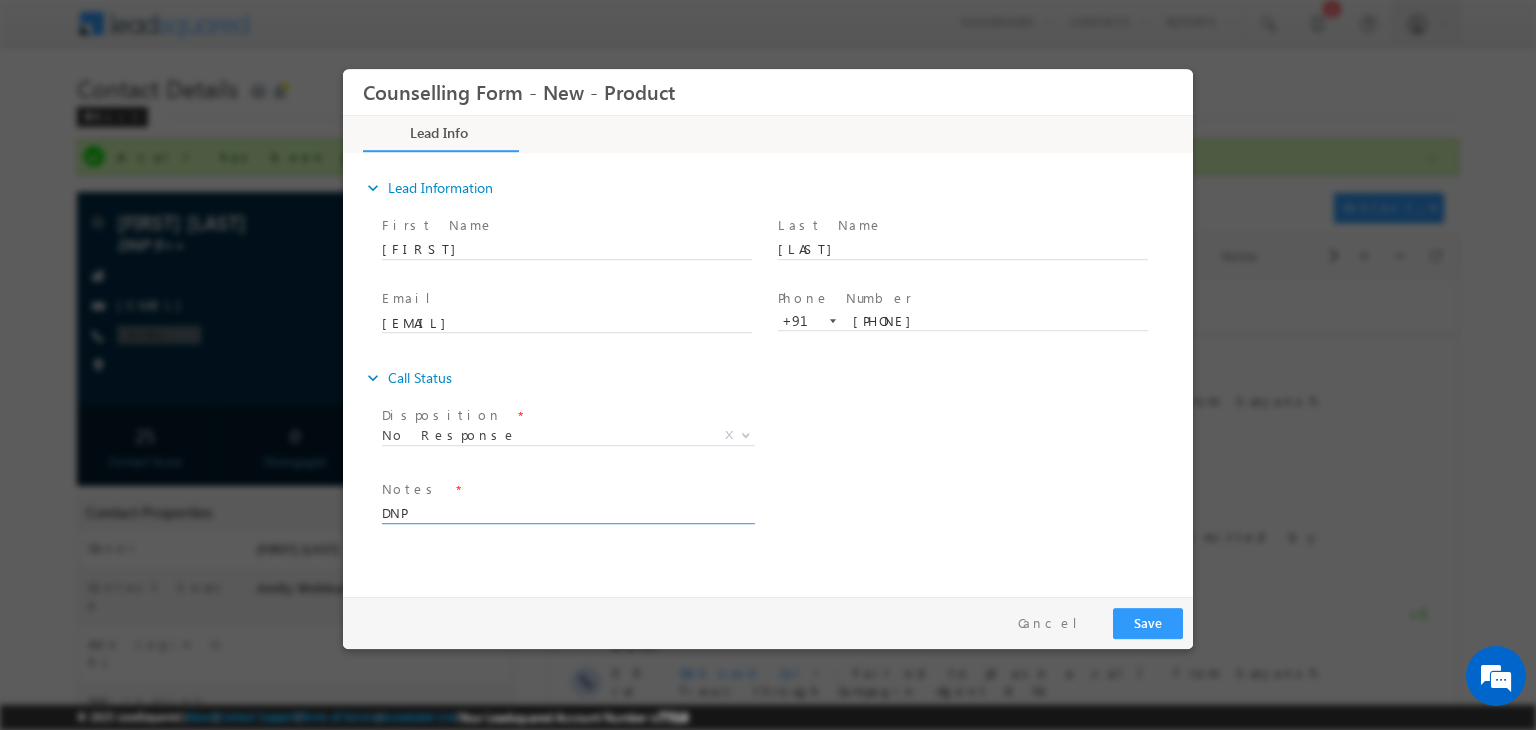 type on "DNP" 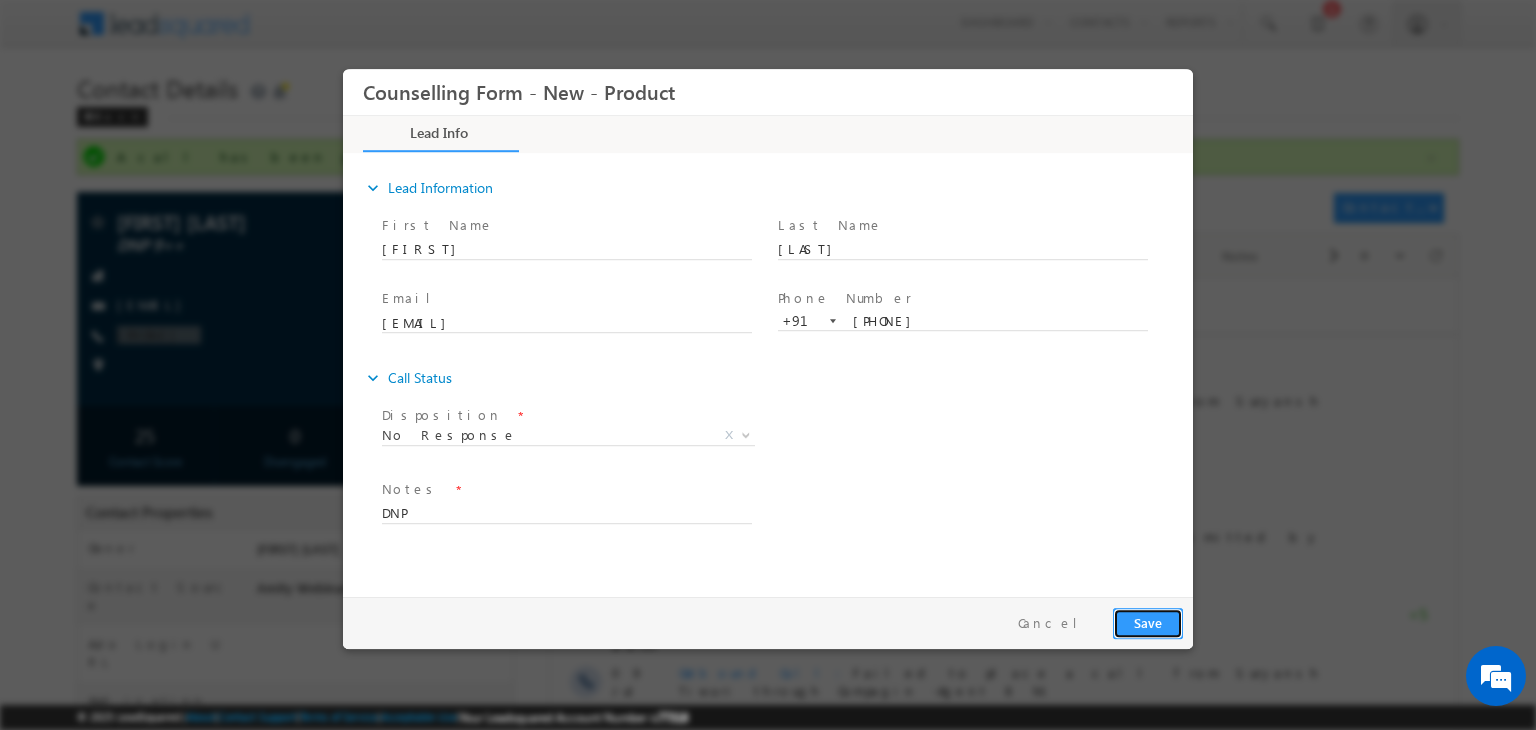 click on "Save" at bounding box center (1148, 623) 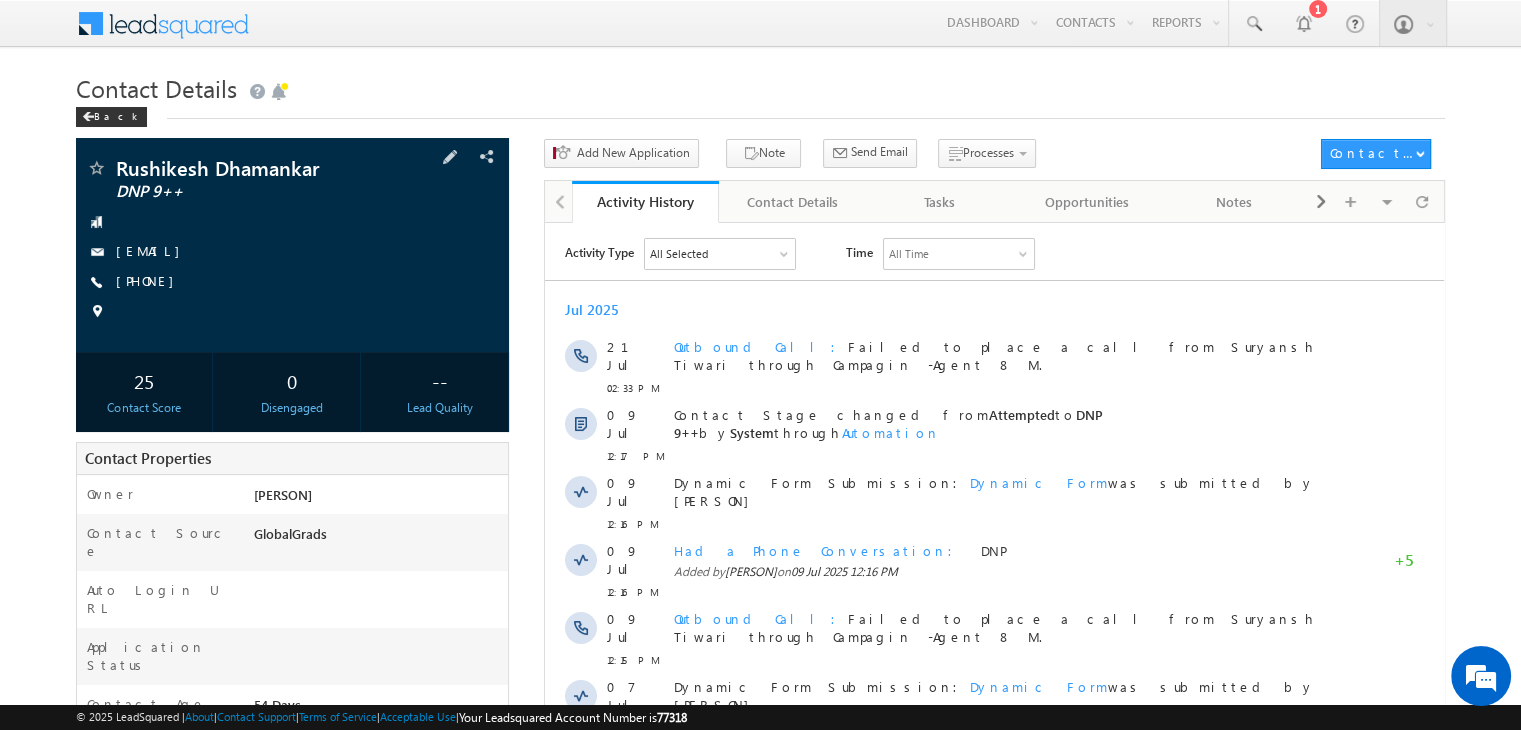 scroll, scrollTop: 0, scrollLeft: 0, axis: both 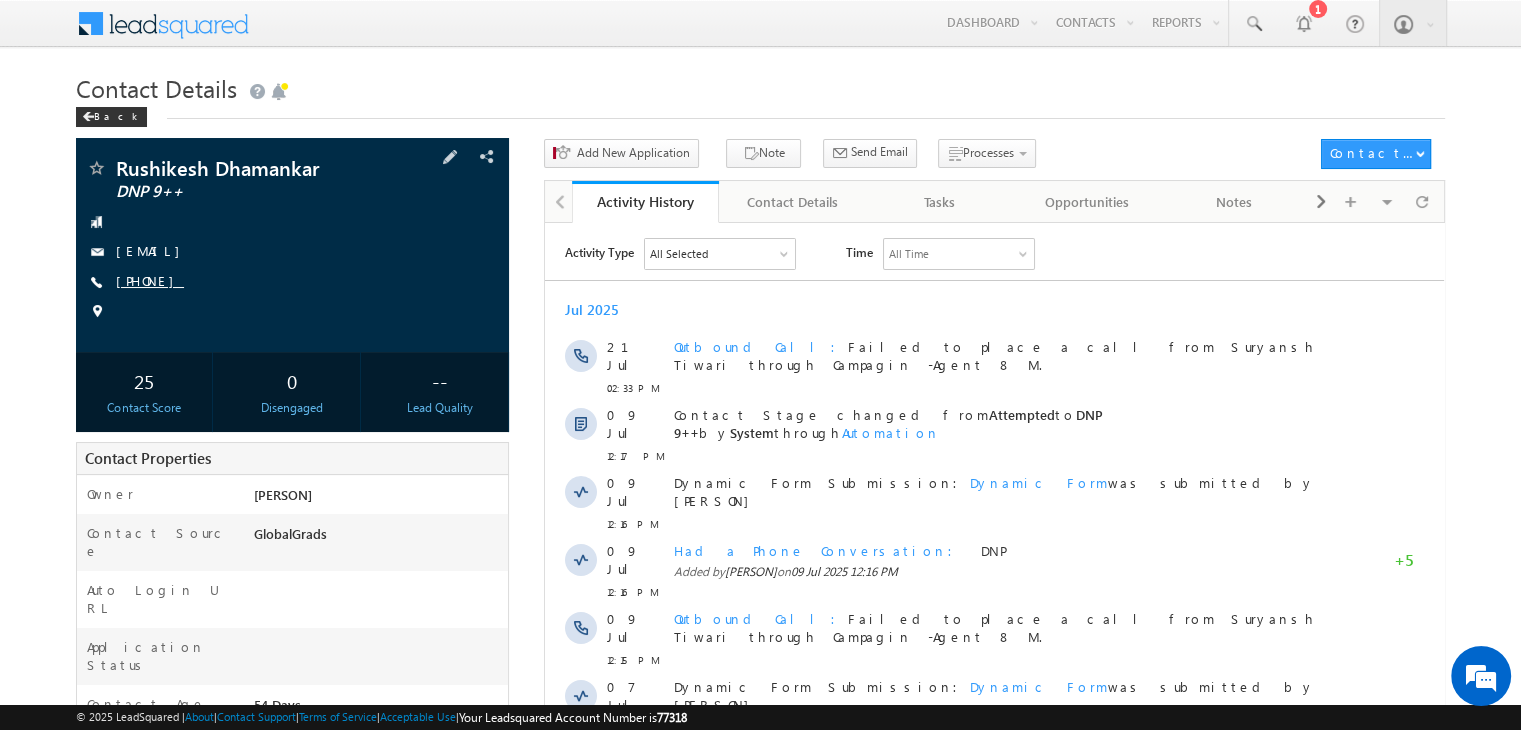 click on "[PHONE]" at bounding box center [150, 280] 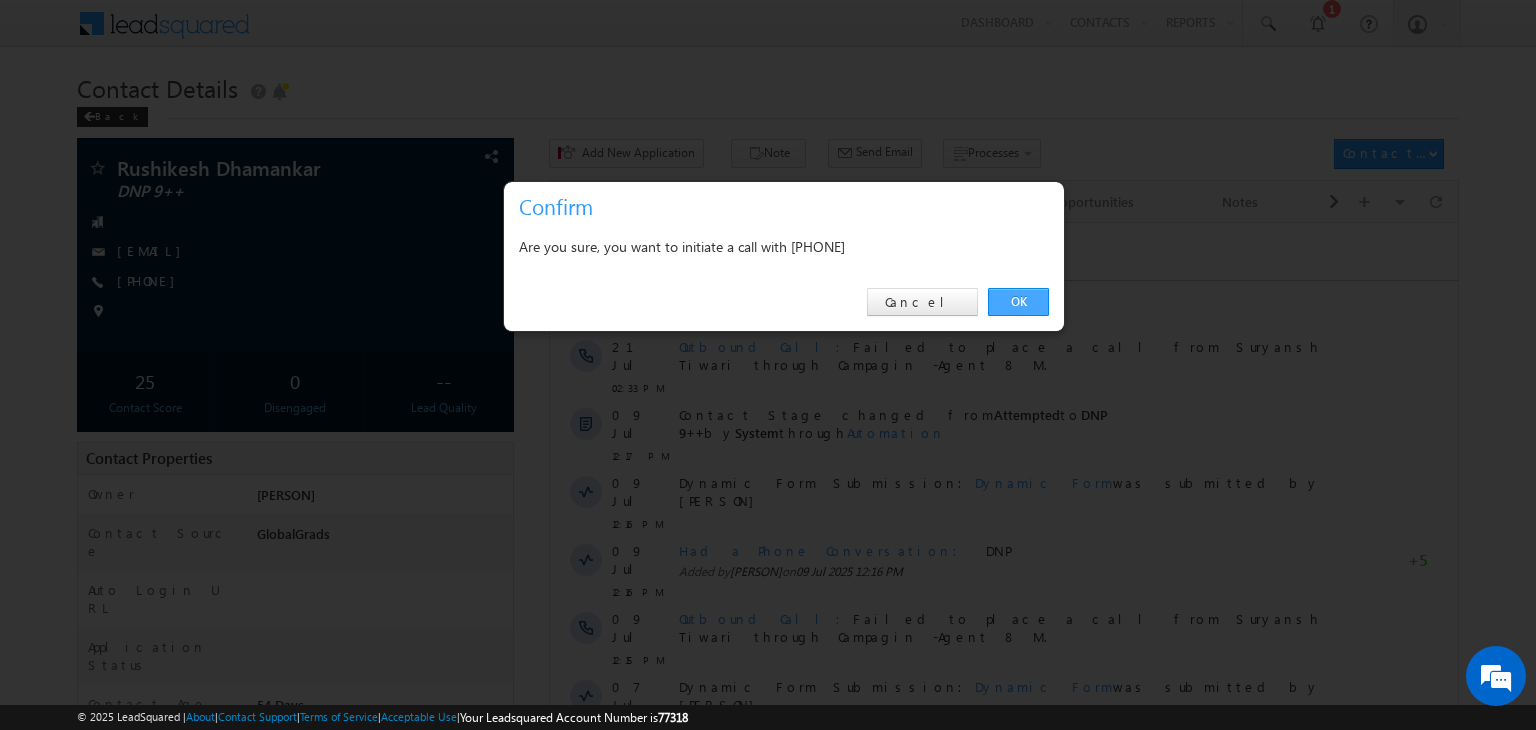 click on "OK" at bounding box center (1018, 302) 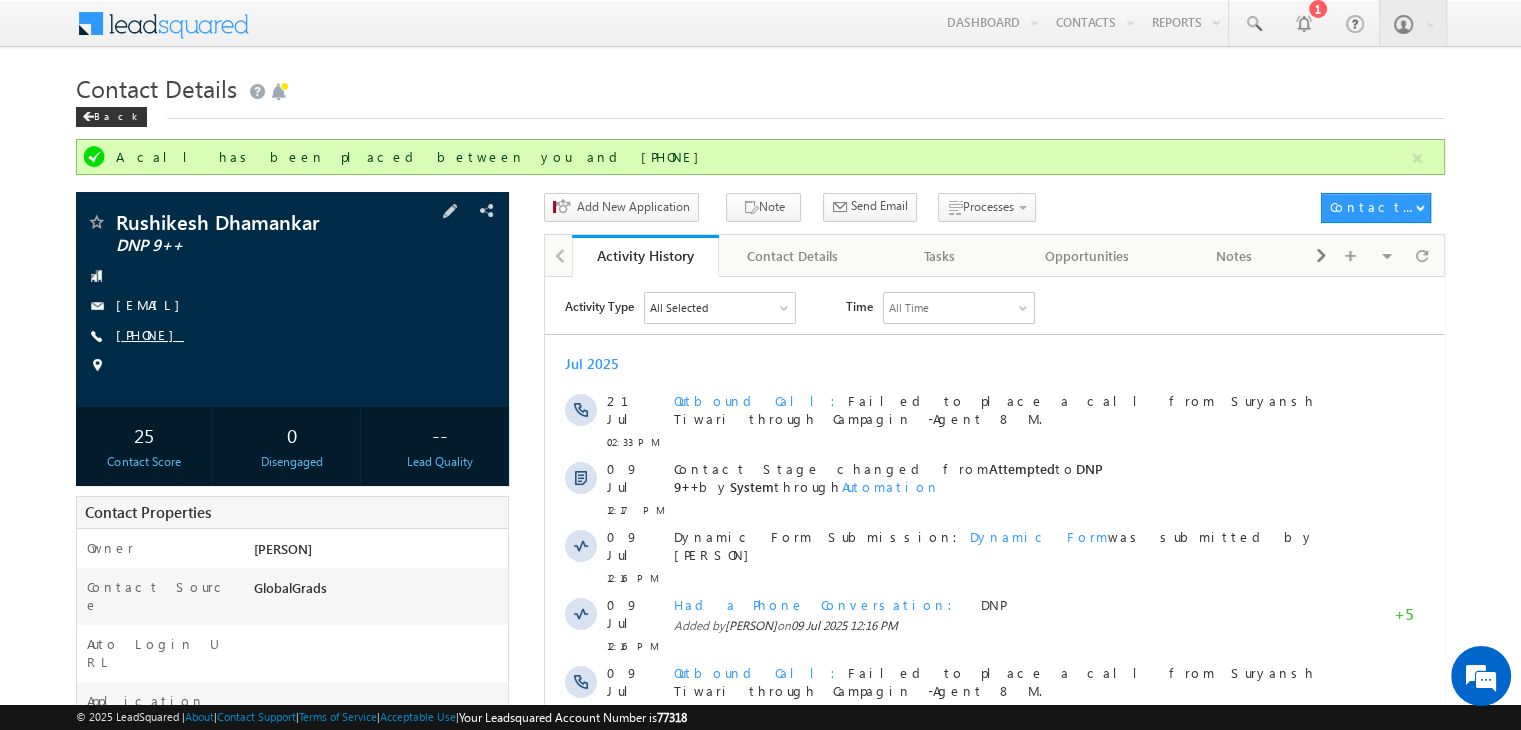 click on "[PHONE]" at bounding box center (150, 334) 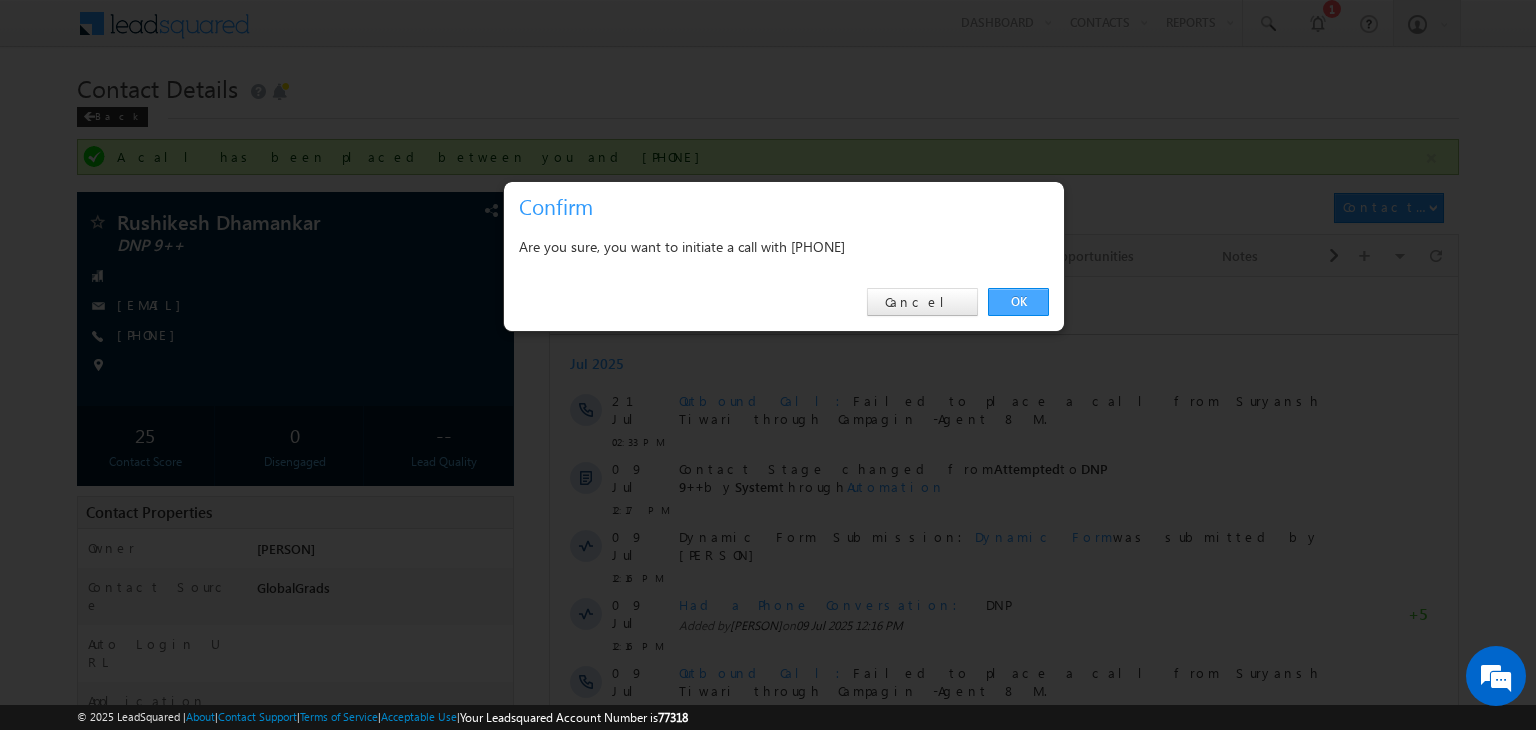 click on "OK" at bounding box center [1018, 302] 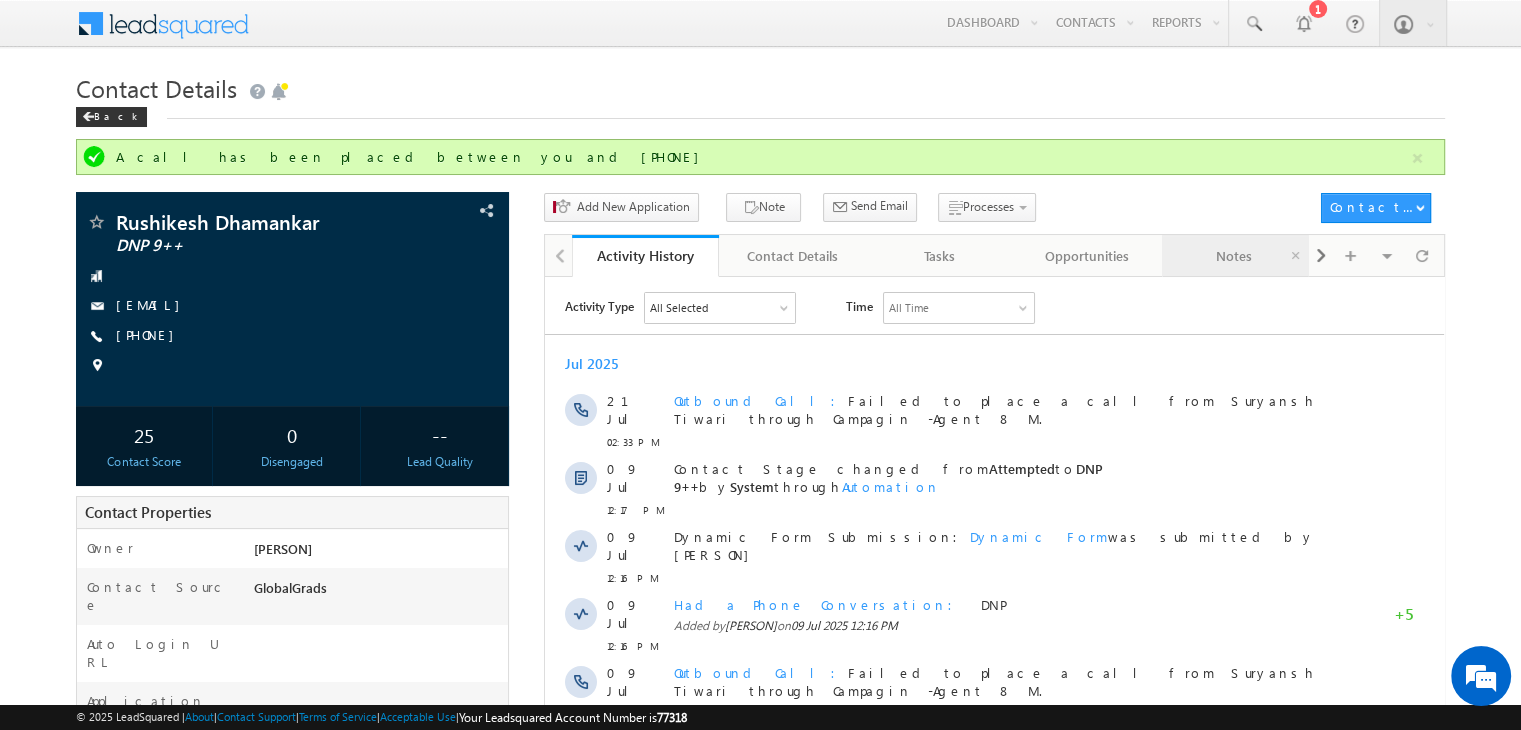 click on "Notes" at bounding box center [1234, 256] 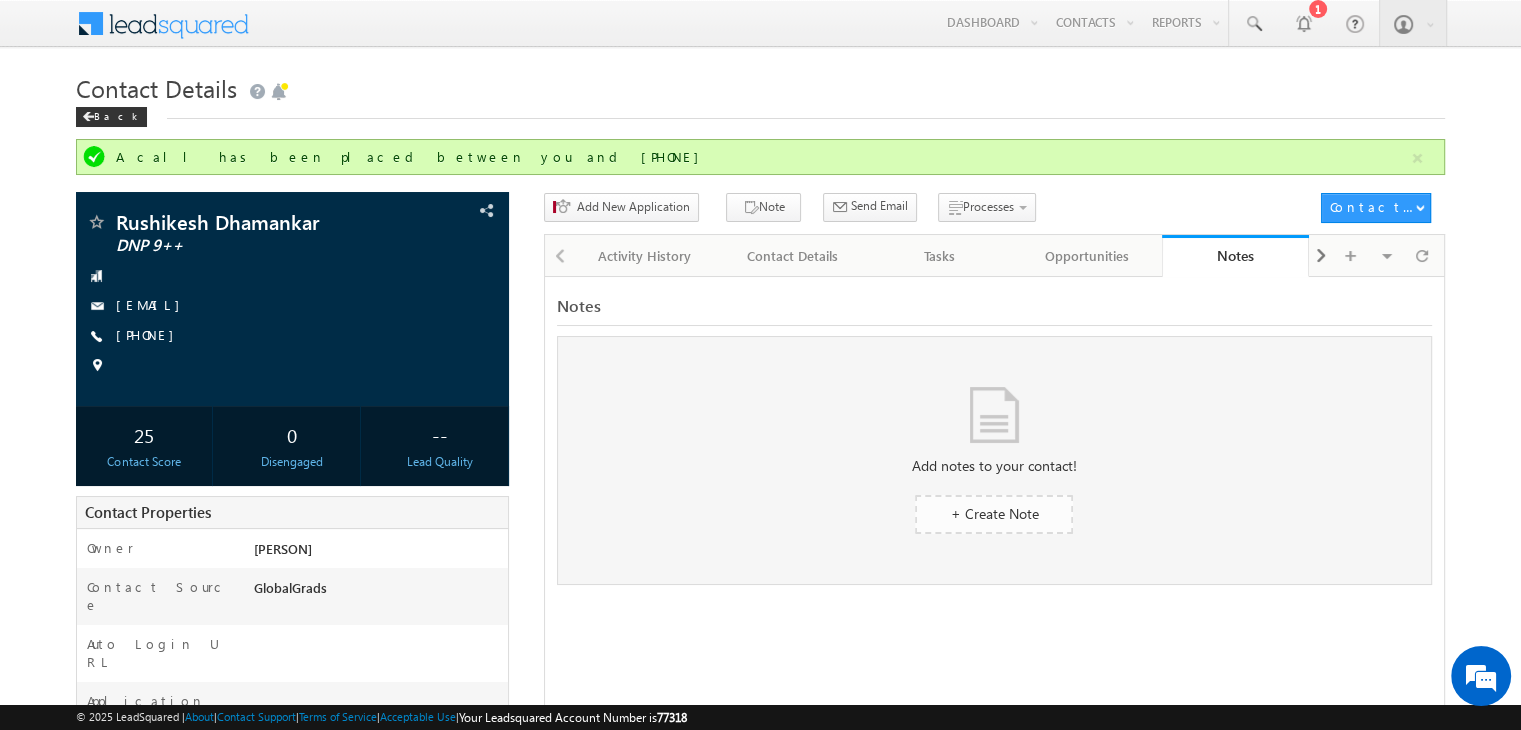 click on "+ Create Note" at bounding box center [994, 514] 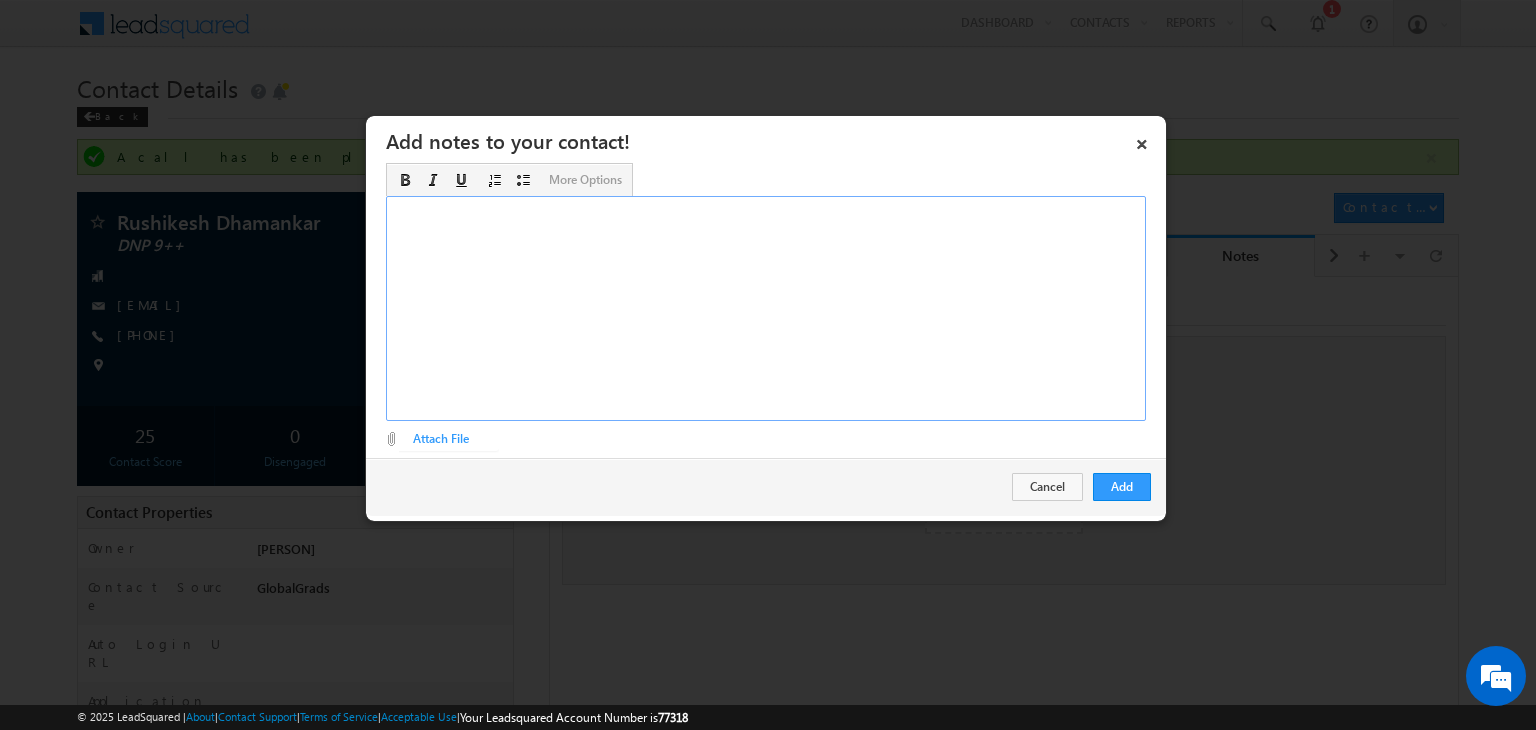 click at bounding box center (766, 308) 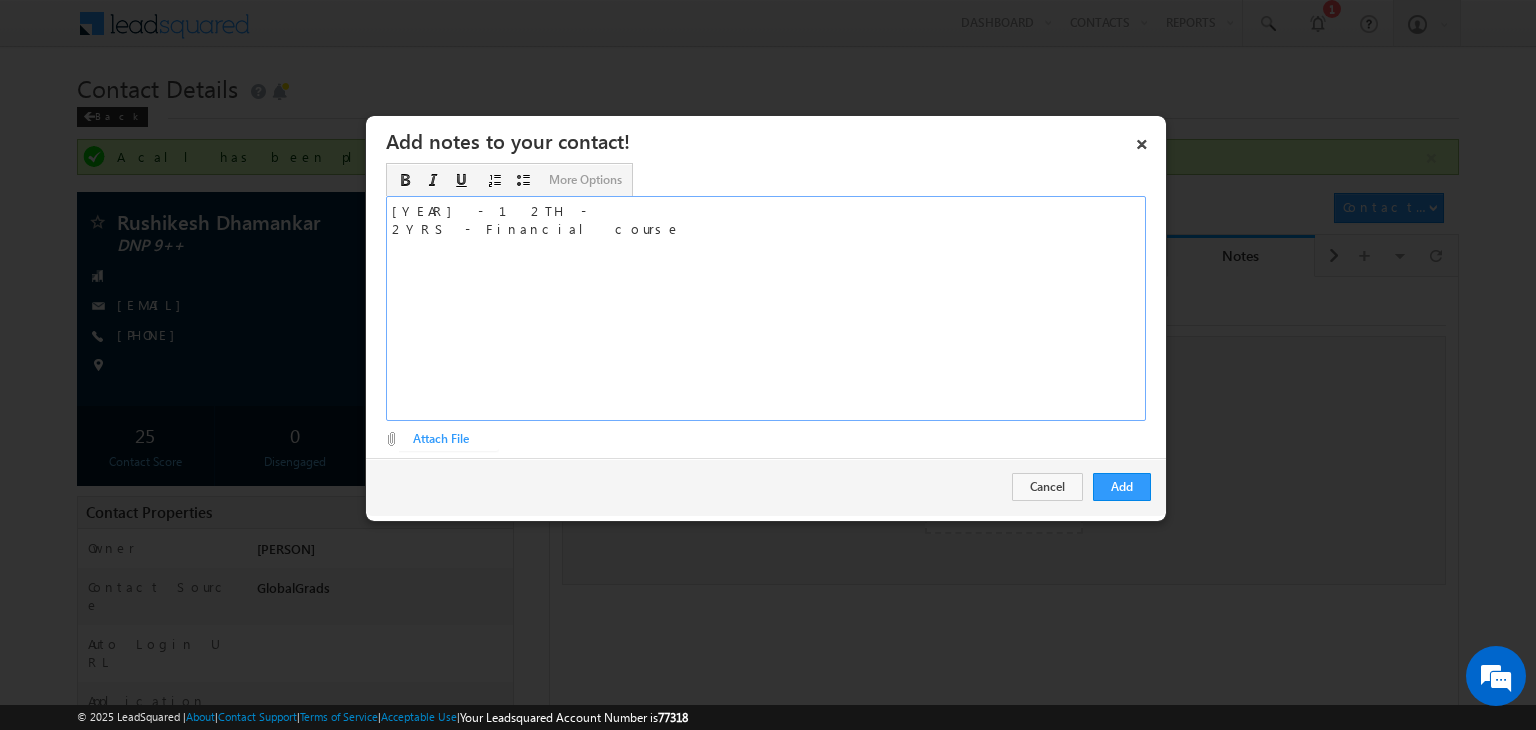 click on "2023 - 12TH -  2YRS - Financial course" at bounding box center [766, 308] 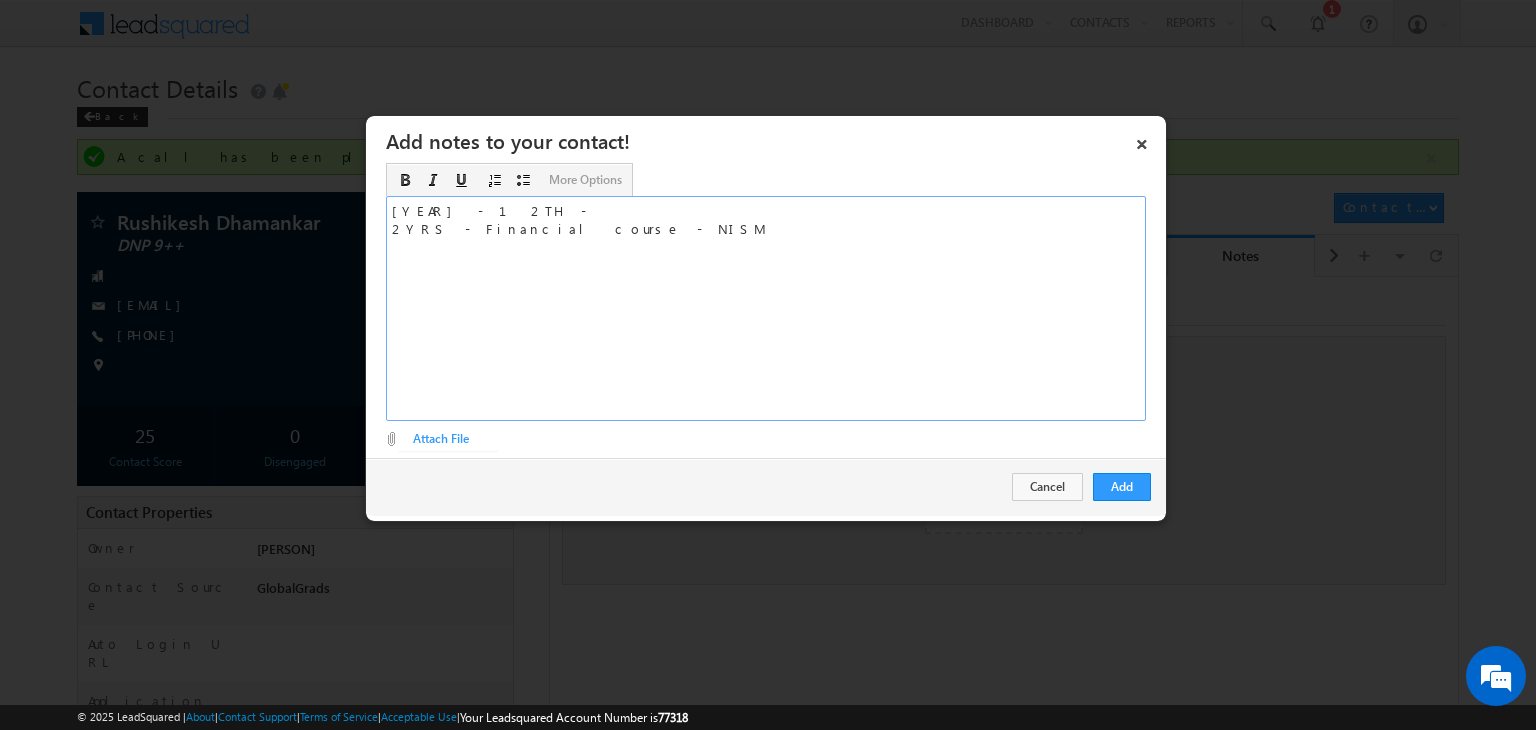 click on "2023 - 12TH -  2YRS - Financial course - NISM" at bounding box center (766, 308) 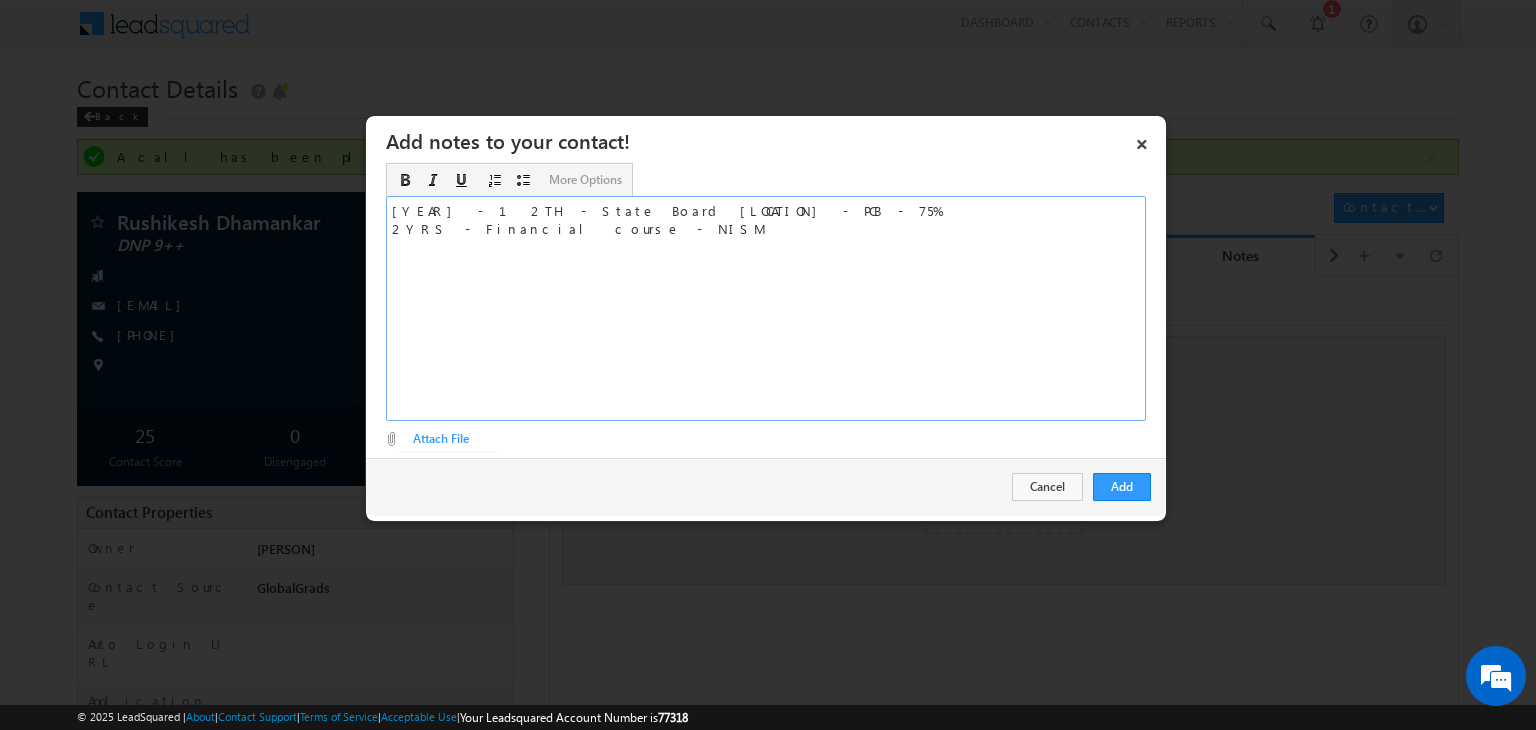 click on "2023 - 12TH - State Board Maharastra - PCB - 75%  2YRS - Financial course - NISM" at bounding box center [766, 308] 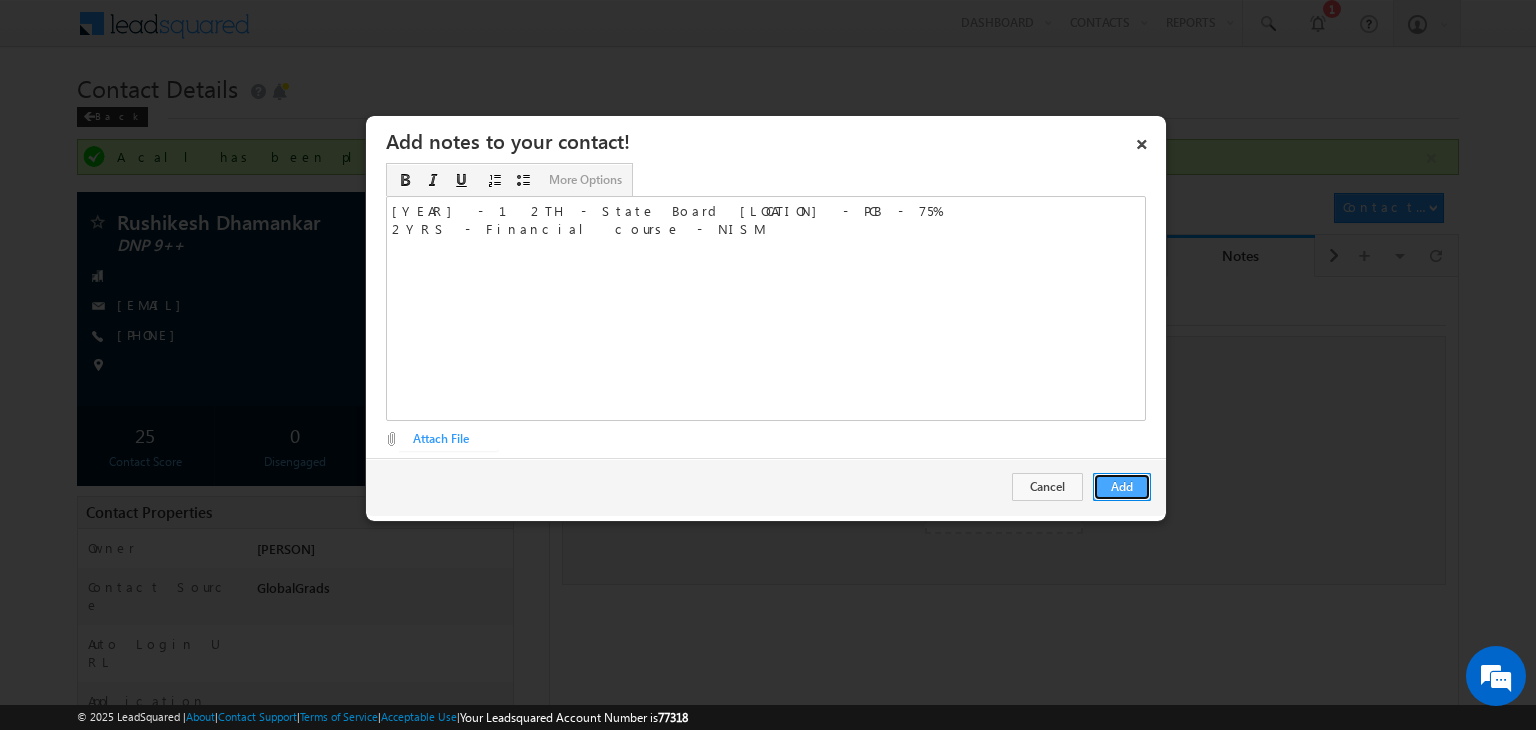 click on "Add" at bounding box center [1122, 487] 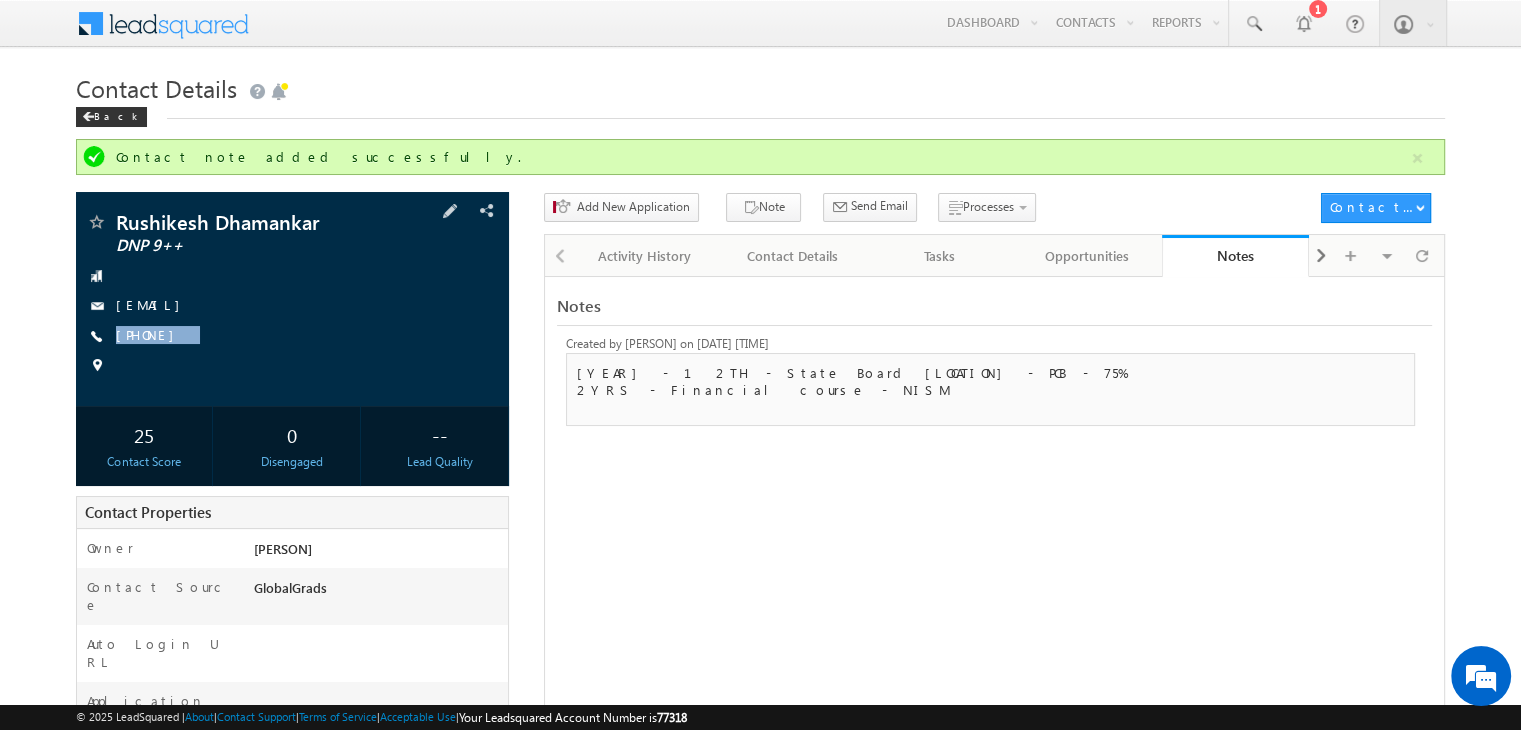 copy on "+91-8999251537" 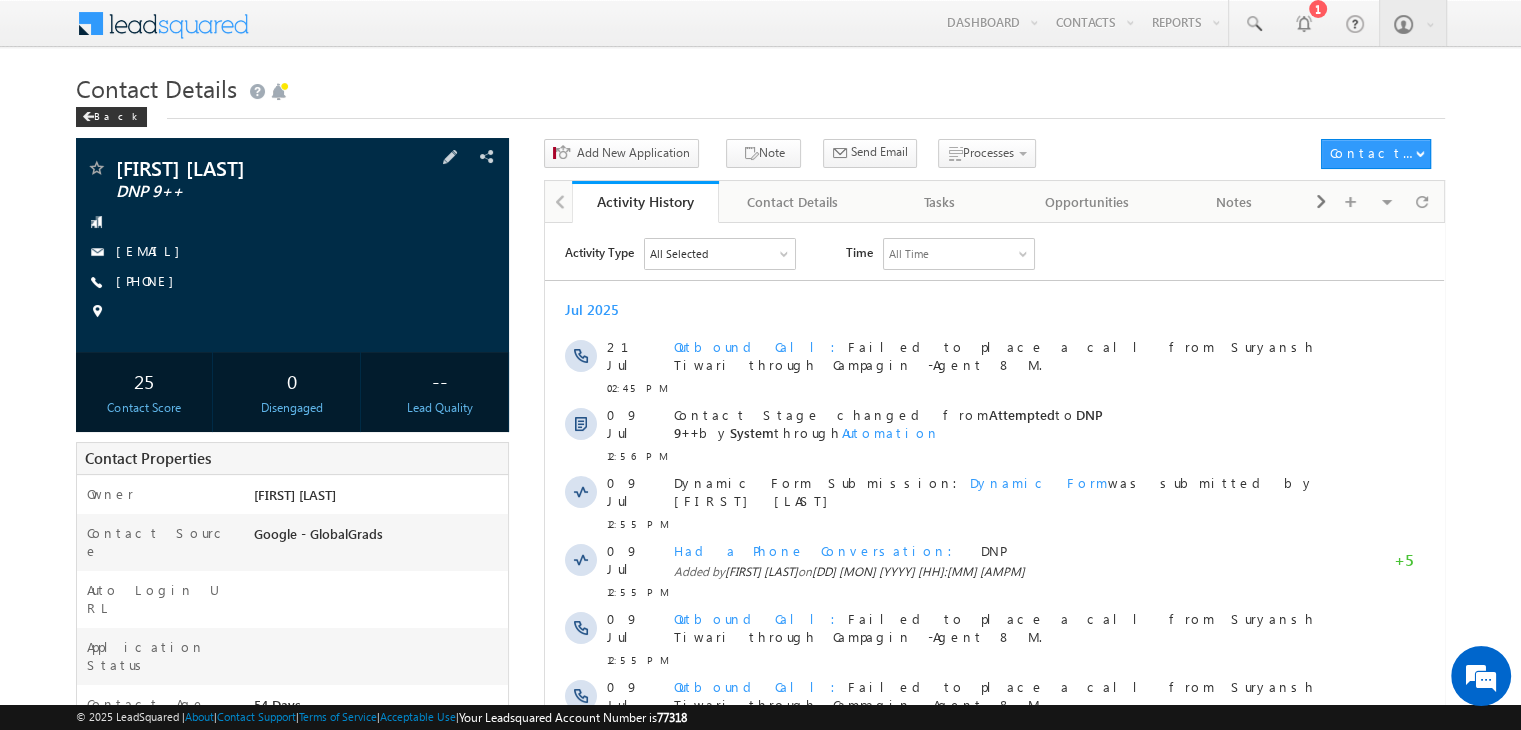 scroll, scrollTop: 0, scrollLeft: 0, axis: both 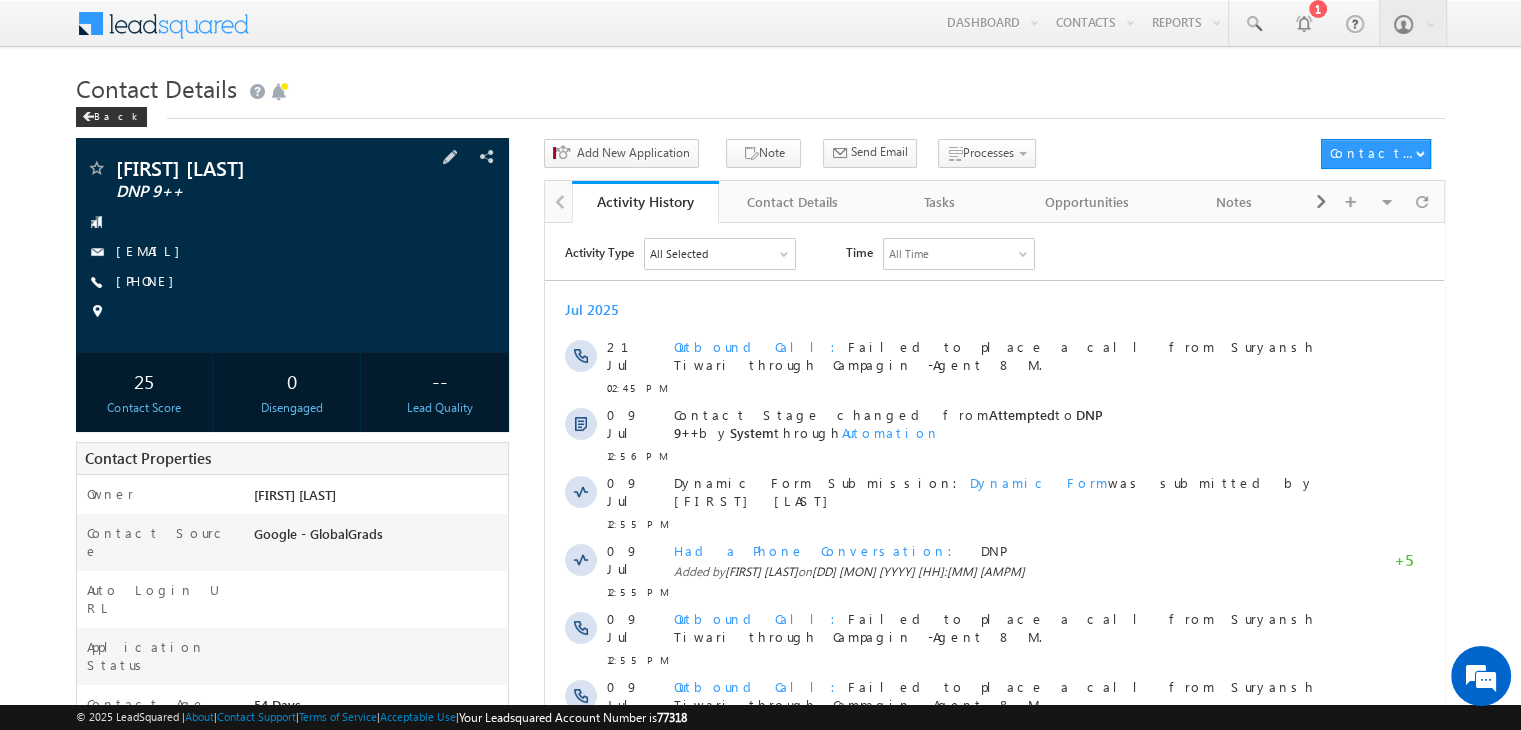 click on "[FIRST] [LAST]
DNP 9++
[EMAIL]
[PHONE]" at bounding box center (292, 245) 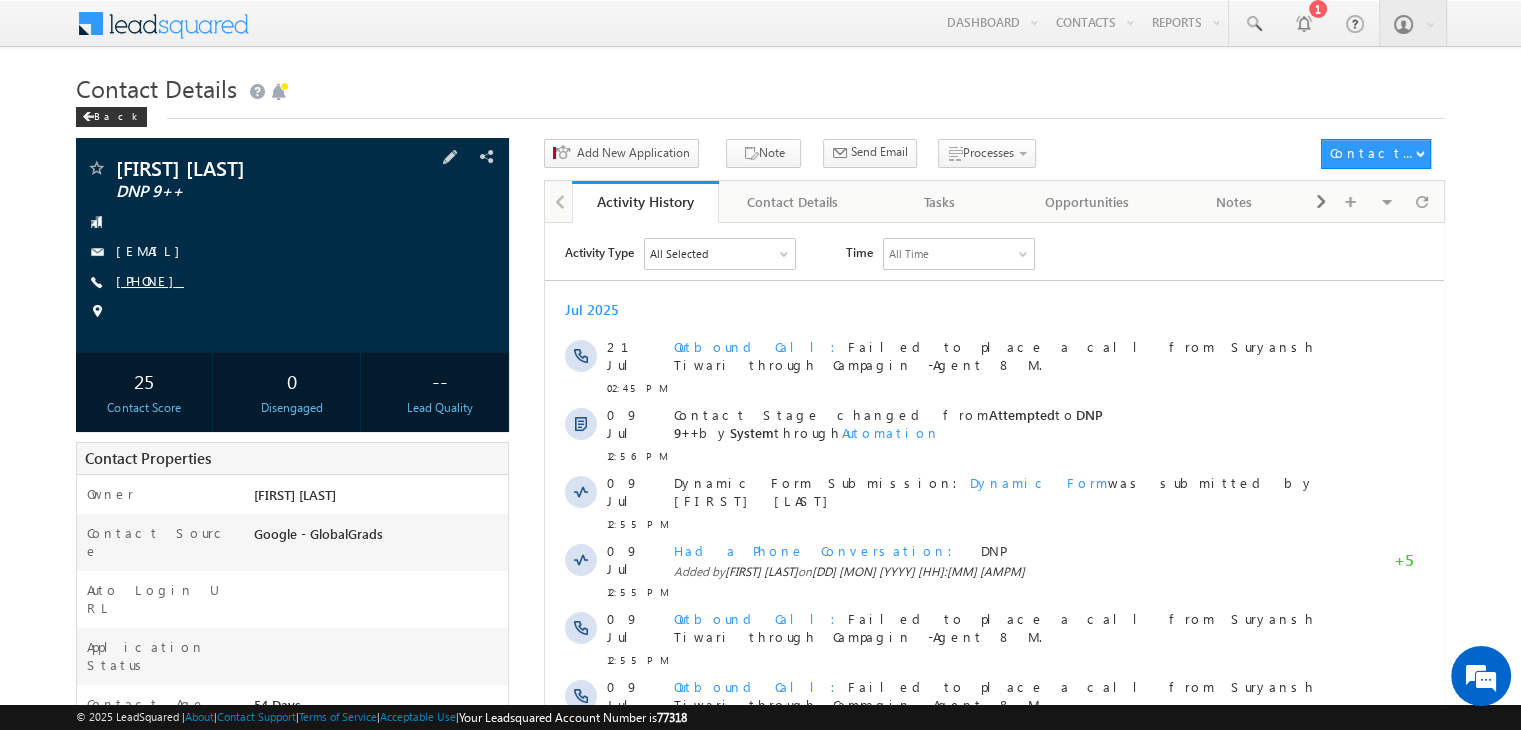 click on "[PHONE]" at bounding box center [150, 280] 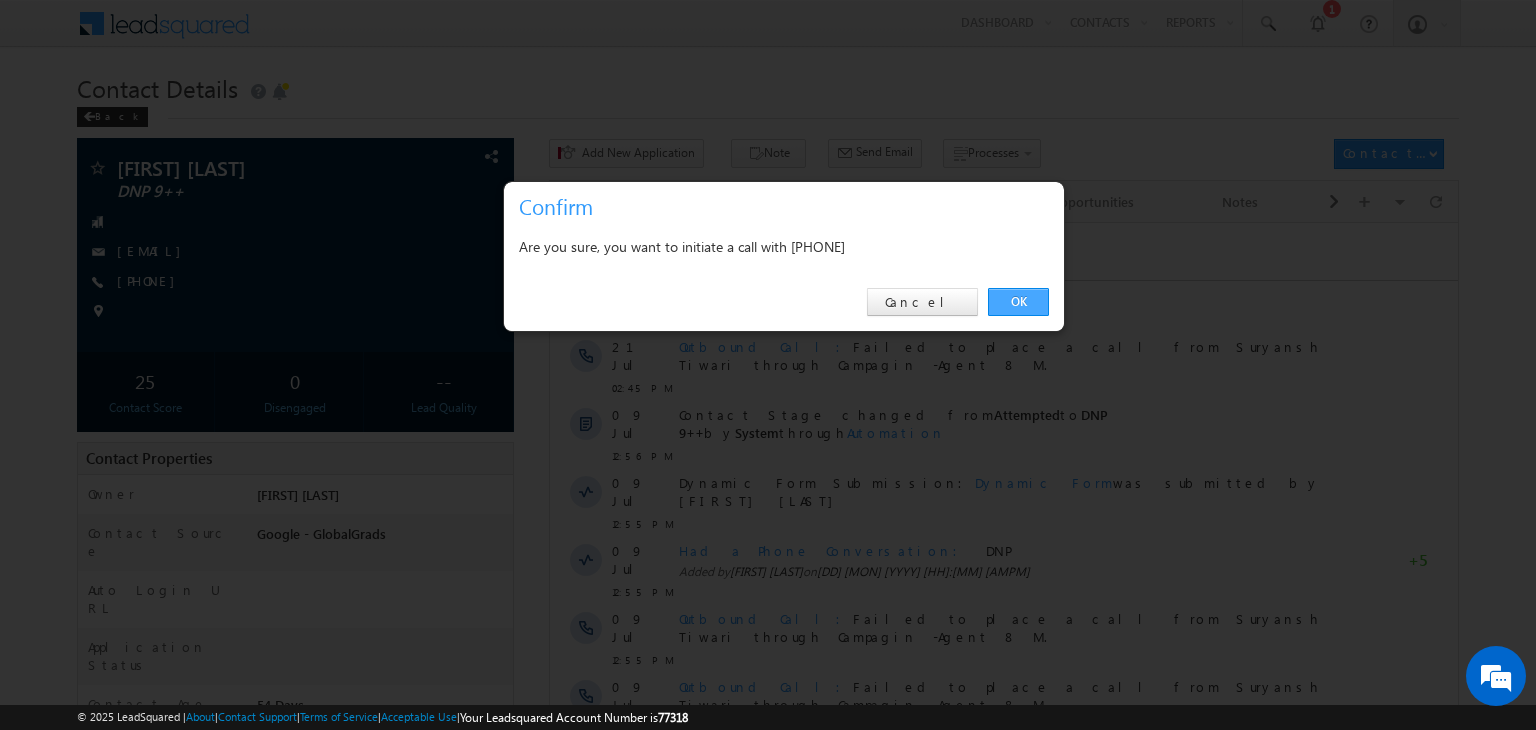 click on "OK" at bounding box center [1018, 302] 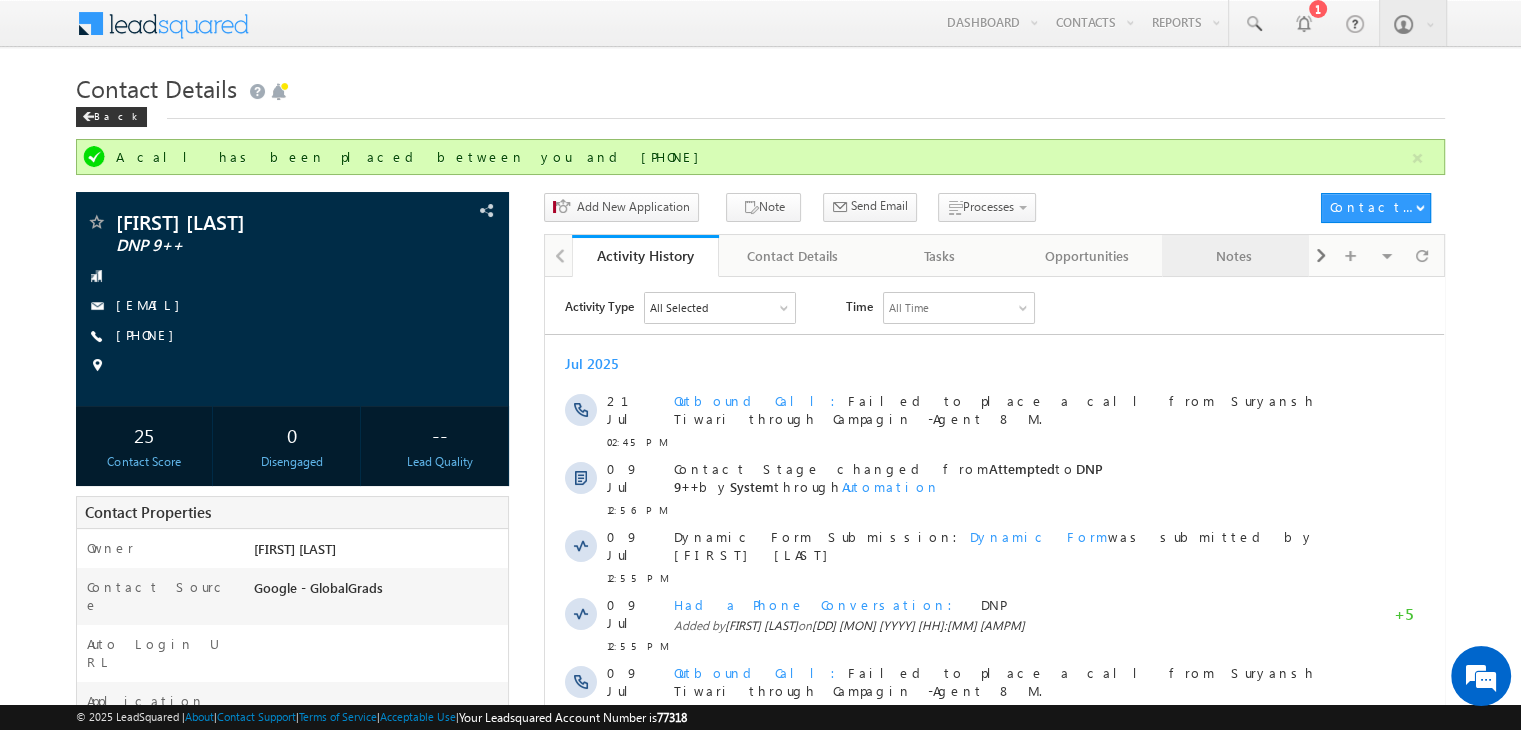 click on "Notes" at bounding box center [1235, 256] 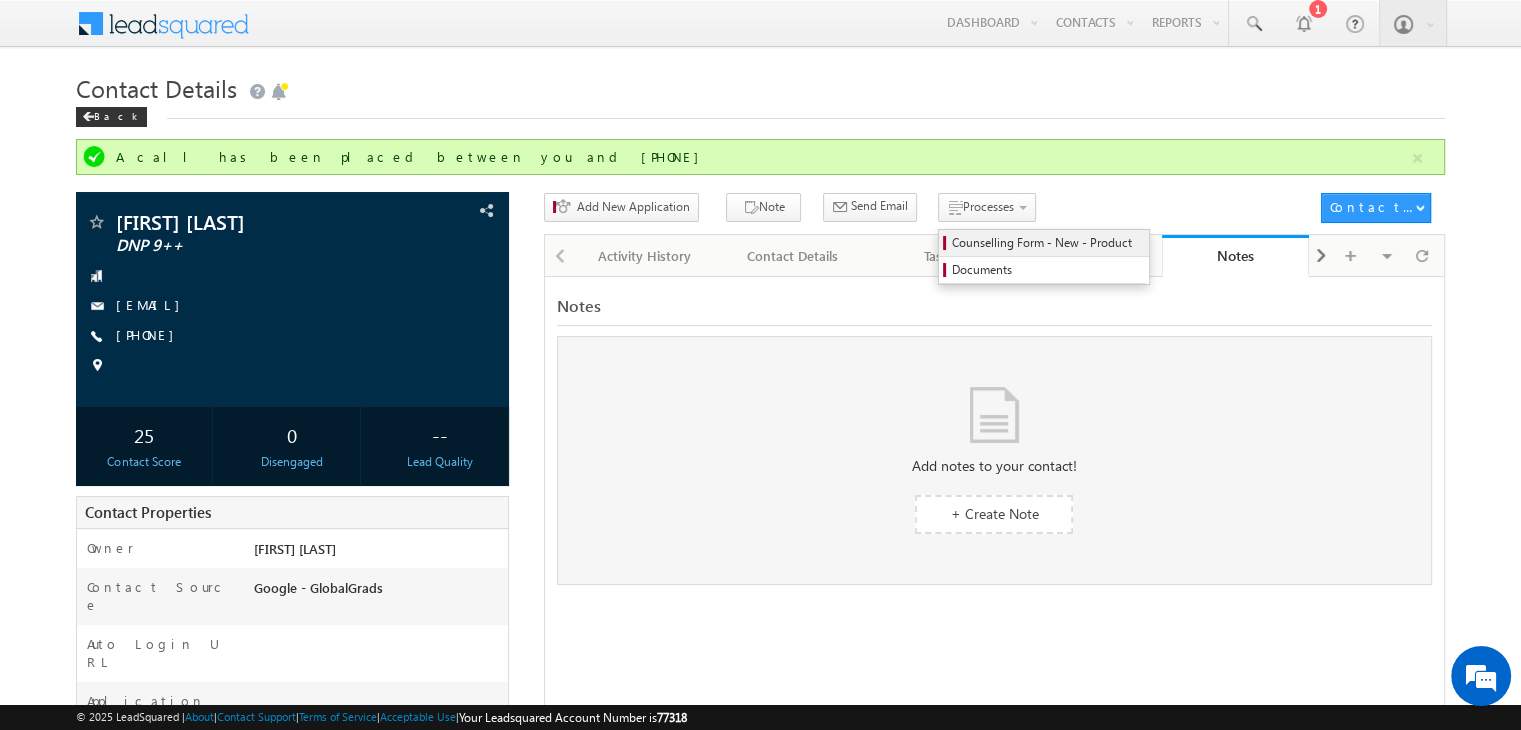 click on "Counselling Form - New - Product" at bounding box center (1047, 243) 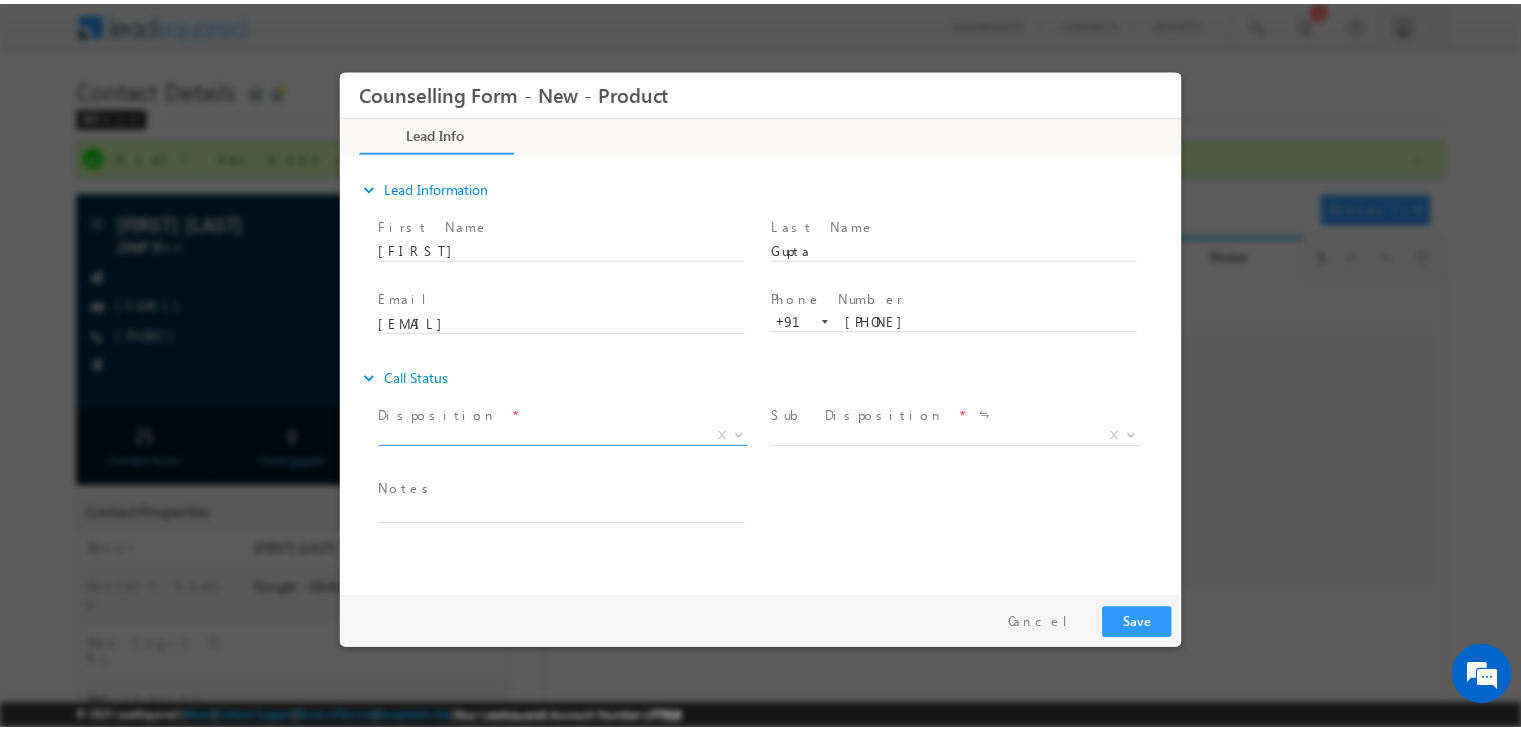 scroll, scrollTop: 0, scrollLeft: 0, axis: both 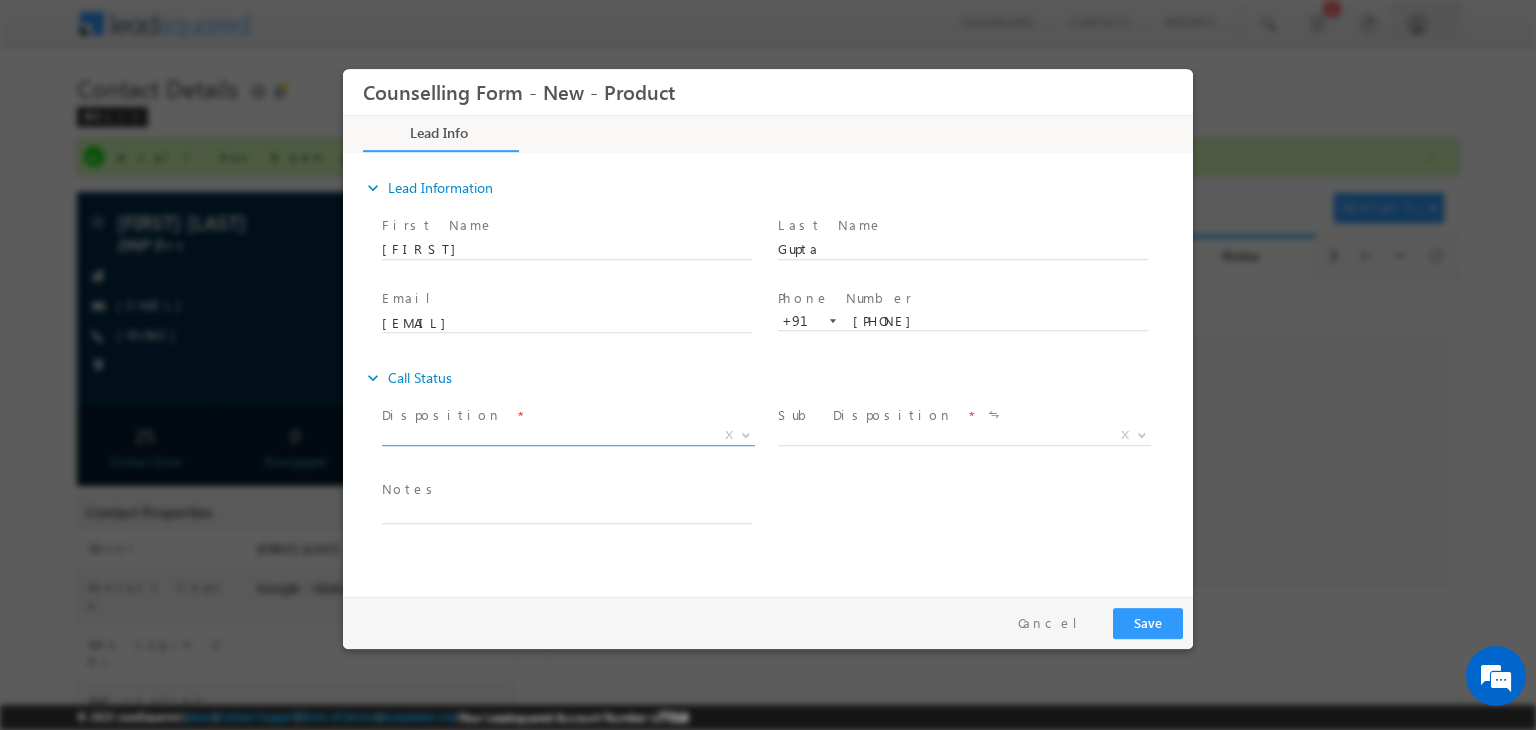 click on "X" at bounding box center [568, 436] 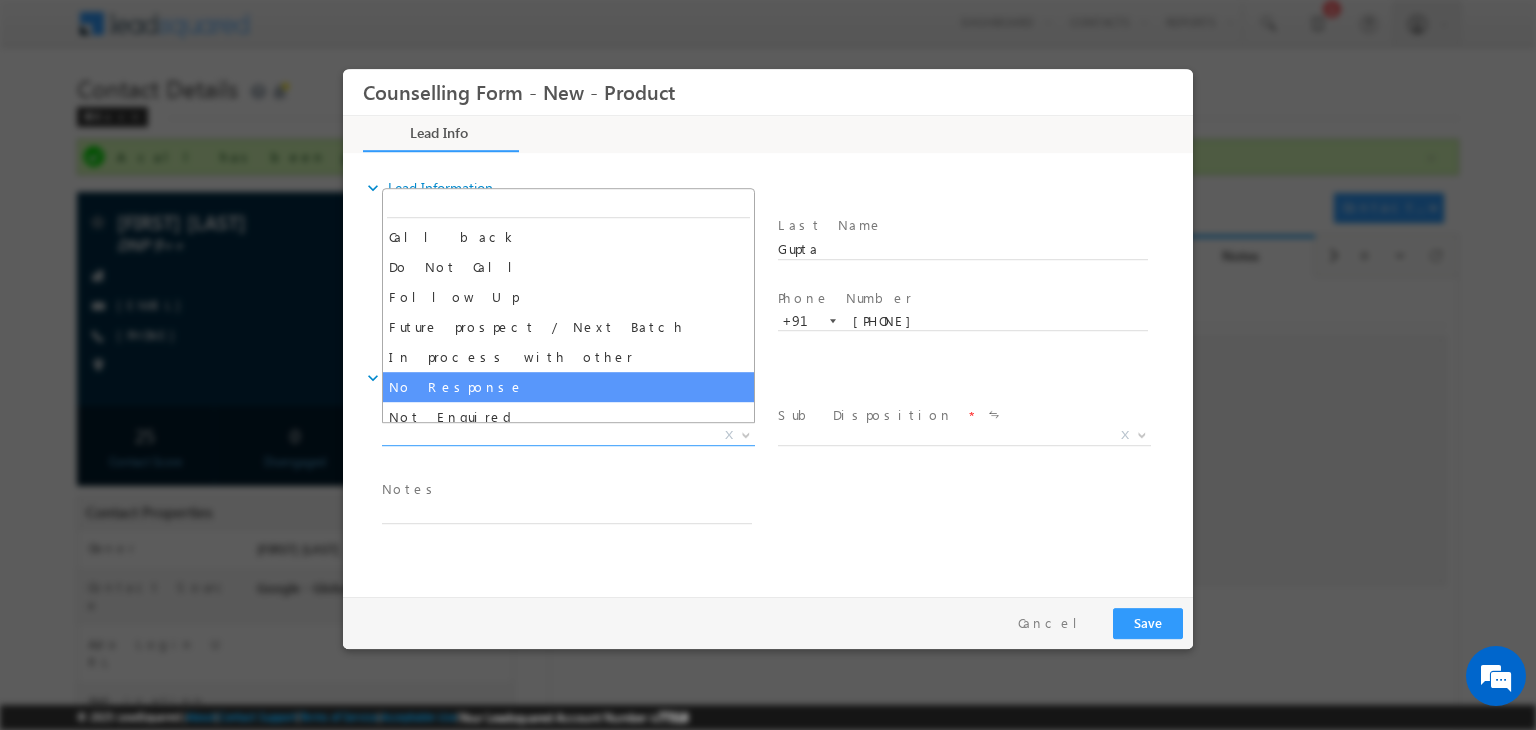 select on "No Response" 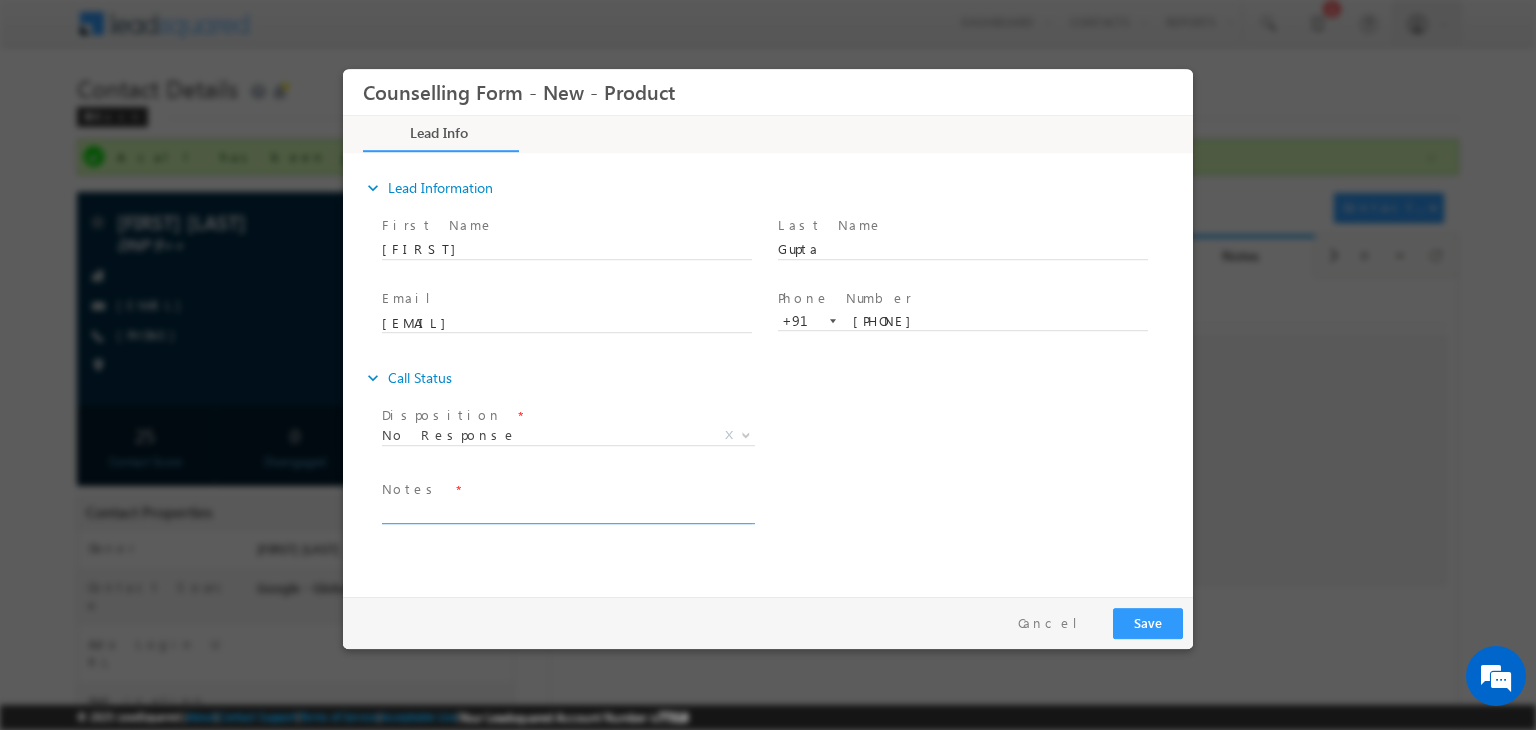 click at bounding box center (567, 512) 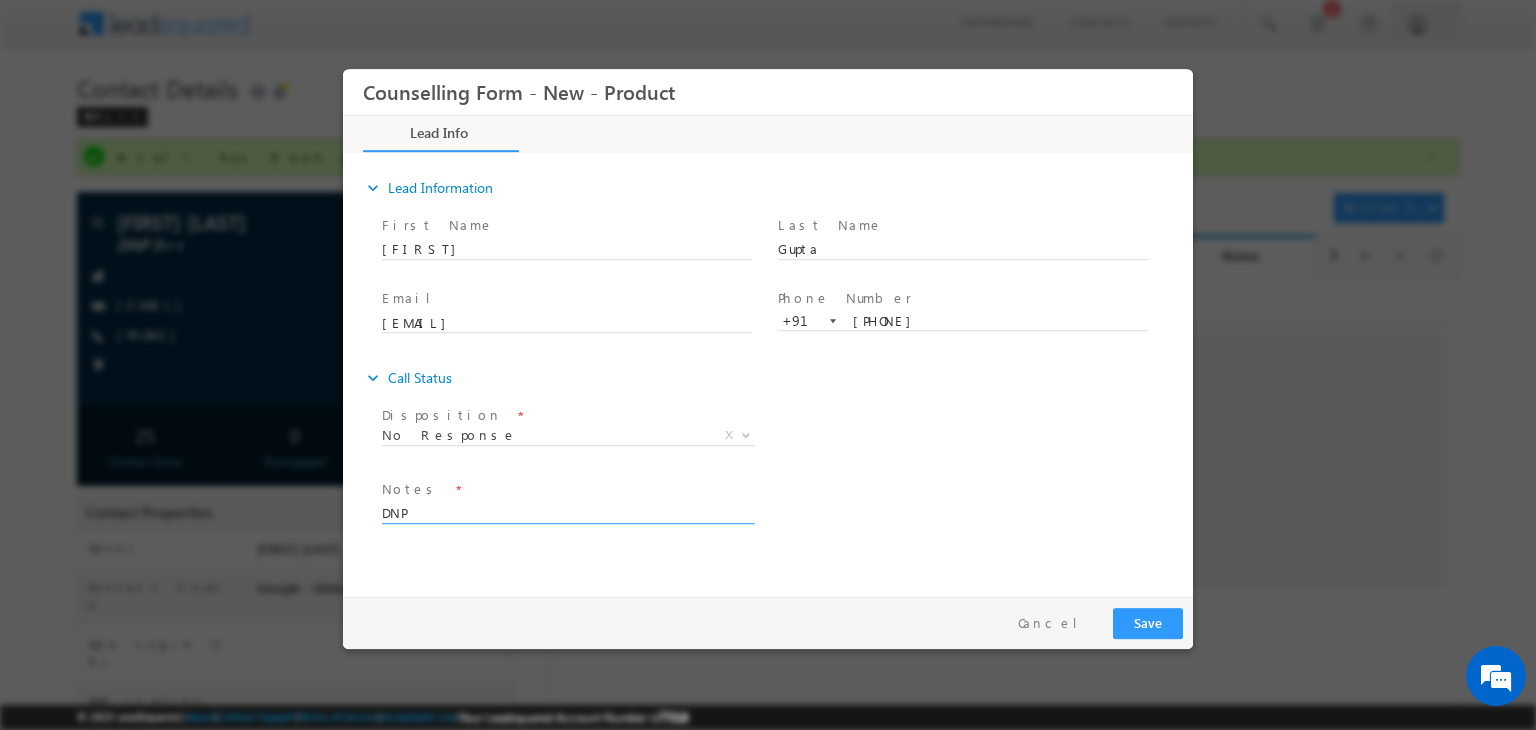 type on "DNP" 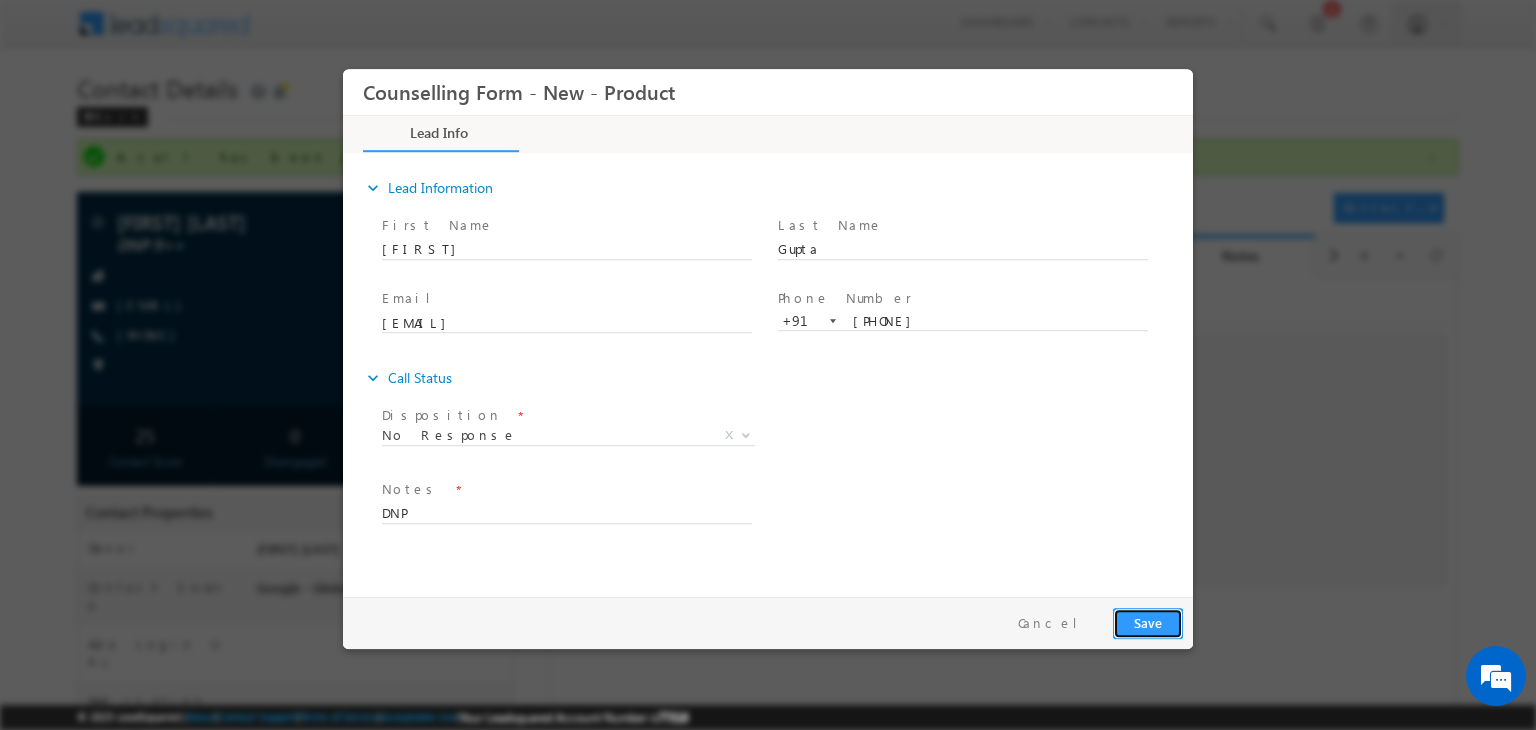 click on "Save" at bounding box center (1148, 623) 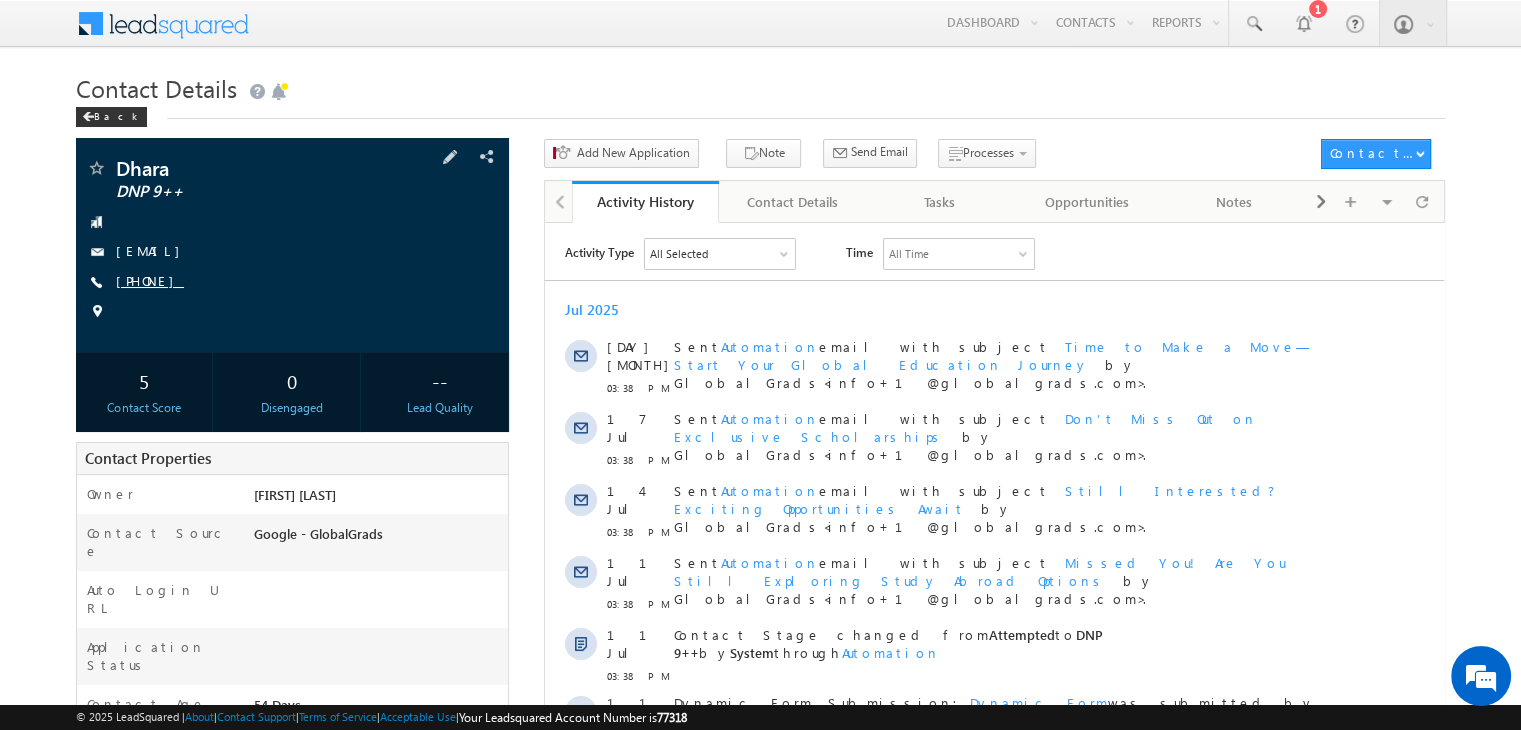 scroll, scrollTop: 0, scrollLeft: 0, axis: both 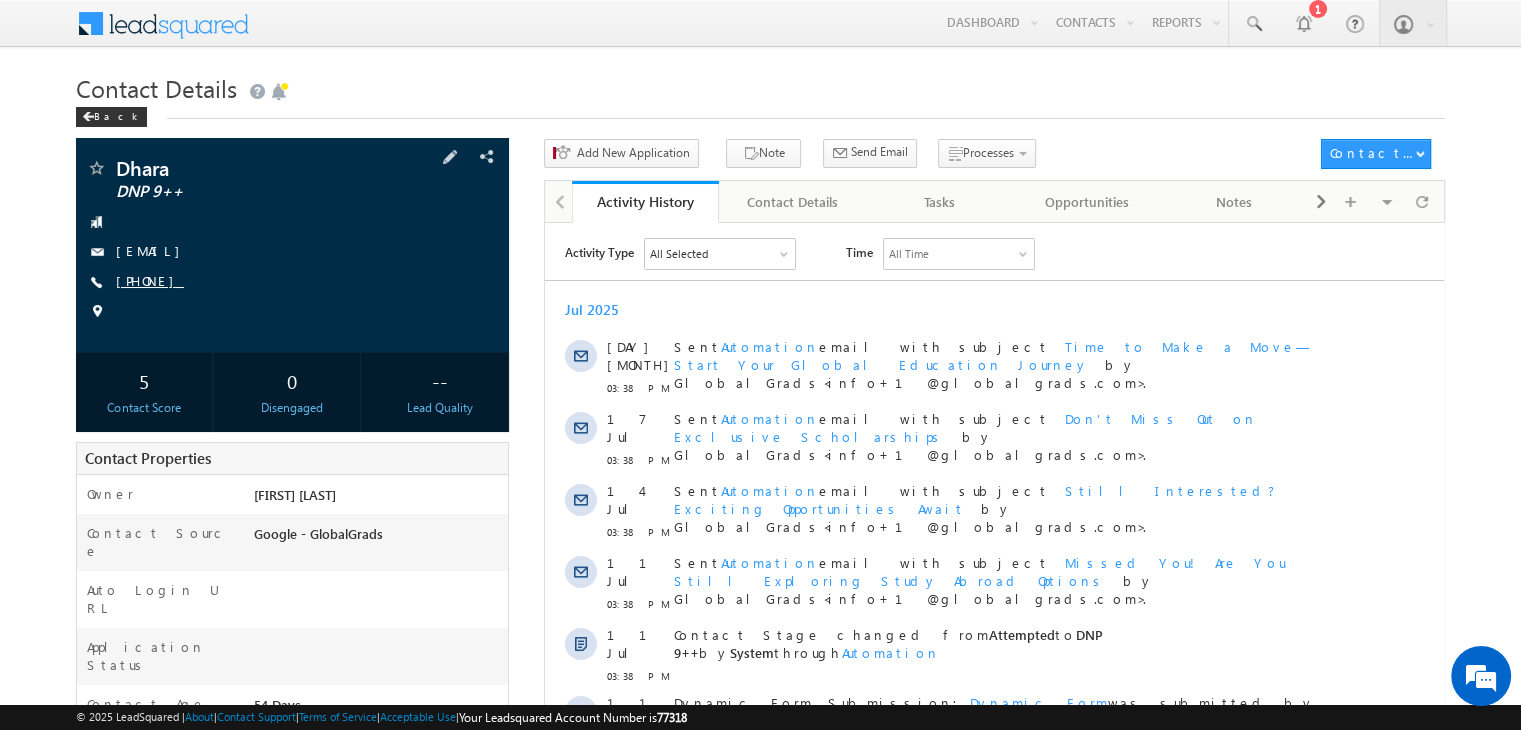 click on "[PHONE]" at bounding box center [150, 280] 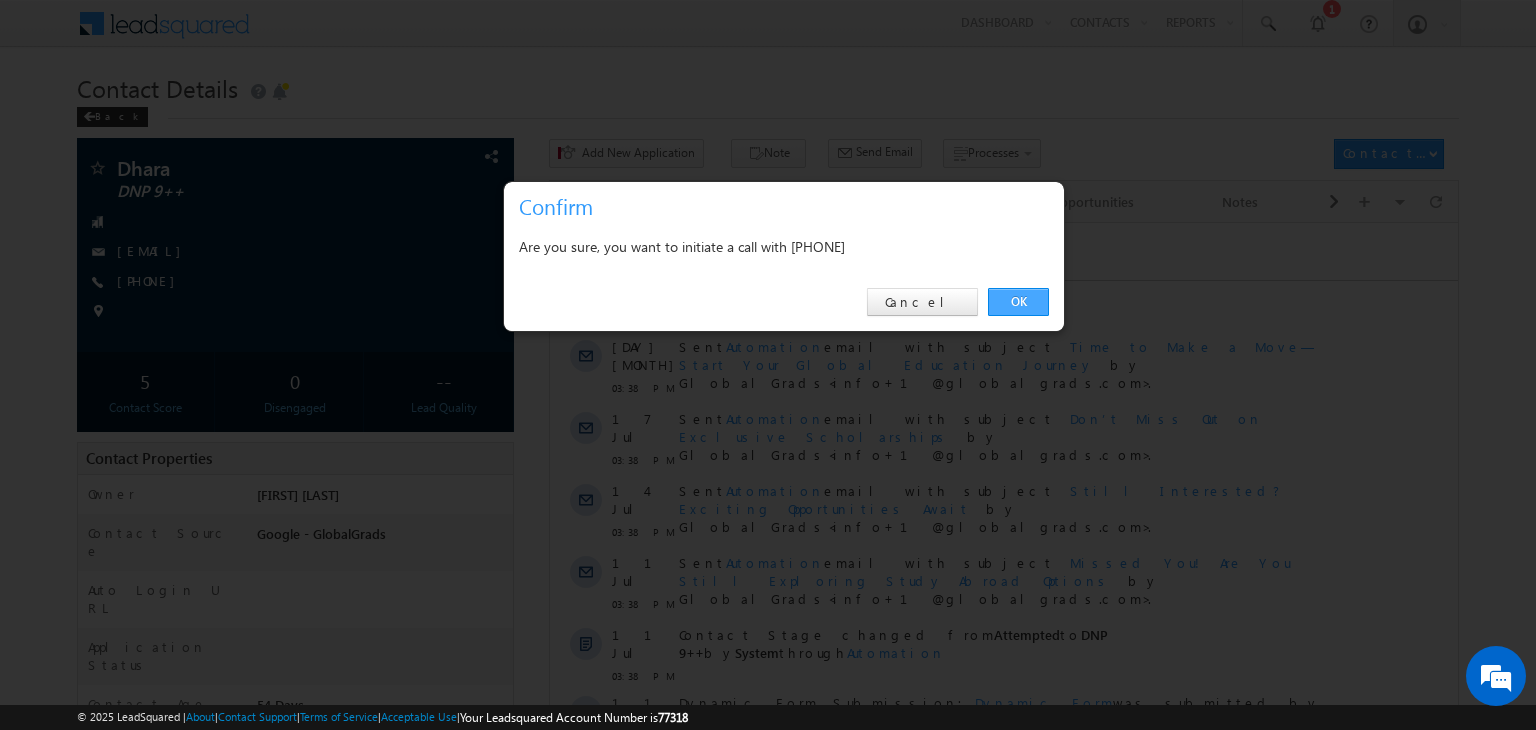 click on "OK" at bounding box center (1018, 302) 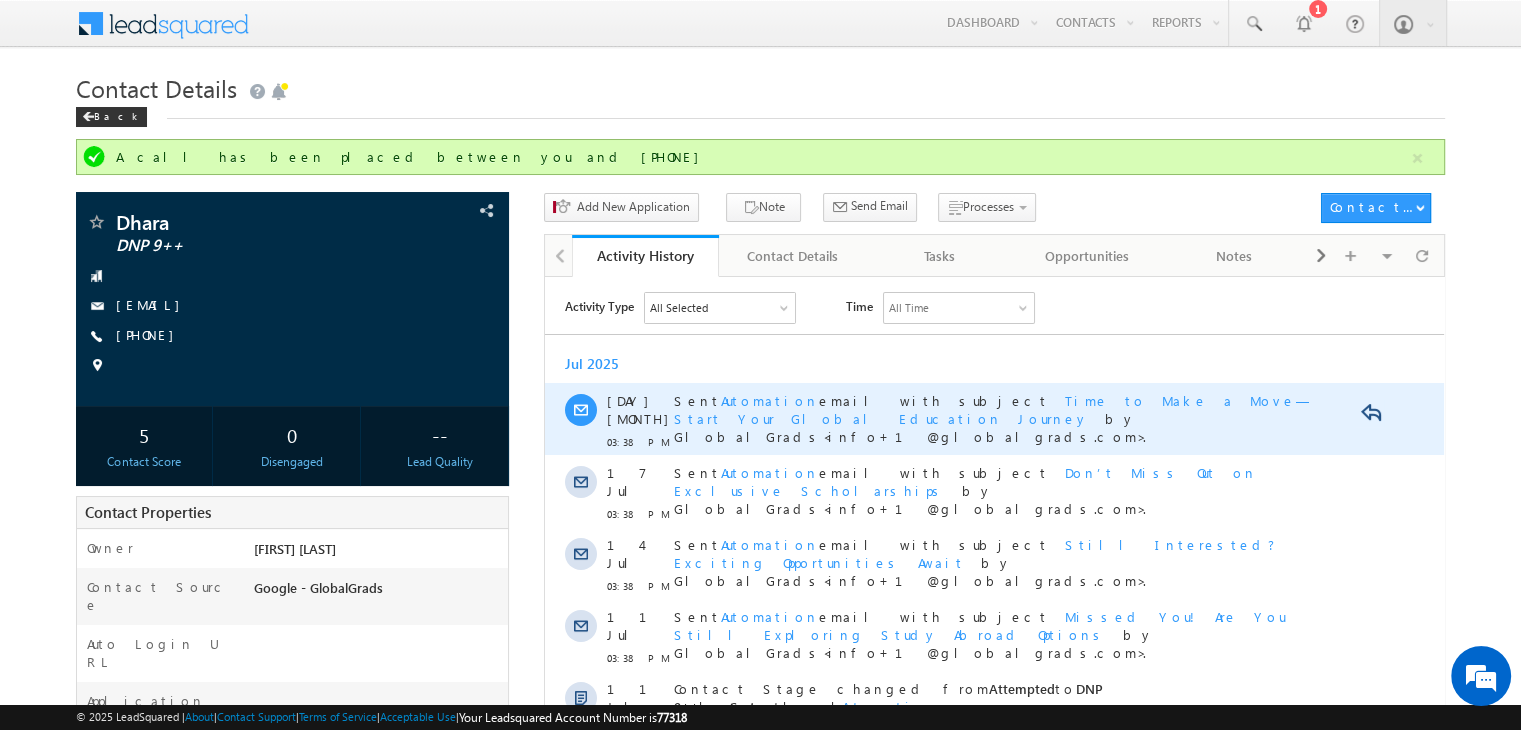 scroll, scrollTop: 455, scrollLeft: 0, axis: vertical 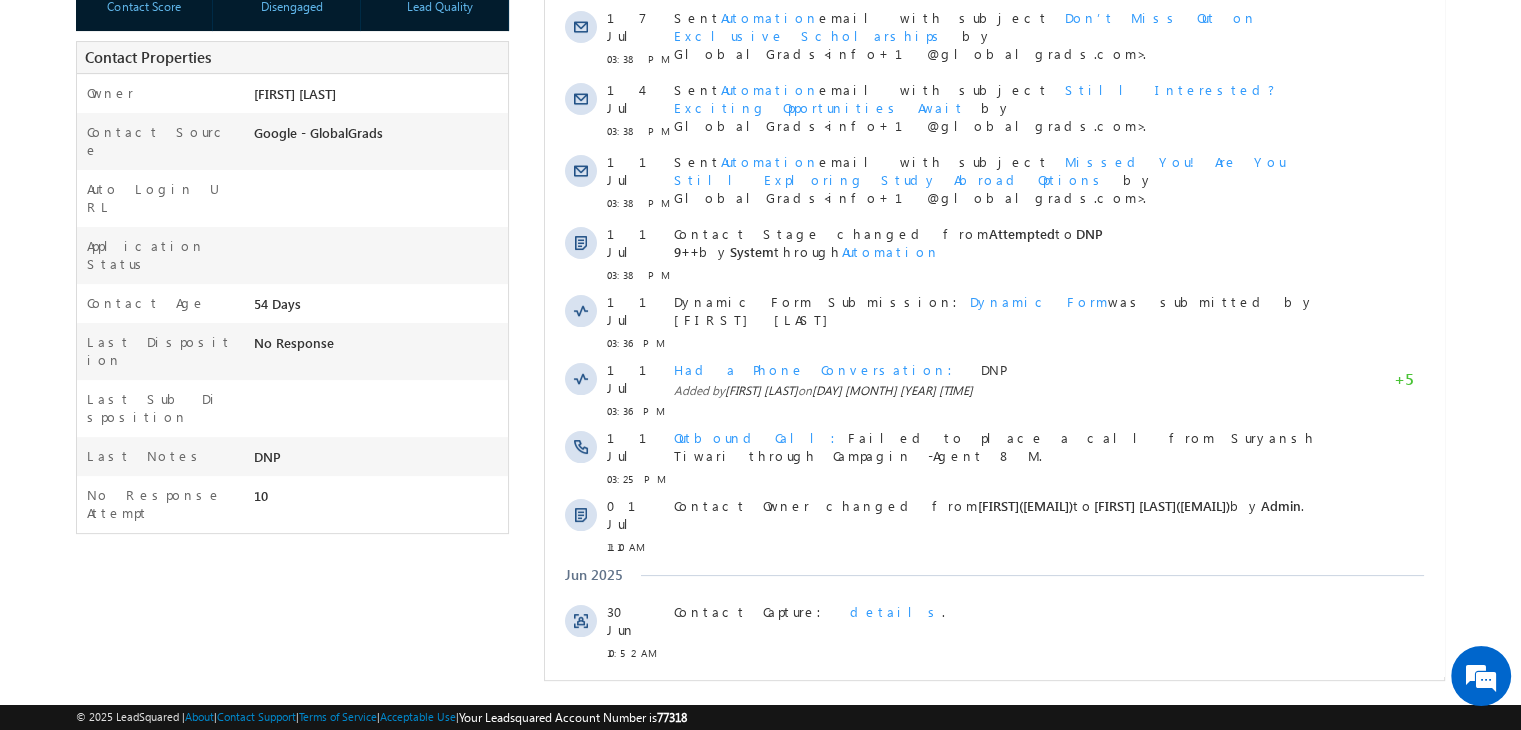 click on "Show More" at bounding box center [994, 697] 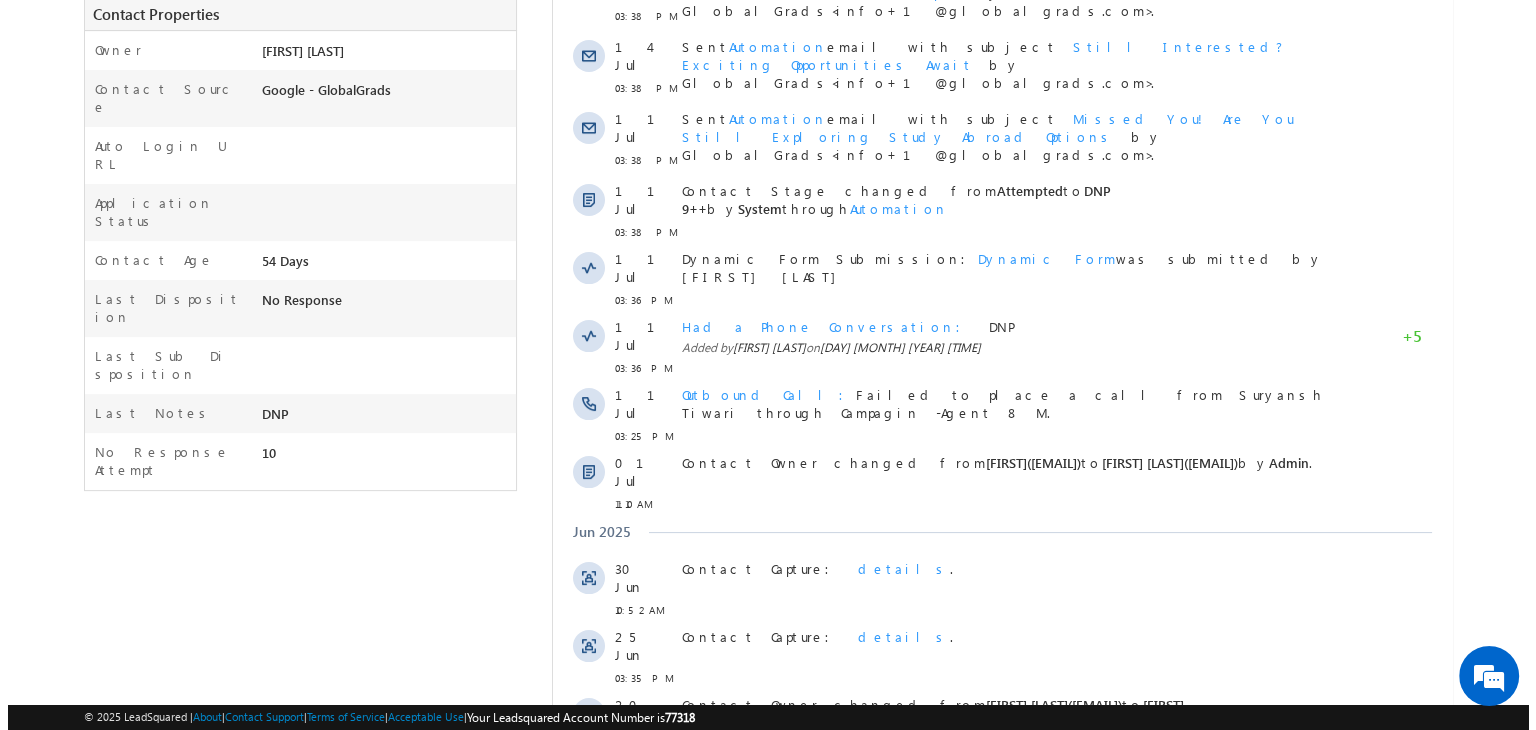 scroll, scrollTop: 607, scrollLeft: 0, axis: vertical 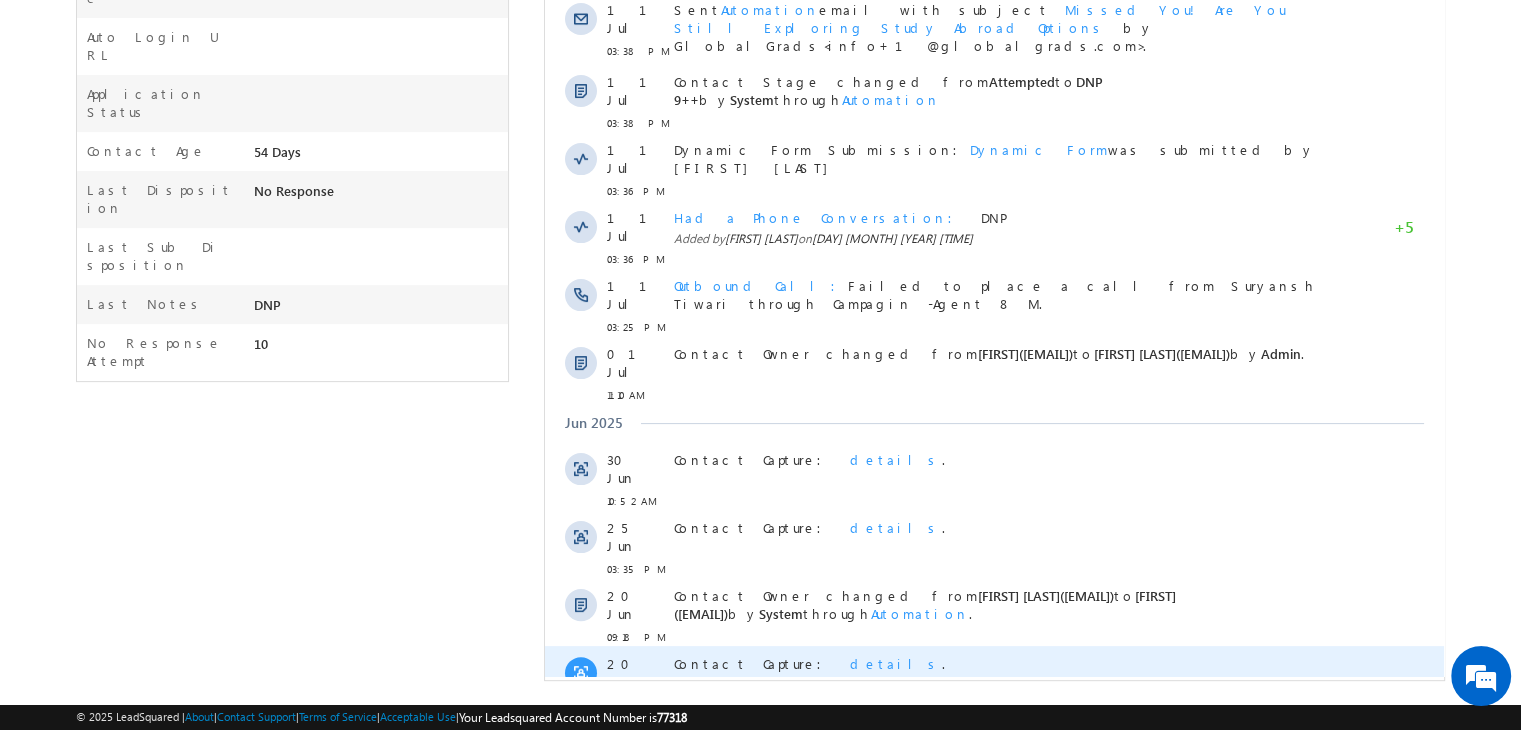 click on "details" at bounding box center (896, 663) 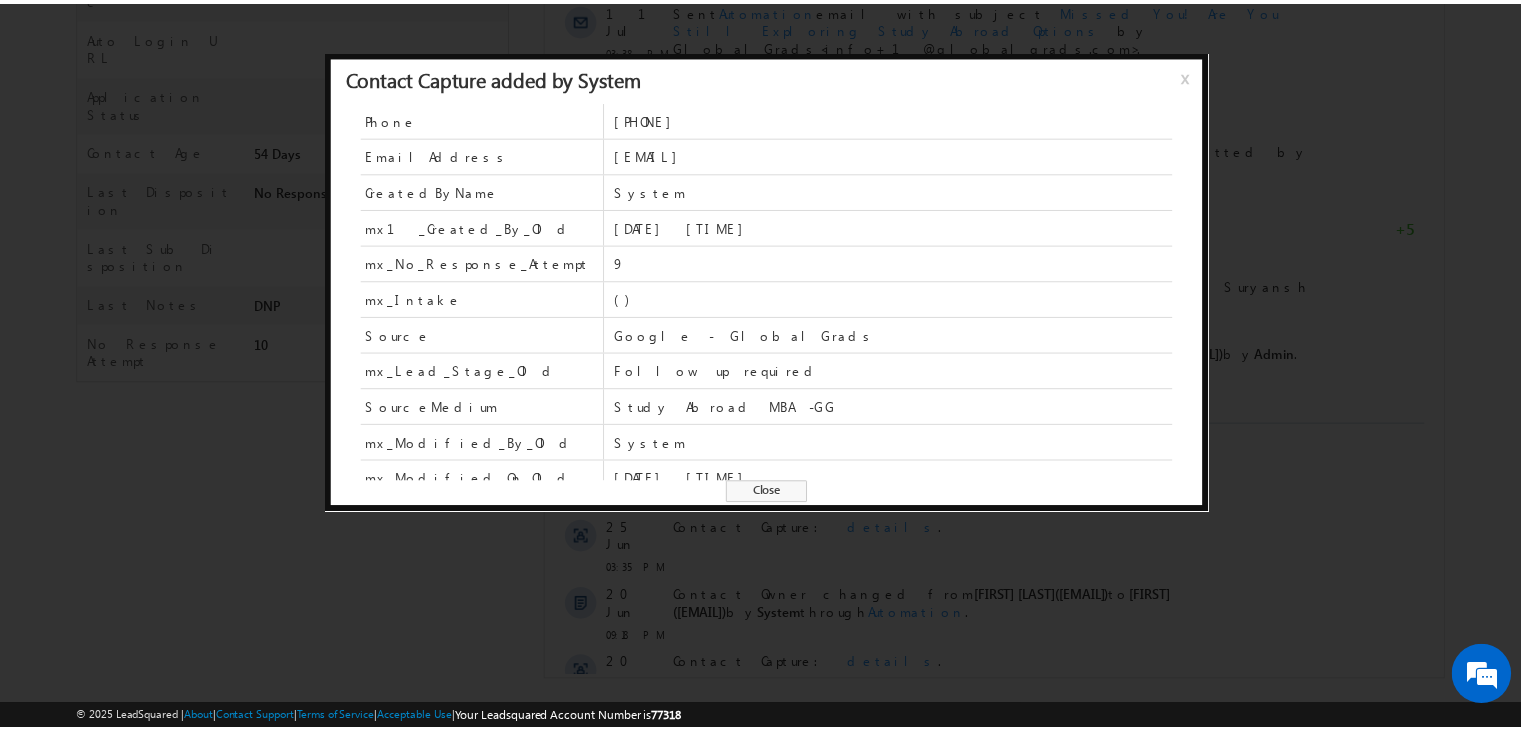 scroll, scrollTop: 192, scrollLeft: 0, axis: vertical 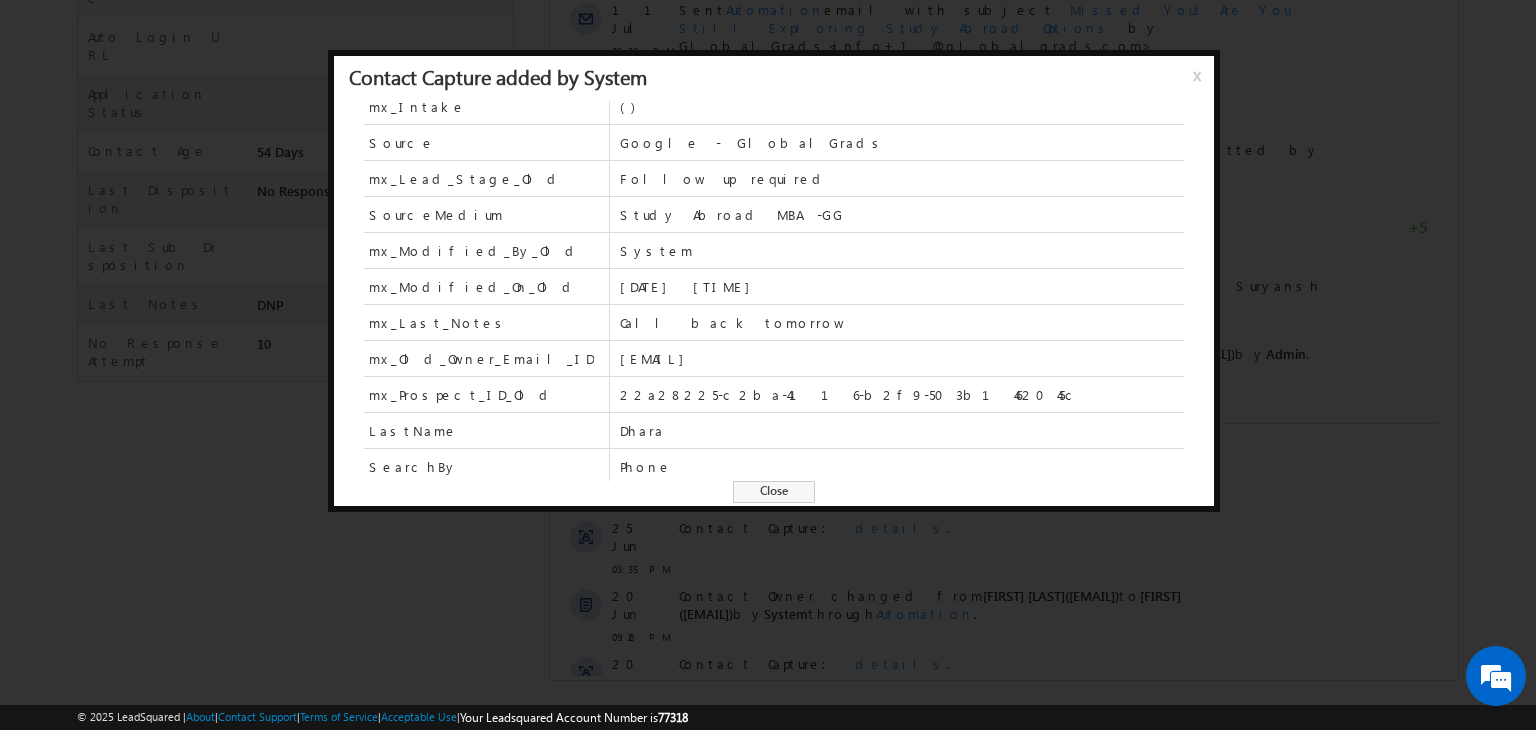 click on "Close" at bounding box center (774, 492) 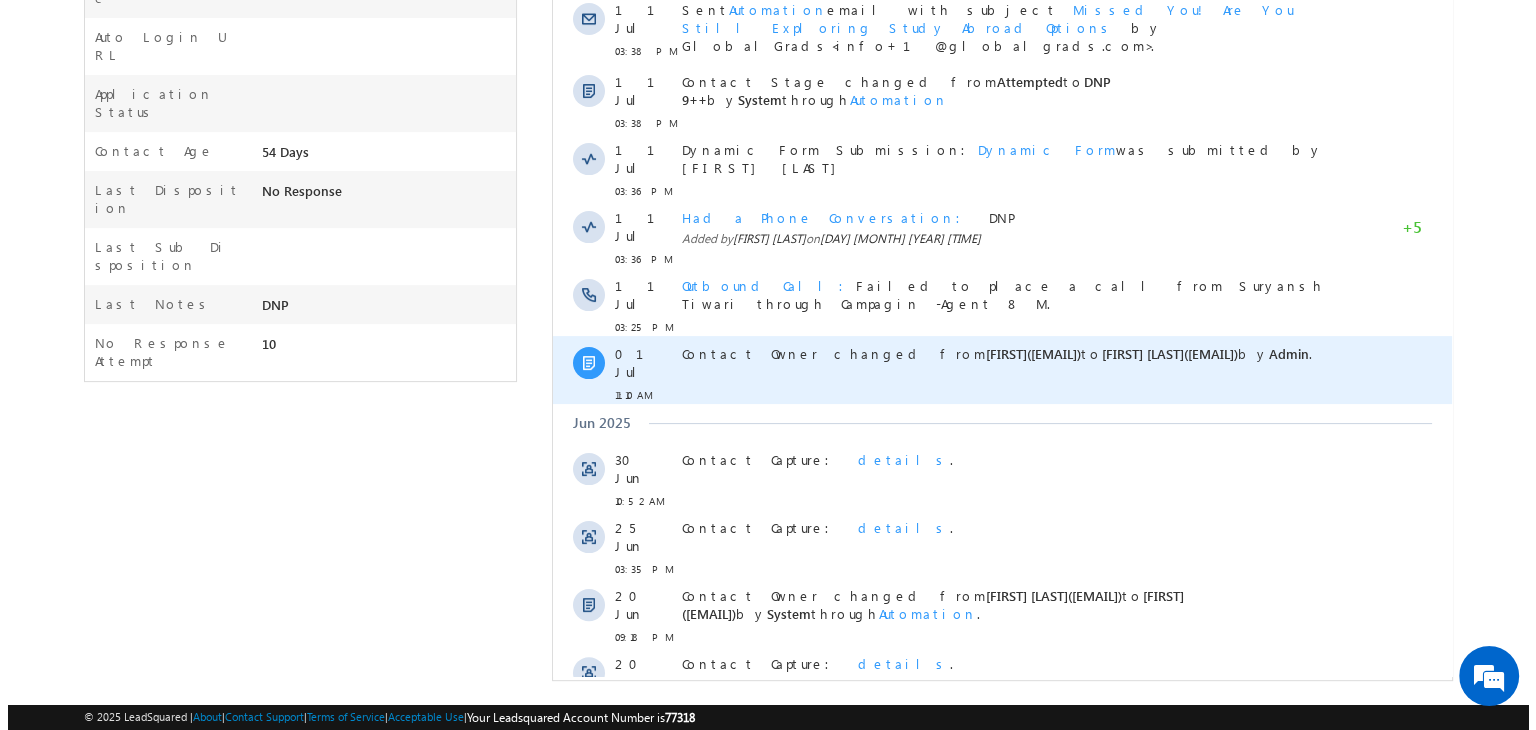 scroll, scrollTop: 0, scrollLeft: 0, axis: both 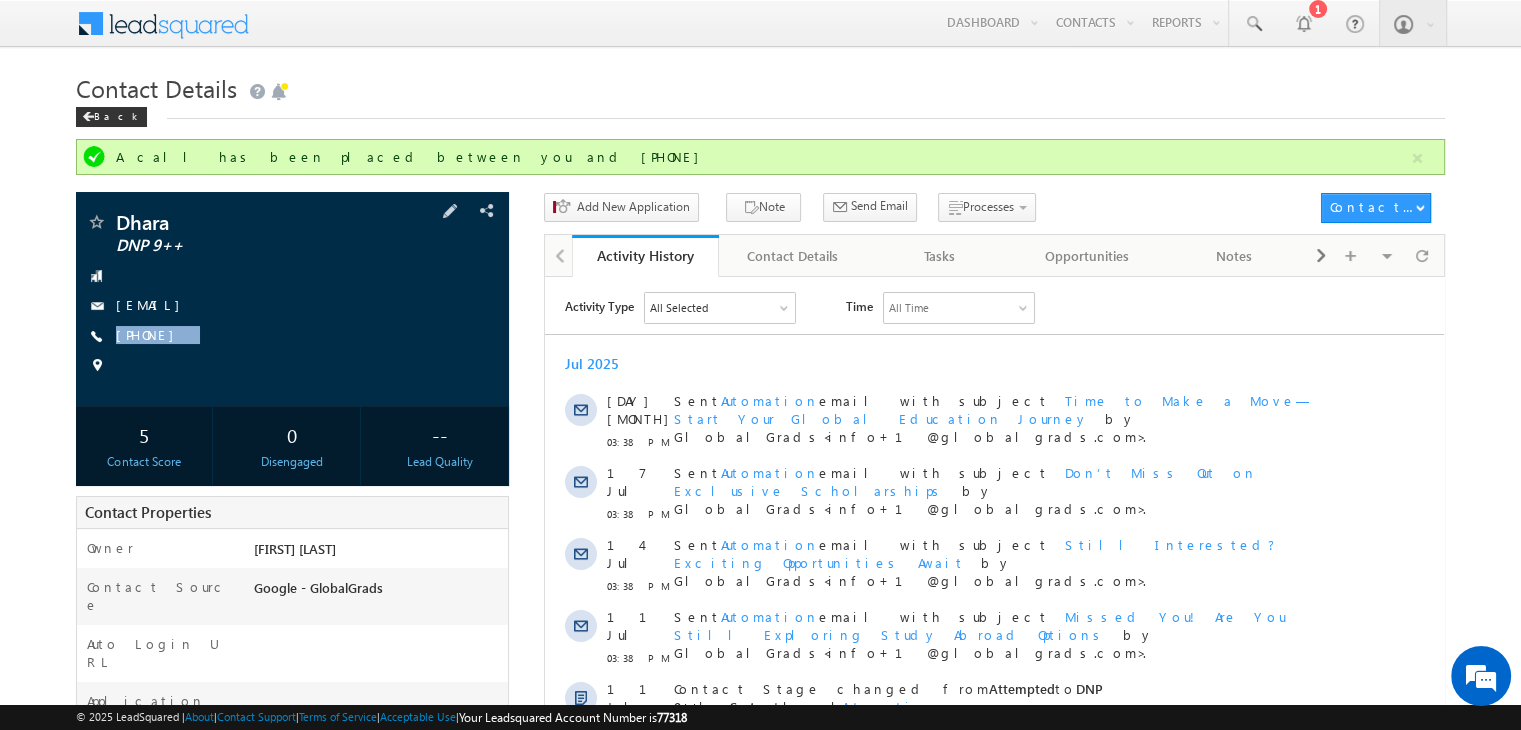 copy on "[PHONE]" 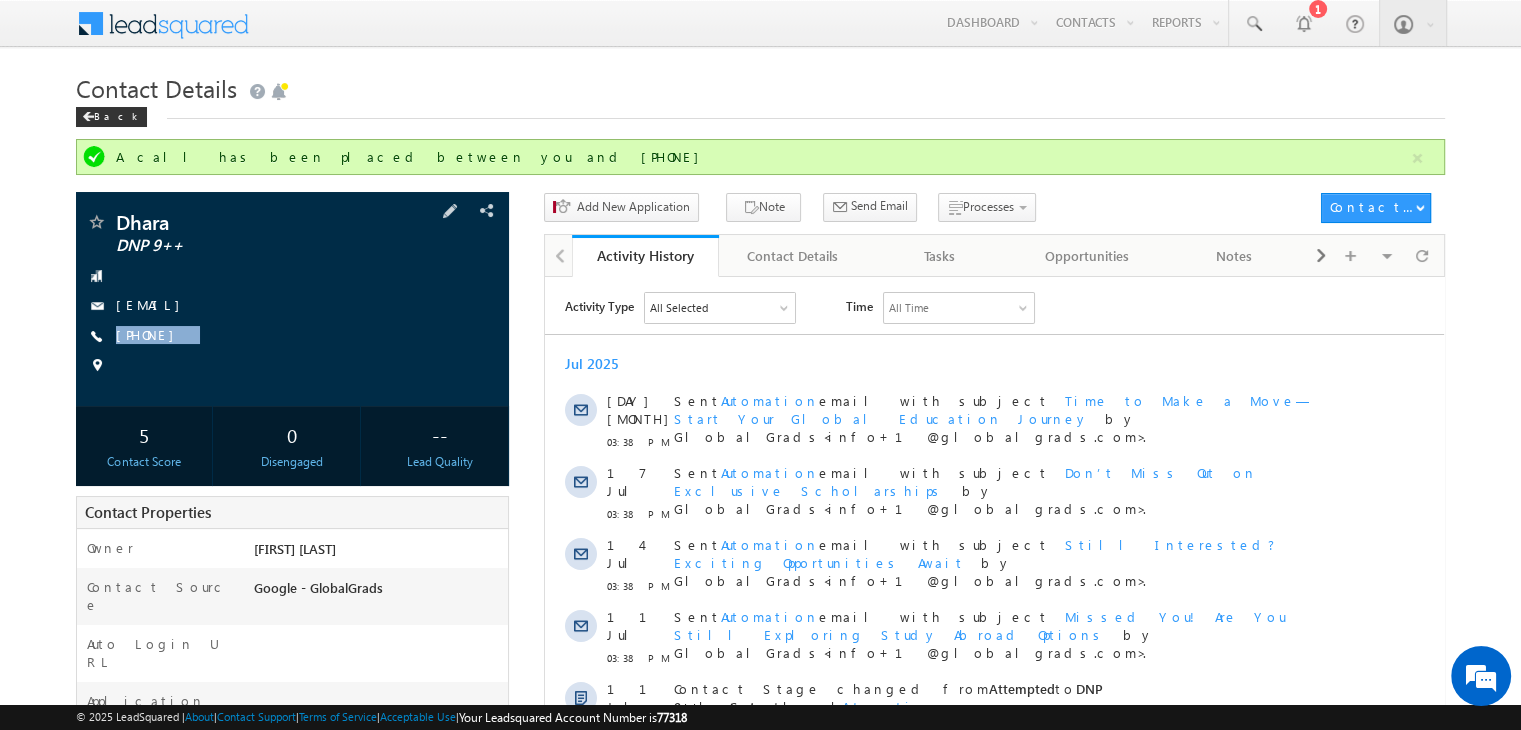 drag, startPoint x: 227, startPoint y: 322, endPoint x: 215, endPoint y: 355, distance: 35.1141 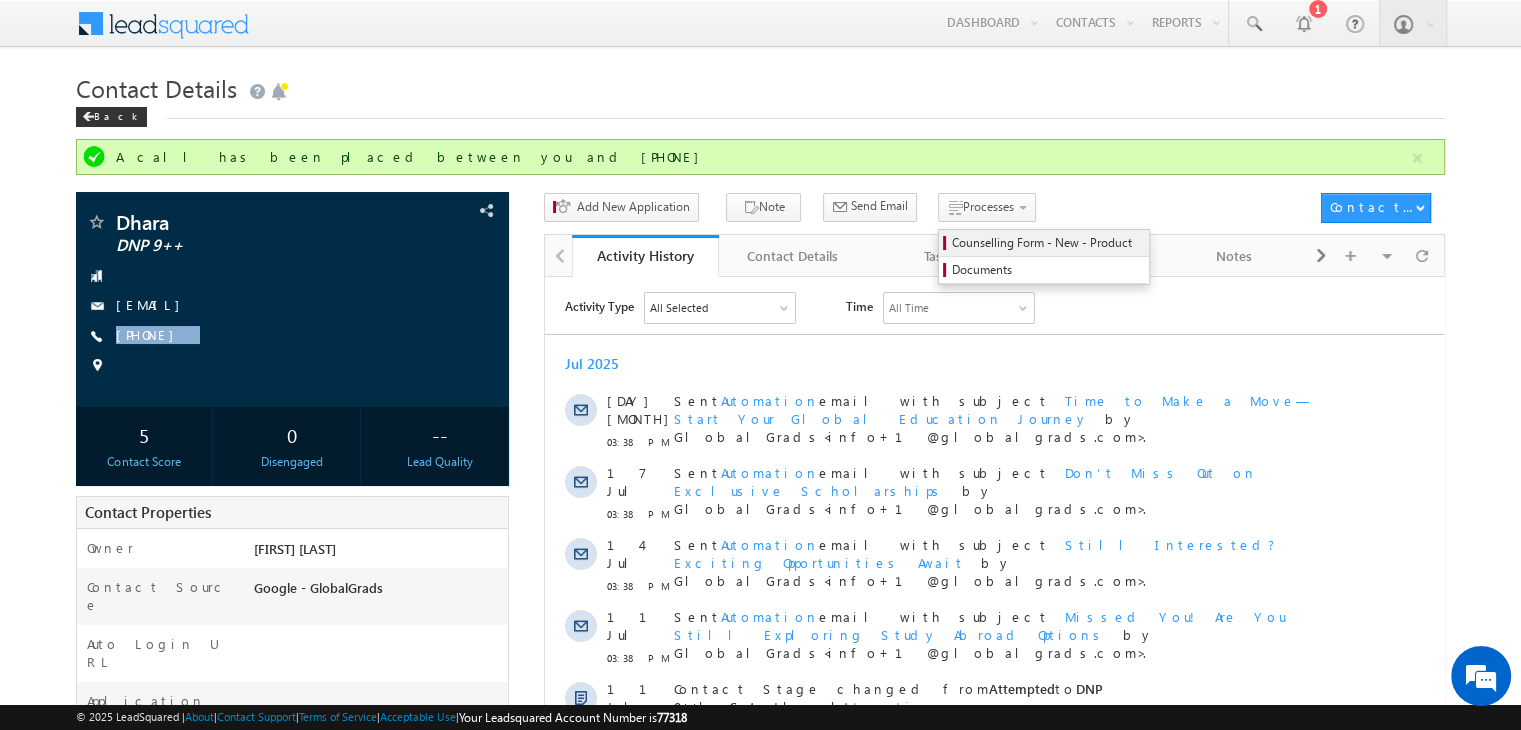 click on "Counselling Form - New - Product" at bounding box center [1047, 243] 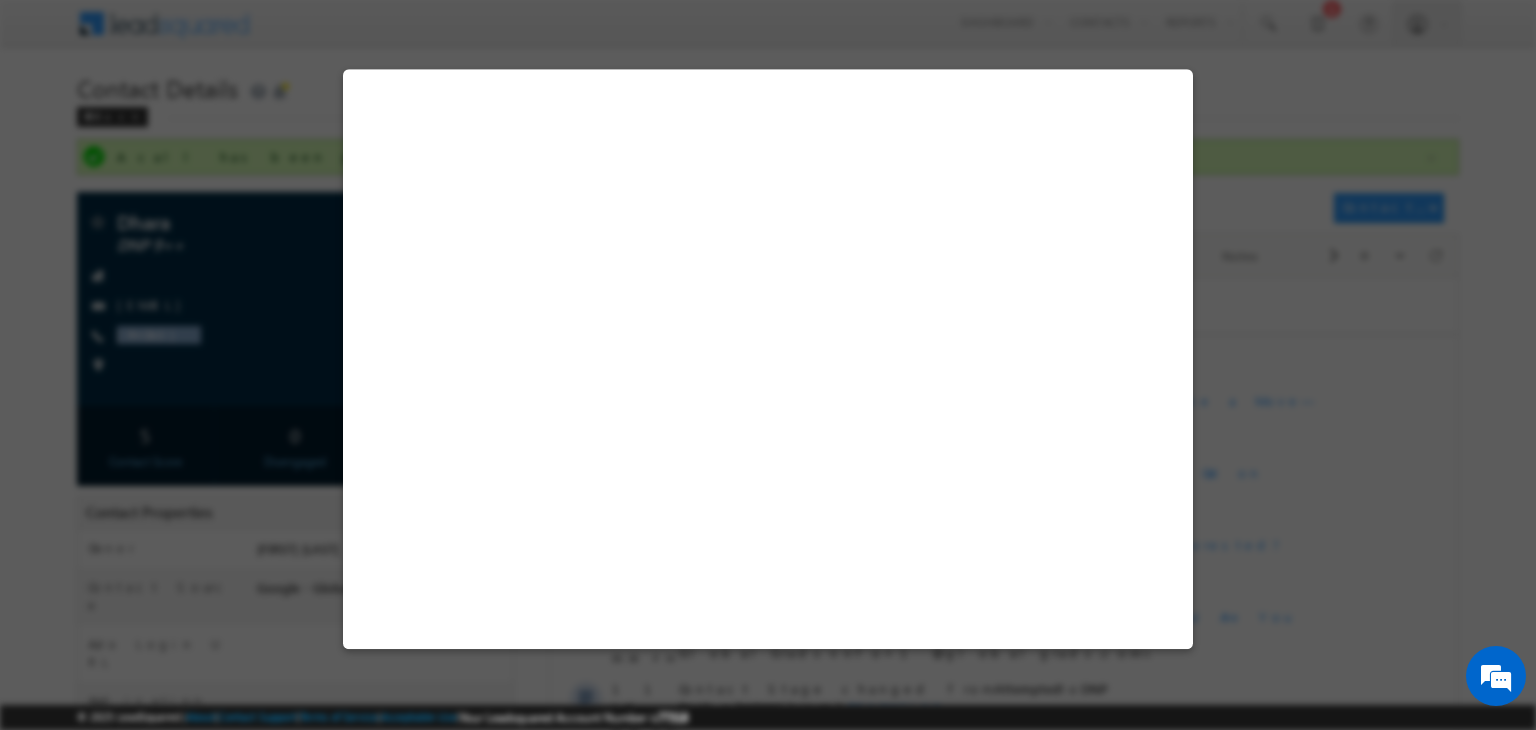 select on "DNP 9++" 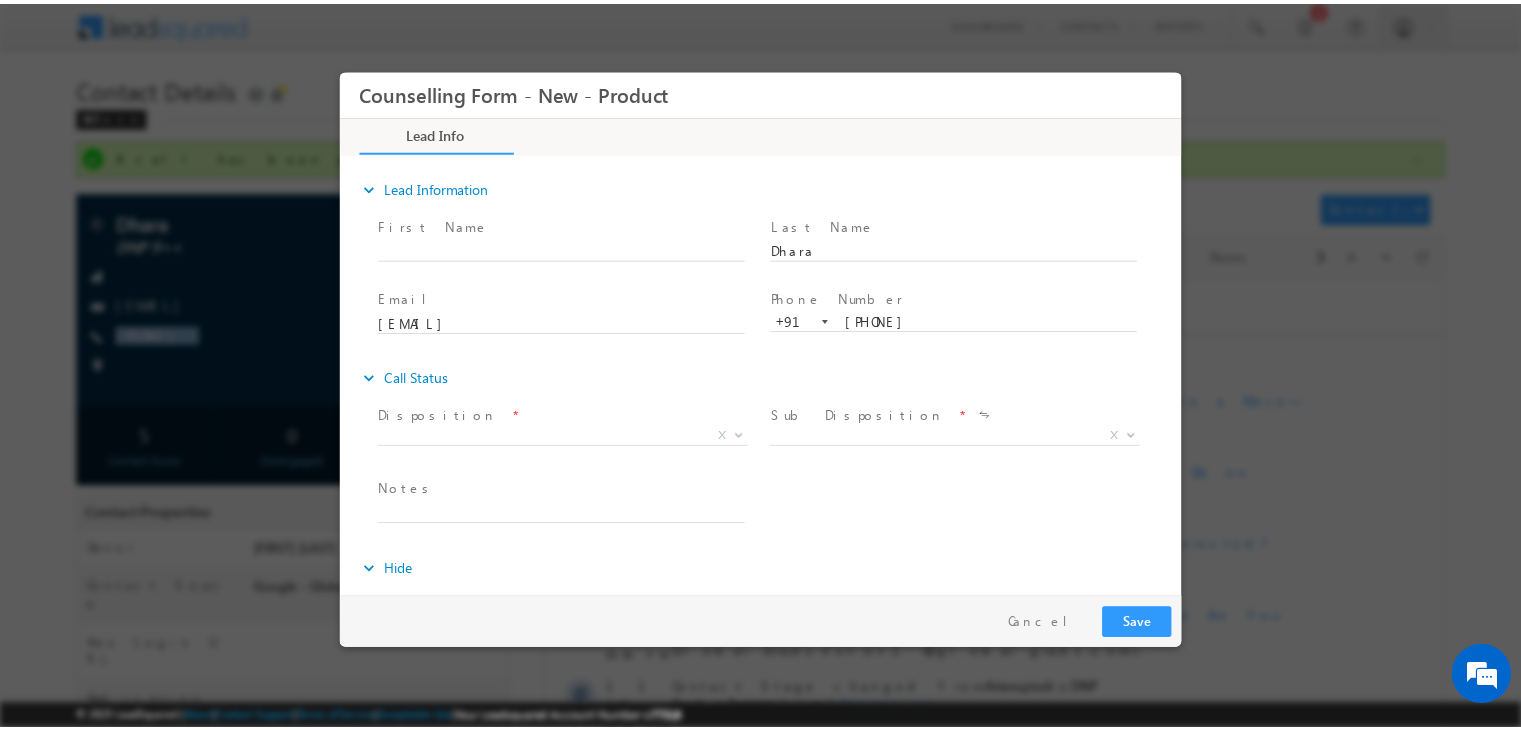 scroll, scrollTop: 0, scrollLeft: 0, axis: both 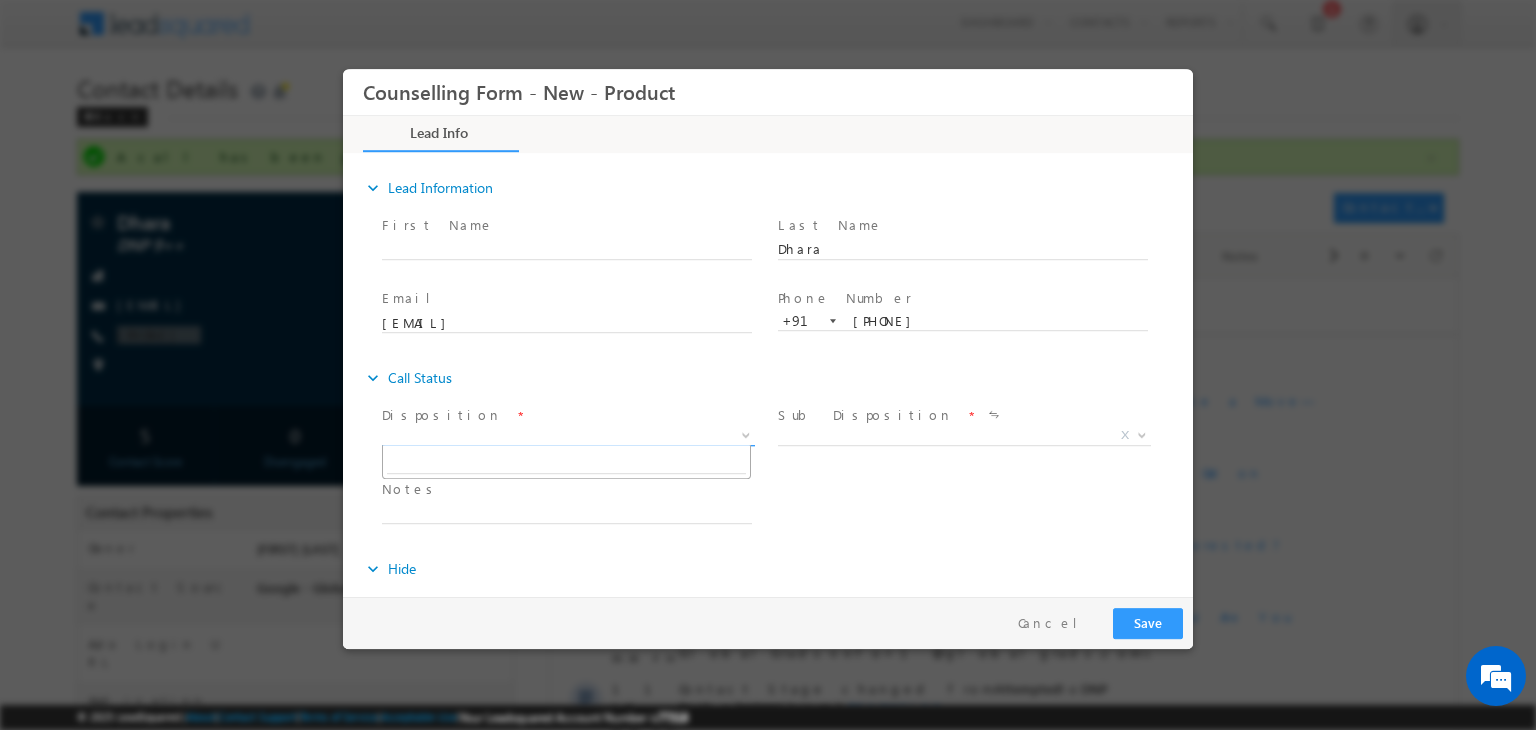 click on "X" at bounding box center [568, 436] 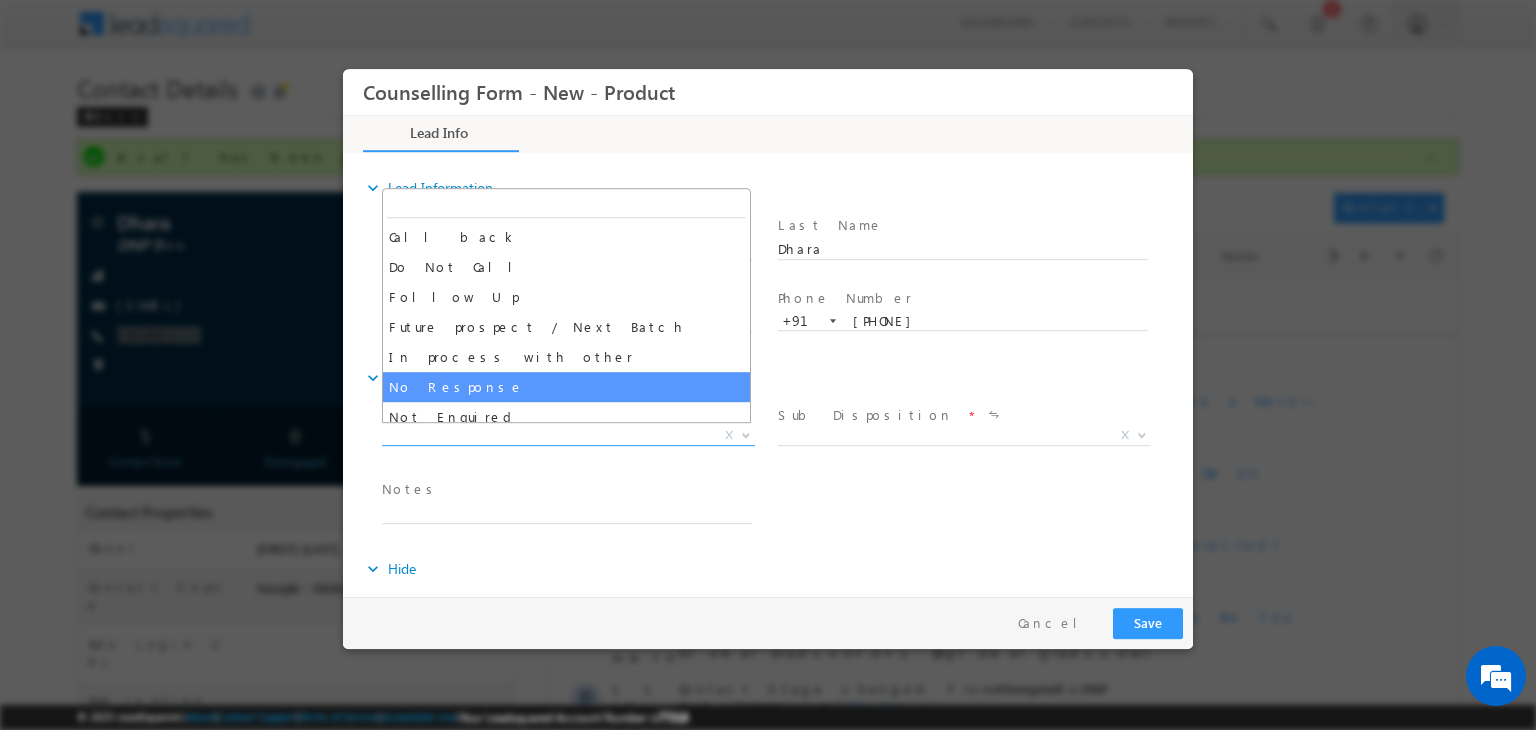select on "No Response" 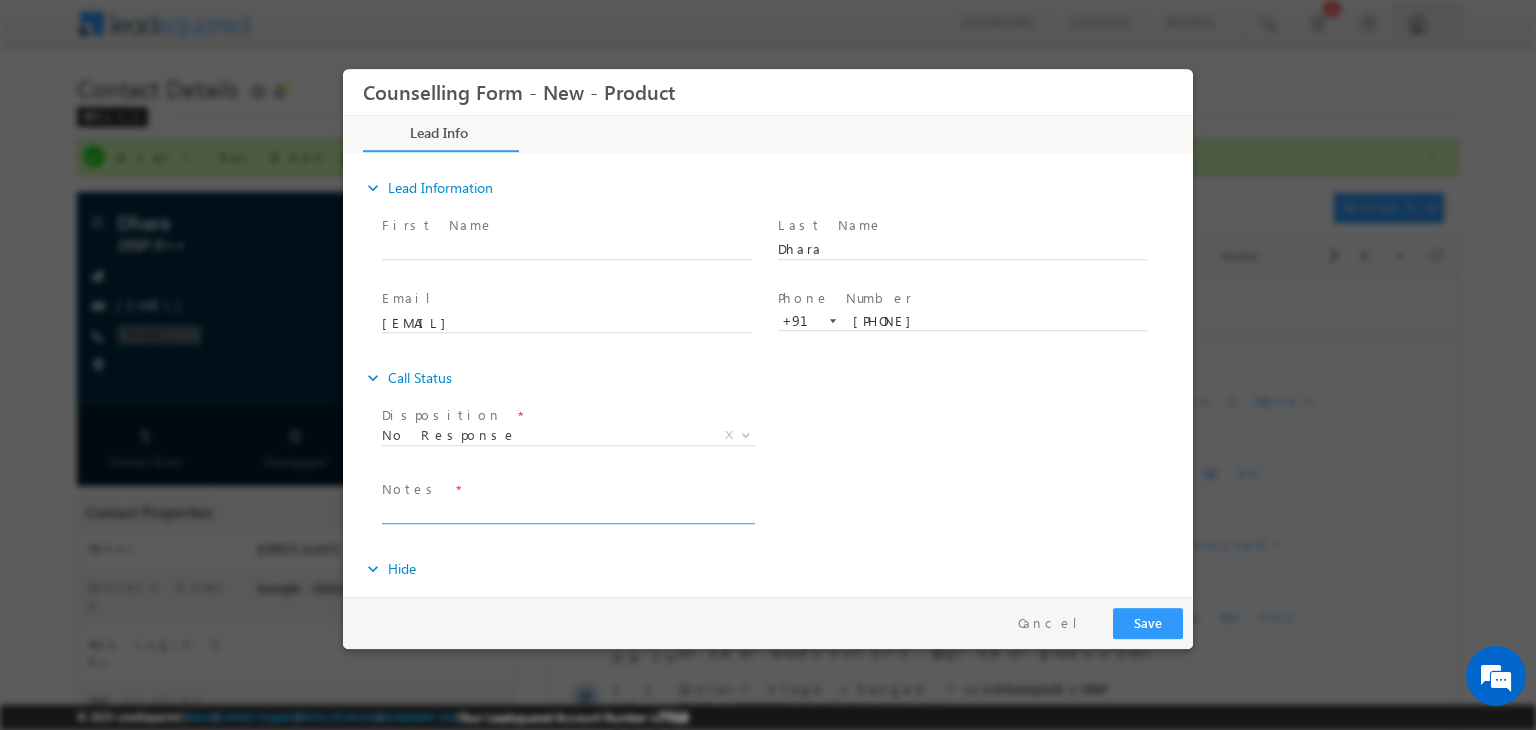 drag, startPoint x: 542, startPoint y: 522, endPoint x: 513, endPoint y: 511, distance: 31.016125 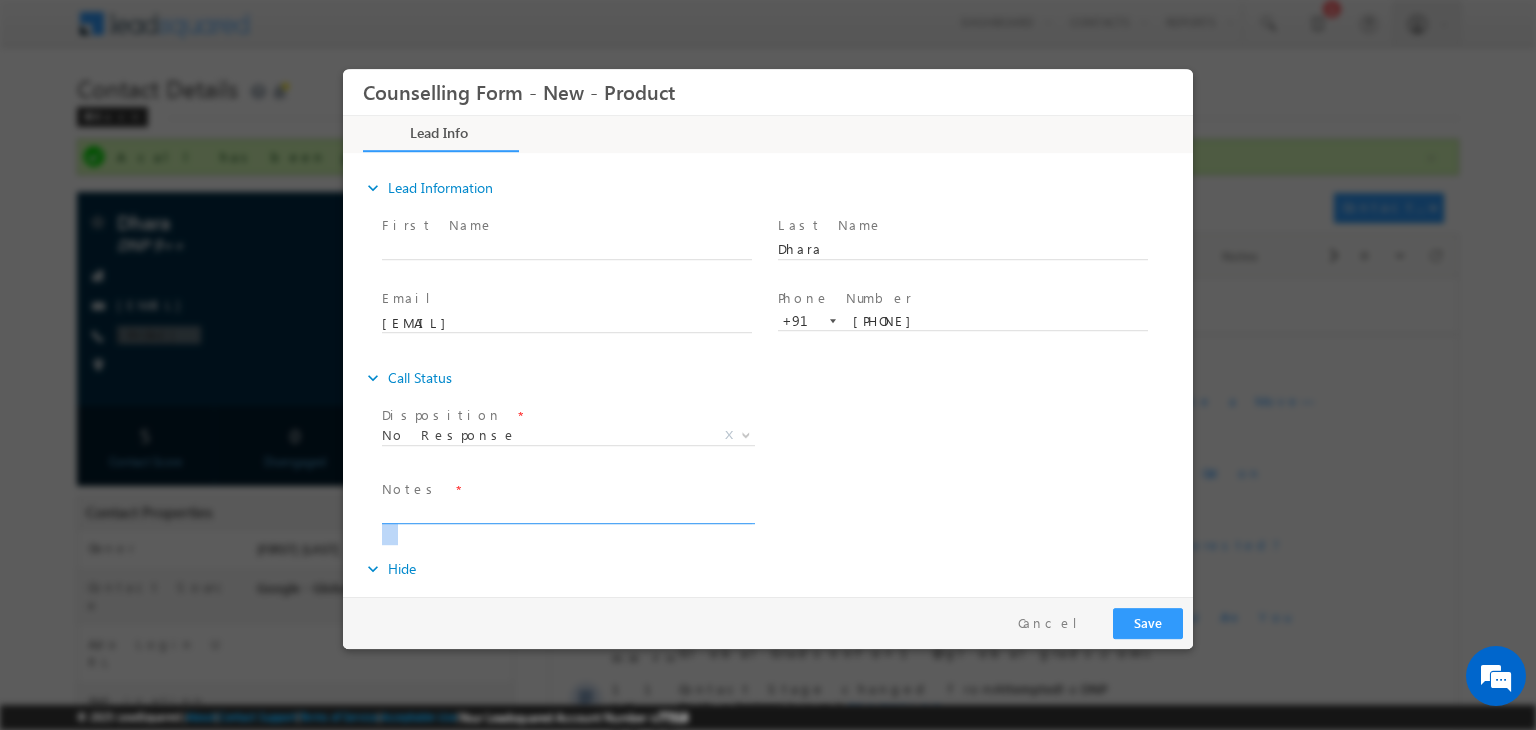 click at bounding box center [567, 512] 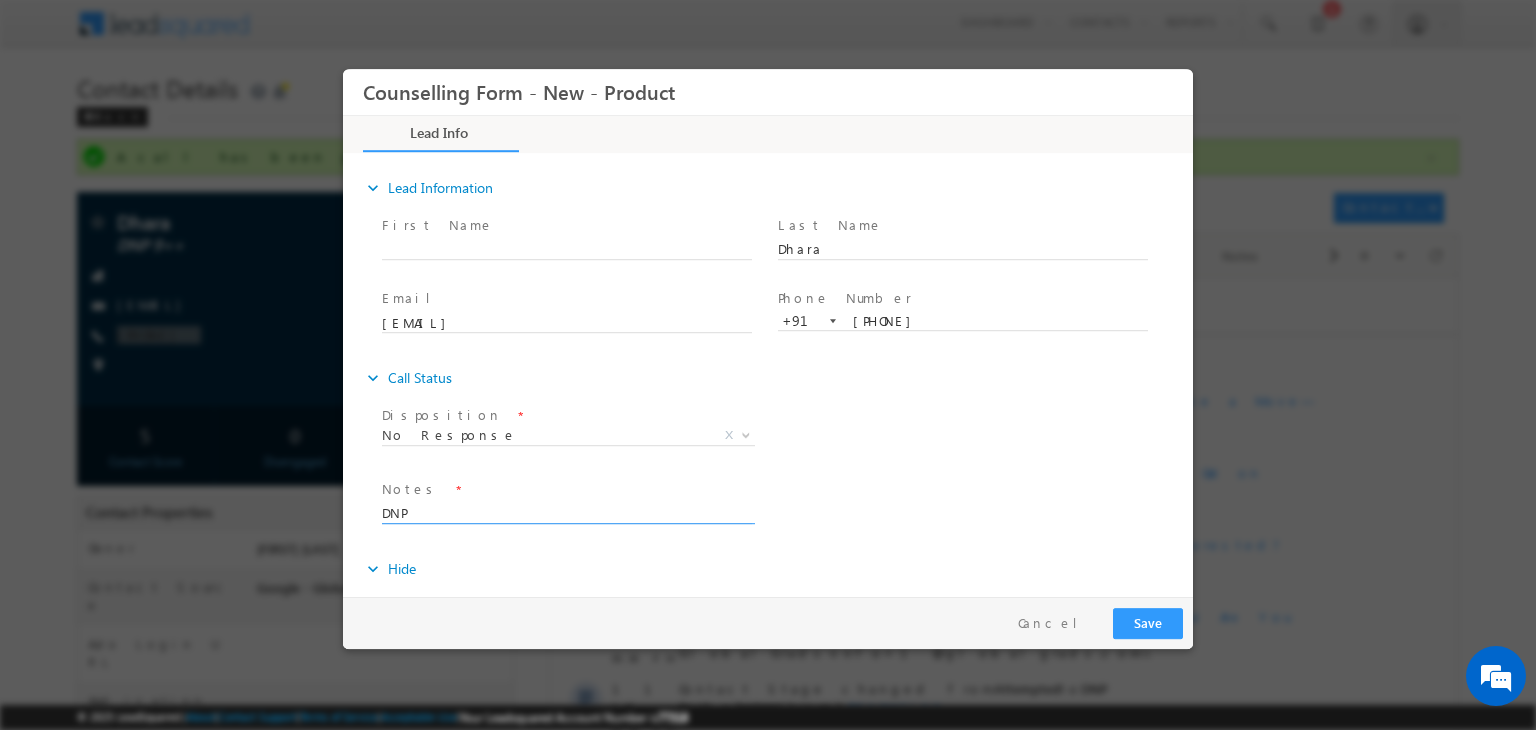 type on "DNP" 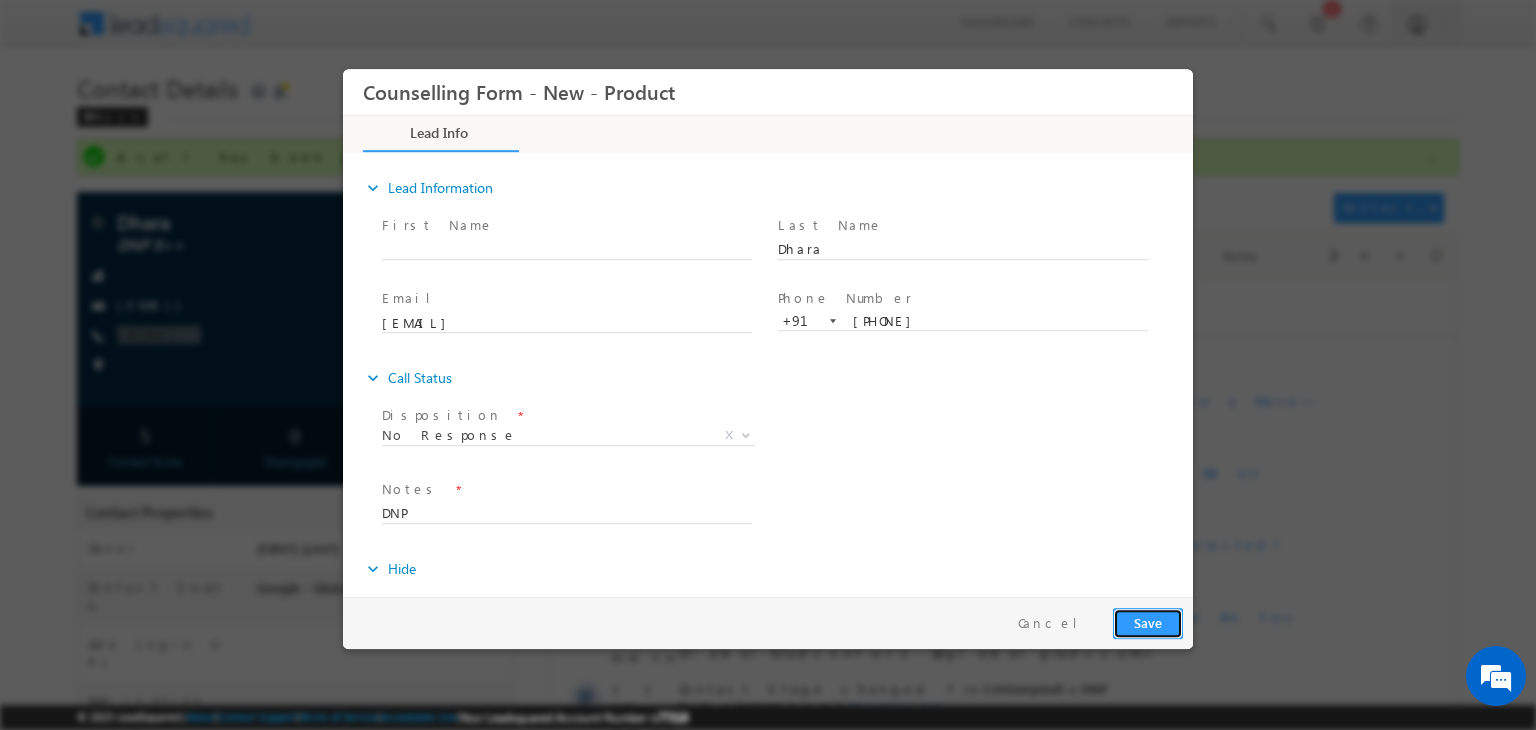 click on "Save" at bounding box center [1148, 623] 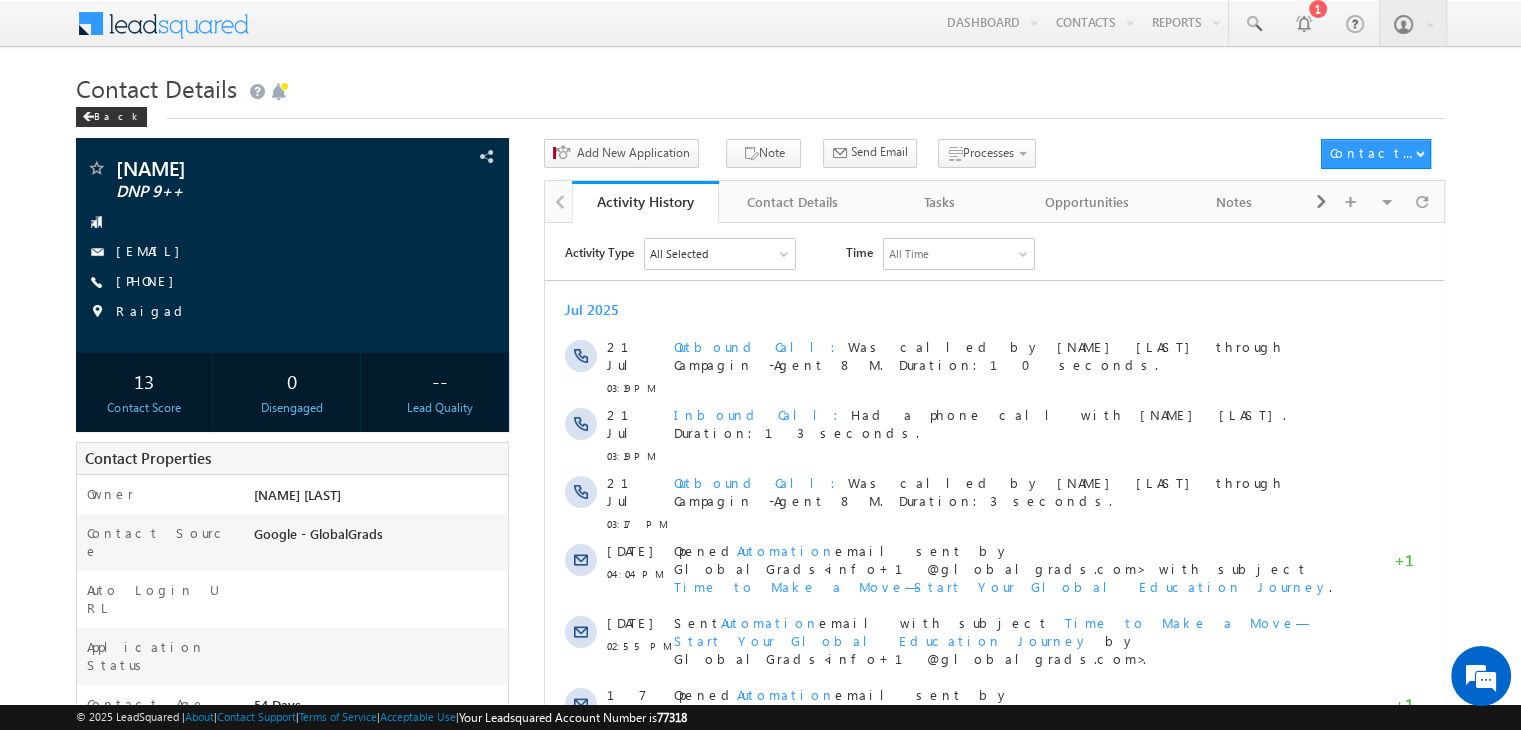 scroll, scrollTop: 0, scrollLeft: 0, axis: both 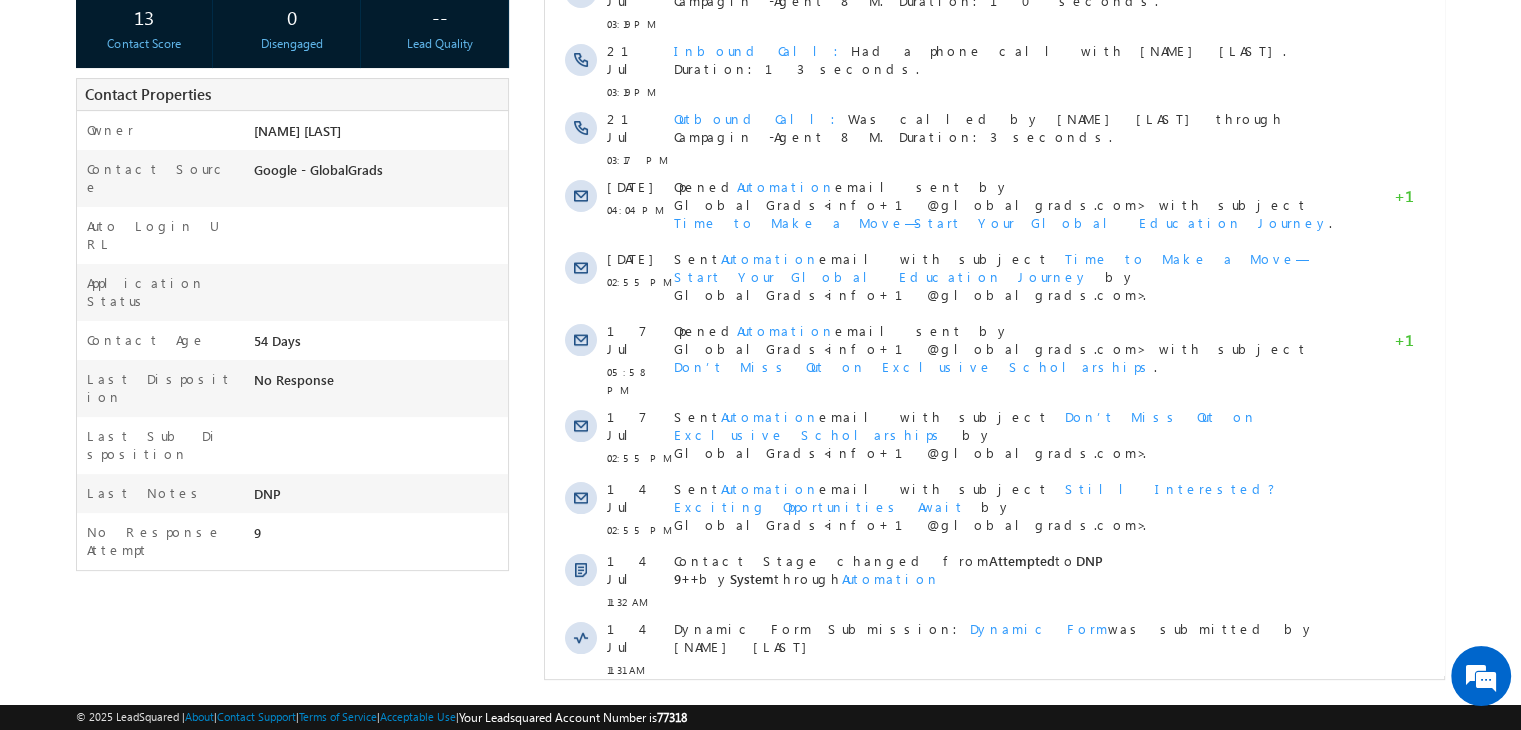 click on "Show More" at bounding box center [994, 714] 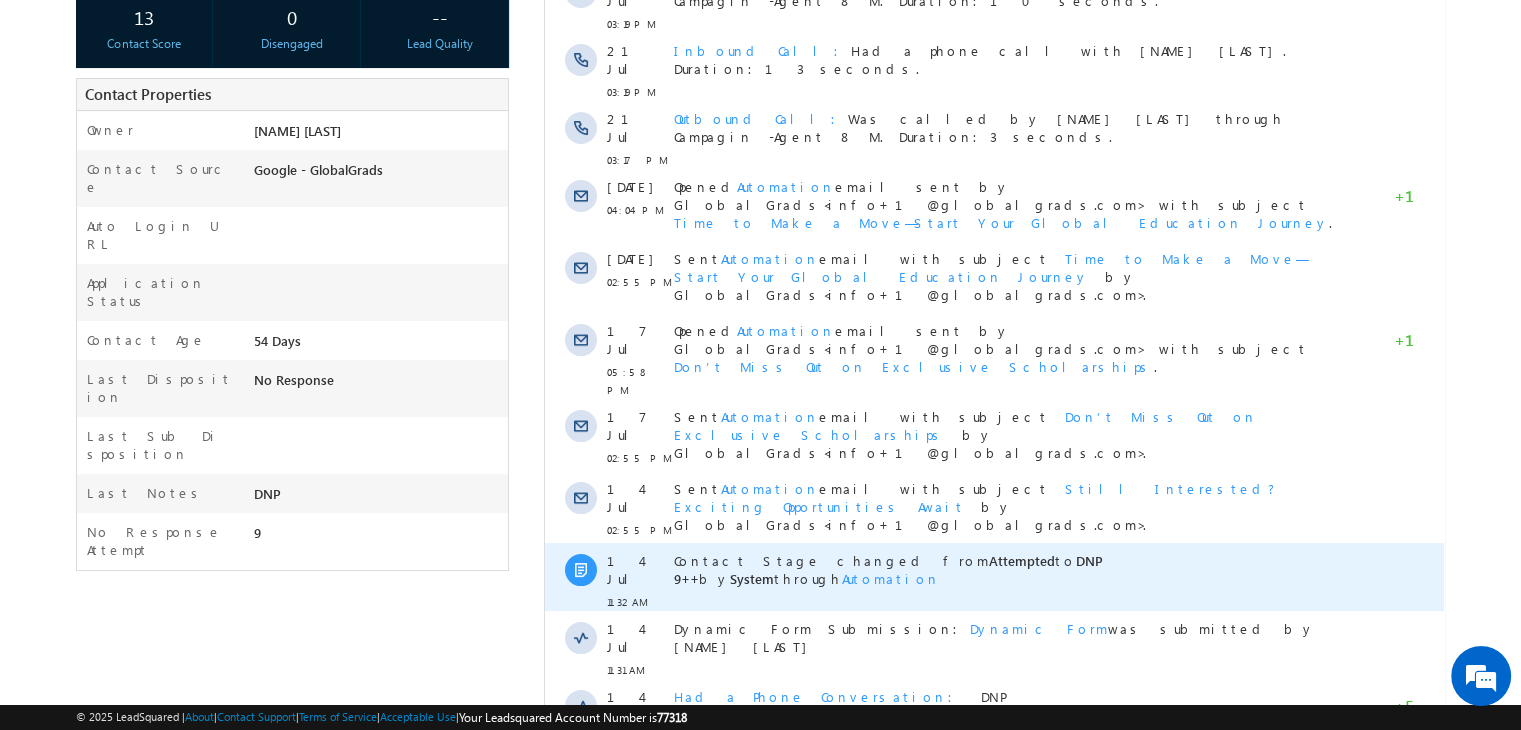 scroll, scrollTop: 973, scrollLeft: 0, axis: vertical 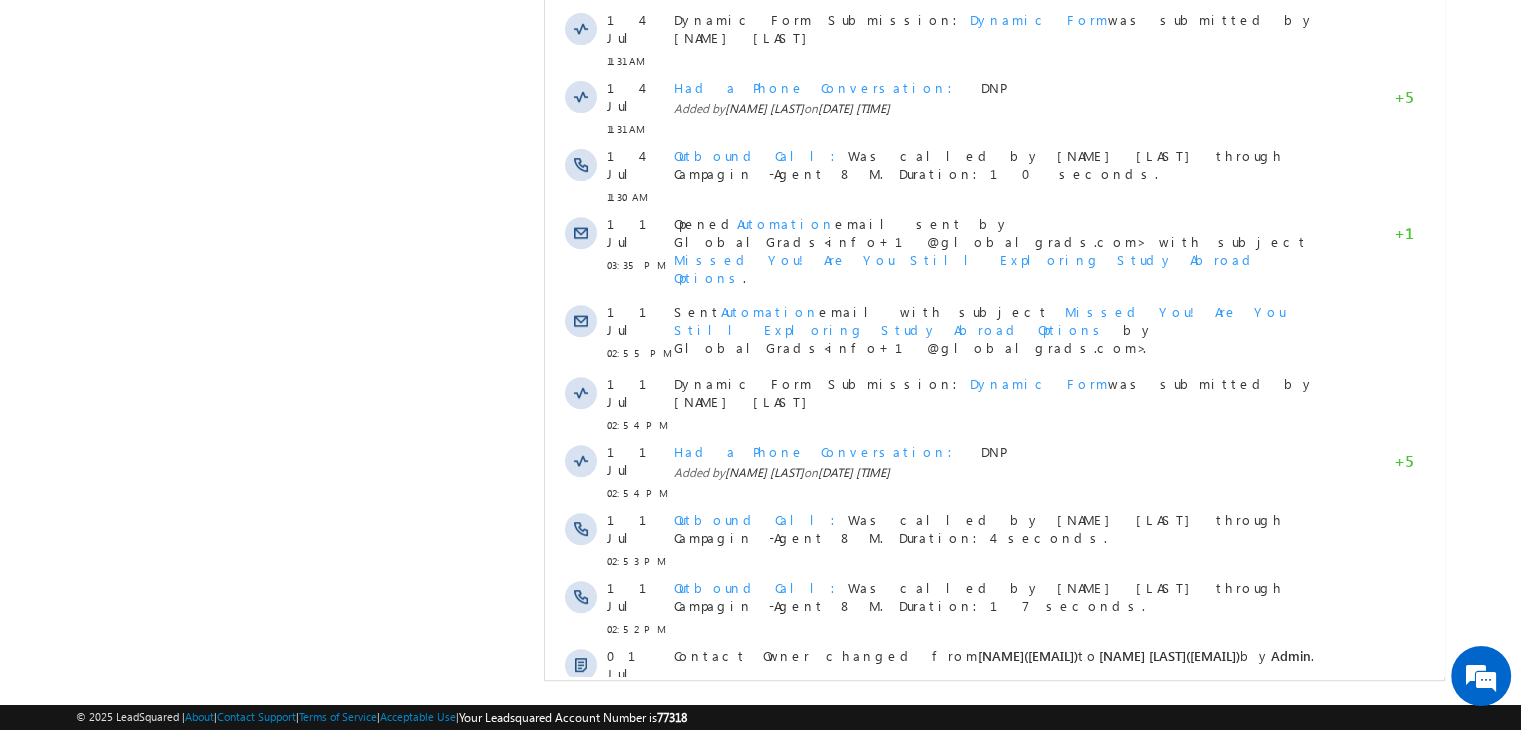 click on "Show More" at bounding box center [994, 847] 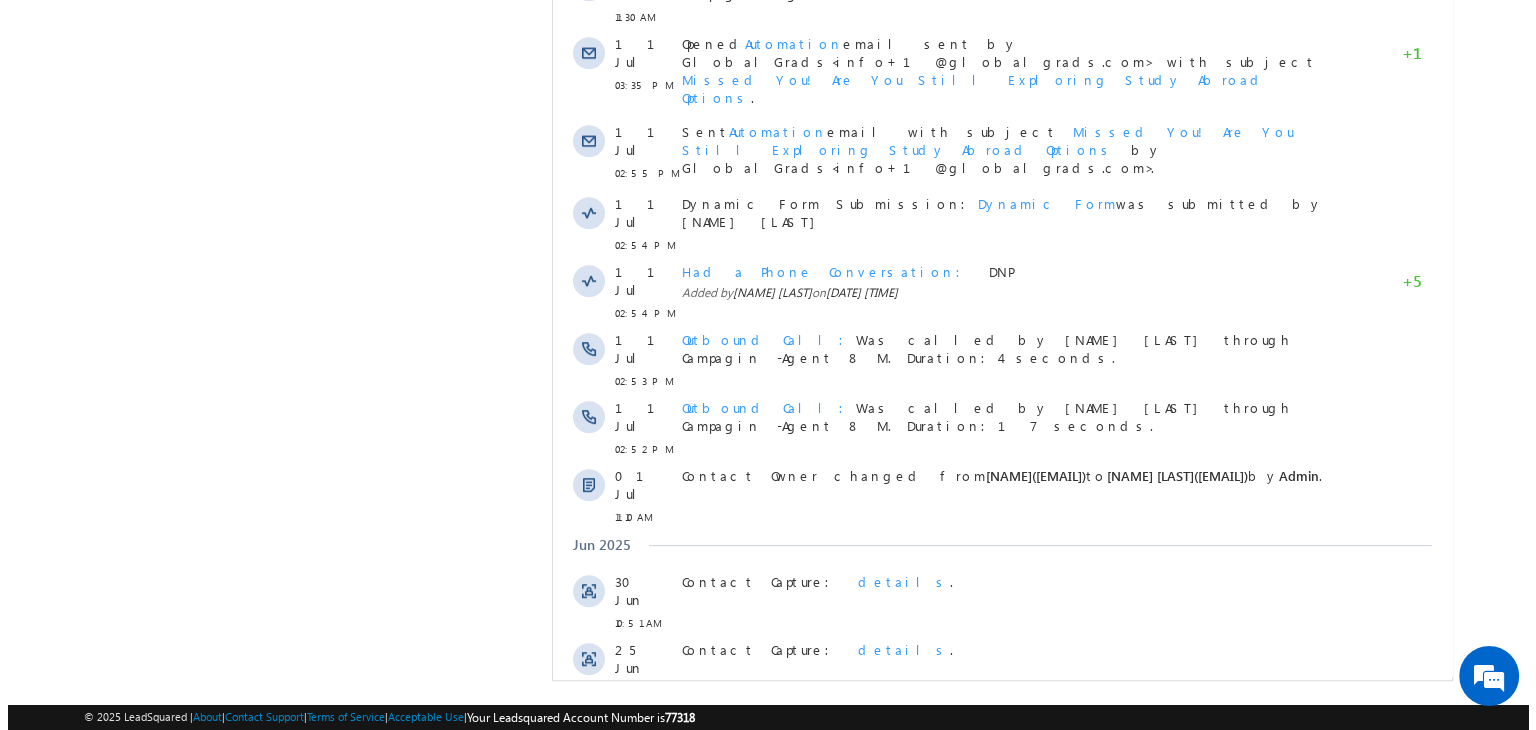 scroll, scrollTop: 1152, scrollLeft: 0, axis: vertical 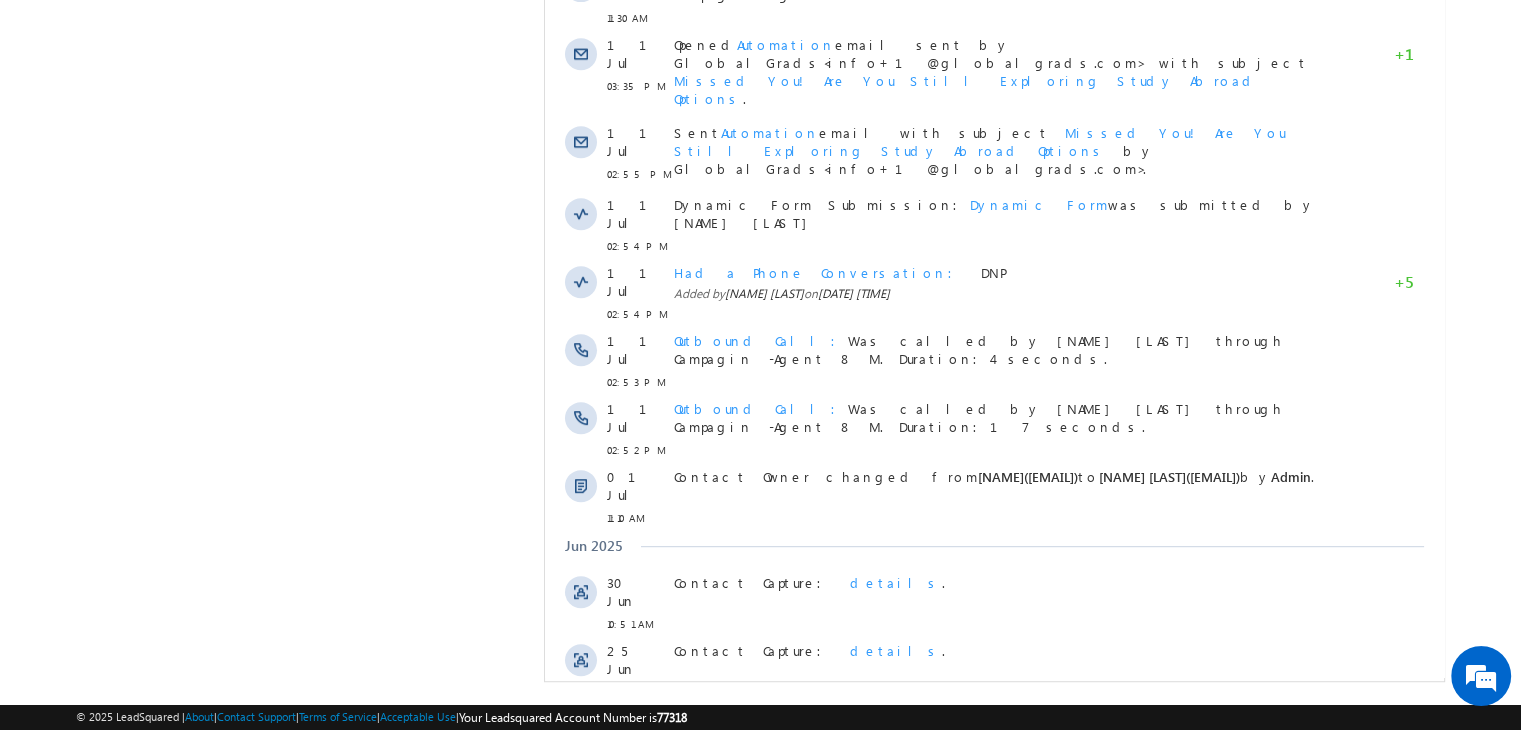 click on "details" at bounding box center [896, 786] 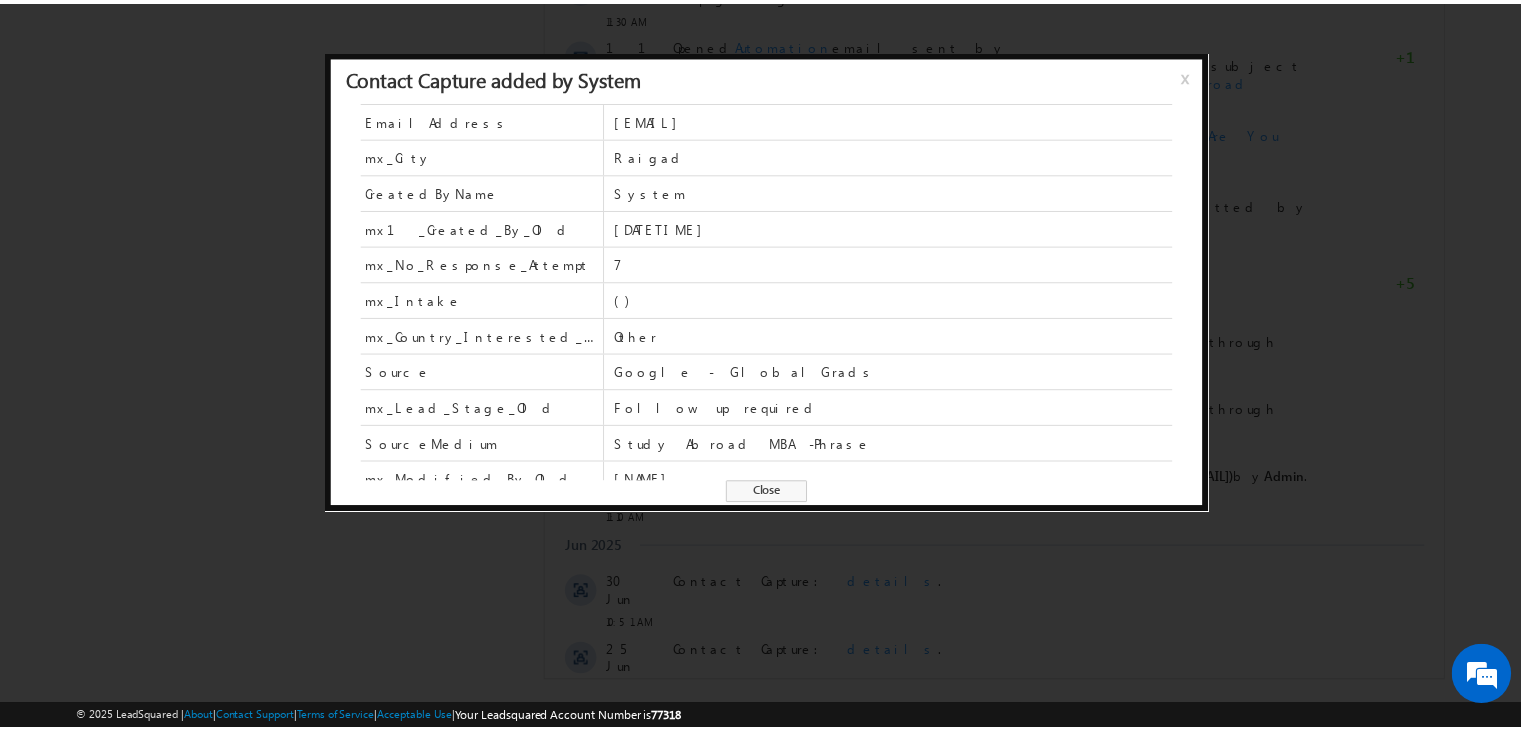 scroll, scrollTop: 0, scrollLeft: 0, axis: both 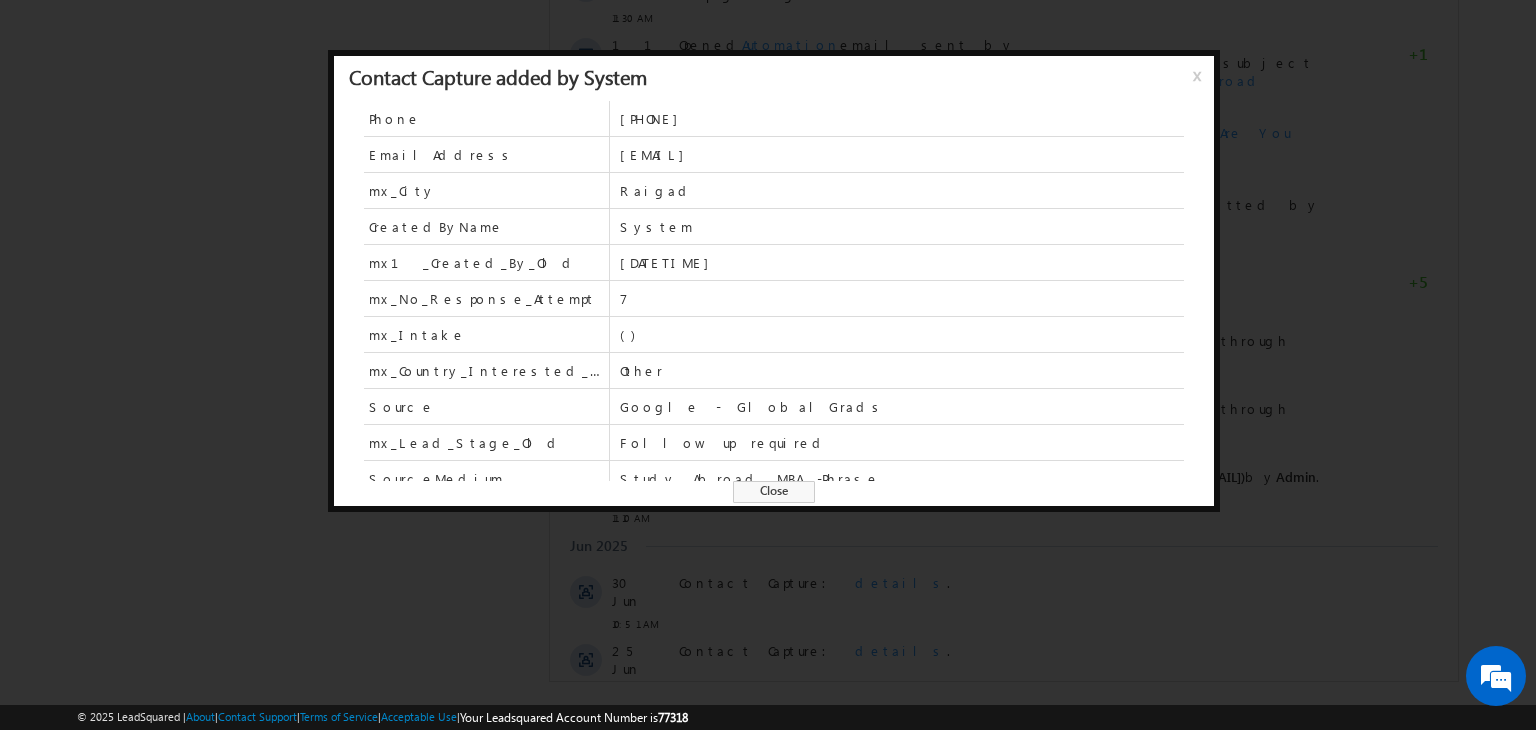 click on "Close" at bounding box center (774, 492) 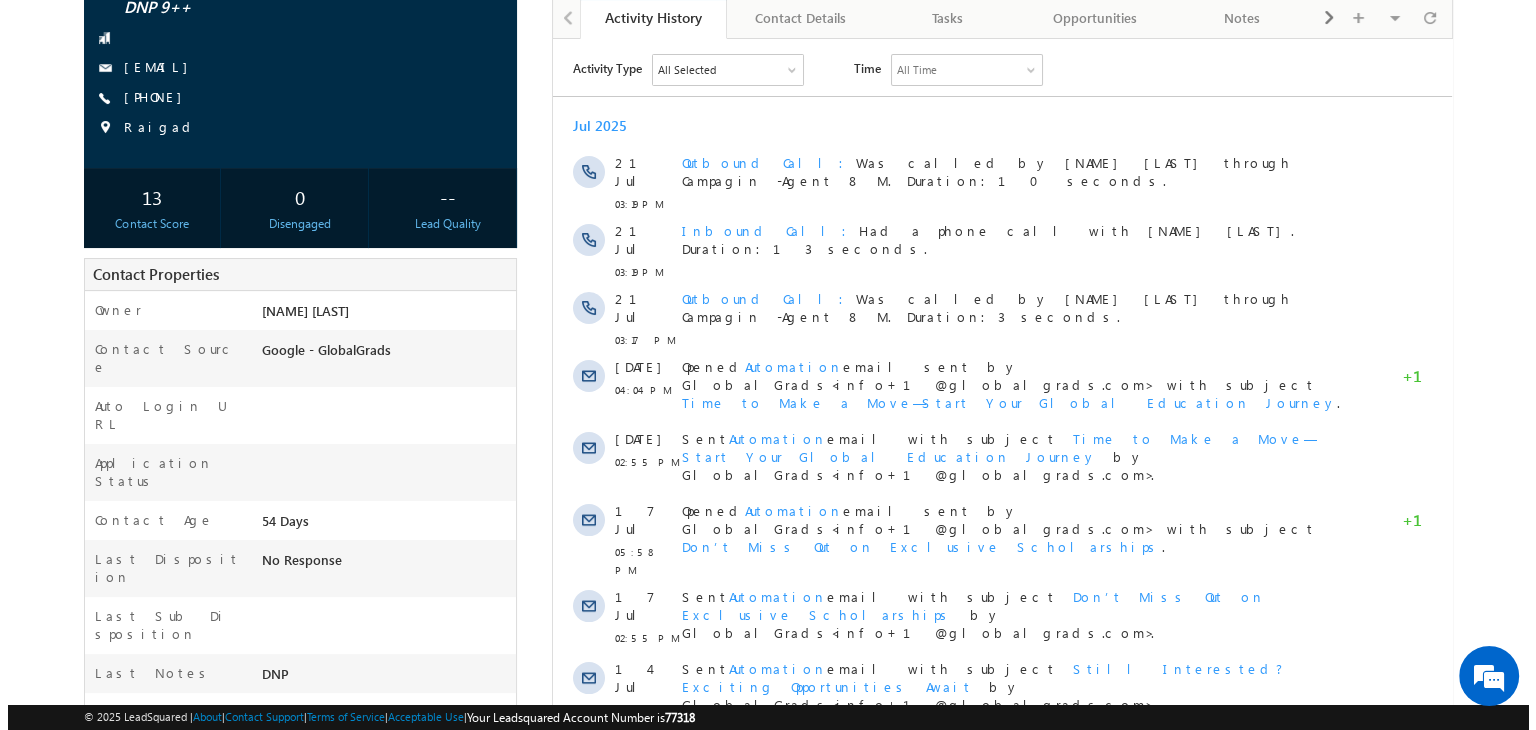 scroll, scrollTop: 0, scrollLeft: 0, axis: both 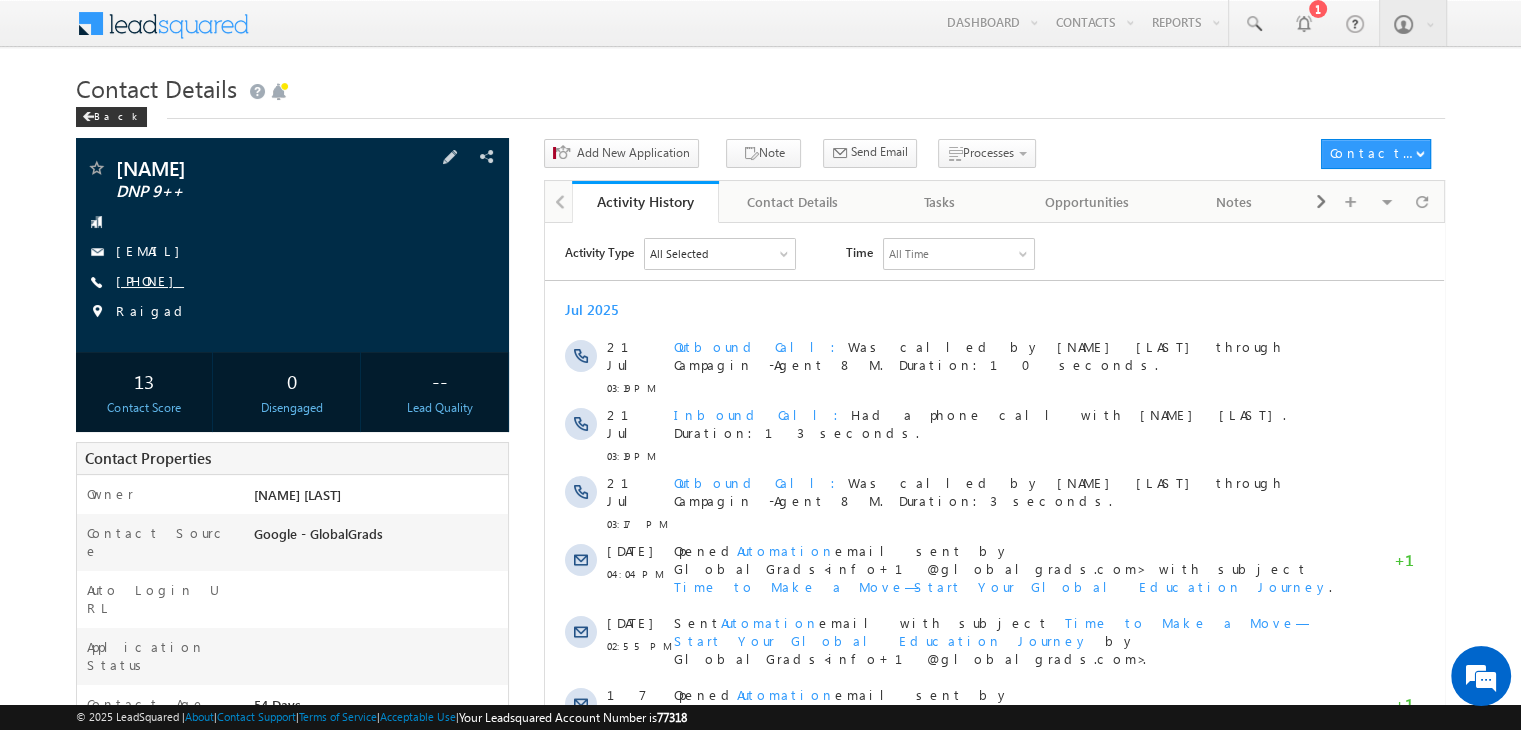 click on "[PHONE]" at bounding box center (150, 280) 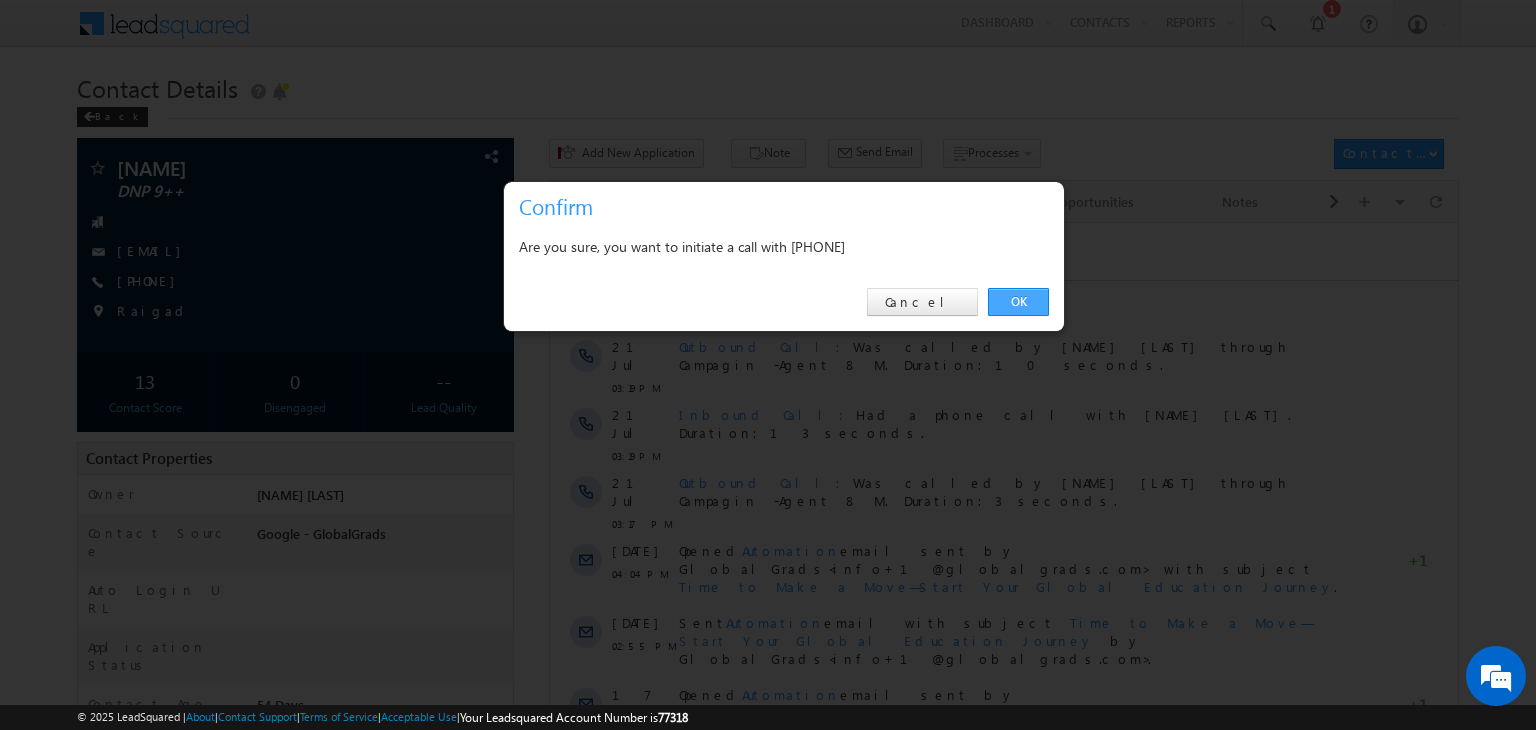 click on "OK" at bounding box center (1018, 302) 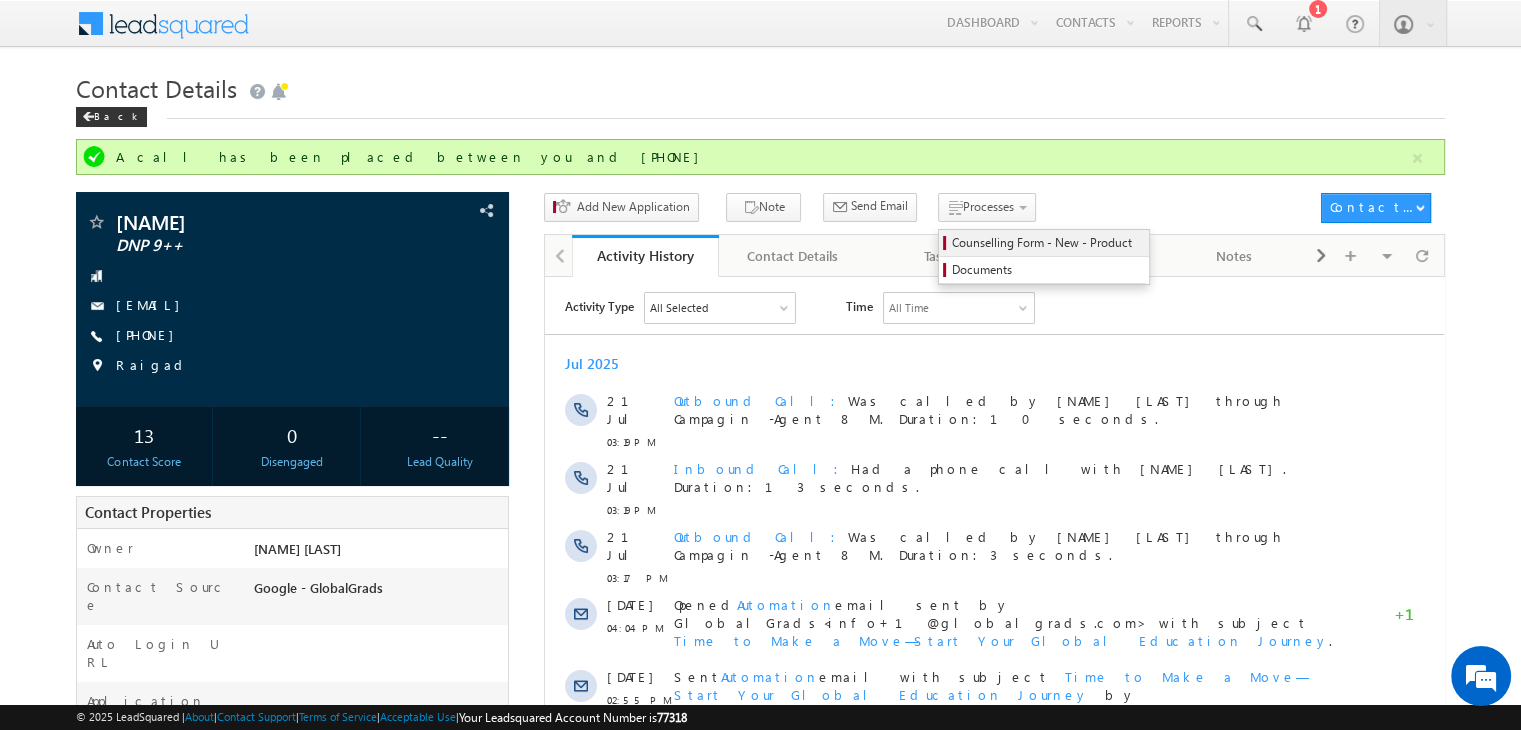 click on "Counselling Form - New - Product" at bounding box center (1047, 243) 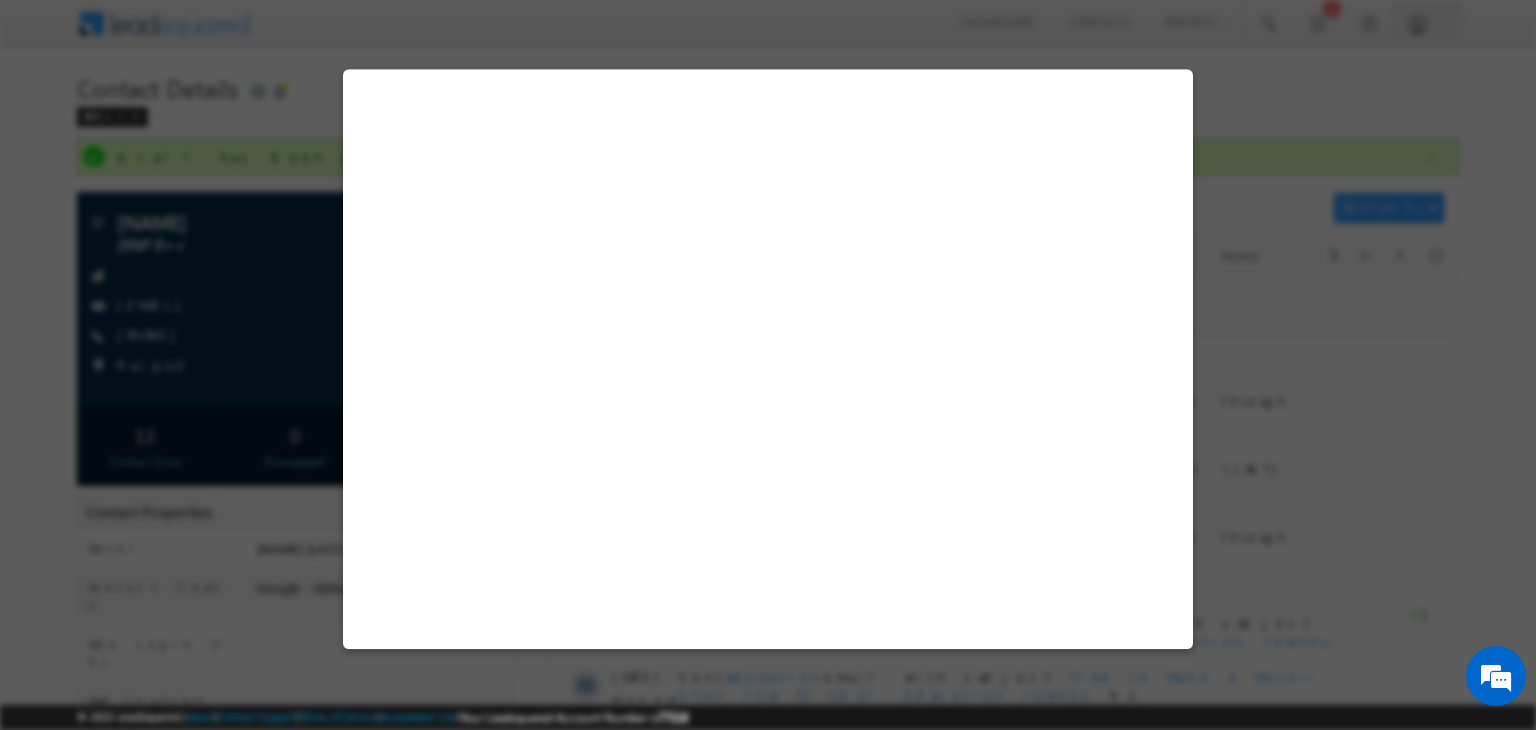 select on "DNP 9++" 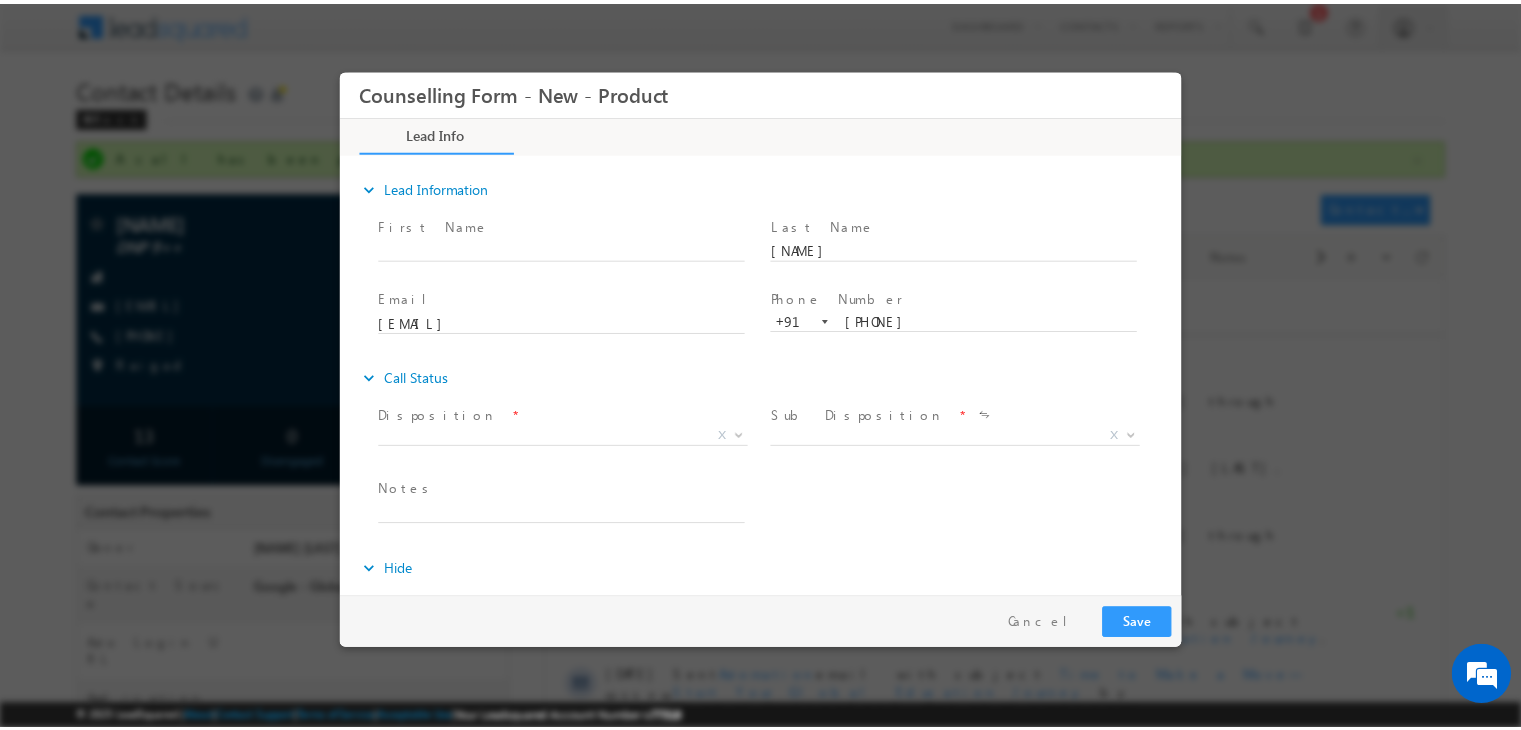 scroll, scrollTop: 0, scrollLeft: 0, axis: both 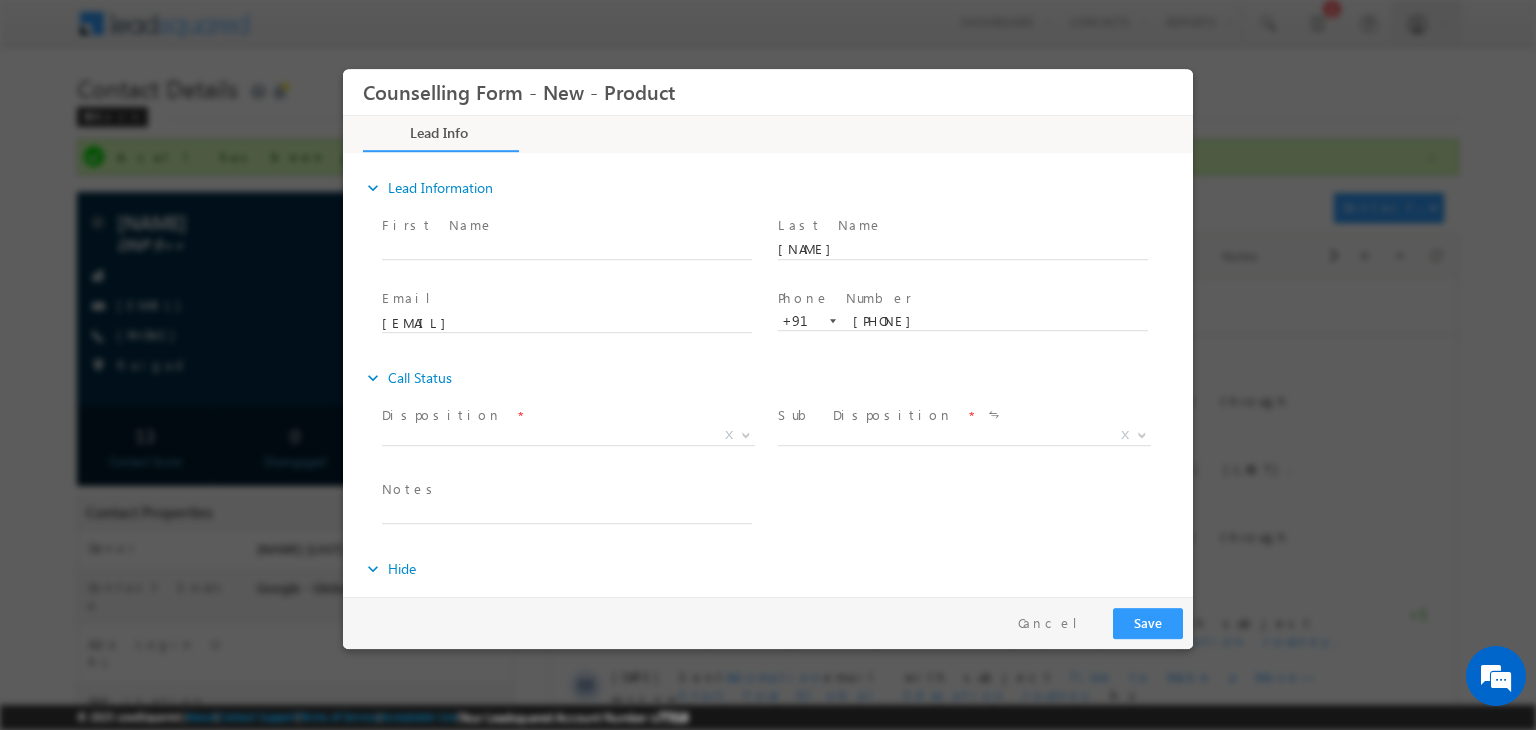 click at bounding box center [768, 365] 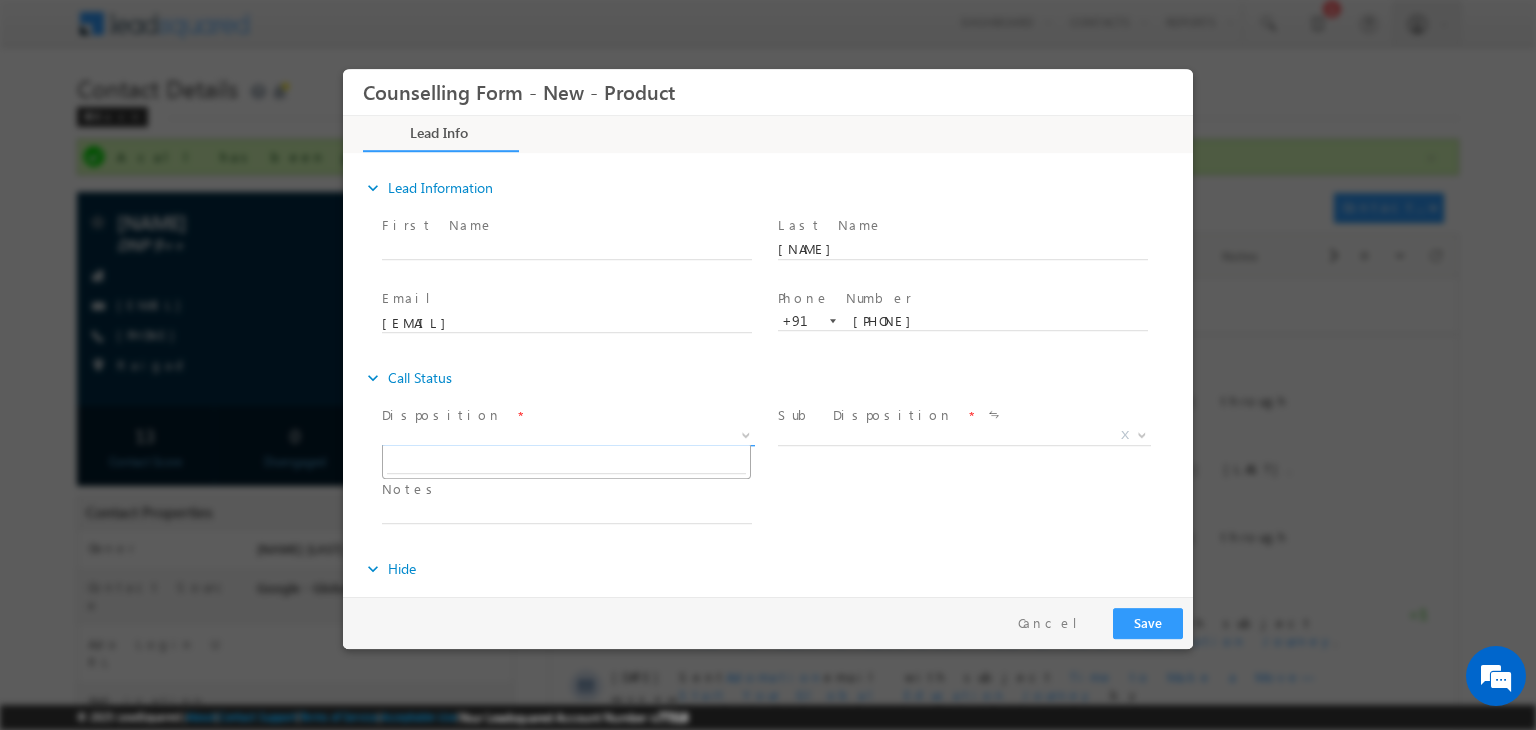 click on "X" at bounding box center [568, 436] 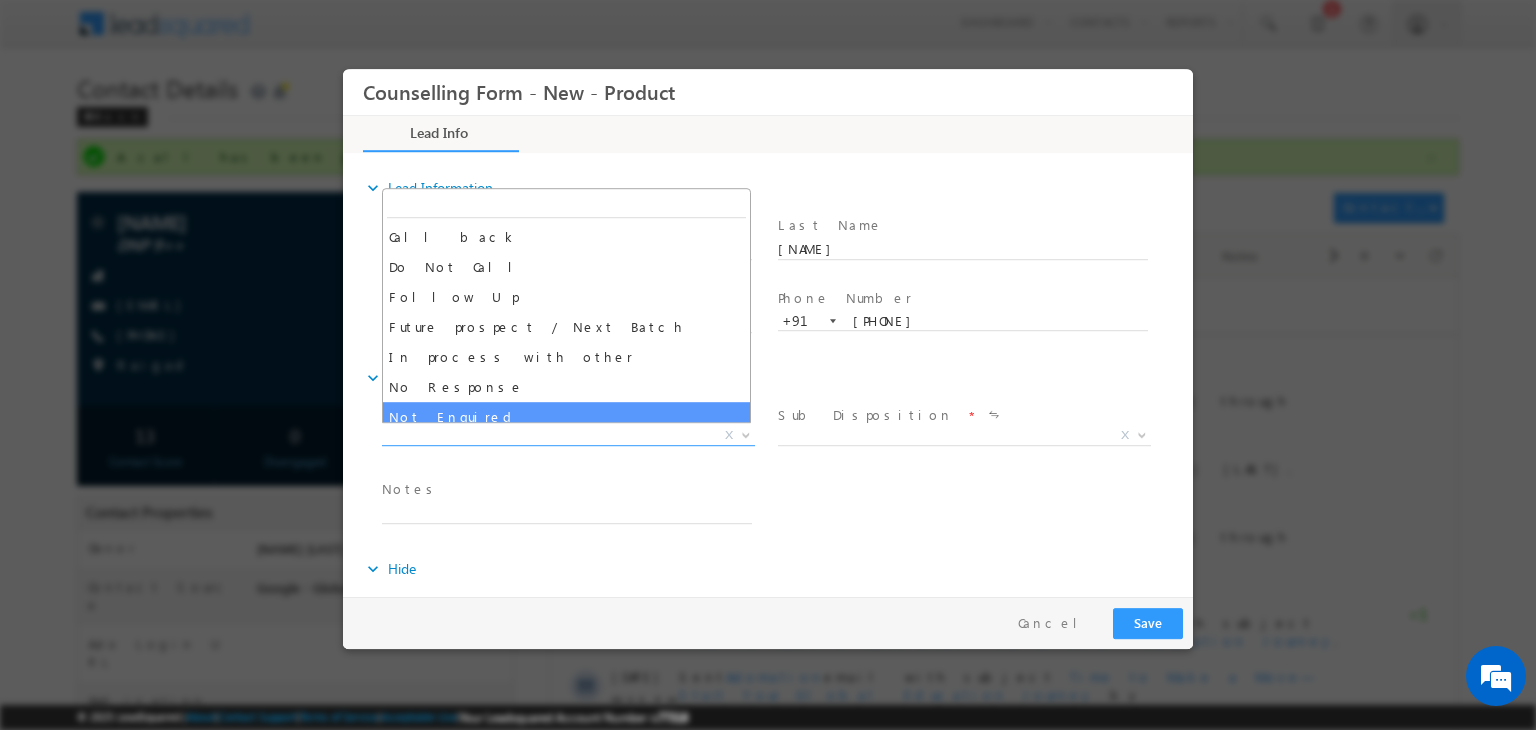 drag, startPoint x: 511, startPoint y: 404, endPoint x: 489, endPoint y: 392, distance: 25.059929 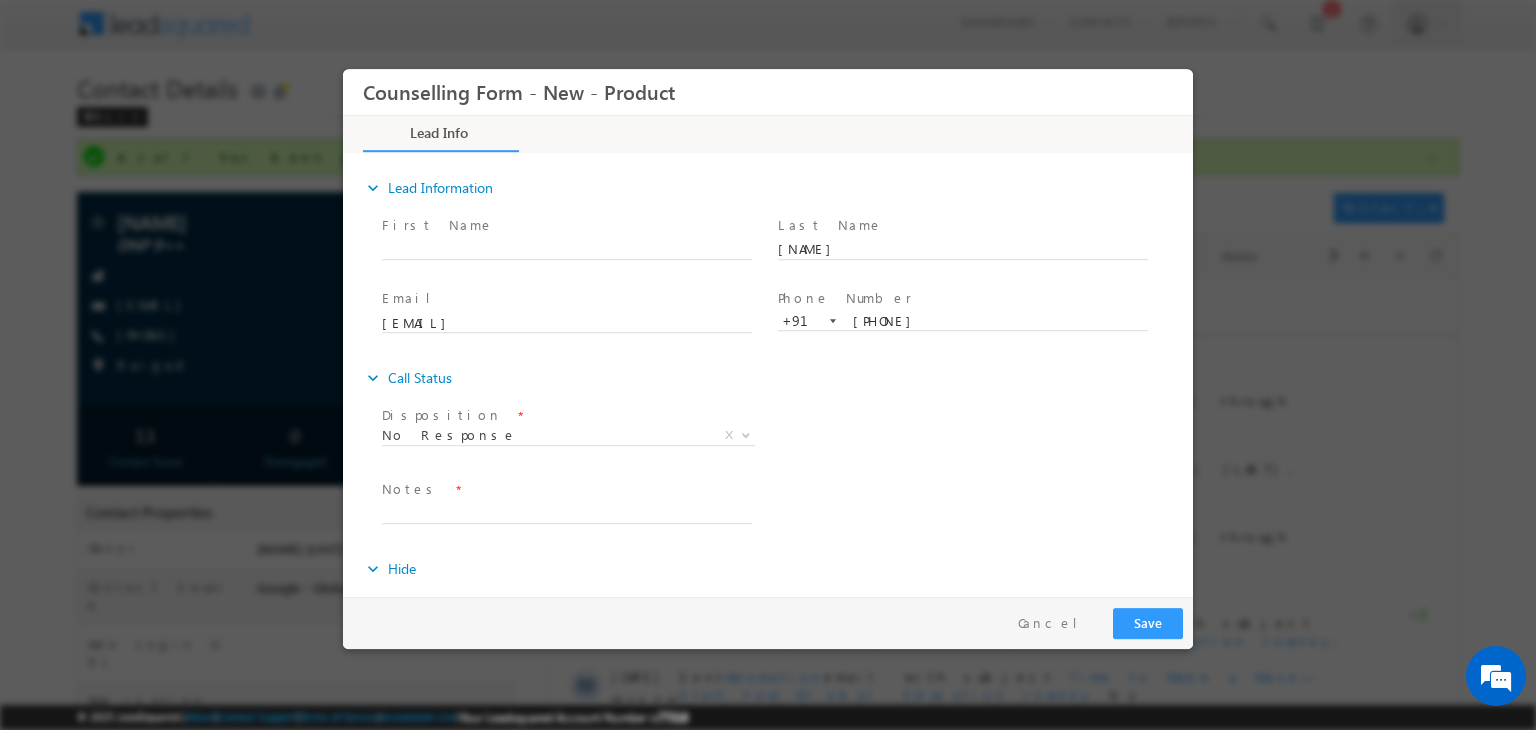 click on "expand_more Call Status" at bounding box center (778, 378) 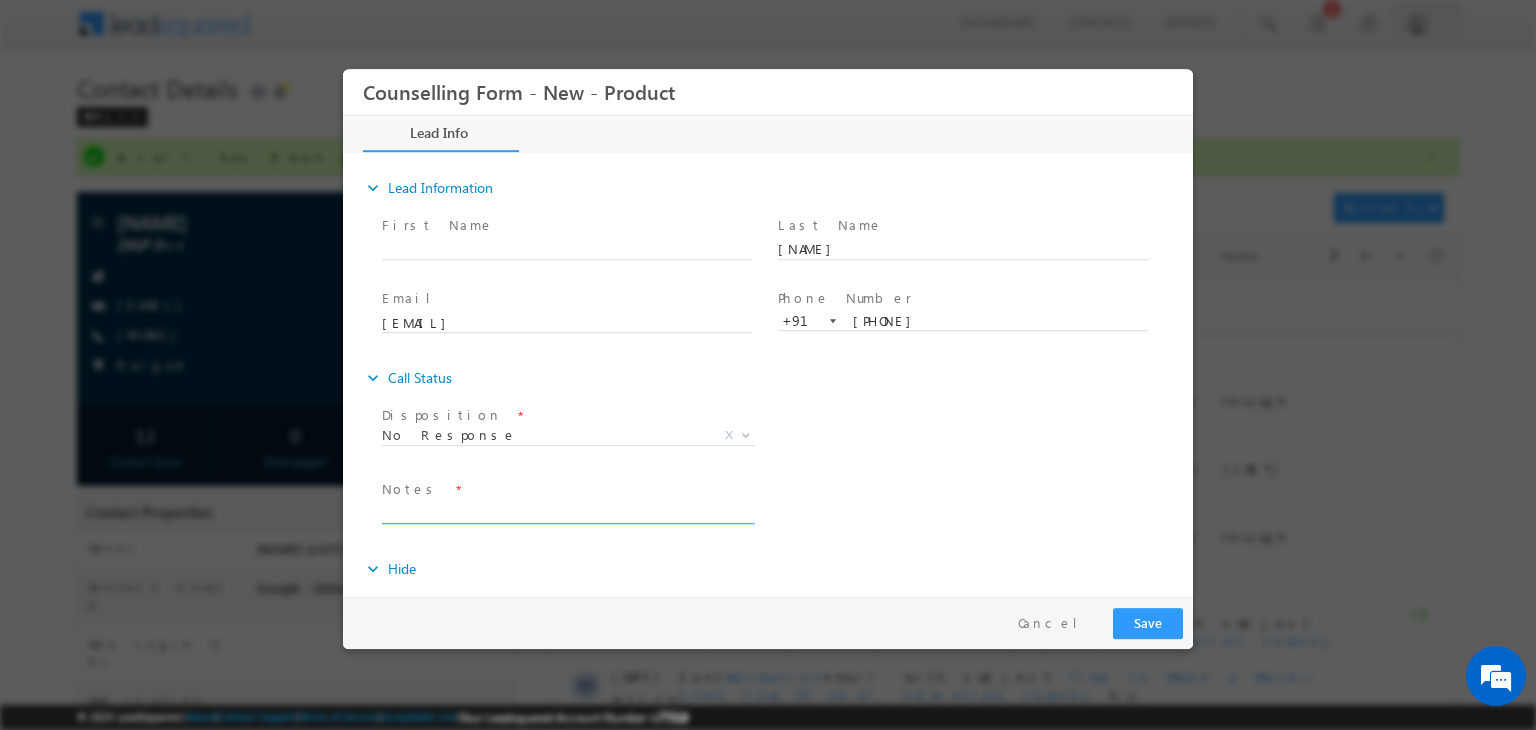 click at bounding box center [567, 512] 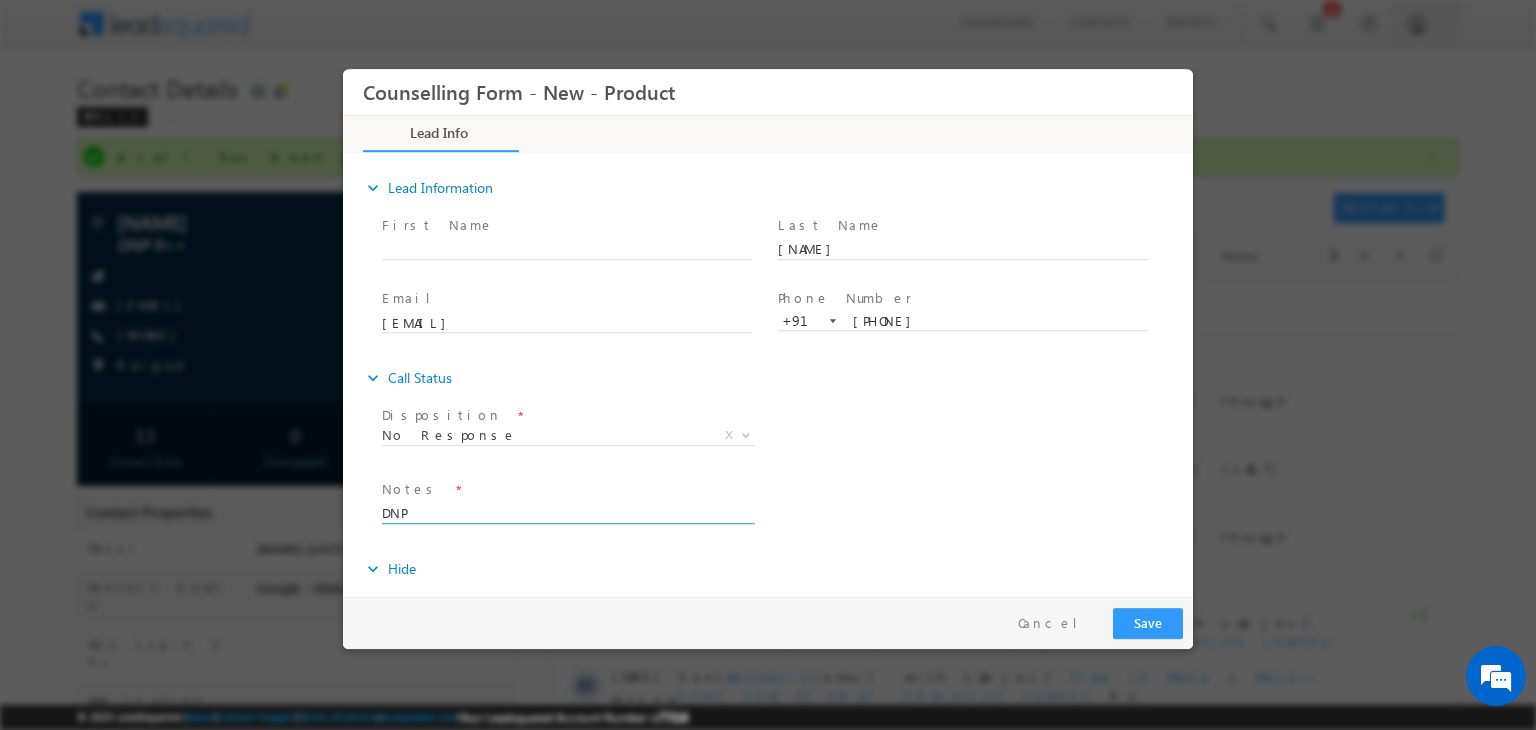 type on "DNP" 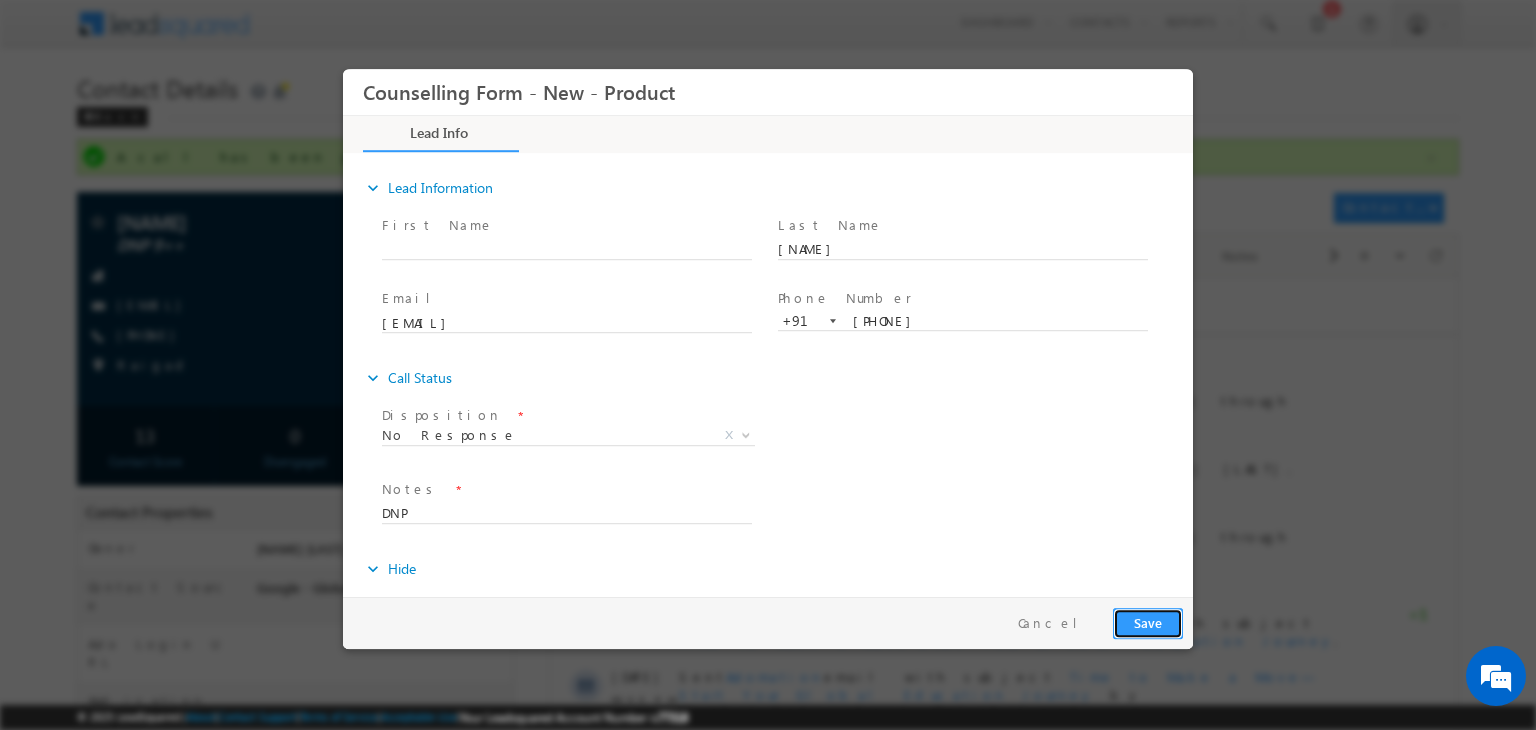 click on "Save" at bounding box center (1148, 623) 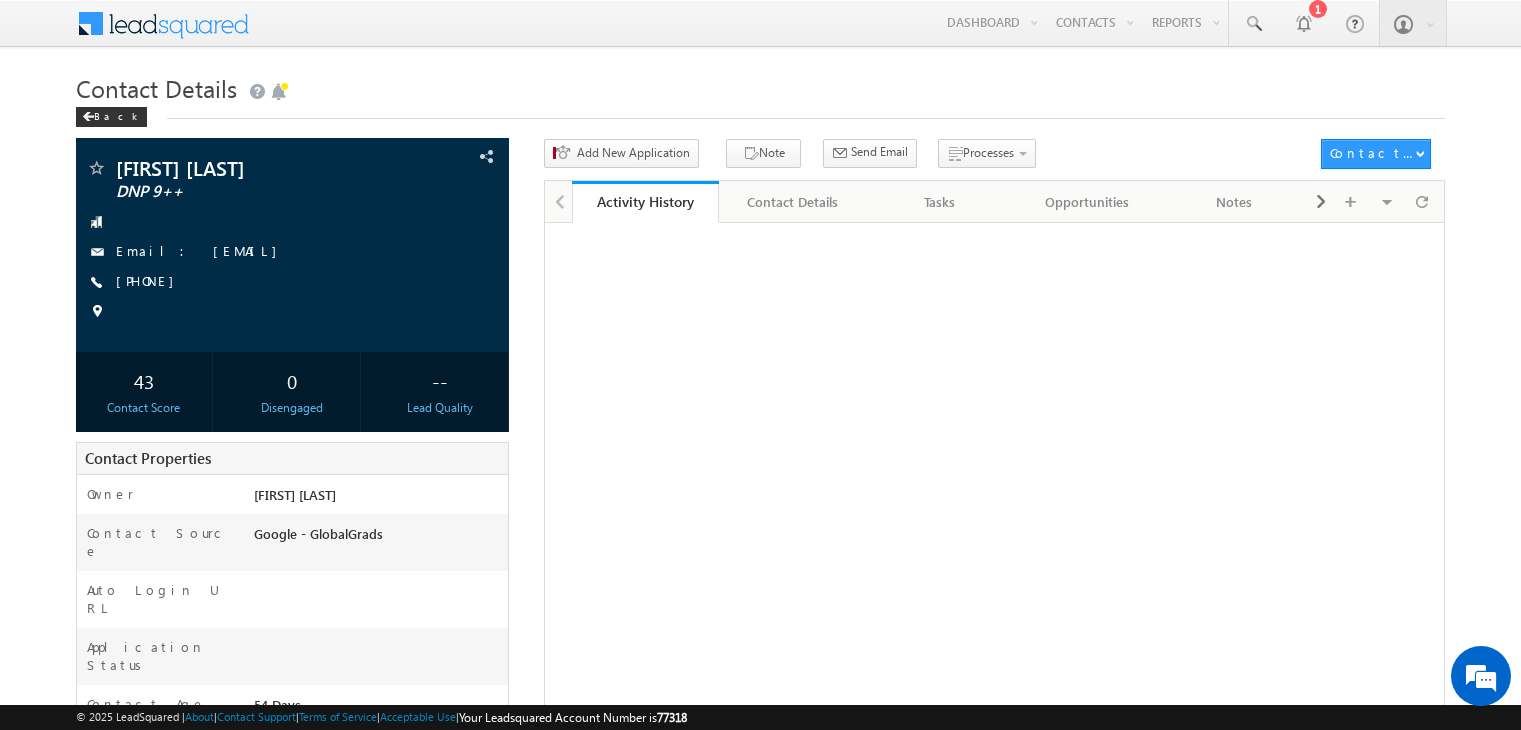 scroll, scrollTop: 0, scrollLeft: 0, axis: both 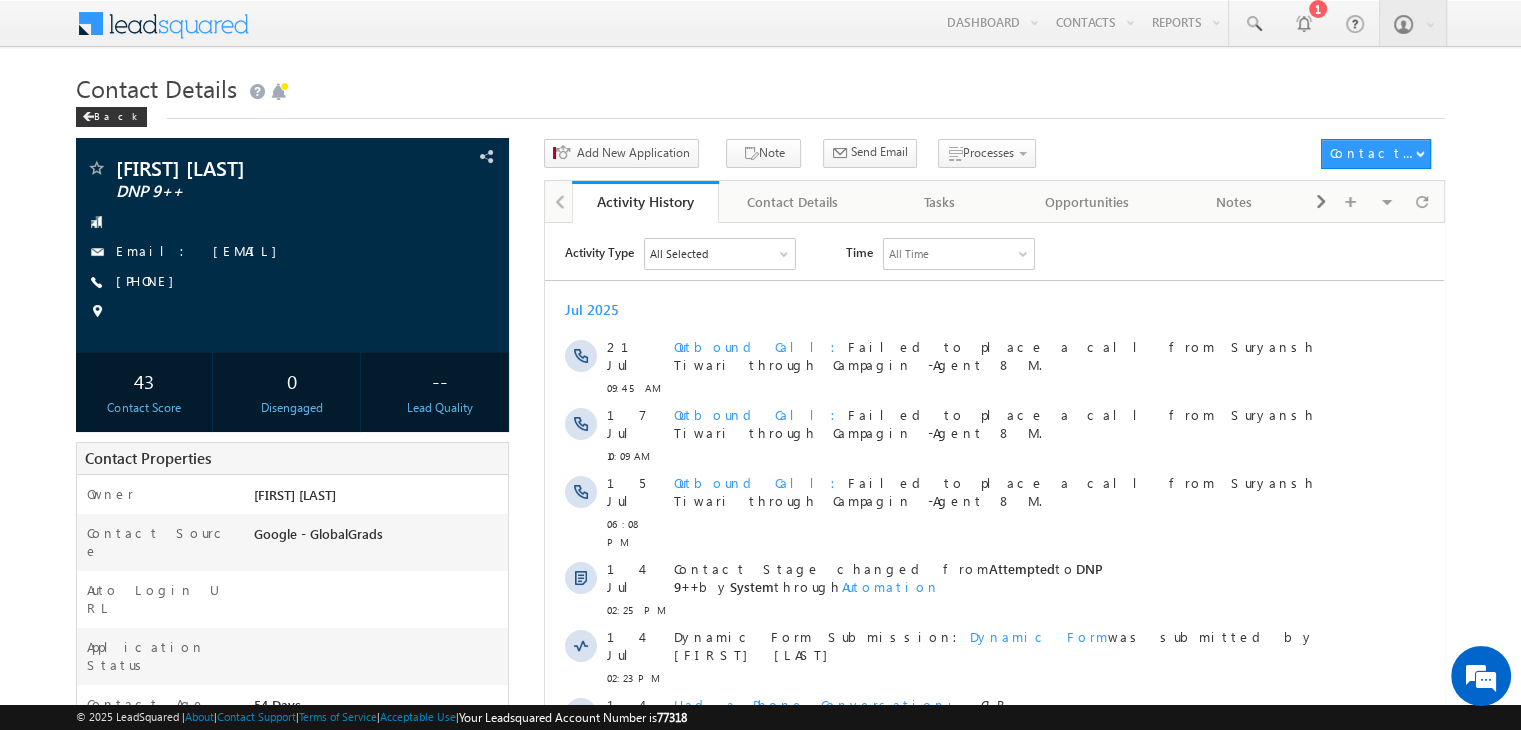 click on "[PHONE]" at bounding box center (150, 280) 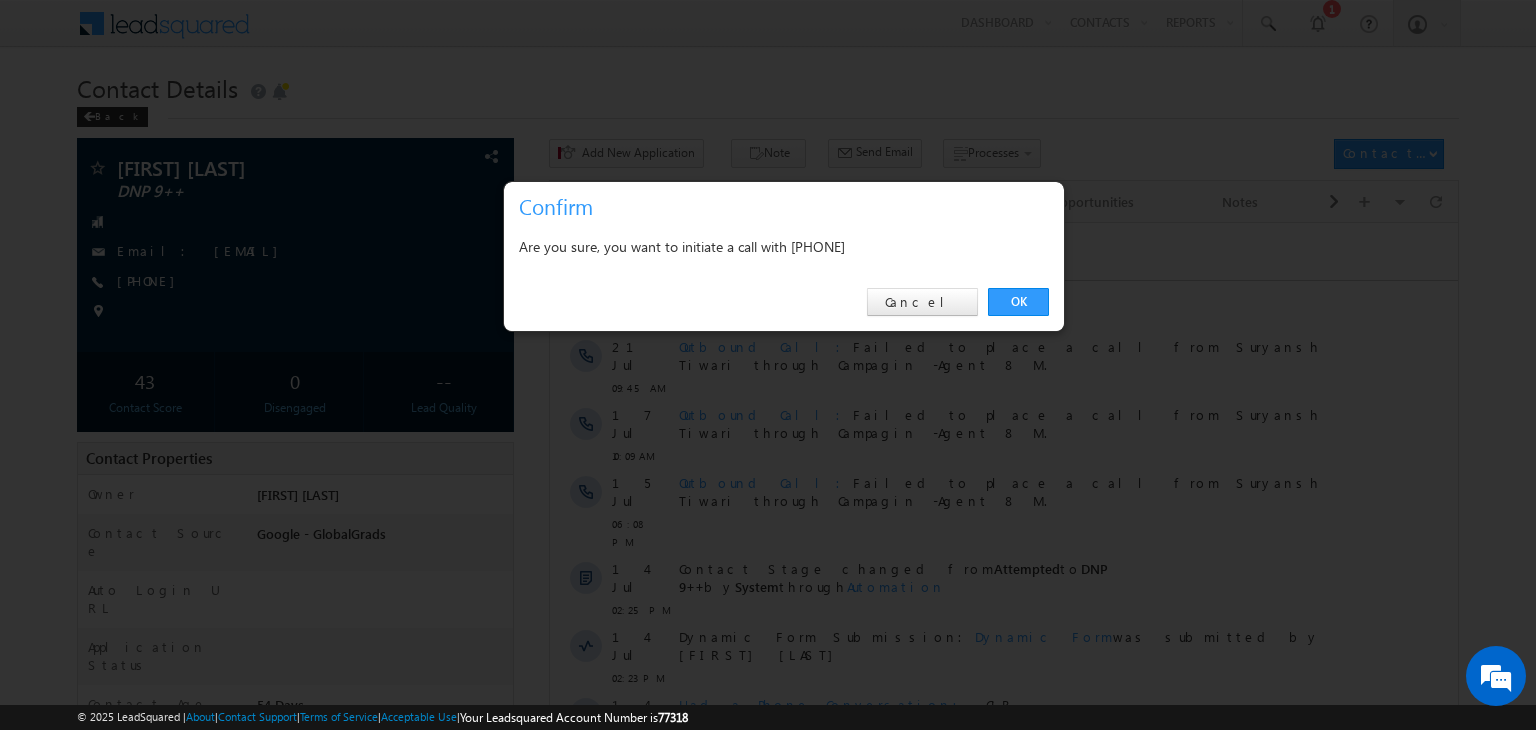 click on "OK" at bounding box center [1018, 302] 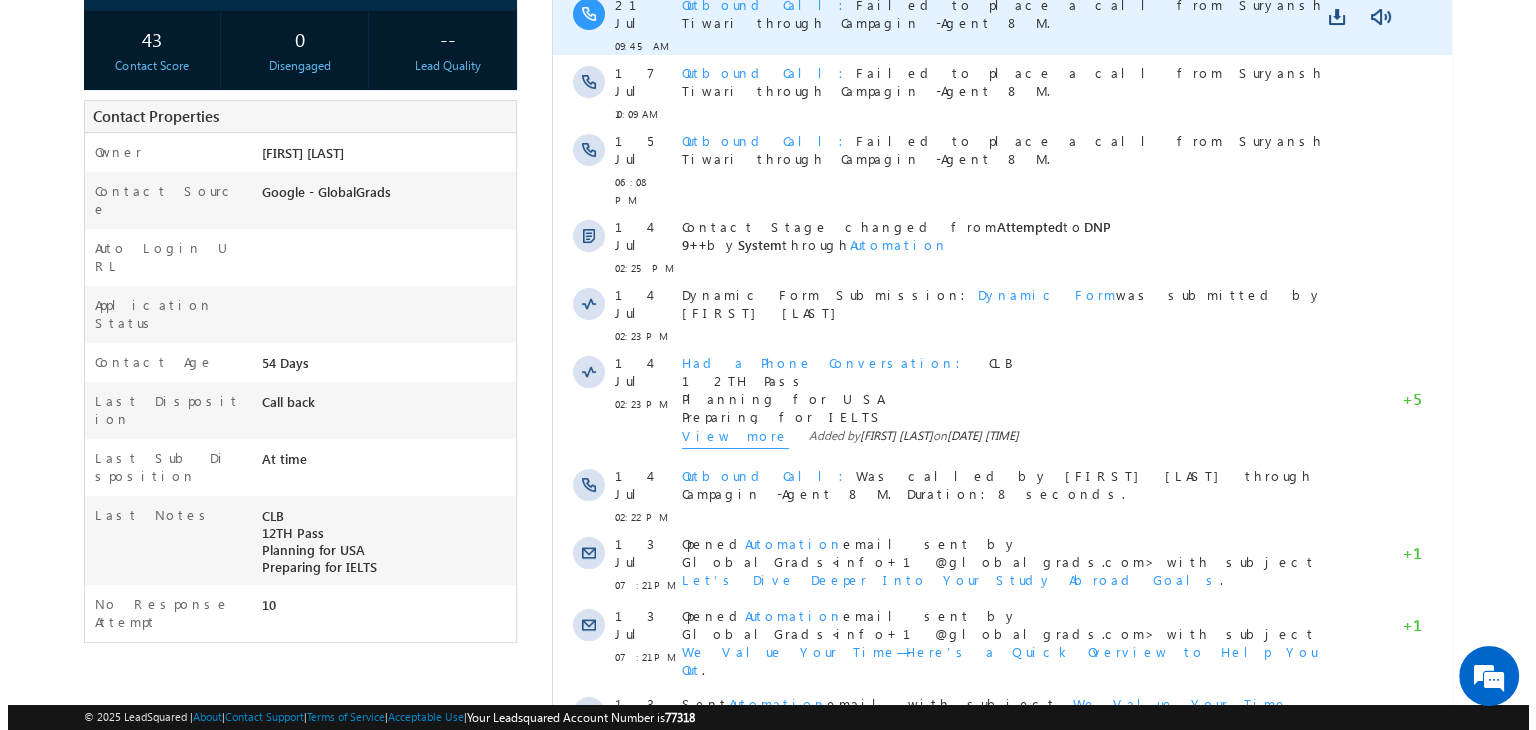 scroll, scrollTop: 0, scrollLeft: 0, axis: both 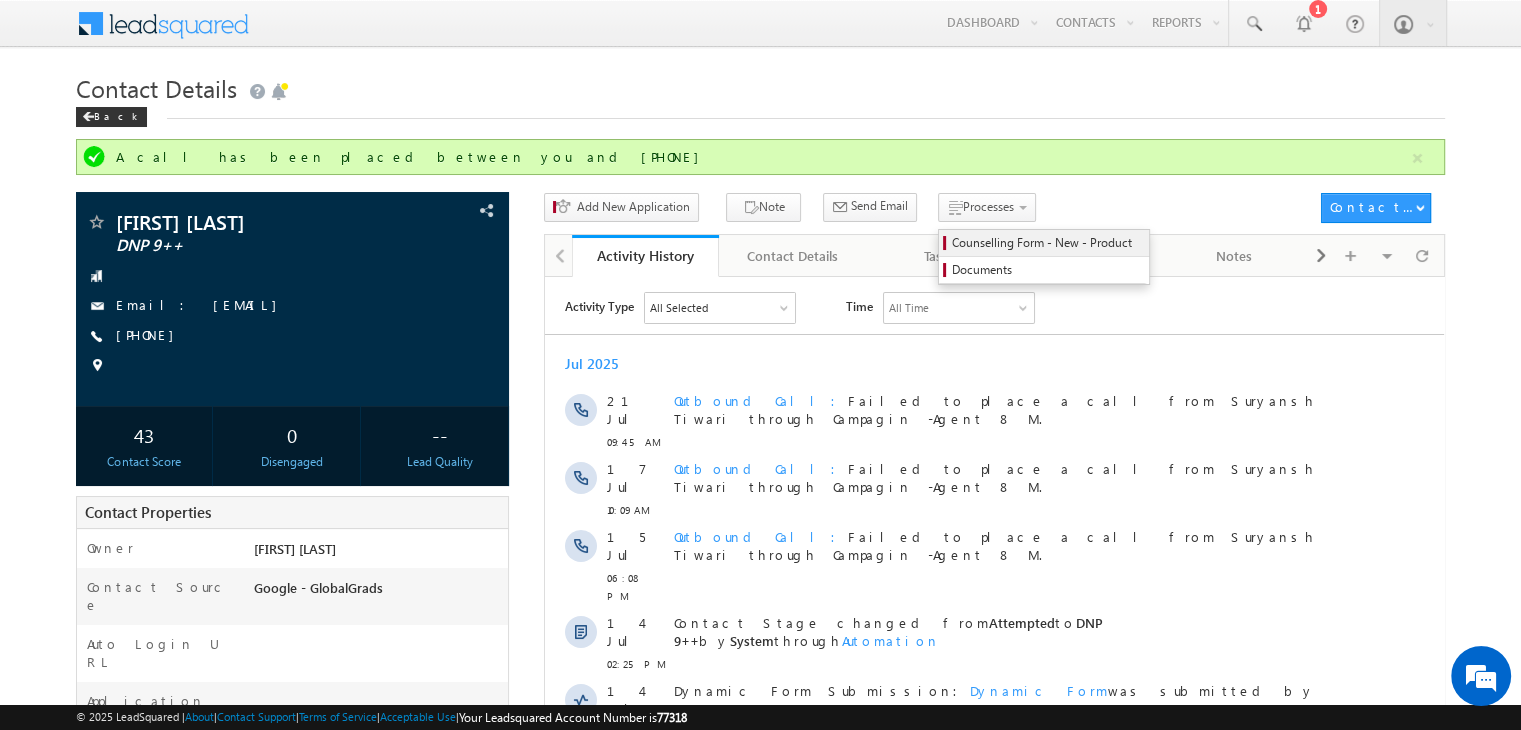 click on "Counselling Form - New - Product" at bounding box center (1047, 243) 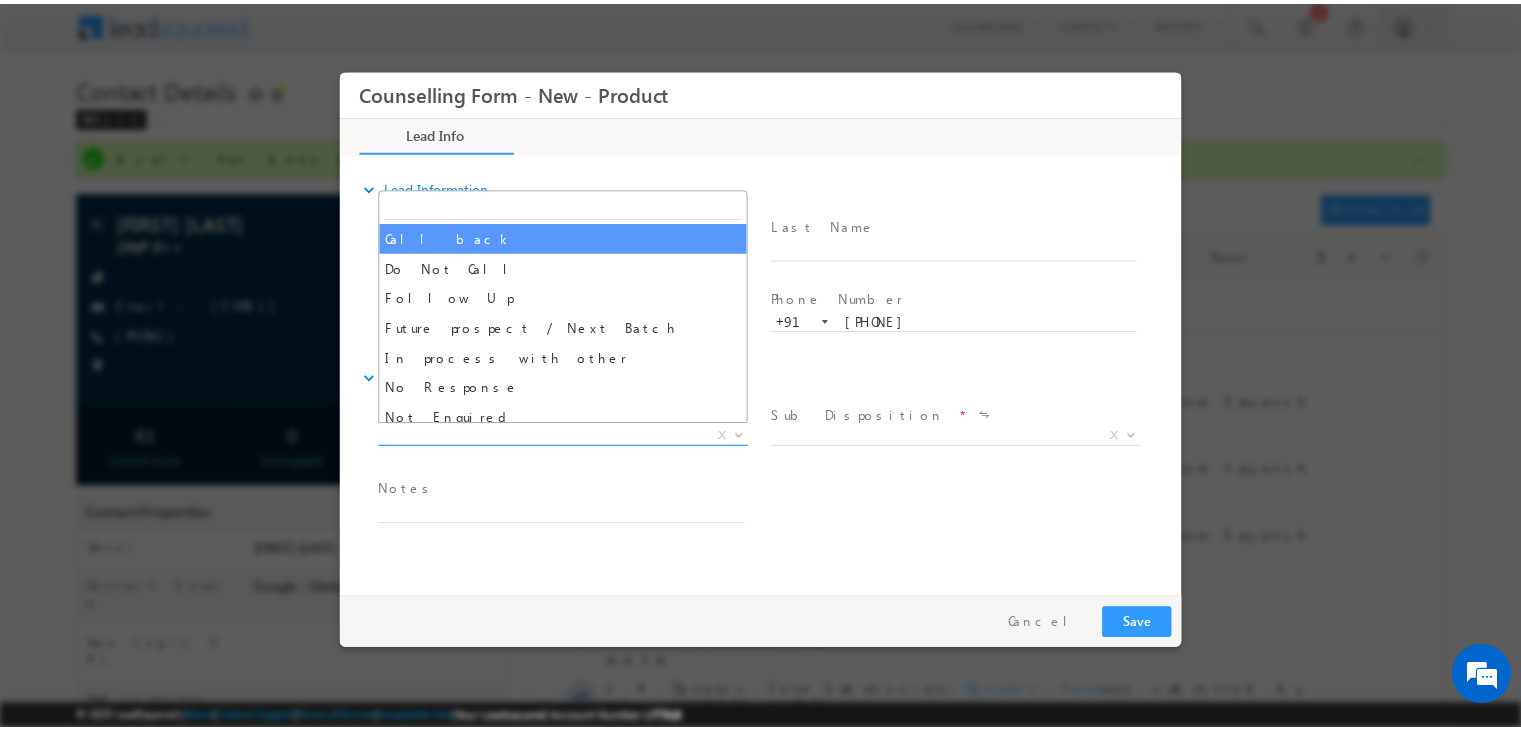 scroll, scrollTop: 0, scrollLeft: 0, axis: both 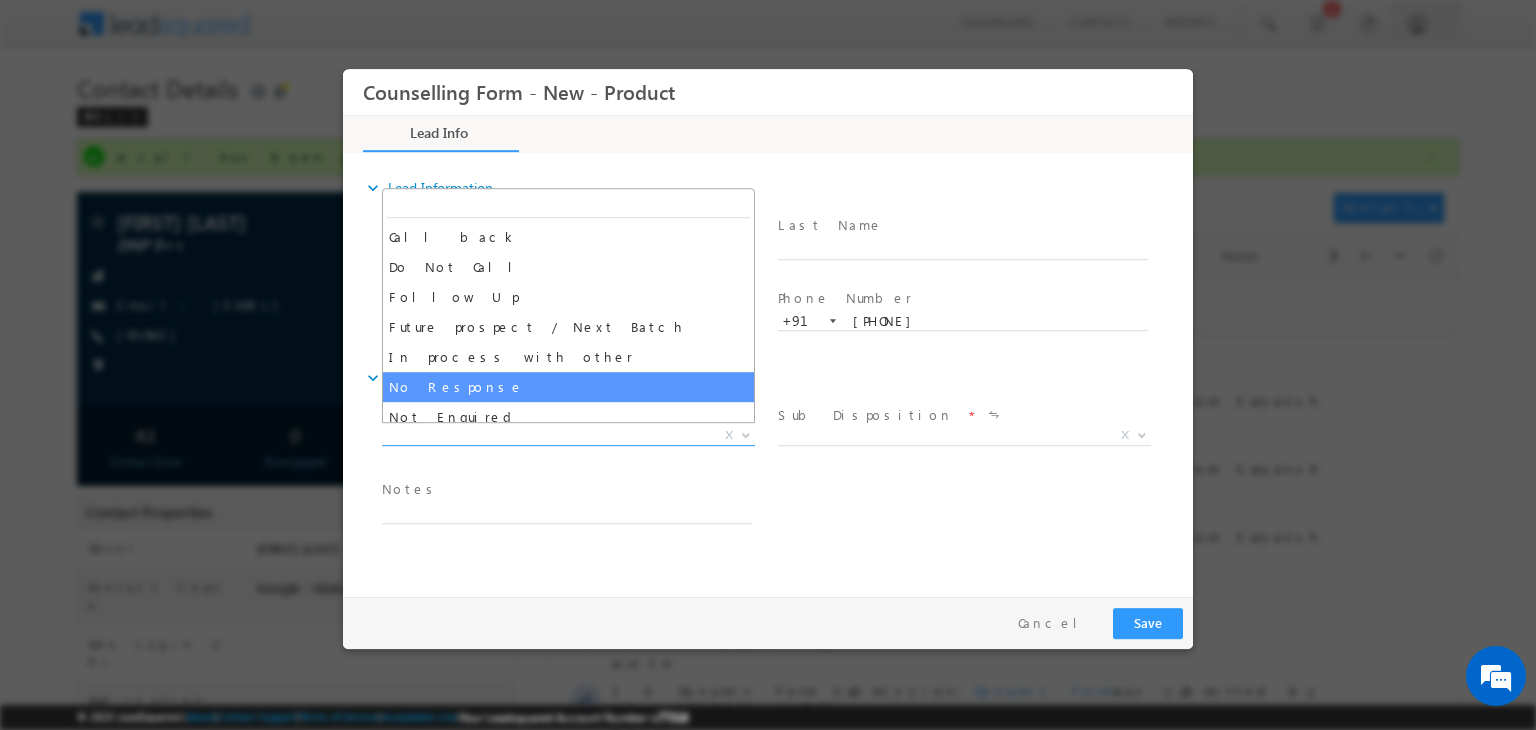 select on "No Response" 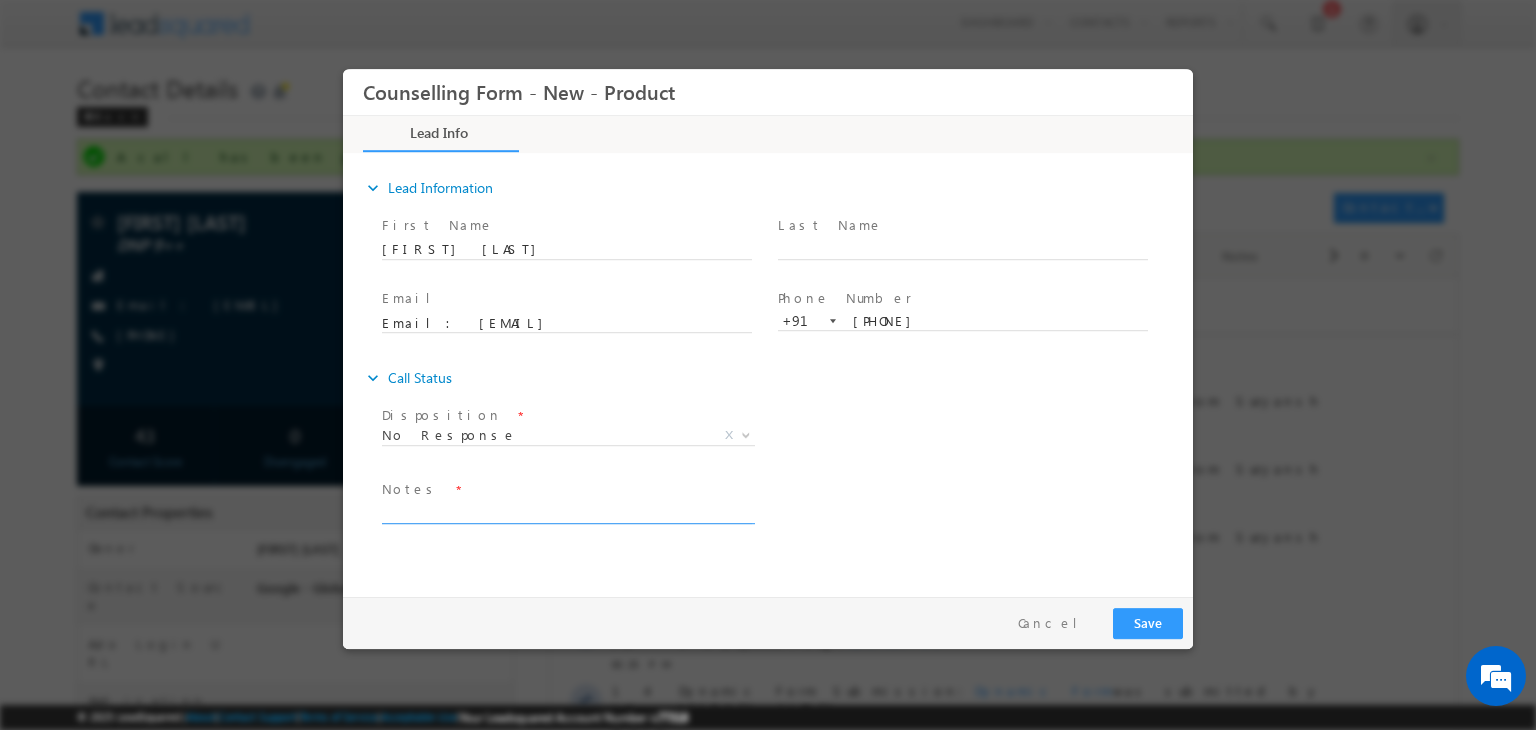 click at bounding box center [567, 512] 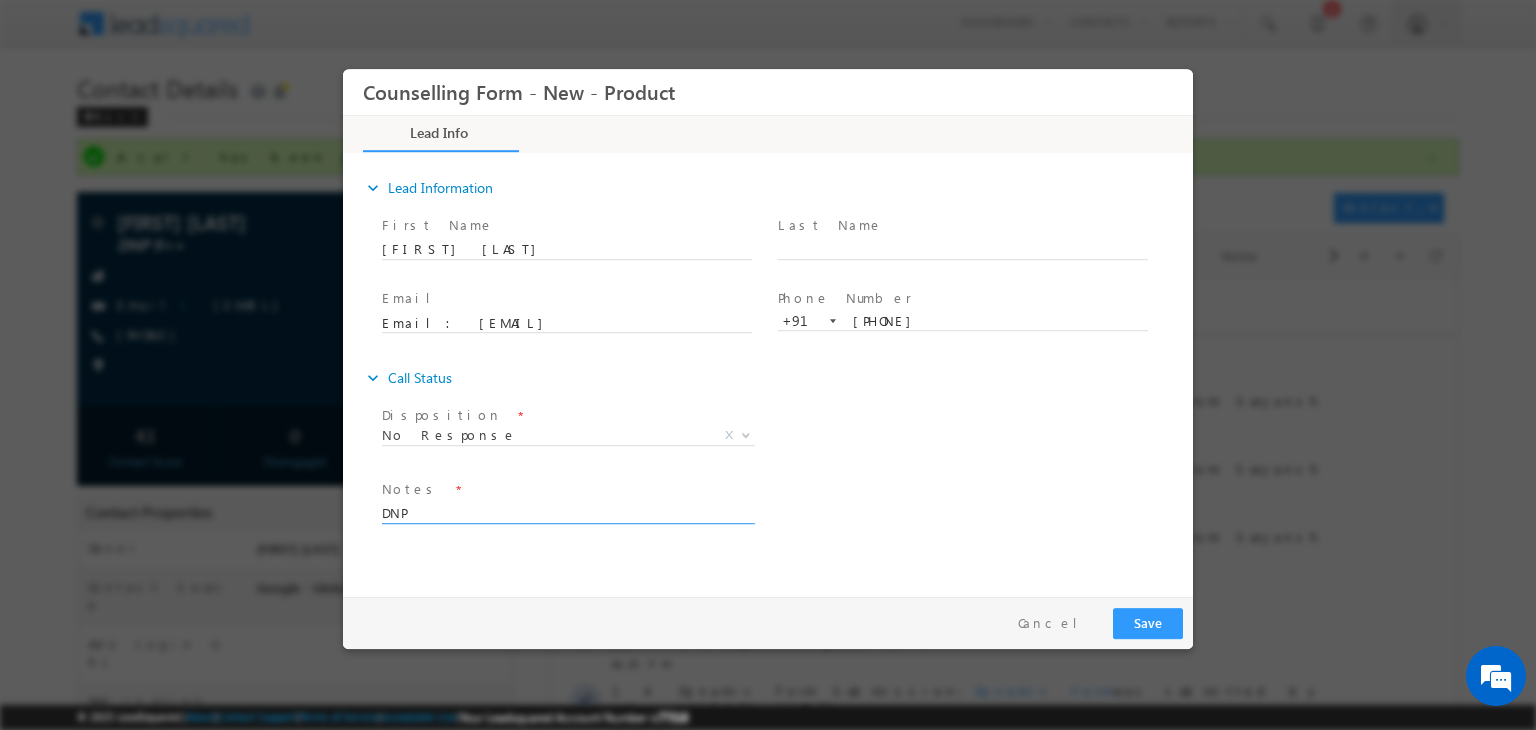 type on "DNP" 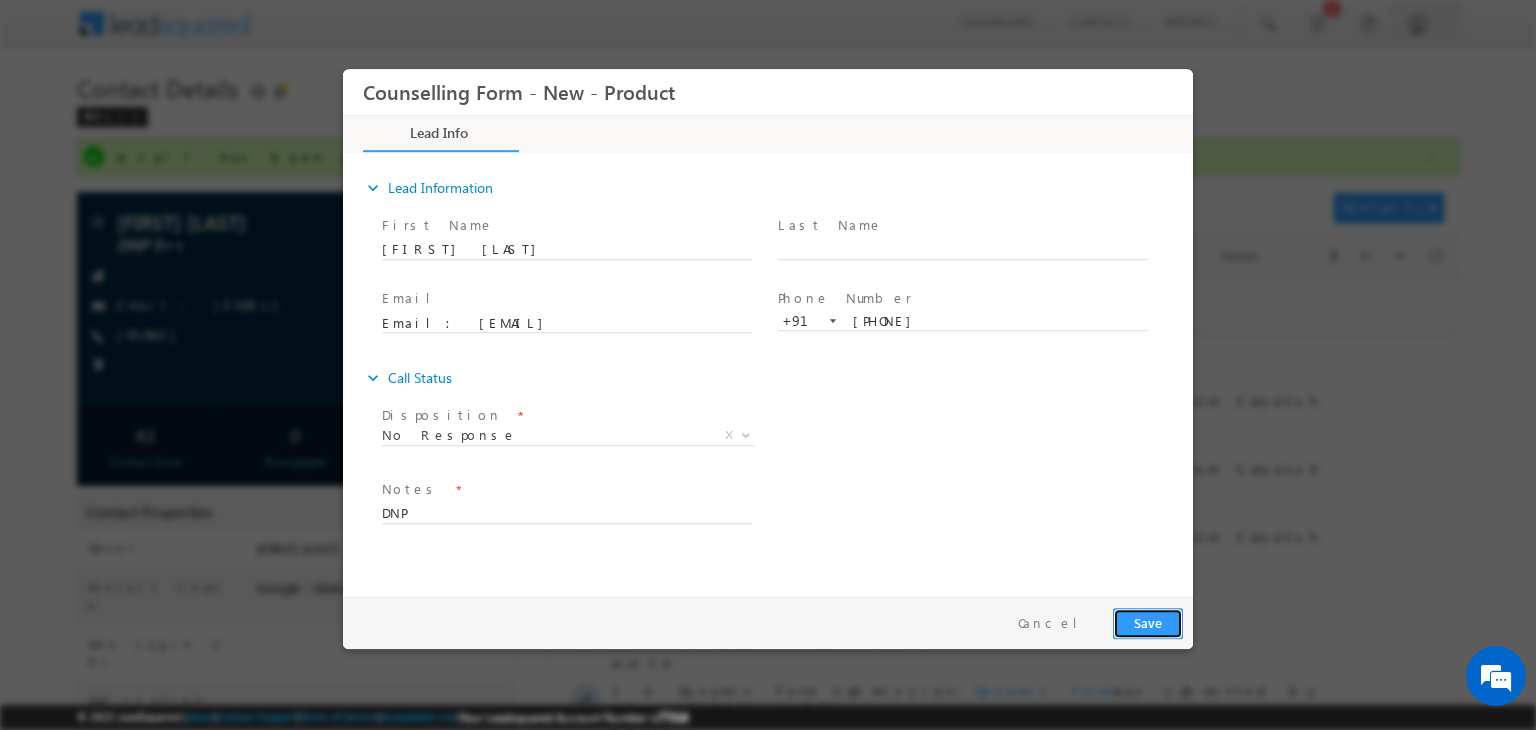 click on "Save" at bounding box center [1148, 623] 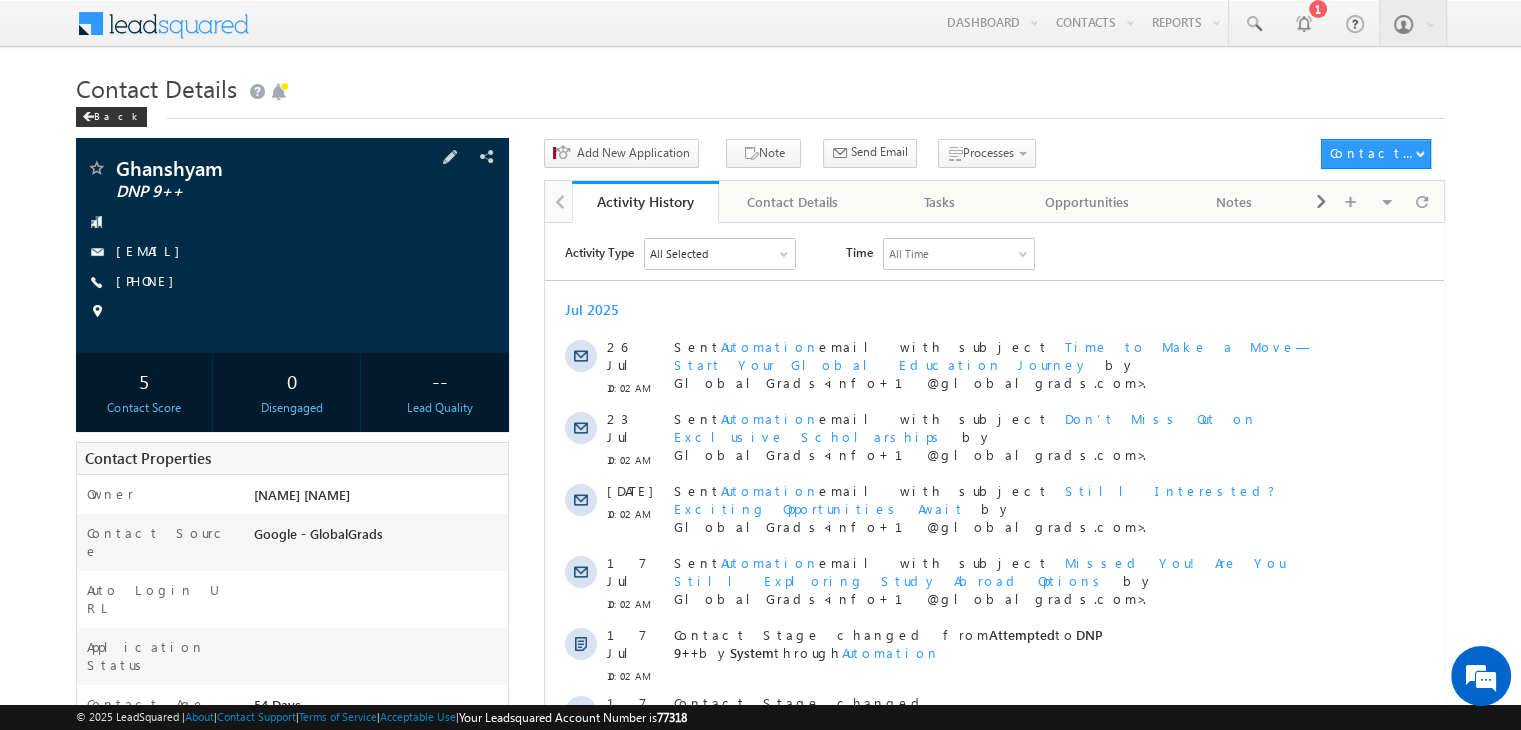 scroll, scrollTop: 0, scrollLeft: 0, axis: both 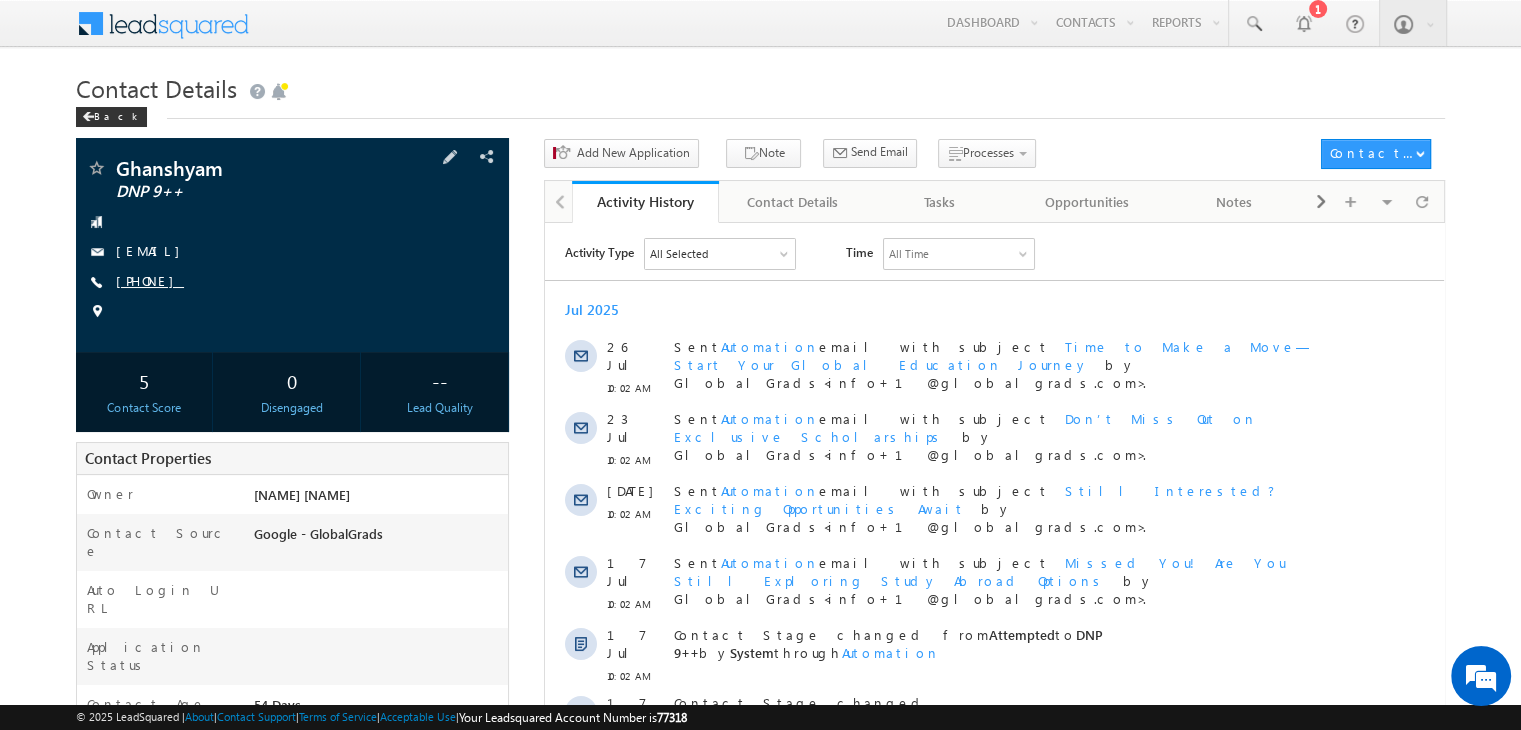 drag, startPoint x: 162, startPoint y: 270, endPoint x: 172, endPoint y: 280, distance: 14.142136 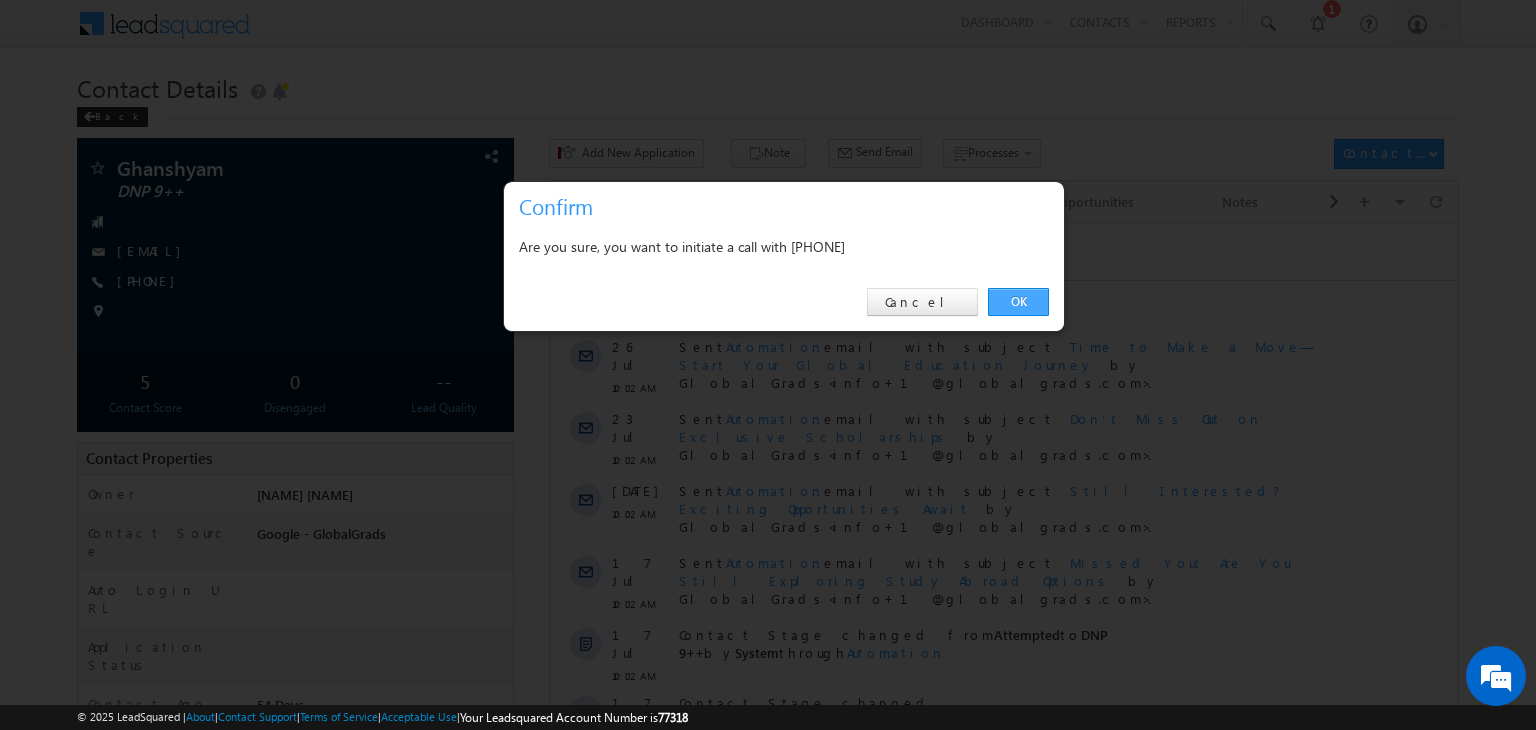 drag, startPoint x: 1004, startPoint y: 284, endPoint x: 1004, endPoint y: 297, distance: 13 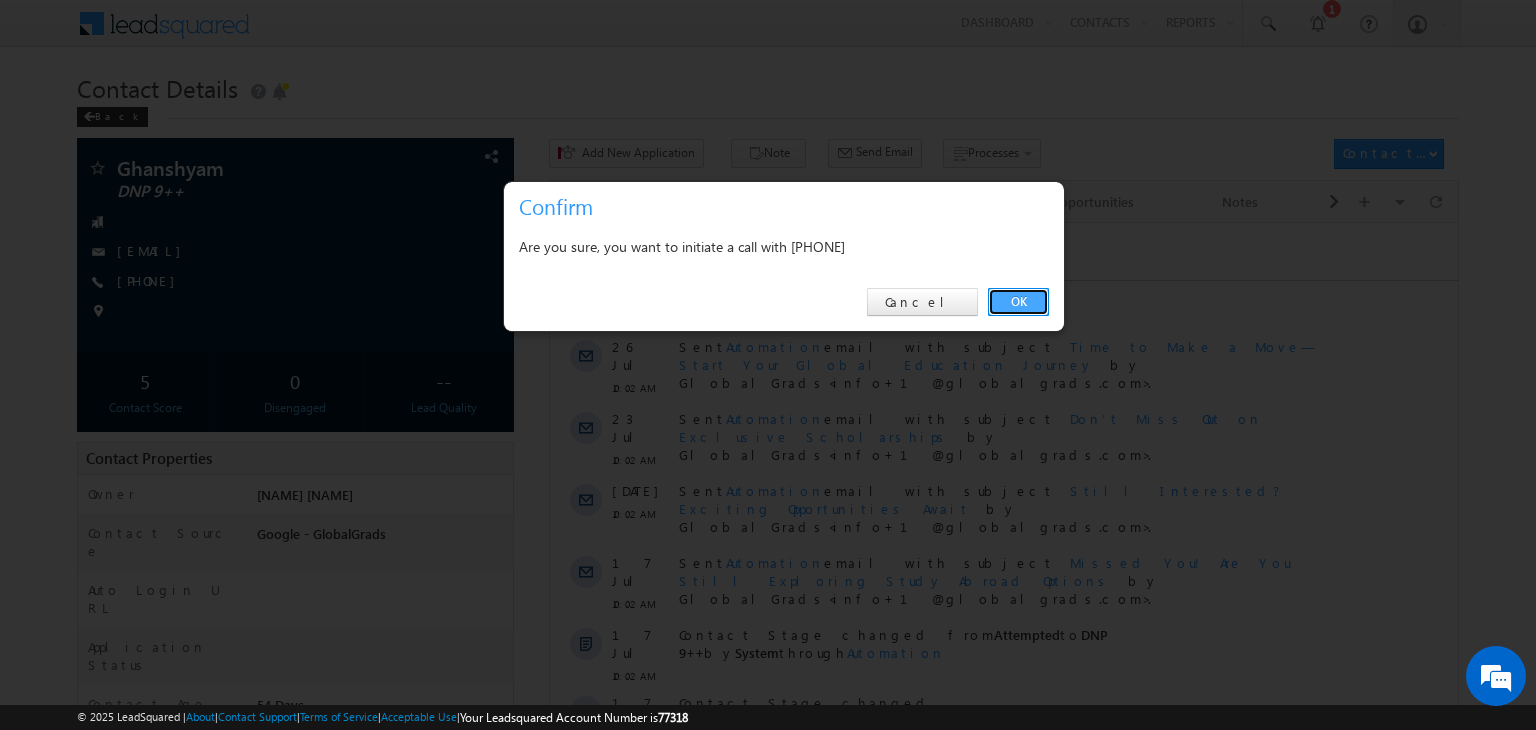 click on "OK" at bounding box center (1018, 302) 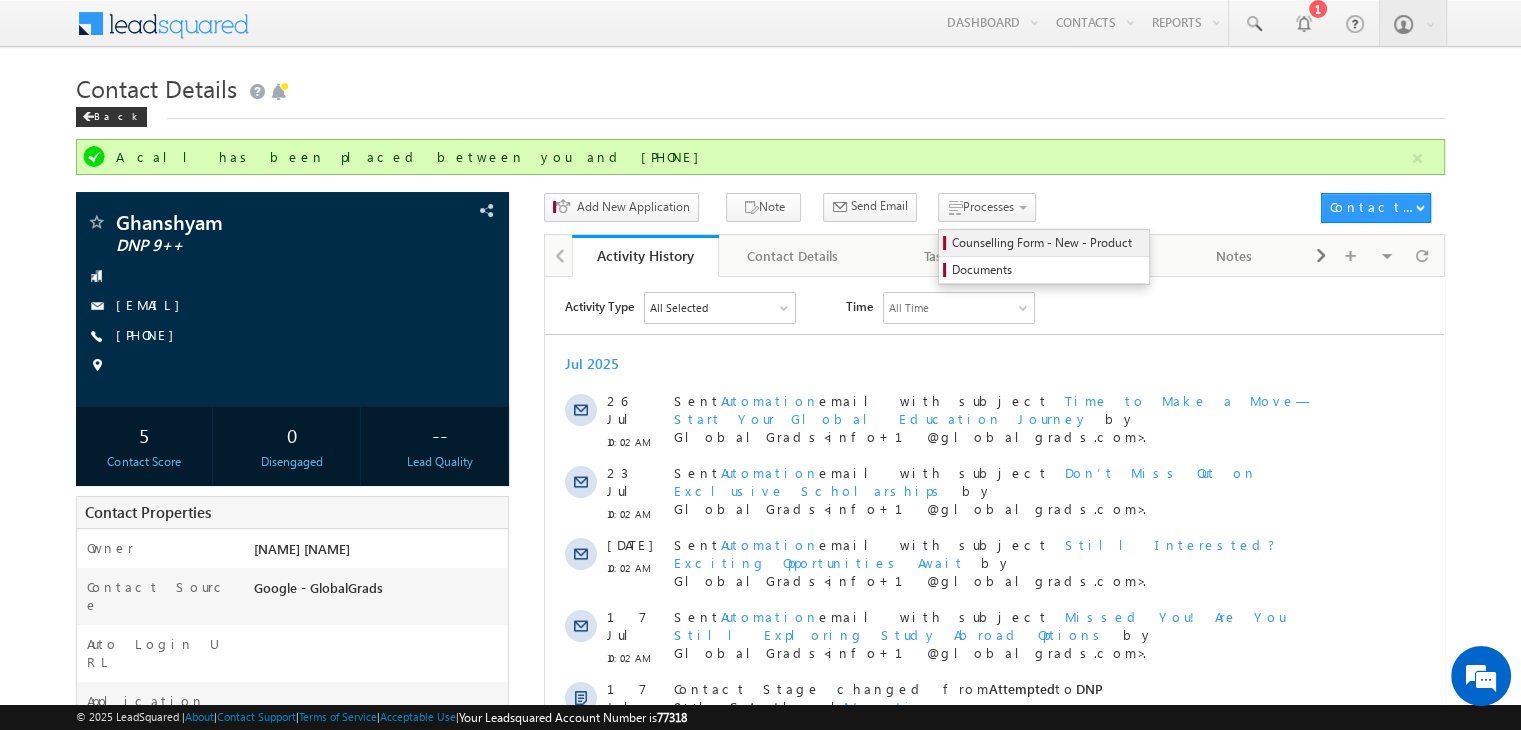 click on "Counselling Form - New - Product" at bounding box center (1047, 243) 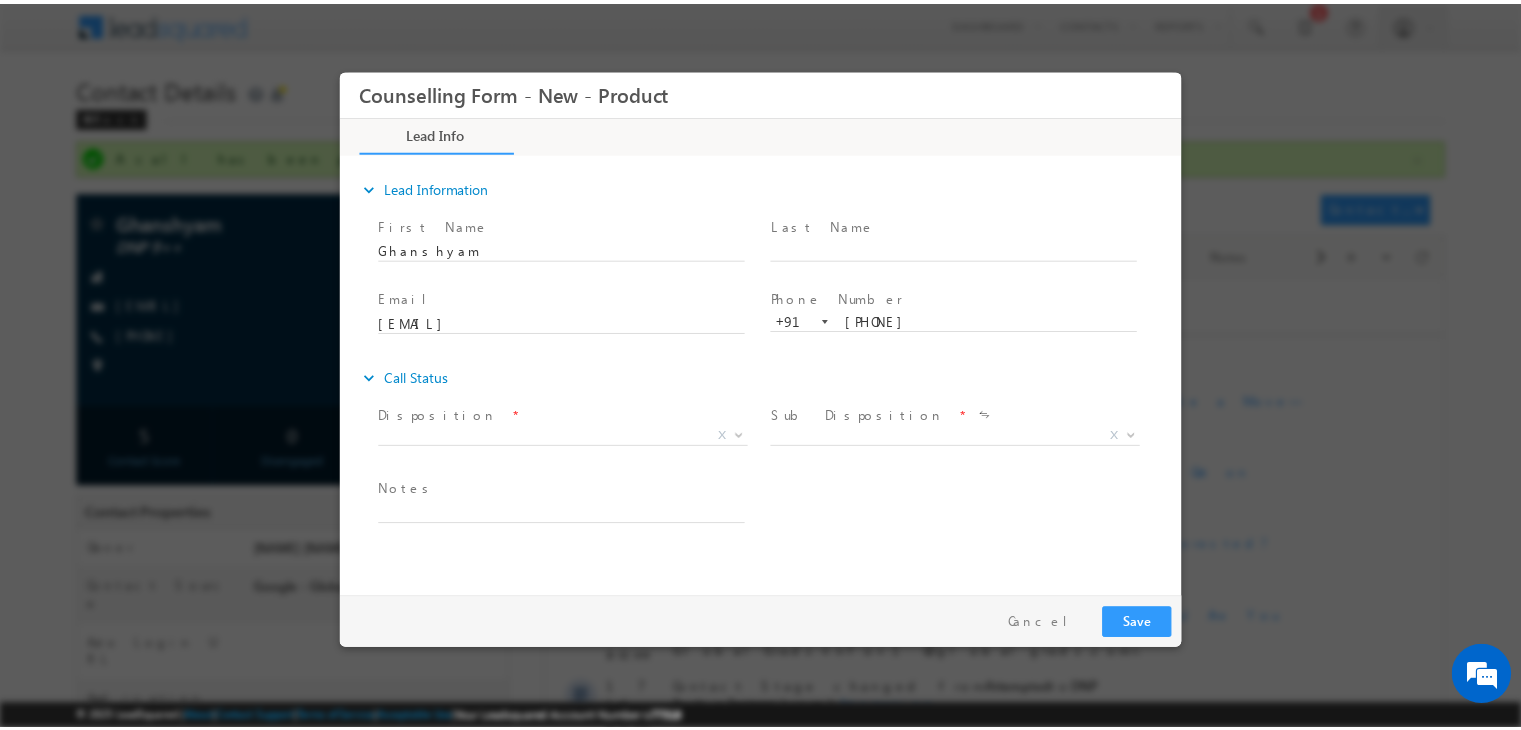 scroll, scrollTop: 0, scrollLeft: 0, axis: both 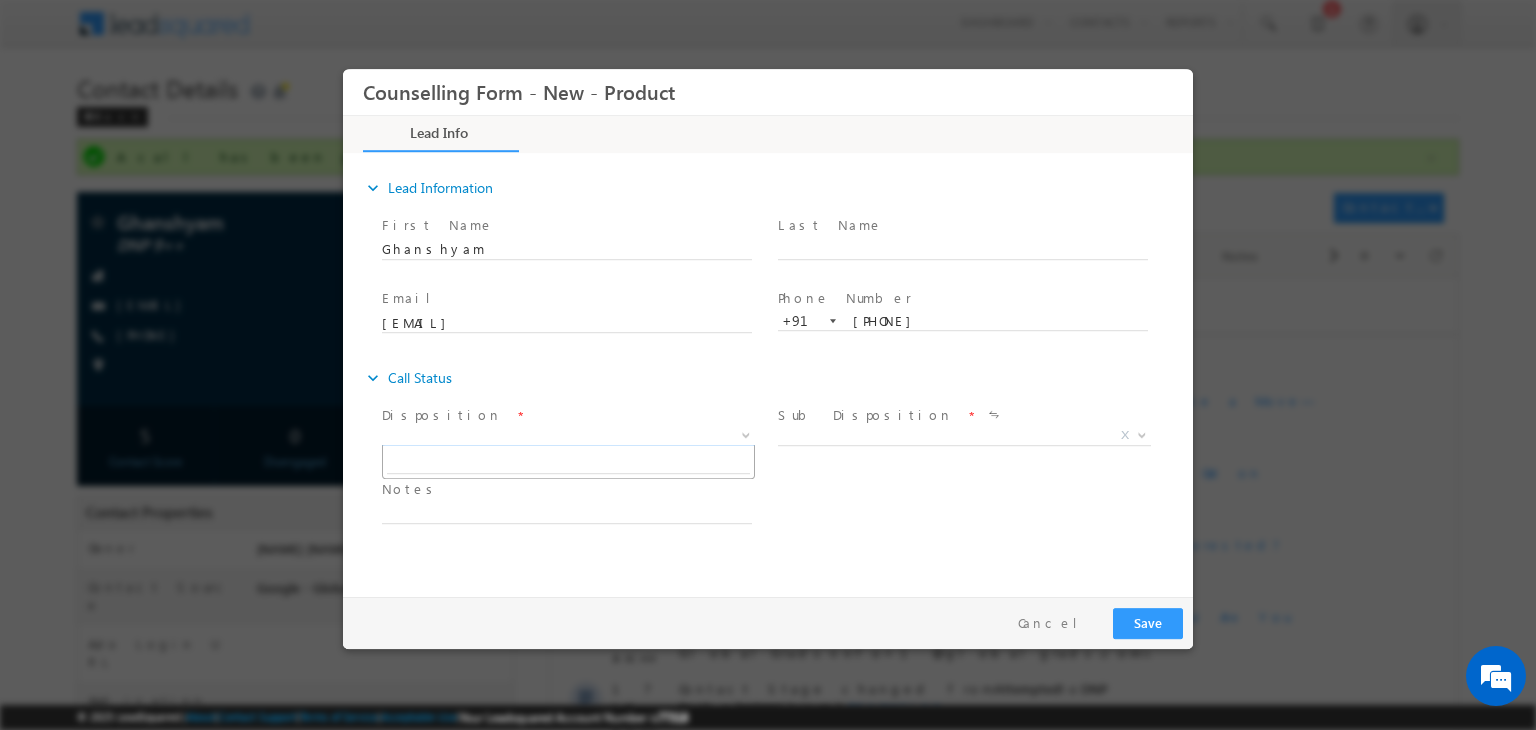 click on "X" at bounding box center [568, 436] 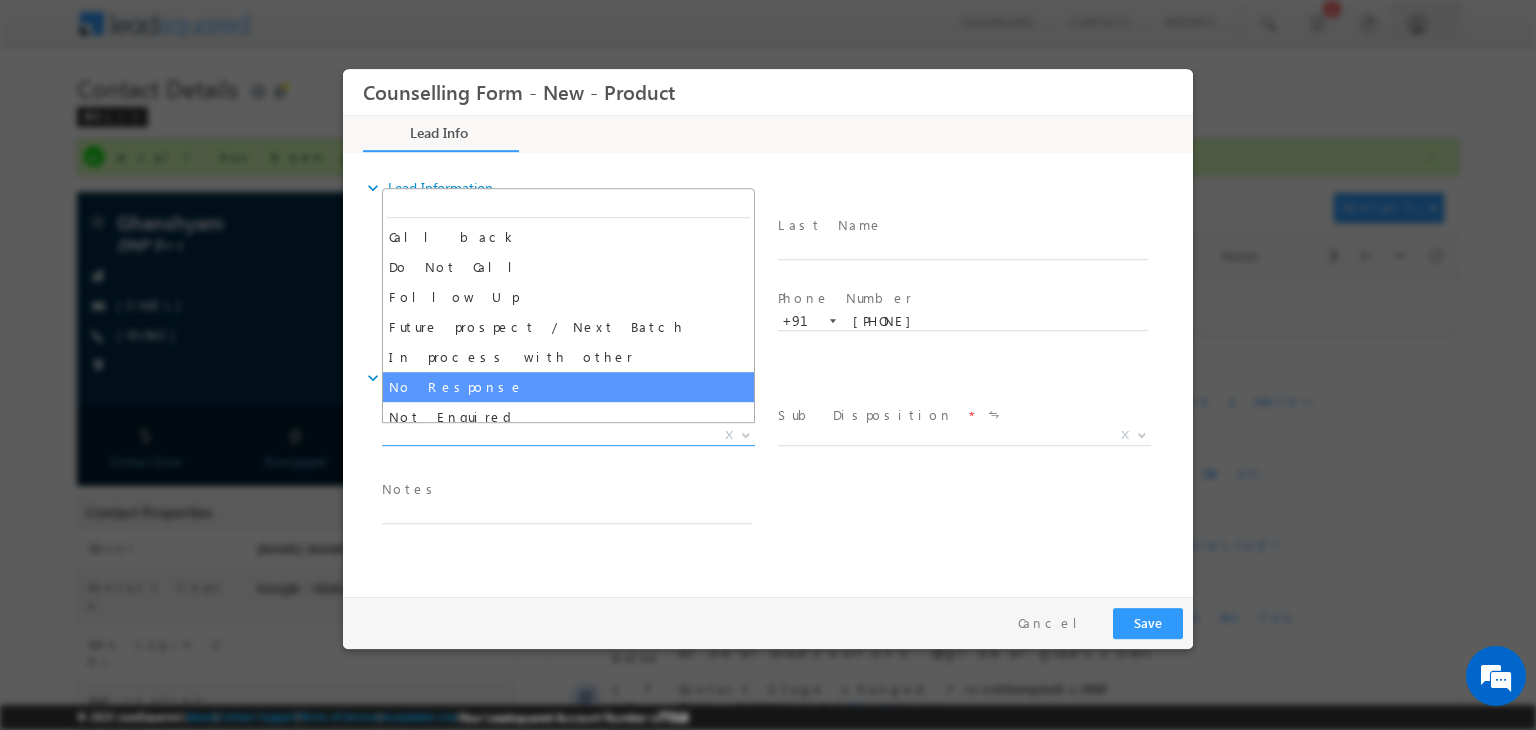 select on "No Response" 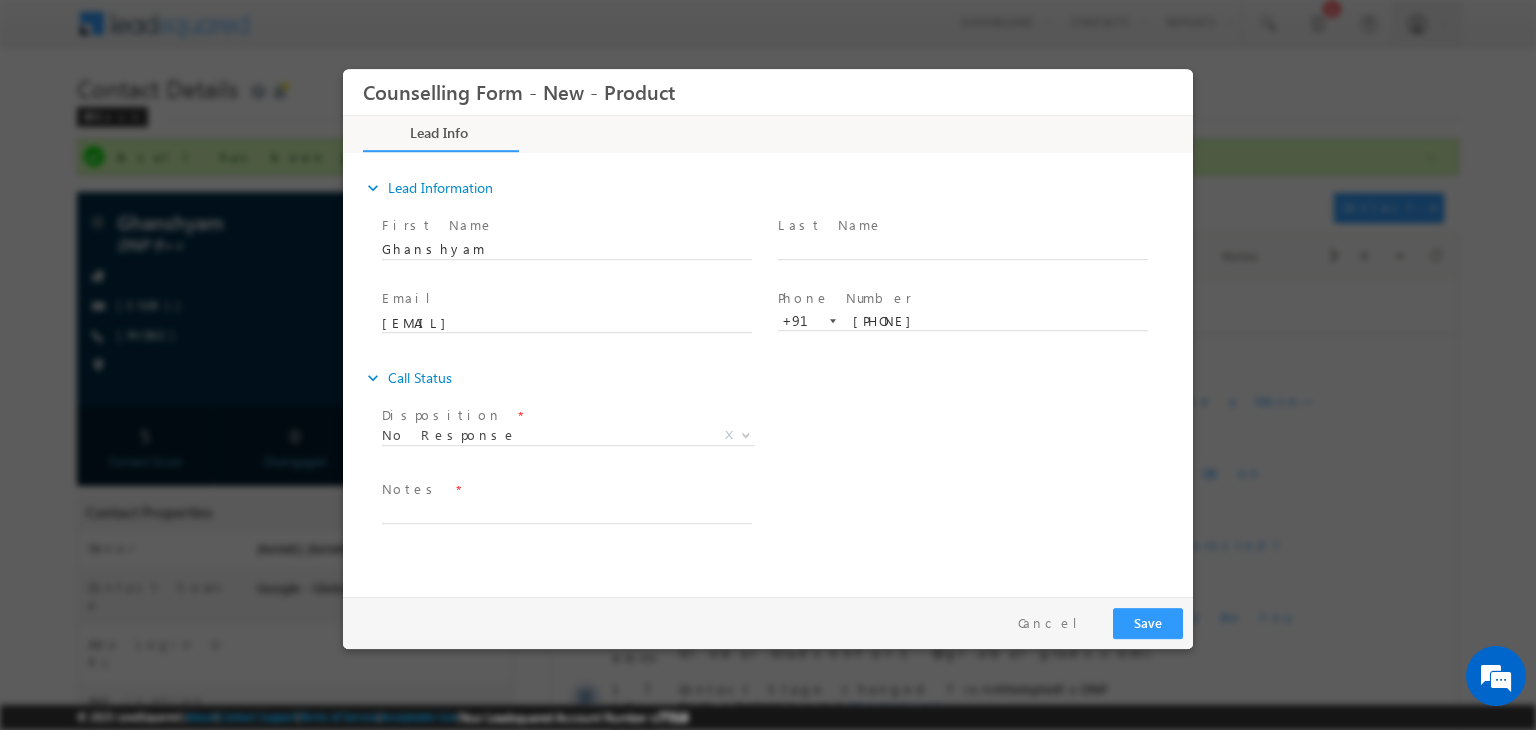 click on "Notes
*" at bounding box center [566, 490] 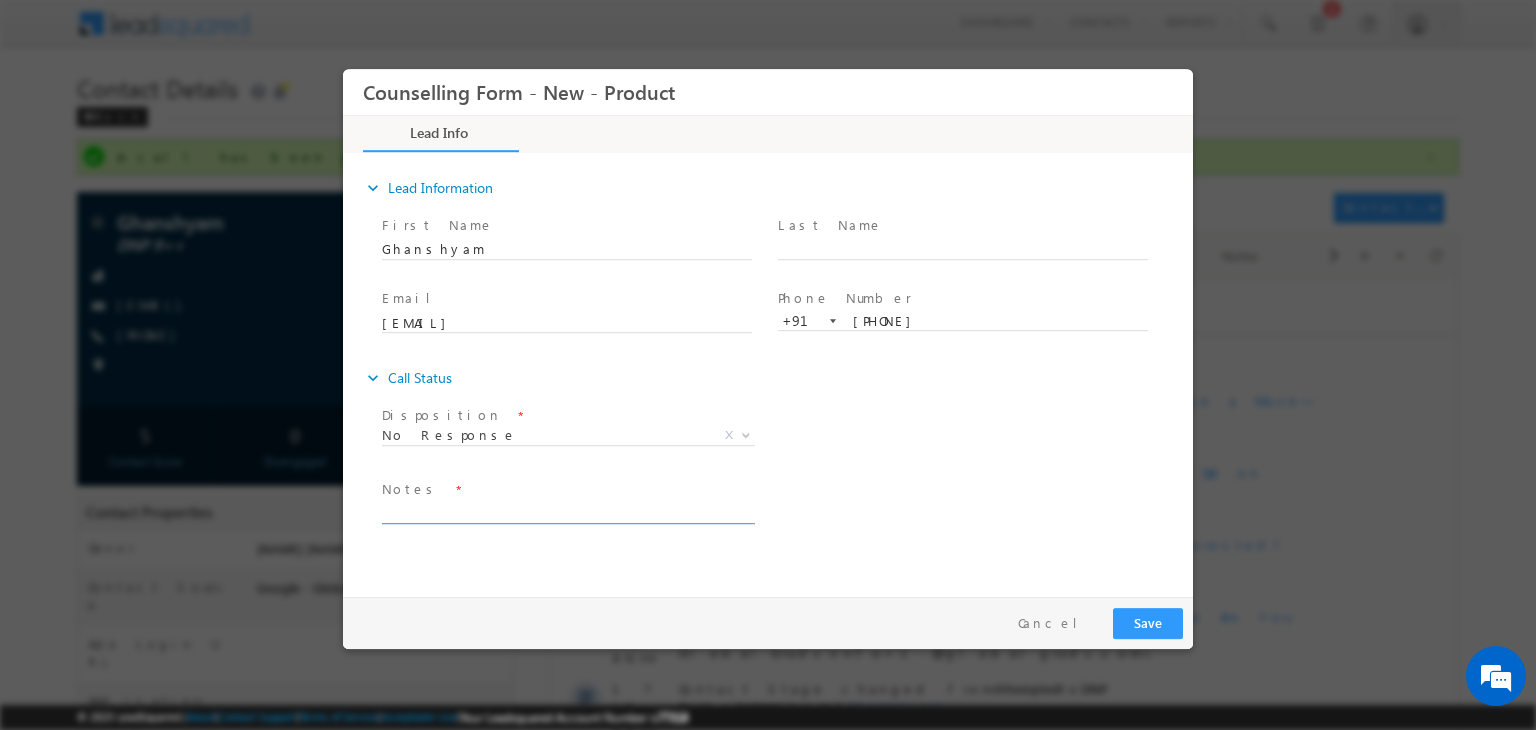 click at bounding box center (567, 512) 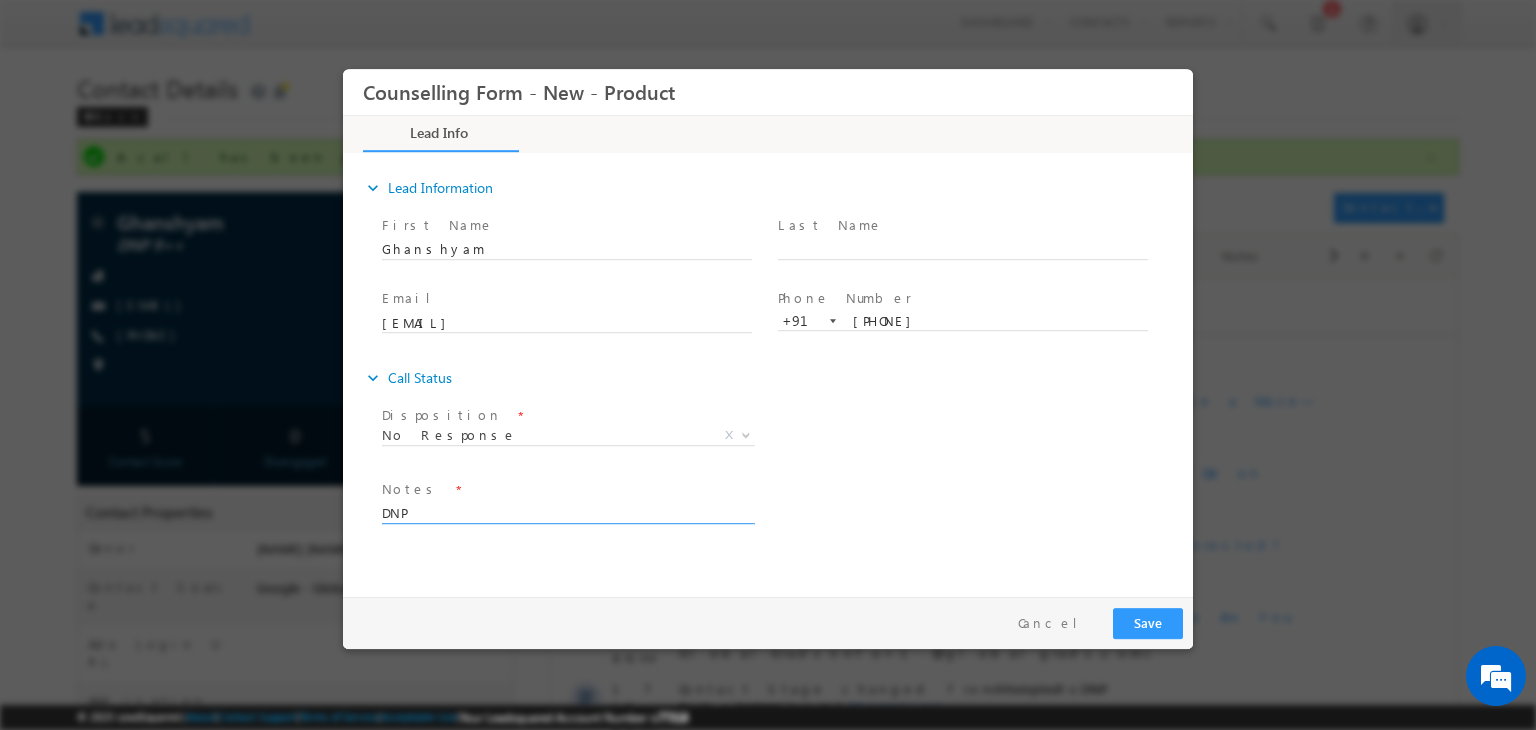 type on "DNP" 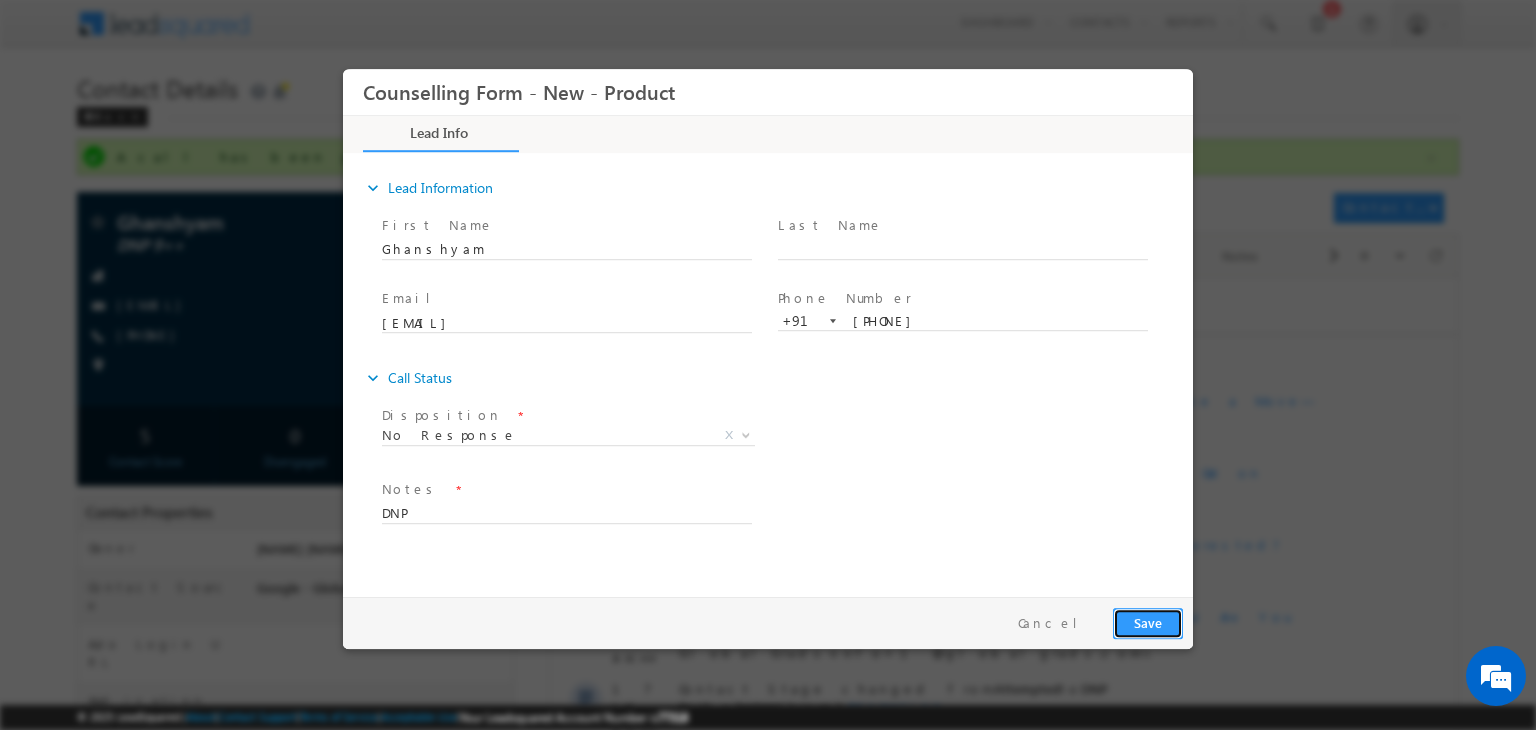click on "Save" at bounding box center [1148, 623] 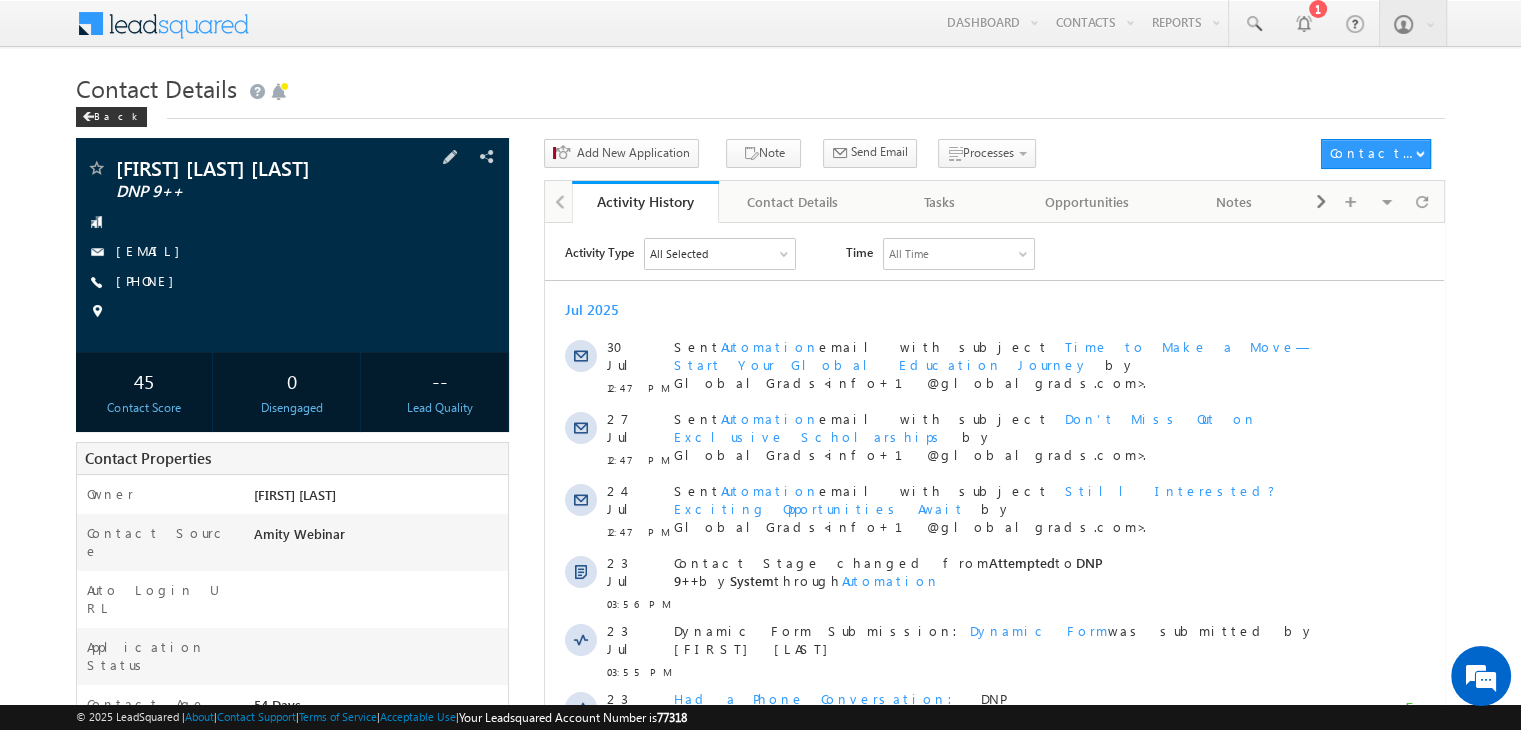 scroll, scrollTop: 0, scrollLeft: 0, axis: both 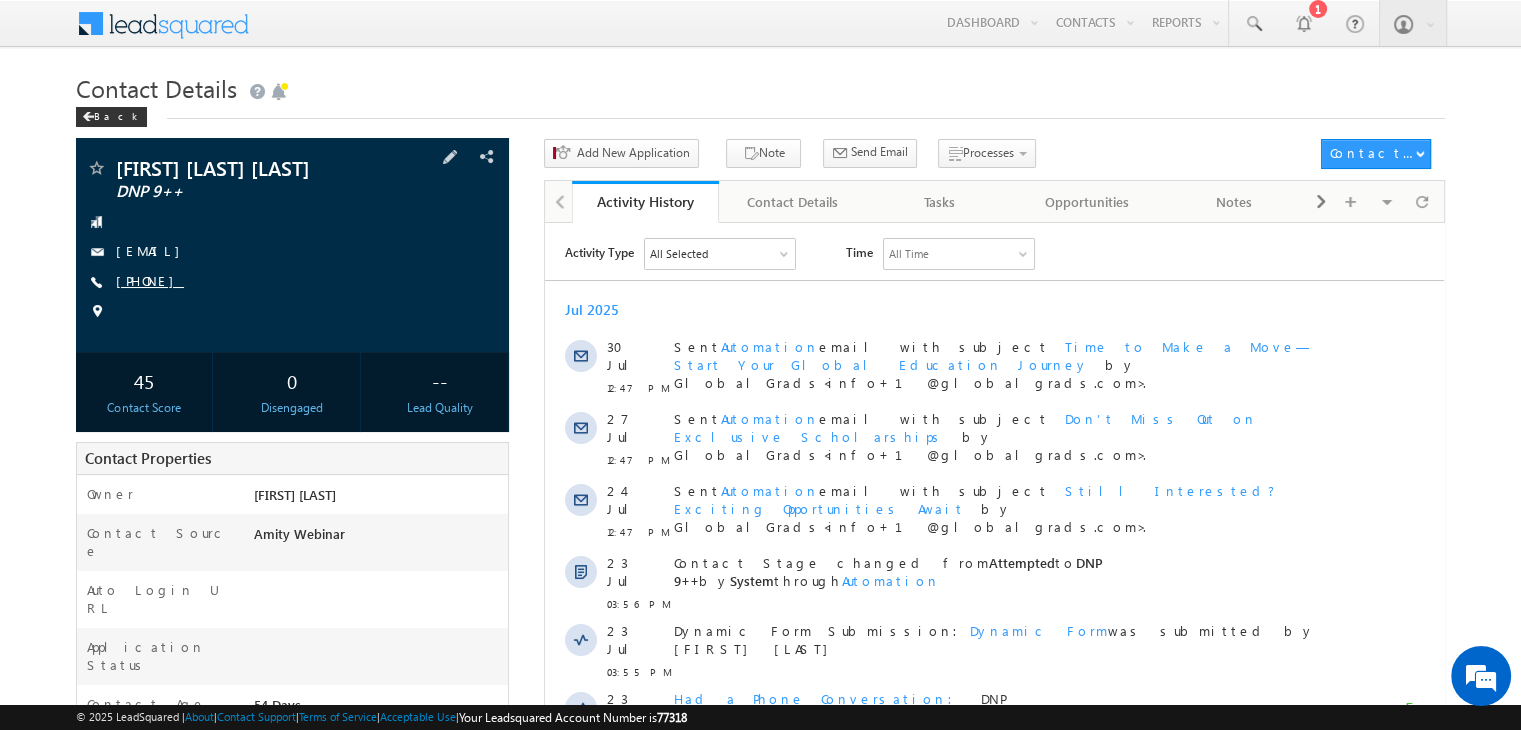 click on "+91-8750200777" at bounding box center [150, 280] 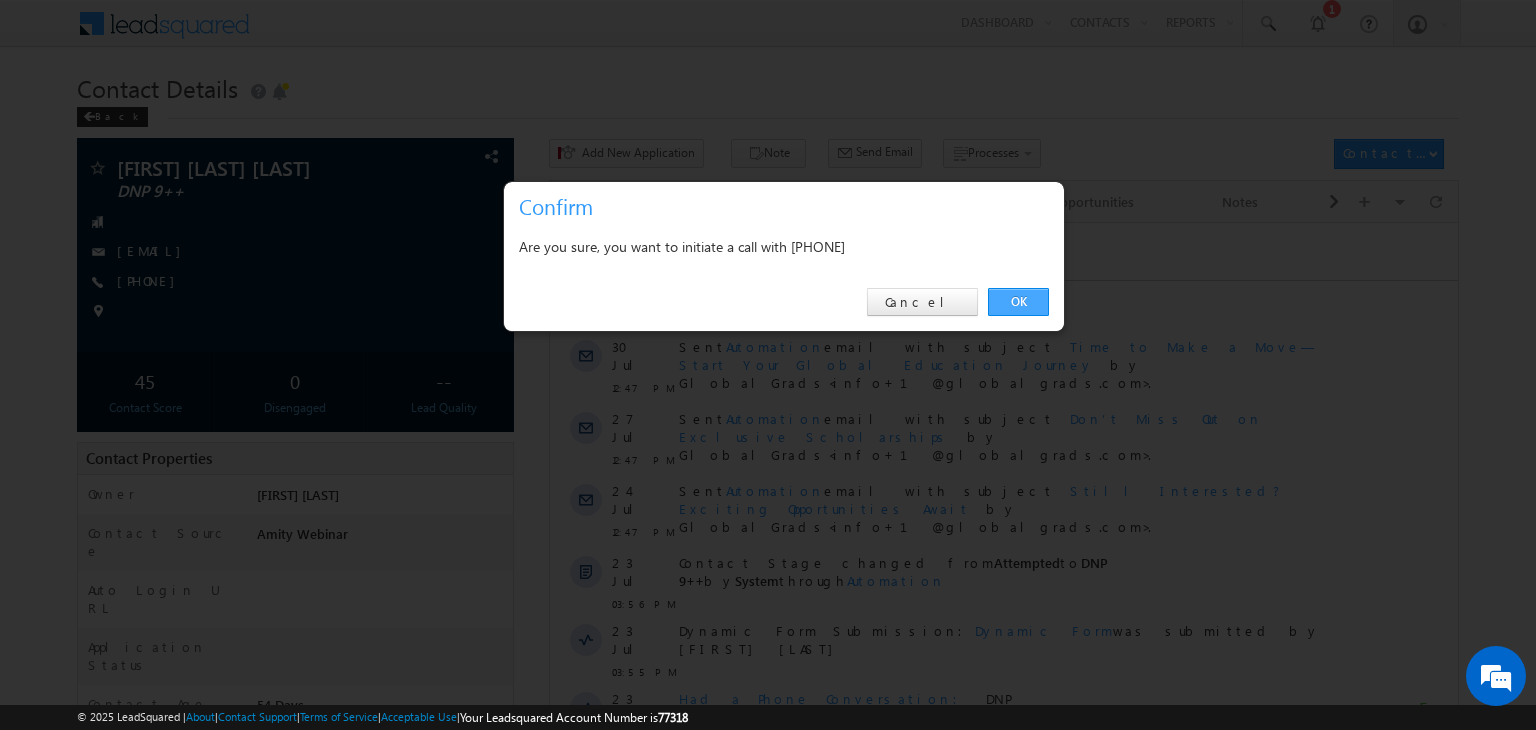 click on "OK" at bounding box center [1018, 302] 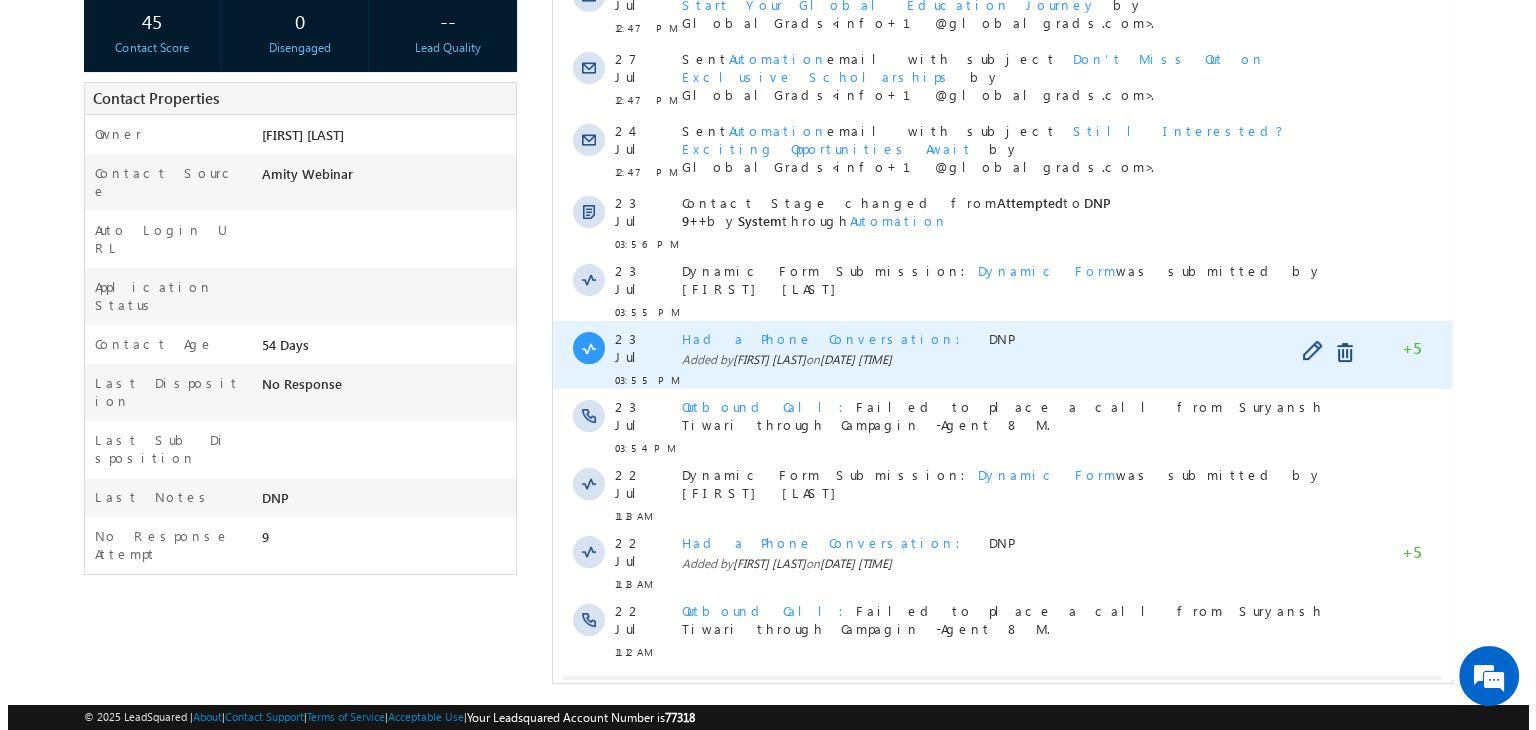 scroll, scrollTop: 0, scrollLeft: 0, axis: both 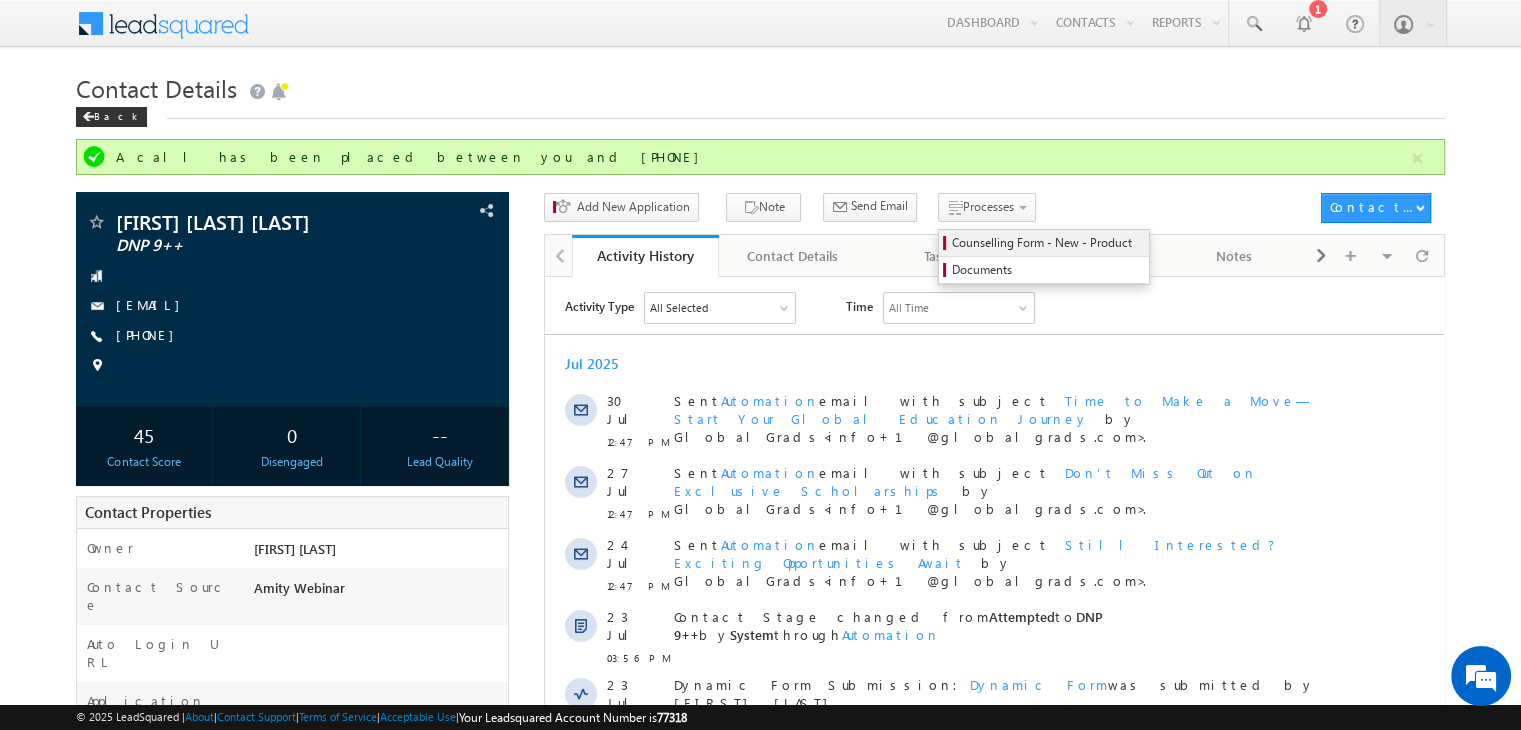 click on "Counselling Form - New - Product" at bounding box center [1047, 243] 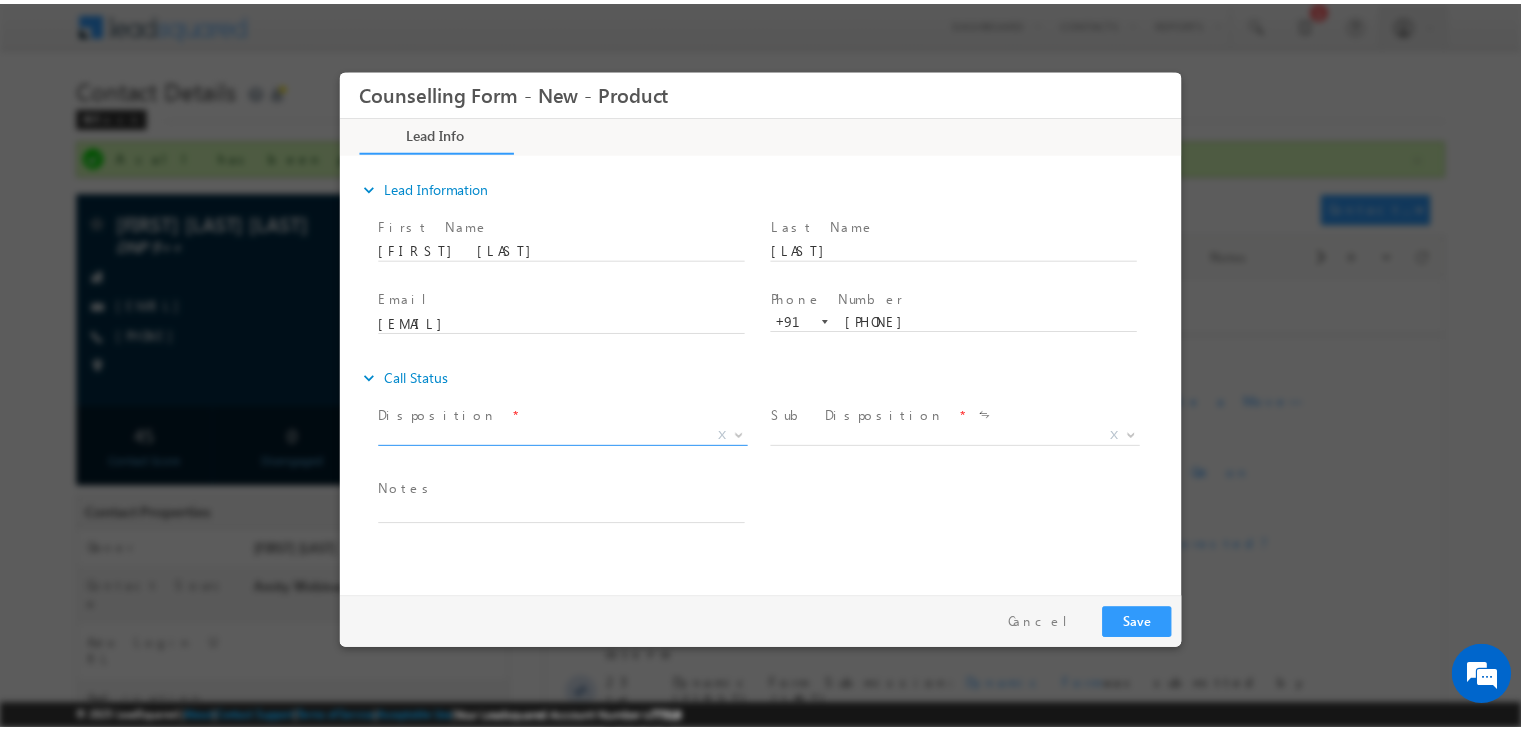 scroll, scrollTop: 0, scrollLeft: 0, axis: both 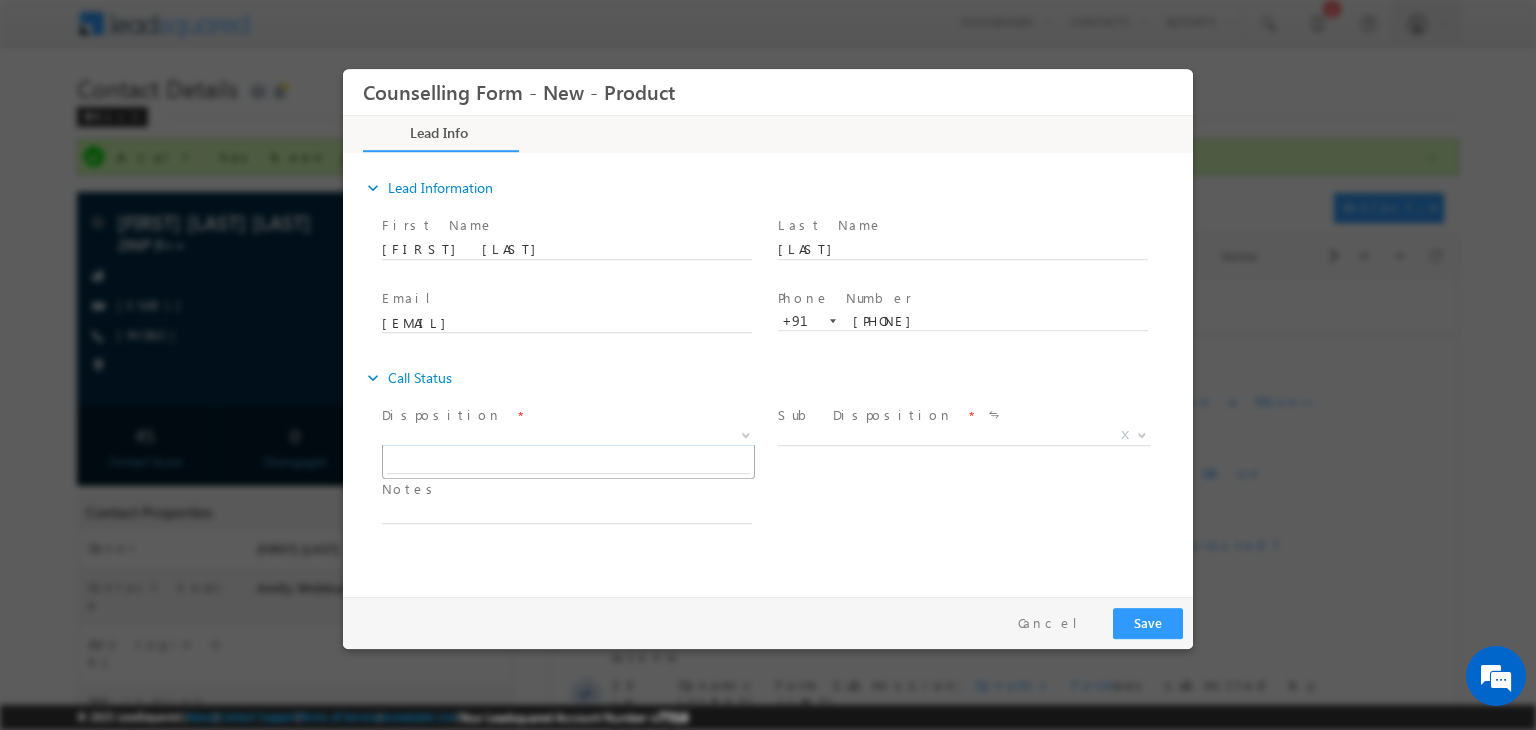 click on "X" at bounding box center [568, 436] 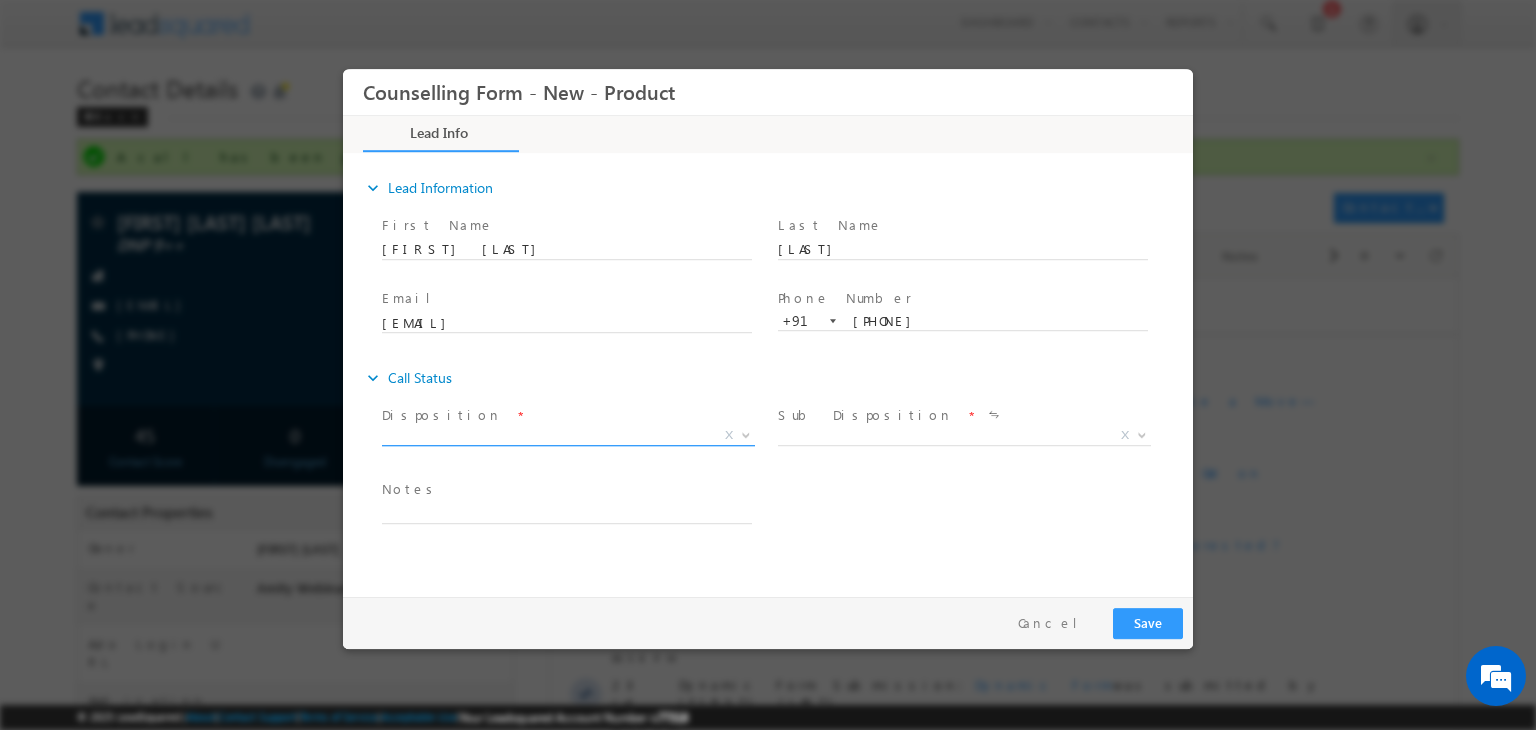 click on "X" at bounding box center [568, 436] 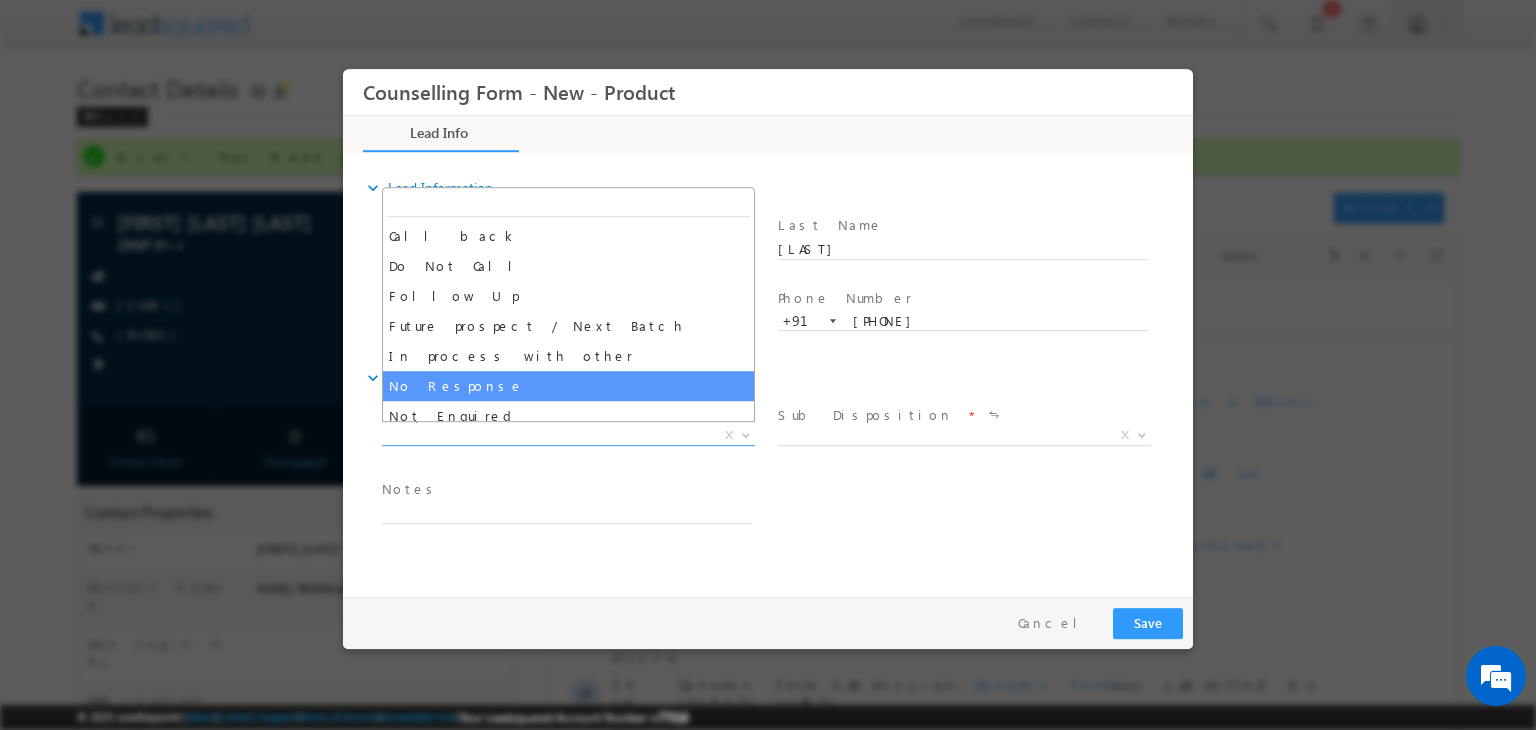 select on "No Response" 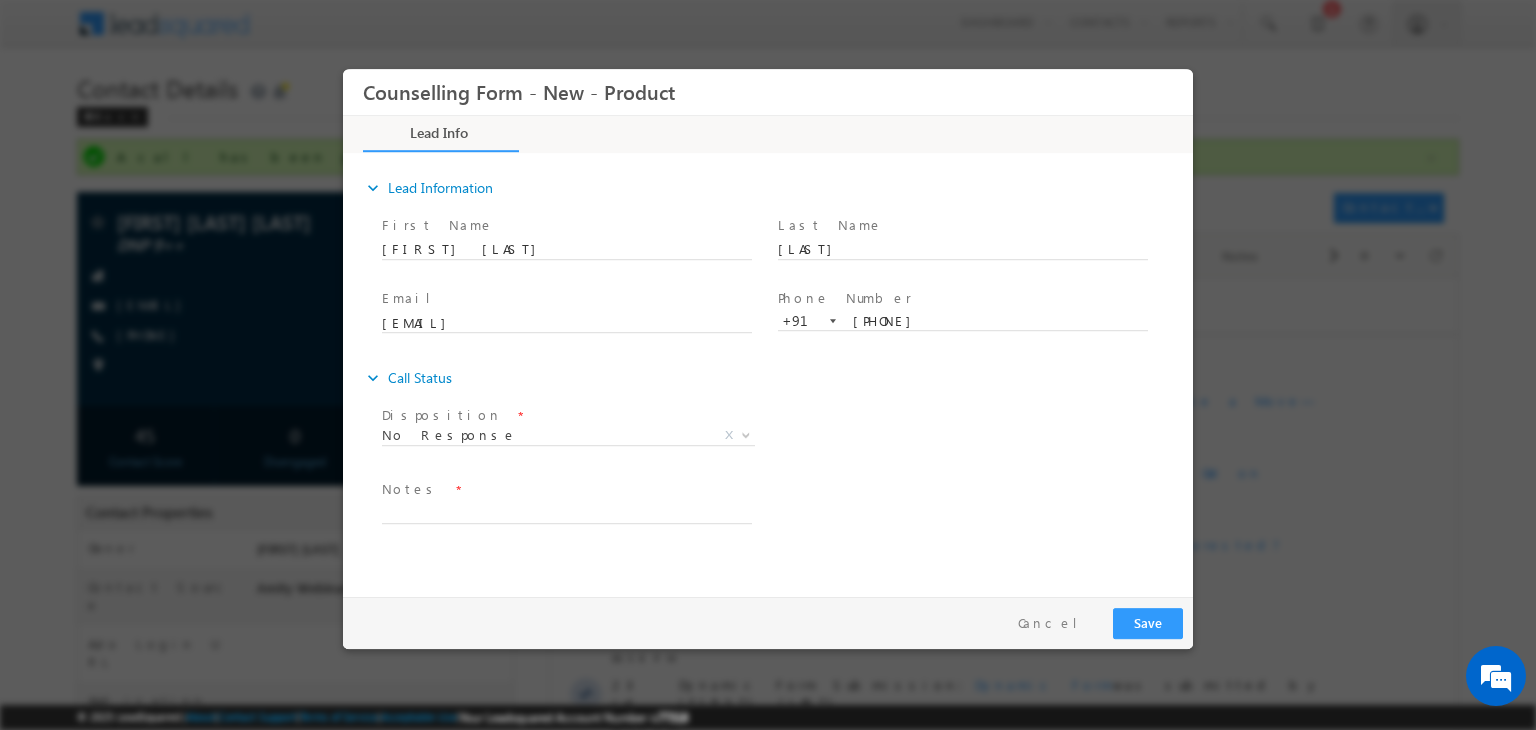 click on "Notes
*" at bounding box center [566, 490] 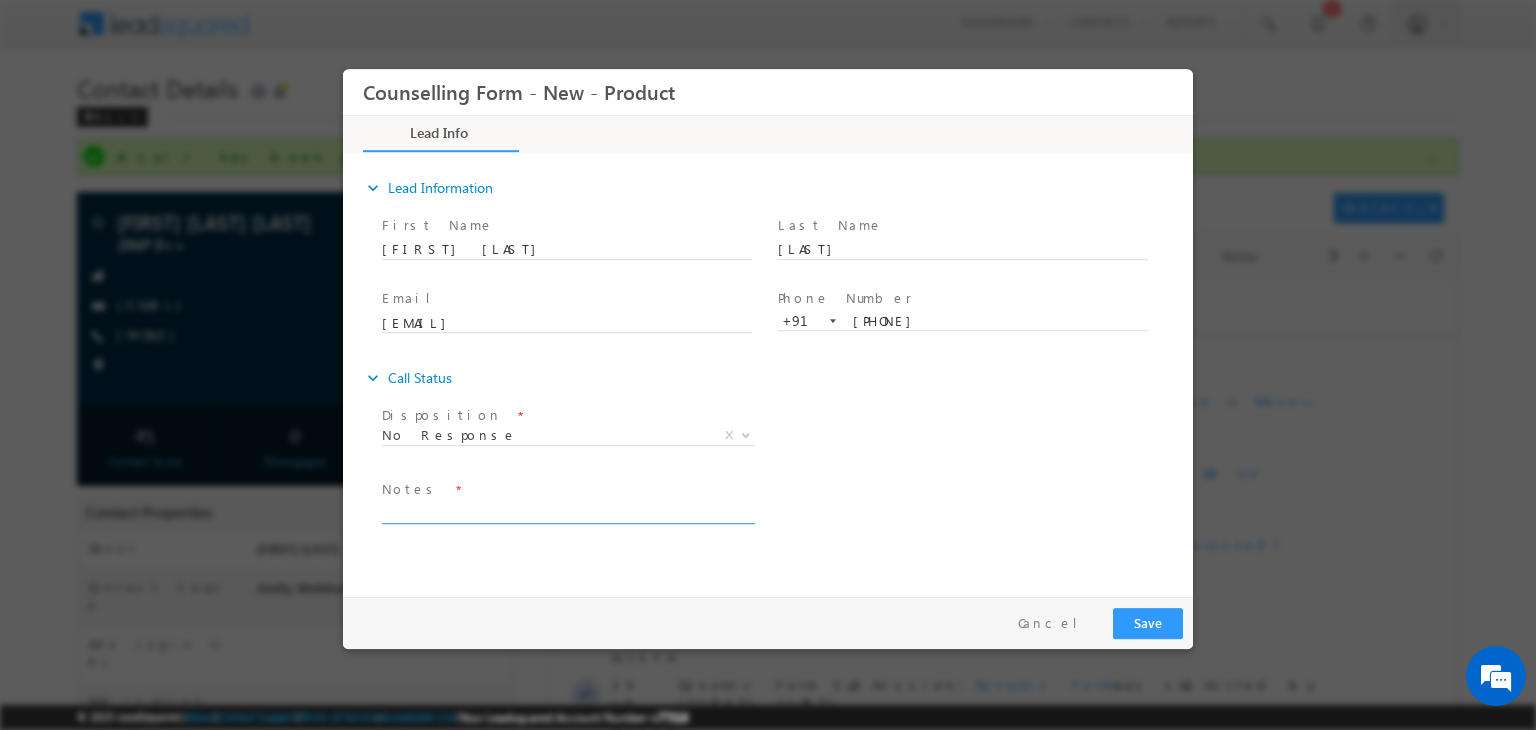 click at bounding box center [567, 512] 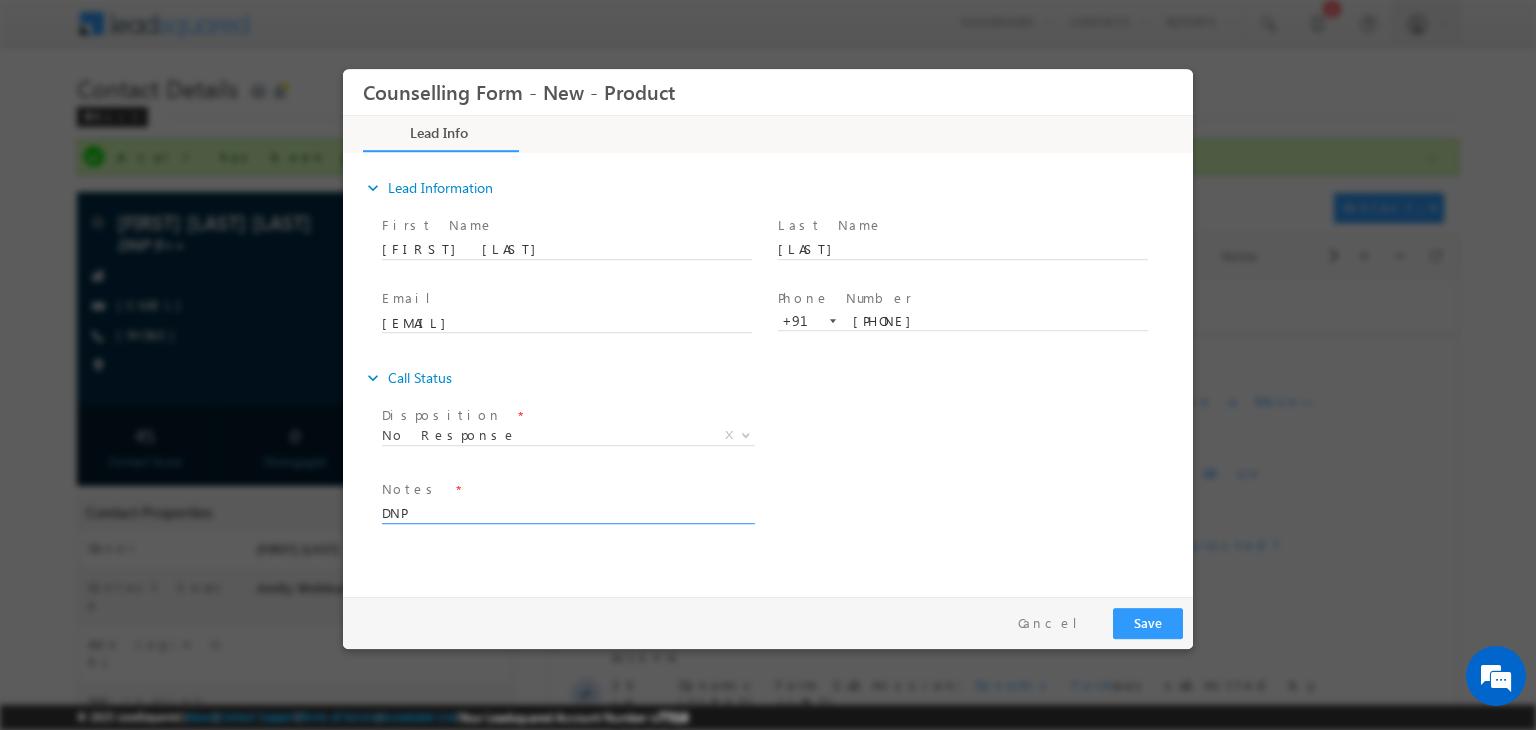 type on "DNP" 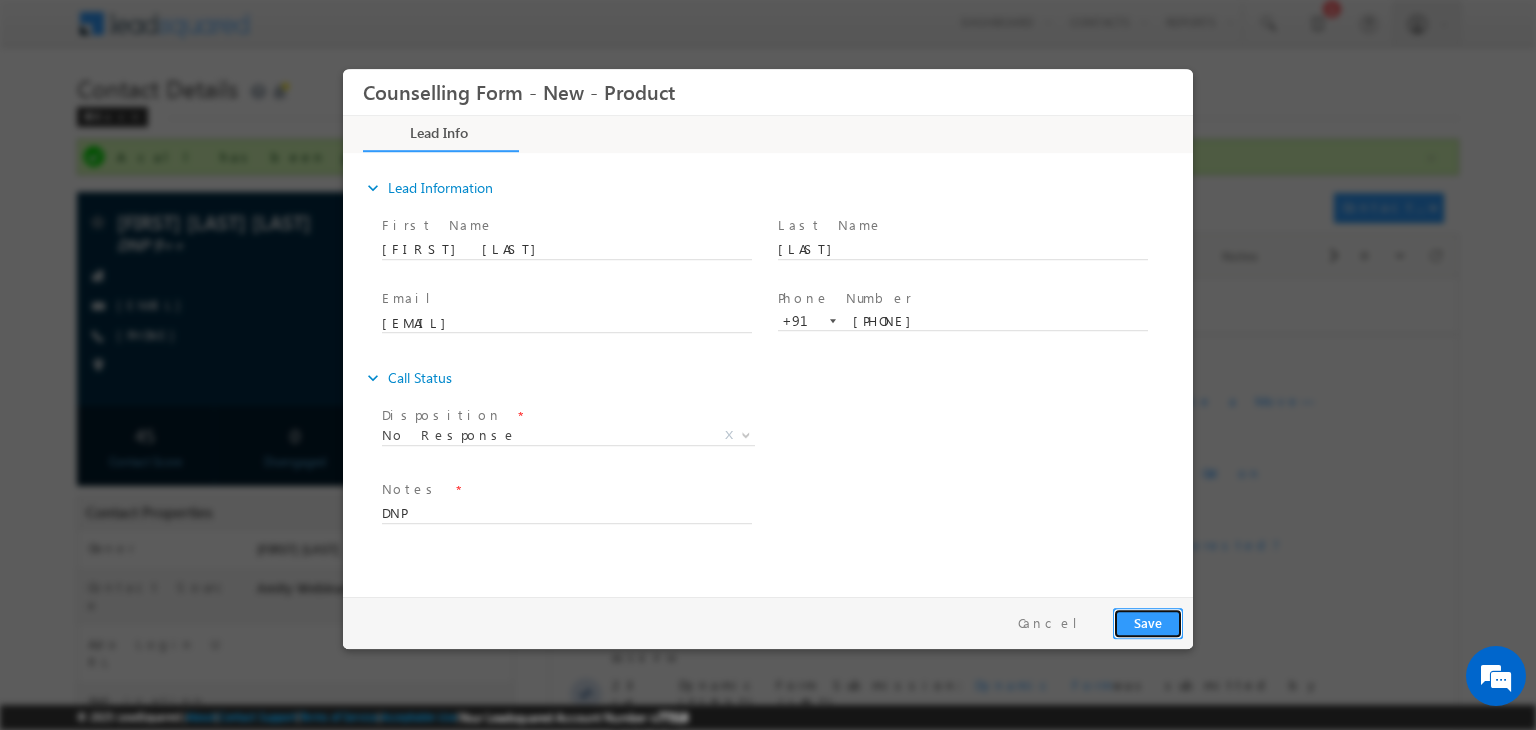 click on "Save" at bounding box center (1148, 623) 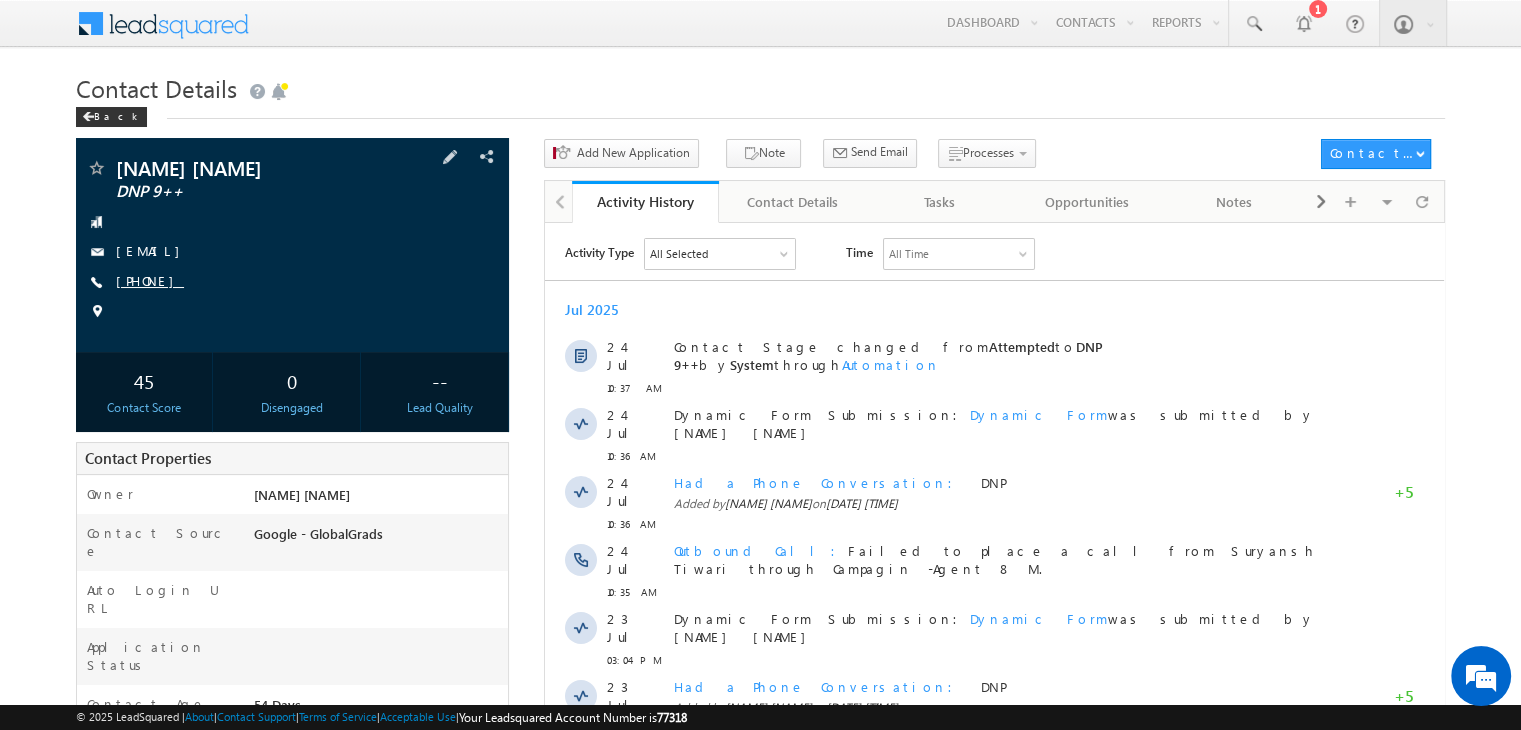 scroll, scrollTop: 0, scrollLeft: 0, axis: both 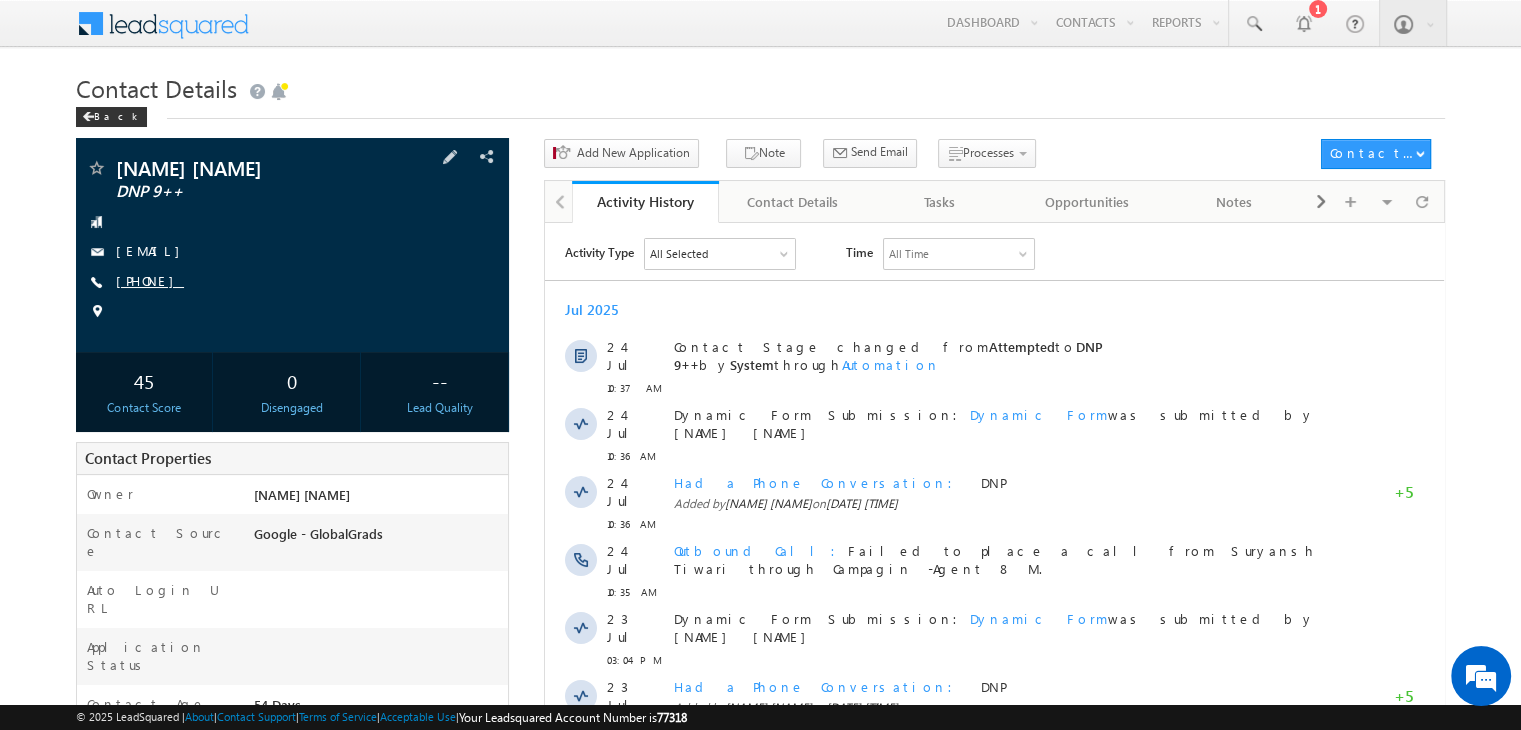 click on "[PHONE]" at bounding box center (150, 280) 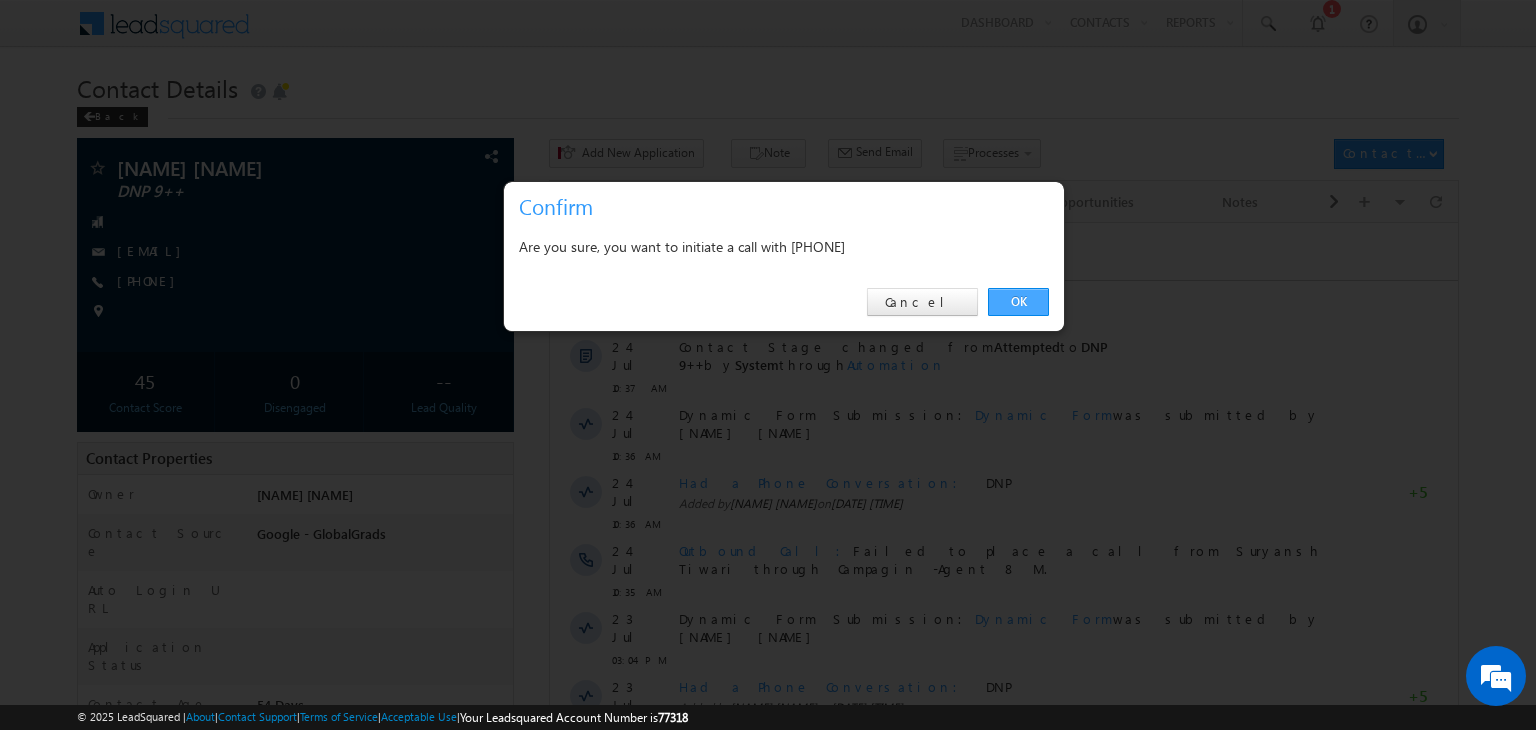 click on "OK" at bounding box center (1018, 302) 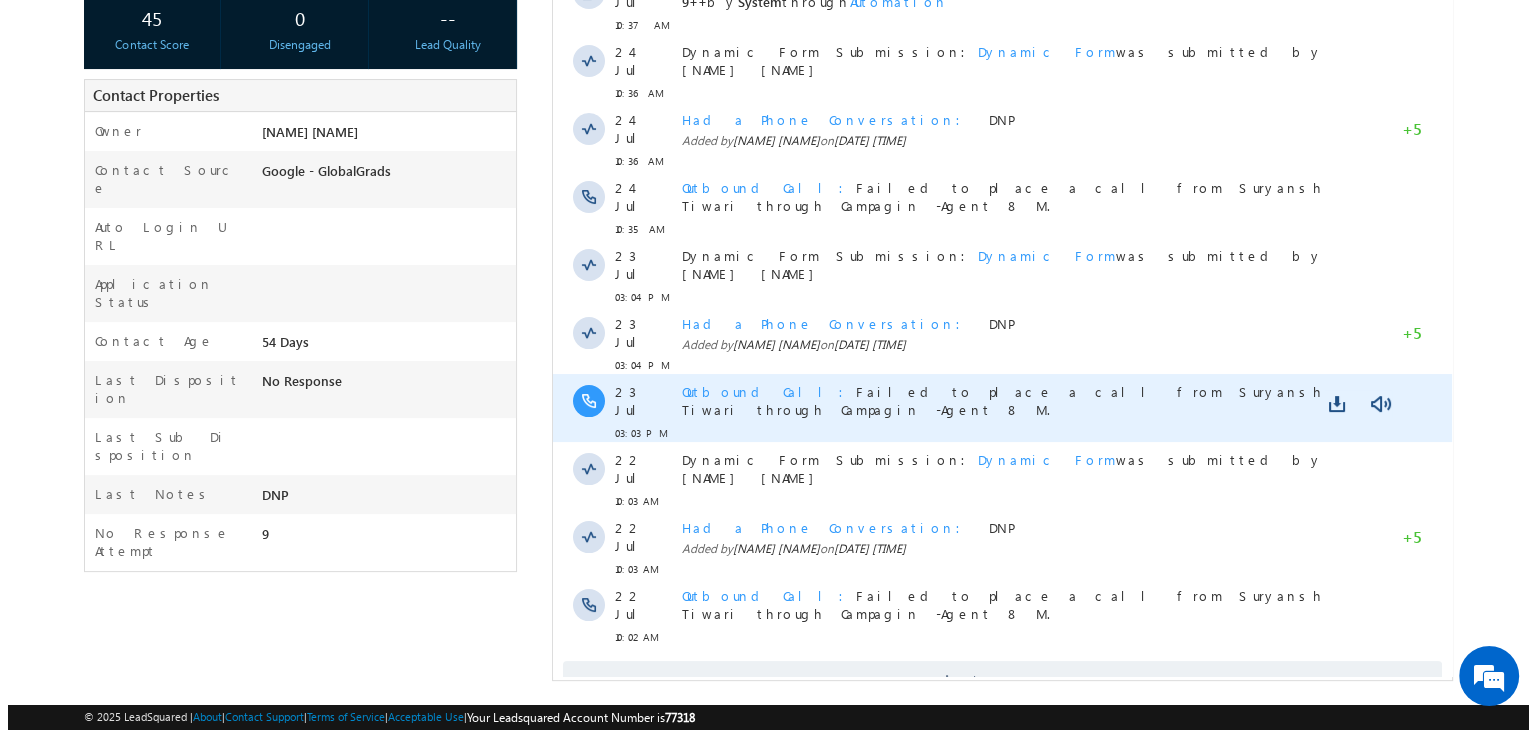scroll, scrollTop: 0, scrollLeft: 0, axis: both 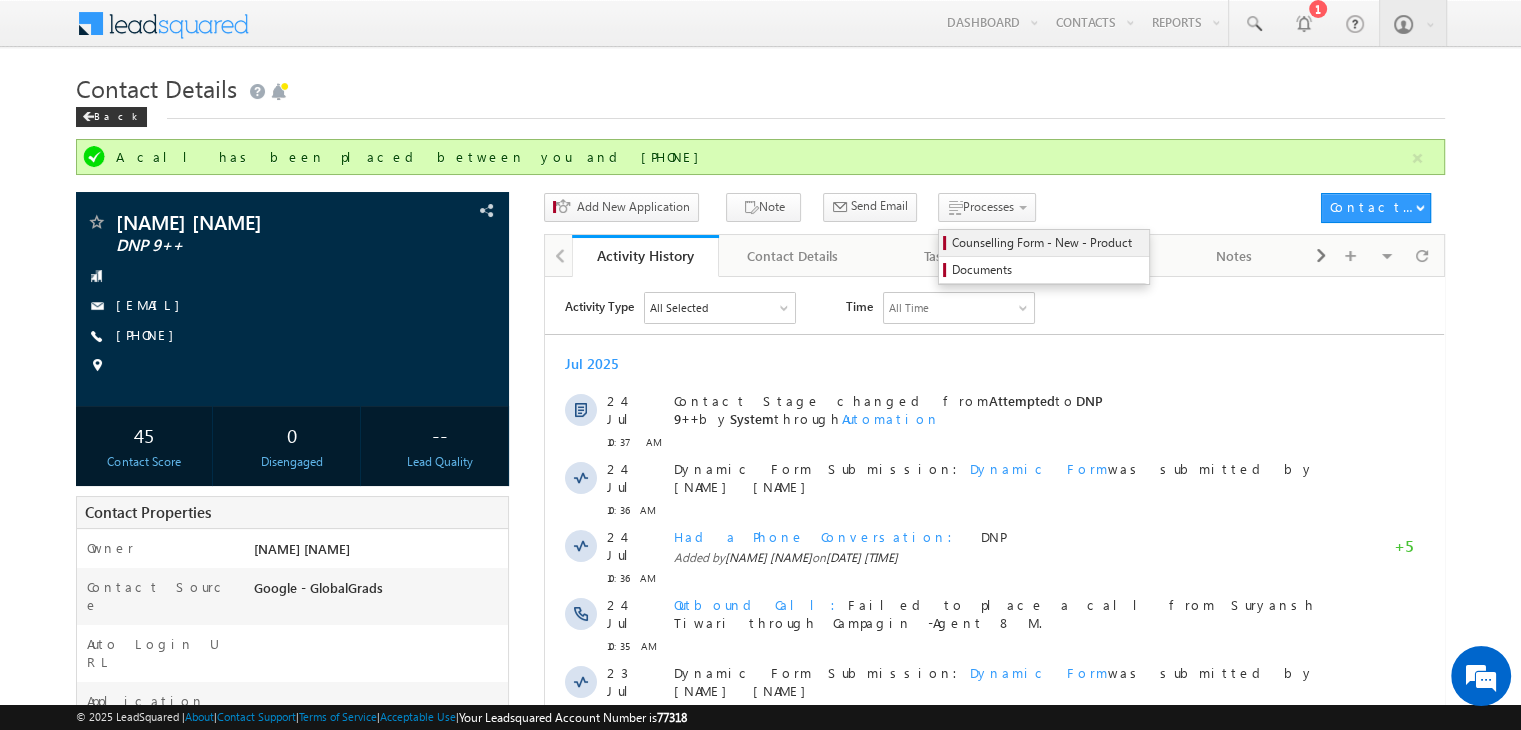 click on "Counselling Form - New - Product" at bounding box center [1047, 243] 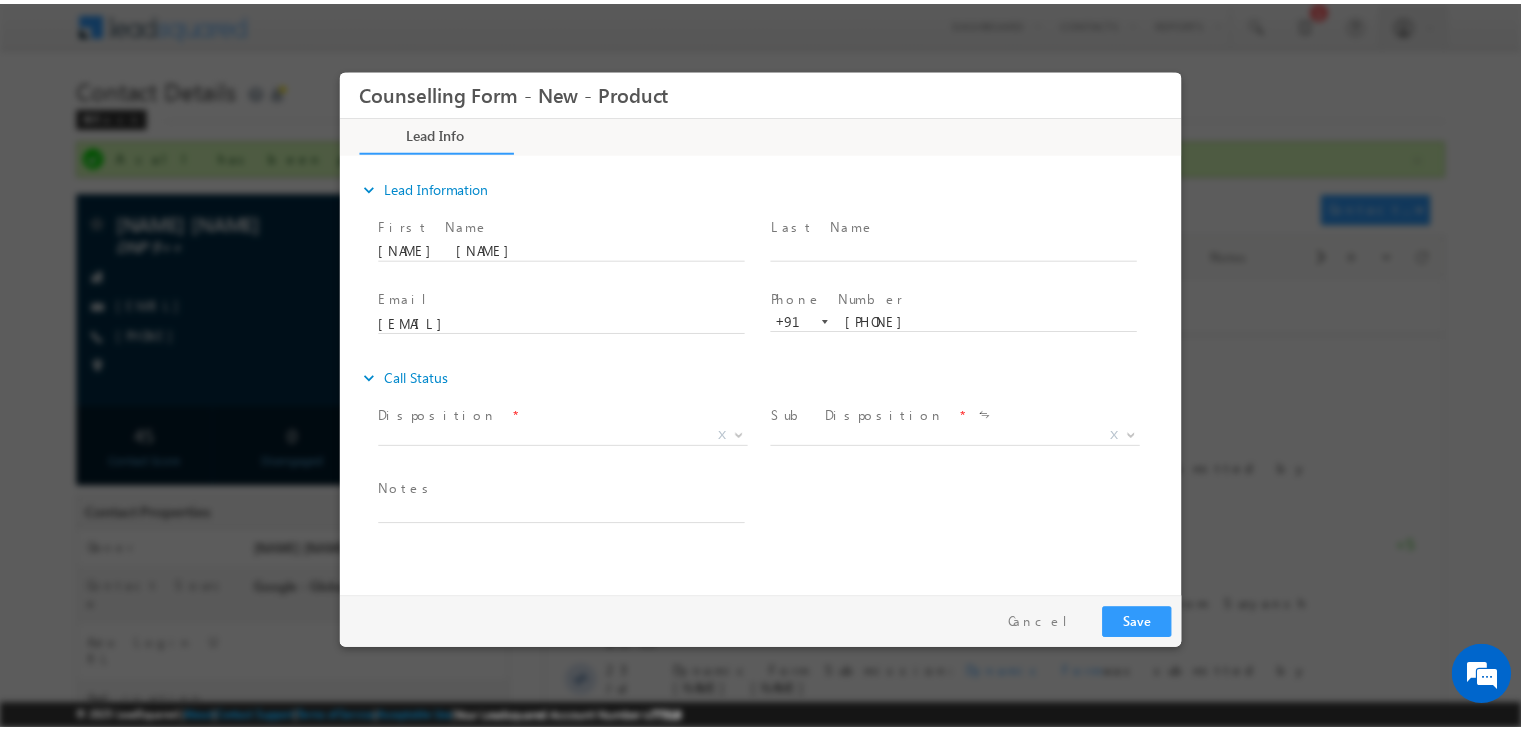 scroll, scrollTop: 0, scrollLeft: 0, axis: both 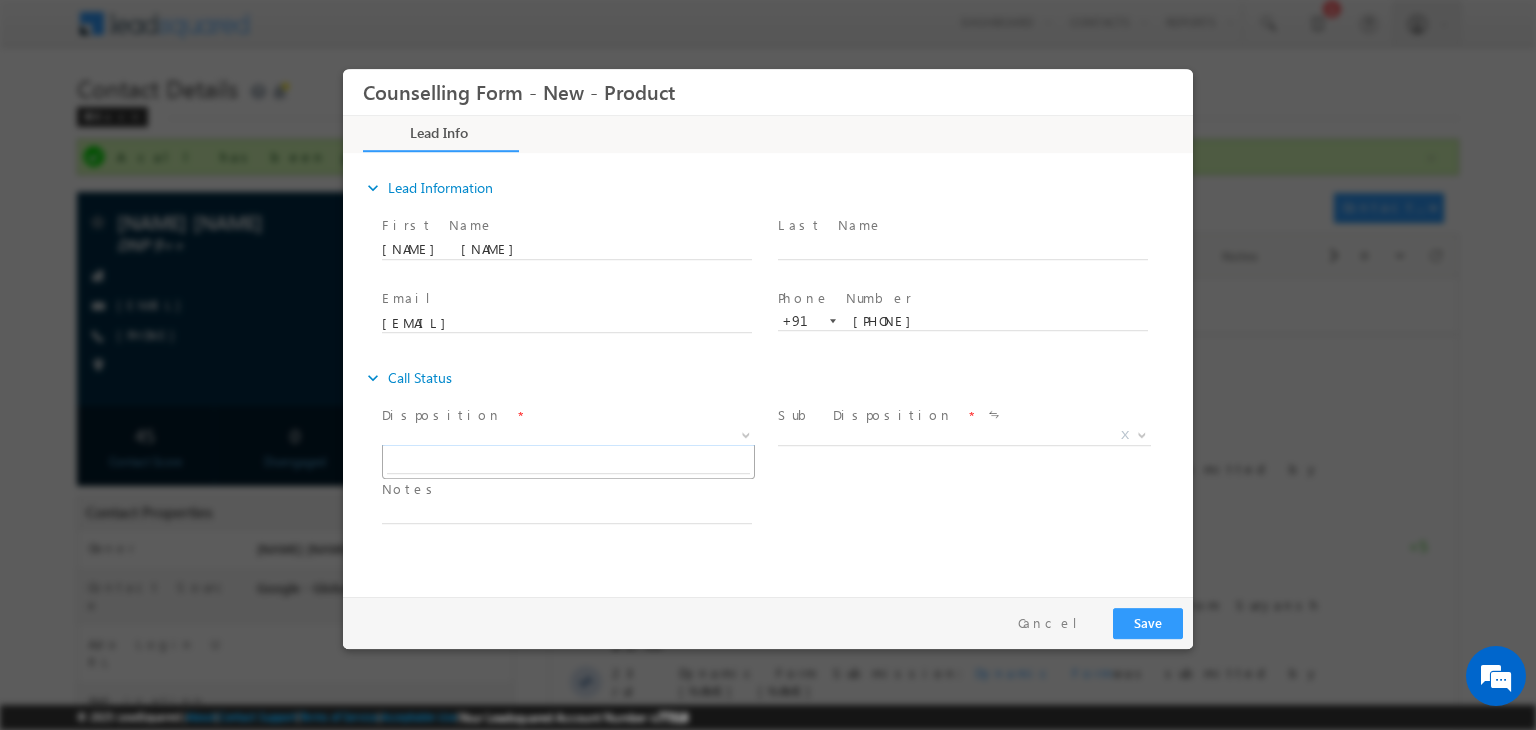 click on "X" at bounding box center [568, 436] 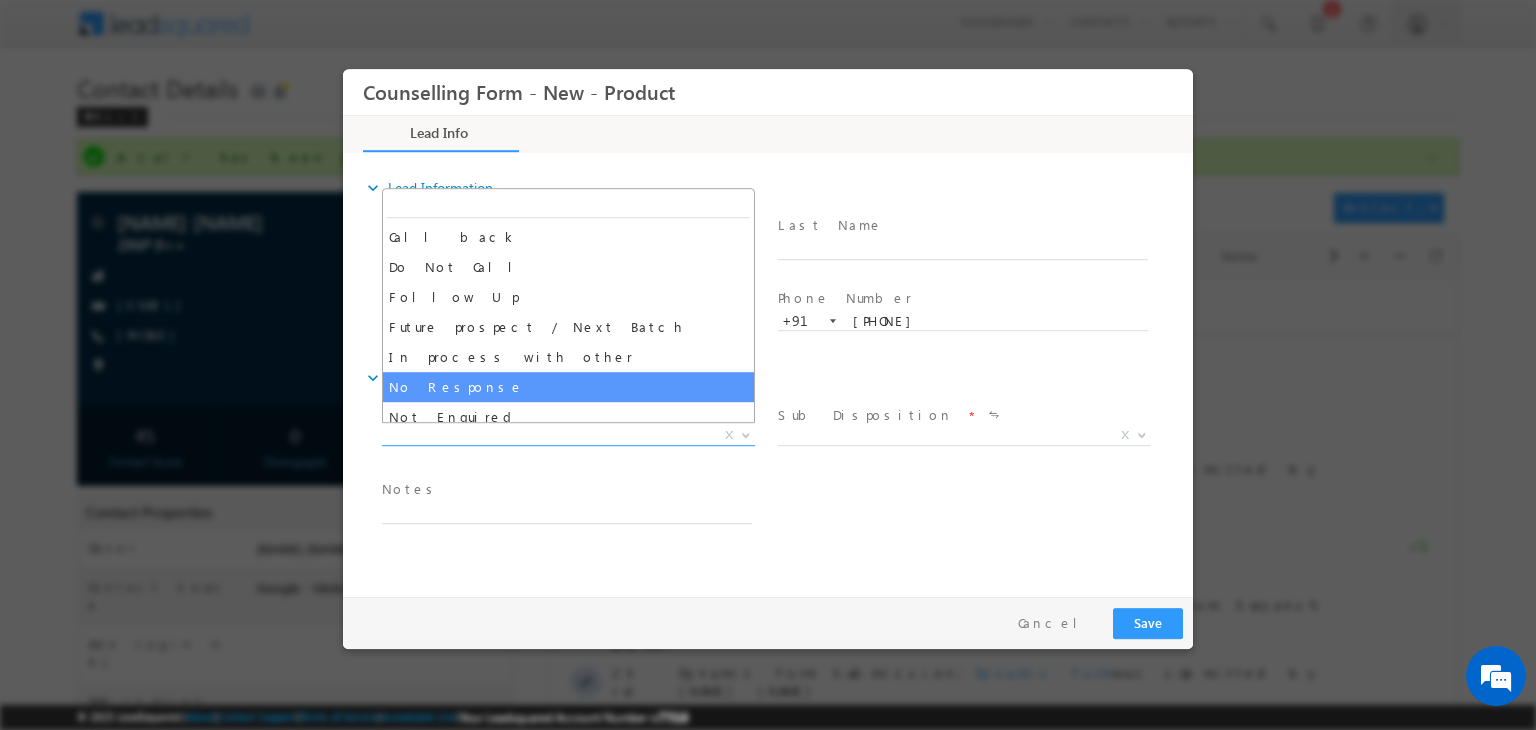 select on "No Response" 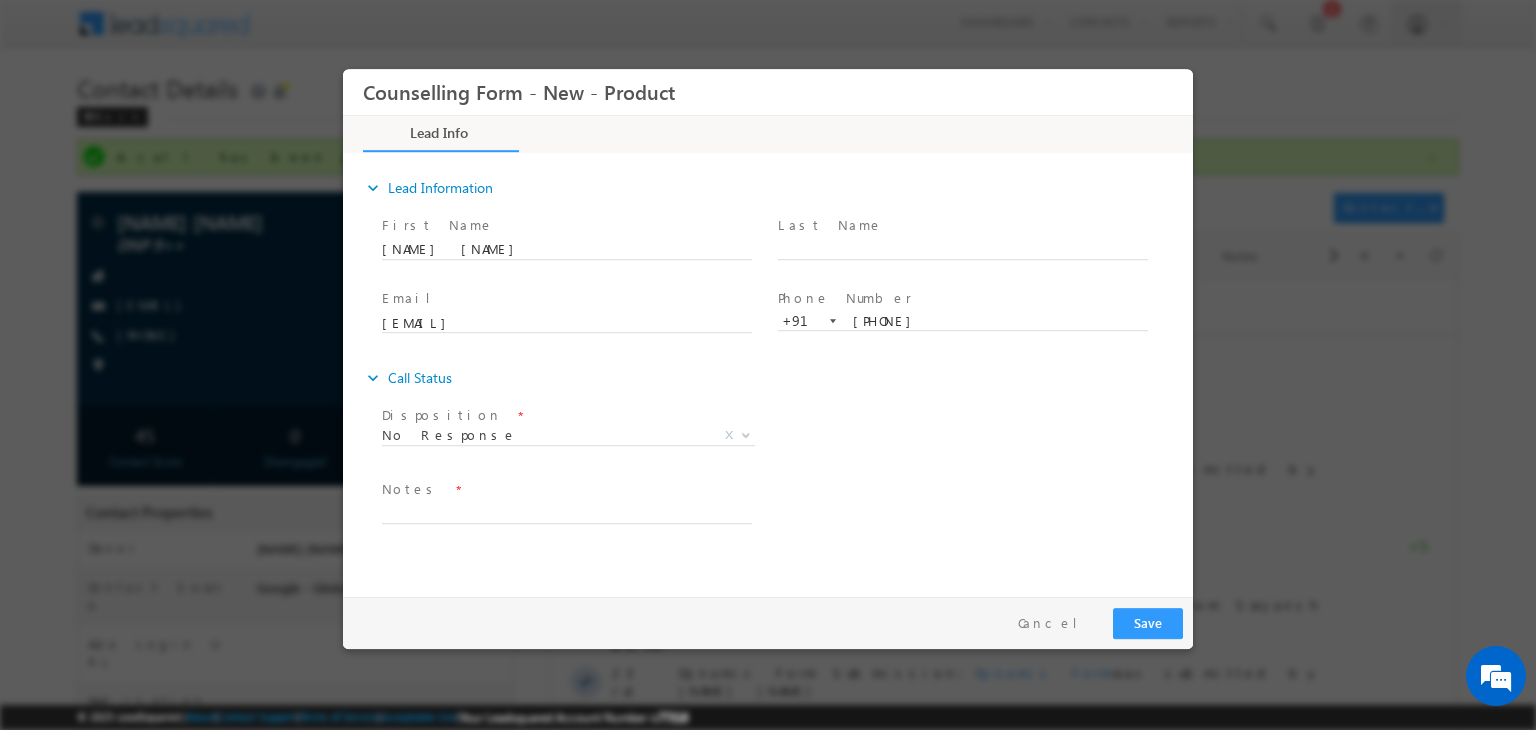 drag, startPoint x: 540, startPoint y: 490, endPoint x: 508, endPoint y: 512, distance: 38.832977 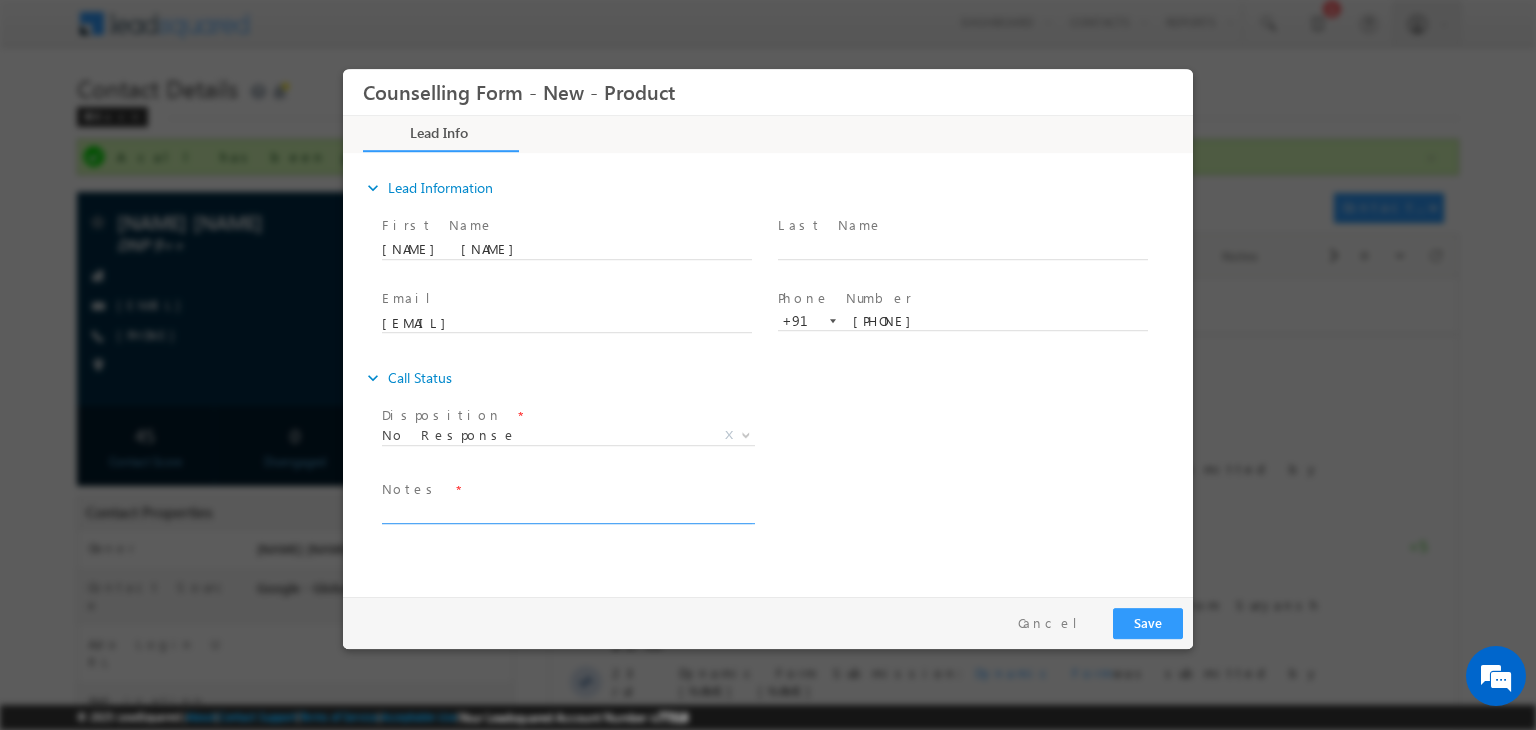 click at bounding box center (567, 512) 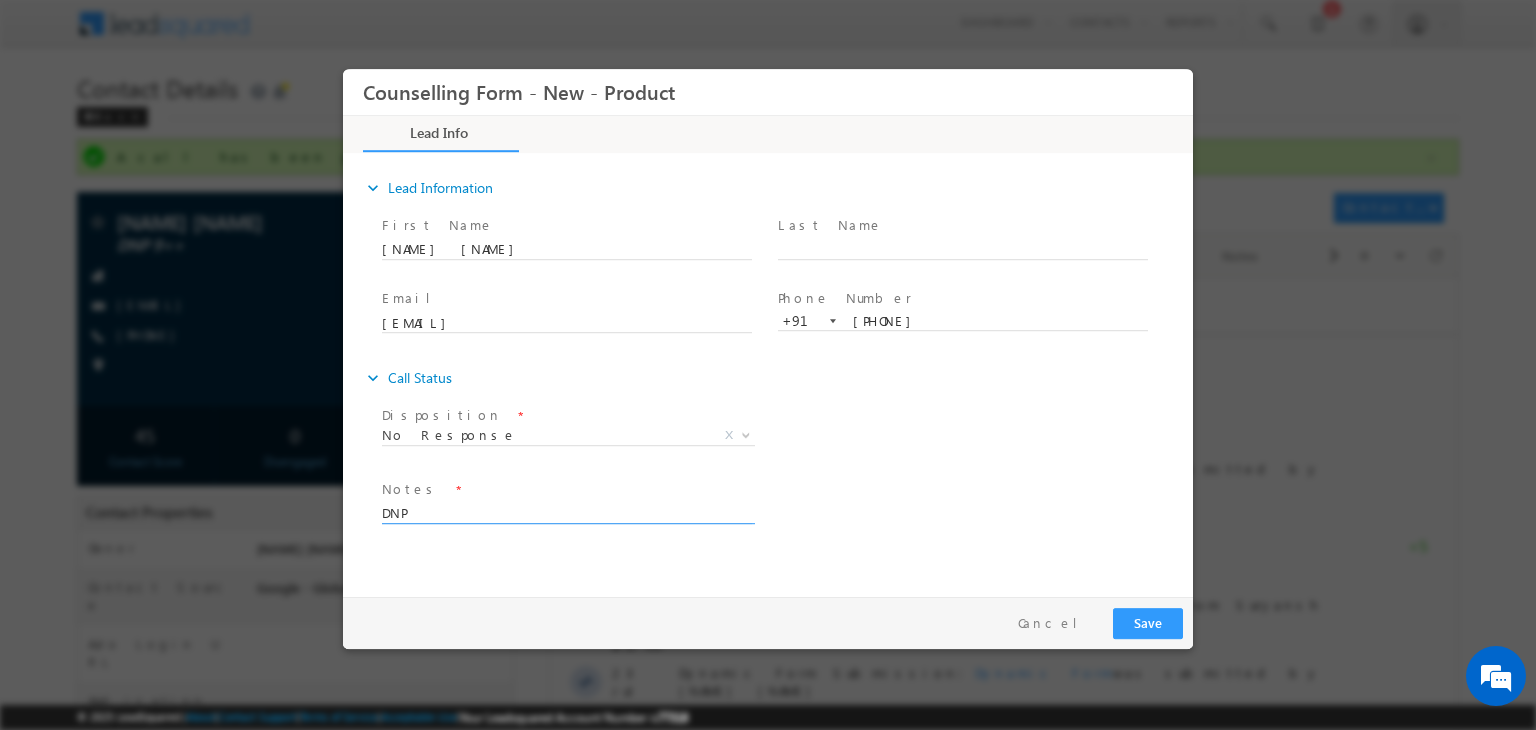 type on "DNP" 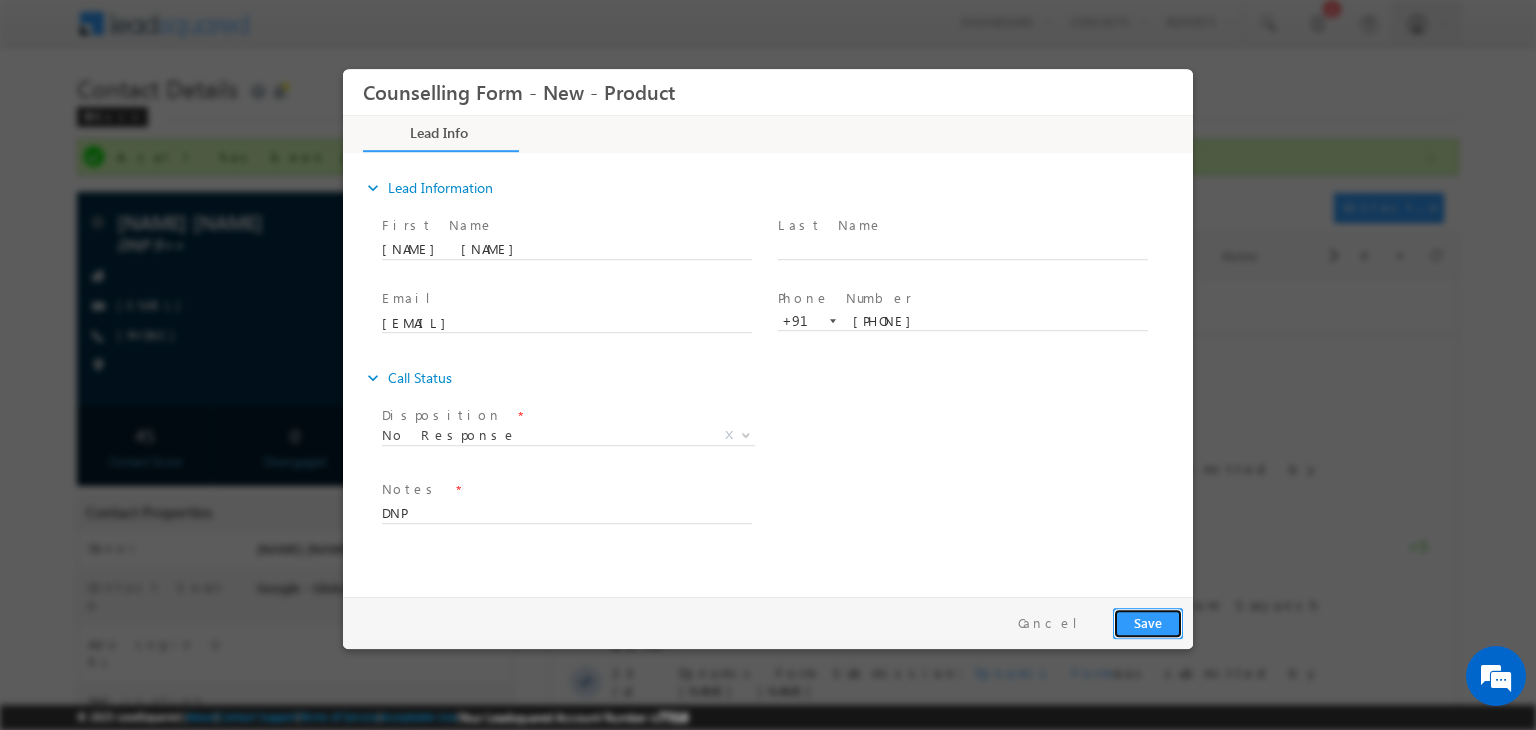 drag, startPoint x: 1160, startPoint y: 637, endPoint x: 1618, endPoint y: 614, distance: 458.57715 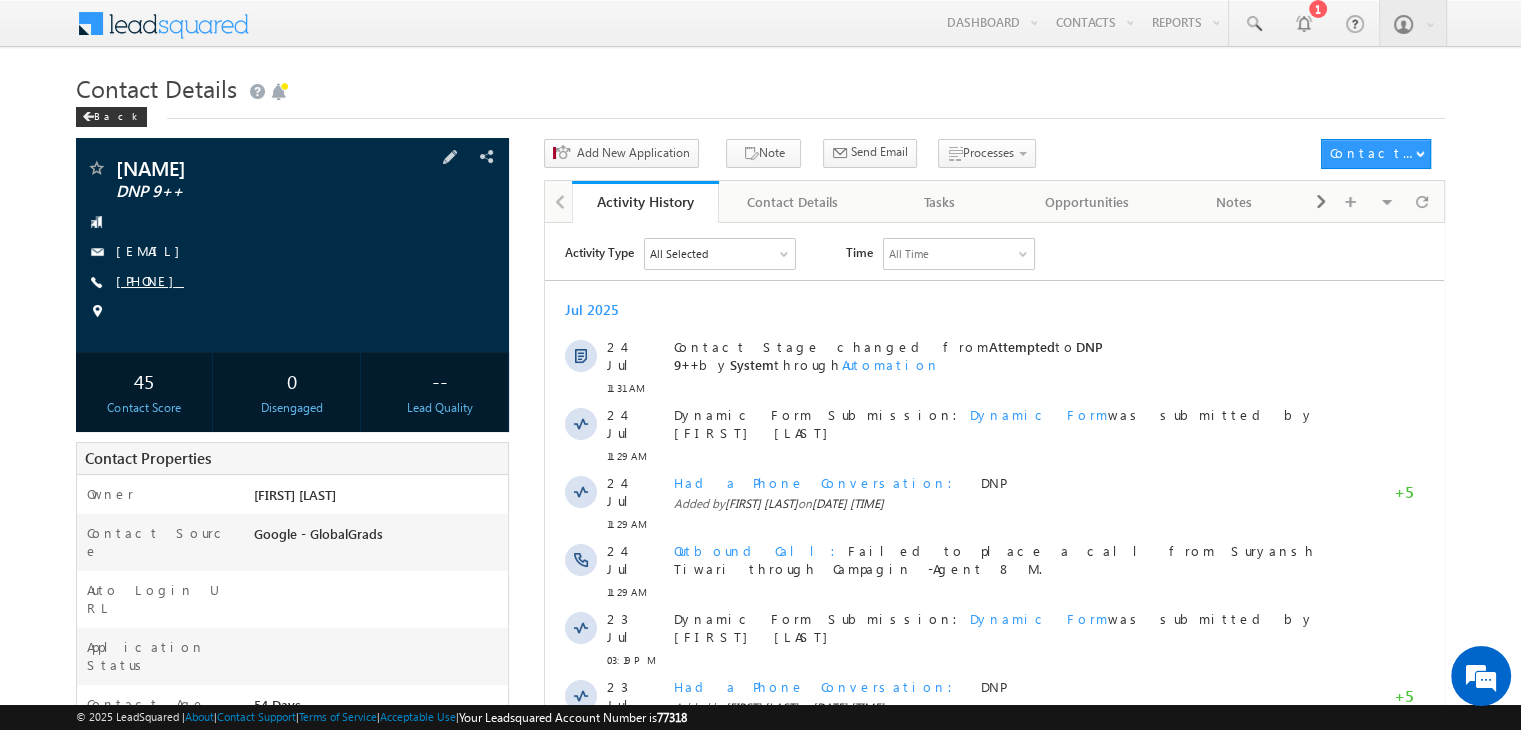 scroll, scrollTop: 0, scrollLeft: 0, axis: both 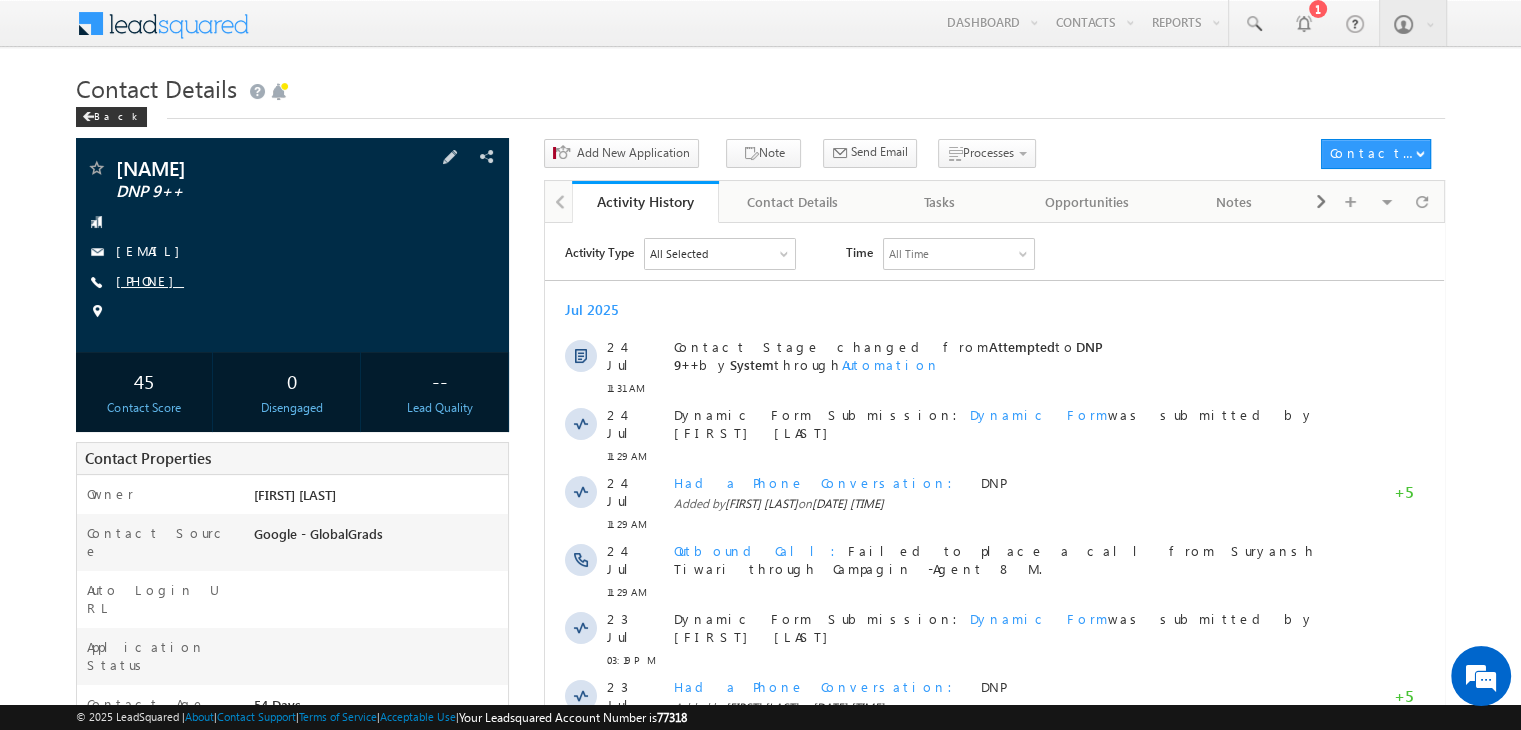 click on "[PHONE]" at bounding box center (150, 280) 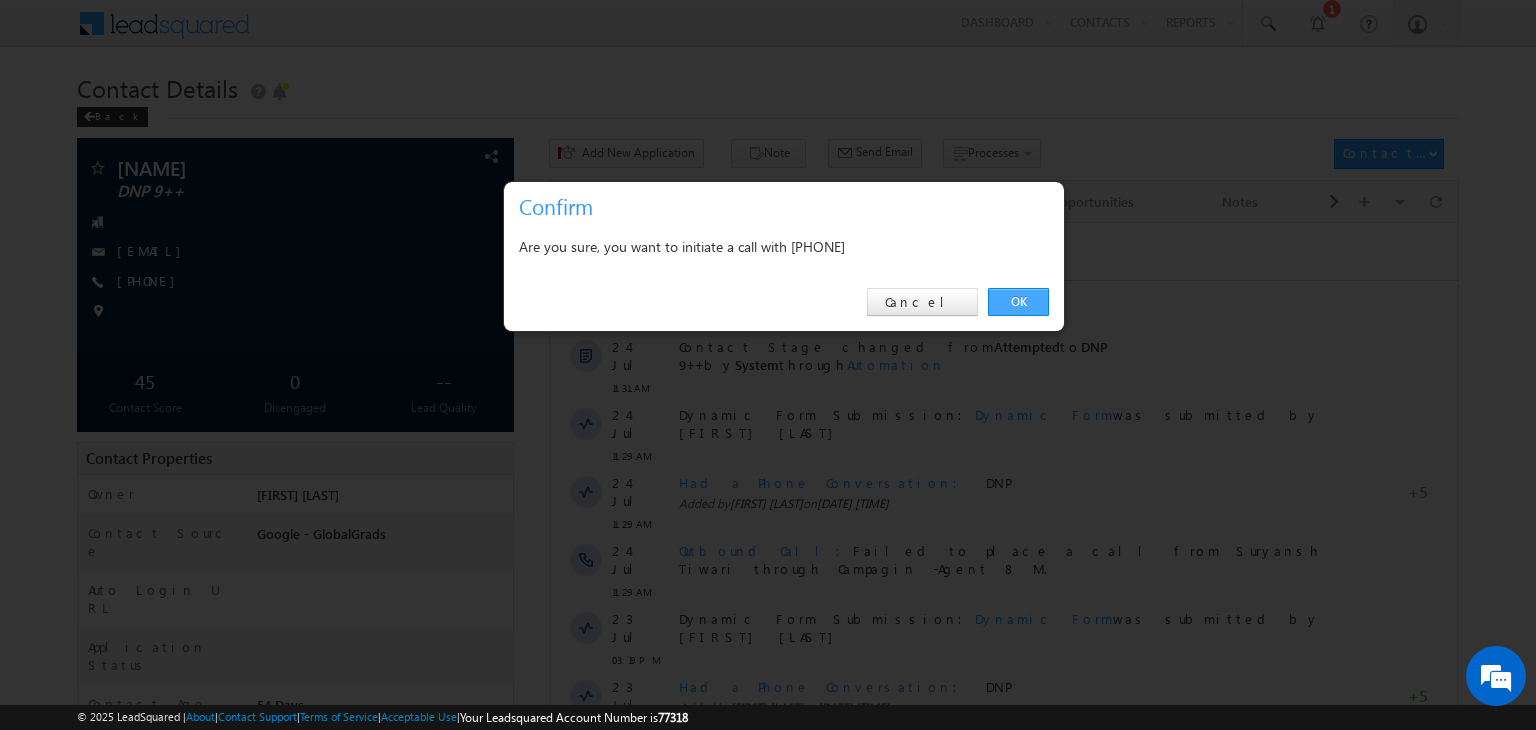 click on "OK" at bounding box center (1018, 302) 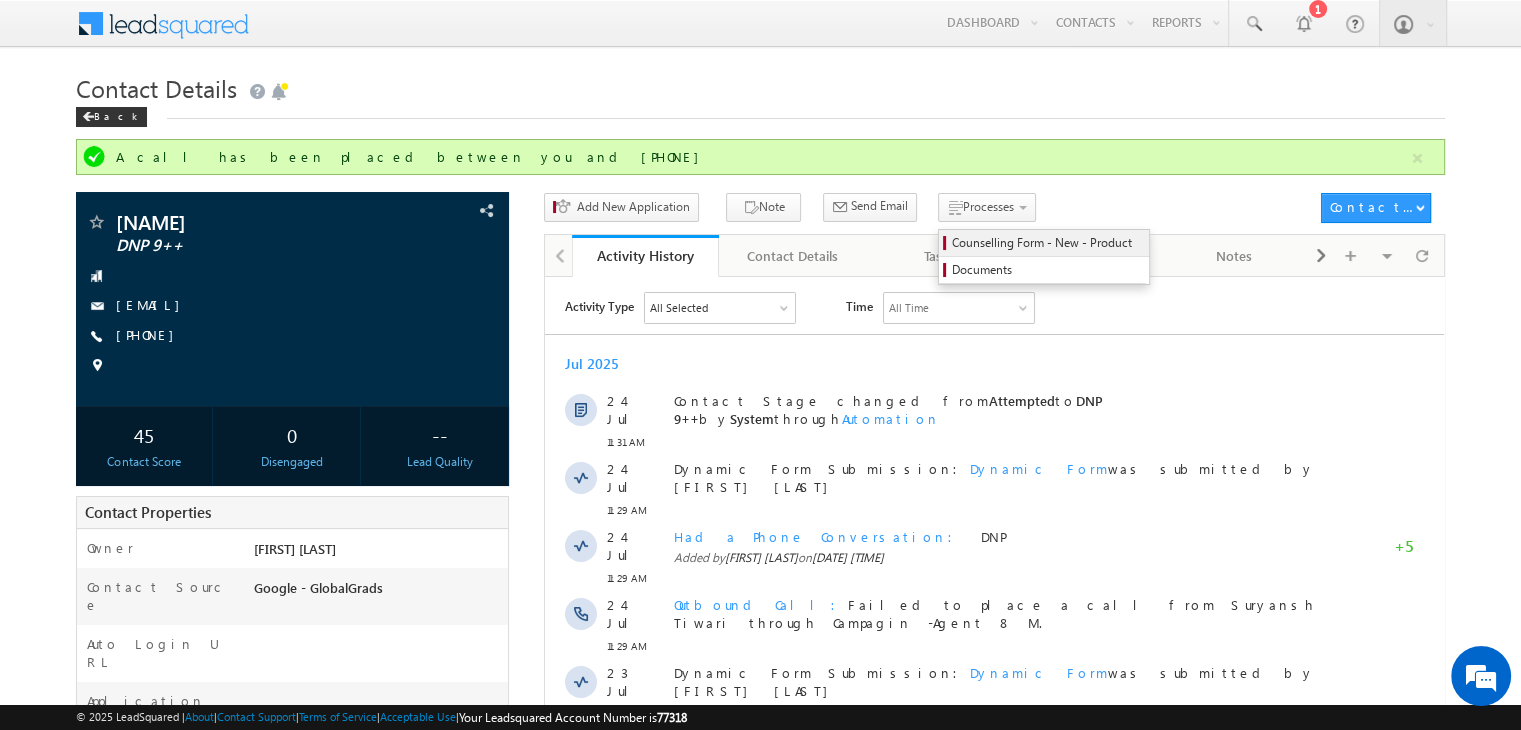 click on "Counselling Form - New - Product" at bounding box center (1047, 243) 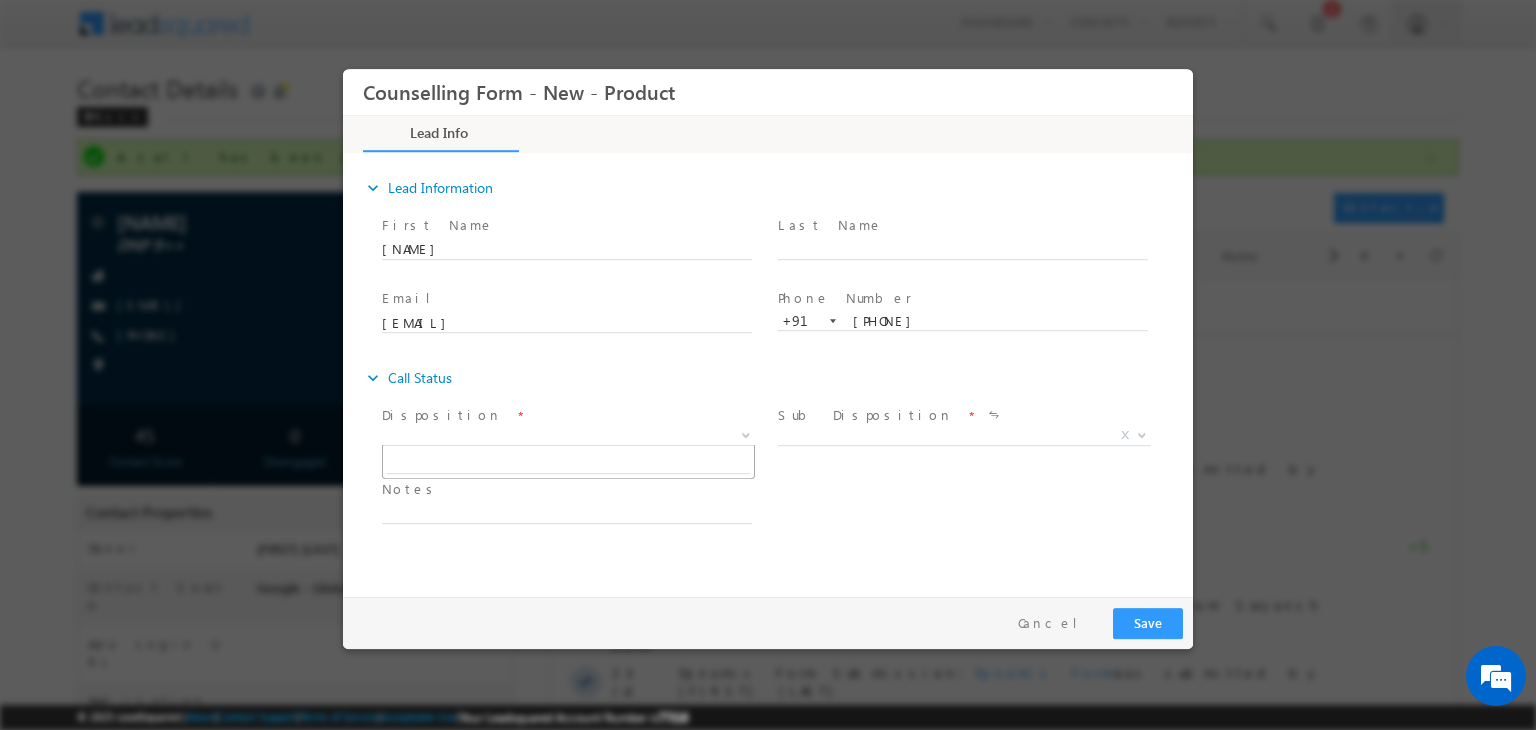 click on "X" at bounding box center [568, 436] 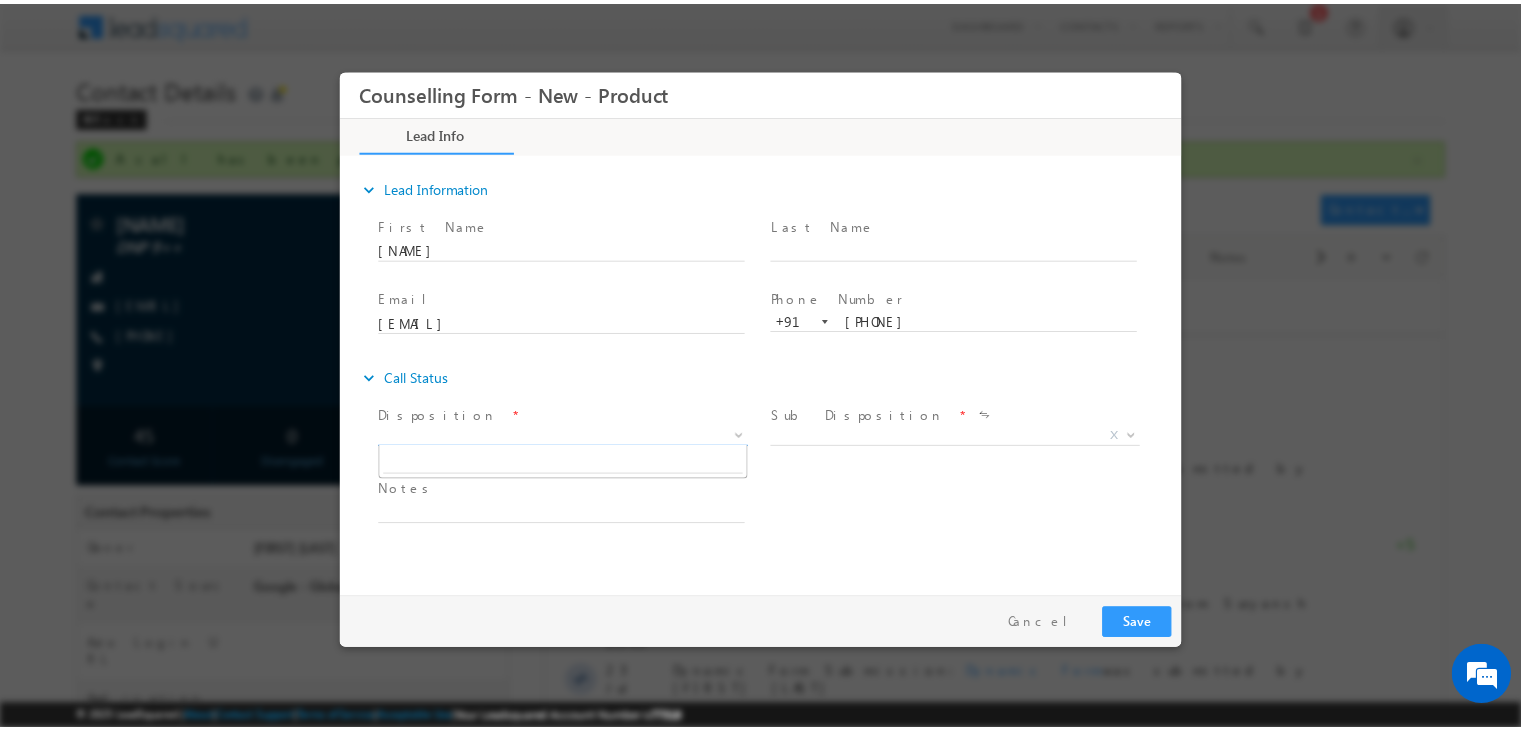 scroll, scrollTop: 0, scrollLeft: 0, axis: both 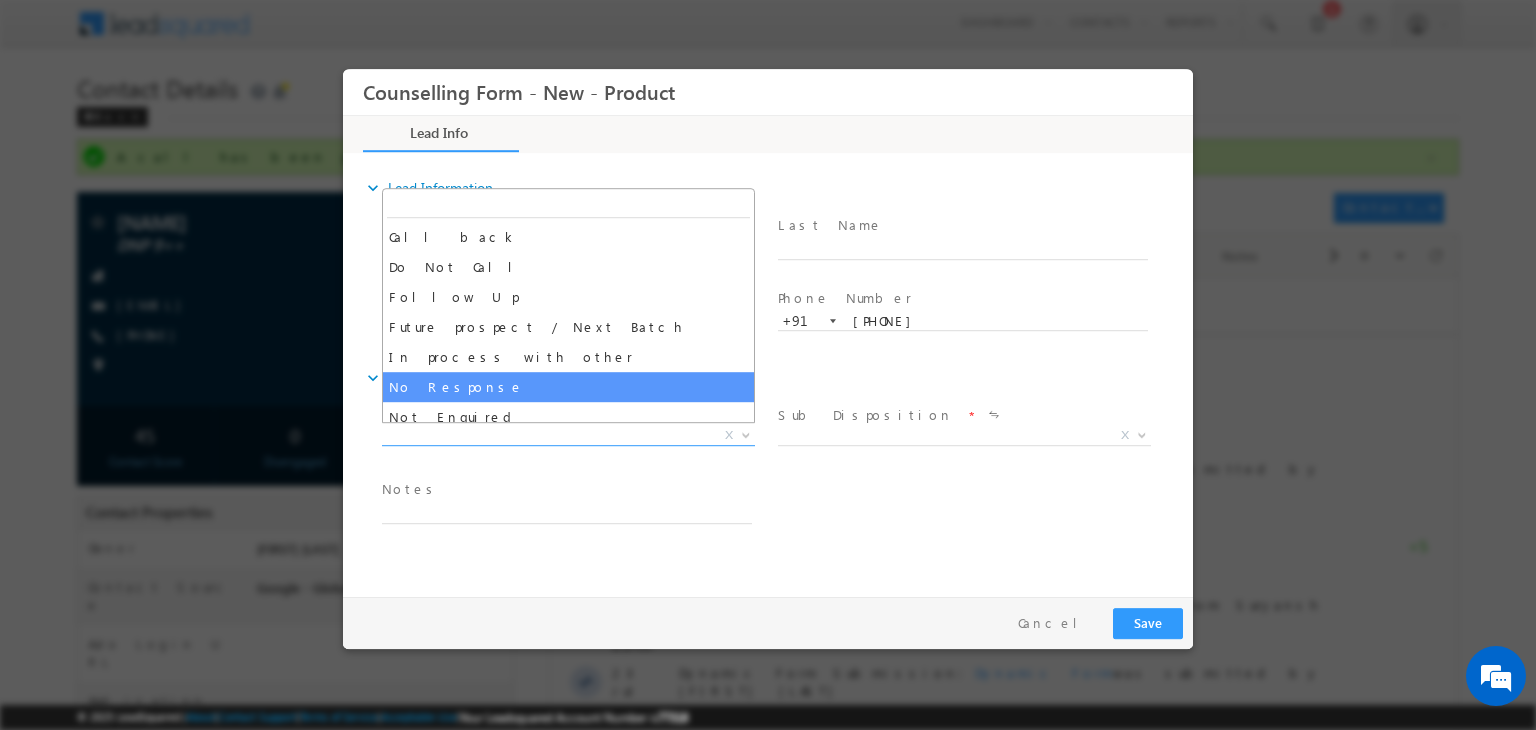 select on "No Response" 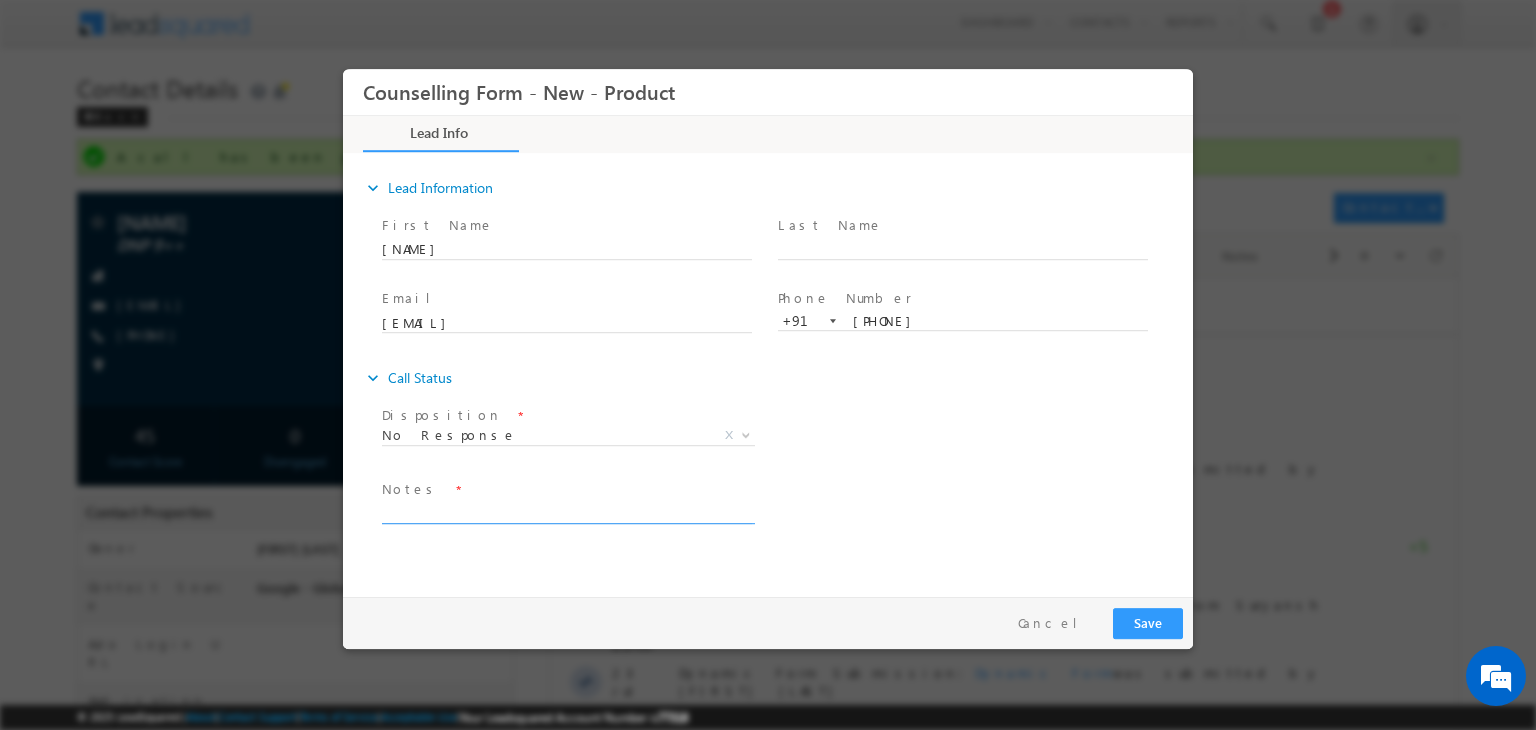 click at bounding box center [567, 512] 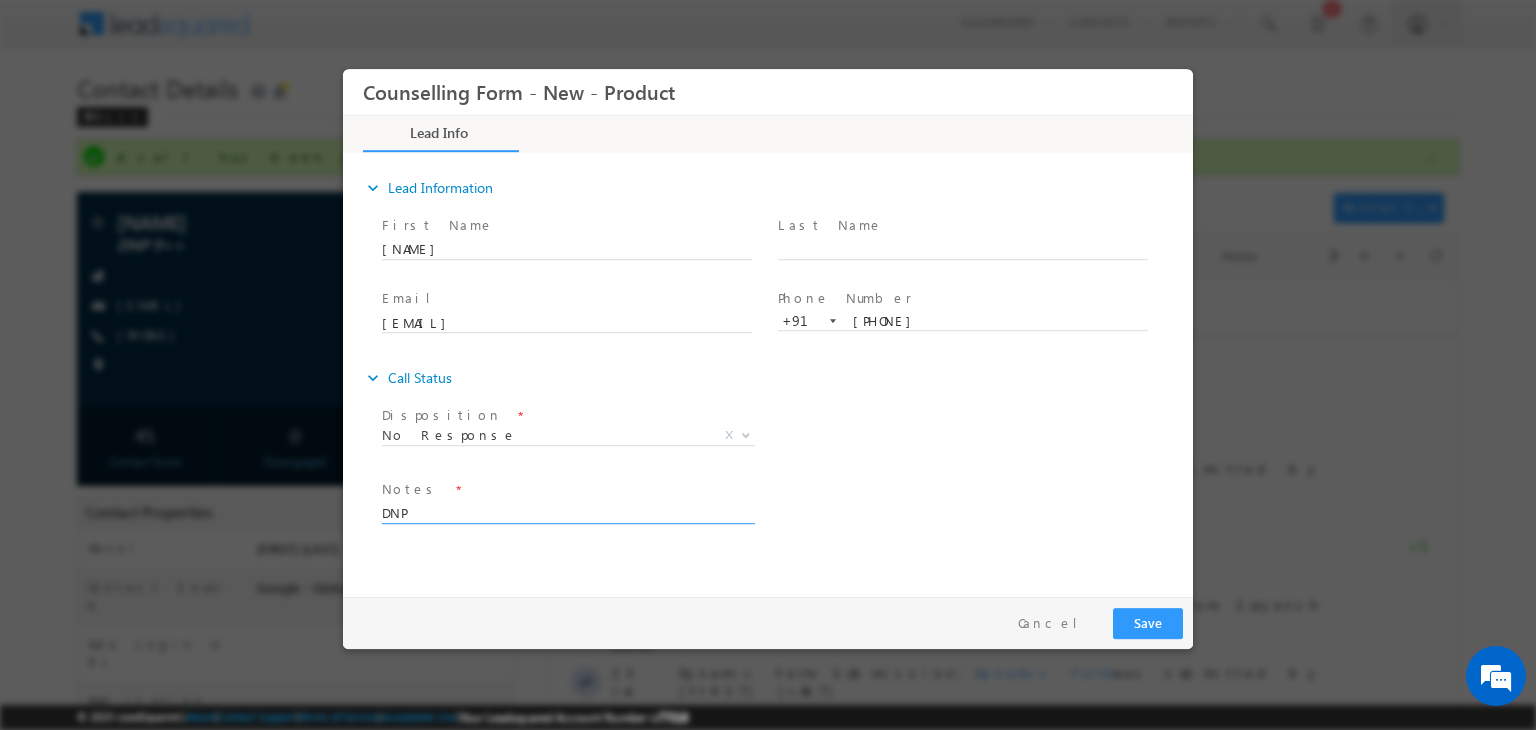 type on "DNP" 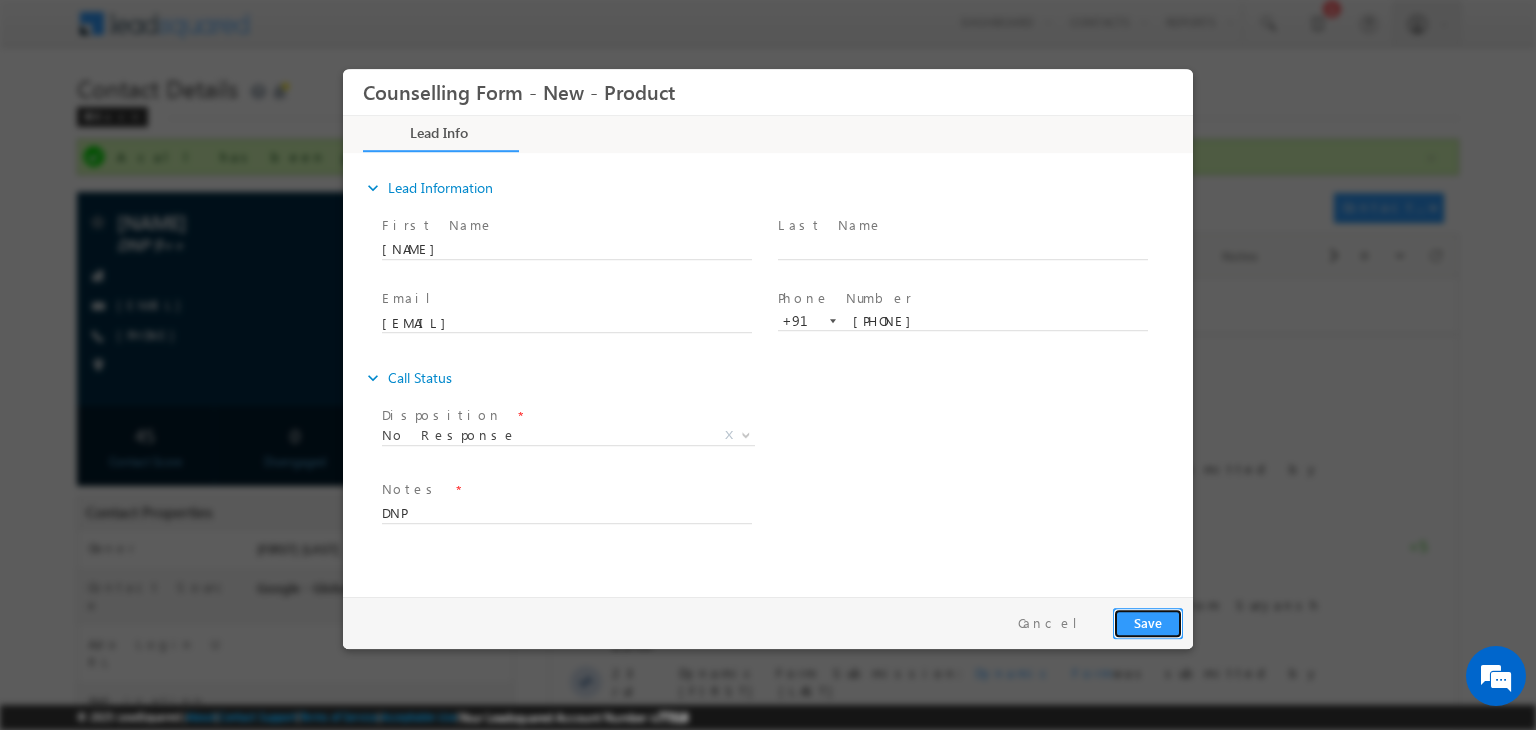 click on "Save" at bounding box center (1148, 623) 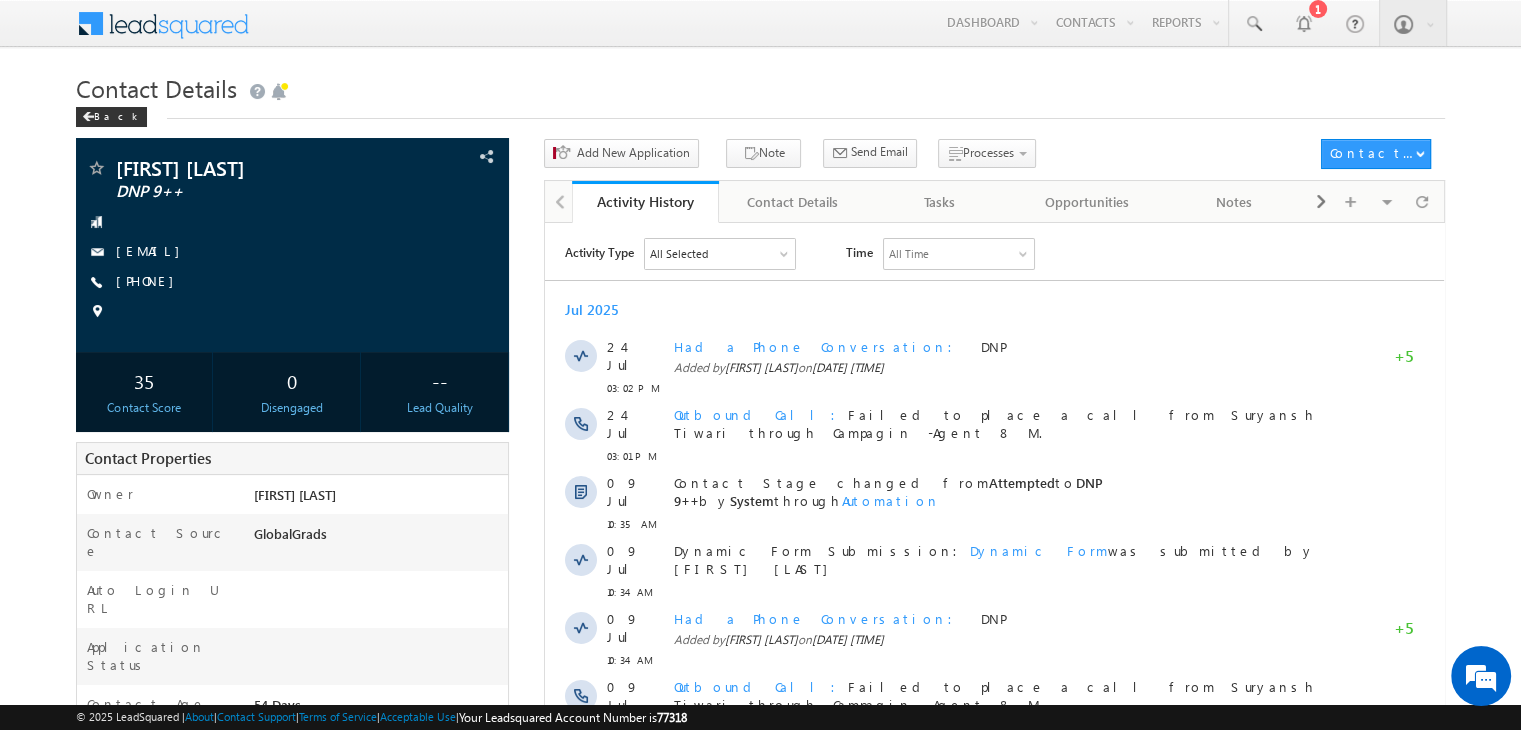 scroll, scrollTop: 0, scrollLeft: 0, axis: both 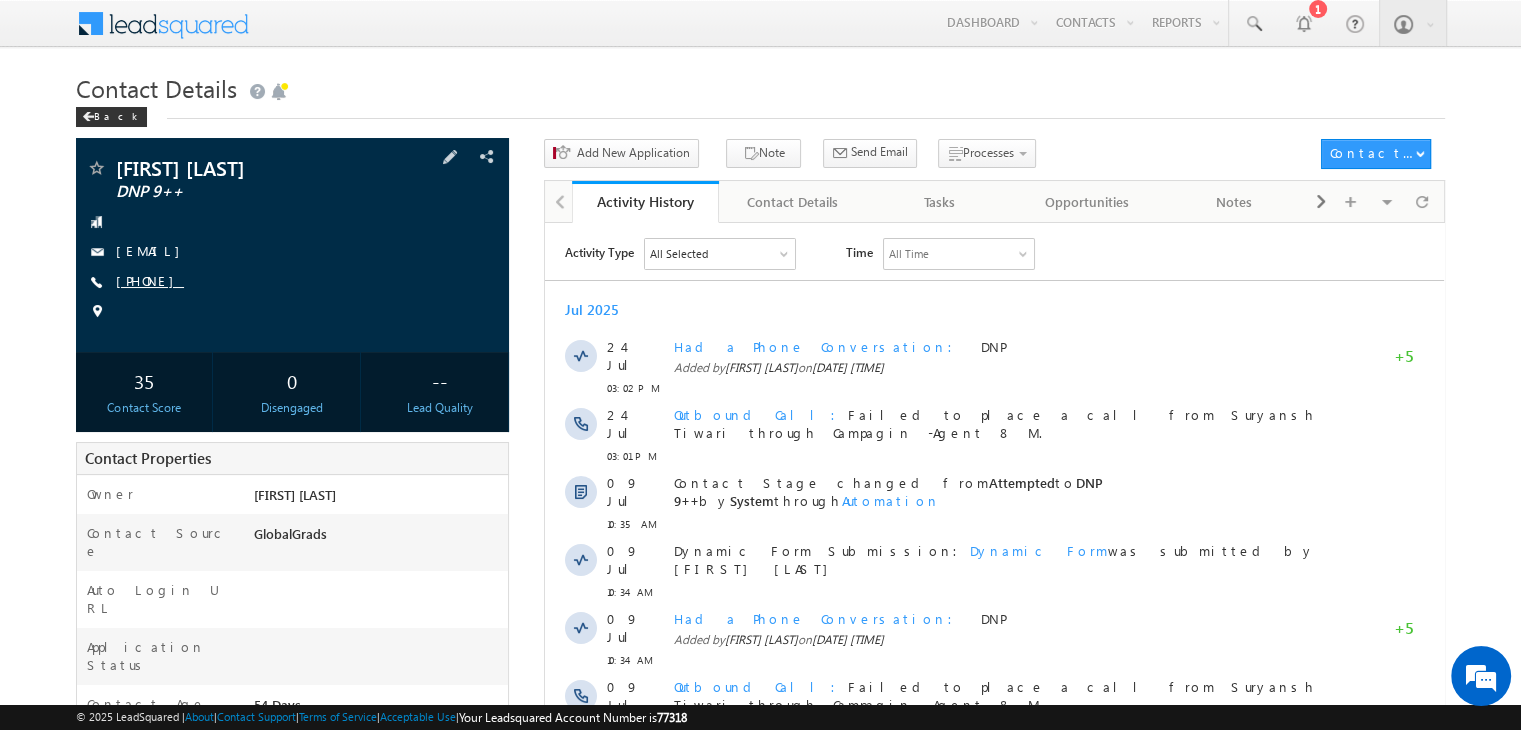 click on "[PHONE]" at bounding box center [150, 280] 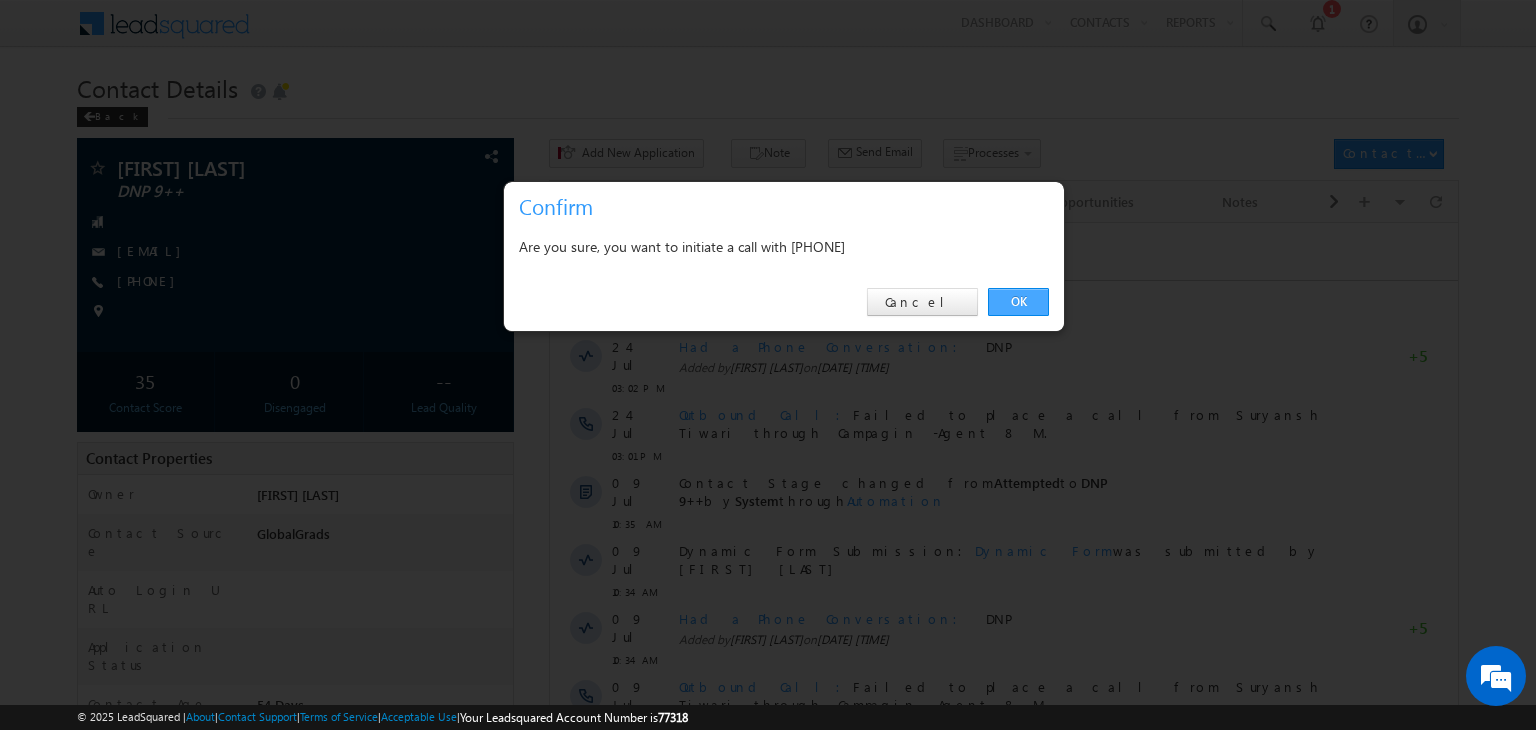 click on "OK" at bounding box center (1018, 302) 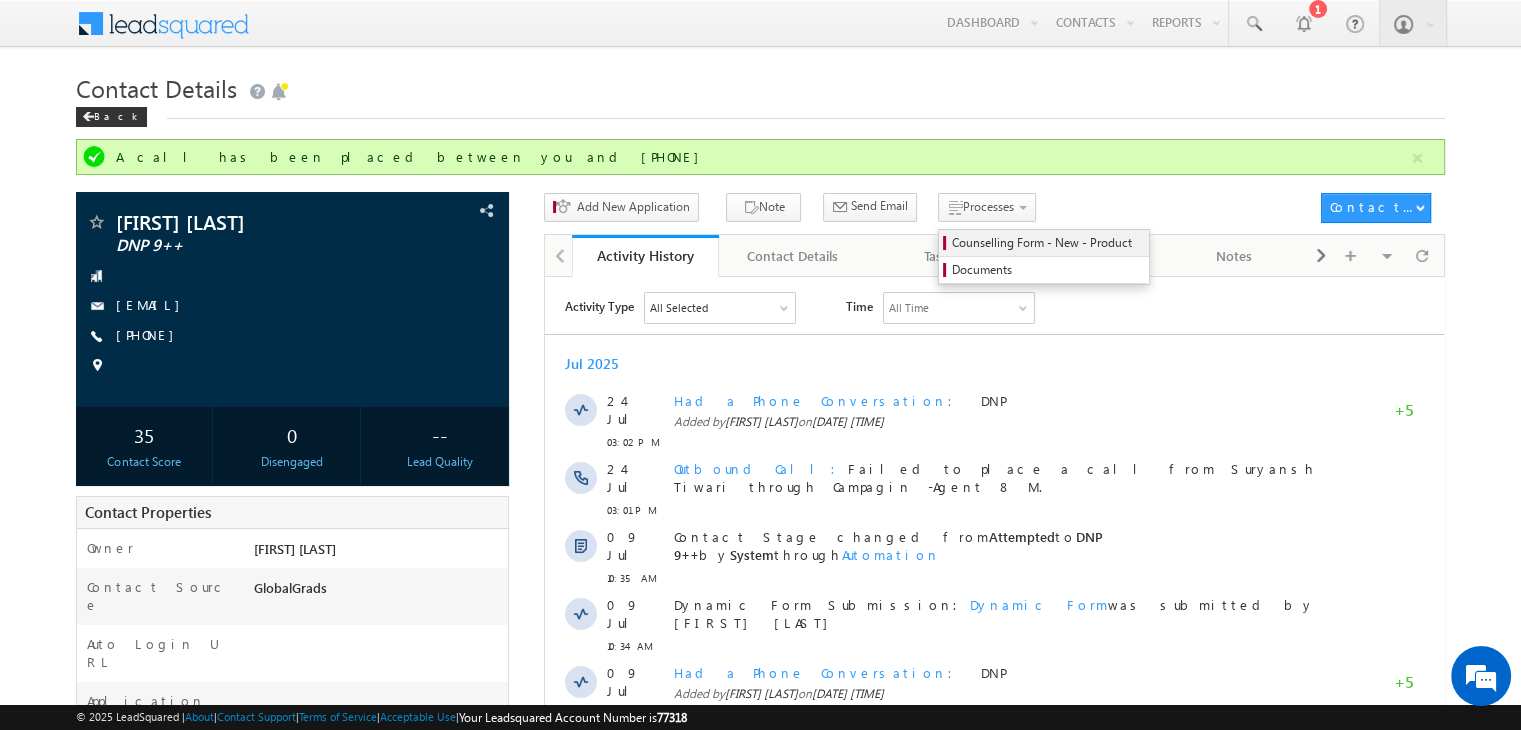 click on "Counselling Form - New - Product" at bounding box center (1047, 243) 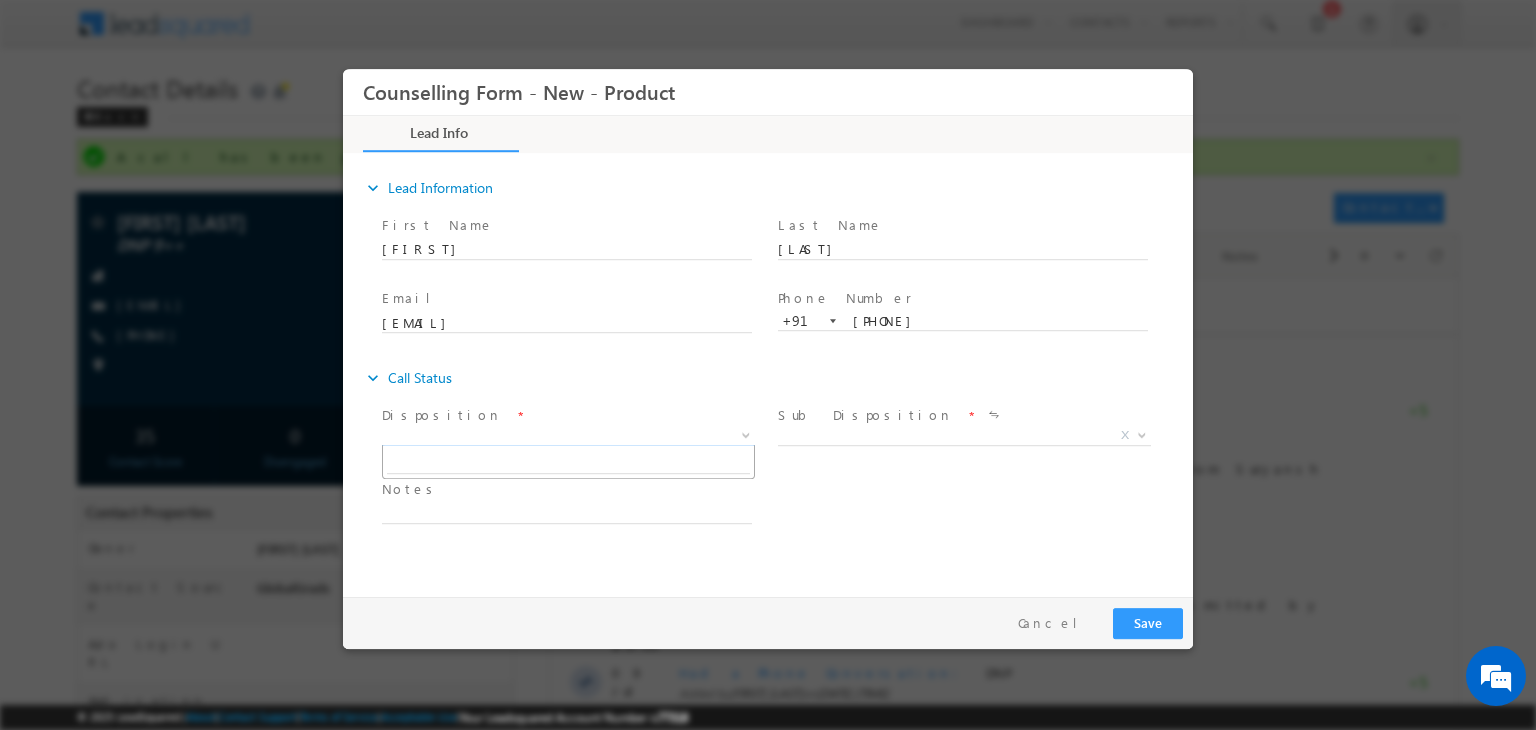 click on "X" at bounding box center [568, 436] 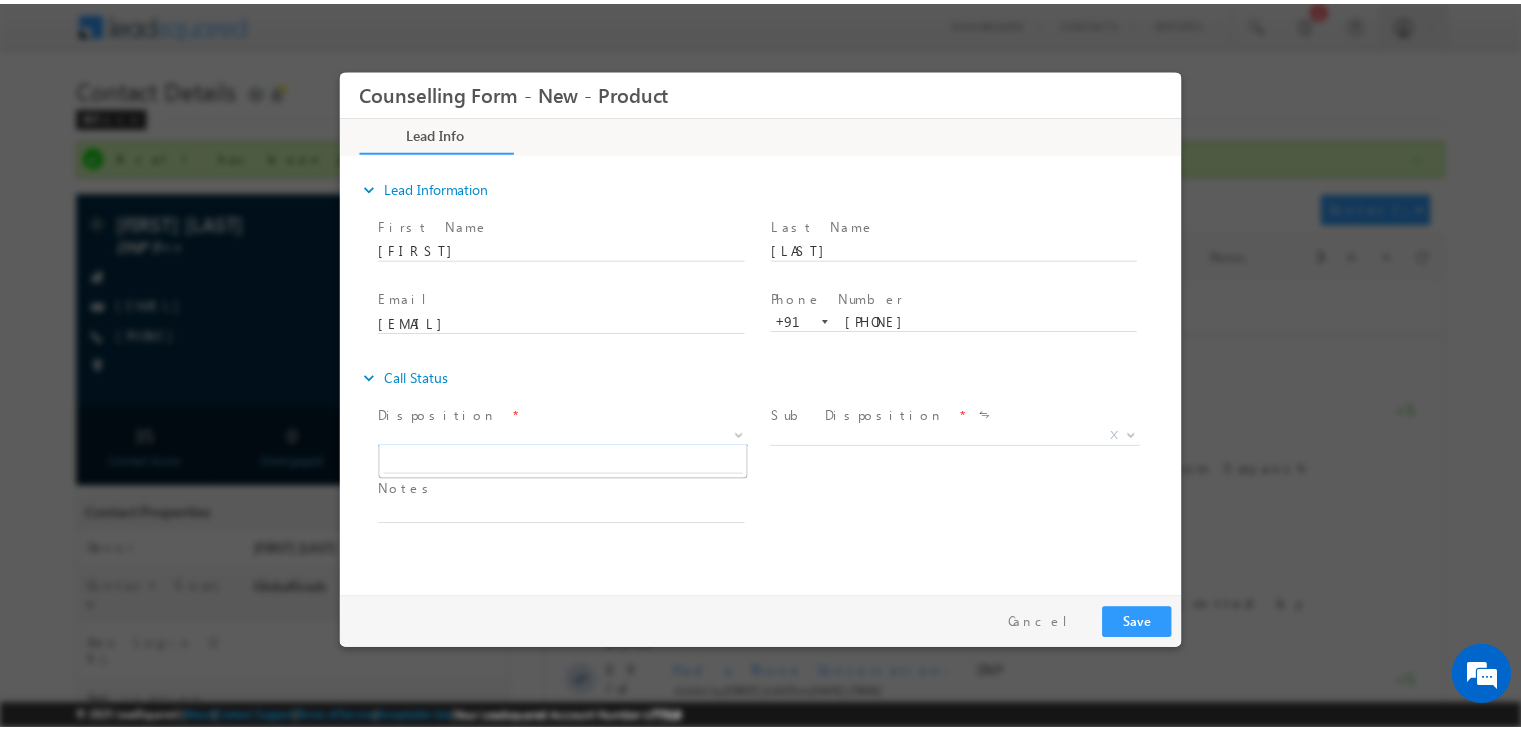 scroll, scrollTop: 0, scrollLeft: 0, axis: both 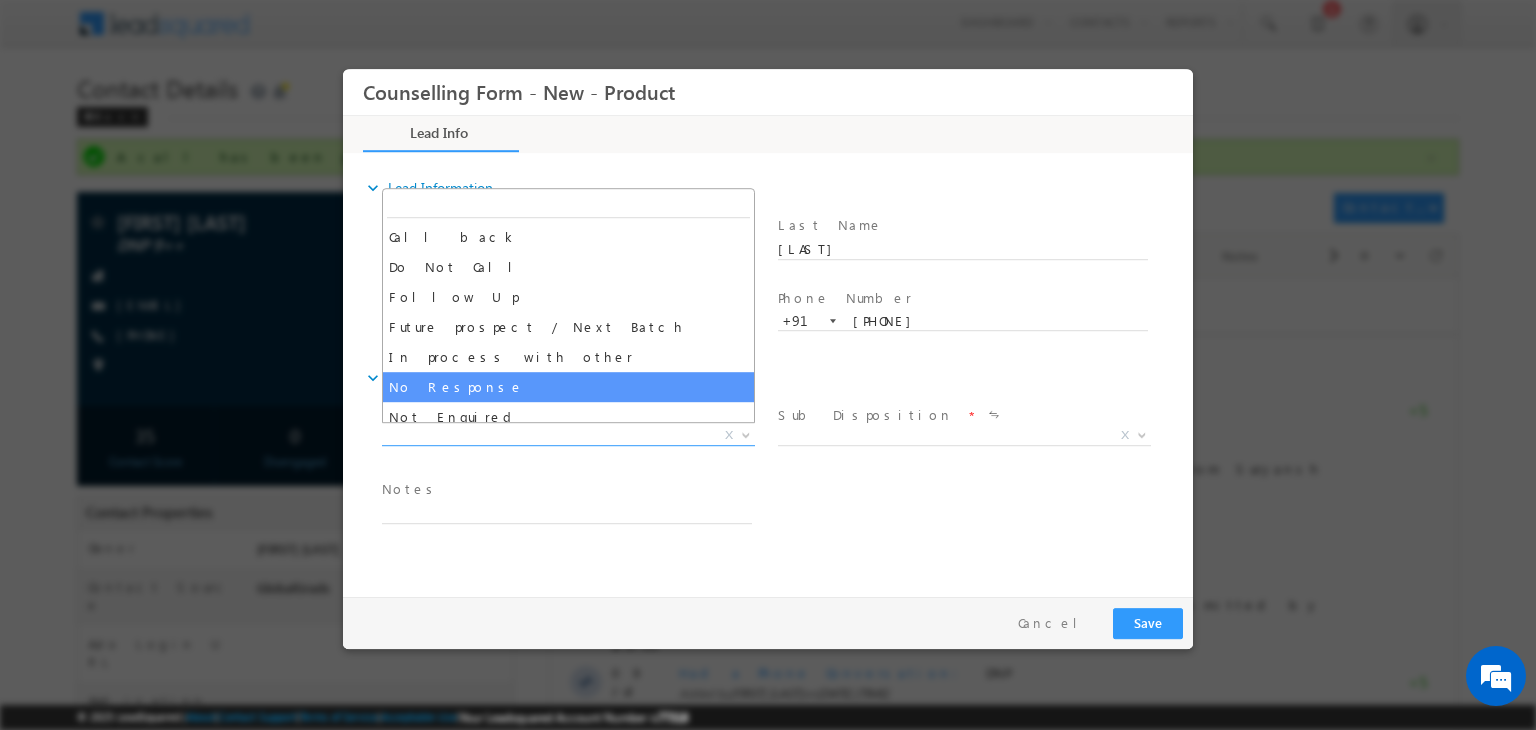 select on "No Response" 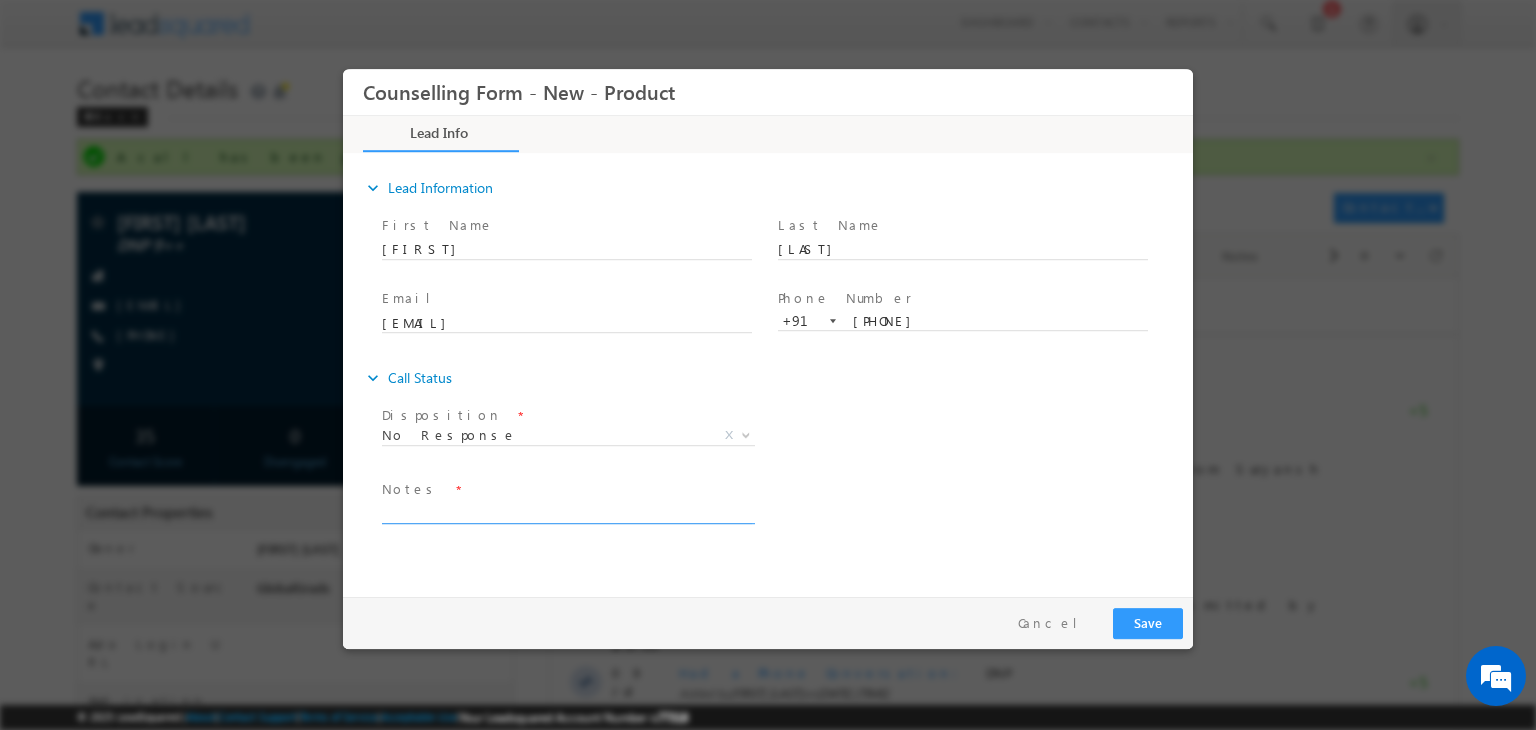 click at bounding box center [567, 512] 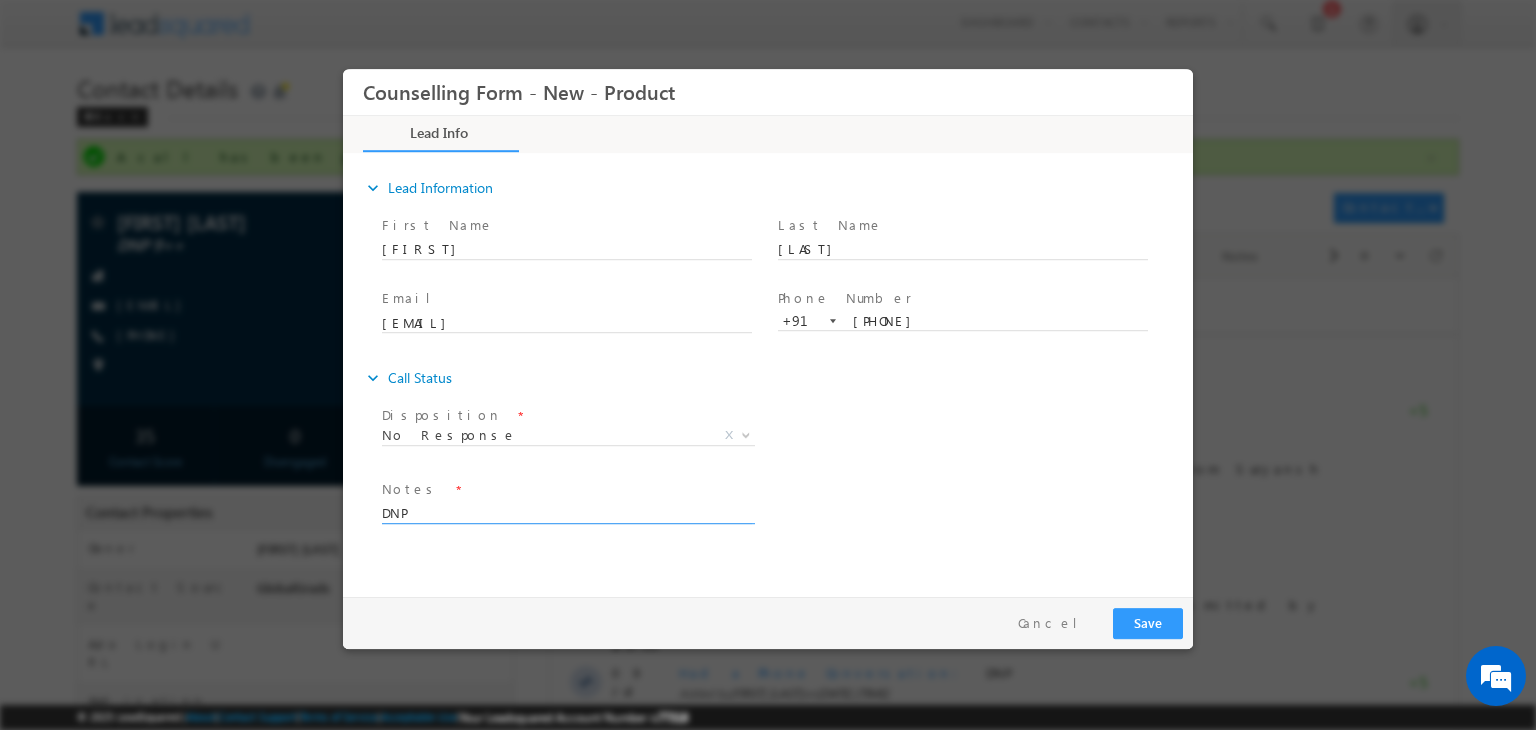 type on "DNP" 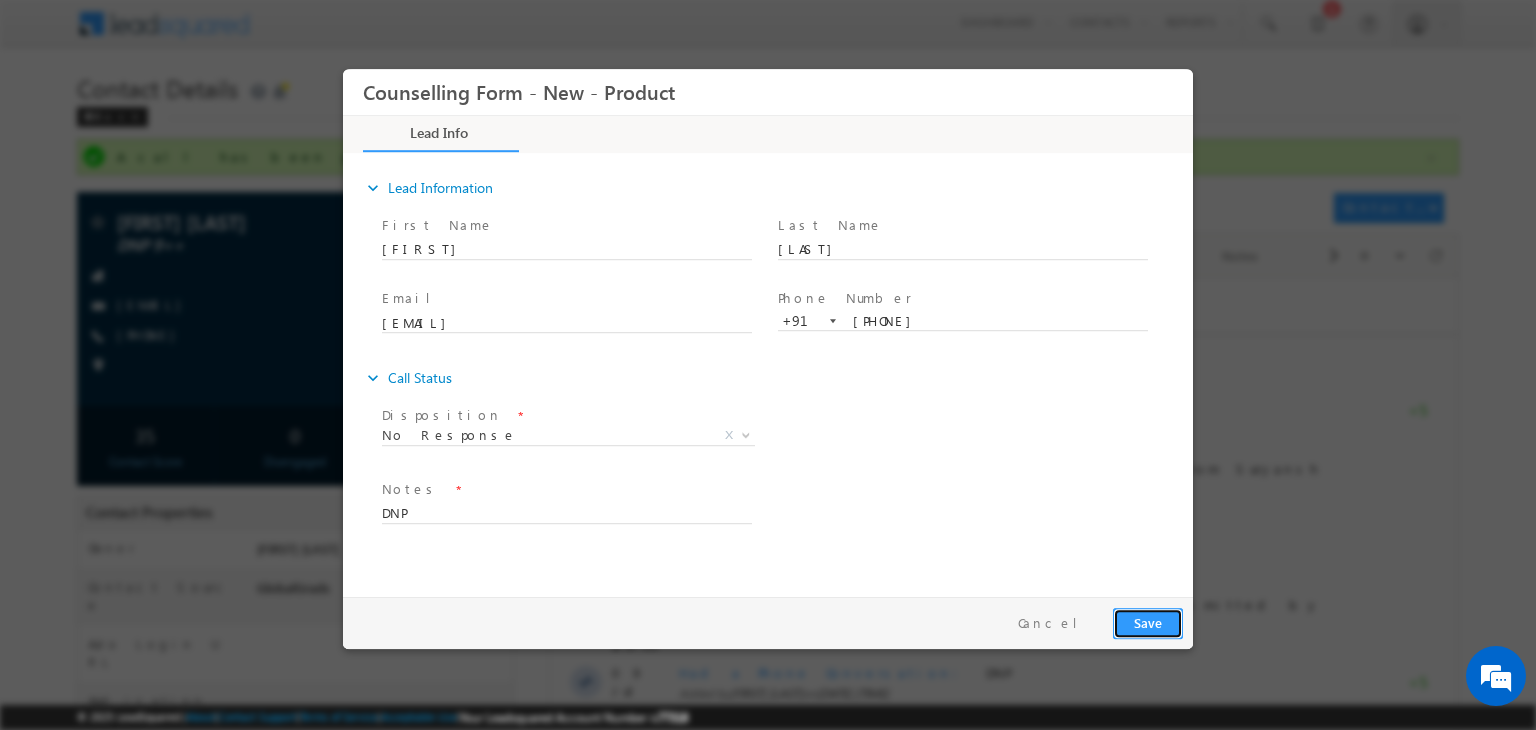 click on "Save" at bounding box center (1148, 623) 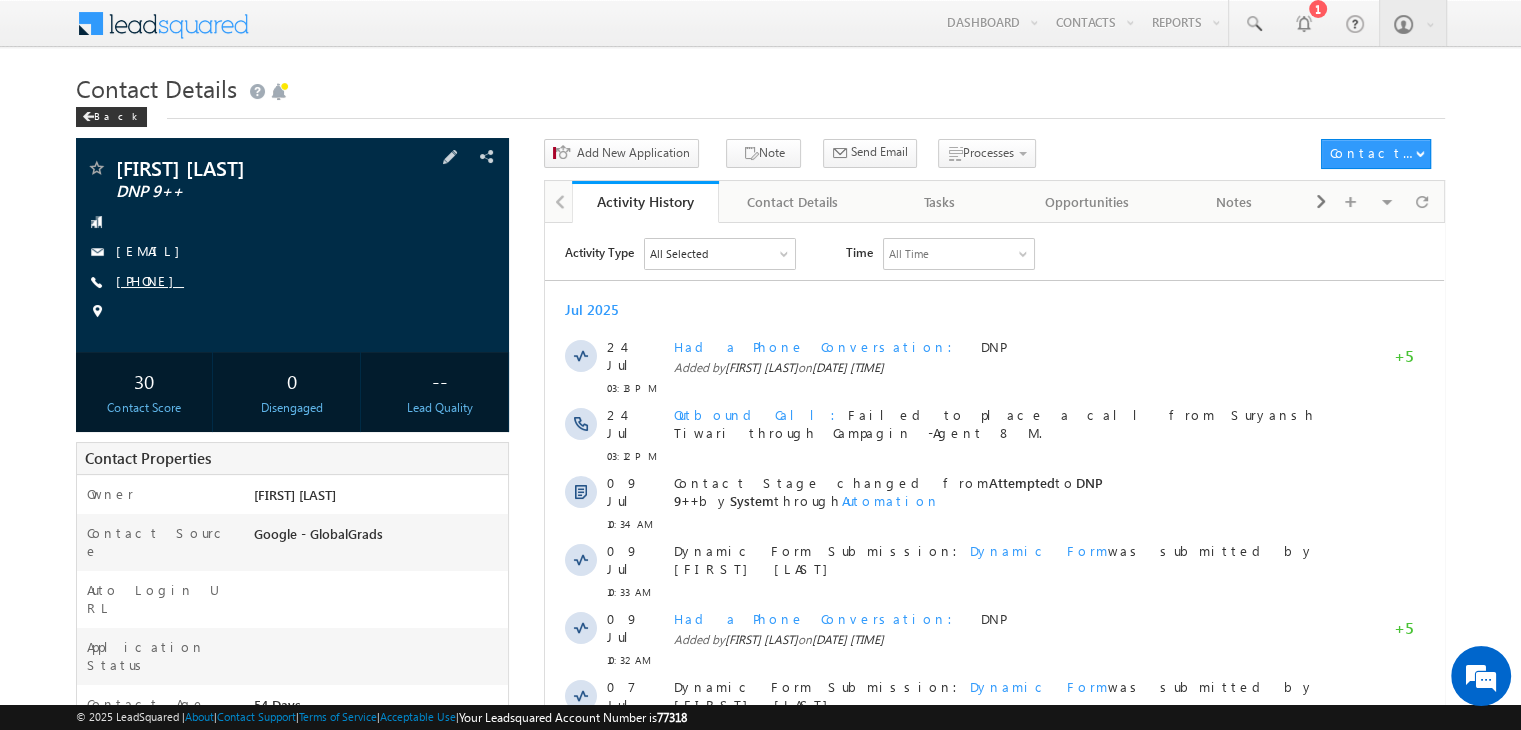 scroll, scrollTop: 0, scrollLeft: 0, axis: both 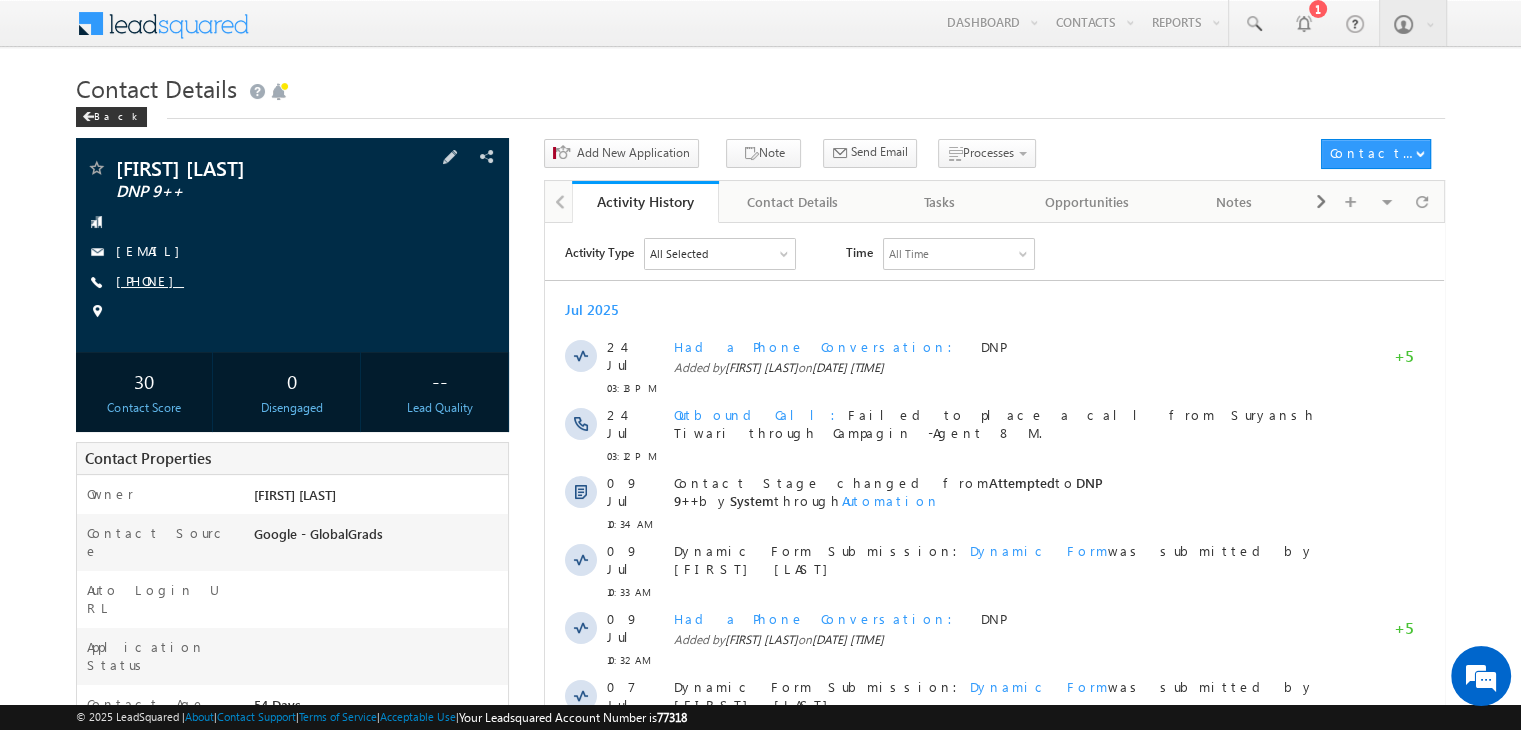 click on "[PHONE]" at bounding box center (150, 280) 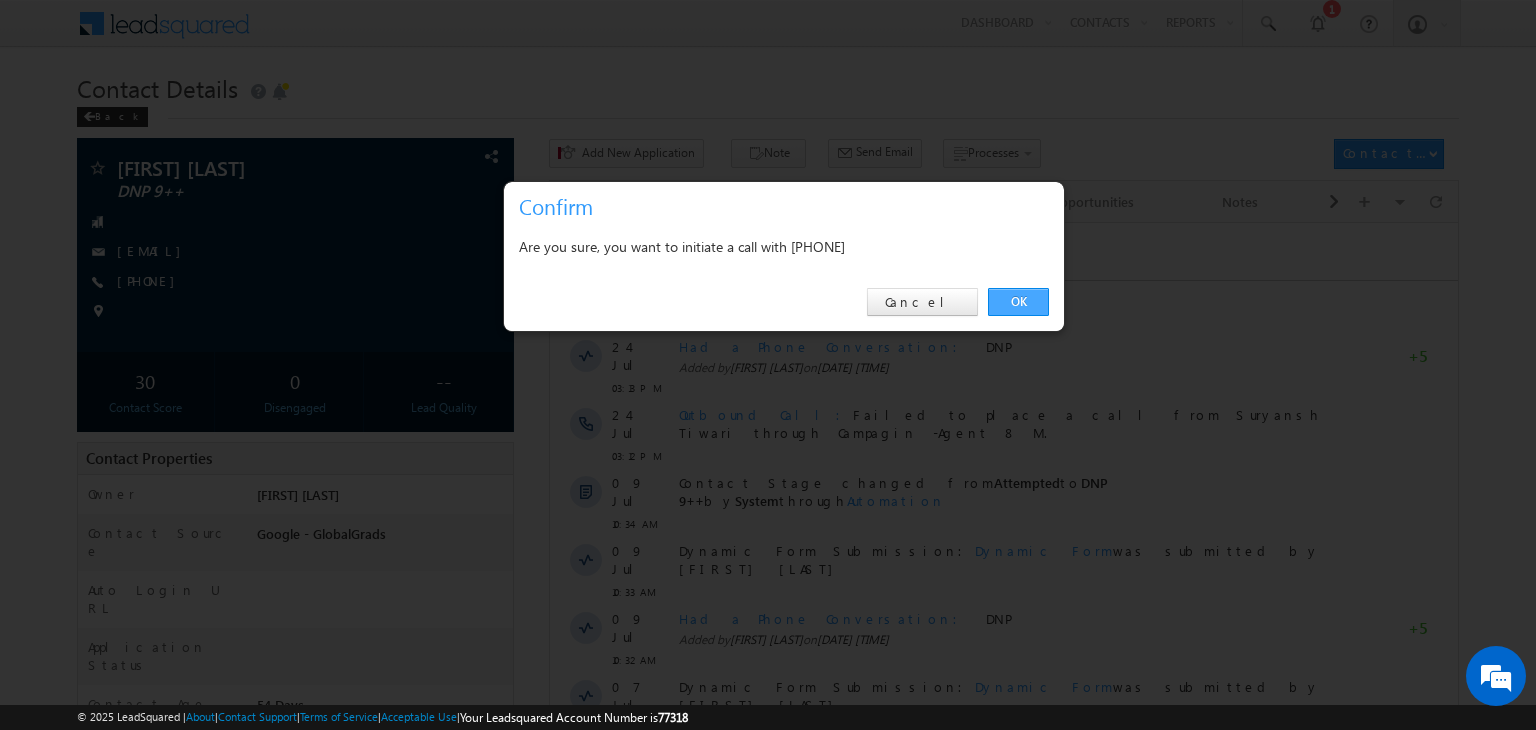 click on "OK" at bounding box center [1018, 302] 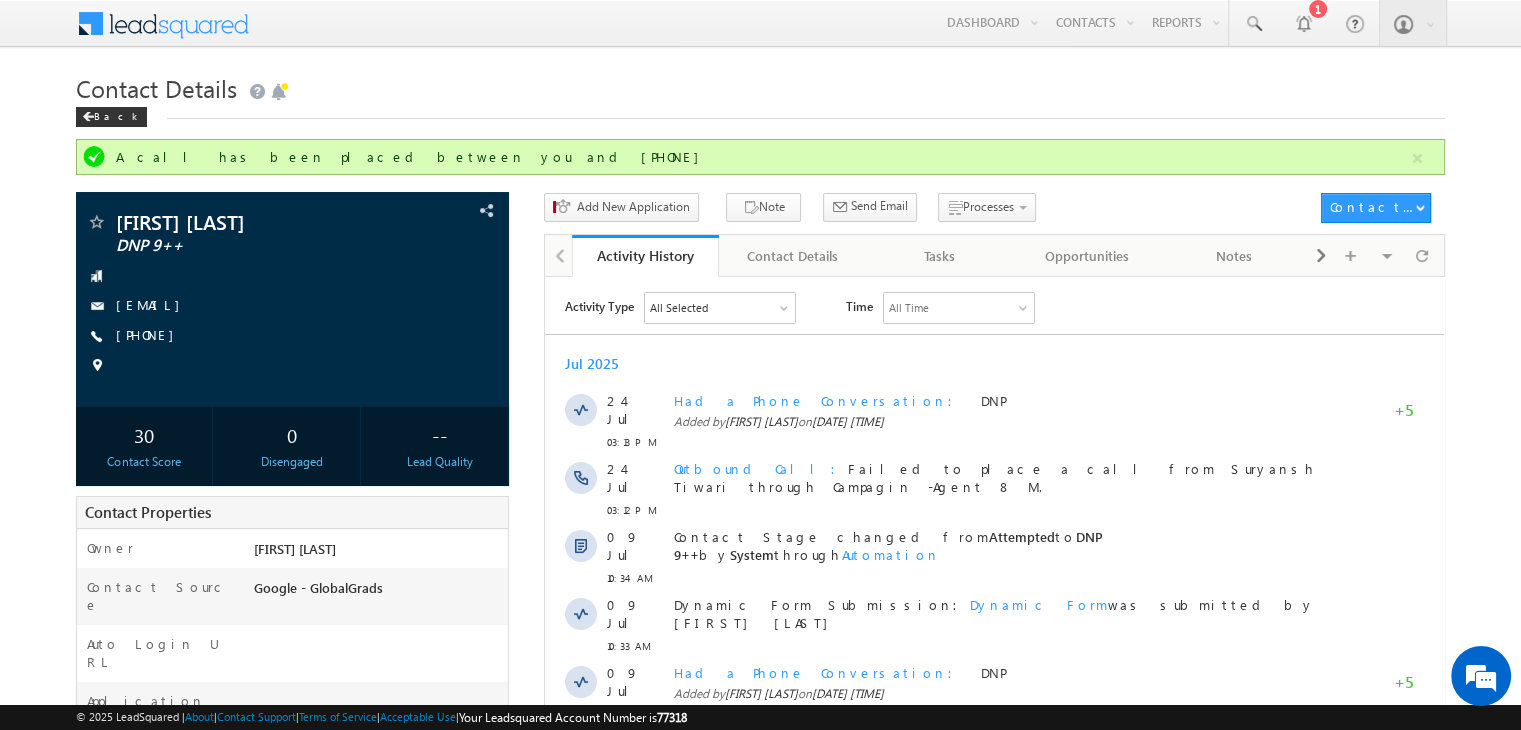 scroll, scrollTop: 417, scrollLeft: 0, axis: vertical 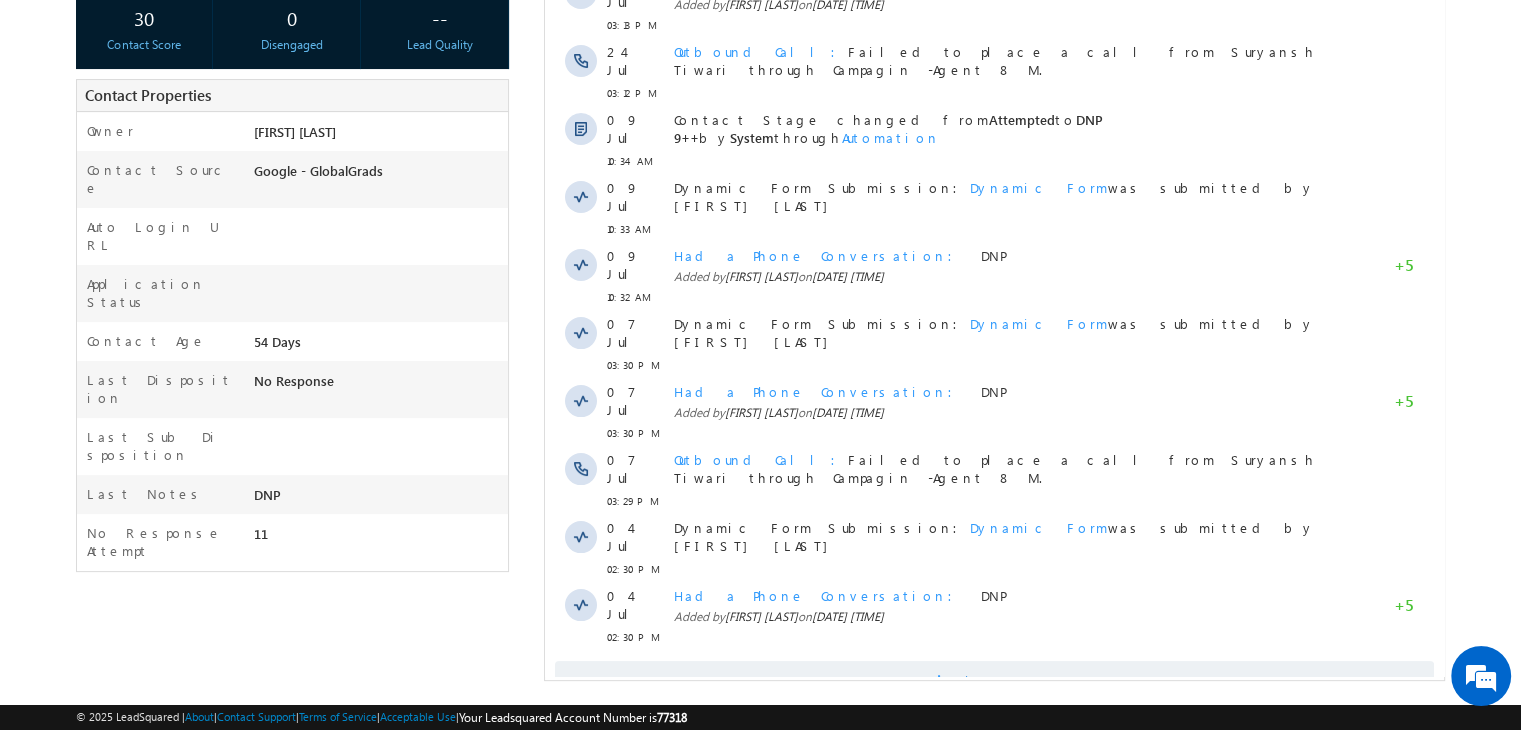 click on "Show More" at bounding box center [1004, 681] 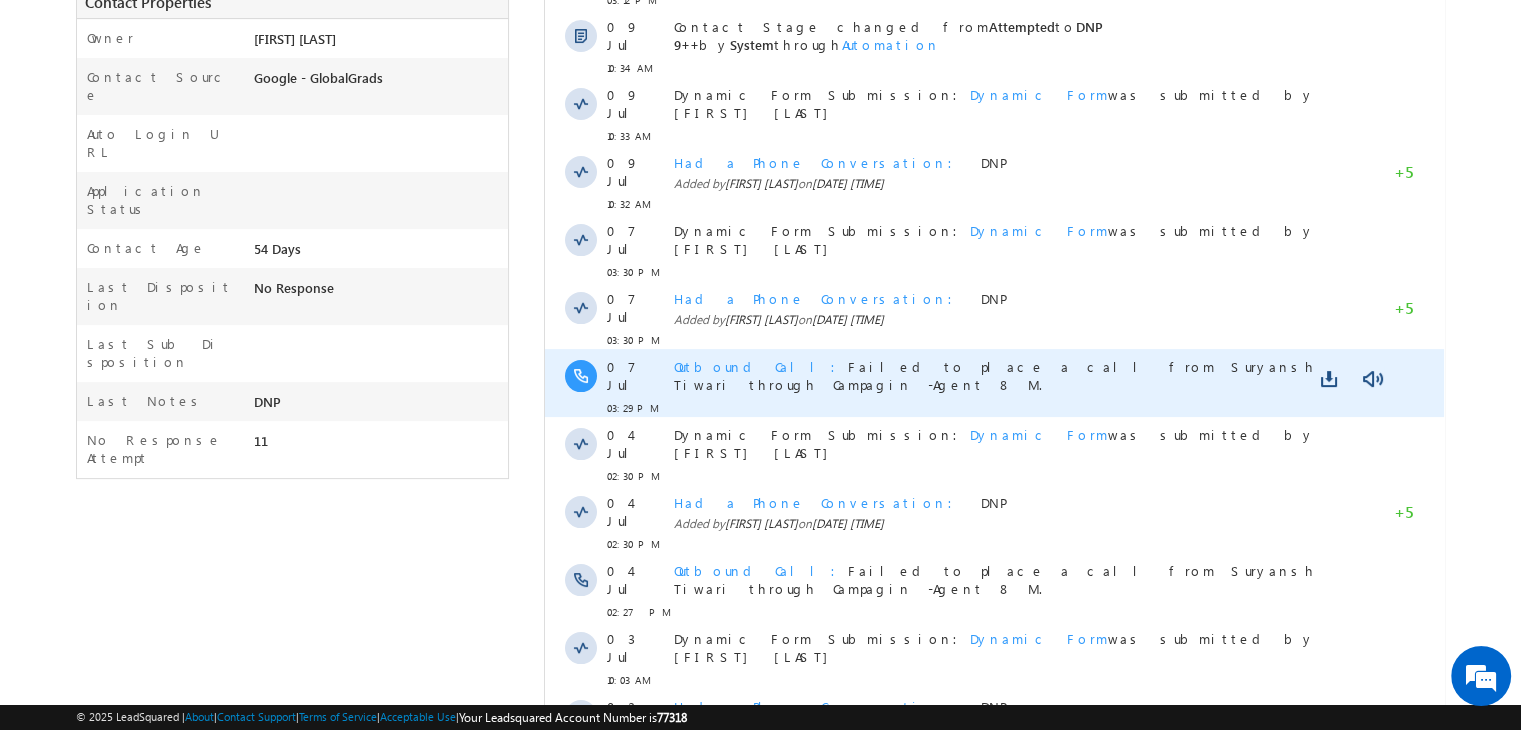 scroll, scrollTop: 1027, scrollLeft: 0, axis: vertical 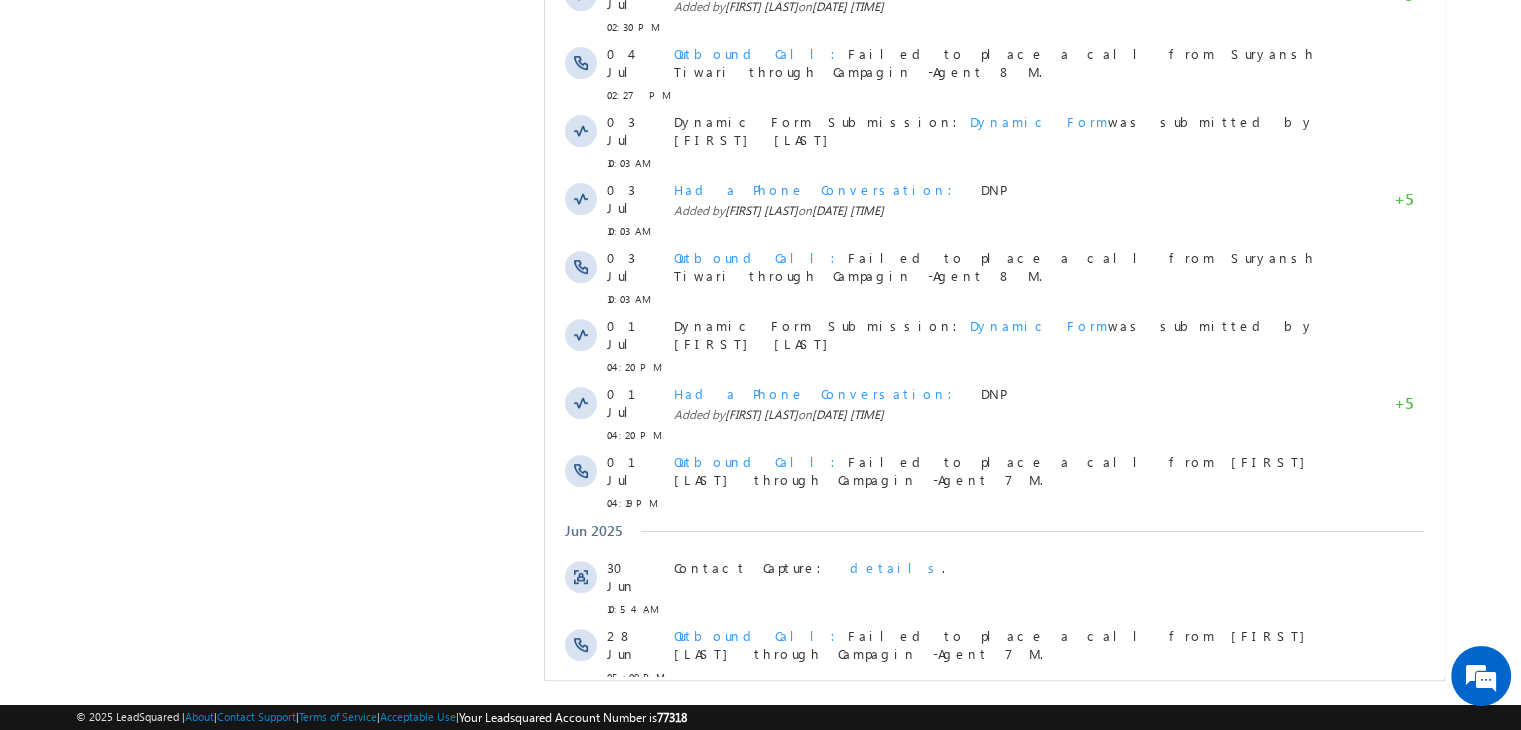 click at bounding box center (942, 792) 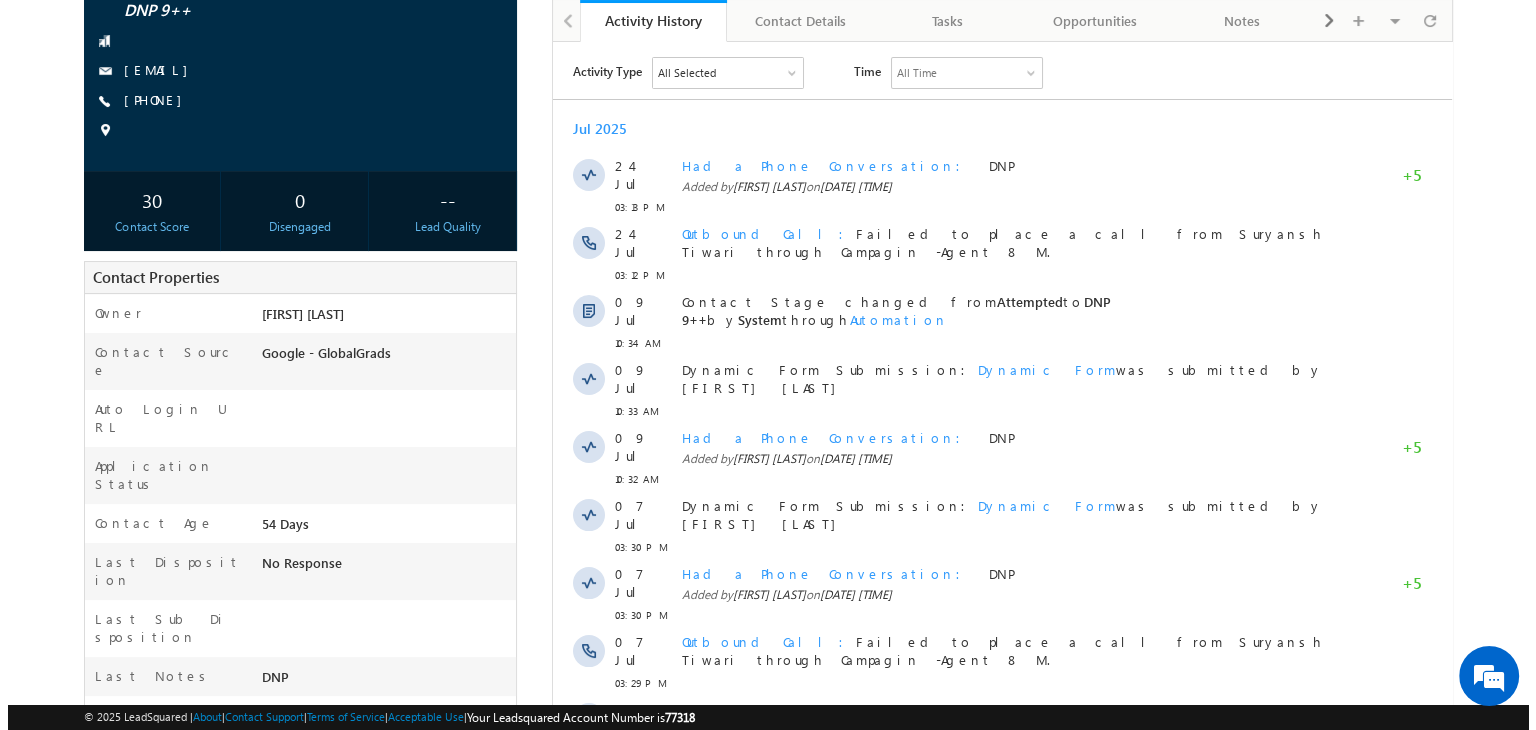 scroll, scrollTop: 0, scrollLeft: 0, axis: both 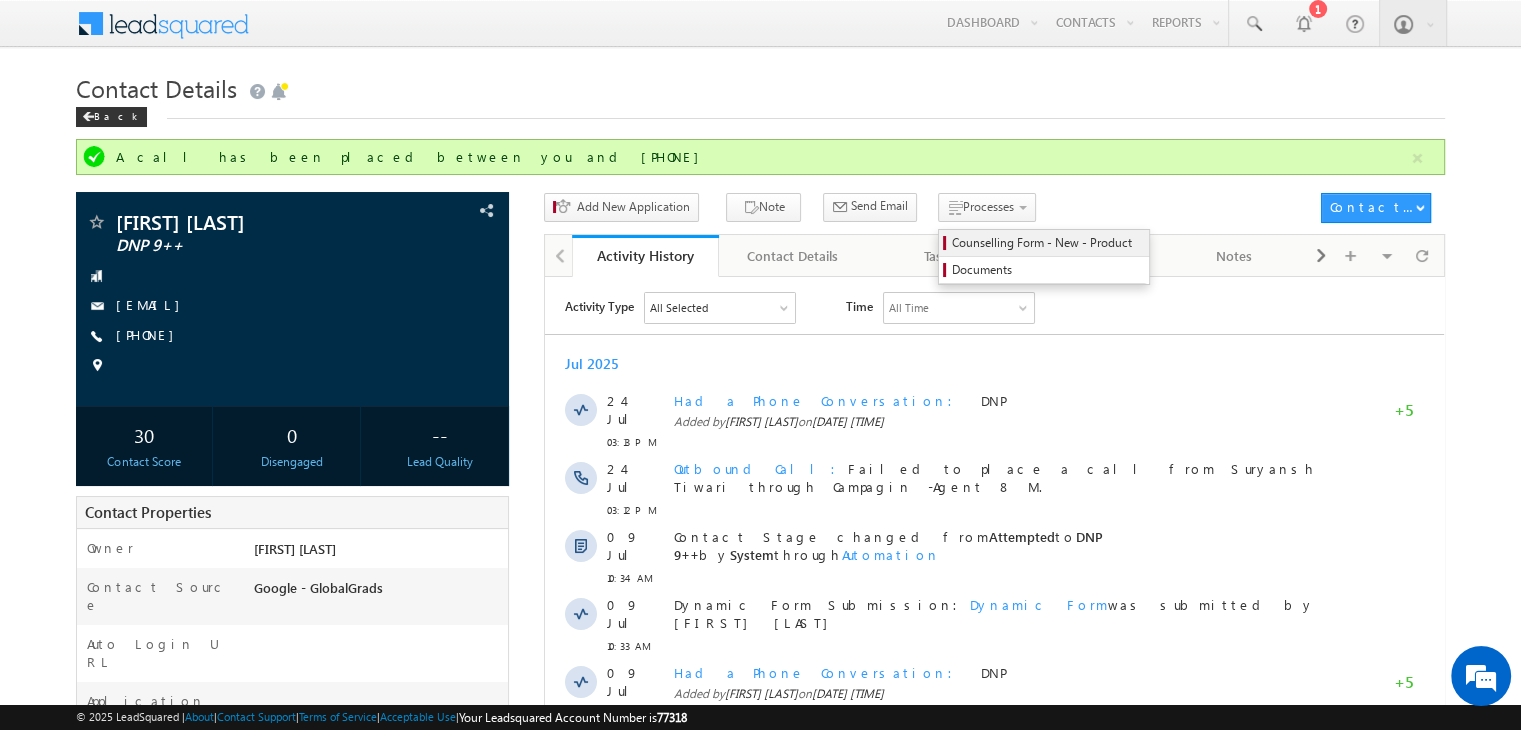 click on "Counselling Form - New - Product" at bounding box center (1047, 243) 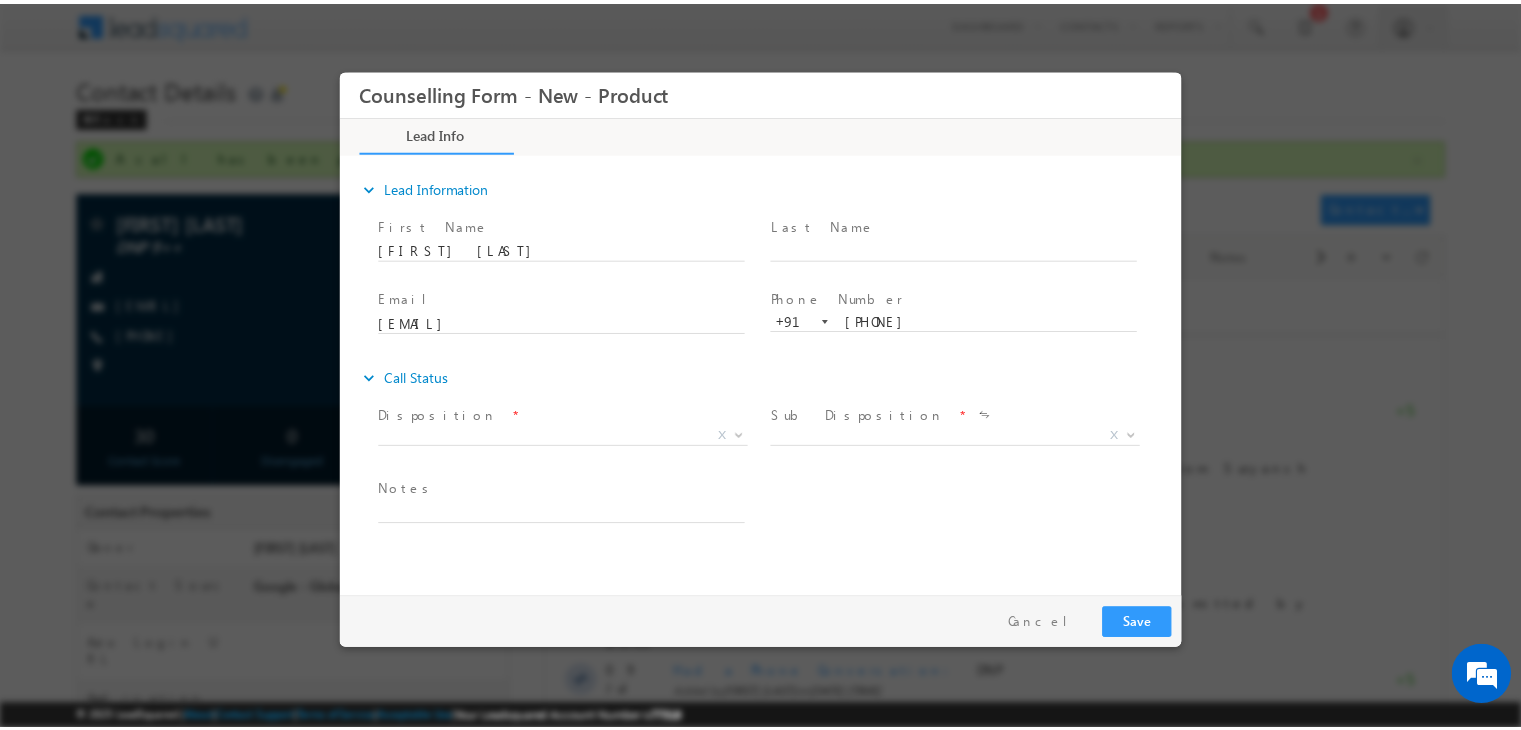 scroll, scrollTop: 0, scrollLeft: 0, axis: both 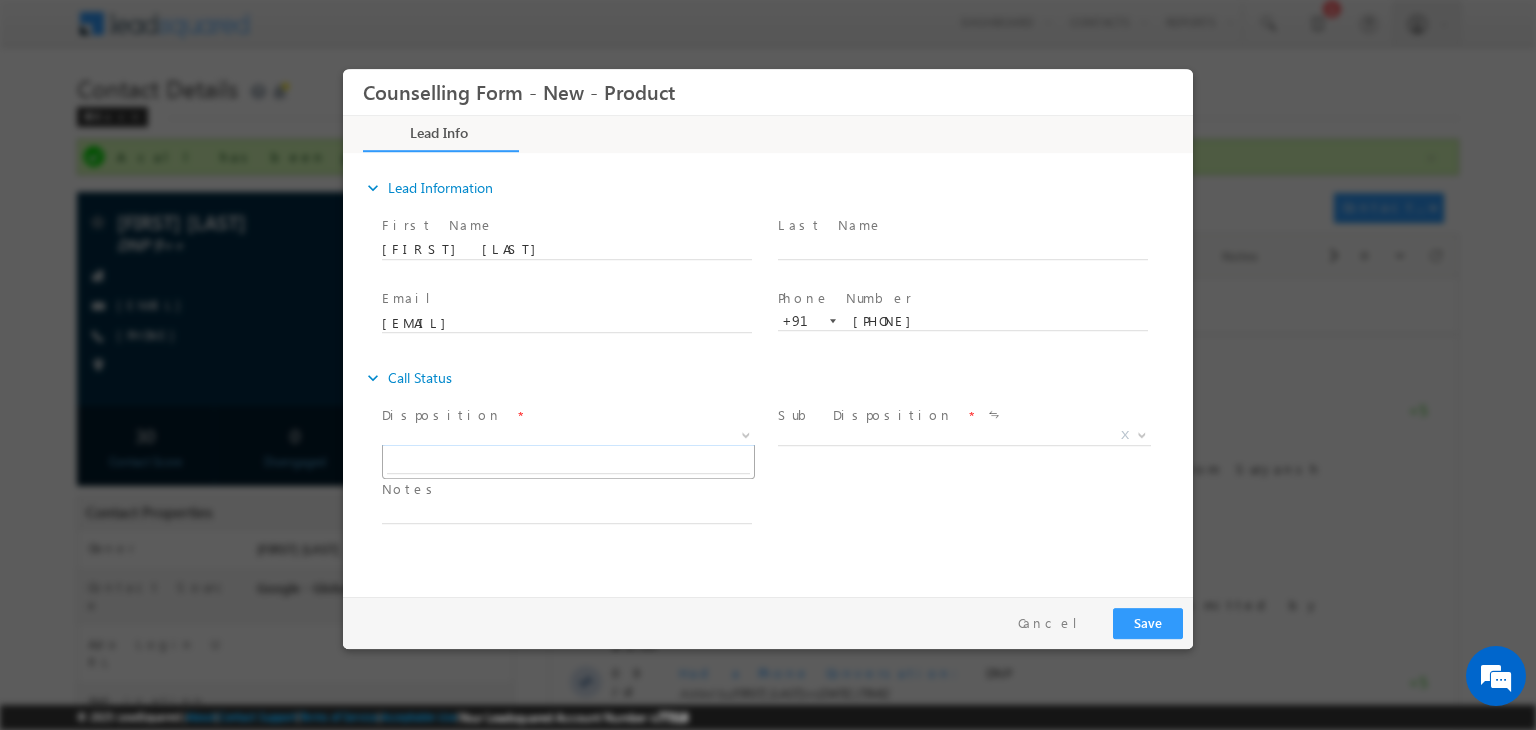 click on "X" at bounding box center [568, 436] 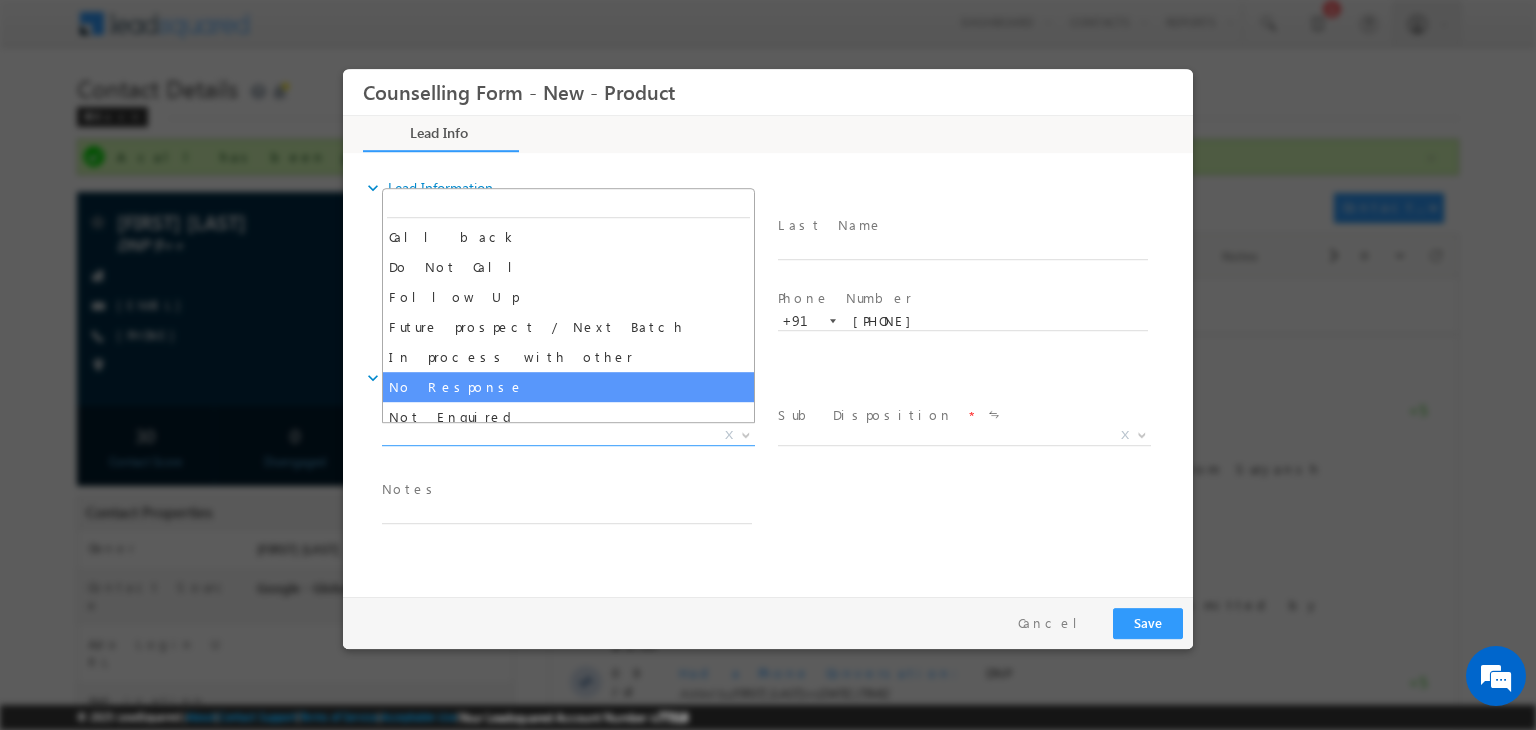 select on "No Response" 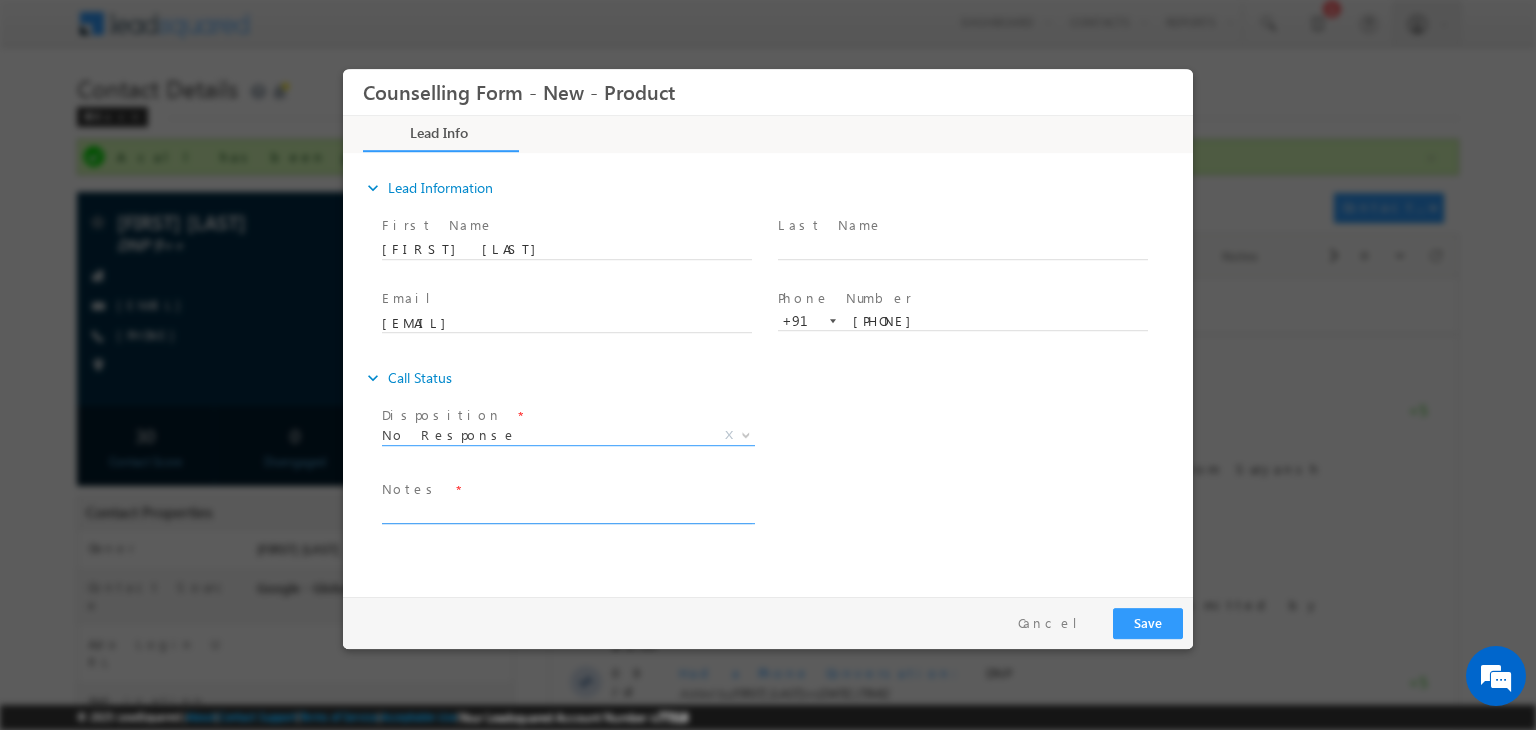 click at bounding box center [567, 512] 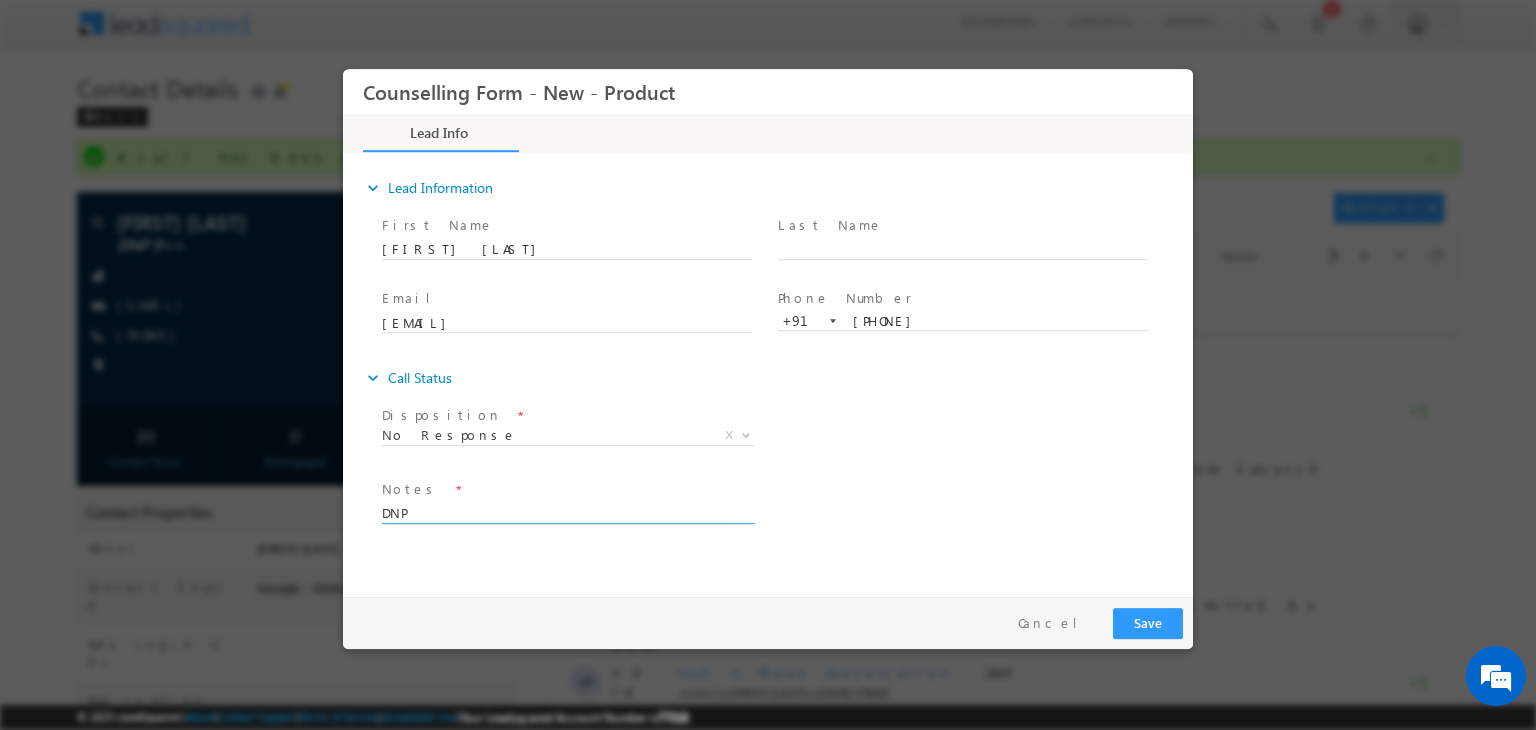 type on "DNP" 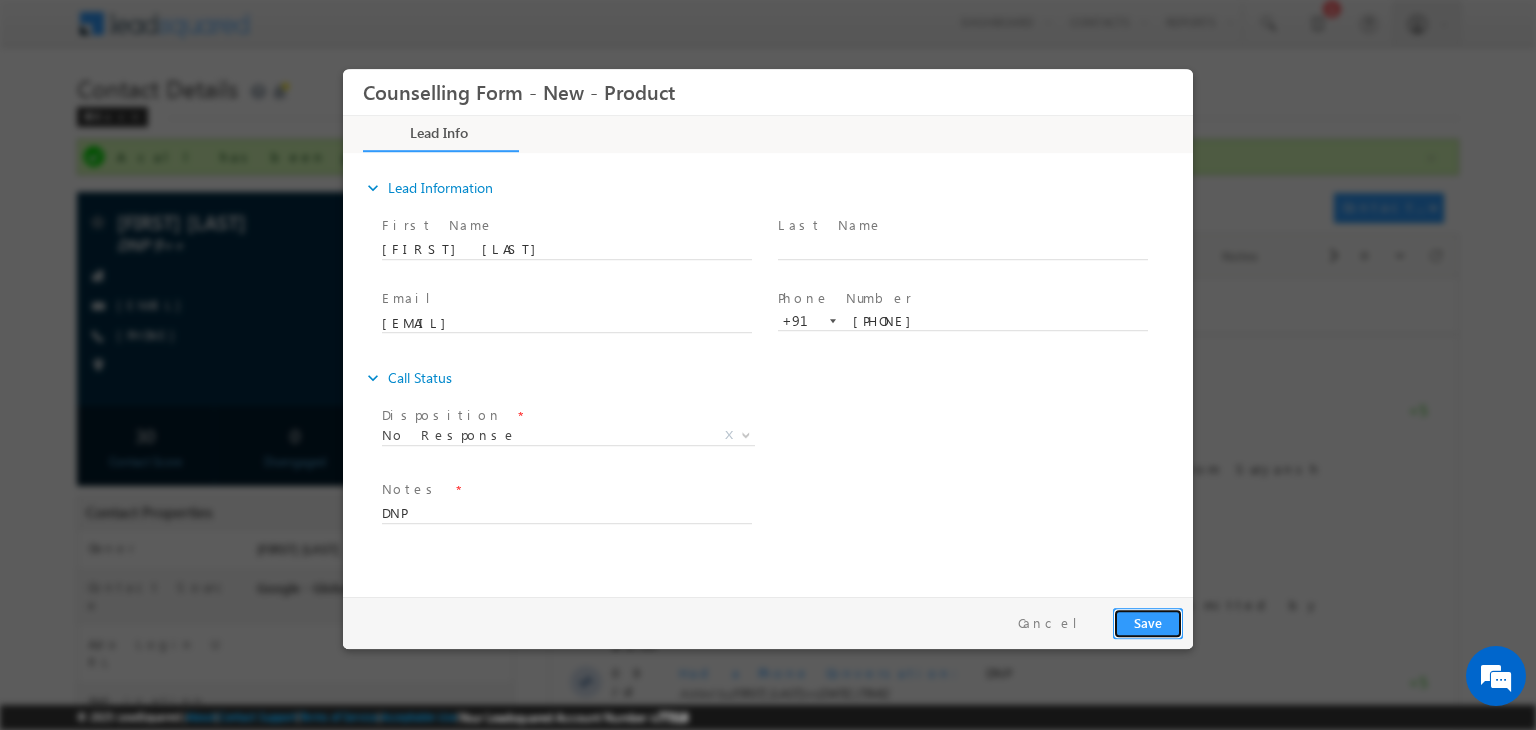 drag, startPoint x: 1166, startPoint y: 630, endPoint x: 1599, endPoint y: 557, distance: 439.11047 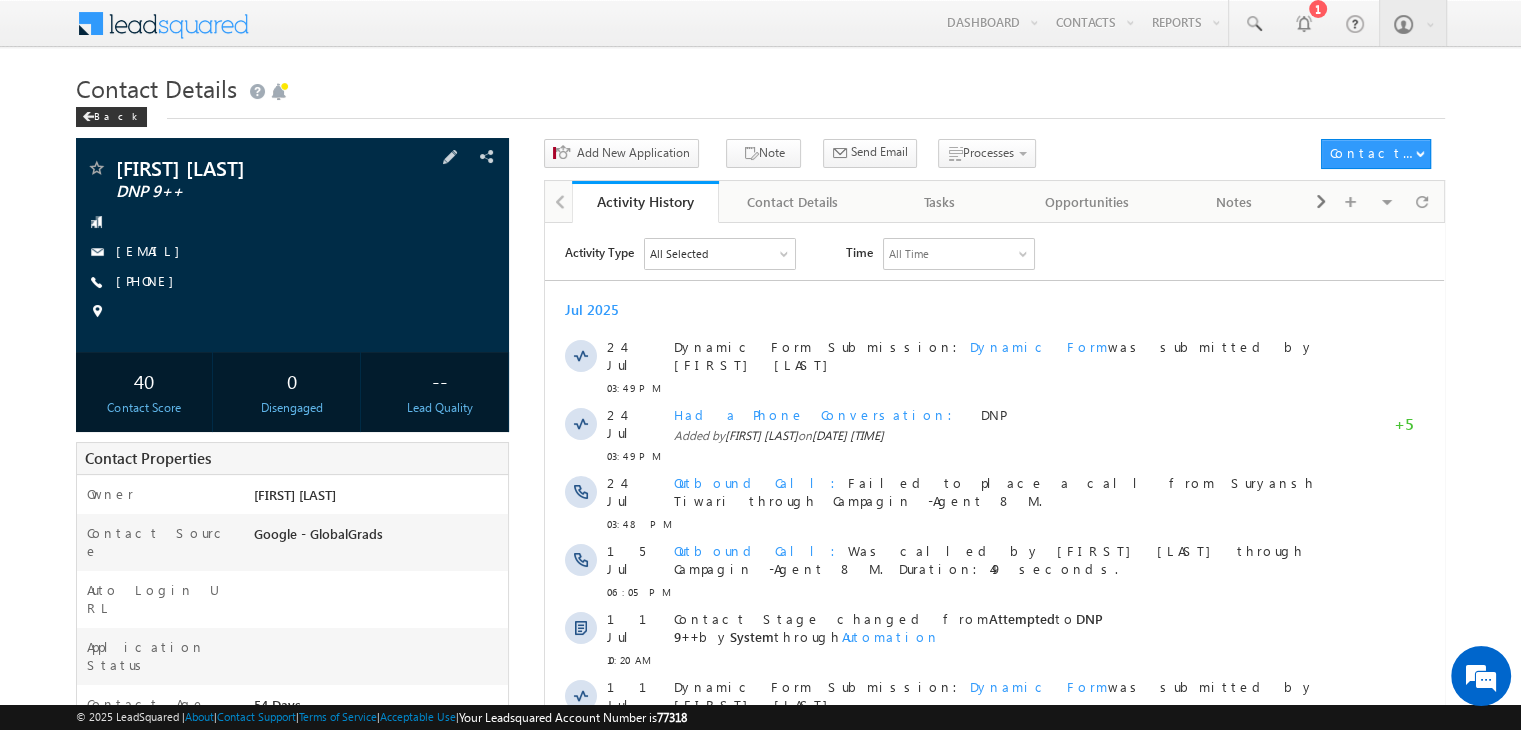 scroll, scrollTop: 0, scrollLeft: 0, axis: both 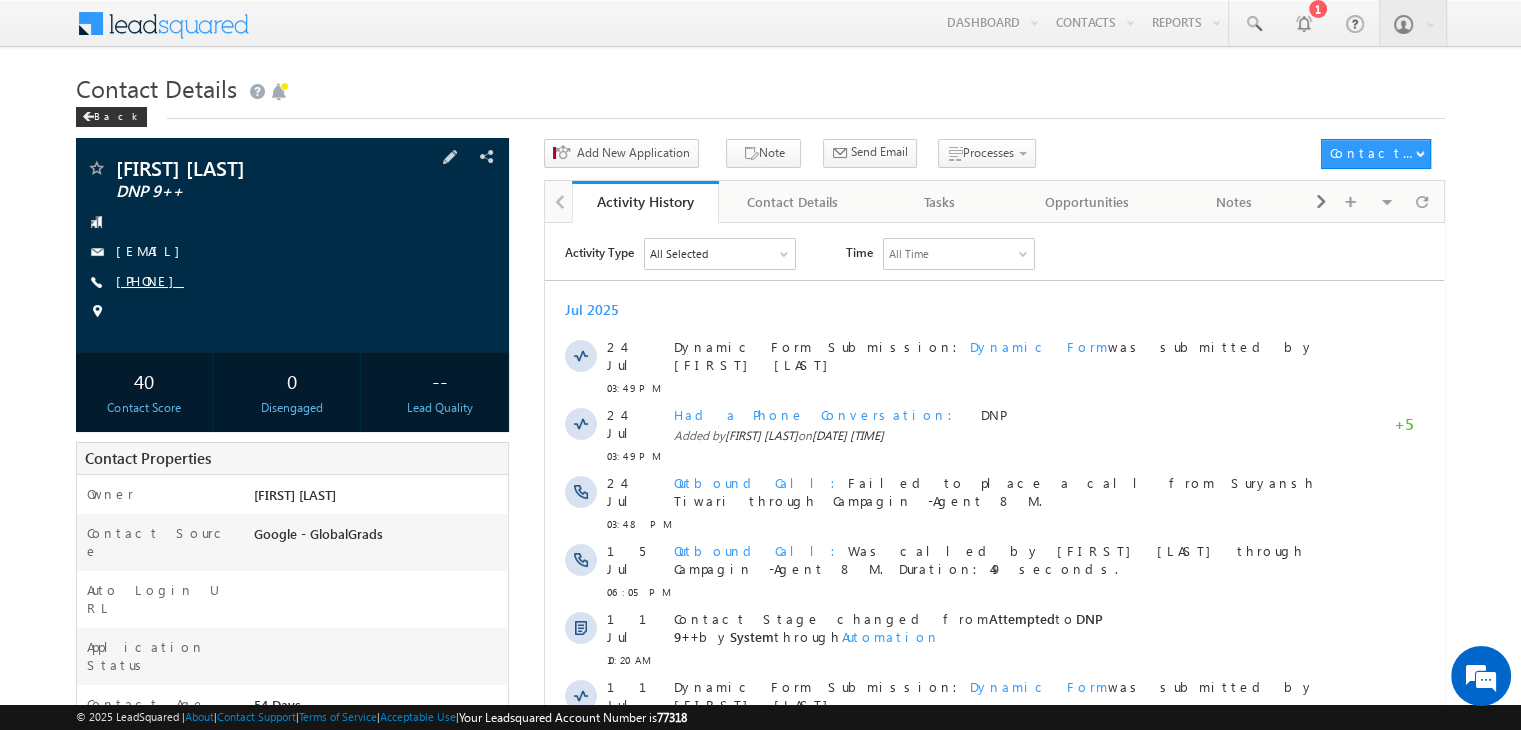 click on "[PHONE]" at bounding box center [150, 280] 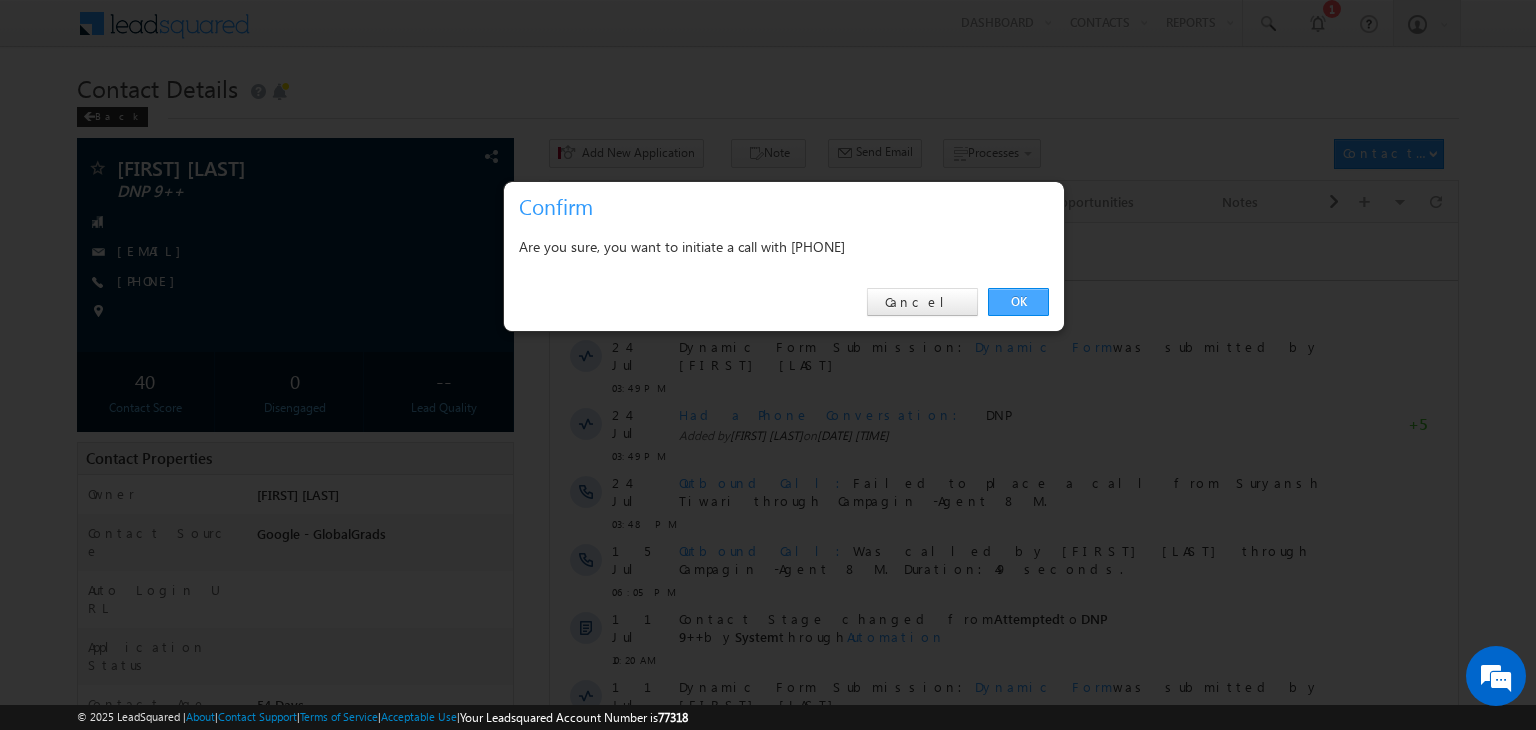 click on "OK" at bounding box center (1018, 302) 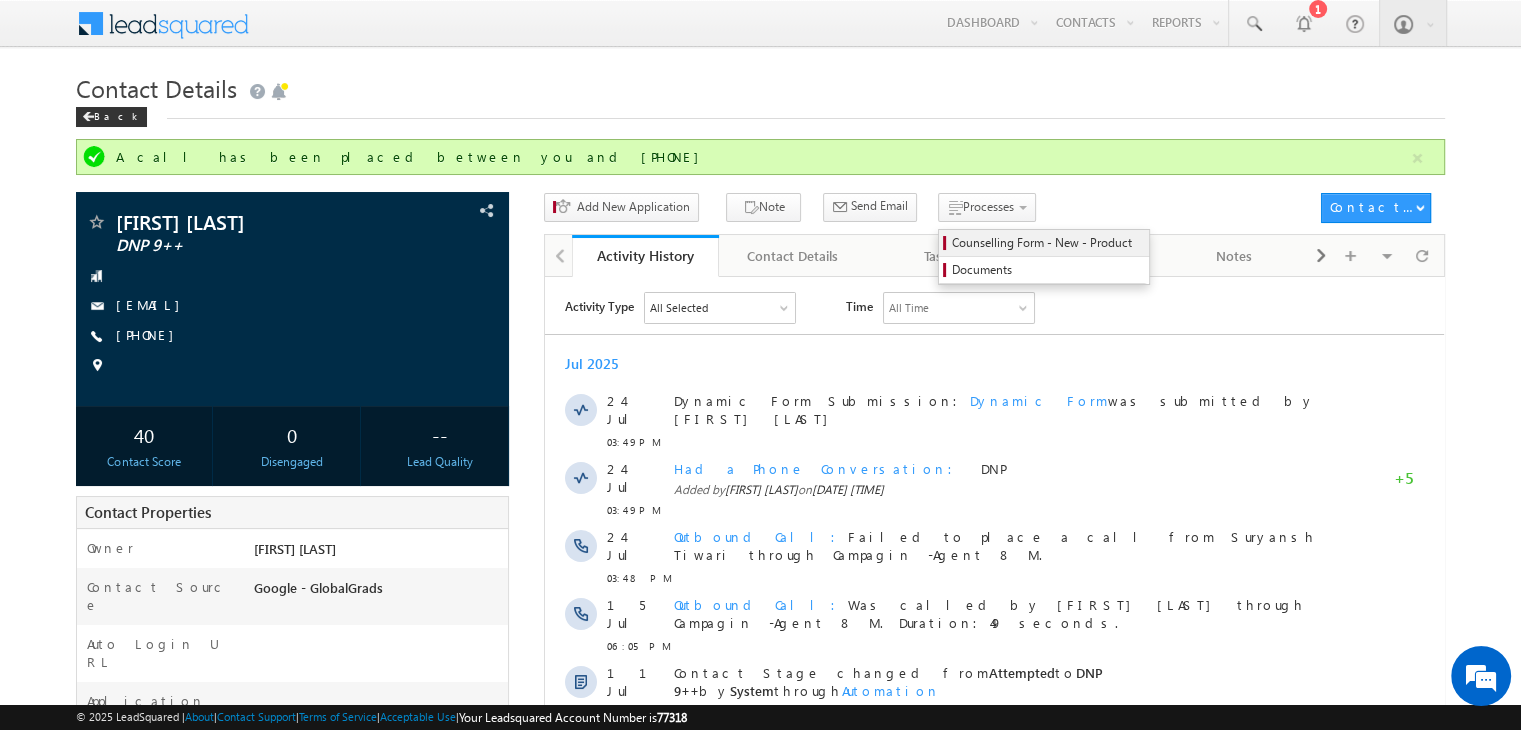 click on "Counselling Form - New - Product" at bounding box center (1044, 243) 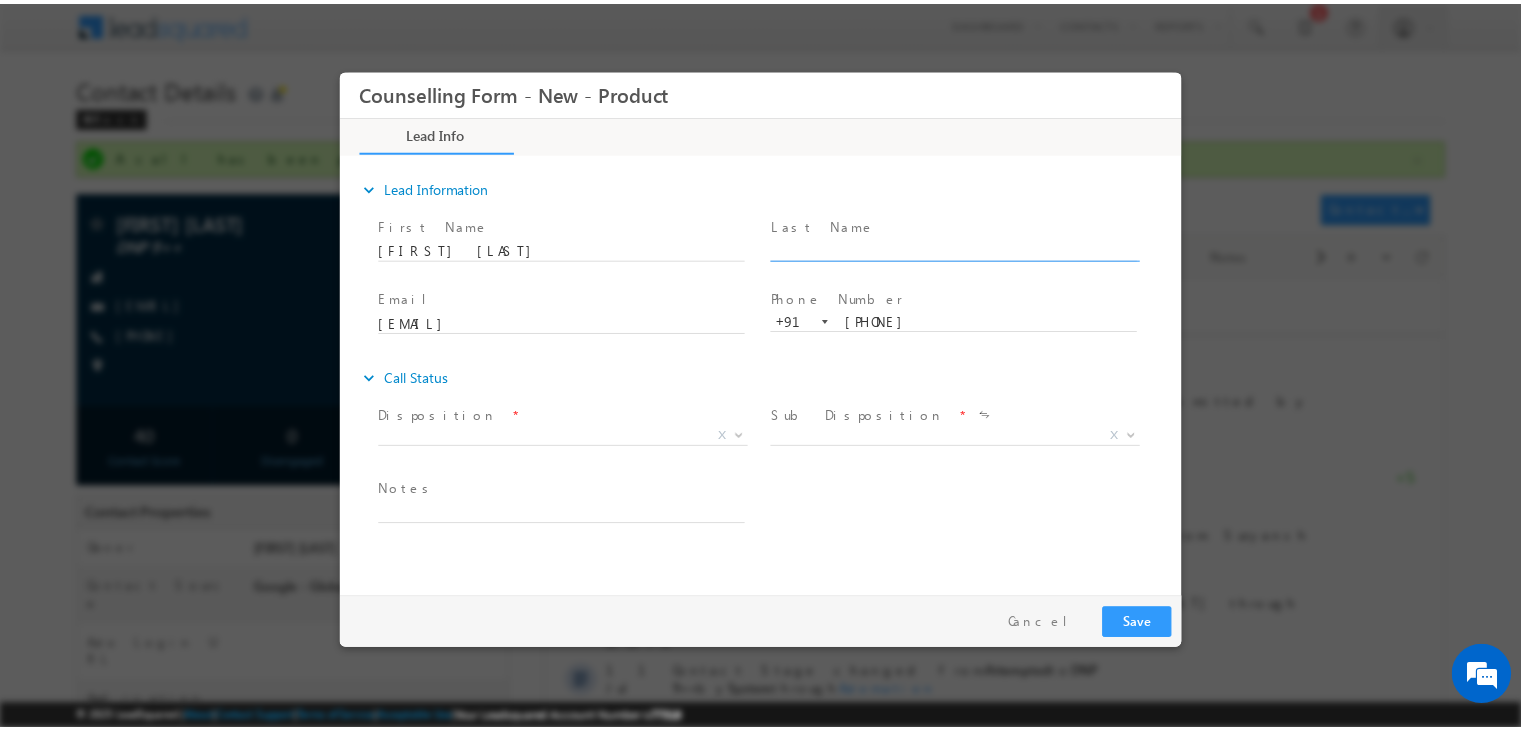 scroll, scrollTop: 0, scrollLeft: 0, axis: both 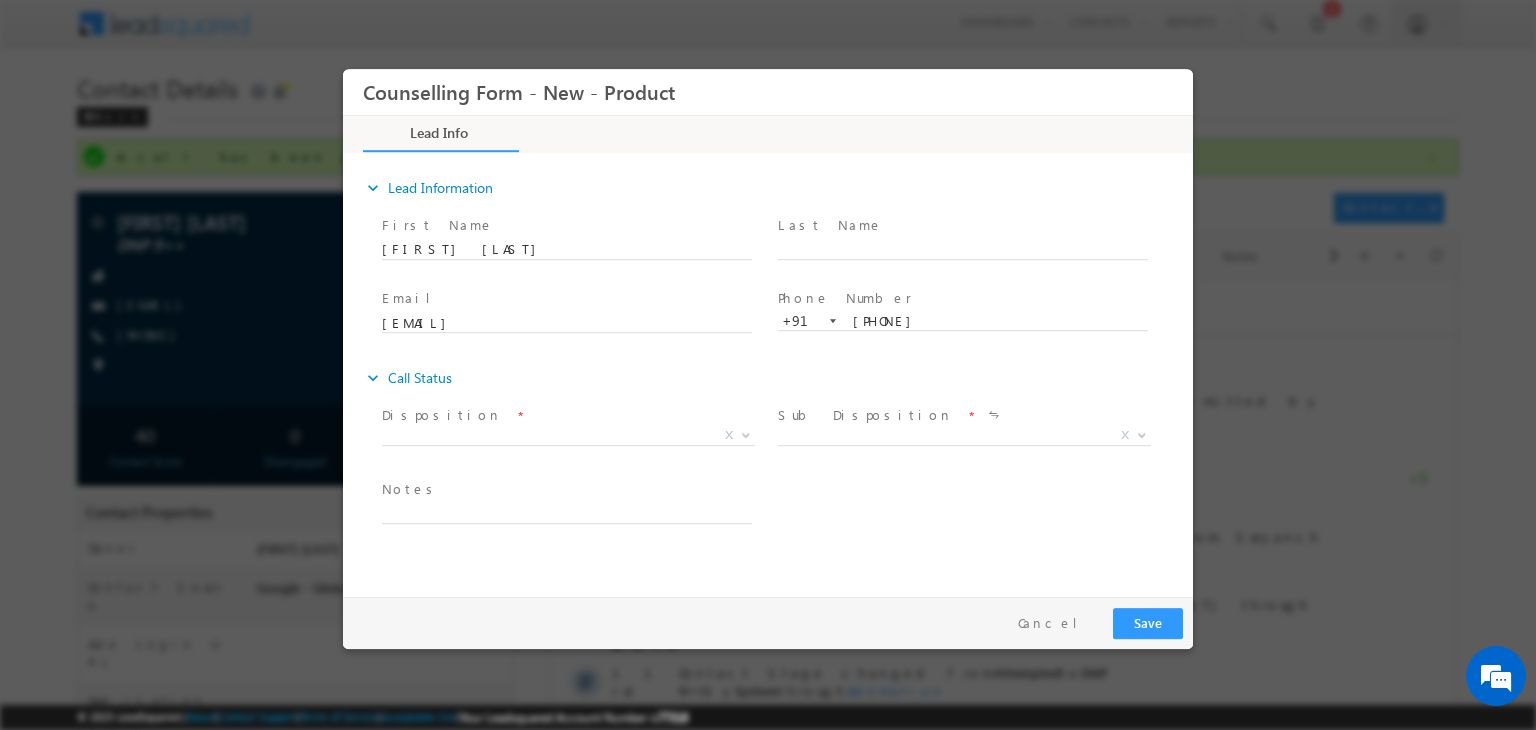click on "Disposition
*
X" at bounding box center (576, 428) 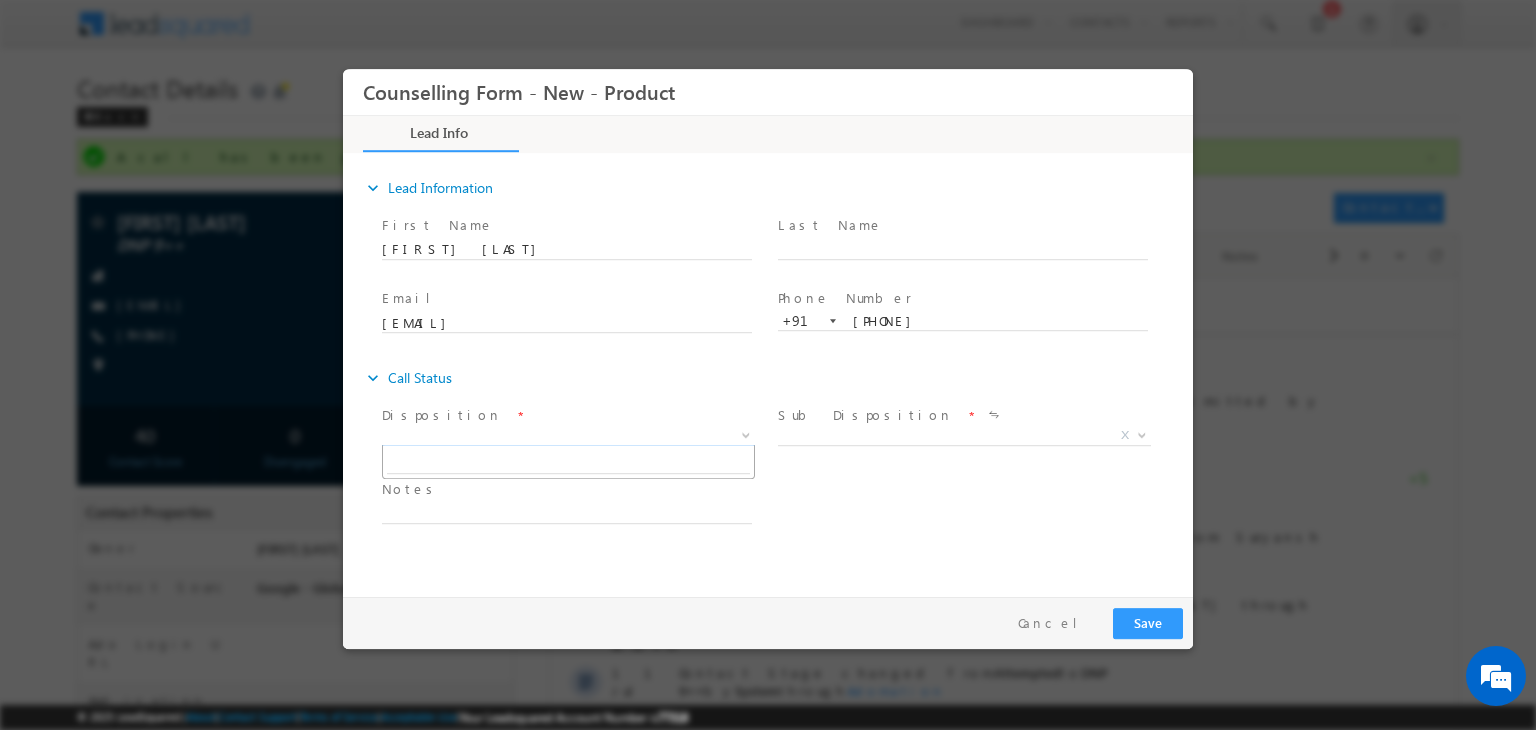 click on "X" at bounding box center (568, 436) 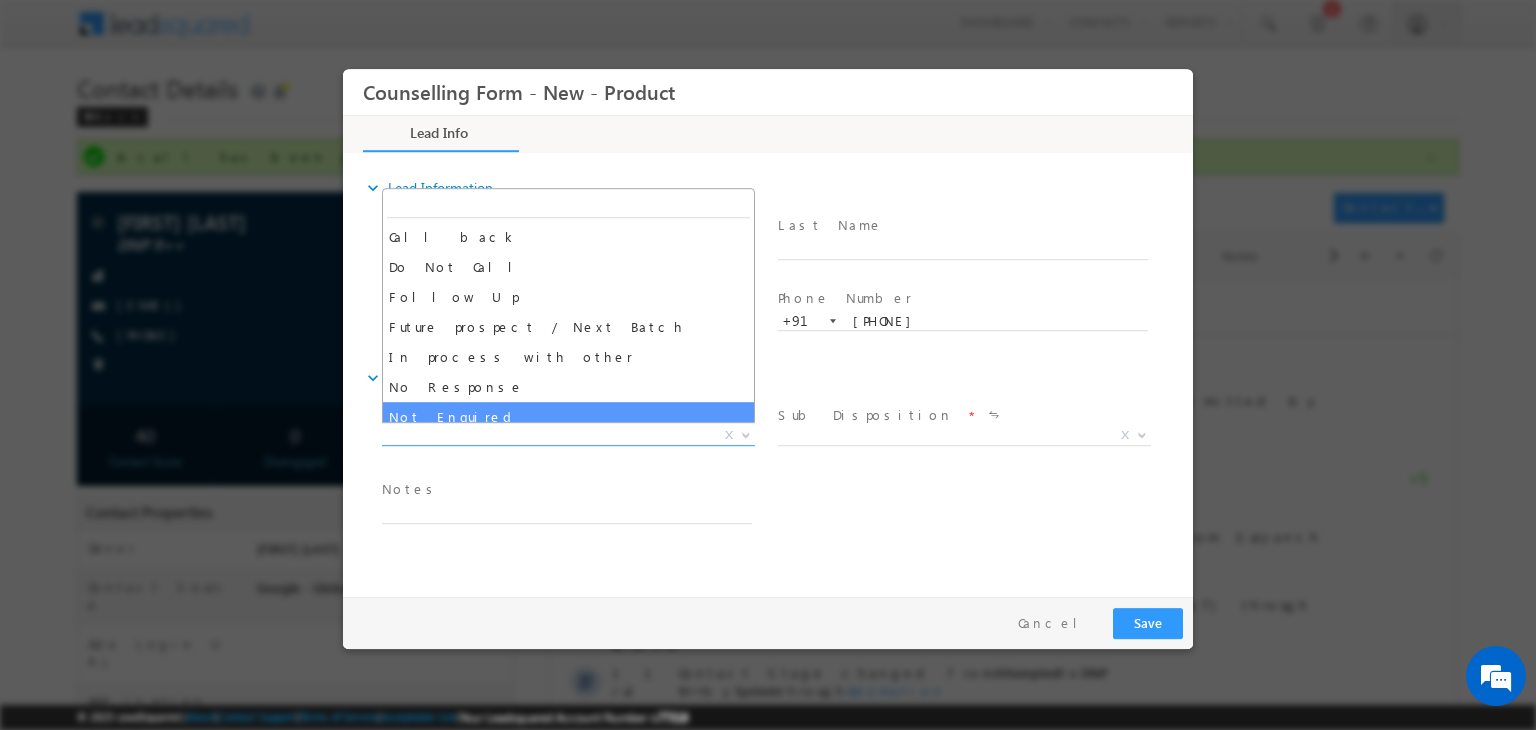 drag, startPoint x: 524, startPoint y: 404, endPoint x: 506, endPoint y: 393, distance: 21.095022 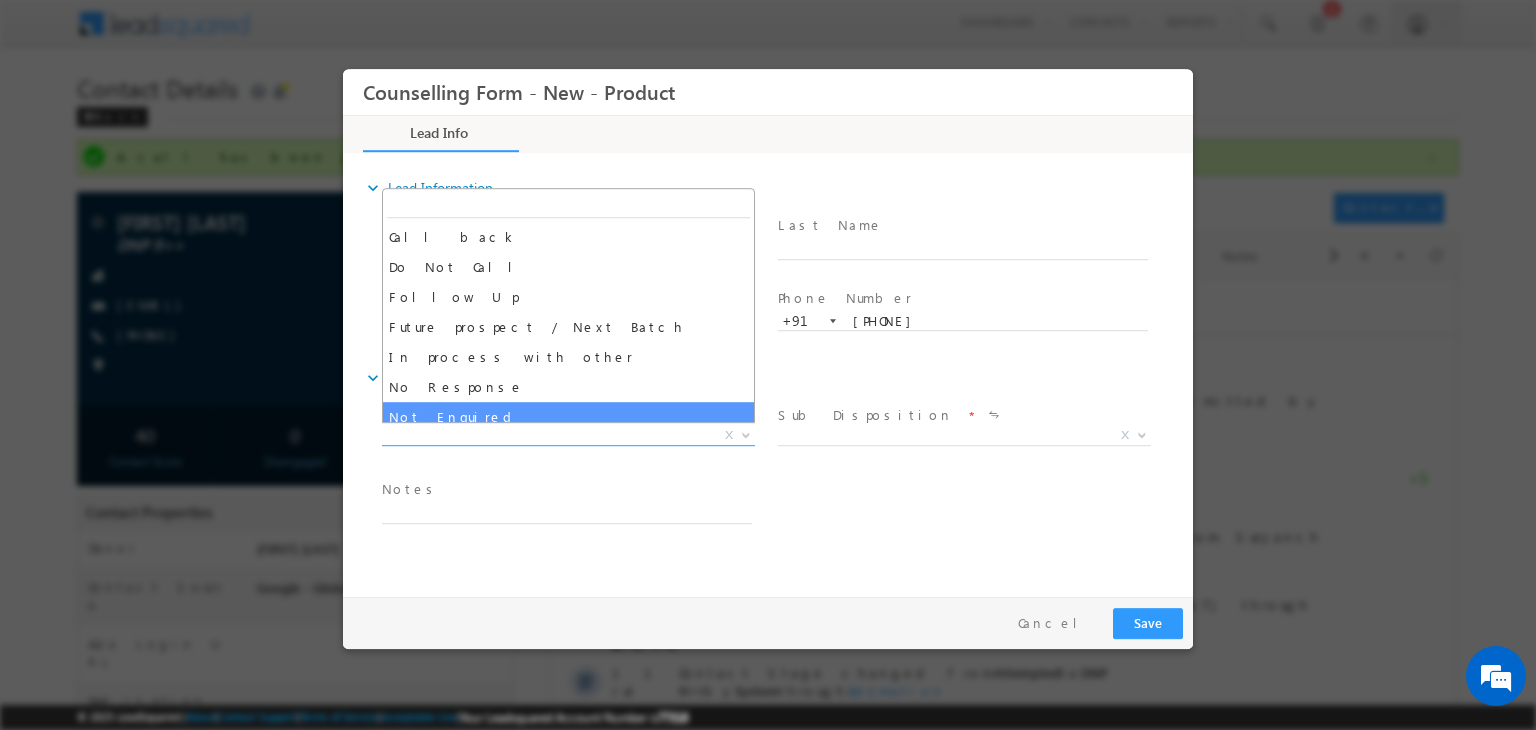 select on "No Response" 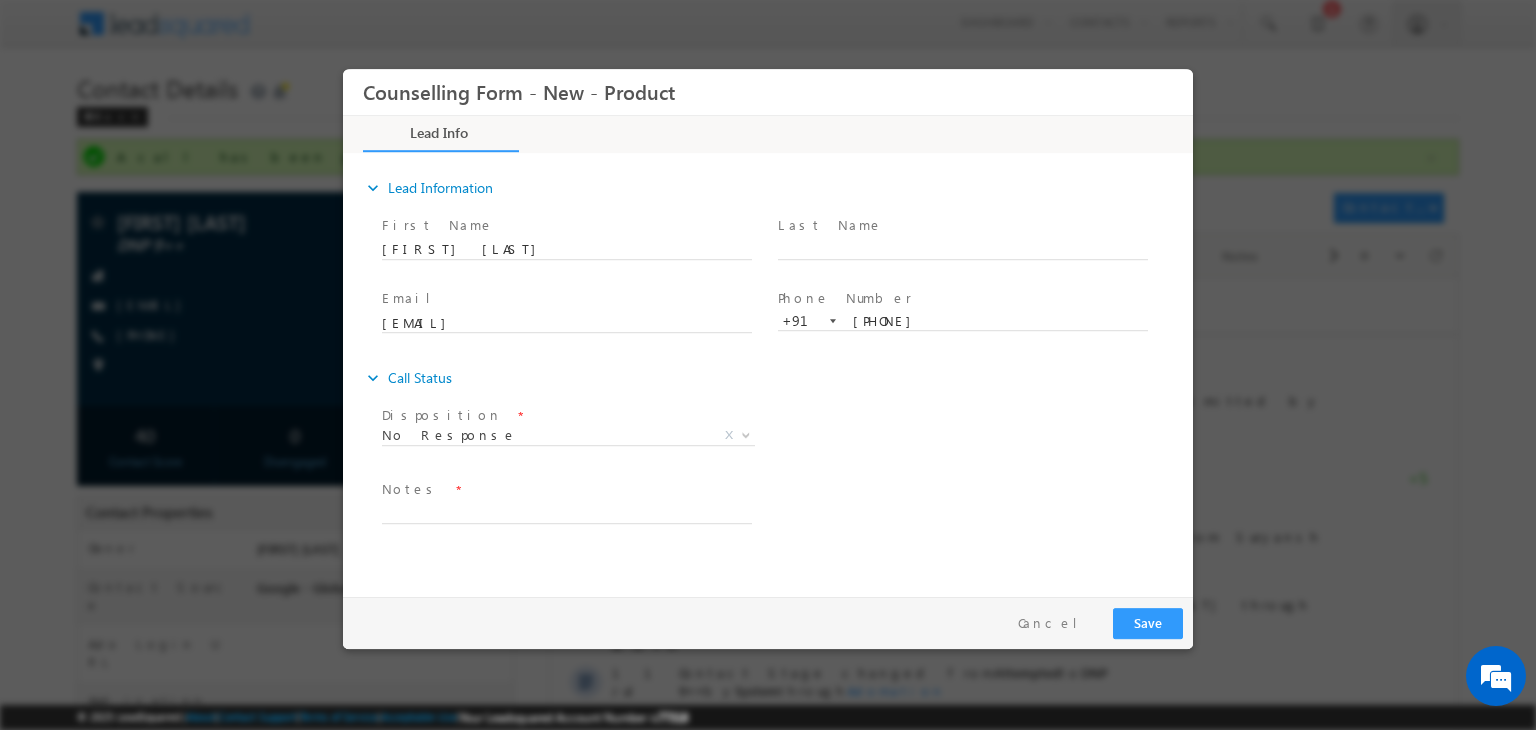 click on "expand_more Call Status" at bounding box center [778, 378] 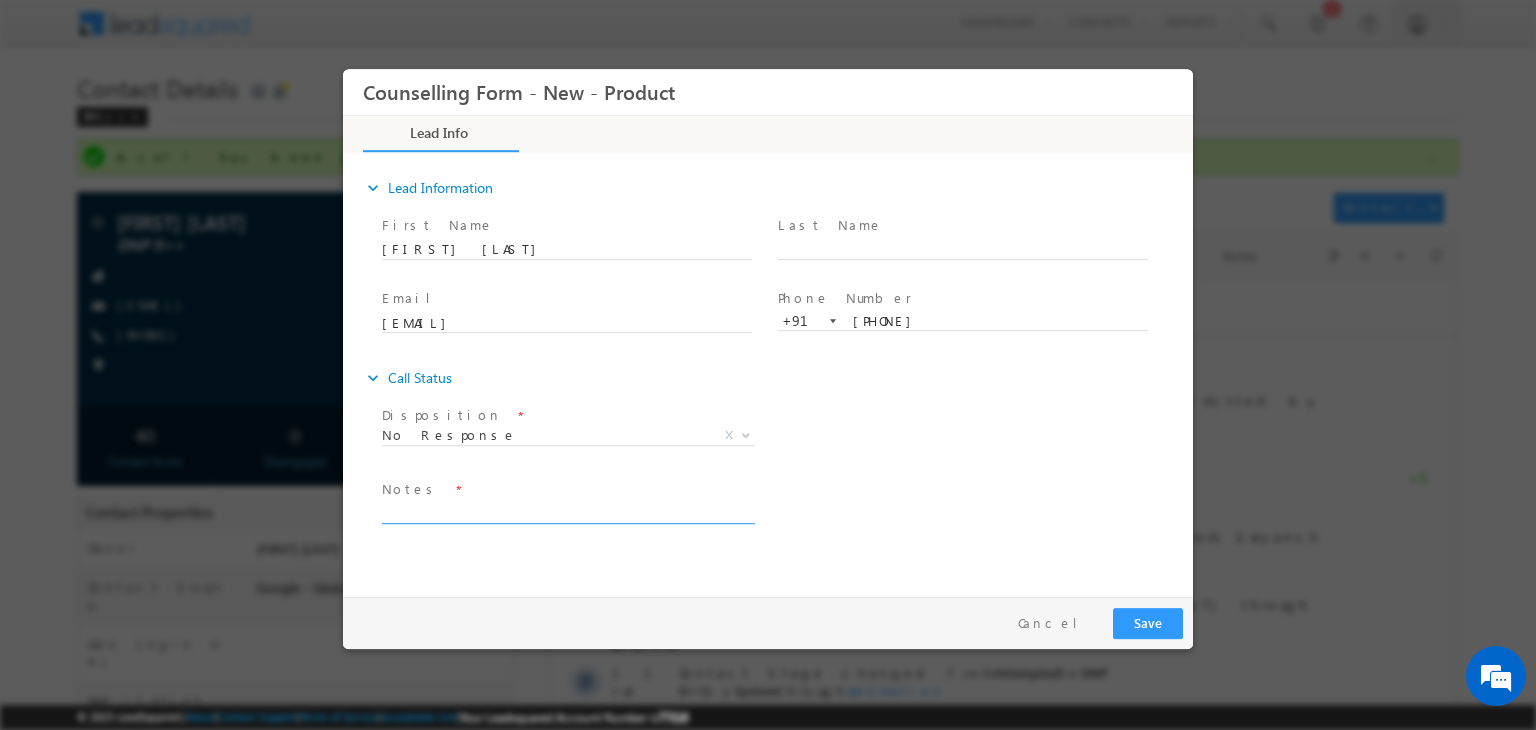 click at bounding box center (567, 512) 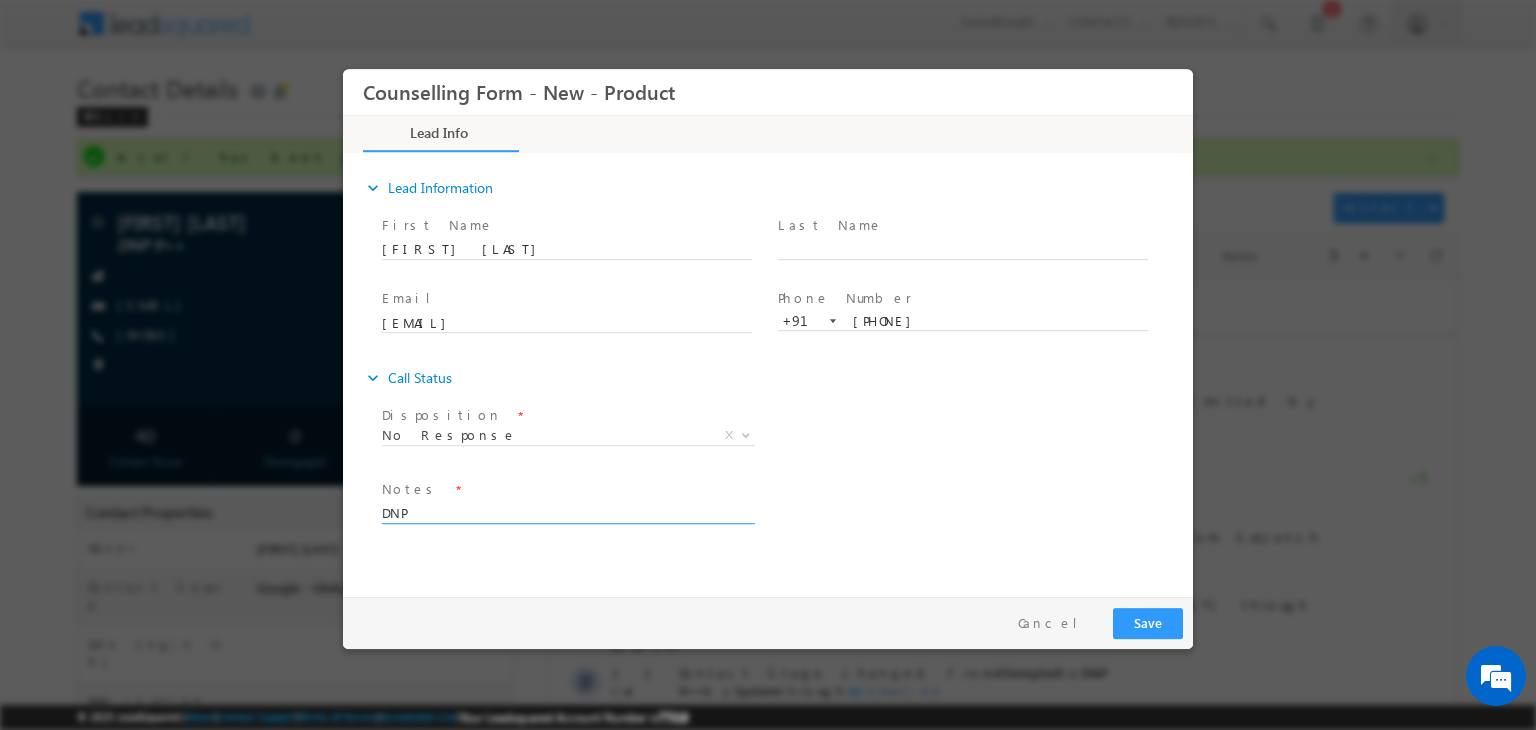 type on "DNP" 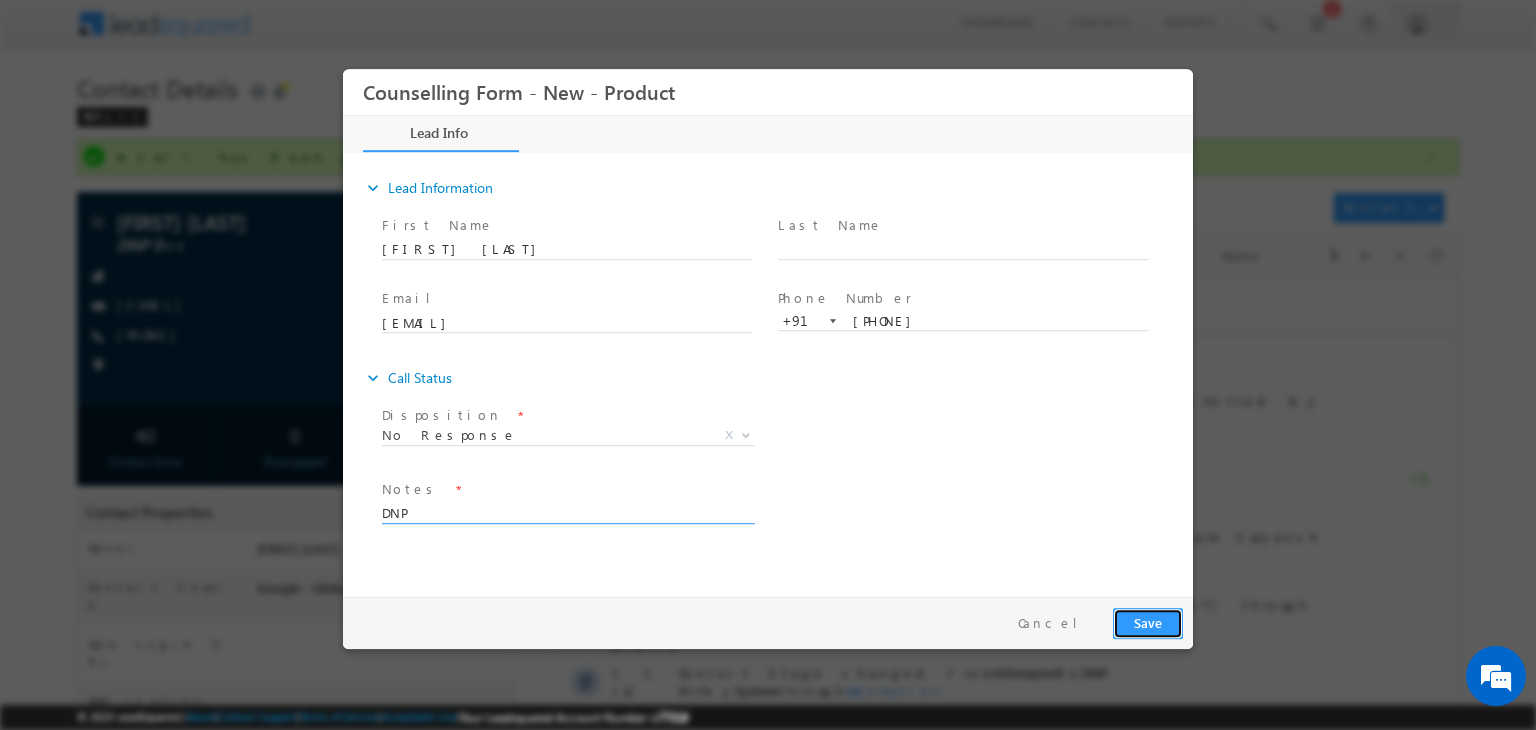 click on "Save" at bounding box center [1148, 623] 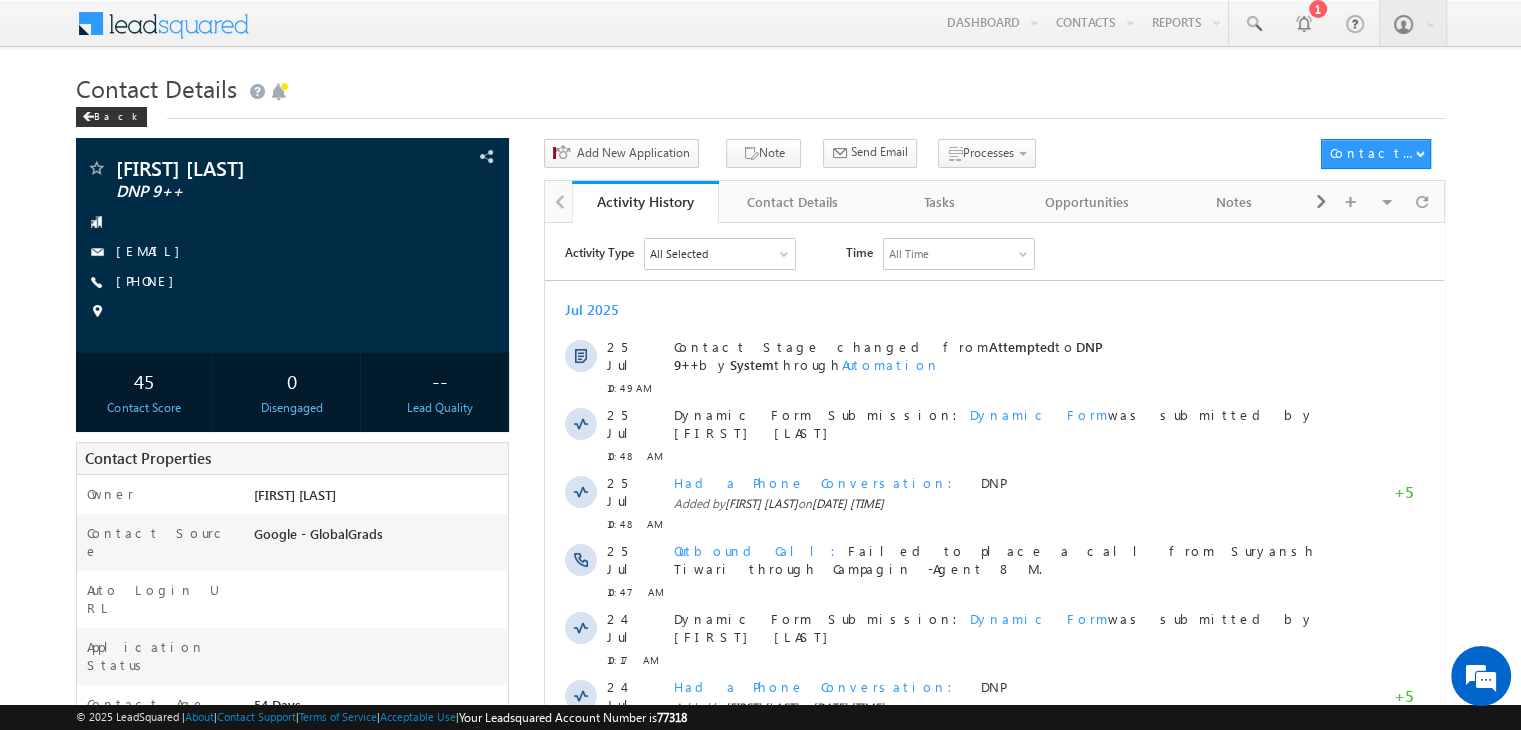 scroll, scrollTop: 0, scrollLeft: 0, axis: both 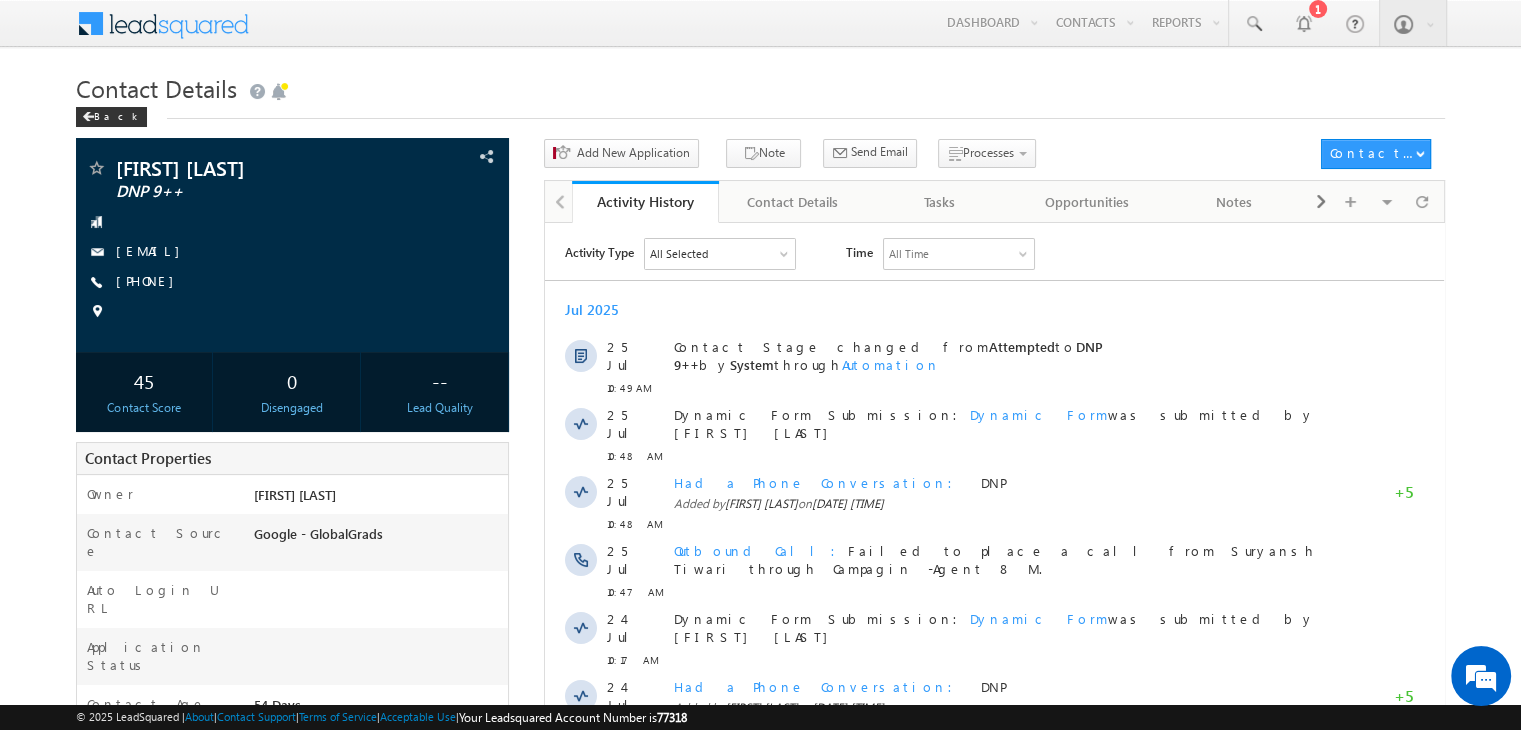 click on "[PHONE]" at bounding box center (150, 280) 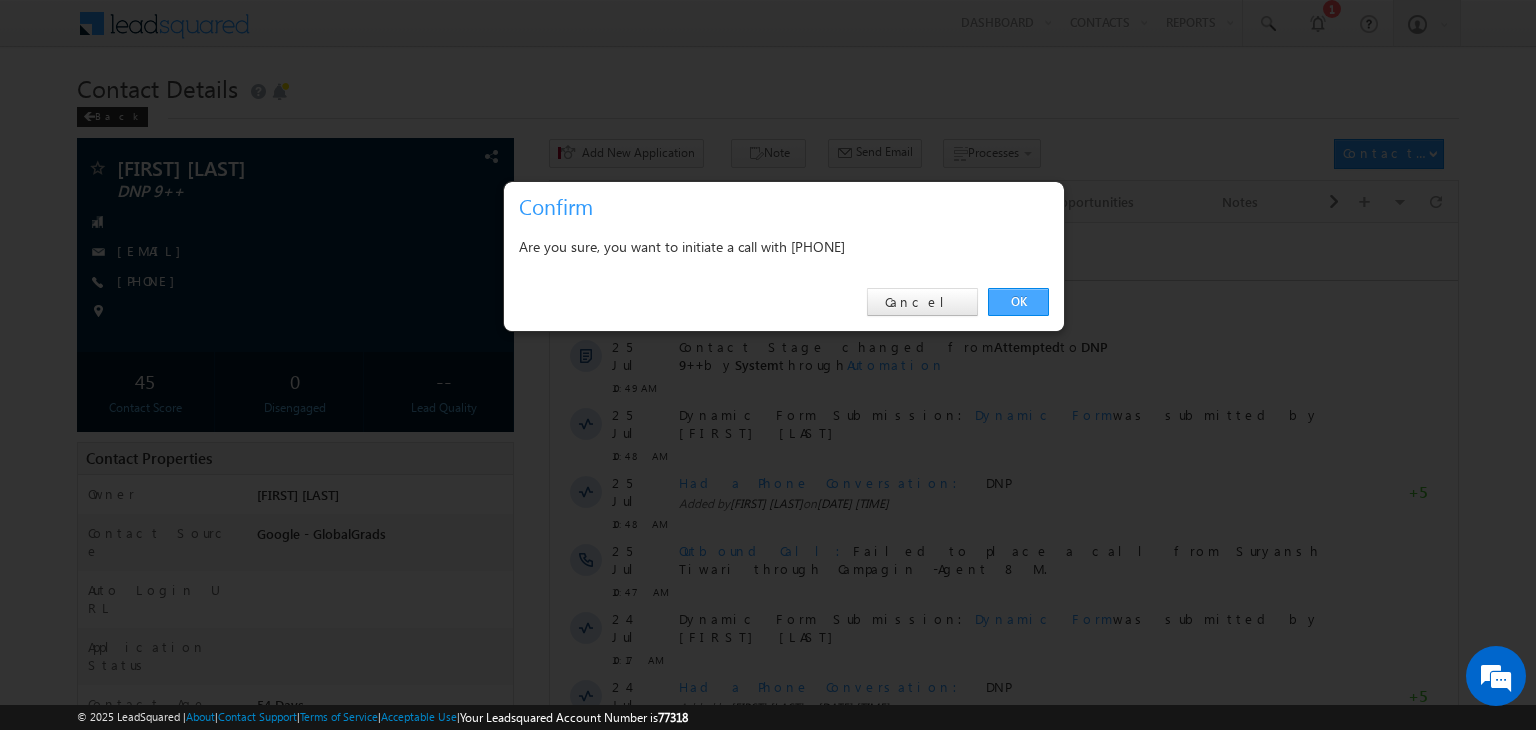 click on "OK" at bounding box center (1018, 302) 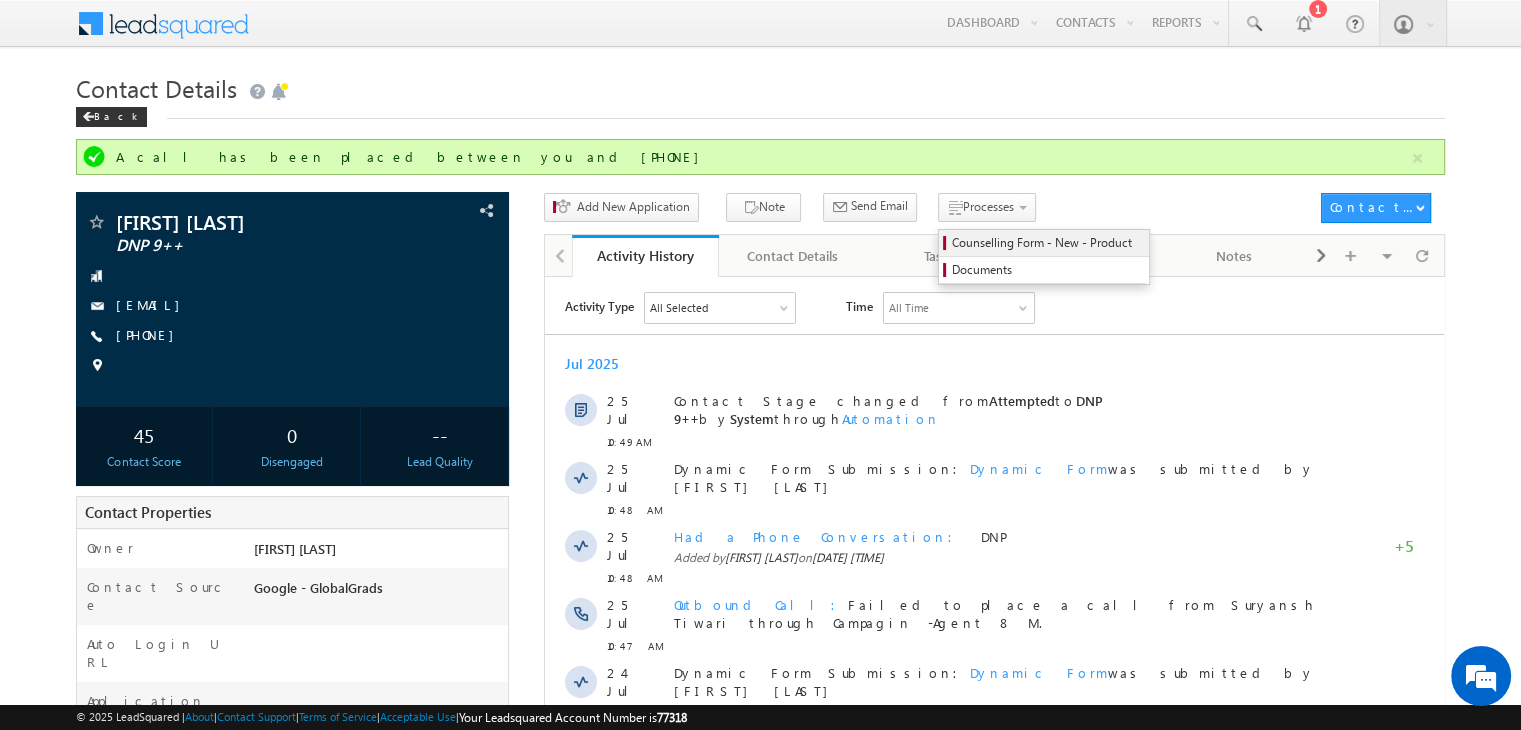 click on "Counselling Form - New - Product" at bounding box center (1044, 243) 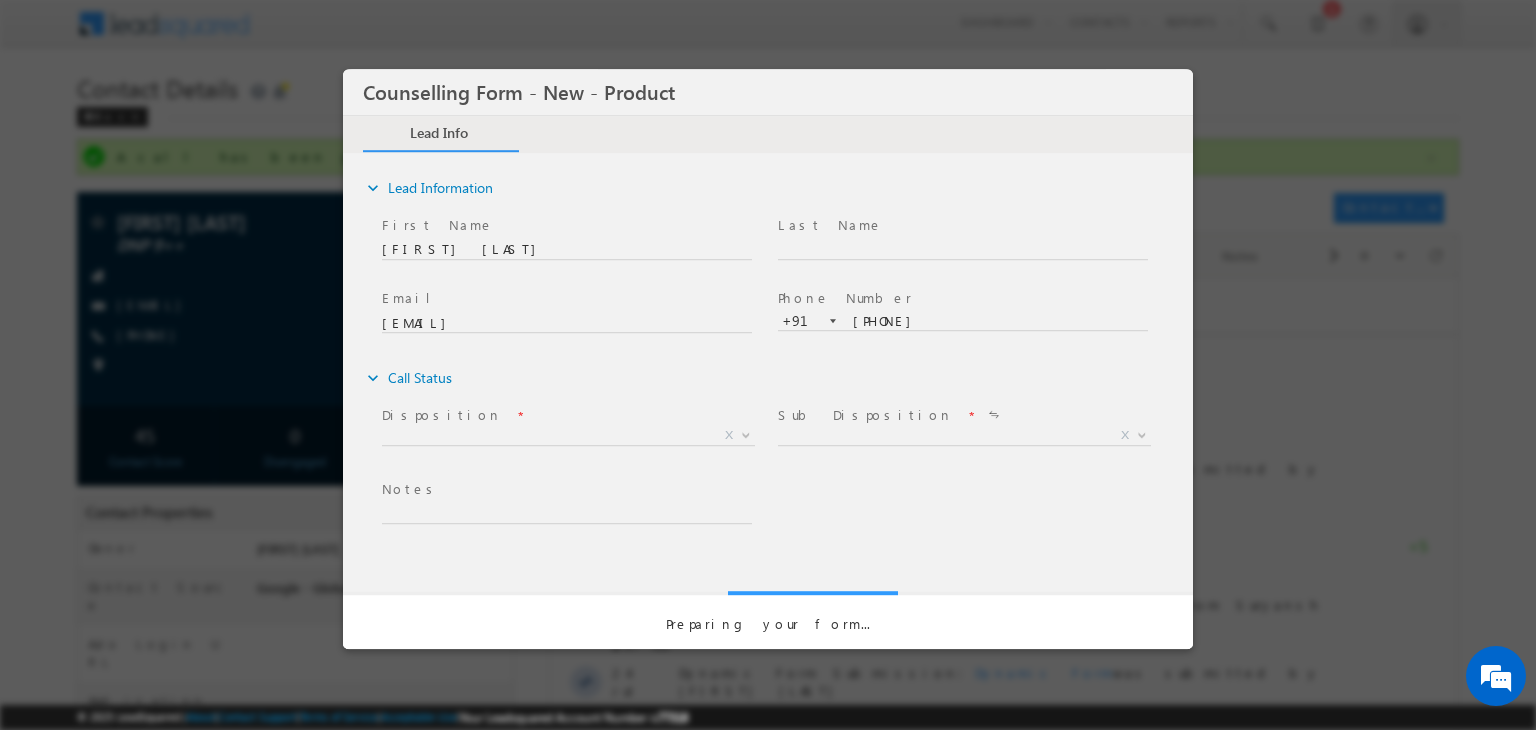 click at bounding box center (768, 359) 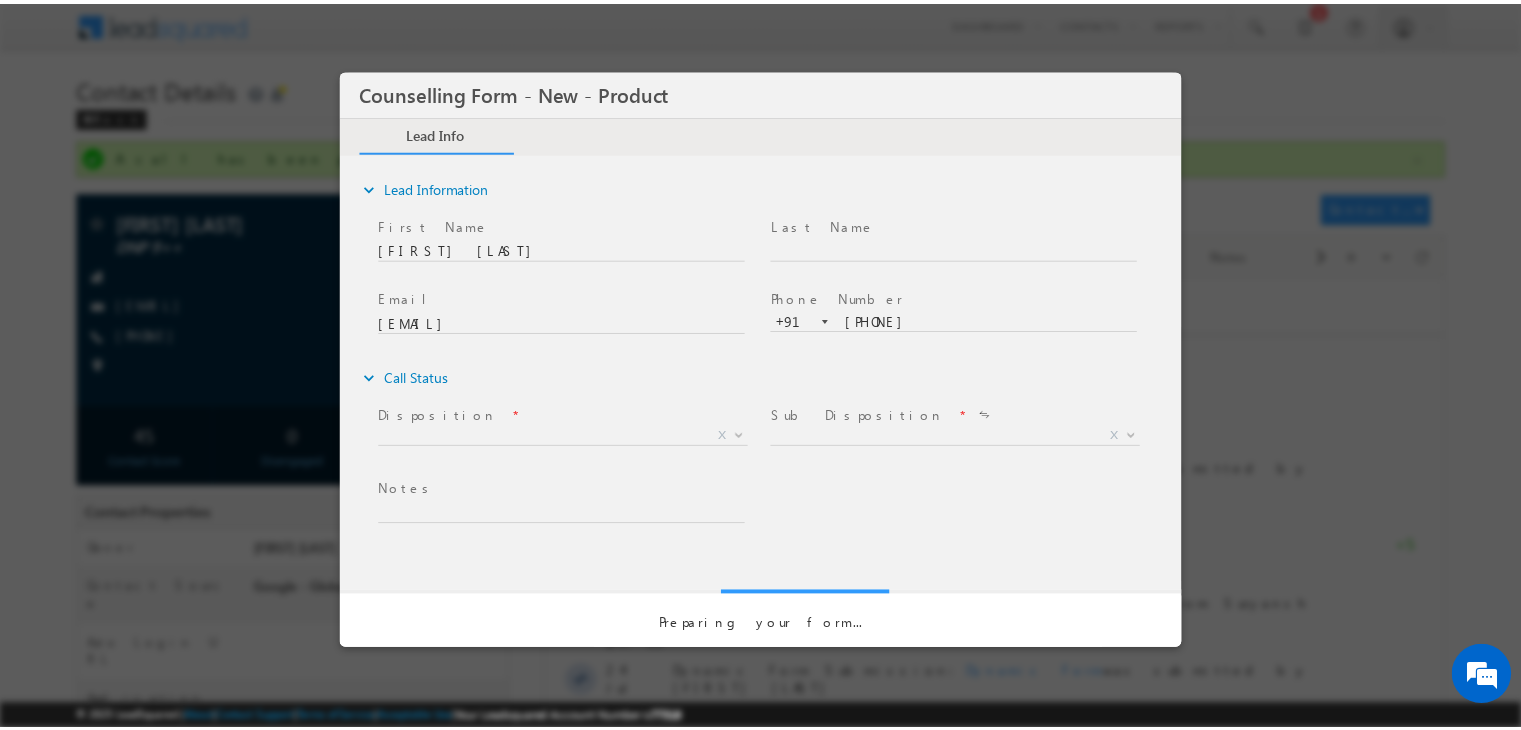 scroll, scrollTop: 0, scrollLeft: 0, axis: both 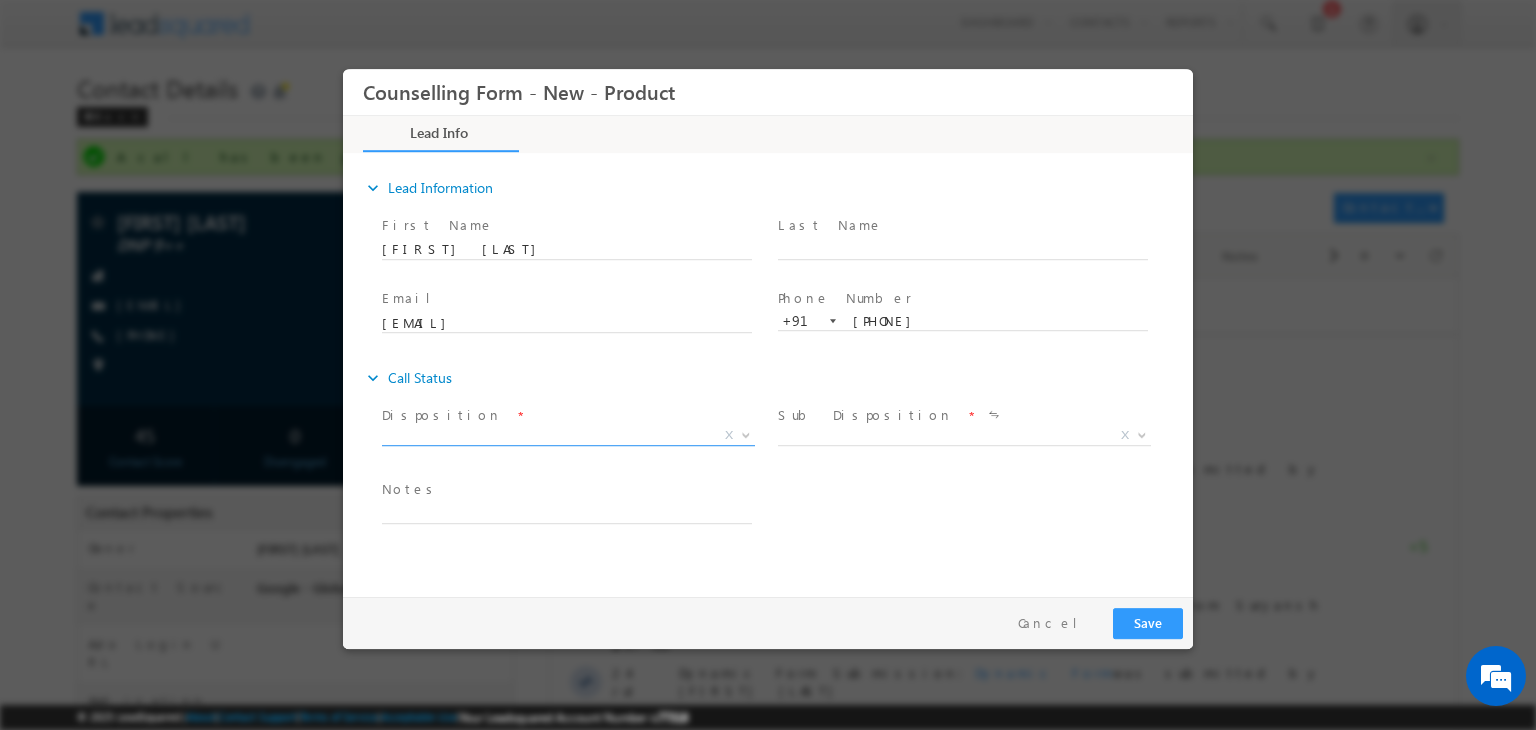 click on "X" at bounding box center (568, 436) 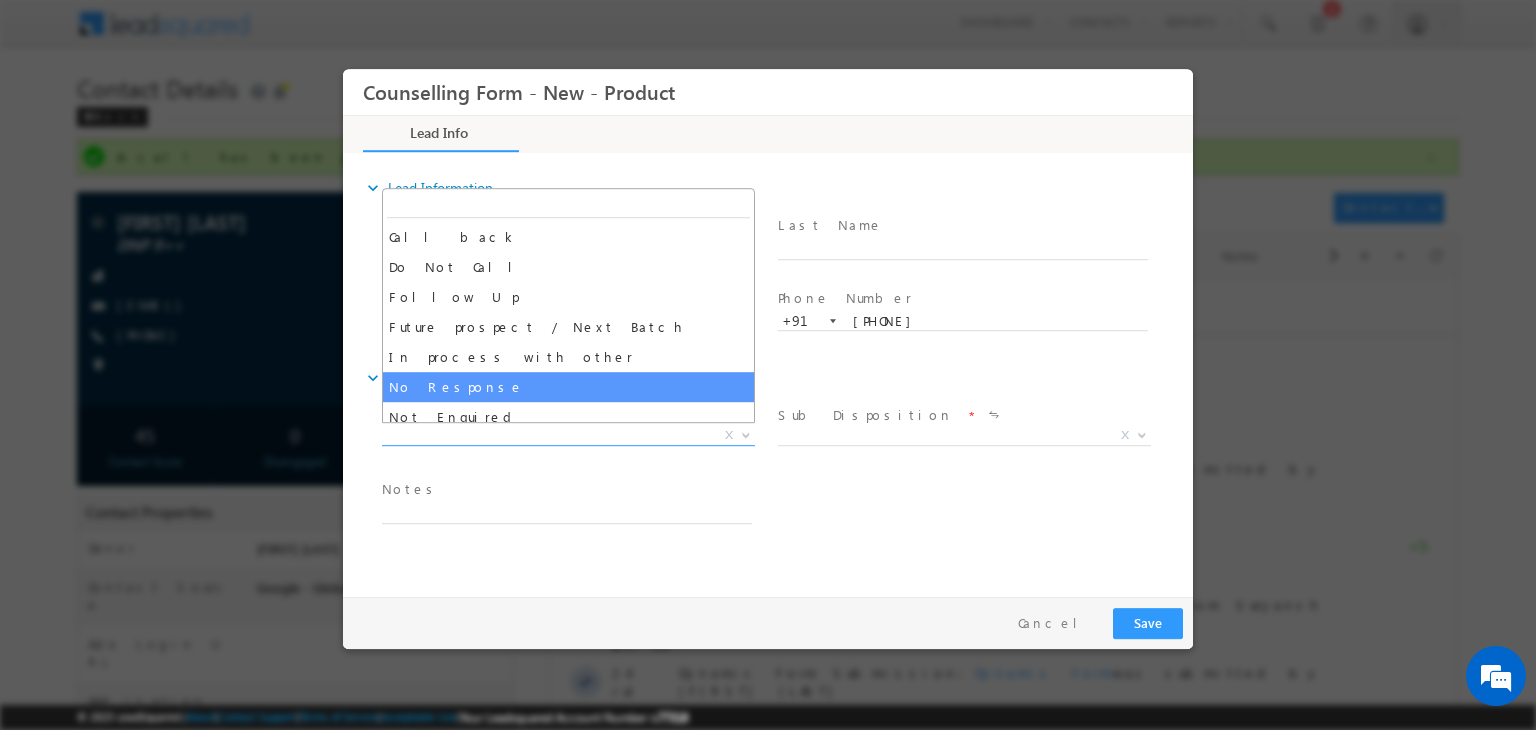 select on "No Response" 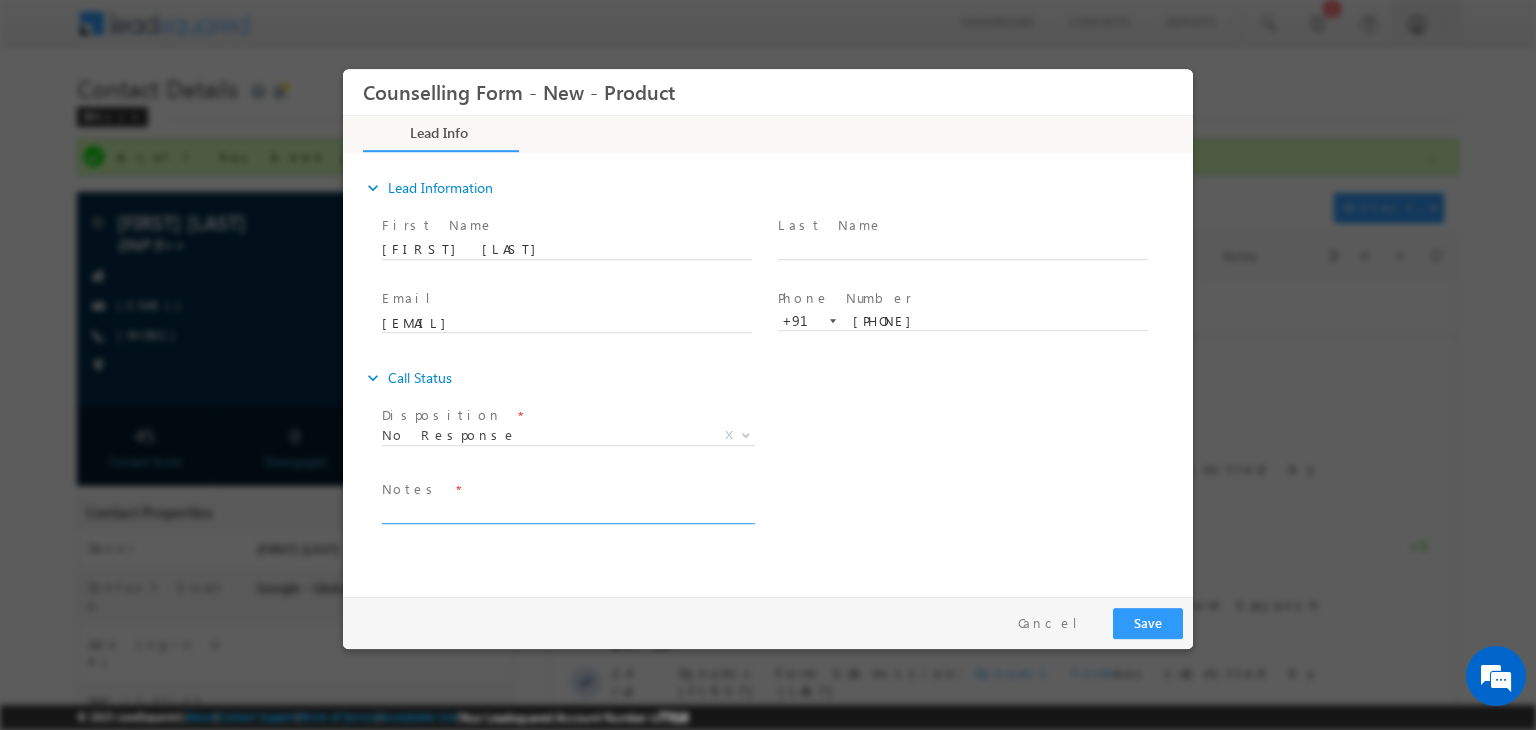 click at bounding box center (567, 512) 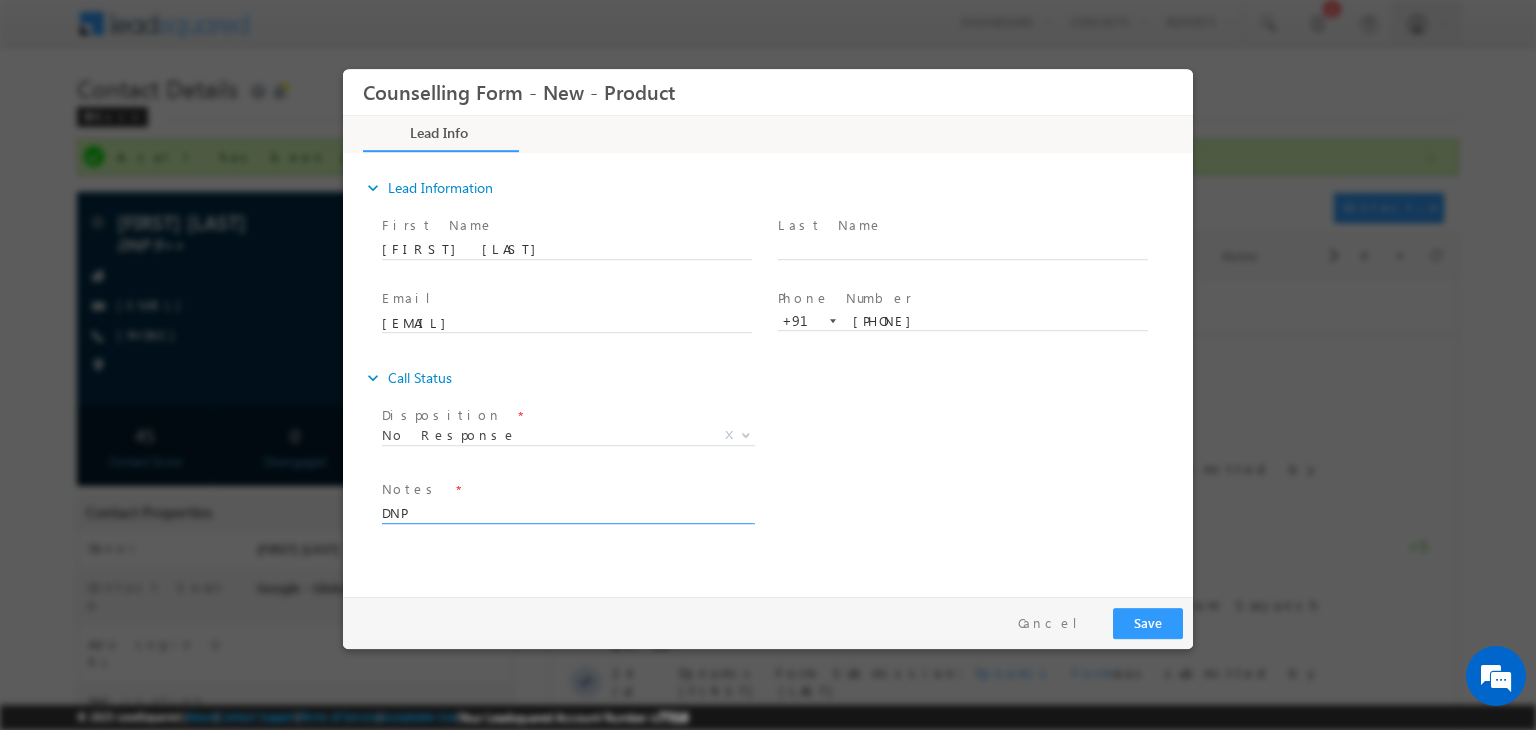 type on "DNP" 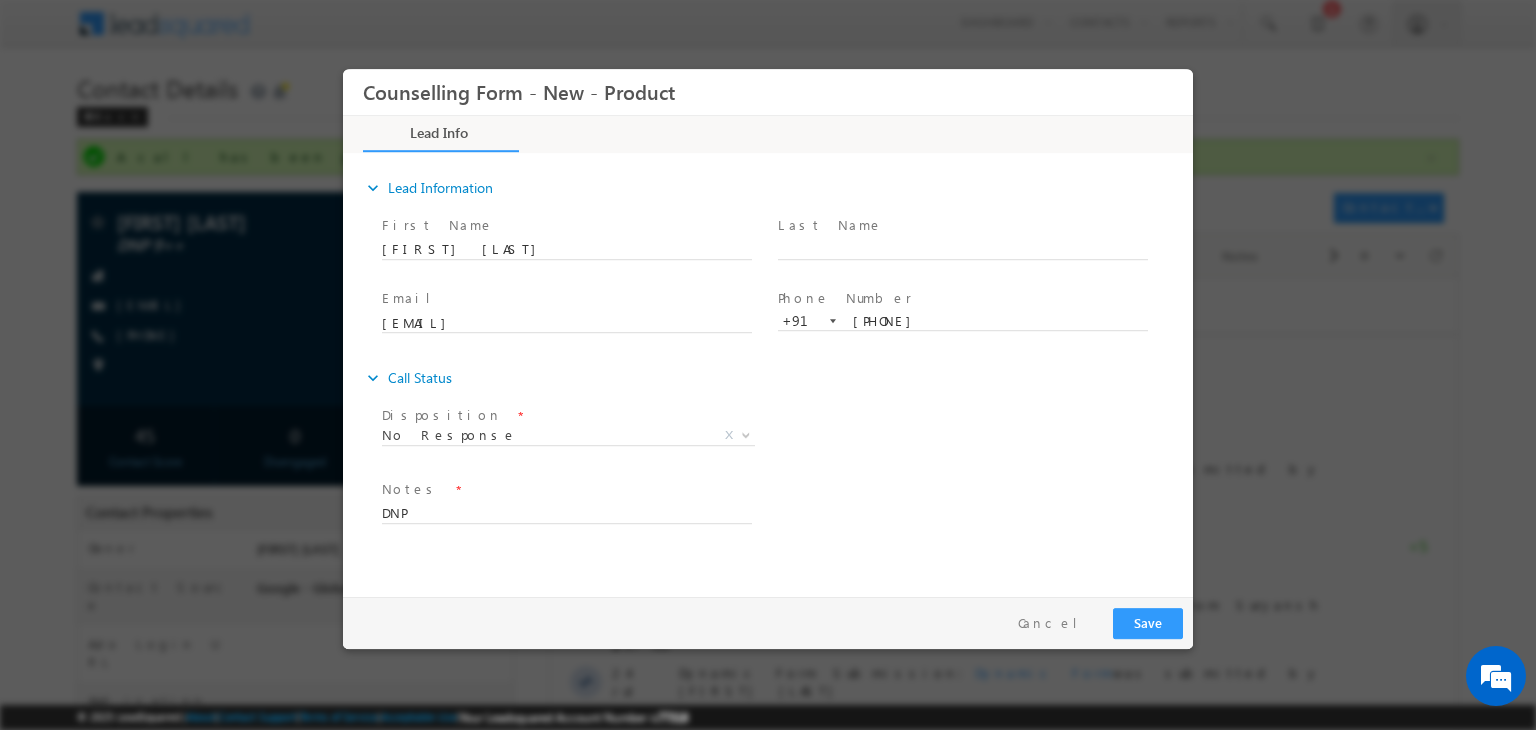 drag, startPoint x: 1560, startPoint y: 708, endPoint x: 1155, endPoint y: 618, distance: 414.8795 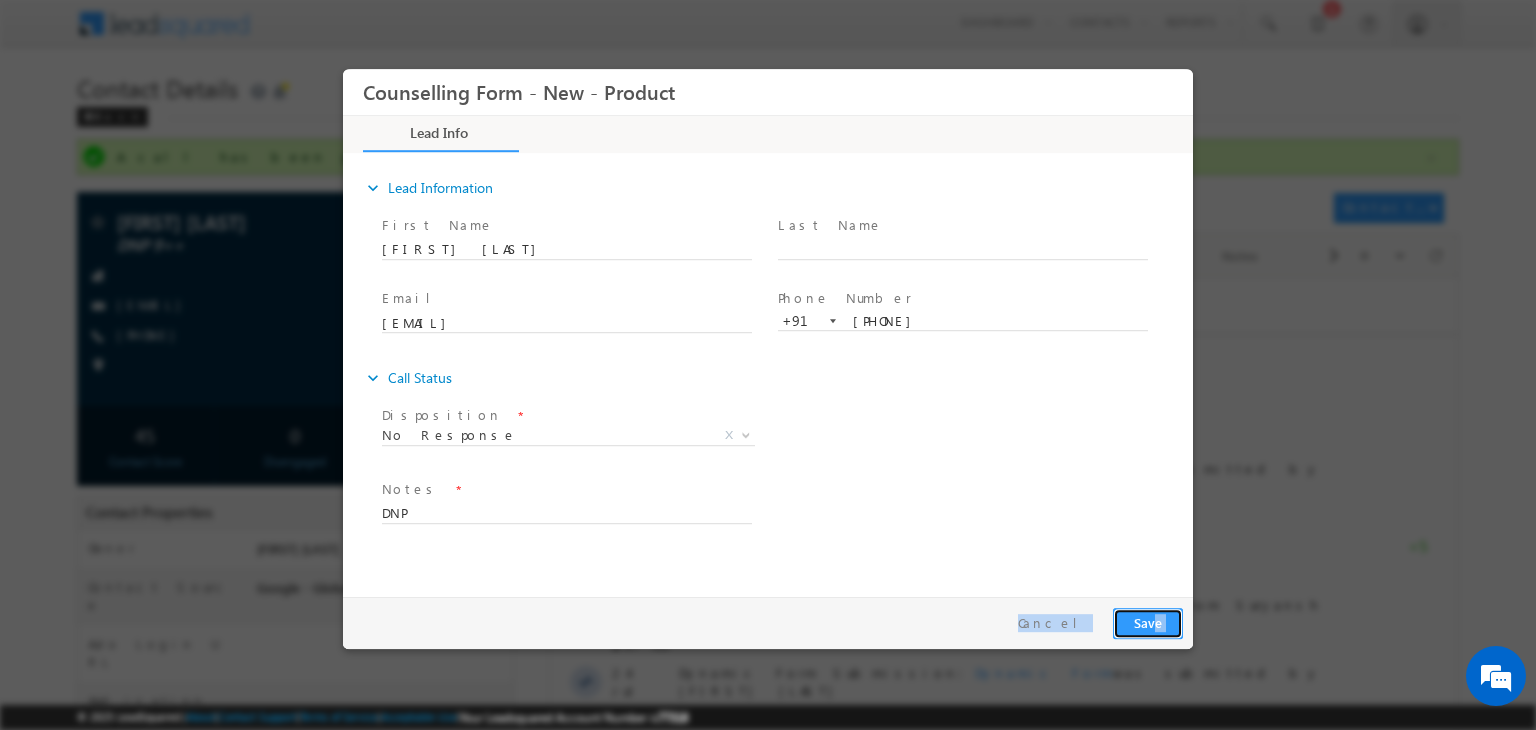 click on "Save" at bounding box center [1148, 623] 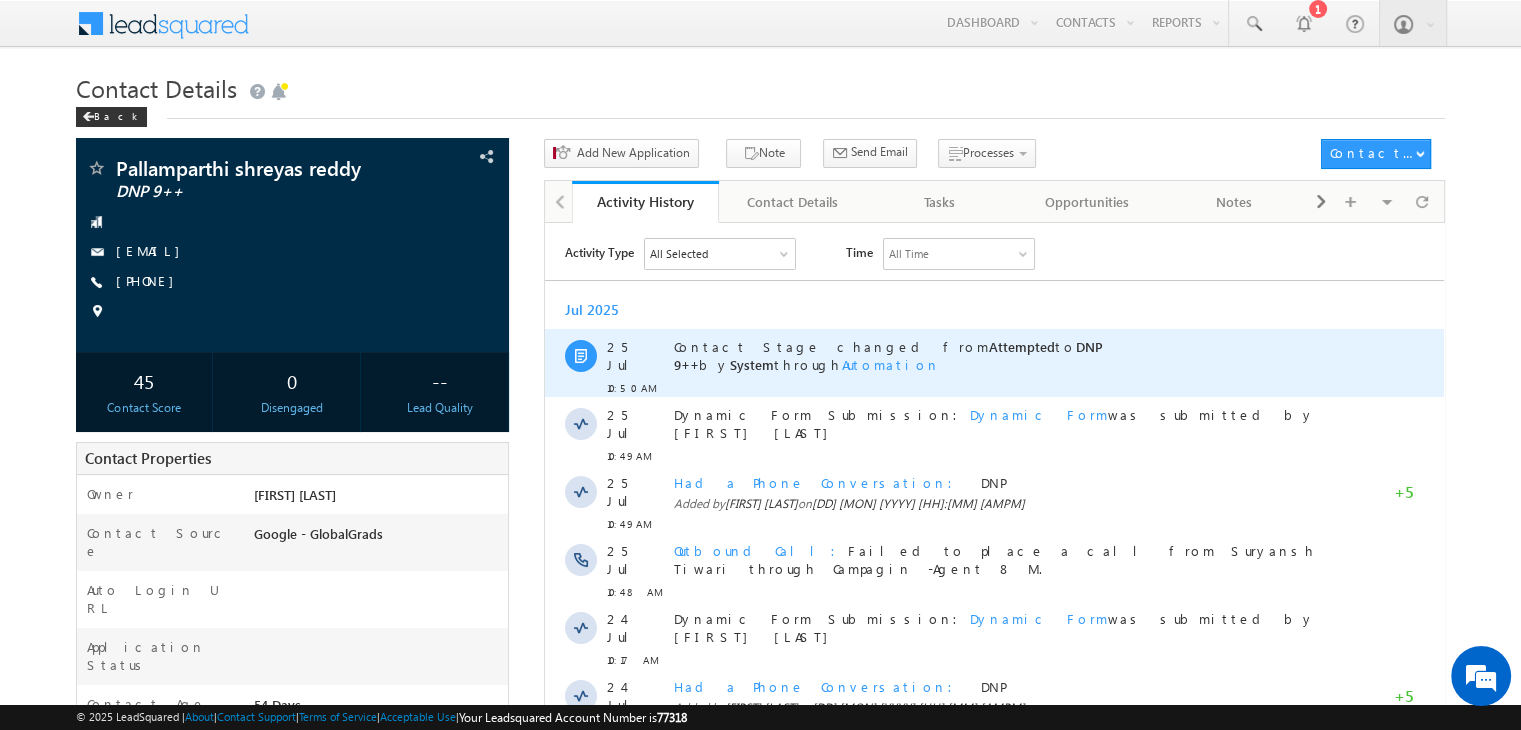 scroll, scrollTop: 0, scrollLeft: 0, axis: both 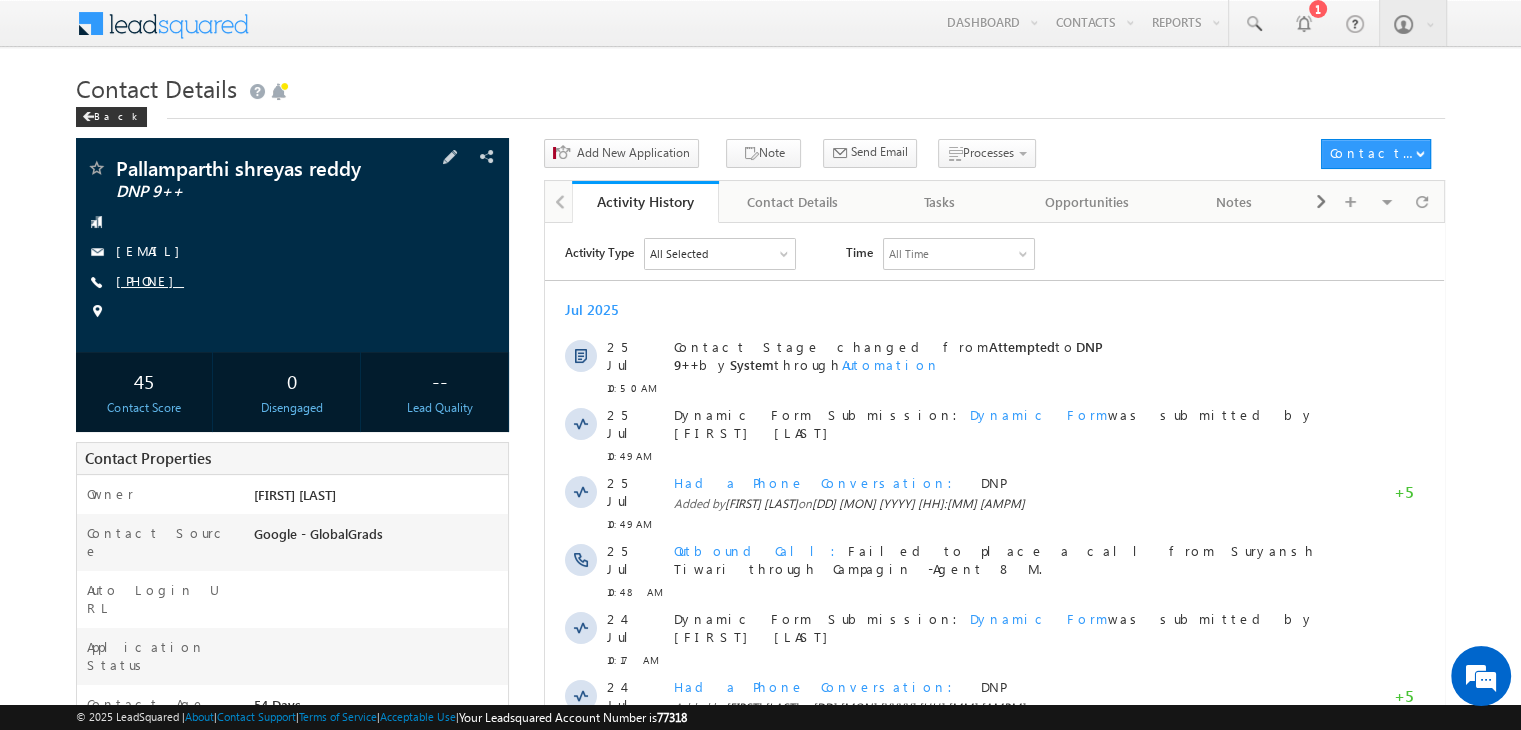 click on "+91-9951941679" at bounding box center (150, 280) 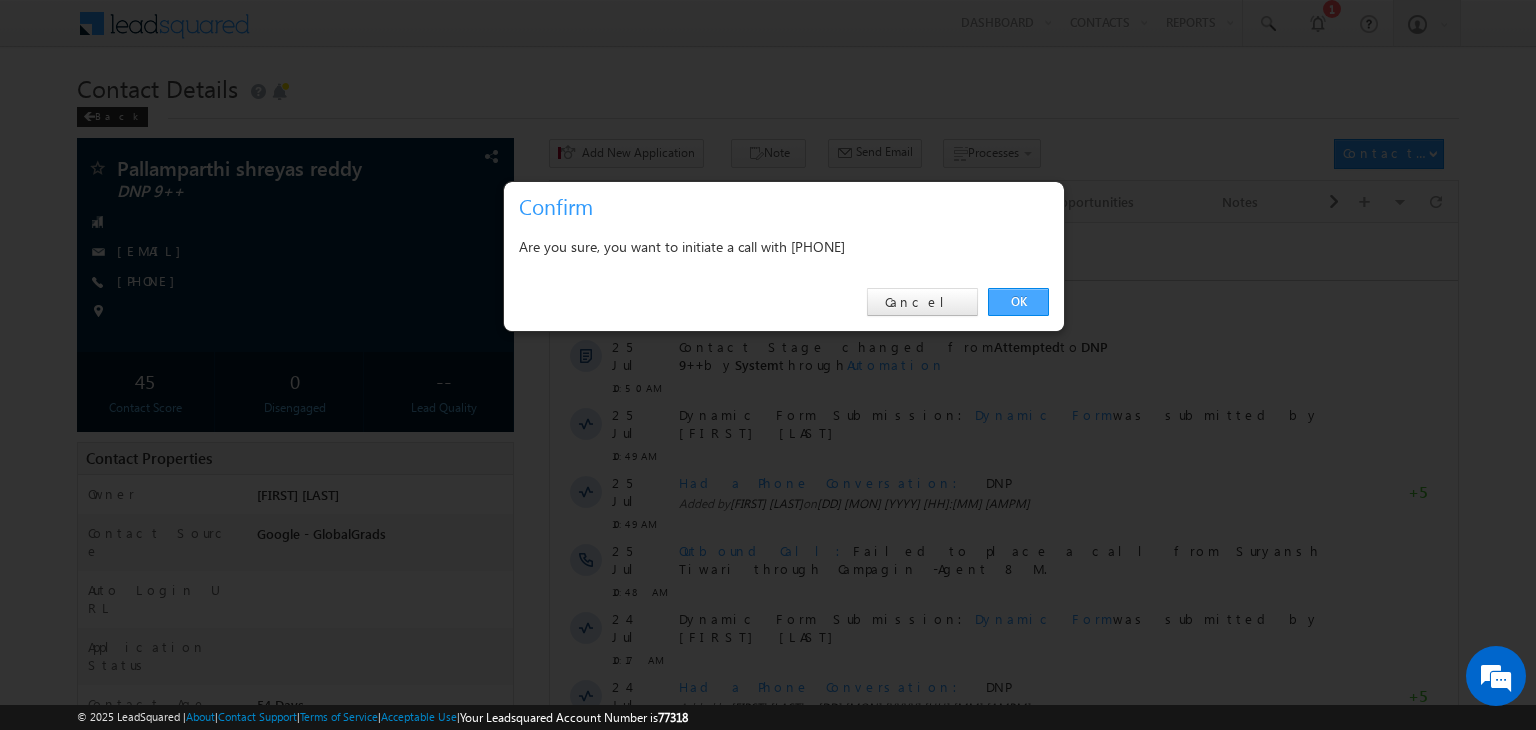 click on "OK" at bounding box center (1018, 302) 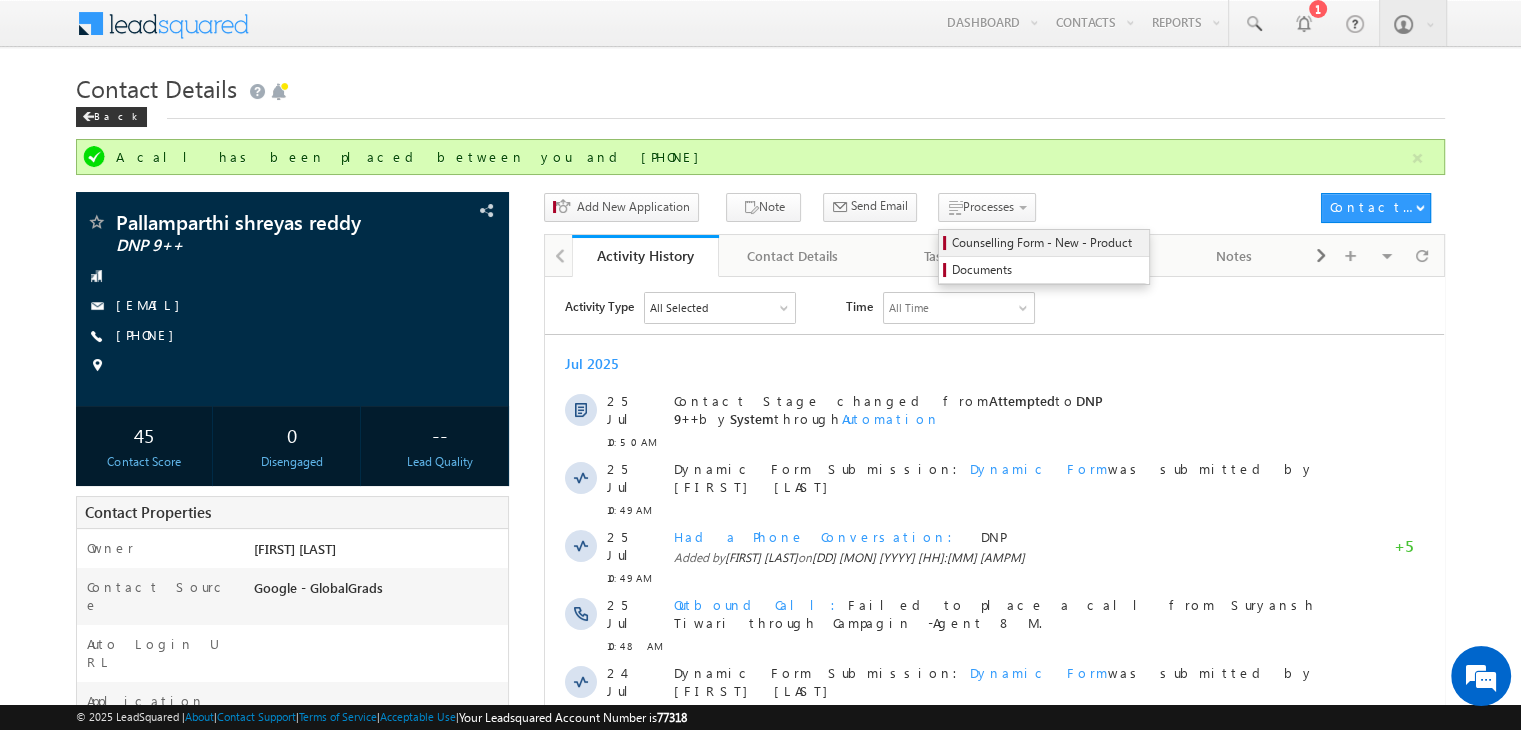 click on "Counselling Form - New - Product" at bounding box center [1047, 243] 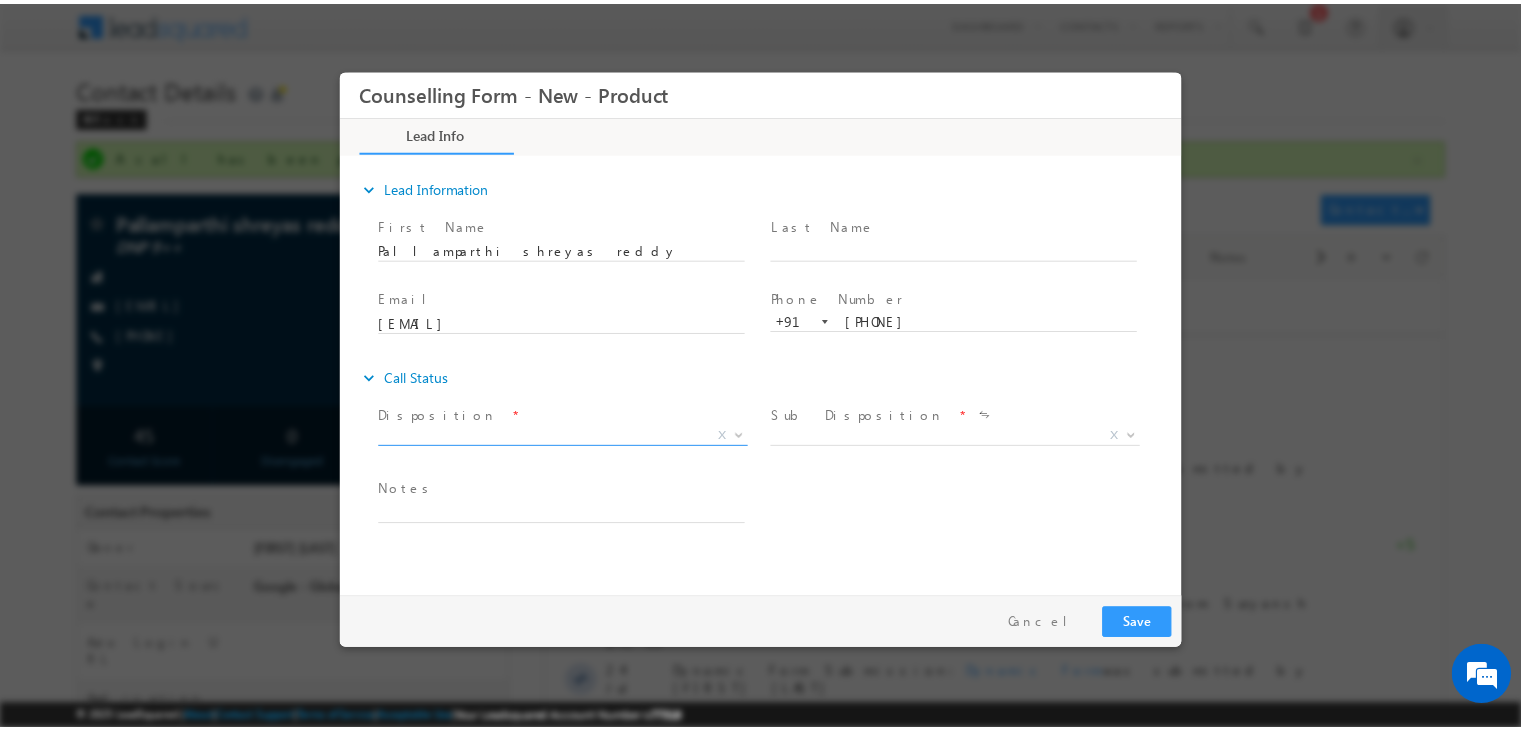 scroll, scrollTop: 0, scrollLeft: 0, axis: both 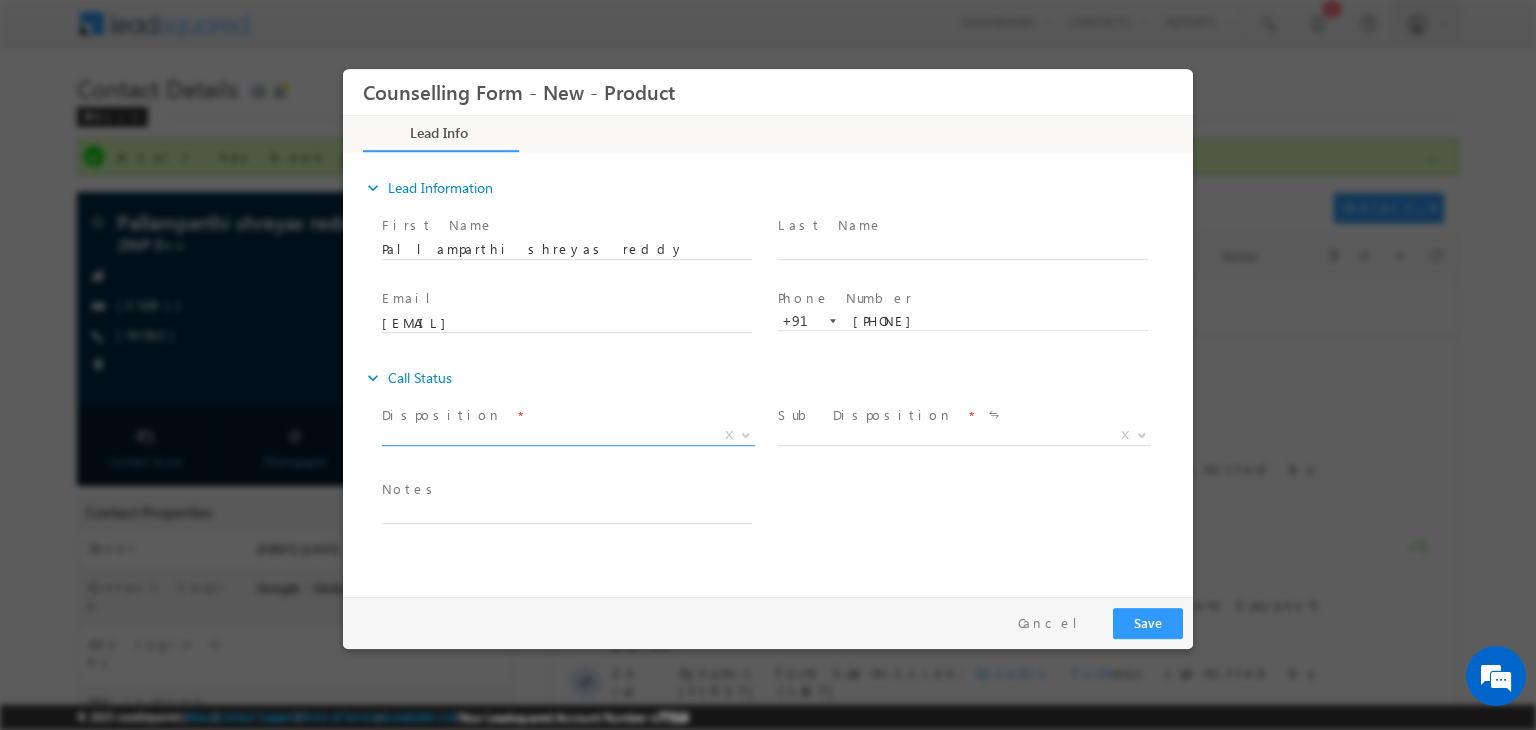 click on "X" at bounding box center (568, 436) 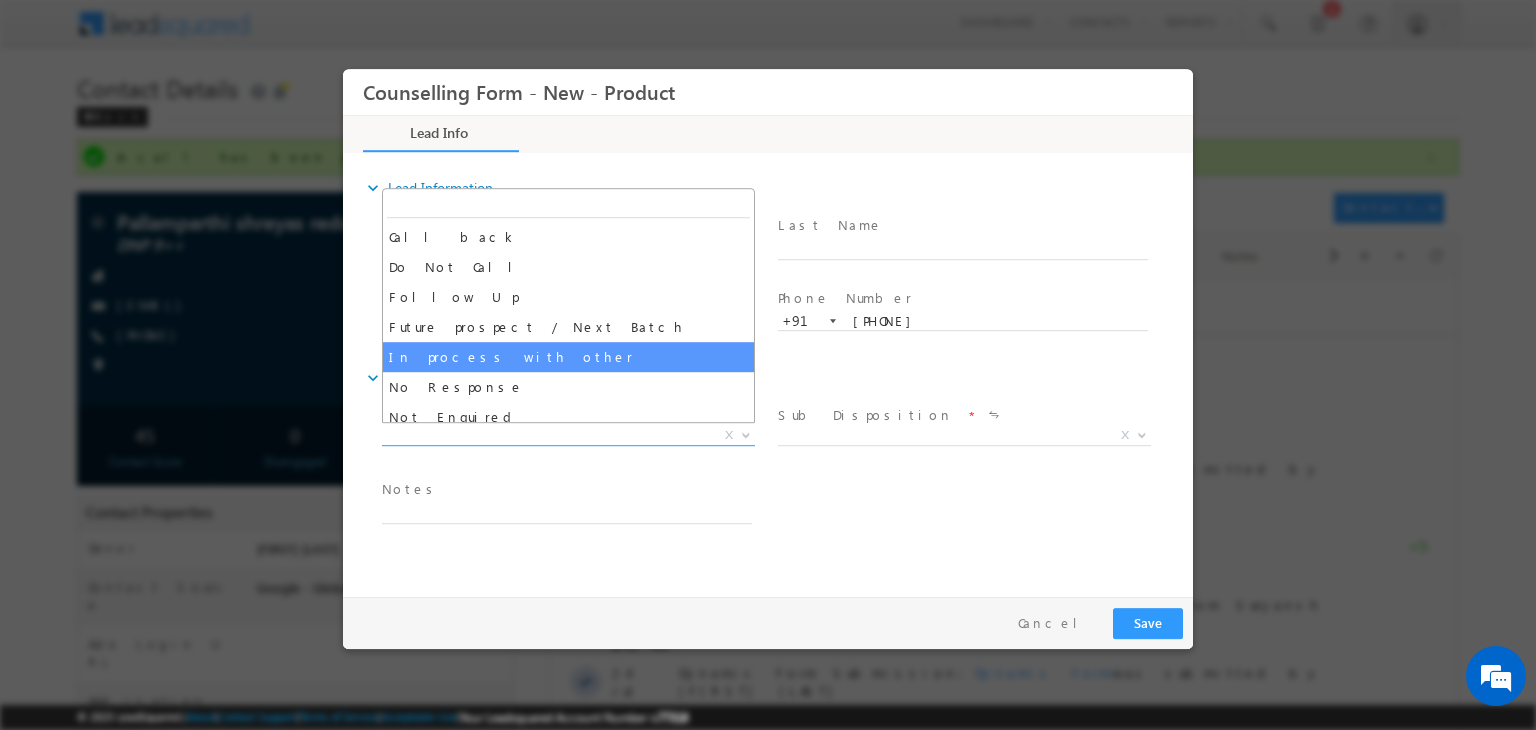 drag, startPoint x: 478, startPoint y: 362, endPoint x: 515, endPoint y: 388, distance: 45.221676 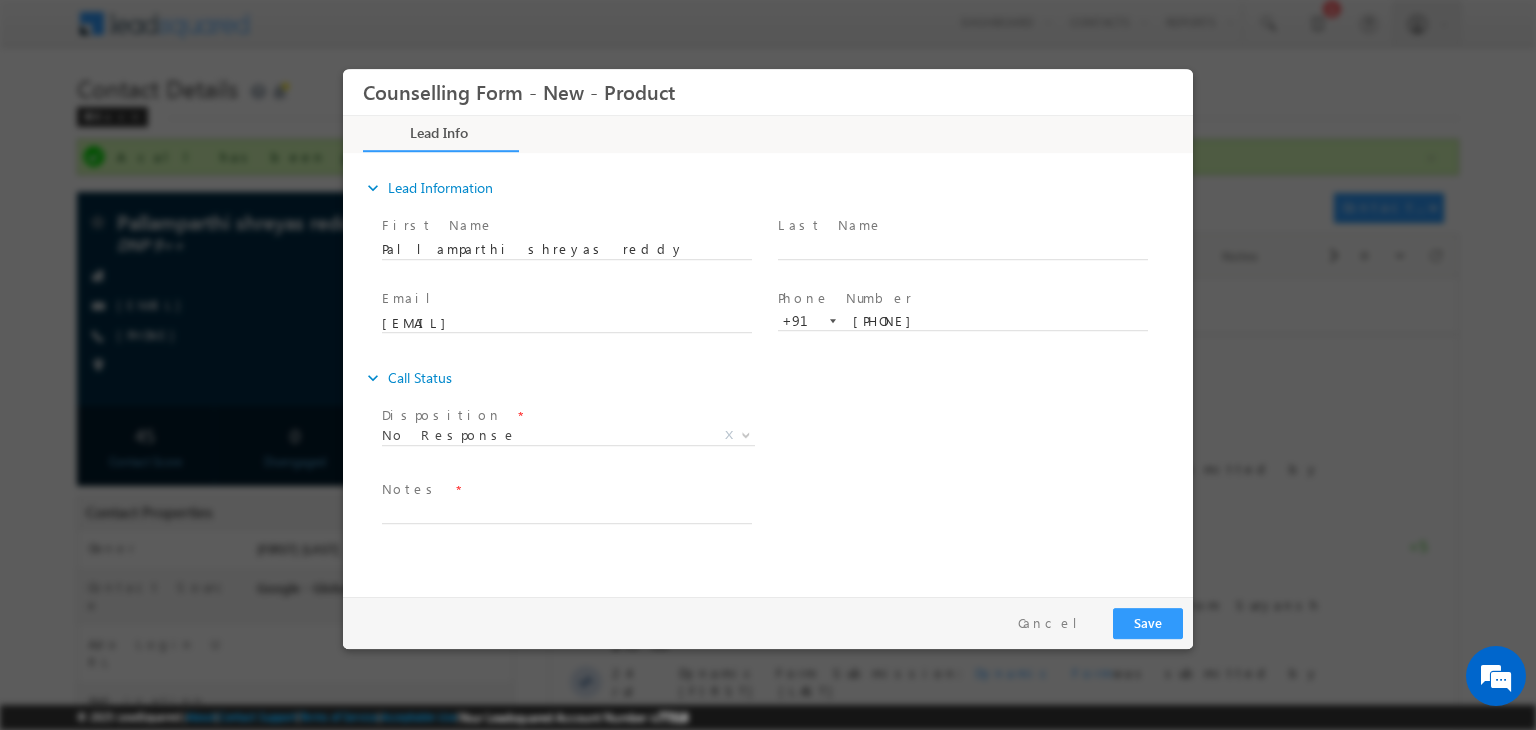 click on "expand_more Call Status" at bounding box center (778, 378) 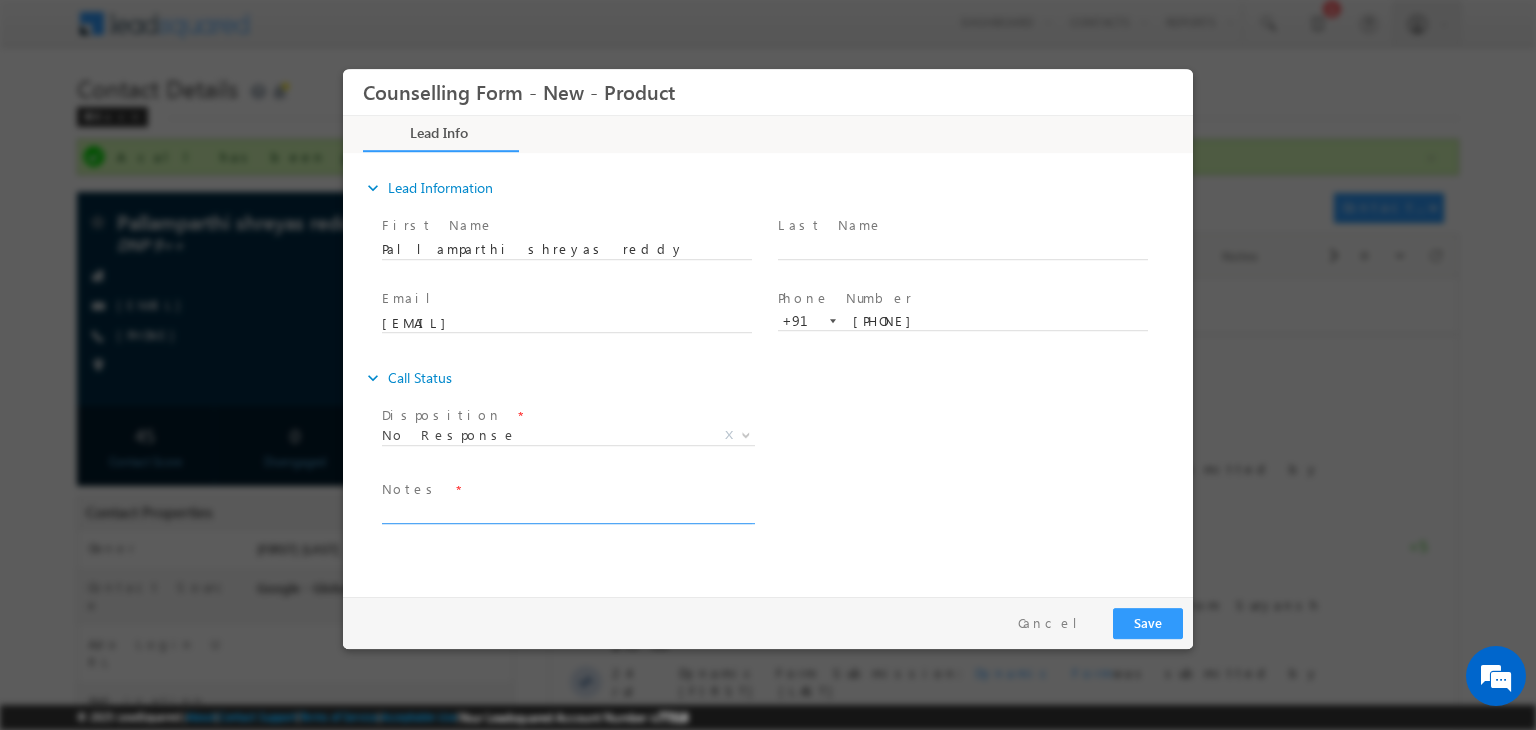 click at bounding box center [567, 512] 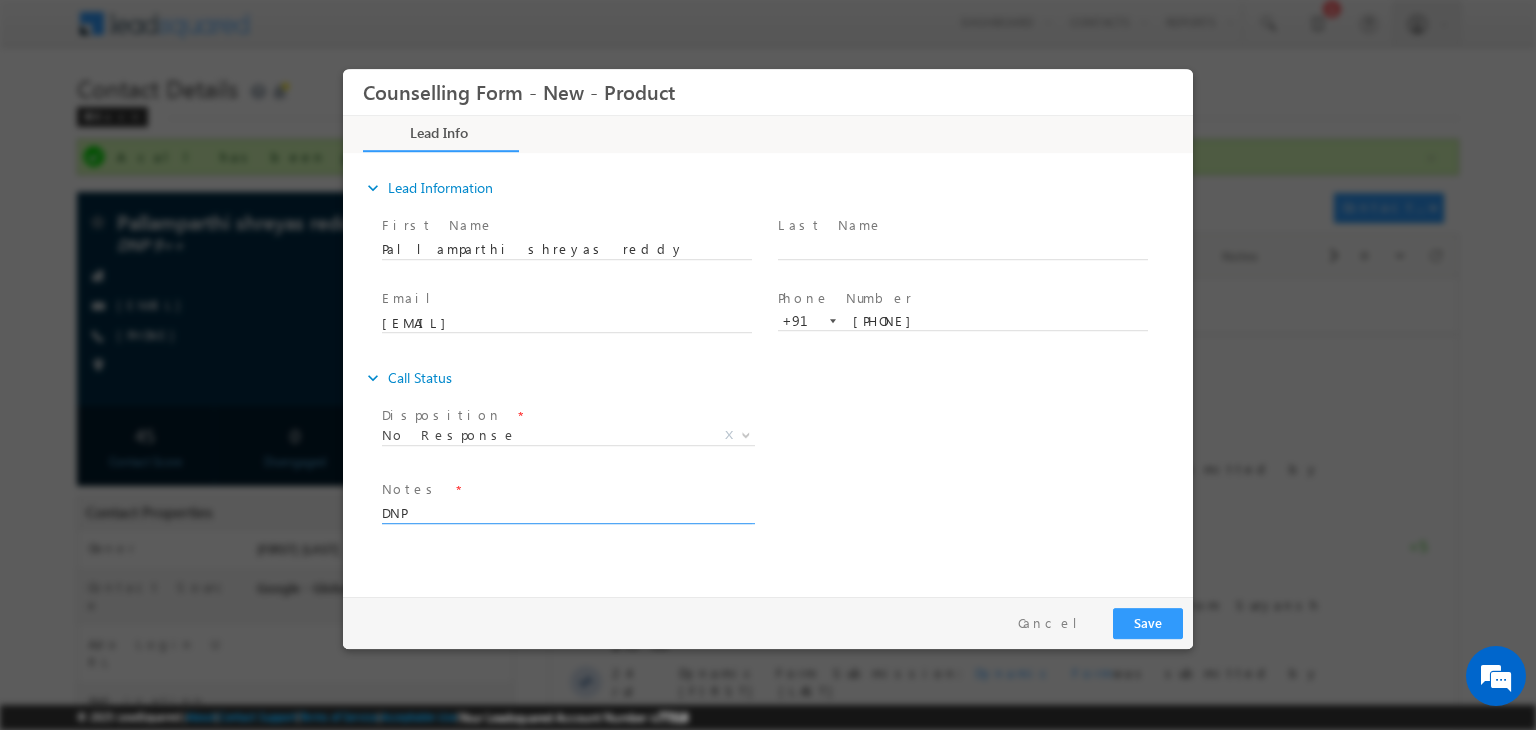 type on "DNP" 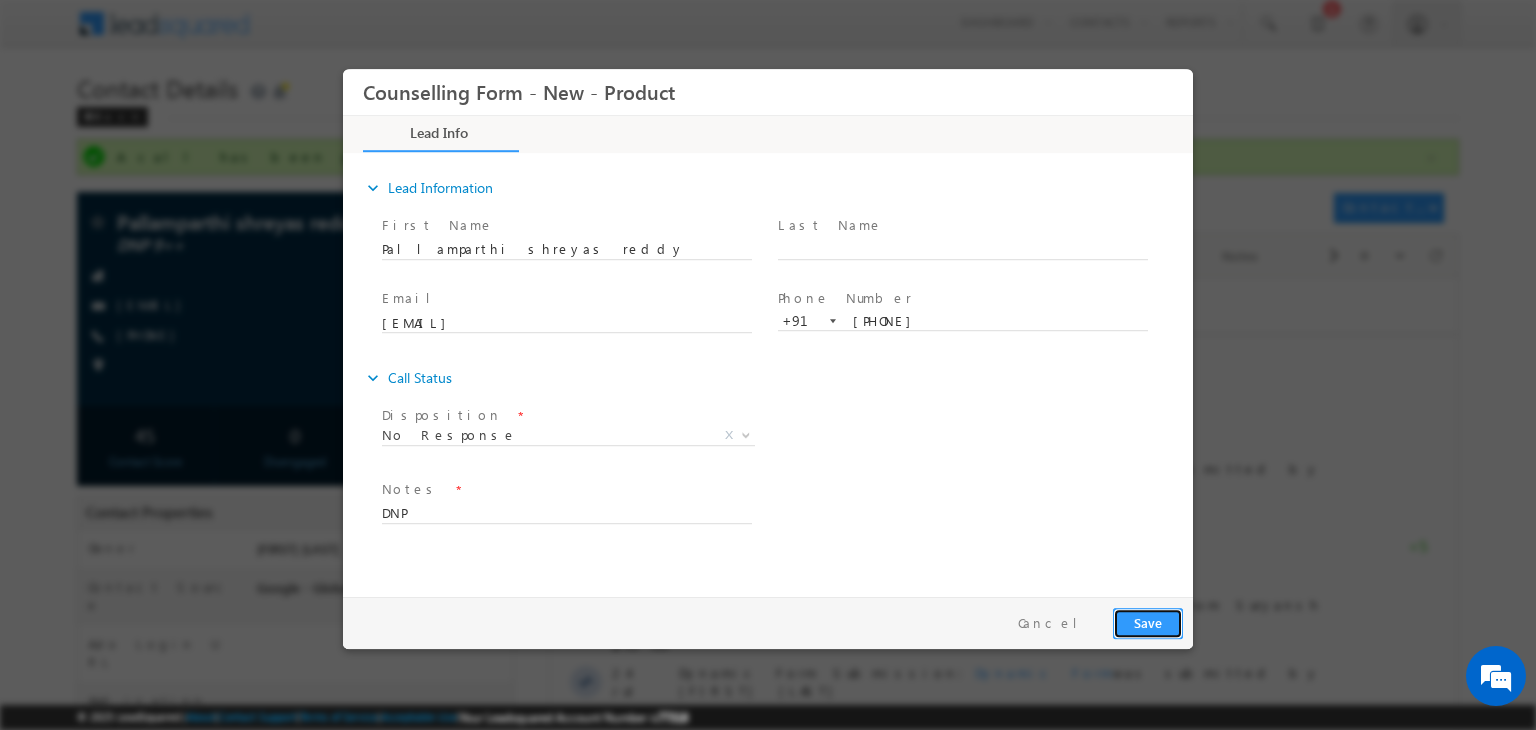 click on "Save" at bounding box center [1148, 623] 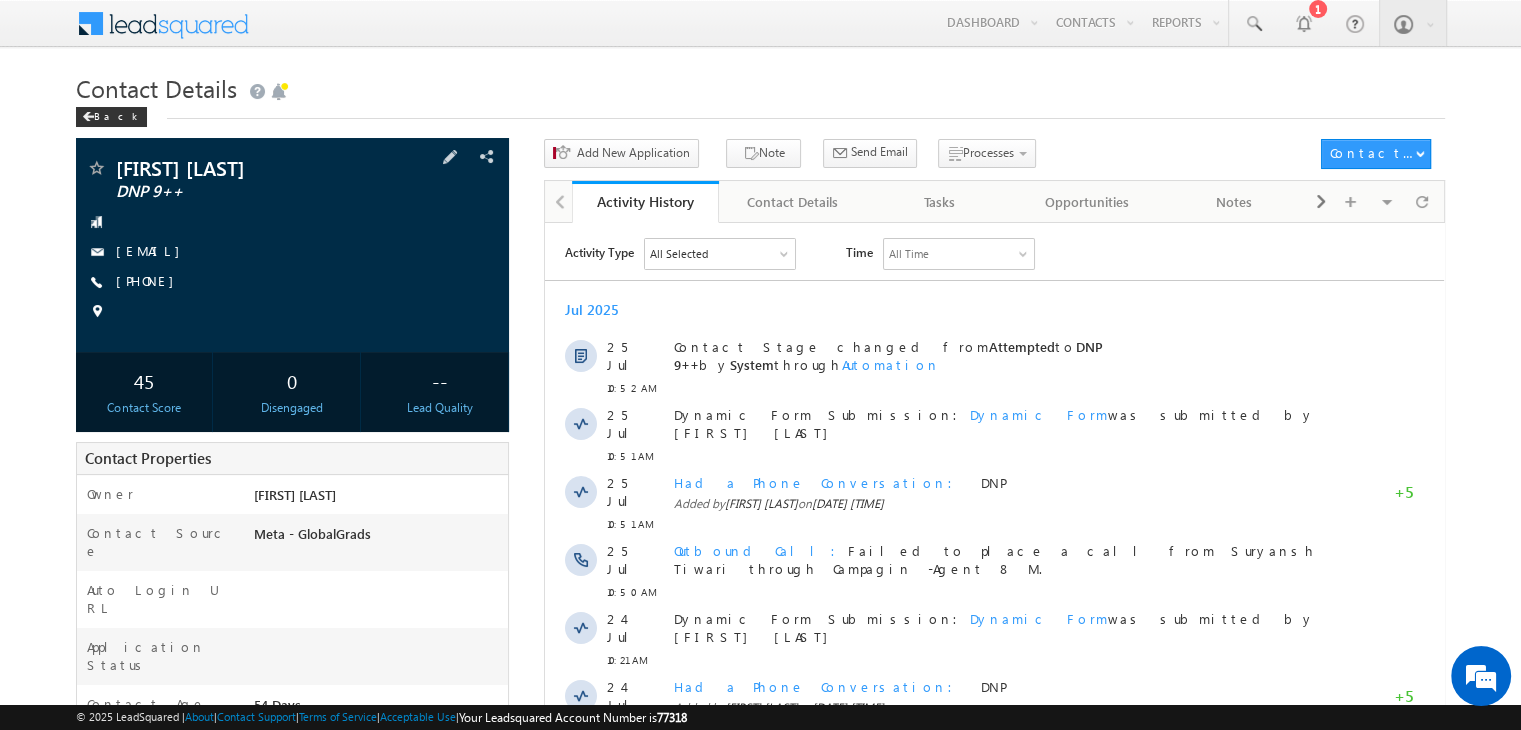 scroll, scrollTop: 0, scrollLeft: 0, axis: both 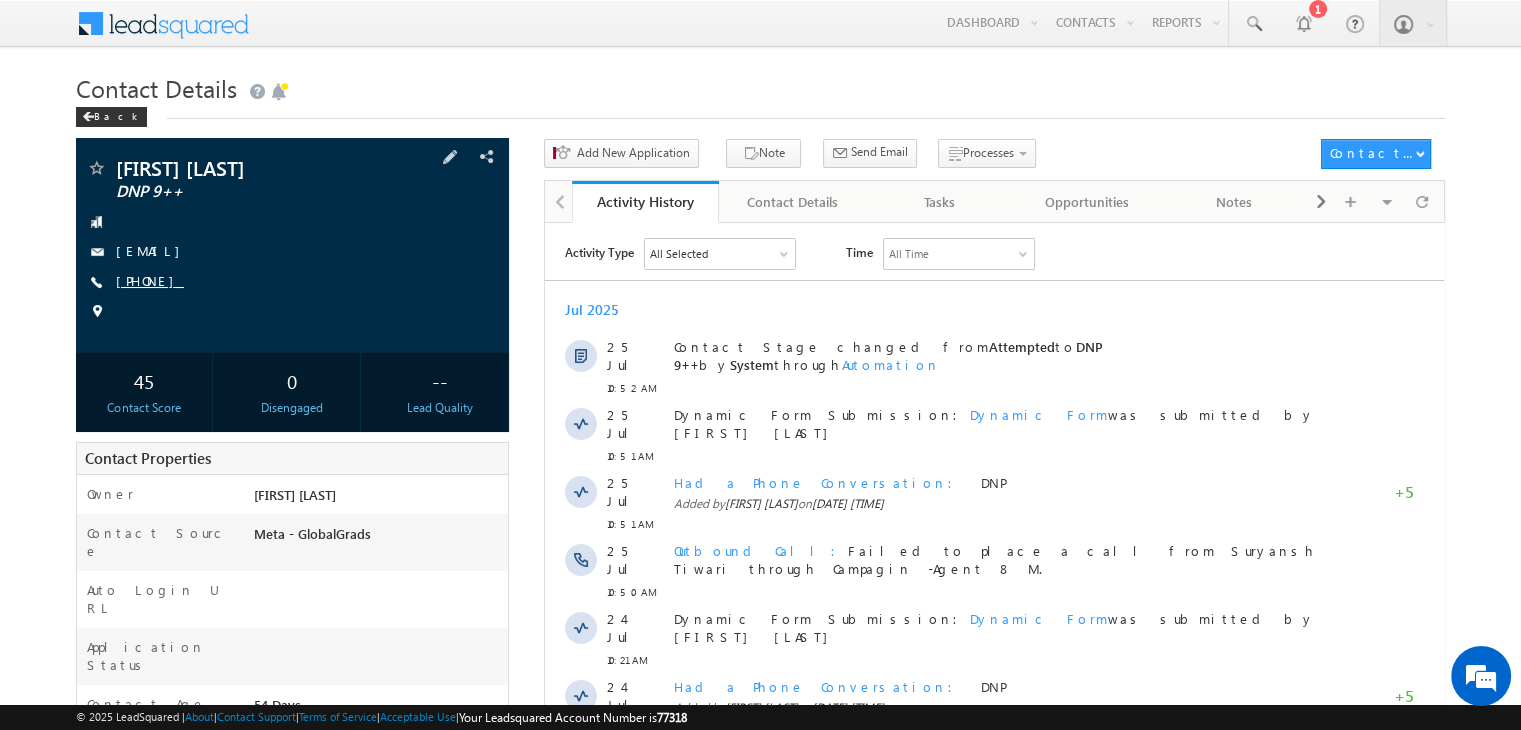 drag, startPoint x: 180, startPoint y: 270, endPoint x: 163, endPoint y: 281, distance: 20.248457 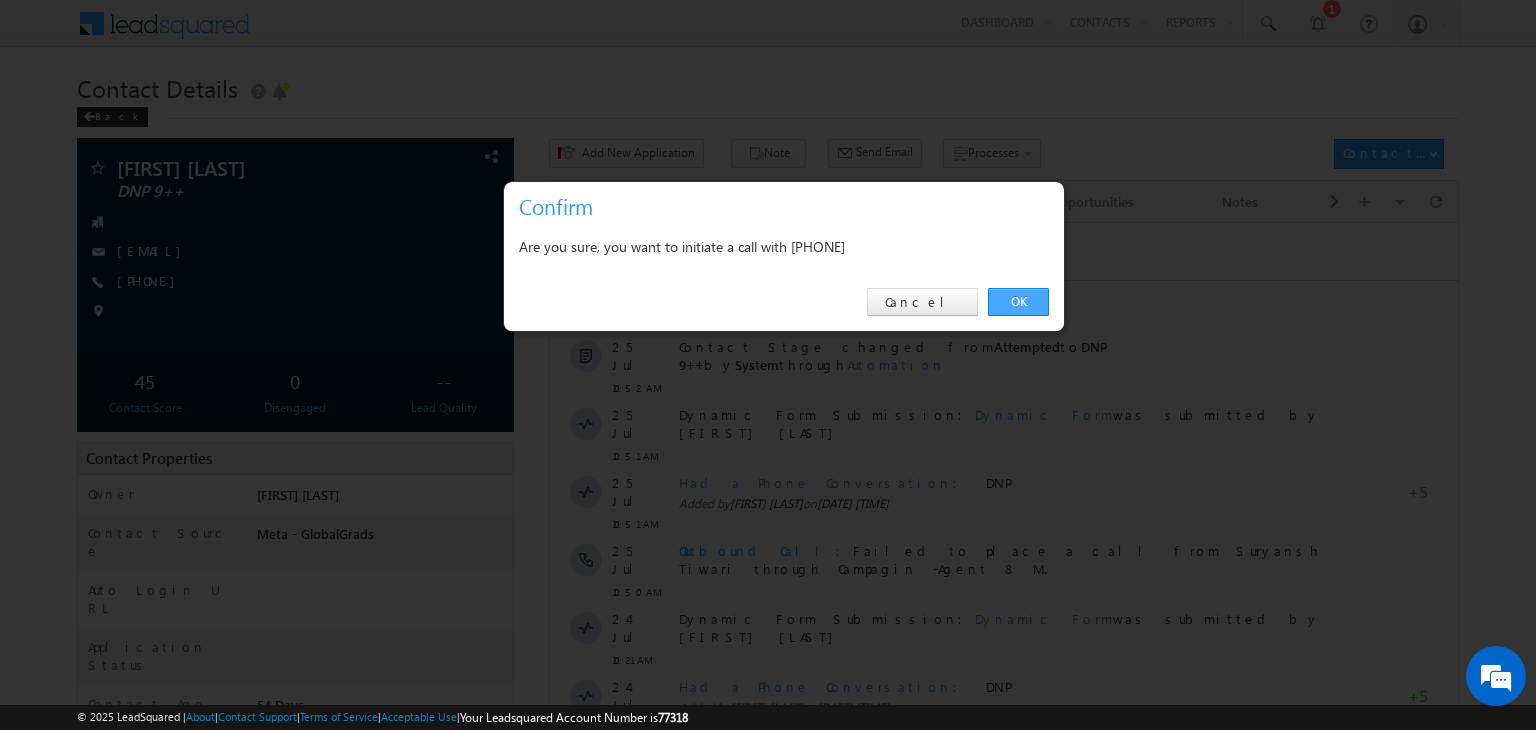 click on "OK" at bounding box center [1018, 302] 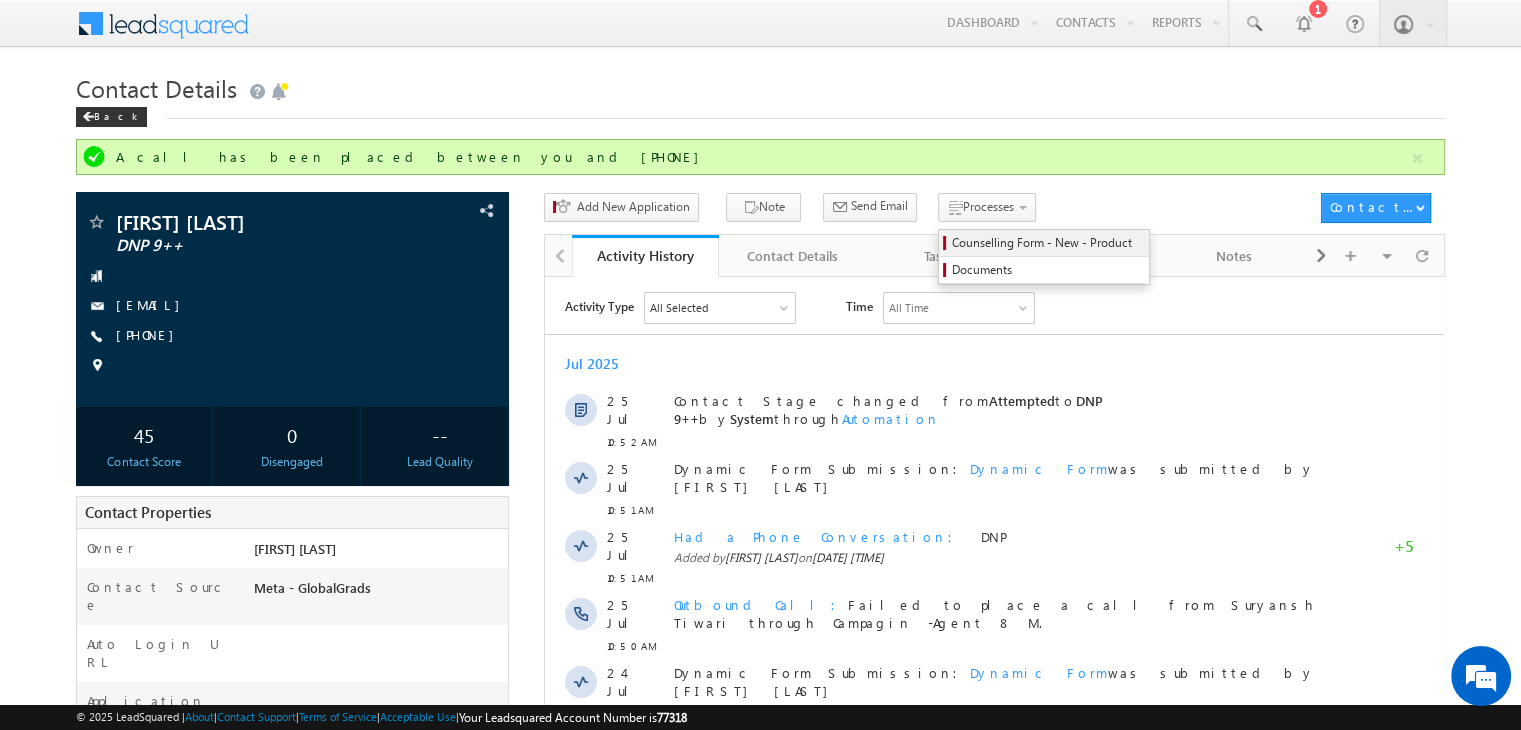 click on "Counselling Form - New - Product" at bounding box center (1047, 243) 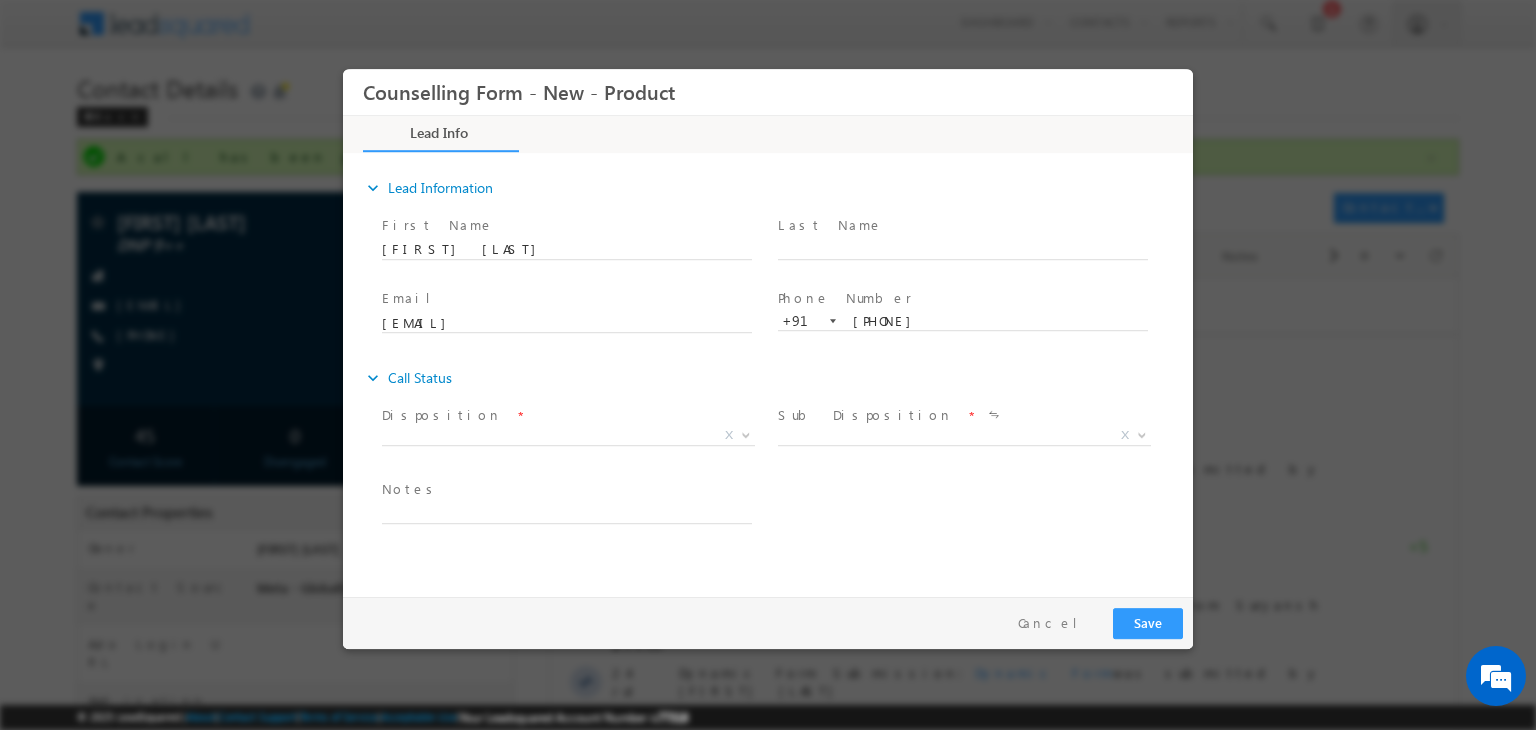 click on "X" at bounding box center (568, 436) 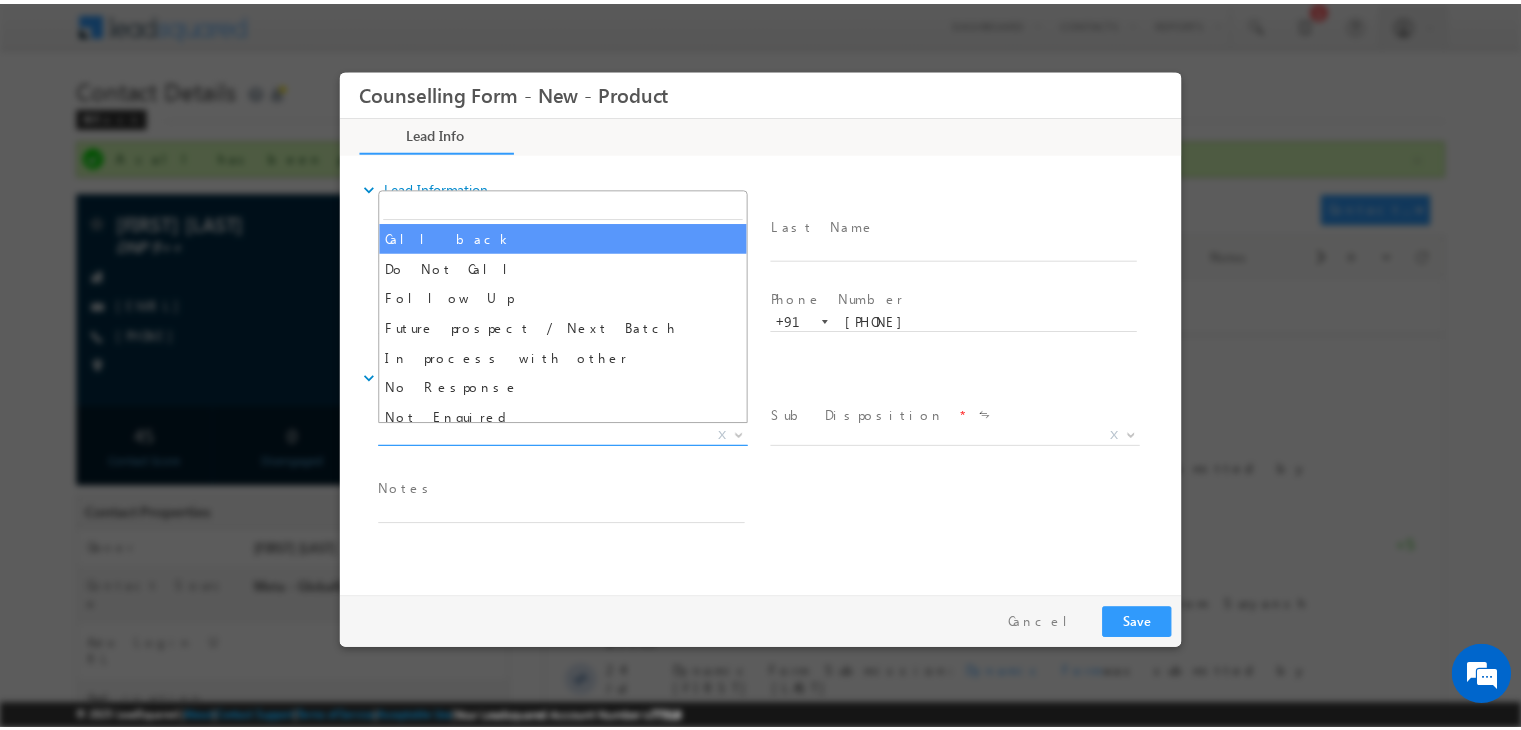 scroll, scrollTop: 0, scrollLeft: 0, axis: both 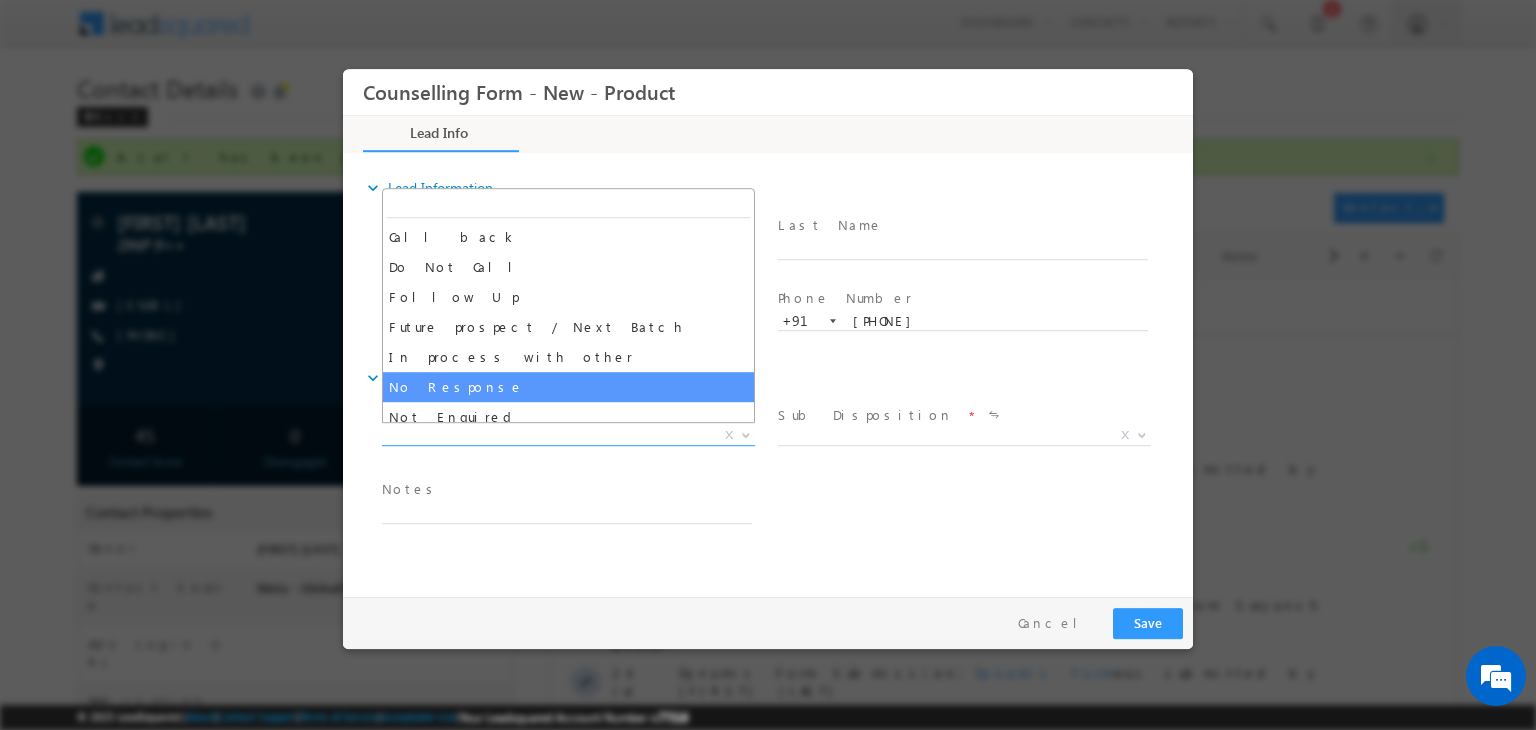 select on "No Response" 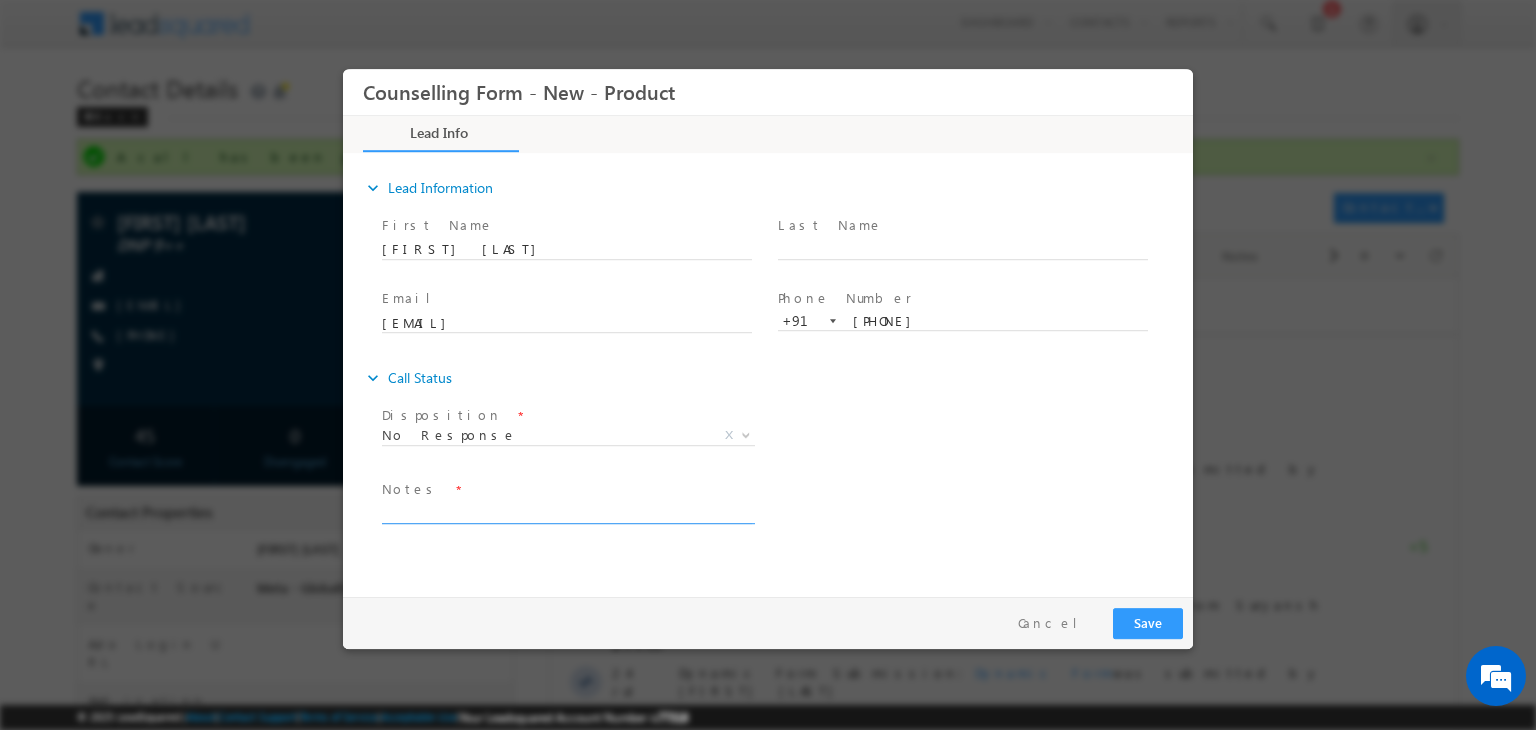 click at bounding box center (567, 512) 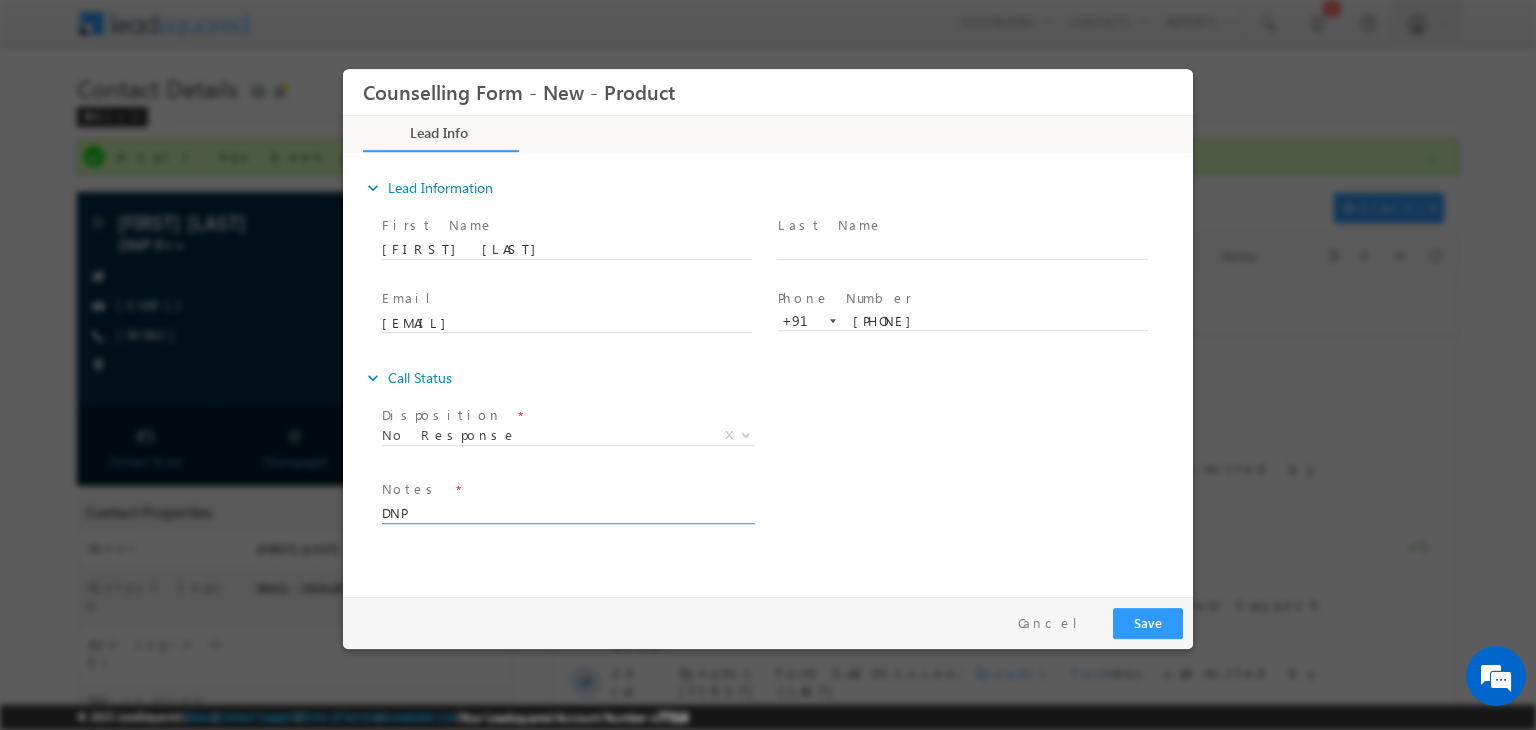 type on "DNP" 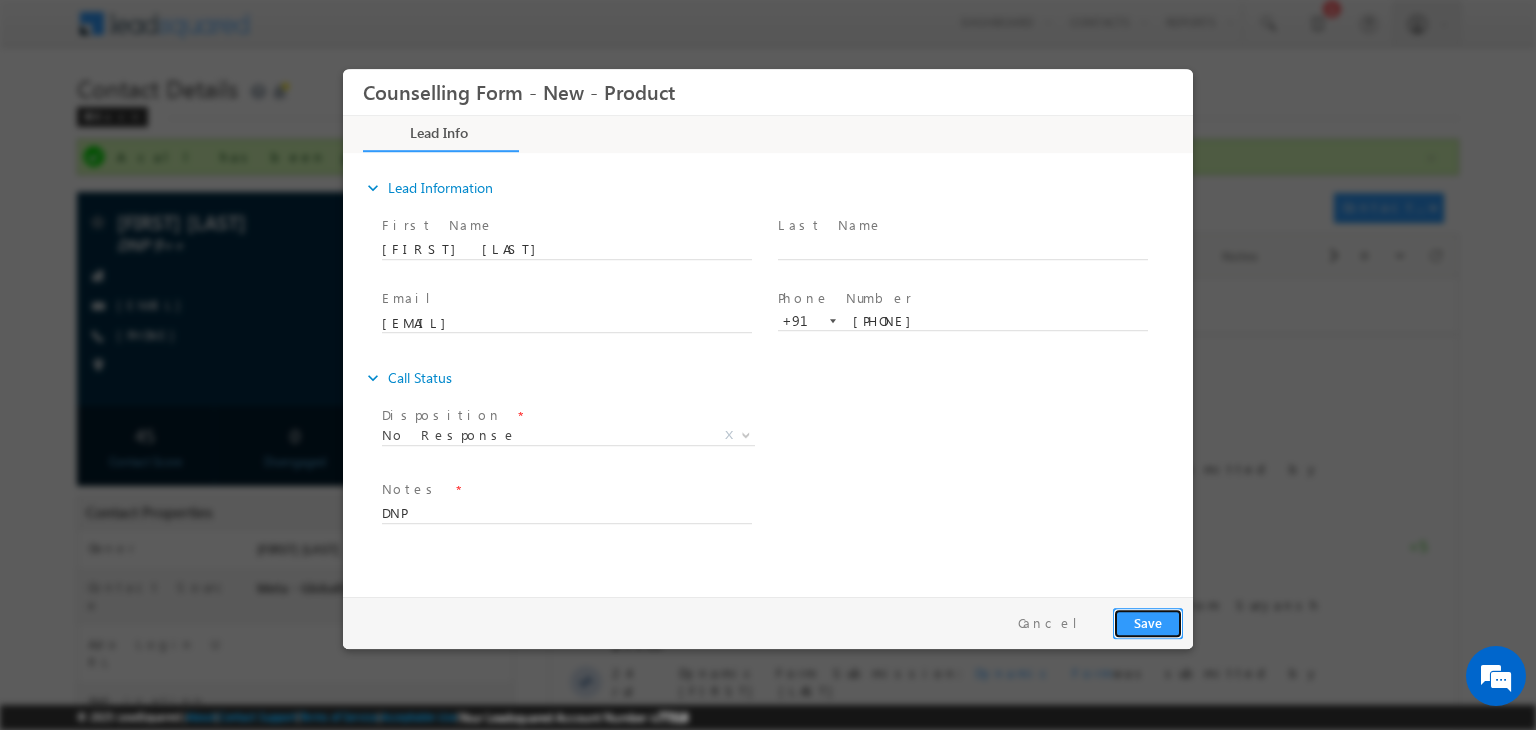 click on "Save" at bounding box center (1148, 623) 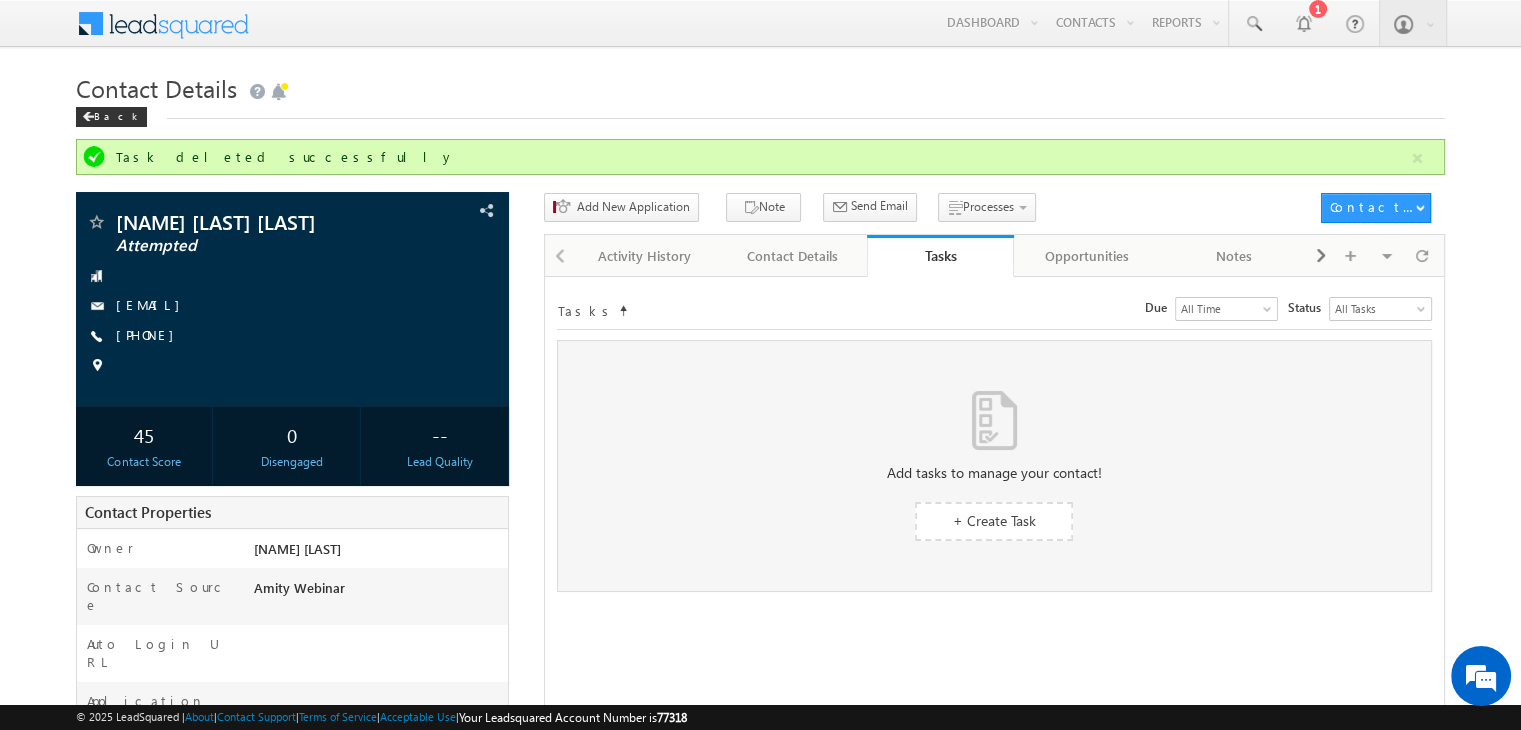 scroll, scrollTop: 0, scrollLeft: 0, axis: both 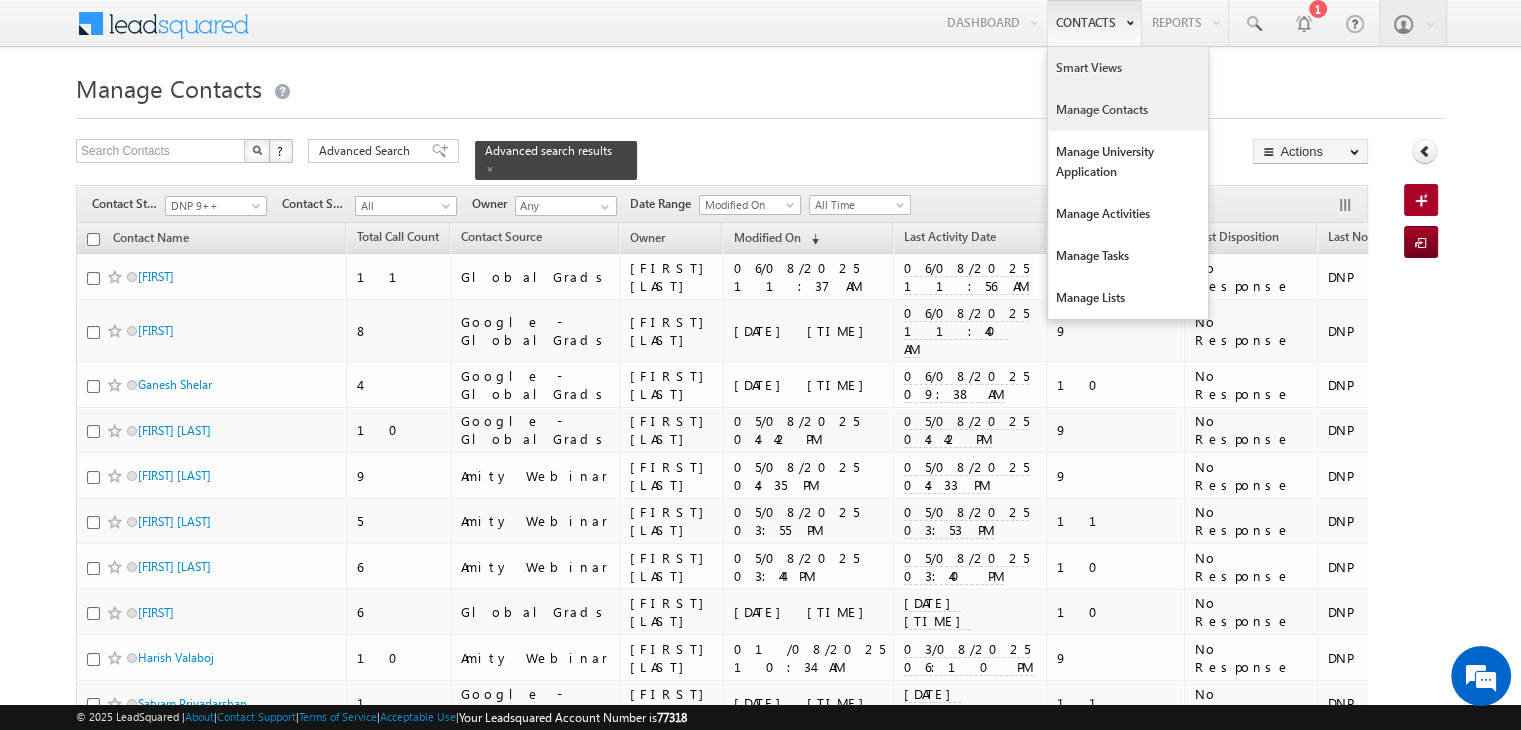 click on "Smart Views" at bounding box center (1128, 68) 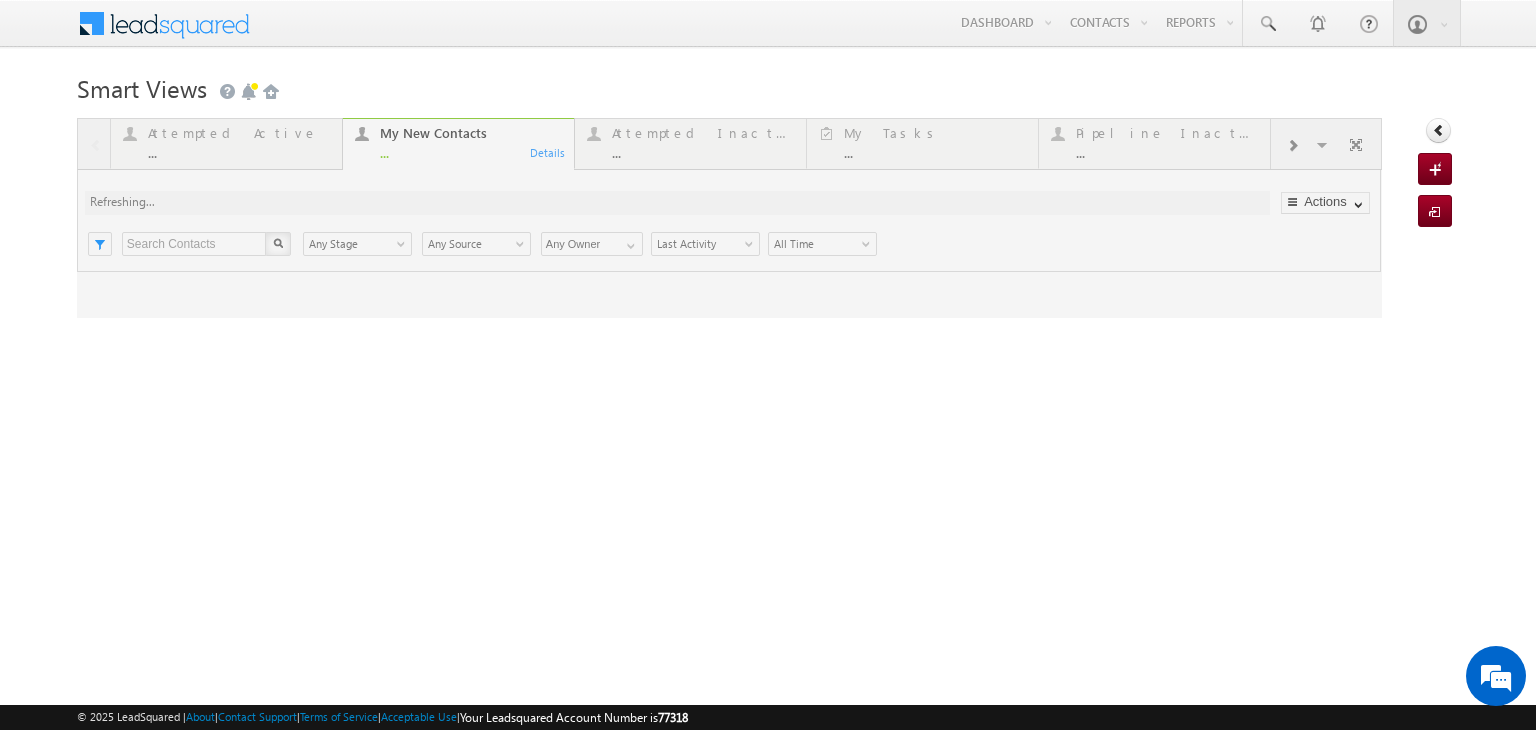 scroll, scrollTop: 0, scrollLeft: 0, axis: both 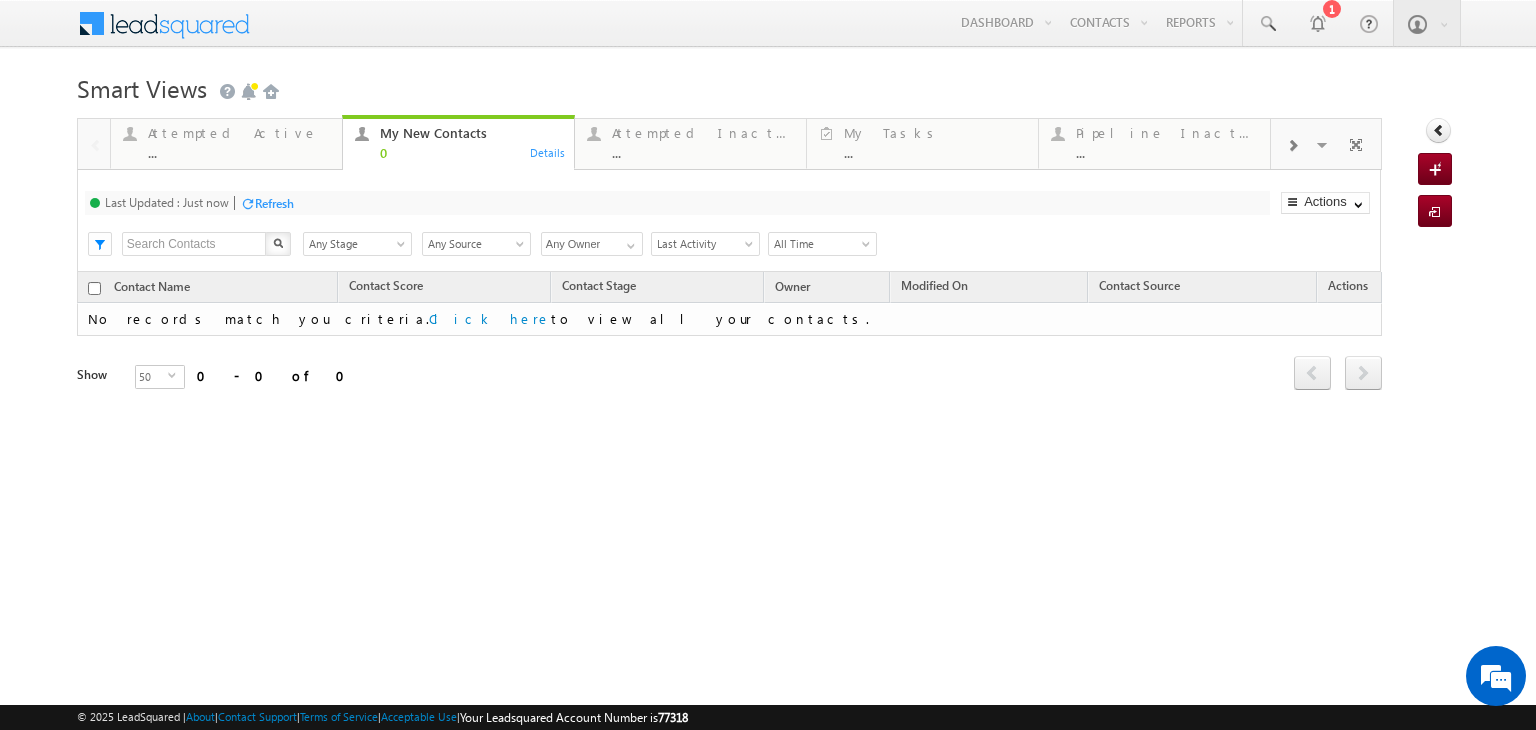 click at bounding box center [1292, 146] 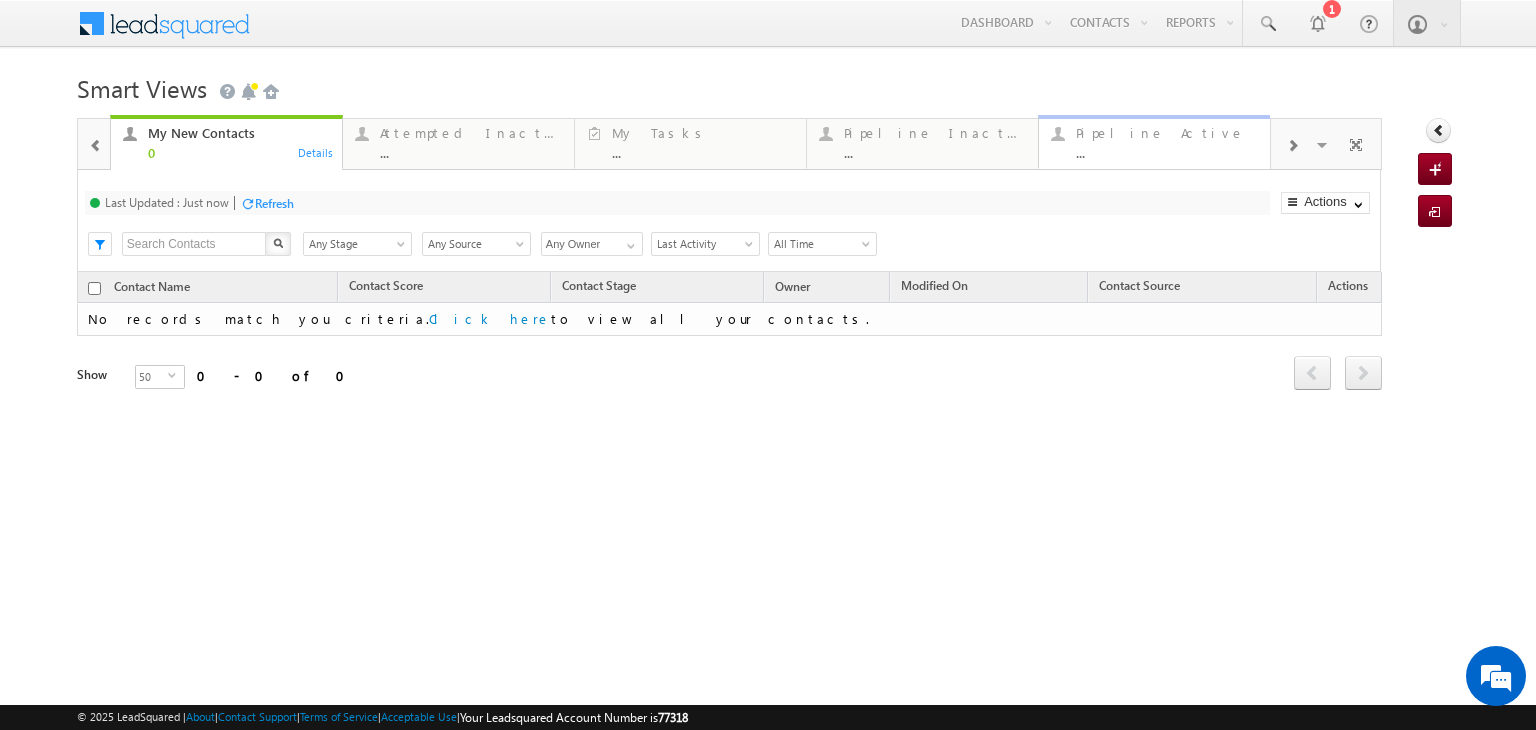 click on "Pipeline Active" at bounding box center (1167, 133) 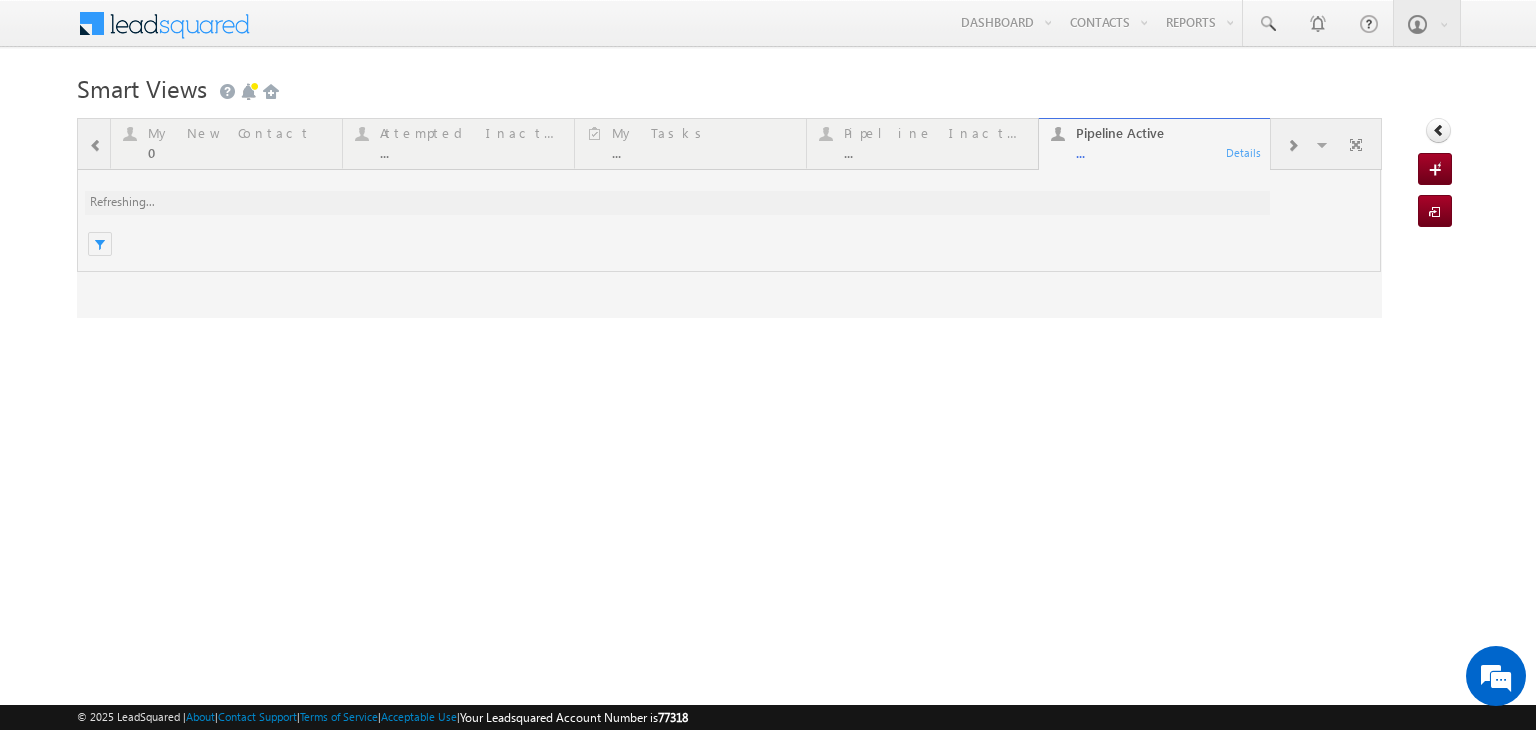 scroll, scrollTop: 0, scrollLeft: 0, axis: both 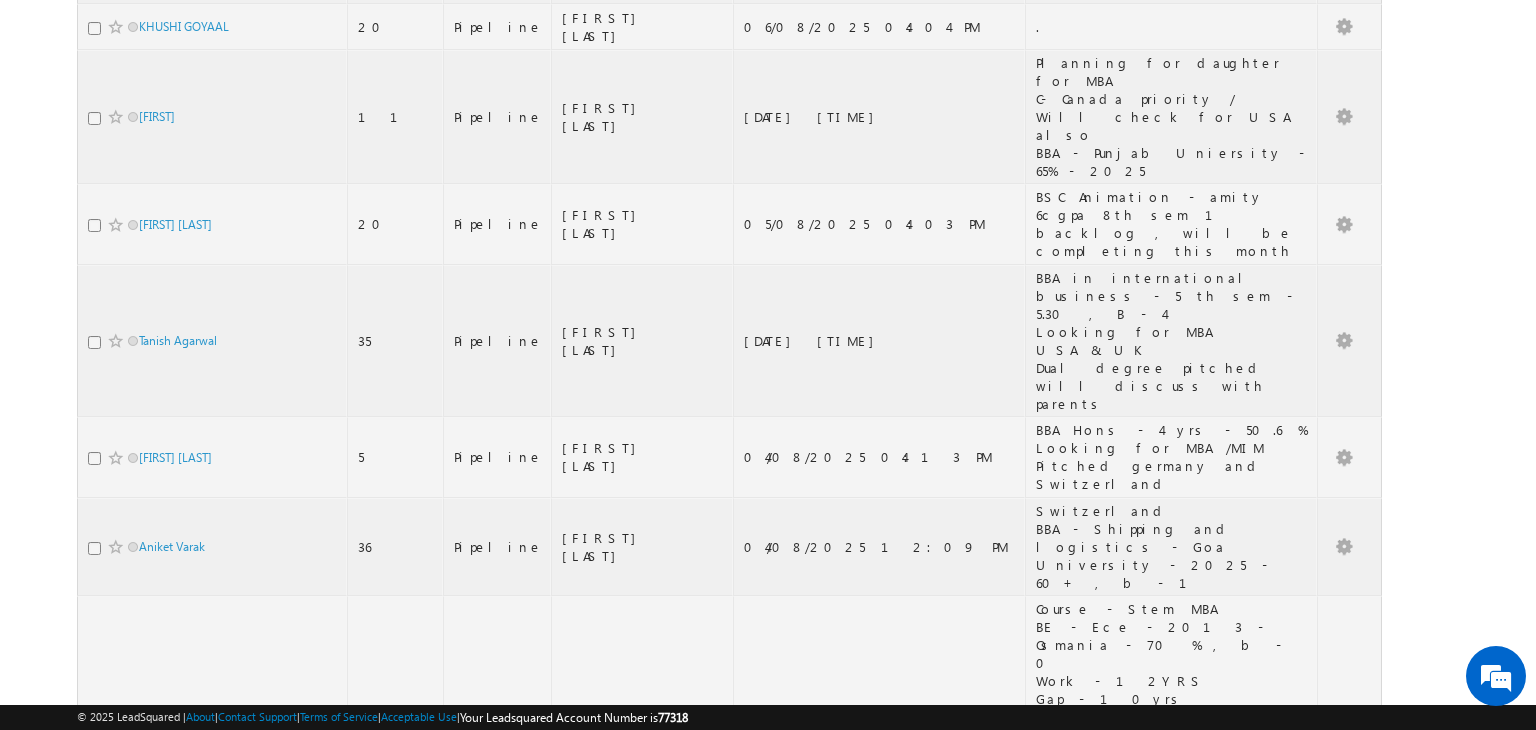 click at bounding box center [729, 460] 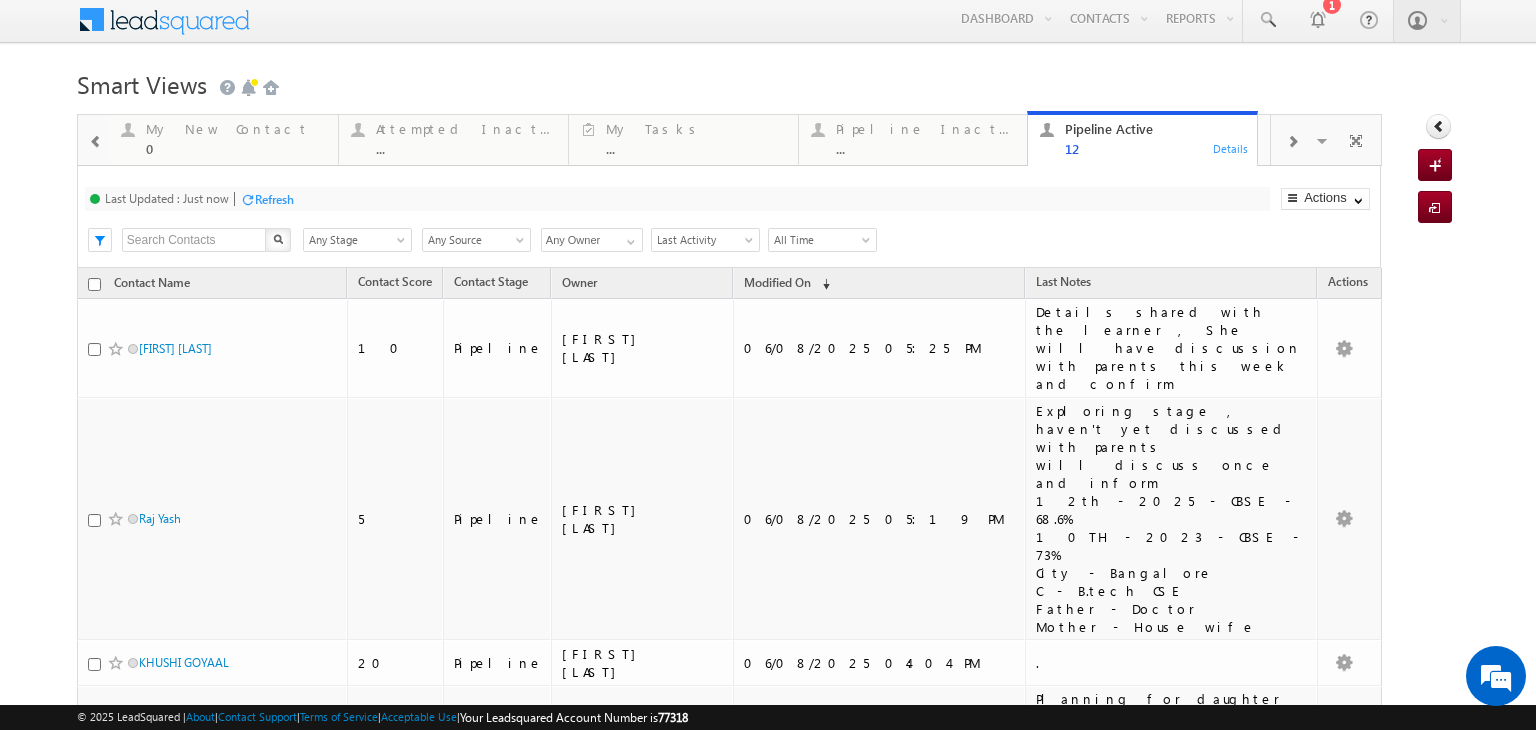 scroll, scrollTop: 0, scrollLeft: 0, axis: both 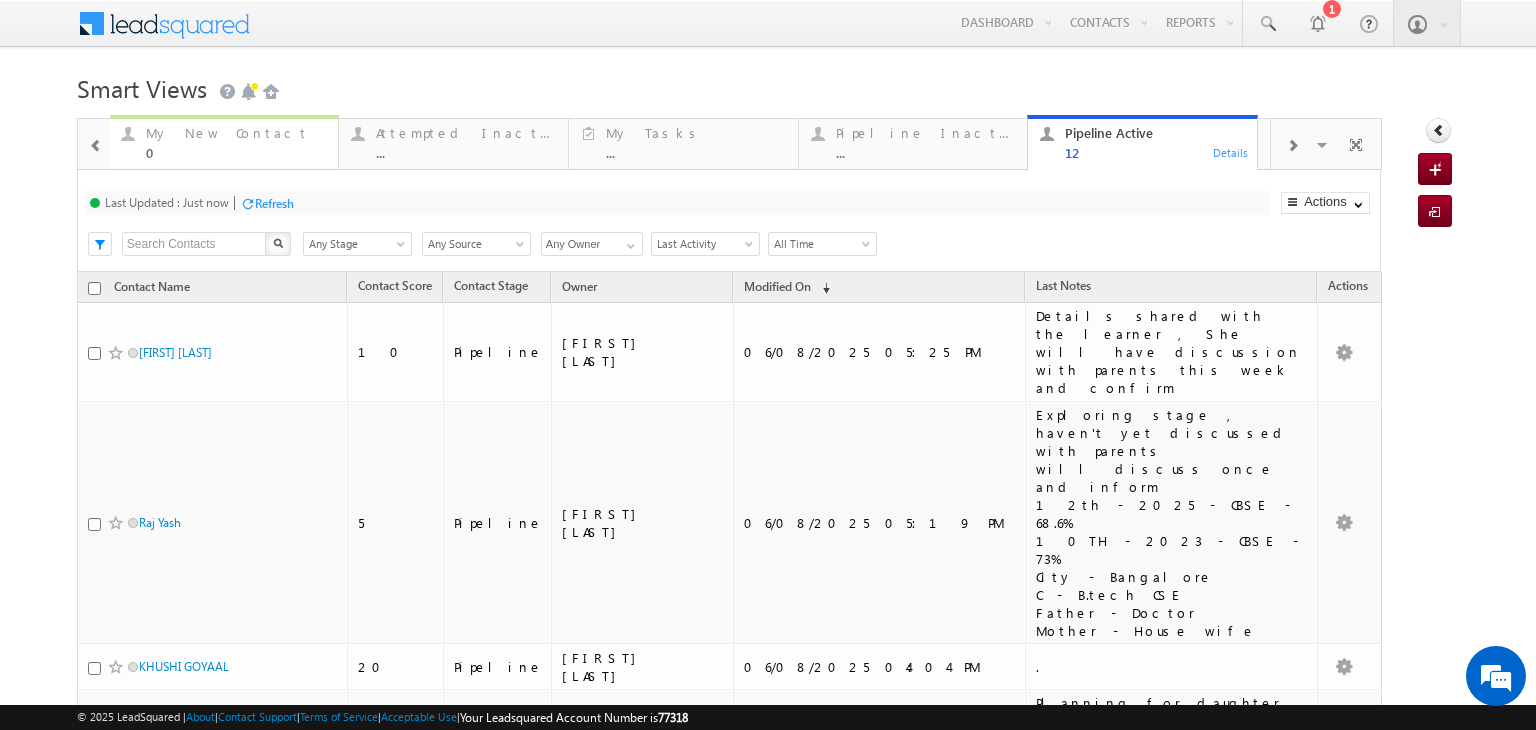 click on "My New Contact" at bounding box center (236, 133) 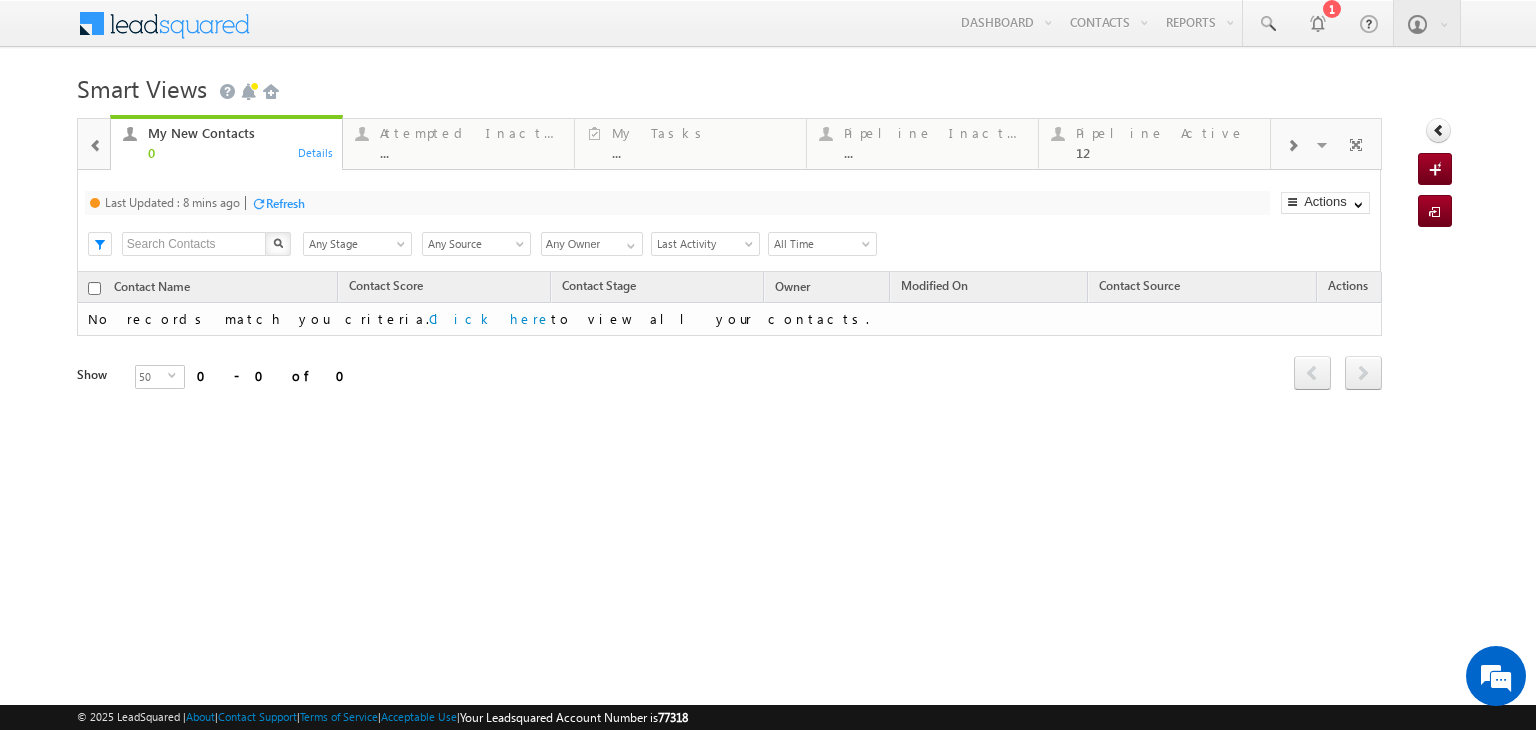 click on "Refresh" at bounding box center (285, 203) 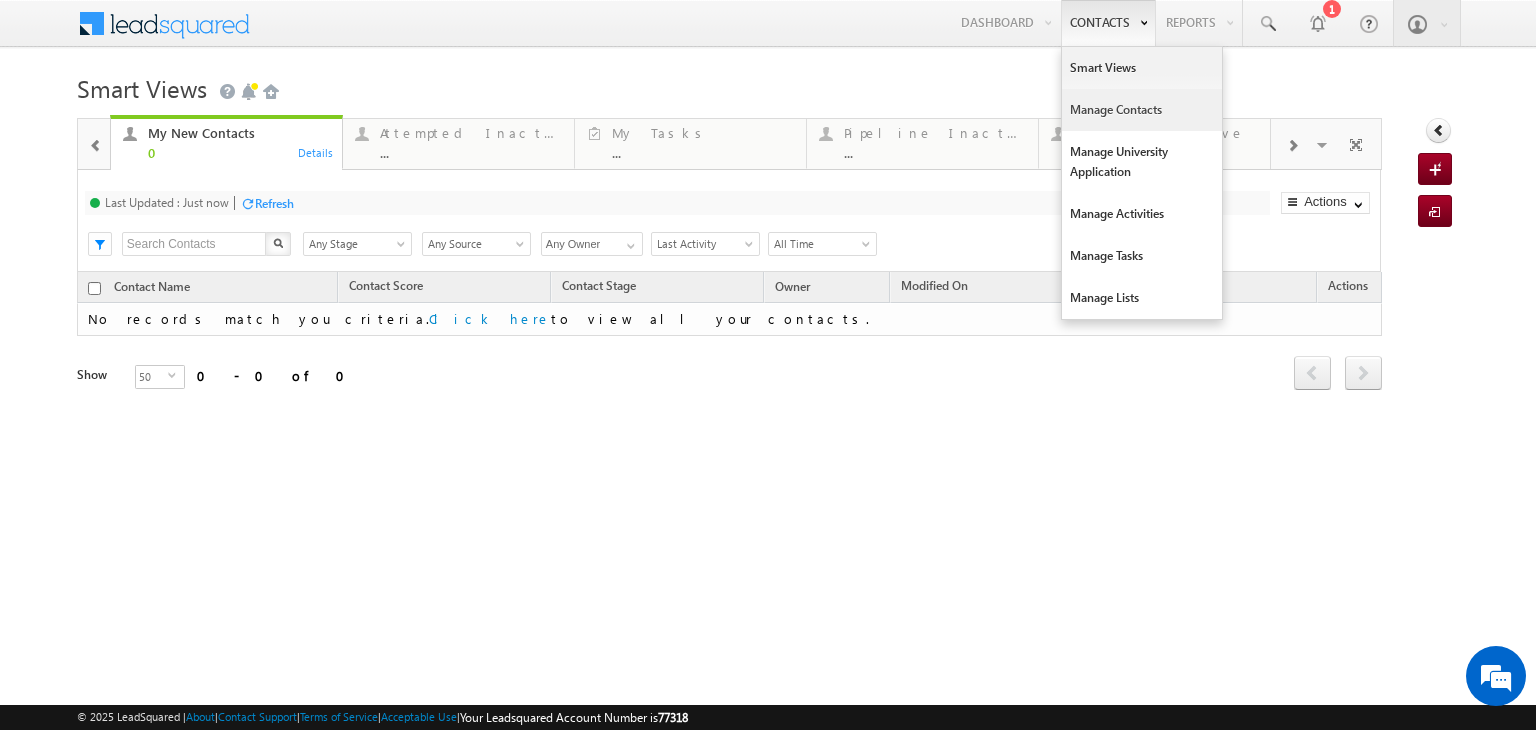 click on "Manage Contacts" at bounding box center [1142, 110] 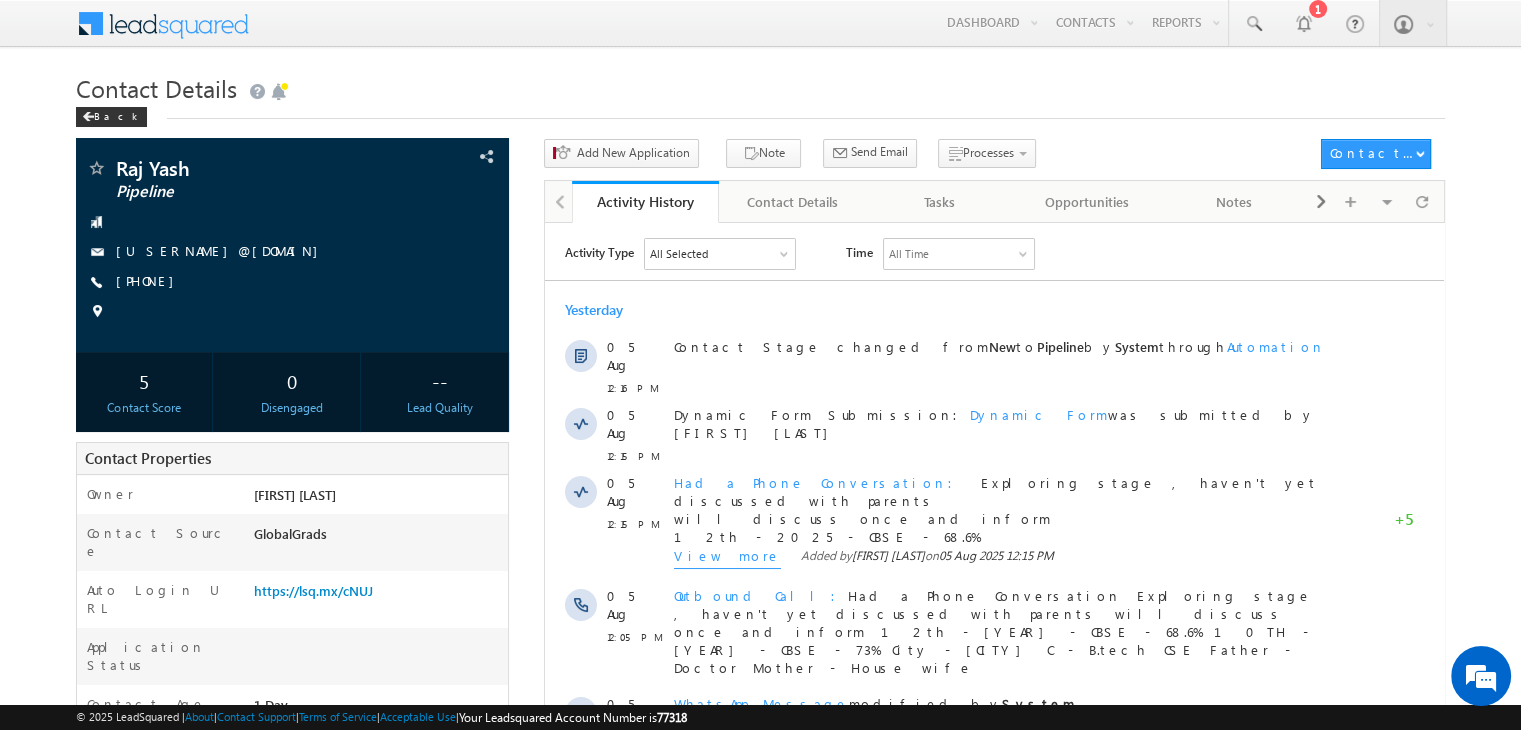 scroll, scrollTop: 0, scrollLeft: 0, axis: both 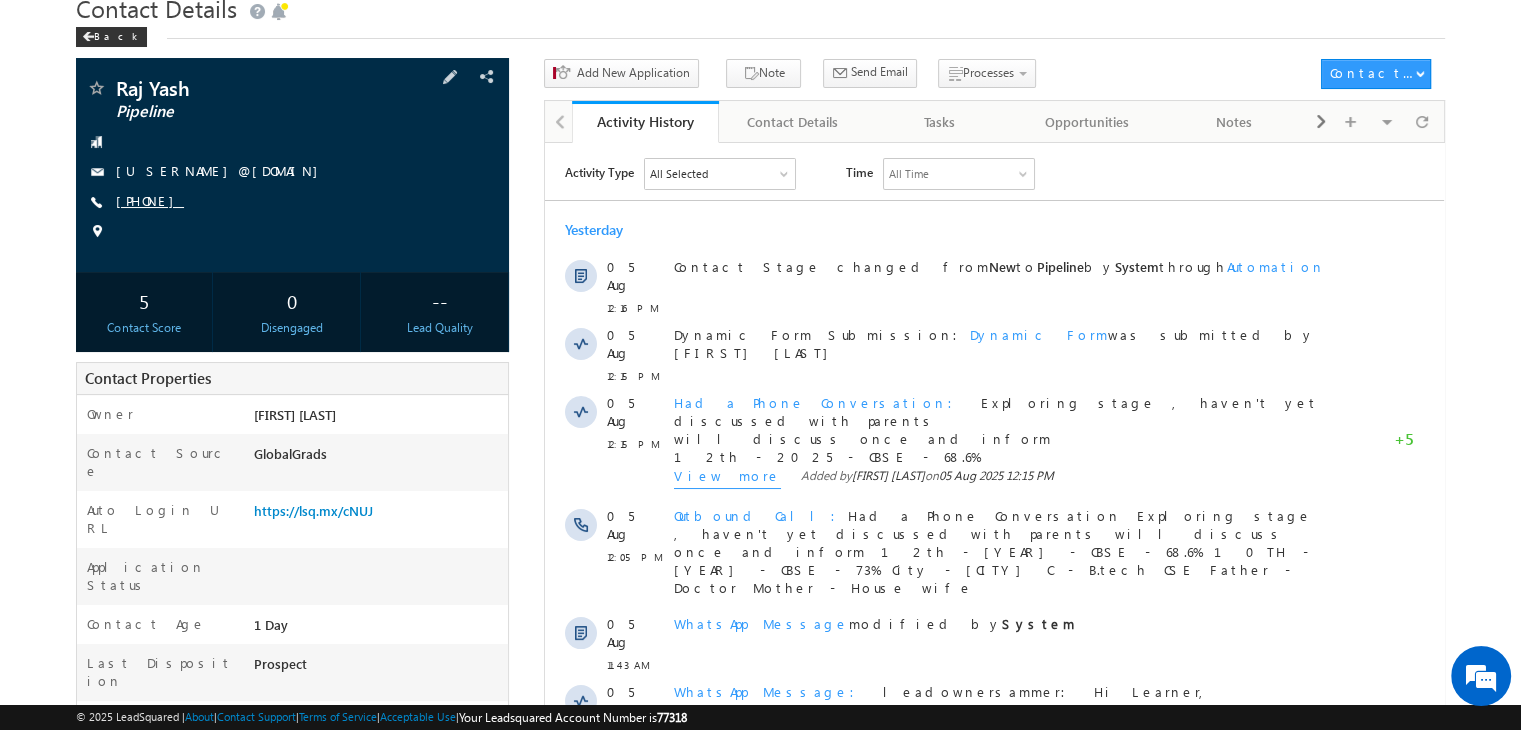 click on "[PHONE]" at bounding box center [150, 200] 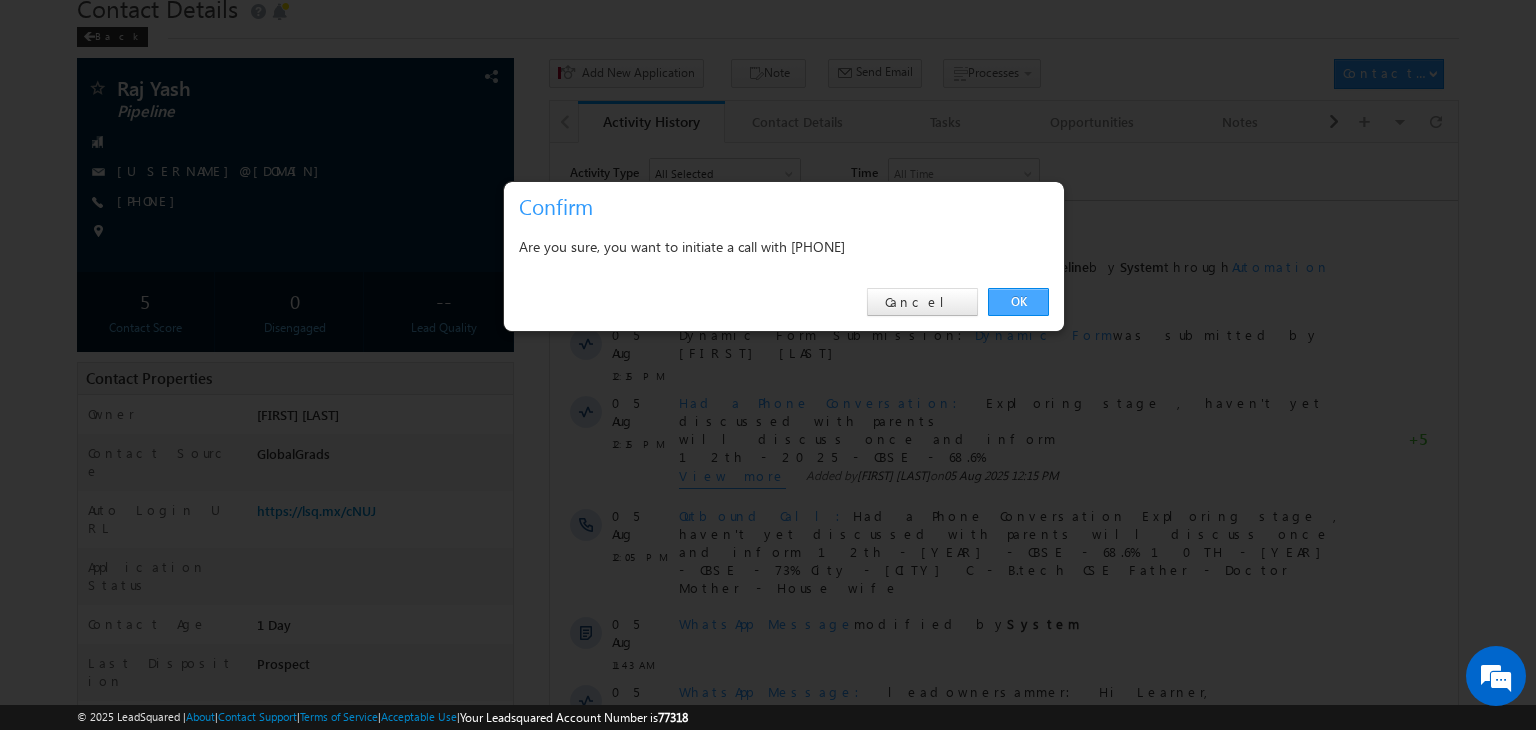 click on "OK" at bounding box center [1018, 302] 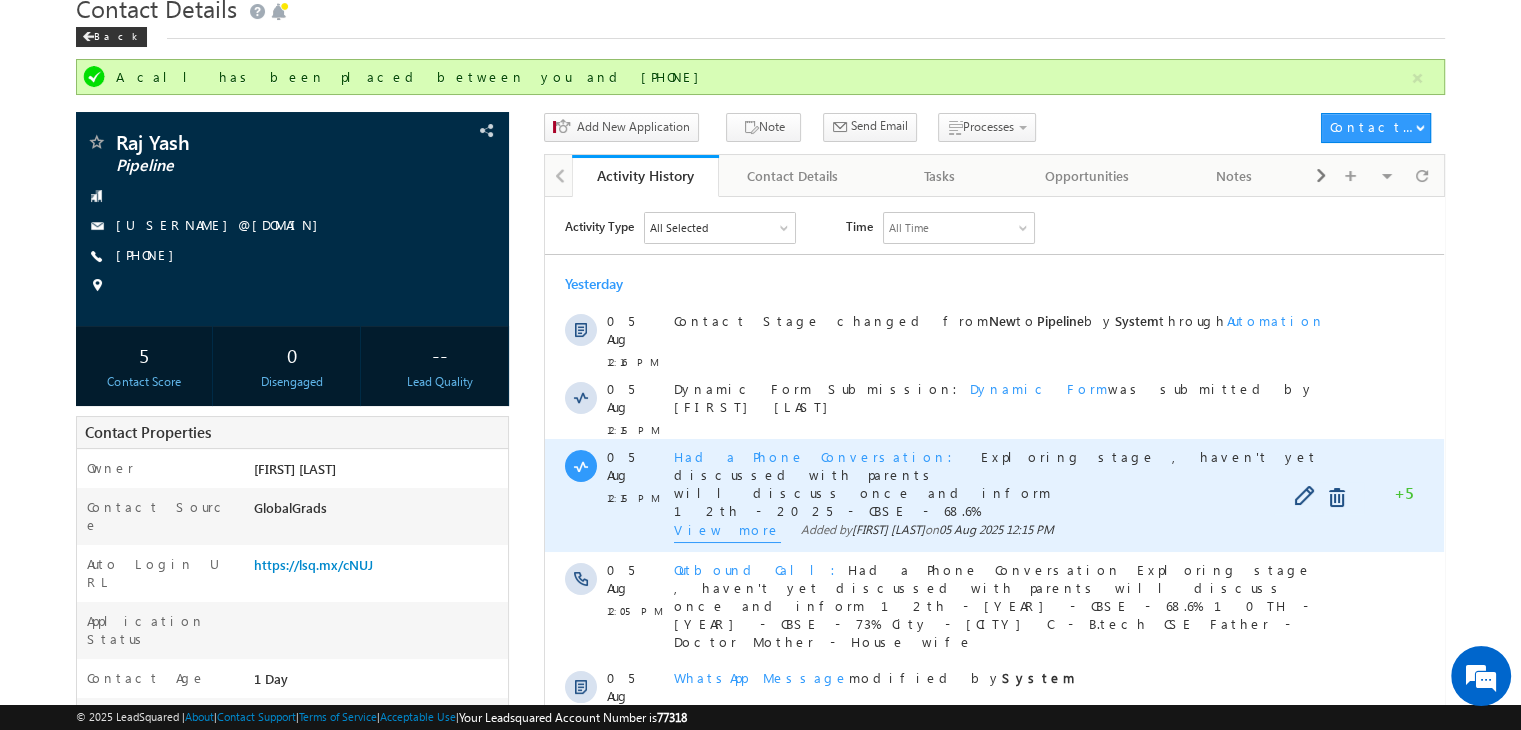 click on "View more" at bounding box center (727, 531) 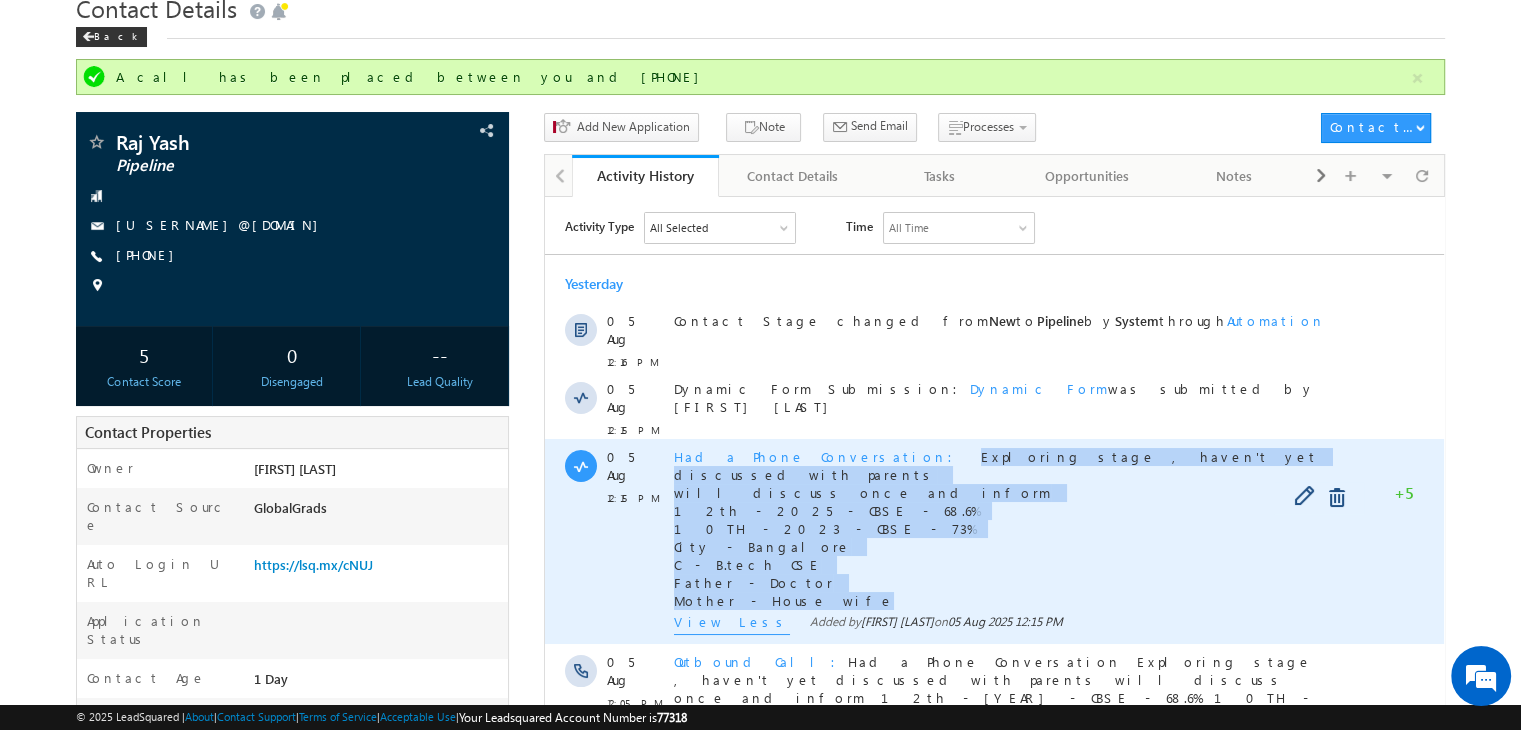 copy on "Exploring stage , haven't yet discussed with parents  will discuss once and inform  12th - 2025 - CBSE - 68.6%  10TH - 2023 - CBSE - 73% City - Bangalore  C - B.tech CSE  Father - Doctor  Mother - House wife" 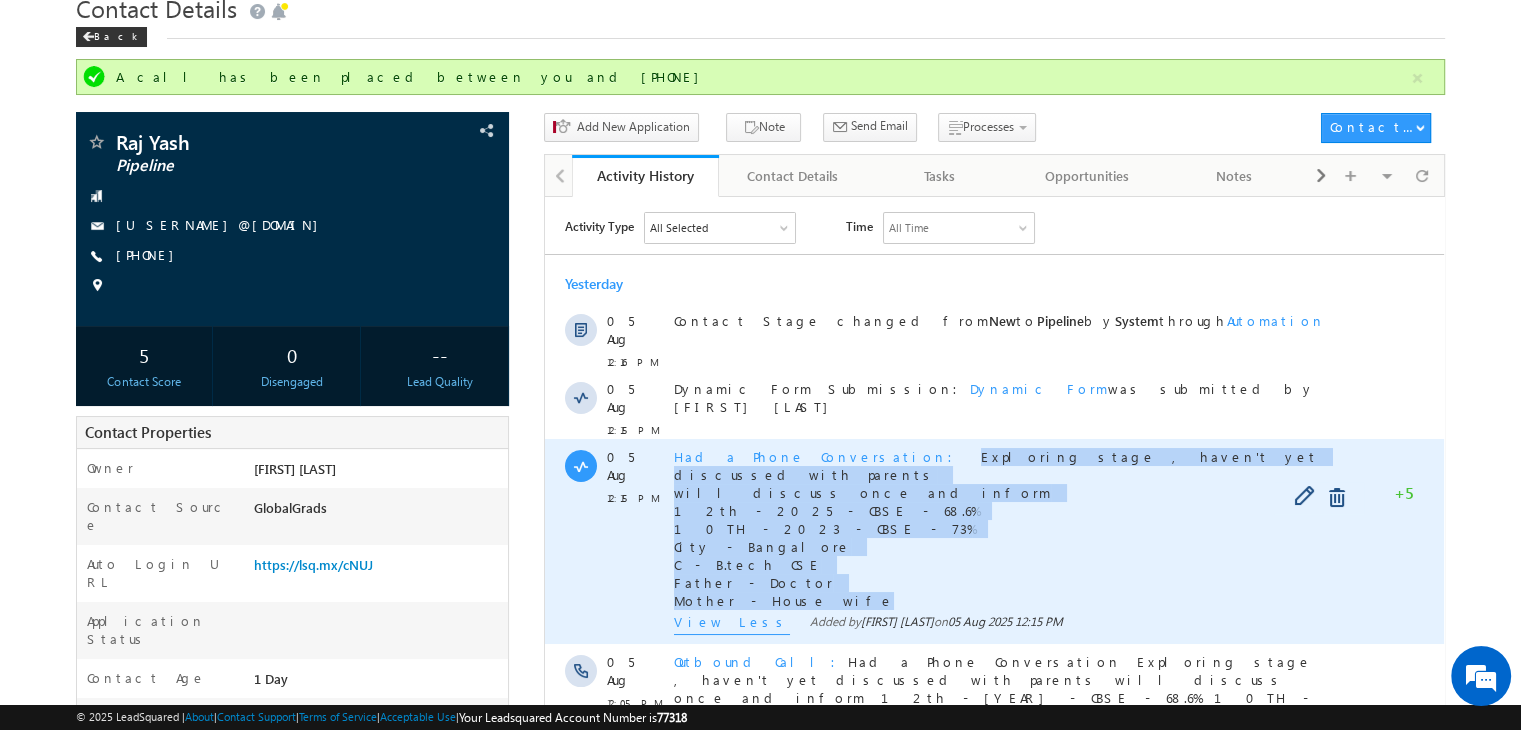 drag, startPoint x: 794, startPoint y: 564, endPoint x: 840, endPoint y: 436, distance: 136.01471 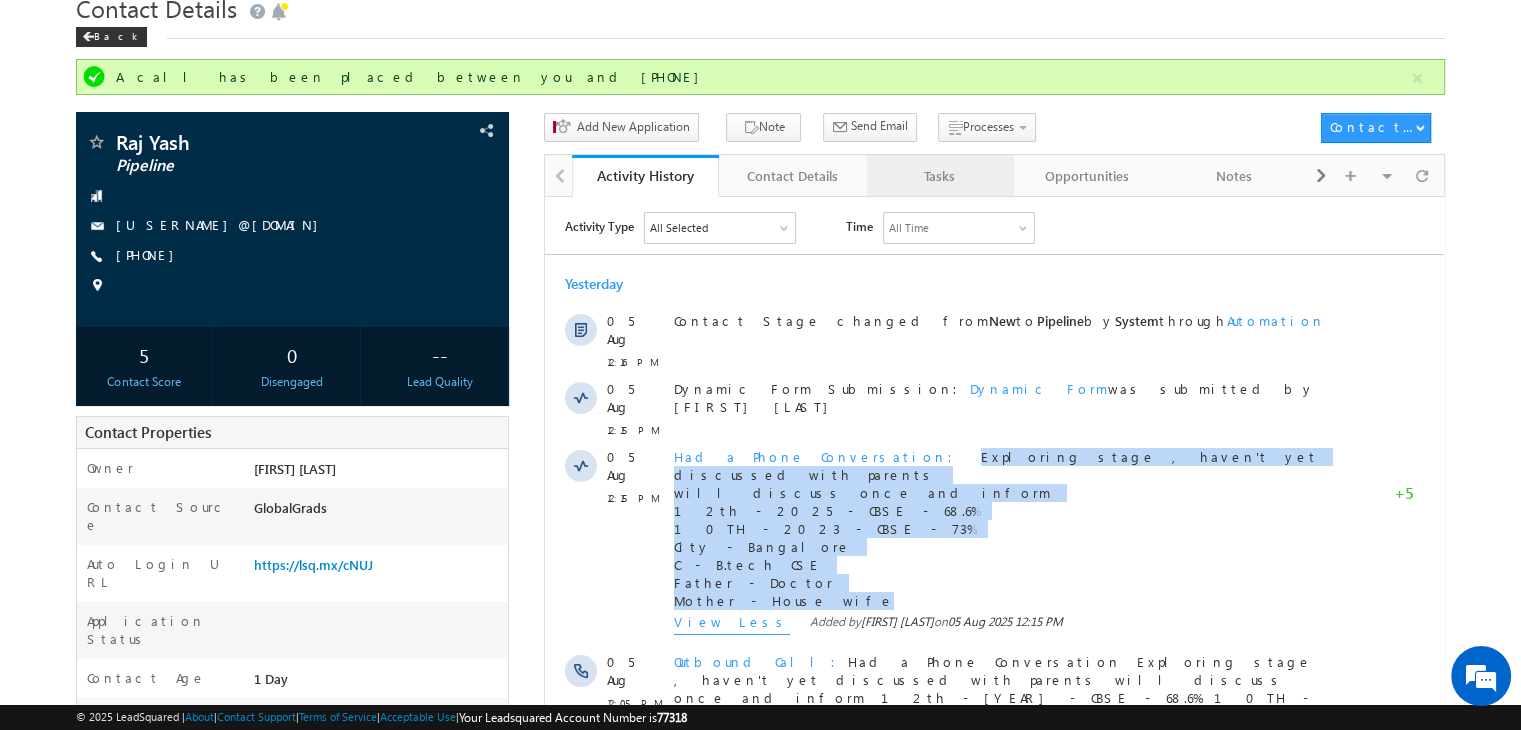 click on "Tasks" at bounding box center (939, 176) 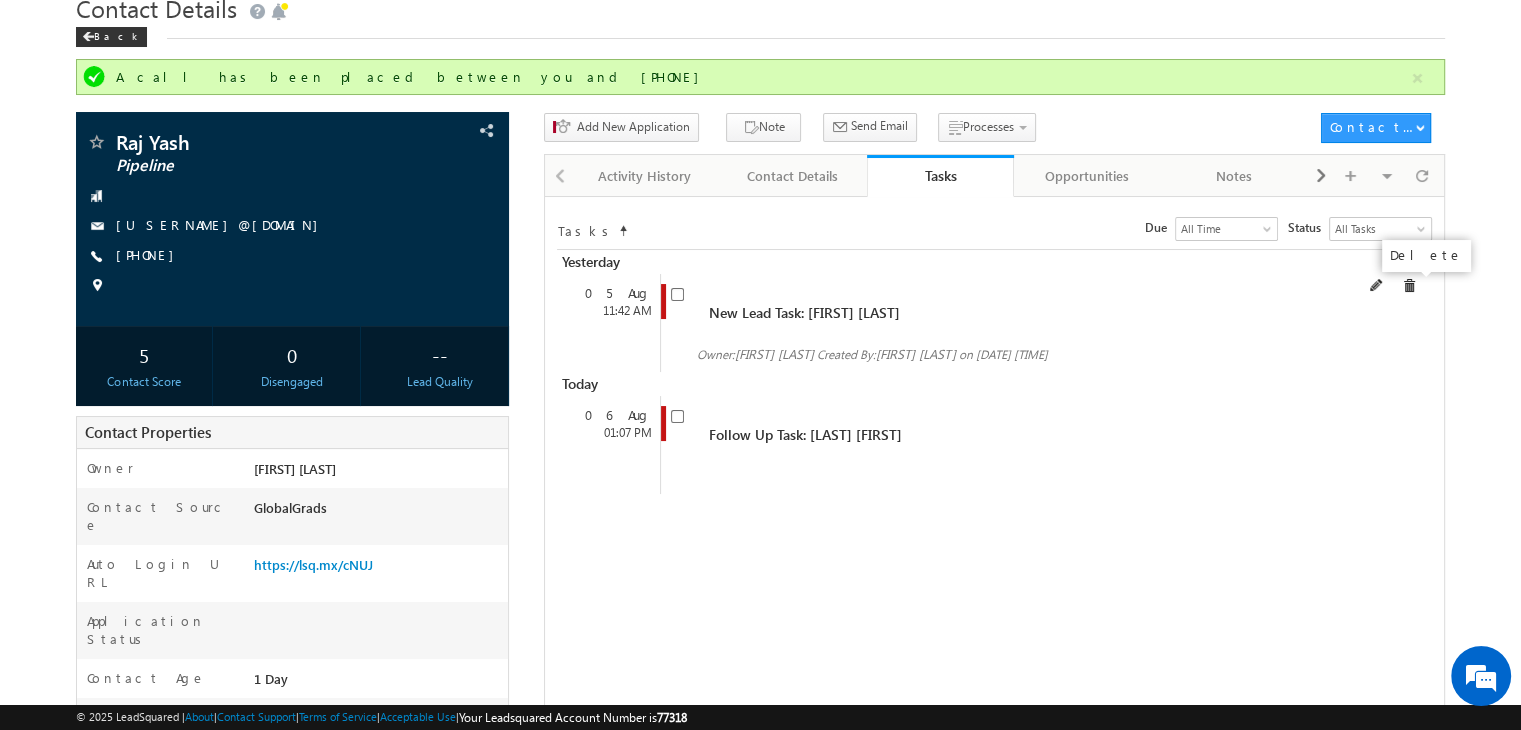 click at bounding box center [1409, 286] 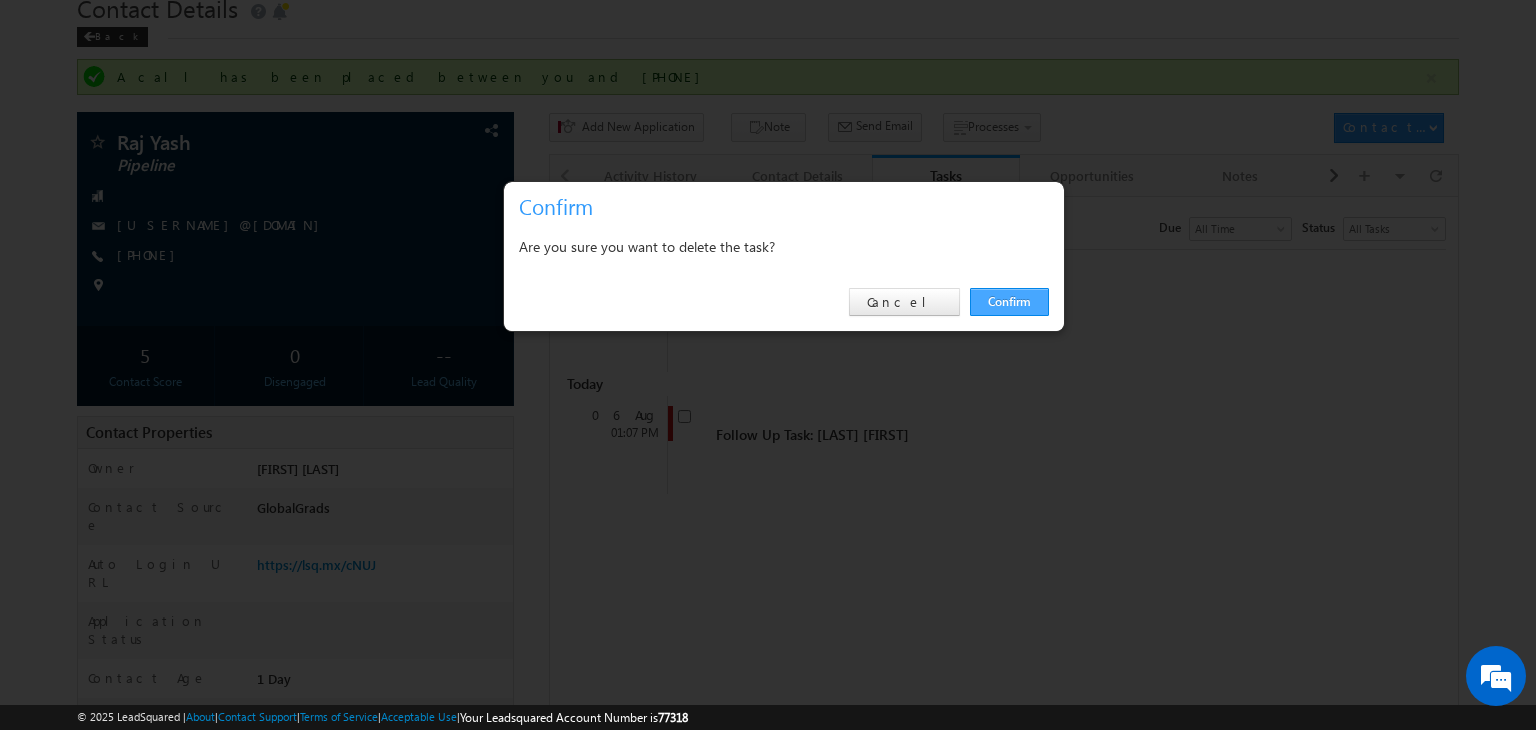 click on "Confirm" at bounding box center [1009, 302] 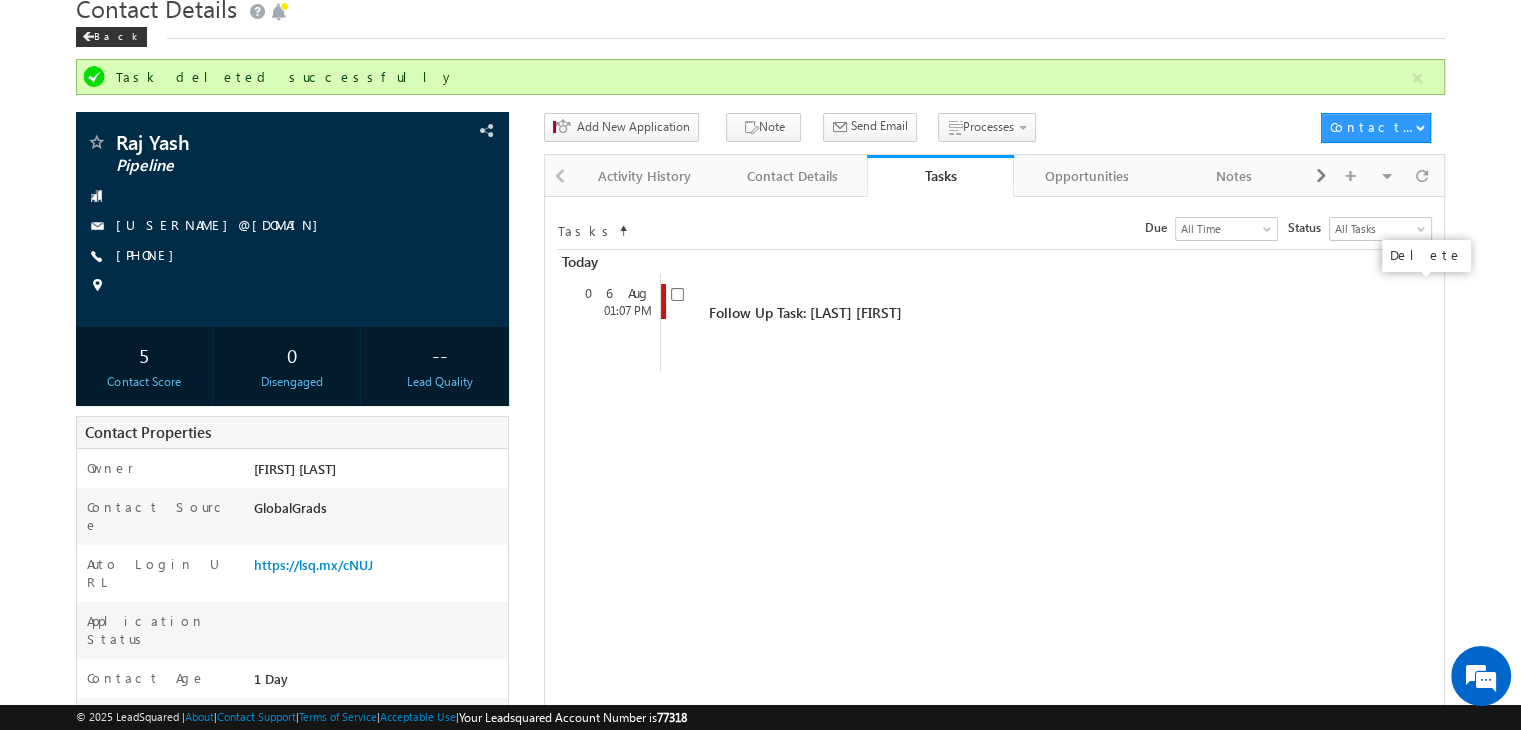 click at bounding box center [0, 0] 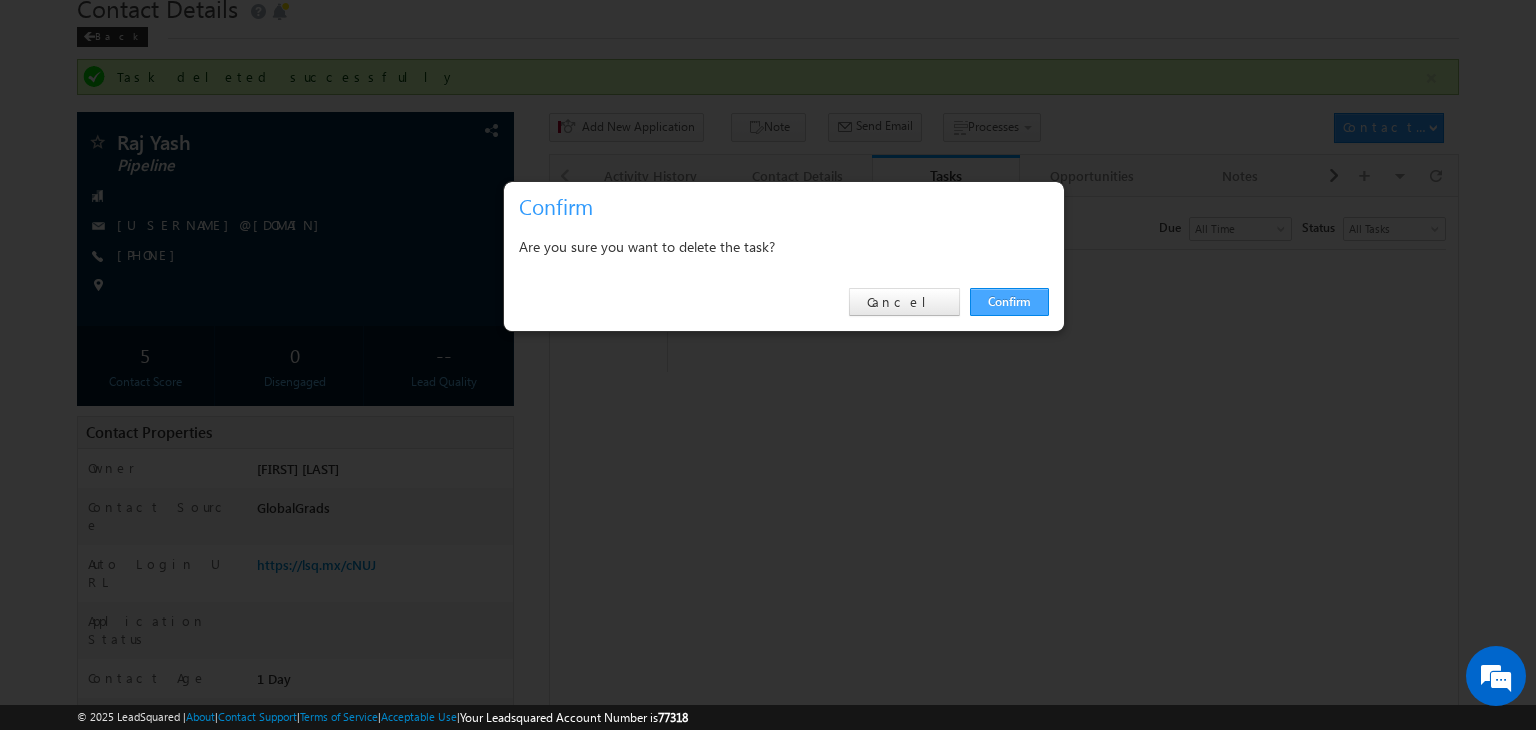 click on "Confirm" at bounding box center [1009, 302] 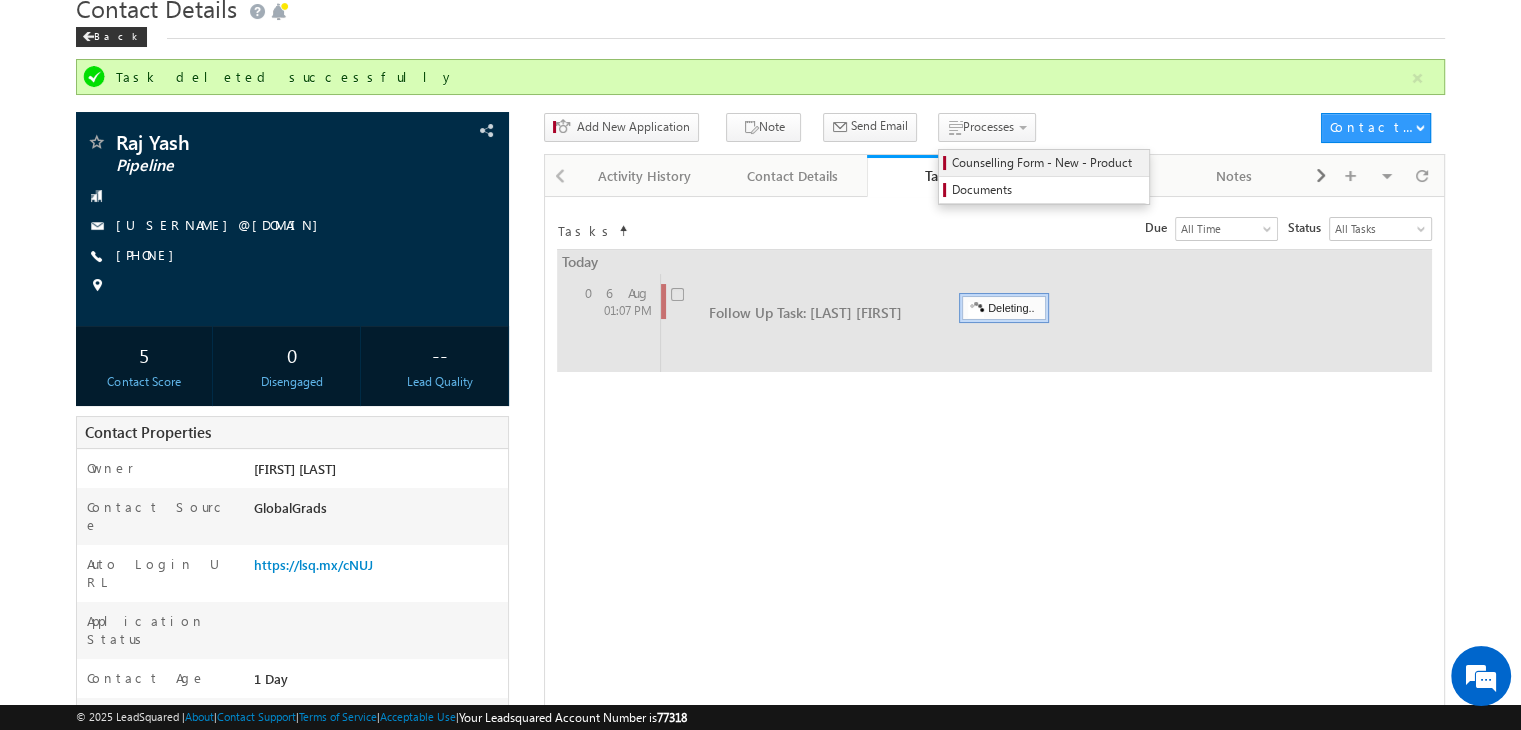 click on "Counselling Form - New - Product" at bounding box center (1047, 163) 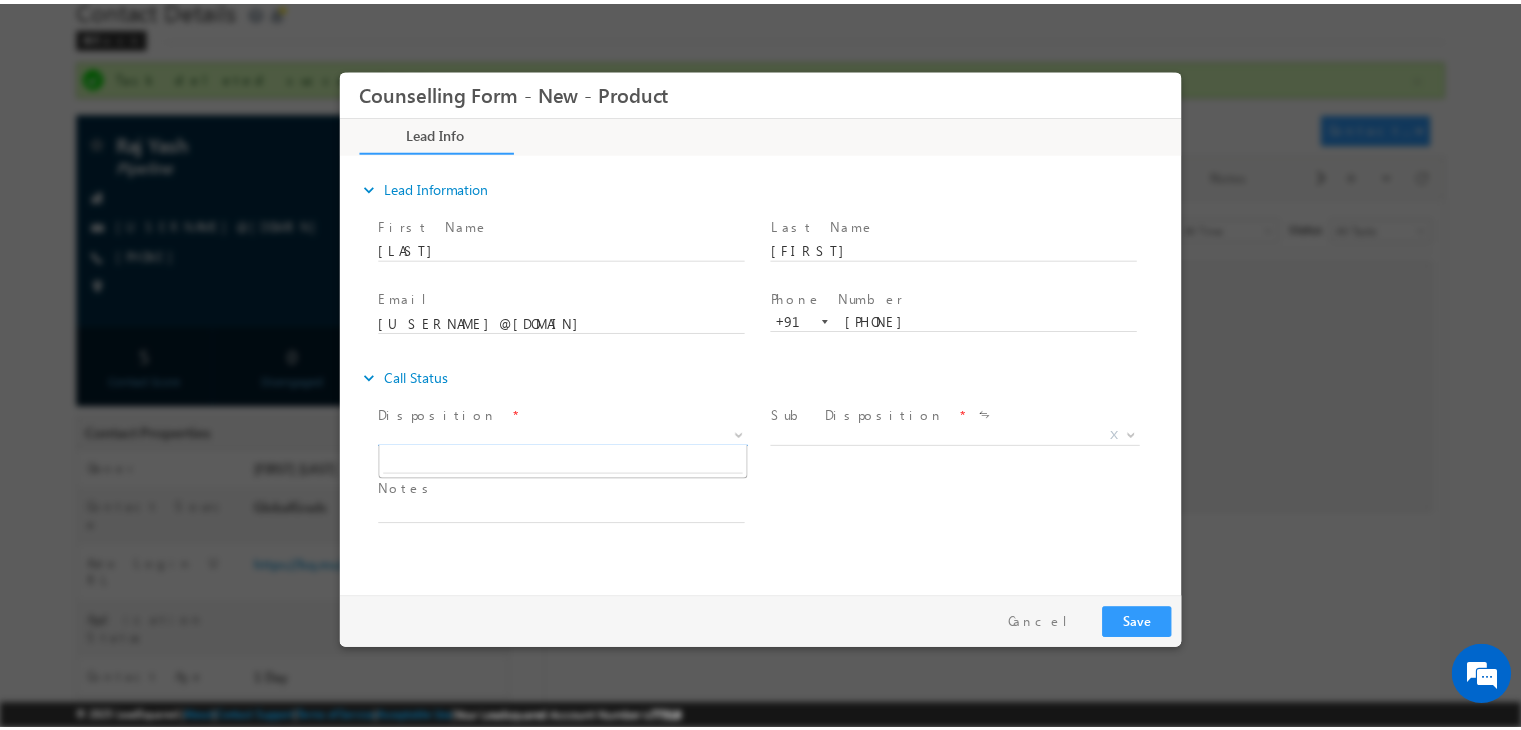 scroll, scrollTop: 0, scrollLeft: 0, axis: both 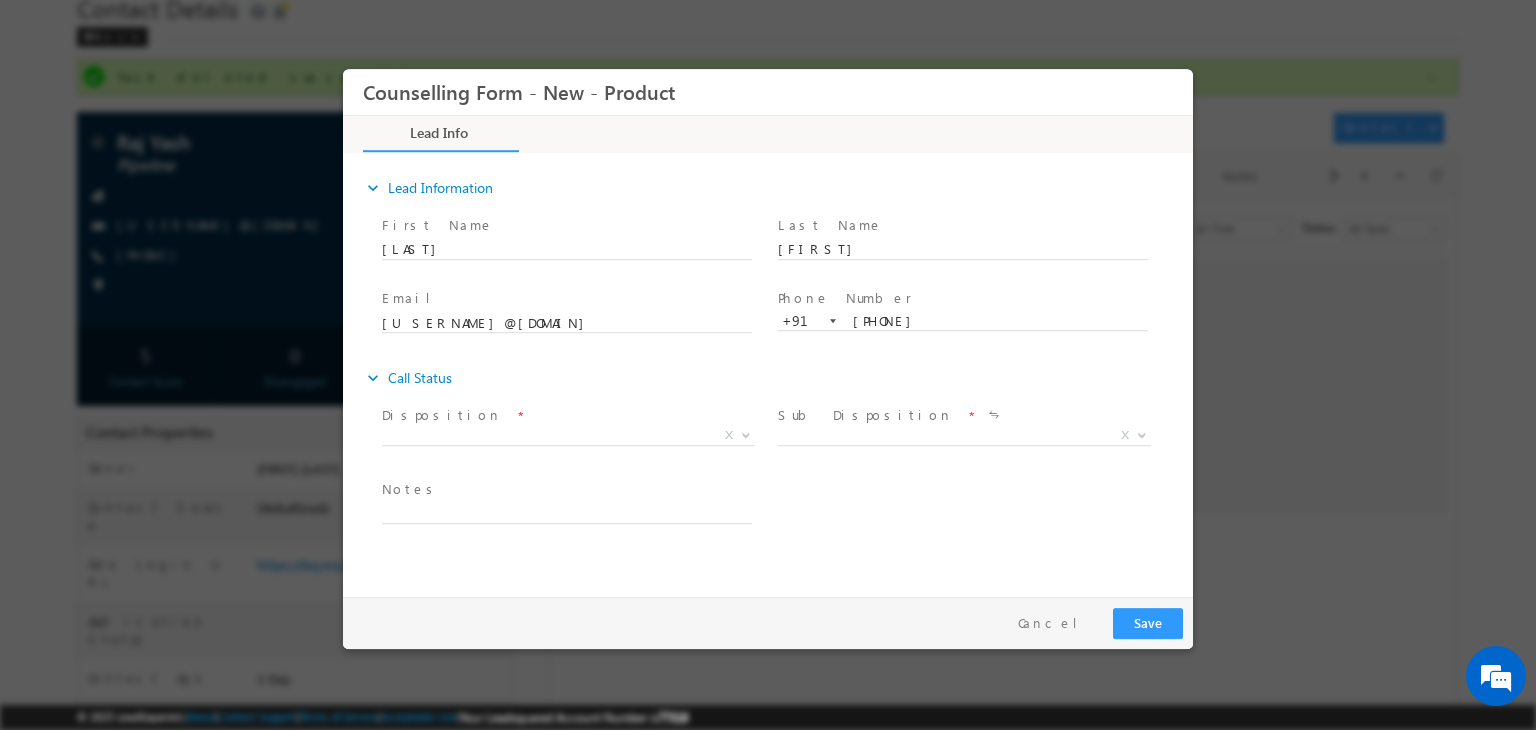 click on "Follow Up Date
*
Notes
*" at bounding box center (785, 512) 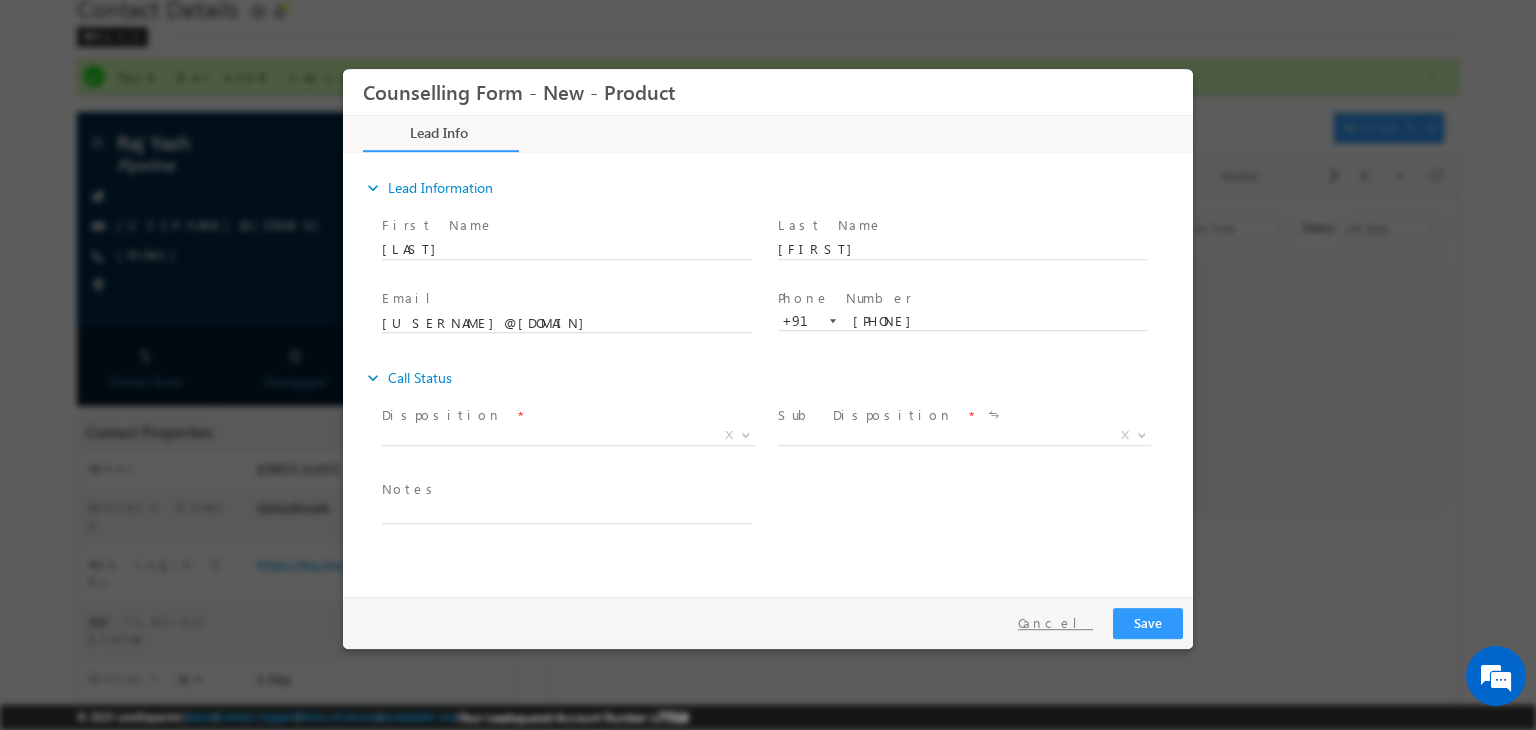 click on "Cancel" at bounding box center [1055, 623] 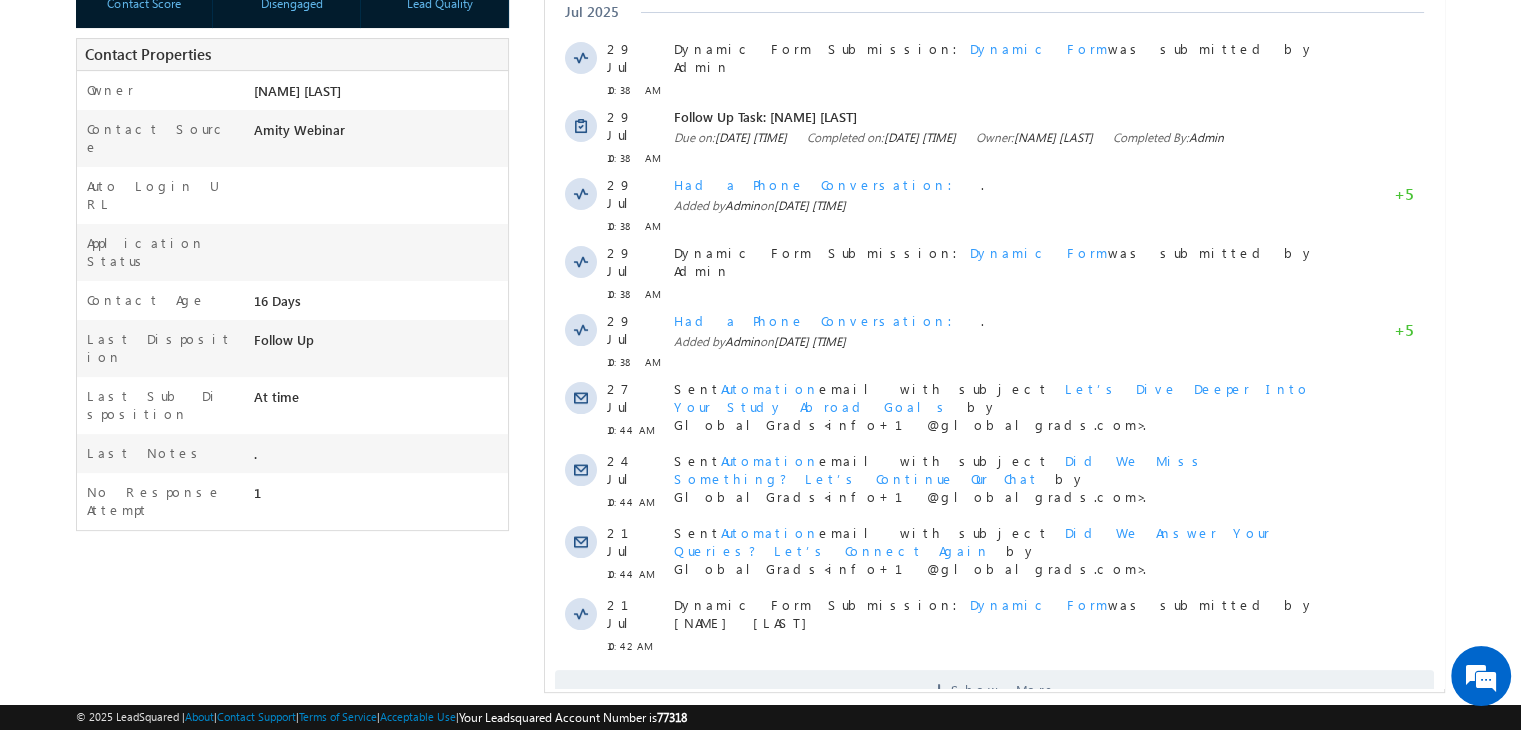 scroll, scrollTop: 416, scrollLeft: 0, axis: vertical 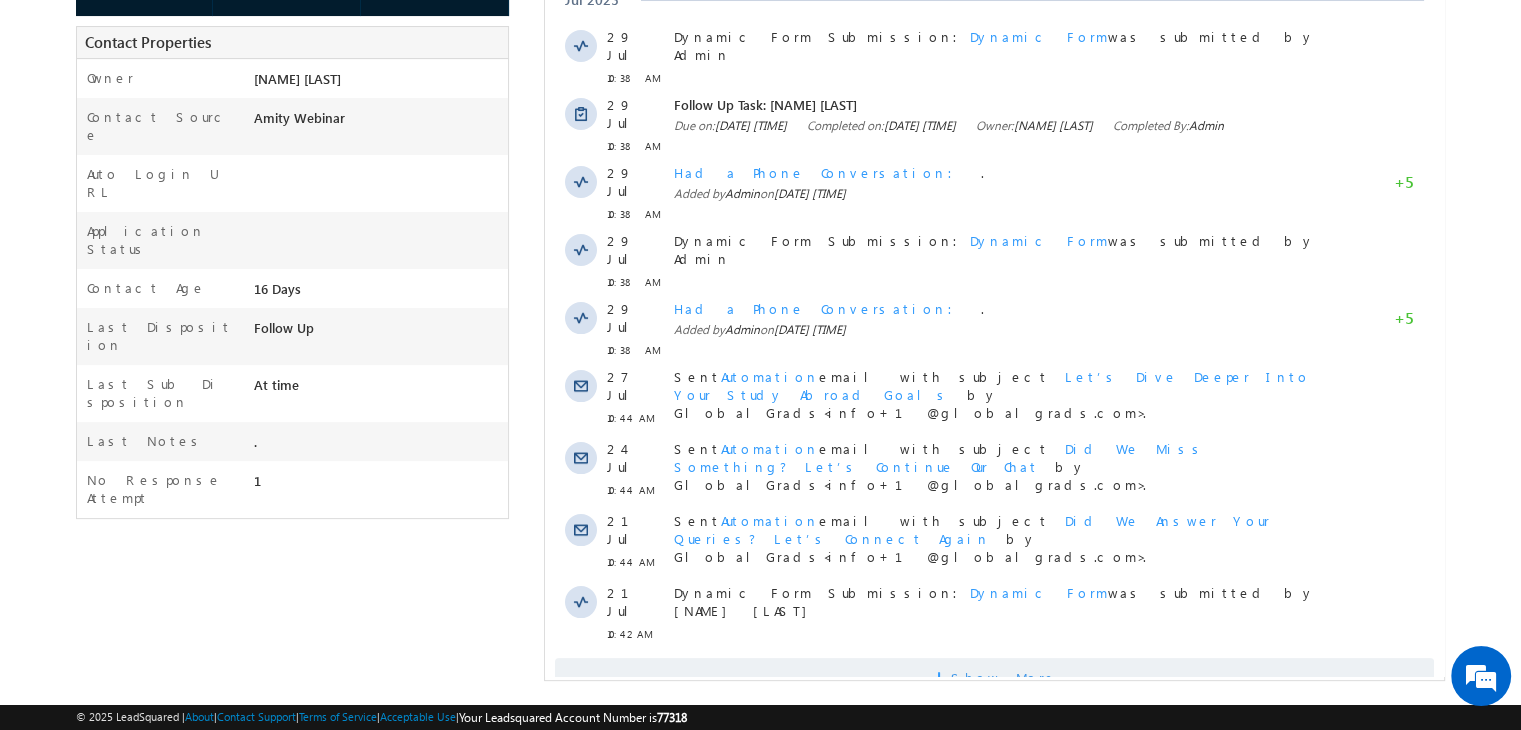 click on "Show More" at bounding box center [1004, 678] 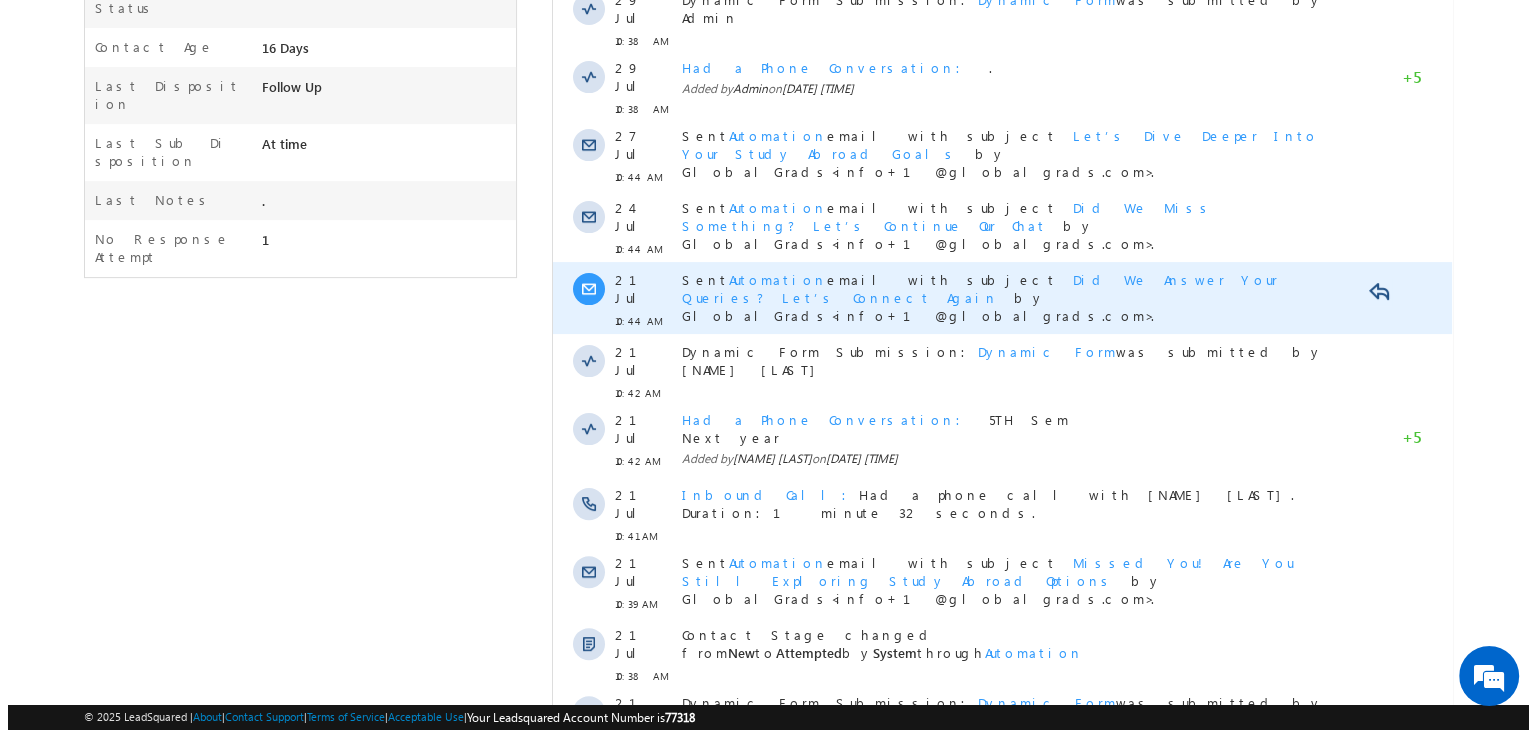 scroll, scrollTop: 656, scrollLeft: 0, axis: vertical 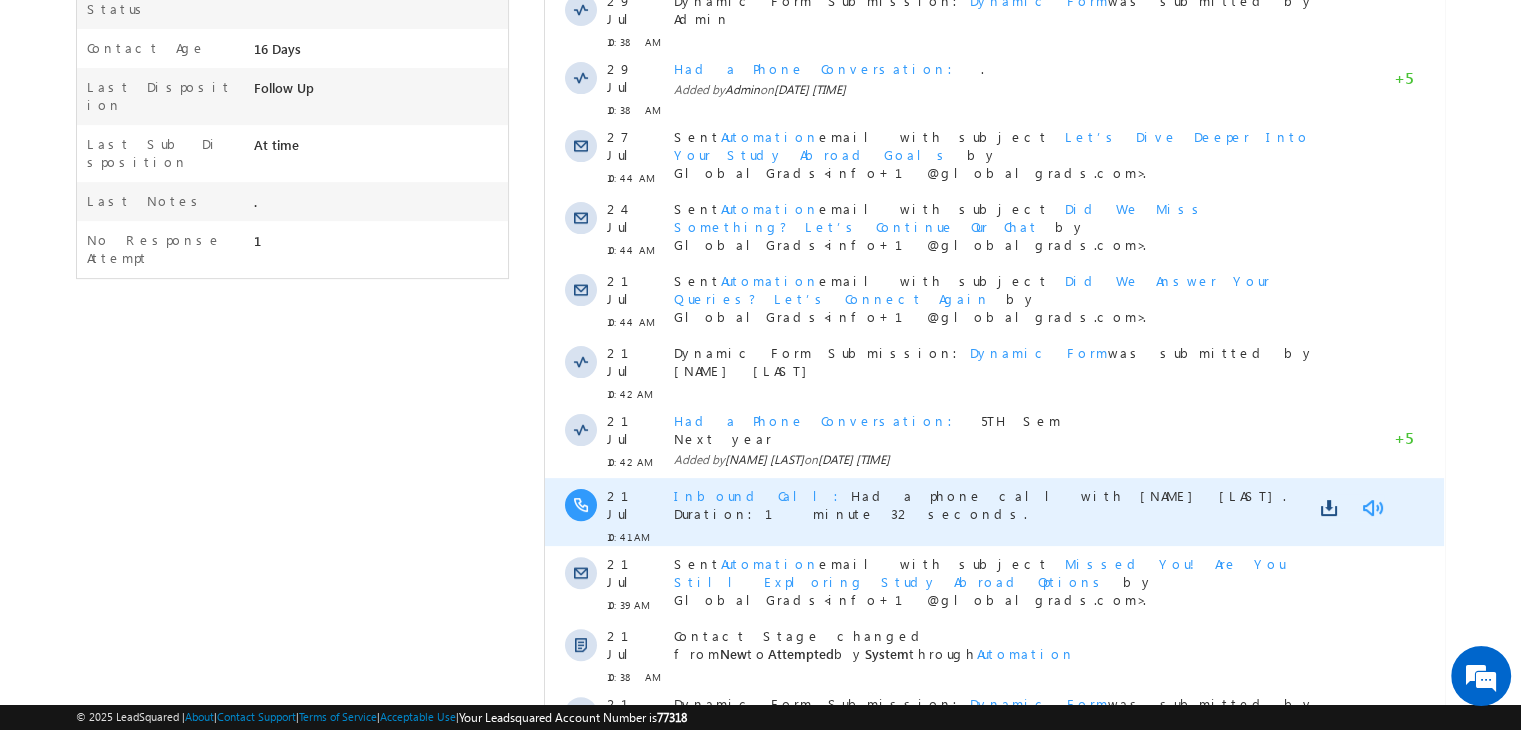 click at bounding box center (1372, 508) 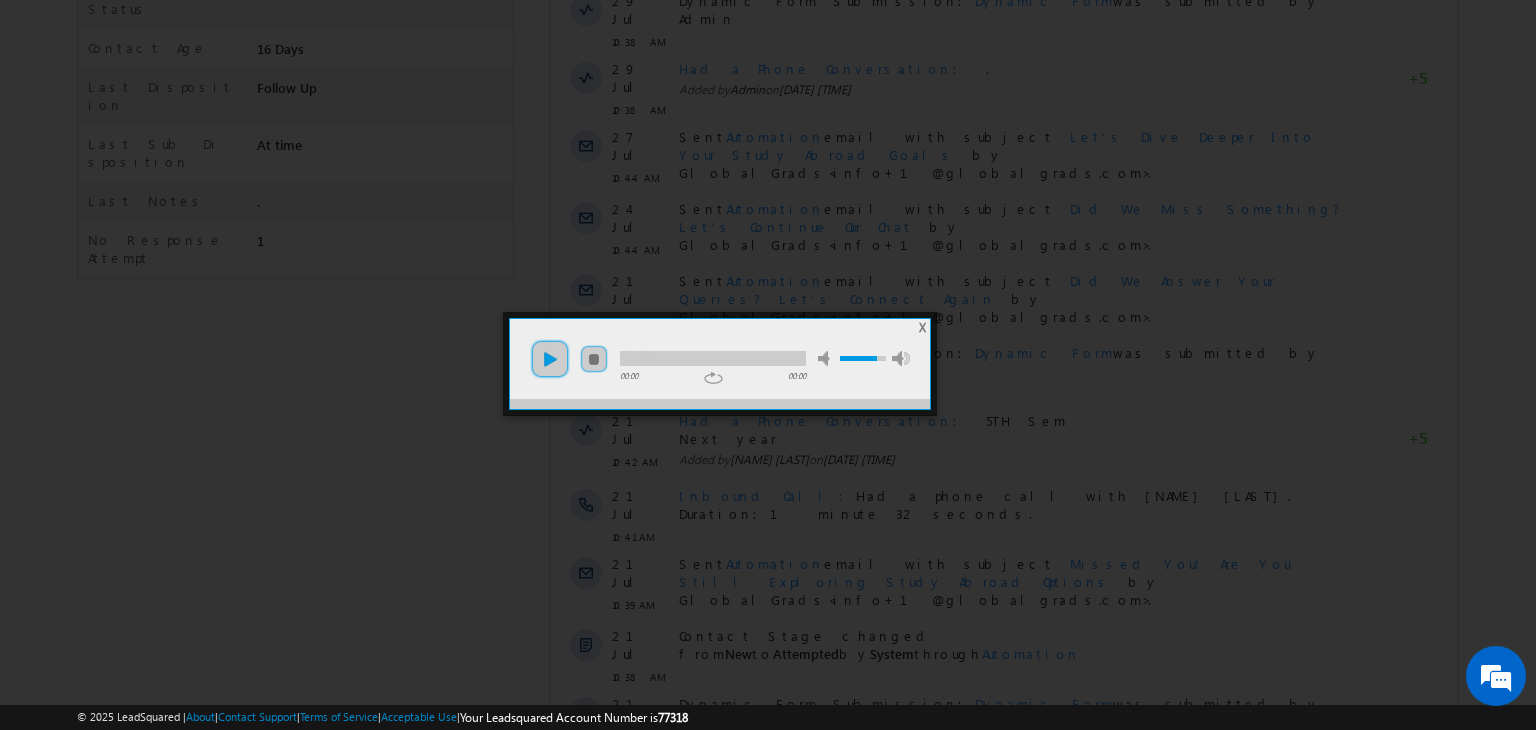 click on "play" at bounding box center (550, 359) 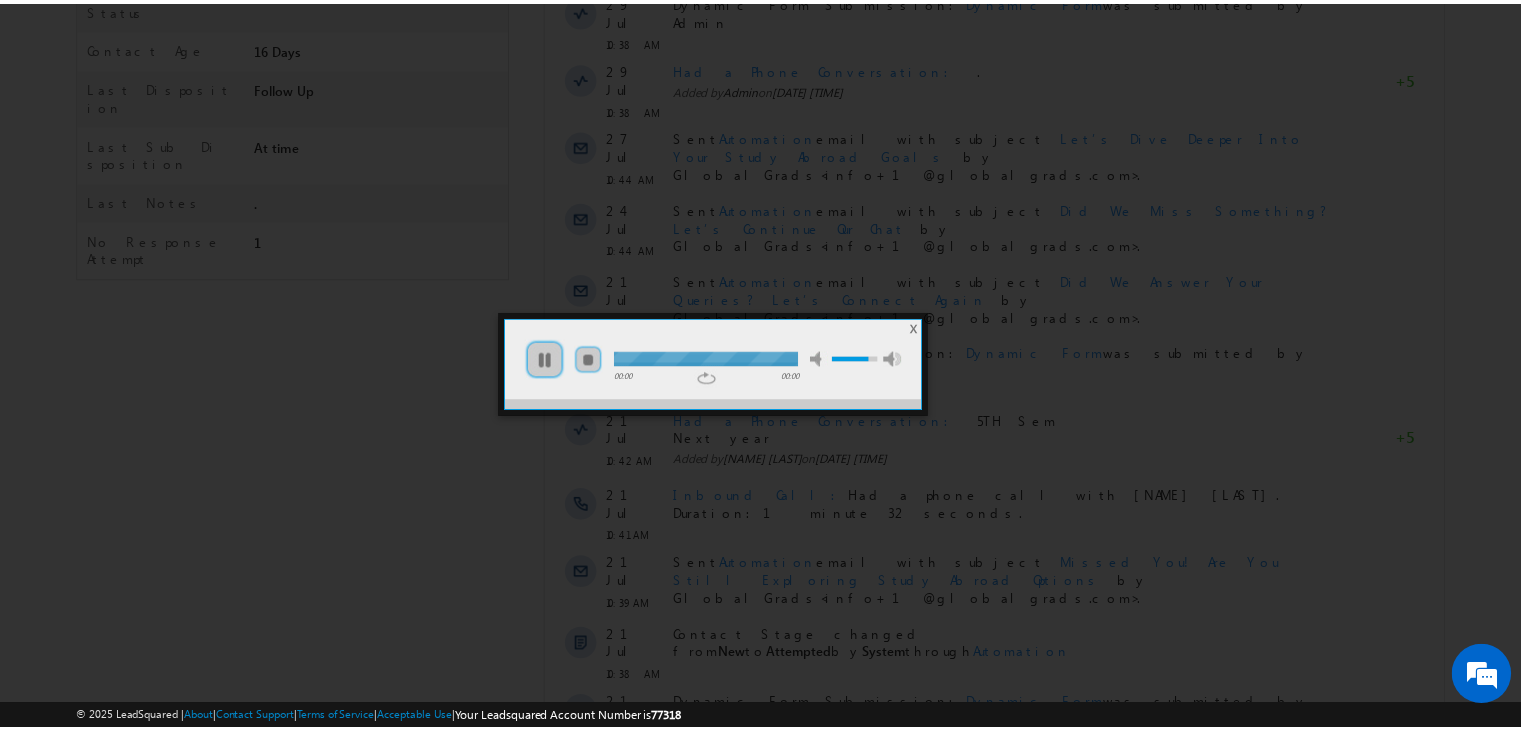 scroll, scrollTop: 0, scrollLeft: 0, axis: both 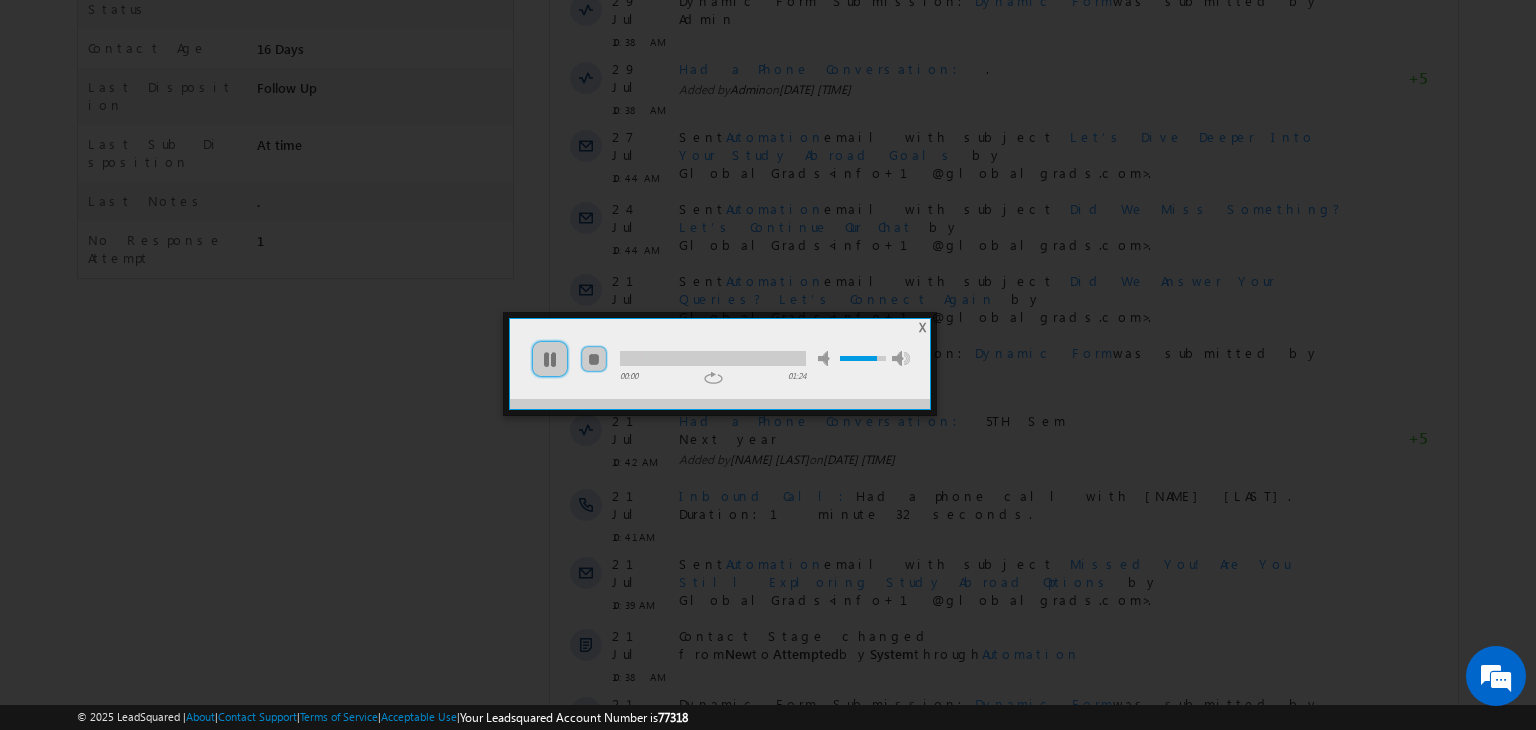 click at bounding box center [713, 358] 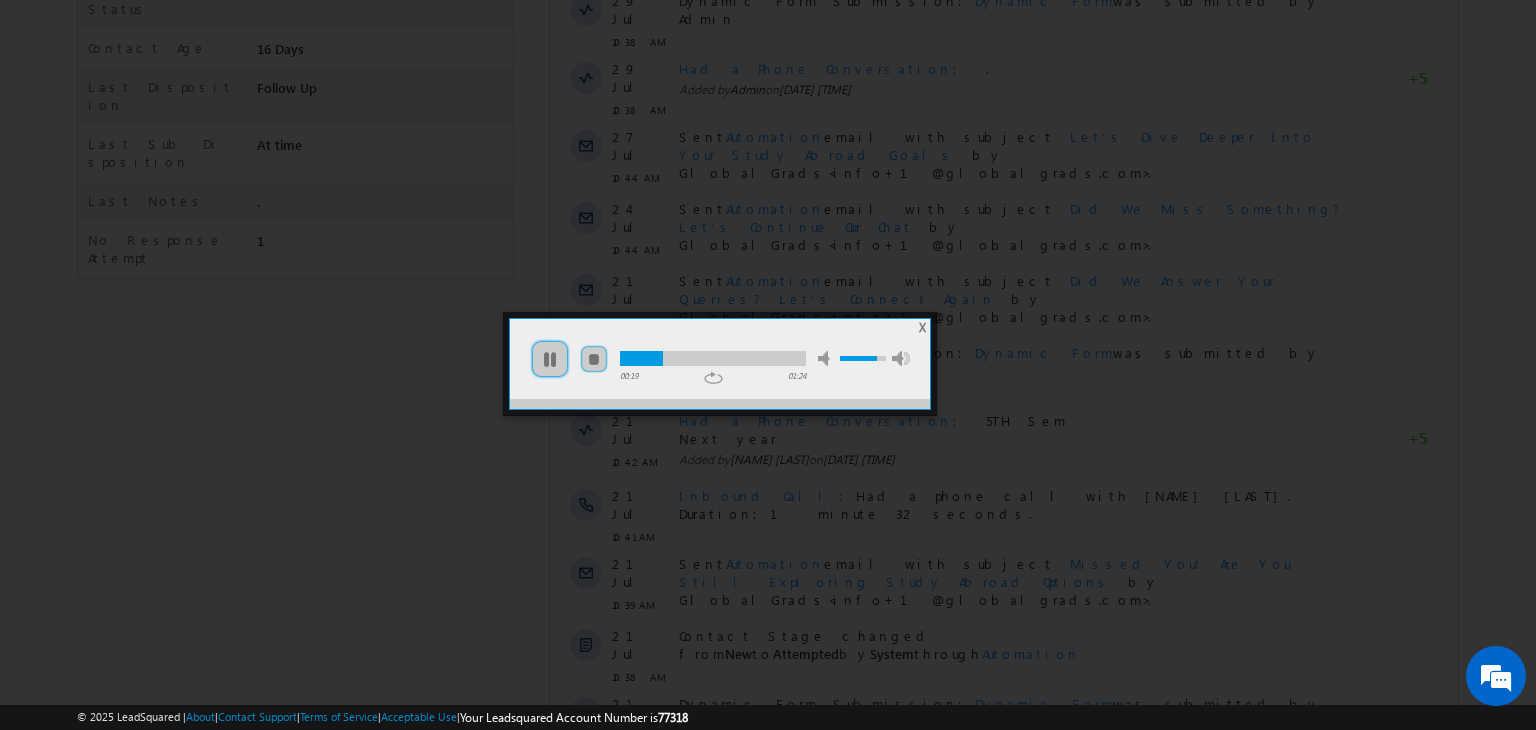 click at bounding box center [713, 358] 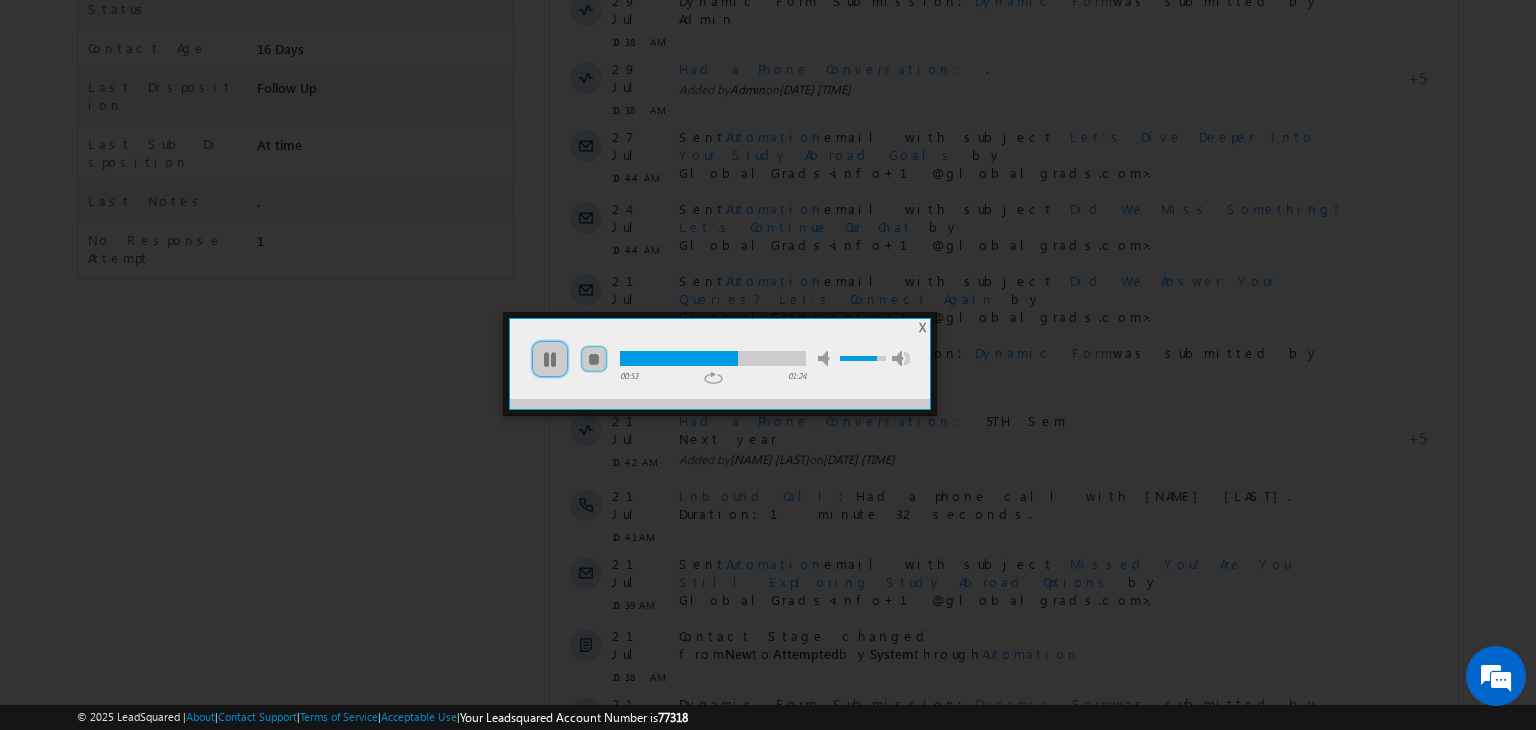 click at bounding box center (713, 358) 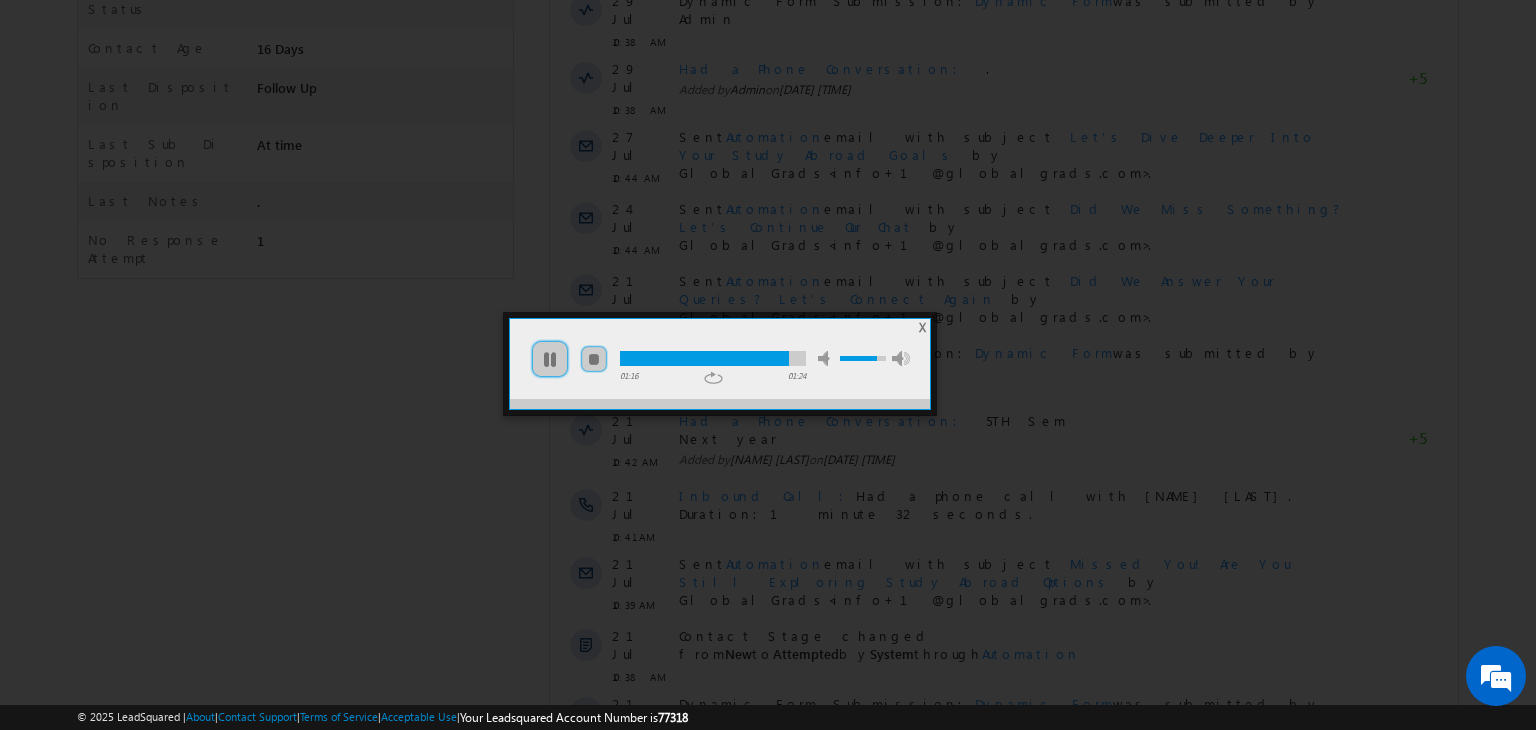 click on "X" at bounding box center [922, 327] 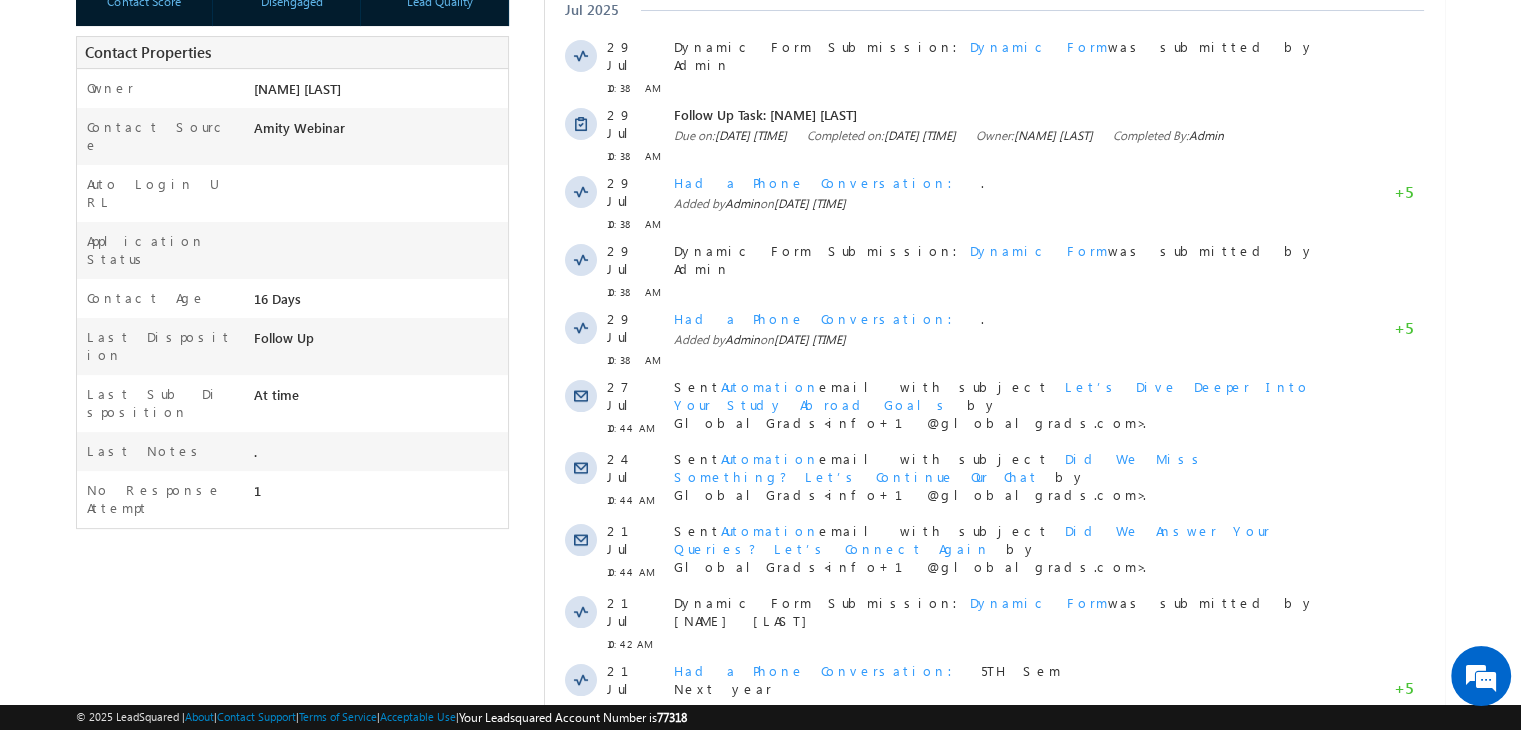 scroll, scrollTop: 0, scrollLeft: 0, axis: both 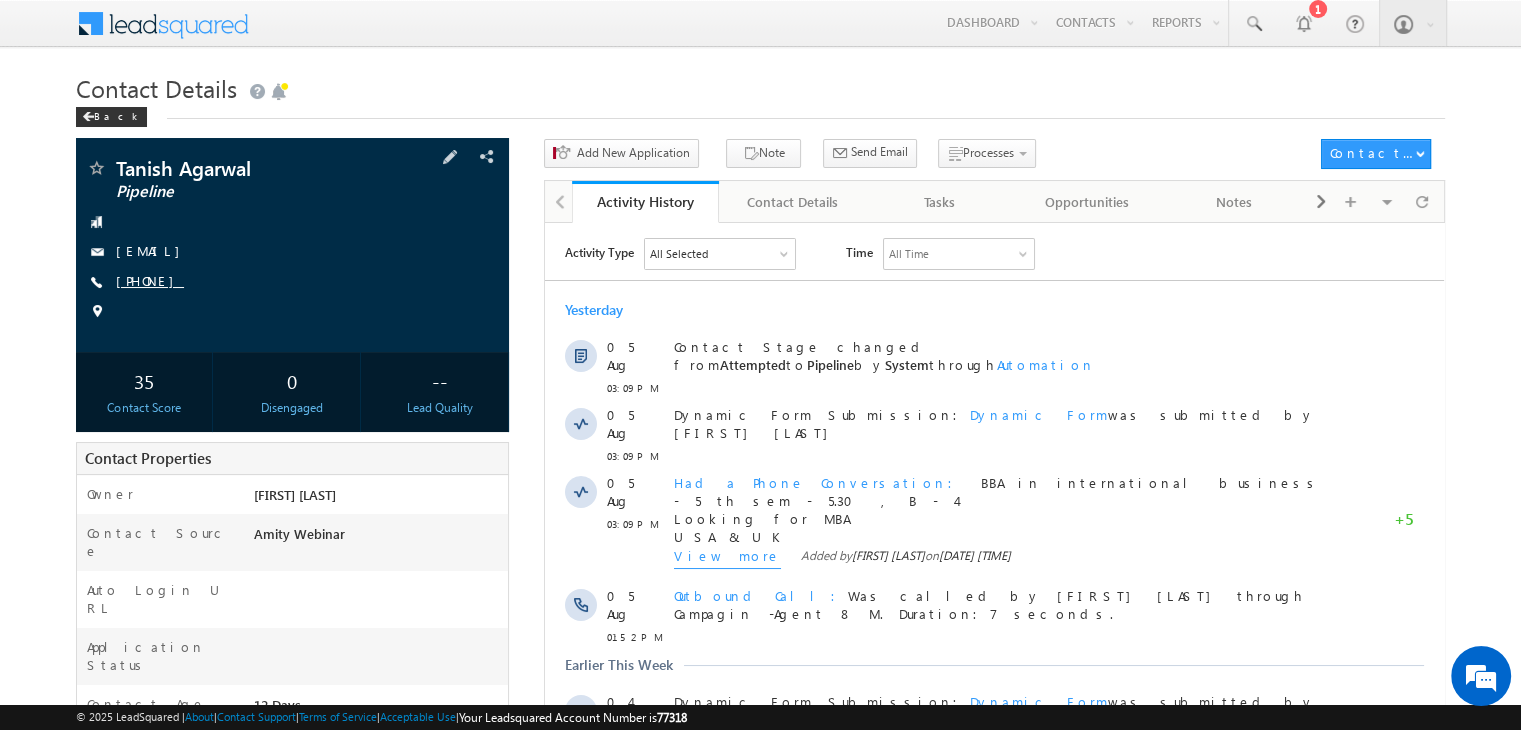 click on "[PHONE]" at bounding box center [150, 280] 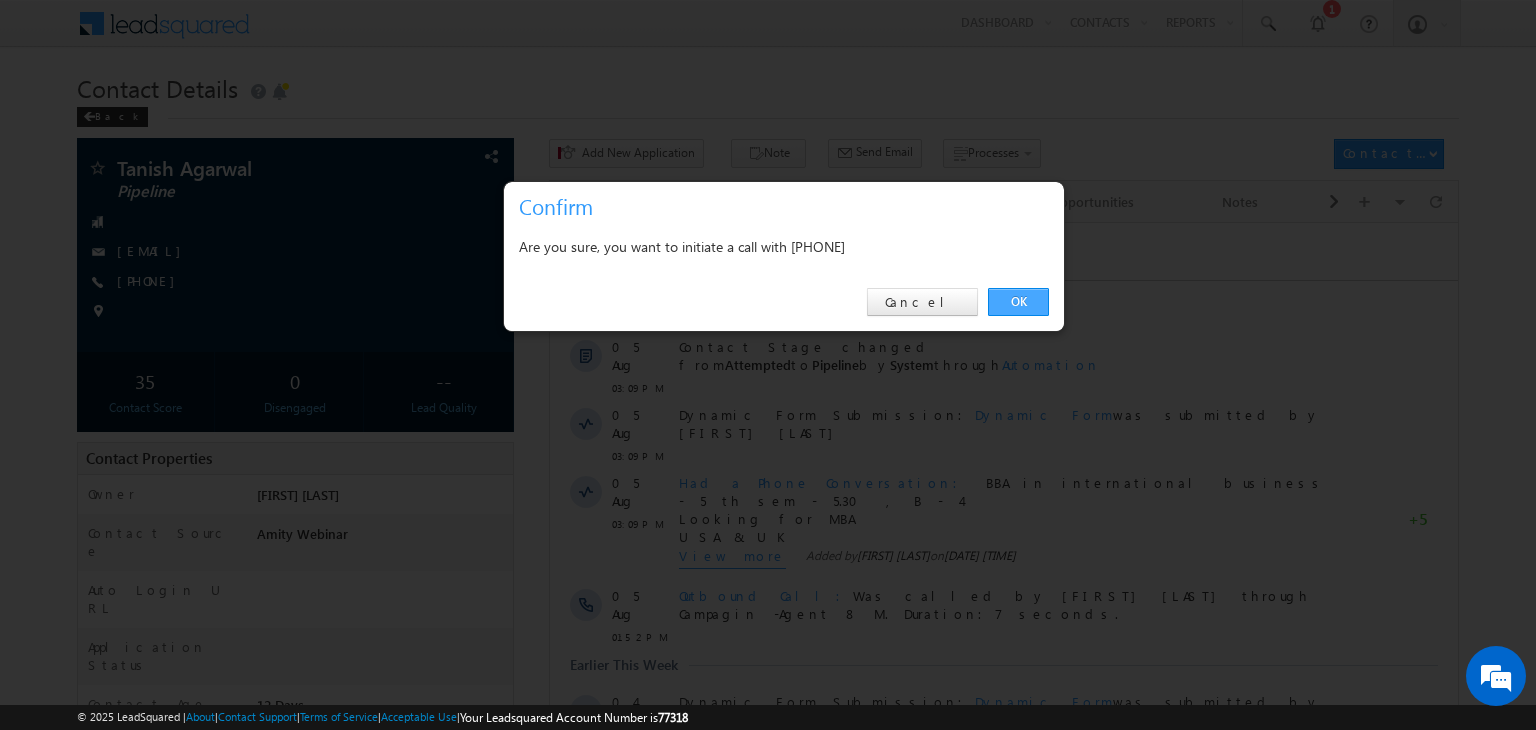 click on "OK" at bounding box center (1018, 302) 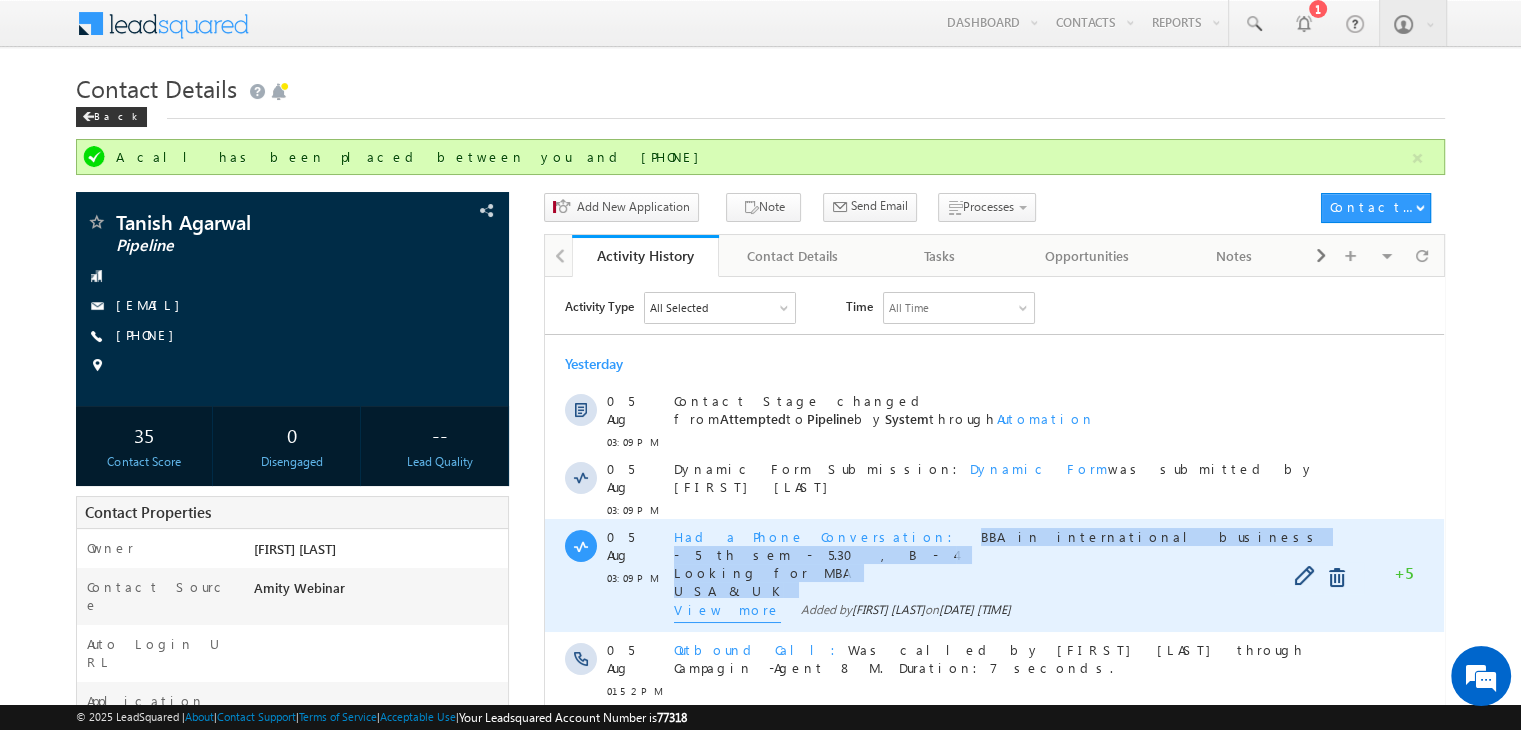 drag, startPoint x: 836, startPoint y: 516, endPoint x: 956, endPoint y: 571, distance: 132.00378 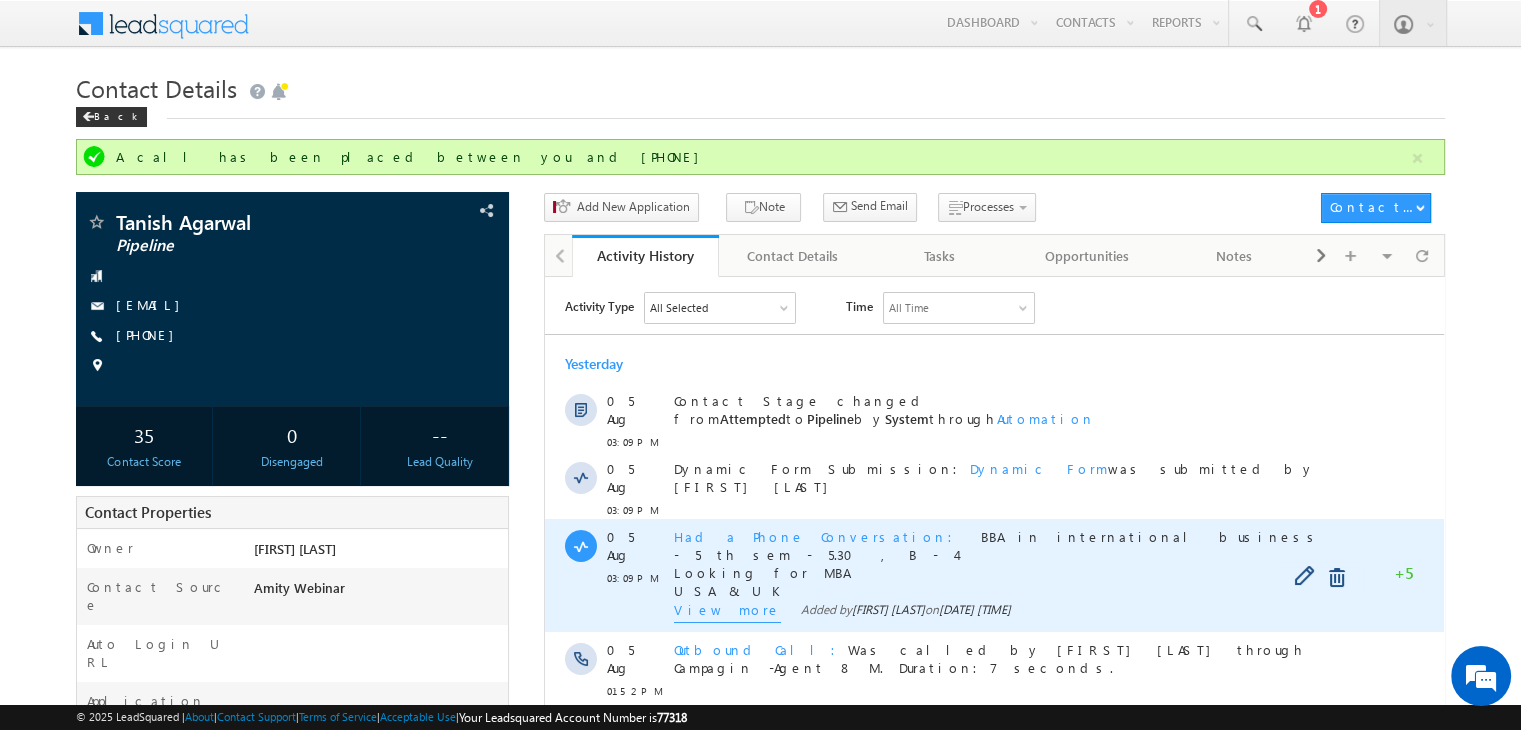 click on "View more" at bounding box center [727, 611] 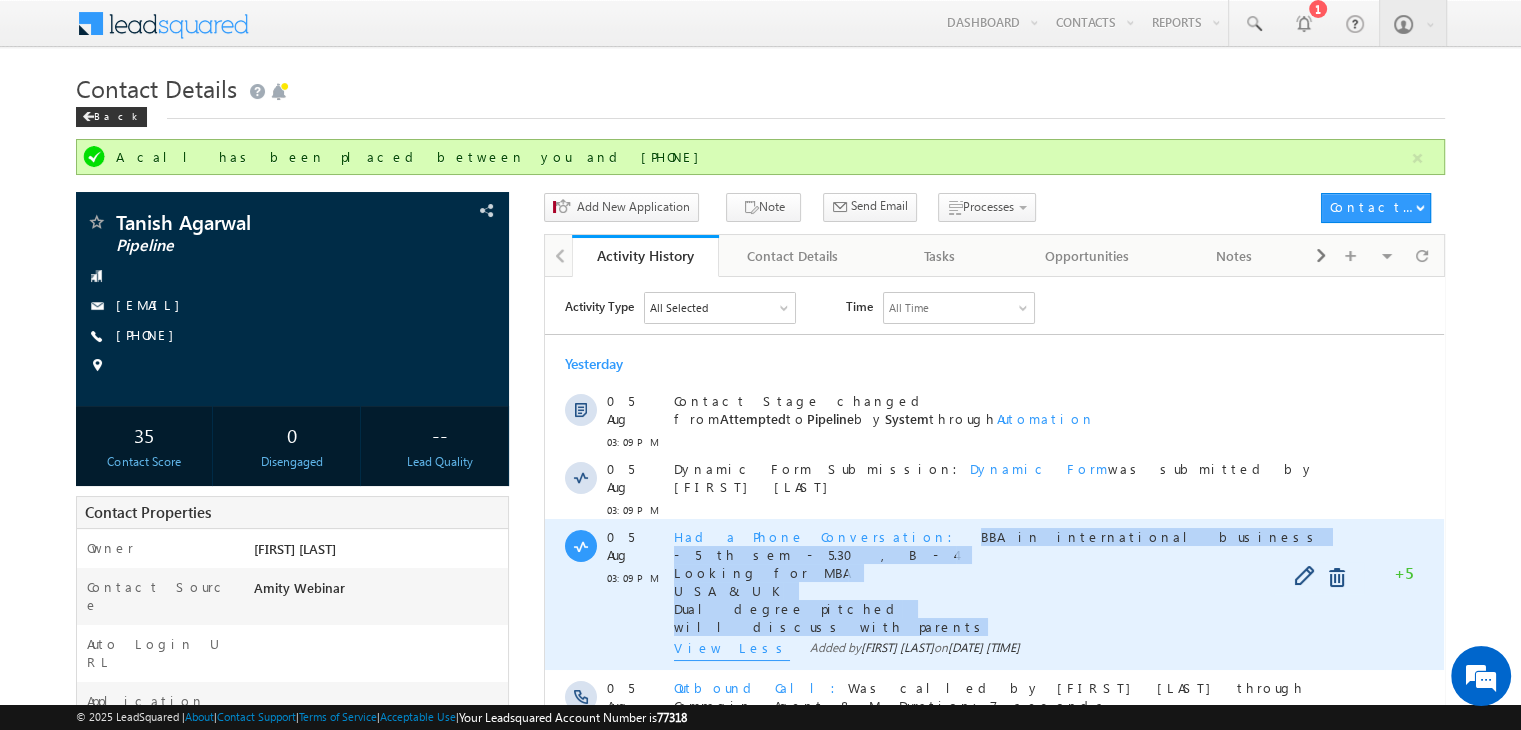 copy on "BBA in international business - 5 th sem - 5.30 , B - 4 Looking for MBA [COUNTRY] & [COUNTRY]  Dual degree pitched will discuss with parents" 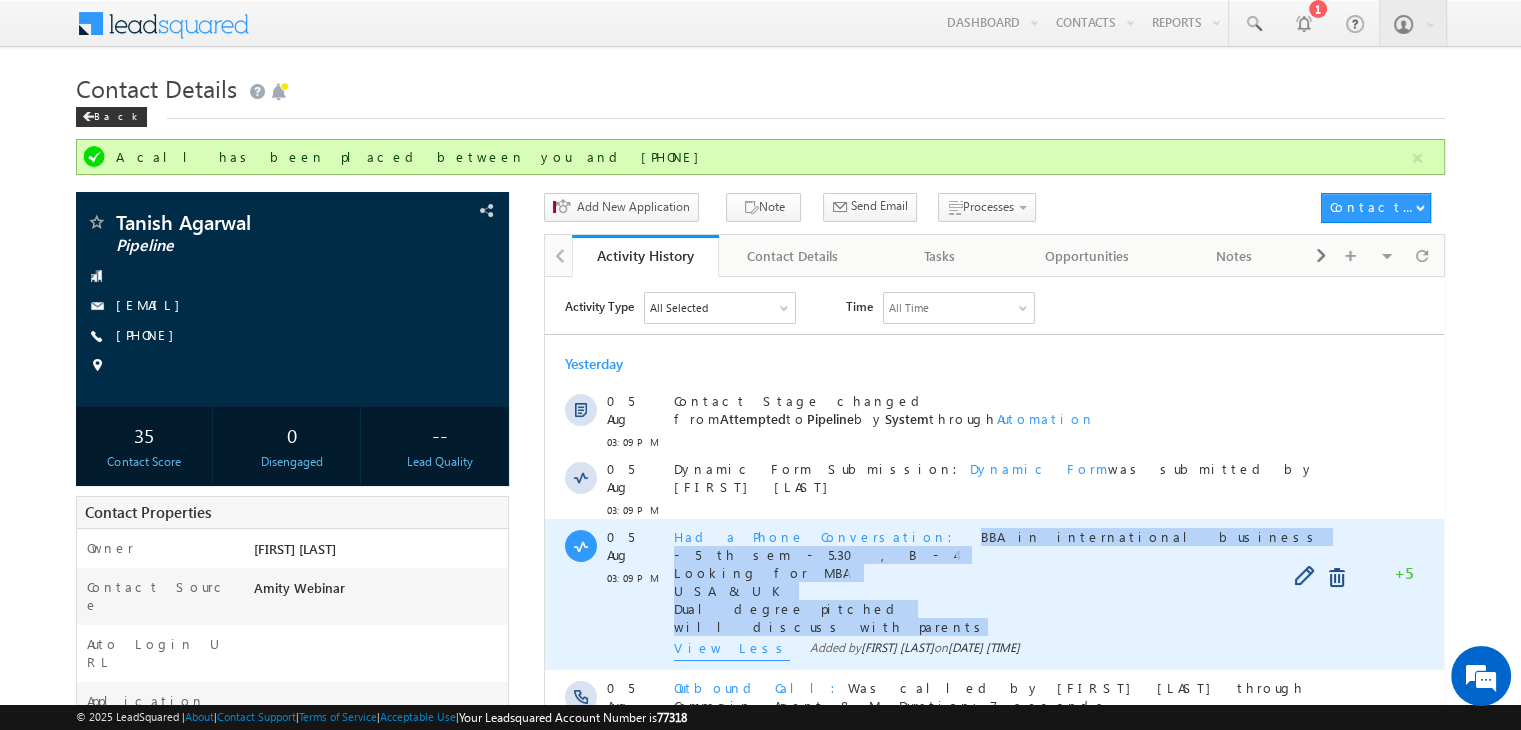 drag, startPoint x: 813, startPoint y: 589, endPoint x: 836, endPoint y: 513, distance: 79.40403 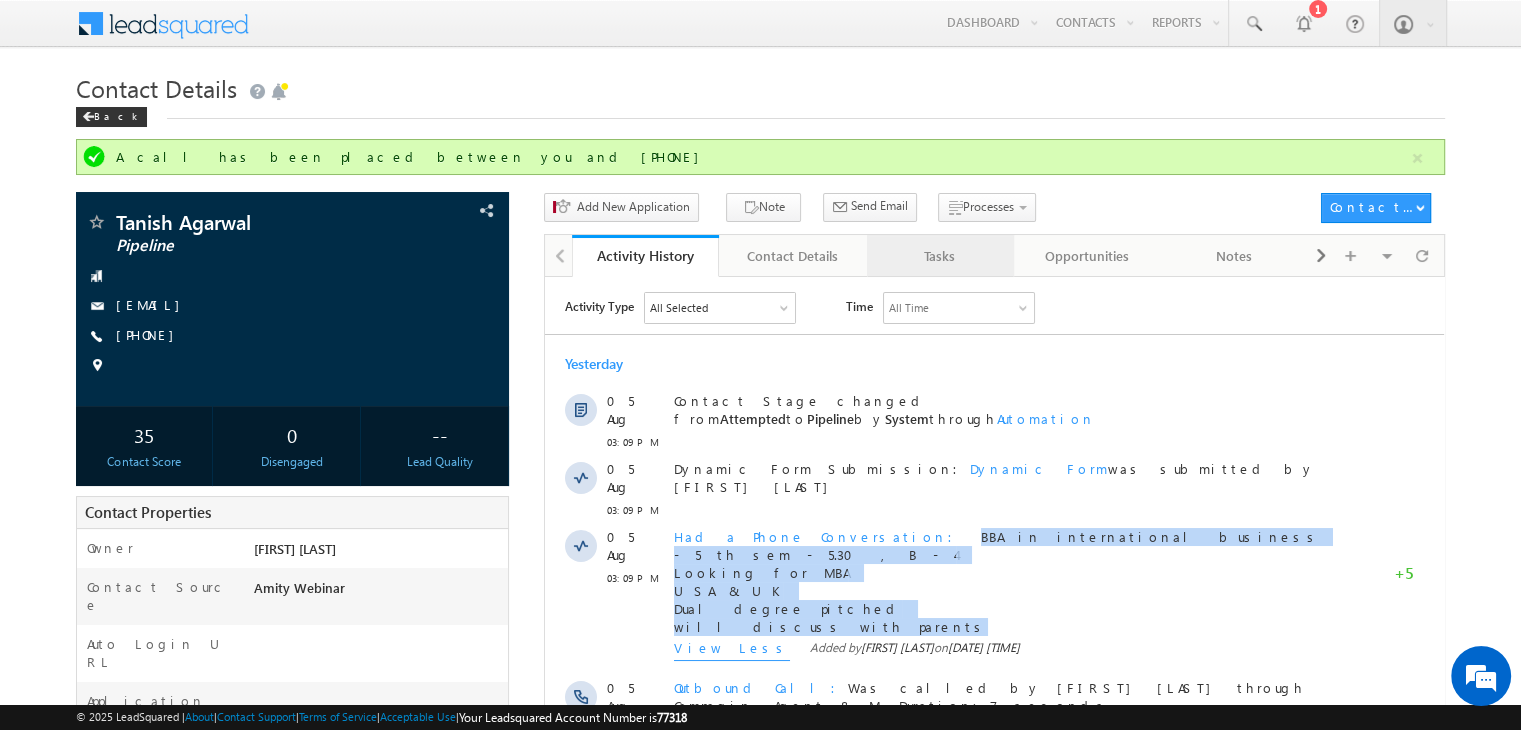 click on "Tasks" at bounding box center (940, 256) 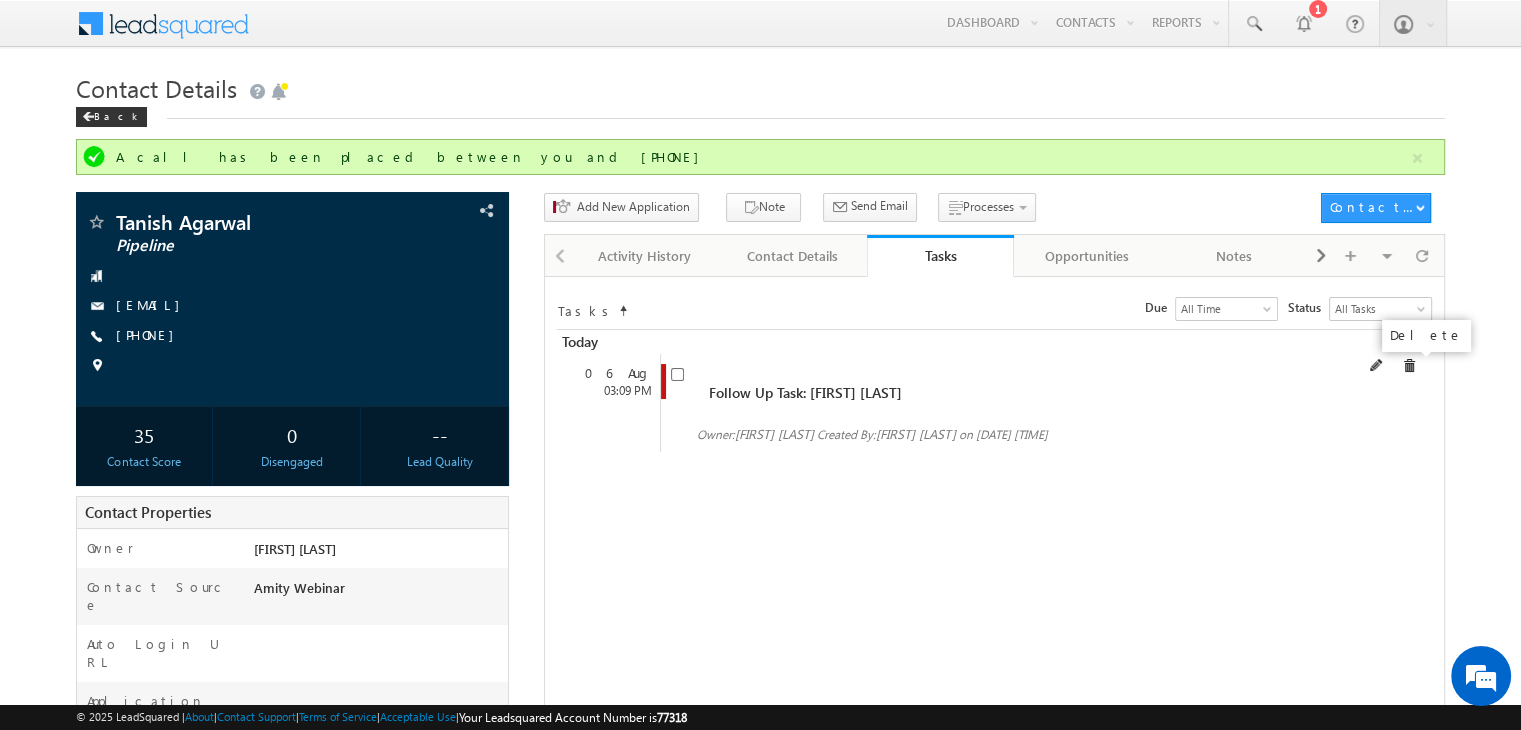 click at bounding box center [1409, 366] 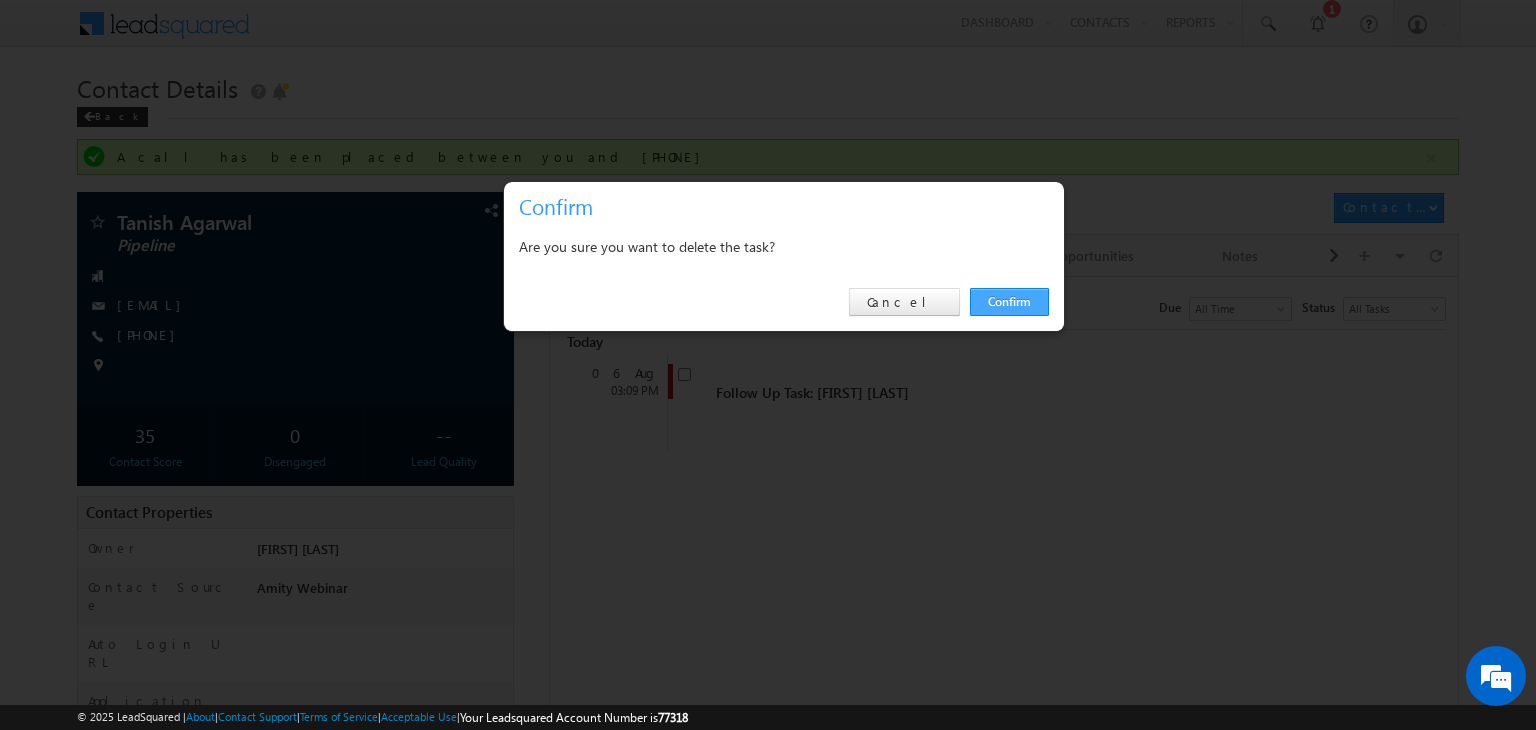 click on "Confirm" at bounding box center (1009, 302) 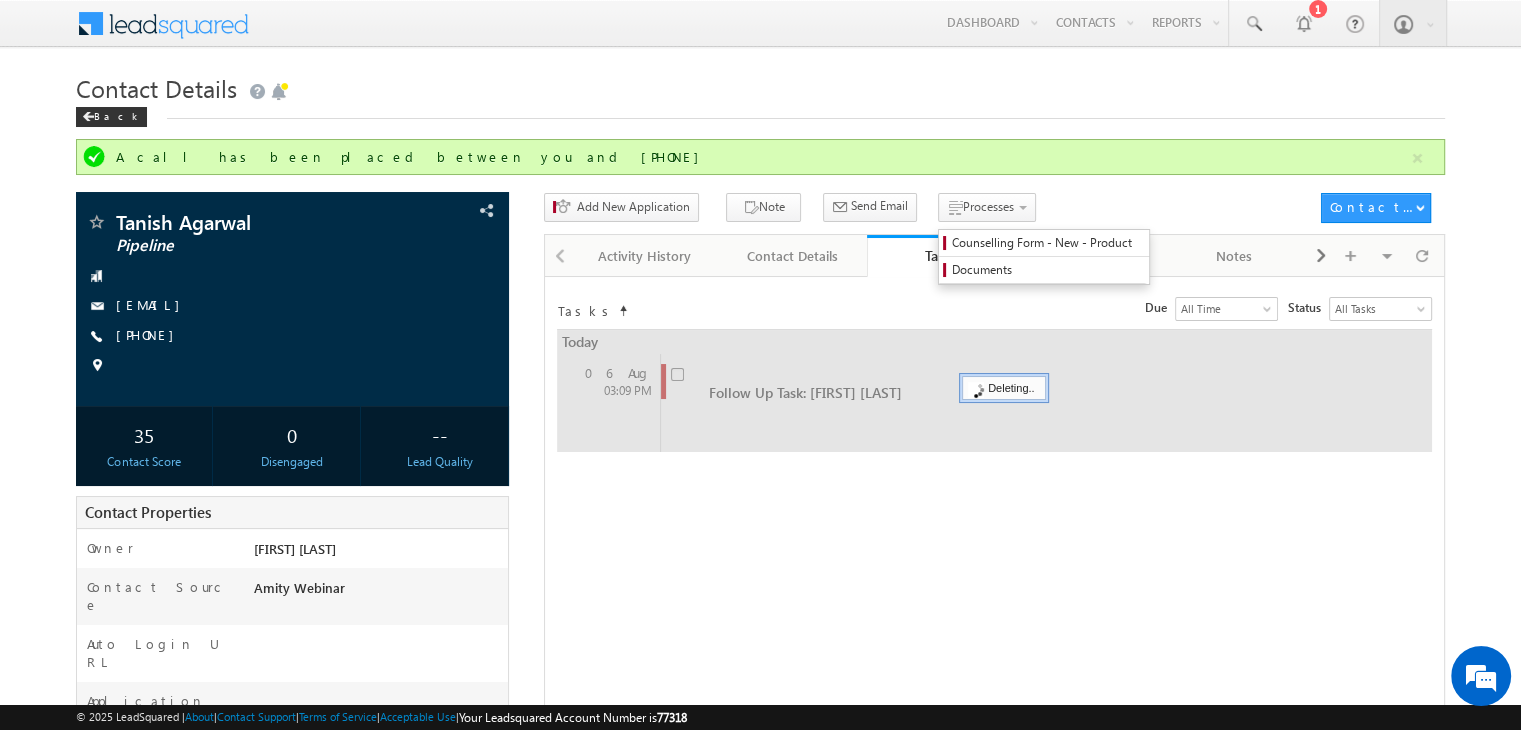 click on "Counselling Form - New - Product Documents" at bounding box center [1044, 257] 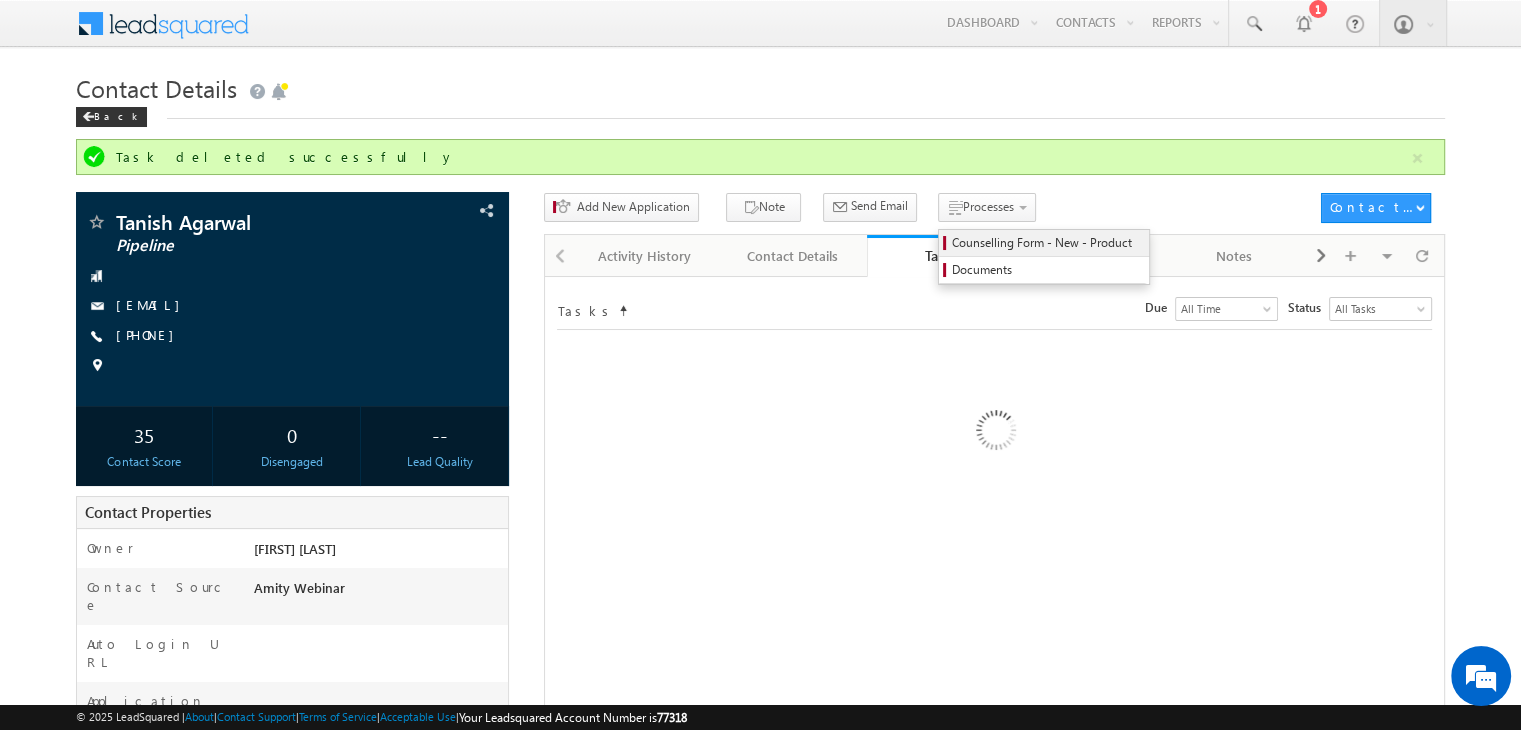 click on "Counselling Form - New - Product" at bounding box center [1047, 243] 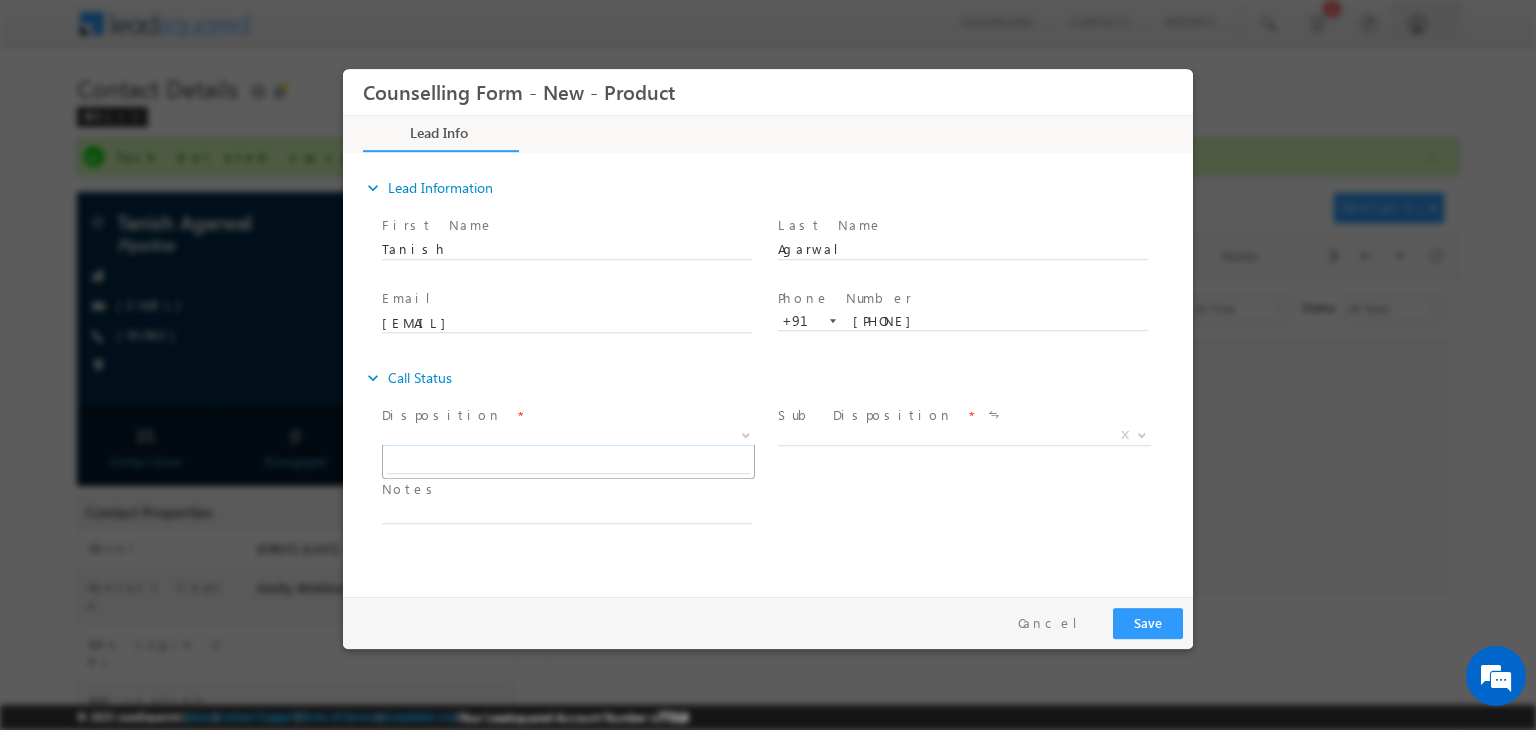 click on "X" at bounding box center (568, 436) 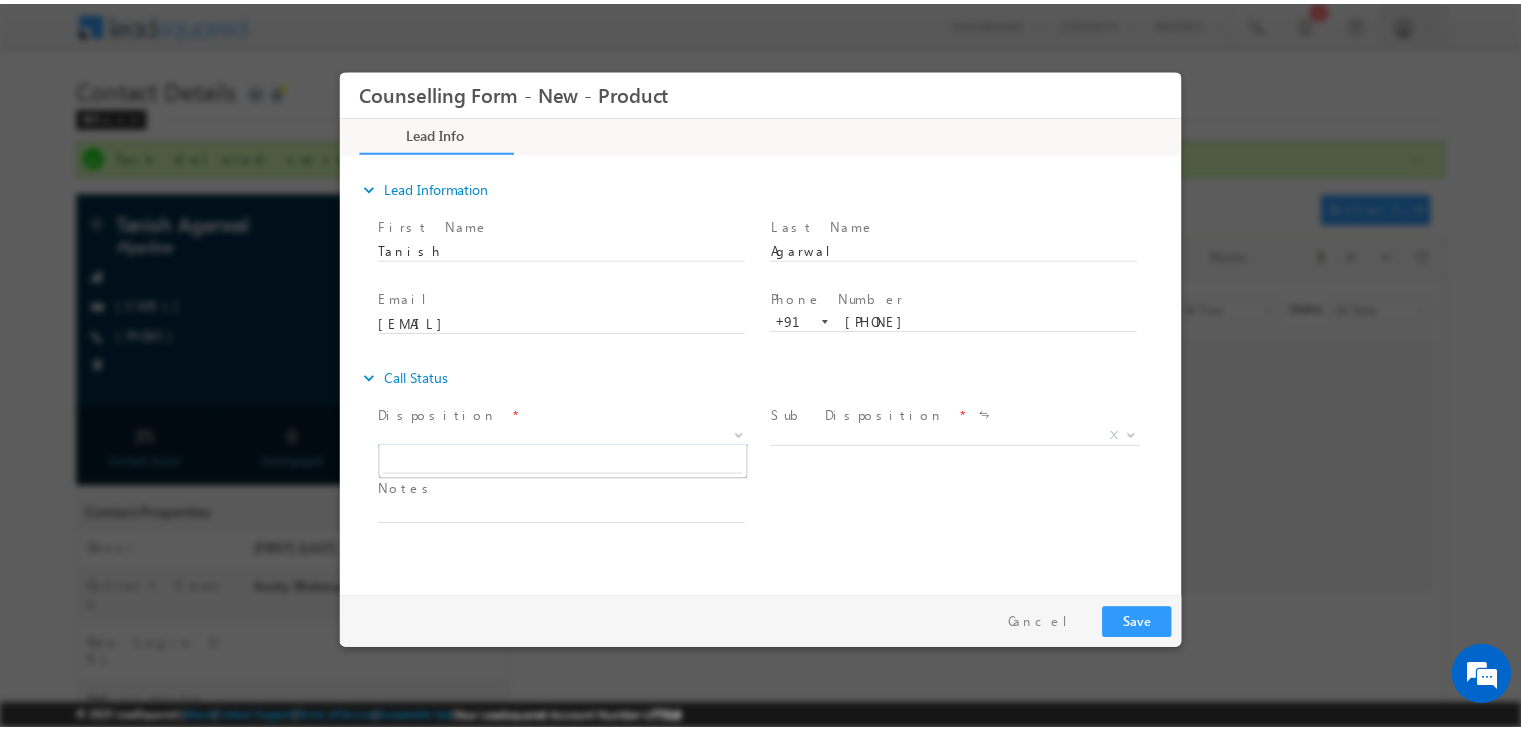 scroll, scrollTop: 0, scrollLeft: 0, axis: both 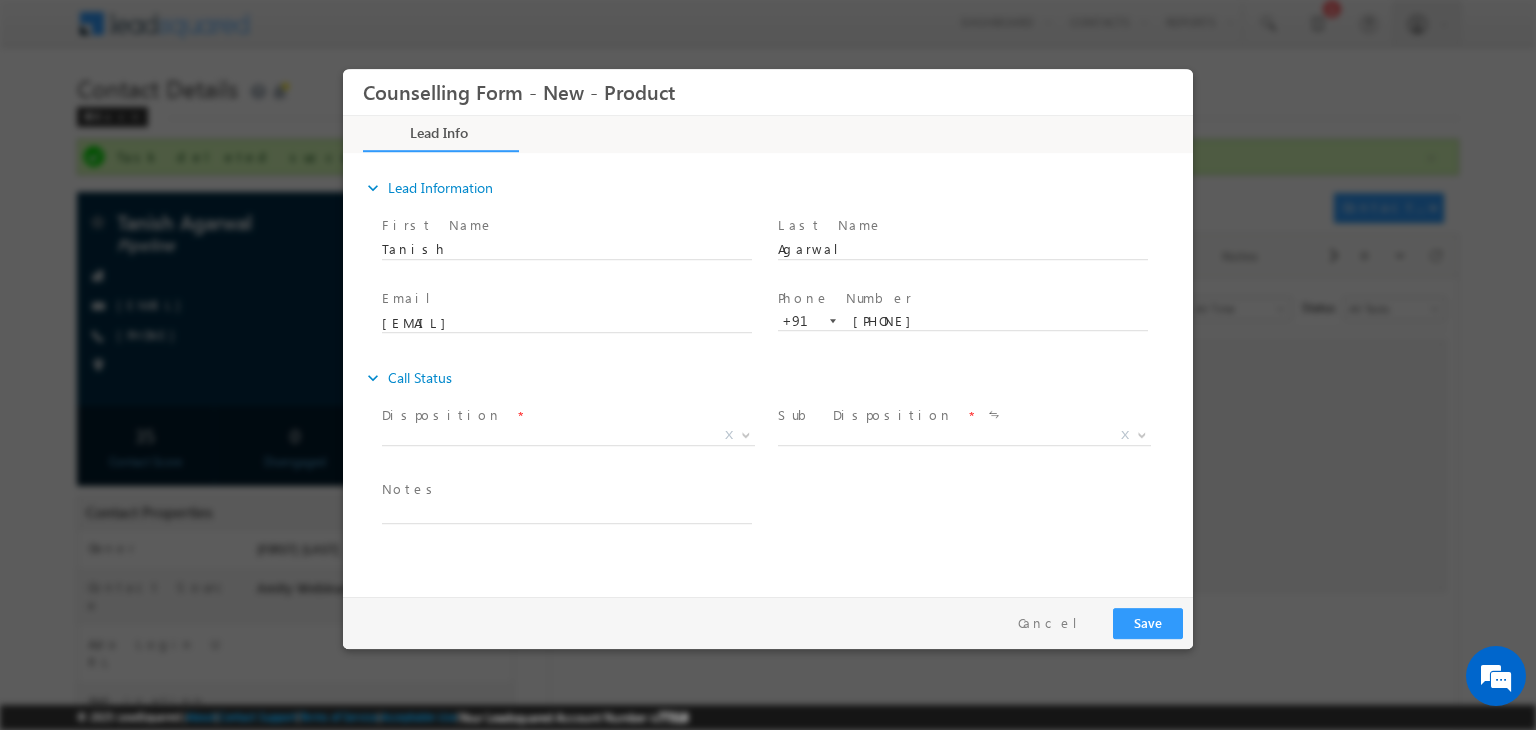 click on "Follow Up Date
*
Notes
*" at bounding box center (785, 512) 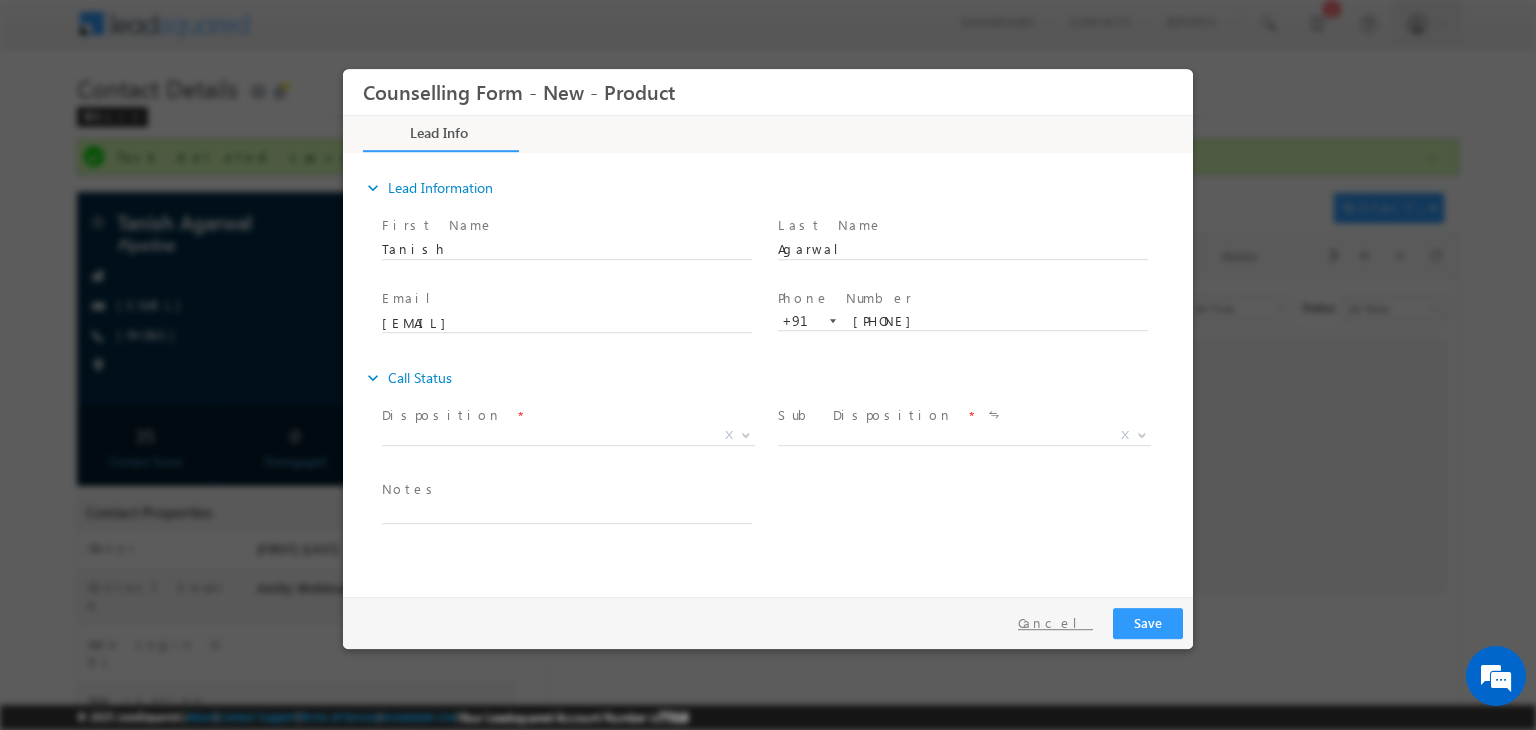 click on "Cancel" at bounding box center [1055, 623] 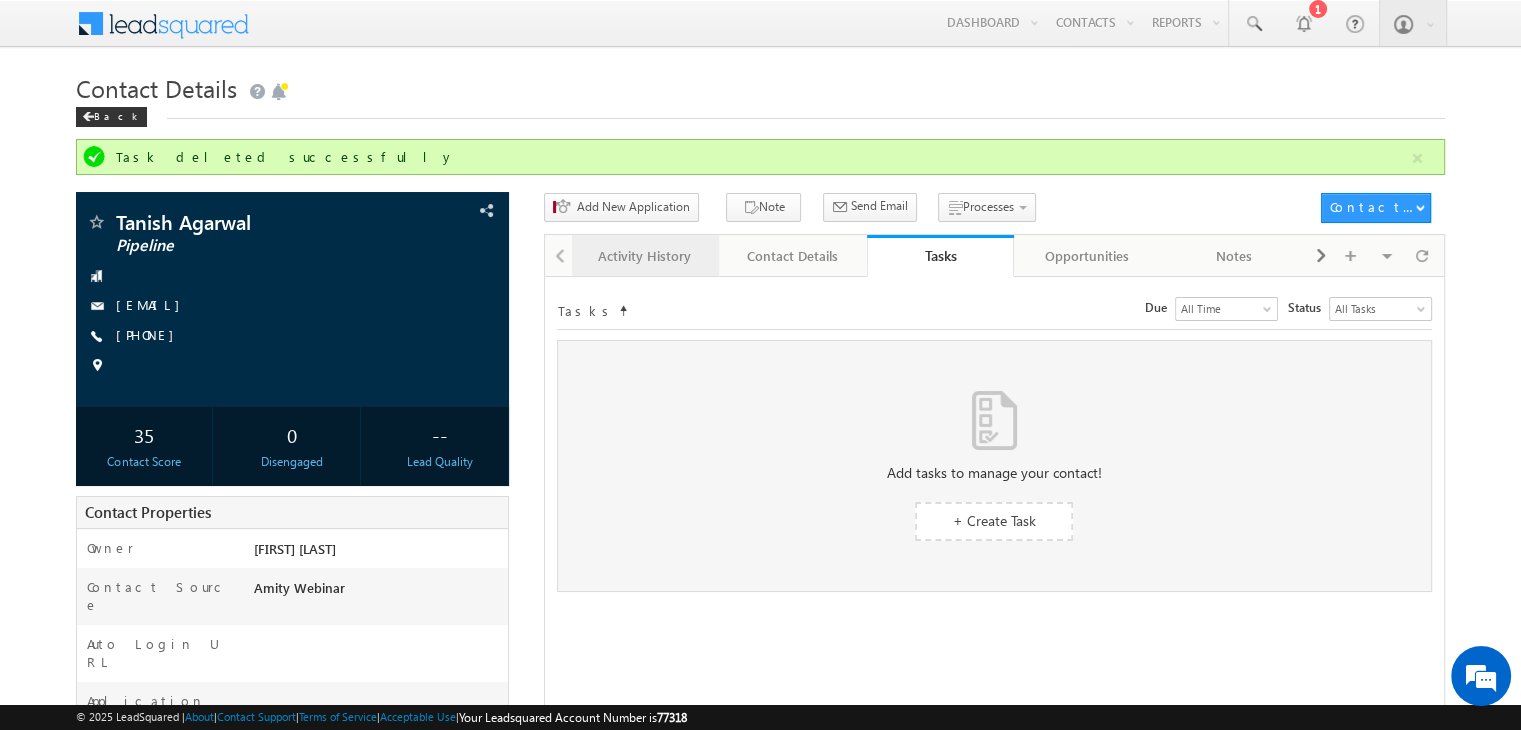 click on "Activity History" at bounding box center (644, 256) 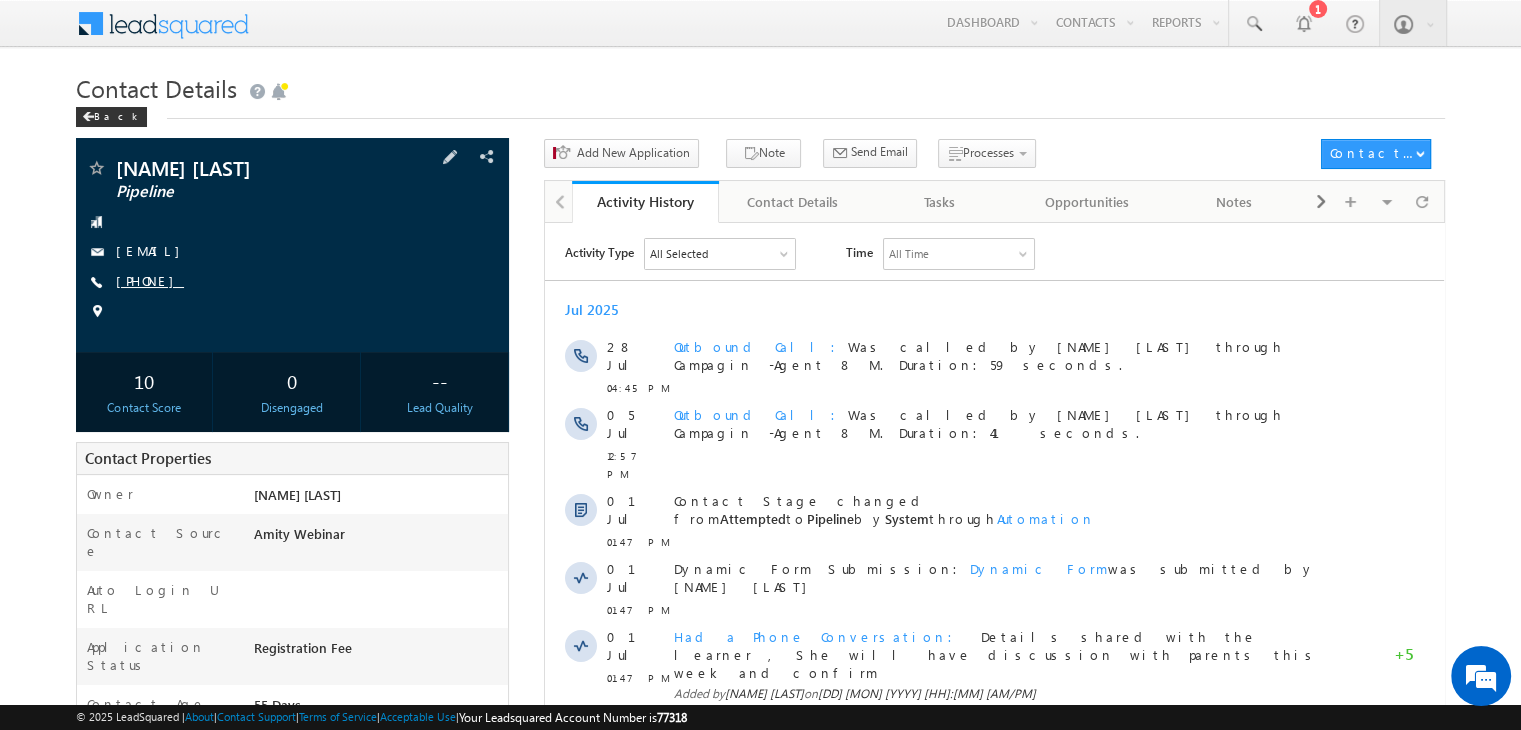 scroll, scrollTop: 0, scrollLeft: 0, axis: both 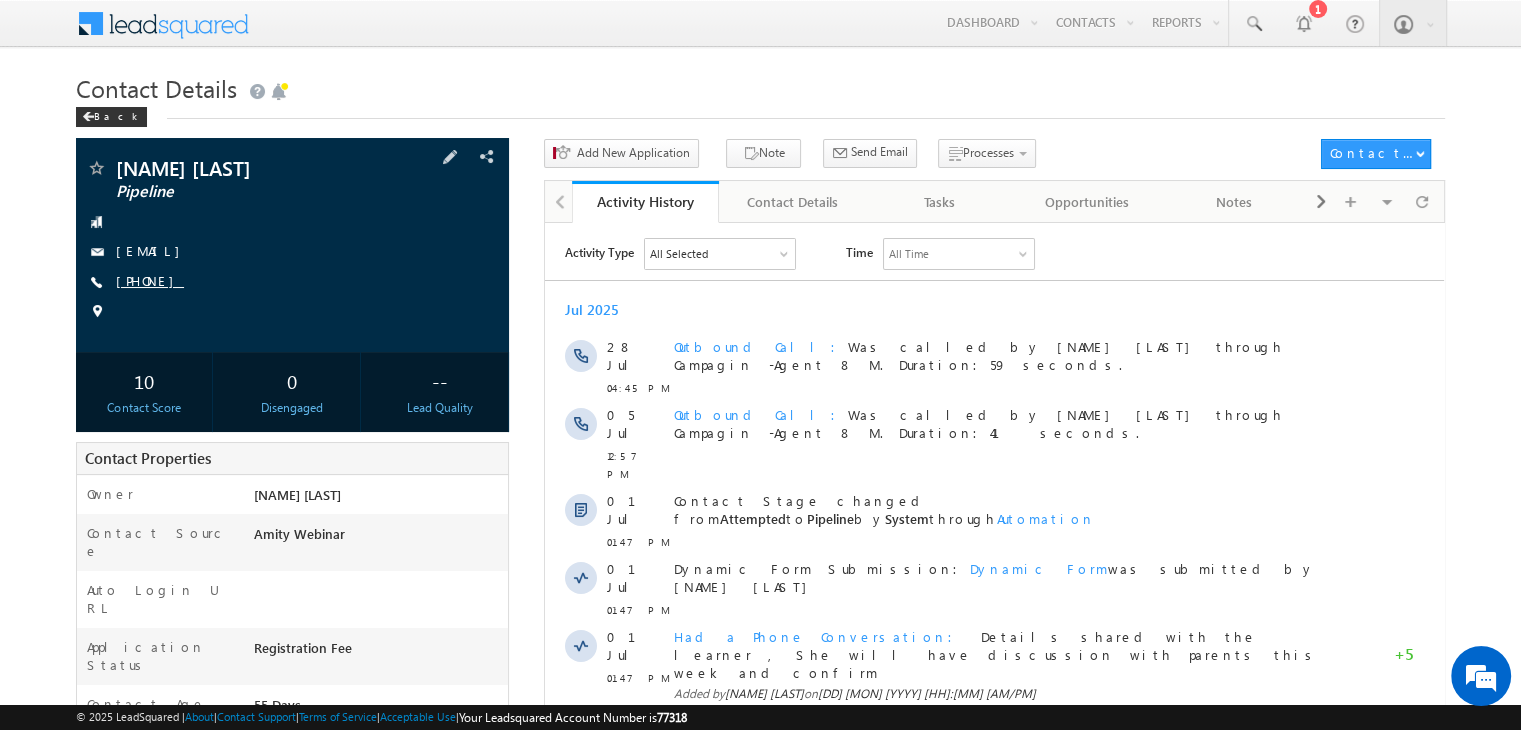 click on "[PHONE]" at bounding box center [150, 280] 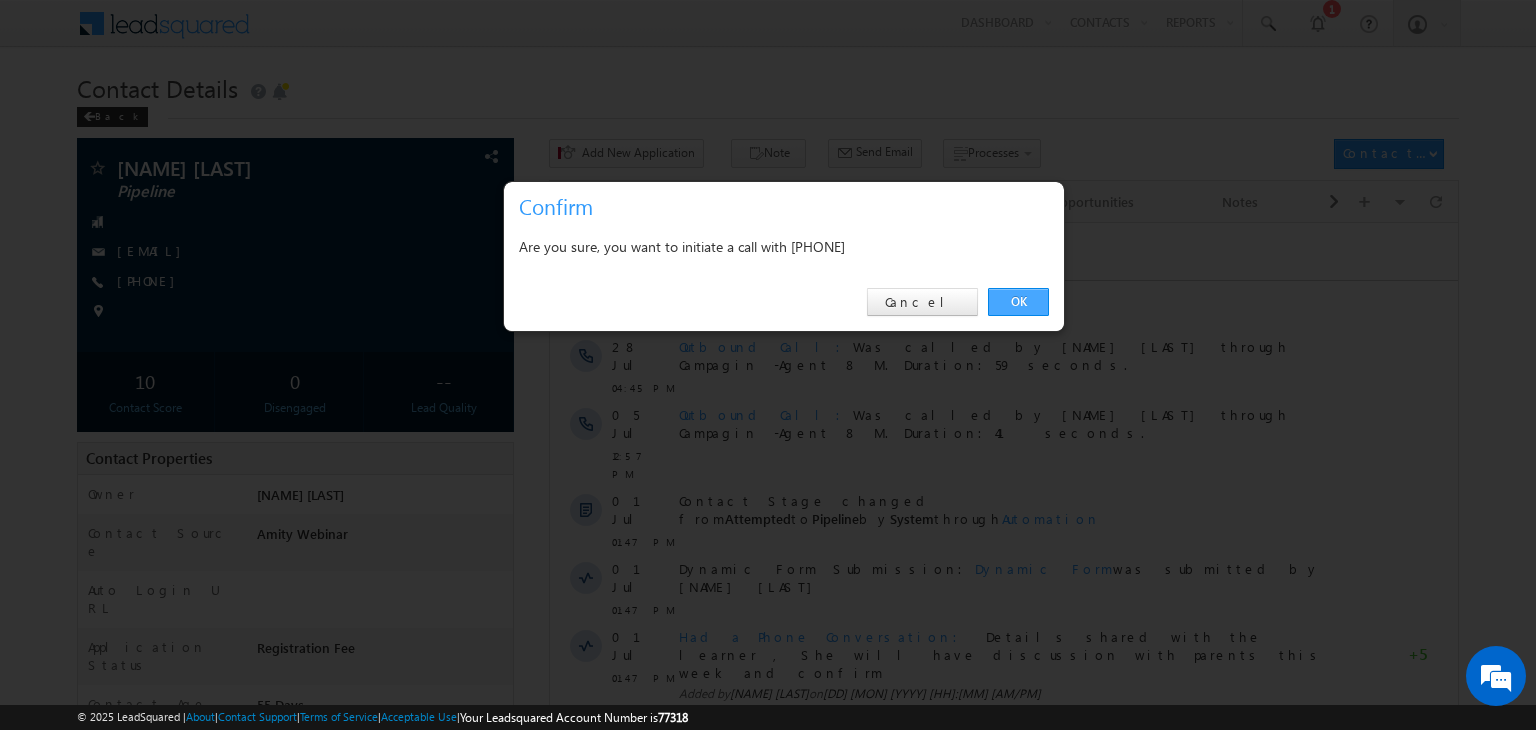 click on "OK" at bounding box center [1018, 302] 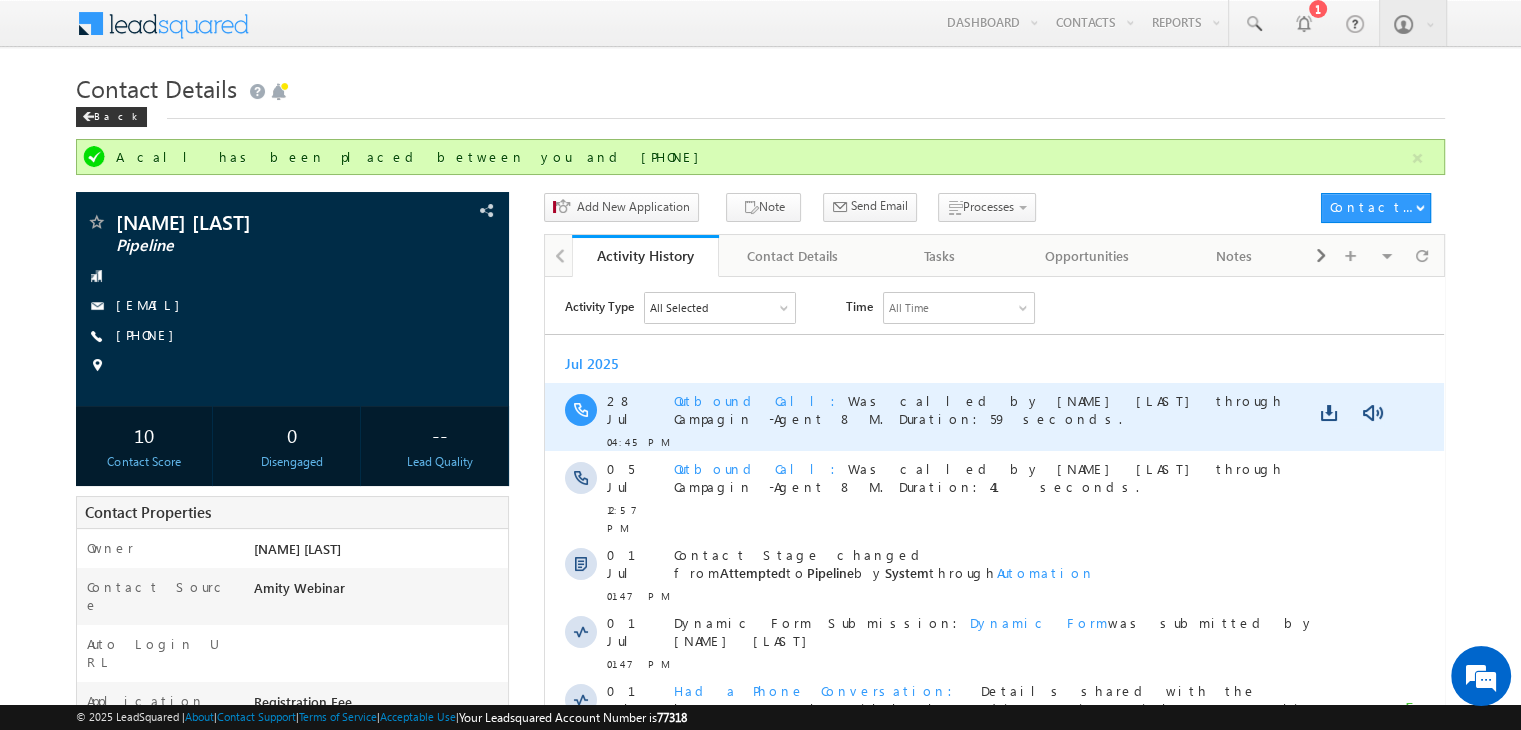 scroll, scrollTop: 0, scrollLeft: 0, axis: both 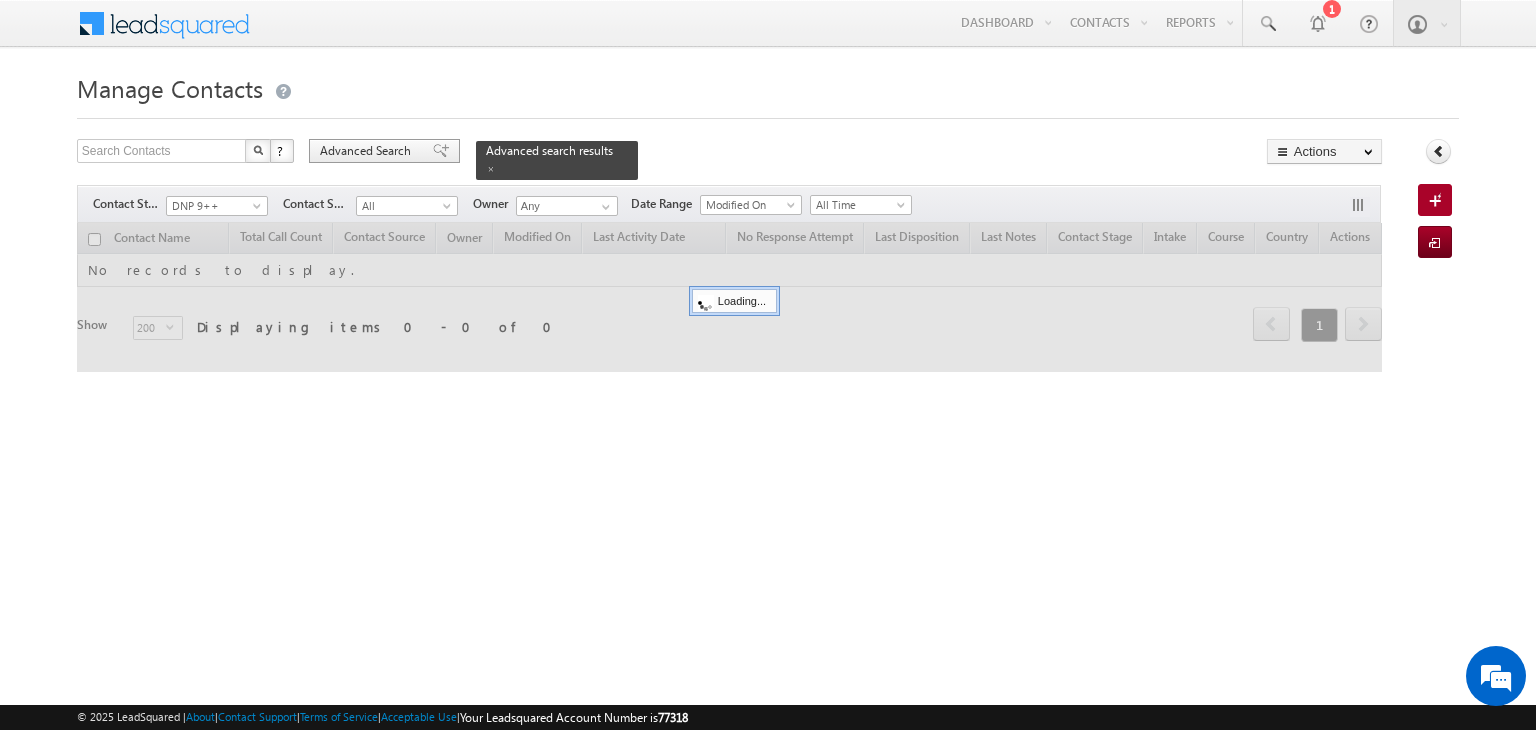click at bounding box center [441, 151] 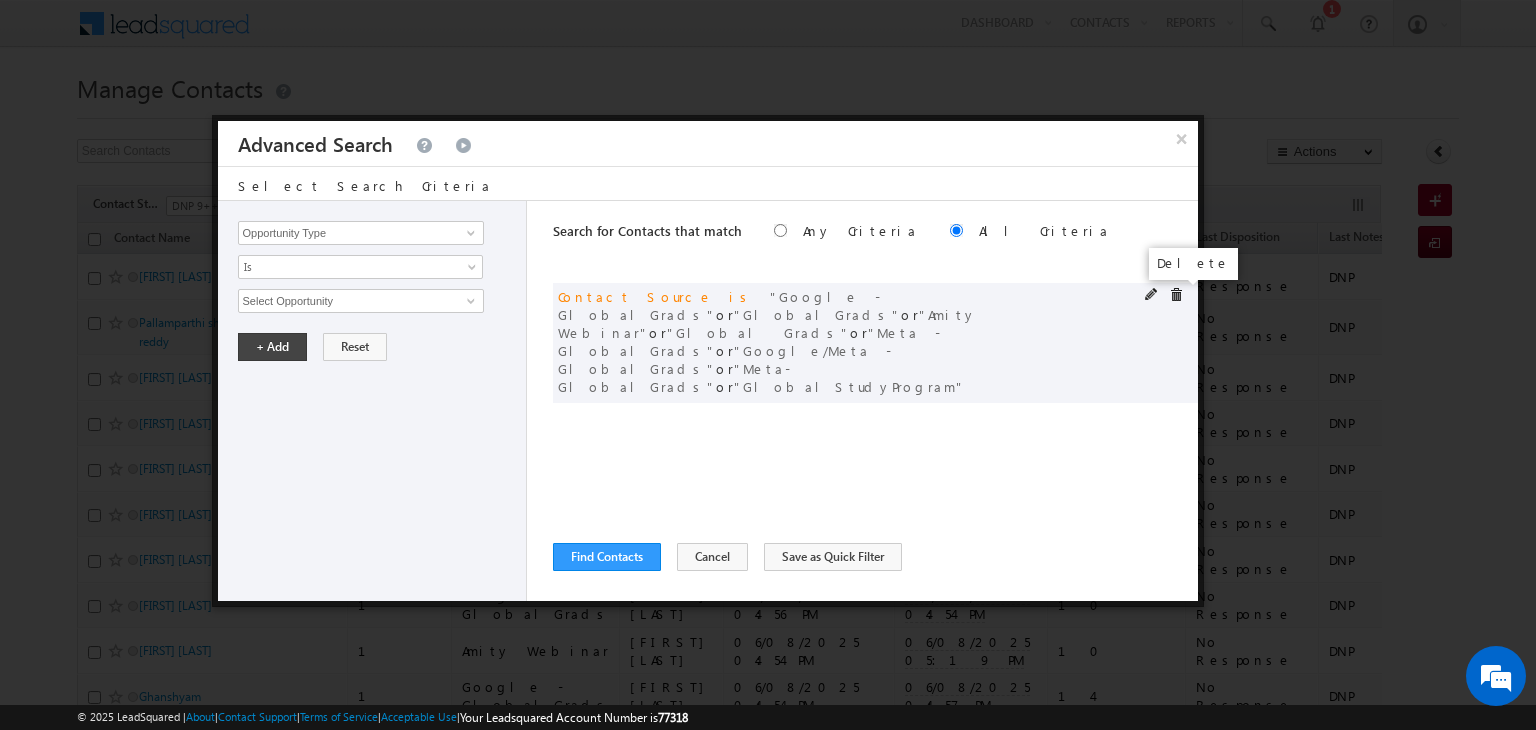 click at bounding box center (1176, 295) 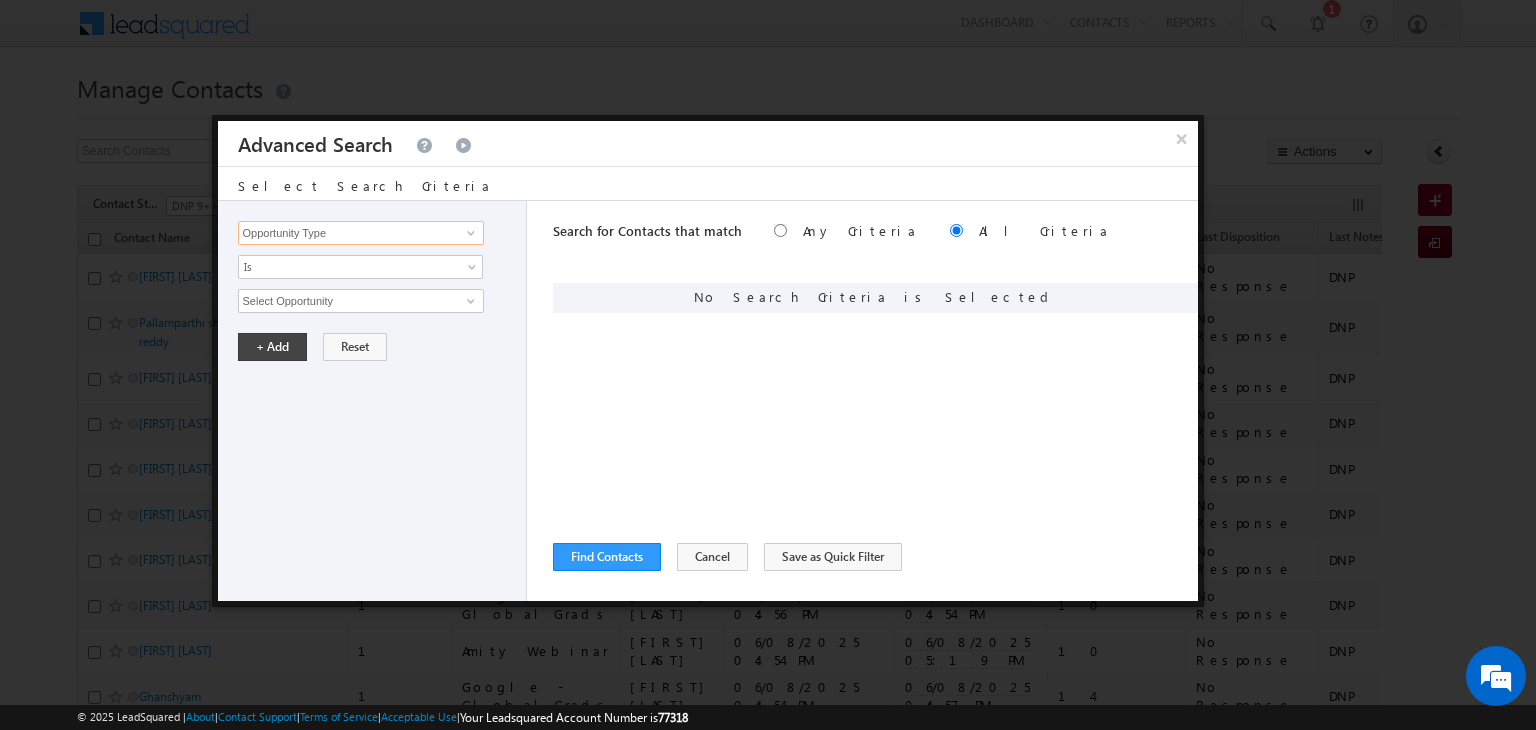 click on "Opportunity Type" at bounding box center (361, 233) 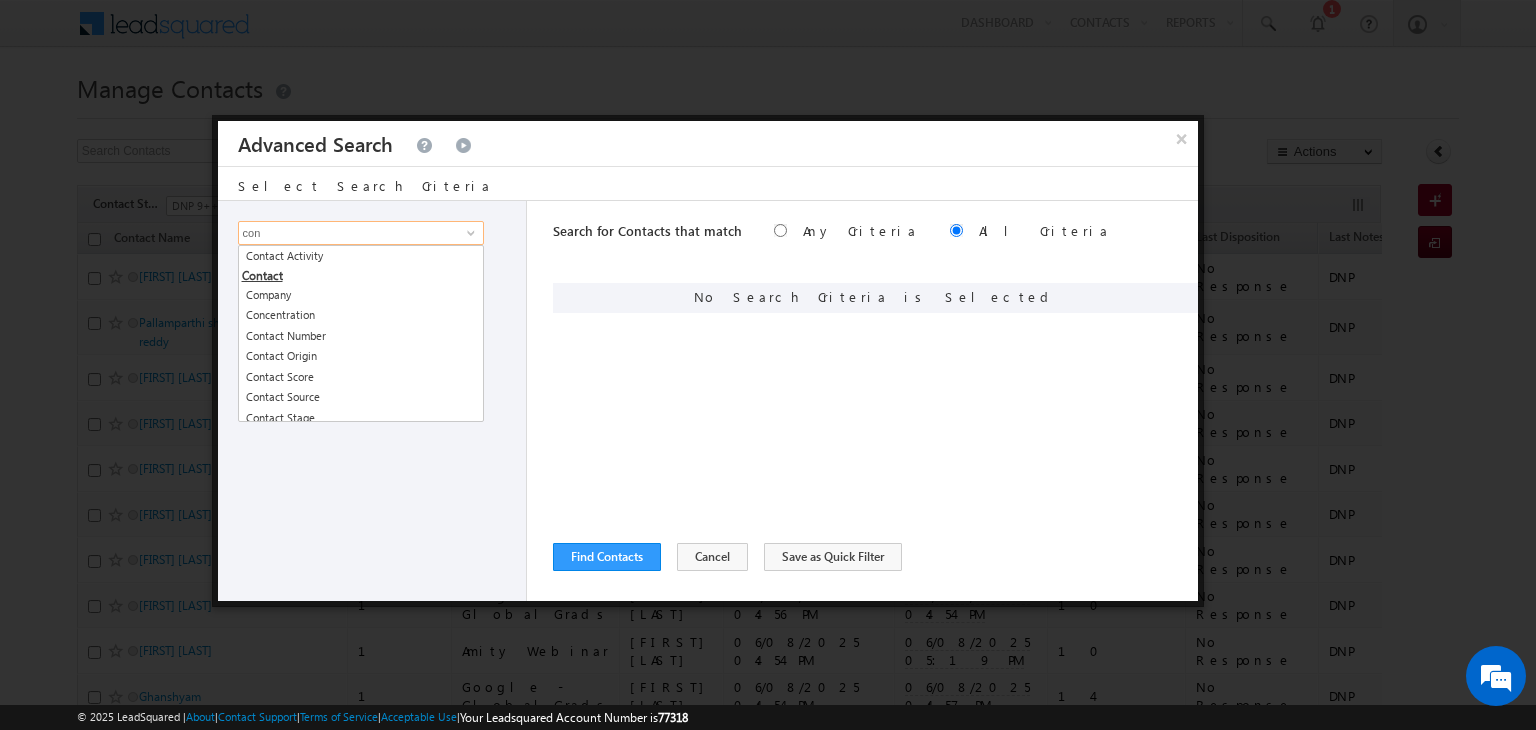 scroll, scrollTop: 0, scrollLeft: 0, axis: both 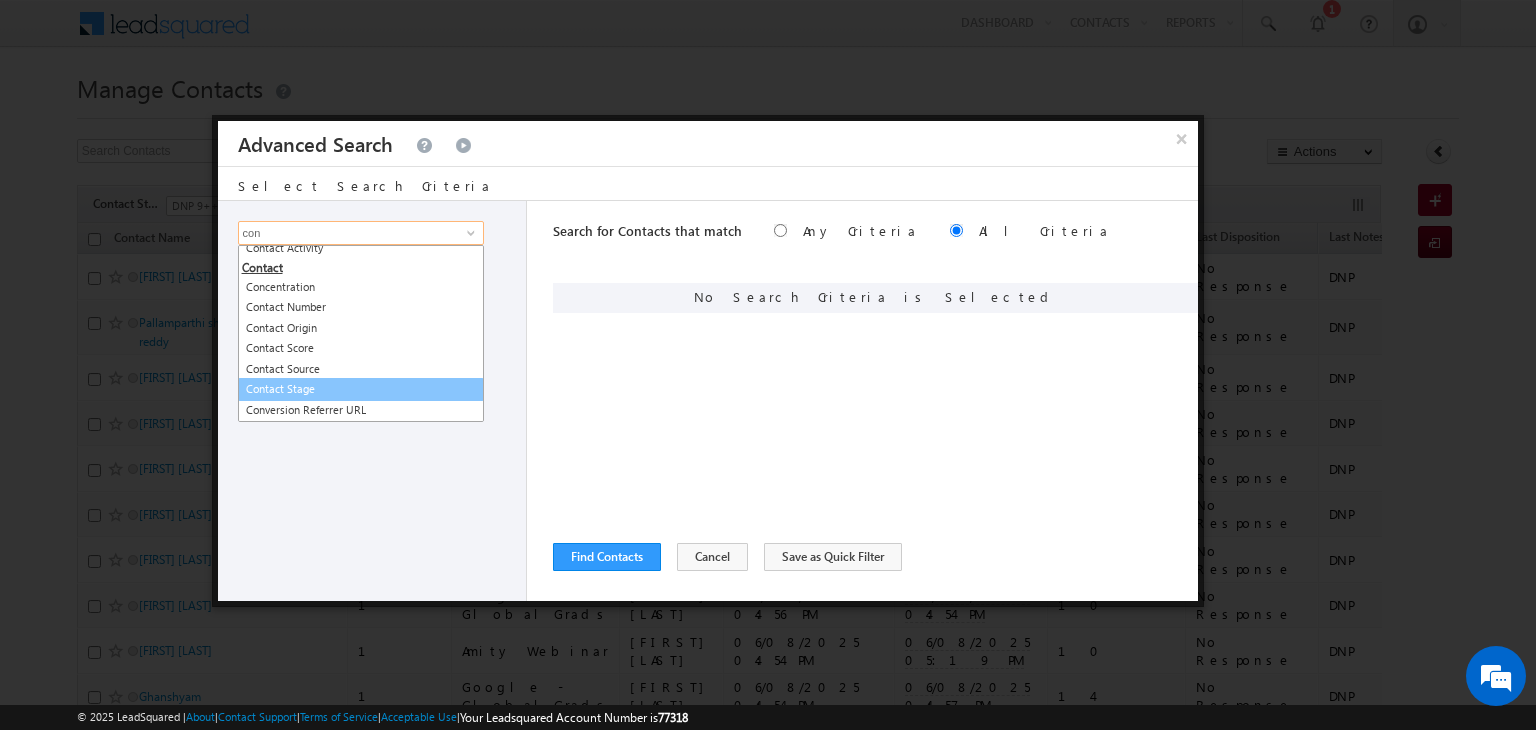 click on "Contact Stage" at bounding box center (361, 389) 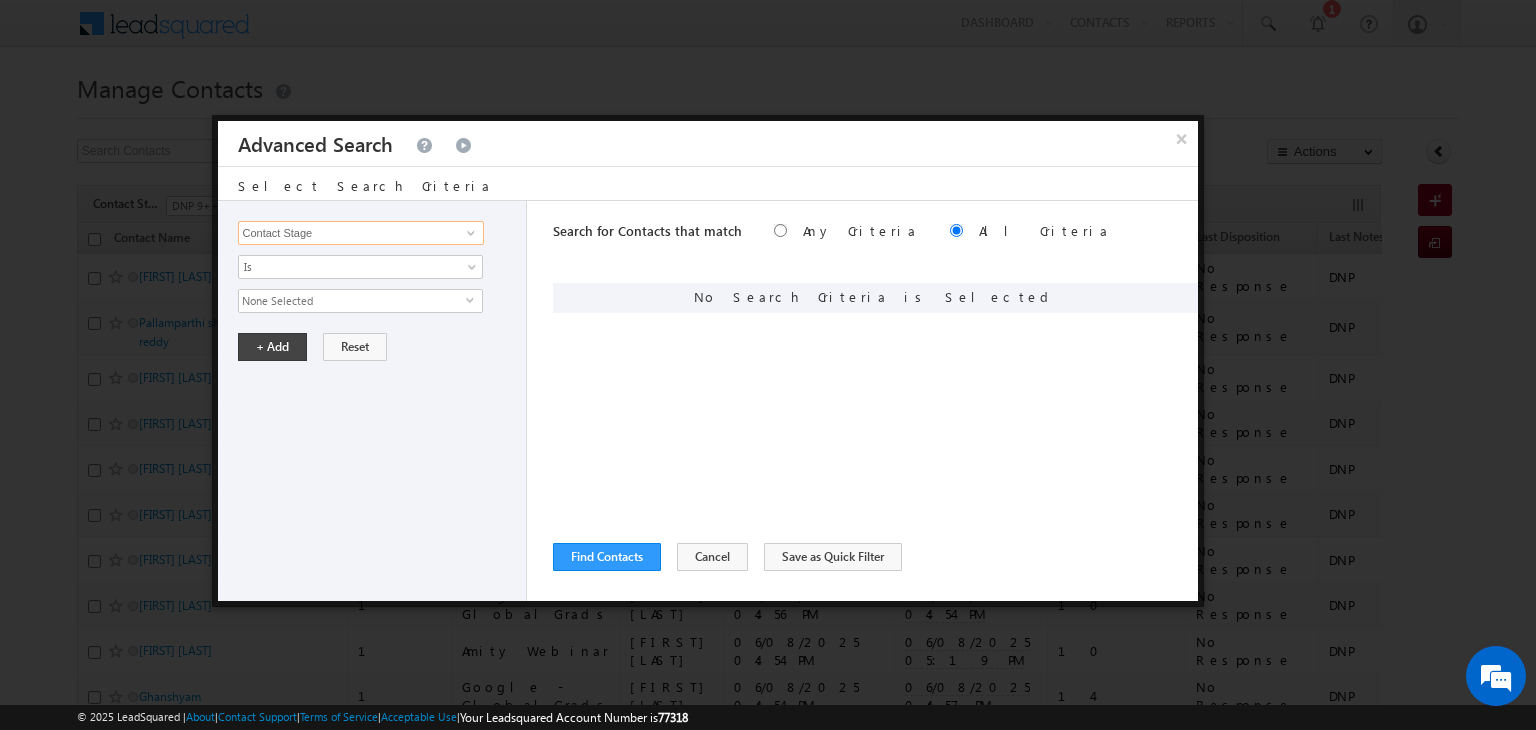 type on "Contact Stage" 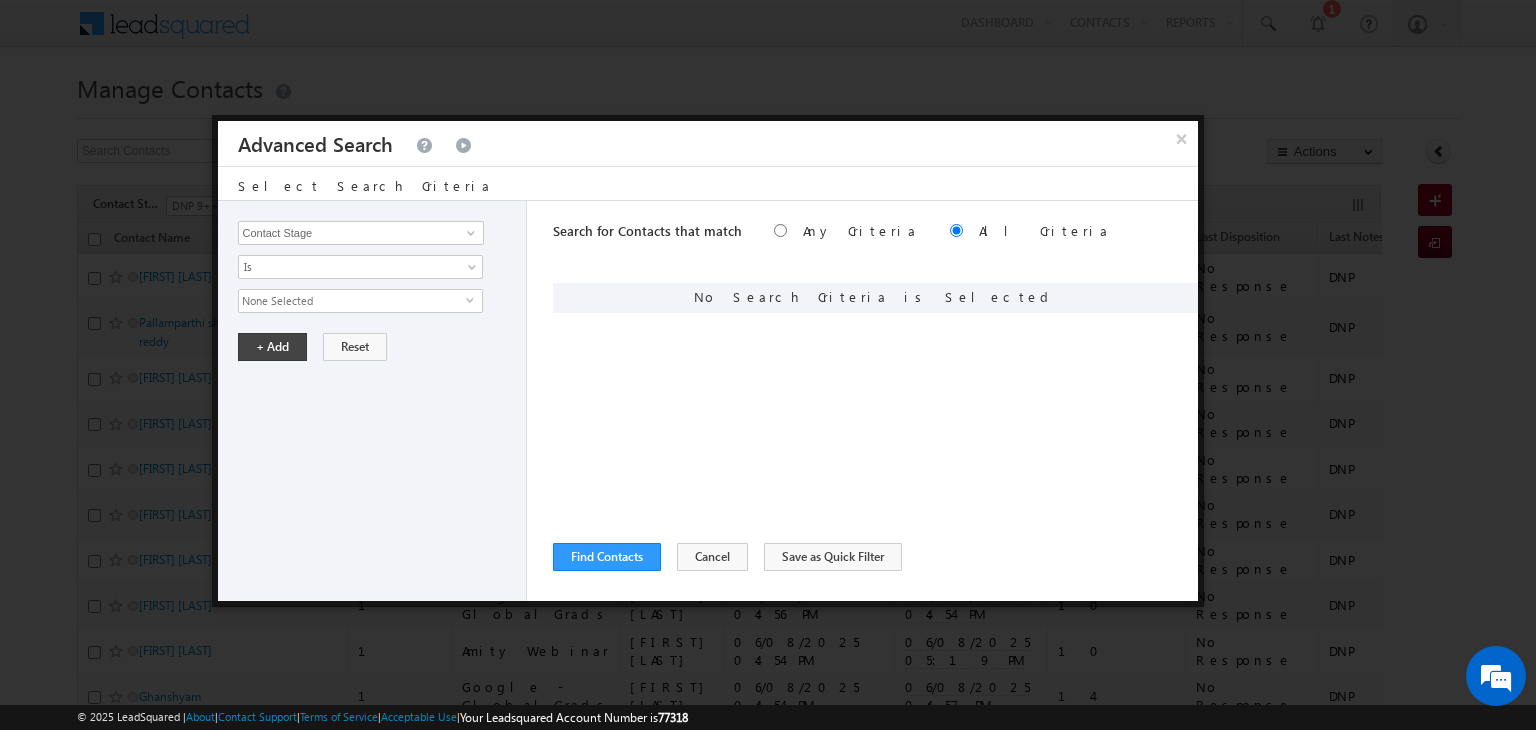click on "None Selected" at bounding box center [352, 301] 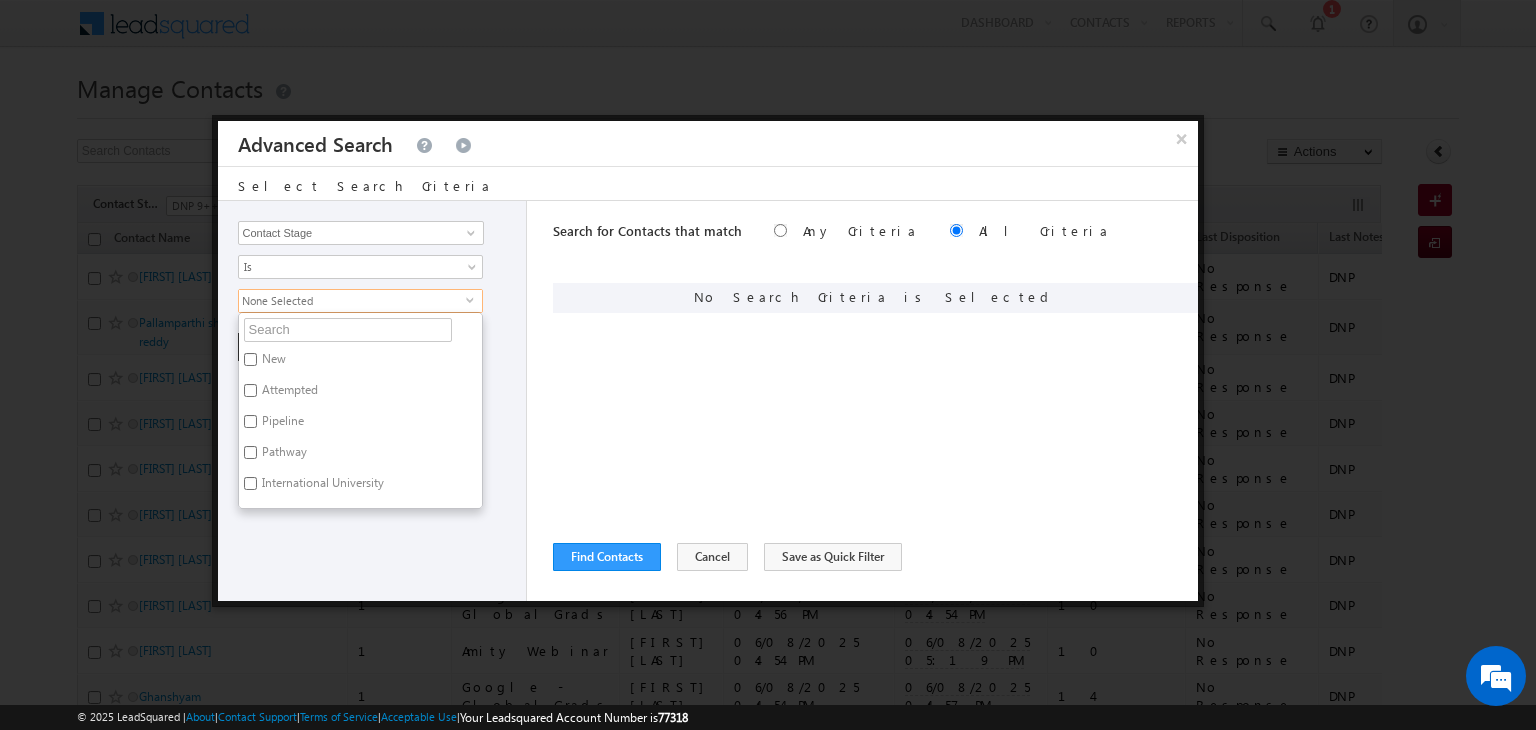 click on "Attempted" at bounding box center [288, 393] 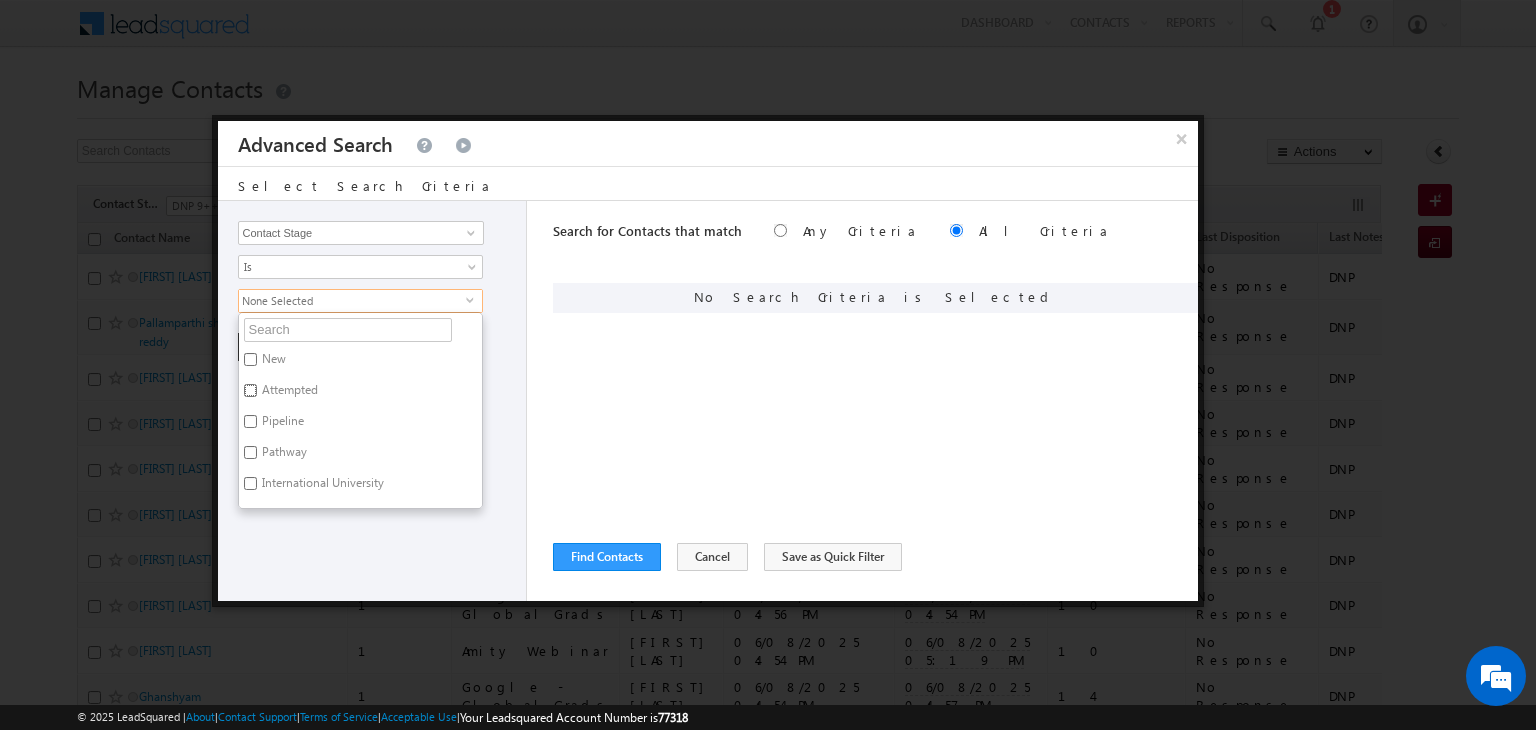 click on "Attempted" at bounding box center [250, 390] 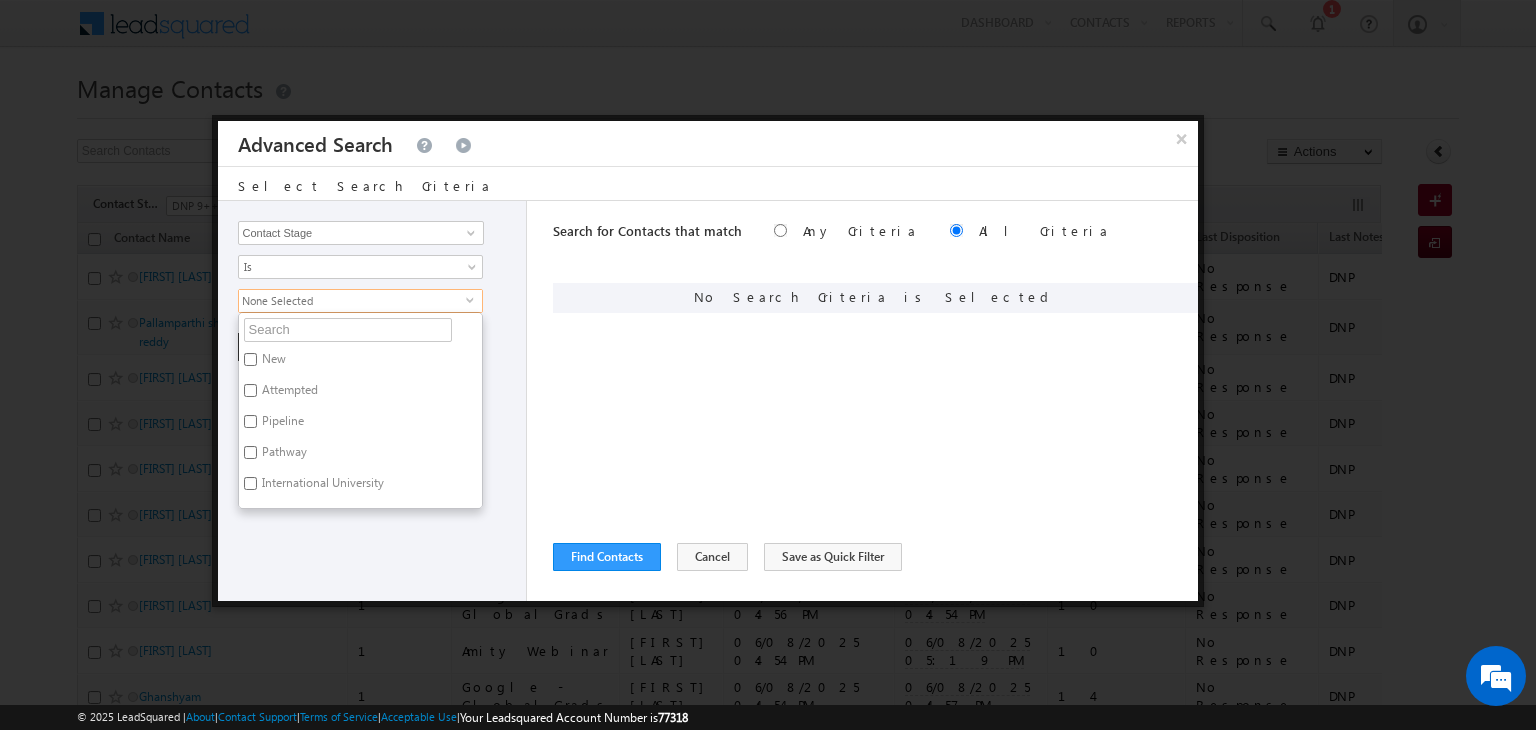 checkbox on "true" 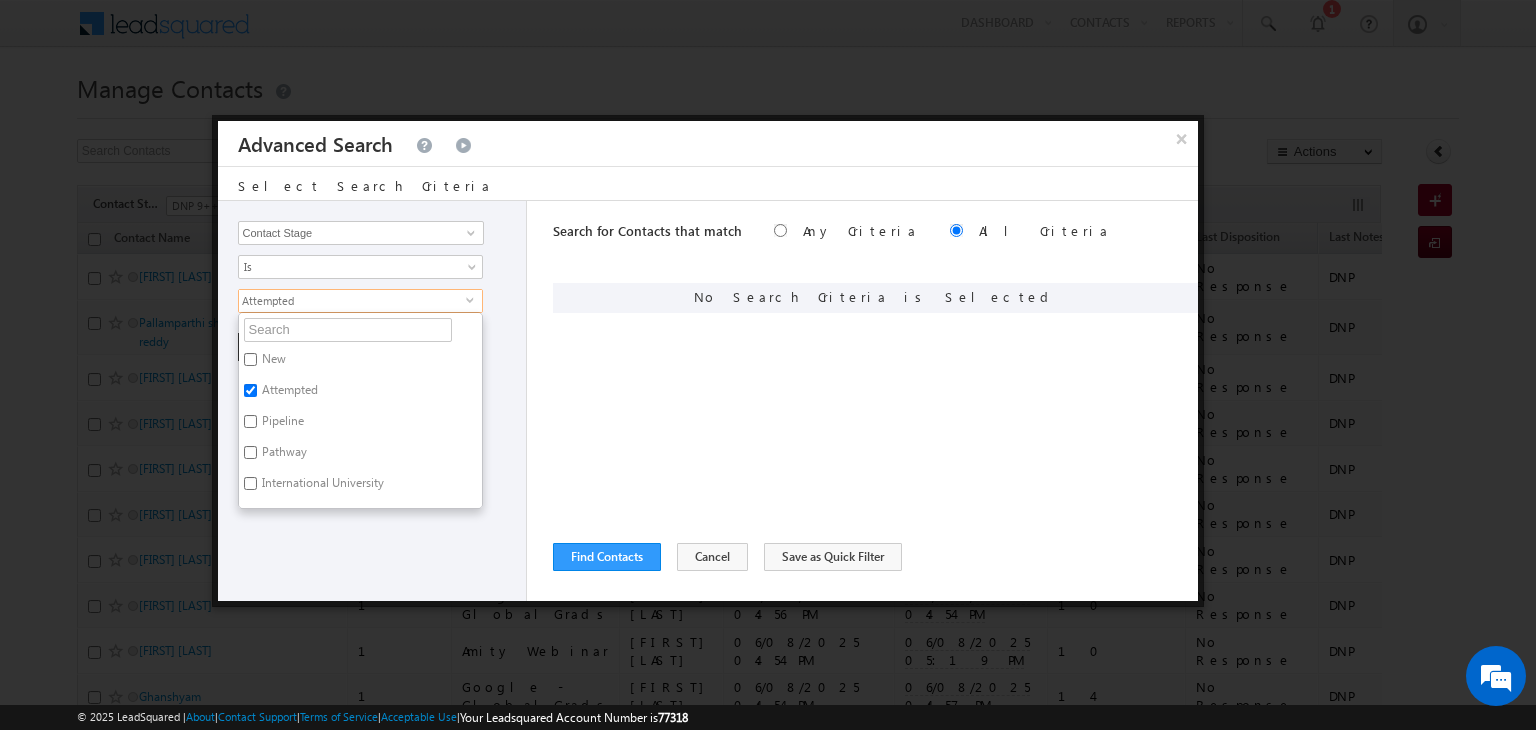 click on "New" at bounding box center [272, 362] 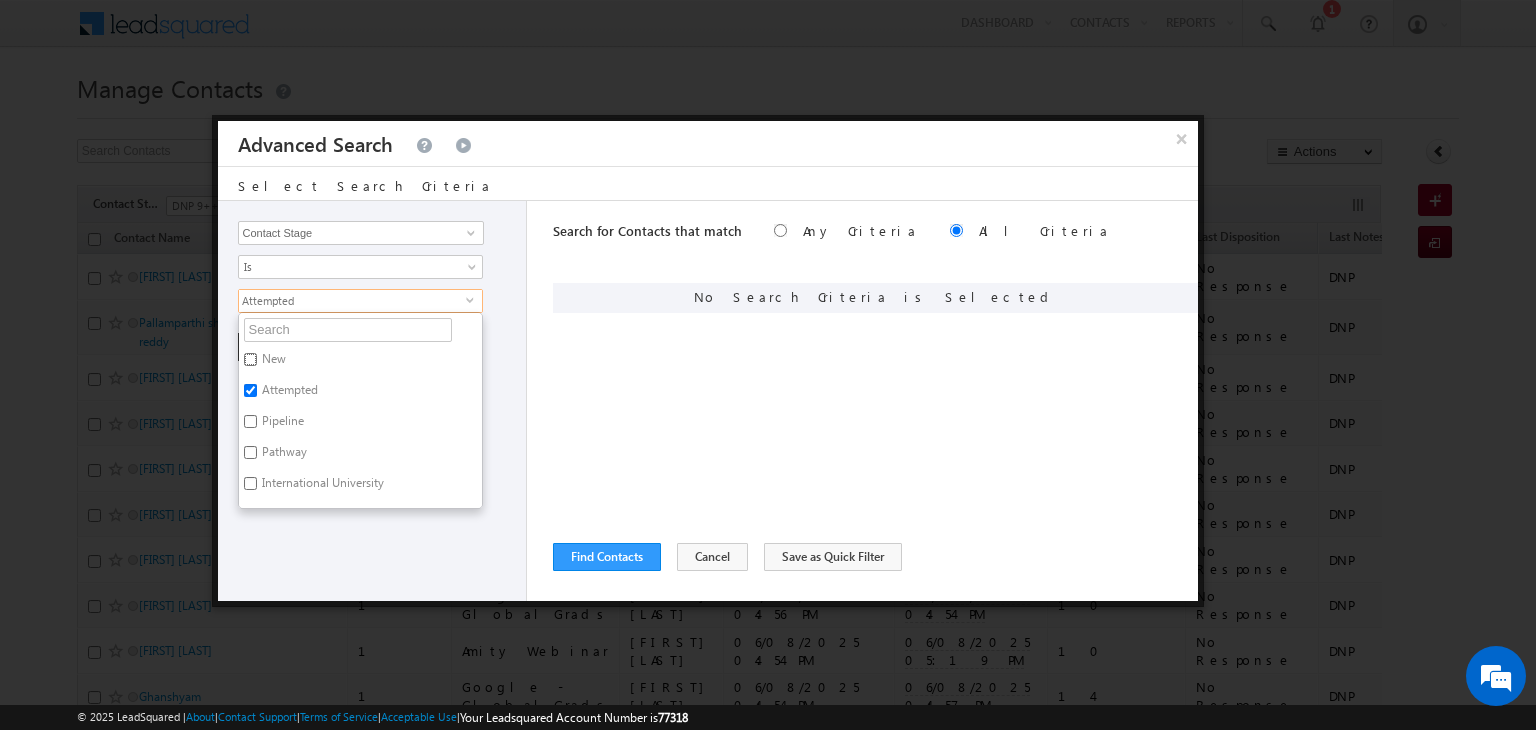 click on "New" at bounding box center [250, 359] 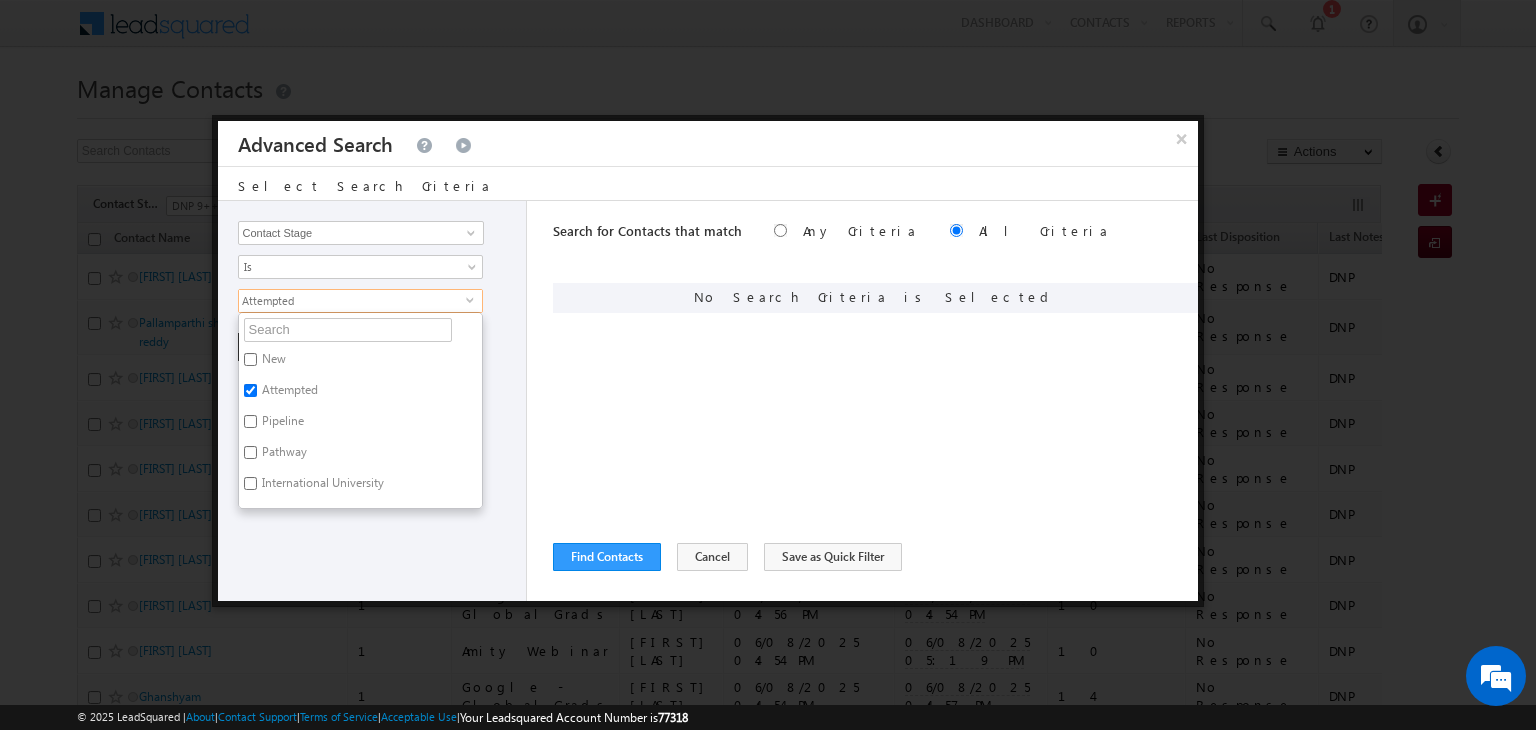 checkbox on "true" 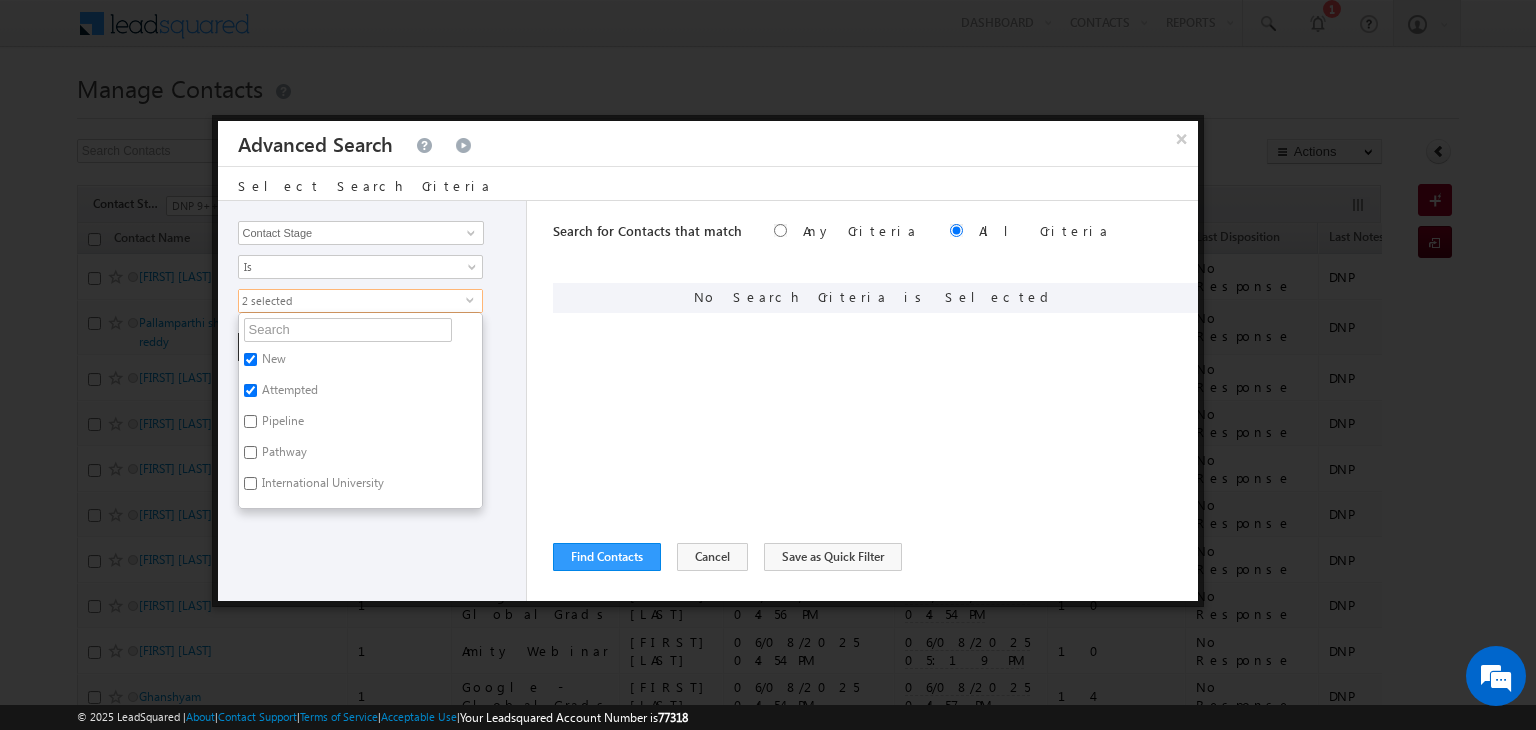 click on "Opportunity Type Contact Activity Task Sales Group  Prospect Id Address 1 Address 2 Any Specific University Or Program Application Status Assignment date current owner Auto Login URL City Class XII Marks Company Concentration Contact Number Contact Origin Contact Score Contact Source Contact Stage Conversion Referrer URL Counselling mode Country Country Interested In New Country Interested In Old Course Course Priority Created By Id Created On Created On Old Current Opt In Status Do Not Call Do Not Email Do Not SMS Do Not Track Do You Have Scholarships Do You Have Valid Passport Documents - Status Documents - University Proof Doc Documents - 10th Marksheet Documents - 12th Marksheet Documents - UG Degree Documents - UG Marksheets Documents - PG Degree Documents - PG Marksheets Documents - Resume/CV Documents - LOR Documents - SOP Documents - Passport Documents - ELT Documents - Amity Pathway Certificate Documents - COL Documents - Deposit fee Documents - UCOL Documents - I20" at bounding box center [373, 401] 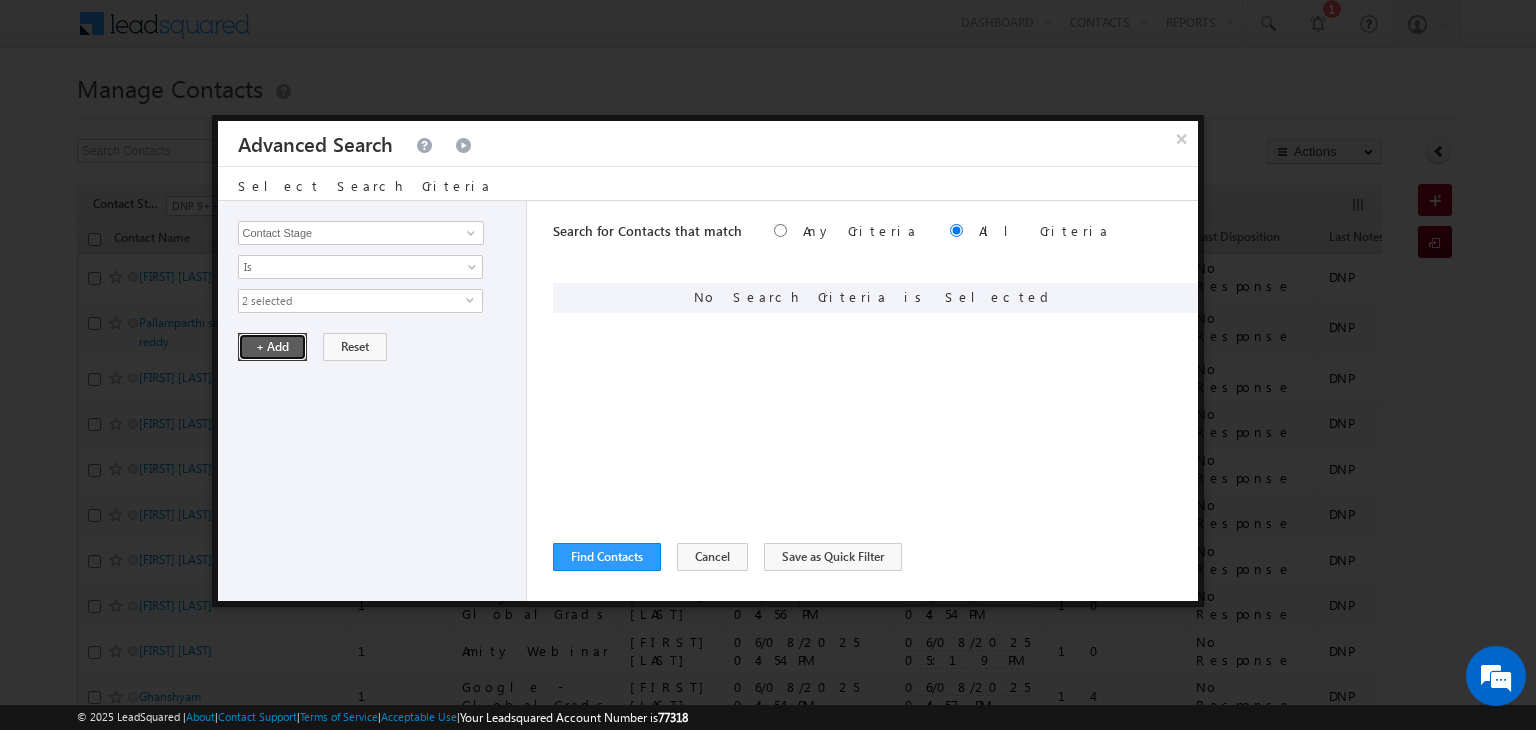 click on "+ Add" at bounding box center (272, 347) 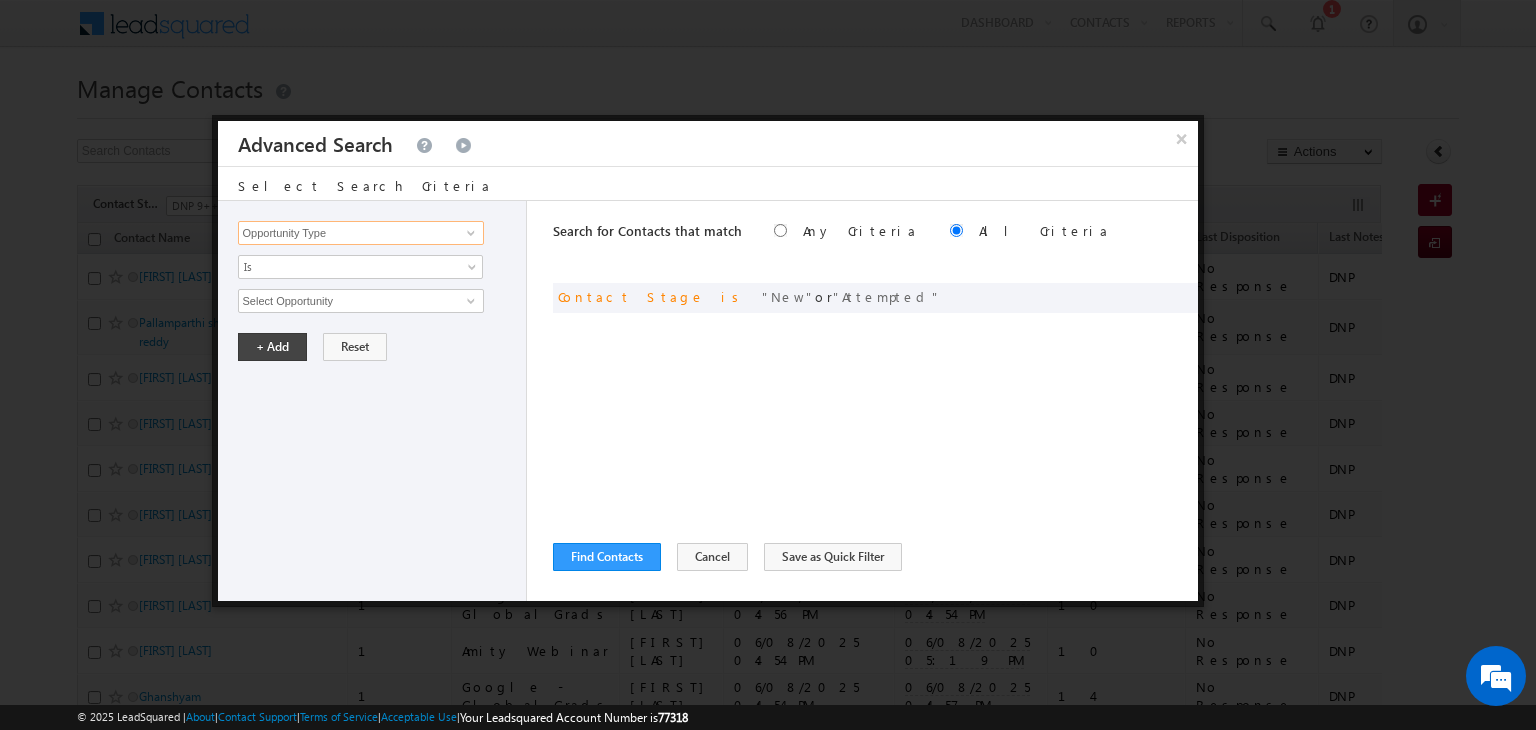 click on "Opportunity Type" at bounding box center (361, 233) 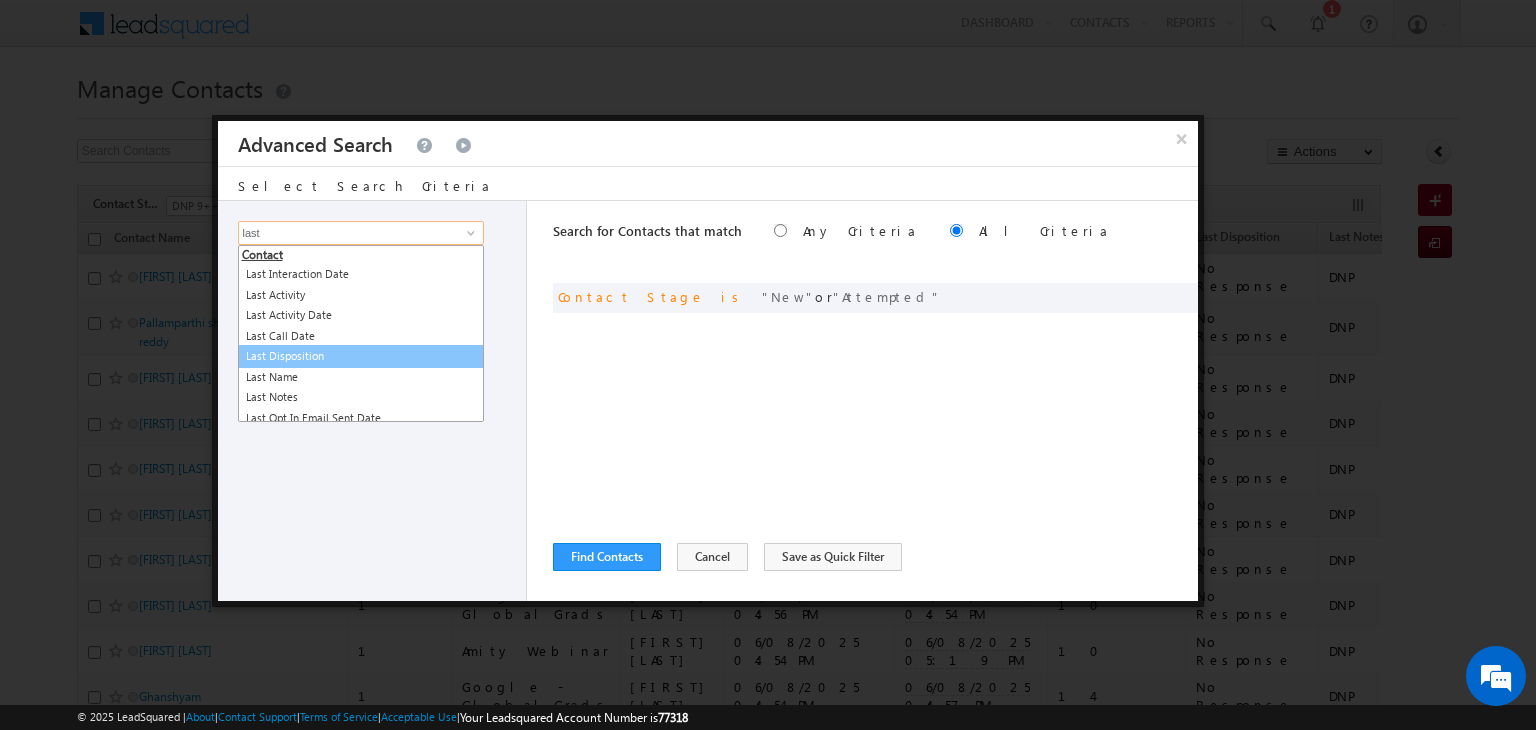 click on "Contact Last  Interaction Date Last Activity Last Activity Date Last Call Date Last Disposition Last Name Last Notes Last Opt In Email Sent Date Last Sub Disposition Old Last Activity Old Last Activity Date" at bounding box center [361, 333] 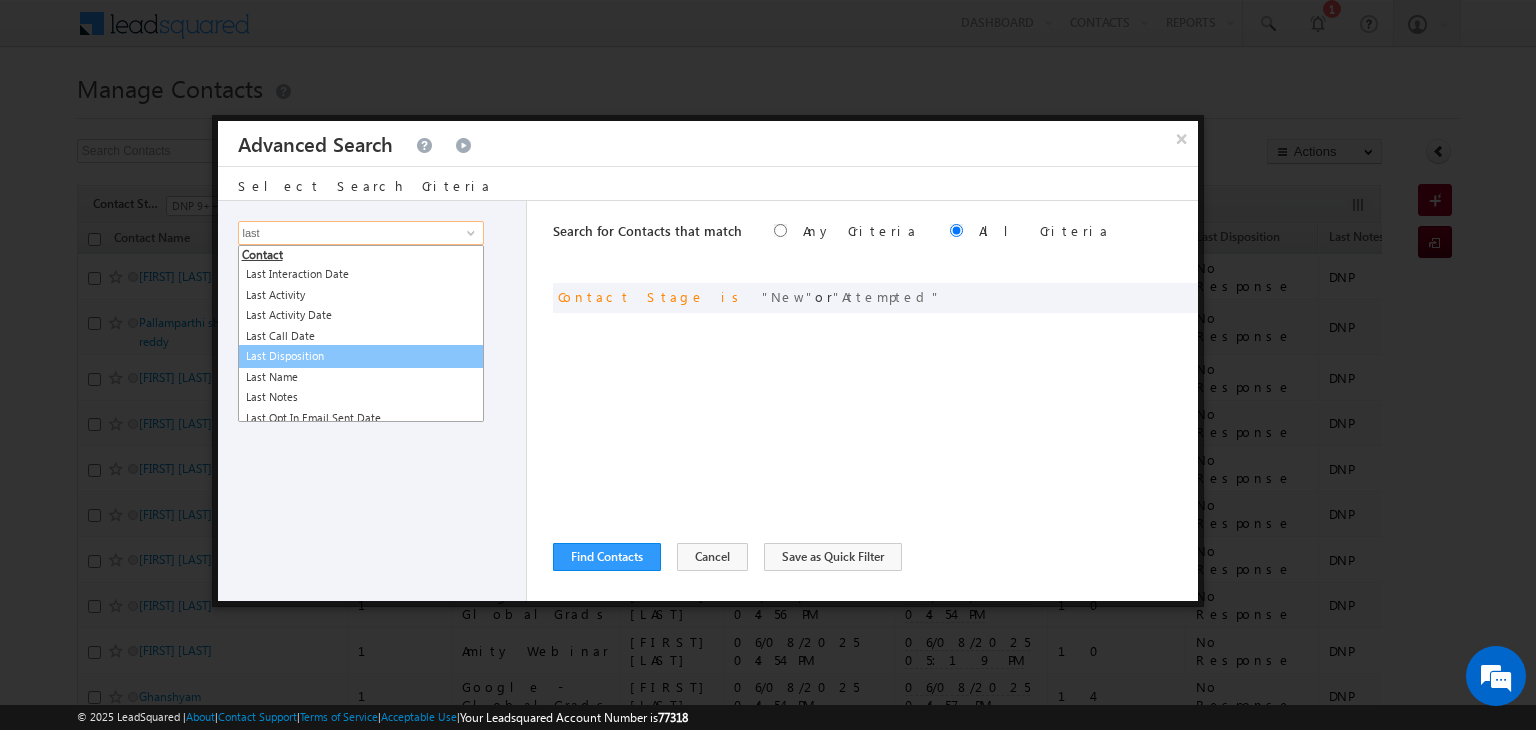 click on "Last Disposition" at bounding box center [361, 356] 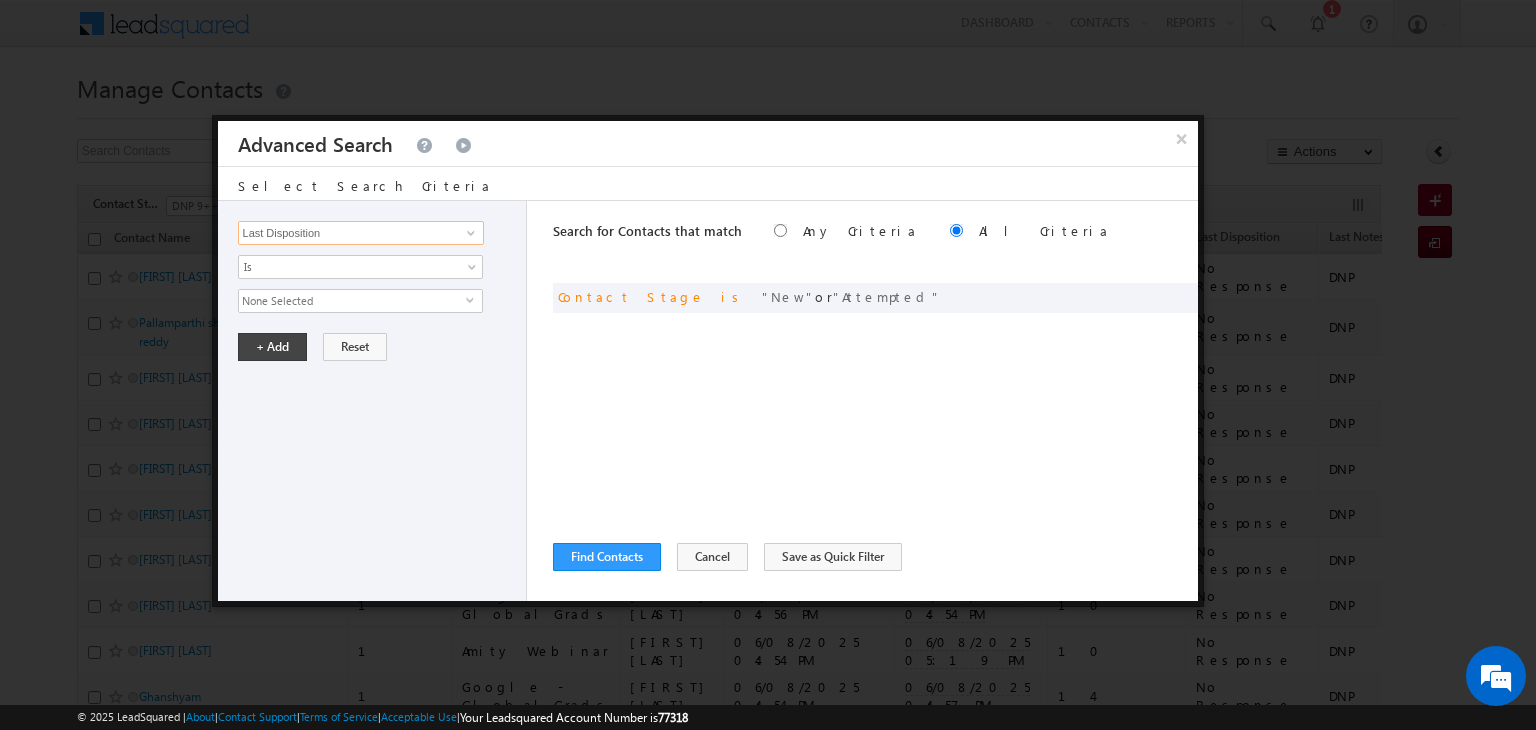 type on "Last Disposition" 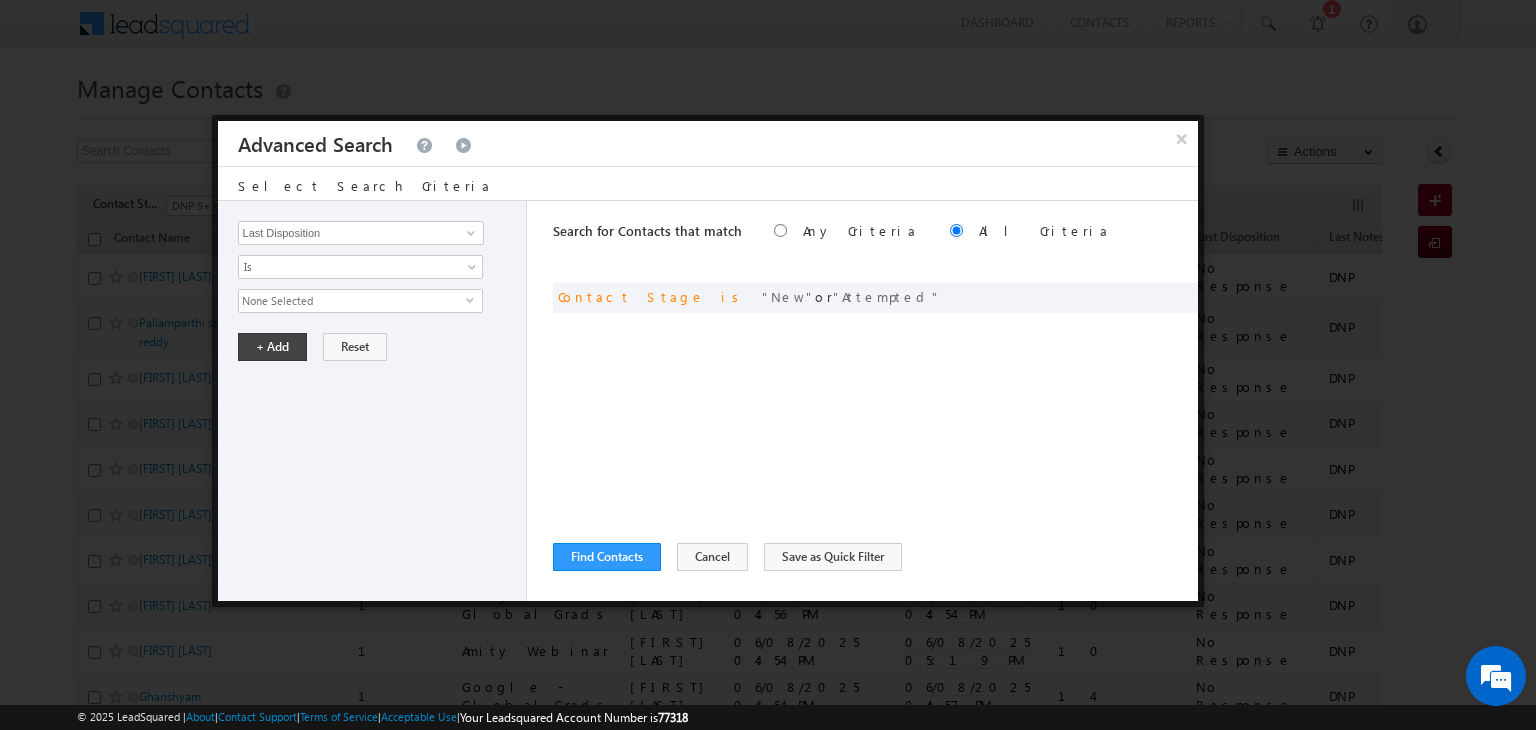 click on "None Selected" at bounding box center (352, 301) 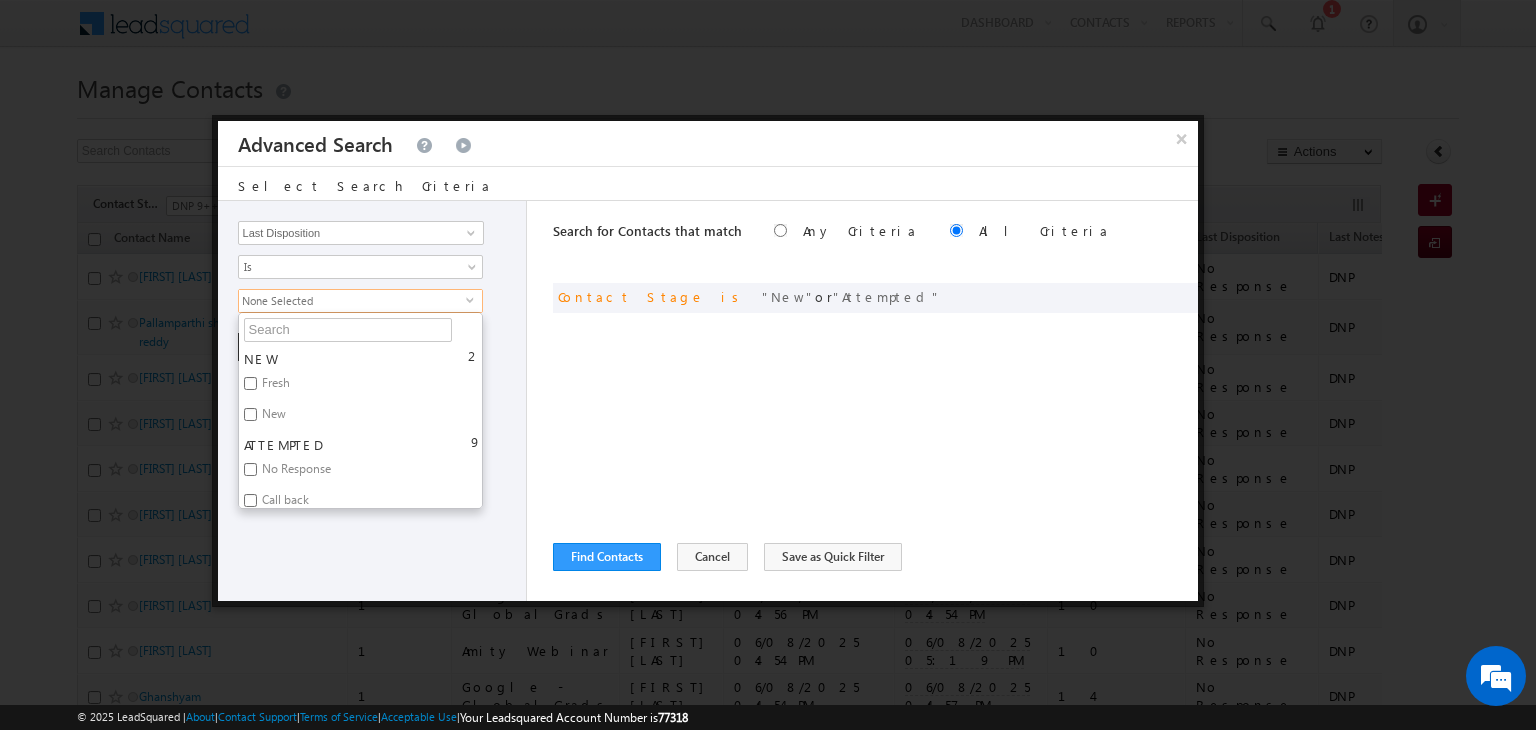click on "No Response" at bounding box center (295, 472) 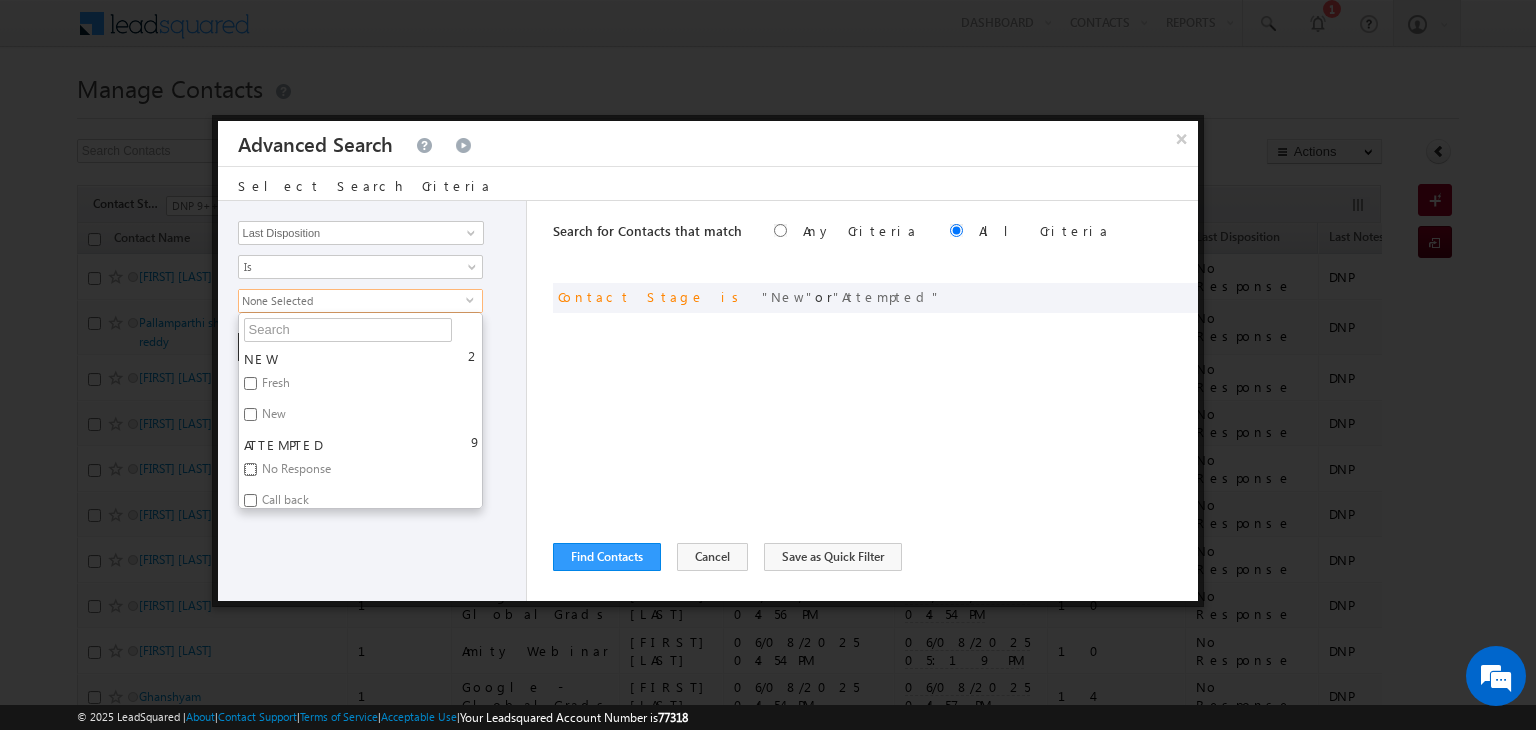 click on "No Response" at bounding box center (250, 469) 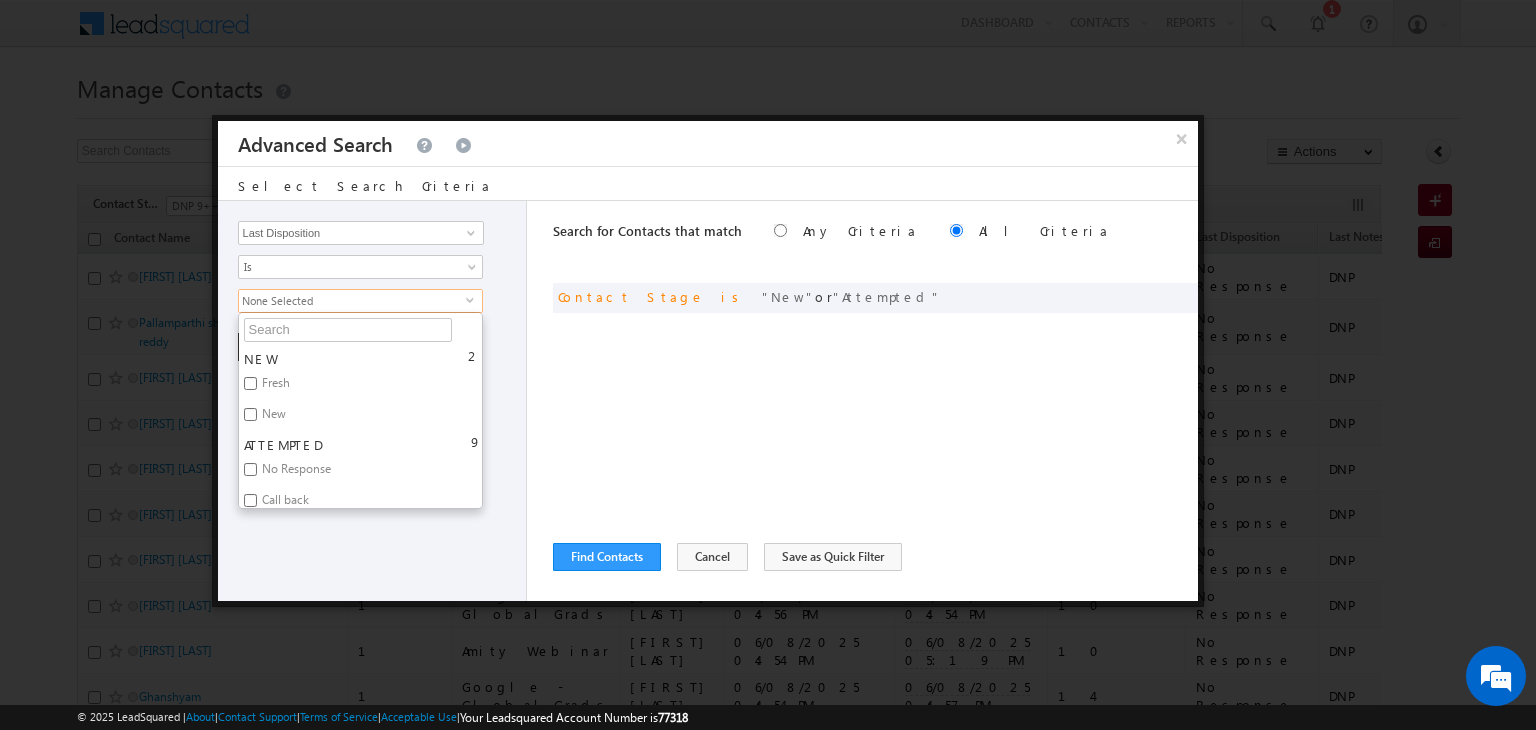 checkbox on "true" 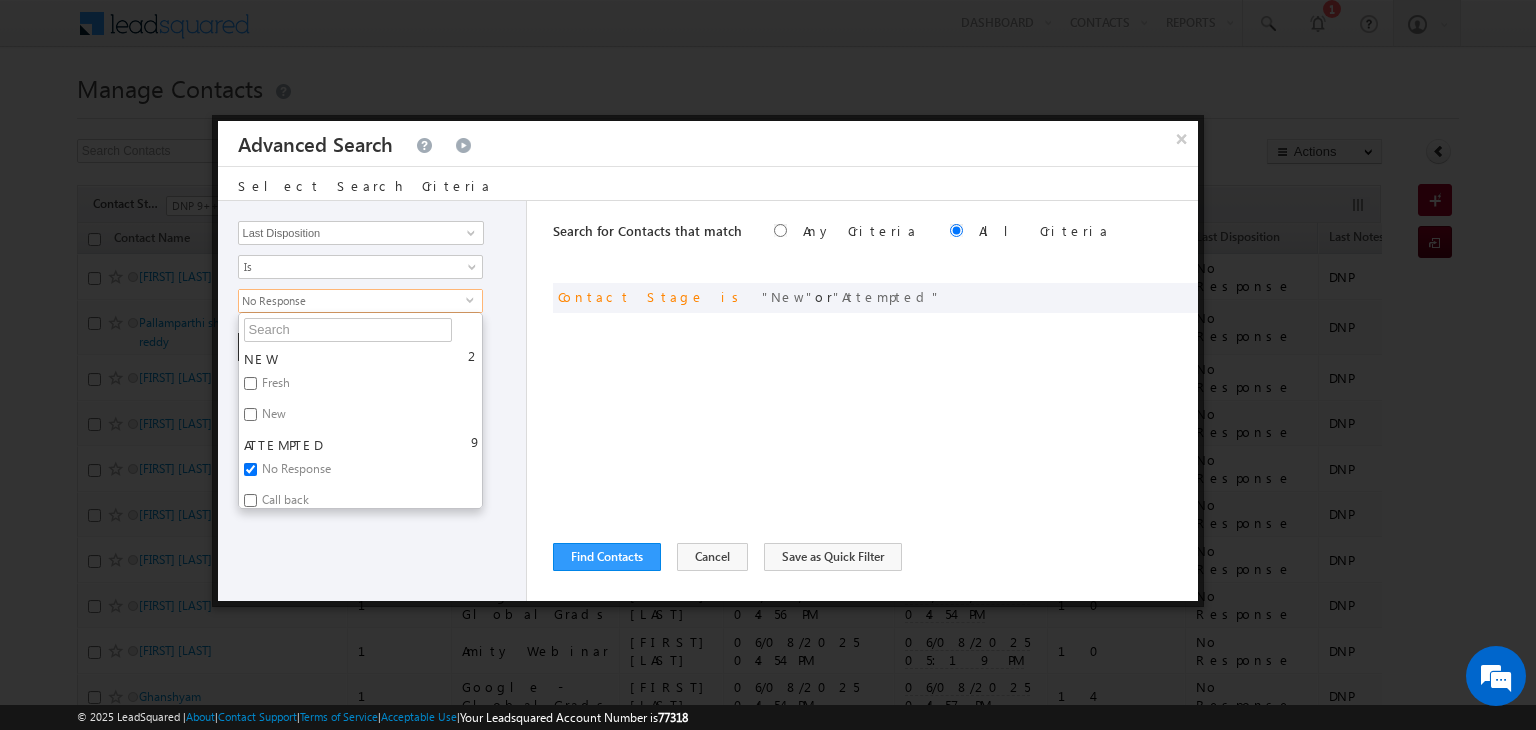 click on "Opportunity Type Contact Activity Task Sales Group  Prospect Id Address 1 Address 2 Any Specific University Or Program Application Status Assignment date current owner Auto Login URL City Class XII Marks Company Concentration Contact Number Contact Origin Contact Score Contact Source Contact Stage Conversion Referrer URL Counselling mode Country Country Interested In New Country Interested In Old Course Course Priority Created By Id Created On Created On Old Current Opt In Status Do Not Call Do Not Email Do Not SMS Do Not Track Do You Have Scholarships Do You Have Valid Passport Documents - Status Documents - University Proof Doc Documents - 10th Marksheet Documents - 12th Marksheet Documents - UG Degree Documents - UG Marksheets Documents - PG Degree Documents - PG Marksheets Documents - Resume/CV Documents - LOR Documents - SOP Documents - Passport Documents - ELT Documents - Amity Pathway Certificate Documents - COL Documents - Deposit fee Documents - UCOL Documents - I20 2" at bounding box center (373, 401) 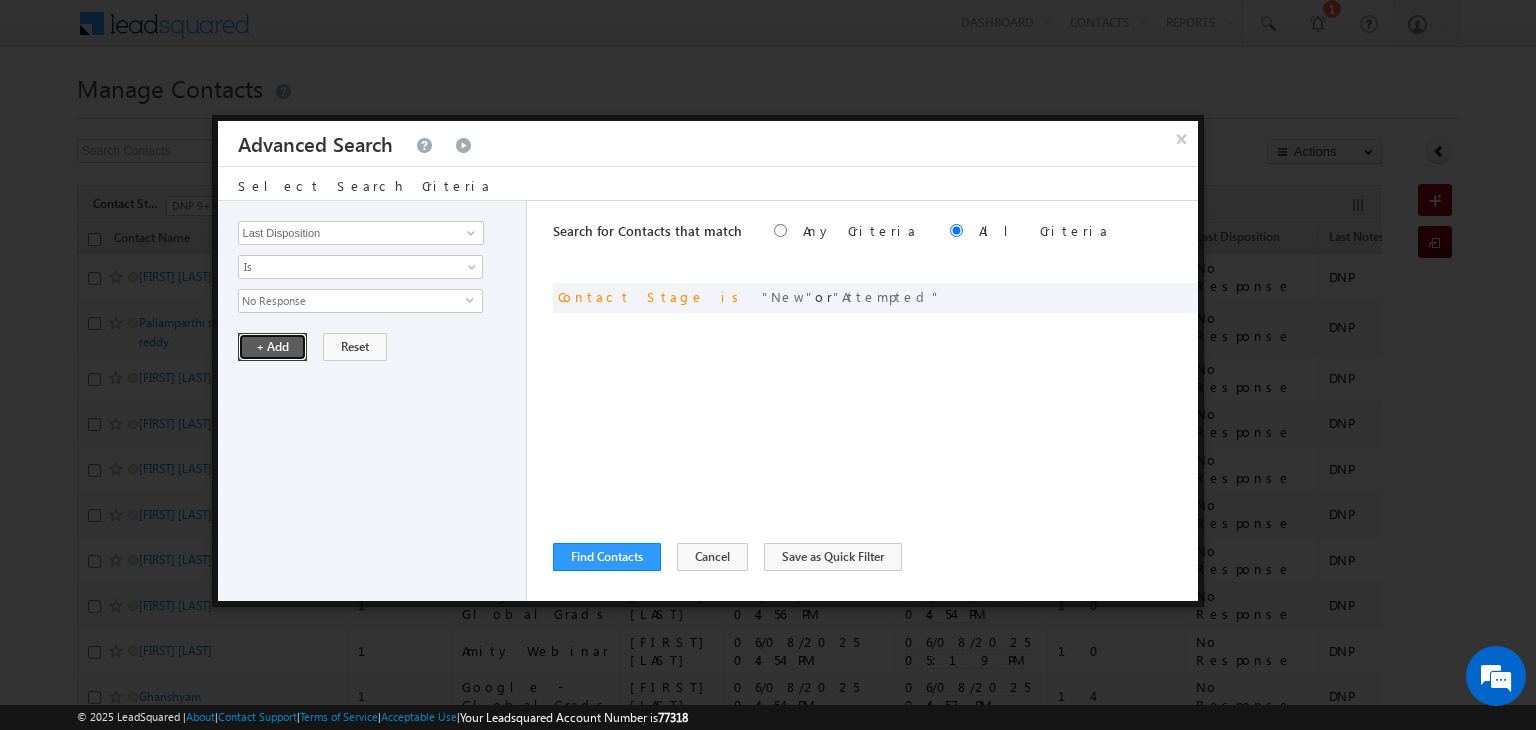 click on "+ Add" at bounding box center (272, 347) 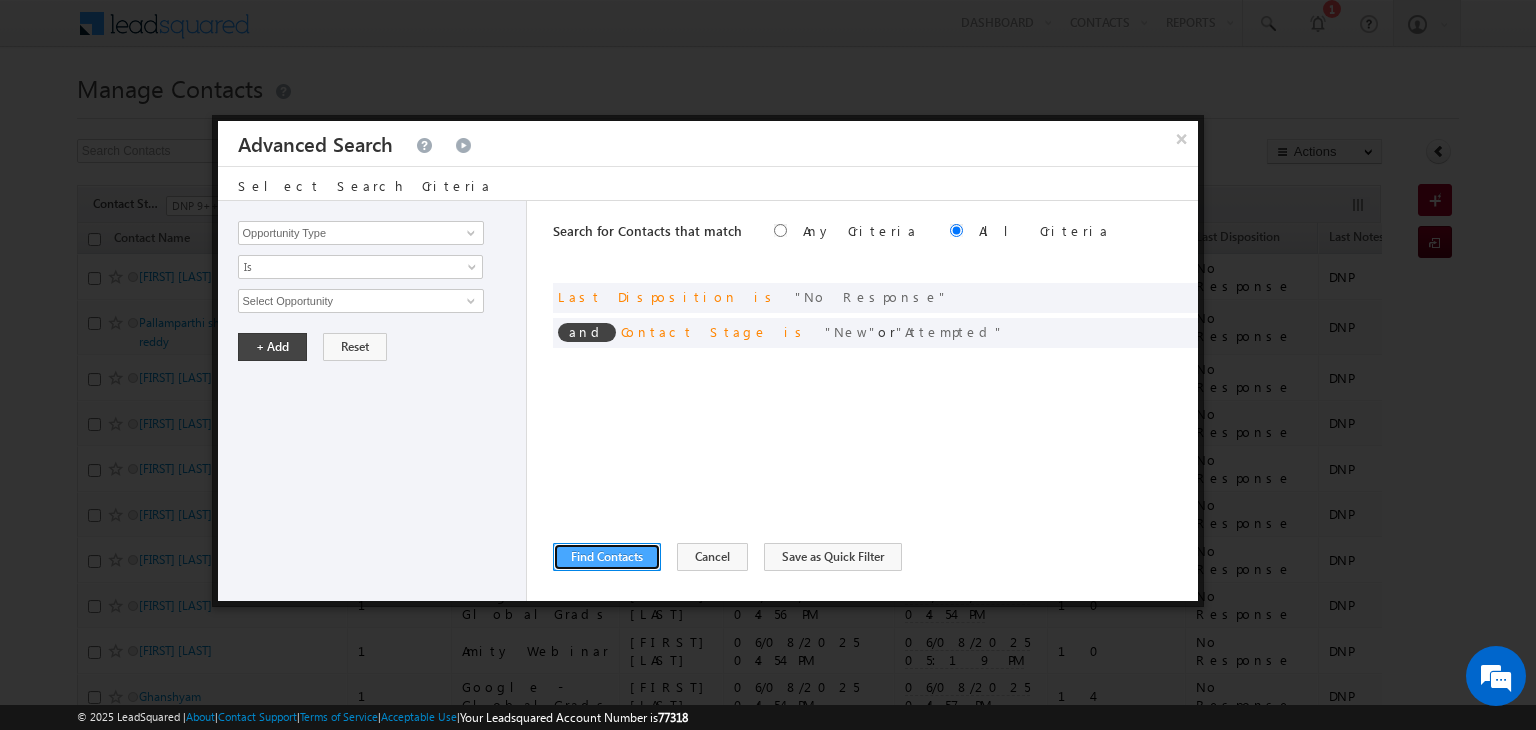 click on "Find Contacts" at bounding box center (607, 557) 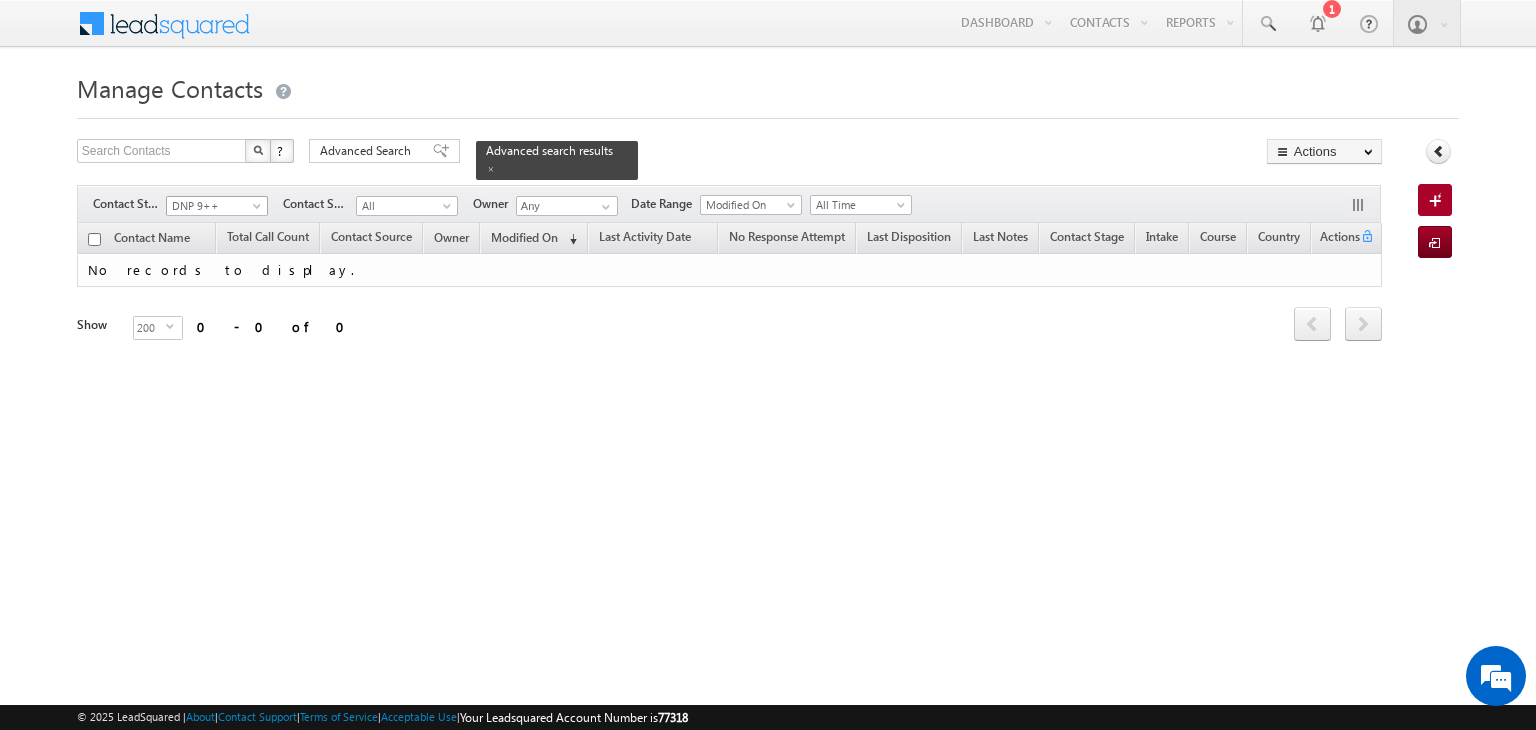 click on "DNP 9++" at bounding box center [214, 206] 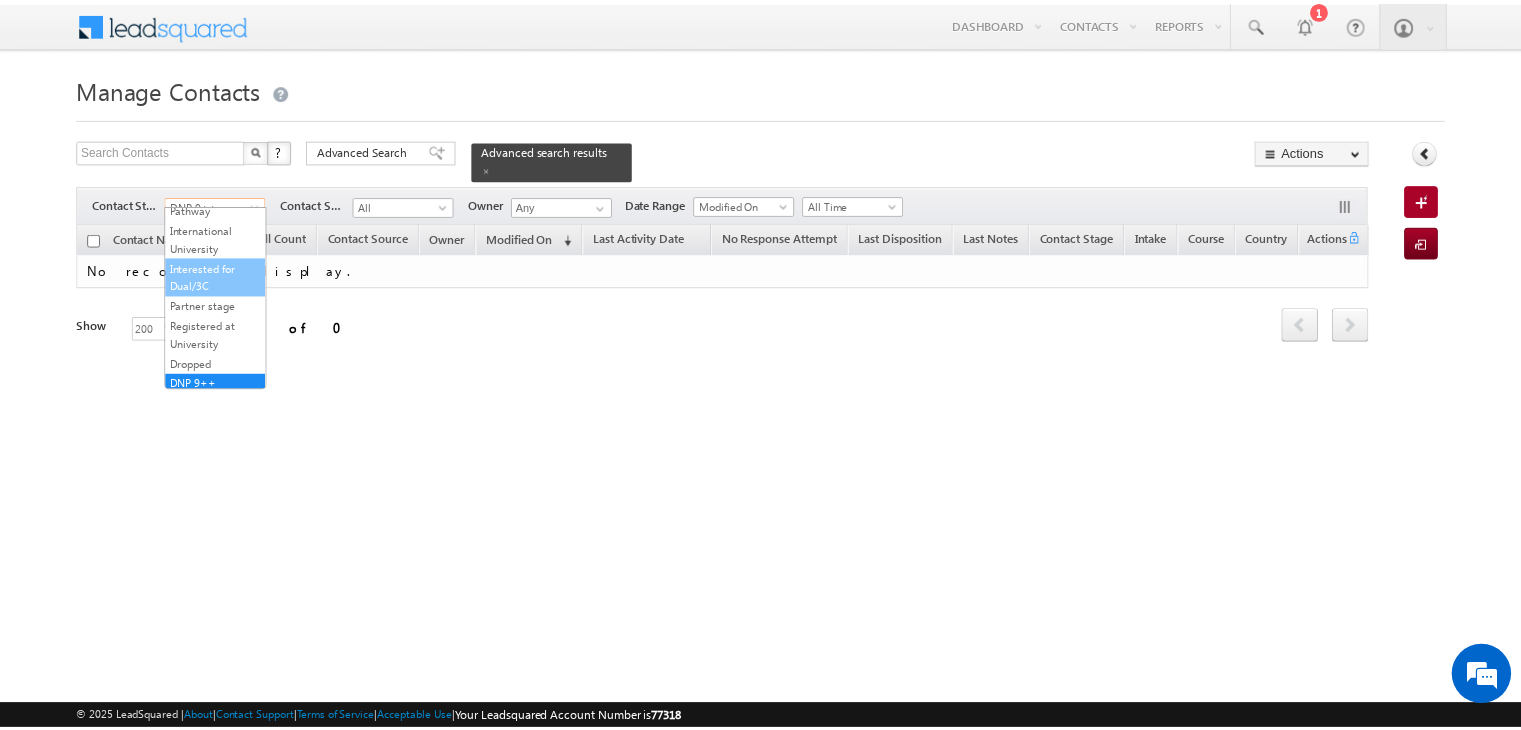 scroll, scrollTop: 0, scrollLeft: 0, axis: both 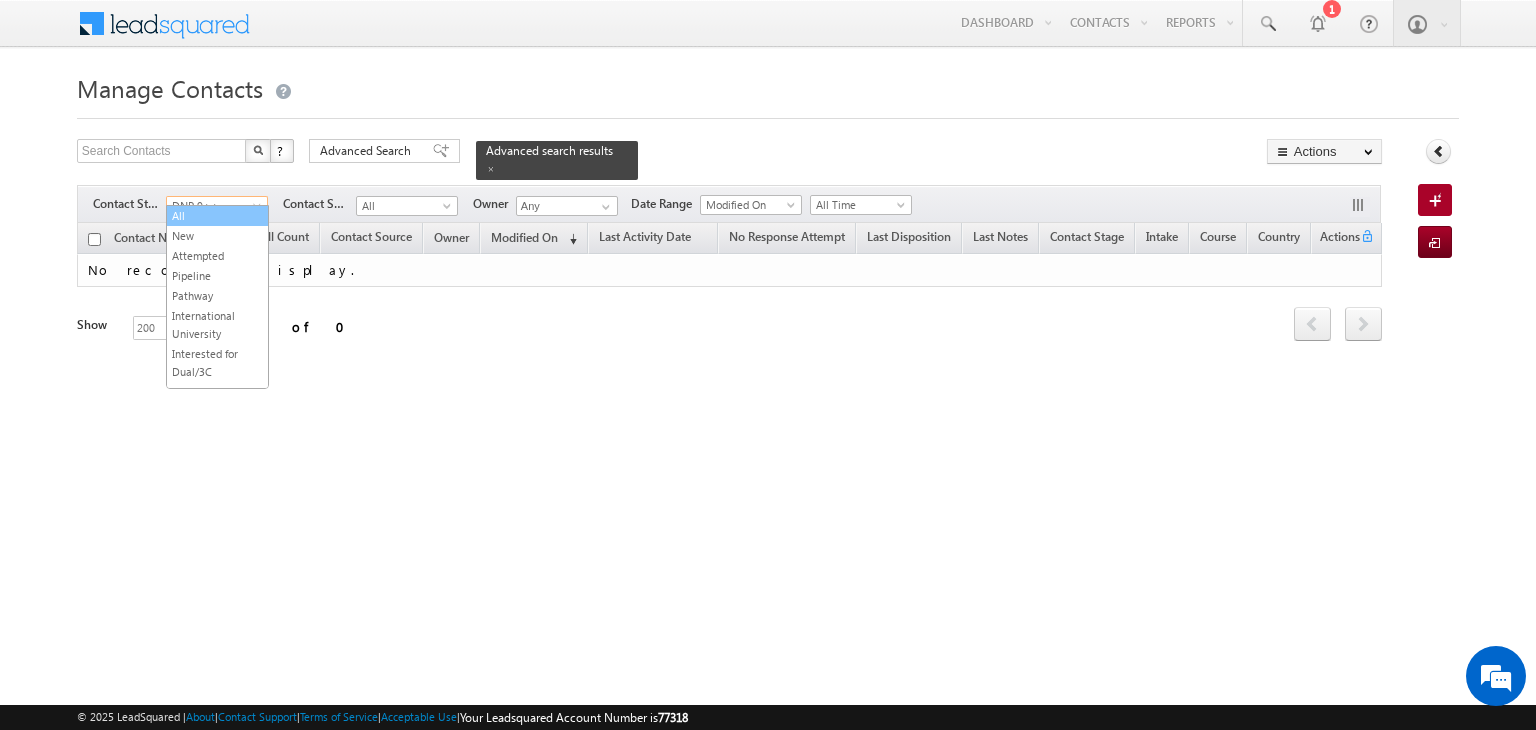 click on "All" at bounding box center [217, 216] 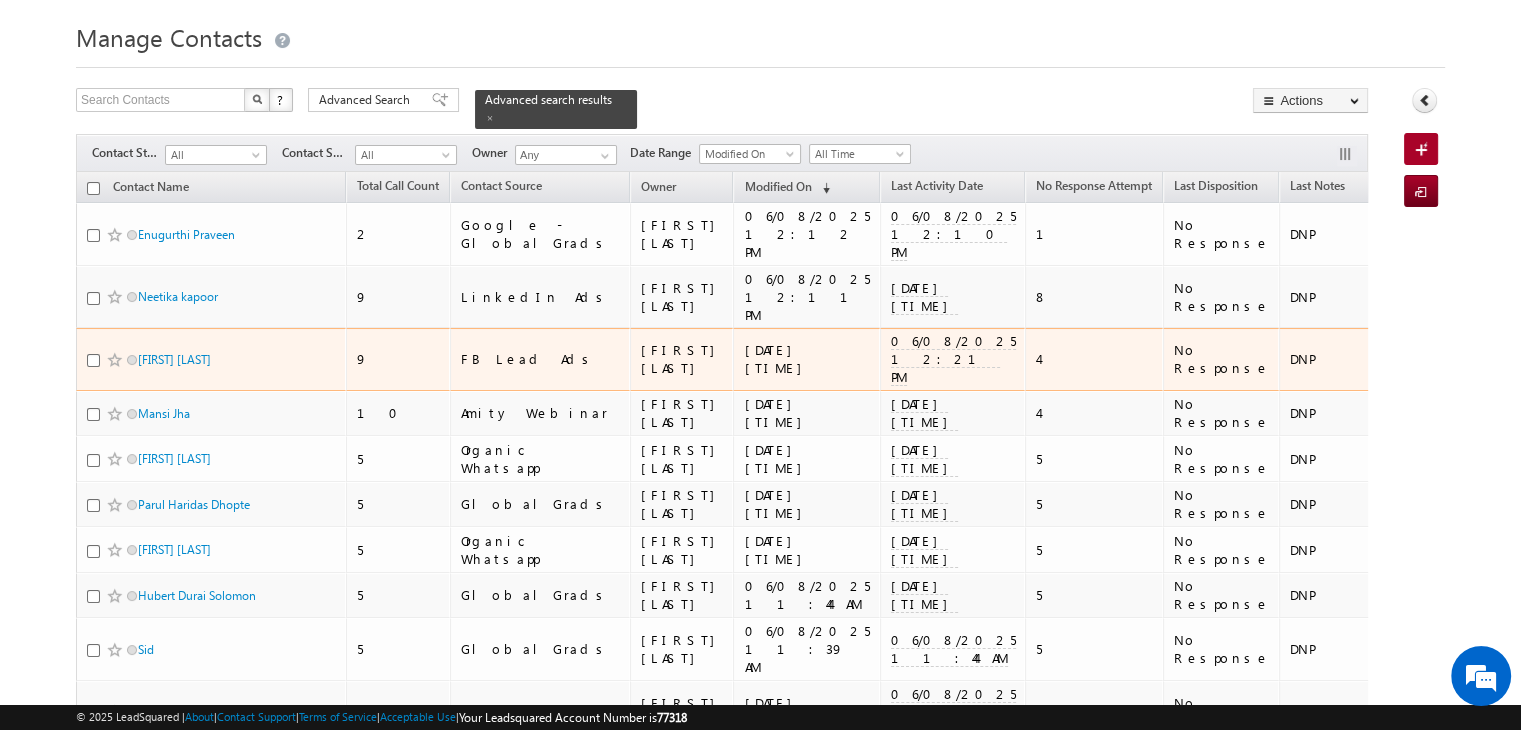 scroll, scrollTop: 52, scrollLeft: 0, axis: vertical 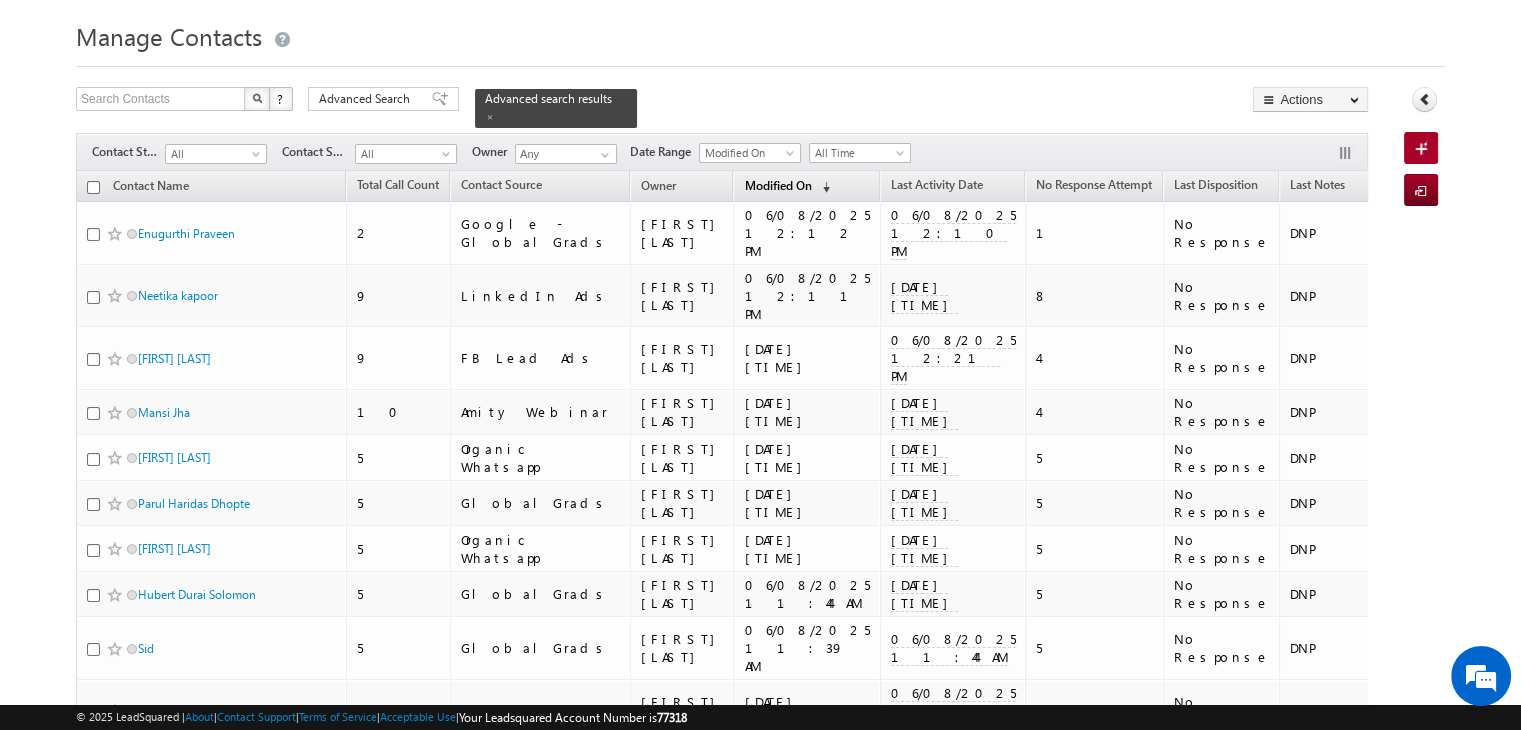 click on "Modified On" at bounding box center (777, 185) 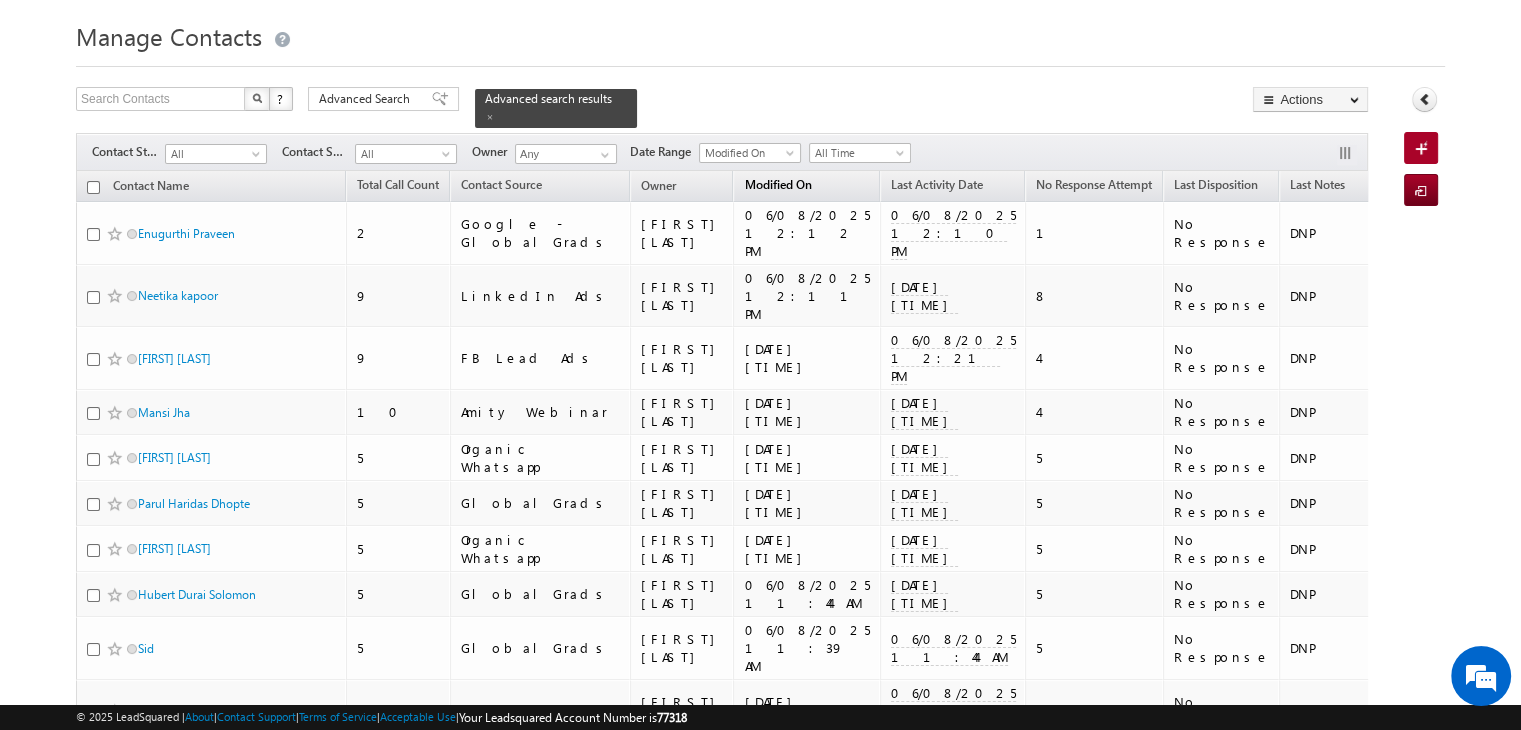 click on "Modified On" at bounding box center [777, 184] 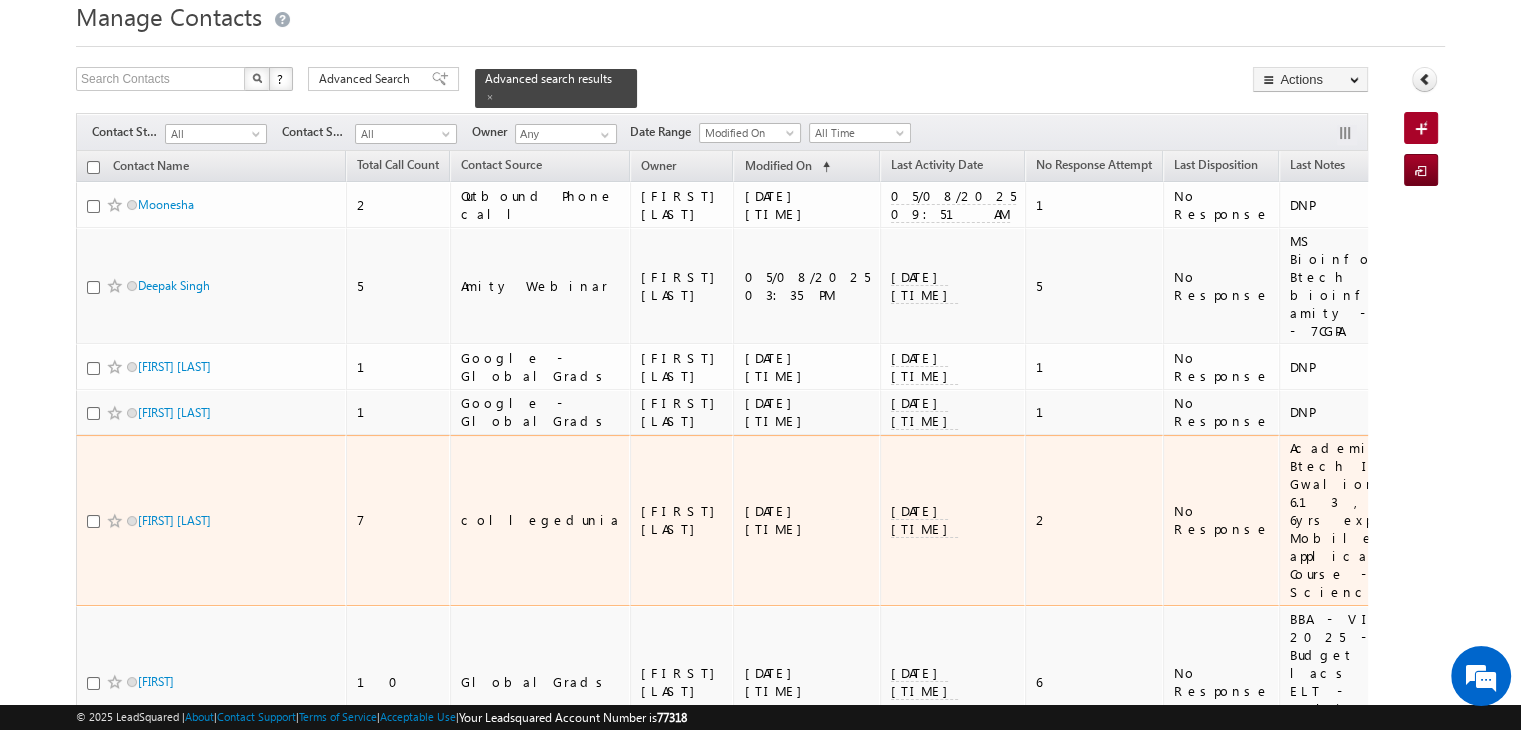 scroll, scrollTop: 70, scrollLeft: 0, axis: vertical 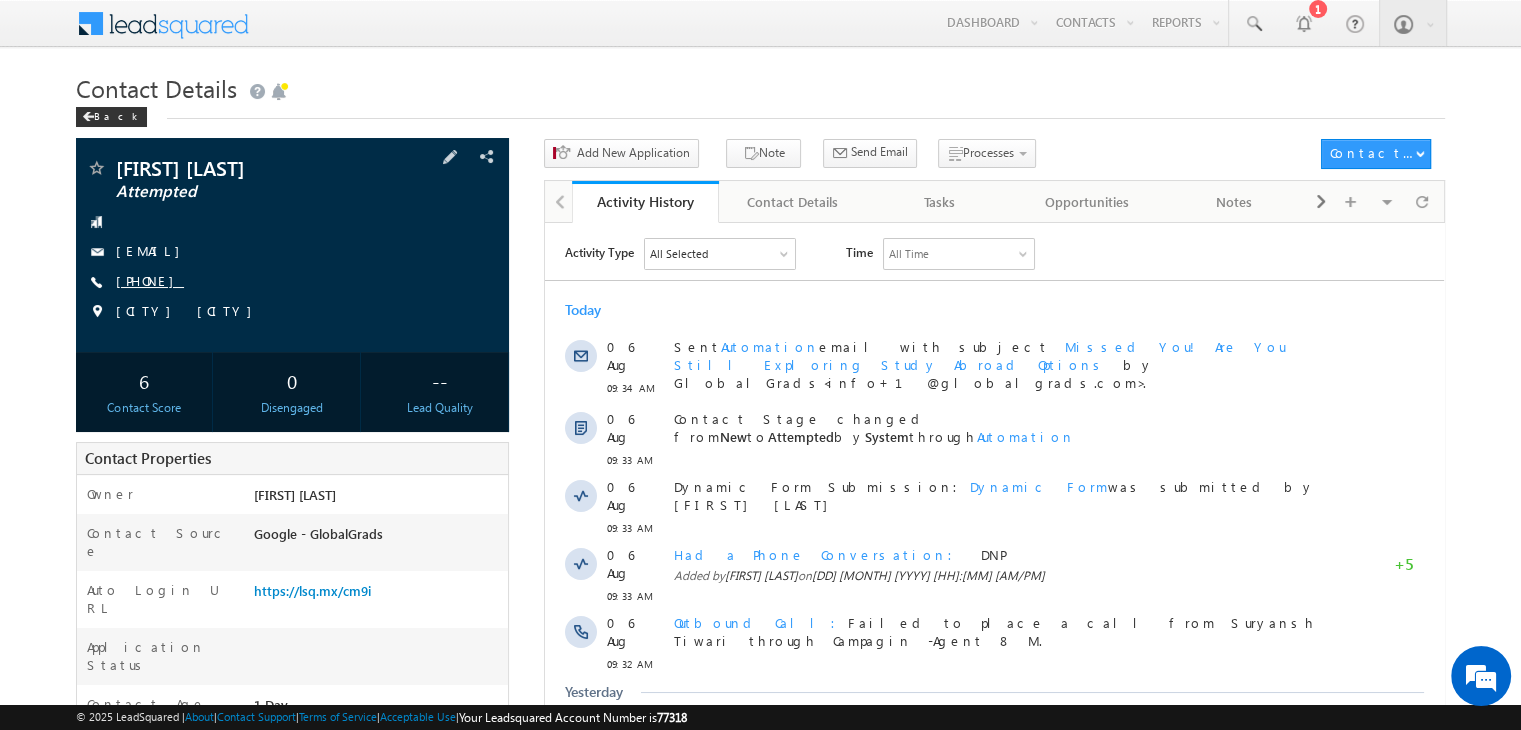 click on "[PHONE]" at bounding box center [150, 280] 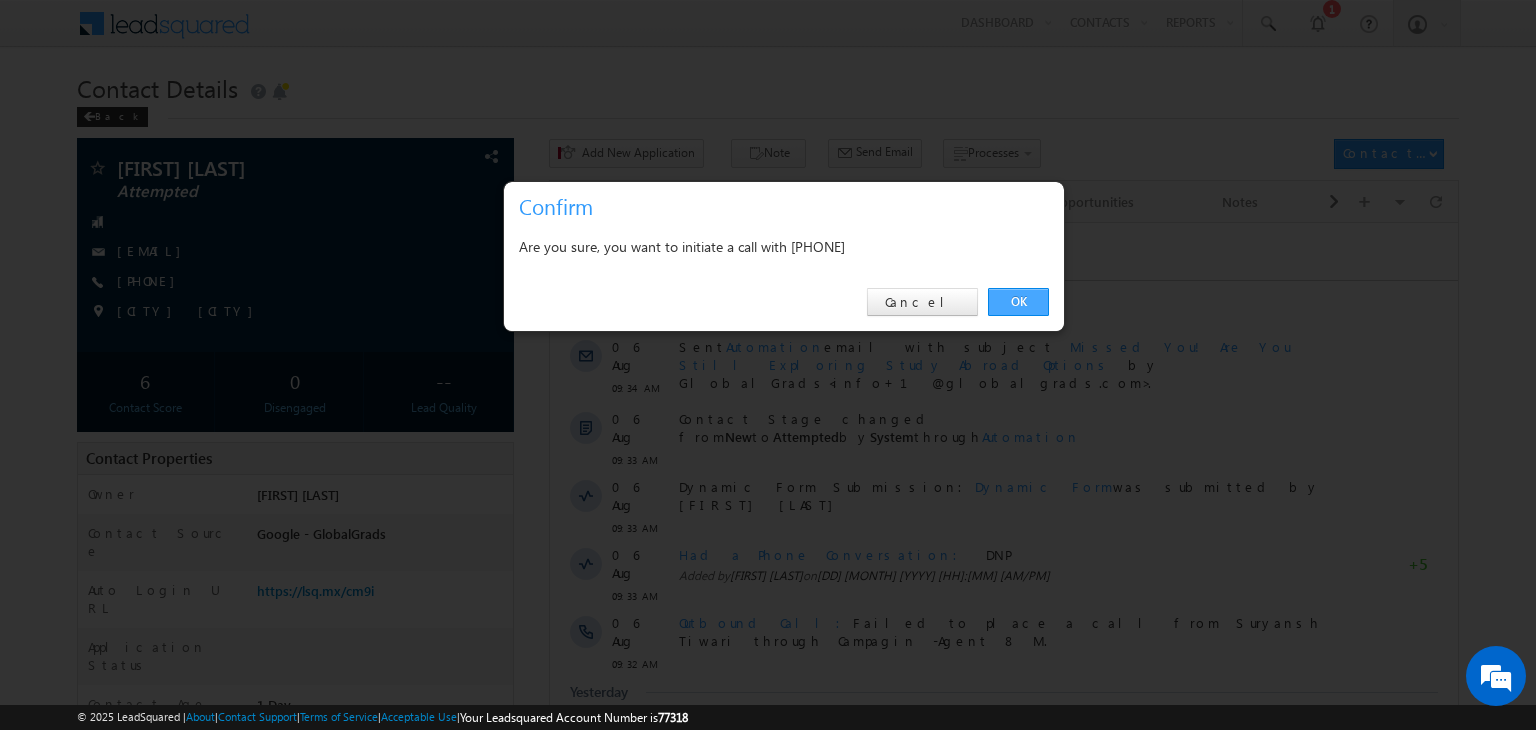 drag, startPoint x: 1007, startPoint y: 317, endPoint x: 1008, endPoint y: 305, distance: 12.0415945 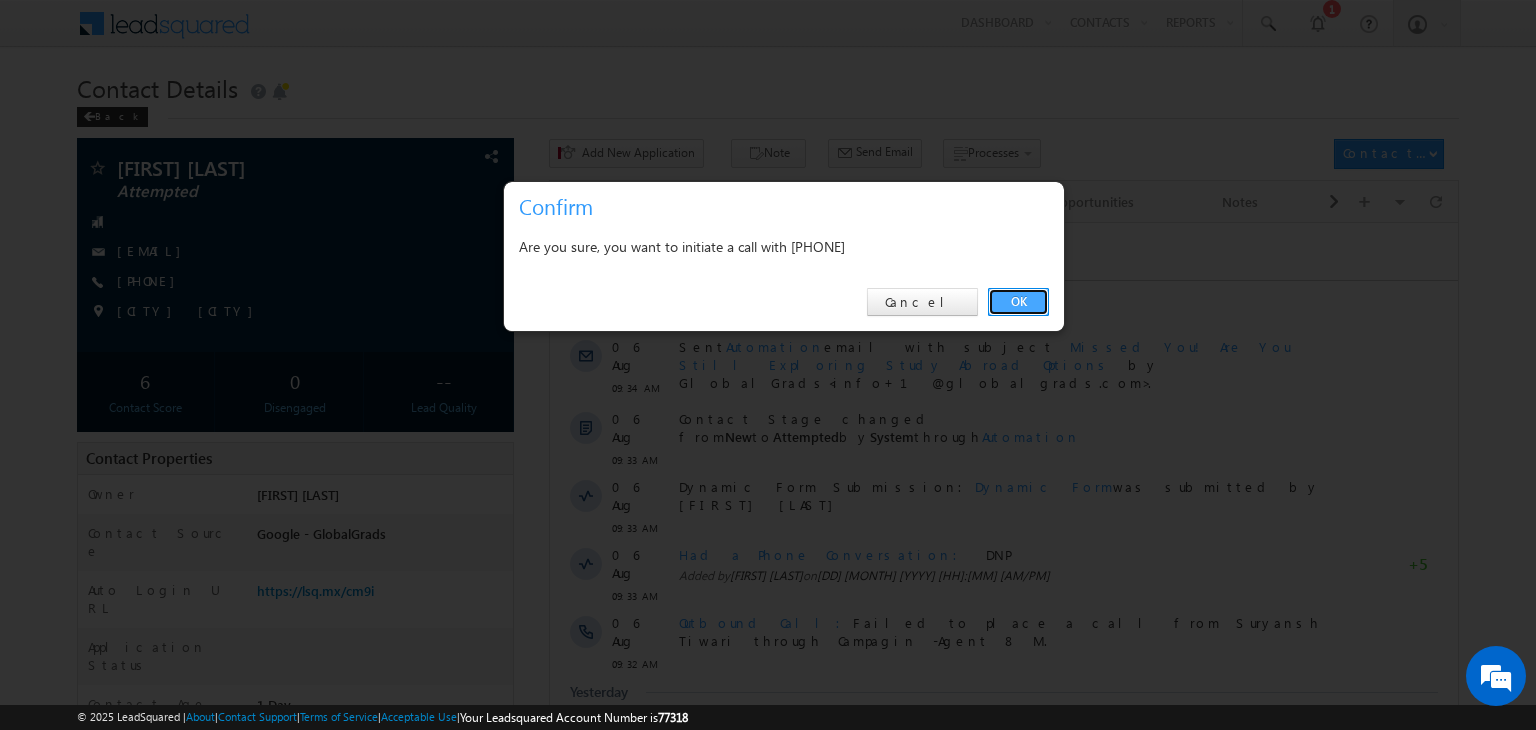 click on "OK" at bounding box center [1018, 302] 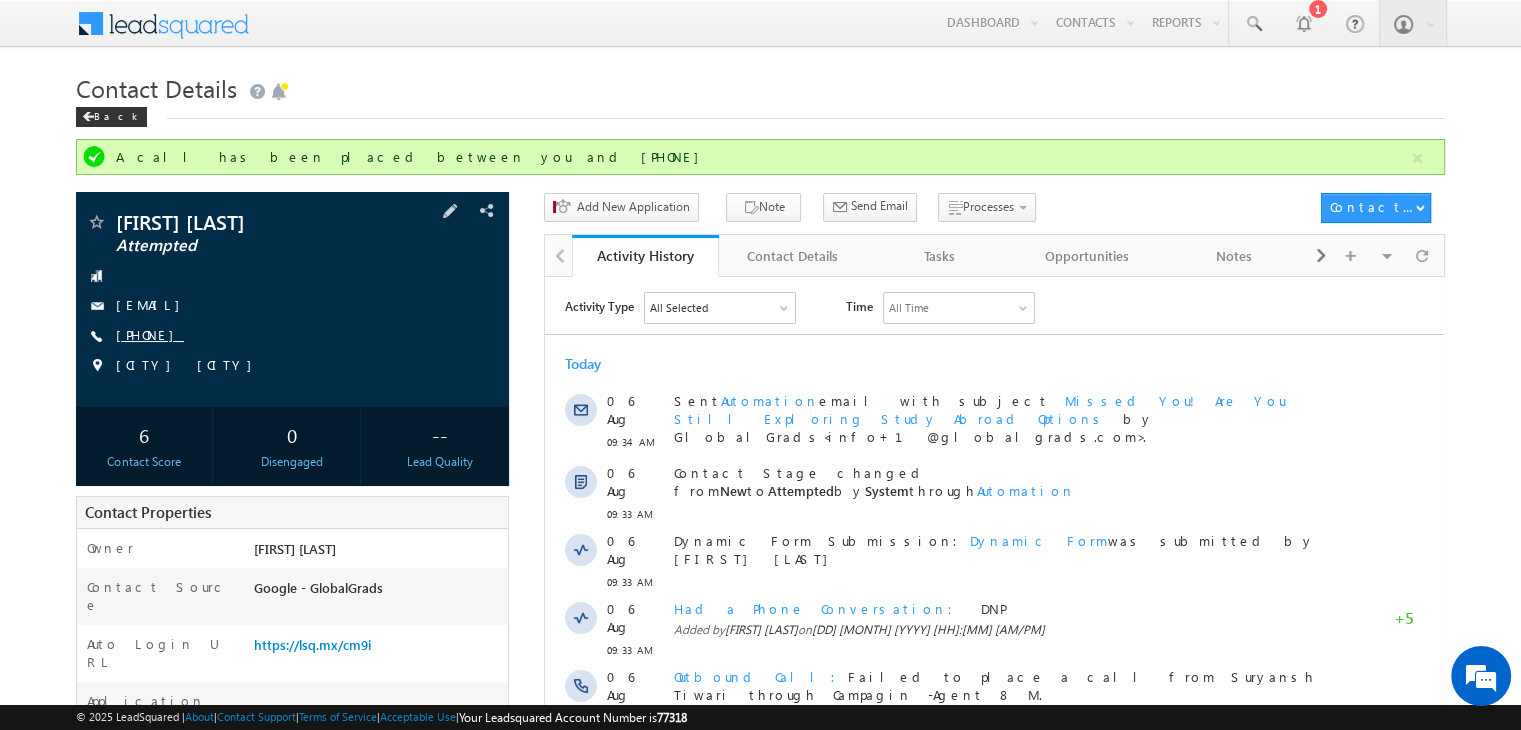 click on "[PHONE]" at bounding box center (150, 334) 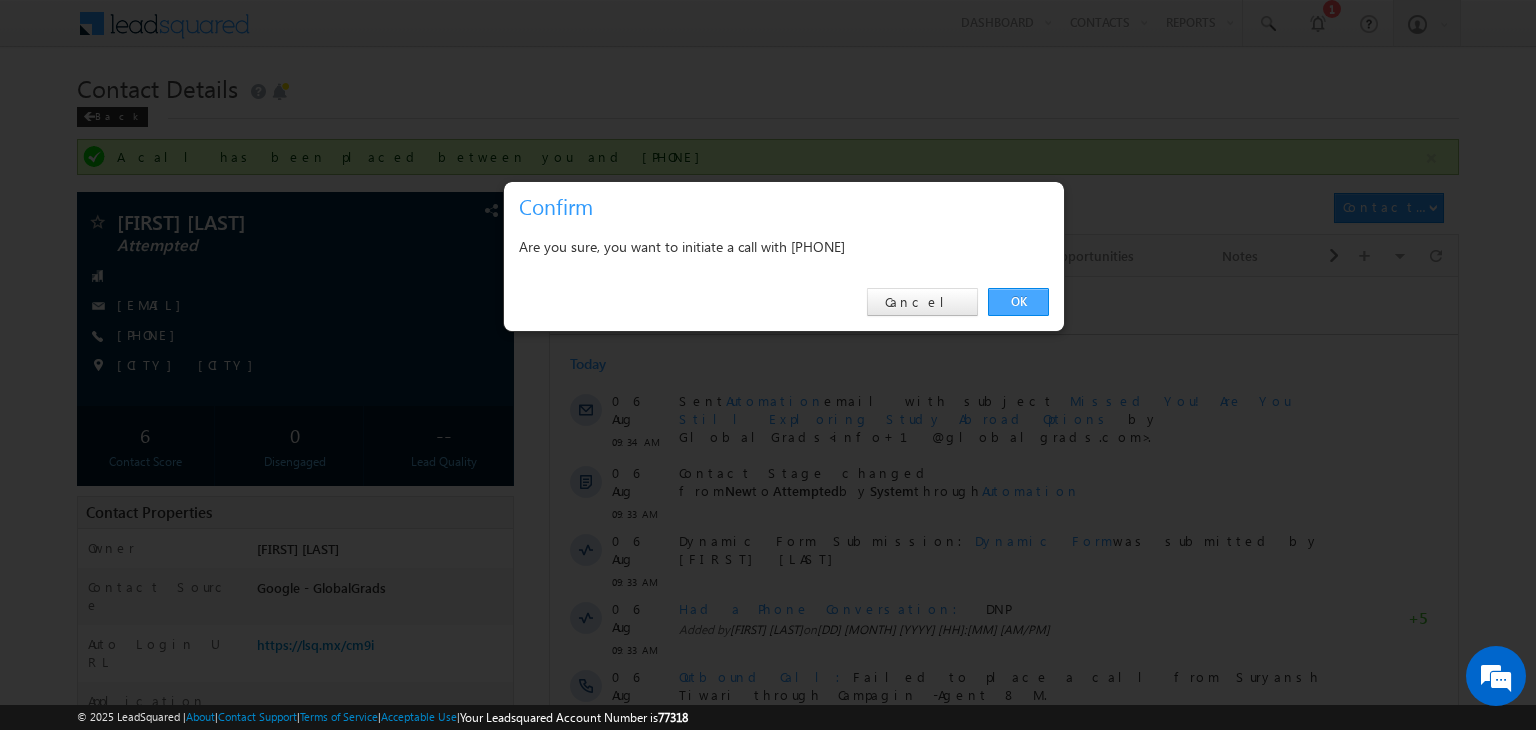 click on "OK" at bounding box center [1018, 302] 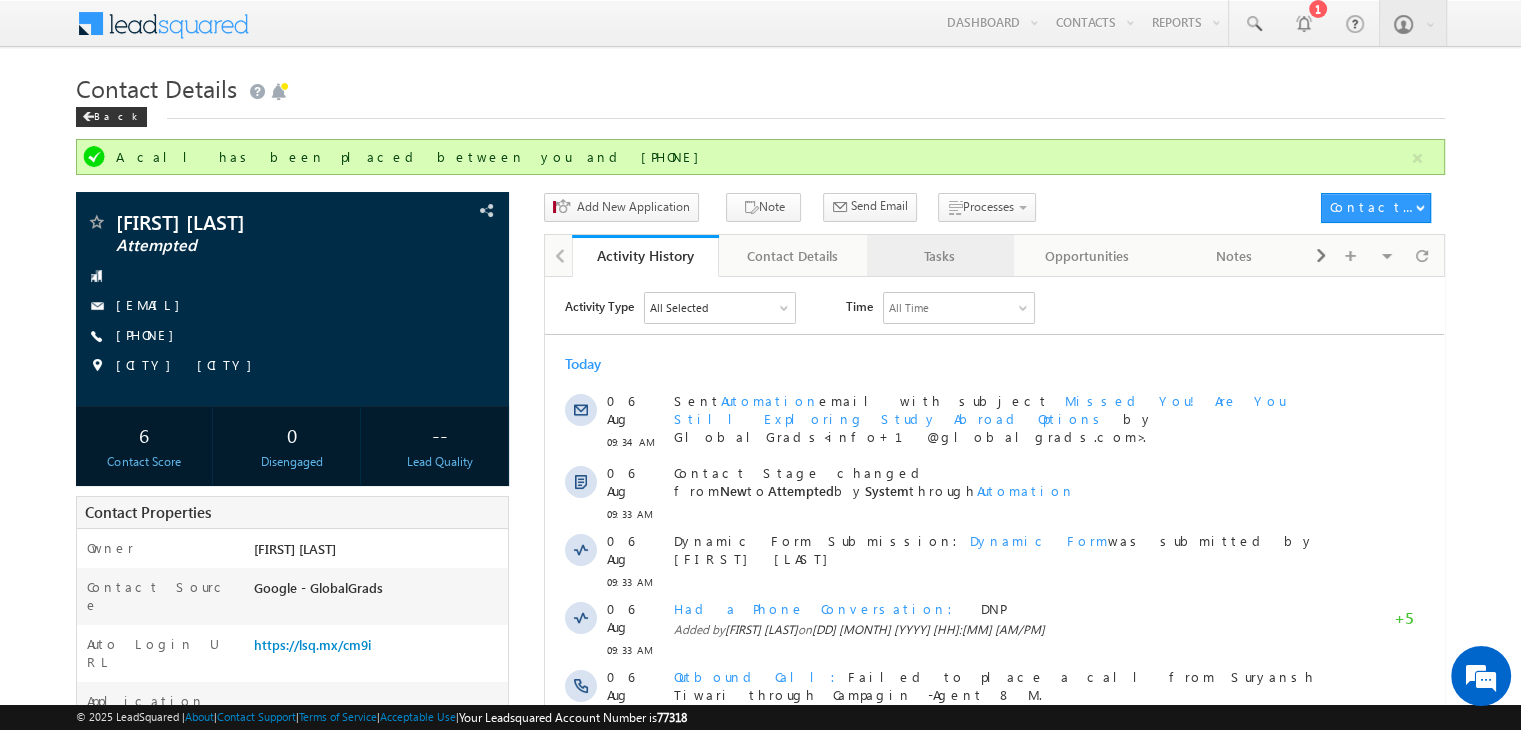 click on "Tasks" at bounding box center [940, 256] 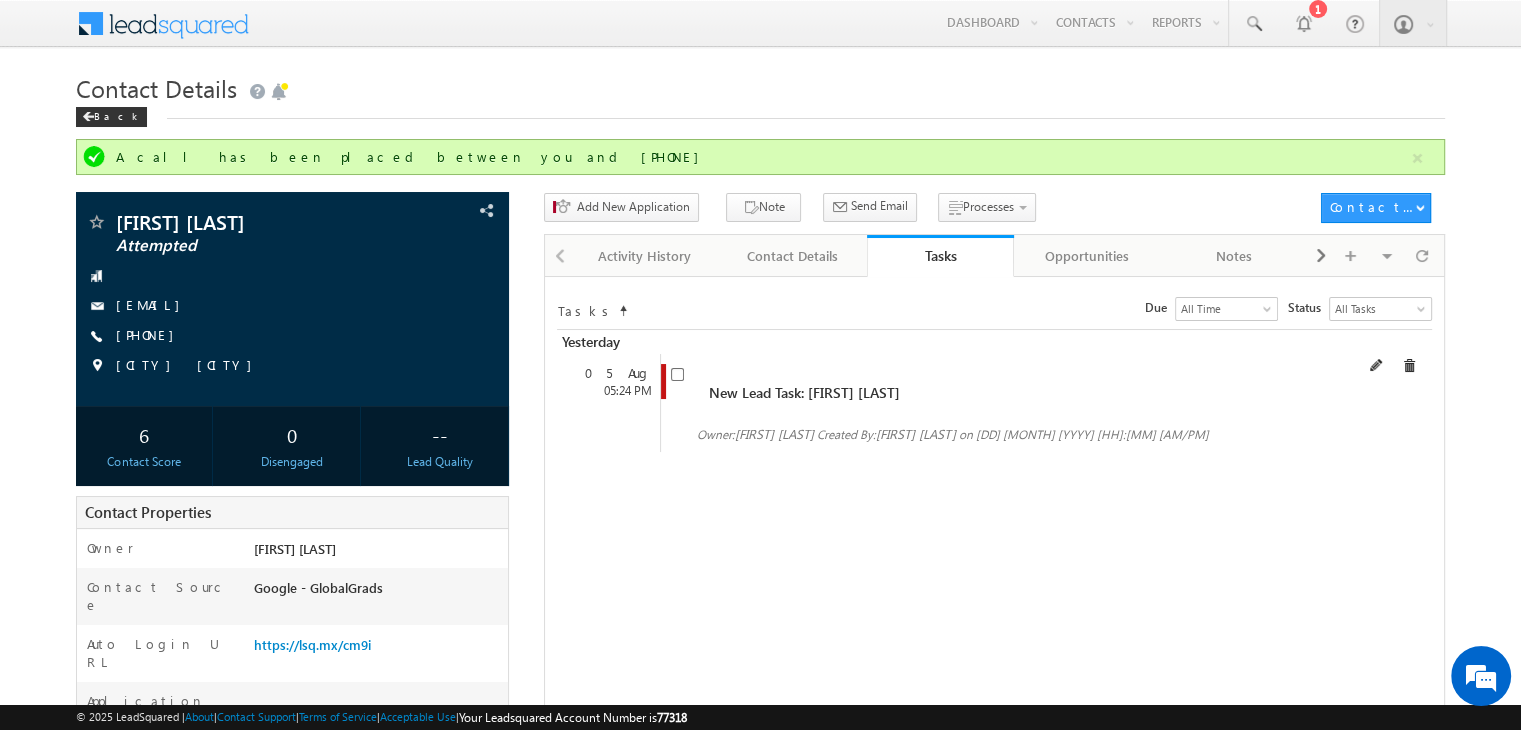 drag, startPoint x: 1416, startPoint y: 365, endPoint x: 1402, endPoint y: 365, distance: 14 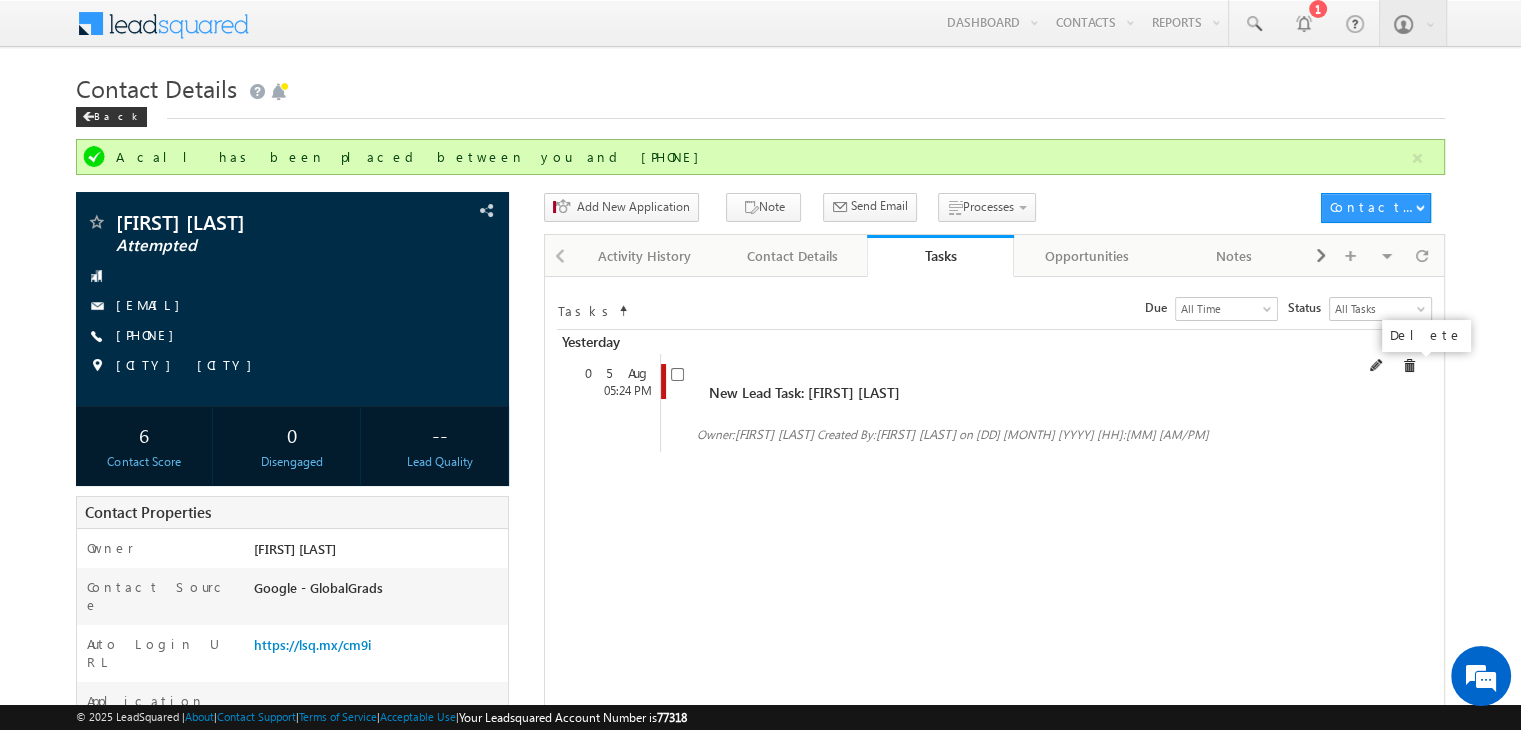 click at bounding box center (1409, 366) 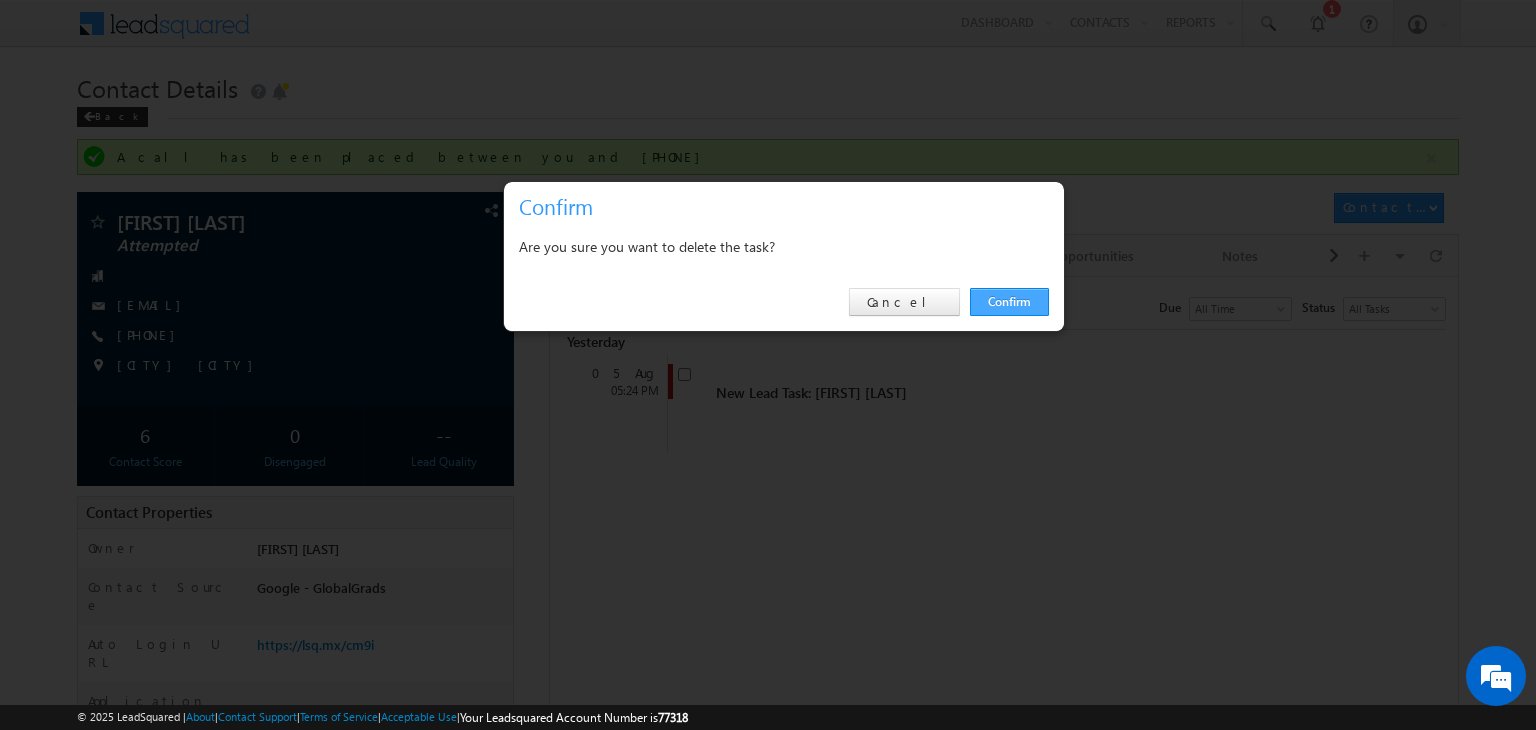 click on "Confirm" at bounding box center [1009, 302] 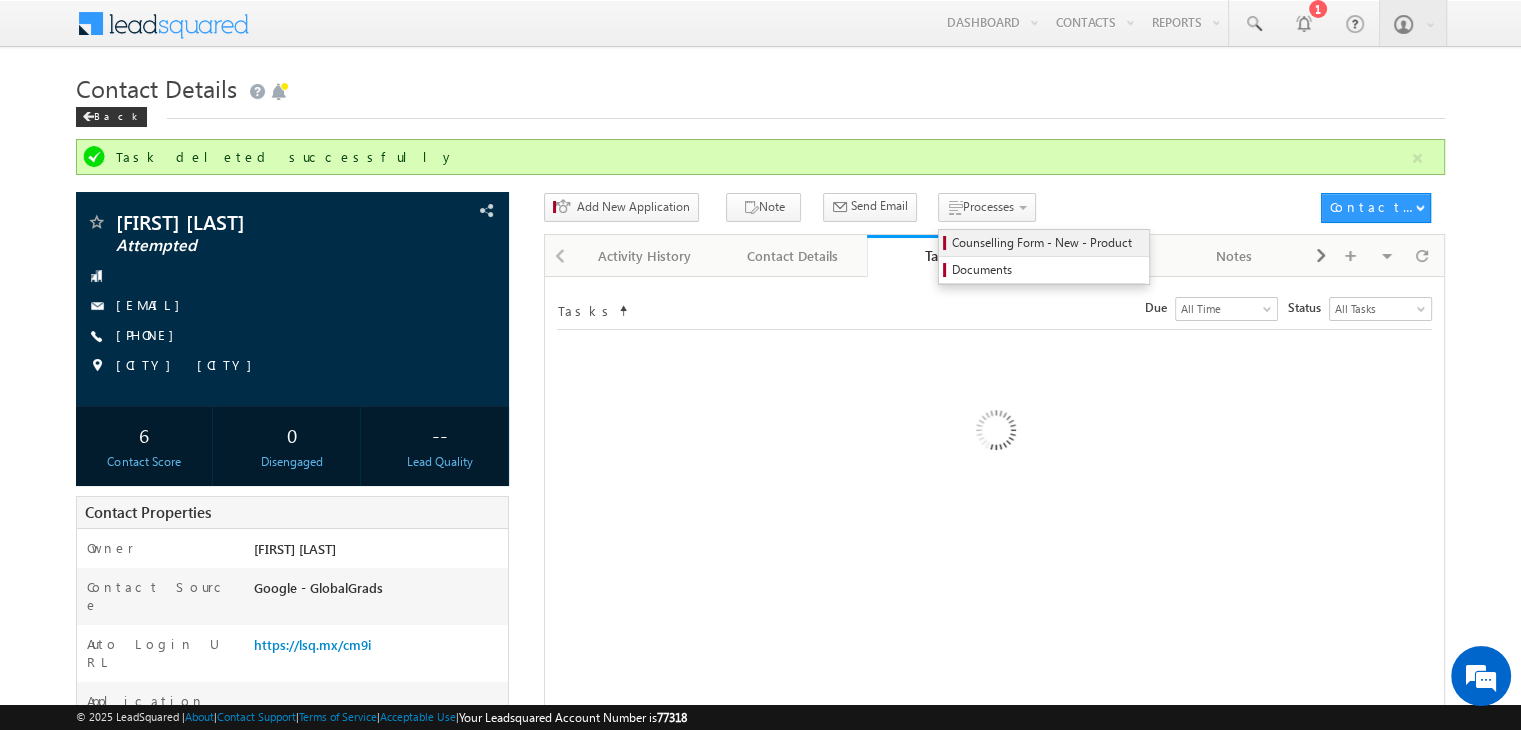 click on "Counselling Form - New - Product" at bounding box center [1047, 243] 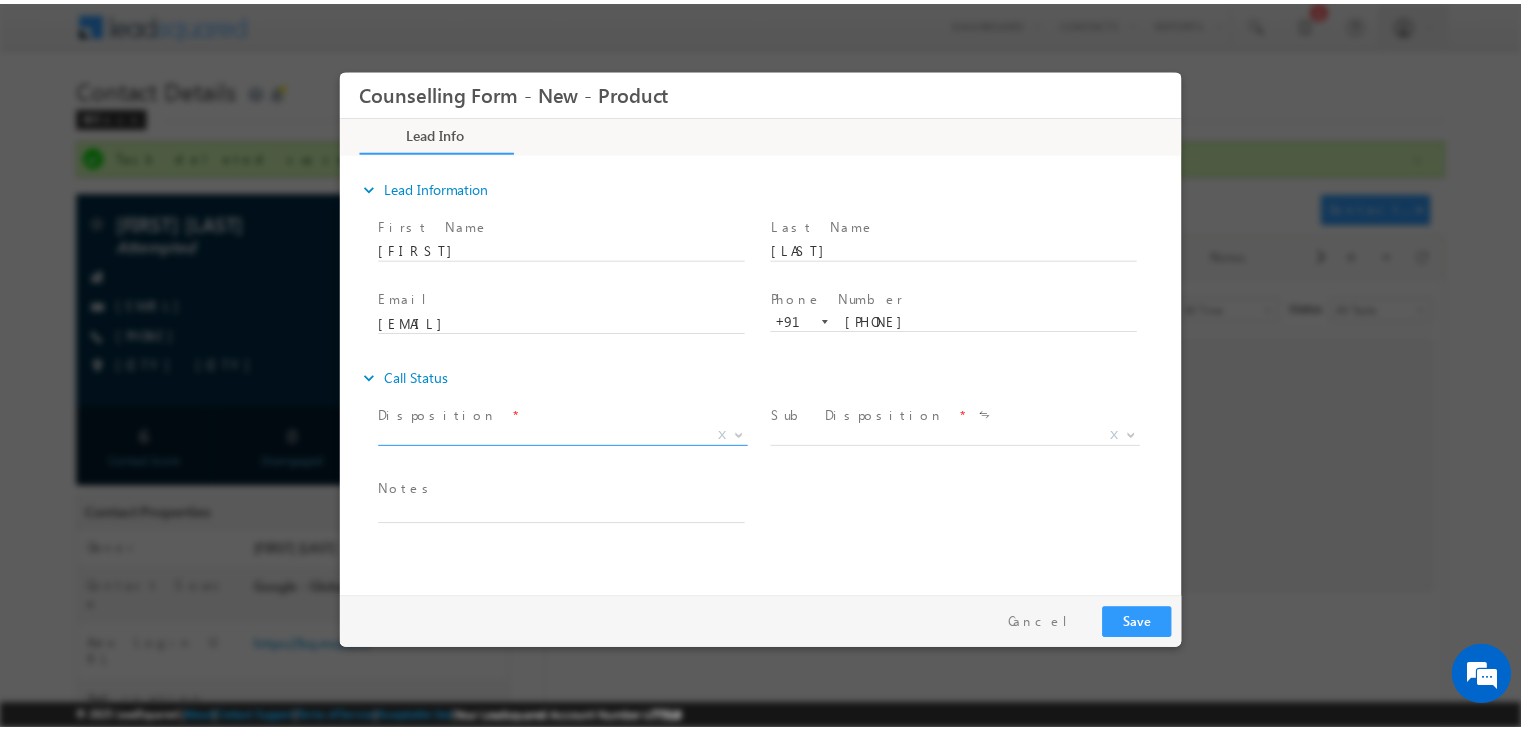 scroll, scrollTop: 0, scrollLeft: 0, axis: both 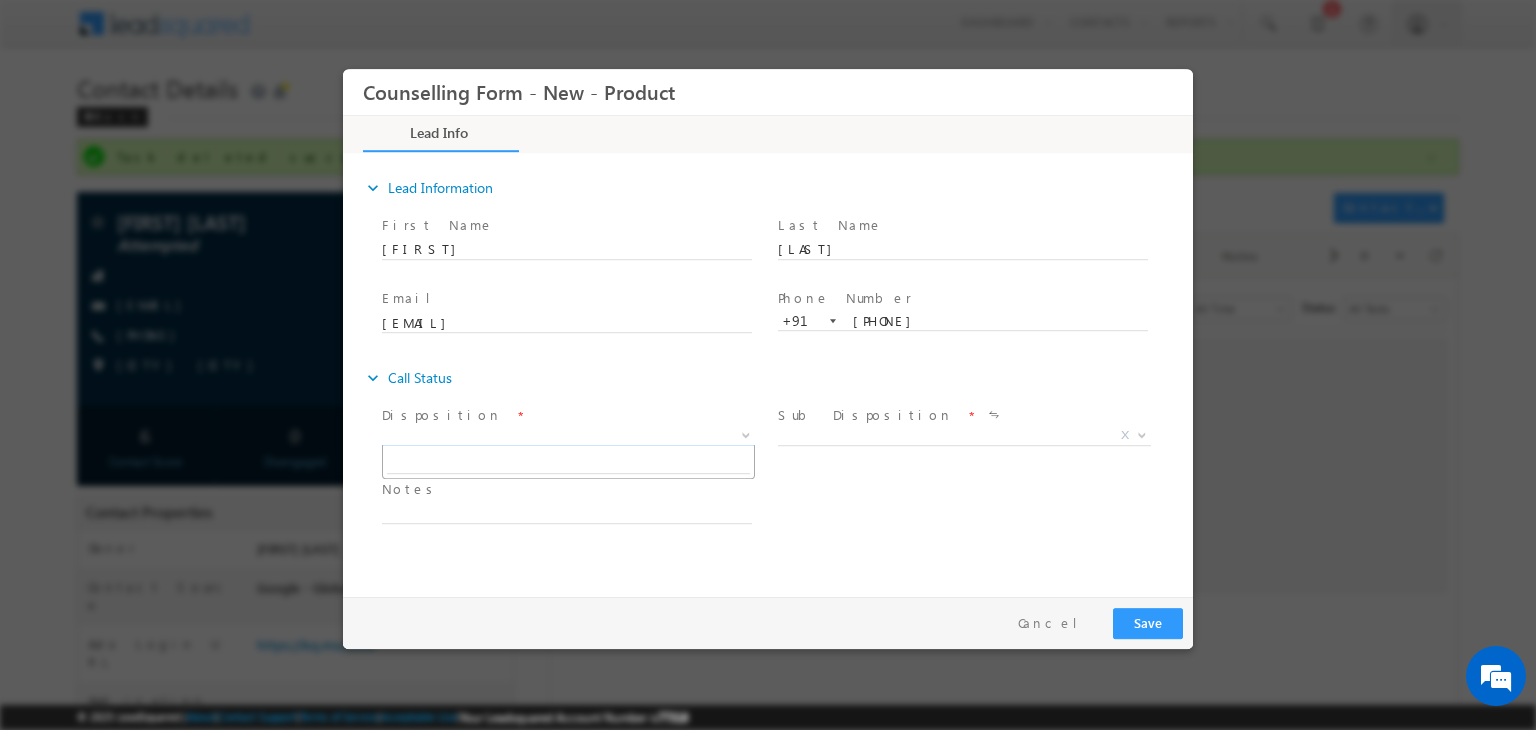 click on "X" at bounding box center [568, 436] 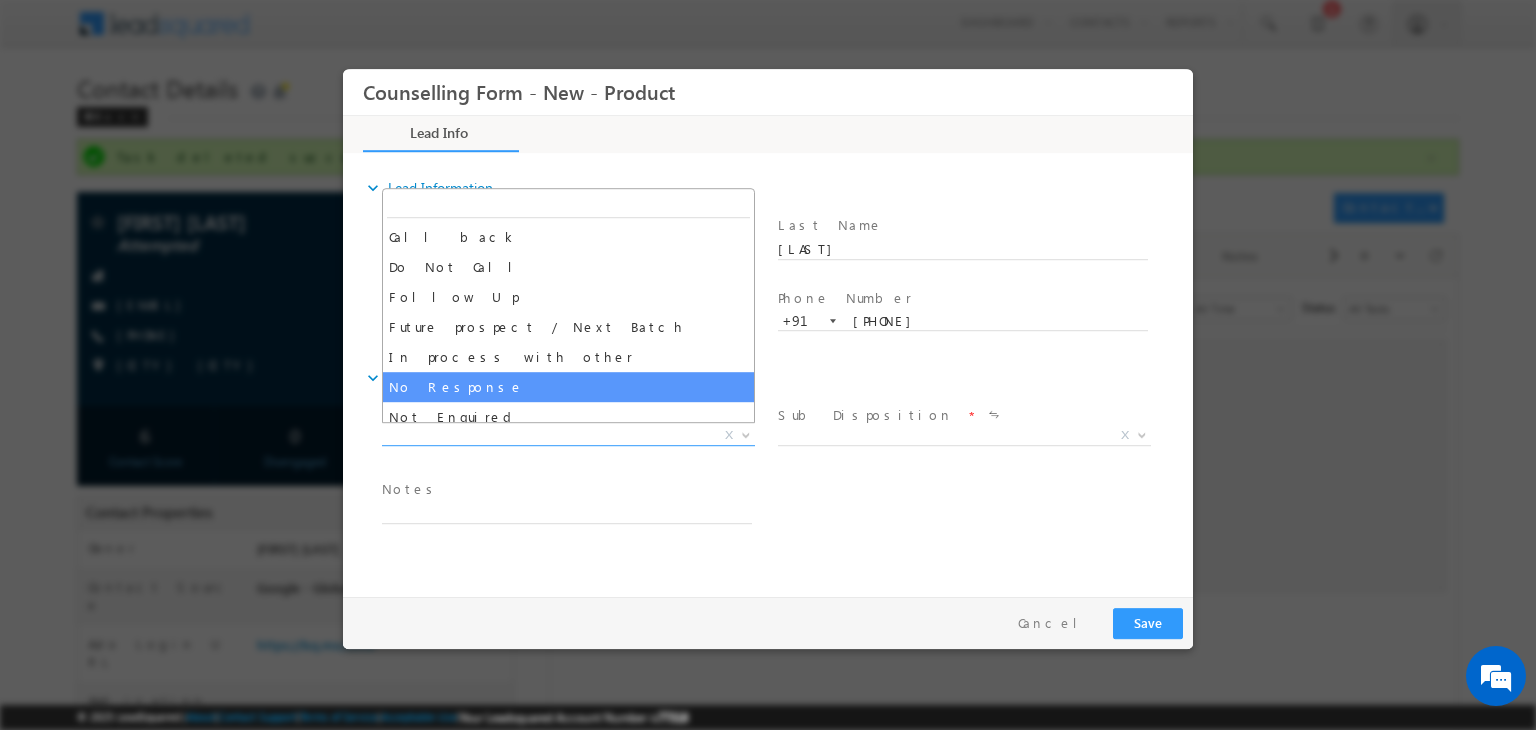 select on "No Response" 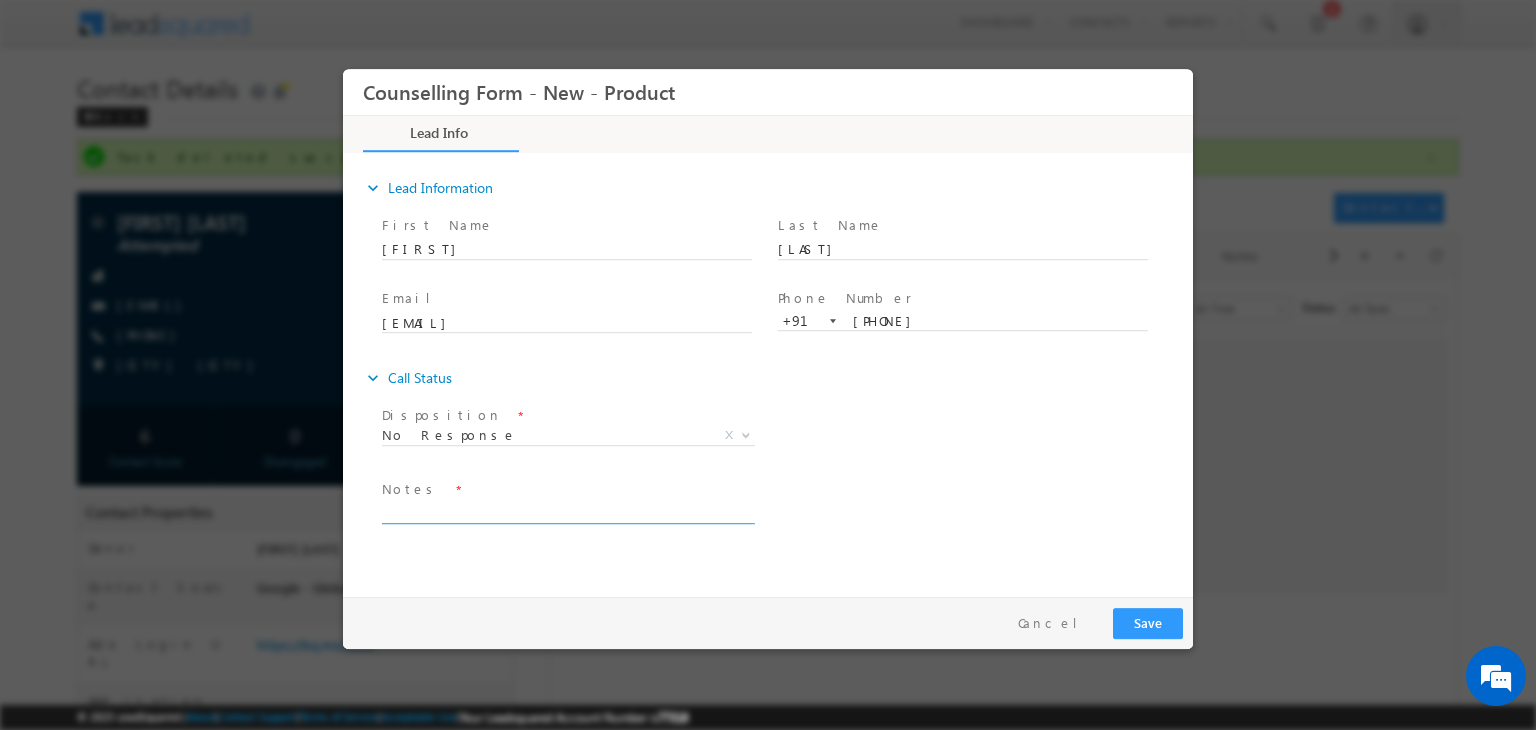 click at bounding box center (567, 512) 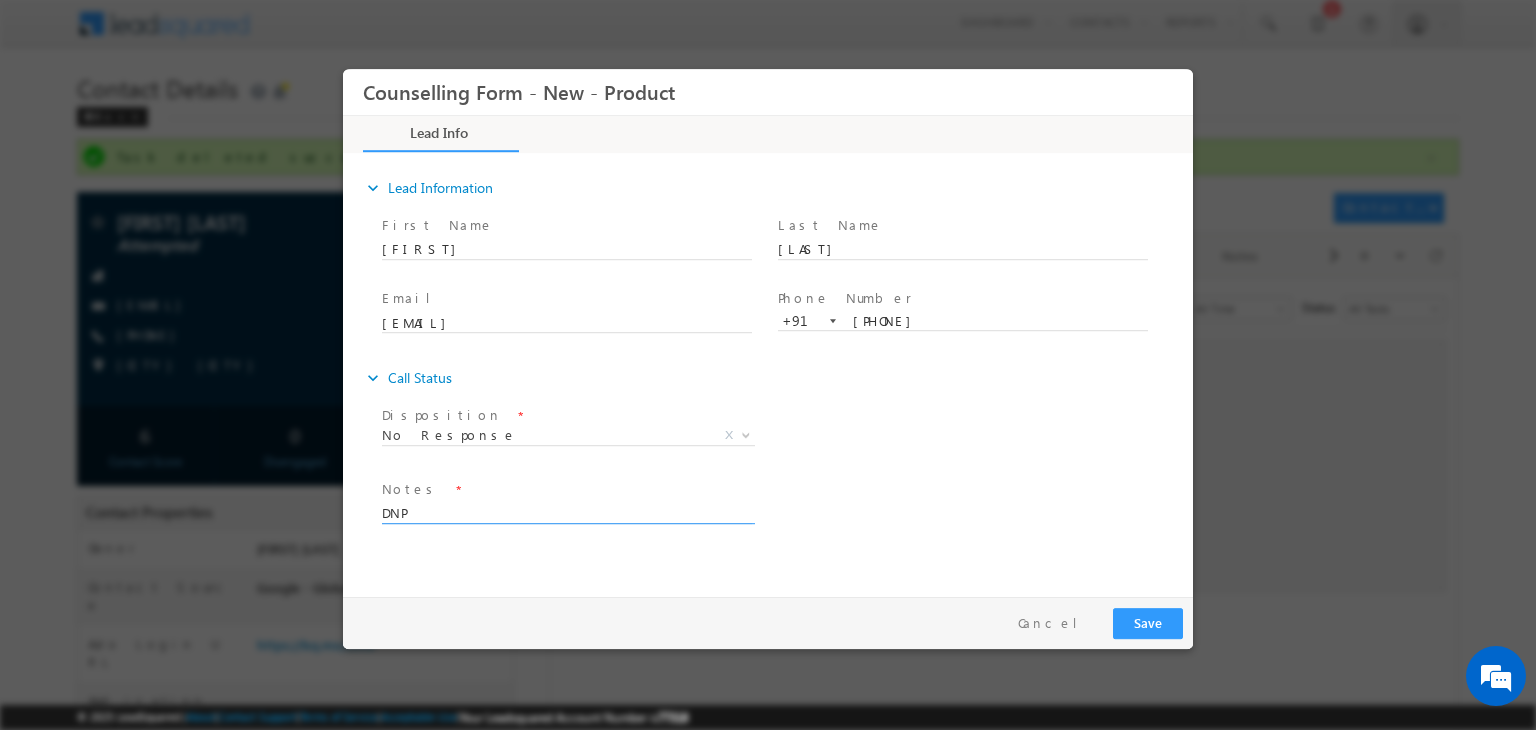 type on "DNP" 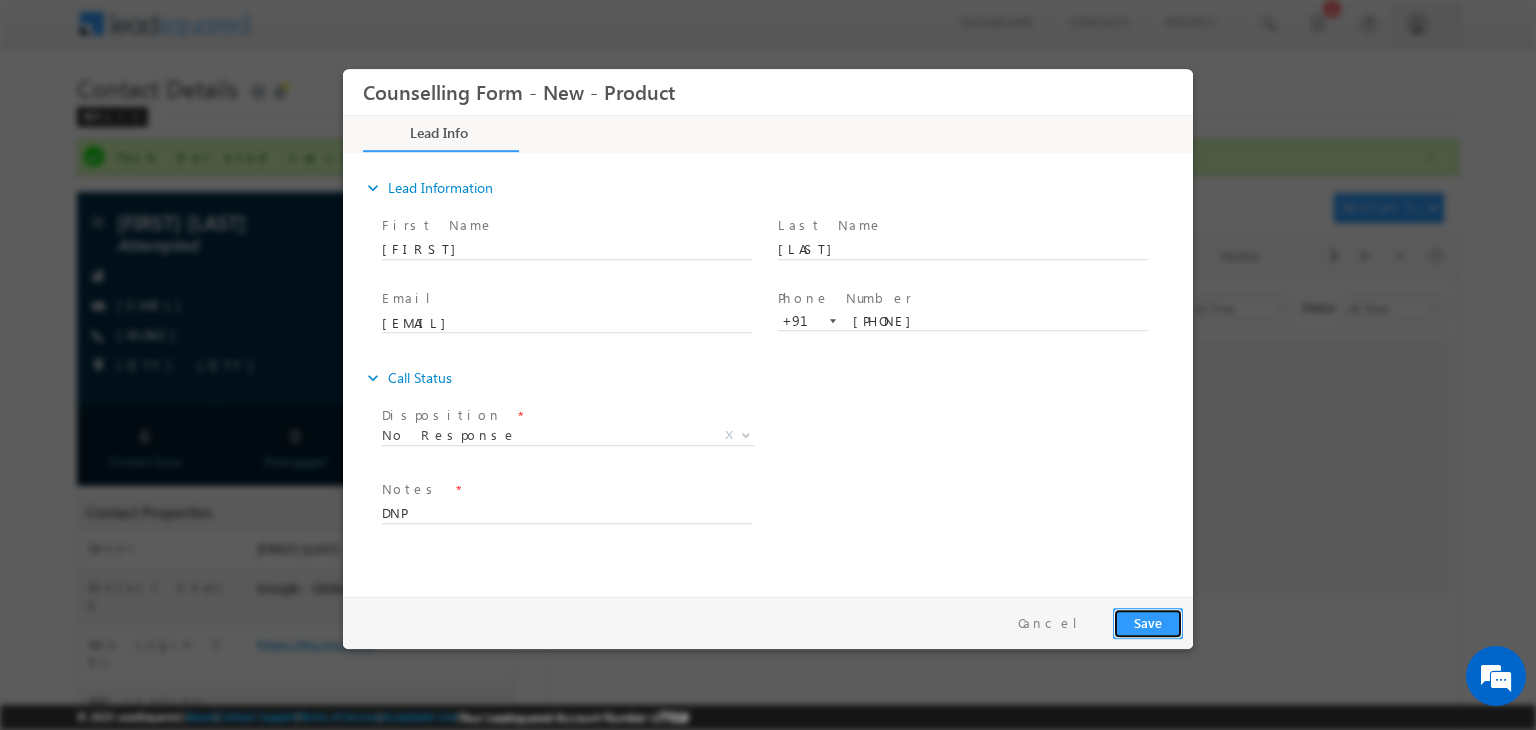click on "Save" at bounding box center [1148, 623] 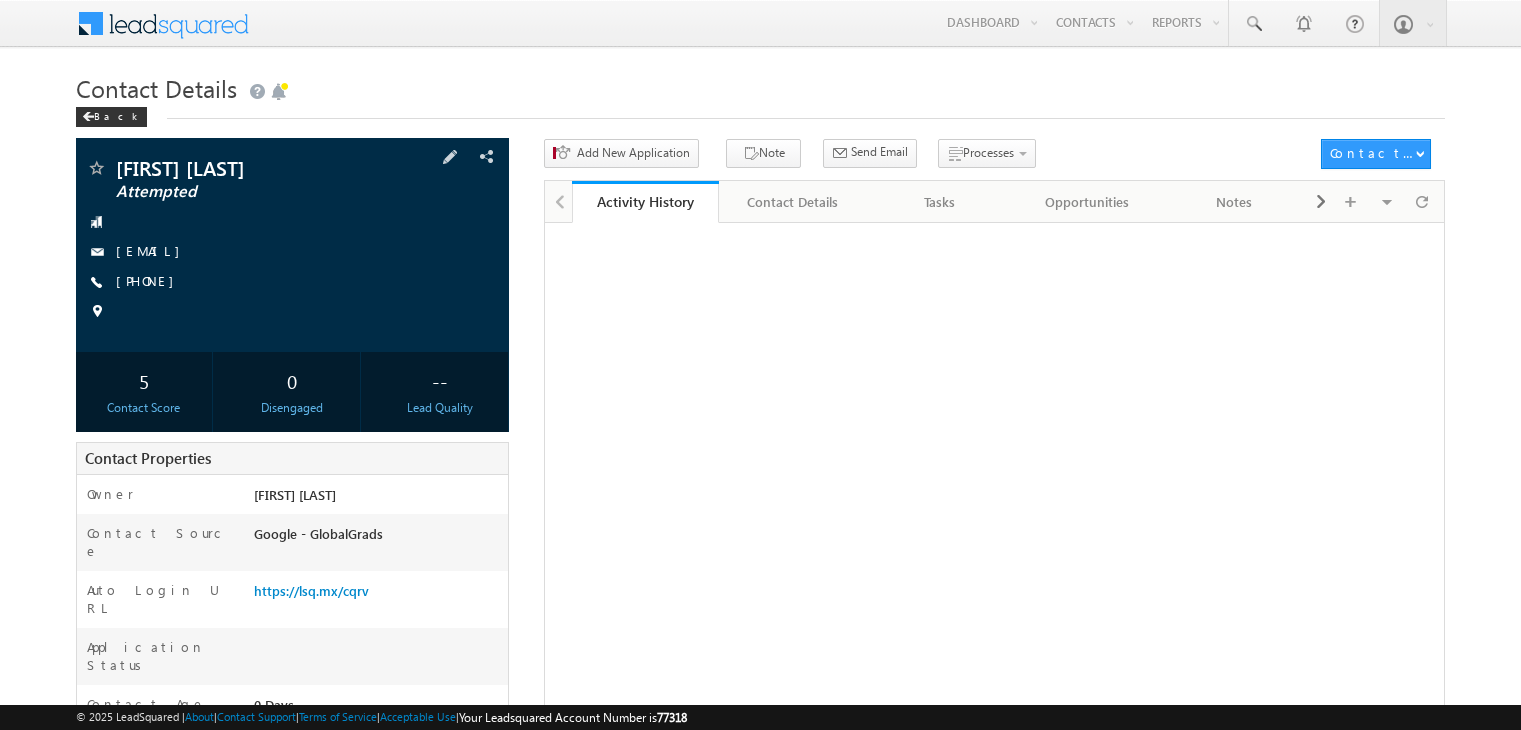 scroll, scrollTop: 0, scrollLeft: 0, axis: both 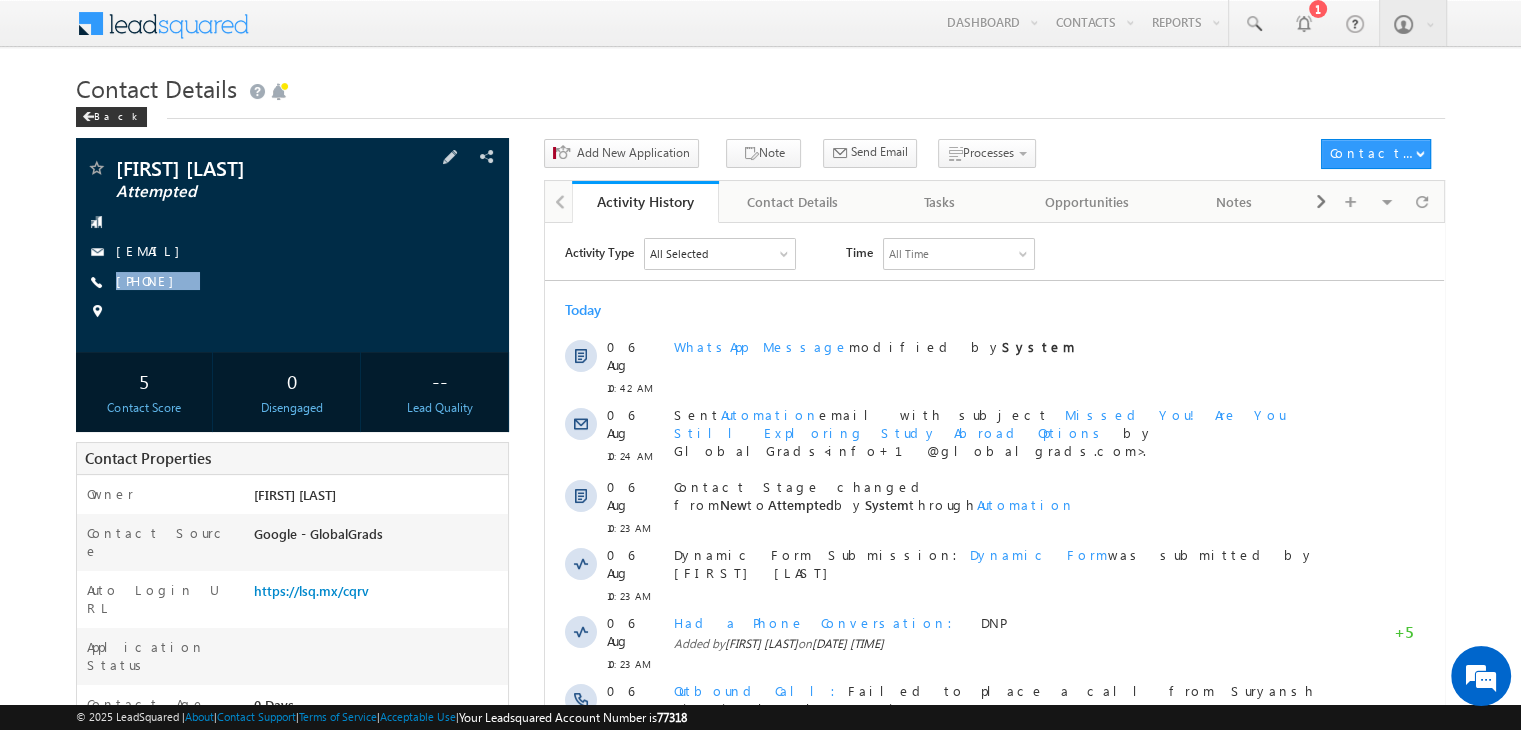 copy on "[PHONE]" 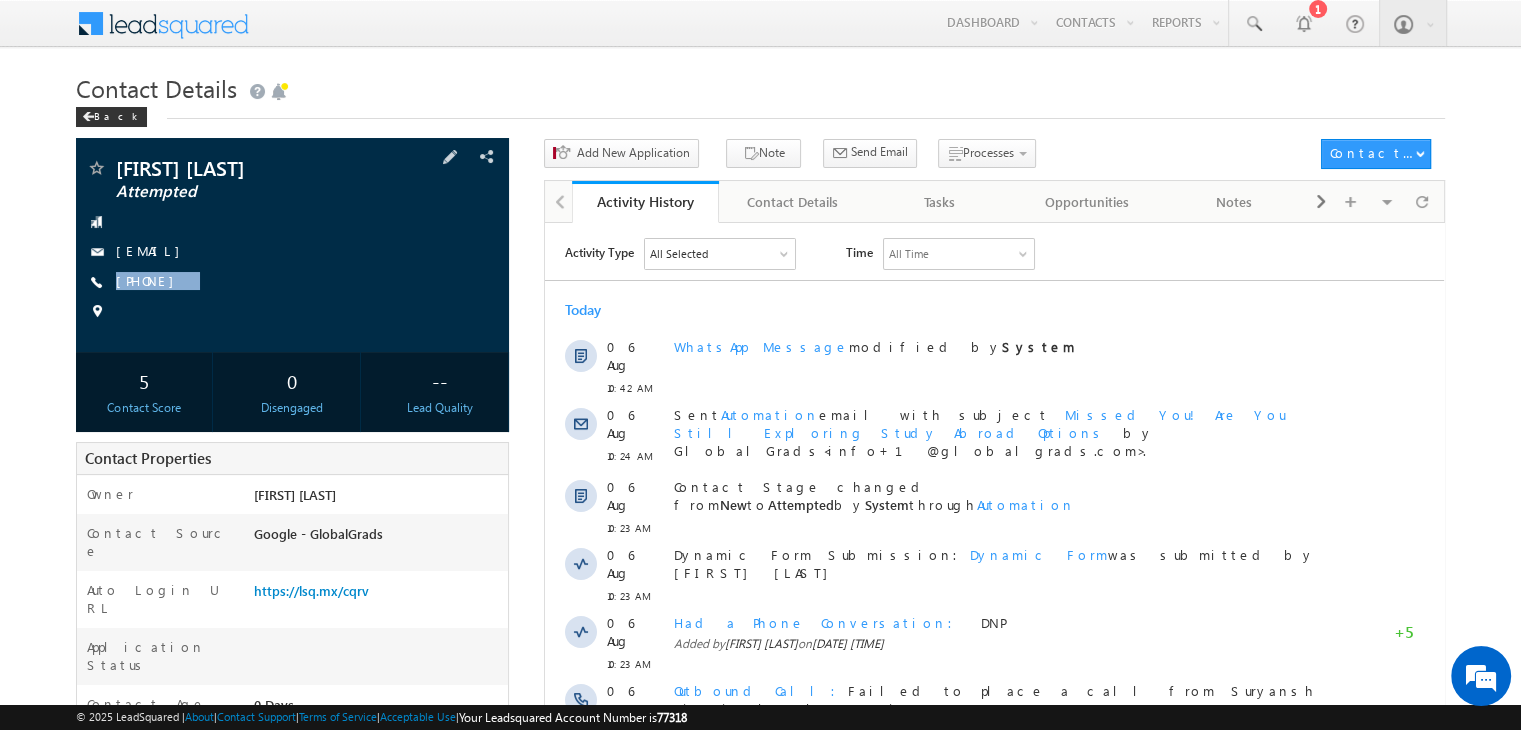 drag, startPoint x: 219, startPoint y: 279, endPoint x: 208, endPoint y: 311, distance: 33.83785 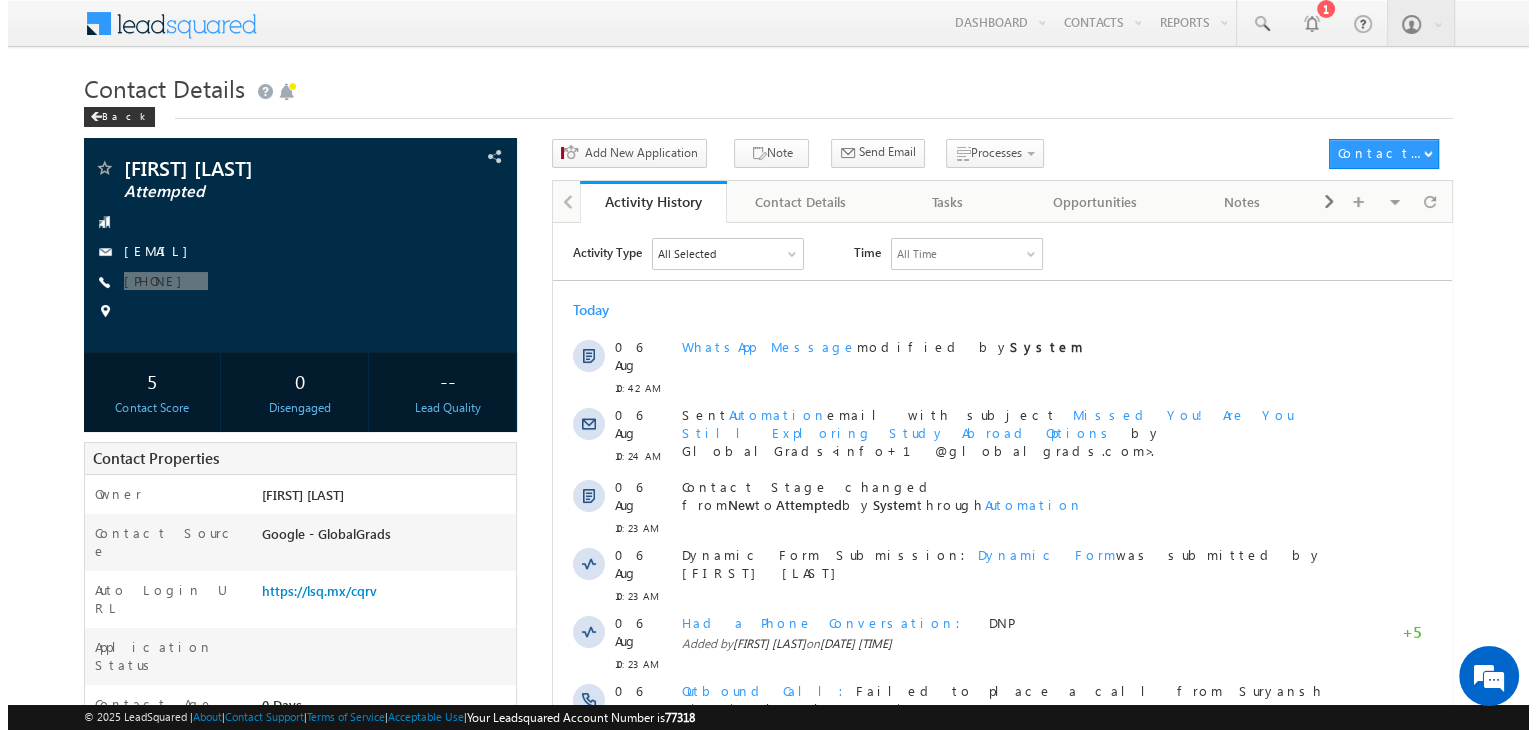scroll, scrollTop: 0, scrollLeft: 0, axis: both 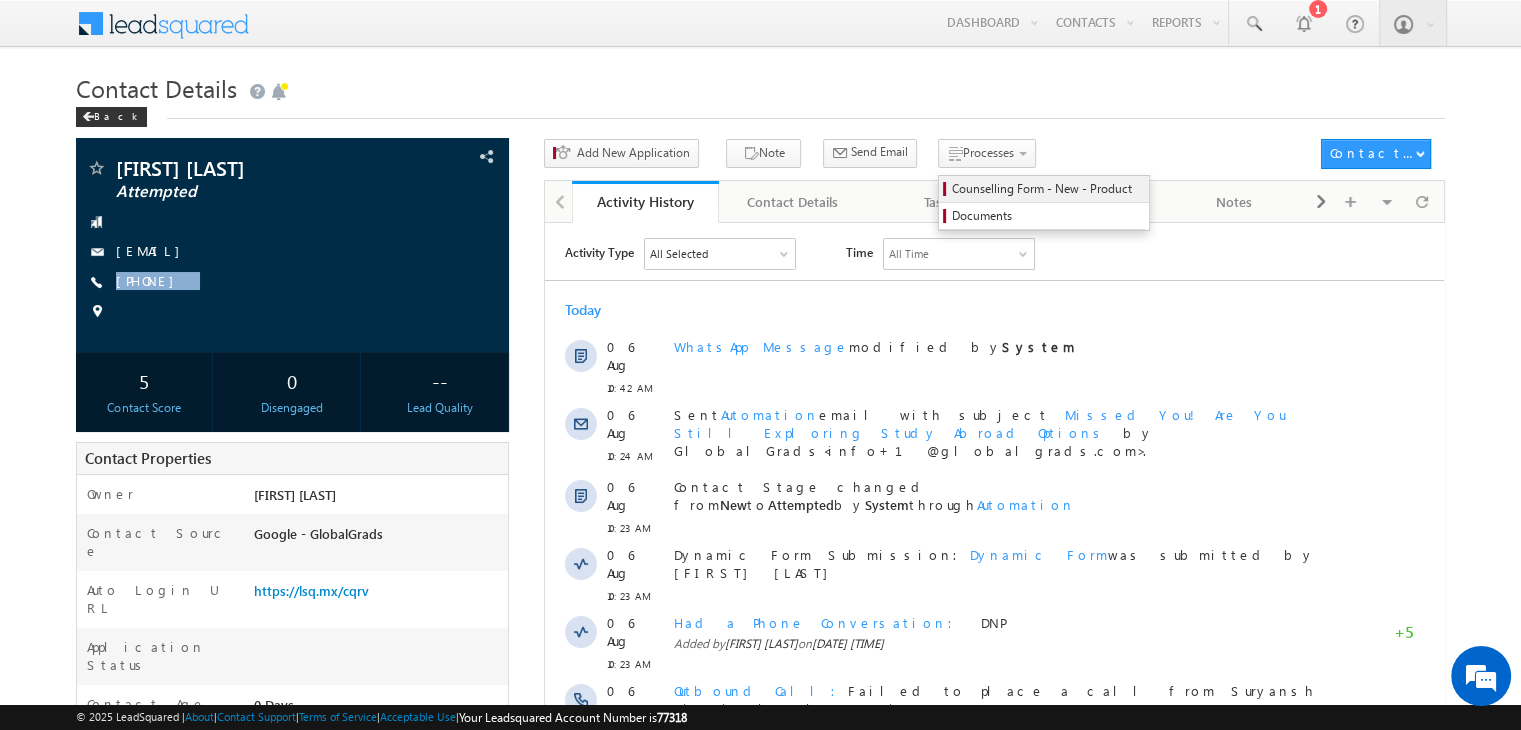 click on "Counselling Form - New - Product" at bounding box center [1047, 189] 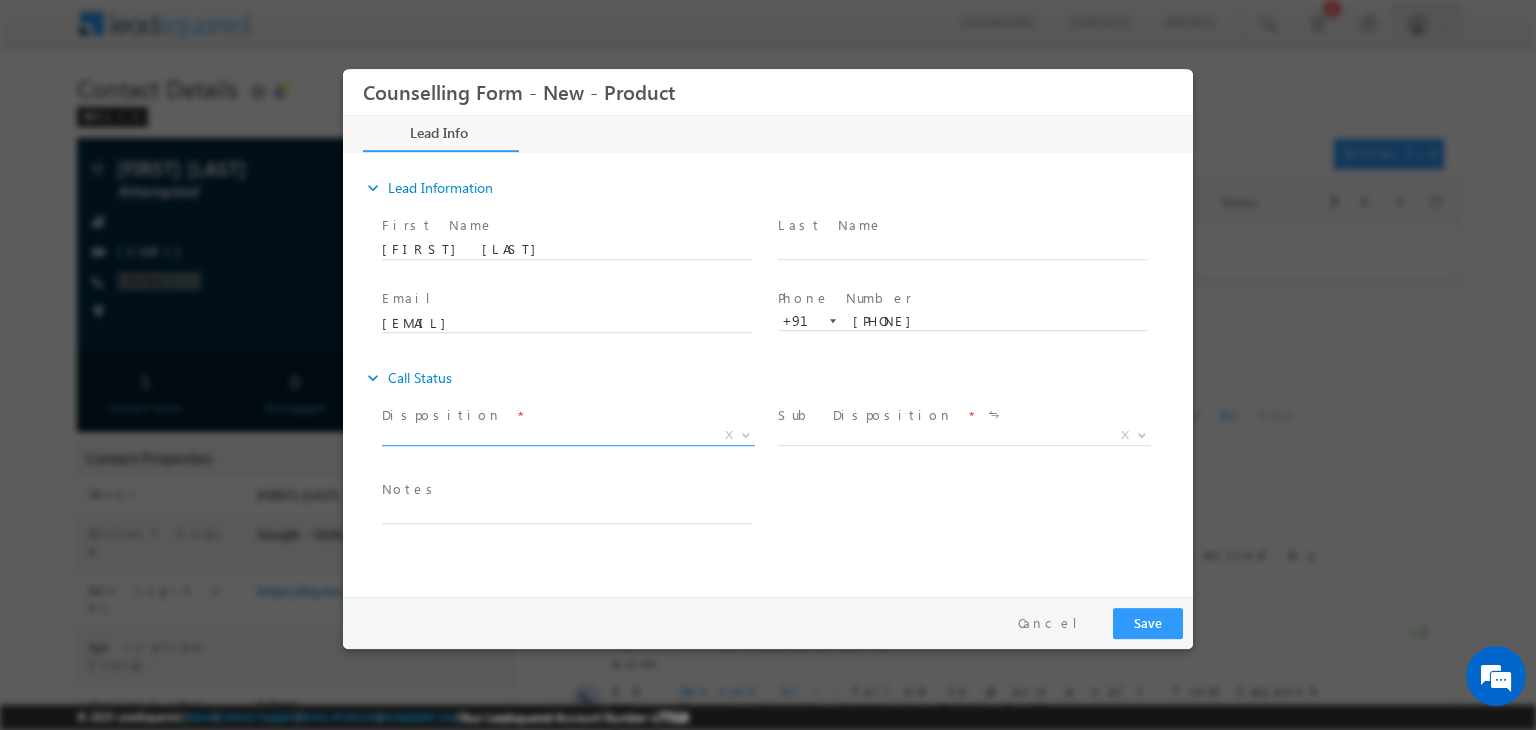 scroll, scrollTop: 0, scrollLeft: 0, axis: both 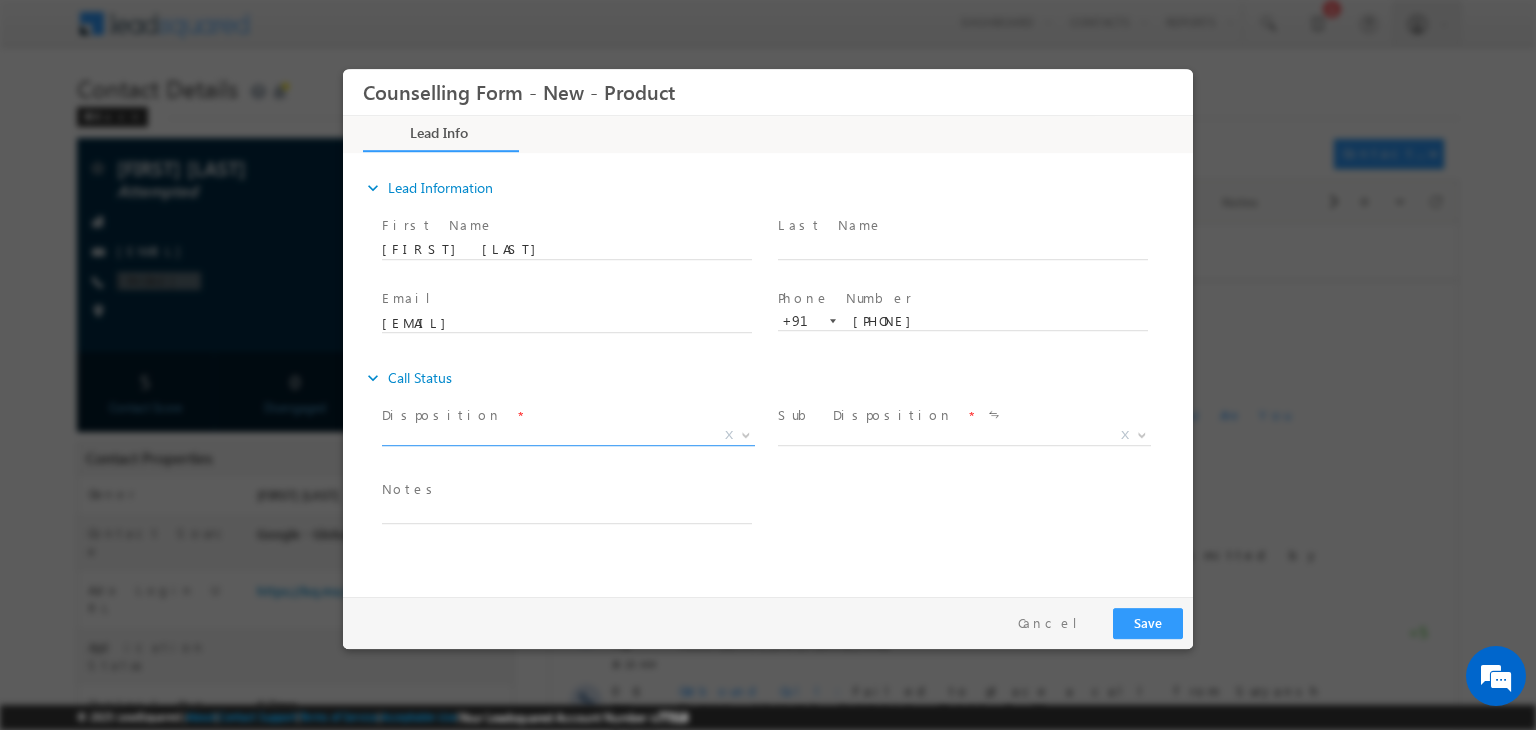 click on "X" at bounding box center (568, 436) 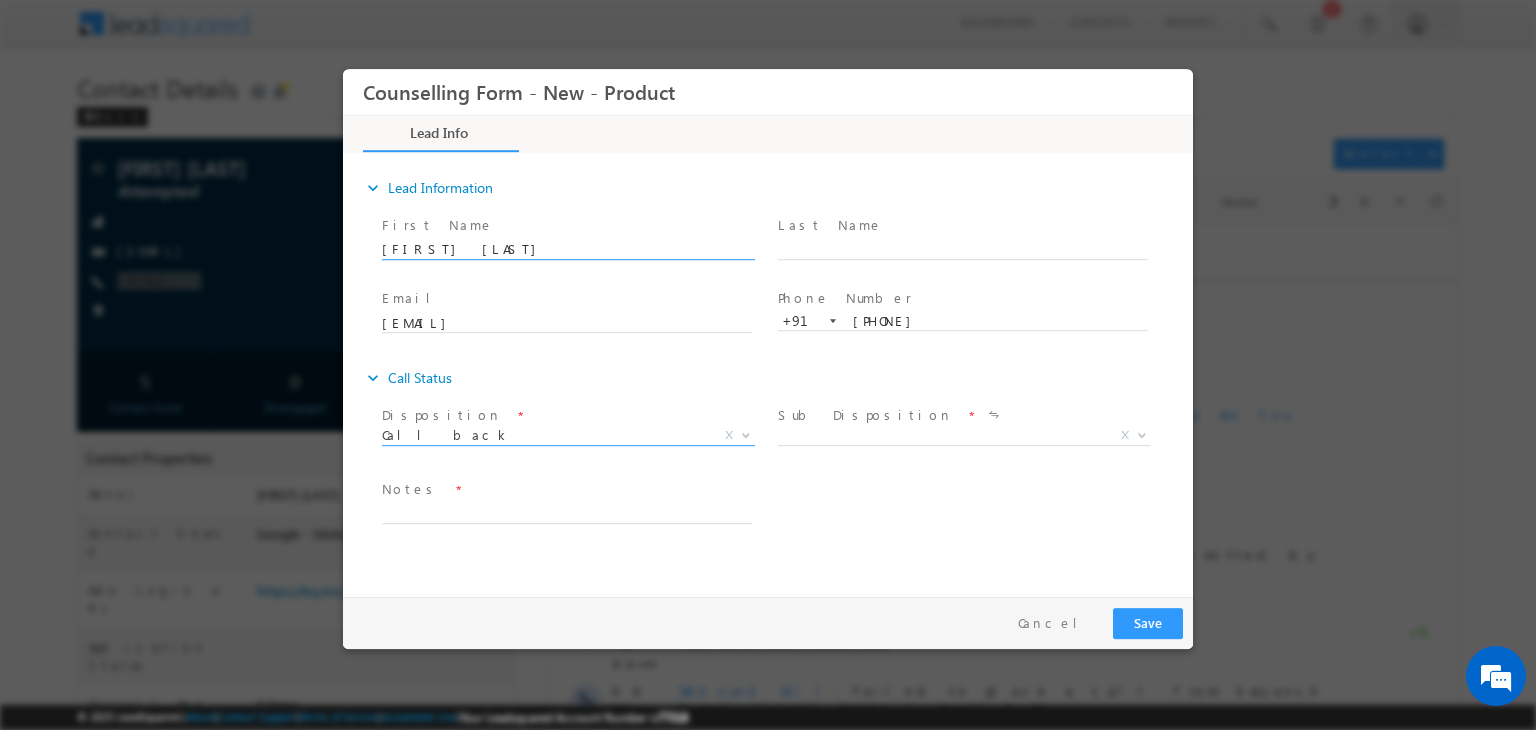 select on "Call back" 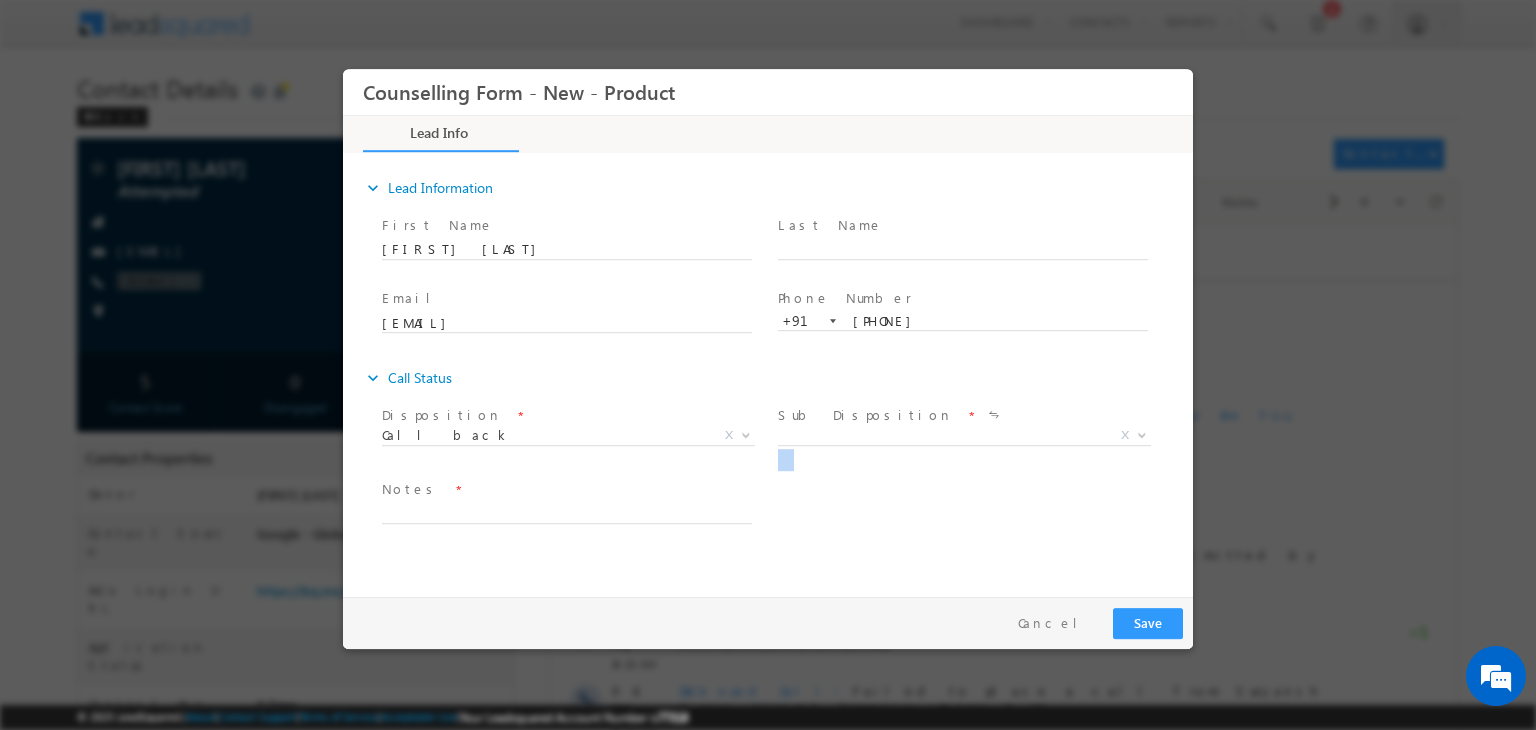 drag, startPoint x: 899, startPoint y: 457, endPoint x: 860, endPoint y: 438, distance: 43.382023 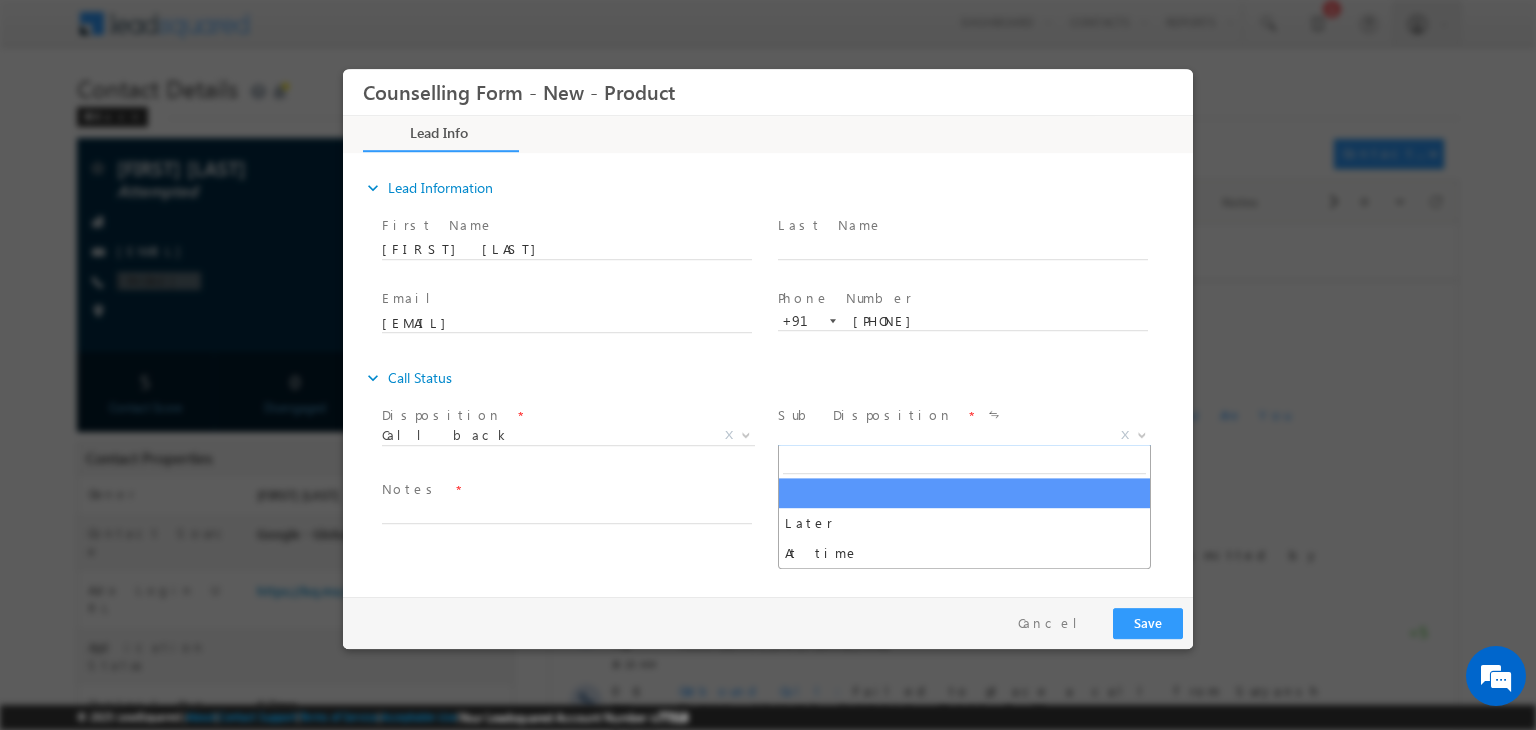 drag, startPoint x: 860, startPoint y: 438, endPoint x: 867, endPoint y: 553, distance: 115.212845 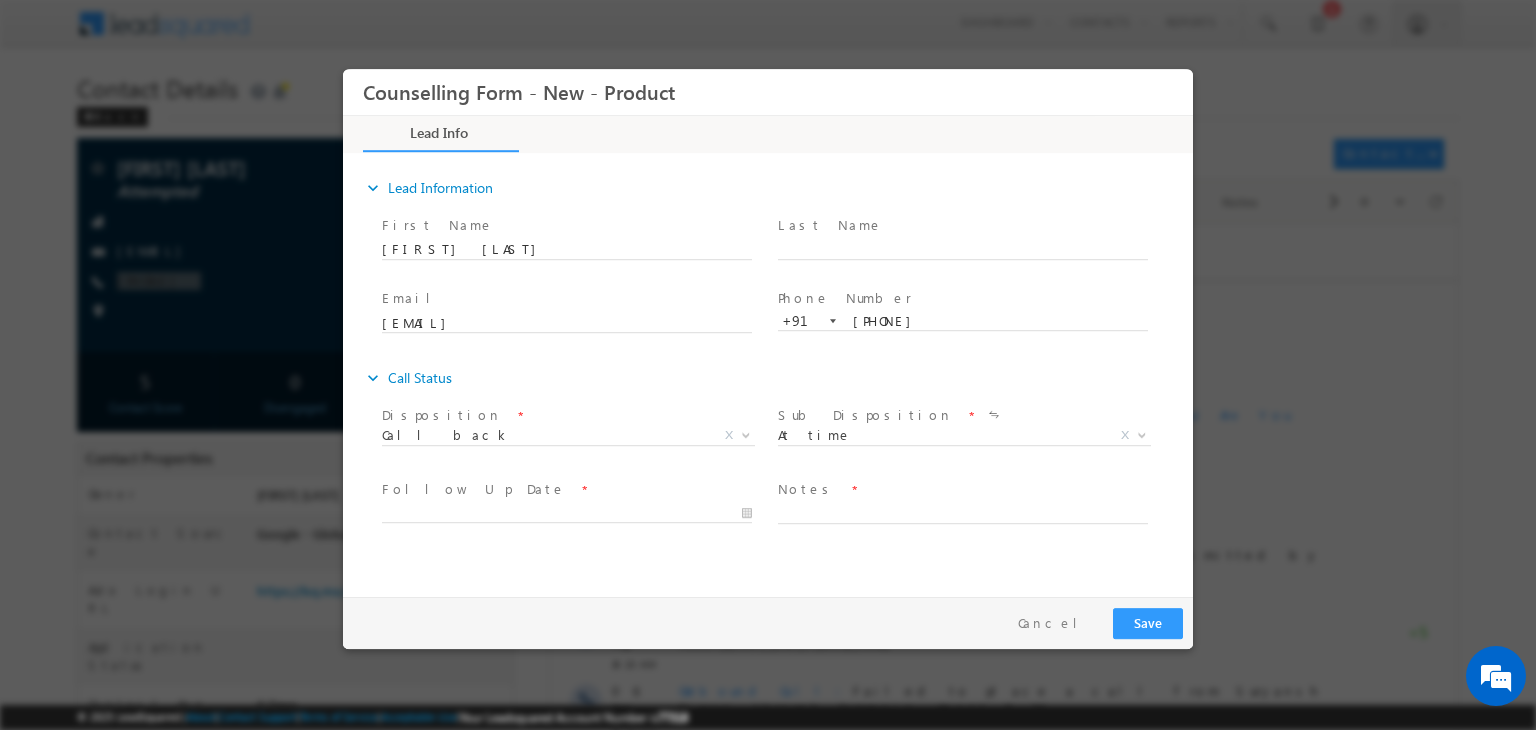 click on "expand_more Lead Information
First Name" at bounding box center (773, 372) 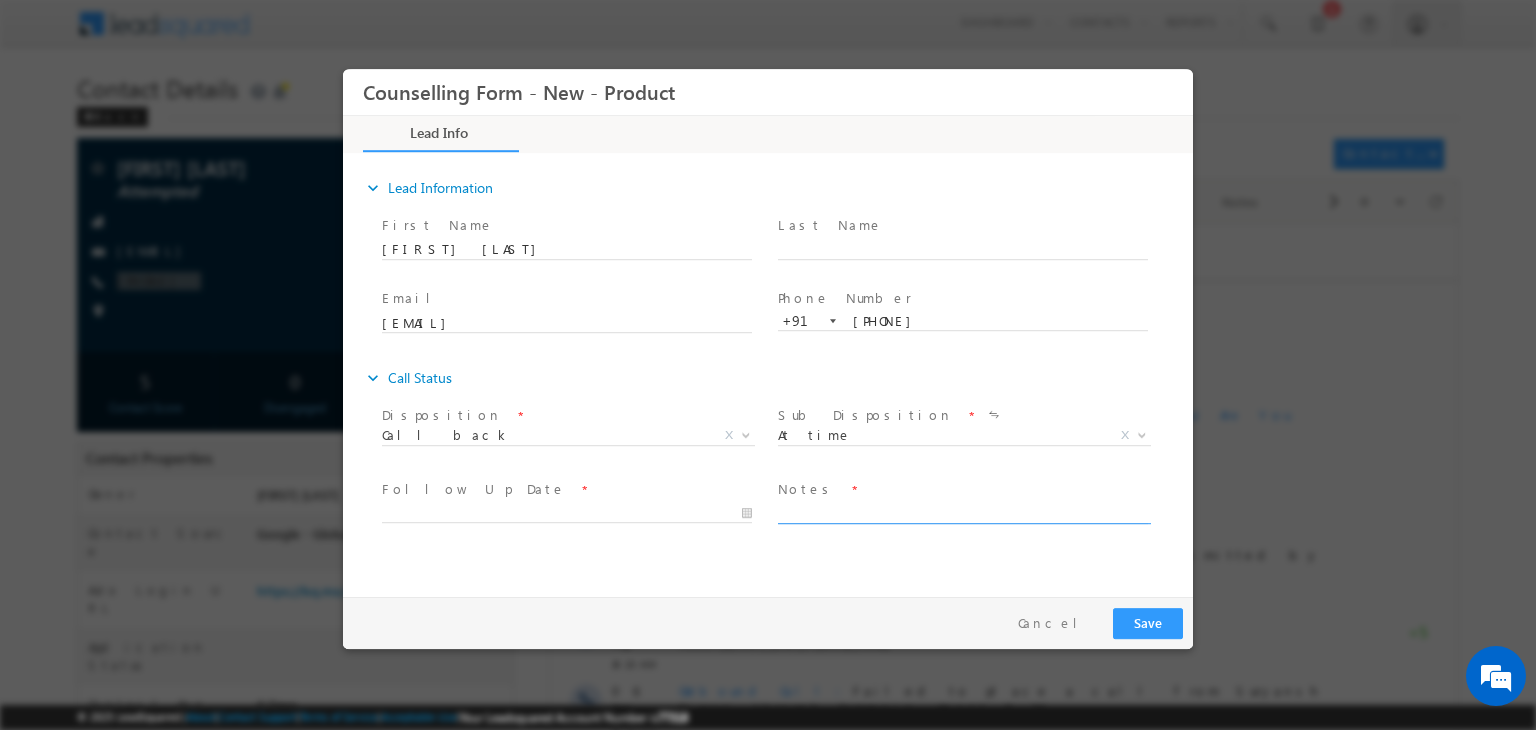 click at bounding box center (963, 512) 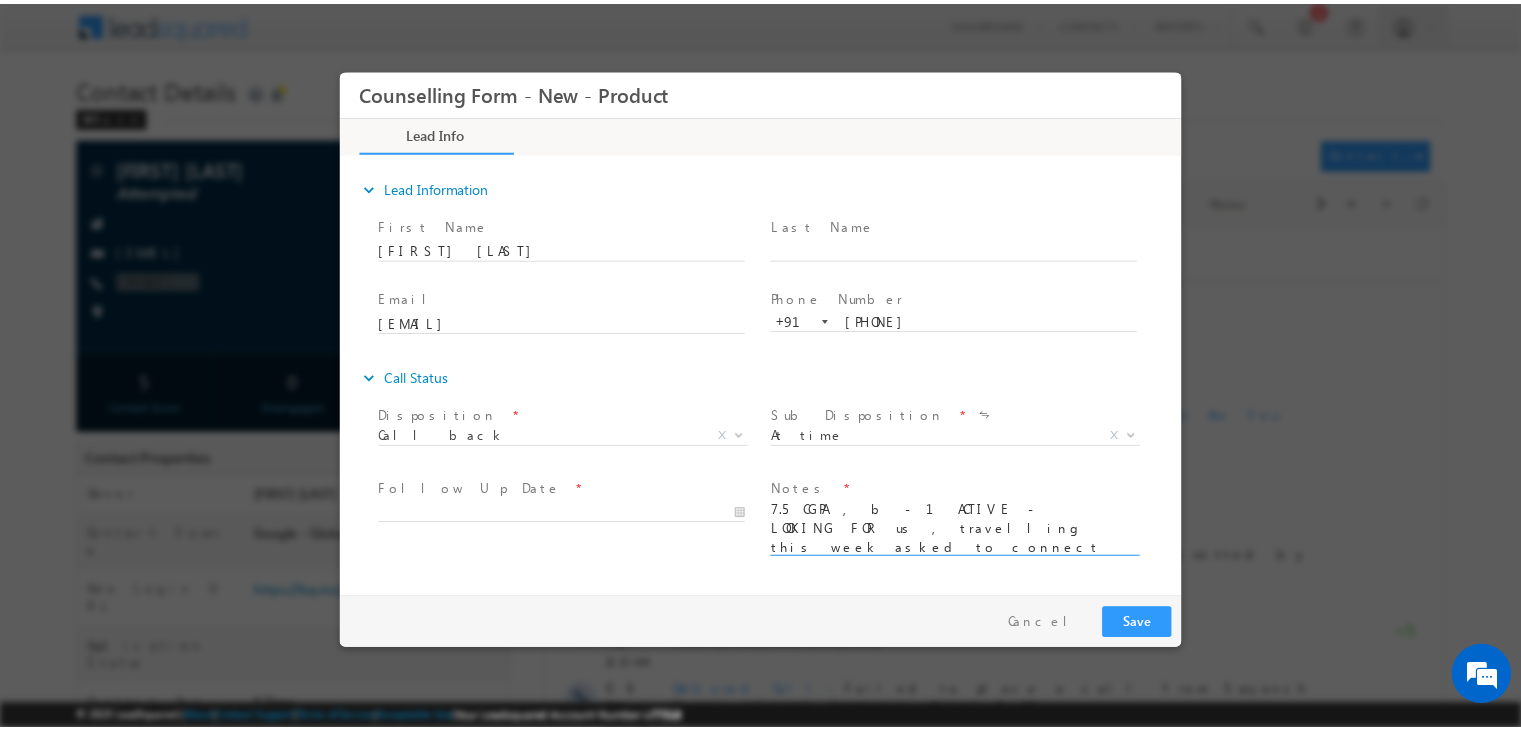 scroll, scrollTop: 3, scrollLeft: 0, axis: vertical 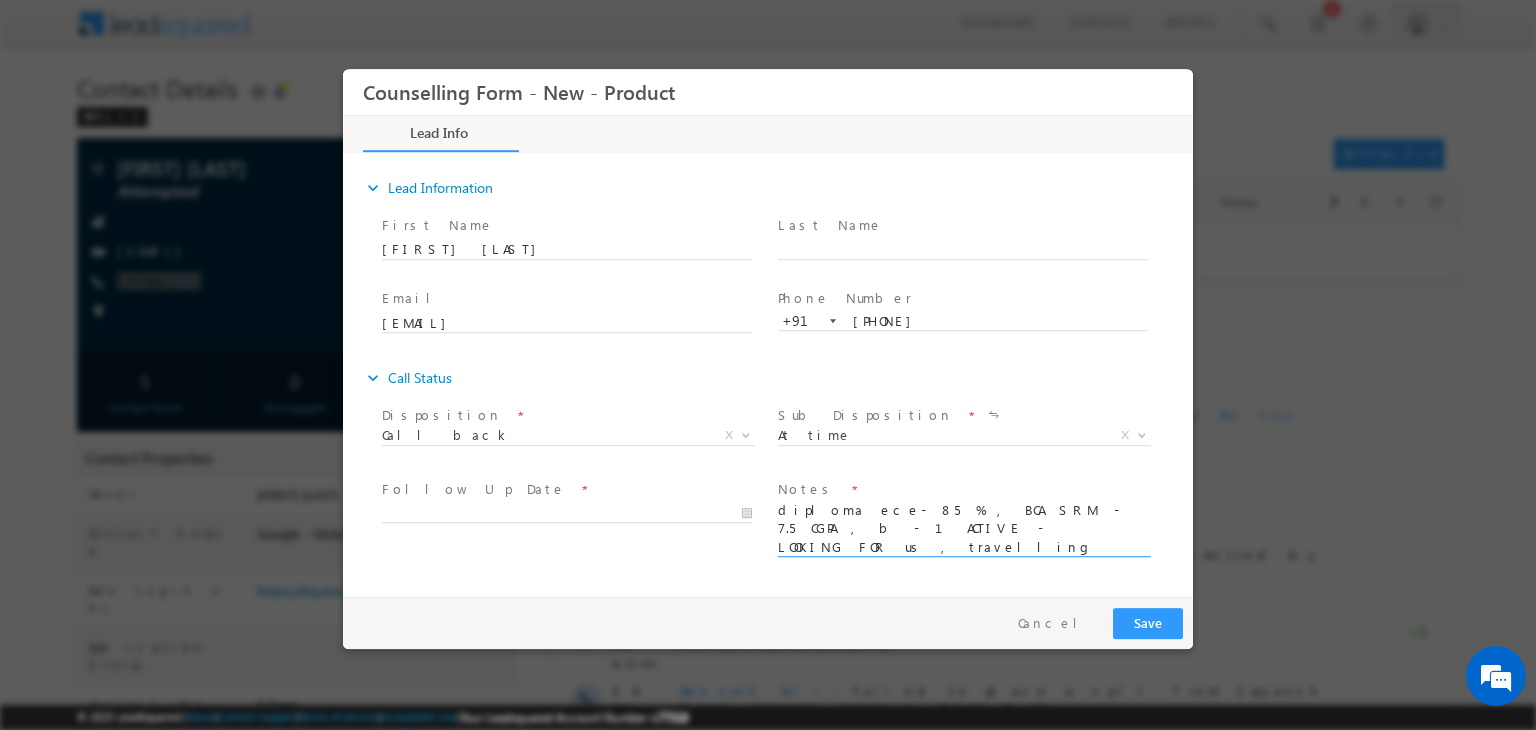 type on "diploma ece- 85 % , BCA SRM - 7.5 CGPA , b - 1ACTIVE - LOOKING FOR us , travelling this week asked to connect upcoming monday" 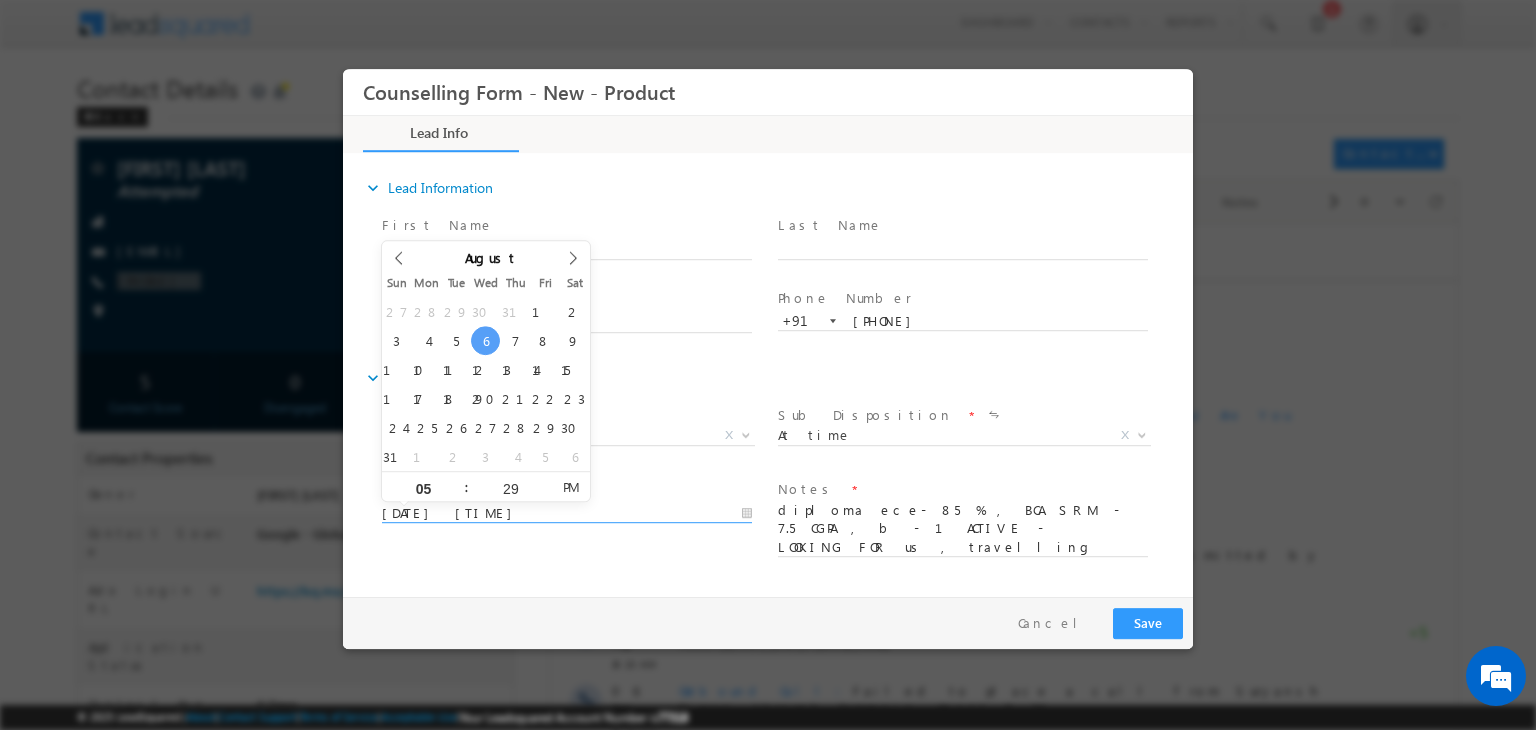 click on "[DATE] [TIME]" at bounding box center [567, 514] 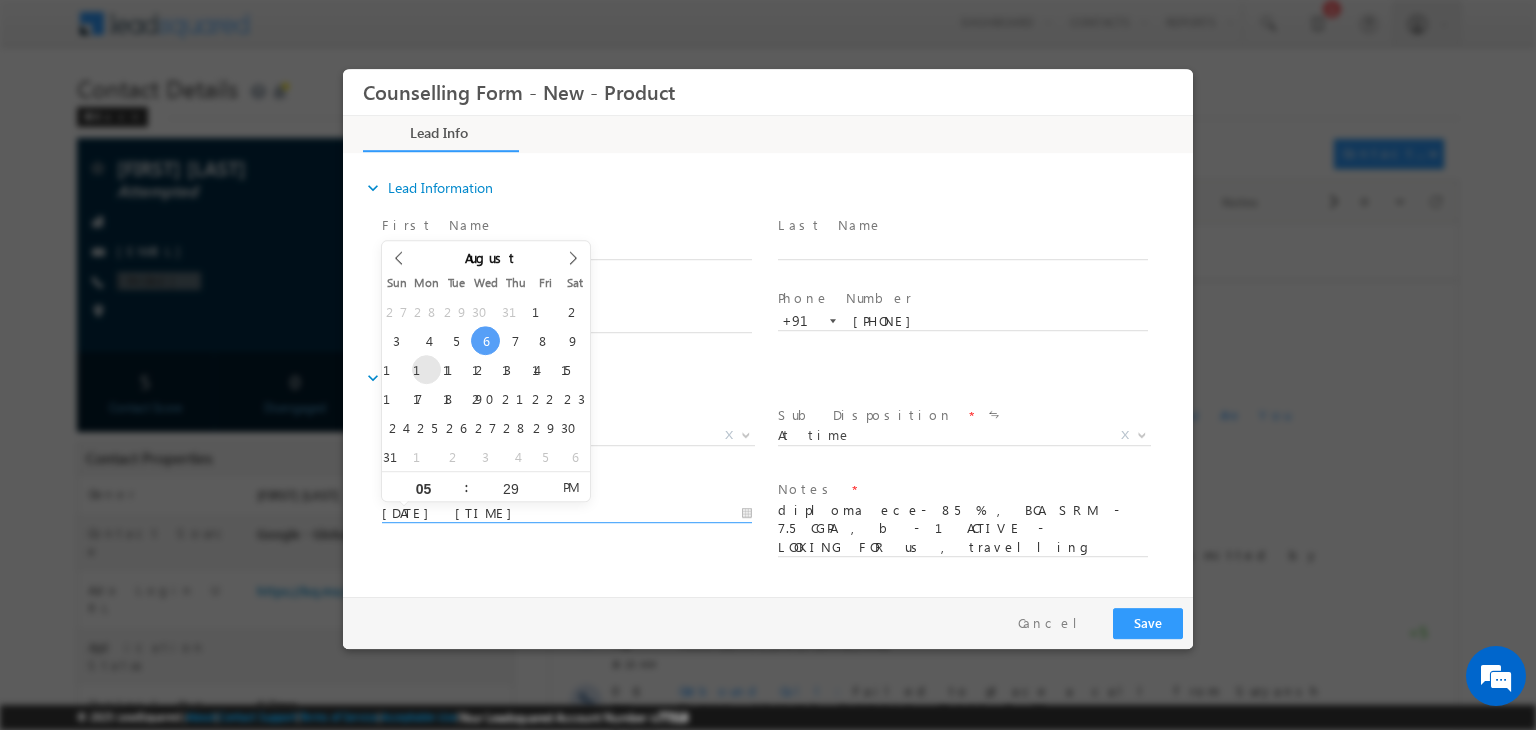 type on "[DATE] [TIME]" 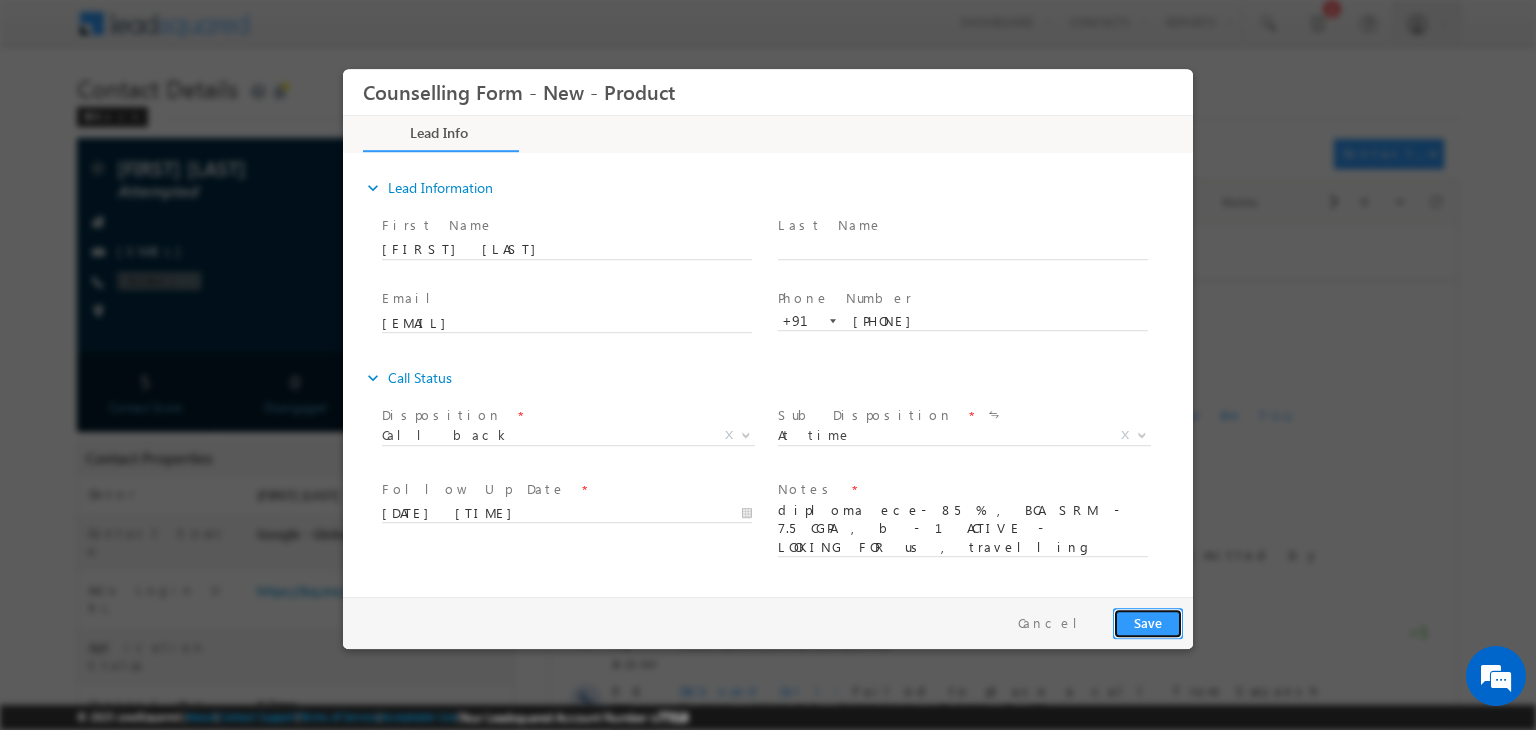 click on "Save" at bounding box center (1148, 623) 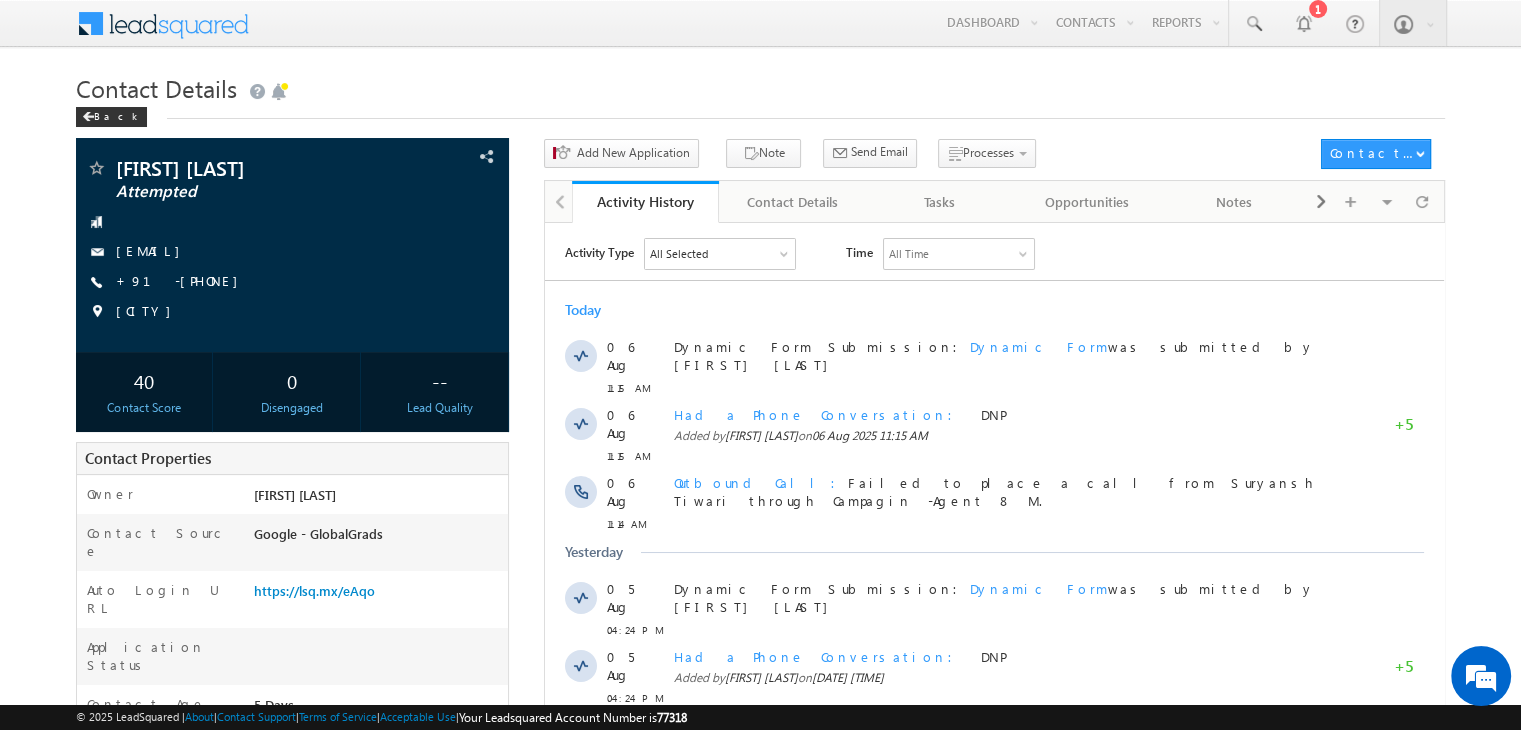 scroll, scrollTop: 0, scrollLeft: 0, axis: both 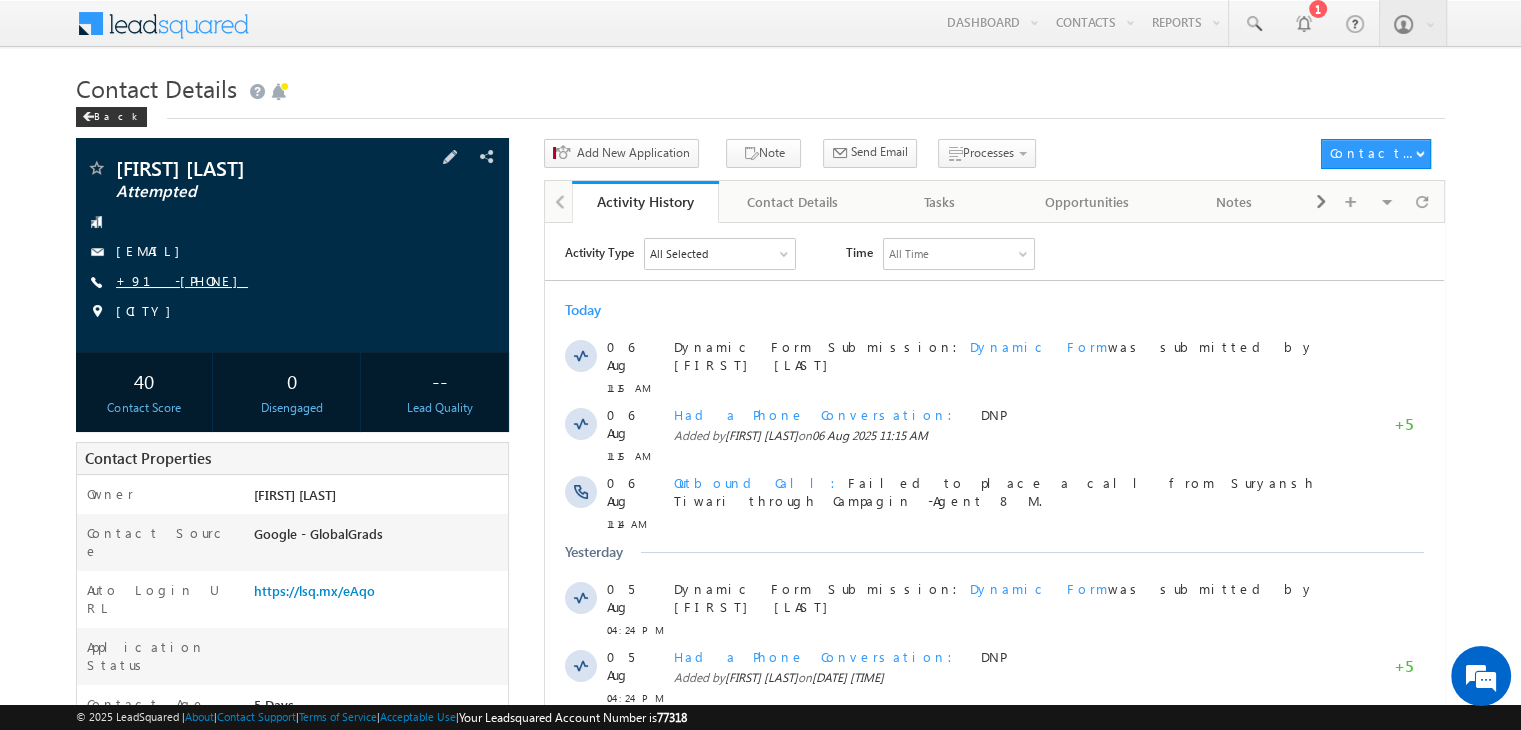 click on "+91-[PHONE]" at bounding box center [182, 280] 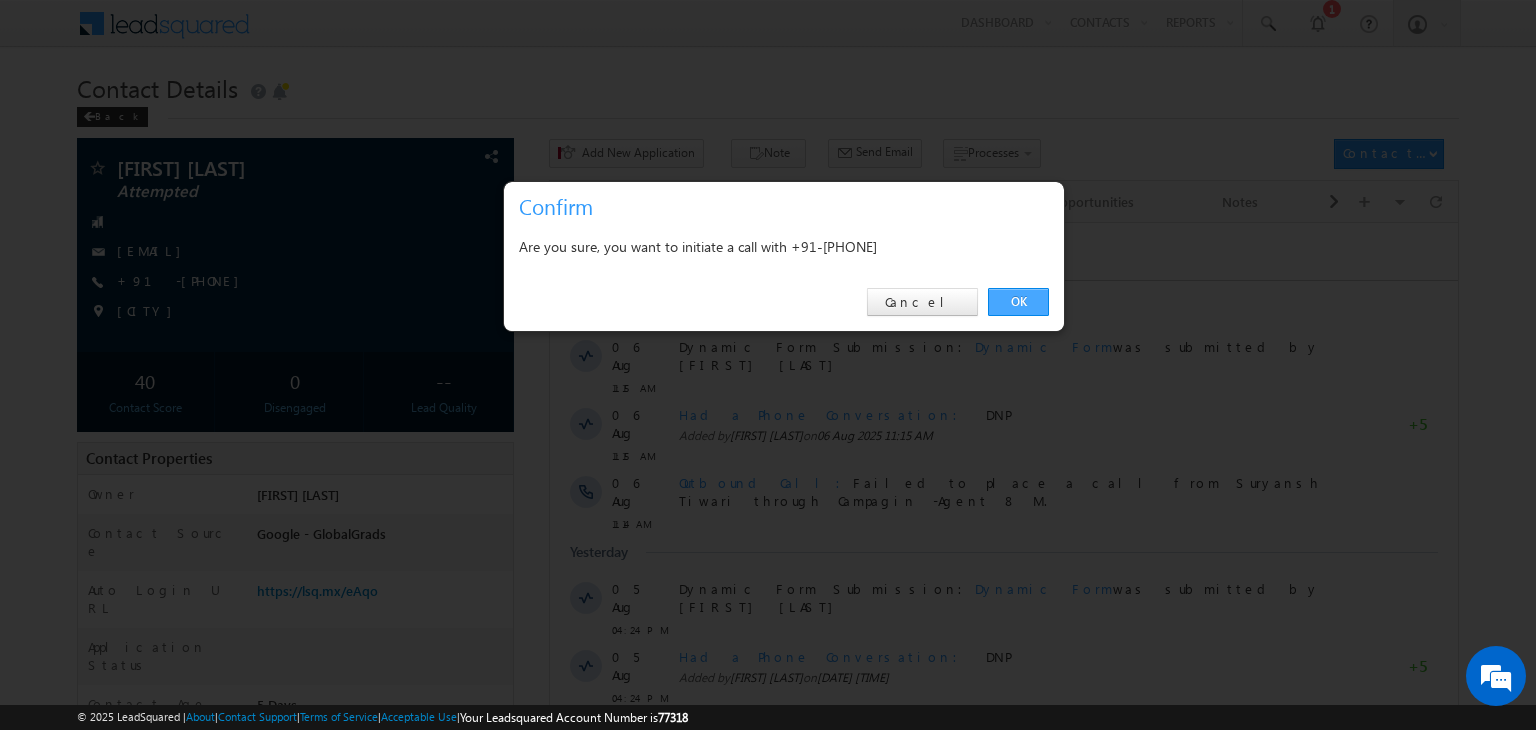 click on "OK" at bounding box center (1018, 302) 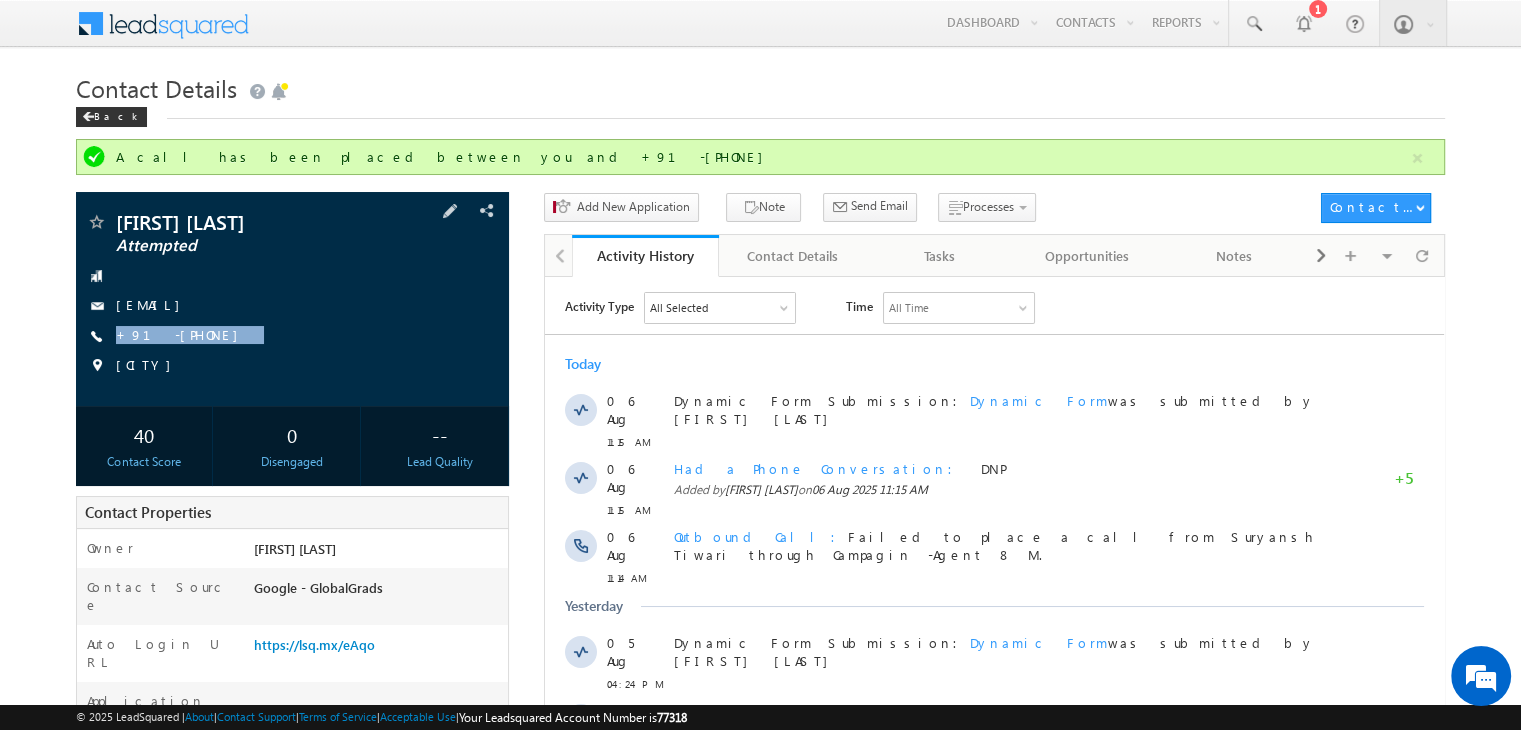 copy on "+91-[PHONE]" 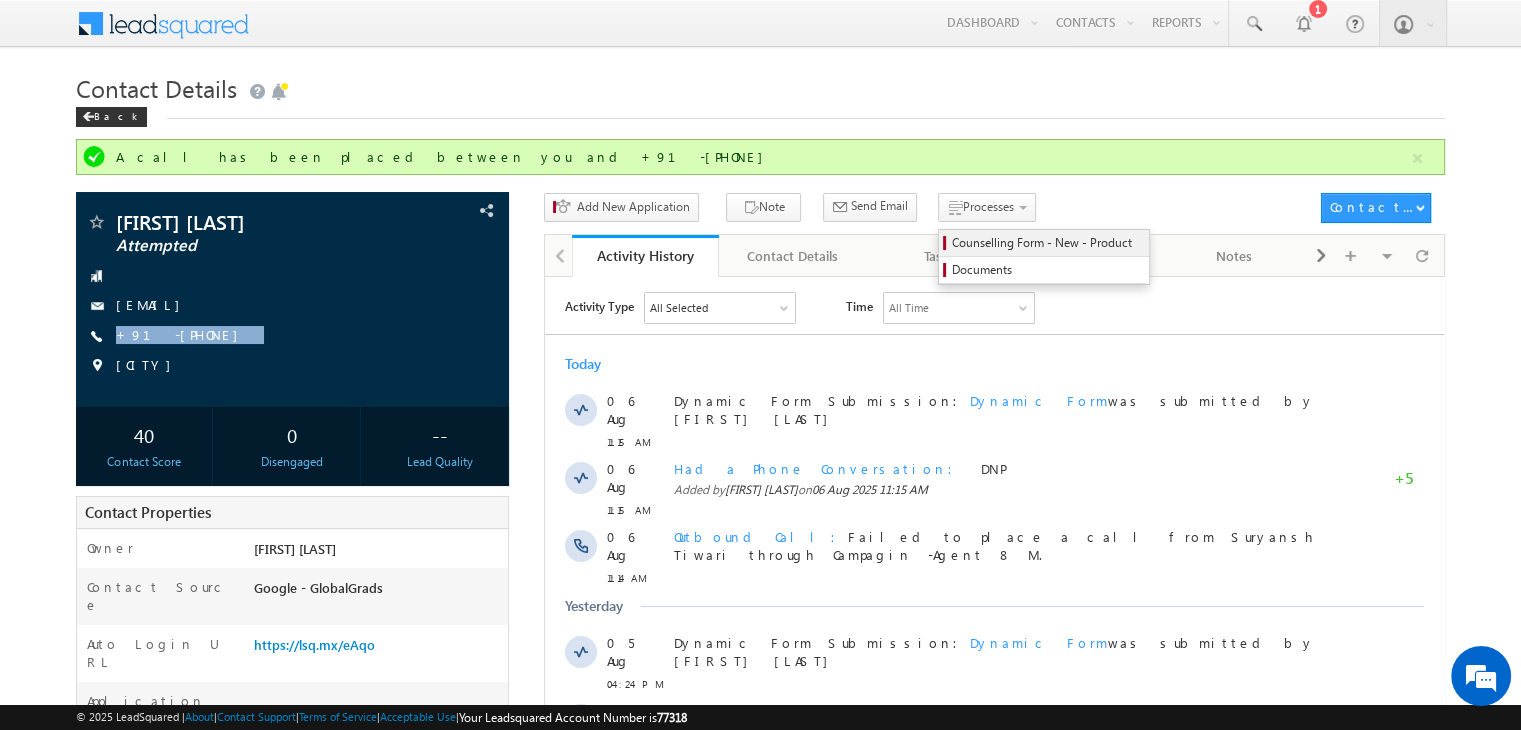 click on "Counselling Form - New - Product" at bounding box center (1047, 243) 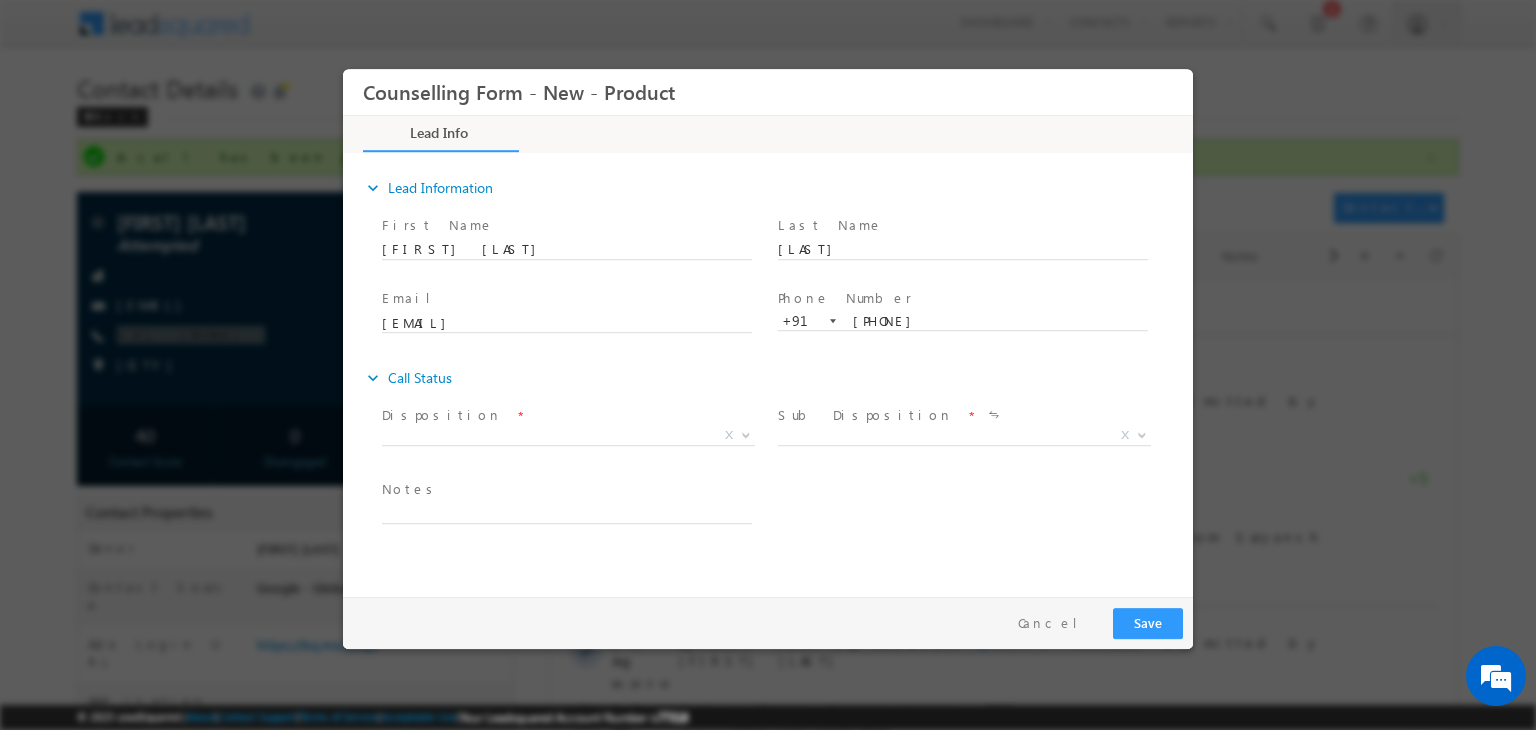 click at bounding box center [567, 512] 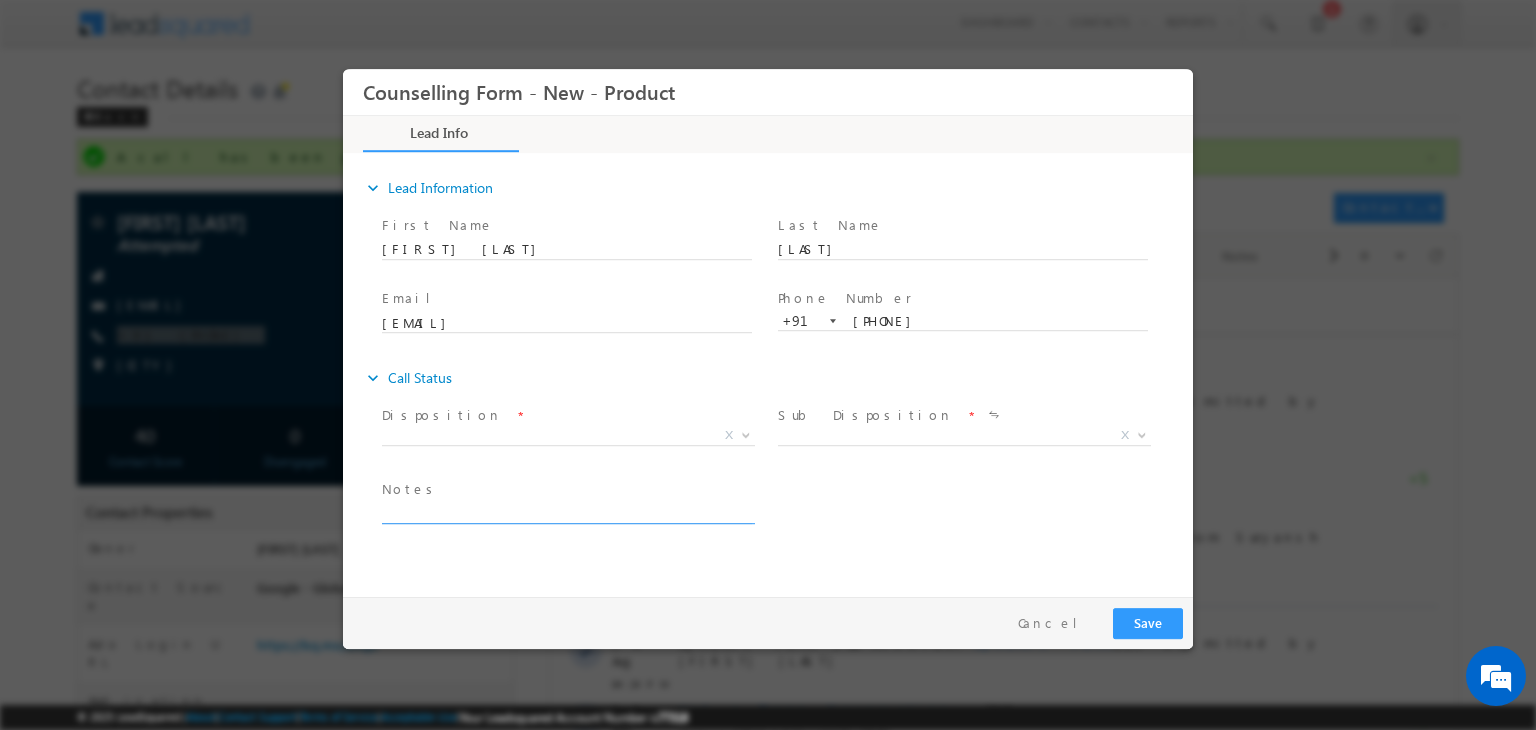 click at bounding box center (567, 512) 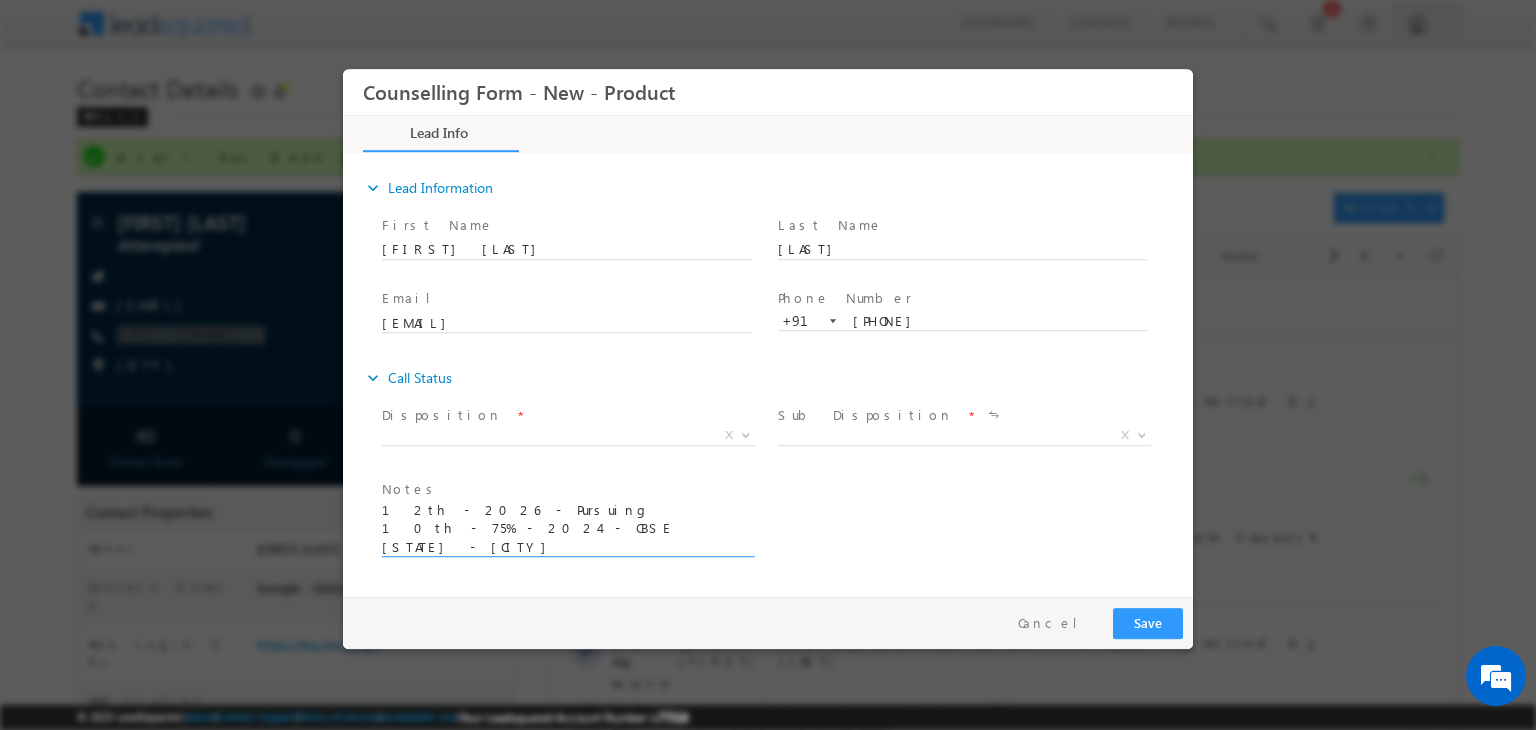 scroll, scrollTop: 4, scrollLeft: 0, axis: vertical 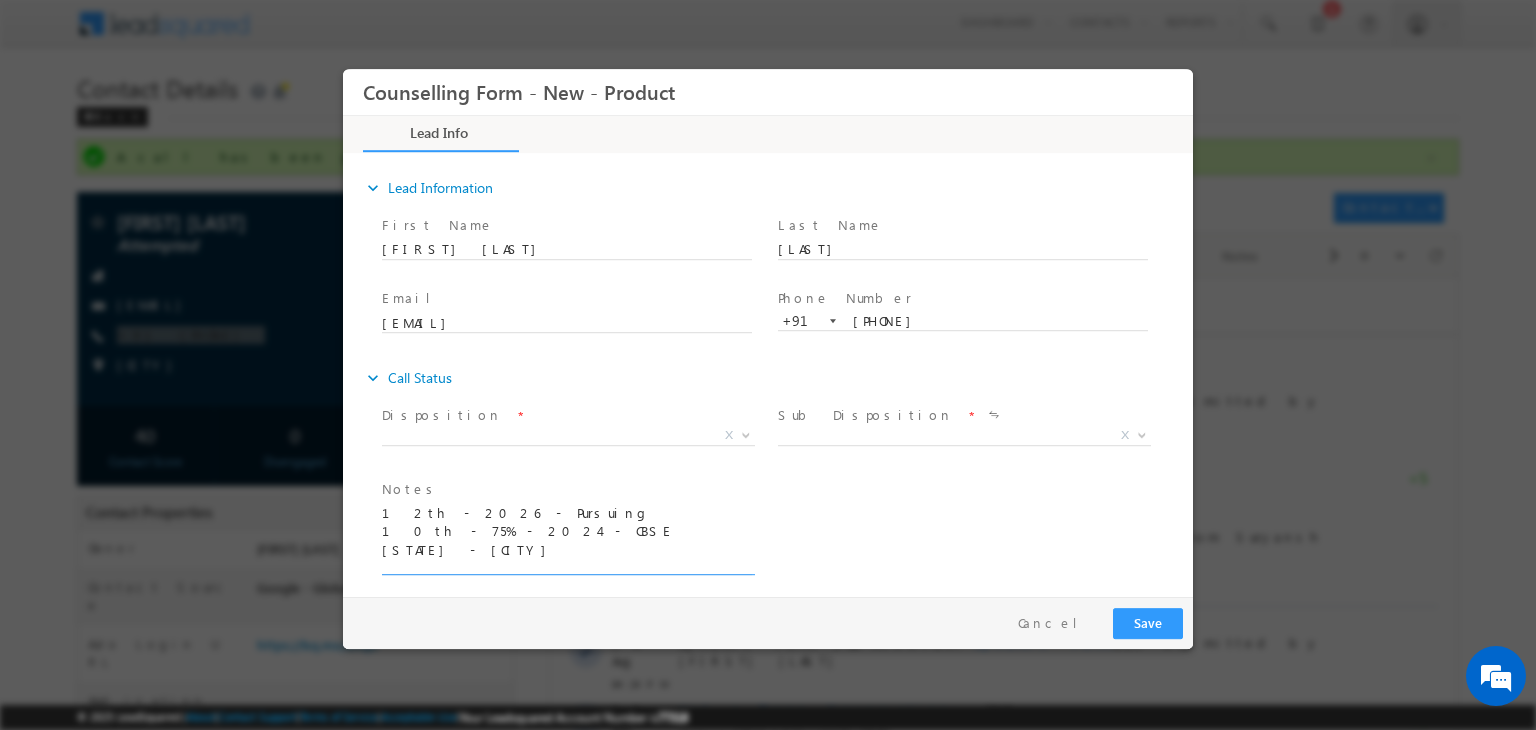type on "12th - 2026
10th - 75% - 2024 - CBSE
Assam - Nuhagaon" 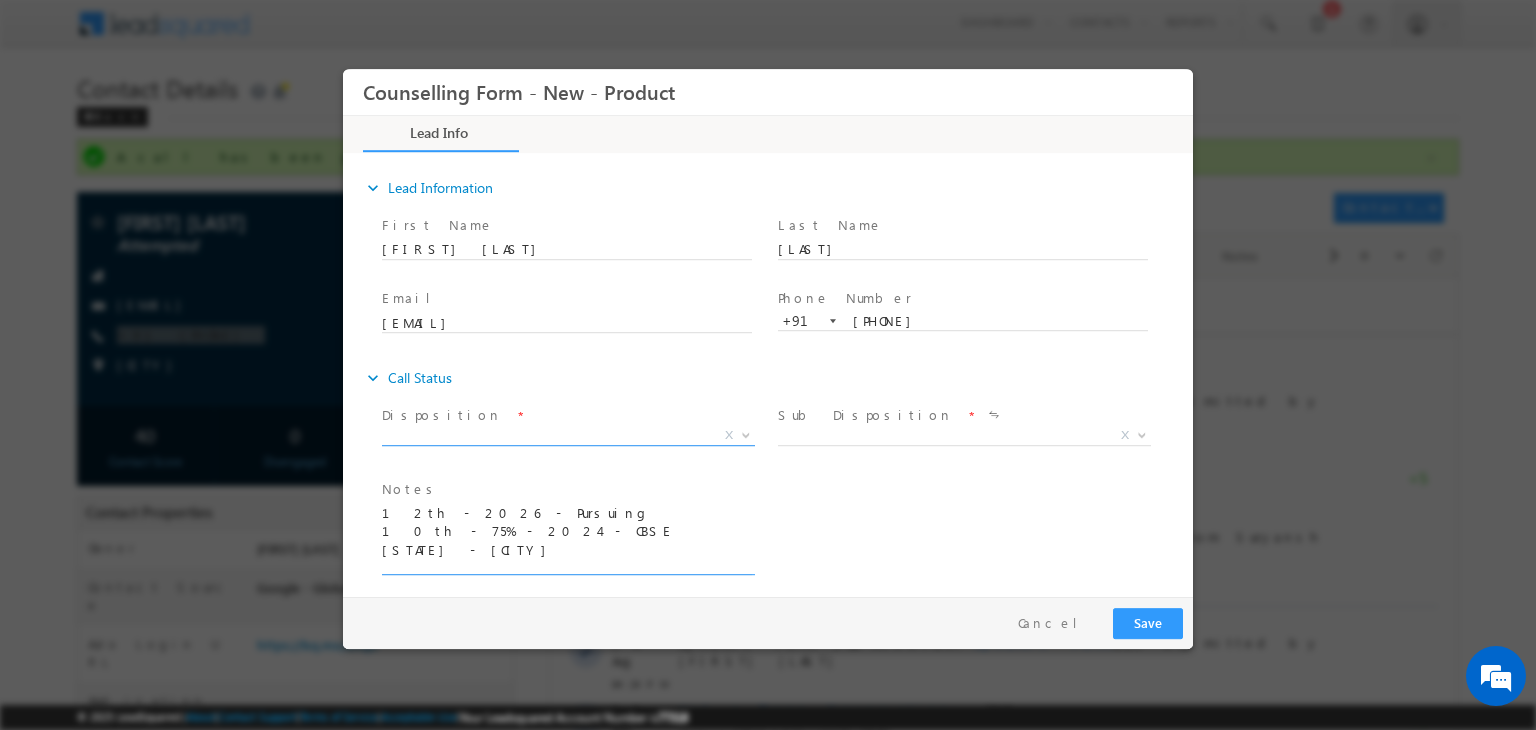 click on "X" at bounding box center (568, 436) 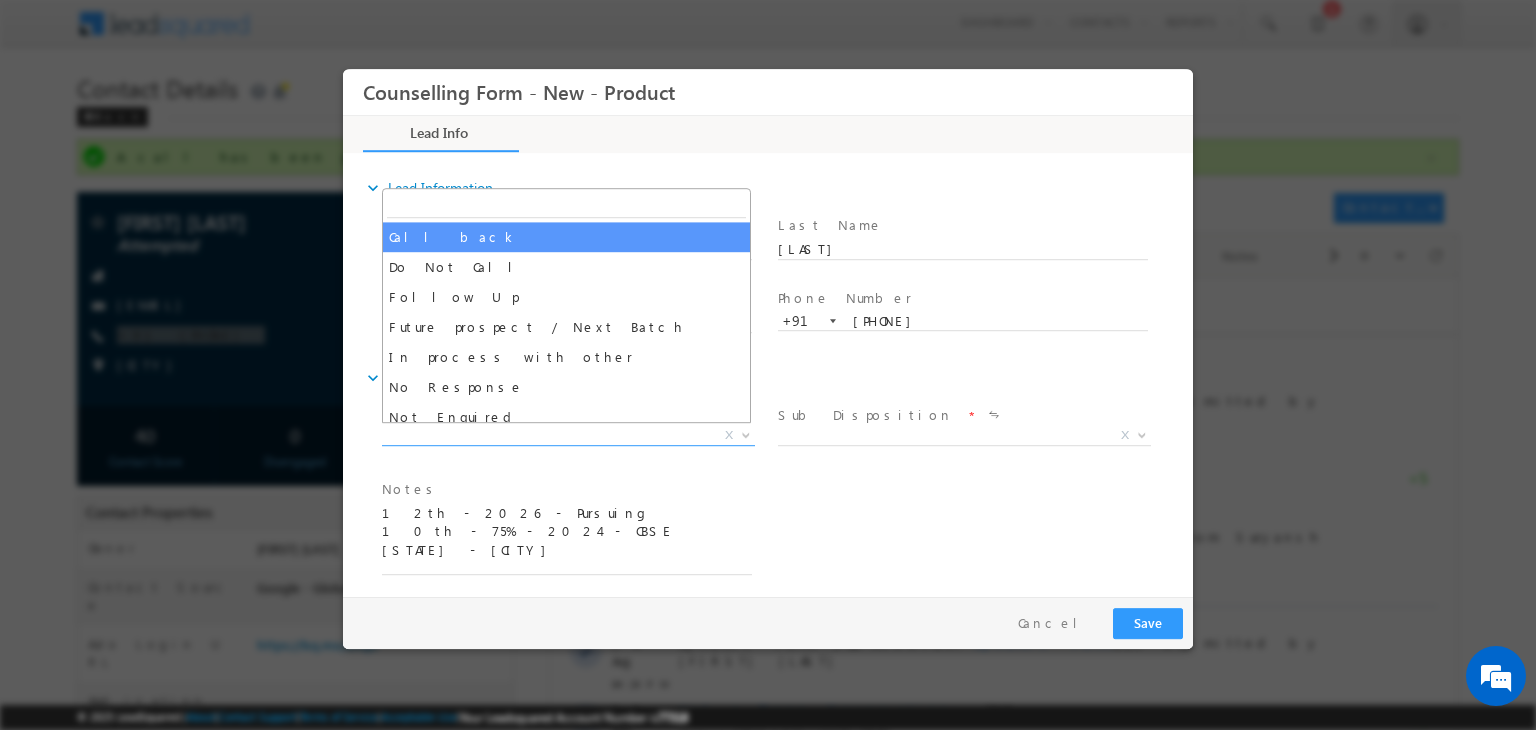 select on "Call back" 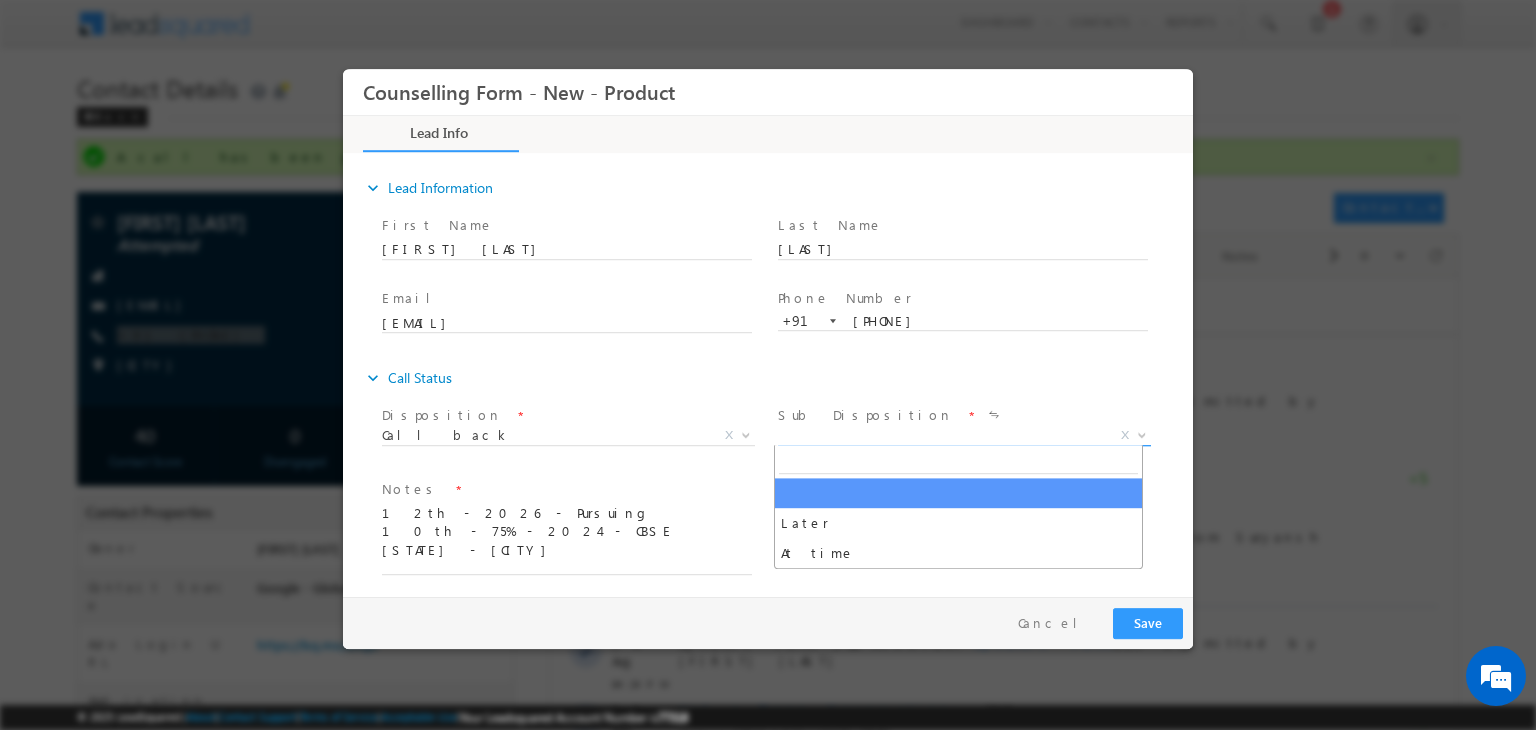 click on "X" at bounding box center (964, 436) 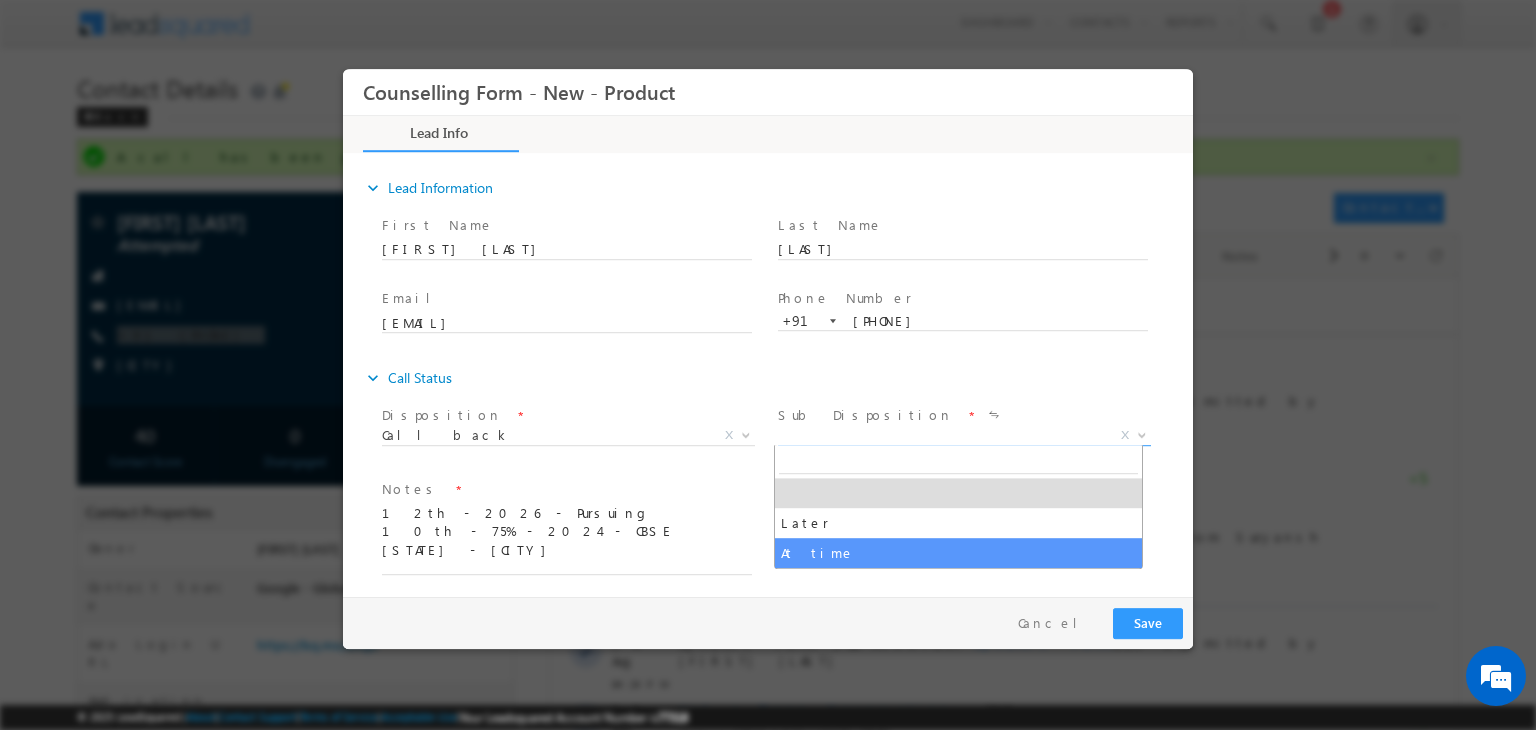 select on "At time" 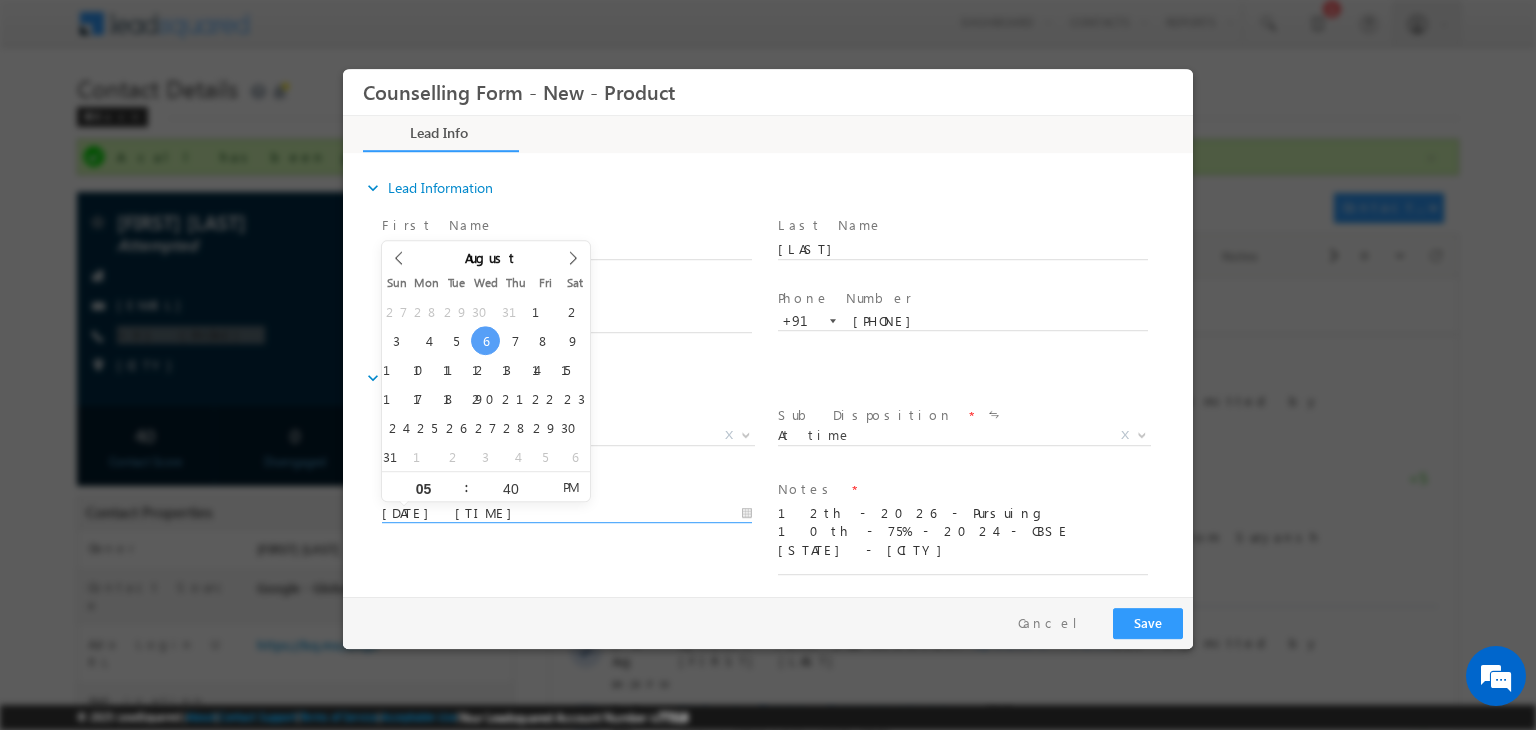 click on "06/08/2025 5:40 PM" at bounding box center [567, 514] 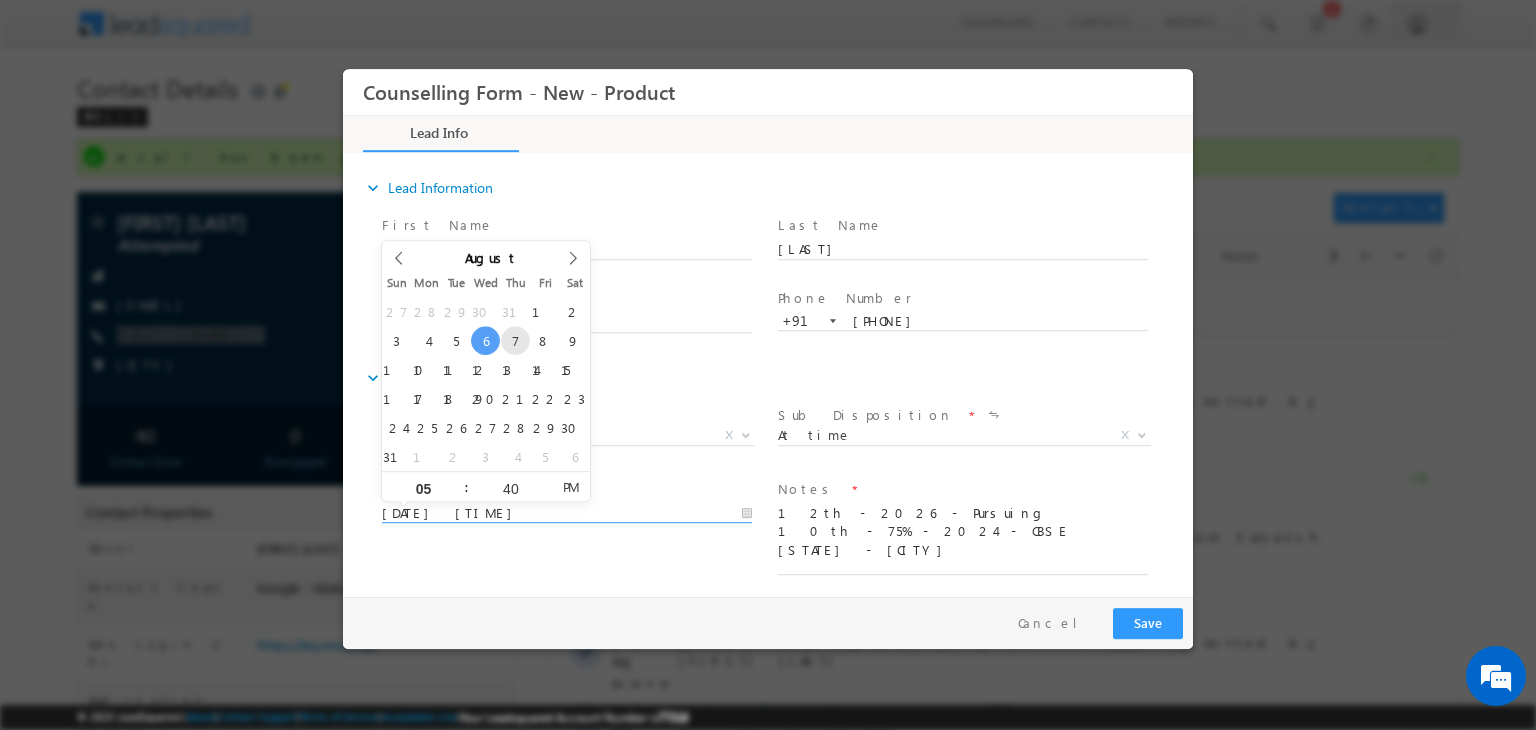 type on "07/08/2025 5:40 PM" 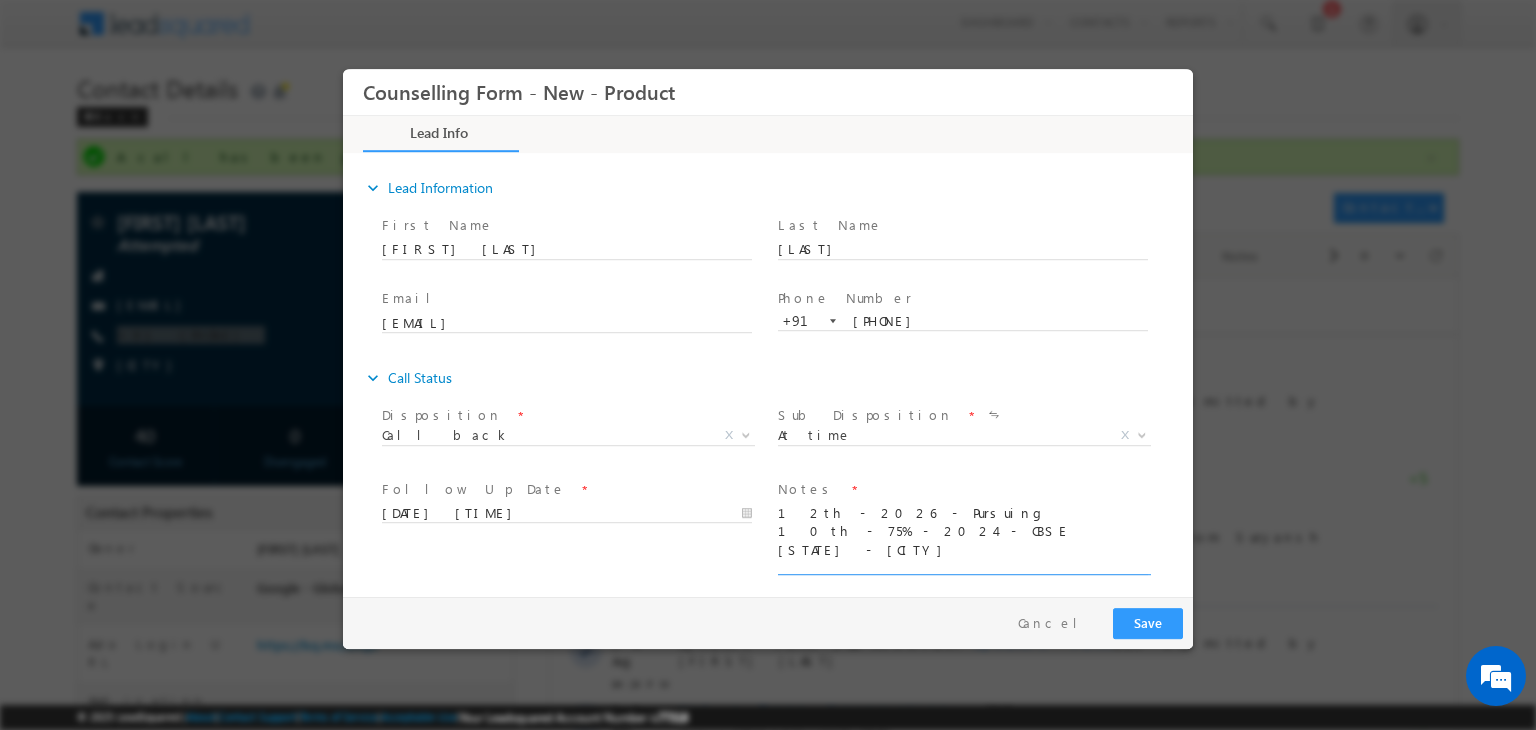 click on "12th - 2026
10th - 75% - 2024 - CBSE
Assam - Nuhagaon" at bounding box center [963, 538] 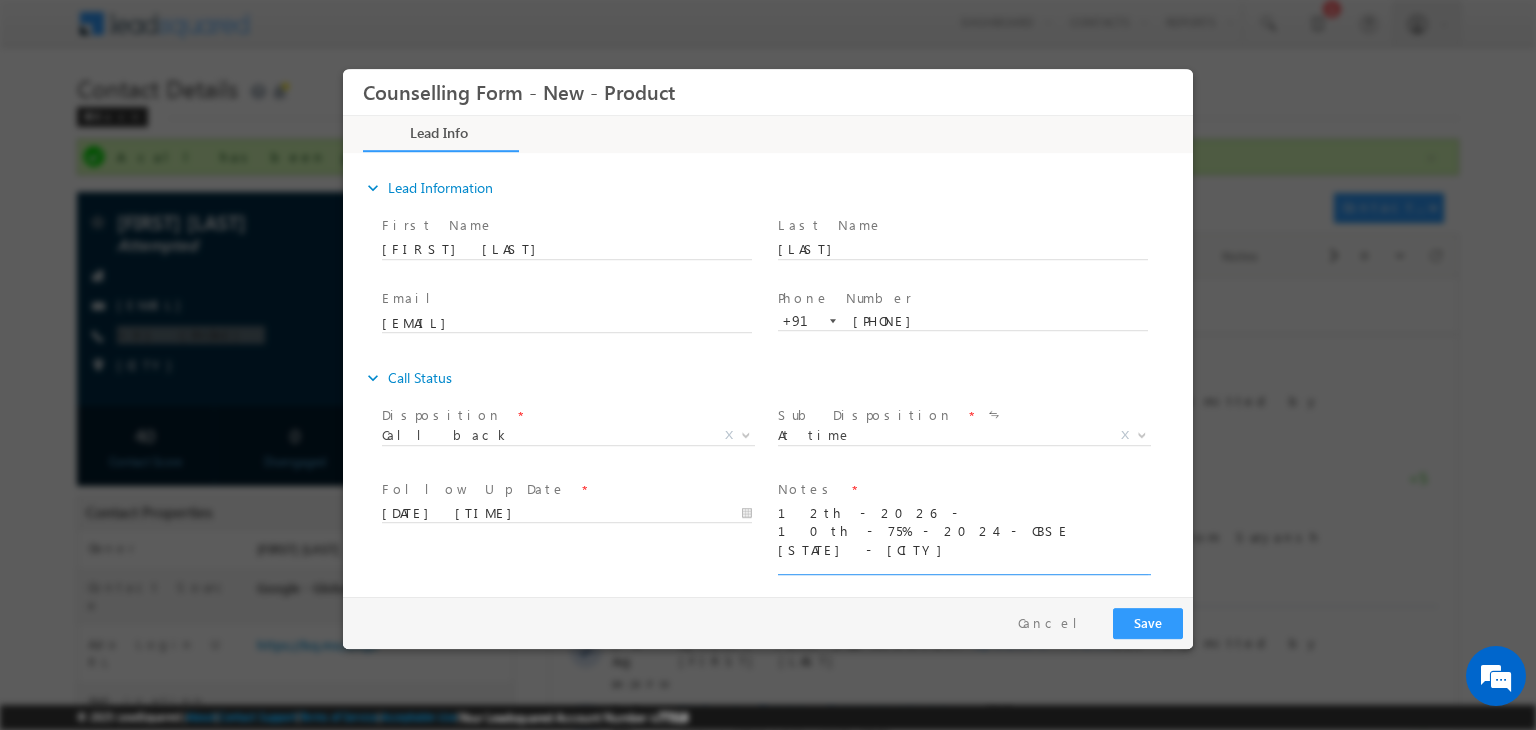 scroll, scrollTop: 2, scrollLeft: 0, axis: vertical 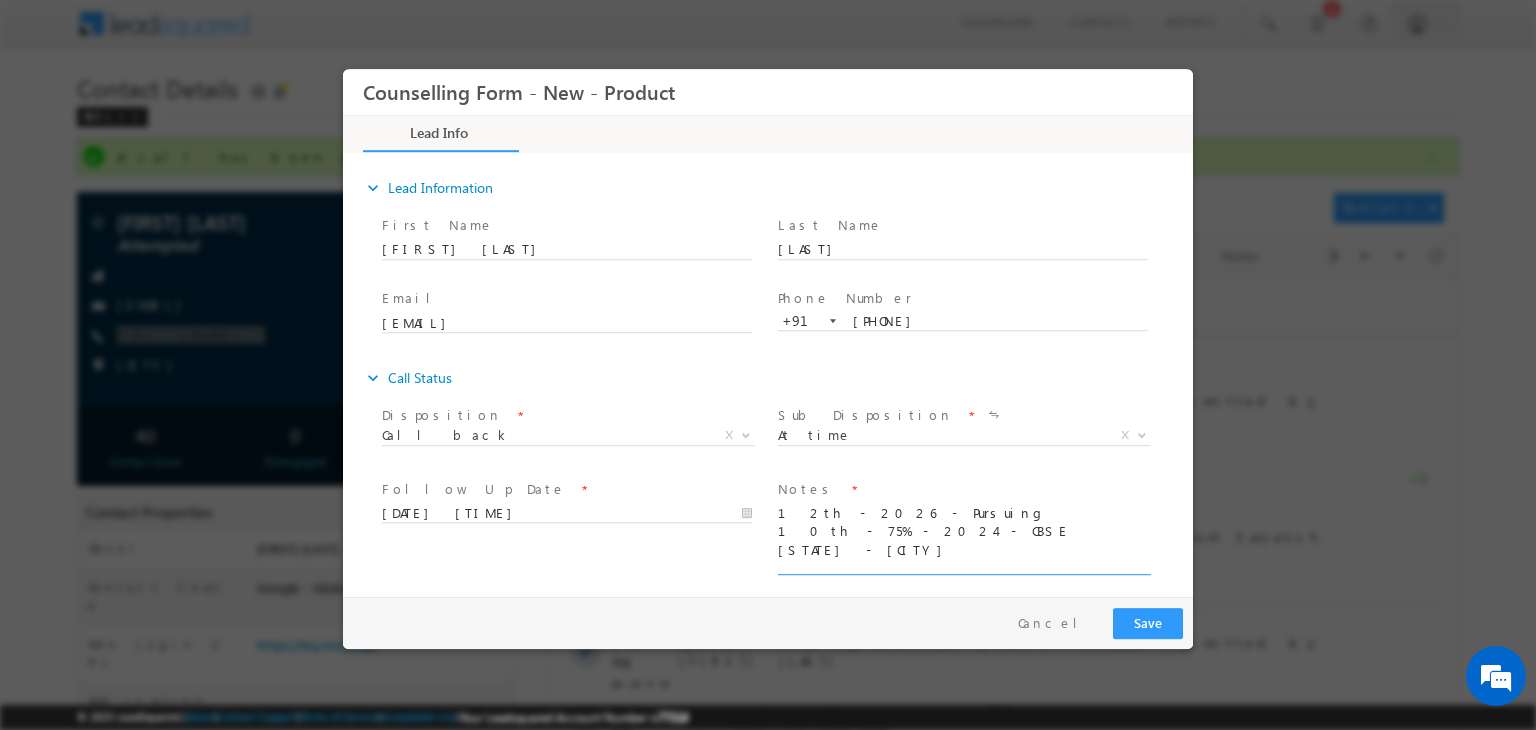 click on "12th - 2026 - Pursuing
10th - 75% - 2024 - CBSE
Assam - Nuhagaon" at bounding box center [963, 538] 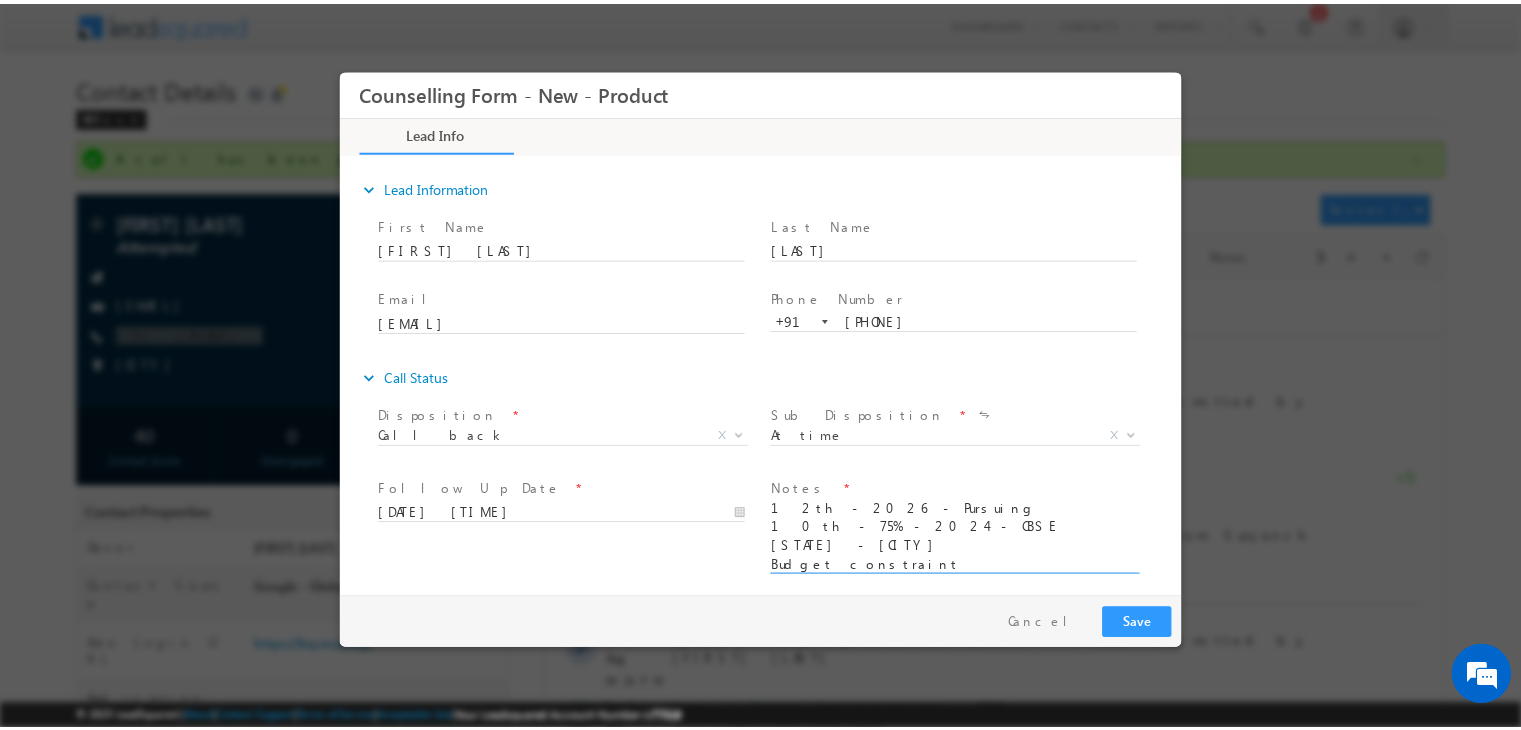 scroll, scrollTop: 4, scrollLeft: 0, axis: vertical 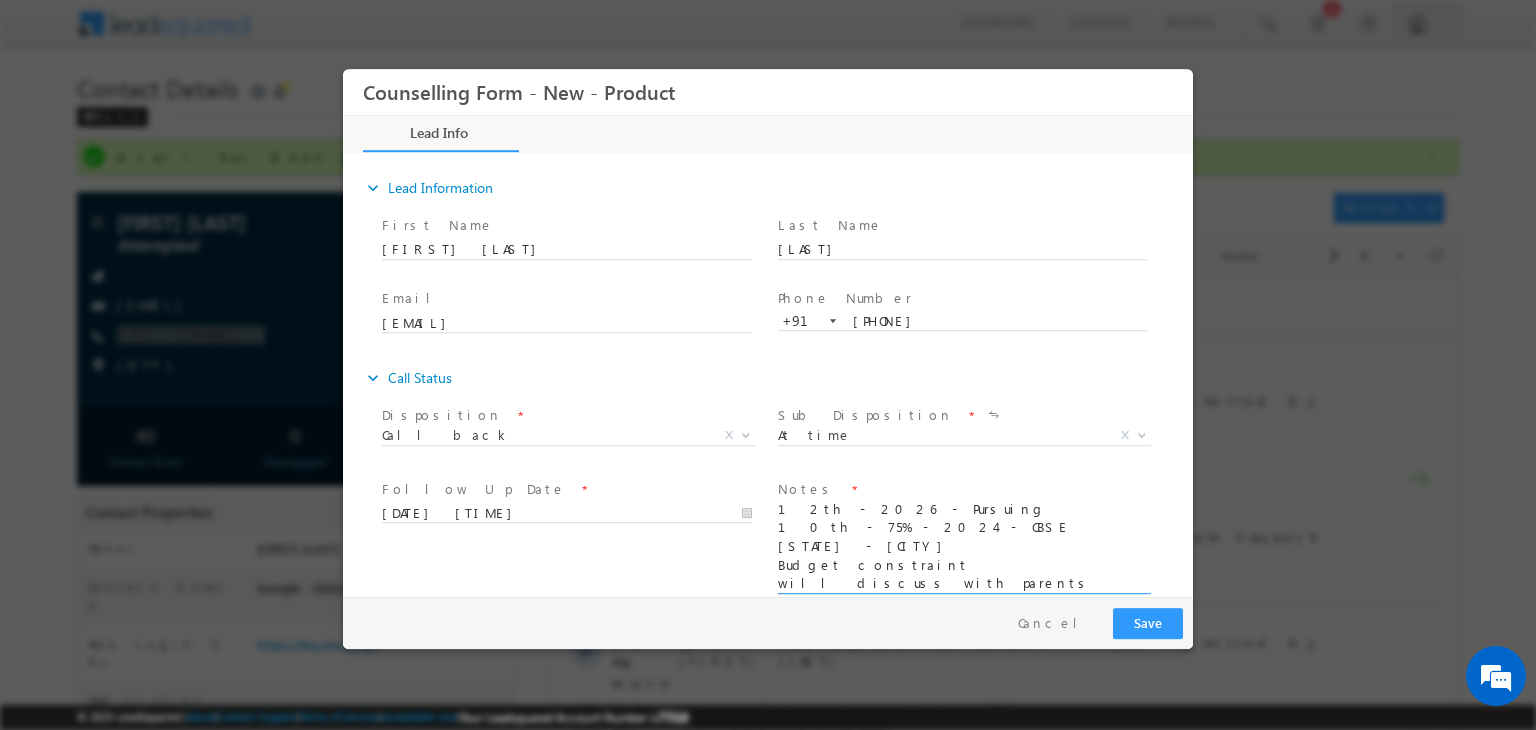 type on "12th - 2026 - Pursuing
10th - 75% - 2024 - CBSE
Assam - Nuhagaon
Budget constraint
will discuss with parents" 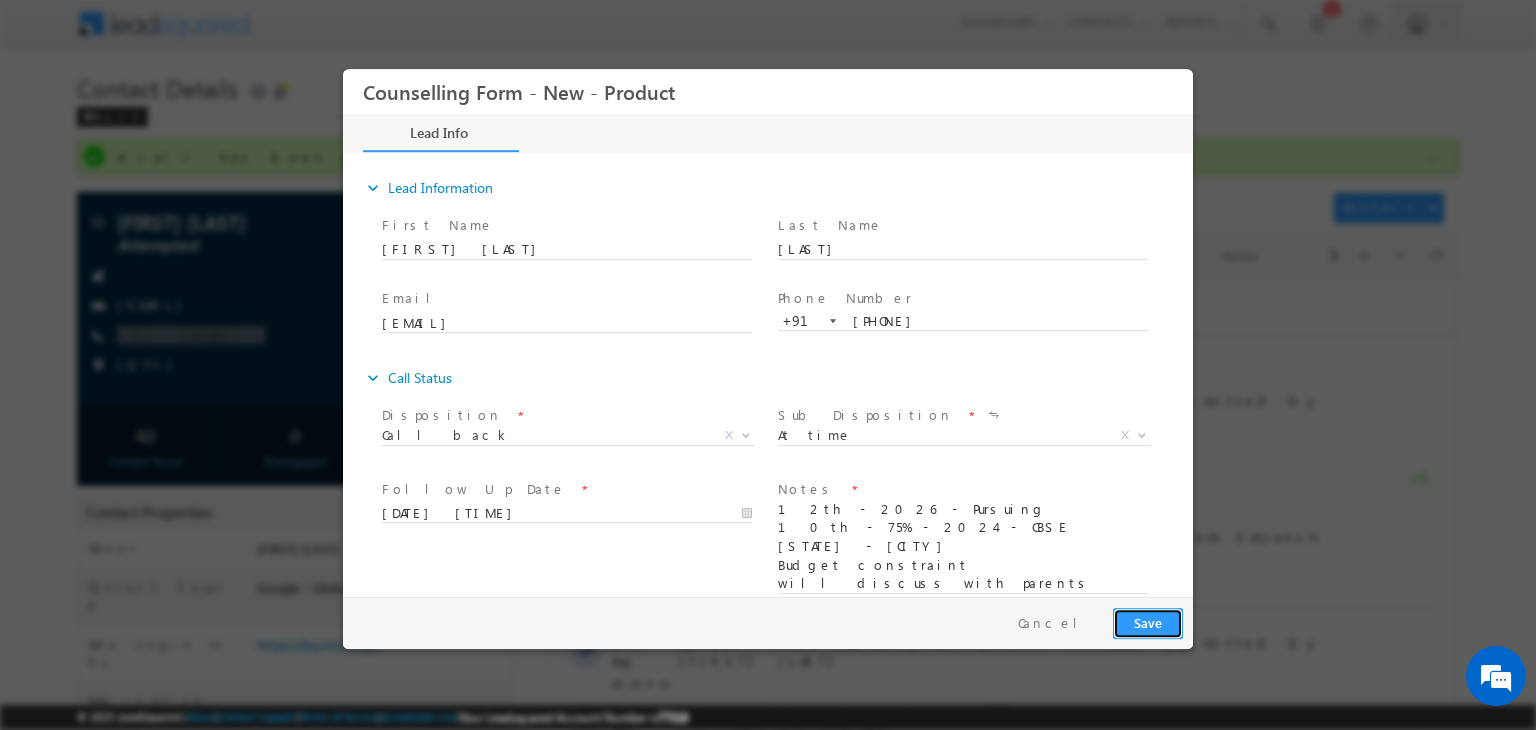 click on "Save" at bounding box center (1148, 623) 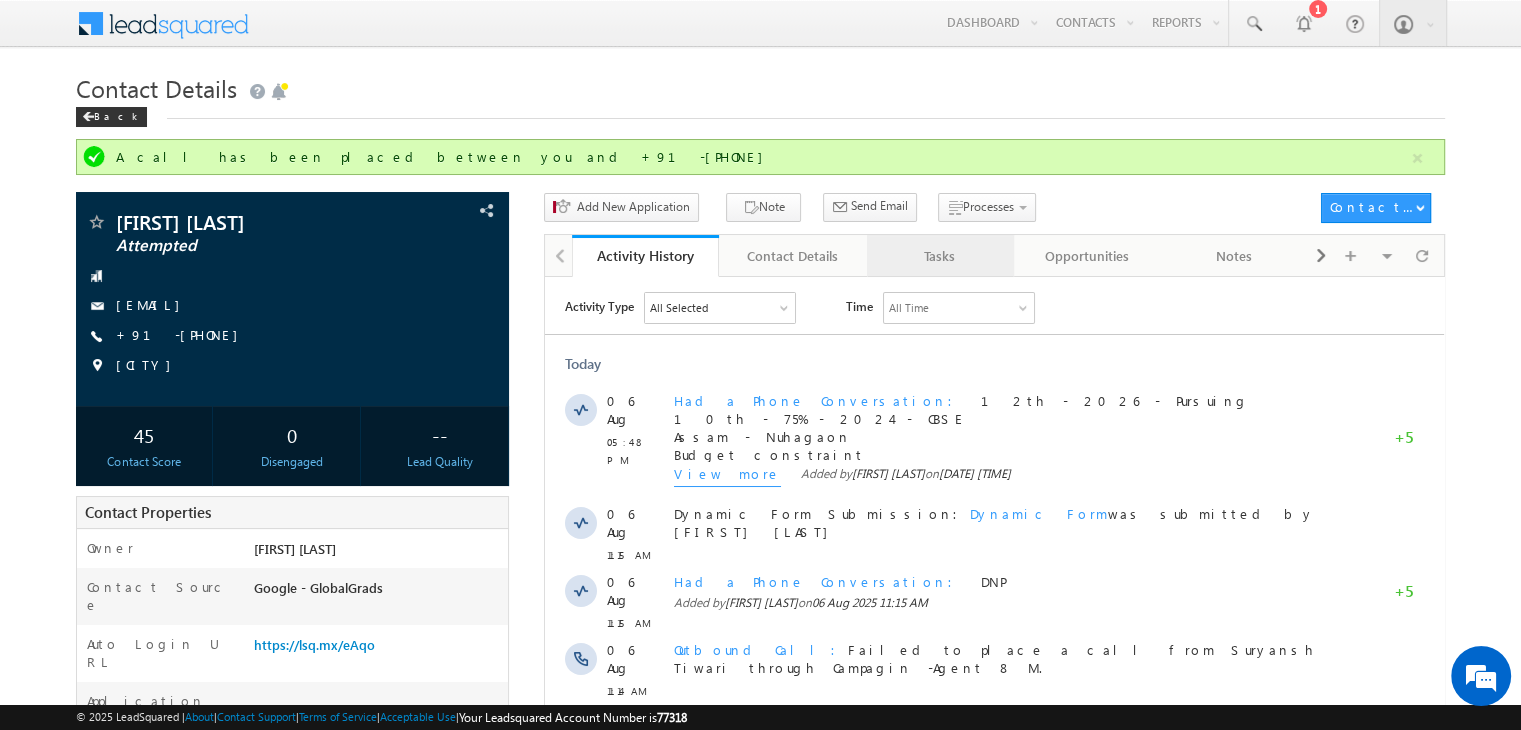click on "Tasks" at bounding box center (939, 256) 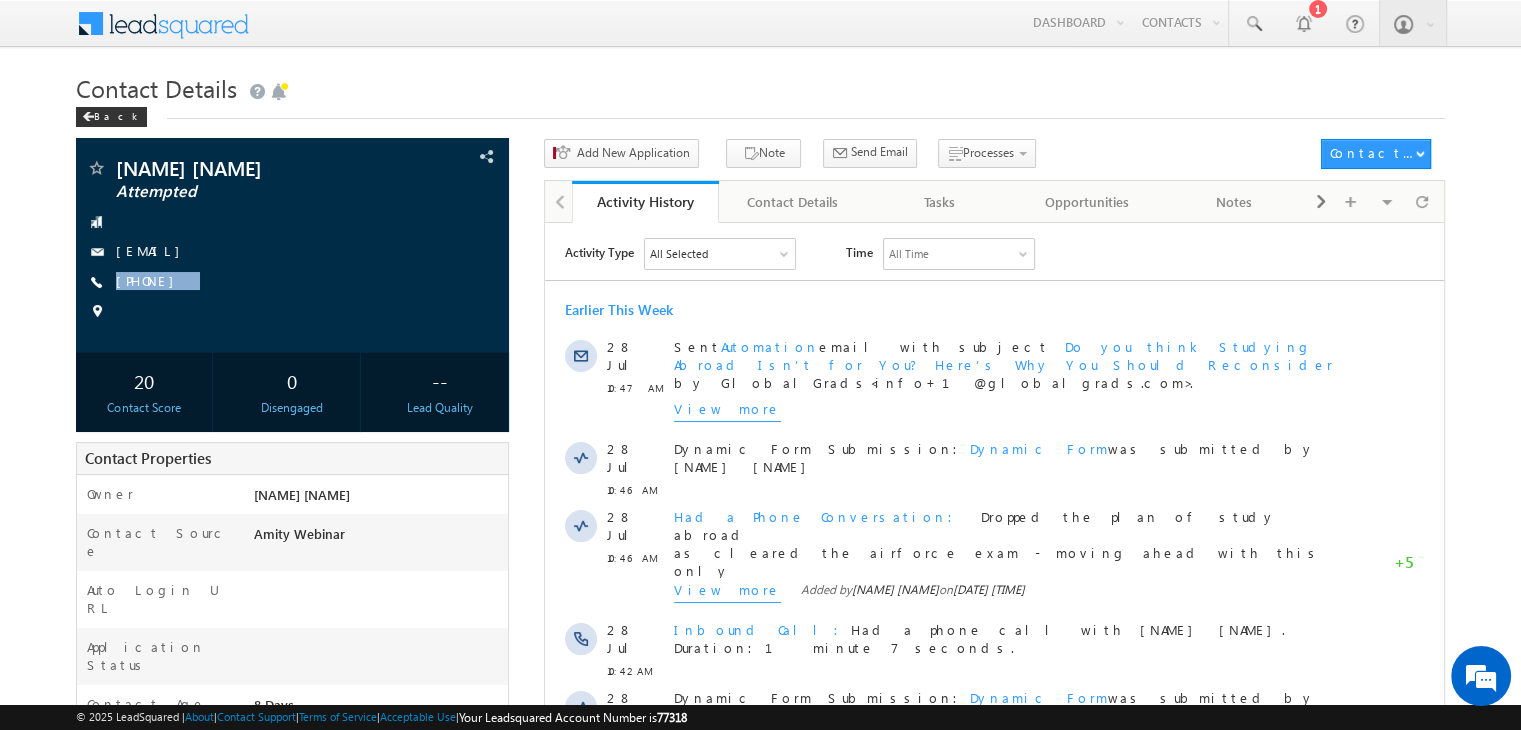 scroll, scrollTop: 0, scrollLeft: 0, axis: both 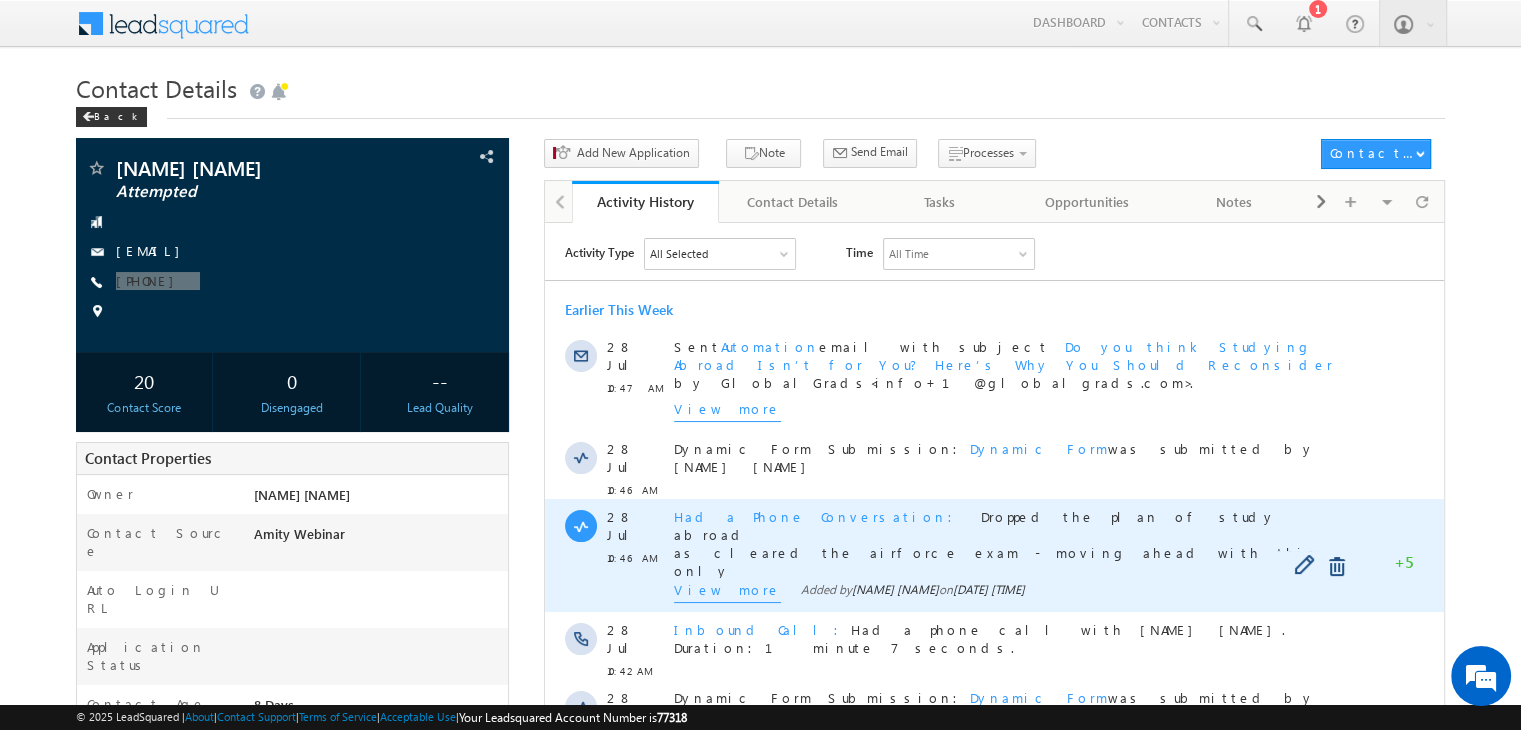 click on "View more" at bounding box center (727, 591) 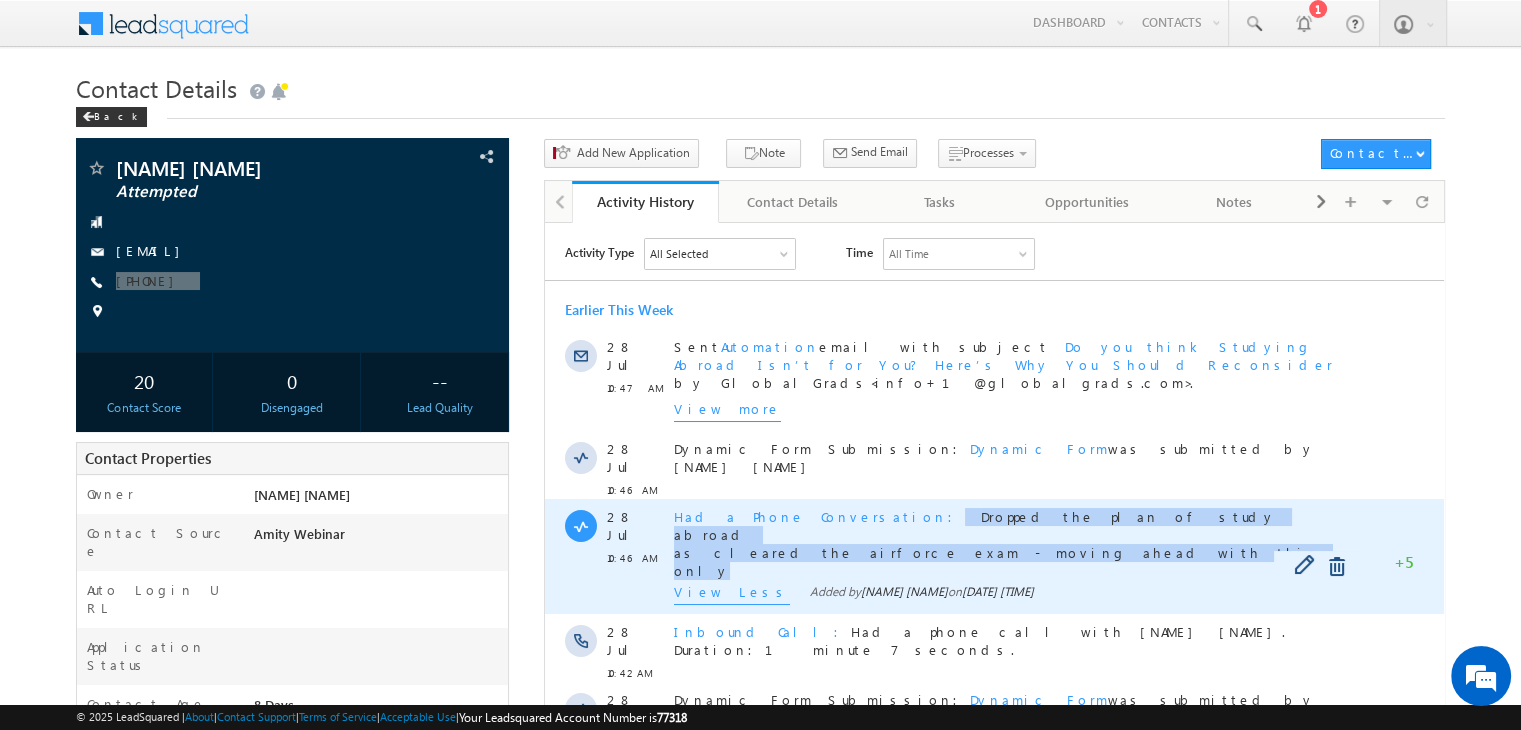 drag, startPoint x: 1011, startPoint y: 509, endPoint x: 832, endPoint y: 487, distance: 180.3469 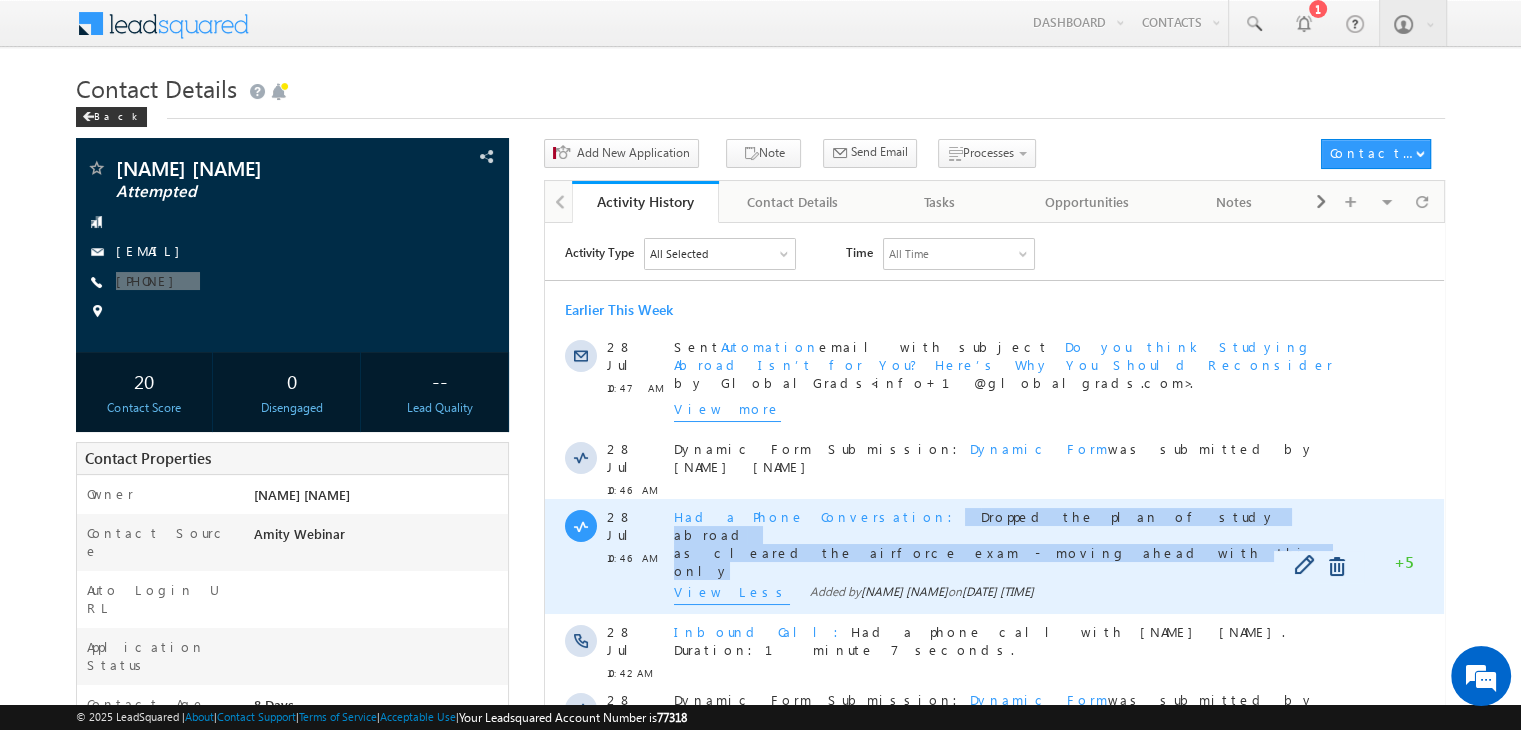 click on "Had a Phone Conversation
Dropped the plan of study abroad  as cleared the airforce exam - moving ahead with this only" at bounding box center [1003, 543] 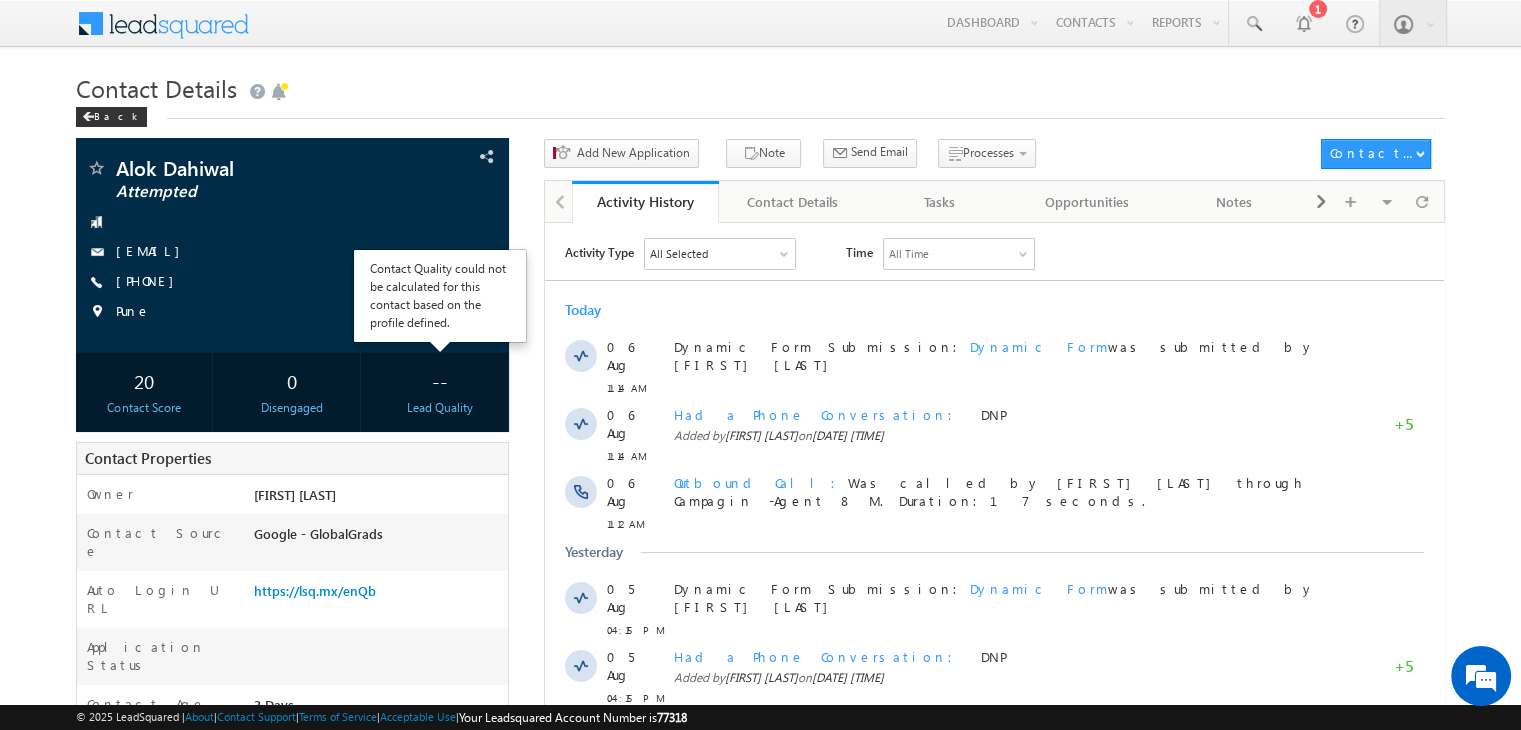 scroll, scrollTop: 0, scrollLeft: 0, axis: both 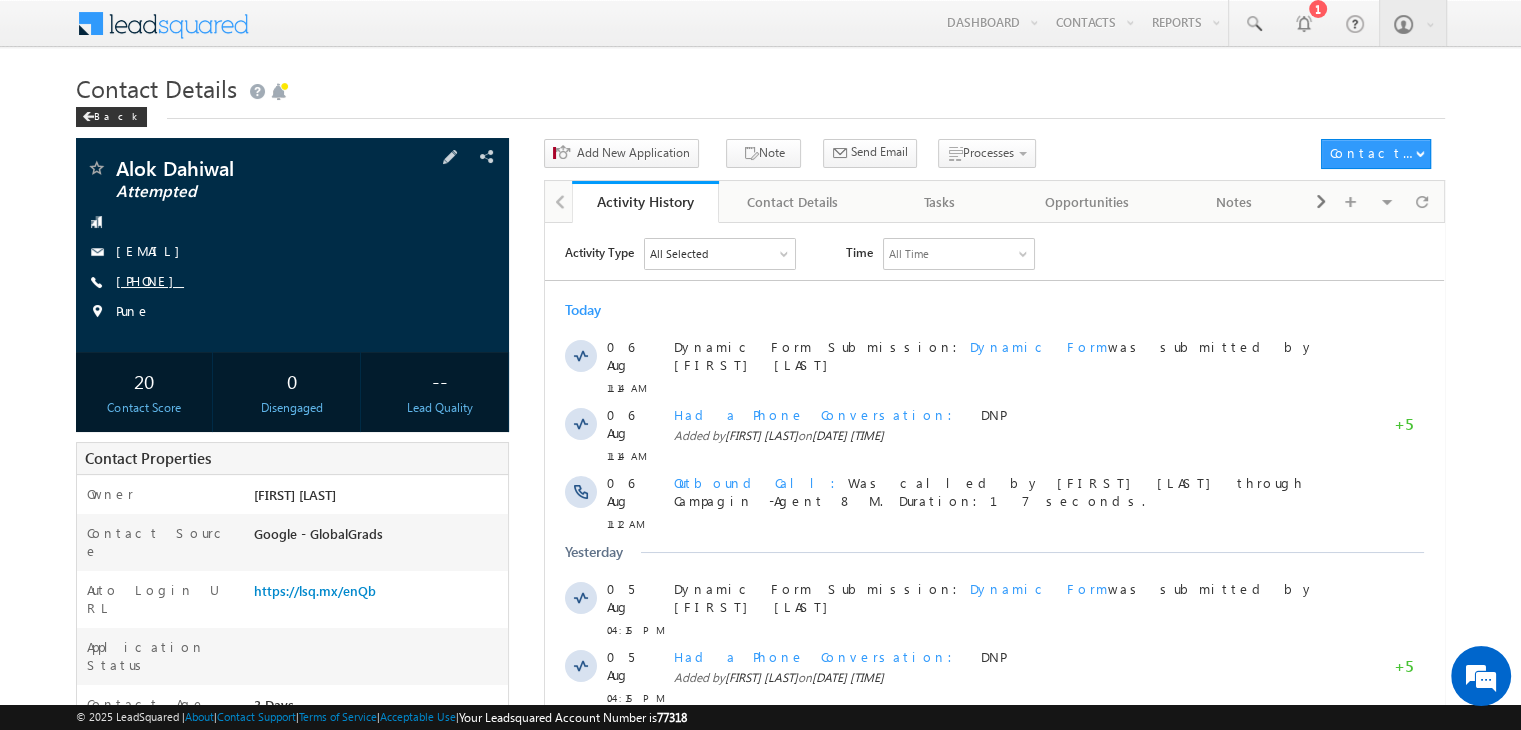 click on "[PHONE]" at bounding box center (150, 280) 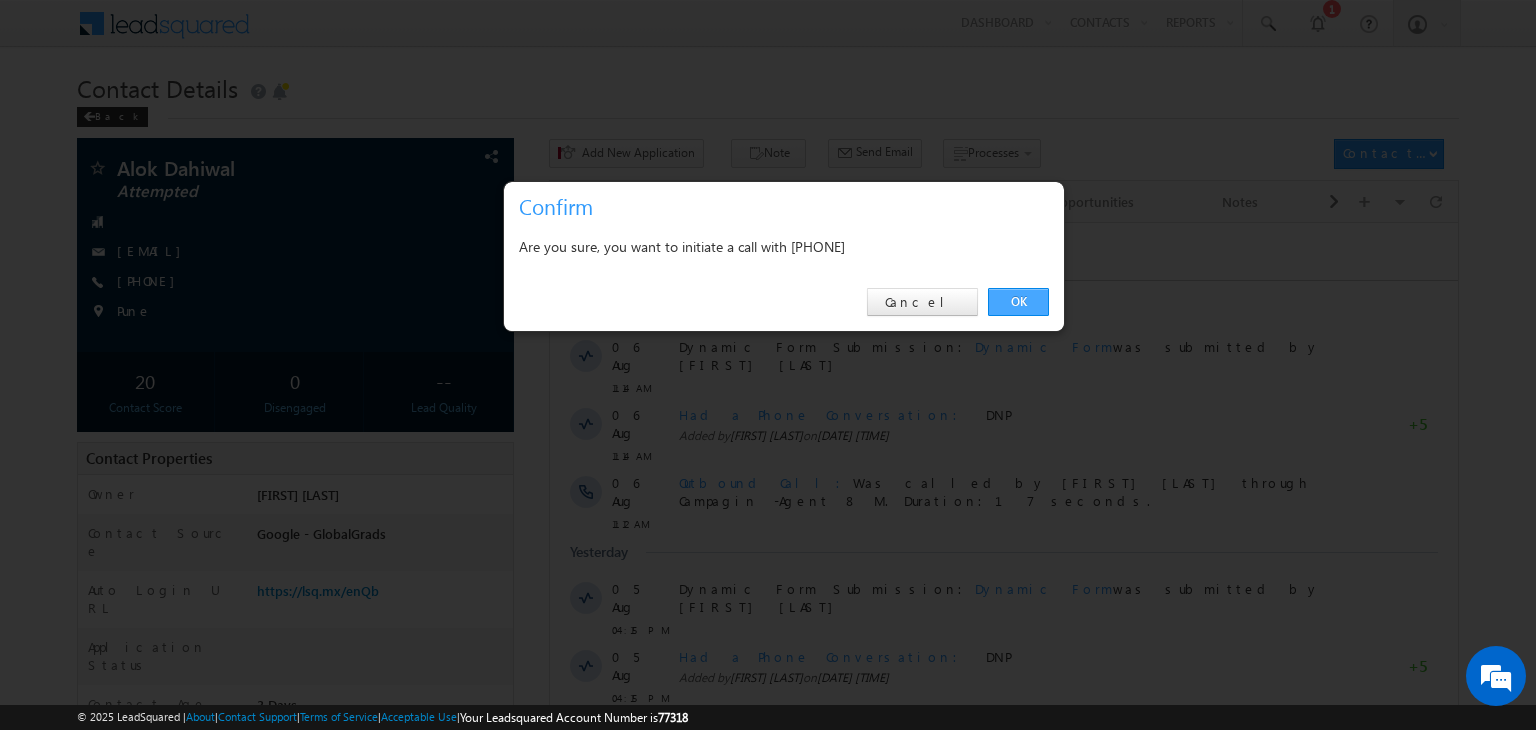 click on "OK" at bounding box center [1018, 302] 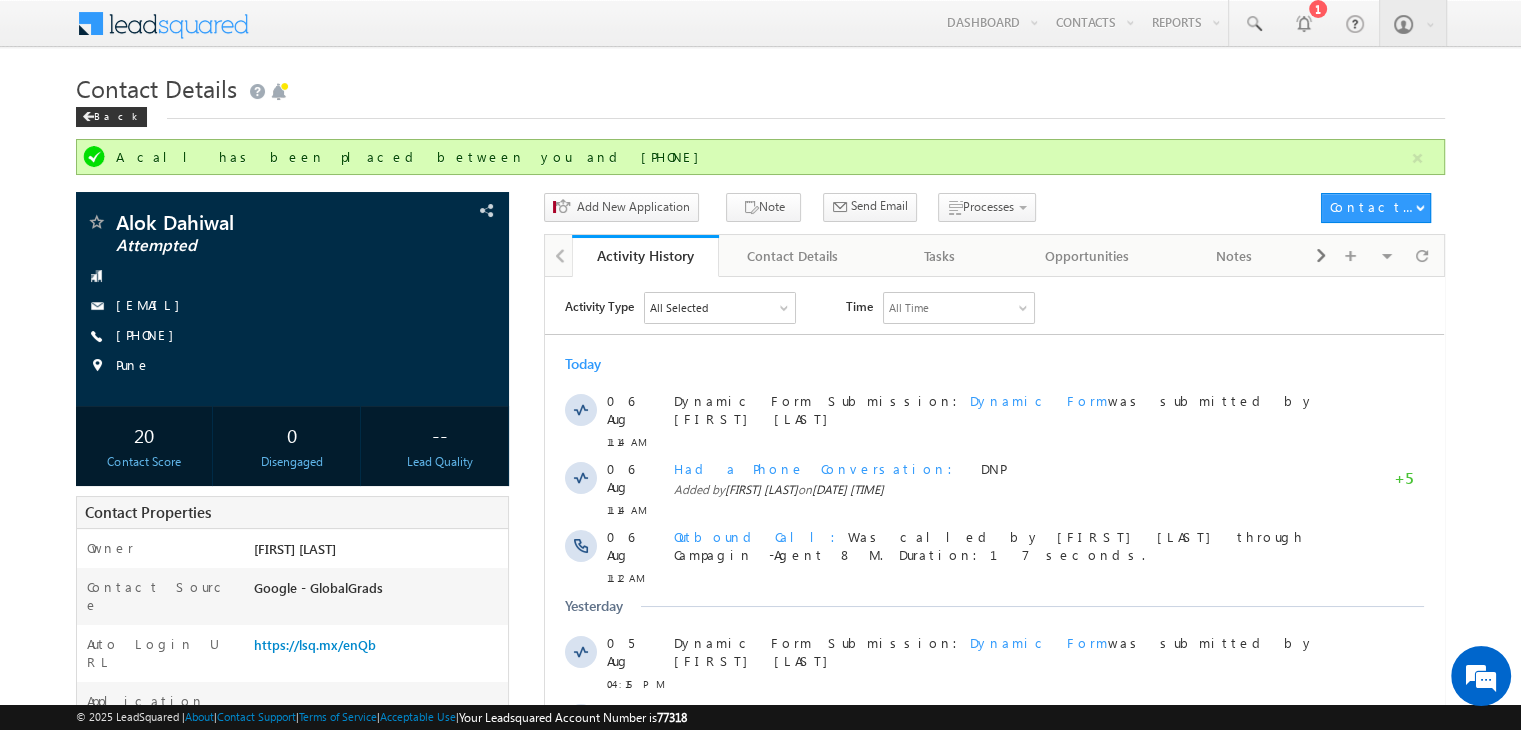 click on "Today" at bounding box center (994, 363) 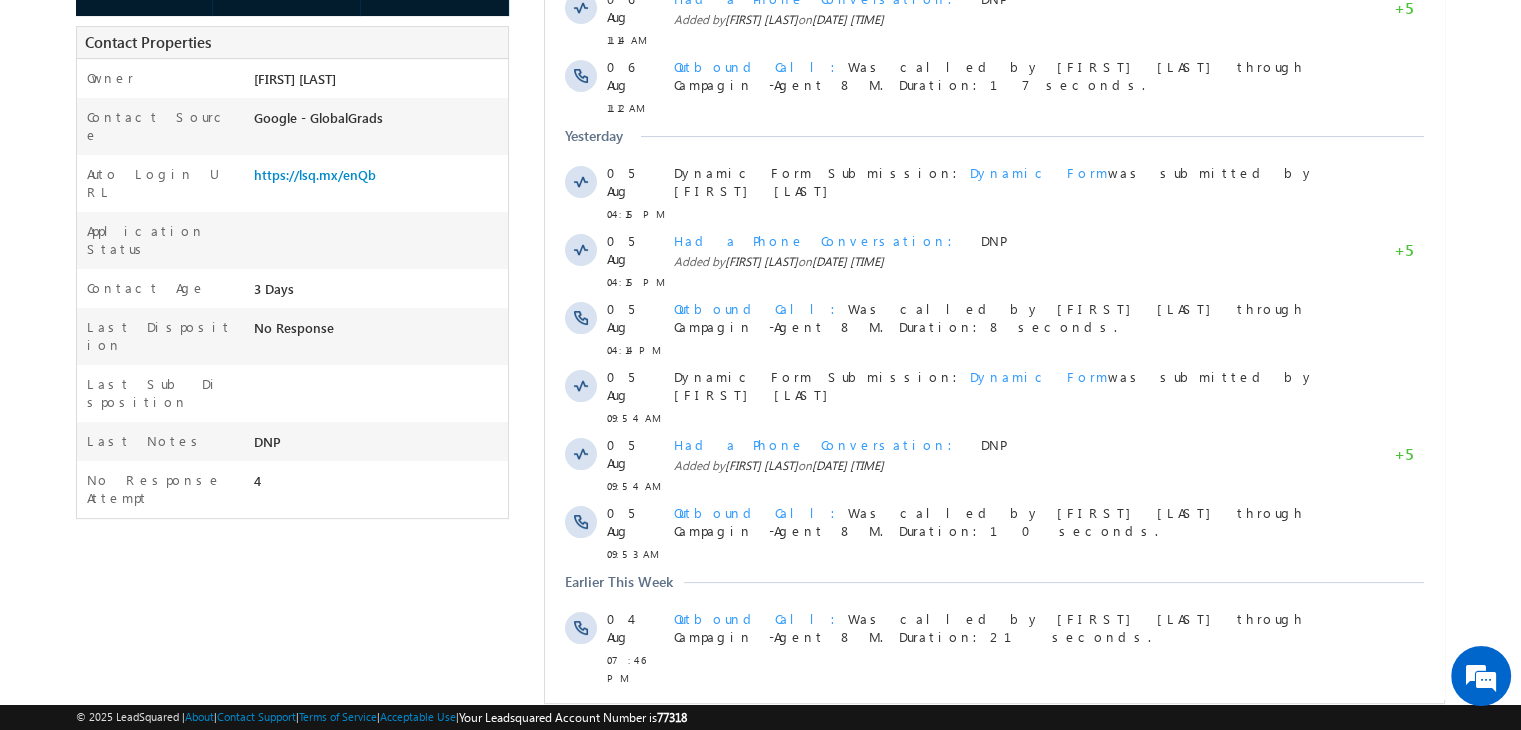 scroll, scrollTop: 493, scrollLeft: 0, axis: vertical 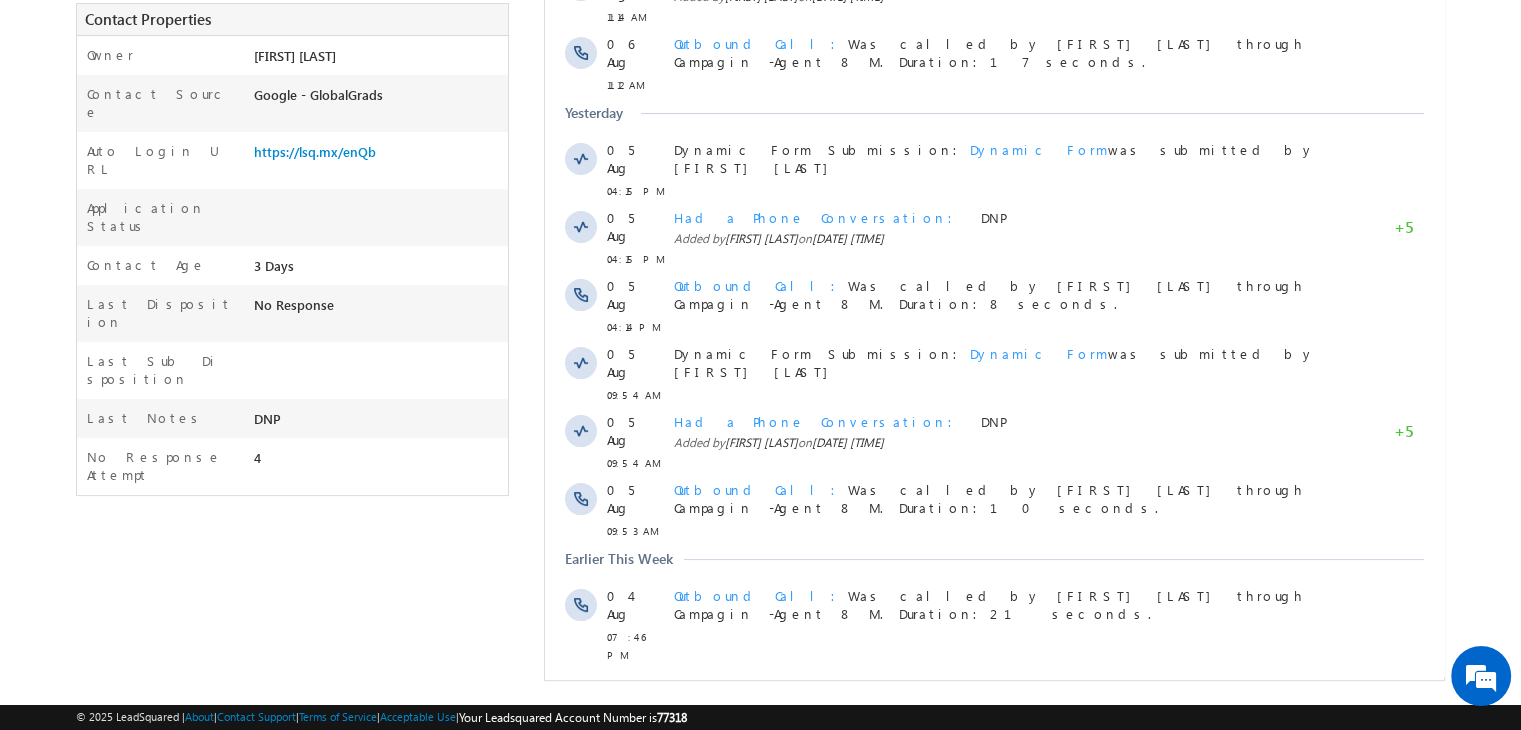click at bounding box center [942, 702] 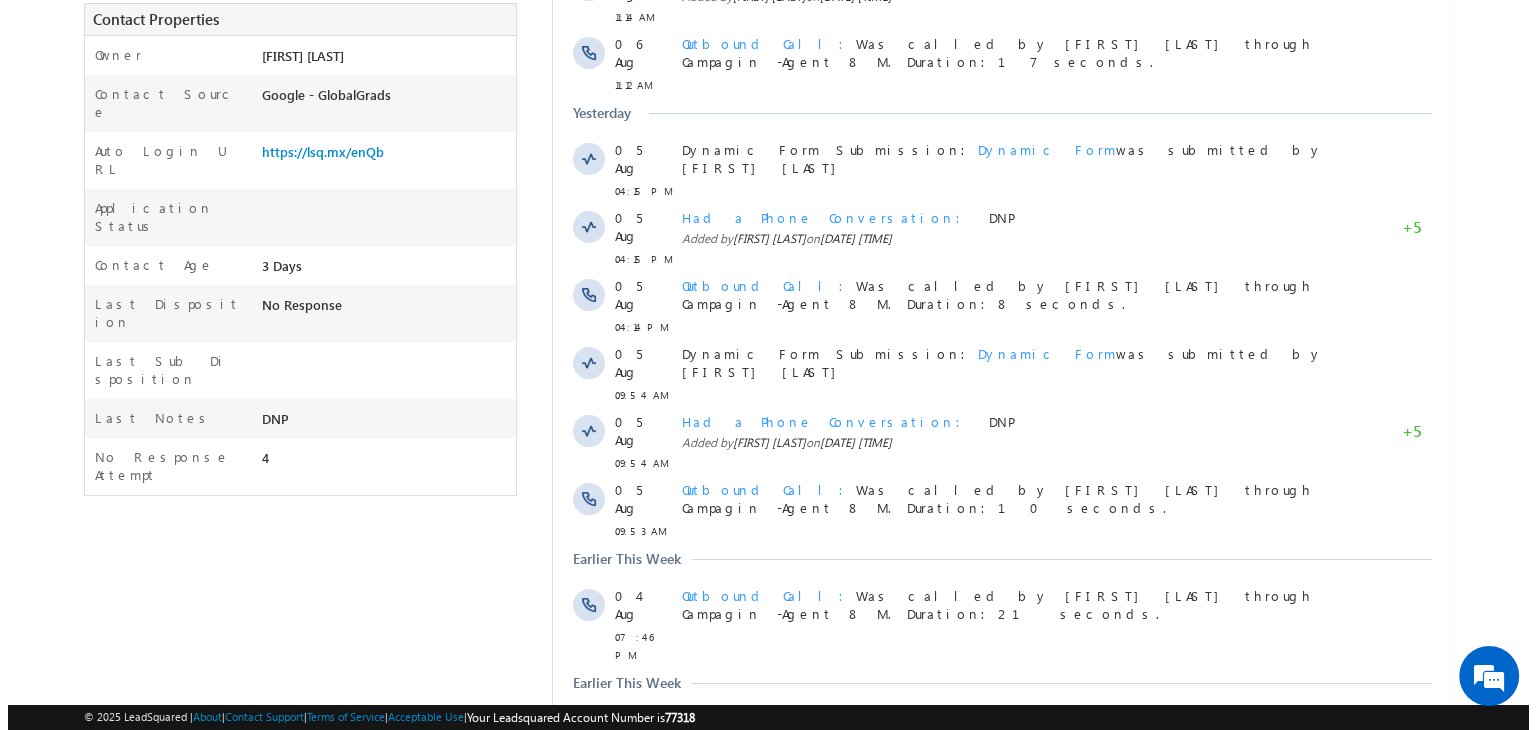 scroll, scrollTop: 0, scrollLeft: 0, axis: both 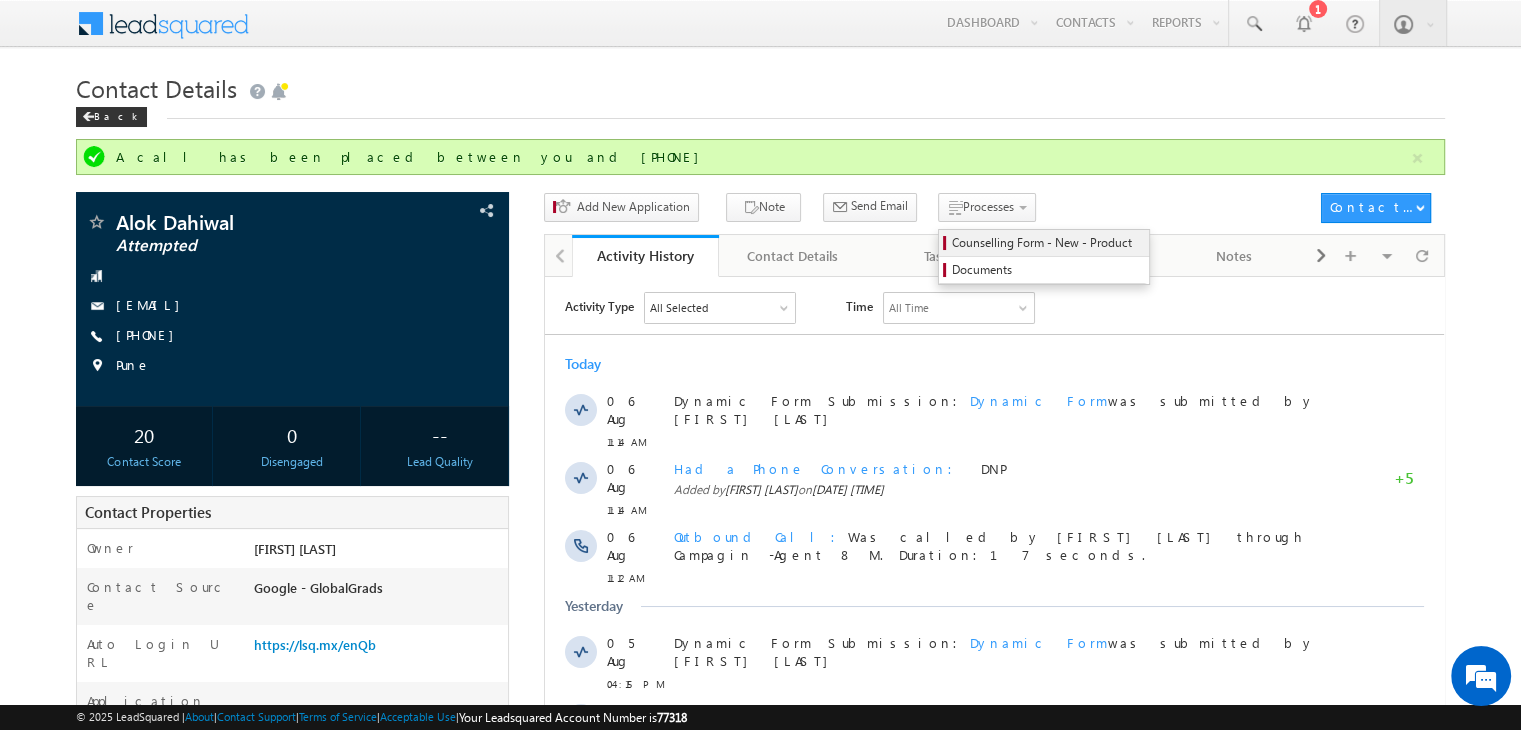 click on "Counselling Form - New - Product" at bounding box center [1047, 243] 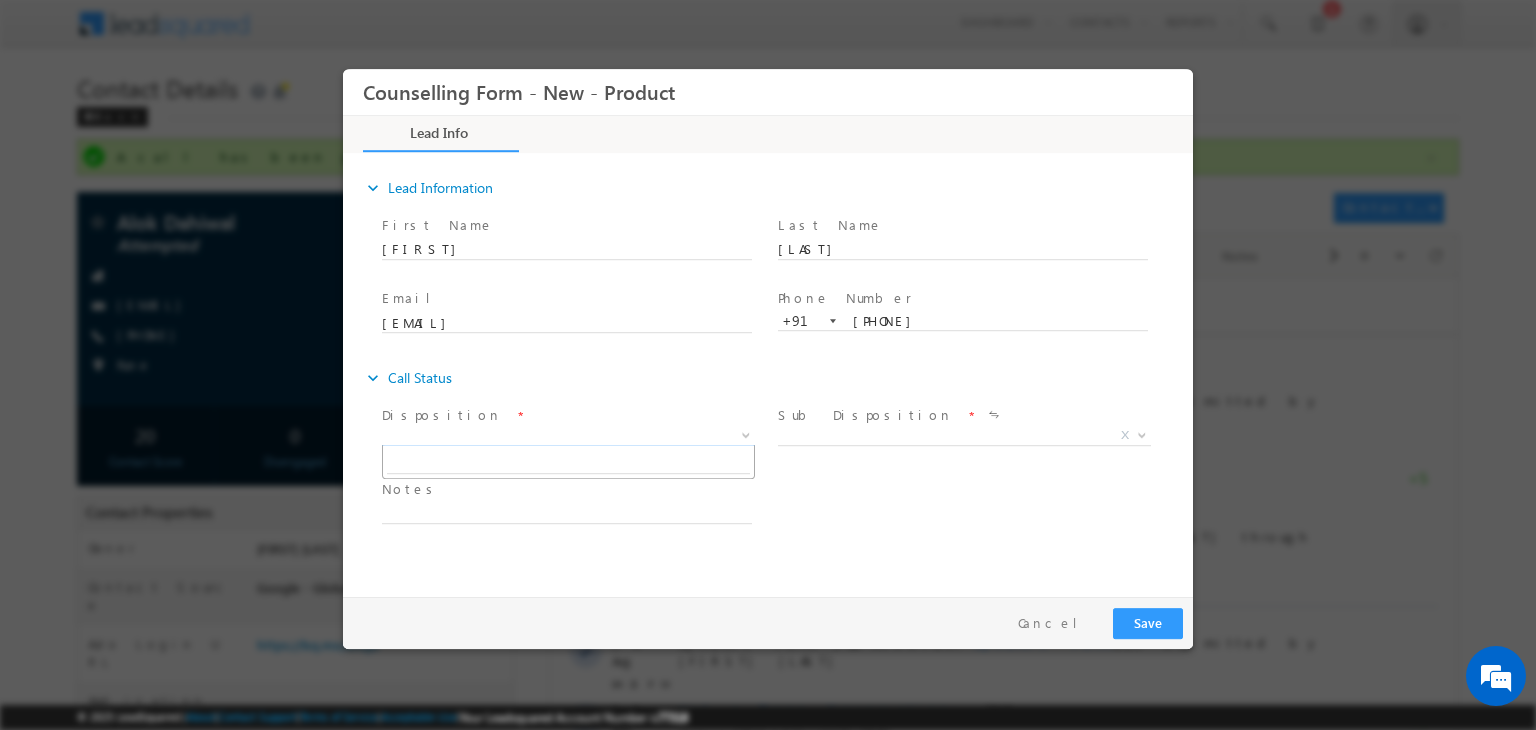 click on "X" at bounding box center [568, 436] 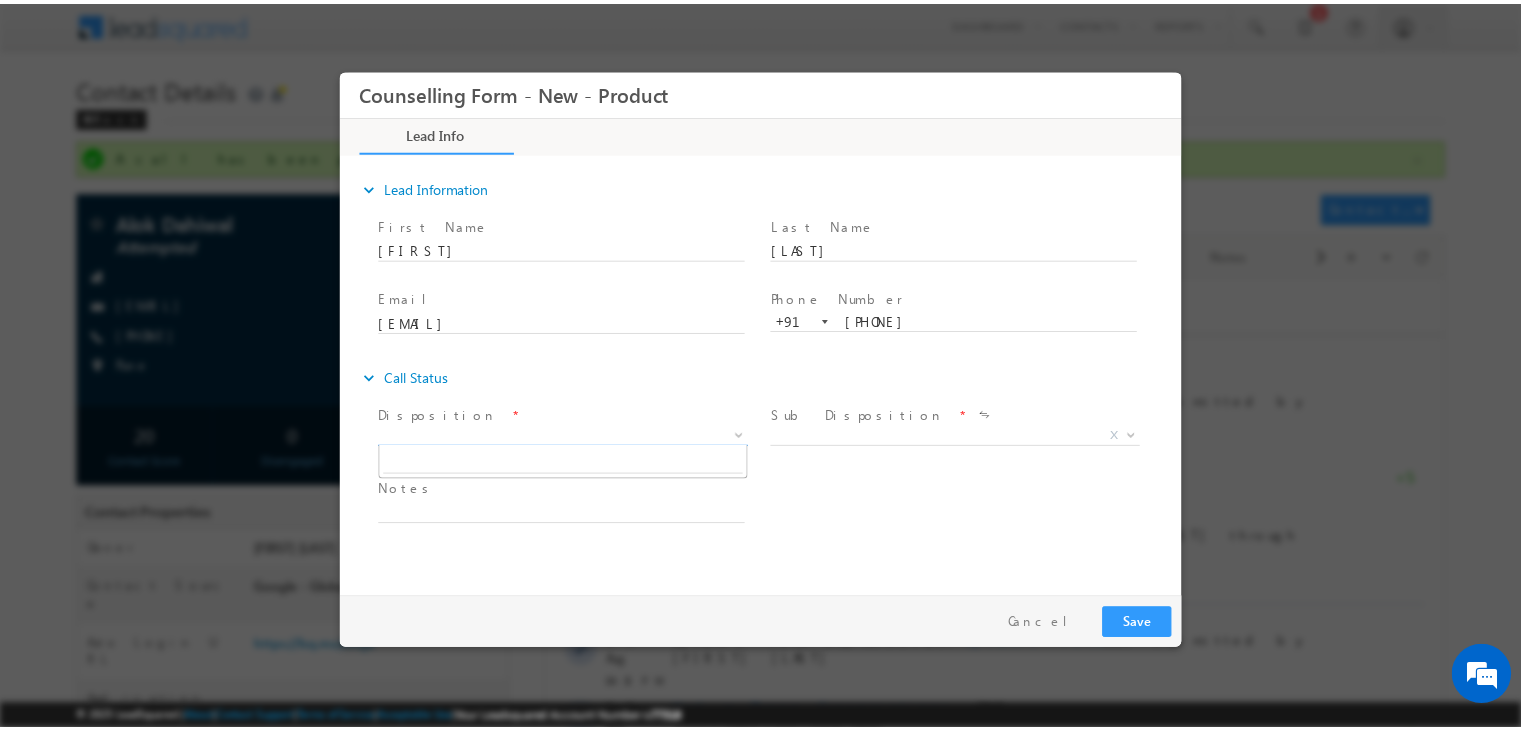 scroll, scrollTop: 0, scrollLeft: 0, axis: both 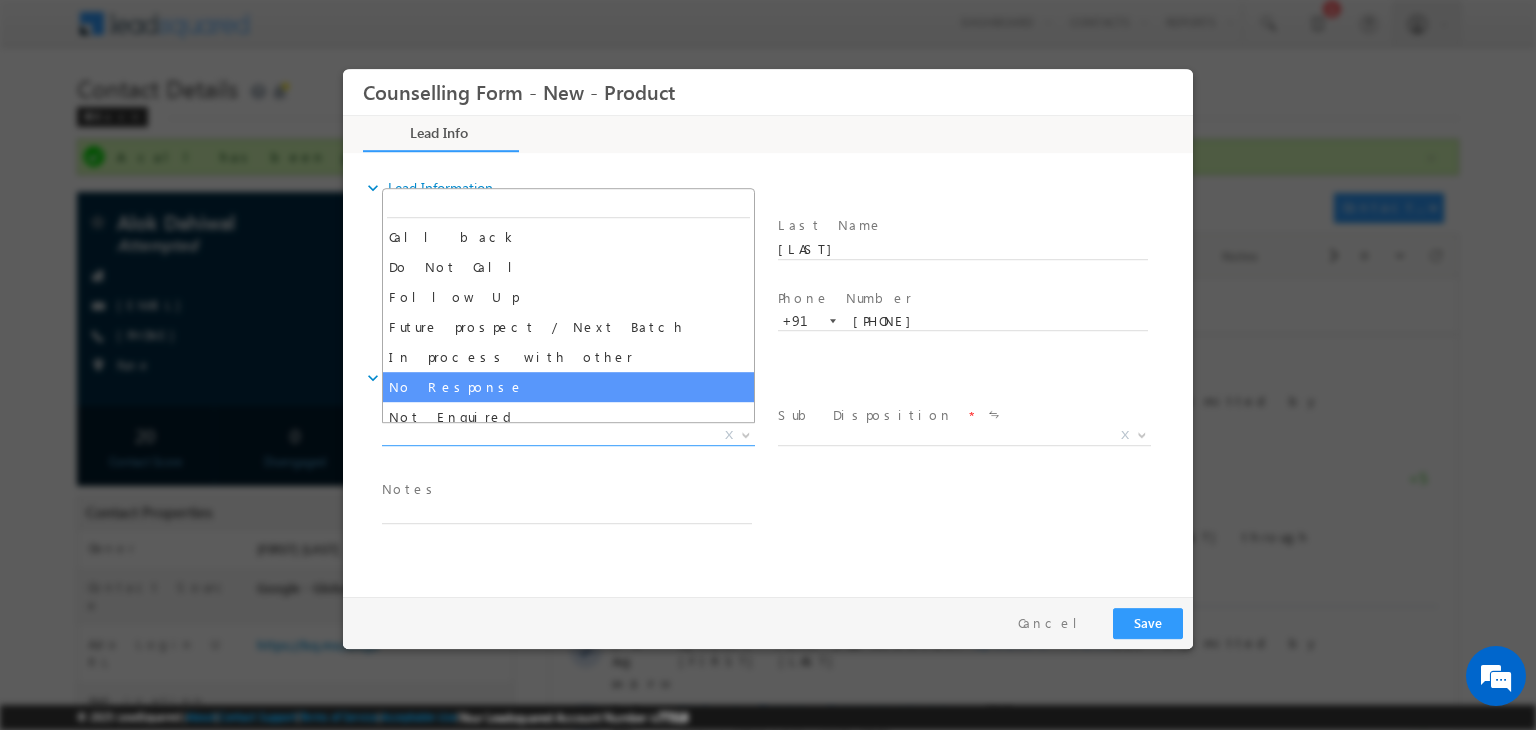 select on "No Response" 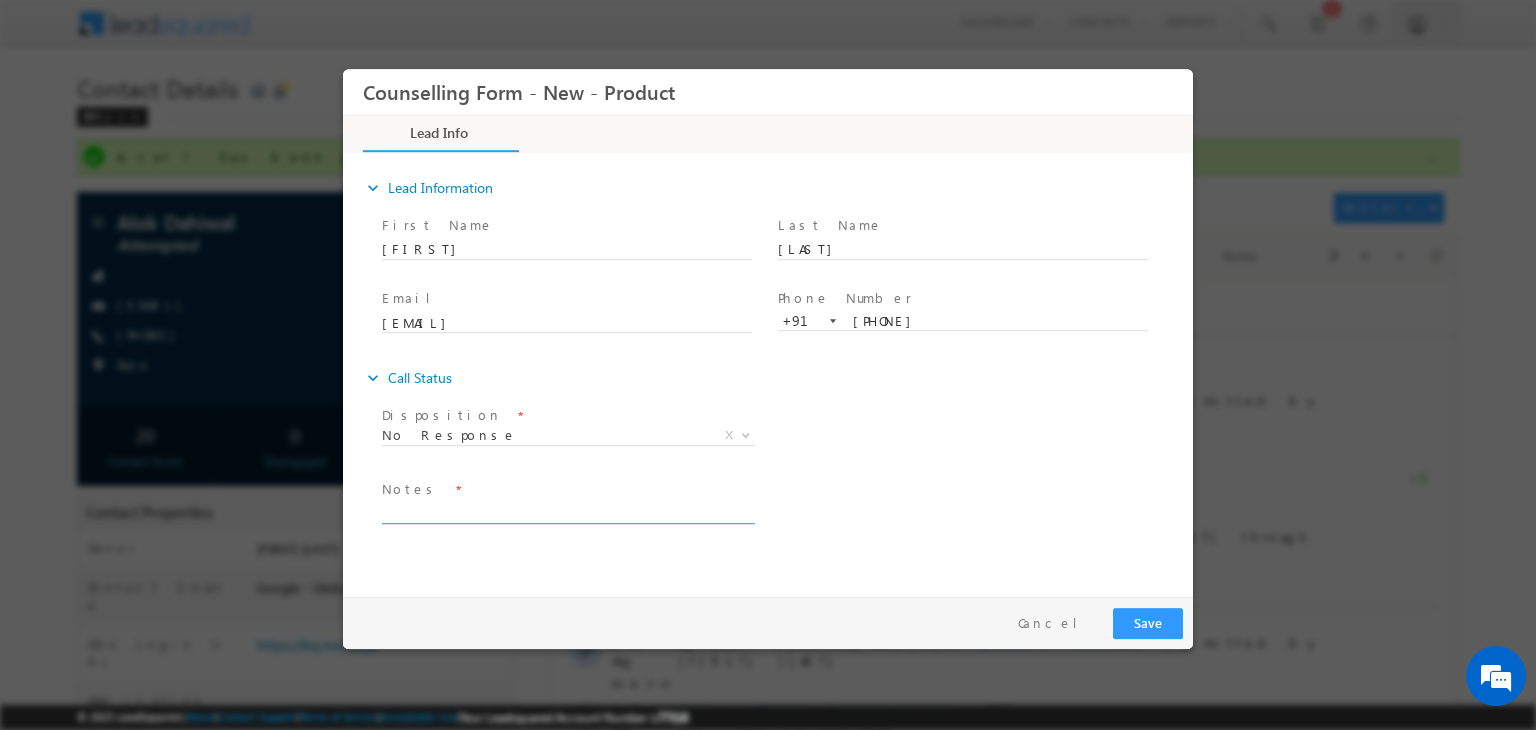 click at bounding box center (567, 512) 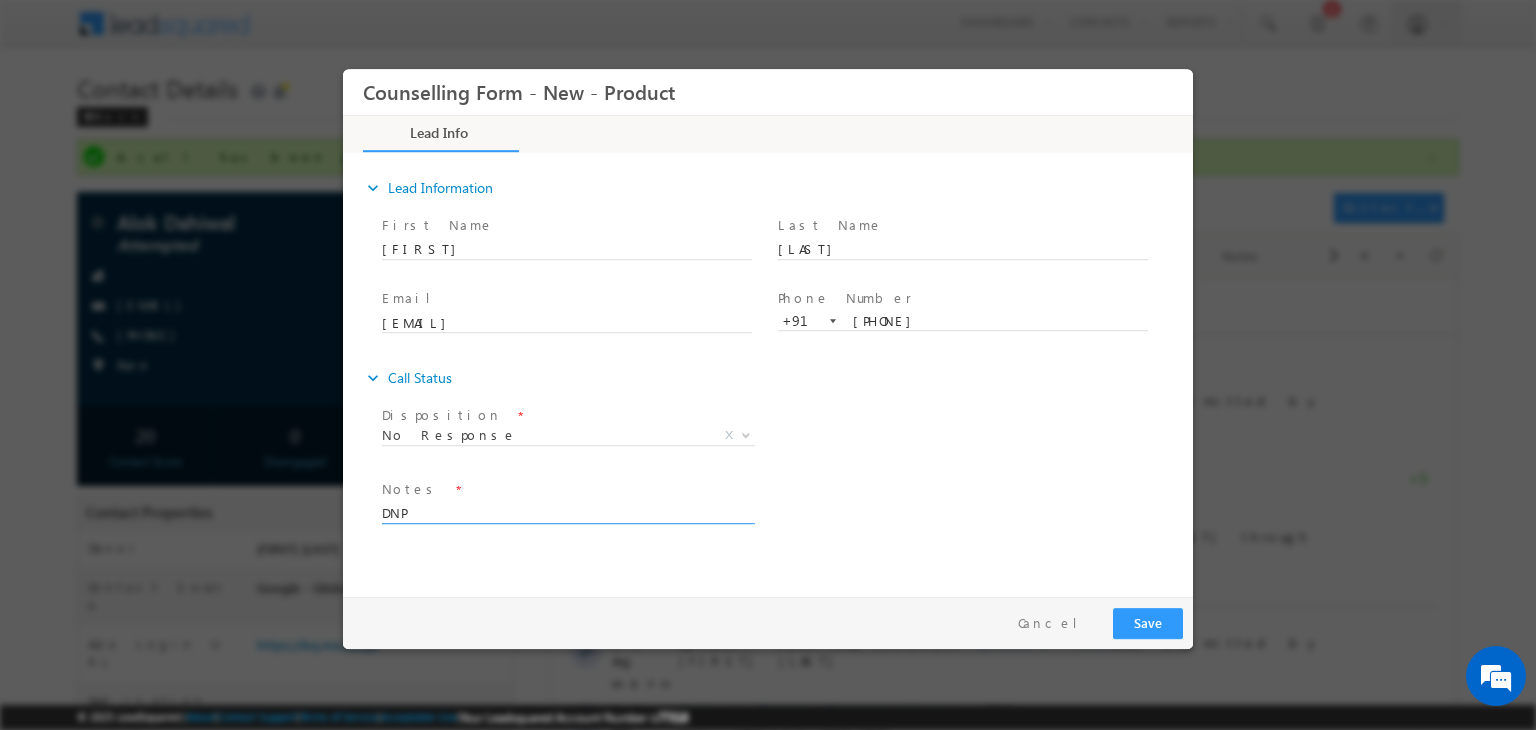 type on "DNP" 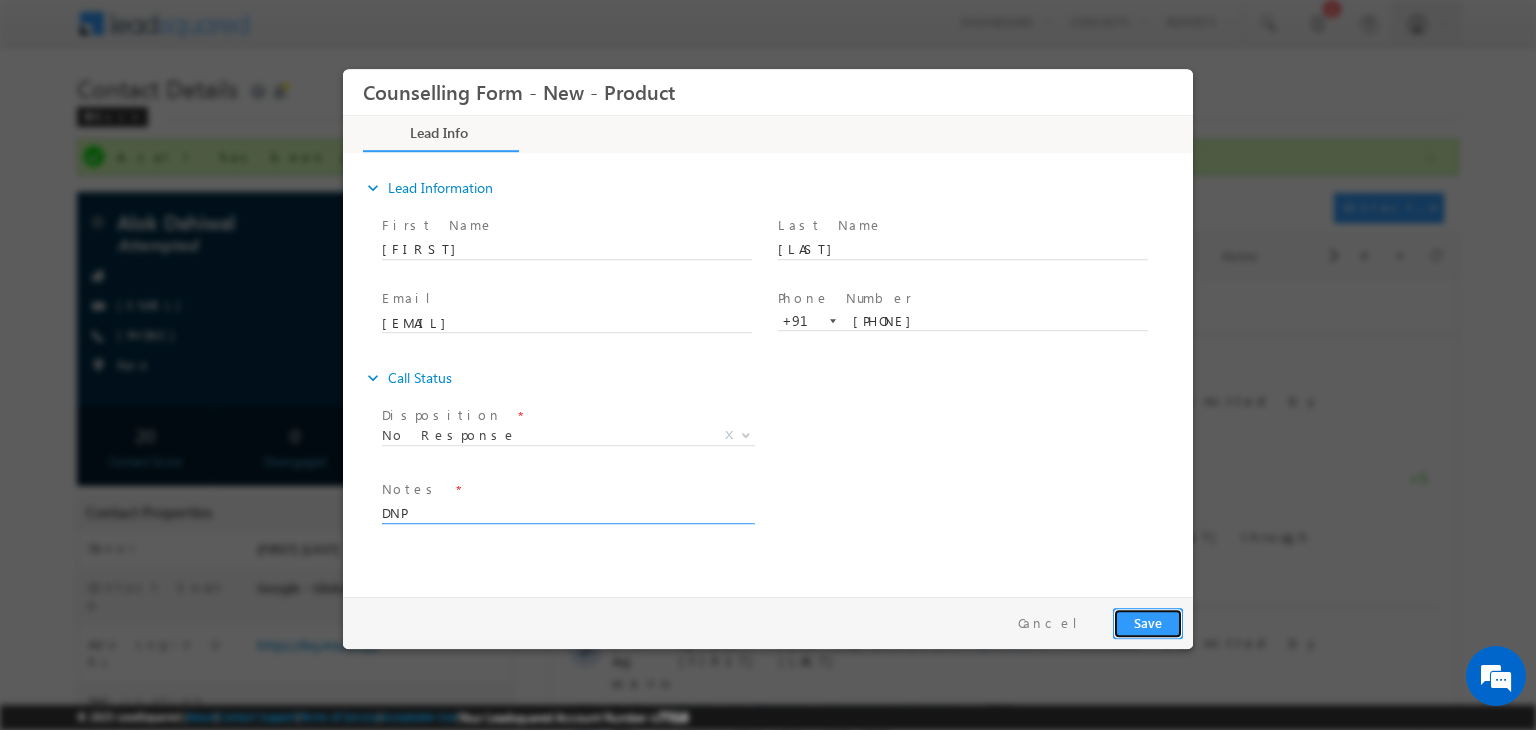 click on "Save" at bounding box center [1148, 623] 